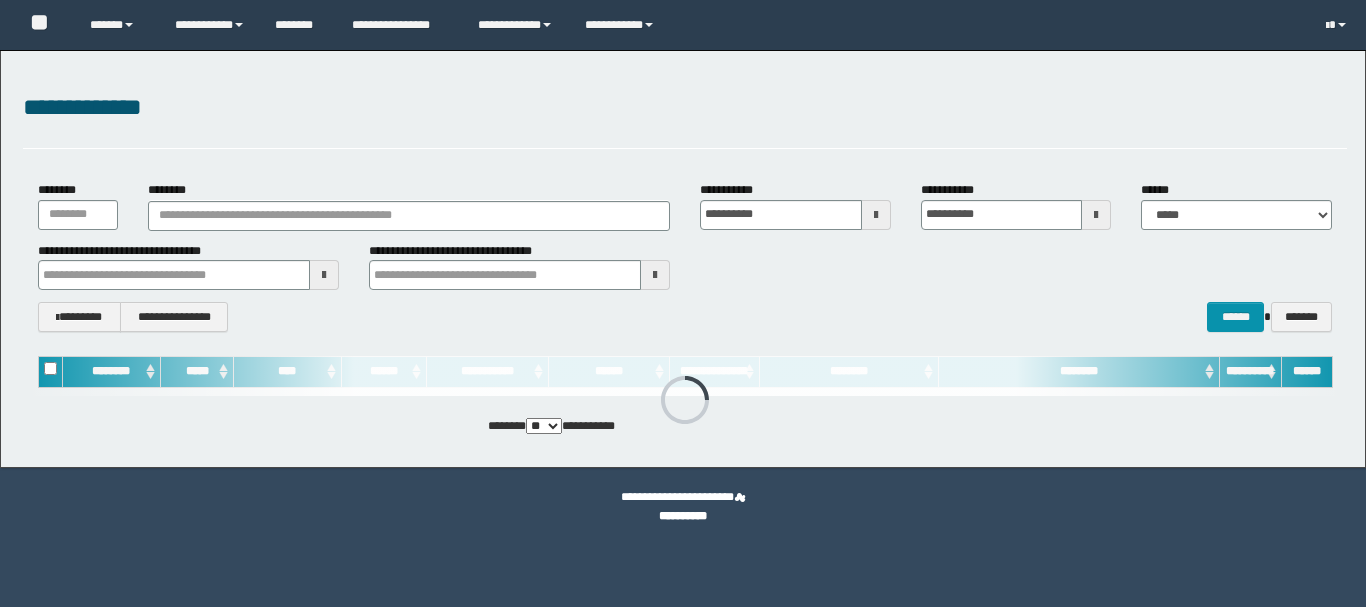 scroll, scrollTop: 0, scrollLeft: 0, axis: both 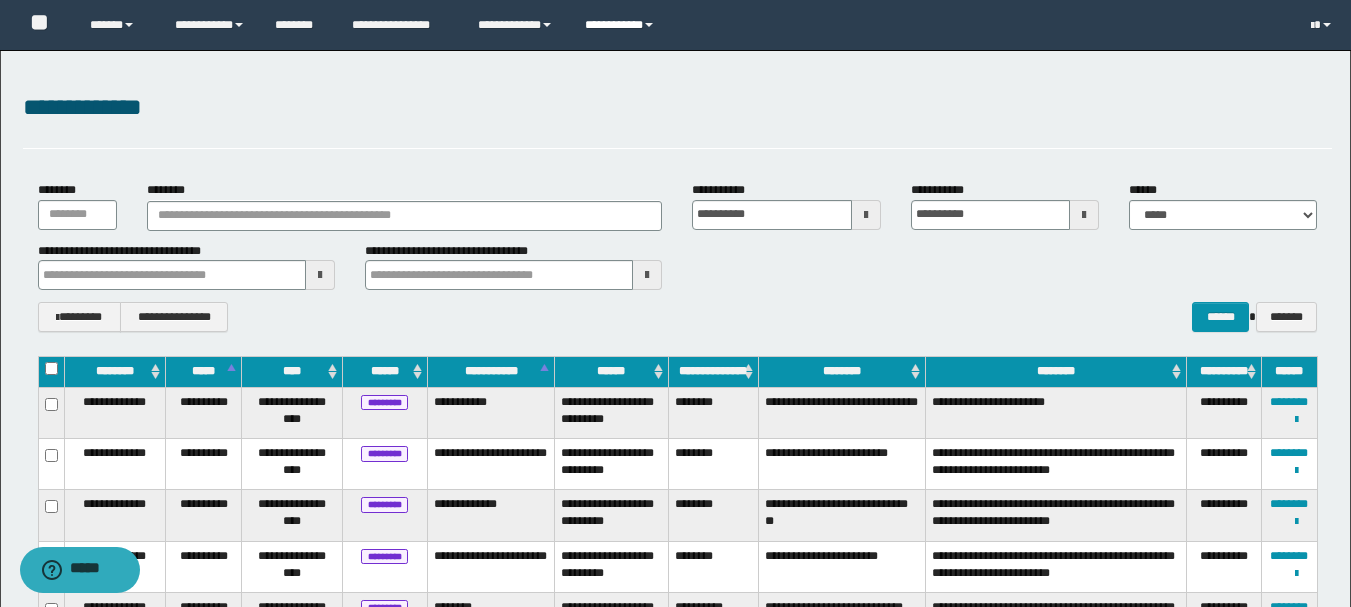 click on "**********" at bounding box center [622, 25] 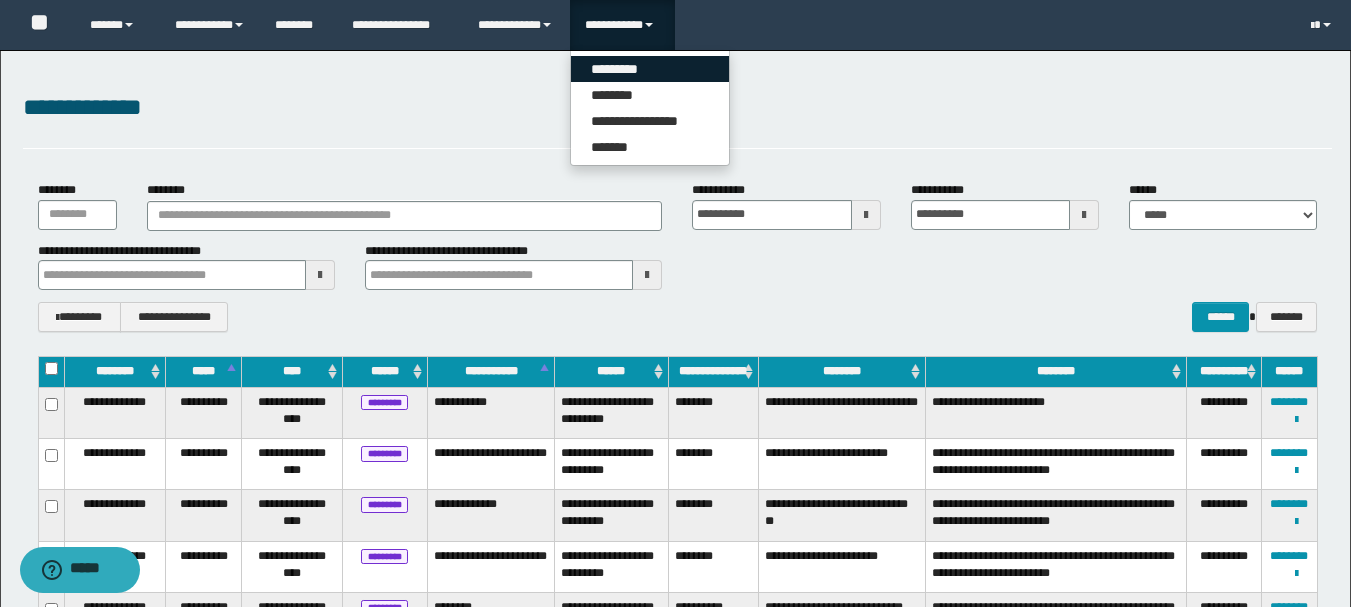 click on "*********" at bounding box center (650, 69) 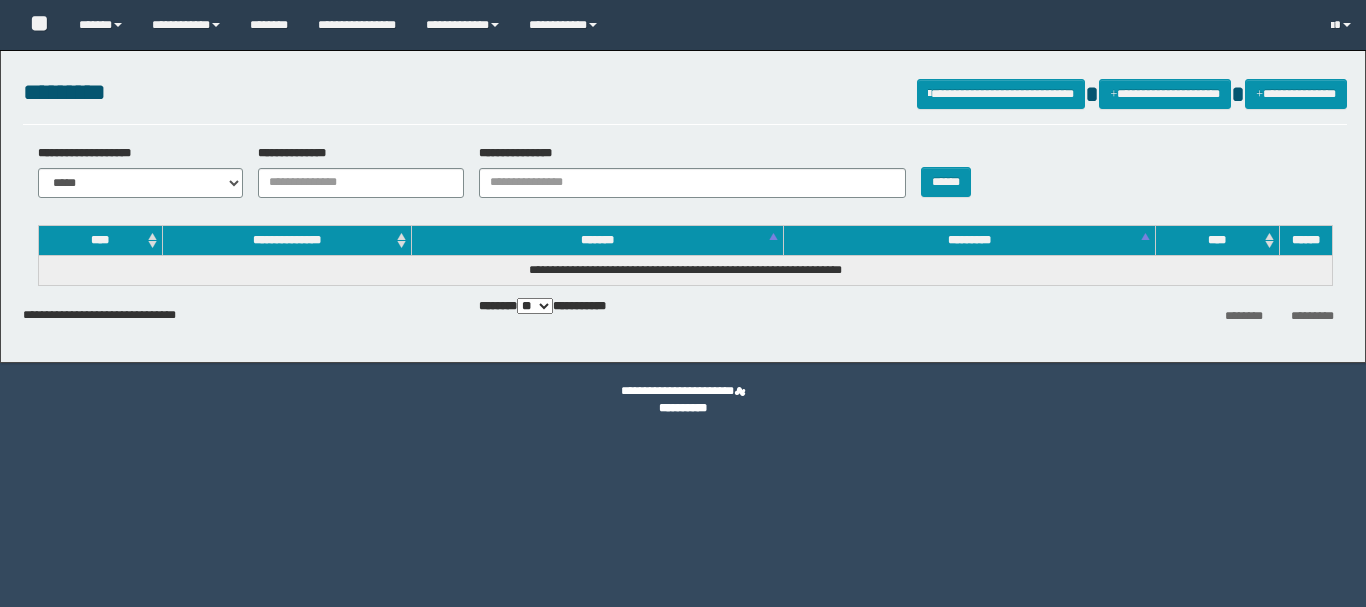 scroll, scrollTop: 0, scrollLeft: 0, axis: both 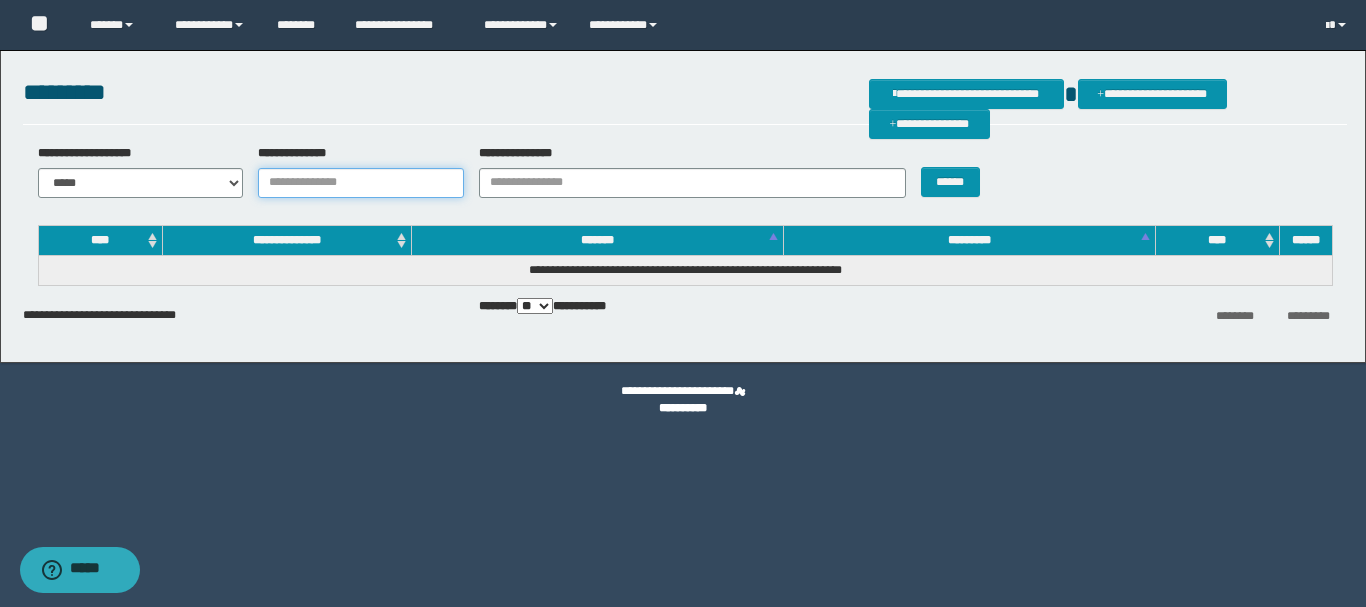 click on "**********" at bounding box center (361, 183) 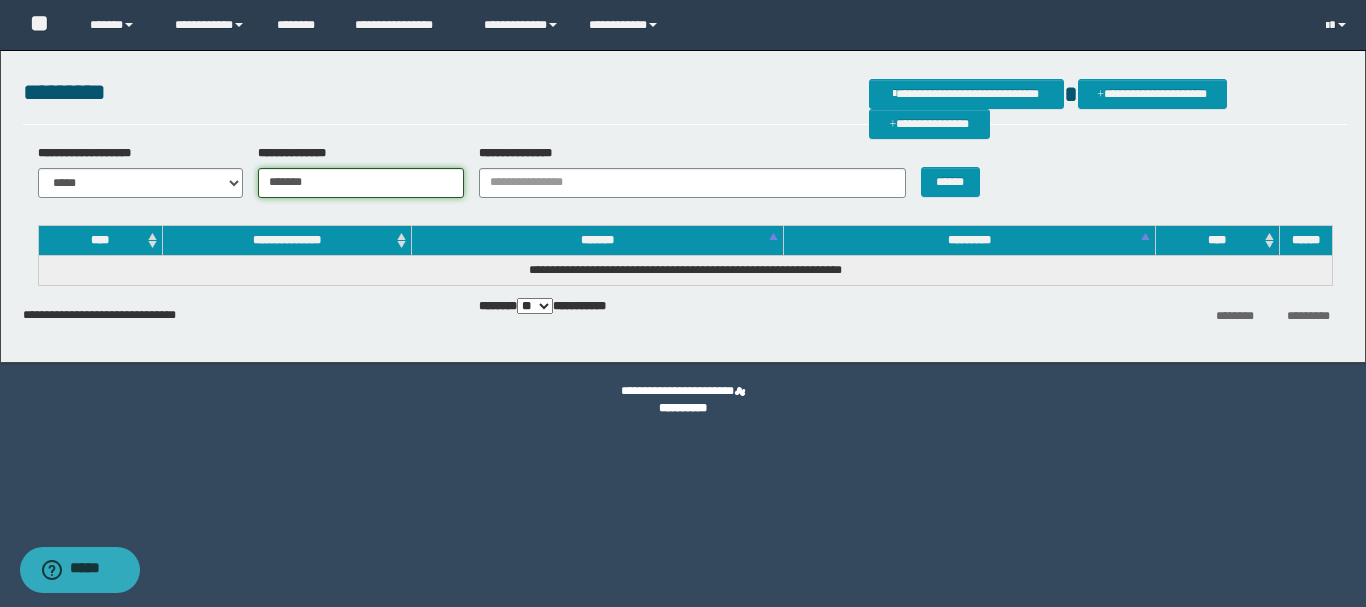 type on "*******" 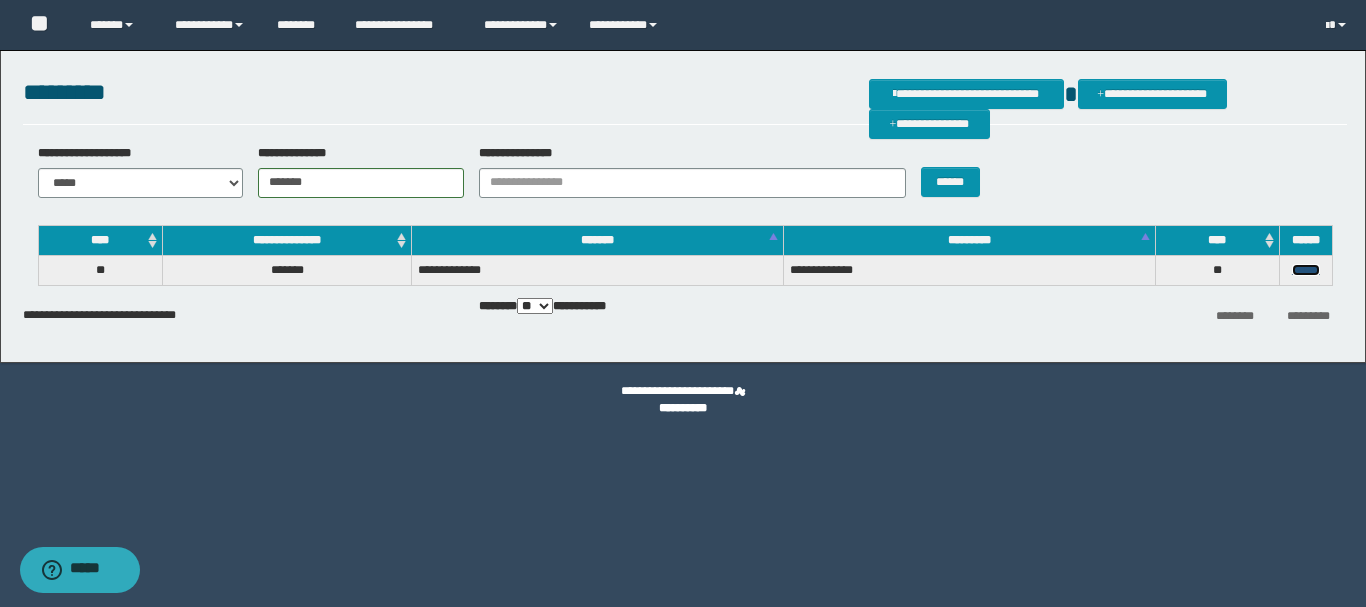 click on "******" at bounding box center (1306, 270) 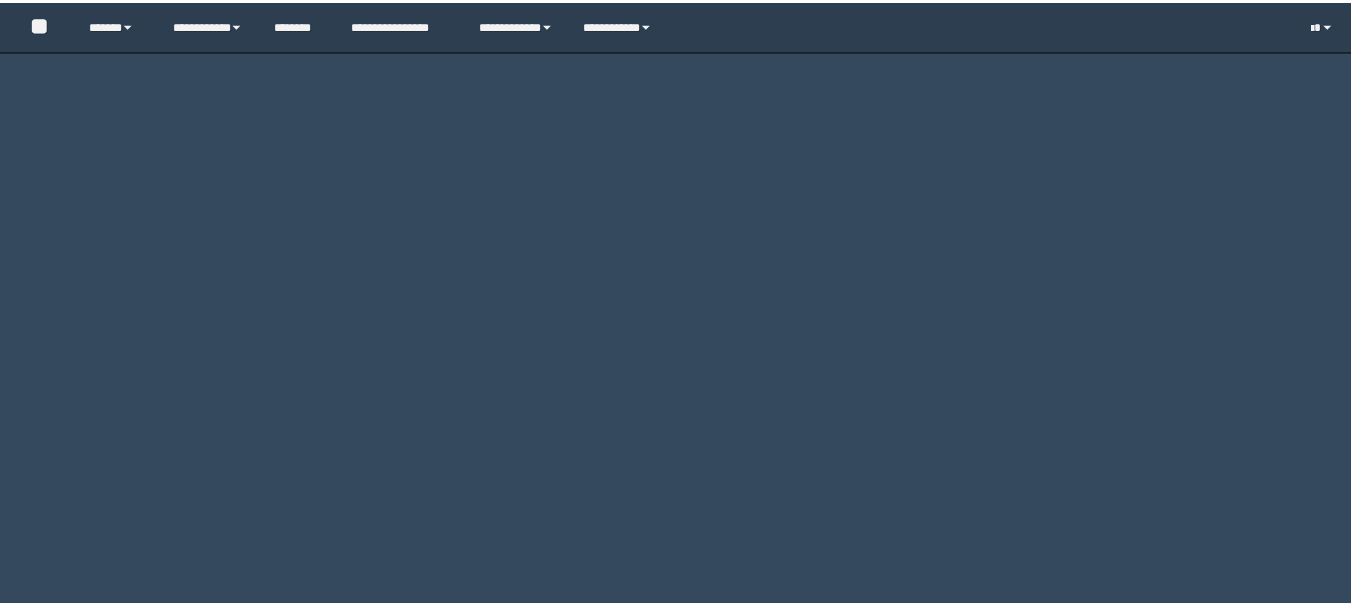 scroll, scrollTop: 0, scrollLeft: 0, axis: both 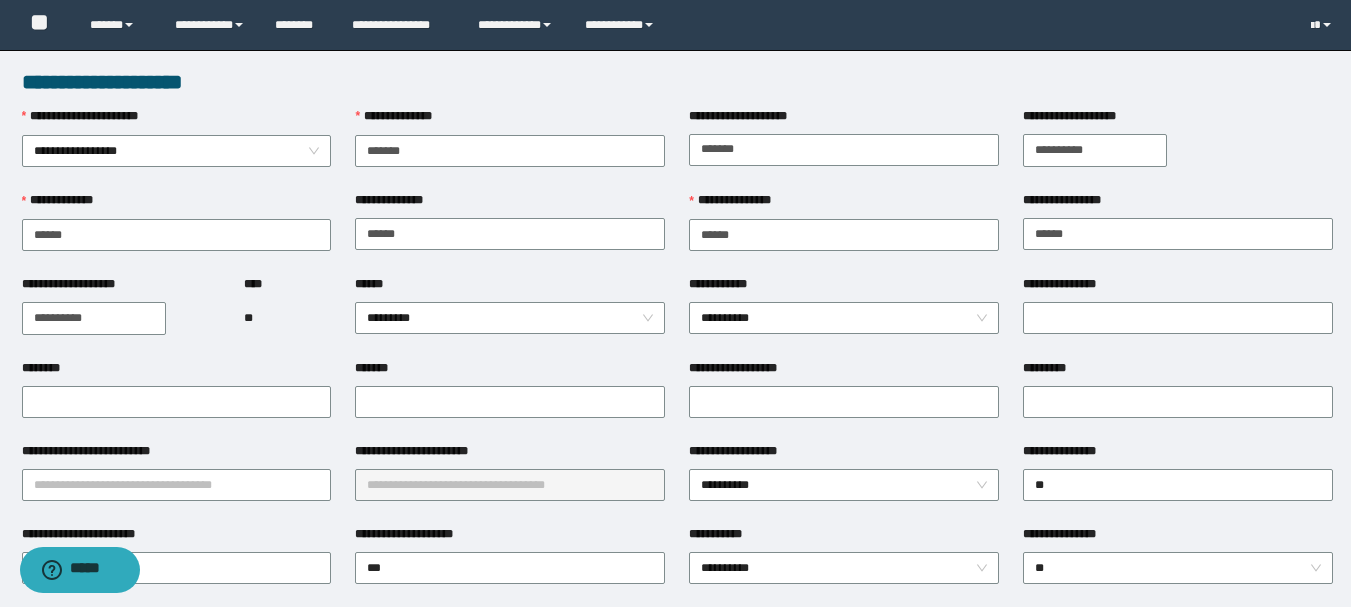 type on "*******" 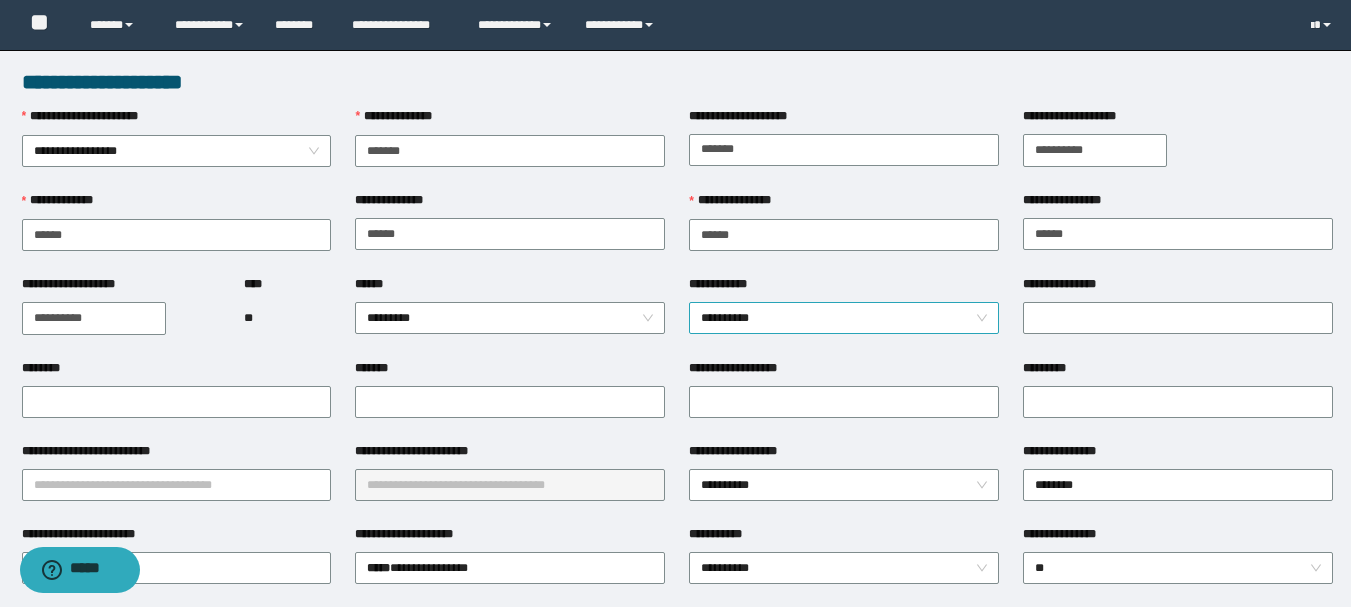 click on "**********" at bounding box center (844, 318) 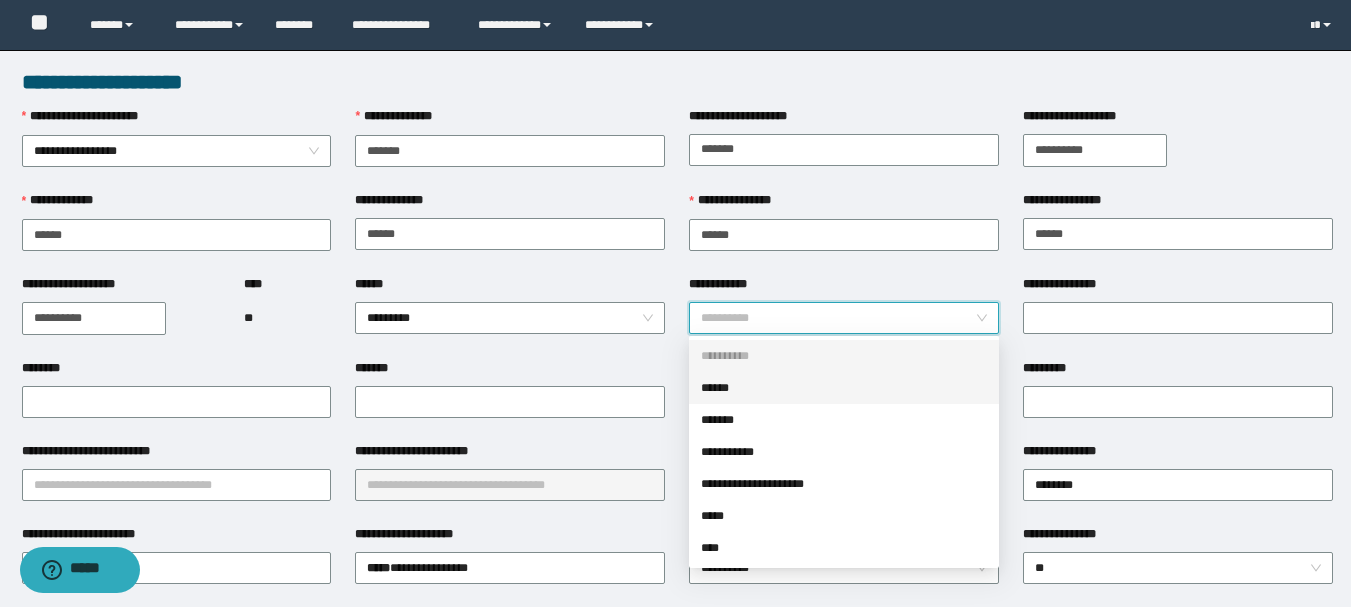 click on "******" at bounding box center [844, 388] 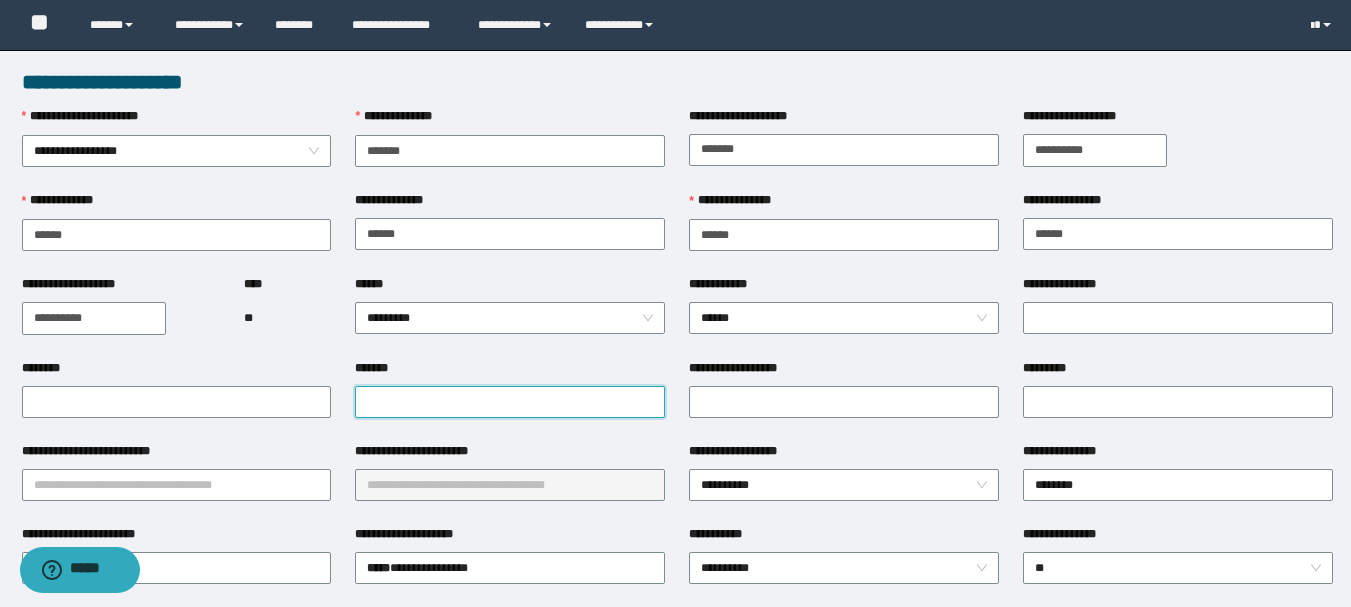 click on "*******" at bounding box center [510, 402] 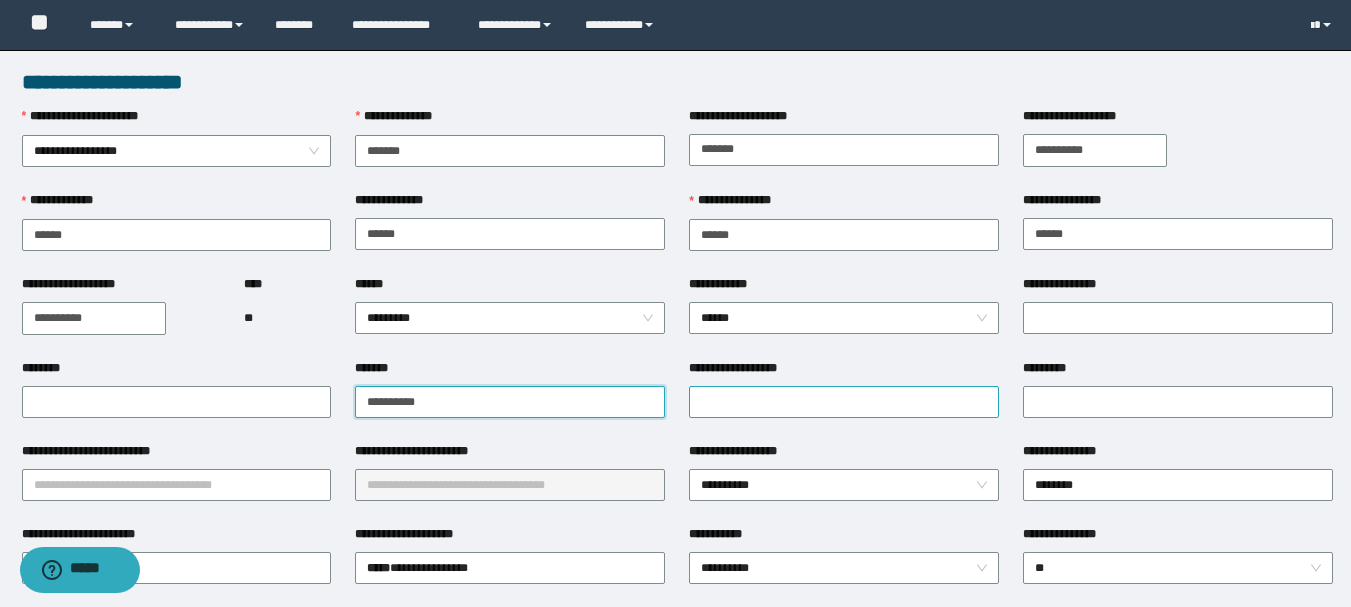 type on "**********" 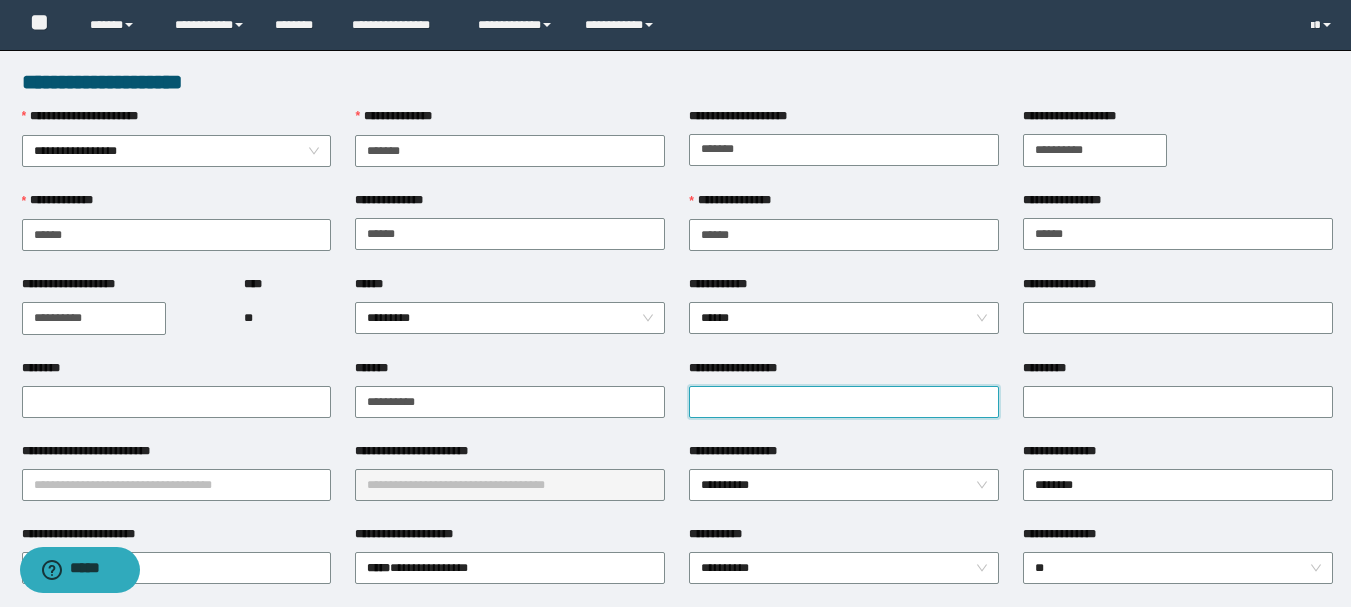 click on "**********" at bounding box center (844, 402) 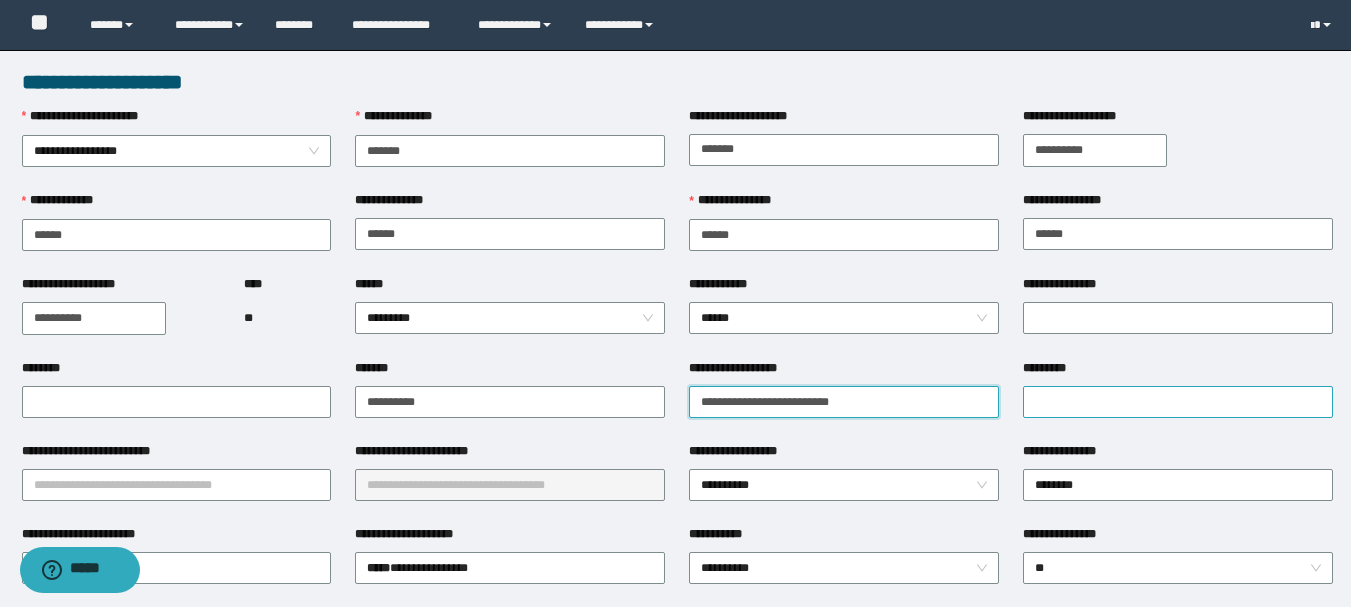 type on "**********" 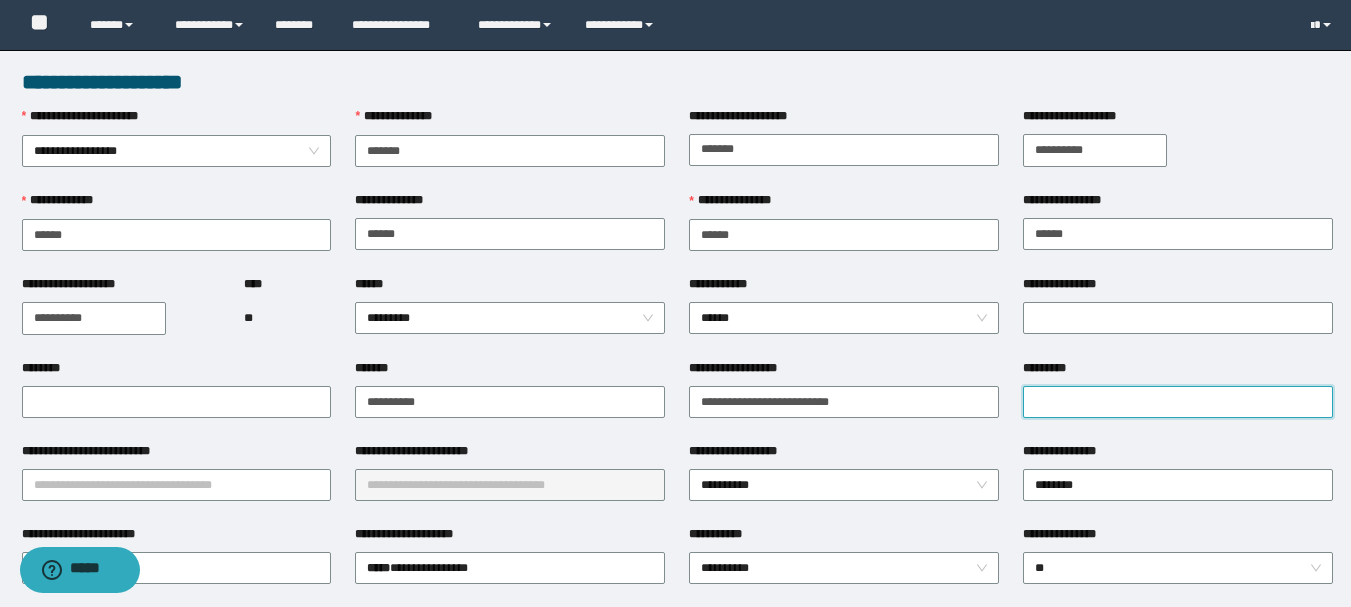 click on "*********" at bounding box center (1178, 402) 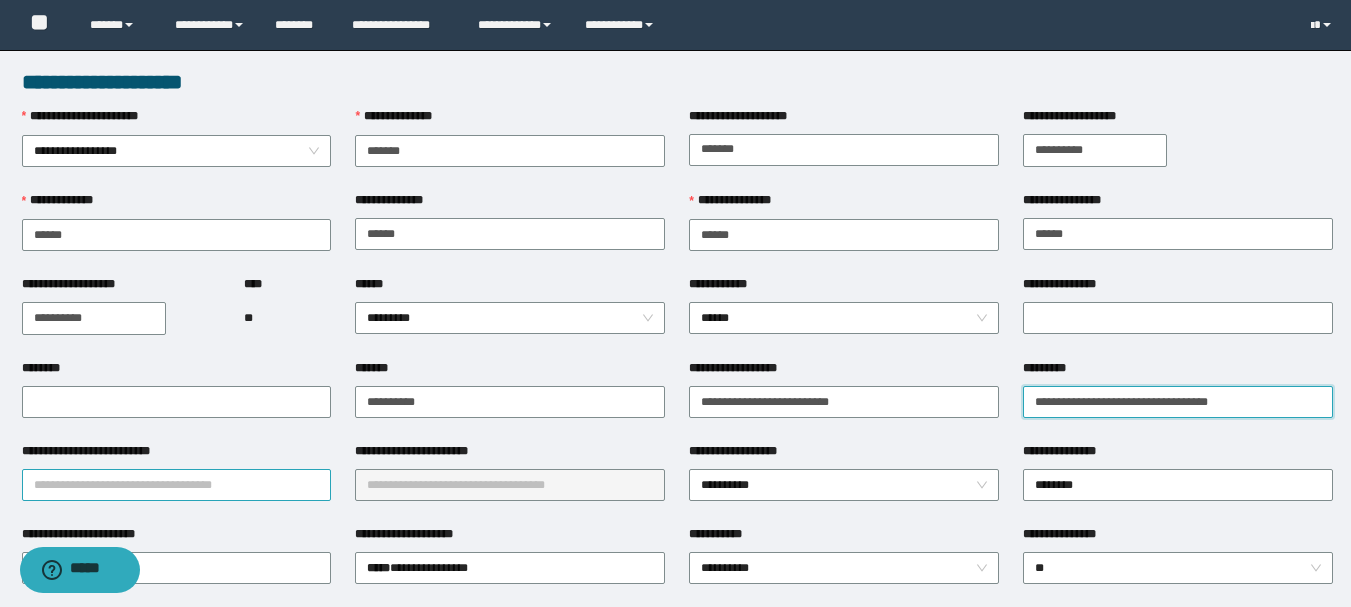 type on "**********" 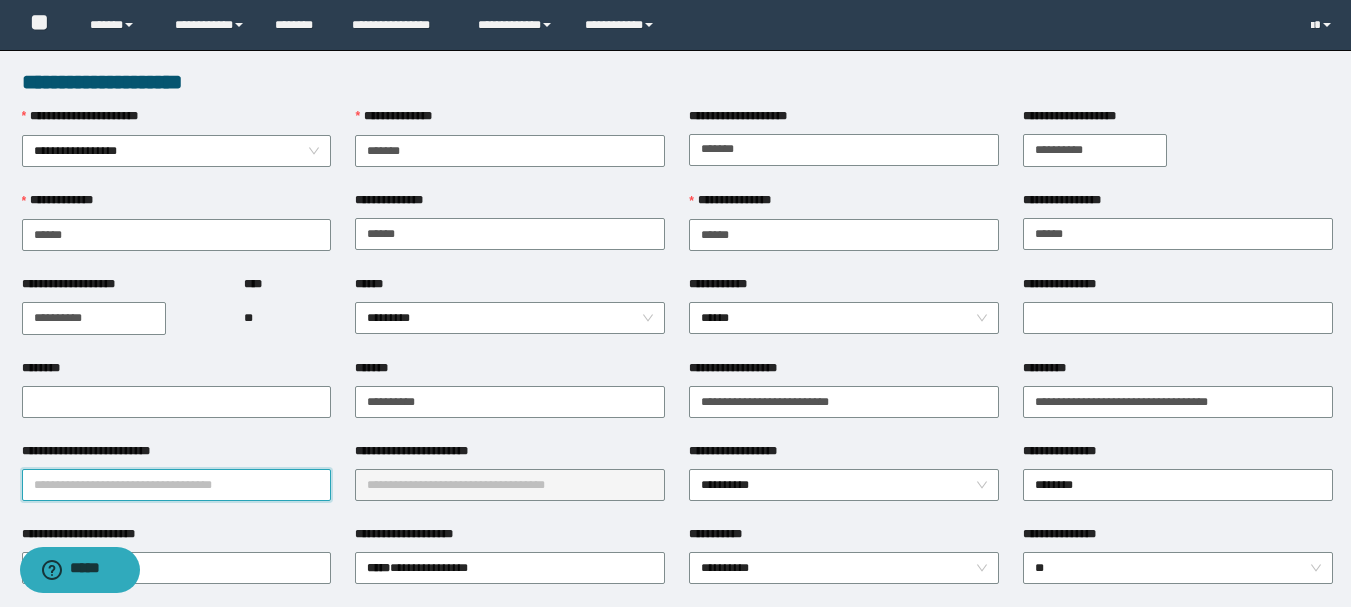 click on "**********" at bounding box center (177, 485) 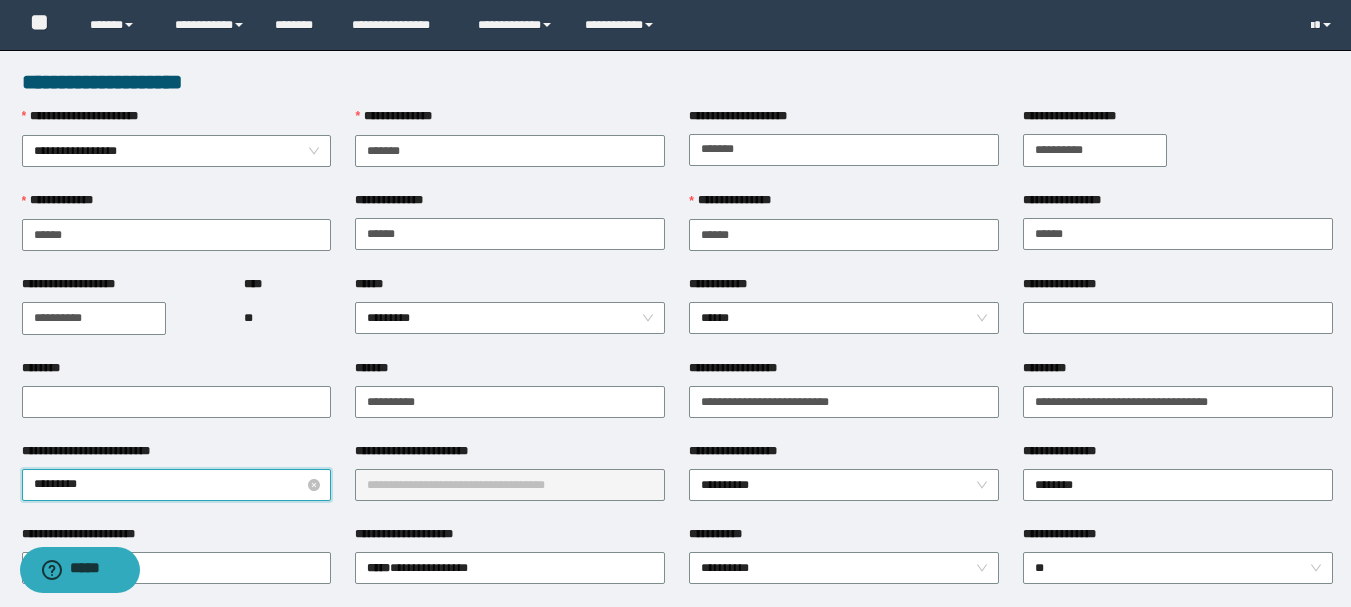 drag, startPoint x: 119, startPoint y: 490, endPoint x: 30, endPoint y: 481, distance: 89.453896 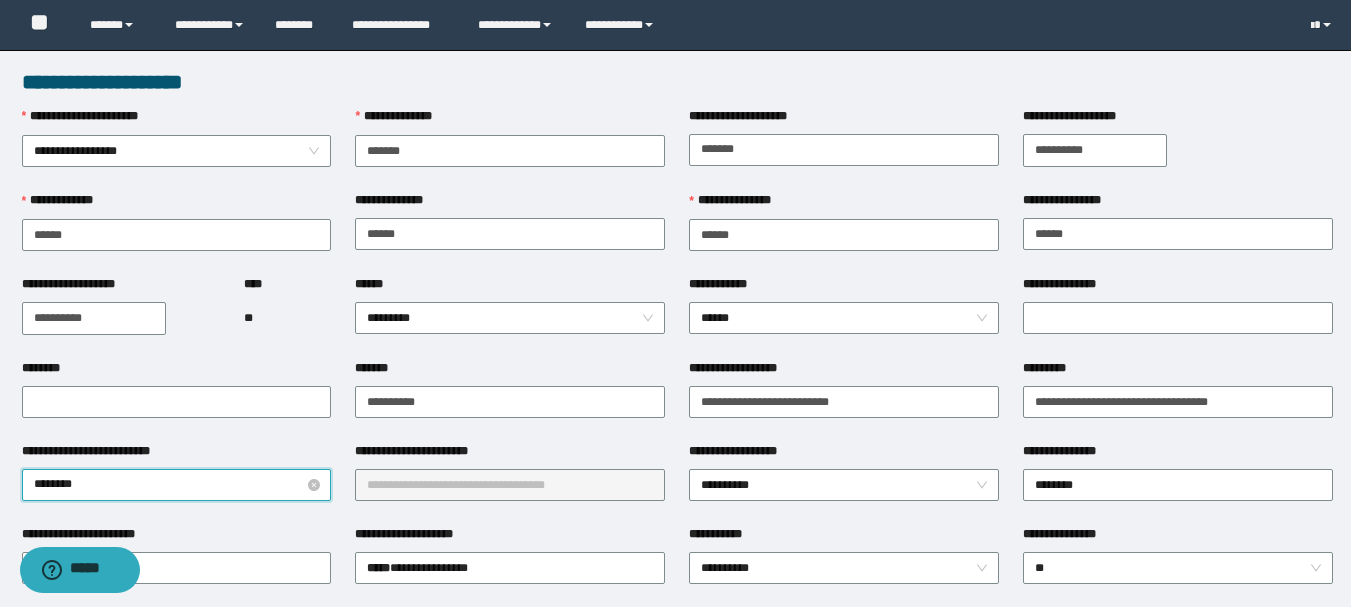 type on "*********" 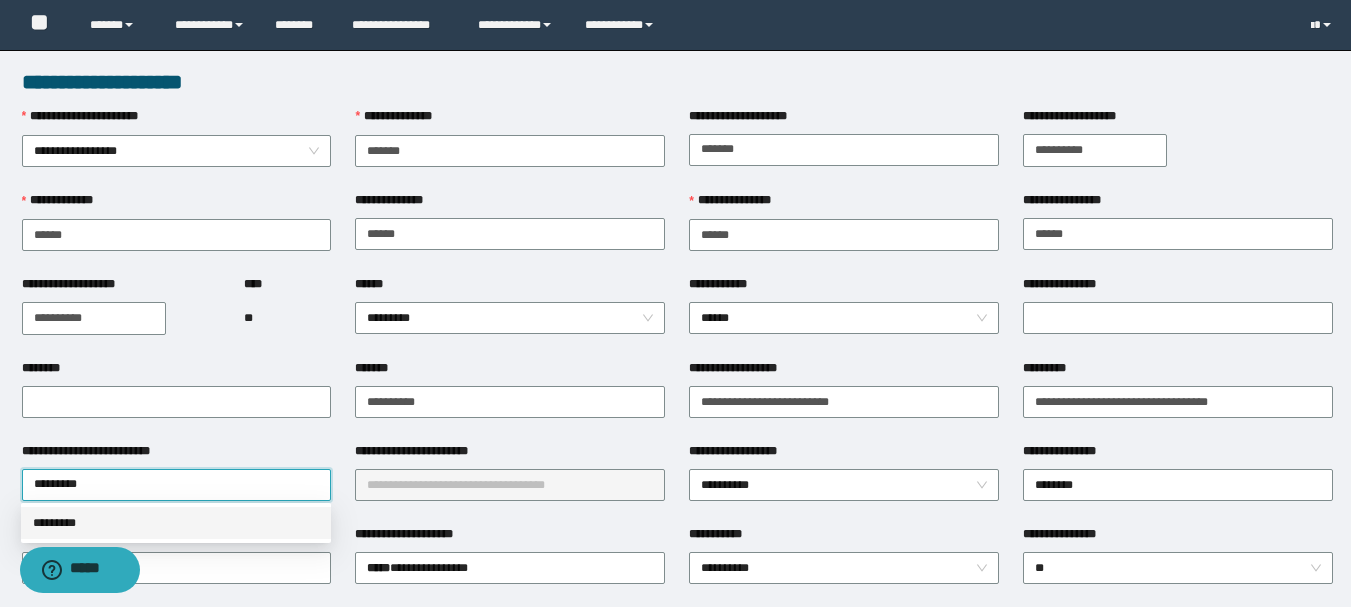 drag, startPoint x: 118, startPoint y: 523, endPoint x: 214, endPoint y: 501, distance: 98.48858 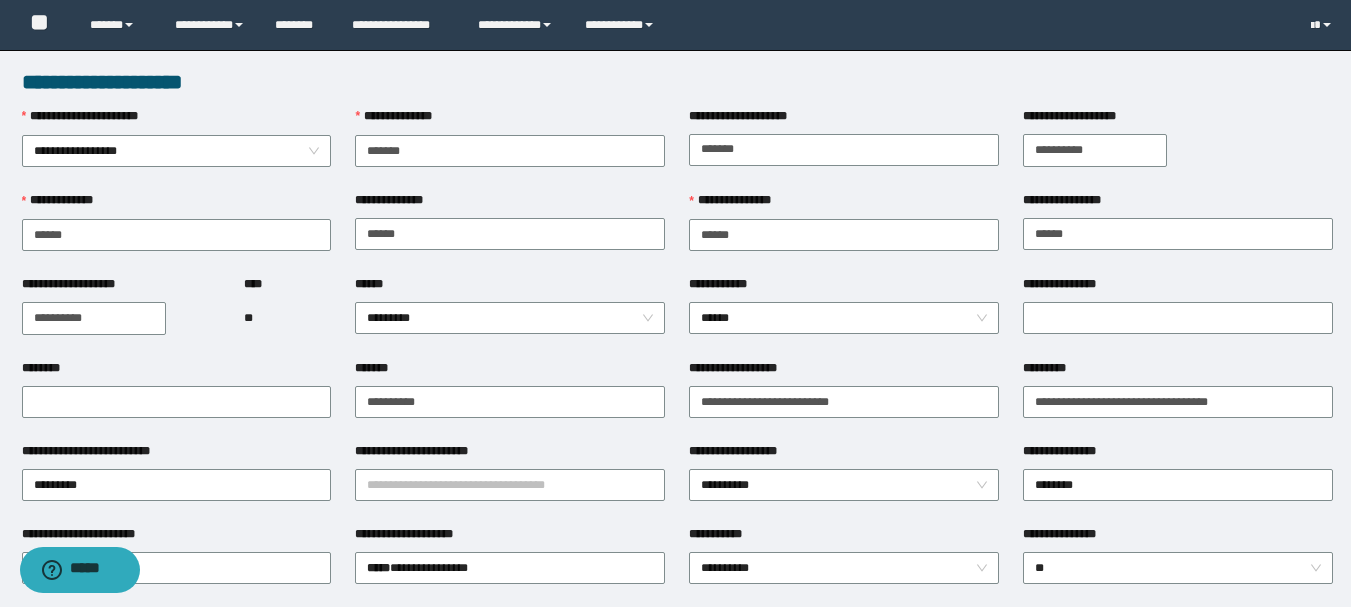 click on "**********" at bounding box center (510, 455) 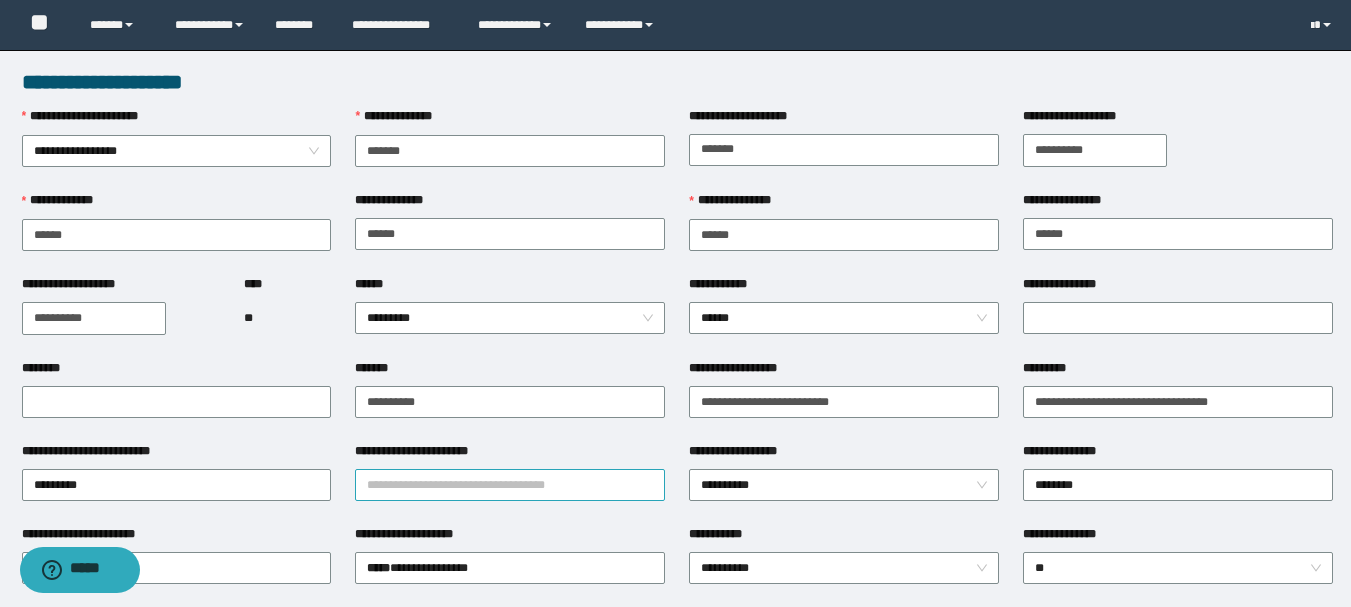 click on "**********" at bounding box center (510, 485) 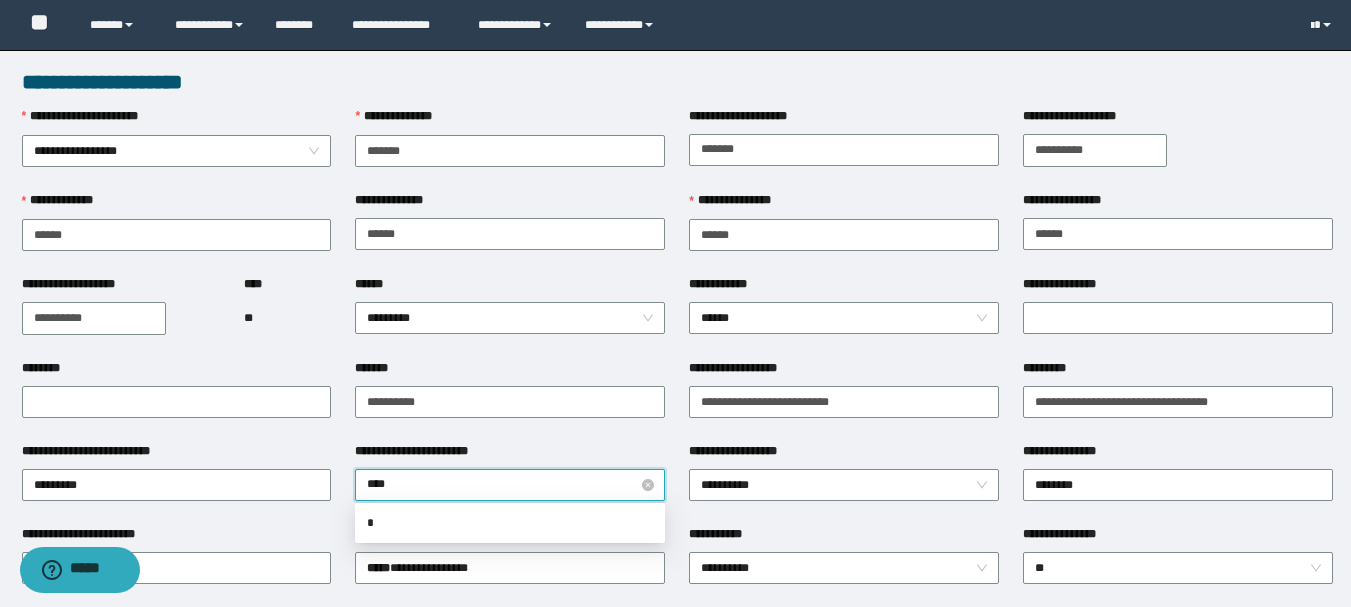 type on "*****" 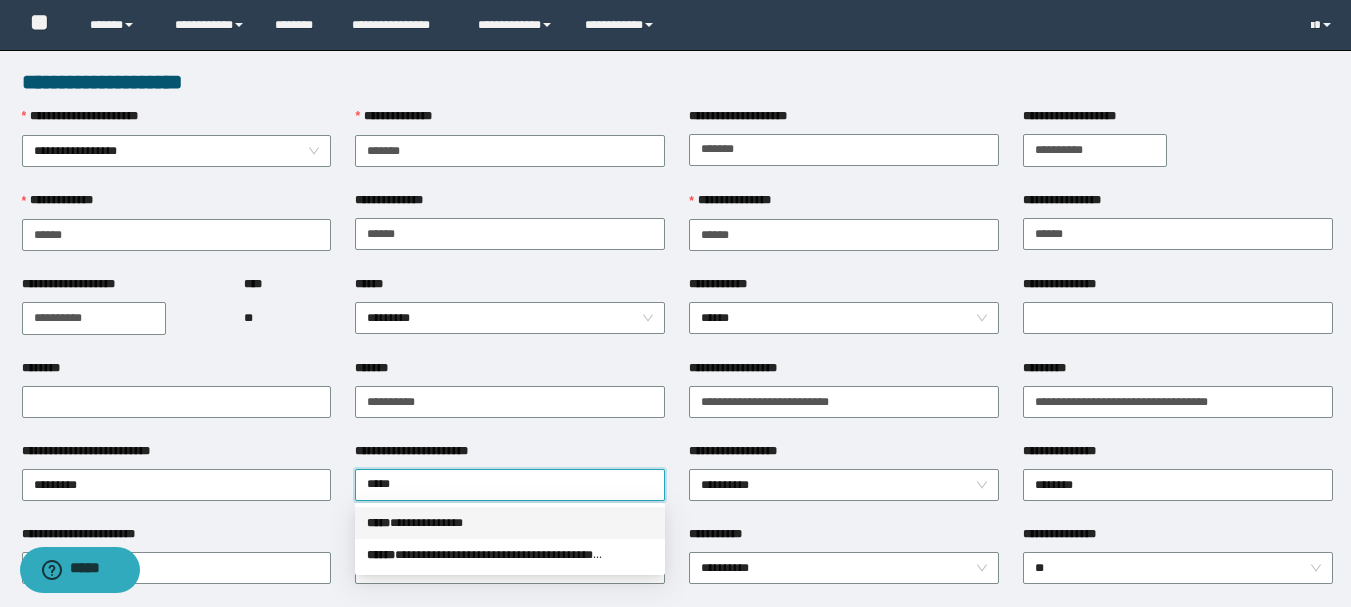 click on "**********" at bounding box center (510, 523) 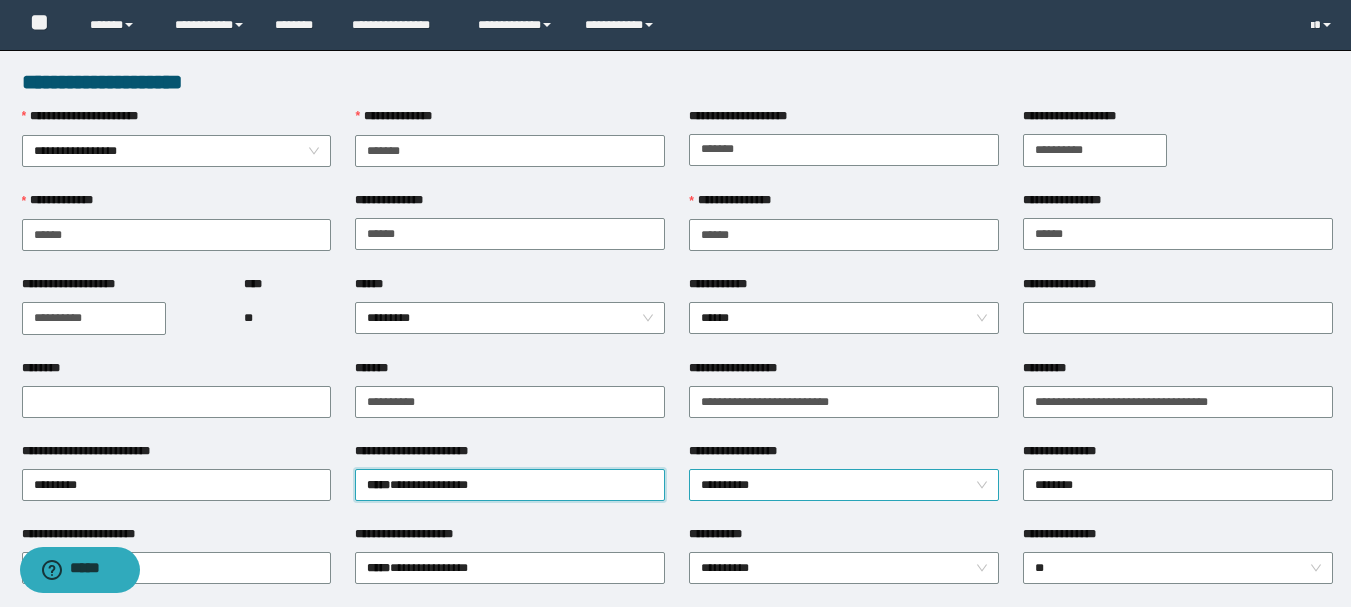 click on "**********" at bounding box center [844, 485] 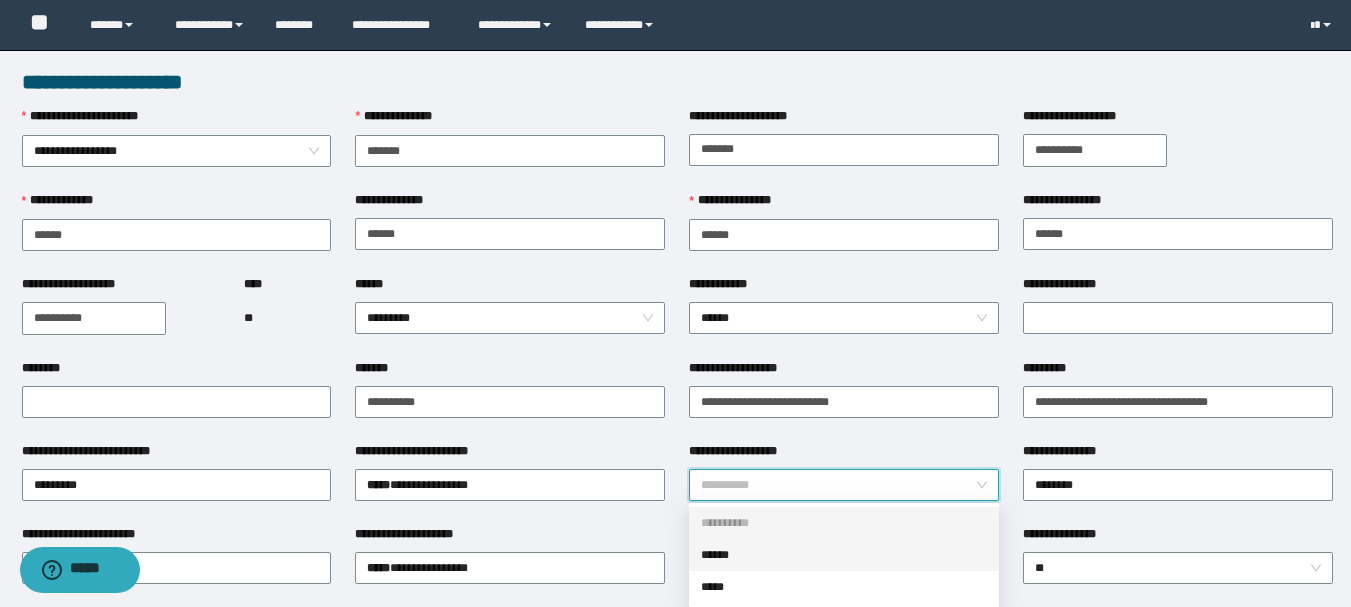click on "******" at bounding box center [844, 555] 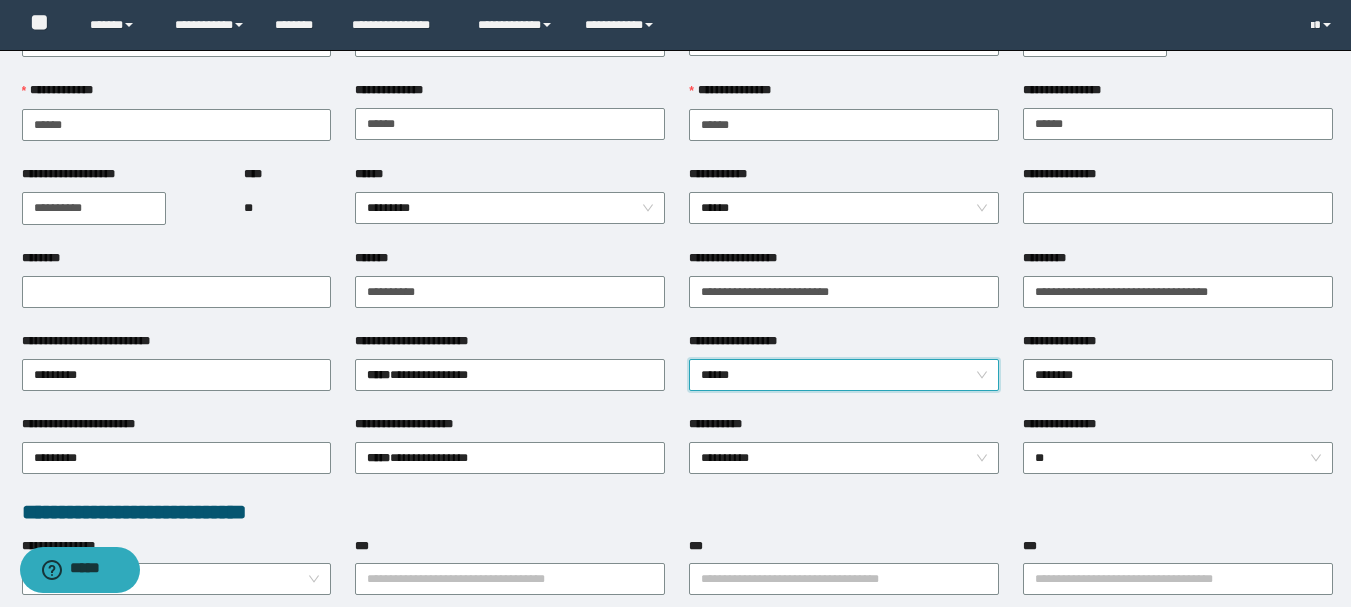 scroll, scrollTop: 200, scrollLeft: 0, axis: vertical 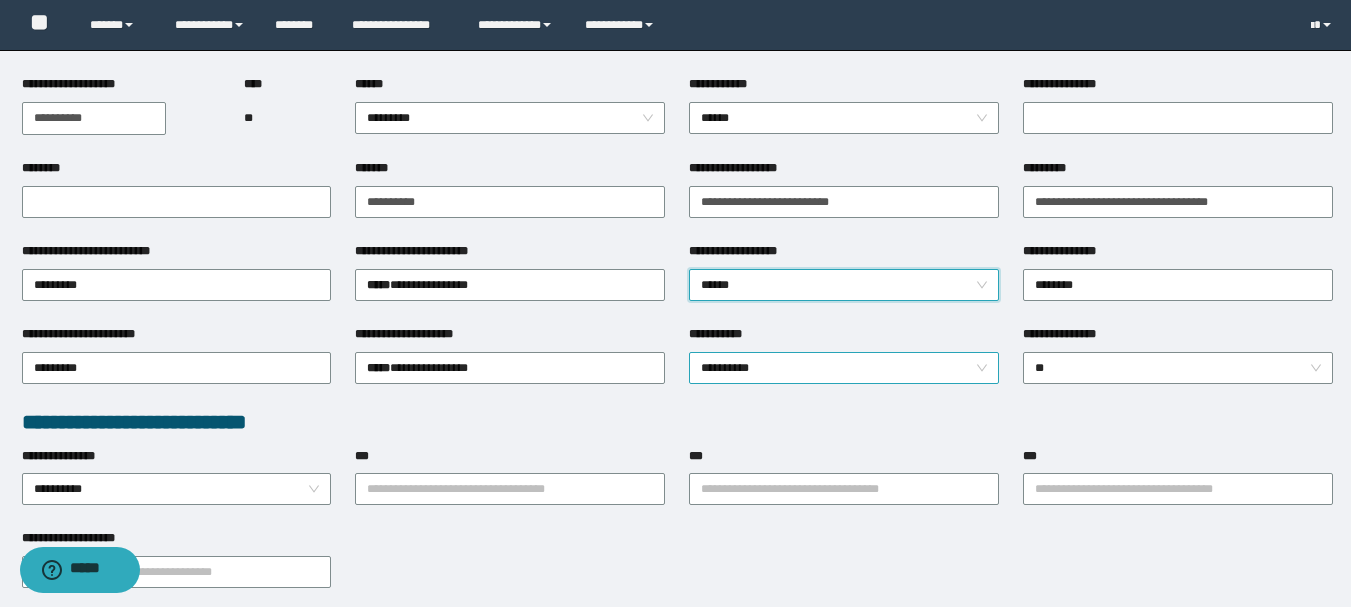 click on "**********" at bounding box center [844, 368] 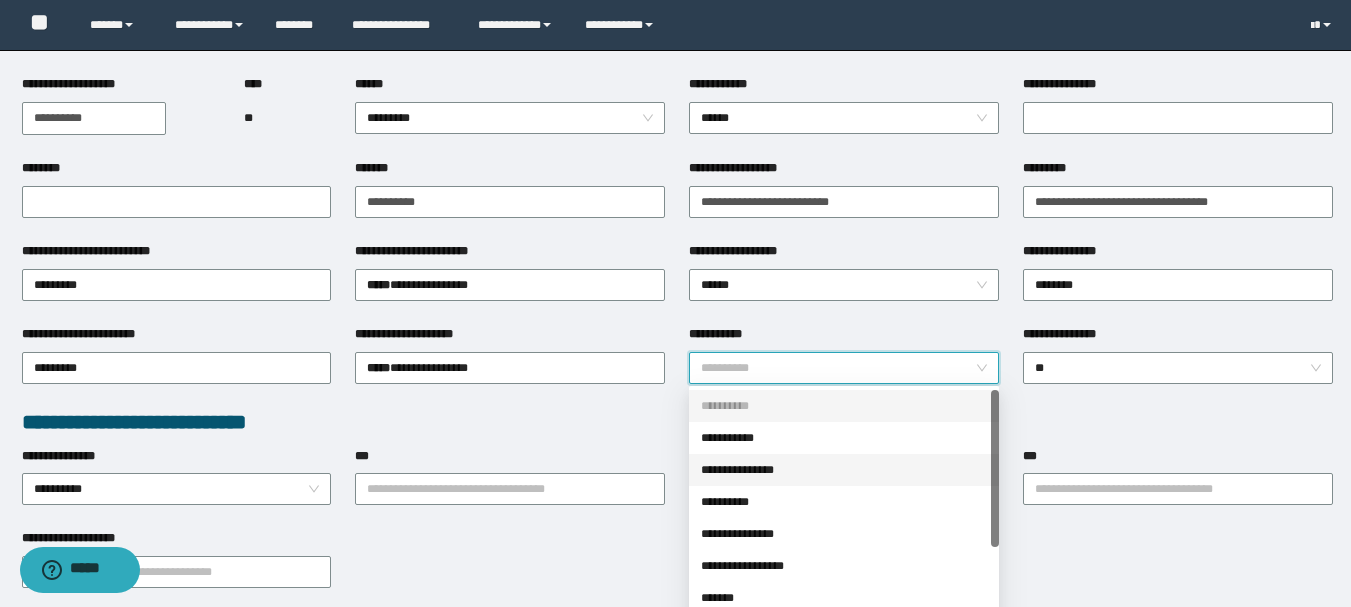 scroll, scrollTop: 100, scrollLeft: 0, axis: vertical 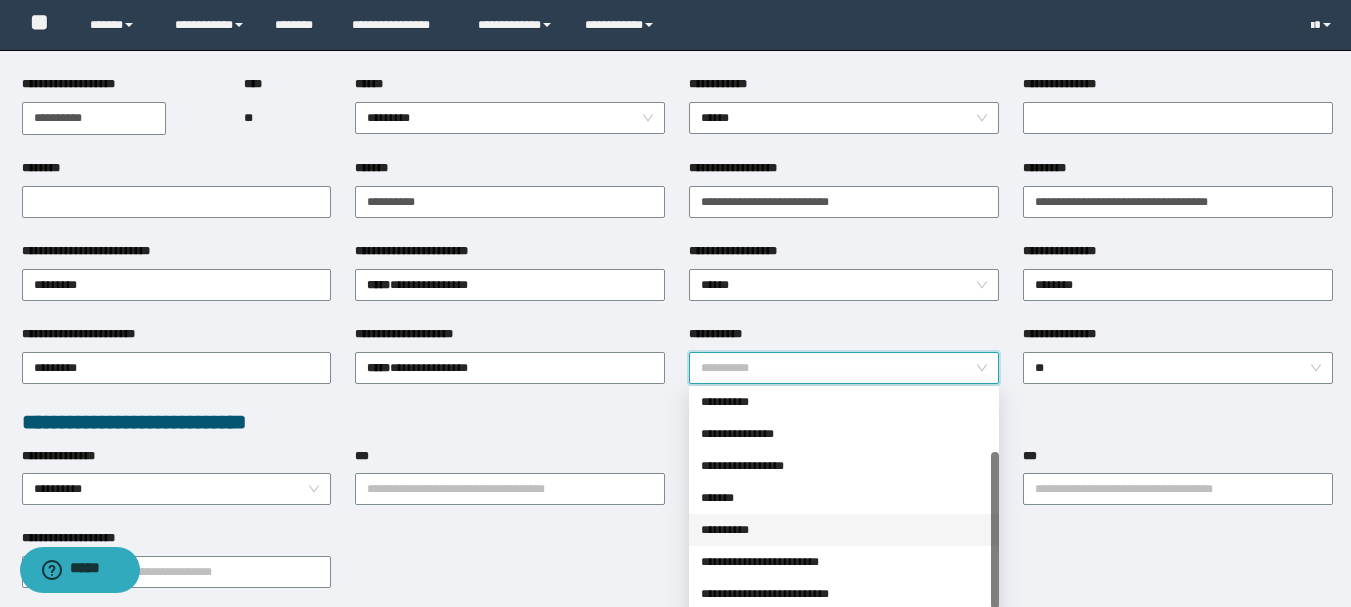 click on "**********" at bounding box center (844, 530) 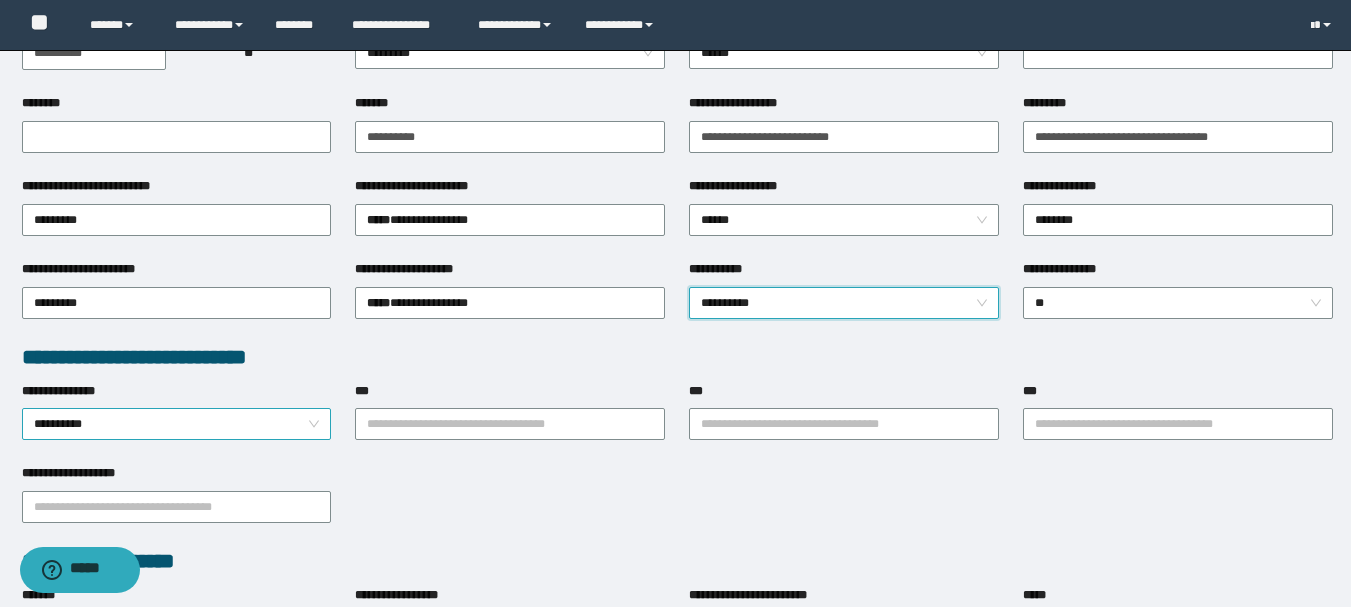 scroll, scrollTop: 300, scrollLeft: 0, axis: vertical 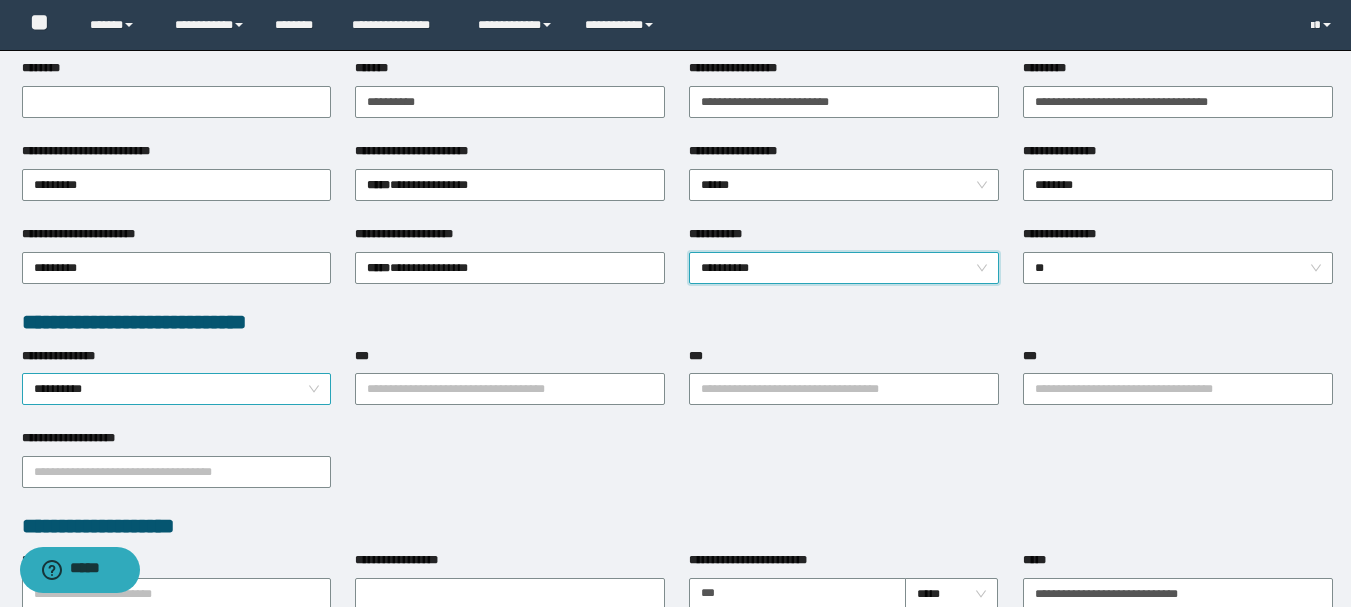 click on "**********" at bounding box center [177, 389] 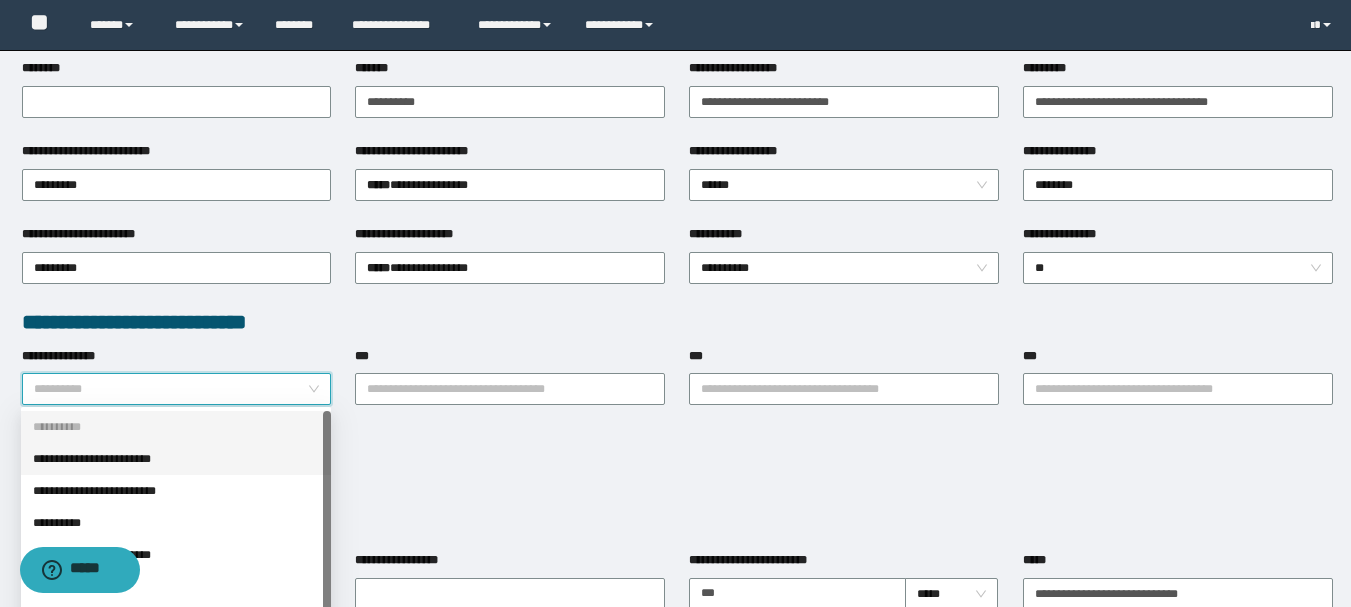 click on "**********" at bounding box center (176, 459) 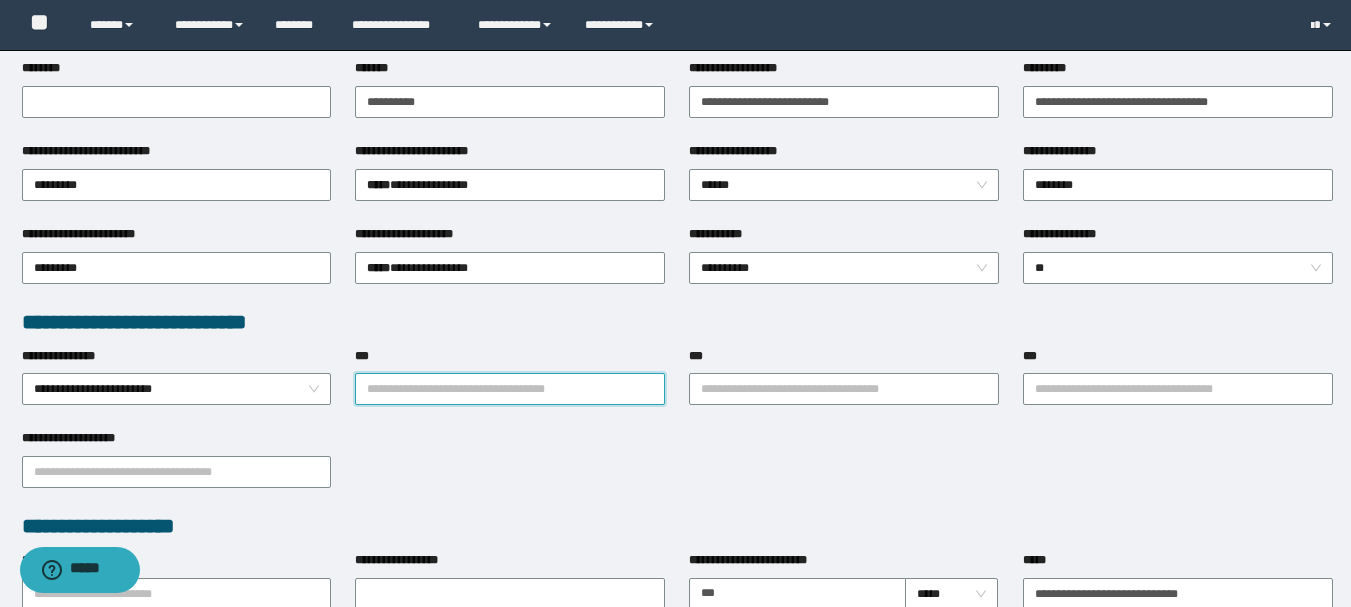 click on "***" at bounding box center [510, 389] 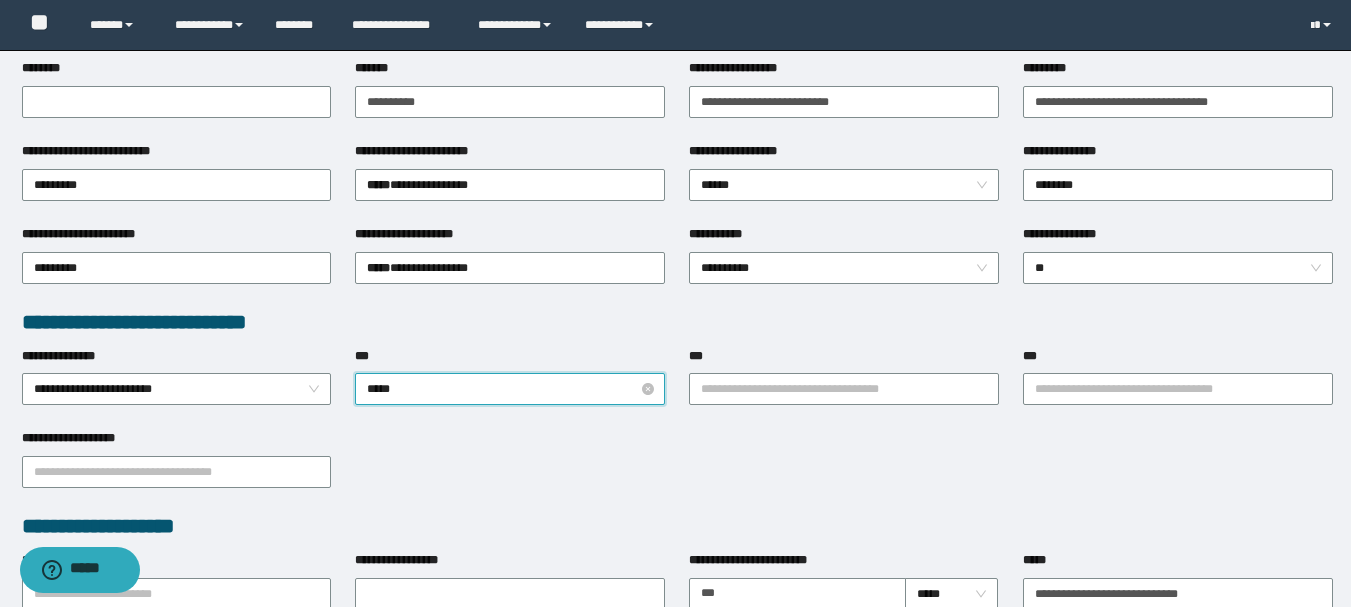 type on "******" 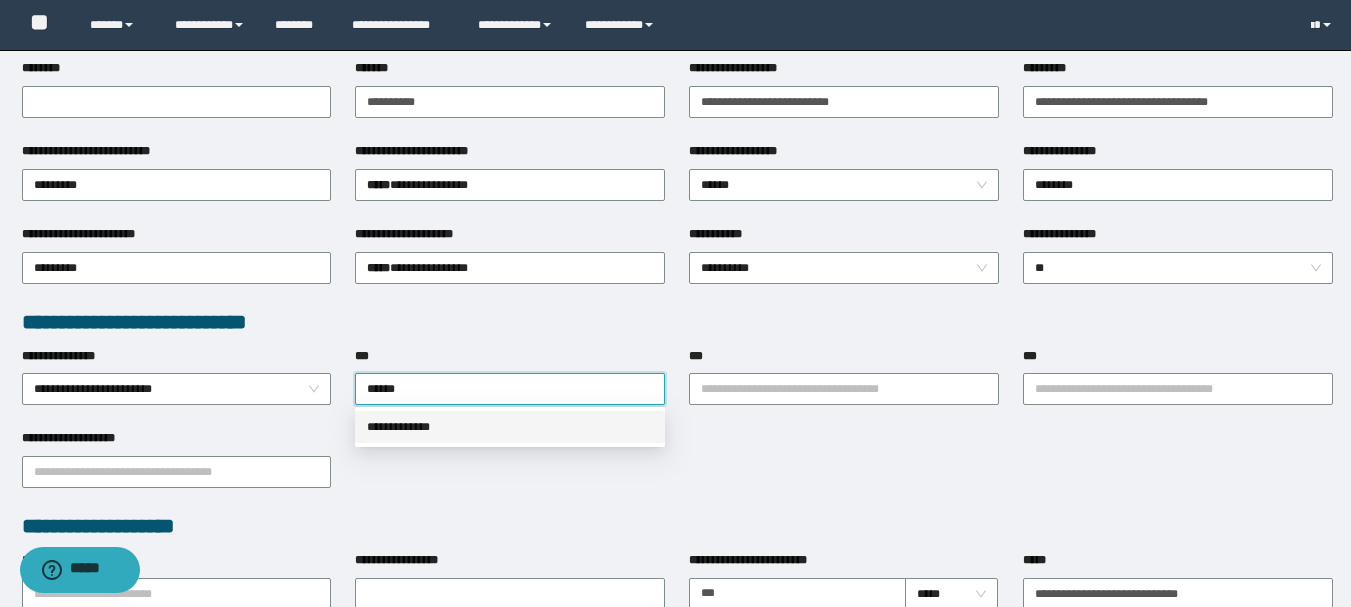 click on "**********" at bounding box center [510, 427] 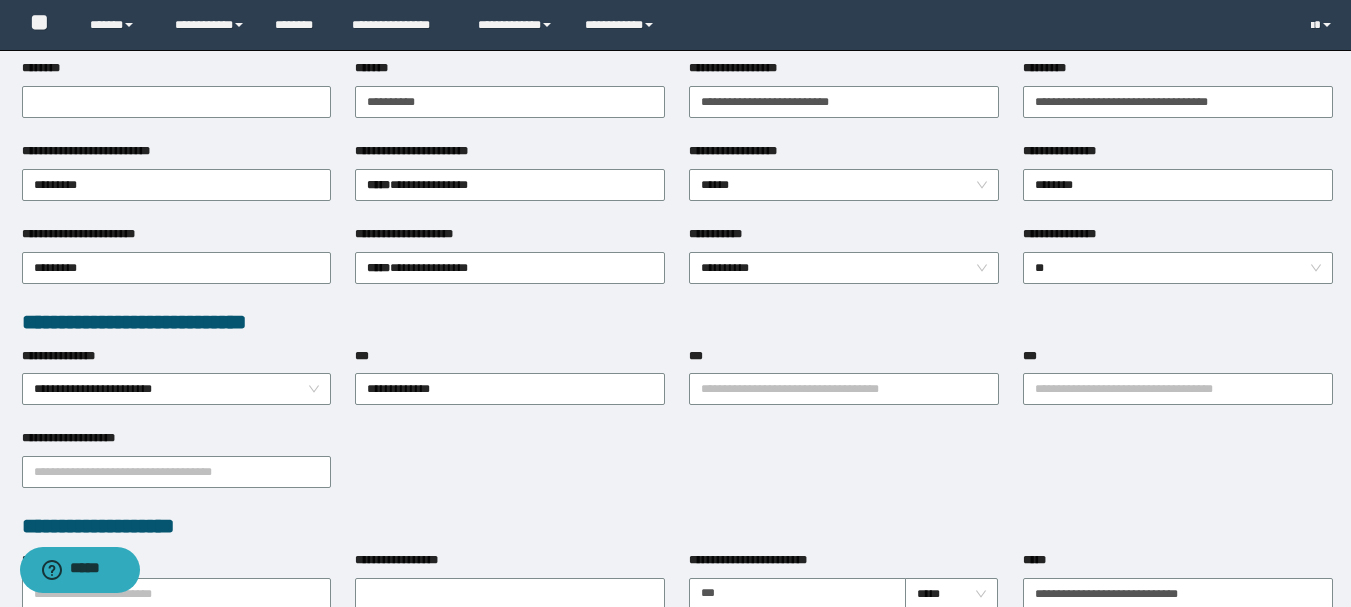 click on "***" at bounding box center [844, 360] 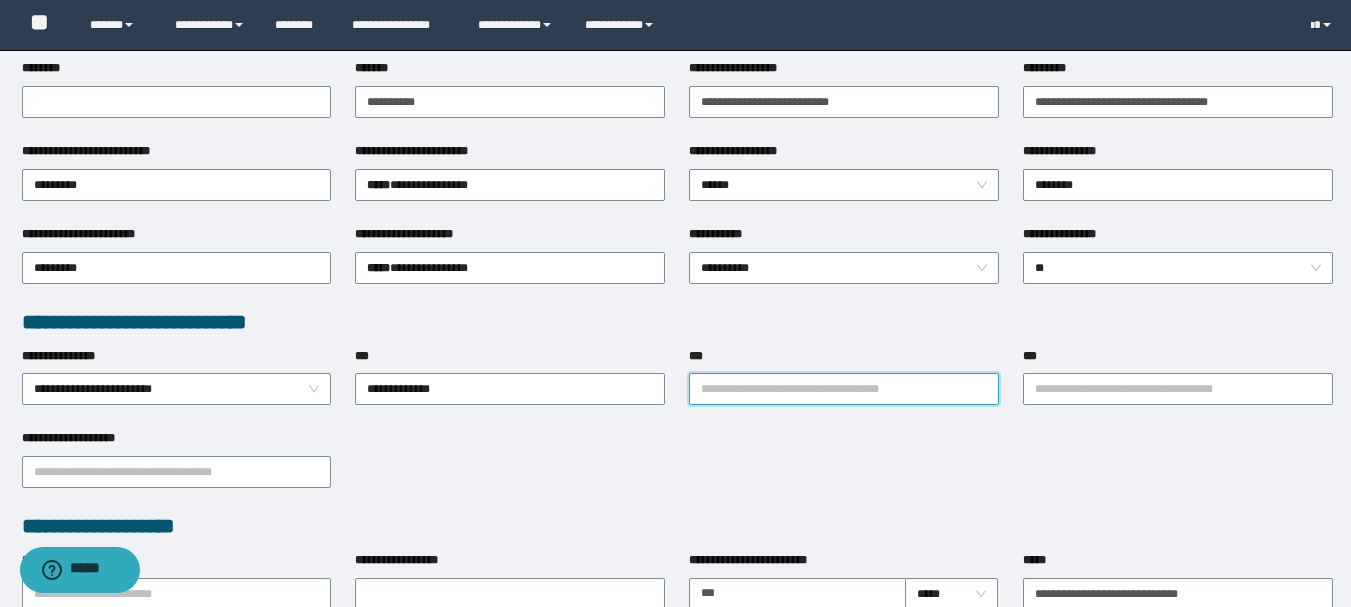 click on "***" at bounding box center (844, 389) 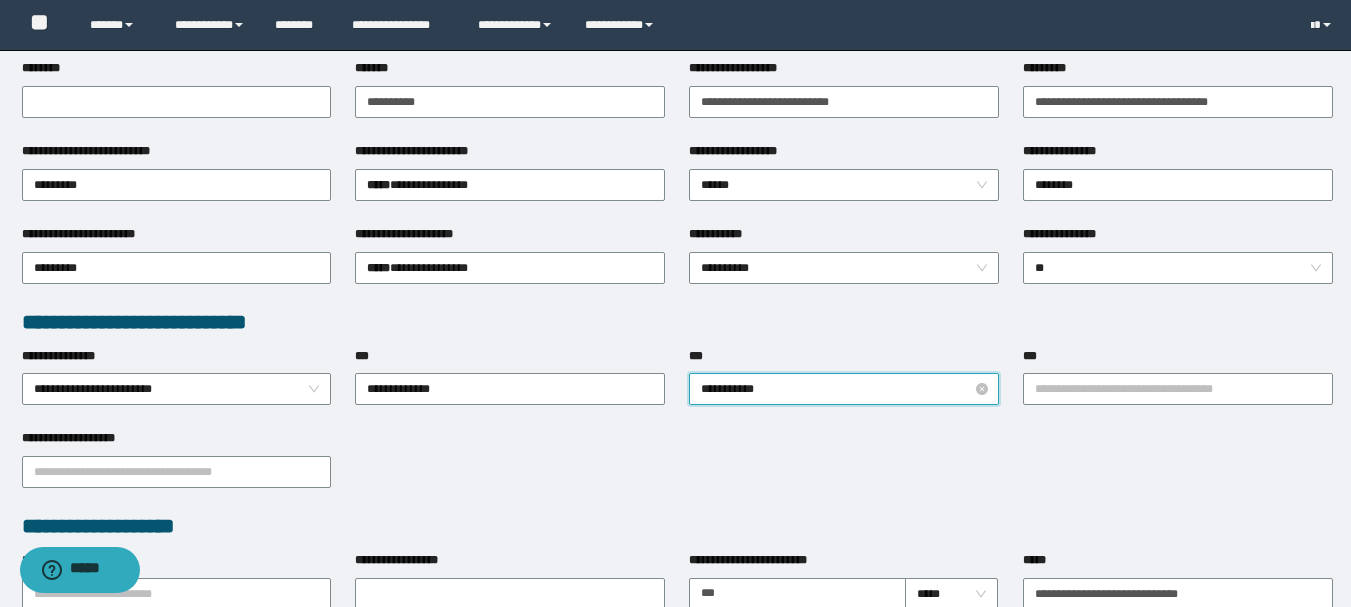 type on "**********" 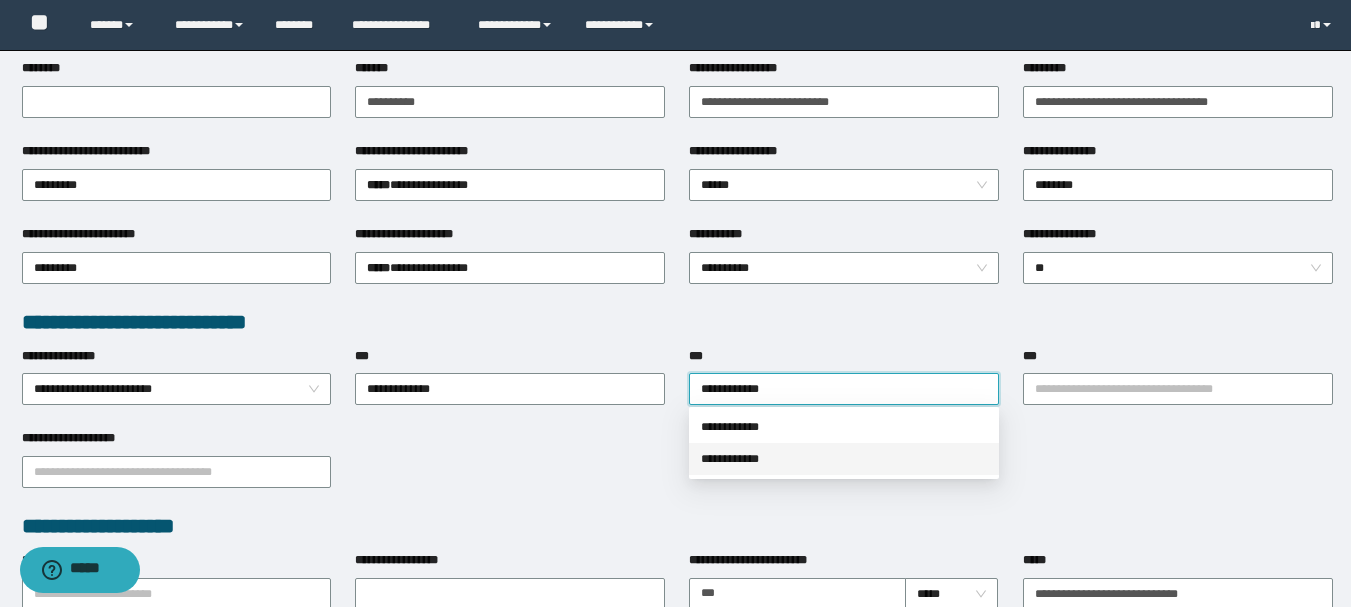click on "**********" at bounding box center [844, 459] 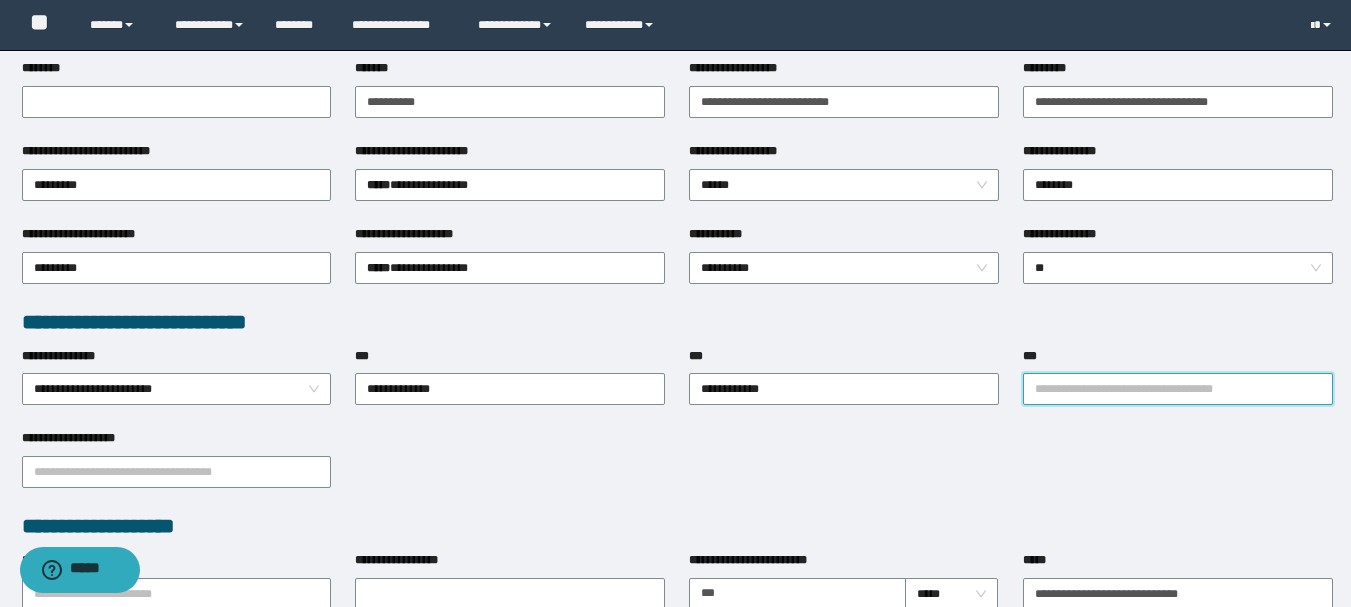 click on "***" at bounding box center (1178, 389) 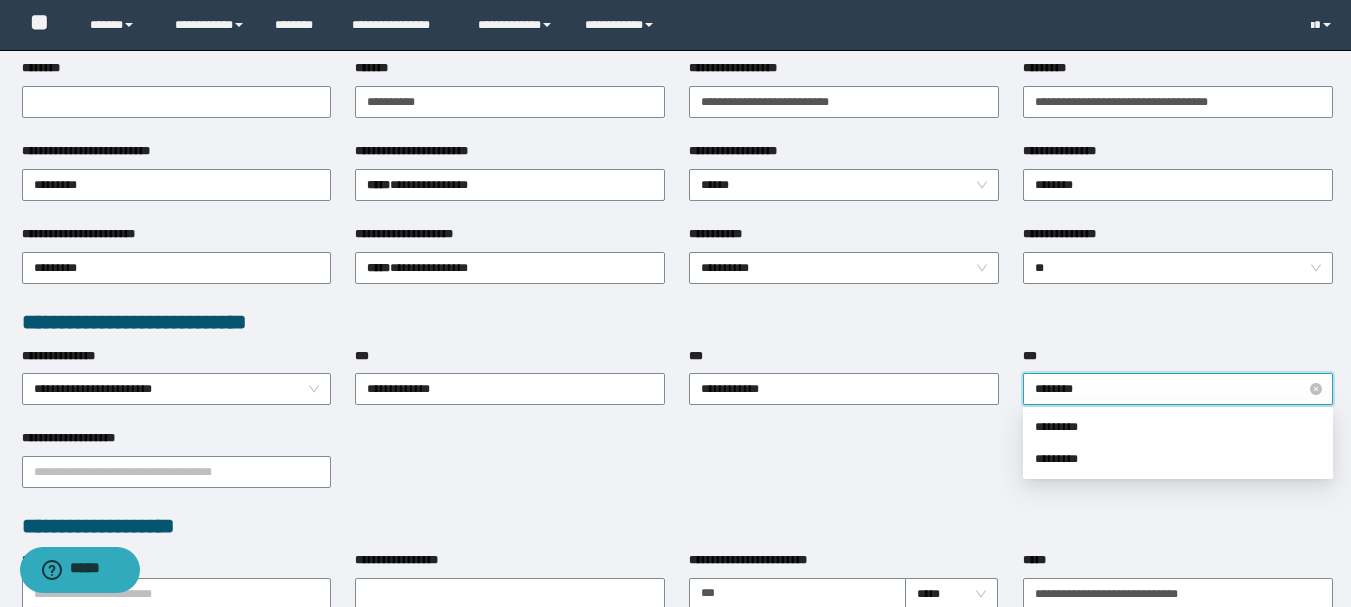 type on "*********" 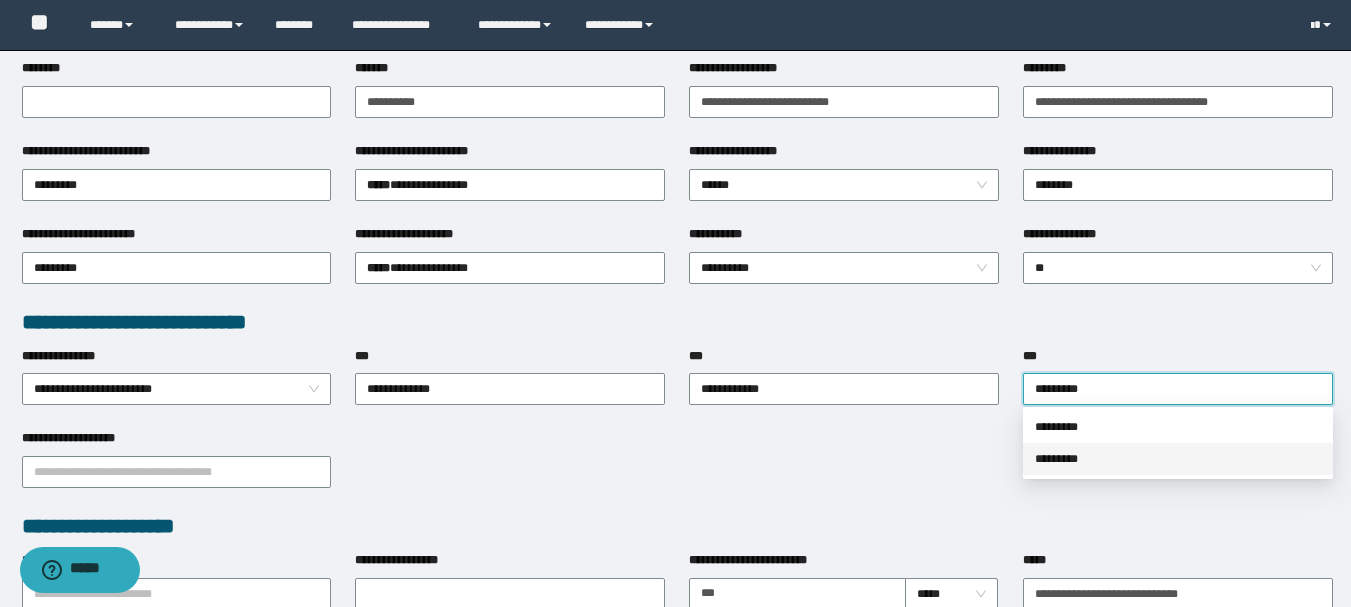 click on "*********" at bounding box center (1178, 459) 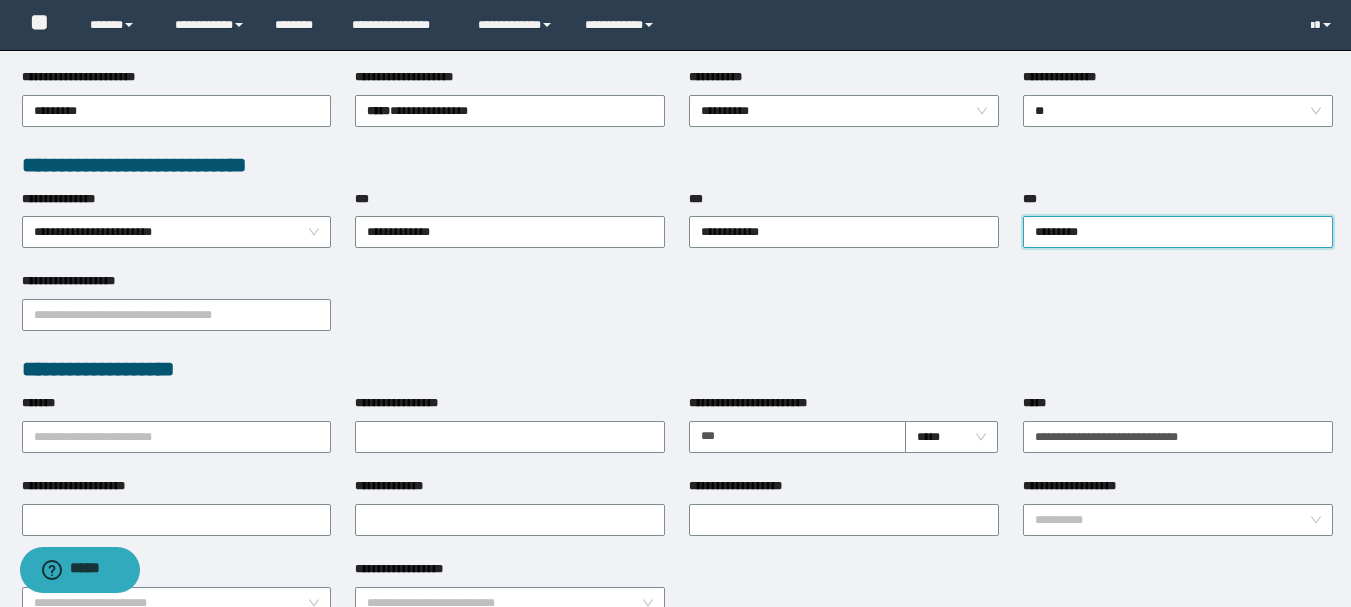 scroll, scrollTop: 500, scrollLeft: 0, axis: vertical 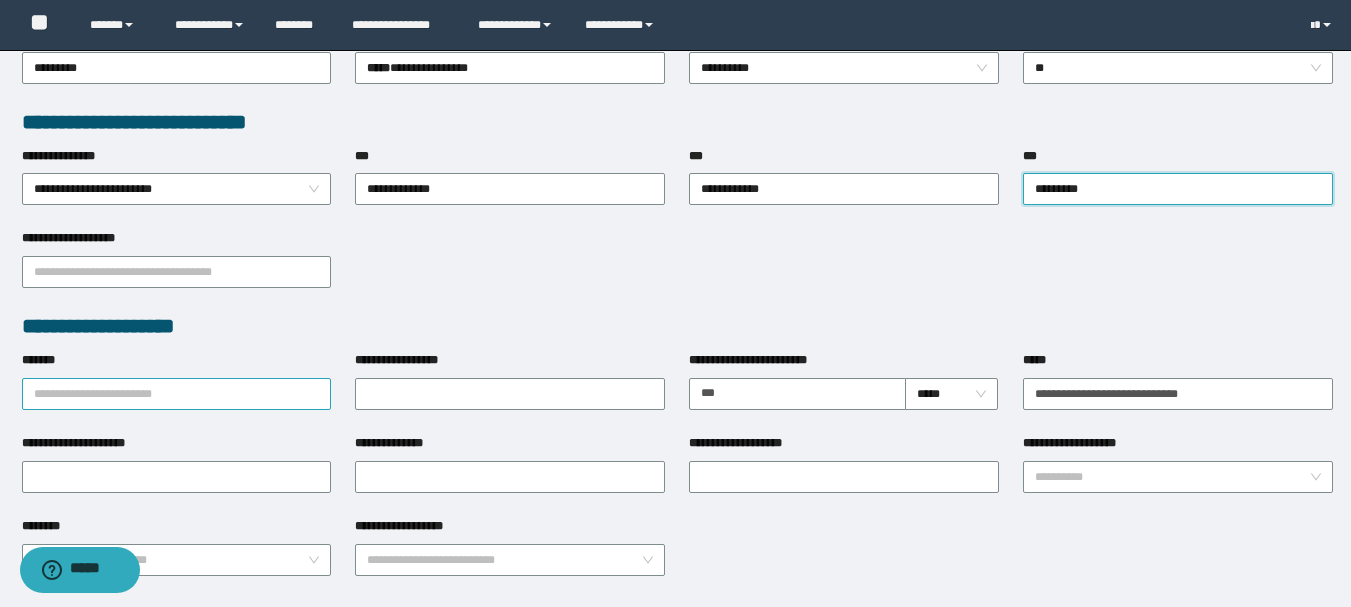 click on "*******" at bounding box center [177, 394] 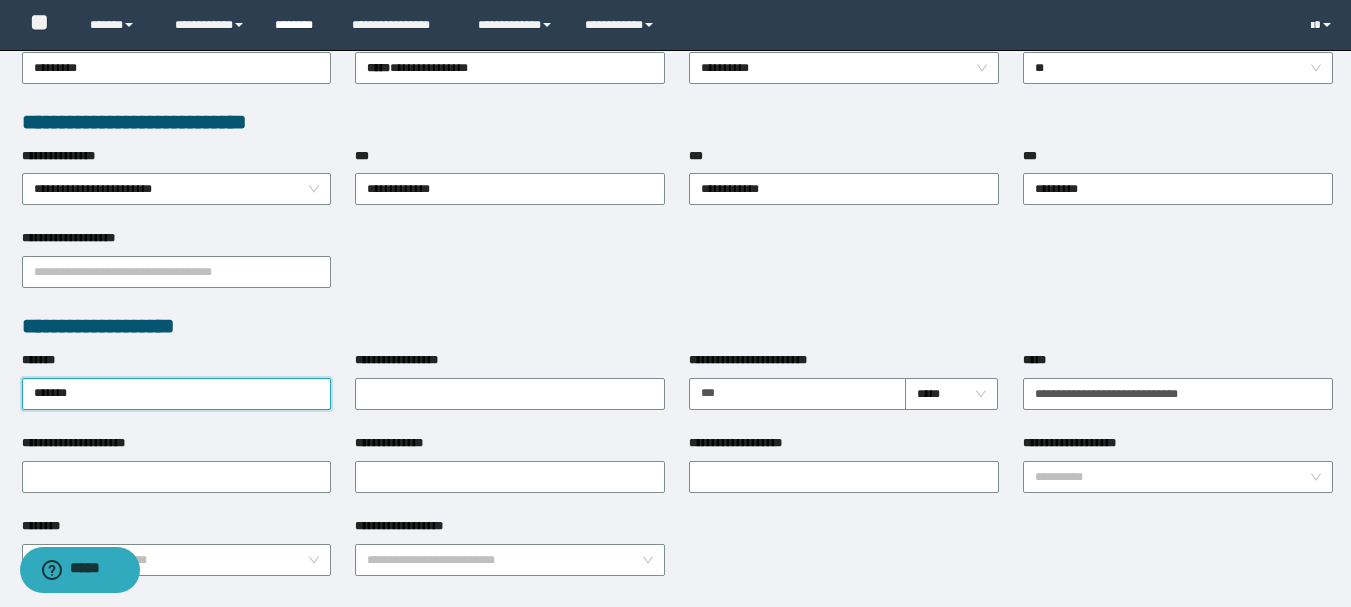 type on "*******" 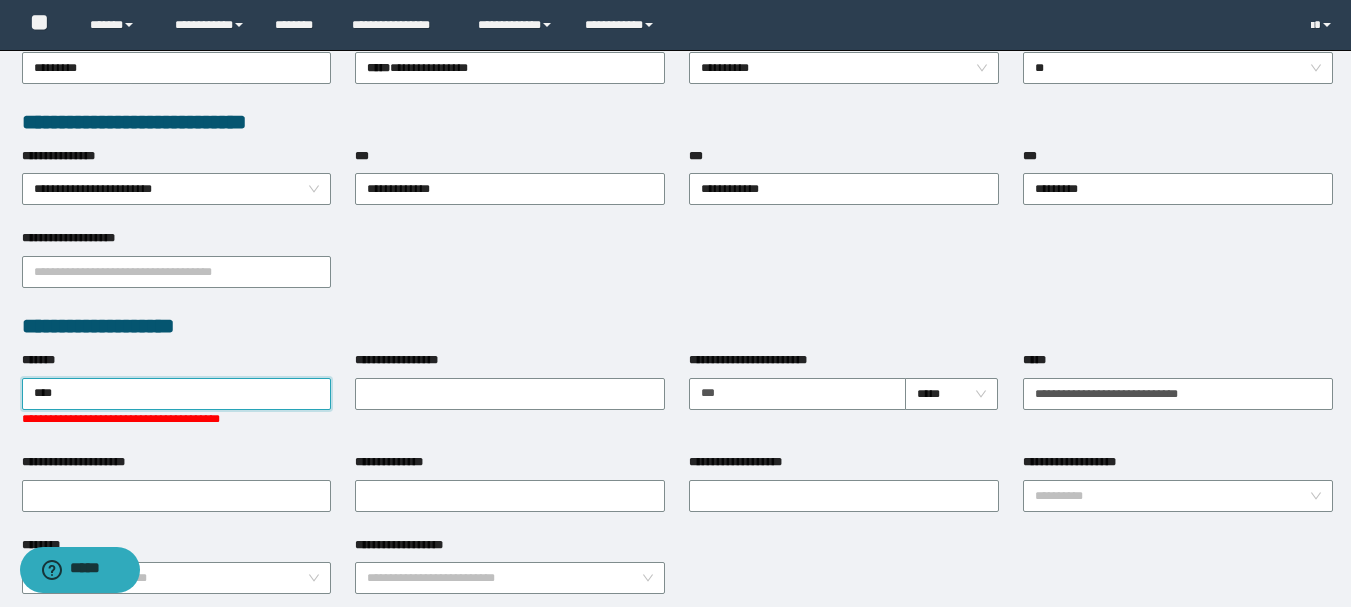 type on "*****" 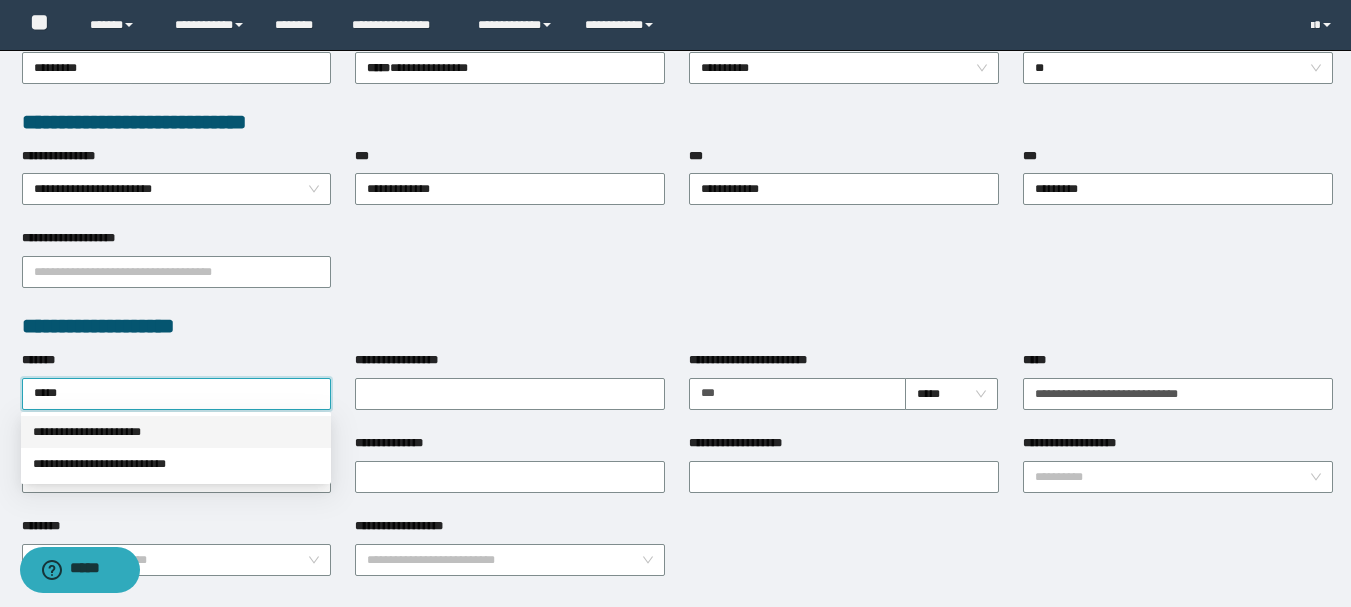 click on "**********" at bounding box center [176, 432] 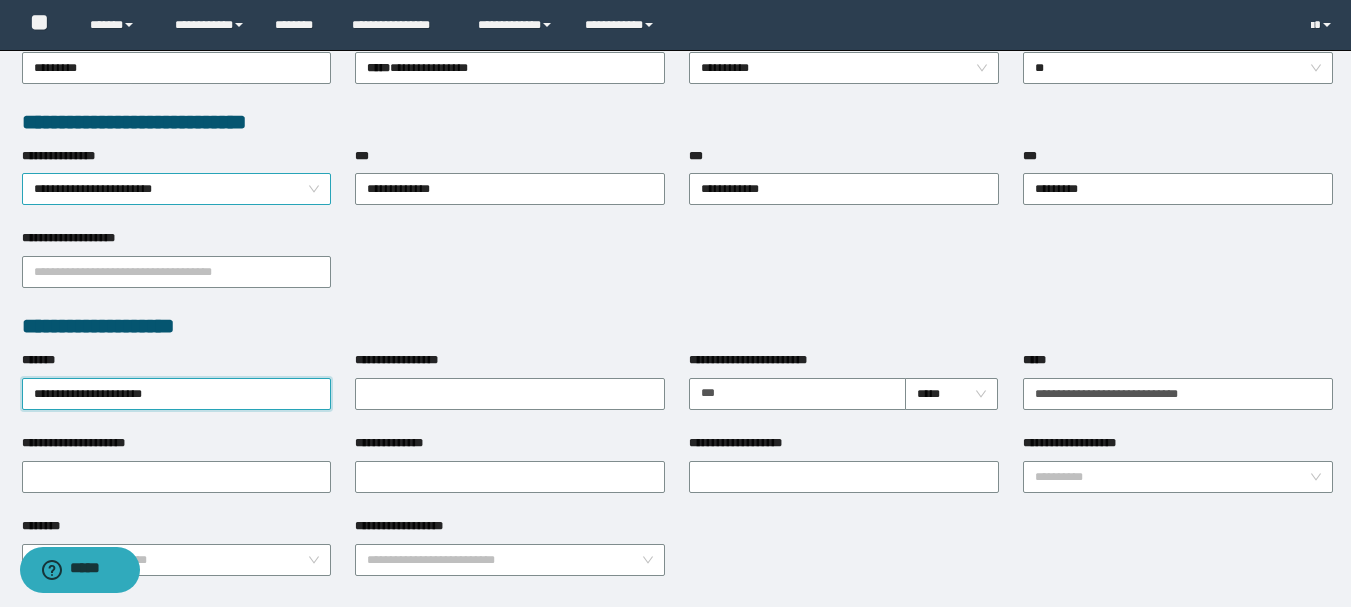 click on "**********" at bounding box center [177, 189] 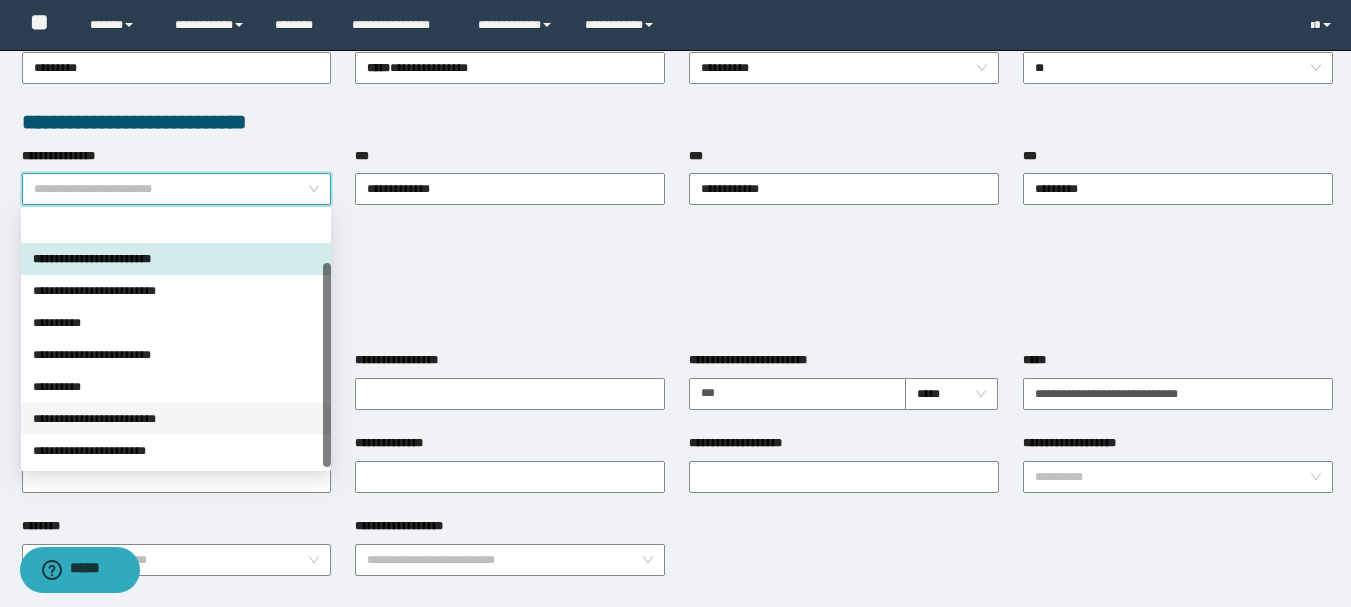 scroll, scrollTop: 0, scrollLeft: 0, axis: both 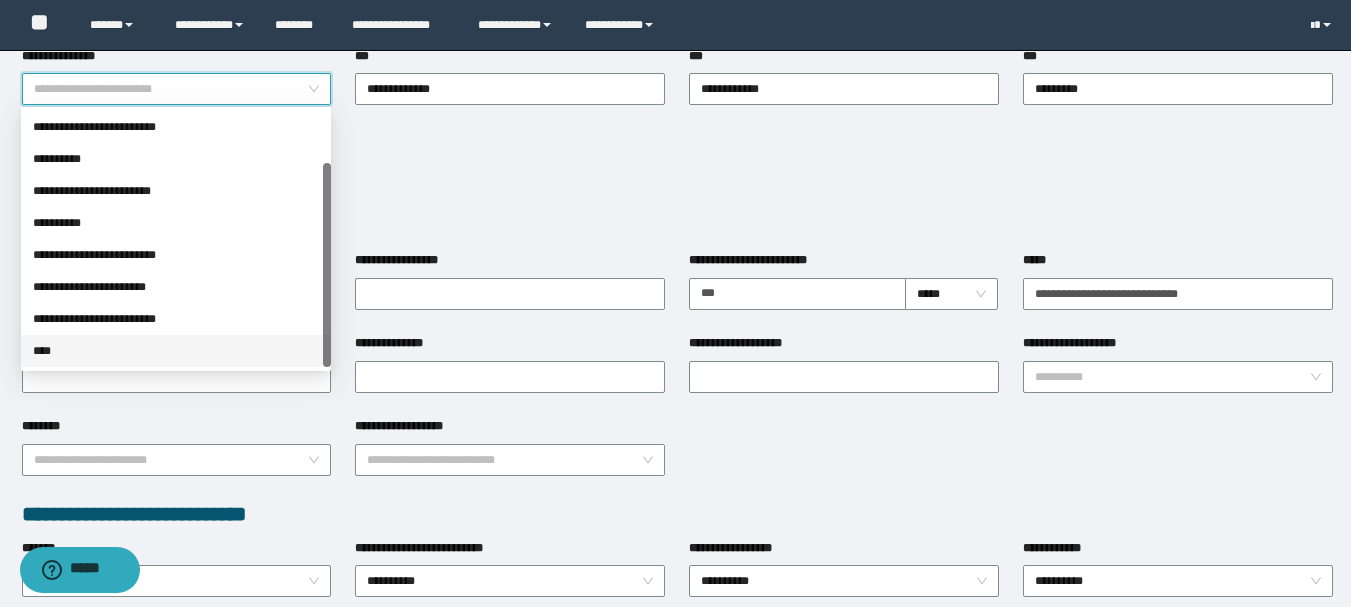 click on "****" at bounding box center [176, 351] 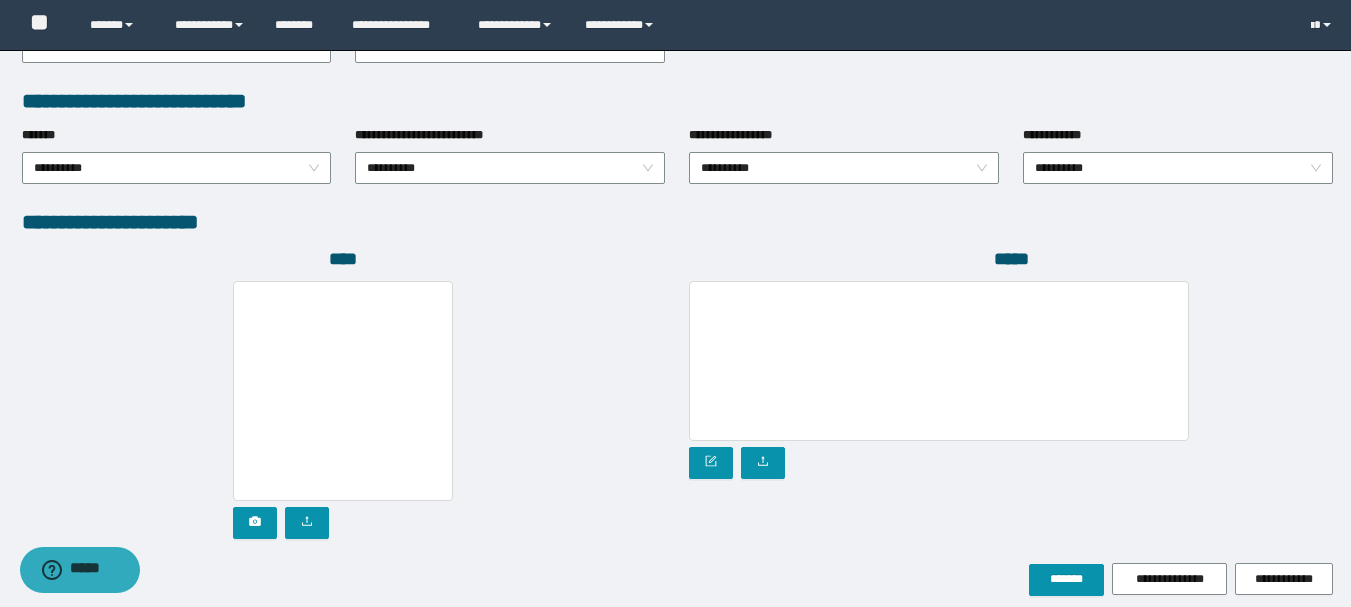 scroll, scrollTop: 1096, scrollLeft: 0, axis: vertical 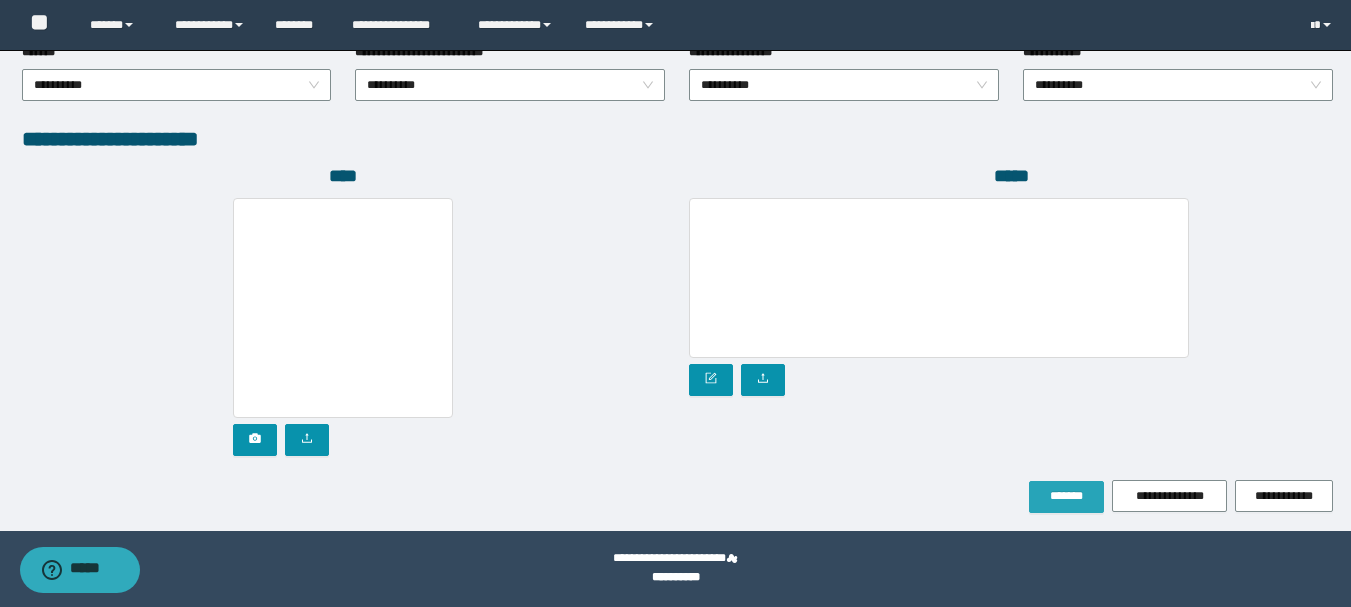 click on "*******" at bounding box center [1066, 497] 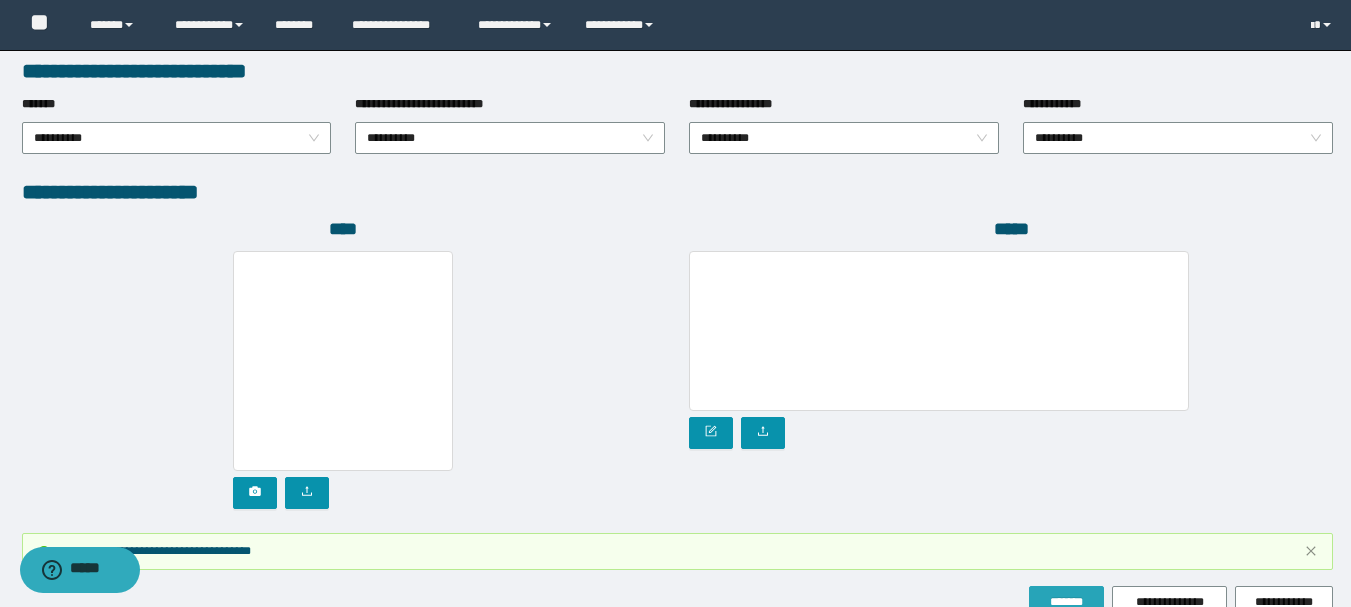 scroll, scrollTop: 1149, scrollLeft: 0, axis: vertical 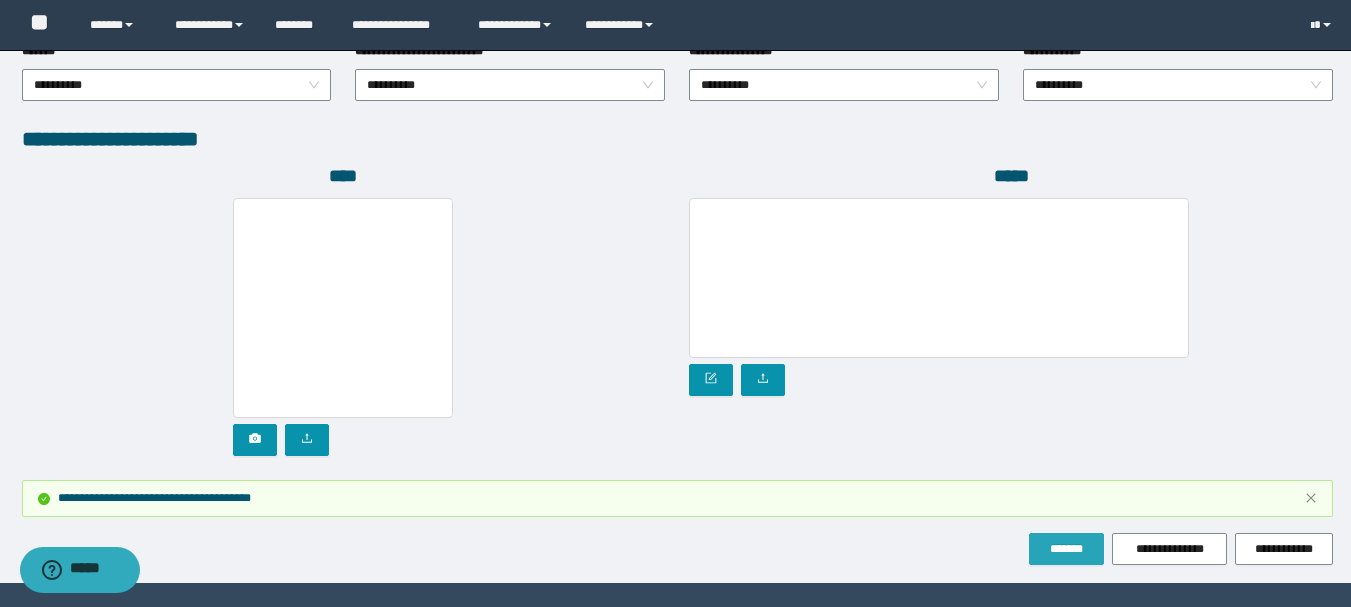 click on "**********" at bounding box center (677, 498) 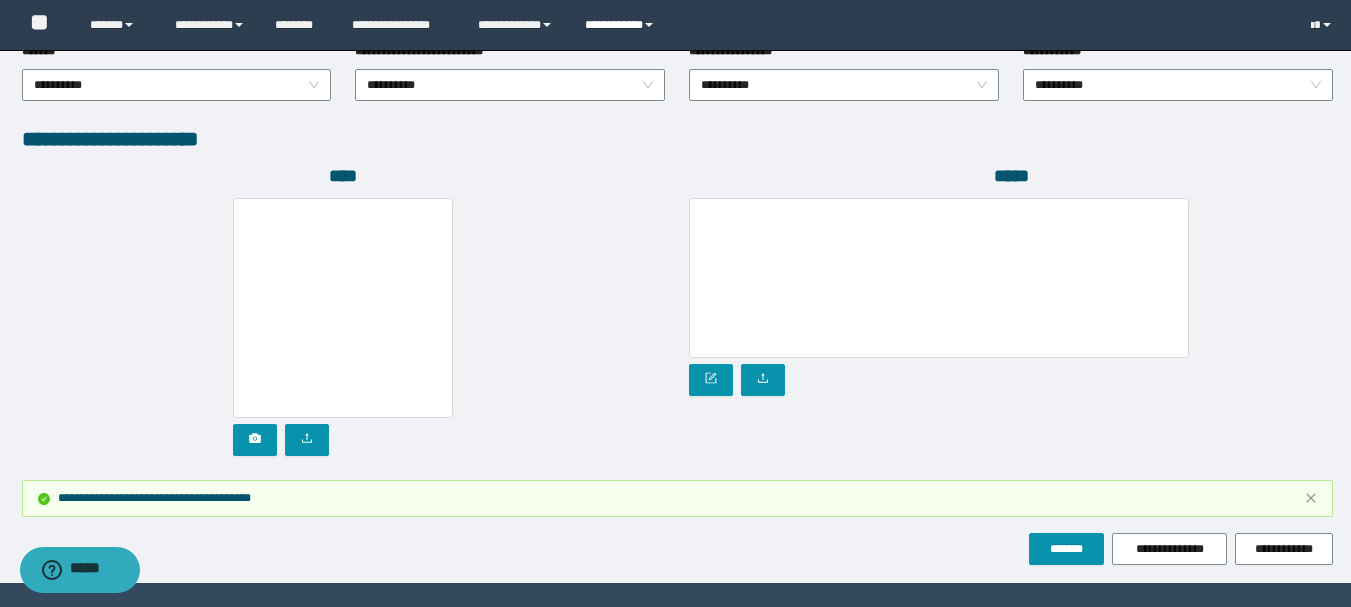 click on "**********" at bounding box center [622, 25] 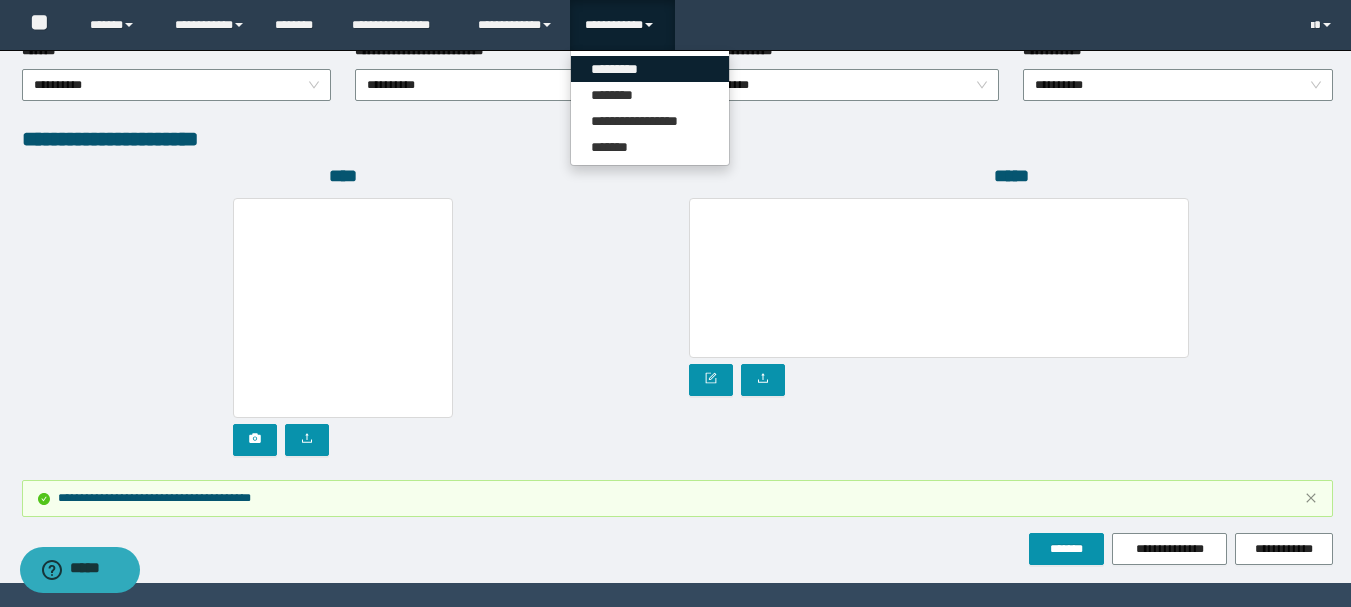 click on "*********" at bounding box center (650, 69) 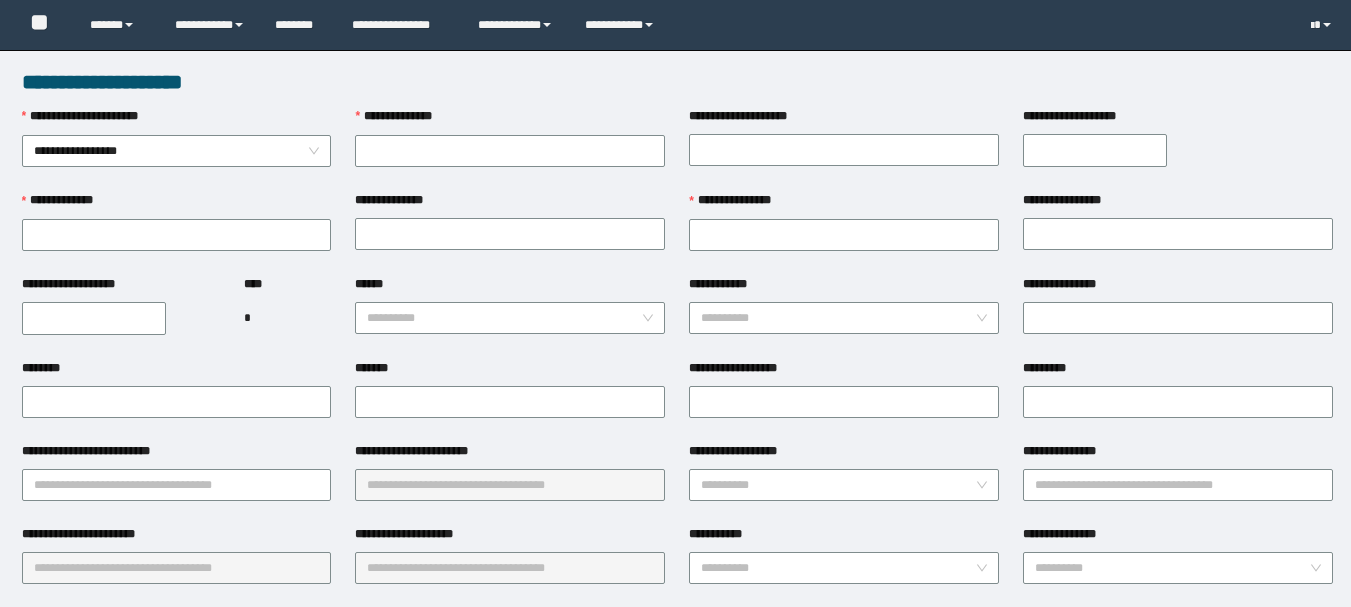 scroll, scrollTop: 0, scrollLeft: 0, axis: both 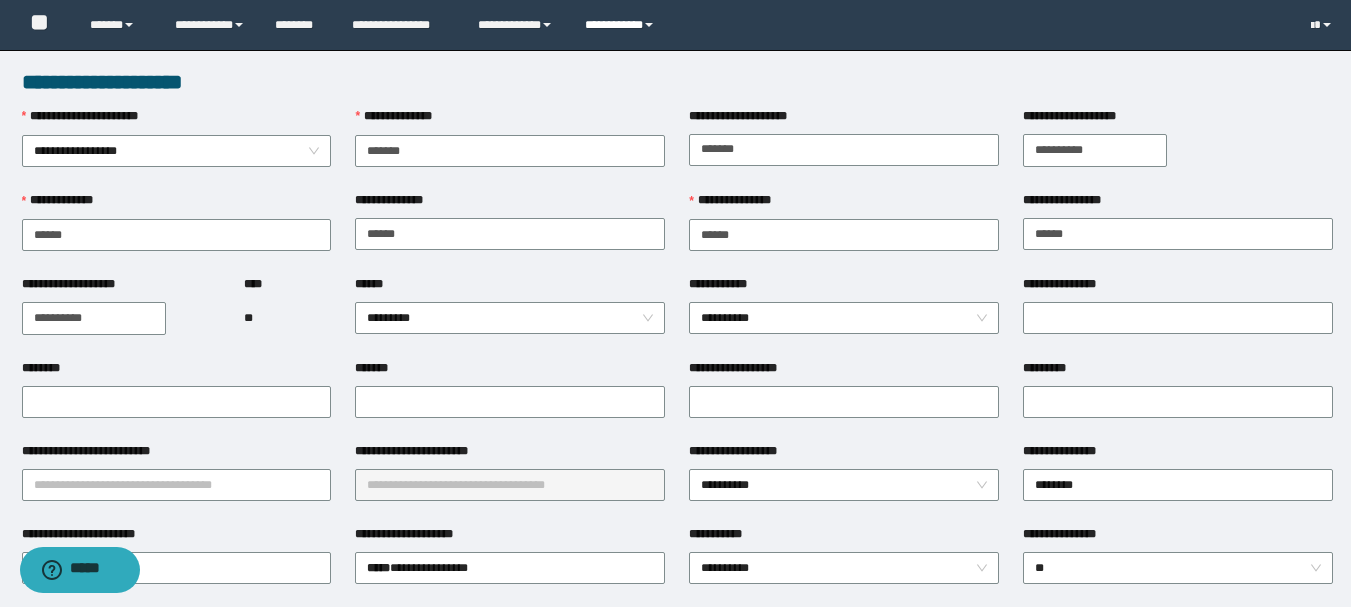 click on "**********" at bounding box center [622, 25] 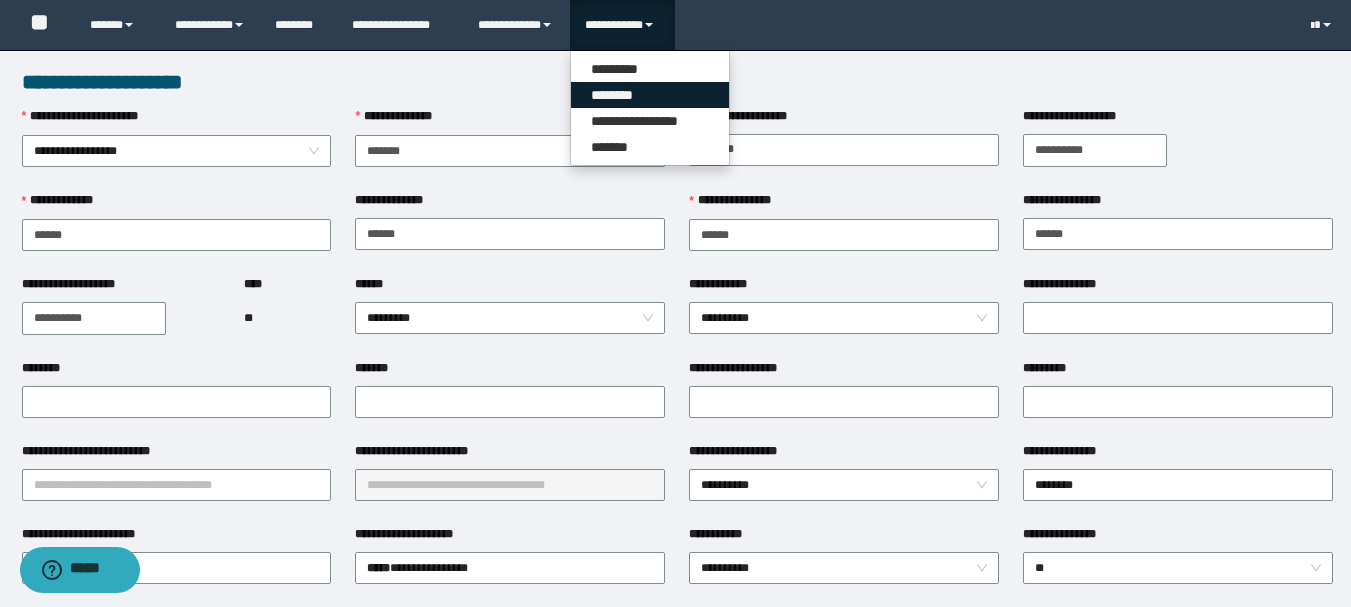 click on "********" at bounding box center (650, 95) 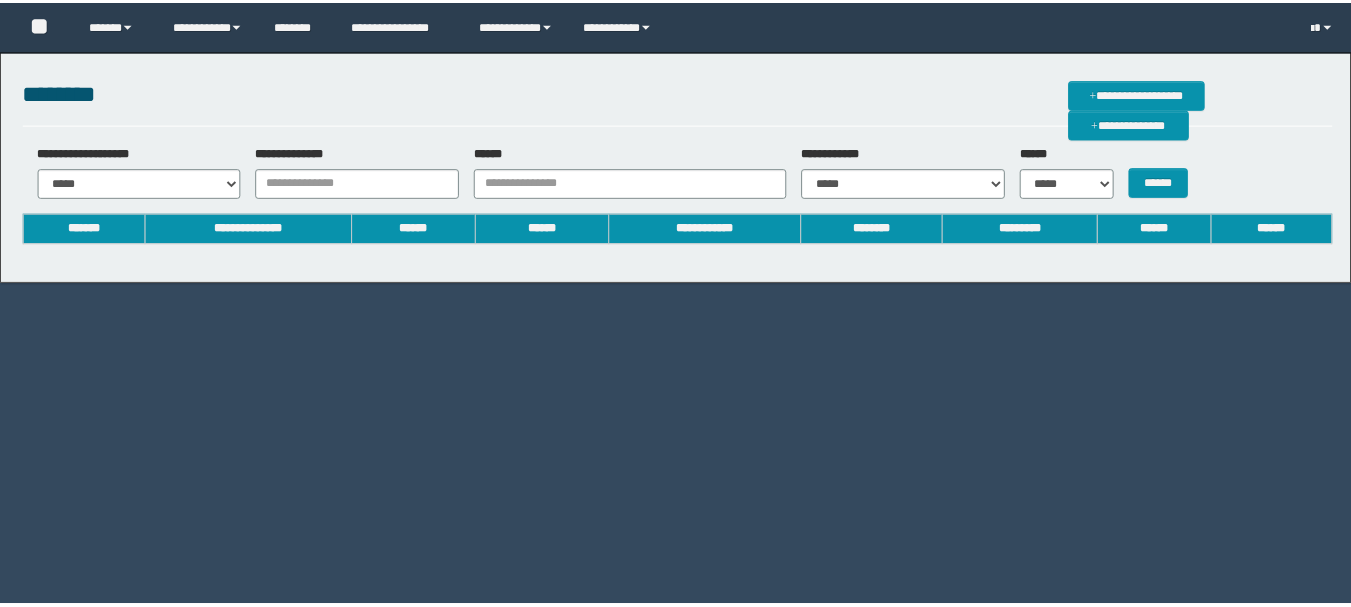 scroll, scrollTop: 0, scrollLeft: 0, axis: both 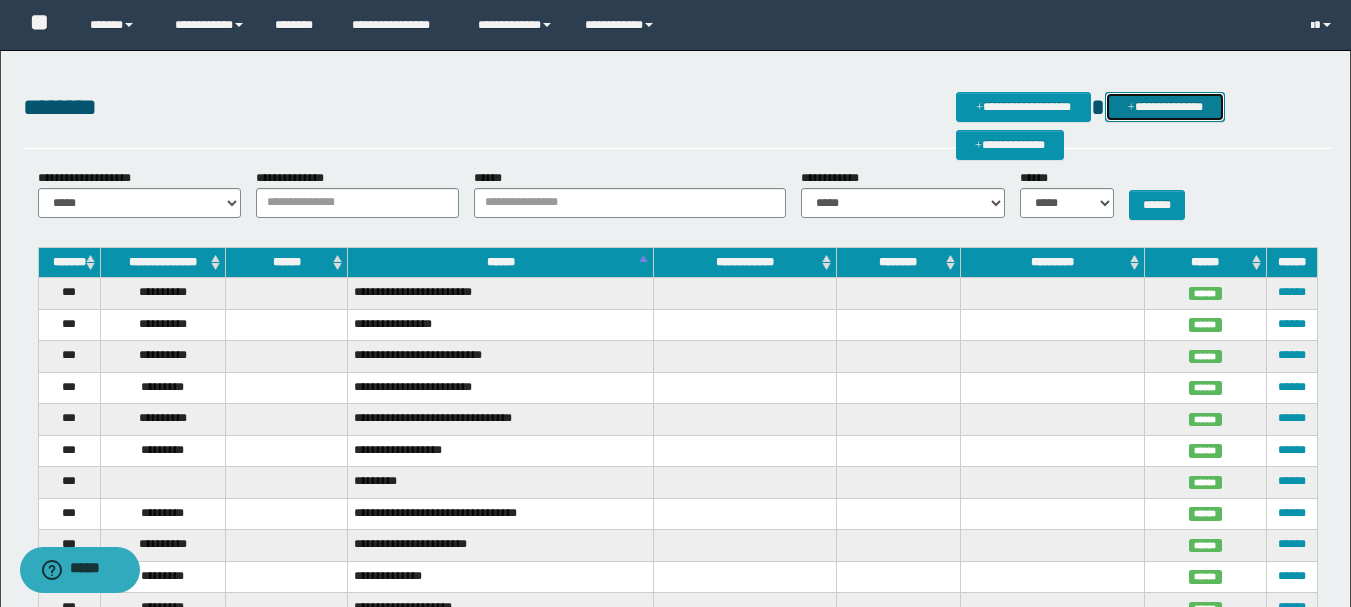 click on "**********" at bounding box center (1165, 107) 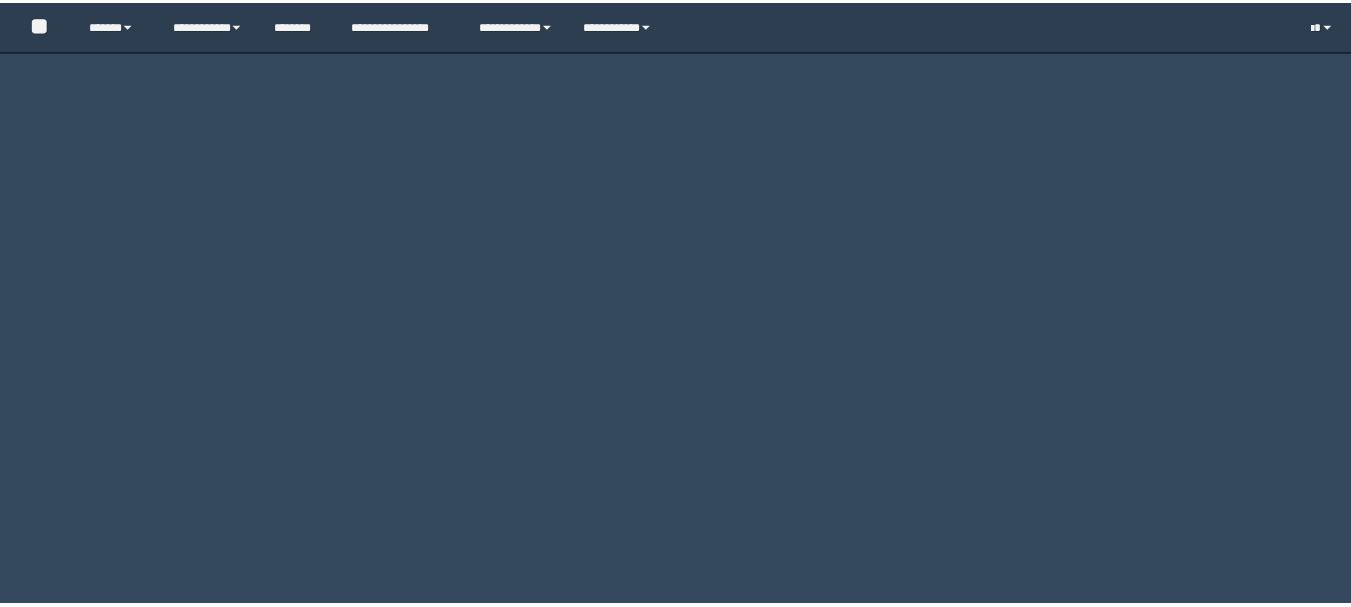 scroll, scrollTop: 0, scrollLeft: 0, axis: both 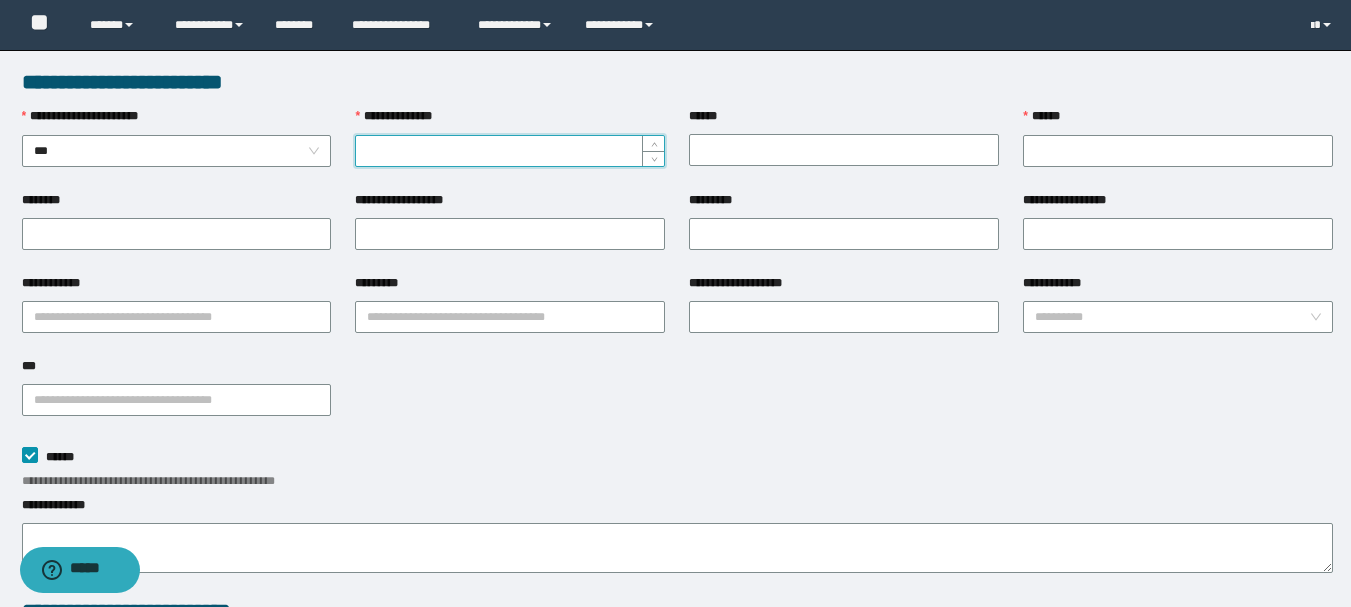 paste on "*********" 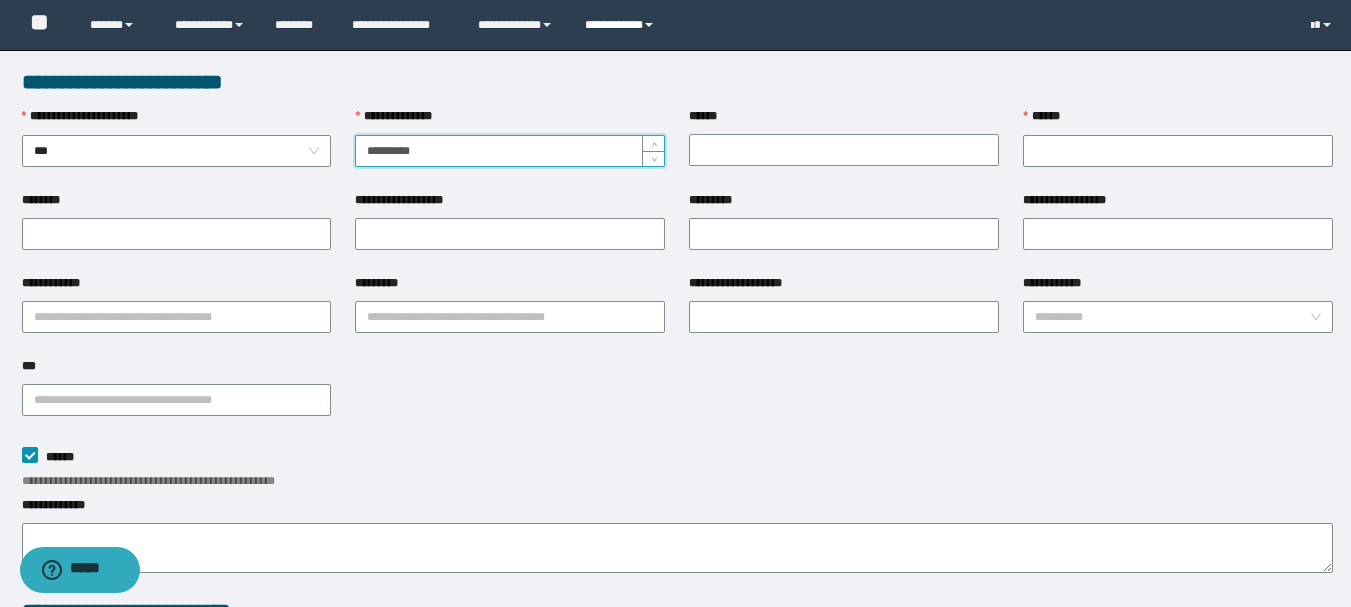 type on "*********" 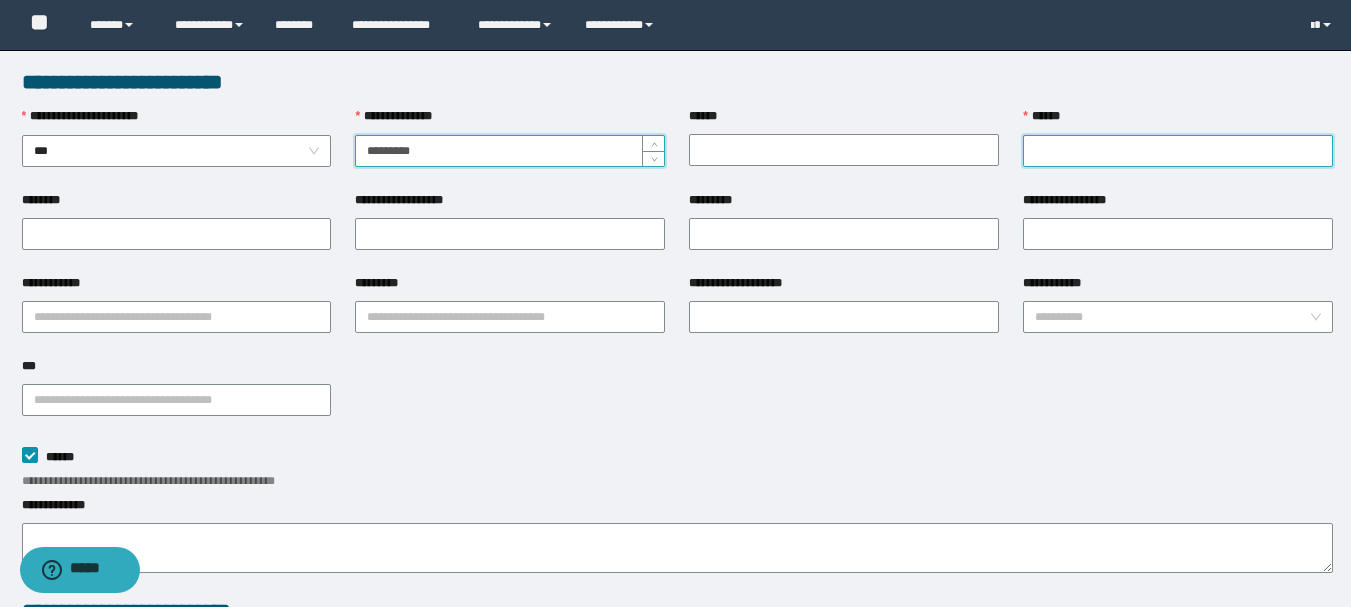 click on "******" at bounding box center [1178, 151] 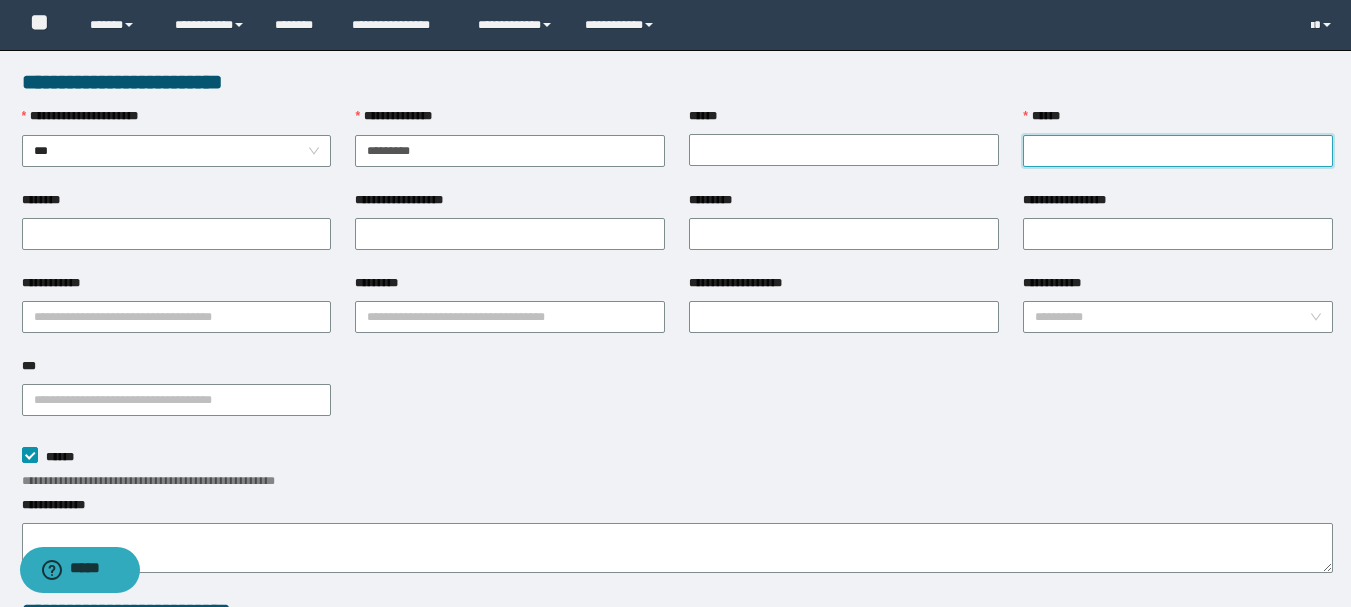 paste on "**********" 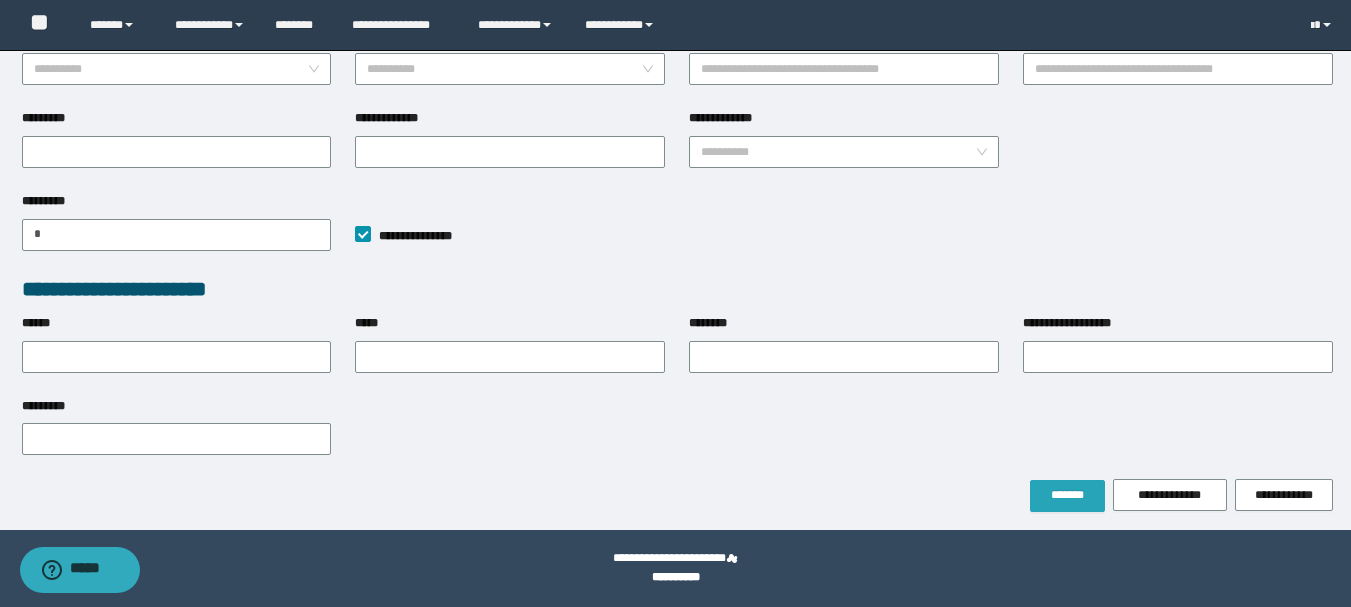 type on "**********" 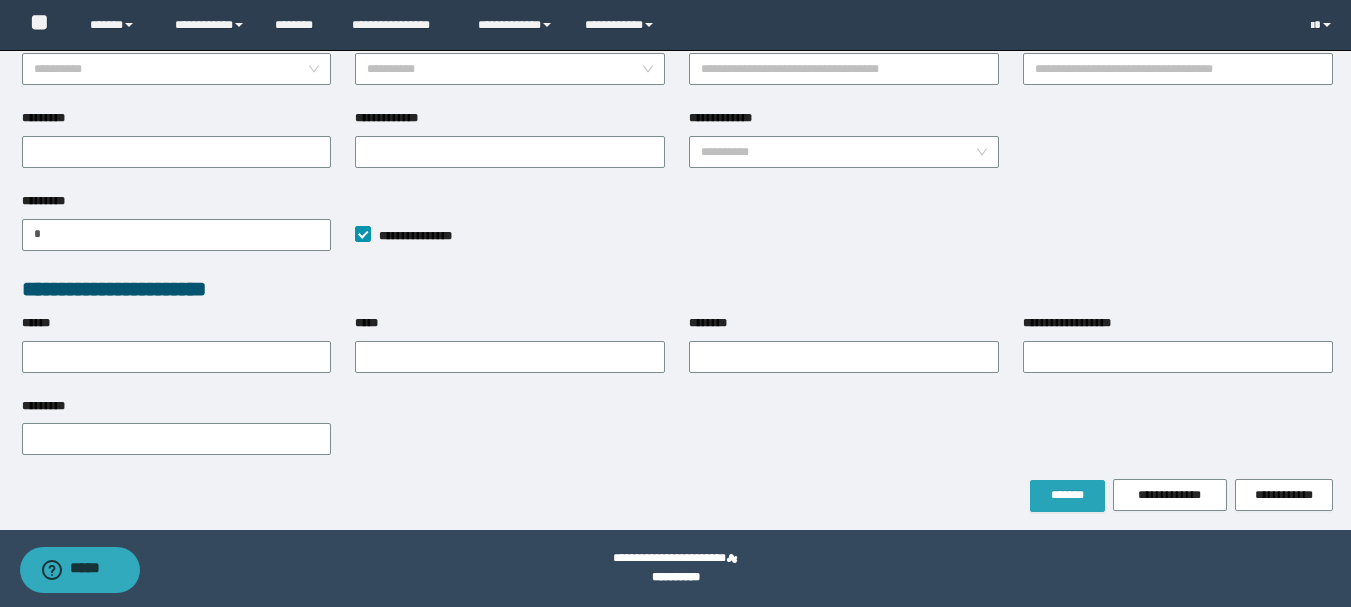 click on "*******" at bounding box center (1067, 496) 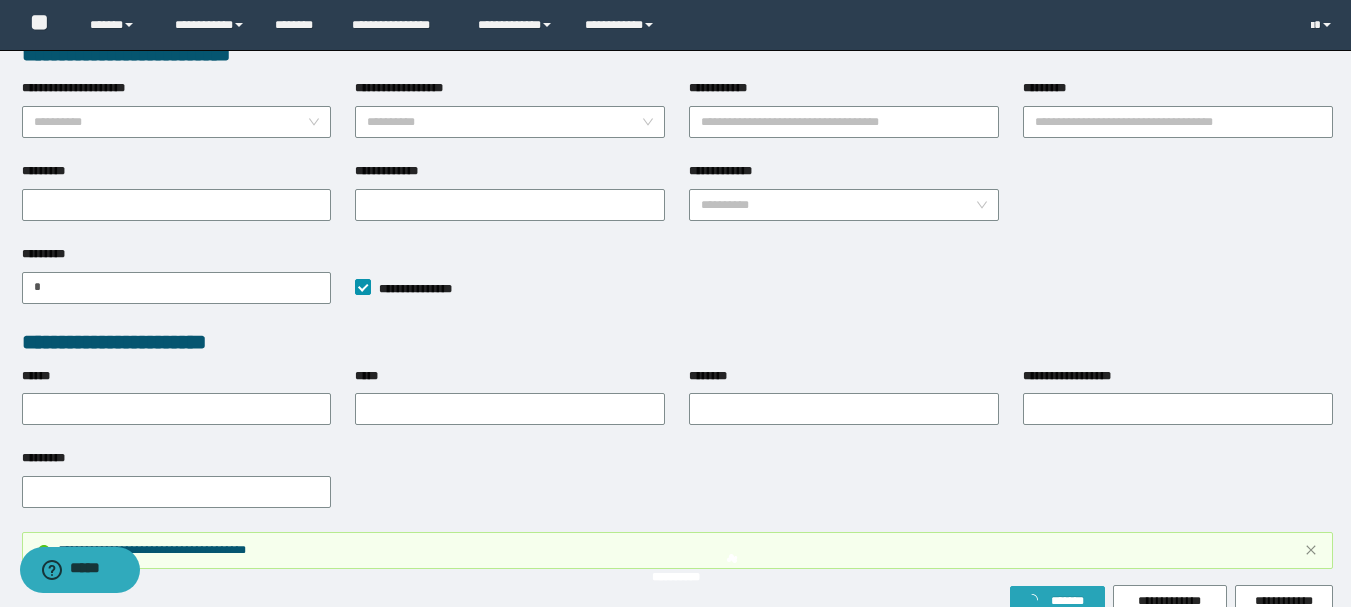 scroll, scrollTop: 662, scrollLeft: 0, axis: vertical 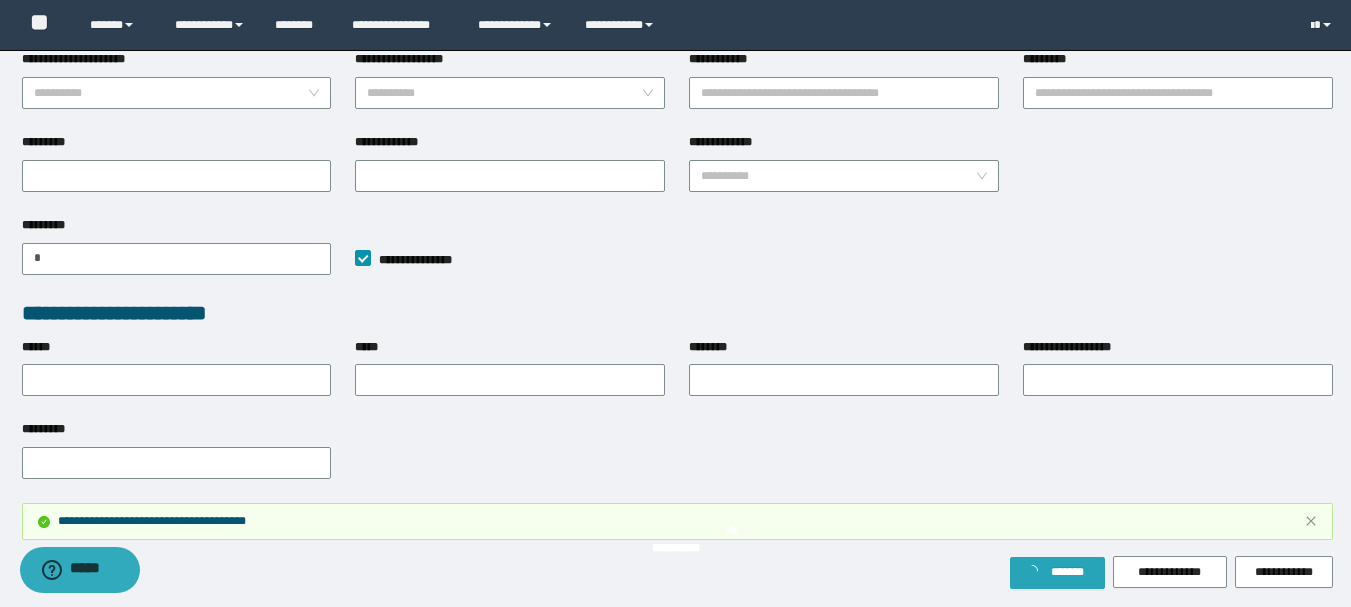 type on "**" 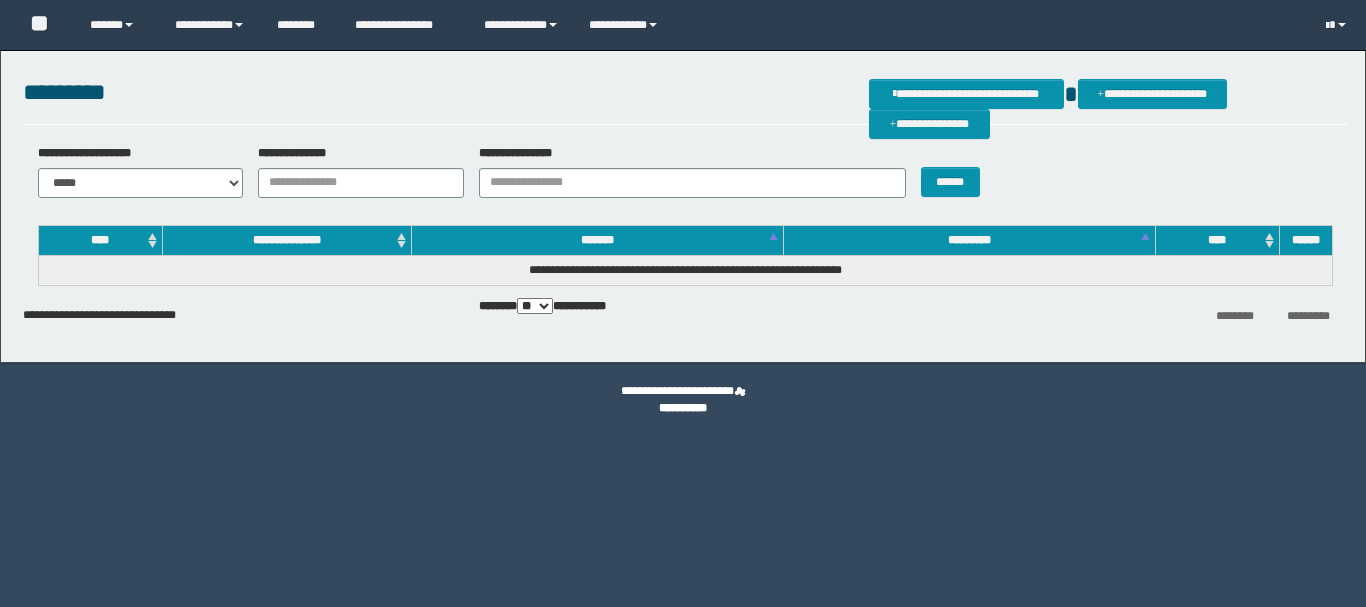 scroll, scrollTop: 0, scrollLeft: 0, axis: both 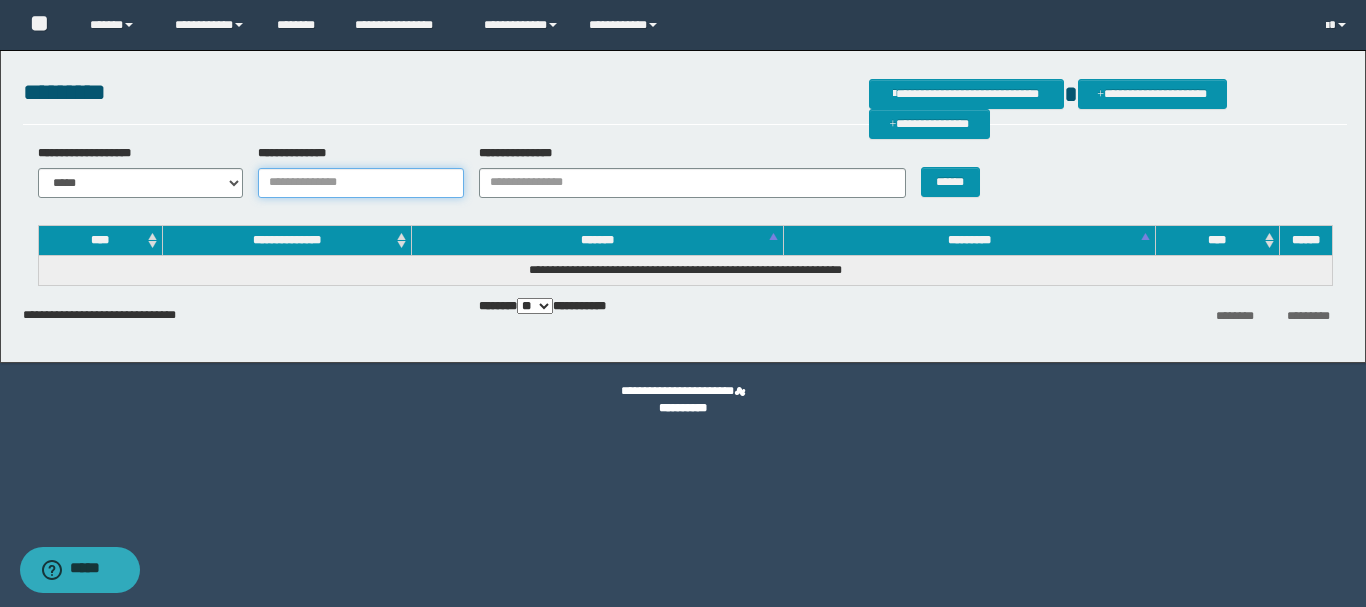 click on "**********" at bounding box center [361, 183] 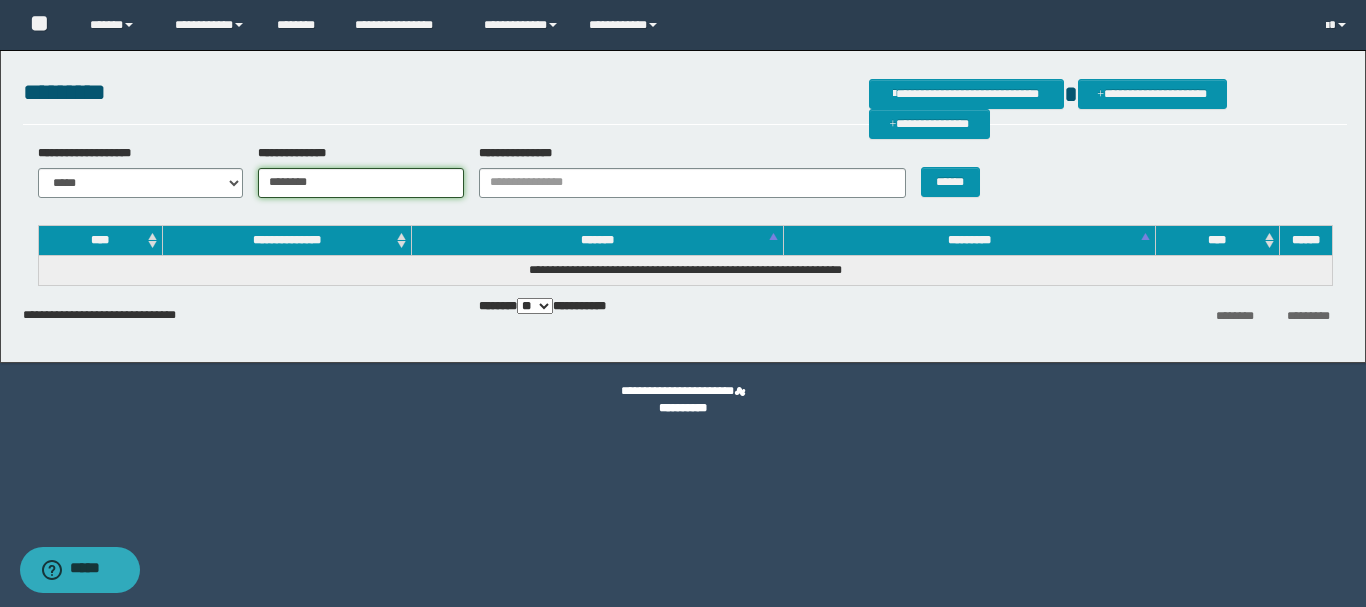 type on "********" 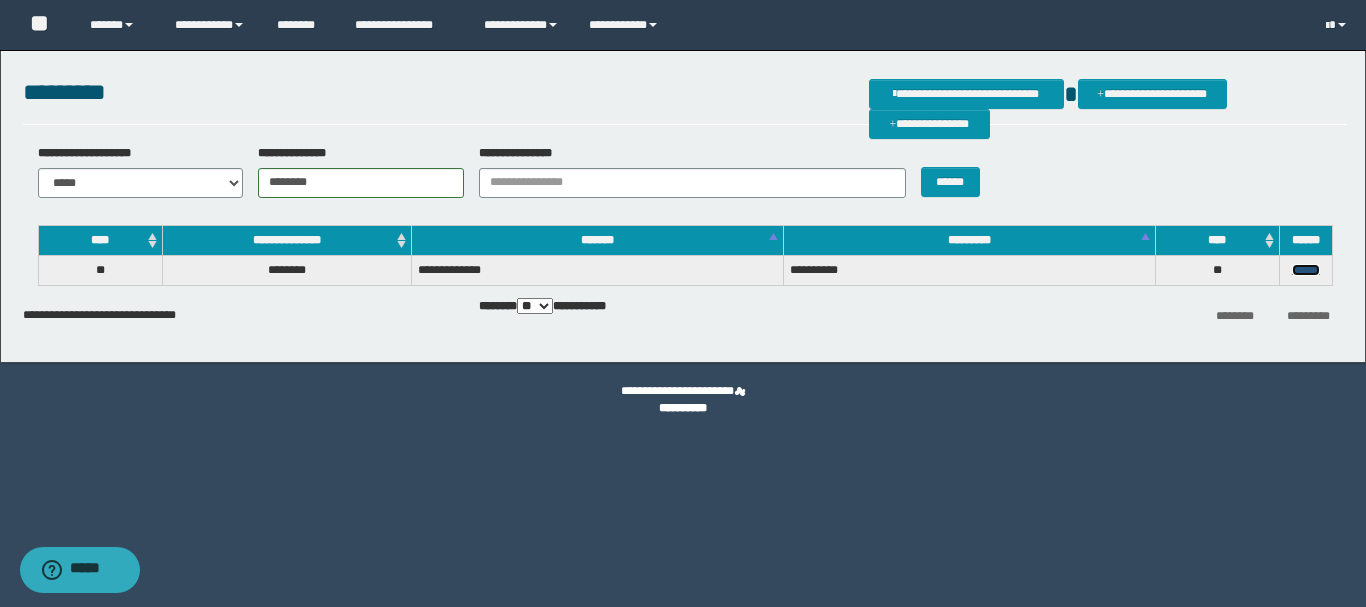 click on "******" at bounding box center (1306, 270) 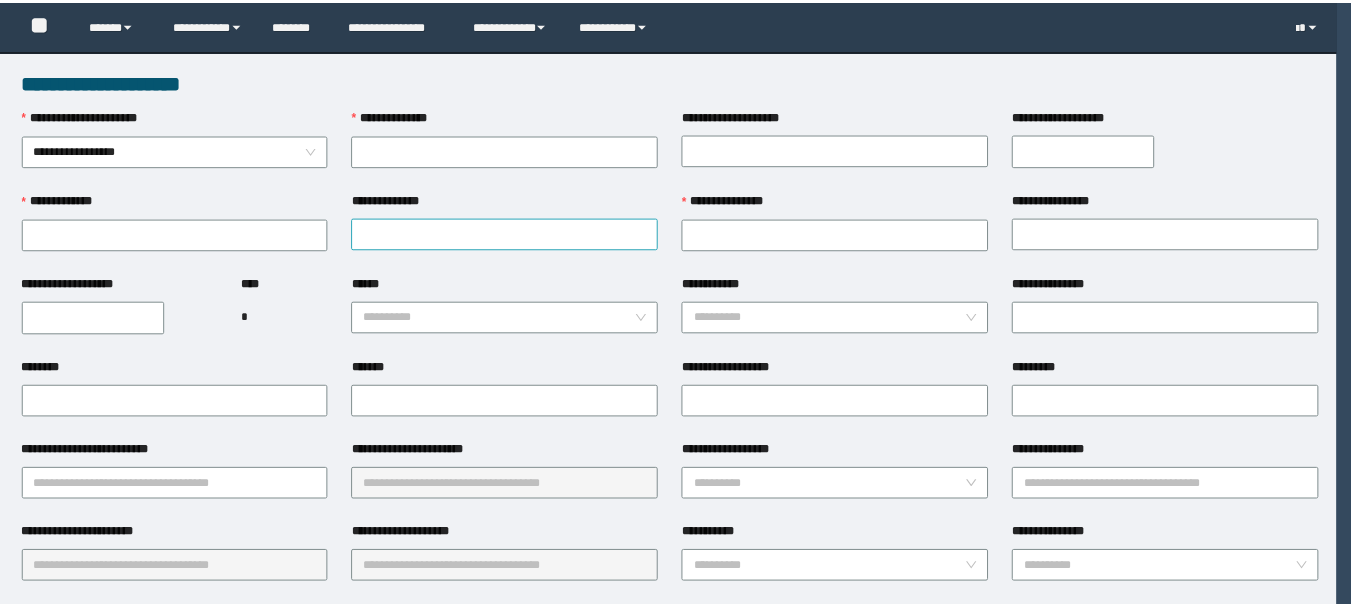 scroll, scrollTop: 0, scrollLeft: 0, axis: both 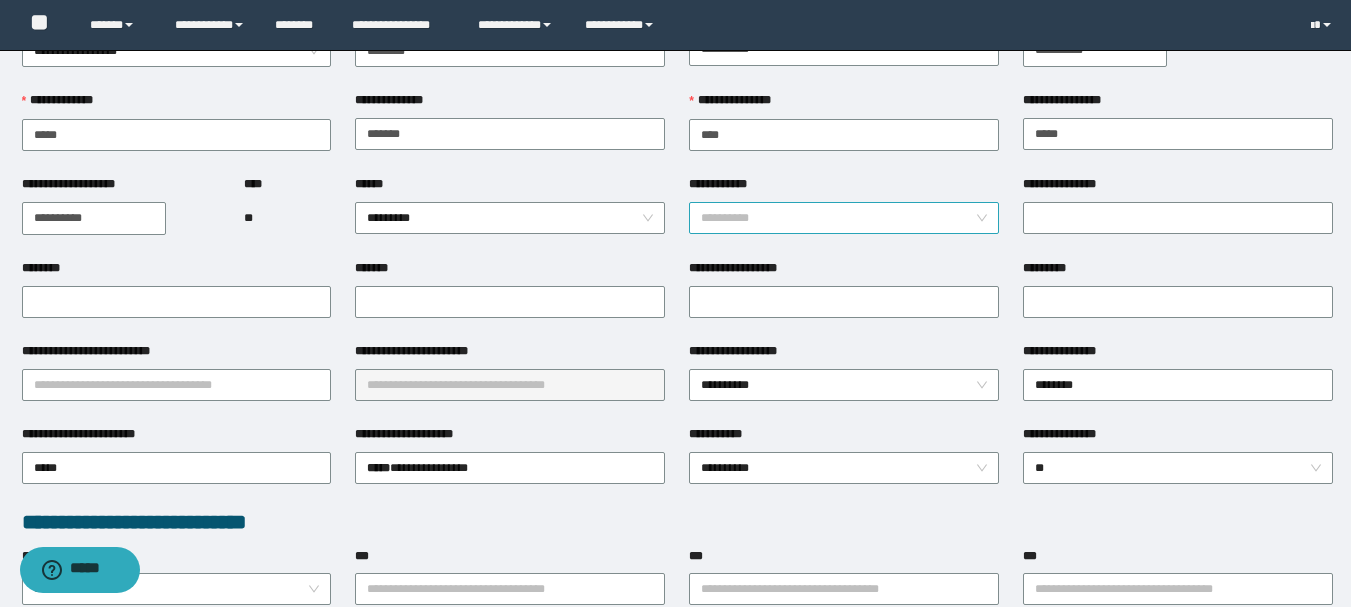 click on "**********" at bounding box center [844, 218] 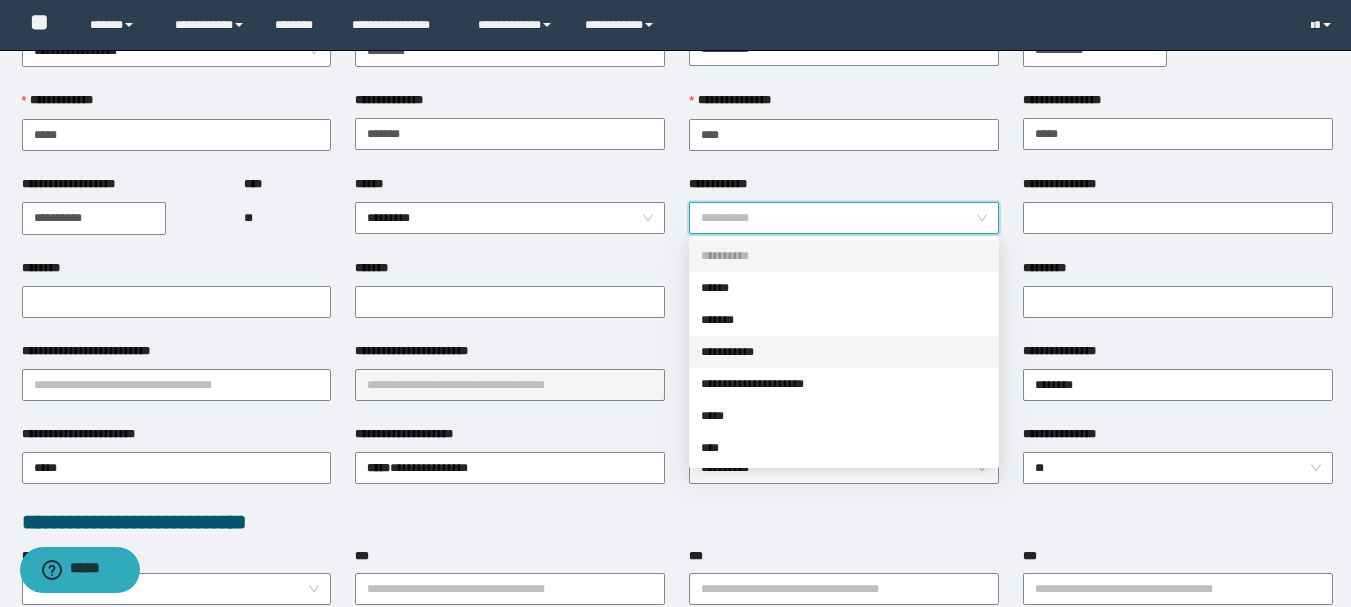 click on "**********" at bounding box center (844, 352) 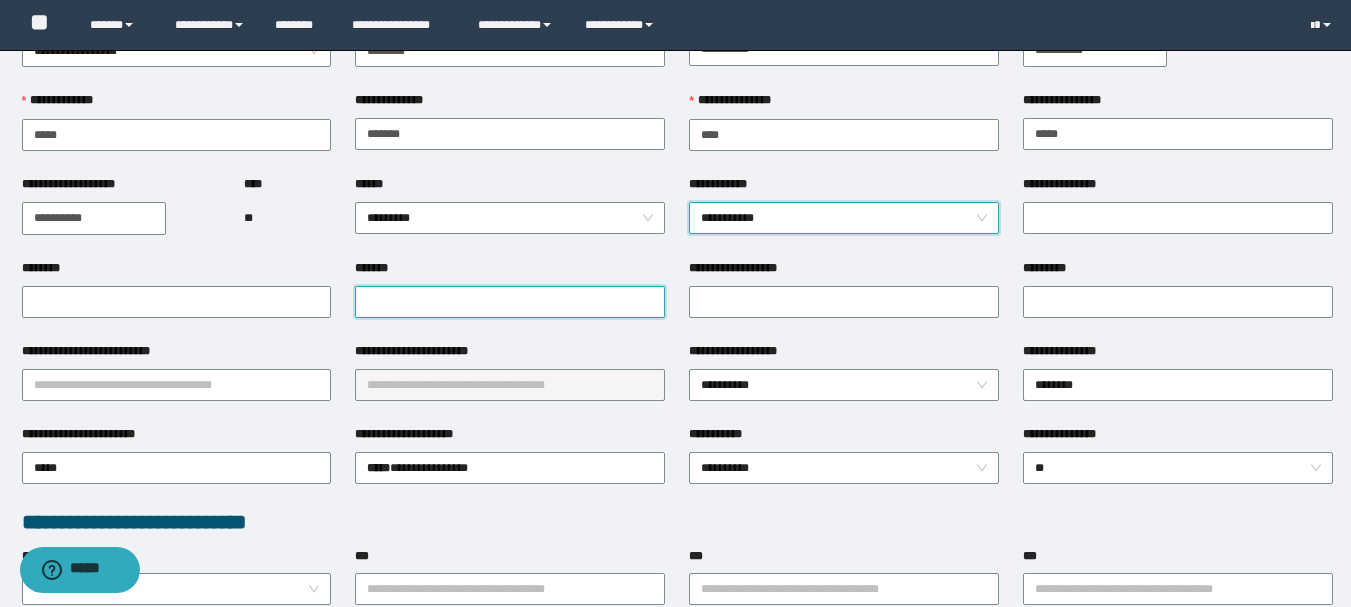 click on "*******" at bounding box center (510, 302) 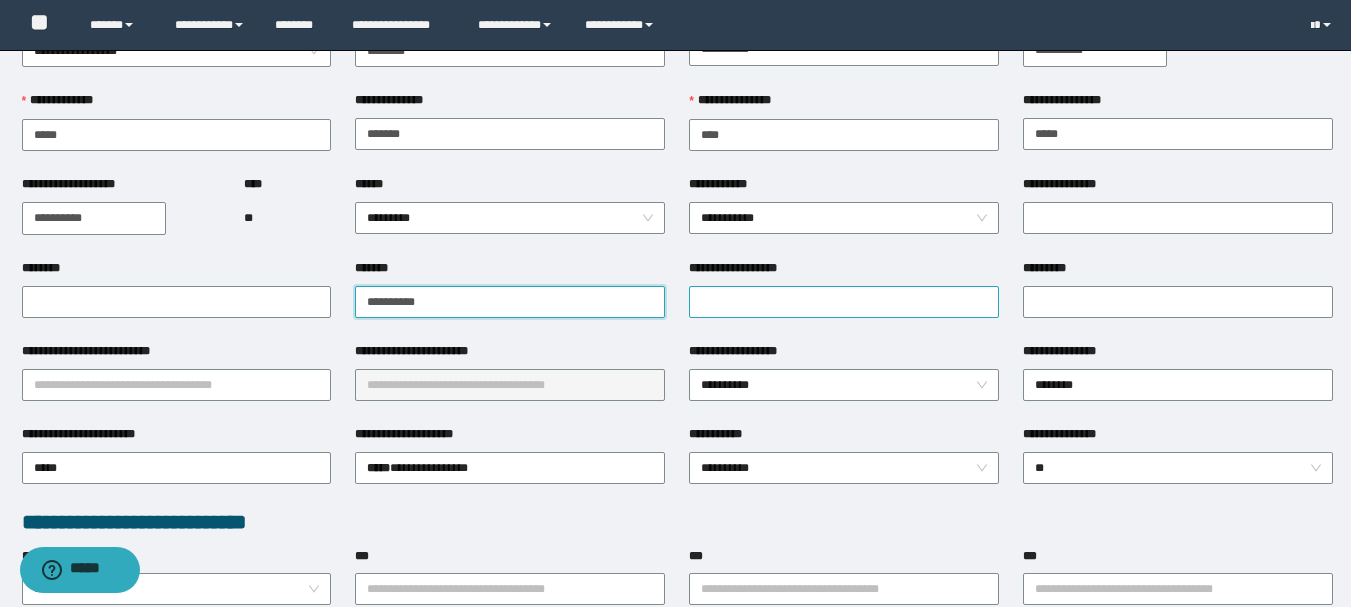 type on "**********" 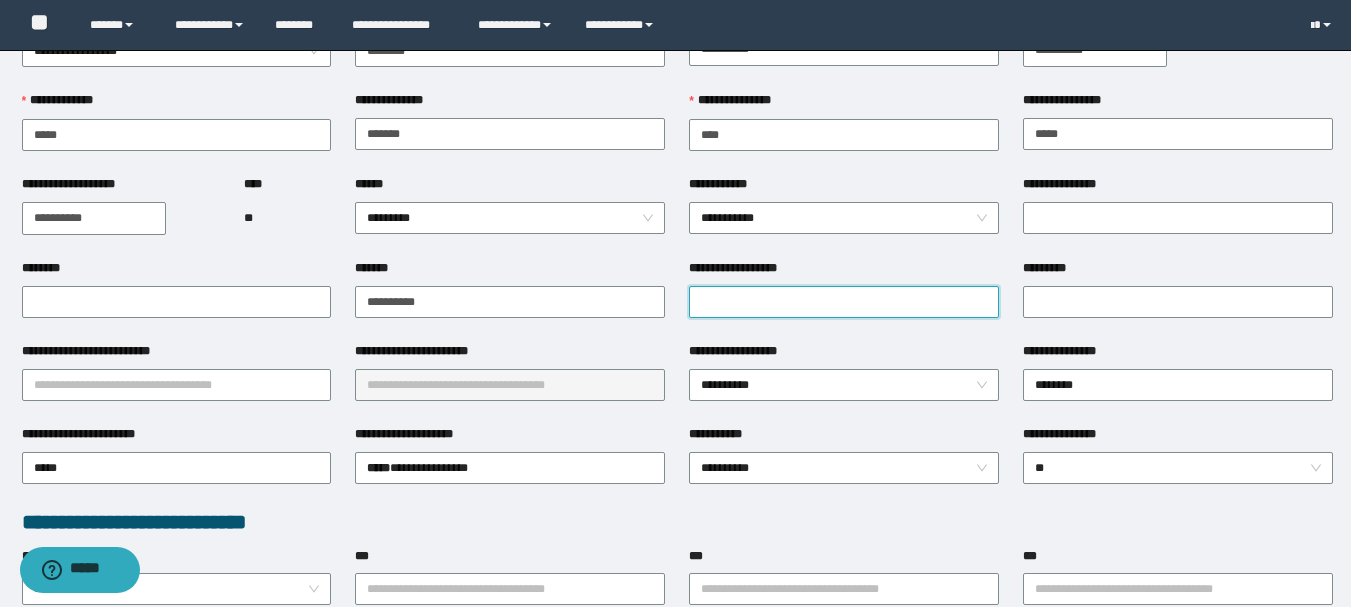 click on "**********" at bounding box center [844, 302] 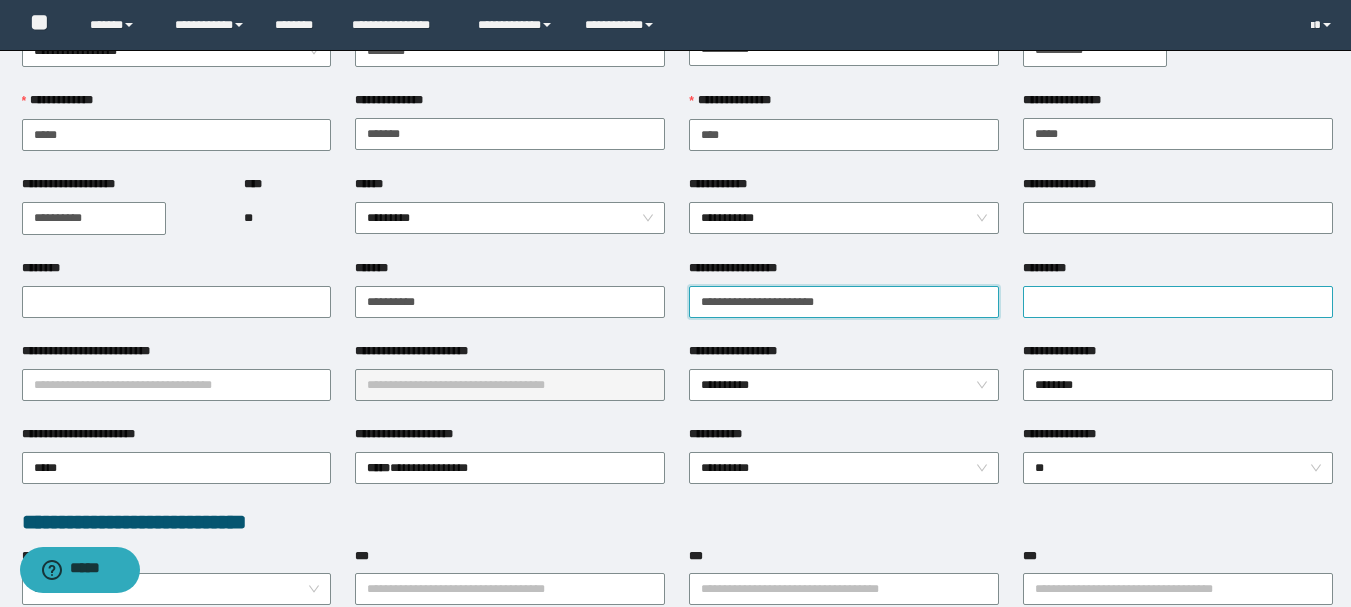 type on "**********" 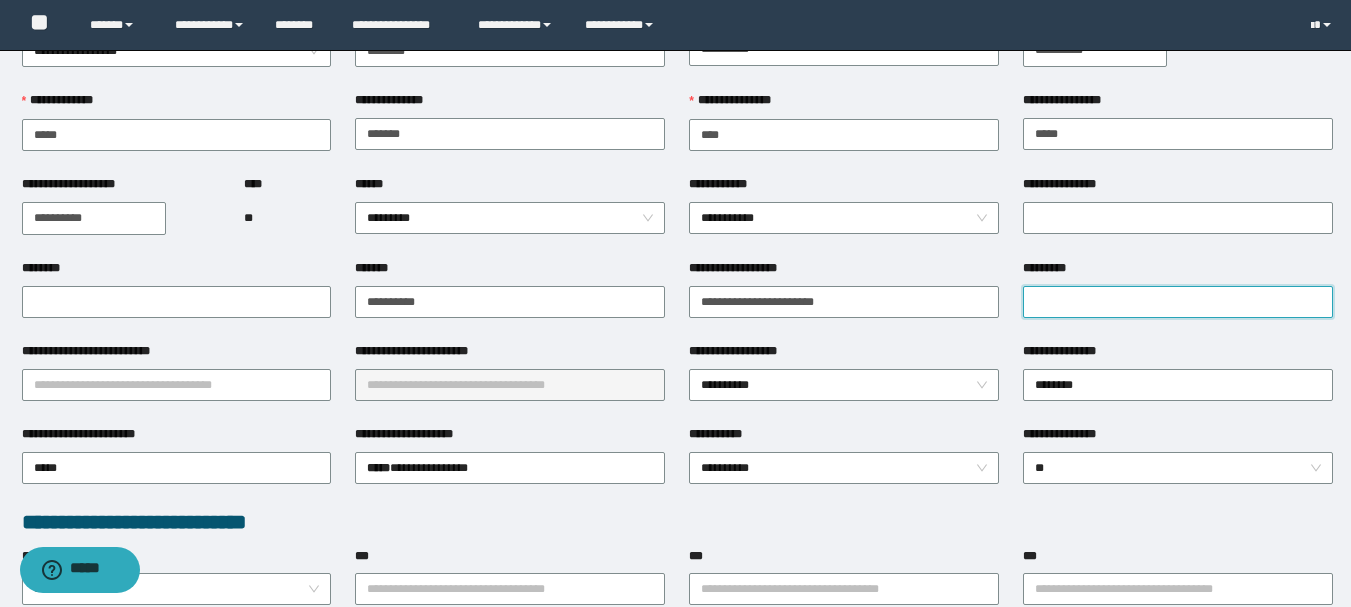 click on "*********" at bounding box center (1178, 302) 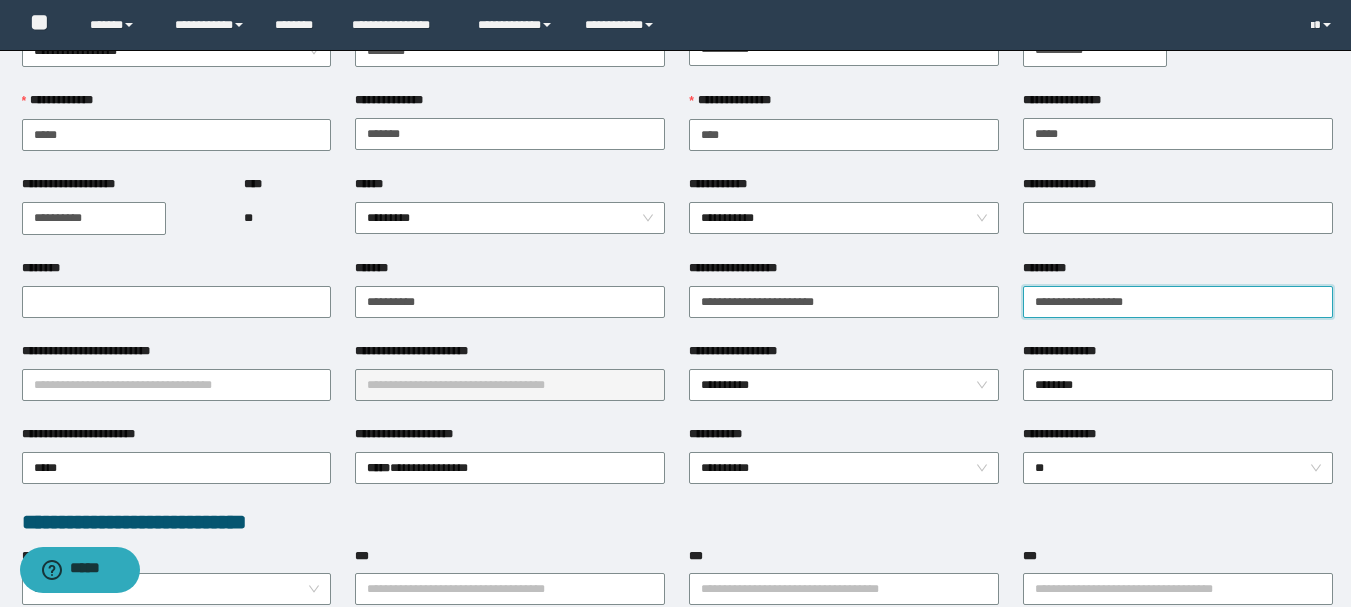 click on "**********" at bounding box center (1178, 302) 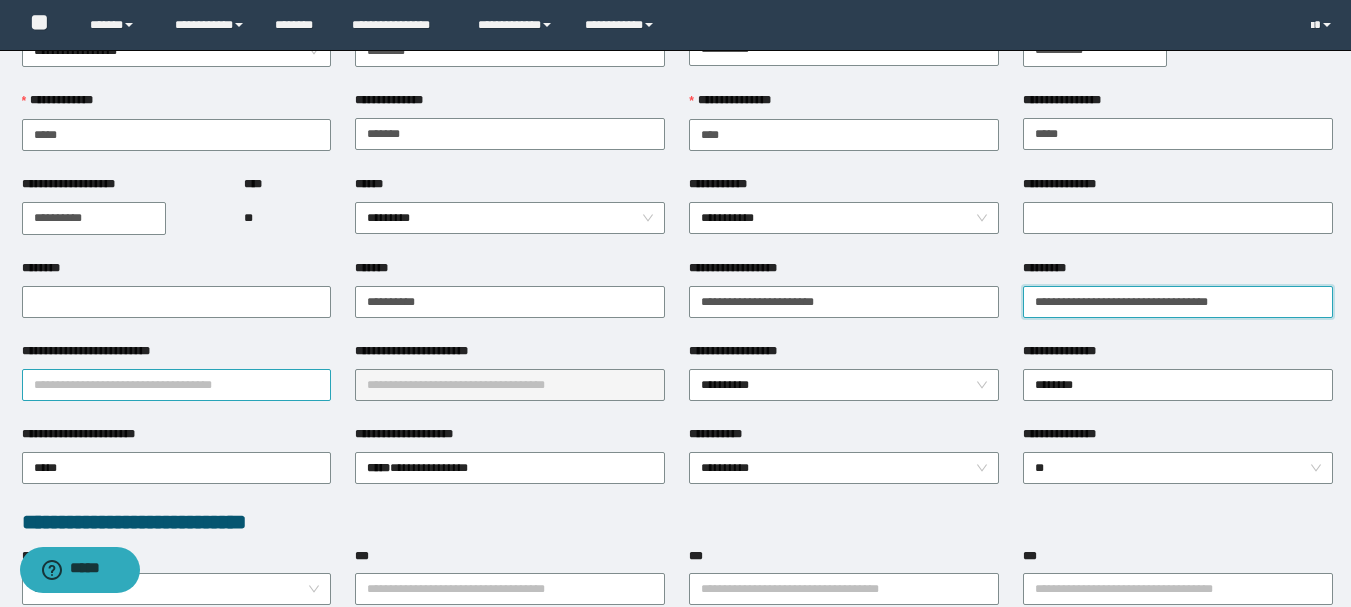 click on "**********" at bounding box center (177, 385) 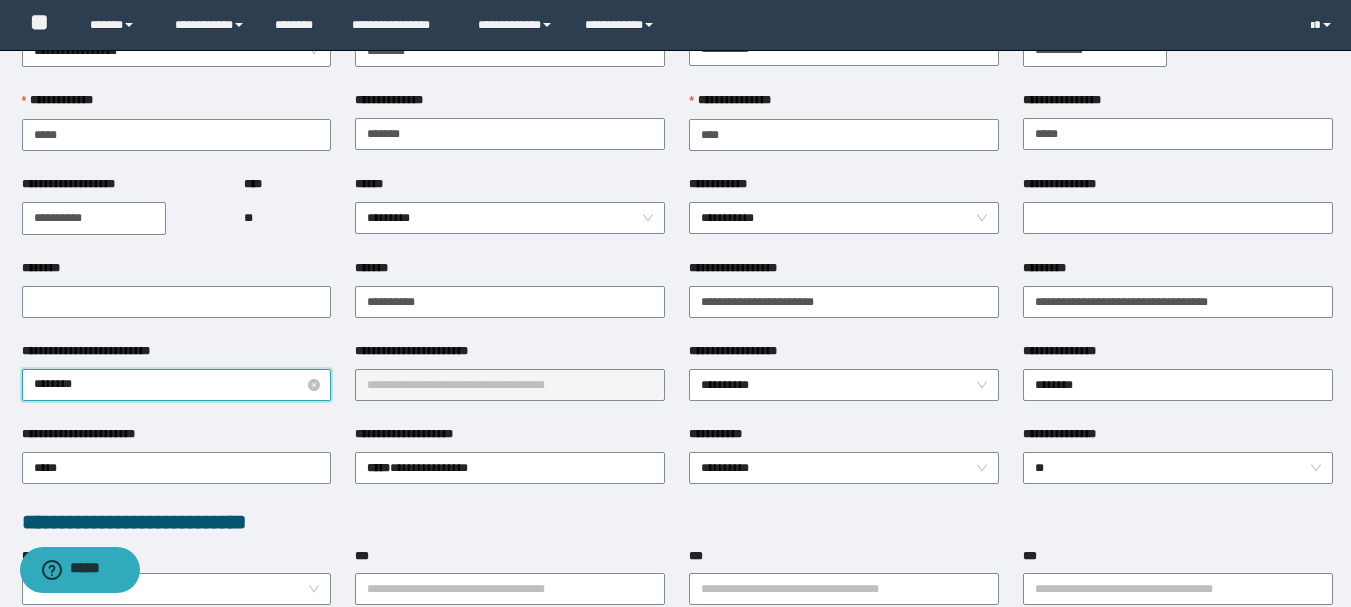 type on "*********" 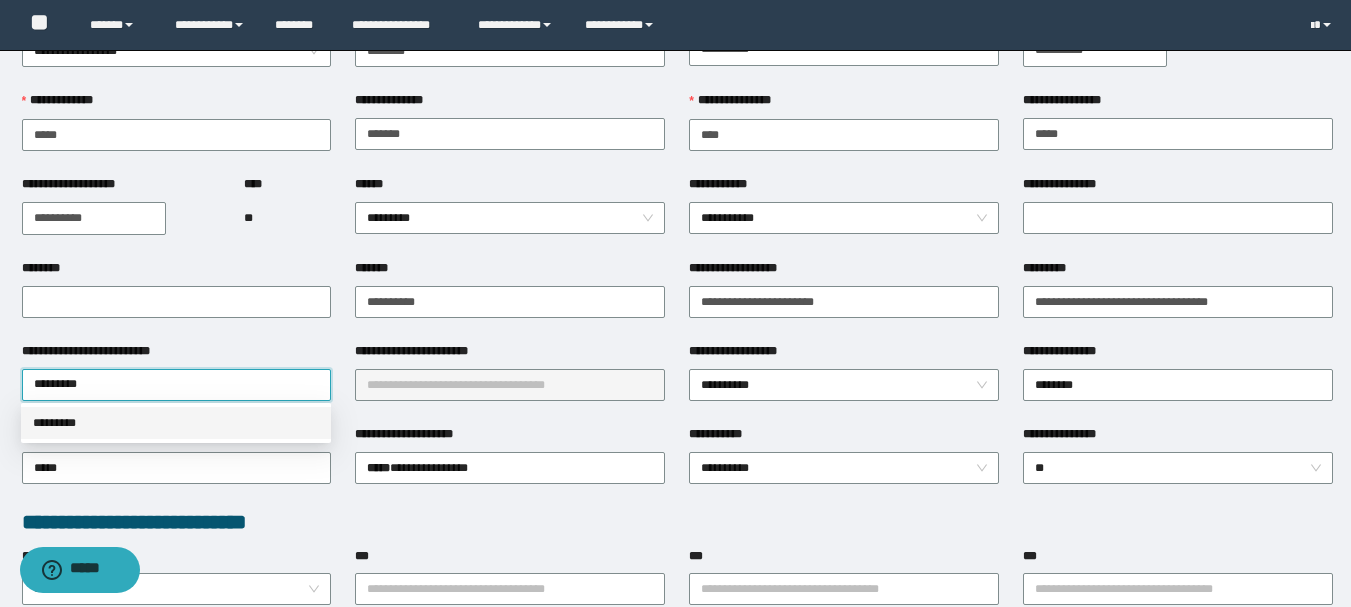 click on "*********" at bounding box center (176, 423) 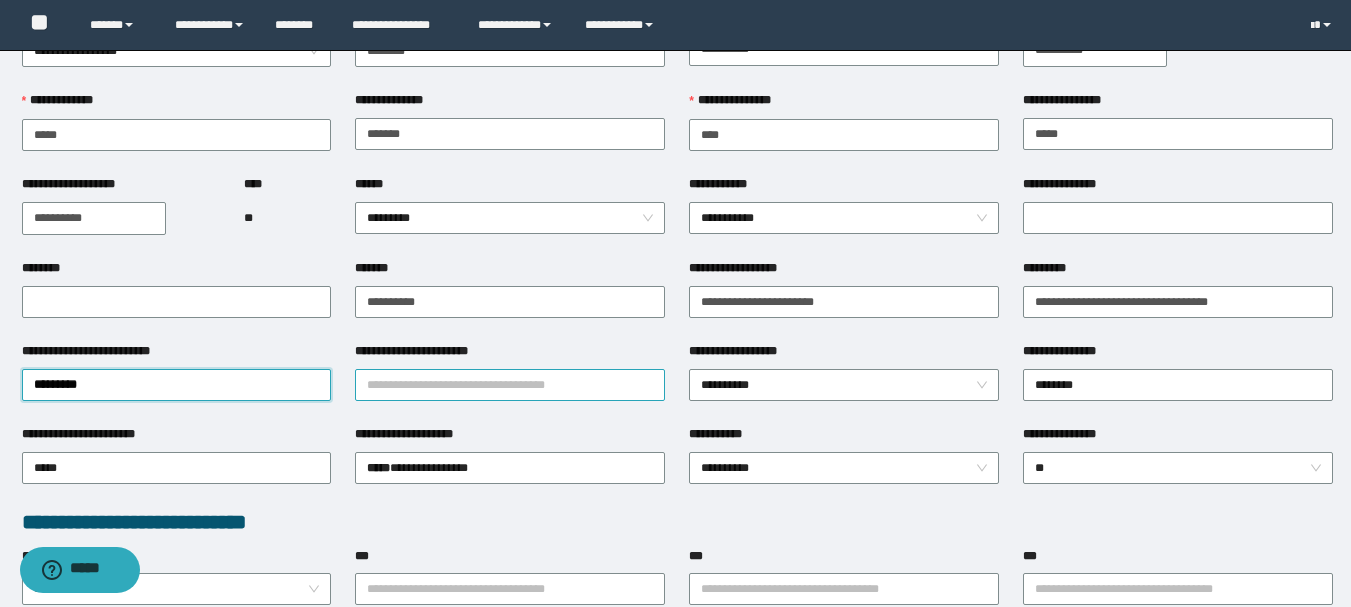 click on "**********" at bounding box center [510, 385] 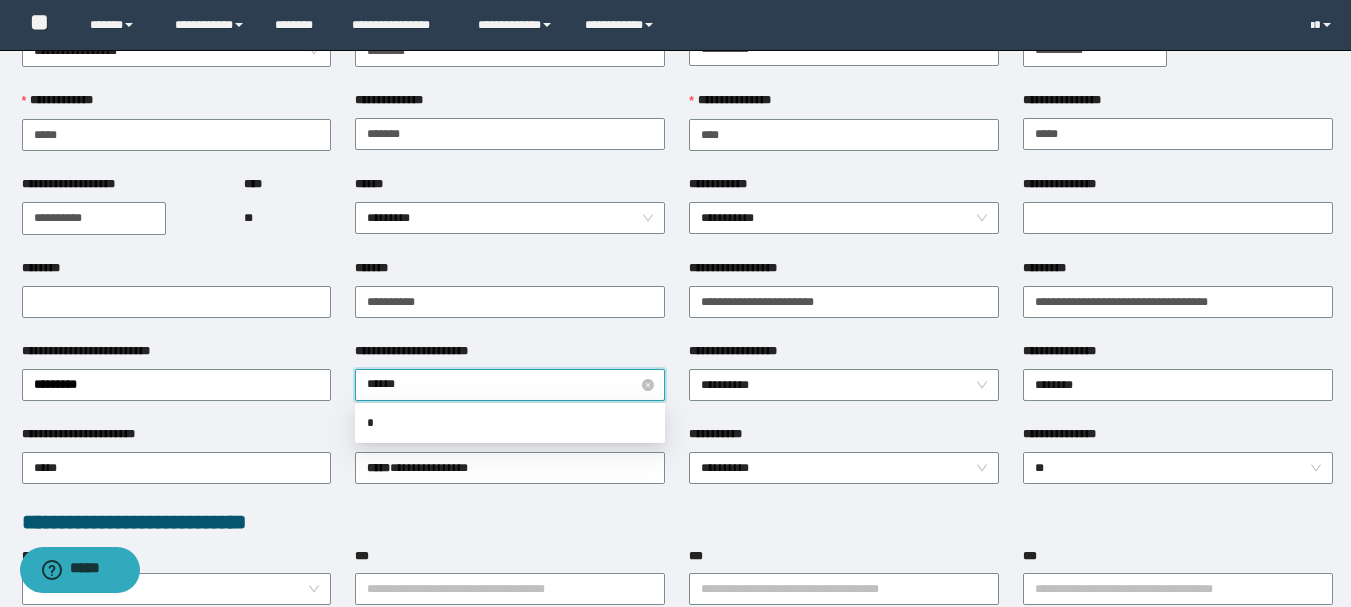 type on "*******" 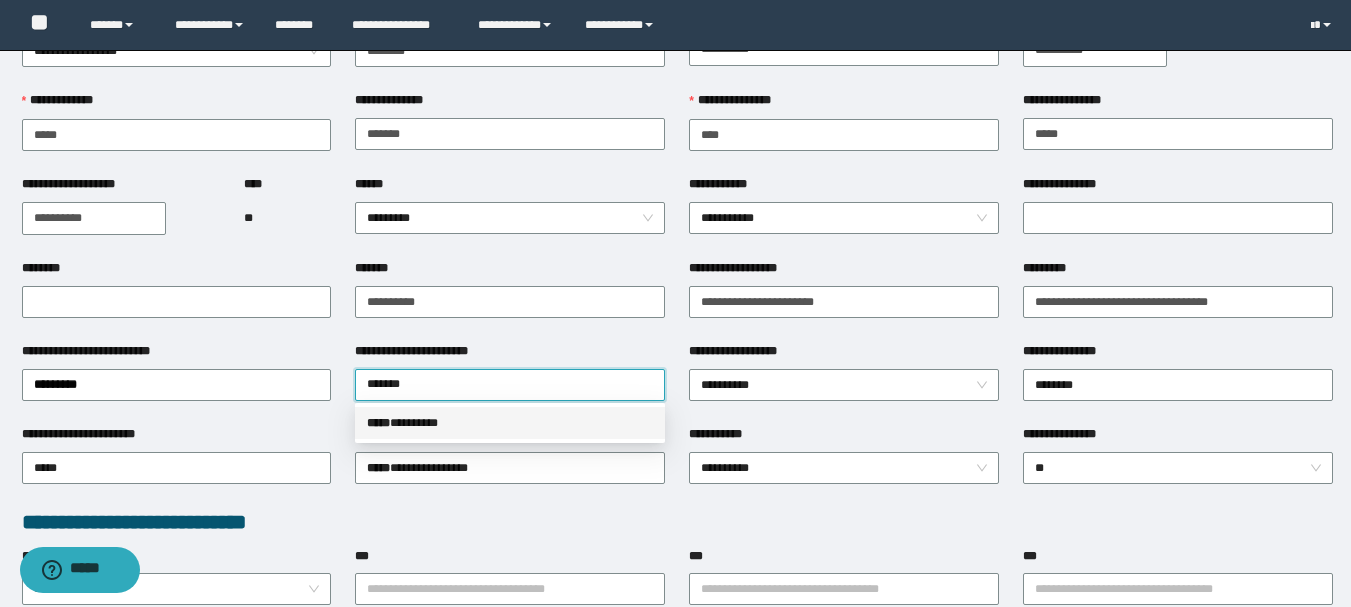 drag, startPoint x: 400, startPoint y: 419, endPoint x: 414, endPoint y: 434, distance: 20.518284 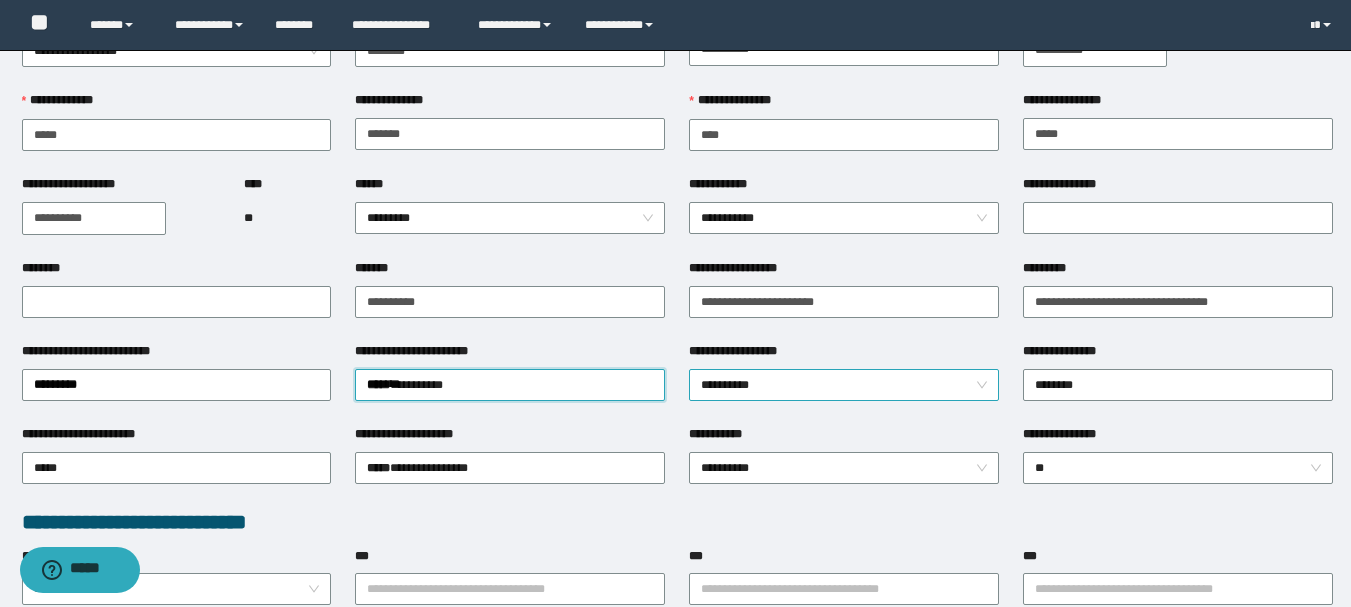 click on "**********" at bounding box center (844, 385) 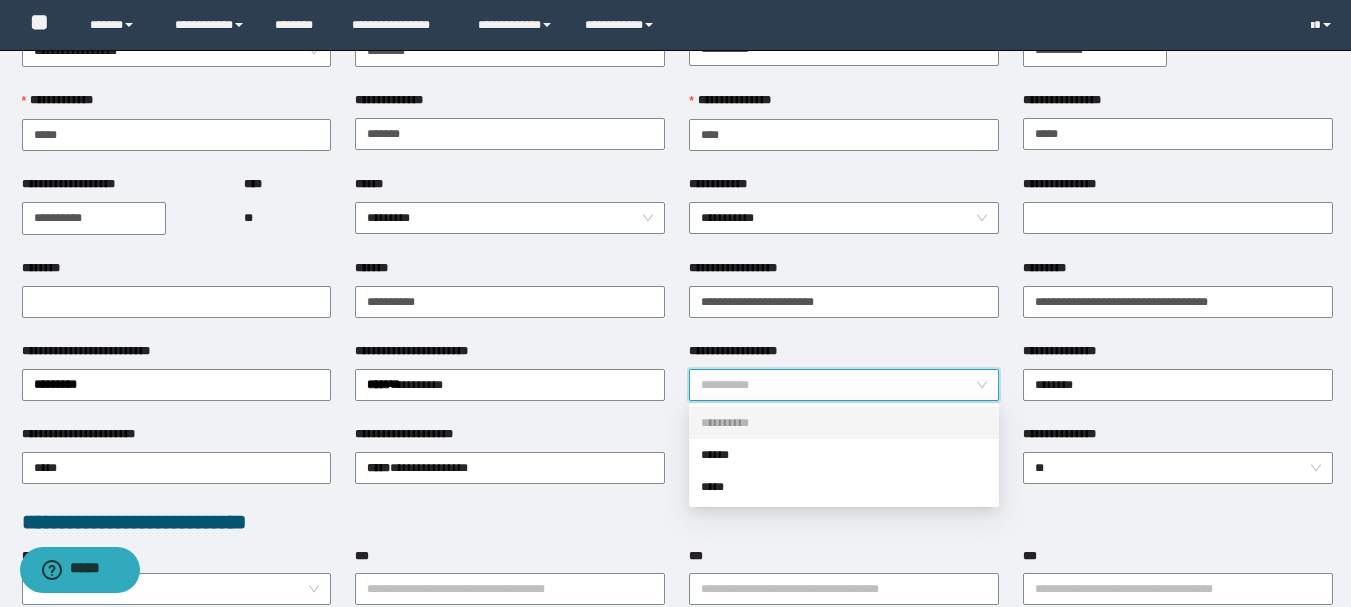 click on "**********" at bounding box center (844, 423) 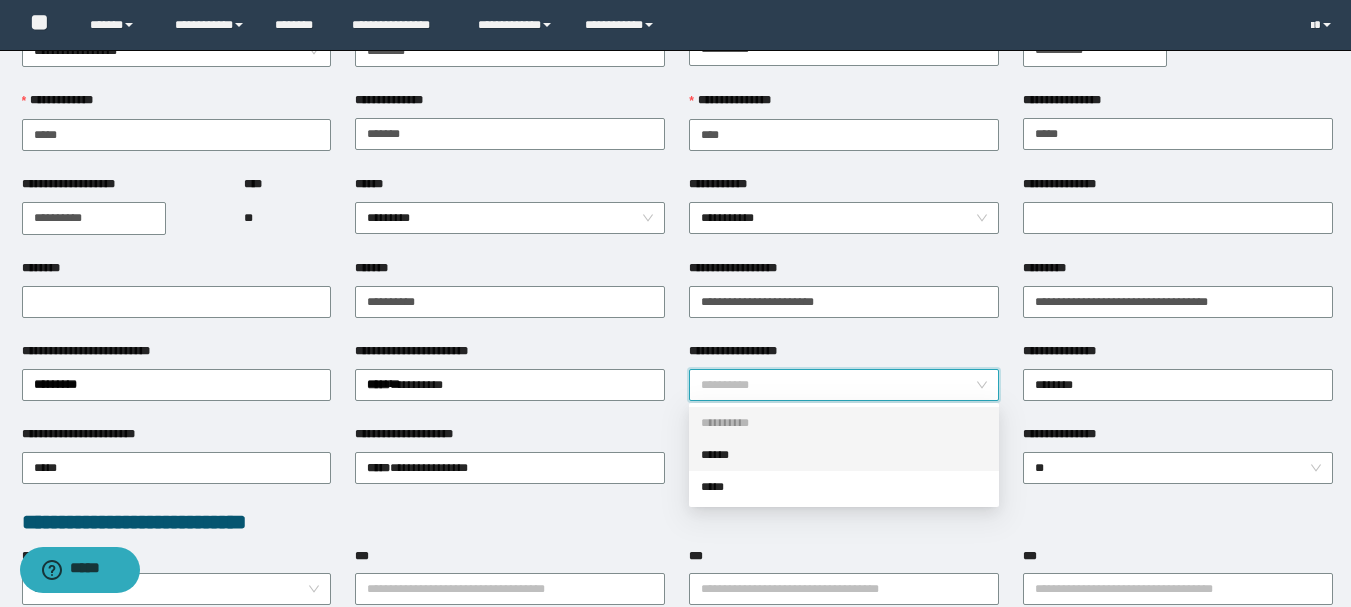click on "******" at bounding box center (844, 455) 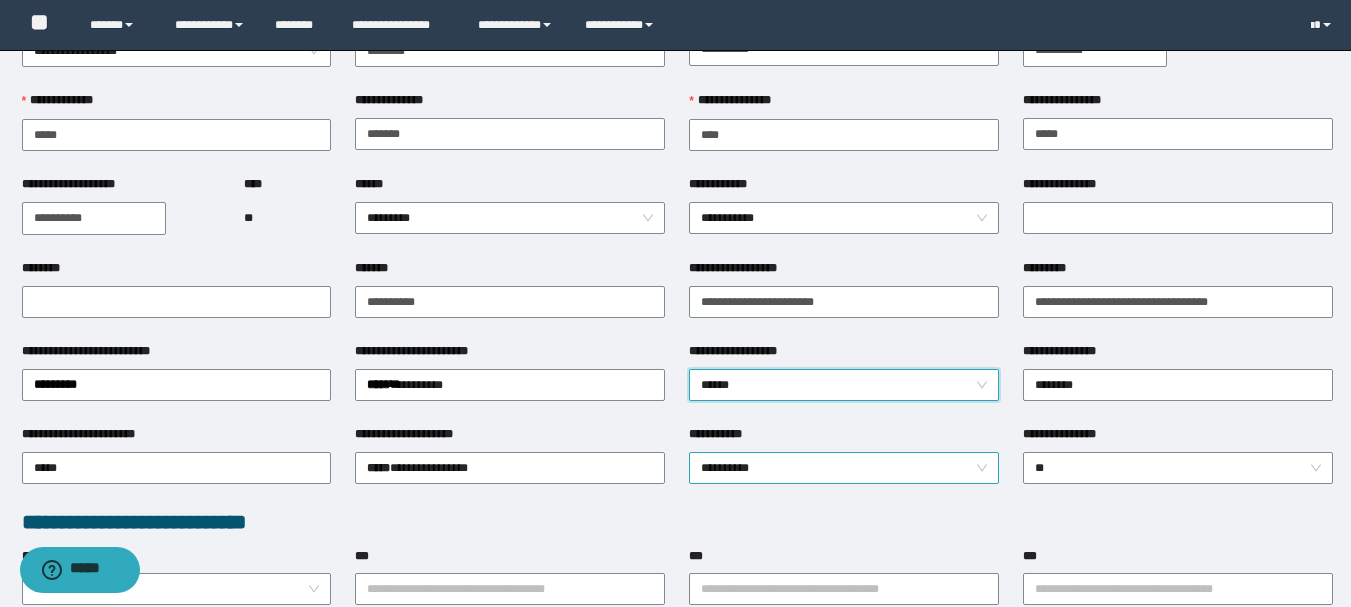 click on "**********" at bounding box center (844, 468) 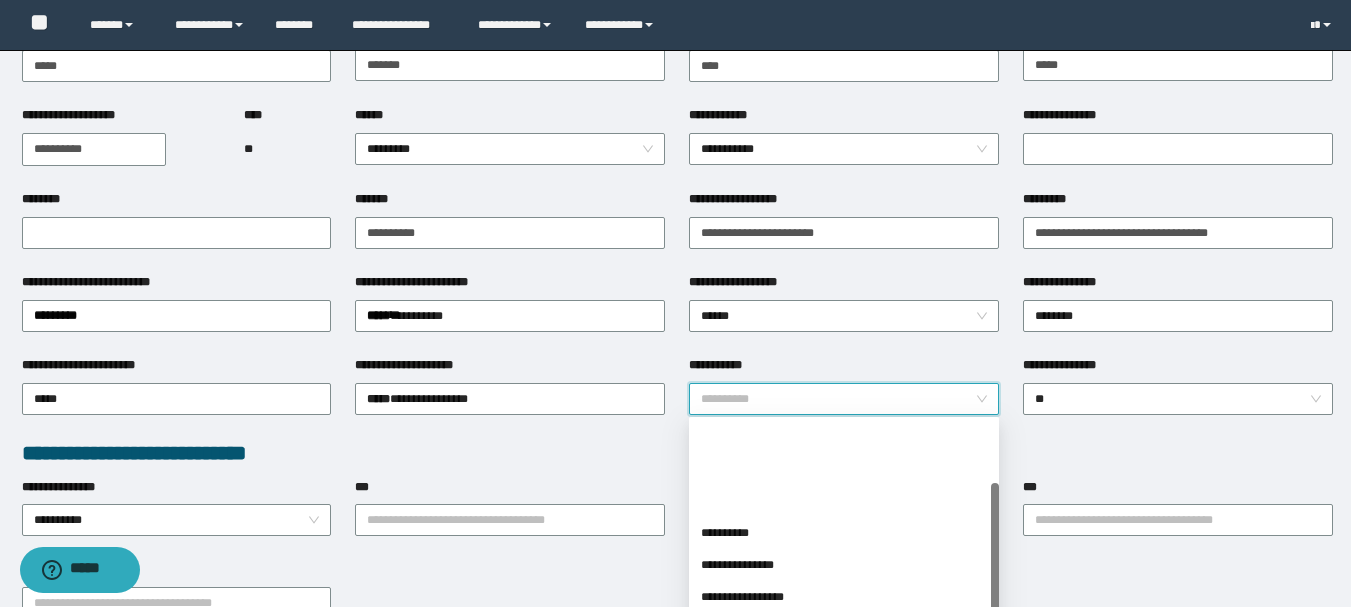 scroll, scrollTop: 200, scrollLeft: 0, axis: vertical 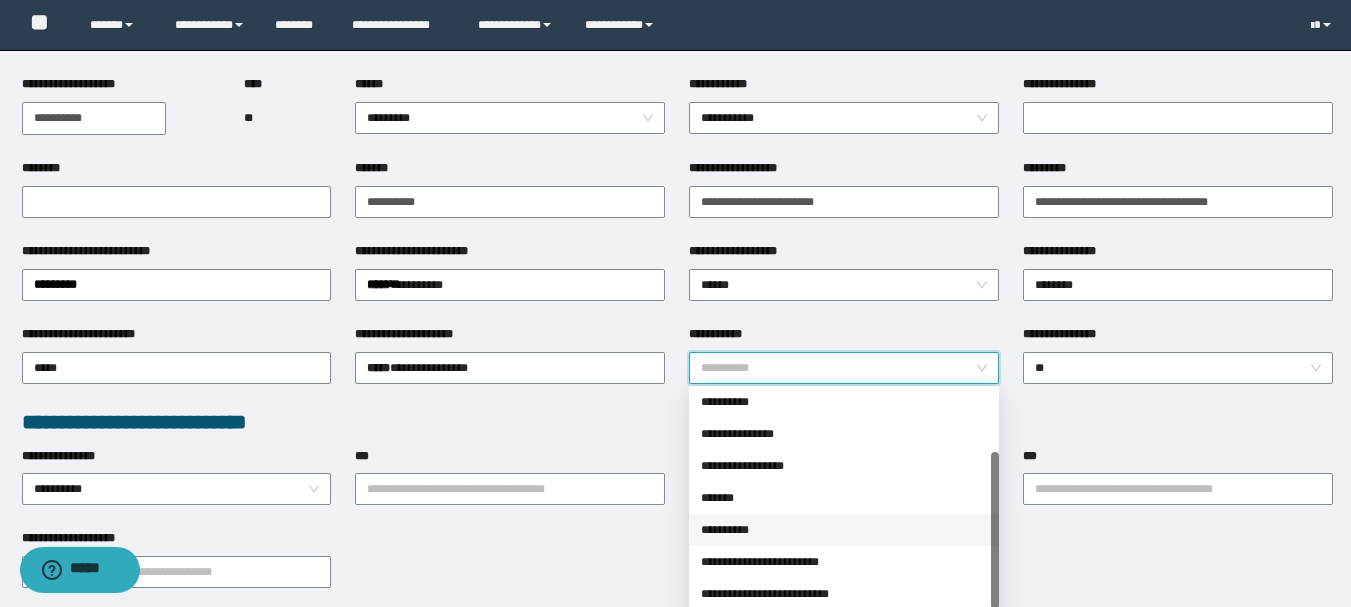 click on "**********" at bounding box center [844, 530] 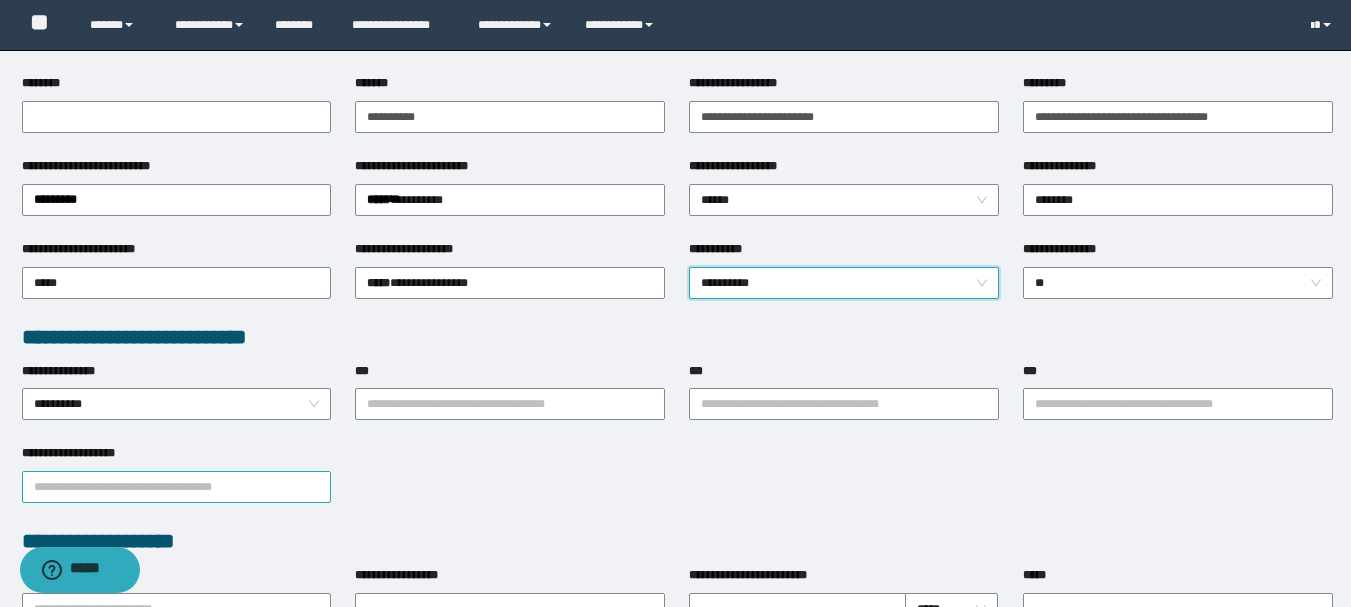 scroll, scrollTop: 400, scrollLeft: 0, axis: vertical 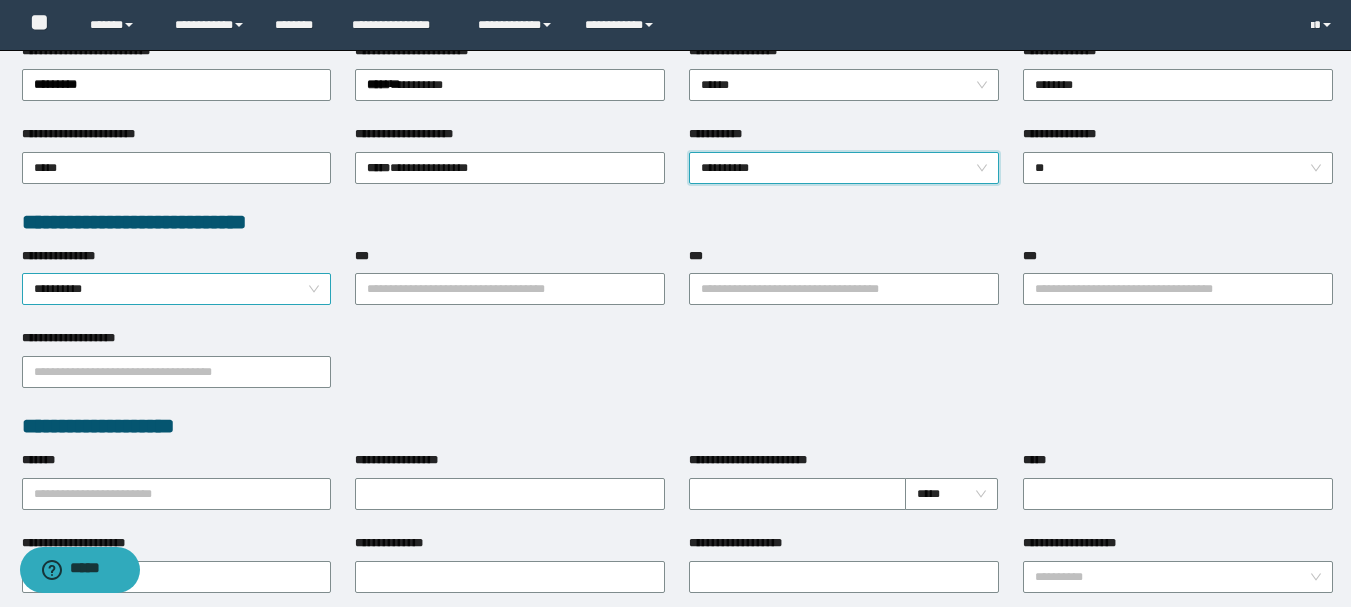 click on "**********" at bounding box center (177, 289) 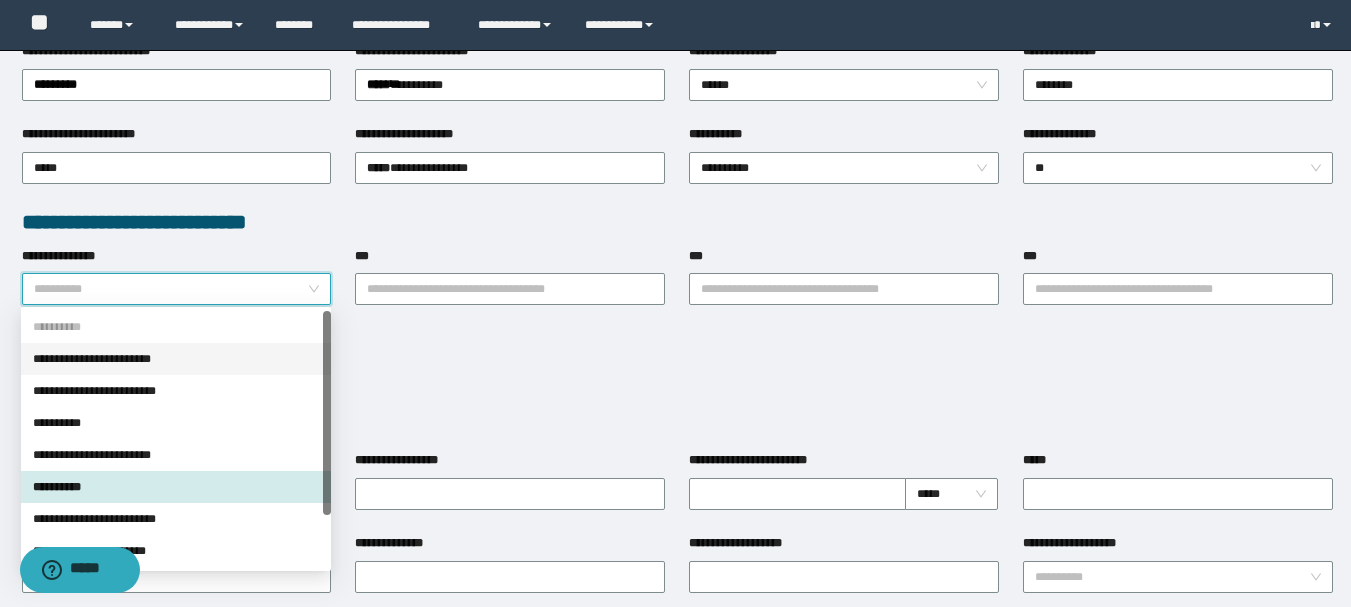 click on "**********" at bounding box center [176, 359] 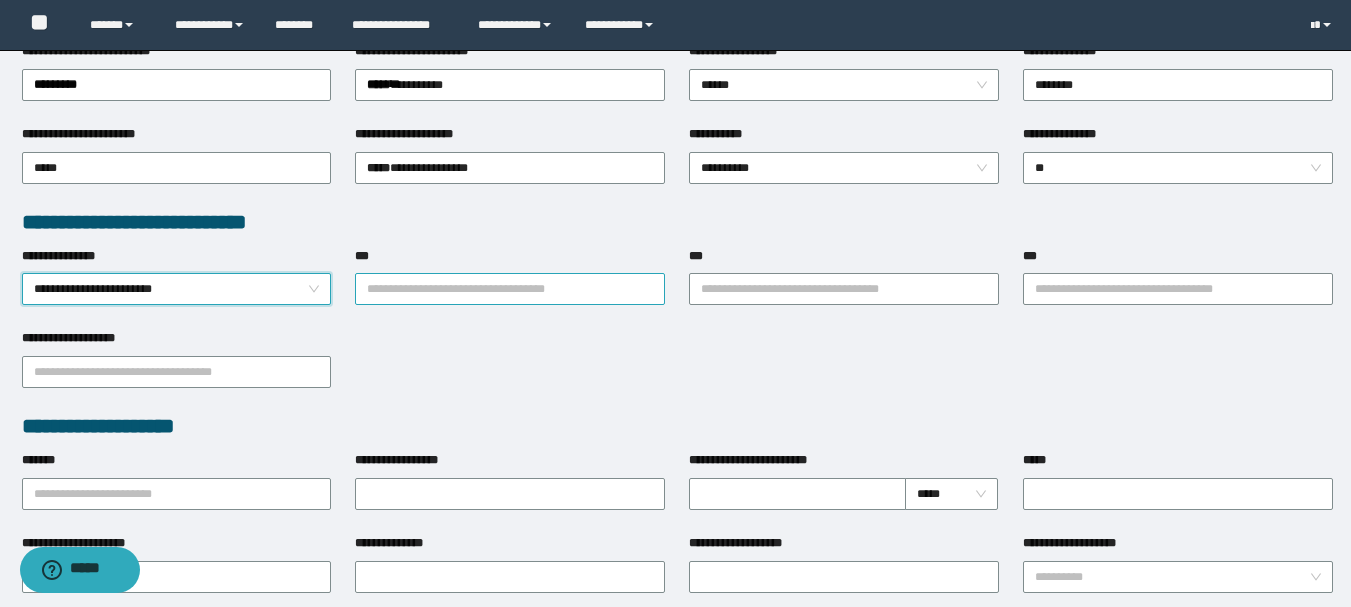 click on "***" at bounding box center [510, 289] 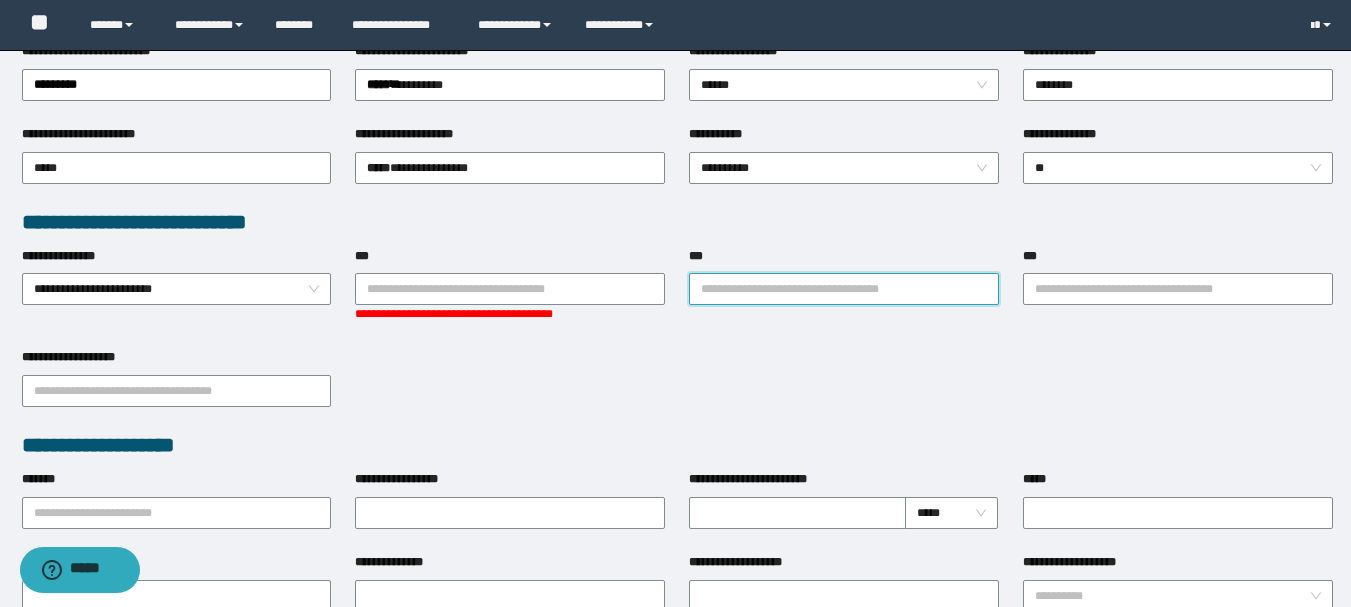click on "***" at bounding box center [844, 289] 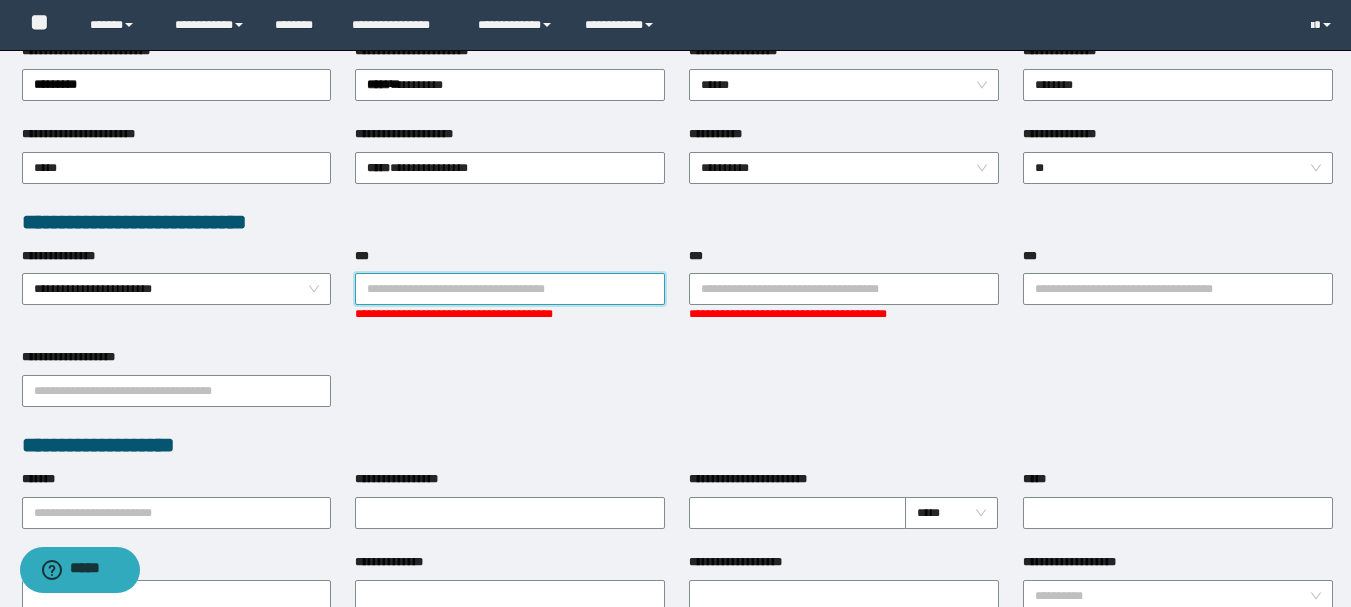 click on "***" at bounding box center (510, 289) 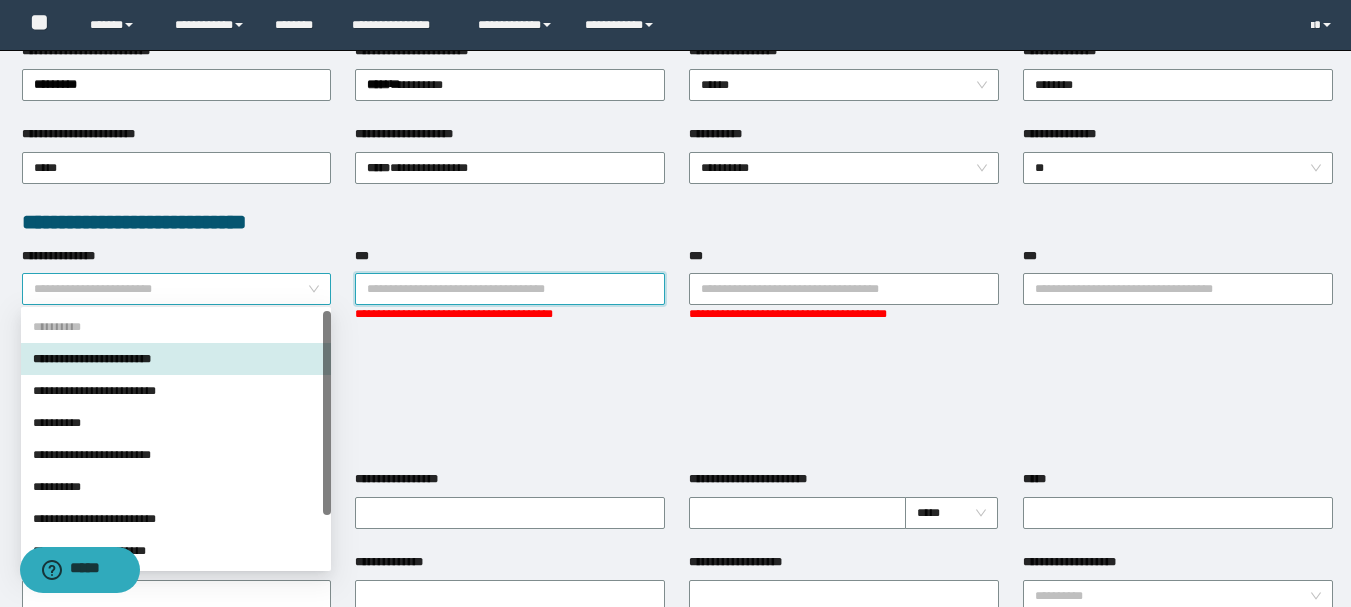 click on "**********" at bounding box center (177, 289) 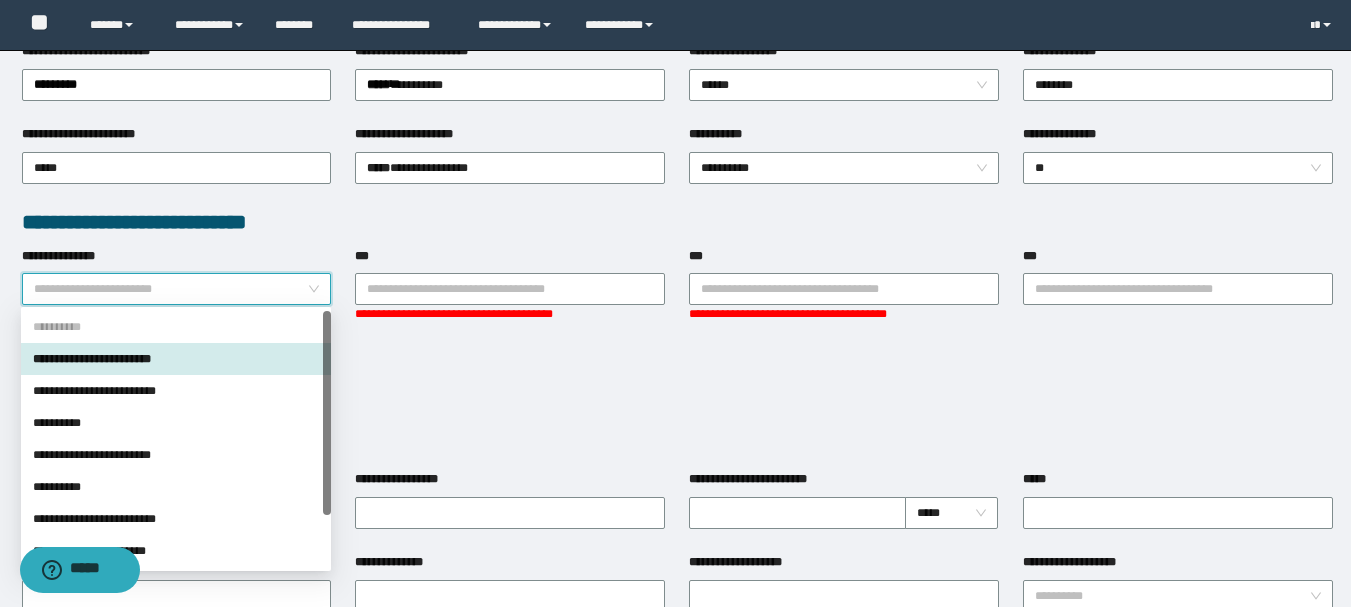 scroll, scrollTop: 64, scrollLeft: 0, axis: vertical 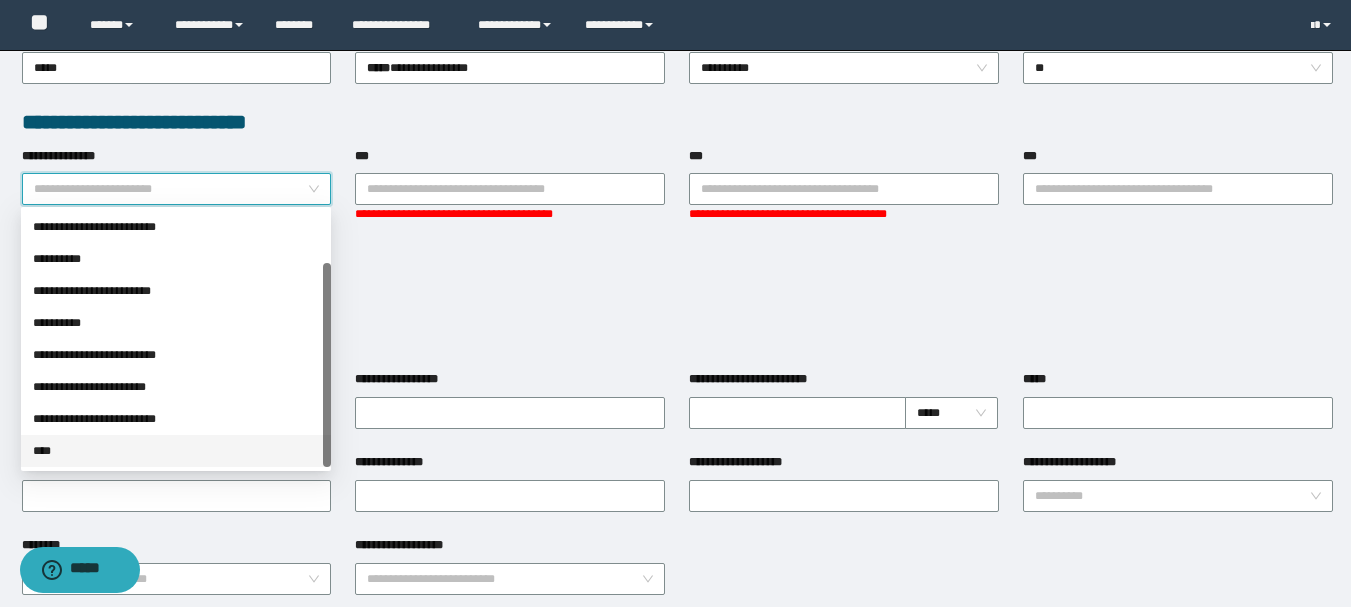 click on "****" at bounding box center (176, 451) 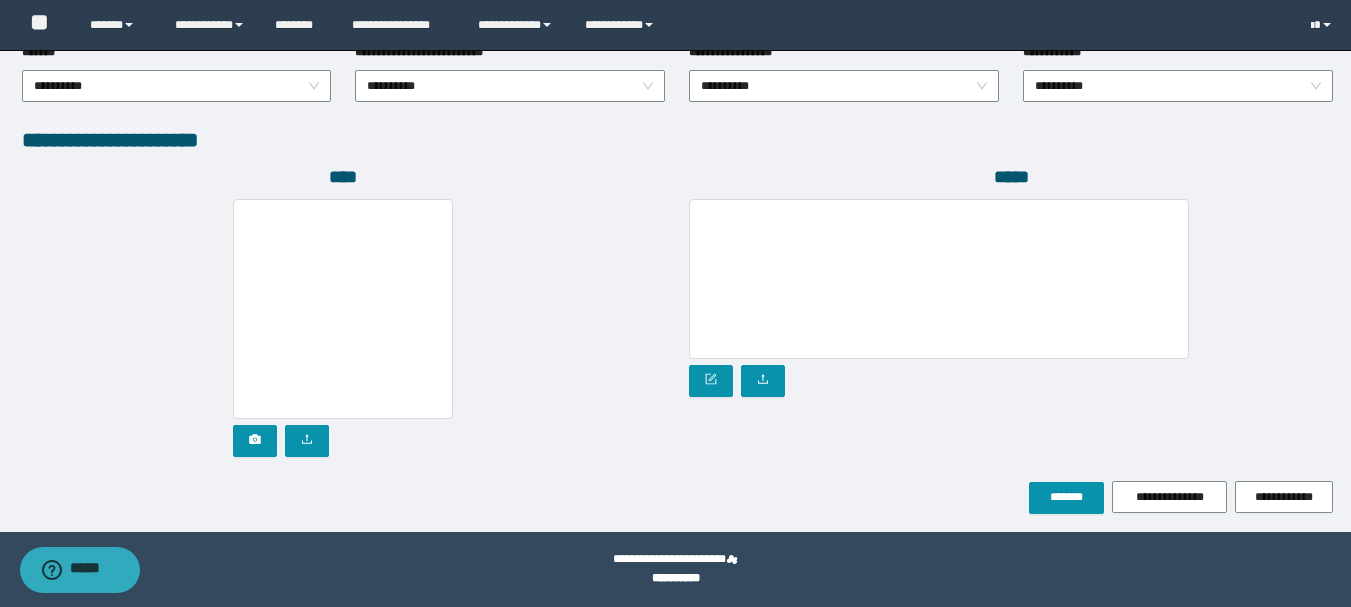 scroll, scrollTop: 1115, scrollLeft: 0, axis: vertical 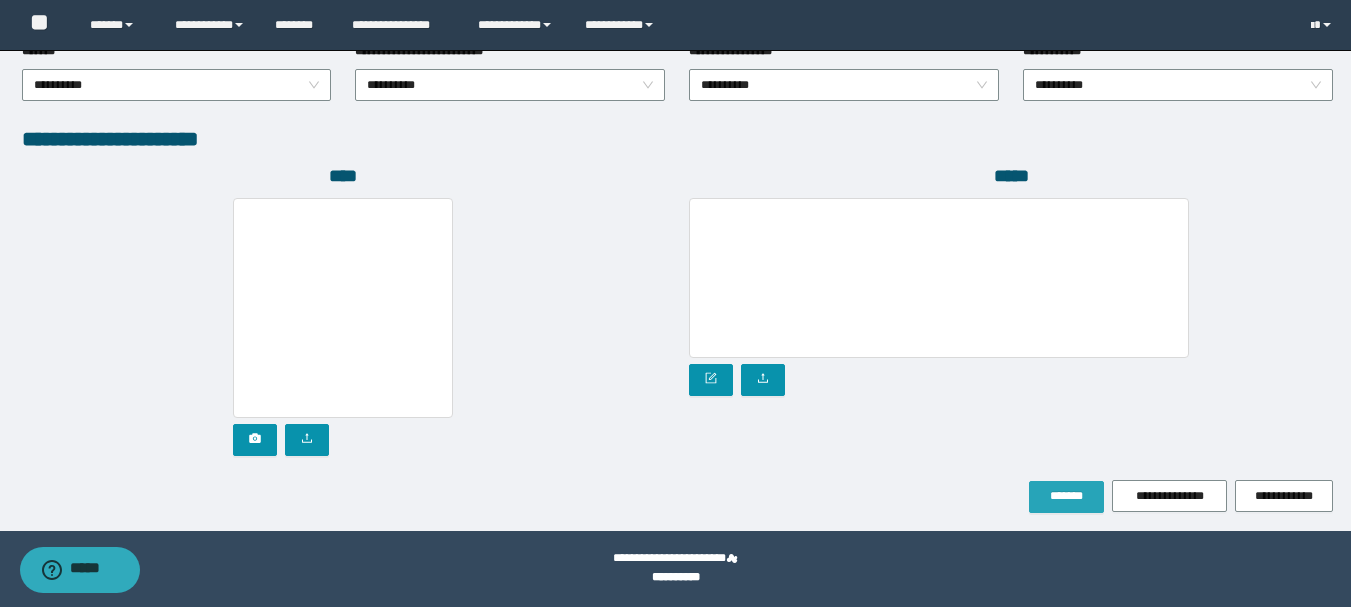 click on "*******" at bounding box center [1066, 496] 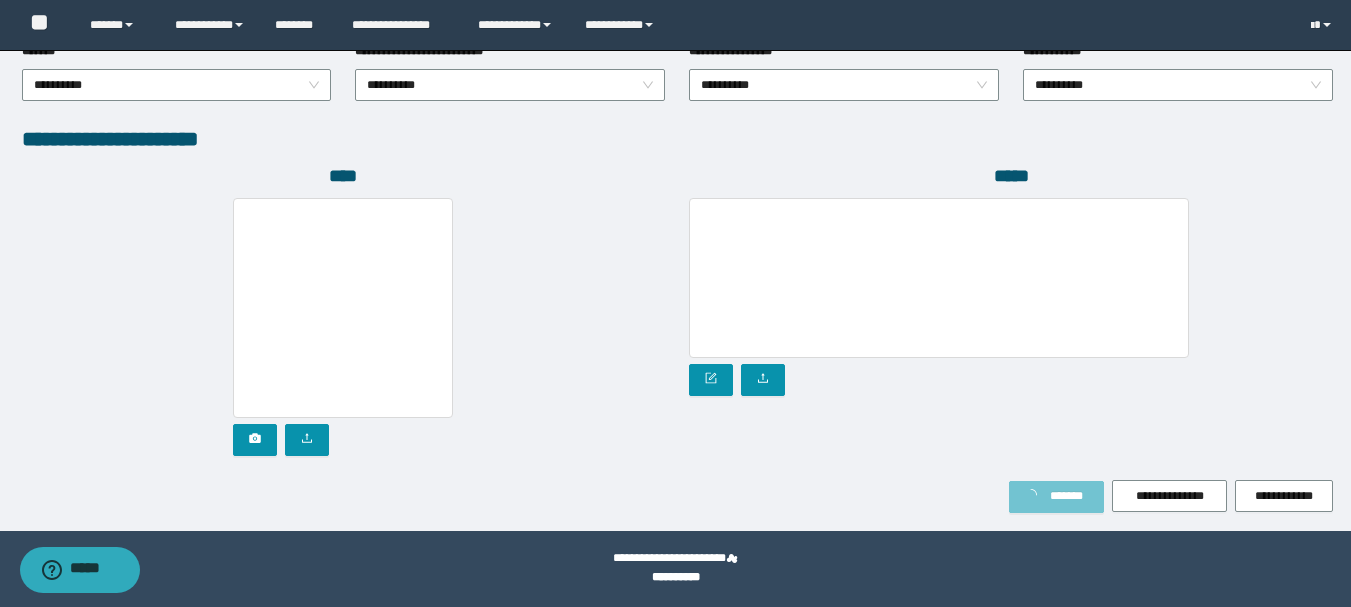 scroll, scrollTop: 1168, scrollLeft: 0, axis: vertical 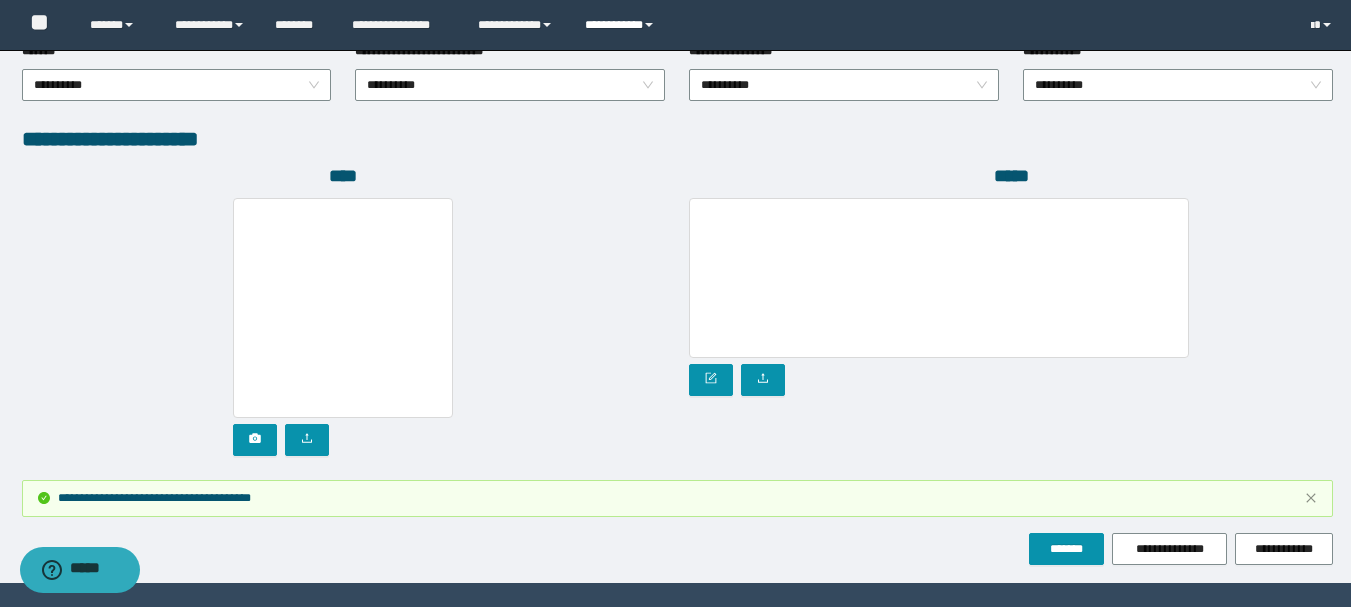click on "**********" at bounding box center (622, 25) 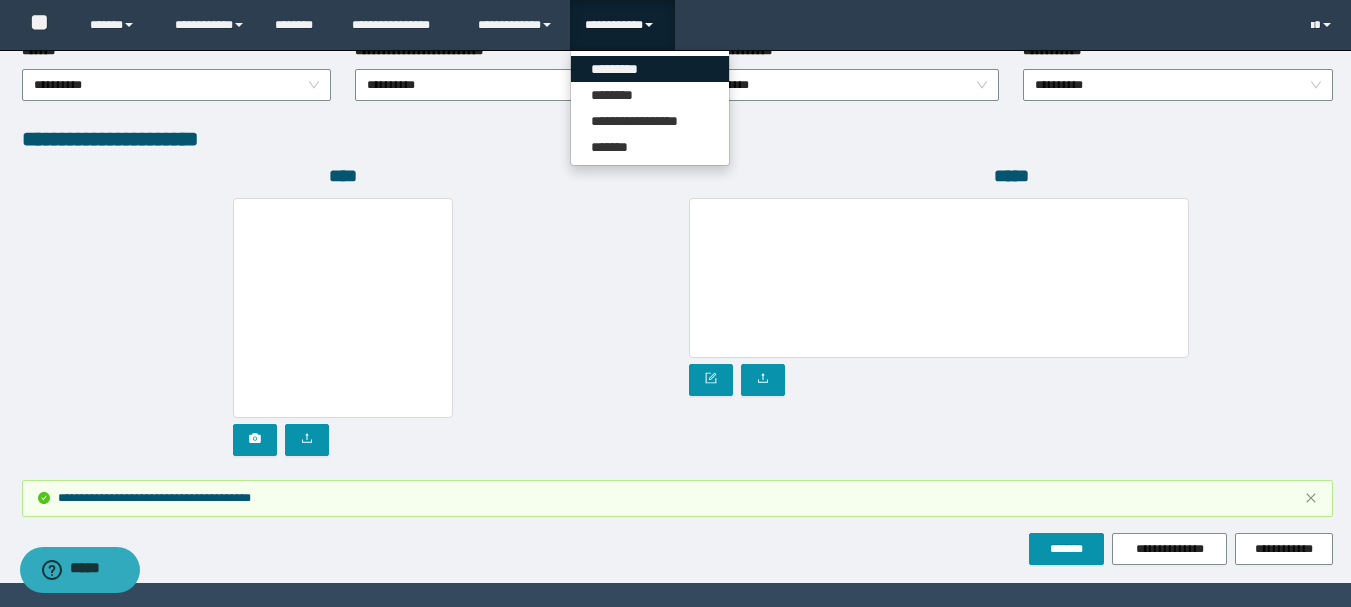 click on "*********" at bounding box center [650, 69] 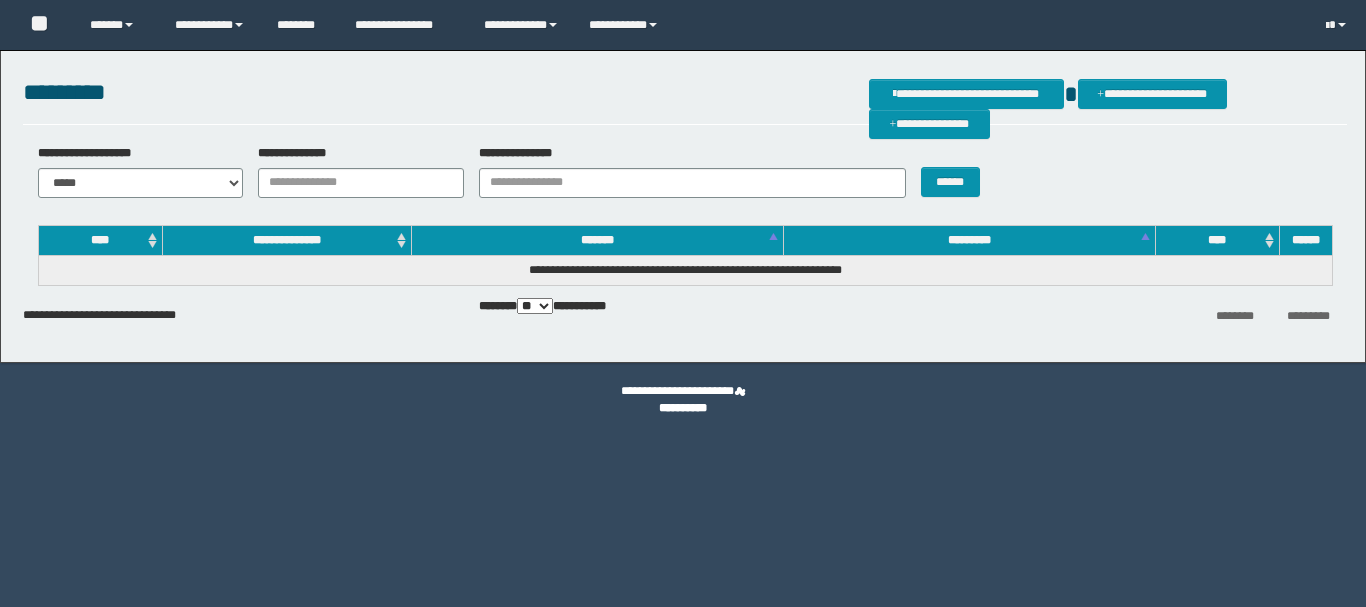 scroll, scrollTop: 0, scrollLeft: 0, axis: both 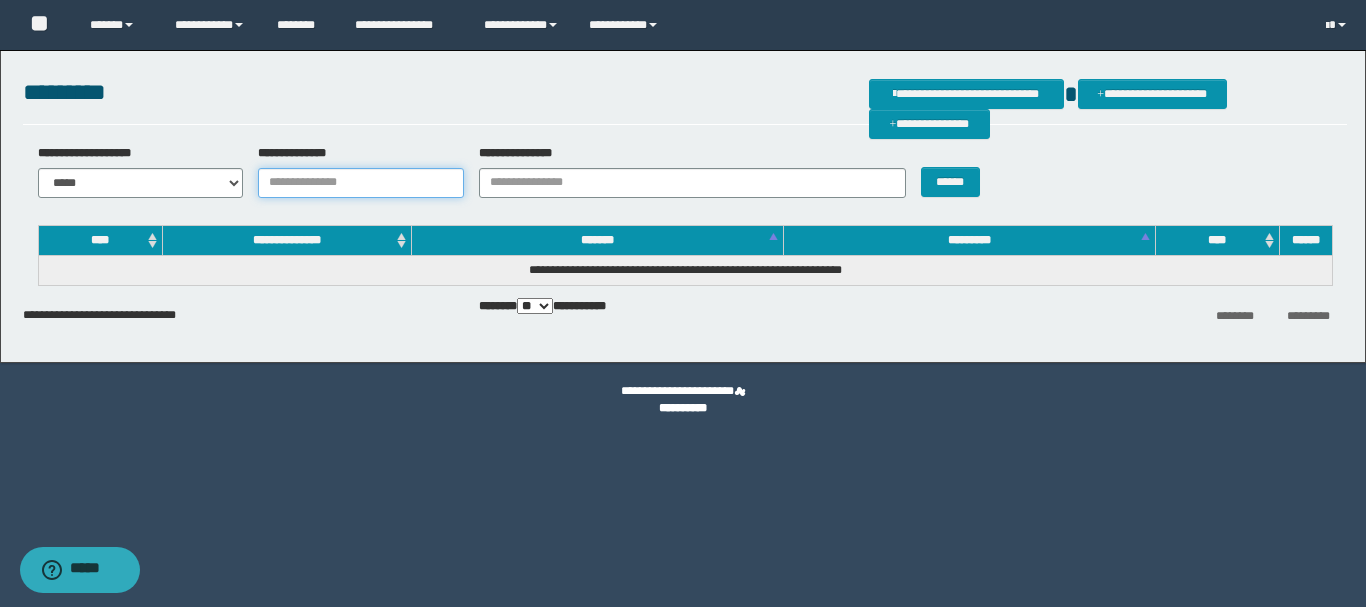 click on "**********" at bounding box center (361, 183) 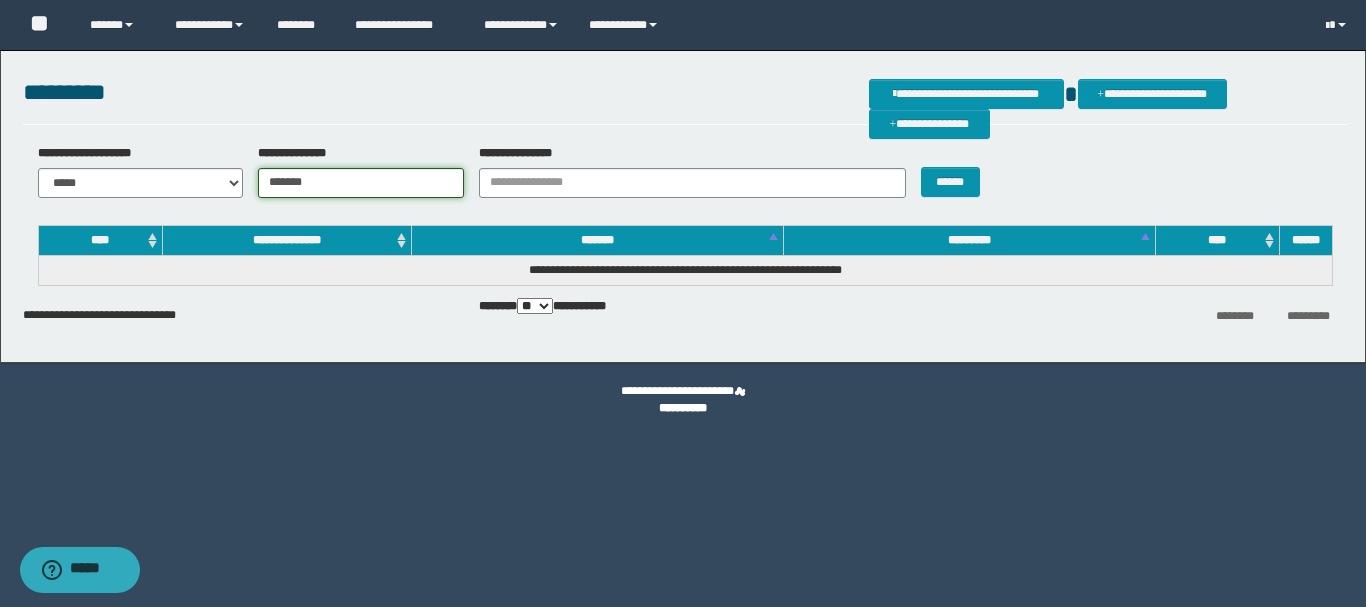 type on "*******" 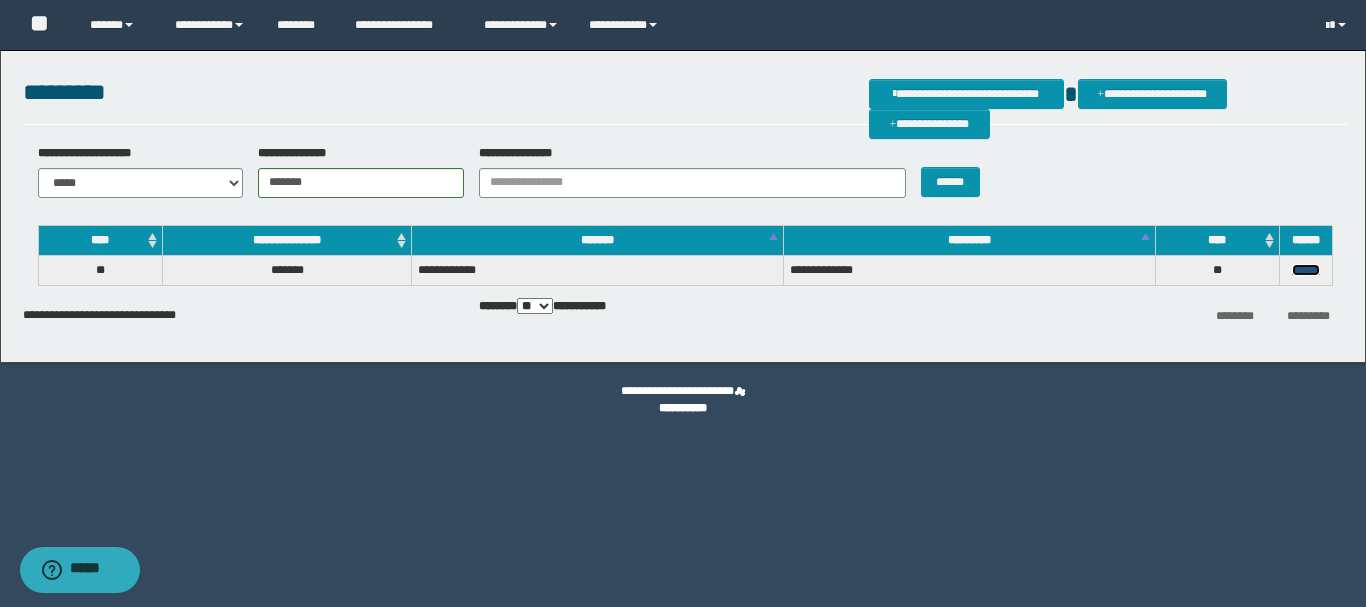 click on "******" at bounding box center (1306, 270) 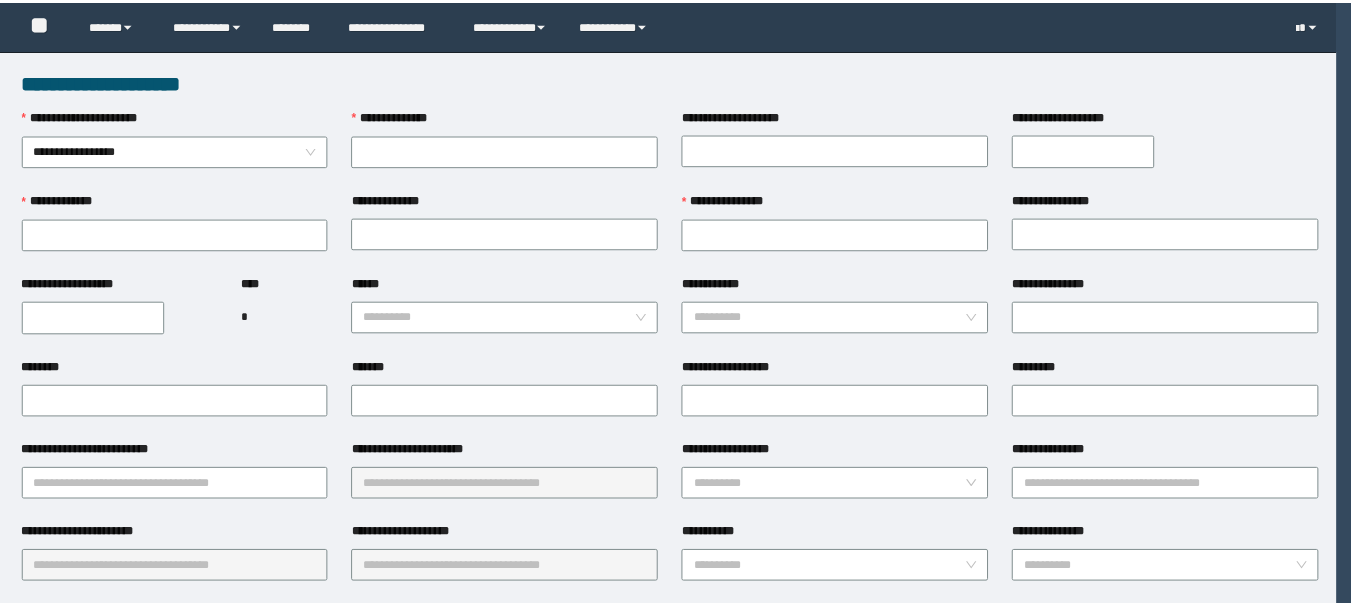 scroll, scrollTop: 0, scrollLeft: 0, axis: both 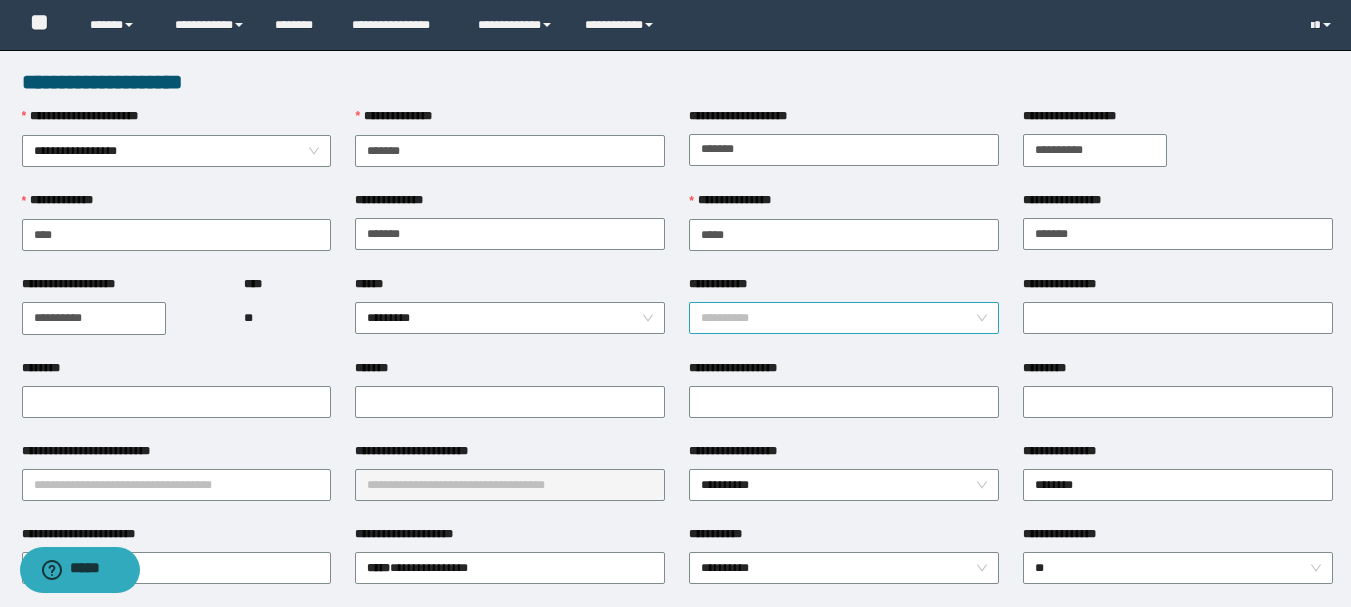 click on "**********" at bounding box center (844, 318) 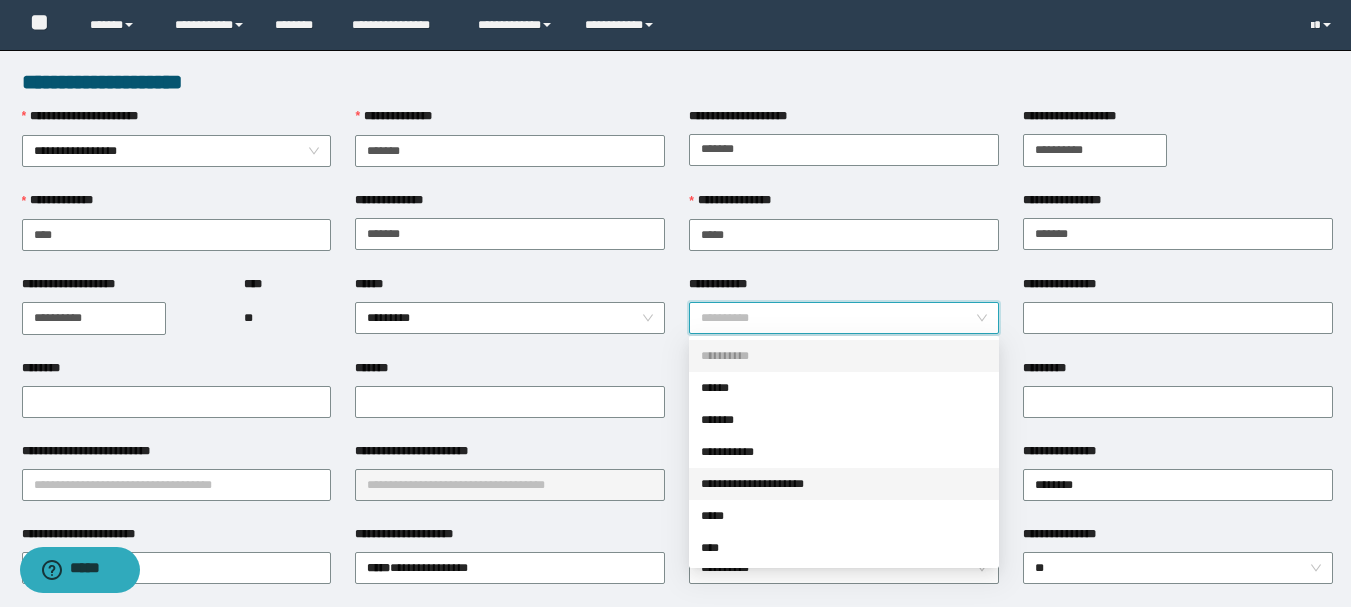 click on "**********" at bounding box center (844, 484) 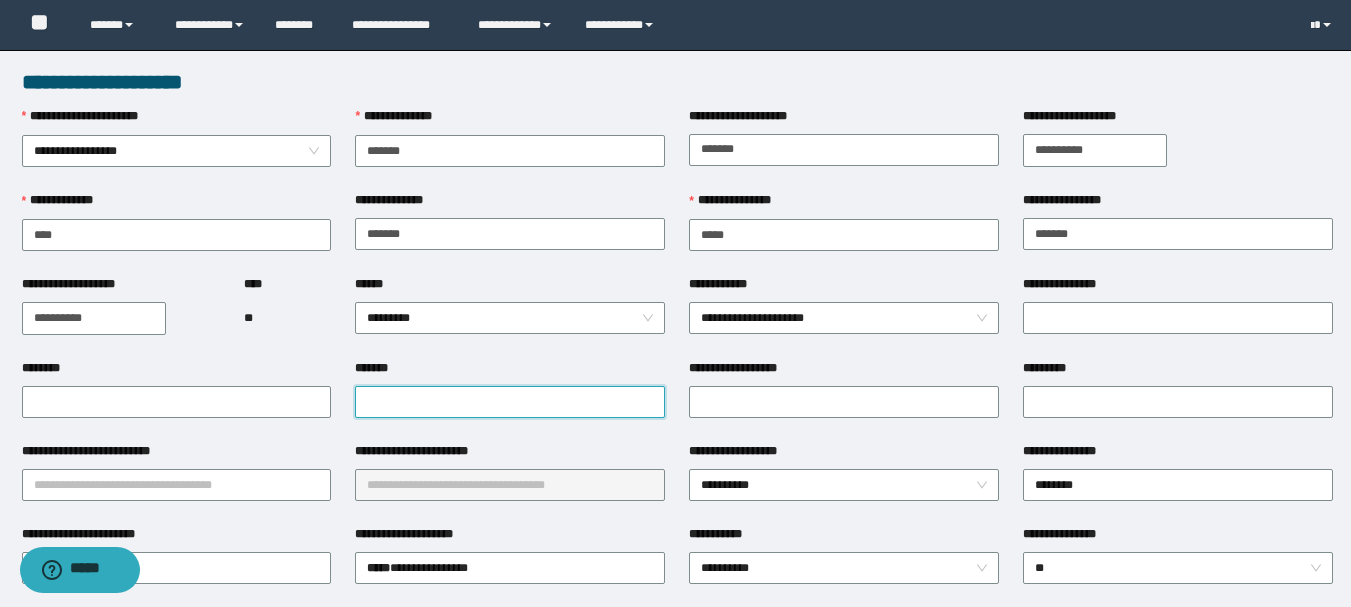 click on "*******" at bounding box center (510, 402) 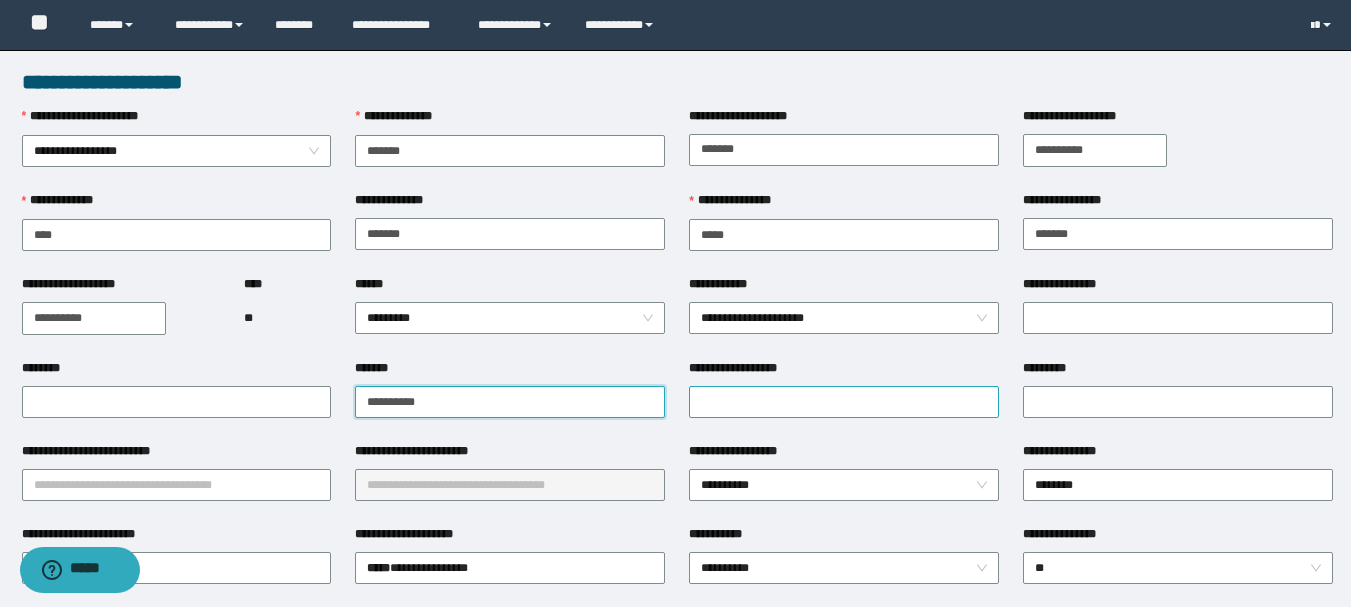 type on "**********" 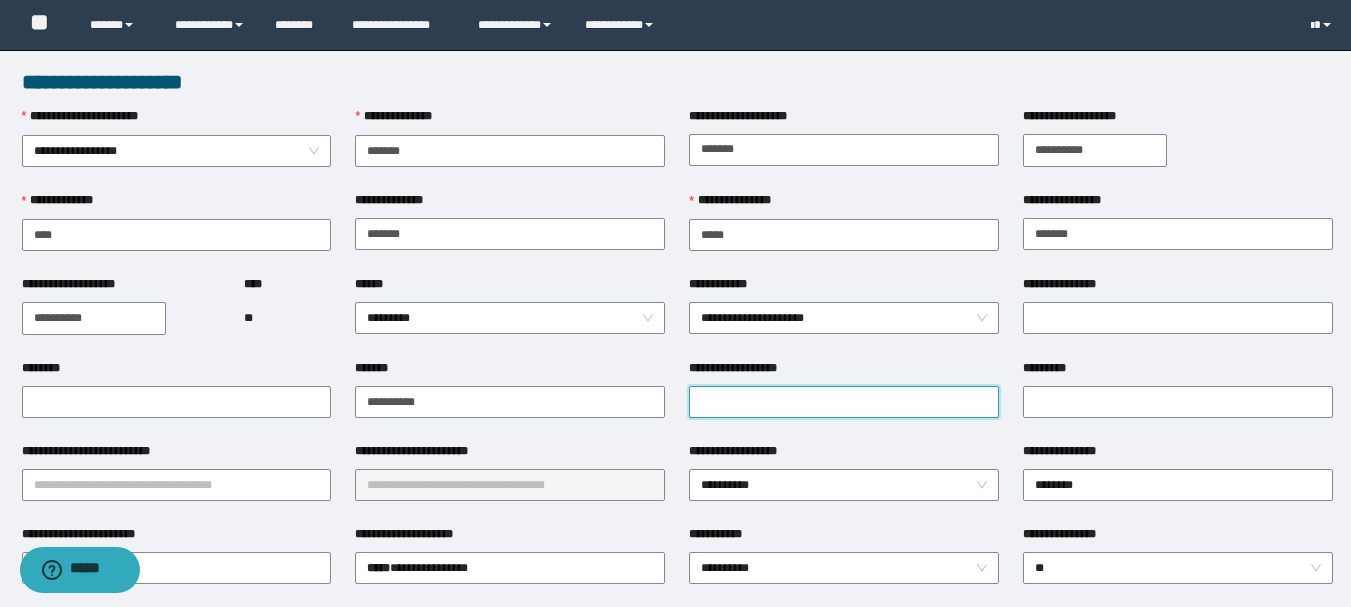 click on "**********" at bounding box center [844, 402] 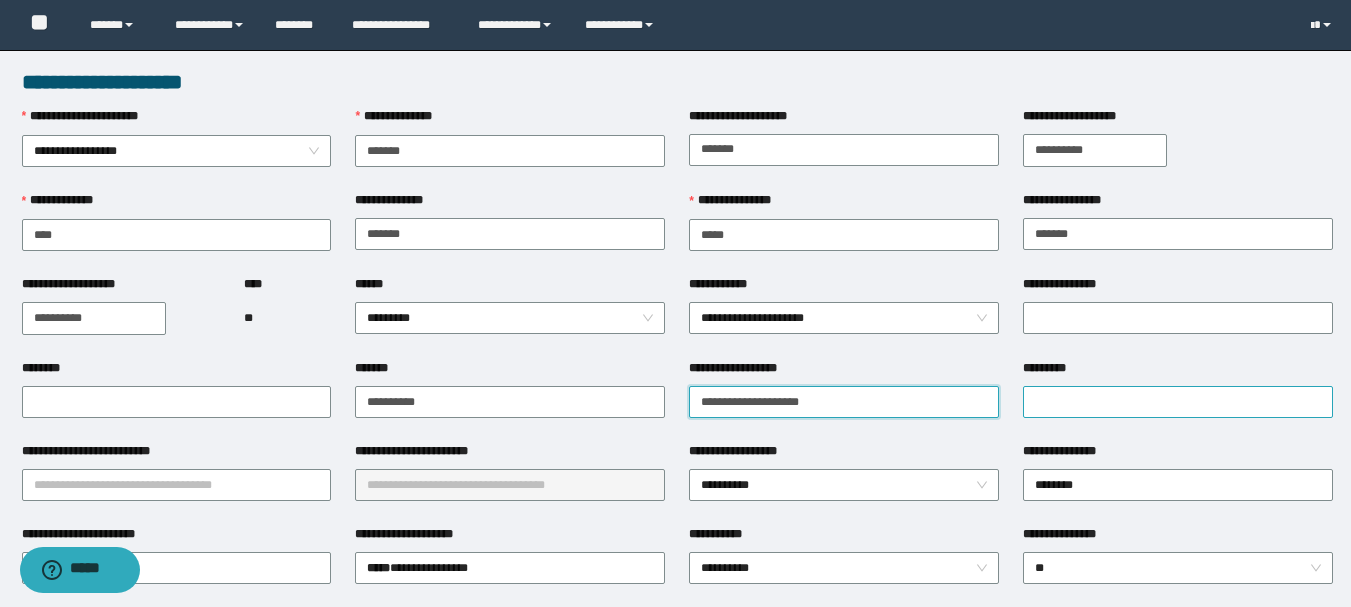 type on "**********" 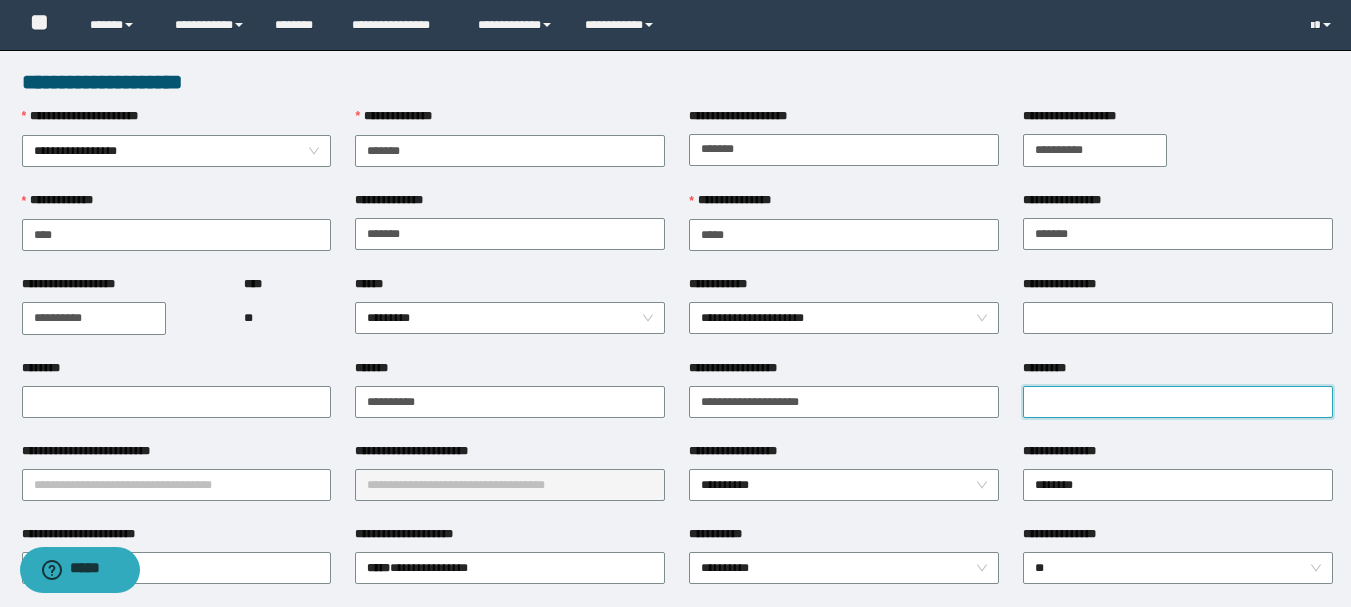 click on "*********" at bounding box center (1178, 402) 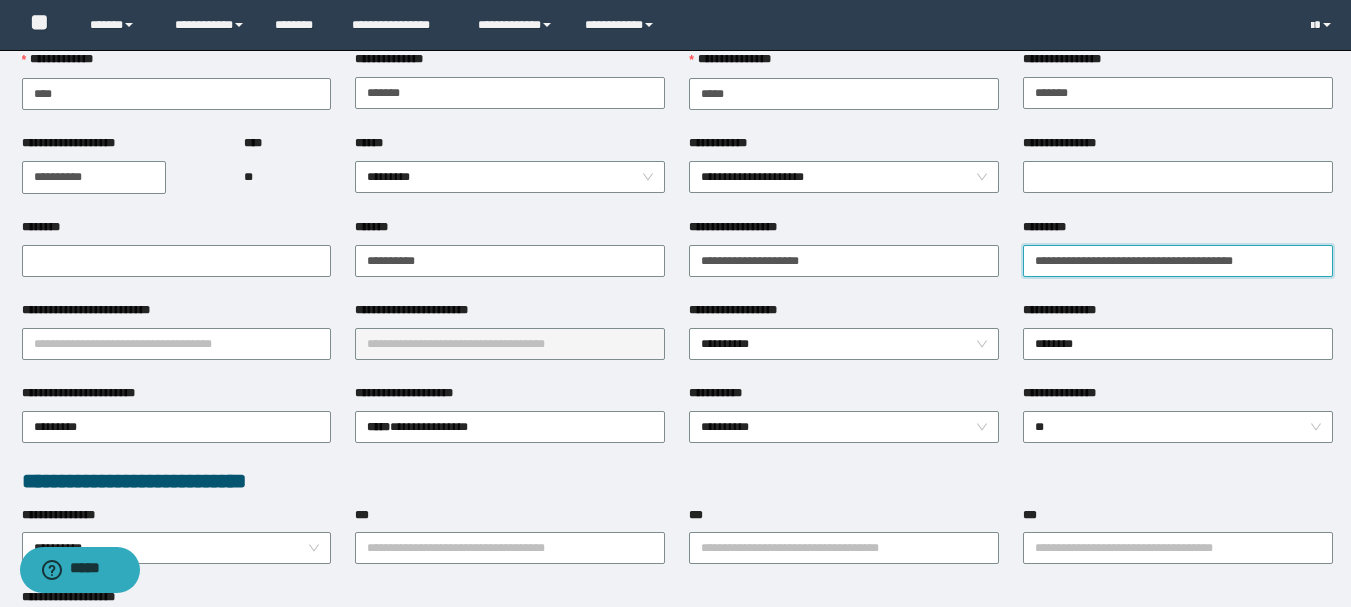 scroll, scrollTop: 200, scrollLeft: 0, axis: vertical 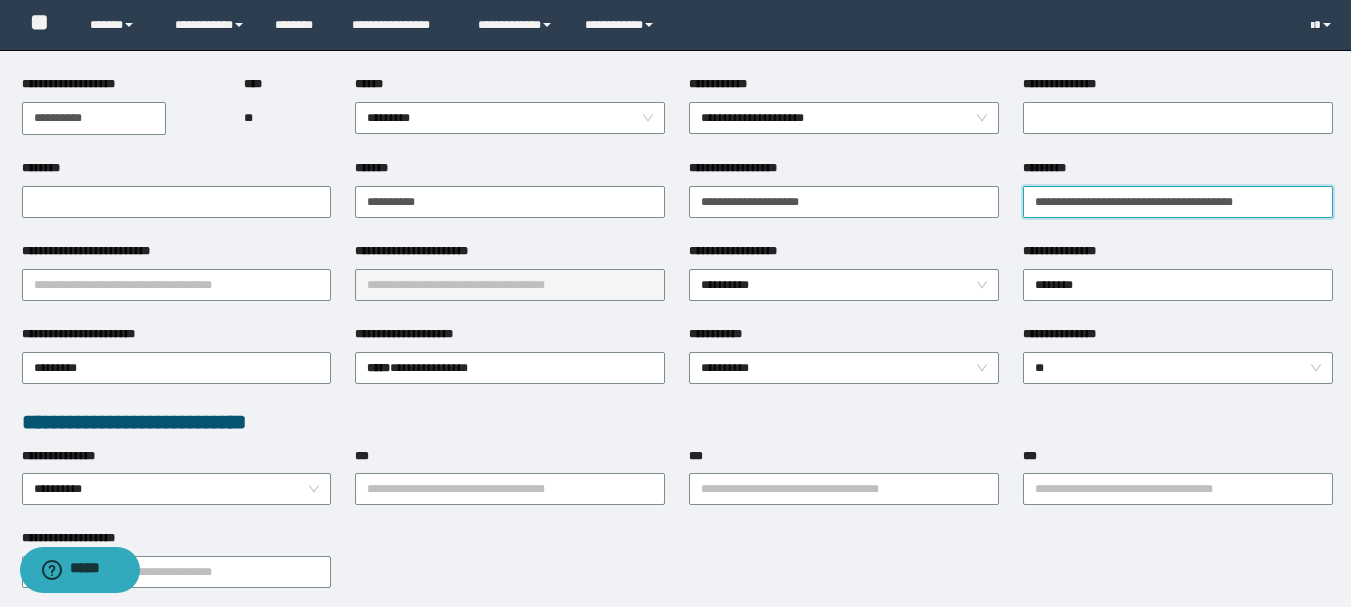 type on "**********" 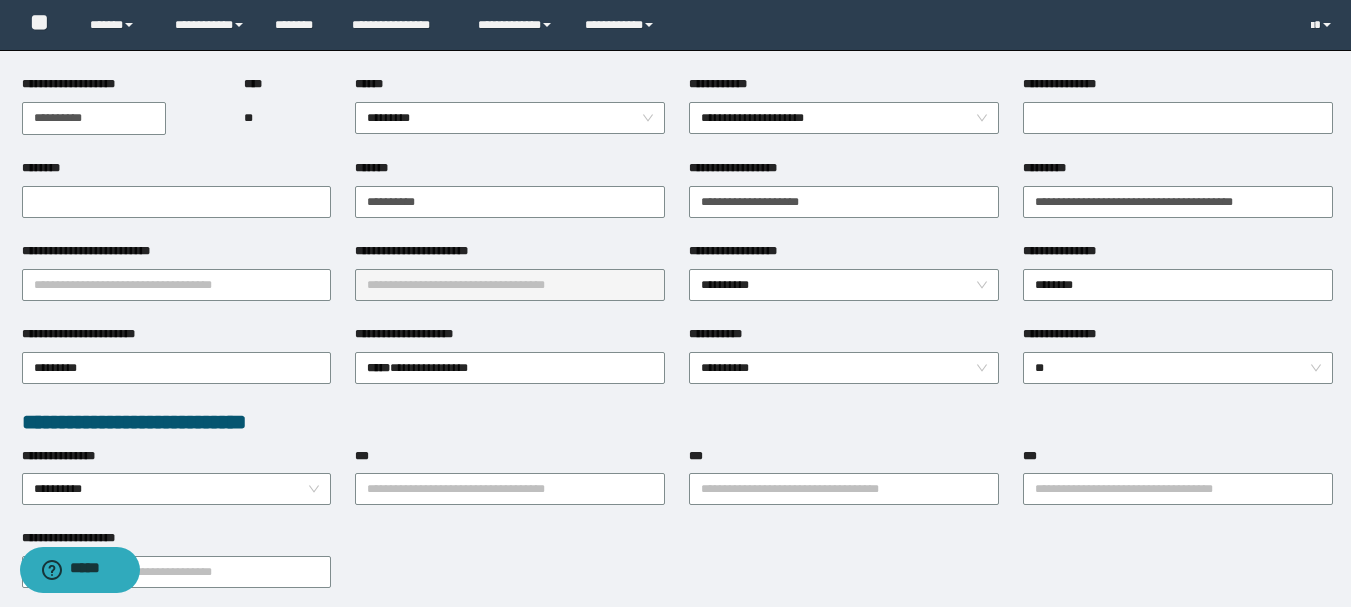 click on "**********" at bounding box center (177, 255) 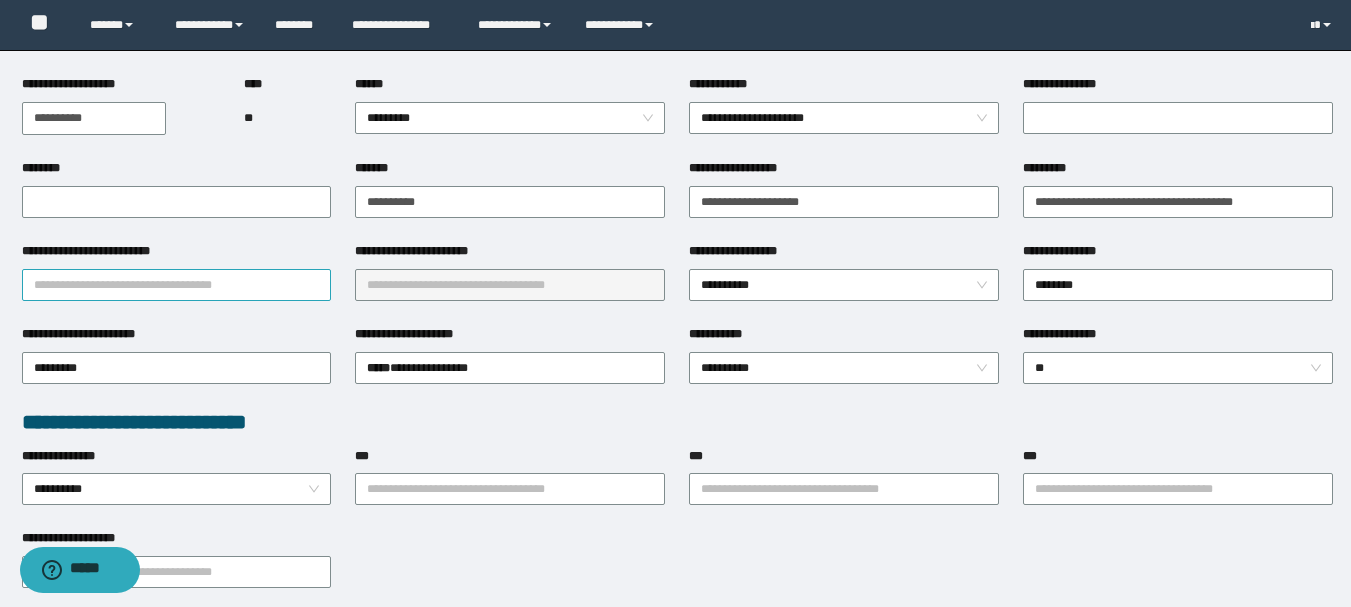 click on "**********" at bounding box center (177, 285) 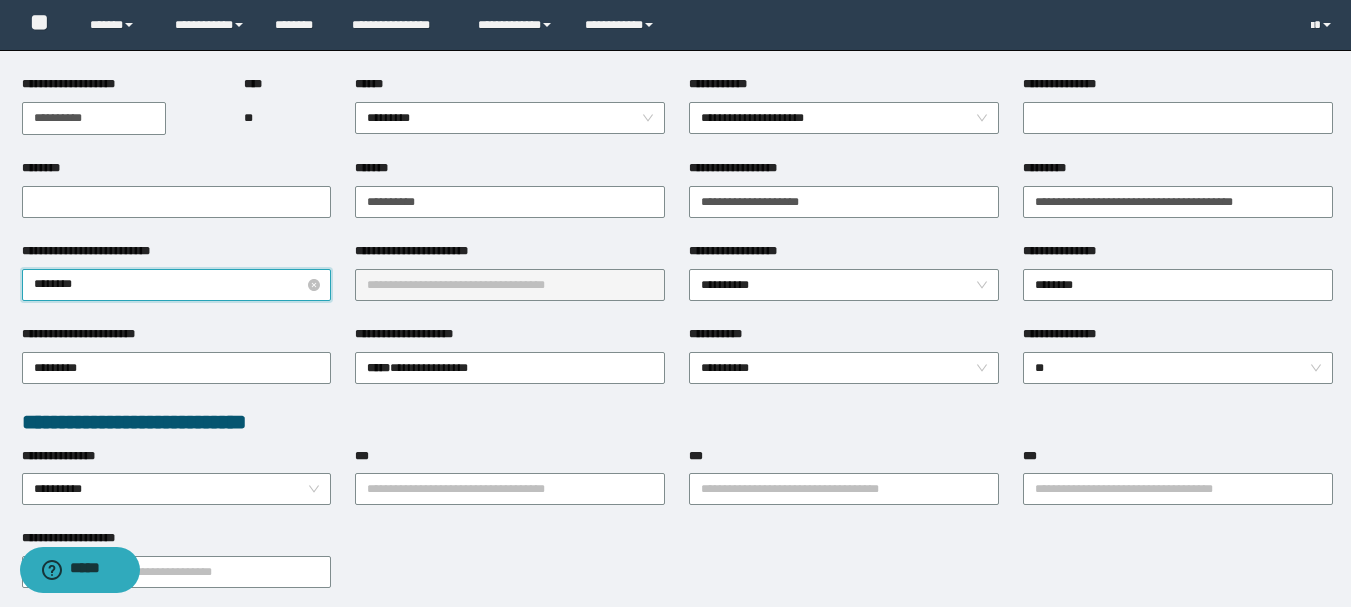 type on "*********" 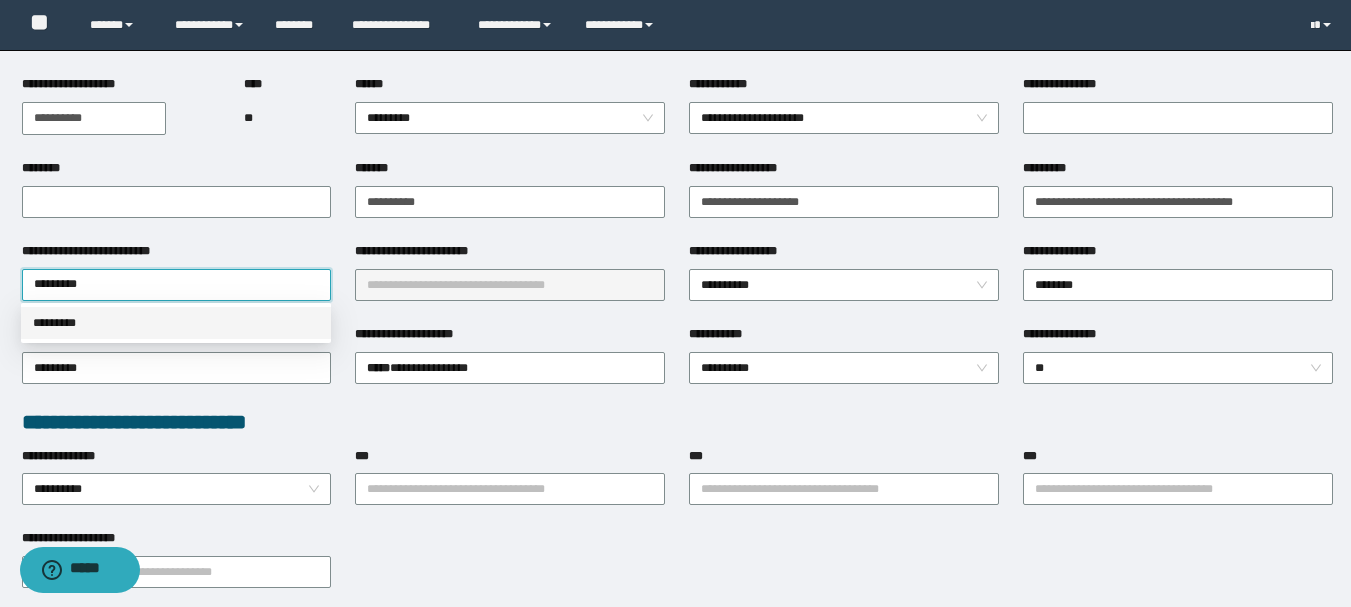 drag, startPoint x: 187, startPoint y: 331, endPoint x: 198, endPoint y: 319, distance: 16.27882 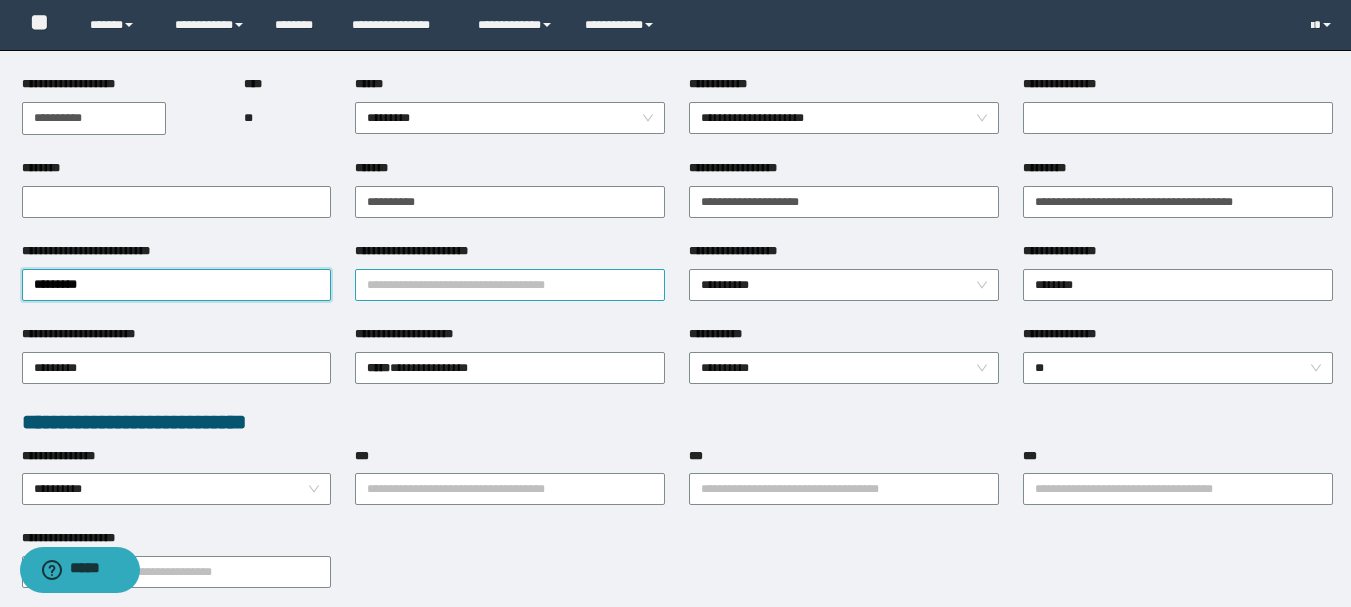 click on "**********" at bounding box center (510, 285) 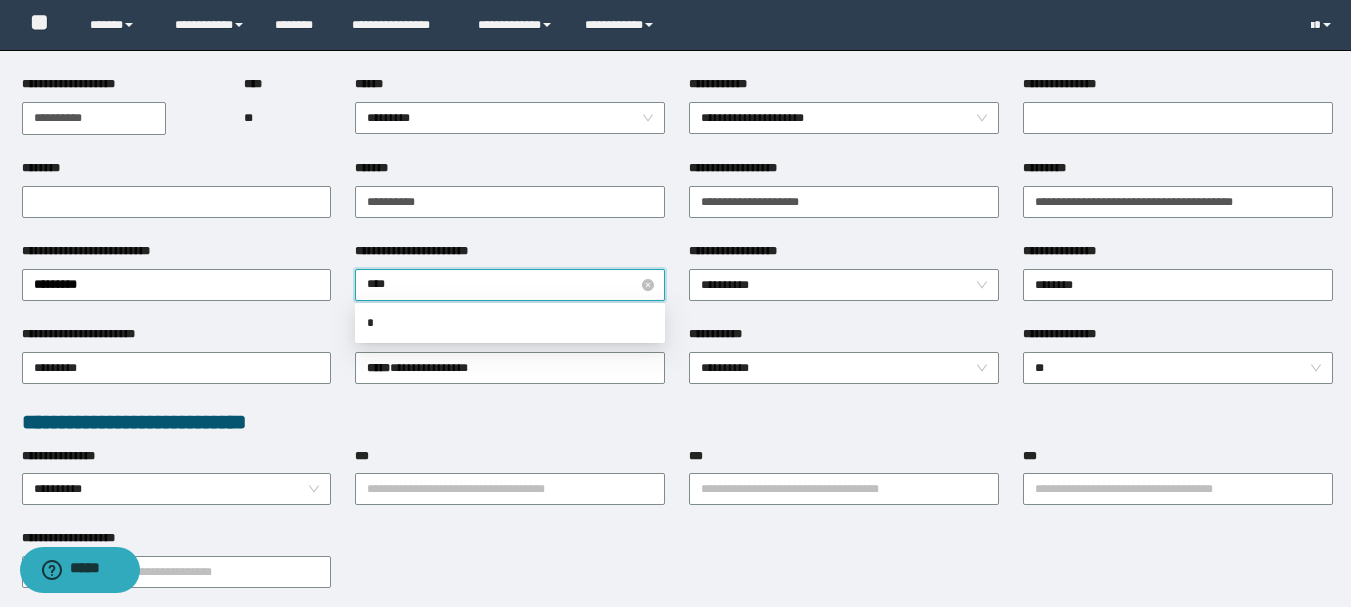 type on "*****" 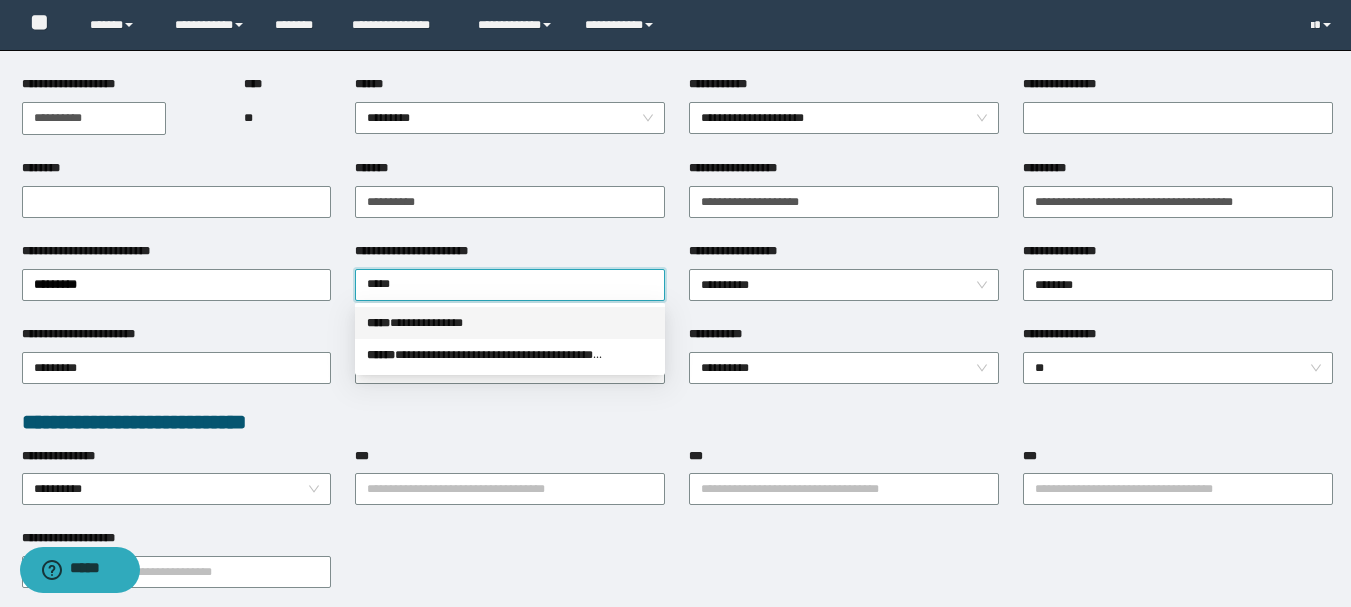 click on "**********" at bounding box center [510, 323] 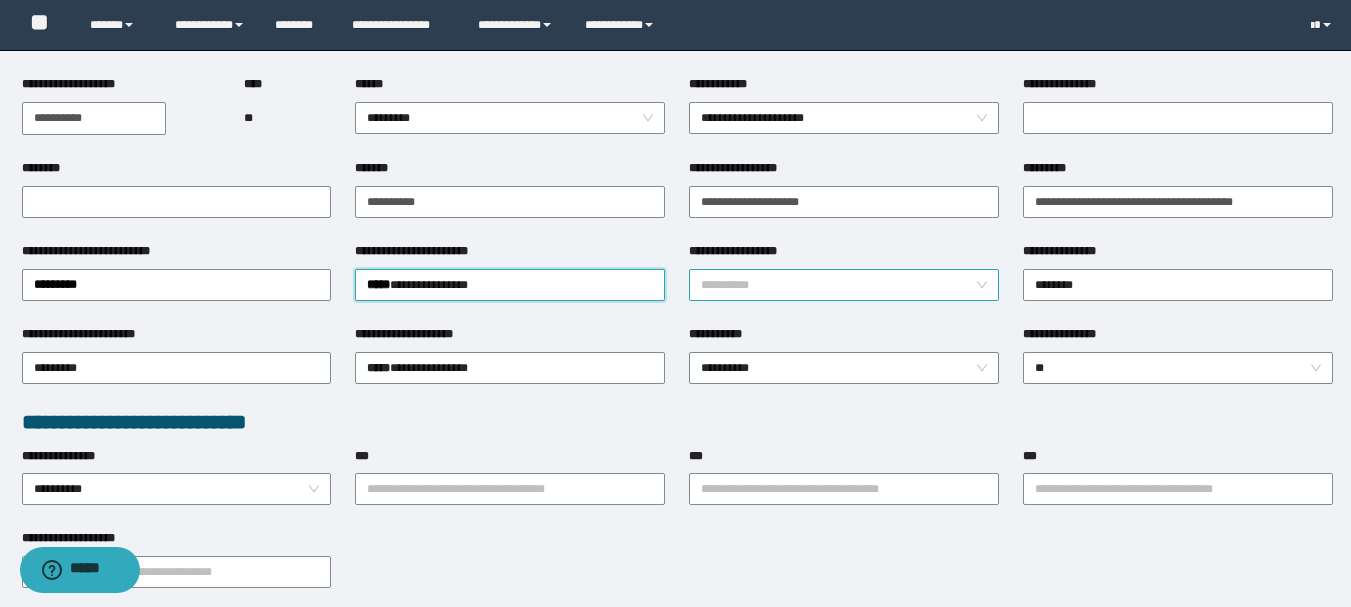click on "**********" at bounding box center (844, 285) 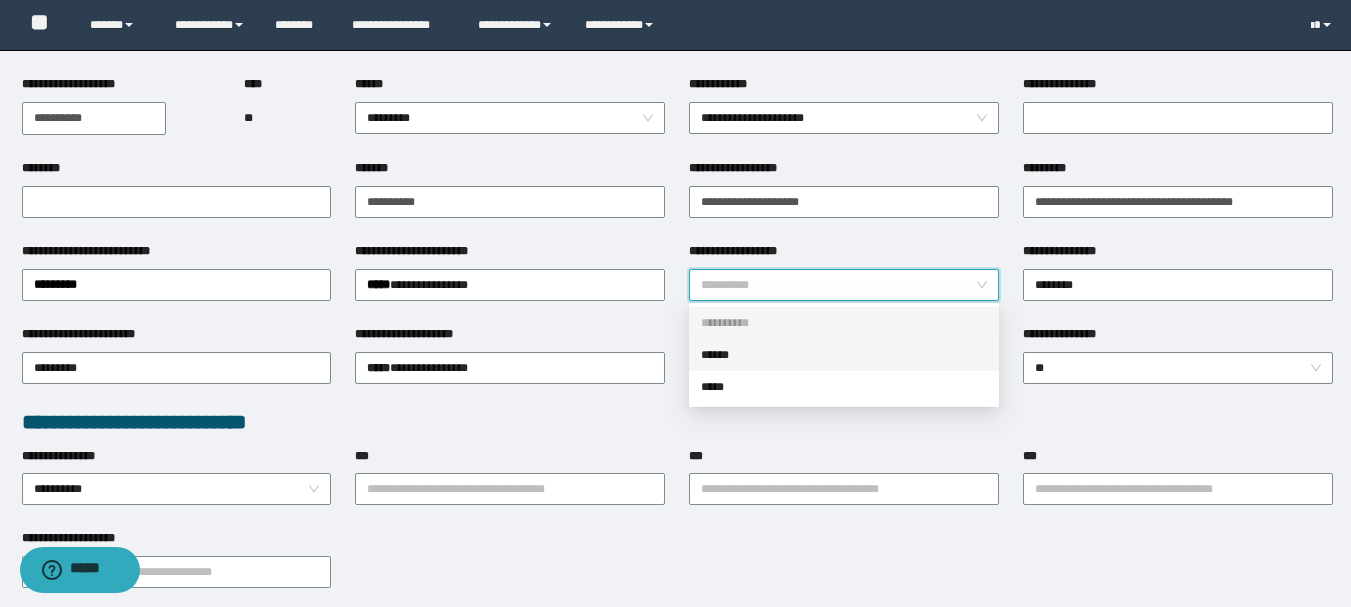 click on "******" at bounding box center [844, 355] 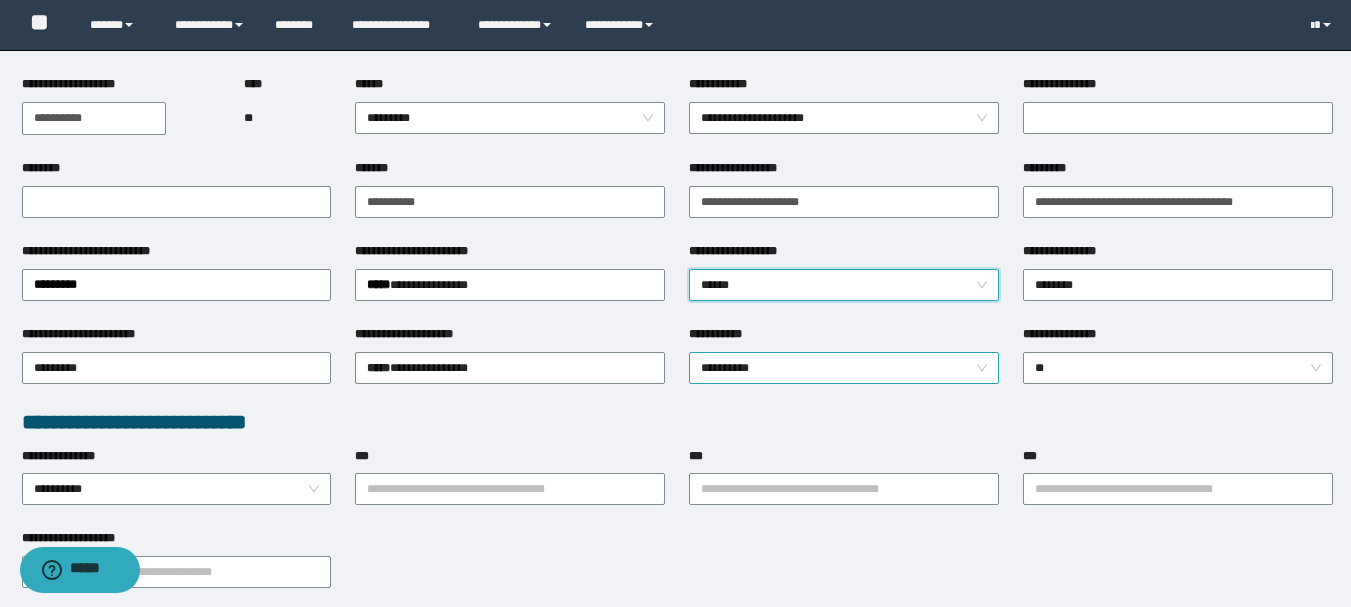 click on "**********" at bounding box center [844, 368] 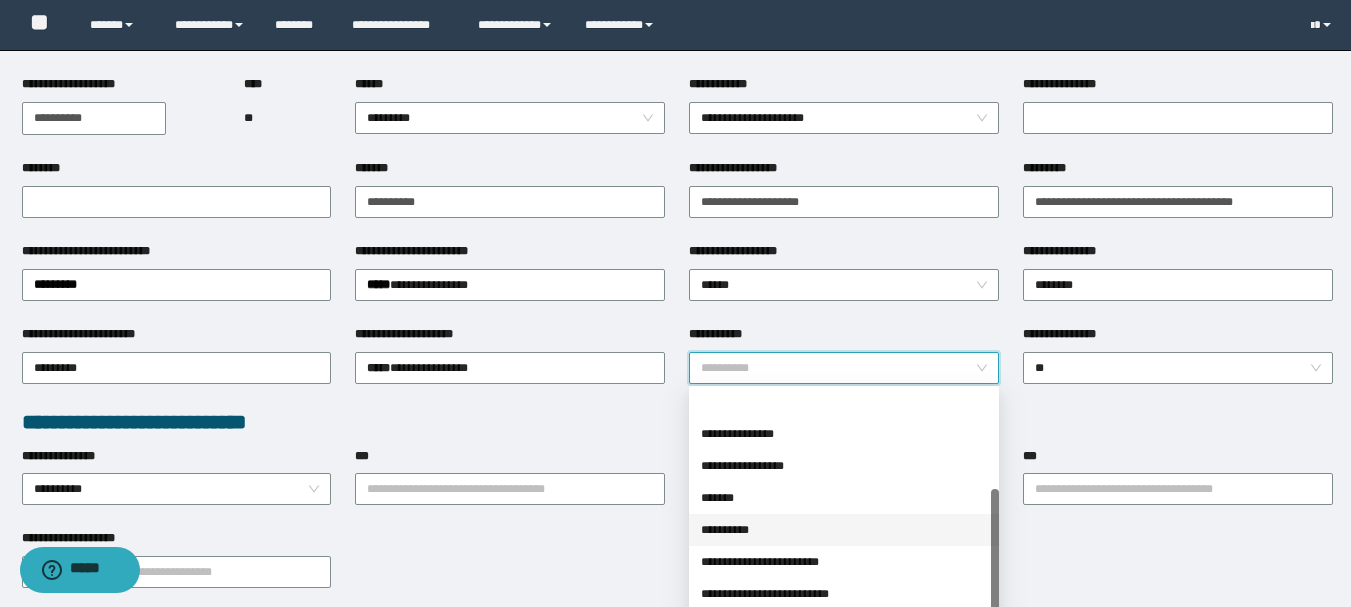 scroll, scrollTop: 160, scrollLeft: 0, axis: vertical 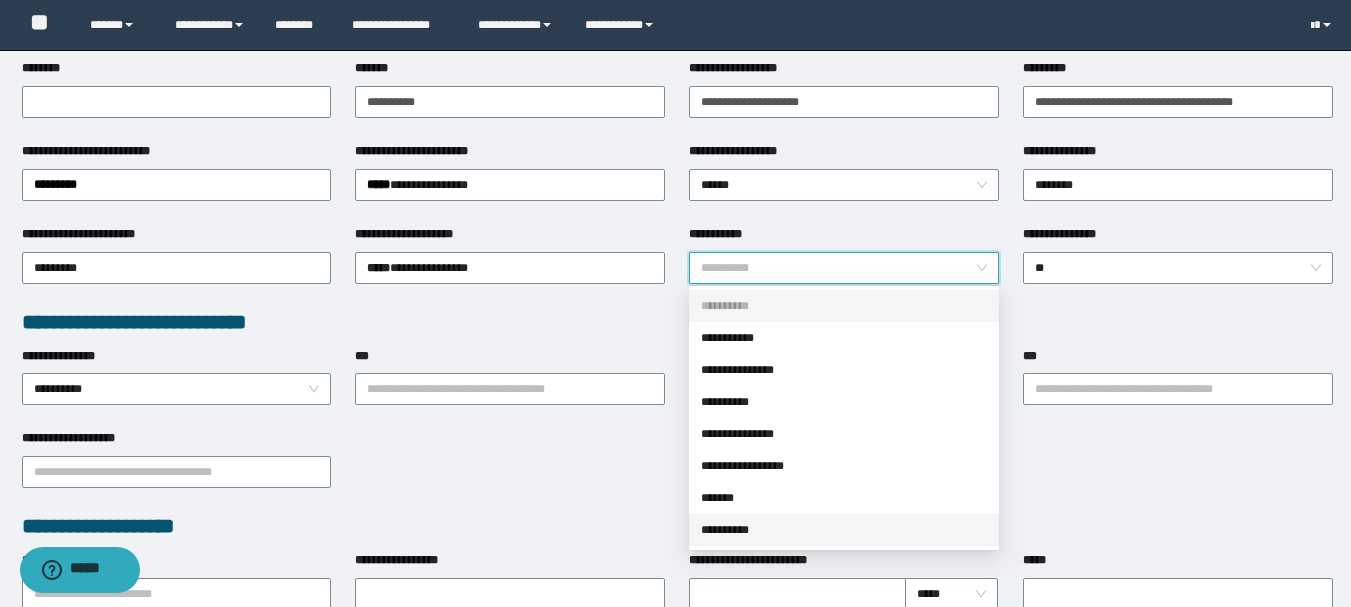 click on "**********" at bounding box center (844, 530) 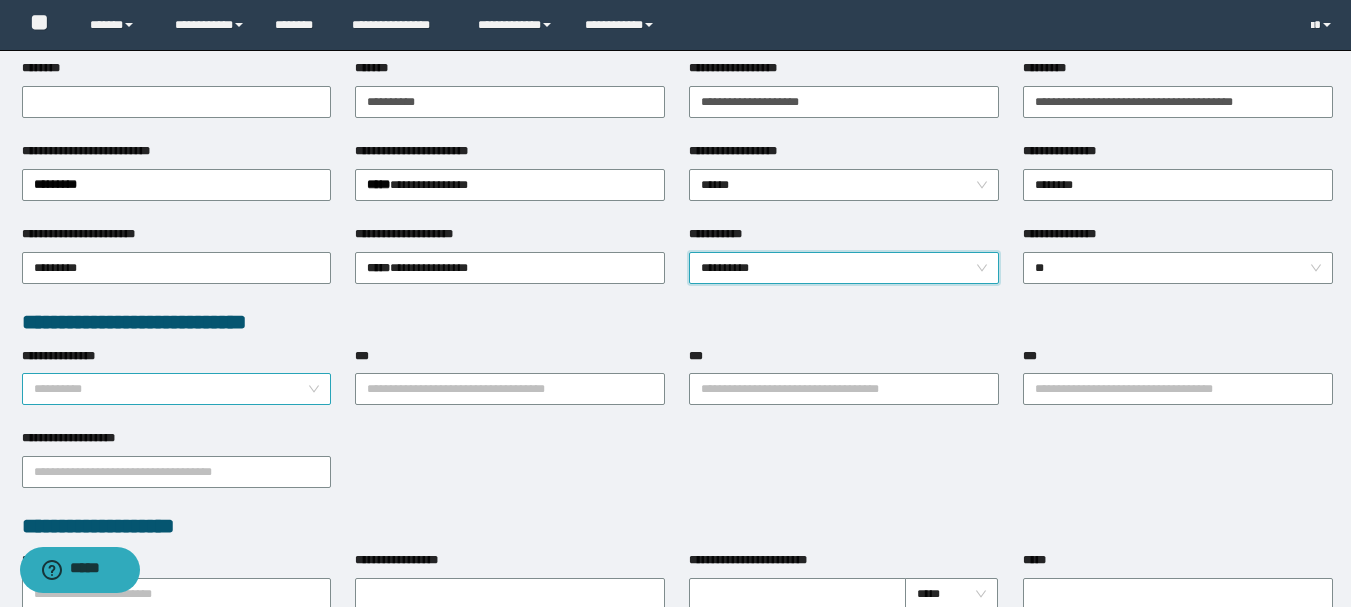 click on "**********" at bounding box center [177, 389] 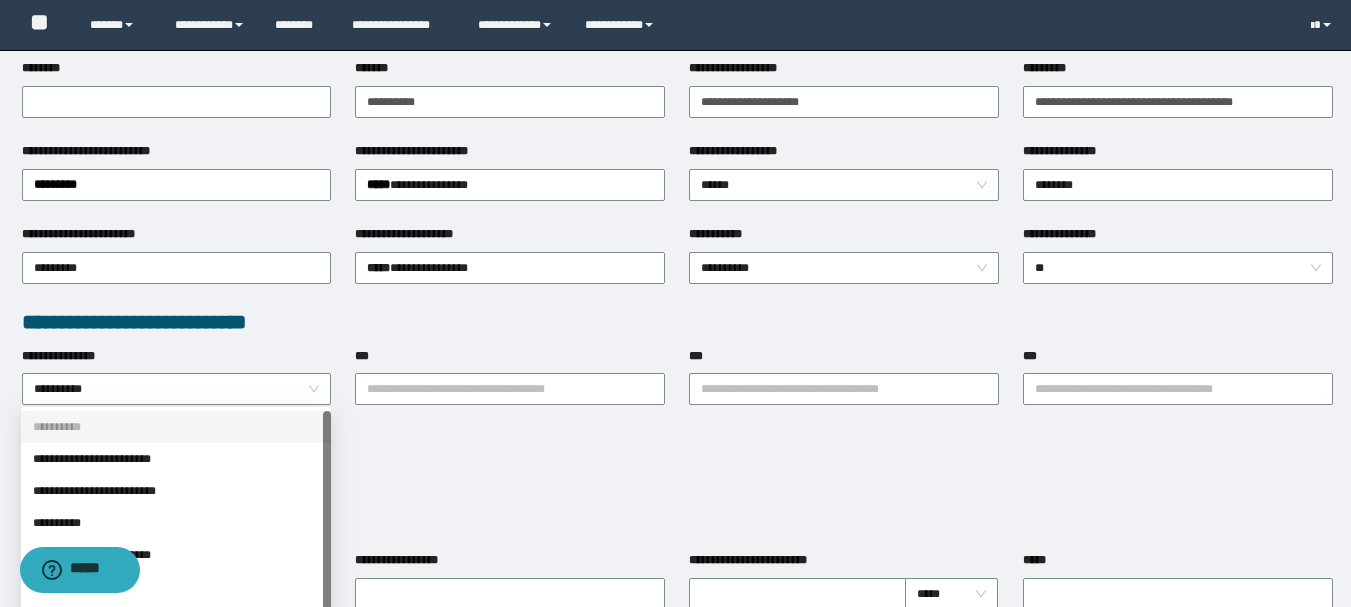 click on "**********" at bounding box center [677, 538] 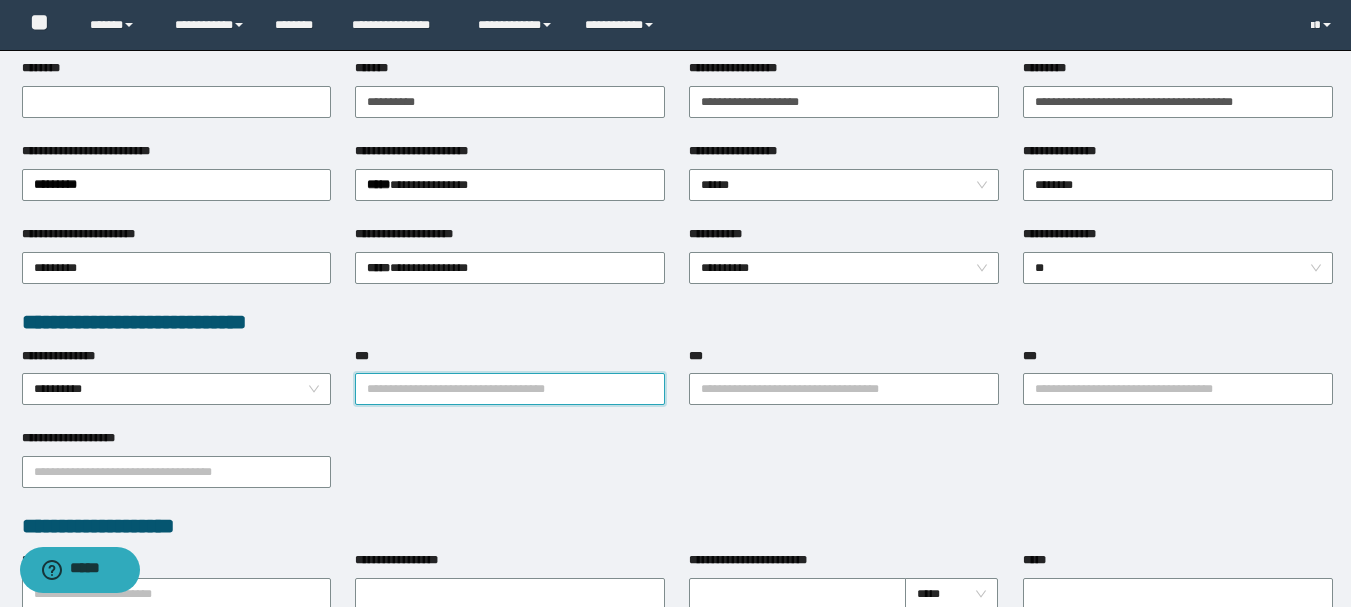 click on "***" at bounding box center (510, 389) 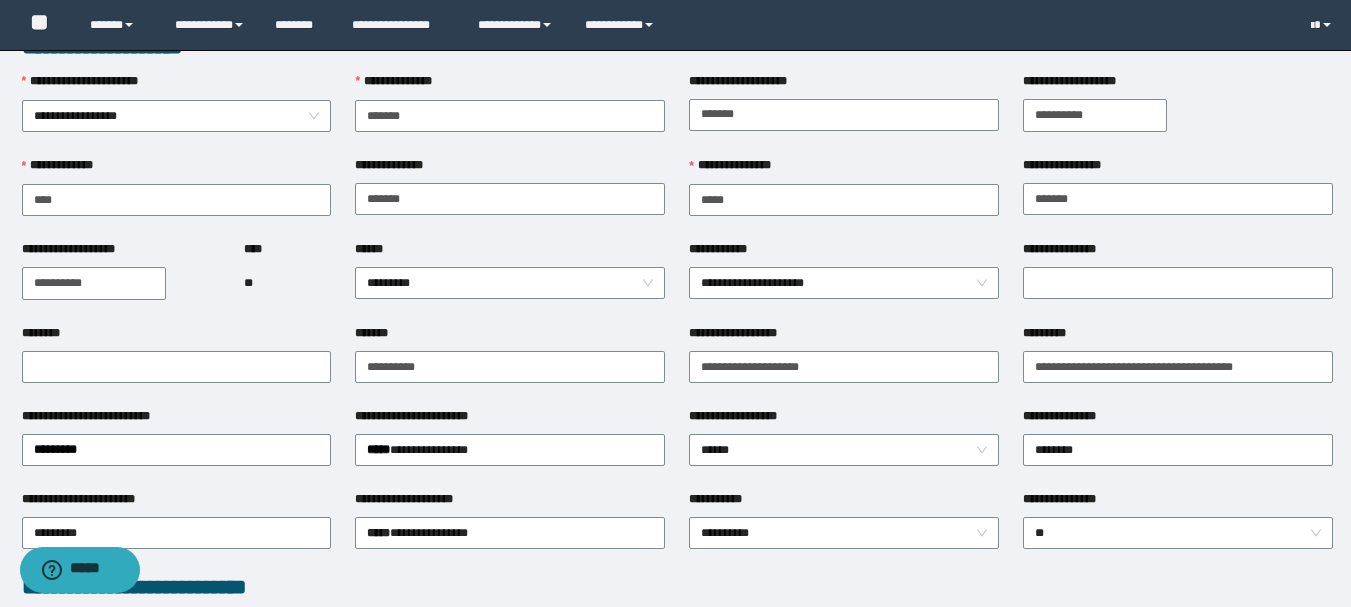 scroll, scrollTop: 0, scrollLeft: 0, axis: both 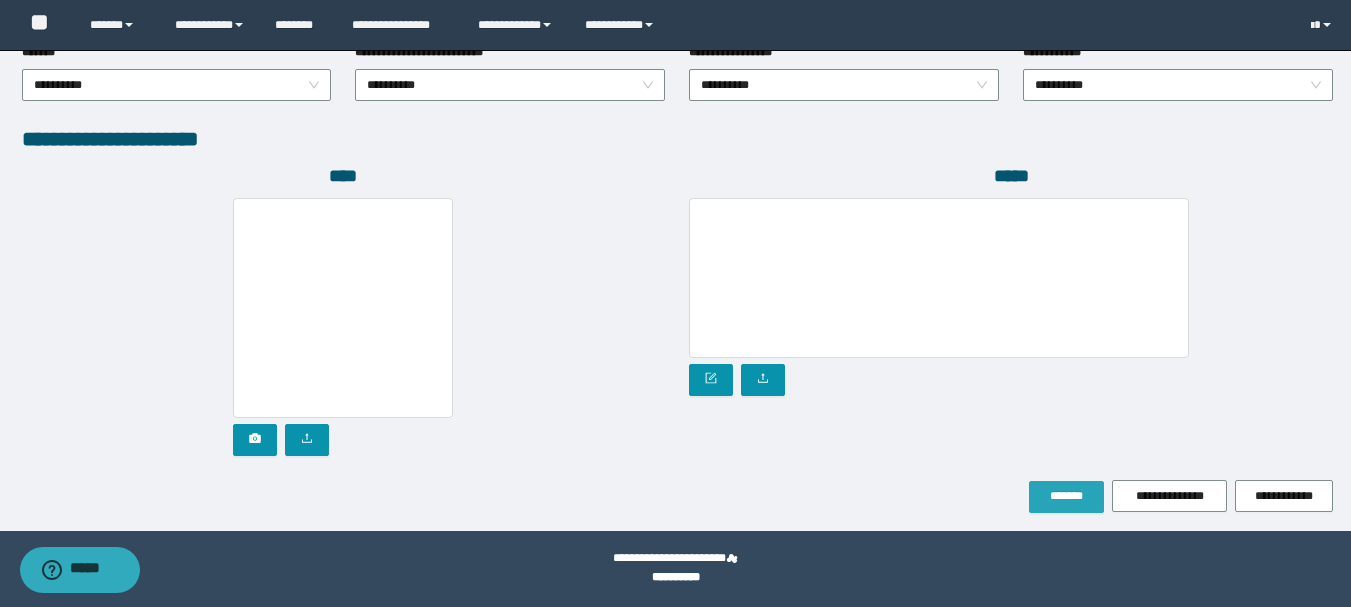click on "*******" at bounding box center [1066, 496] 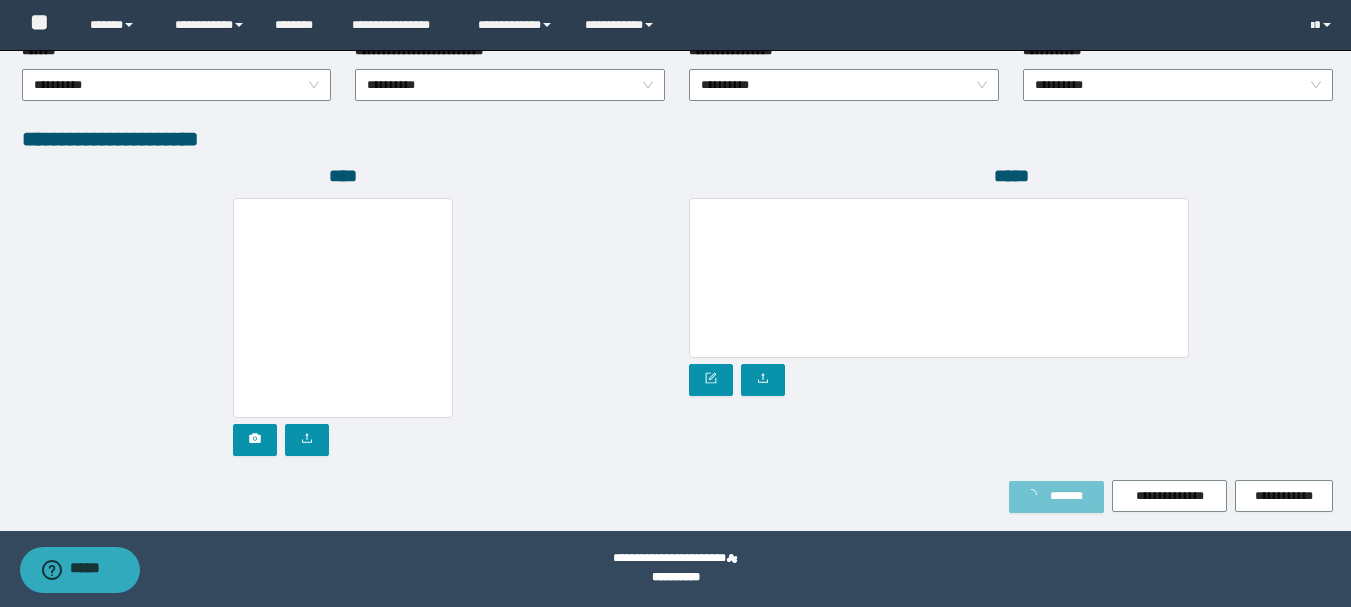scroll, scrollTop: 1168, scrollLeft: 0, axis: vertical 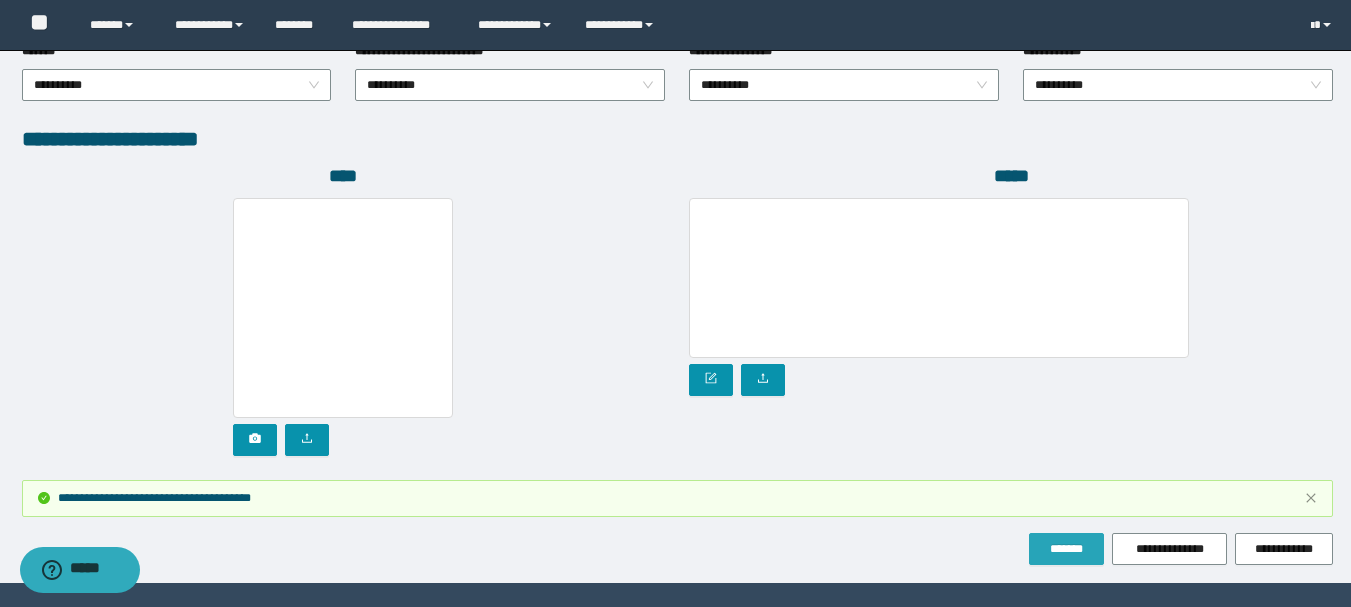 click on "**********" at bounding box center (677, 498) 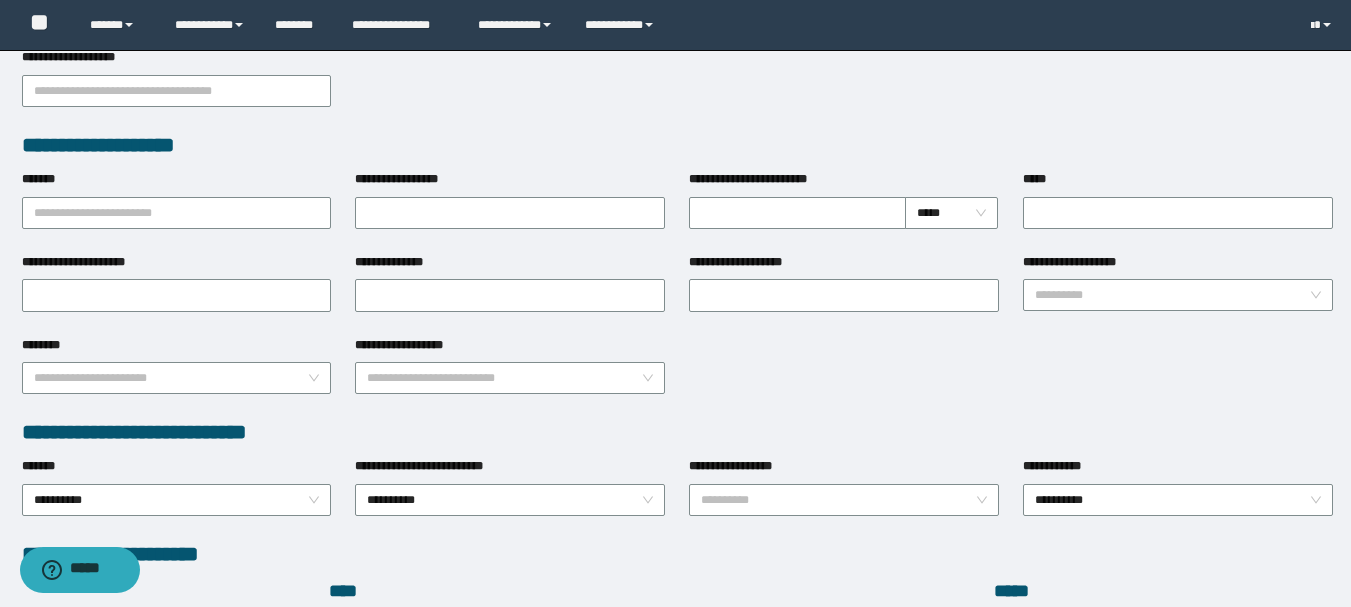 click on "**********" at bounding box center (844, 500) 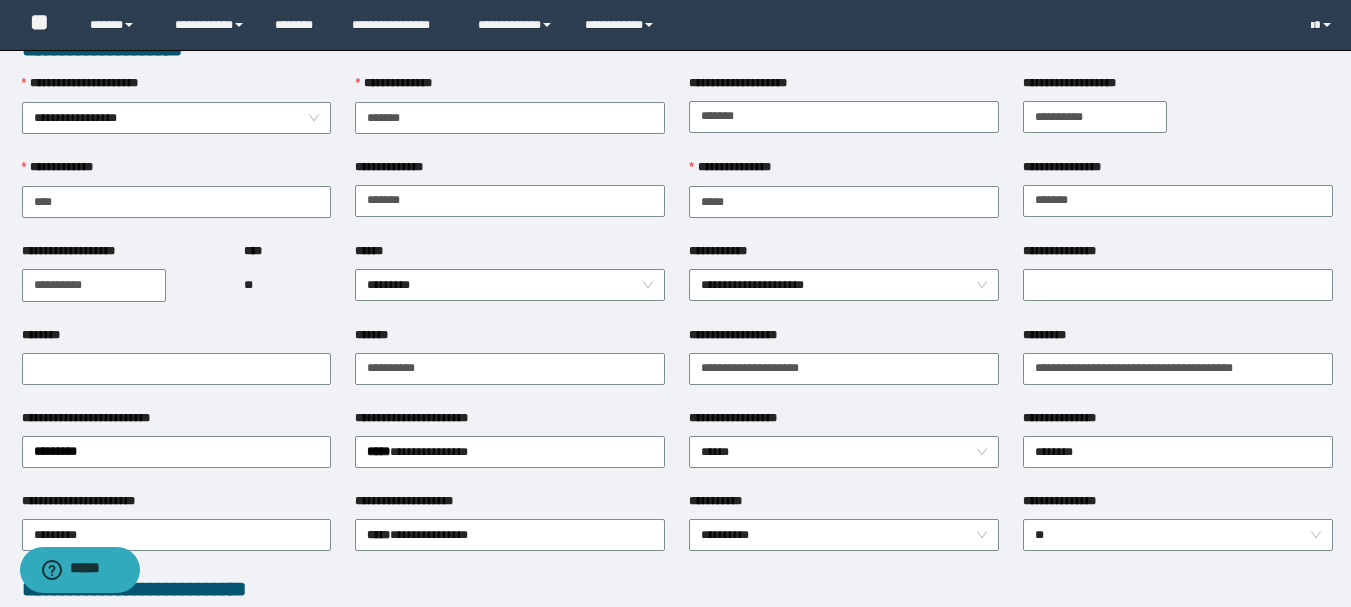 scroll, scrollTop: 100, scrollLeft: 0, axis: vertical 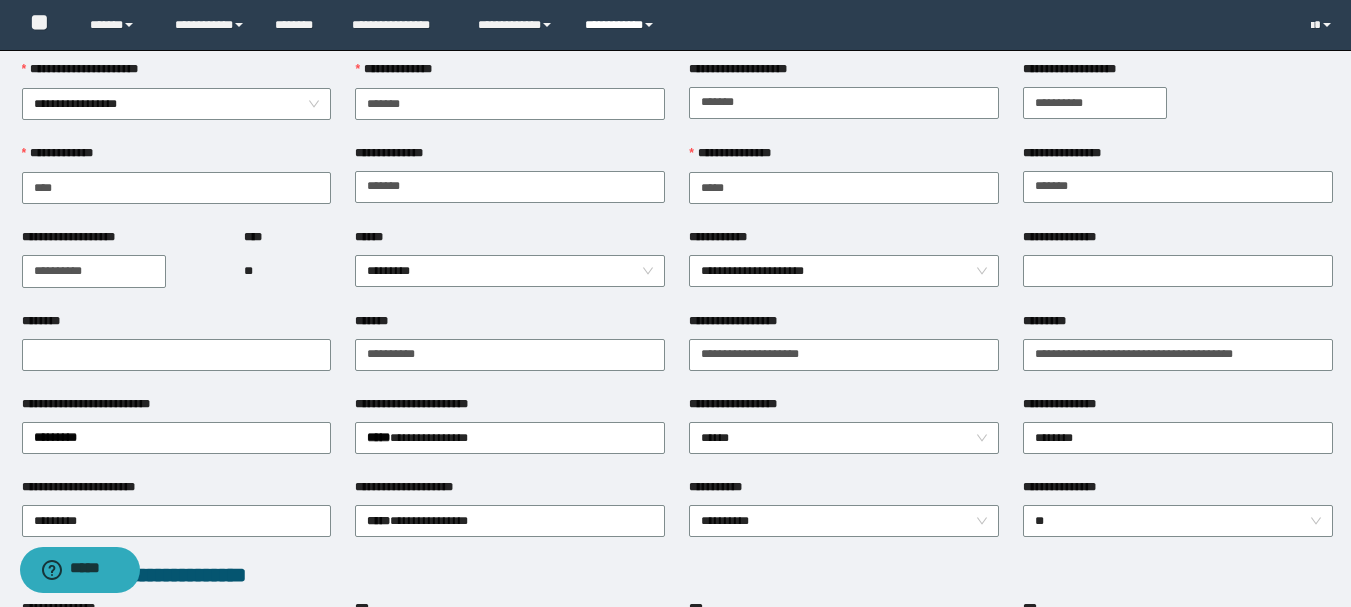 click on "**********" at bounding box center (622, 25) 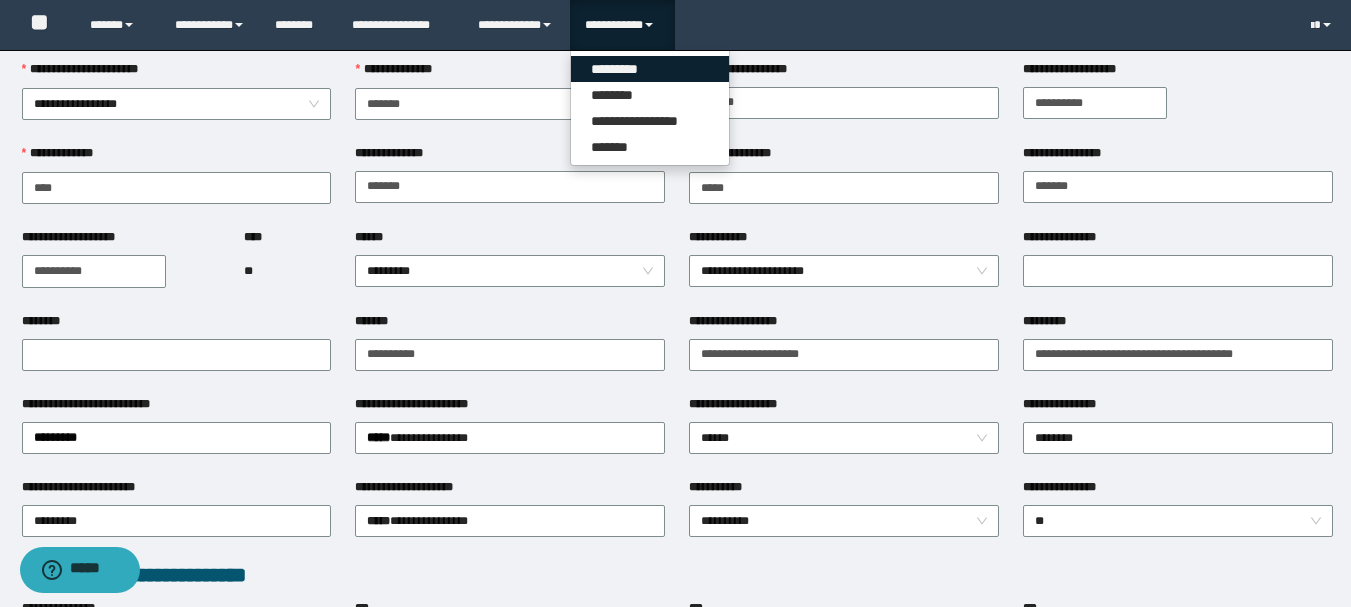 click on "*********" at bounding box center [650, 69] 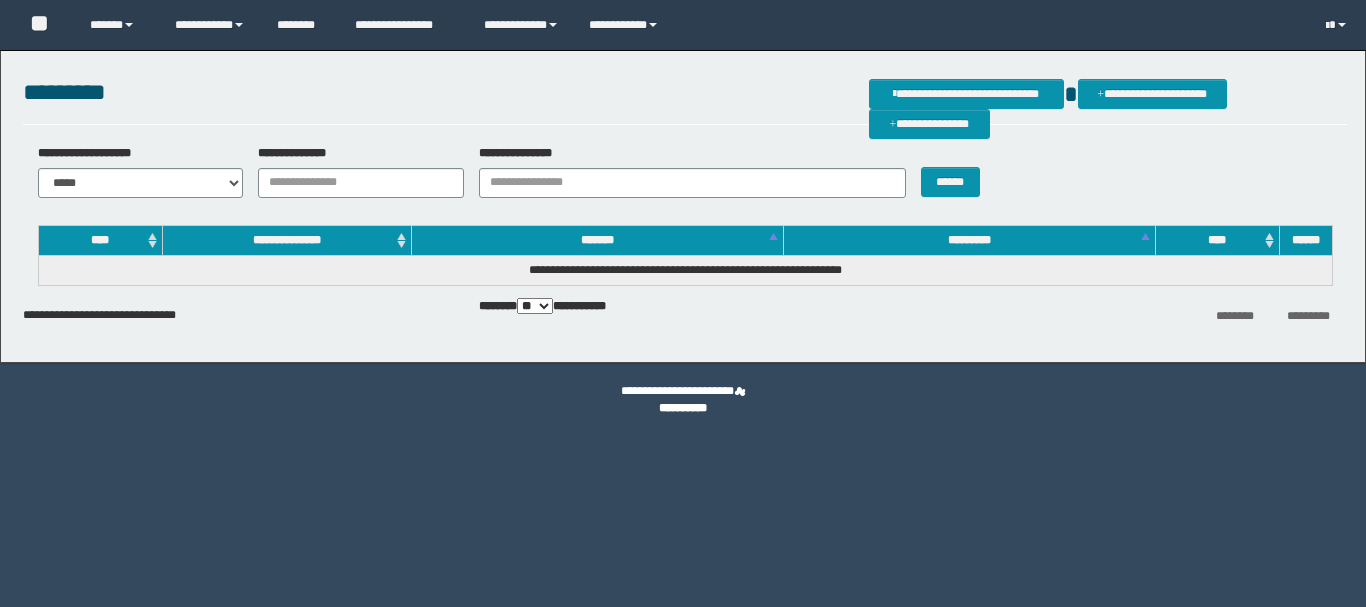 scroll, scrollTop: 0, scrollLeft: 0, axis: both 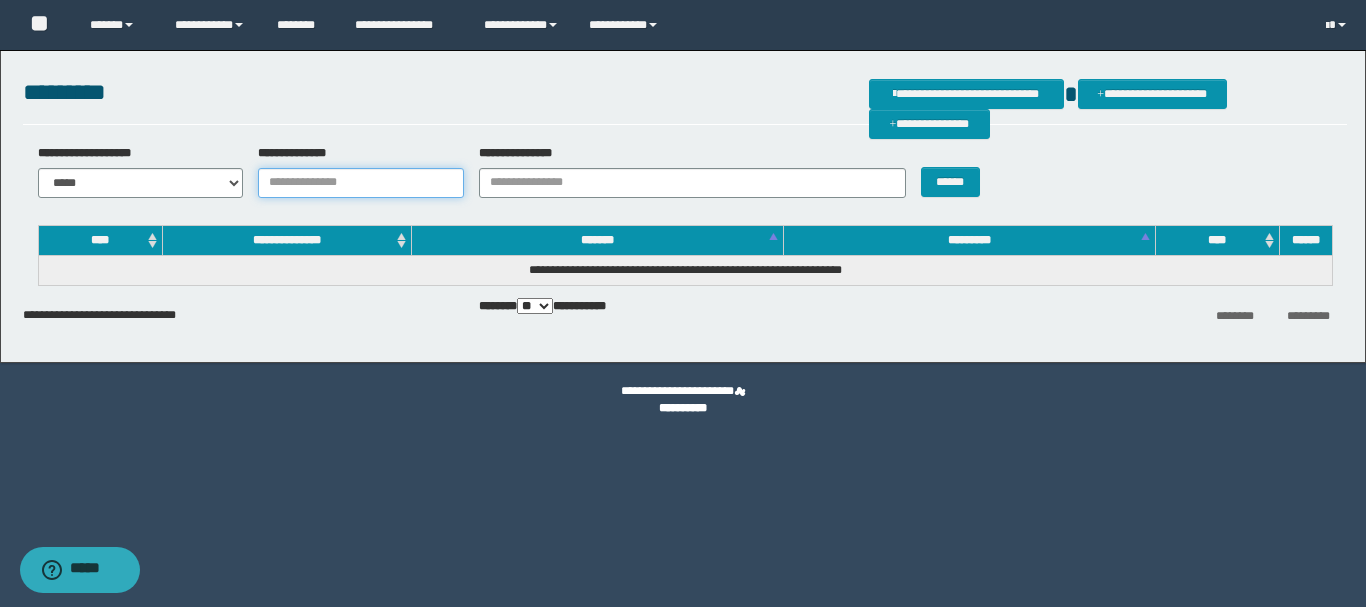 click on "**********" at bounding box center [361, 183] 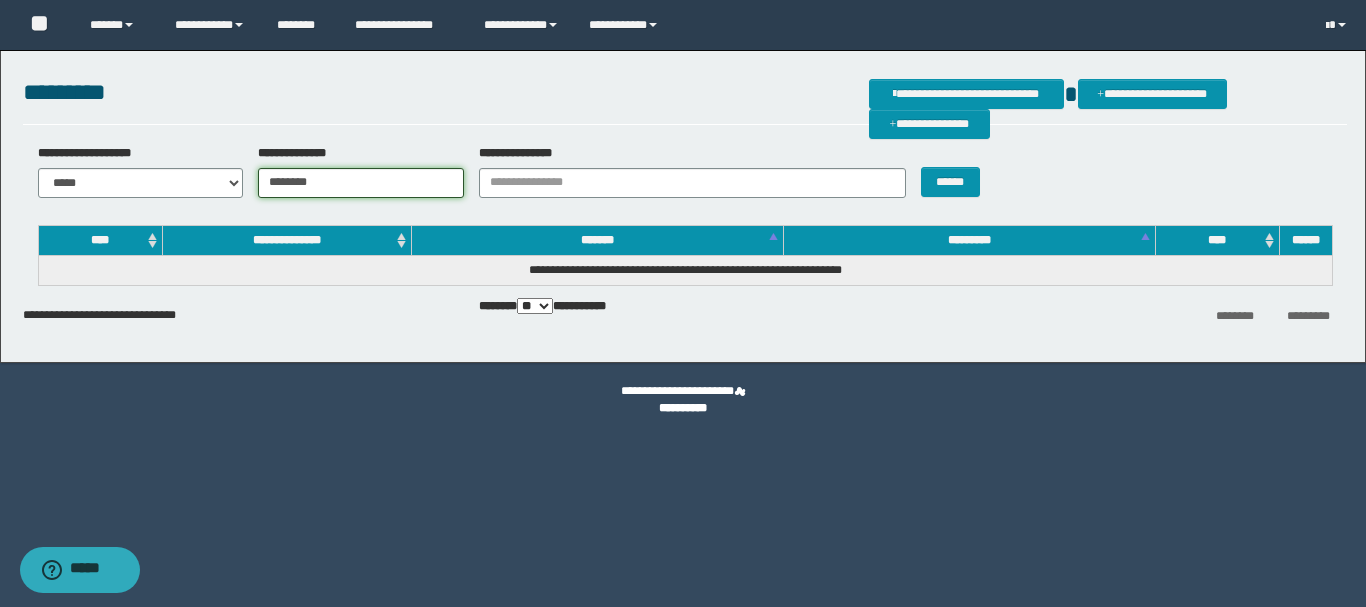 type on "********" 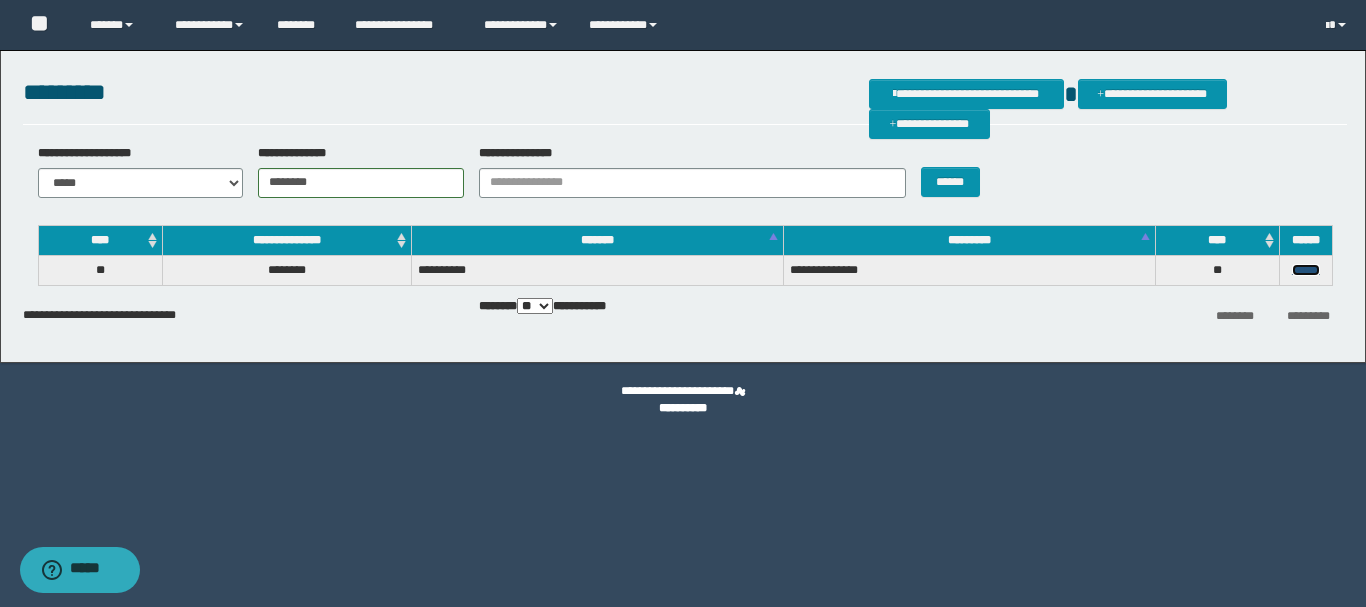 click on "******" at bounding box center (1306, 270) 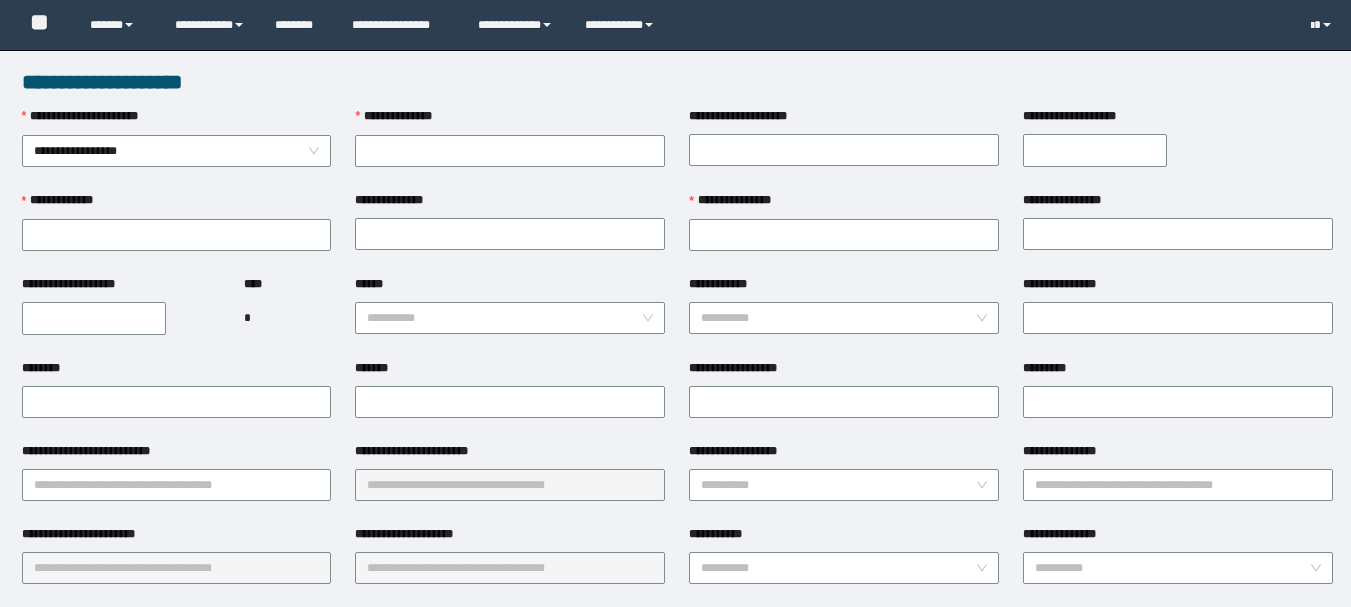 scroll, scrollTop: 0, scrollLeft: 0, axis: both 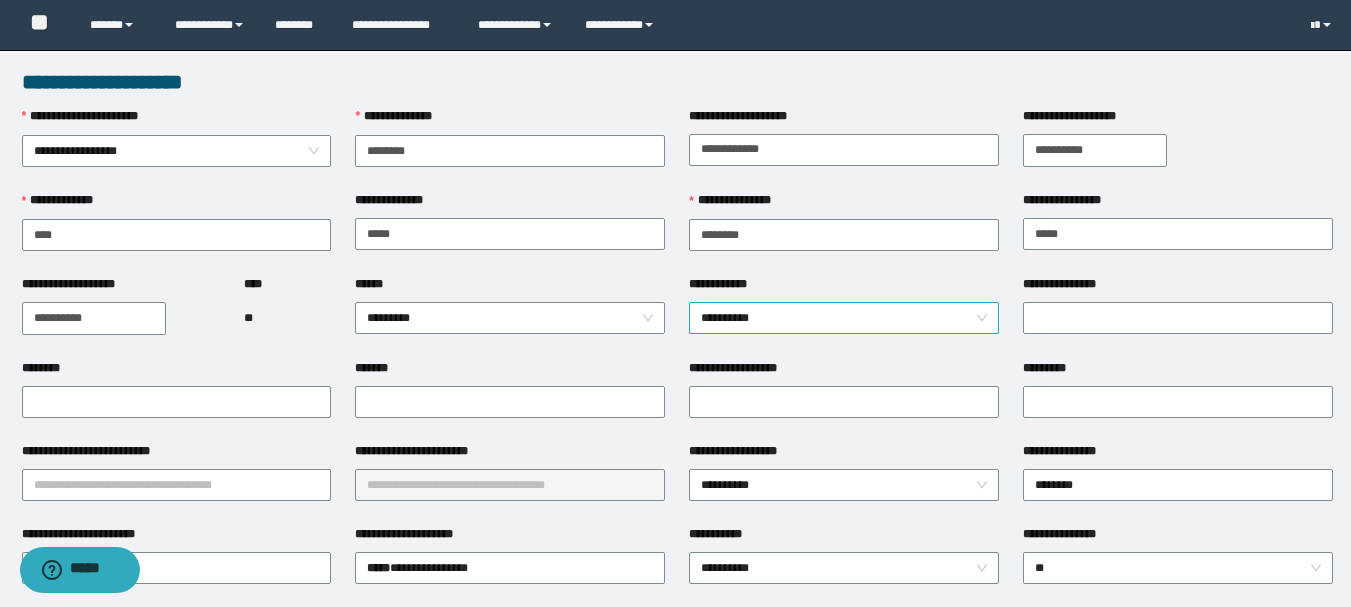 click on "**********" at bounding box center (844, 318) 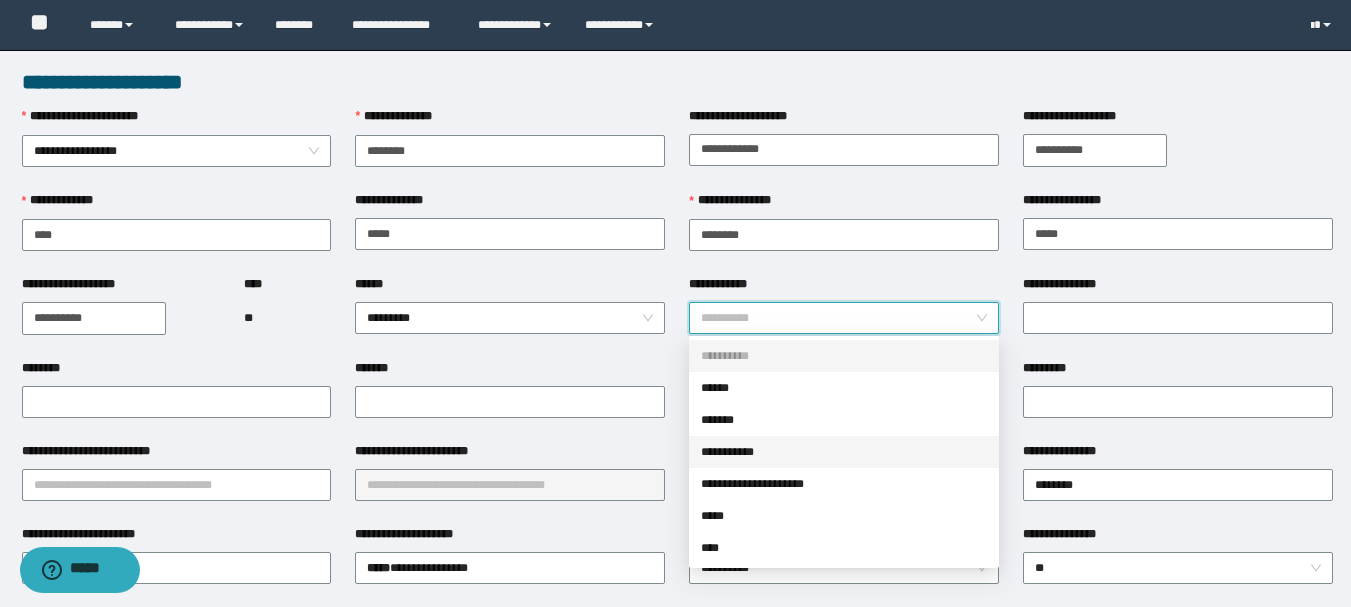 click on "**********" at bounding box center [844, 452] 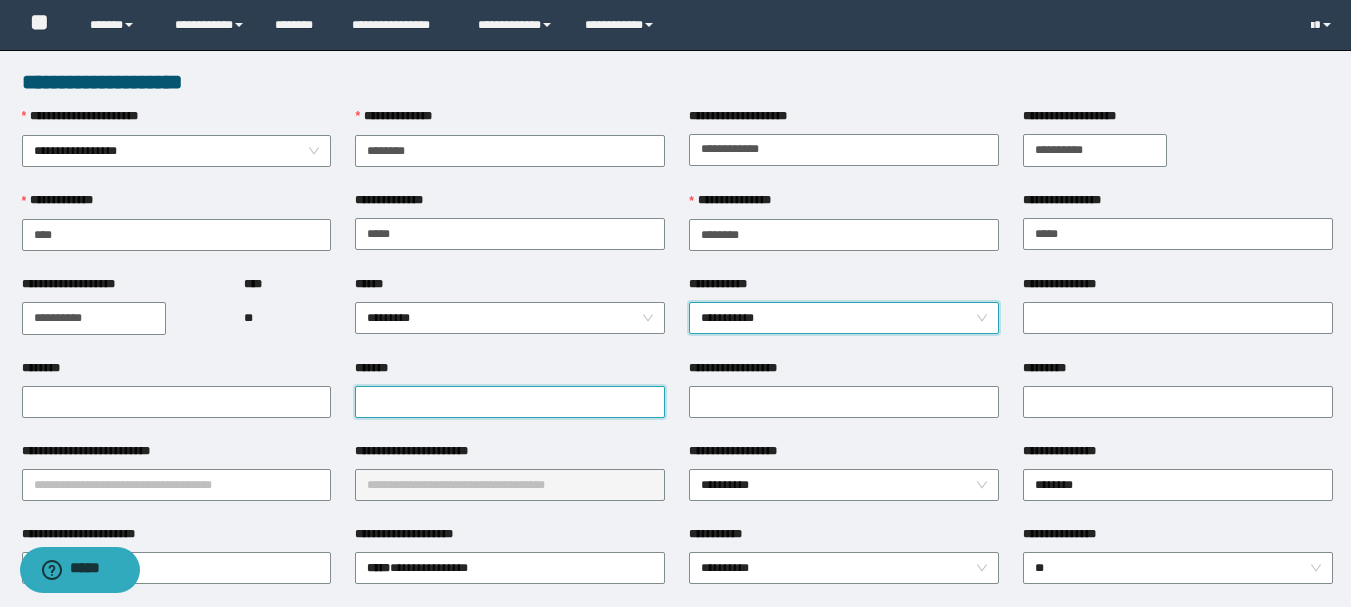 click on "*******" at bounding box center [510, 402] 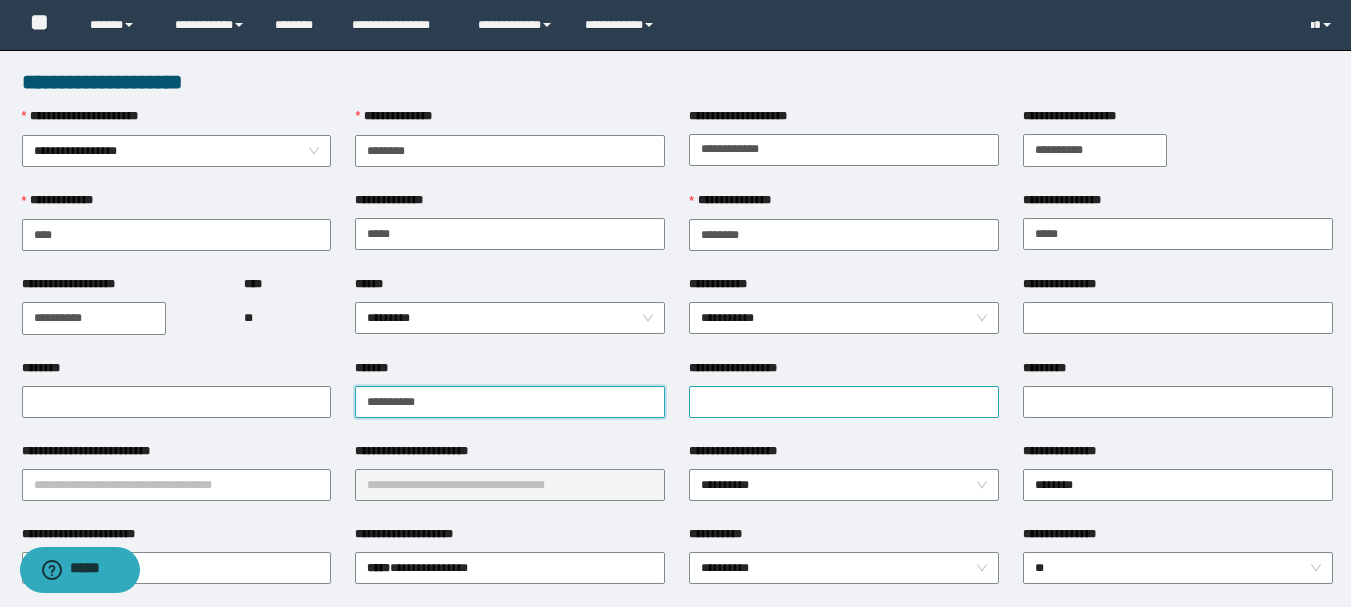 type on "**********" 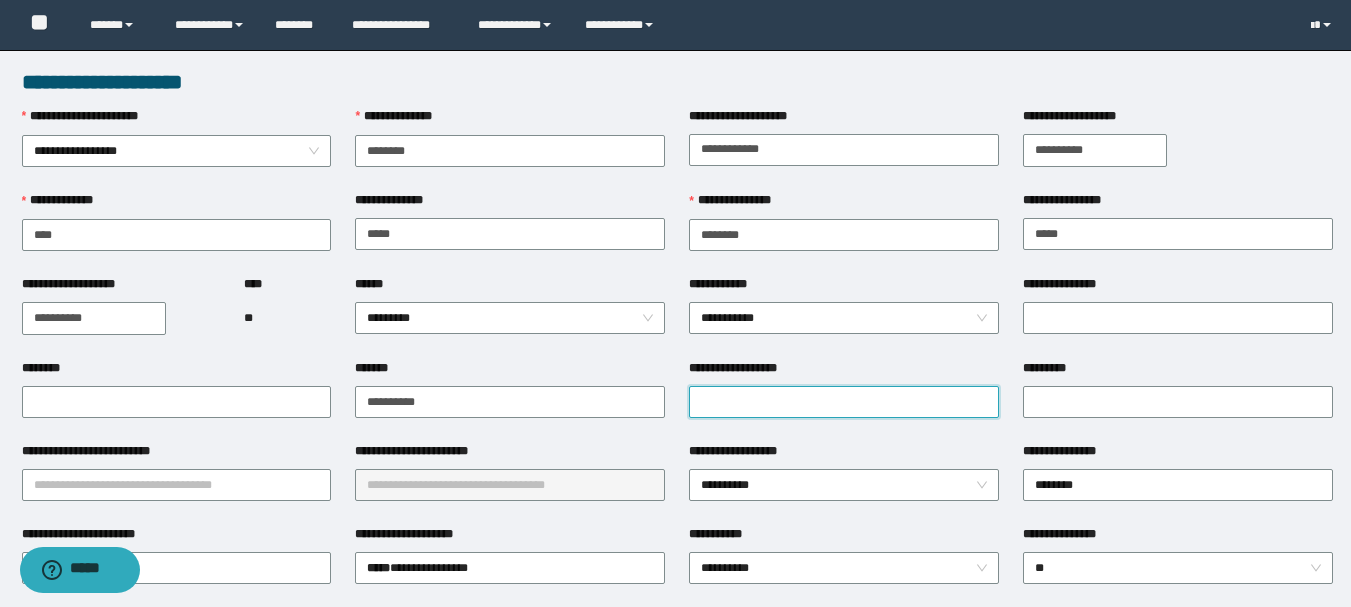 click on "**********" at bounding box center (844, 402) 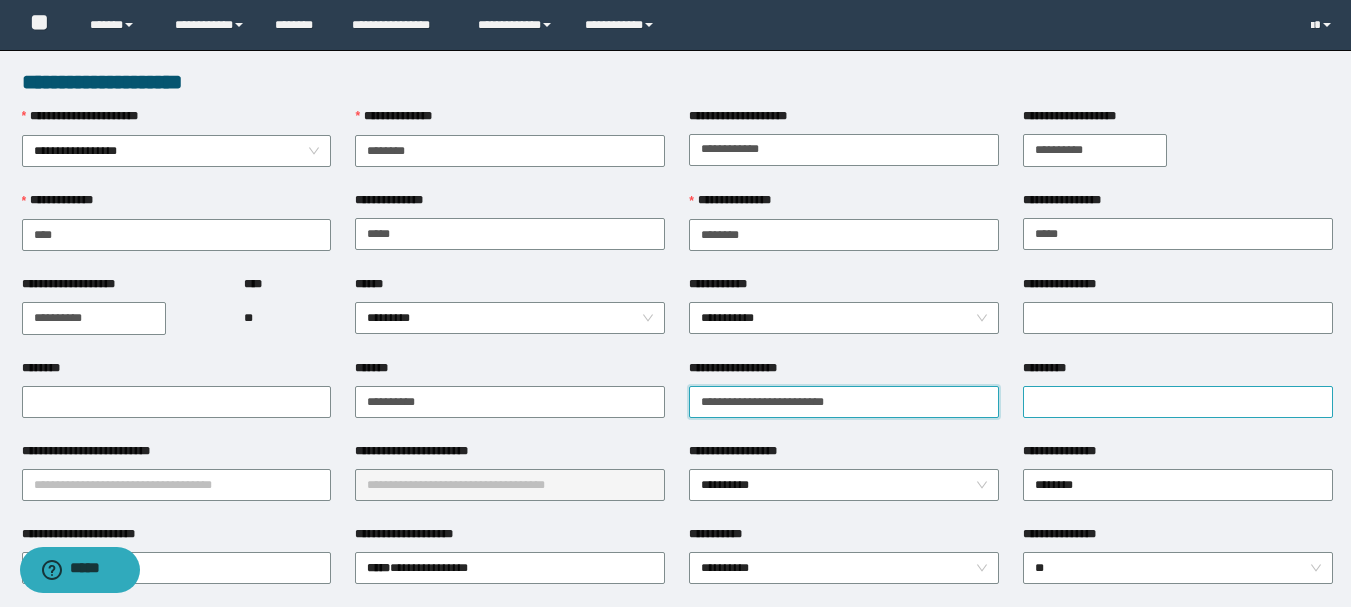 type on "**********" 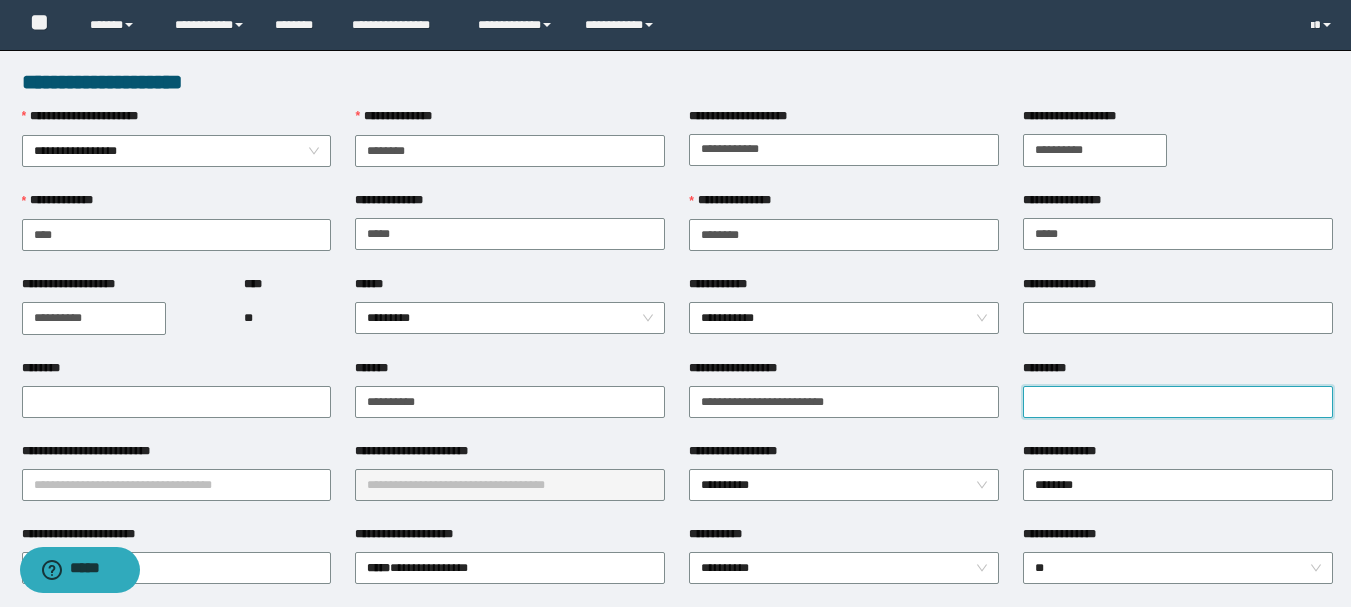 click on "*********" at bounding box center [1178, 402] 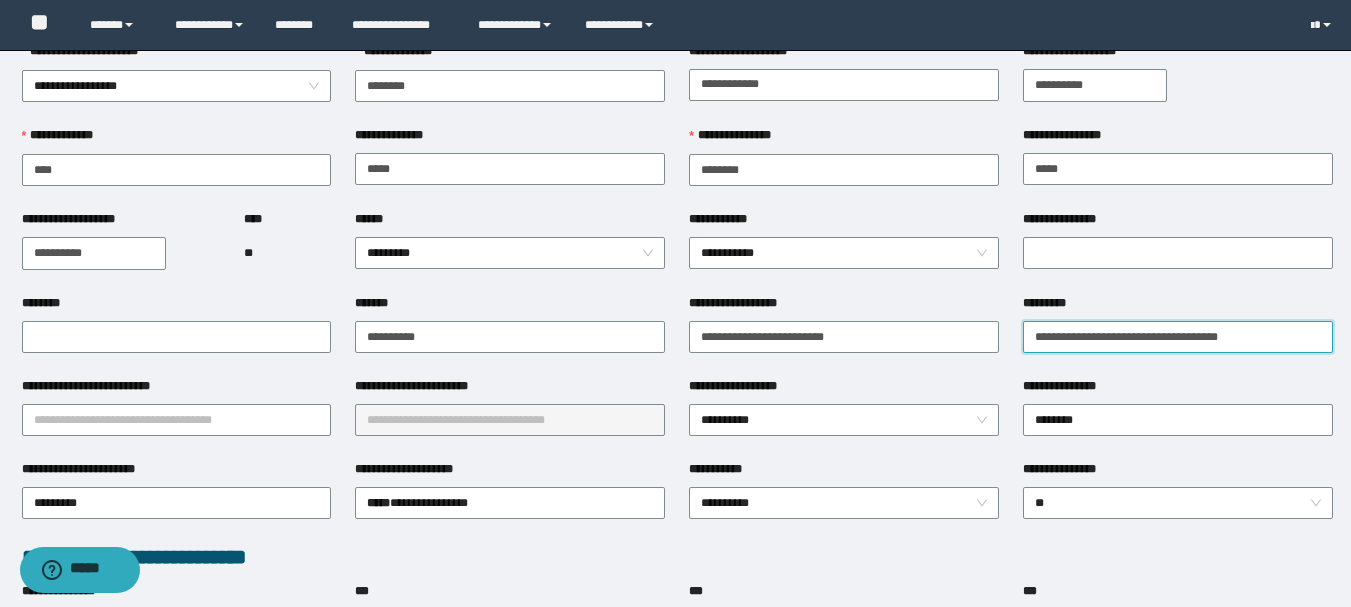 scroll, scrollTop: 100, scrollLeft: 0, axis: vertical 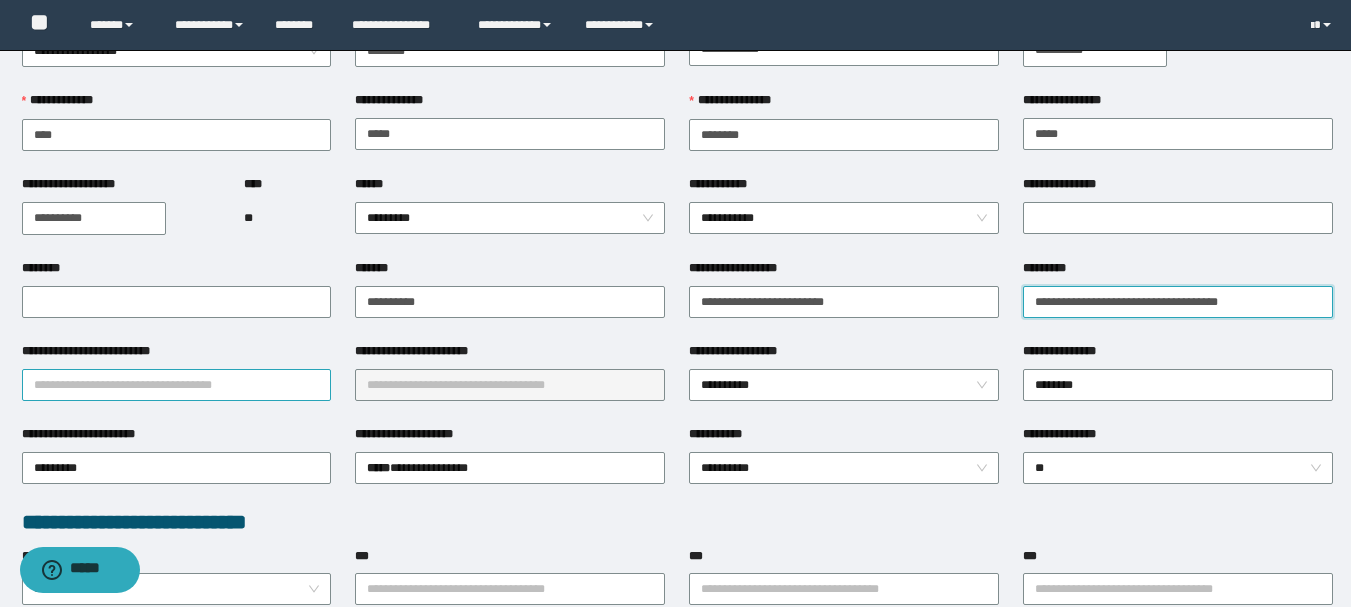 type on "**********" 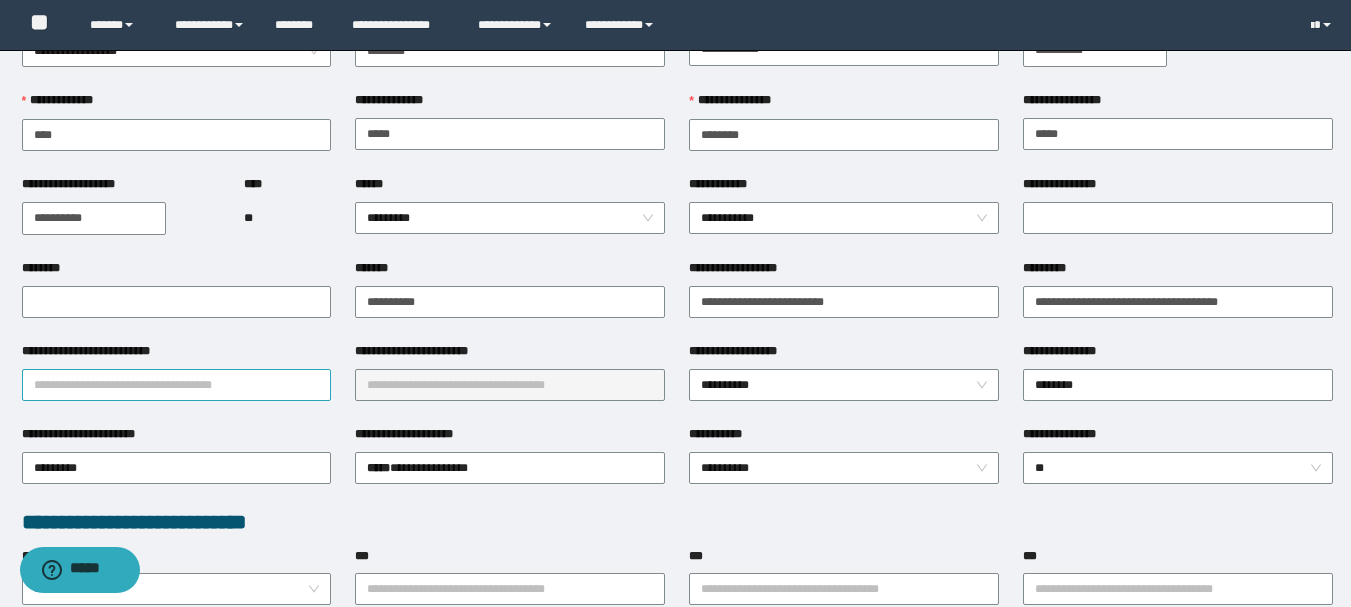 click on "**********" at bounding box center [177, 385] 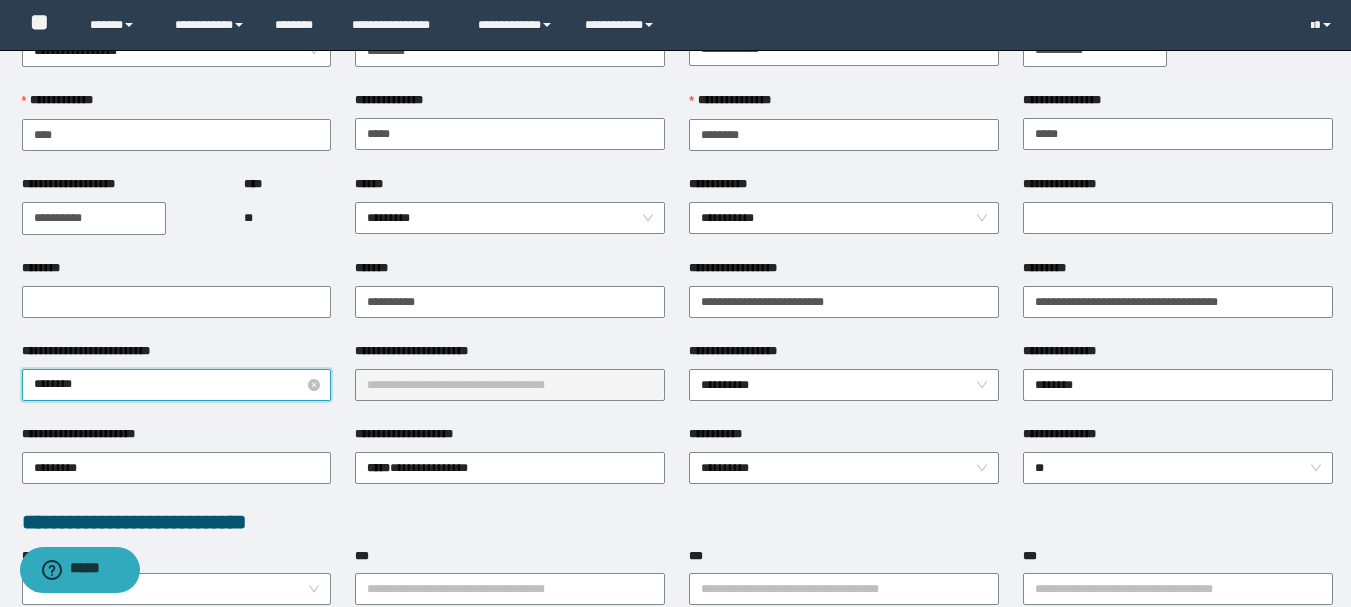 type on "*********" 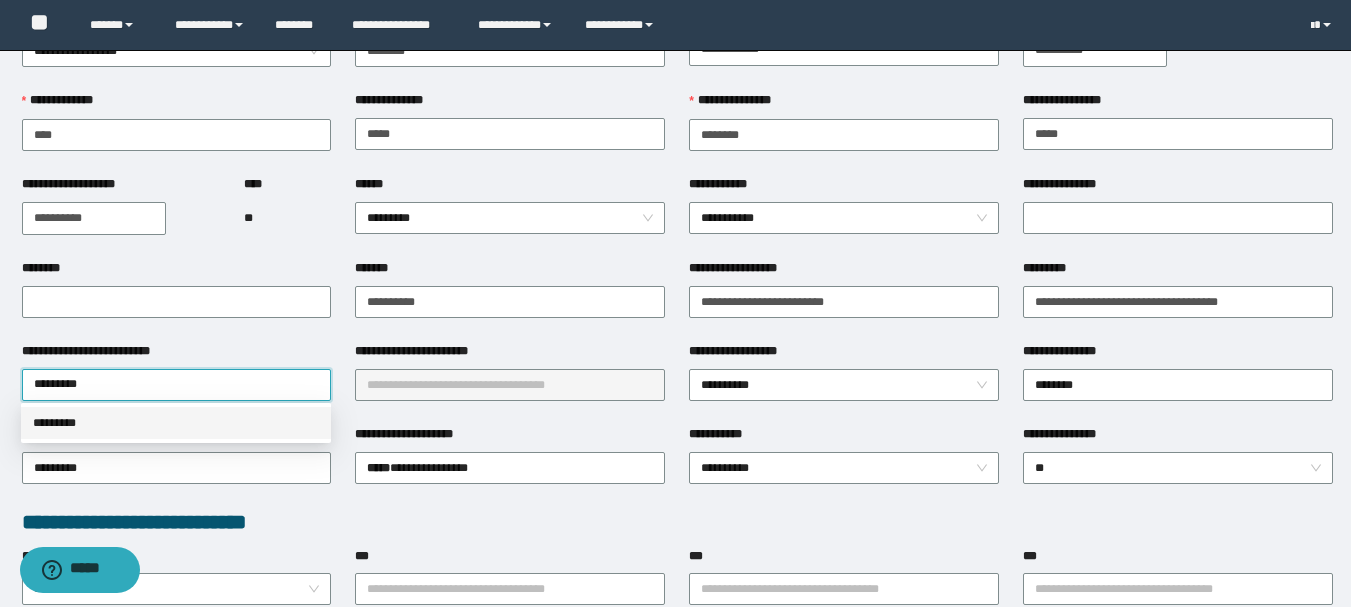 click on "*********" at bounding box center (176, 423) 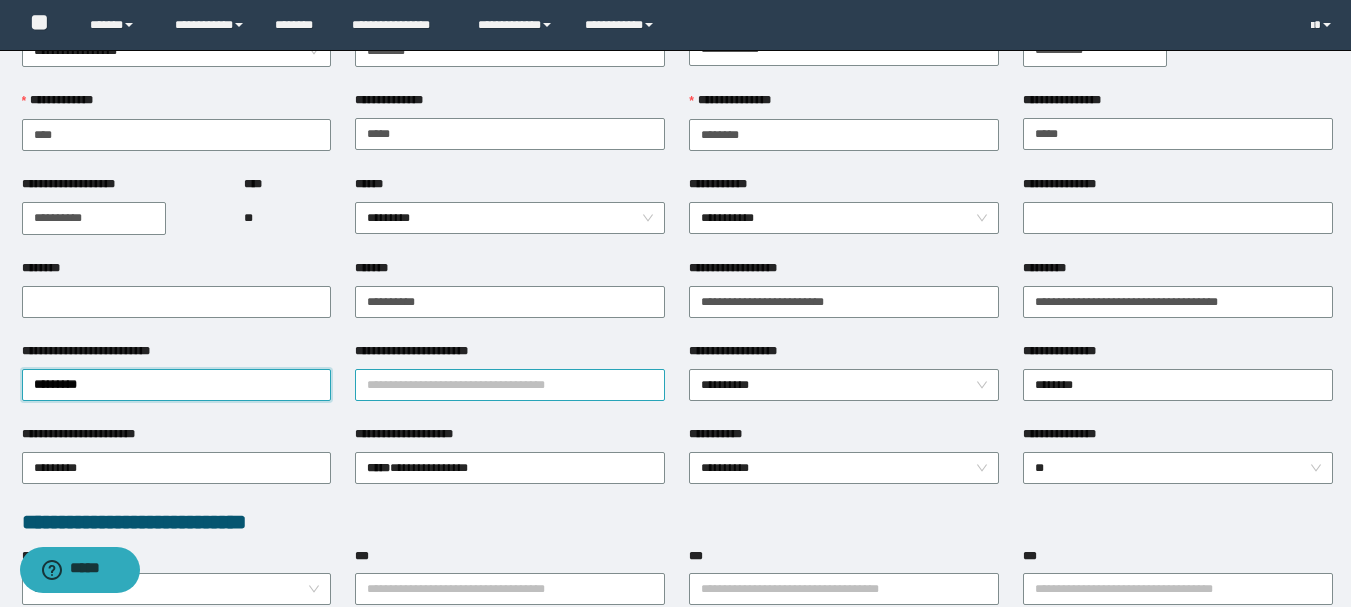 click on "**********" at bounding box center (510, 385) 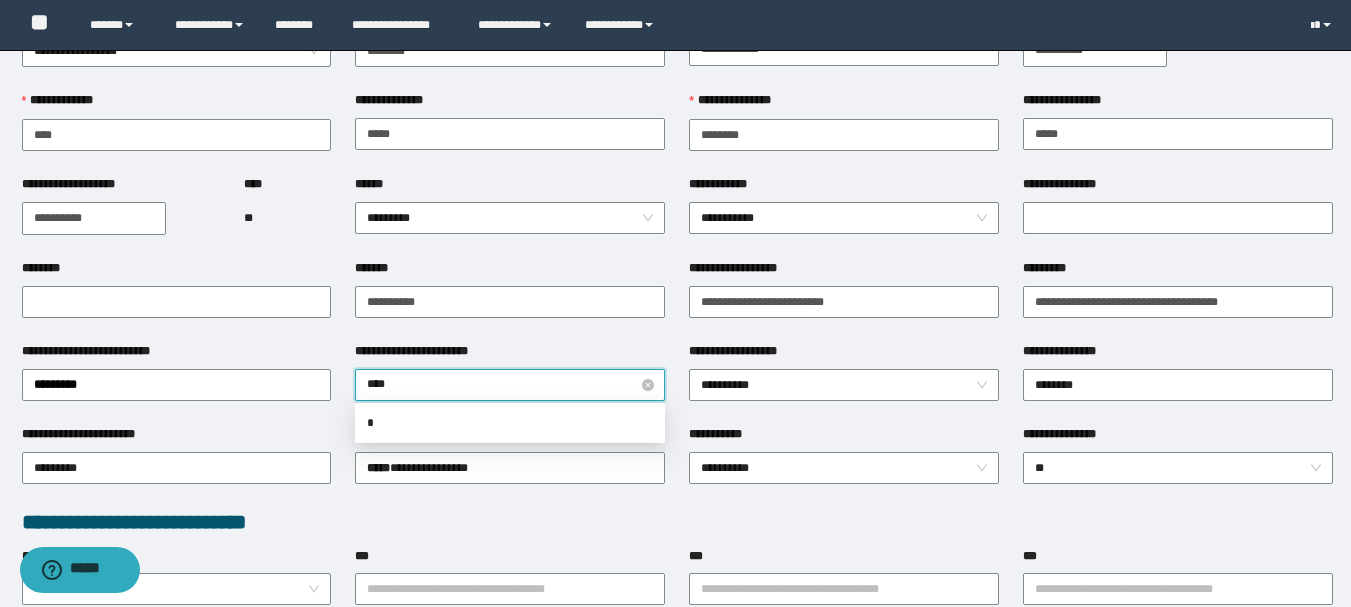 type on "*****" 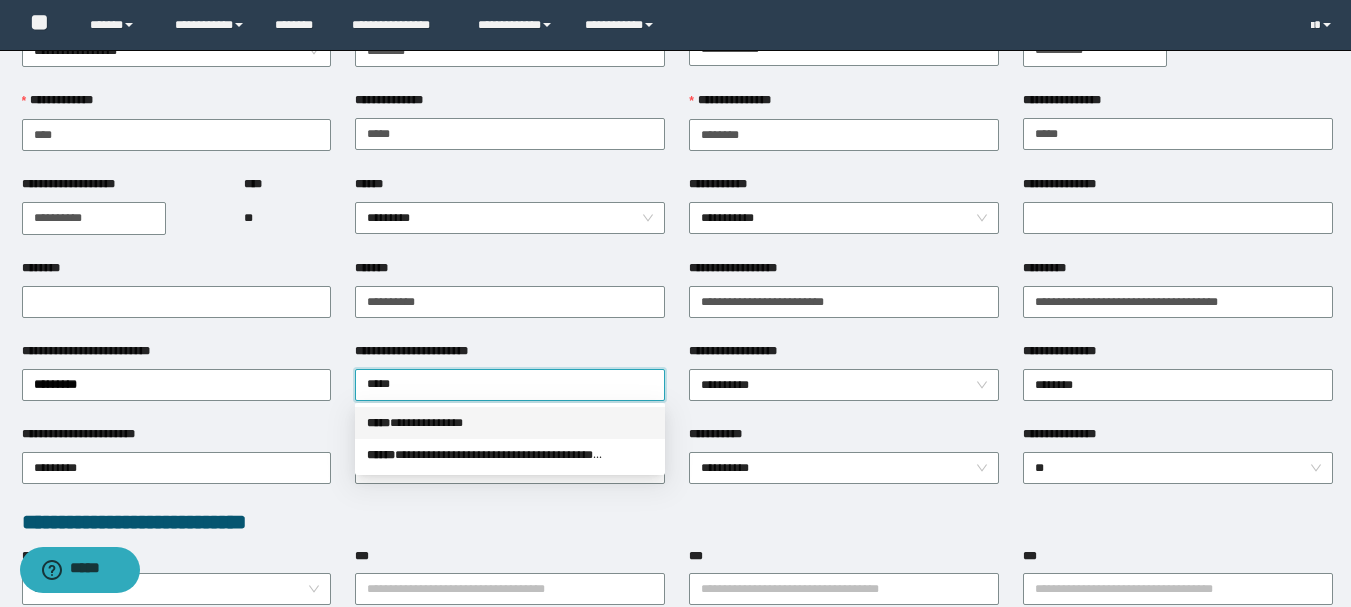 click on "**********" at bounding box center (510, 423) 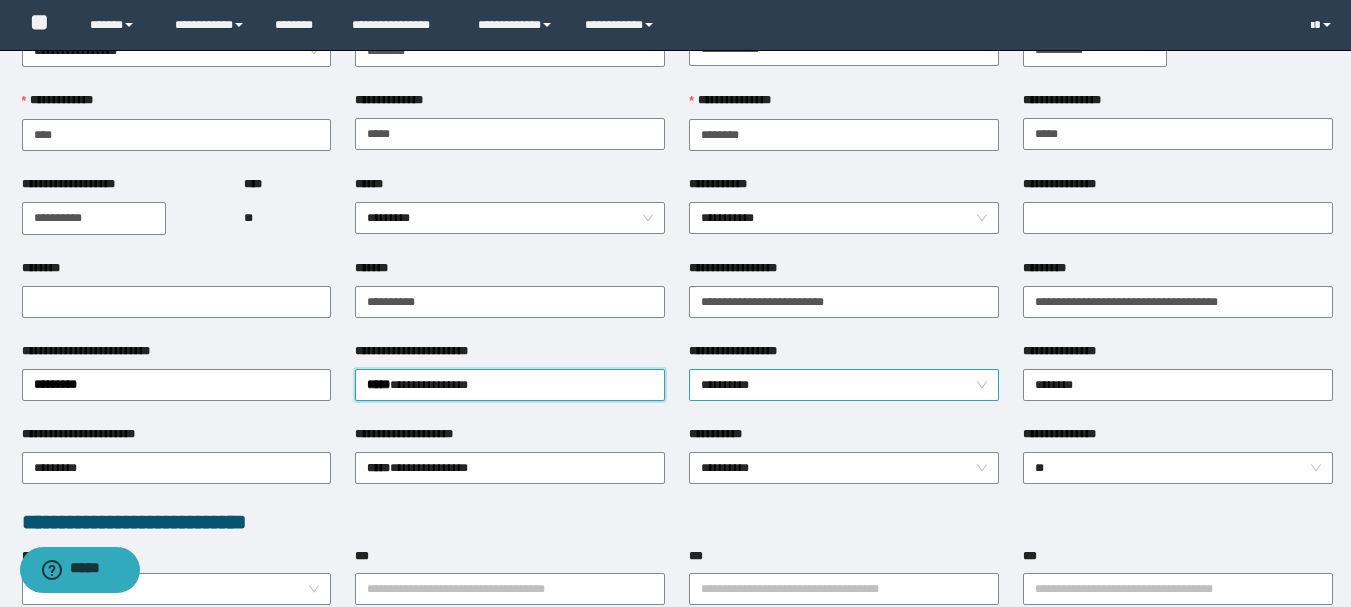 click on "**********" at bounding box center (844, 385) 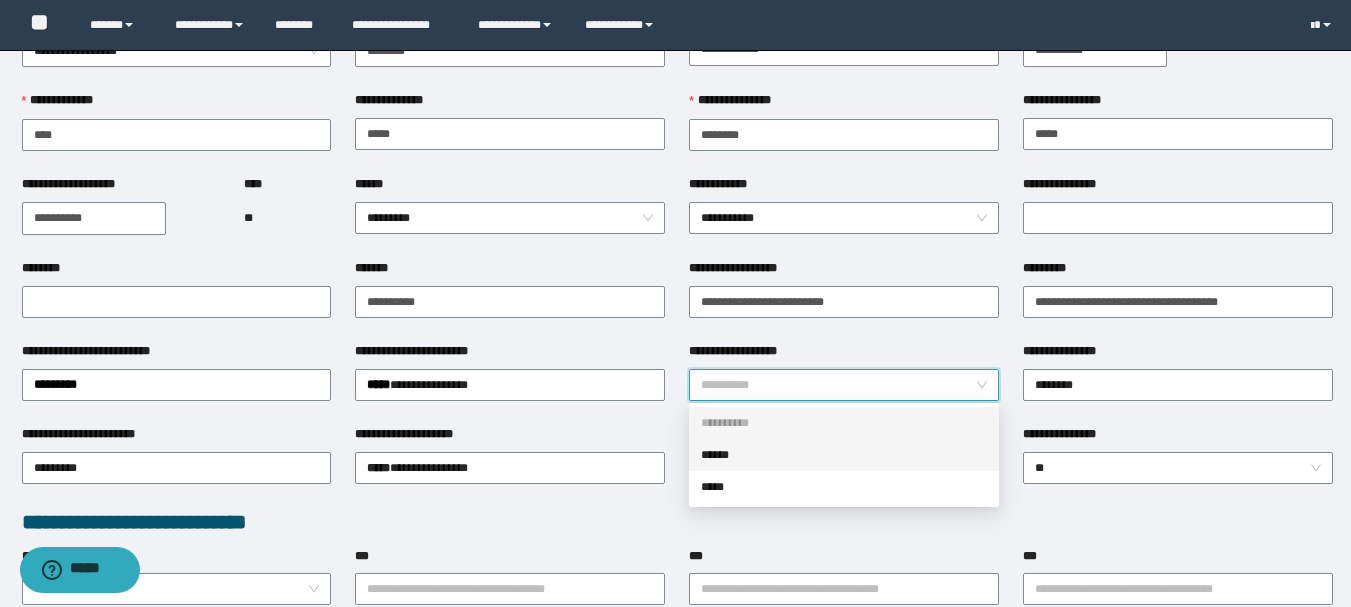 click on "******" at bounding box center [844, 455] 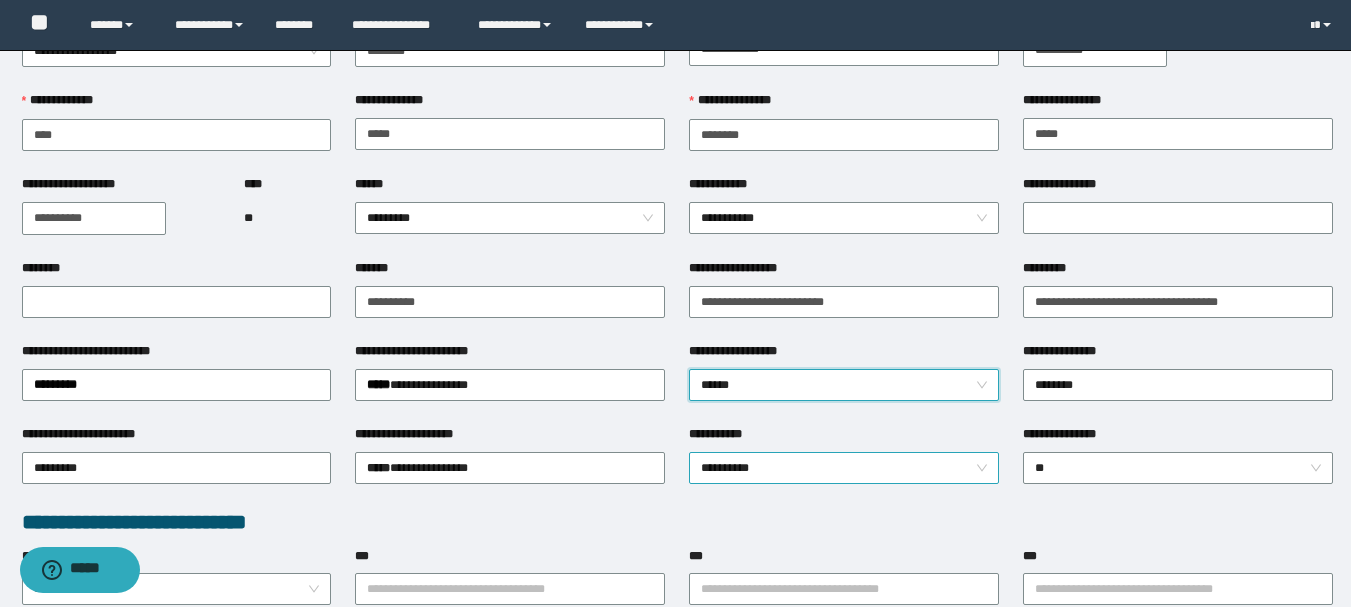 click on "**********" at bounding box center [844, 468] 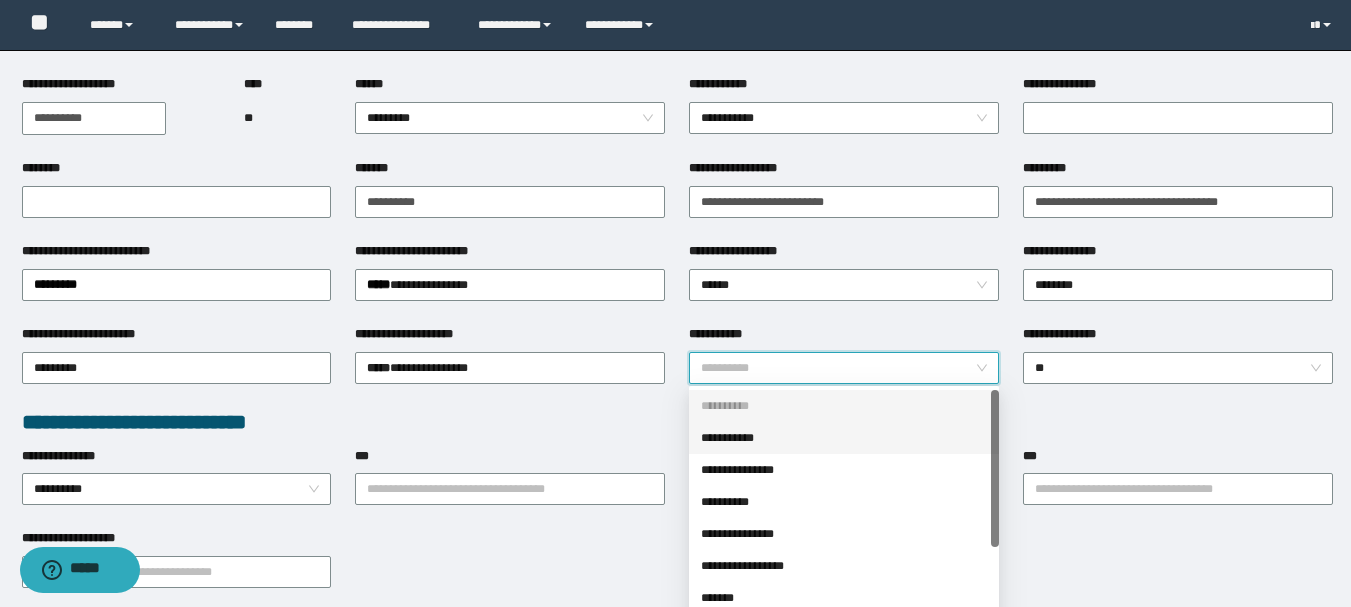 scroll, scrollTop: 300, scrollLeft: 0, axis: vertical 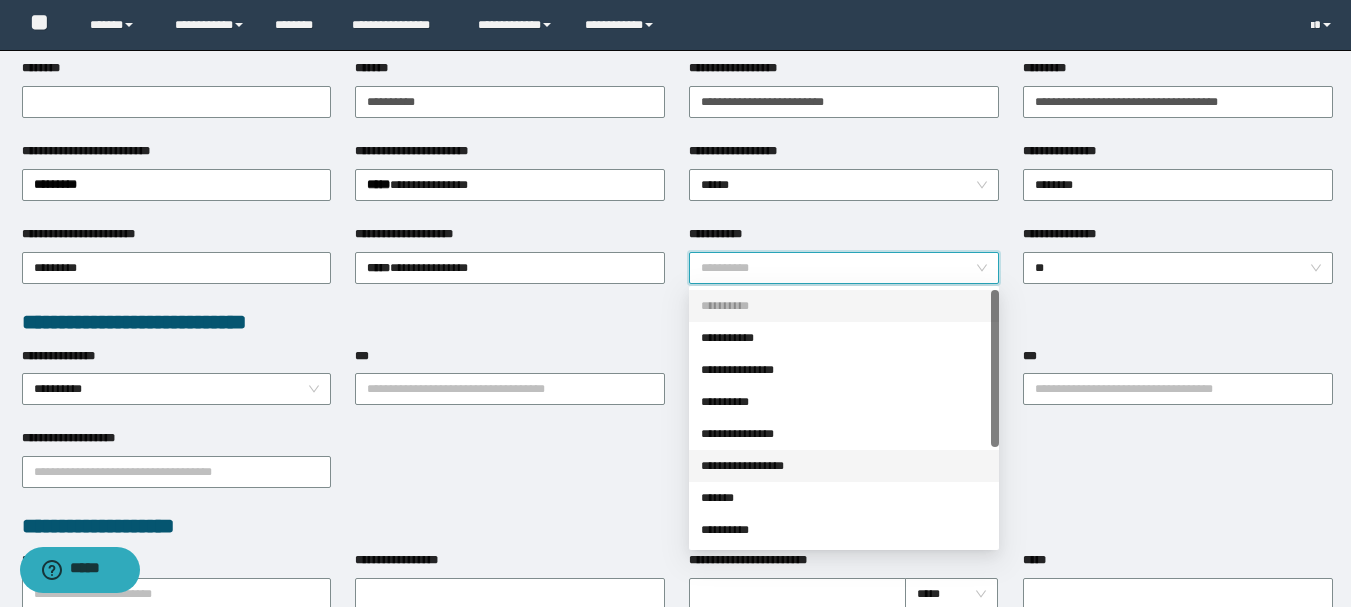 click on "**********" at bounding box center [844, 466] 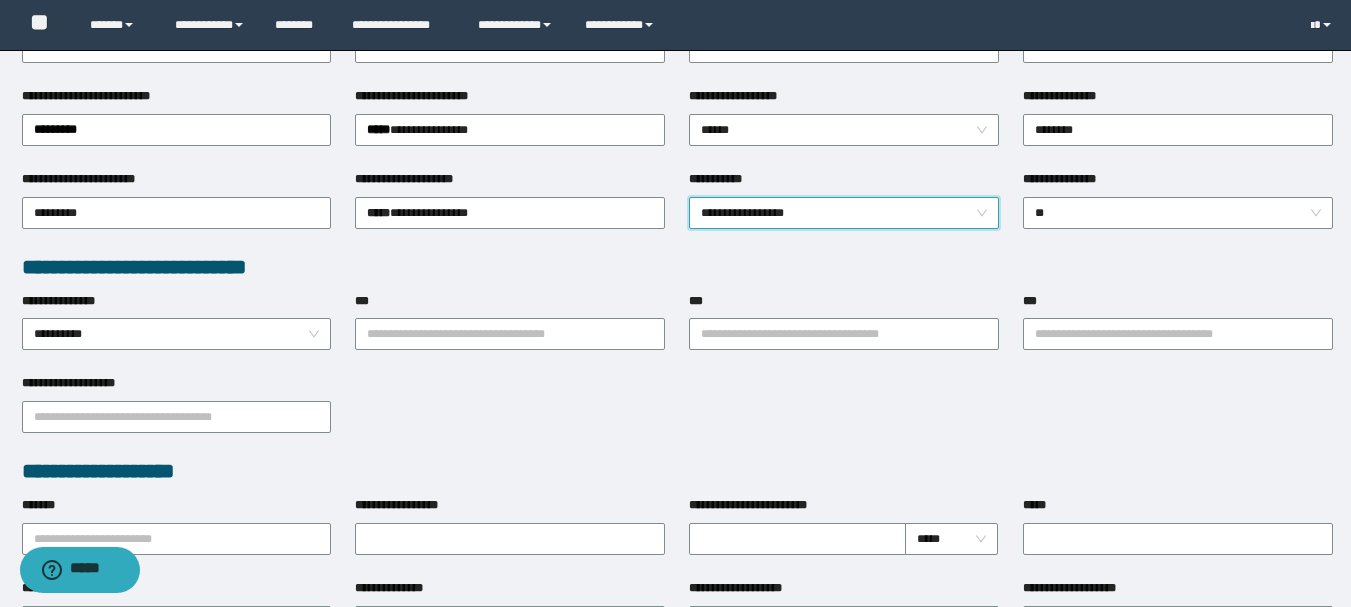 scroll, scrollTop: 400, scrollLeft: 0, axis: vertical 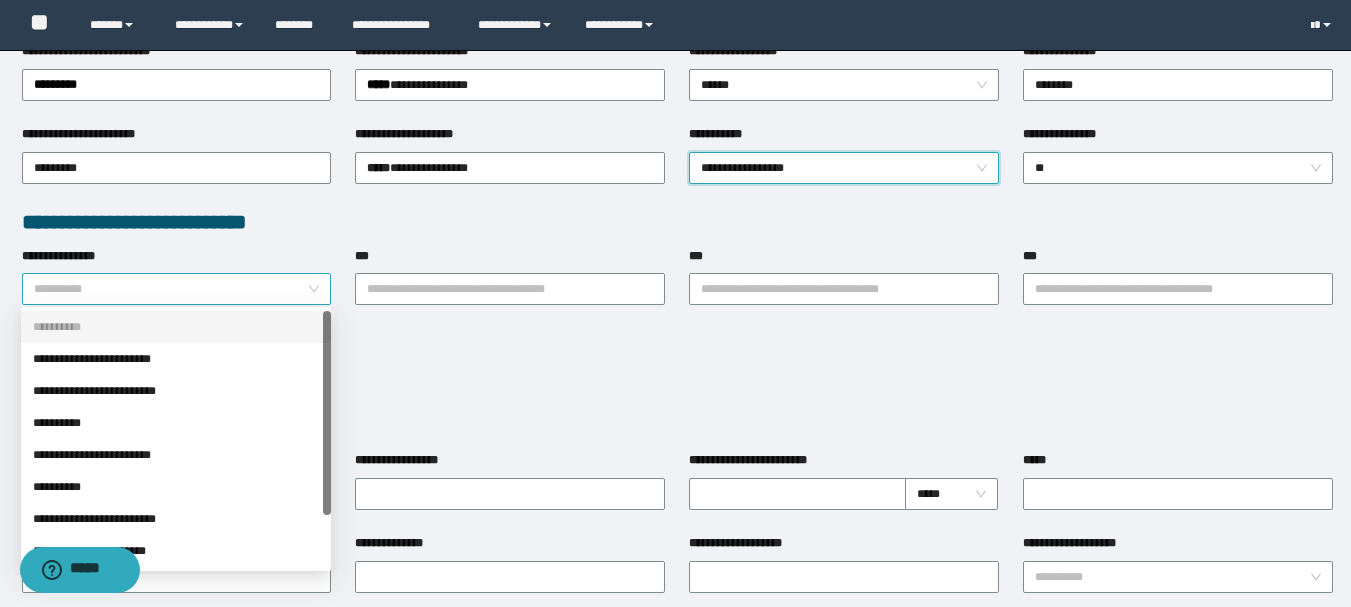click on "**********" at bounding box center [177, 289] 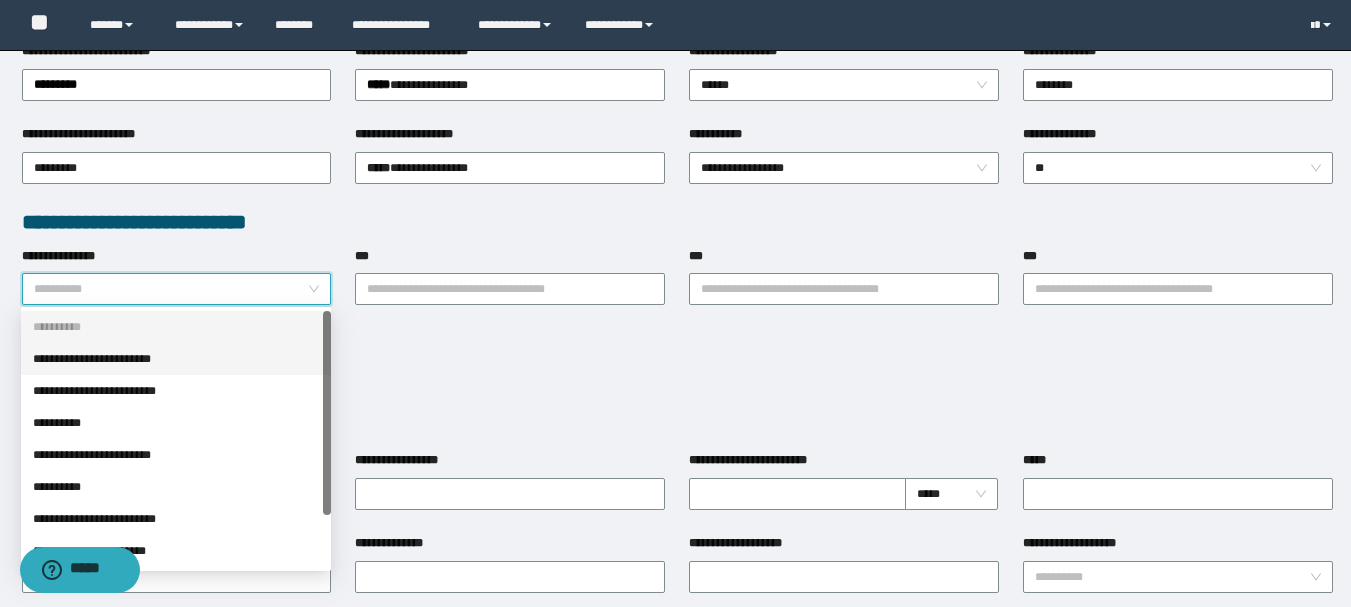 click on "**********" at bounding box center [176, 359] 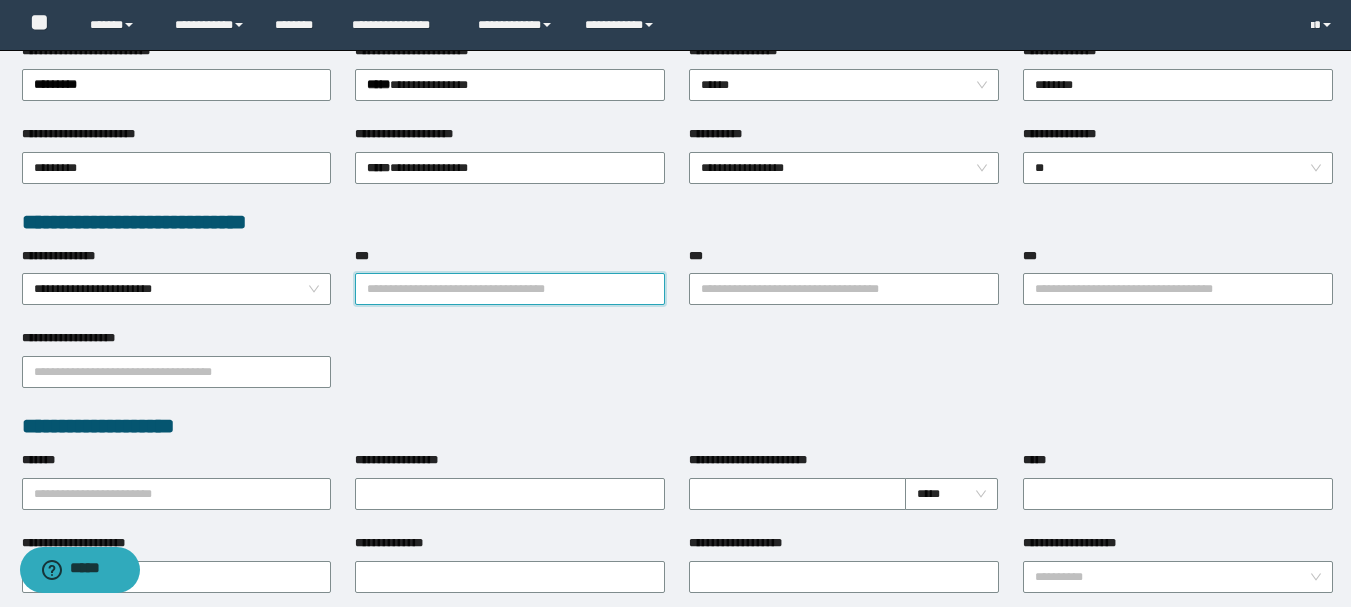 click on "***" at bounding box center (510, 289) 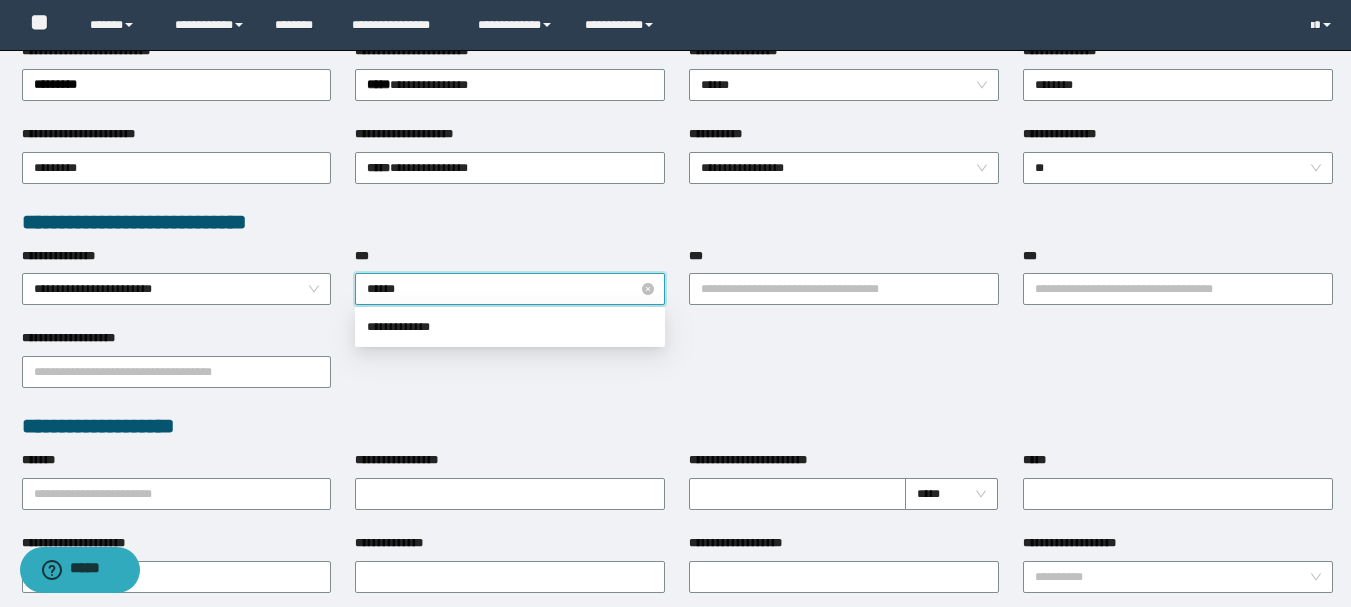 type on "*******" 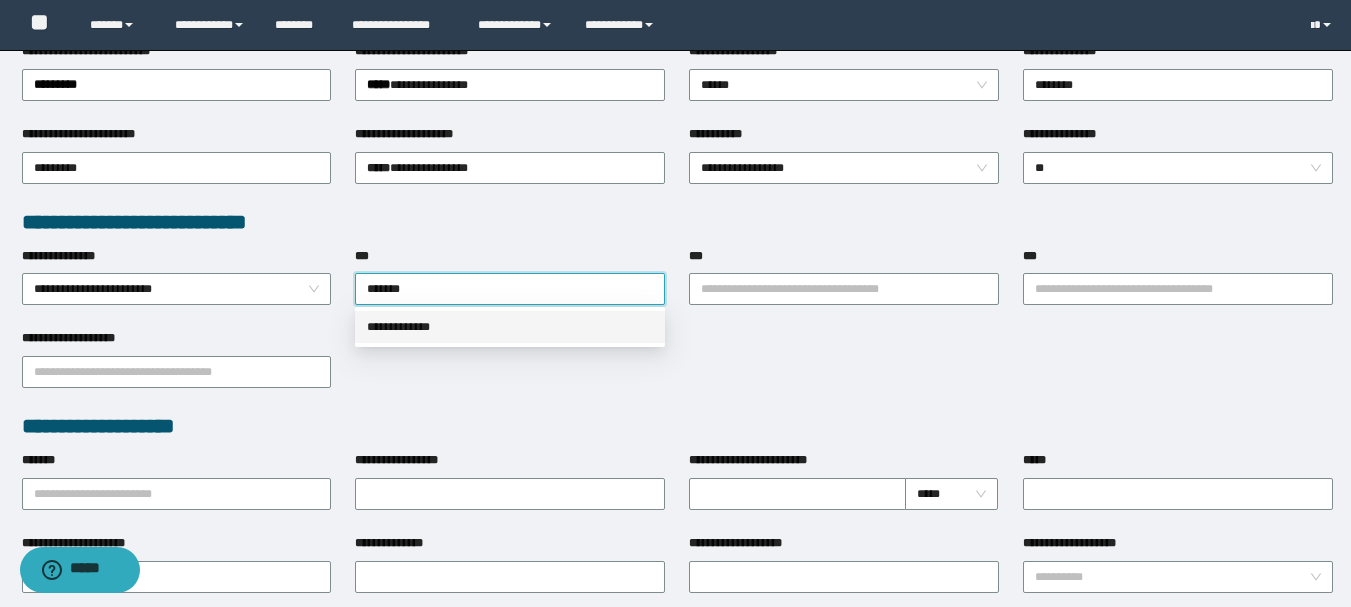 click on "**********" at bounding box center [510, 327] 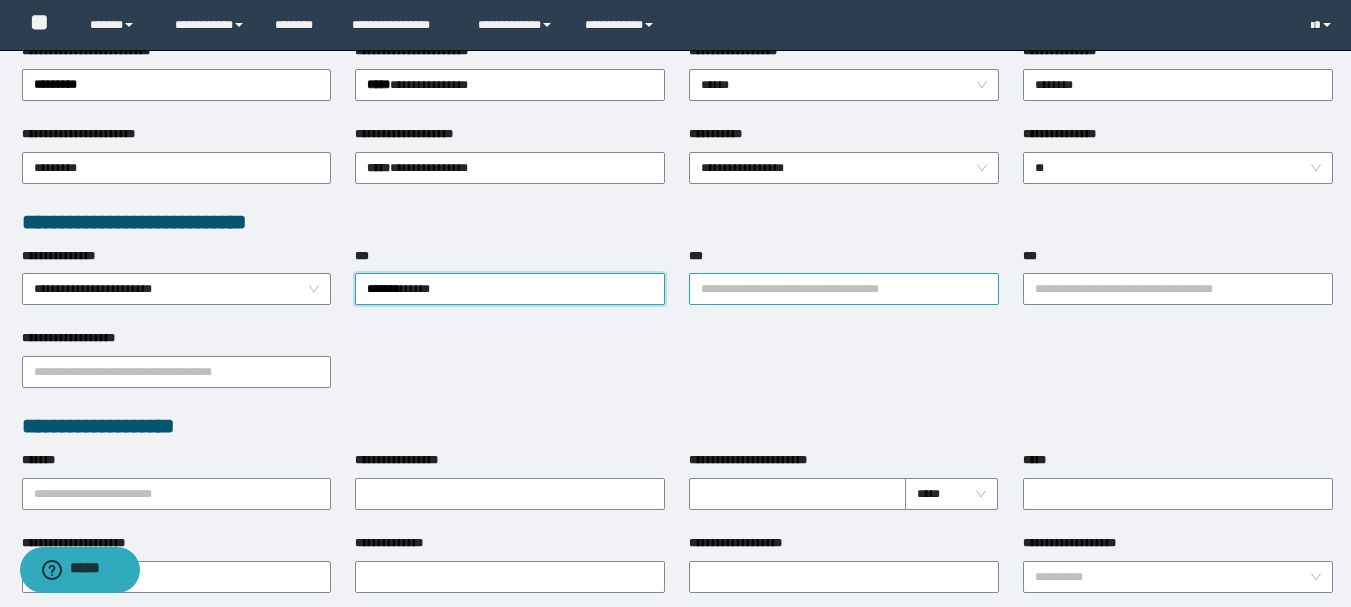 click on "***" at bounding box center (844, 289) 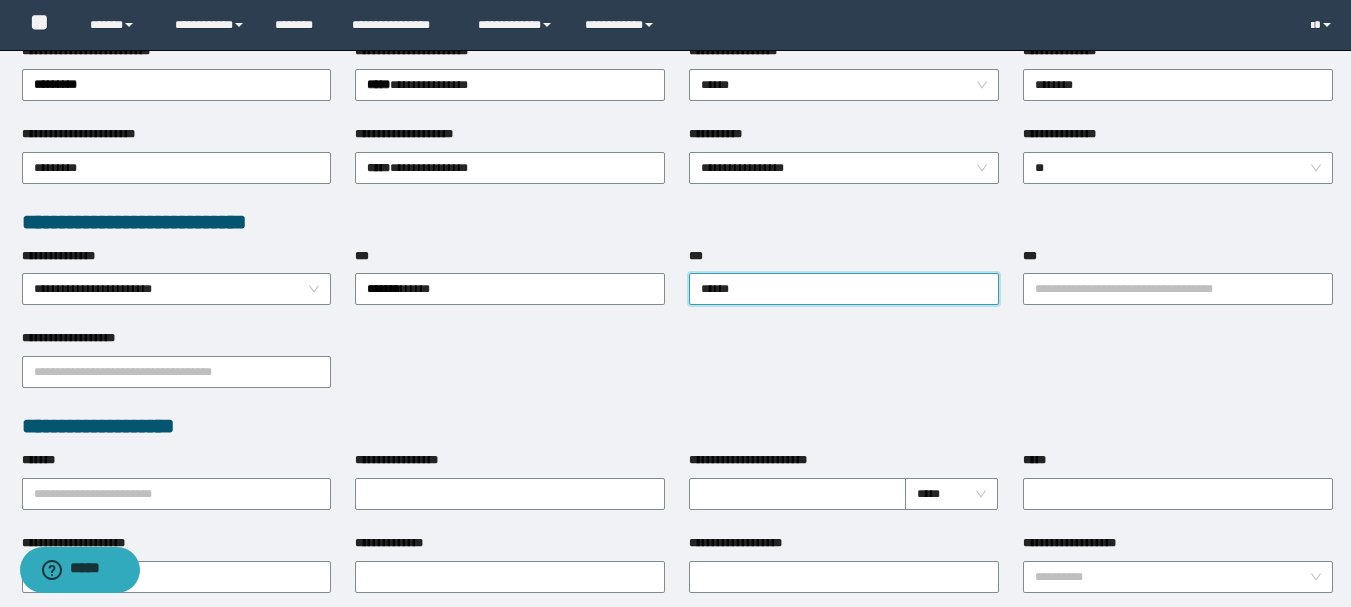 type on "*******" 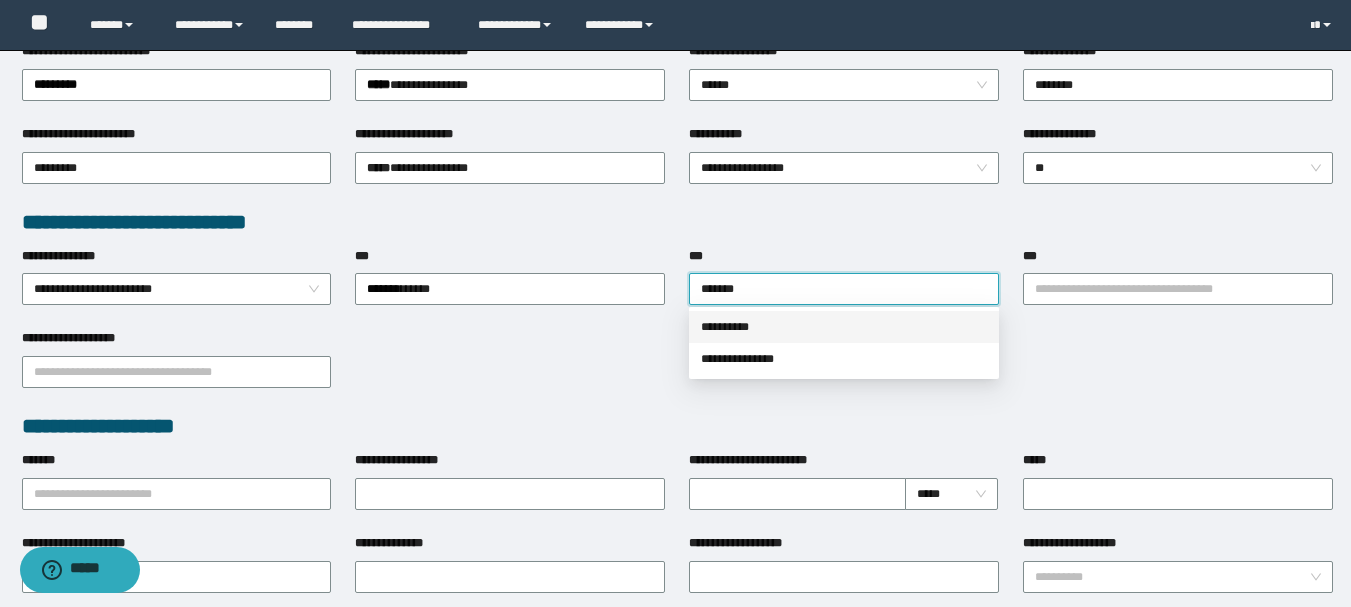 click on "**********" at bounding box center [844, 327] 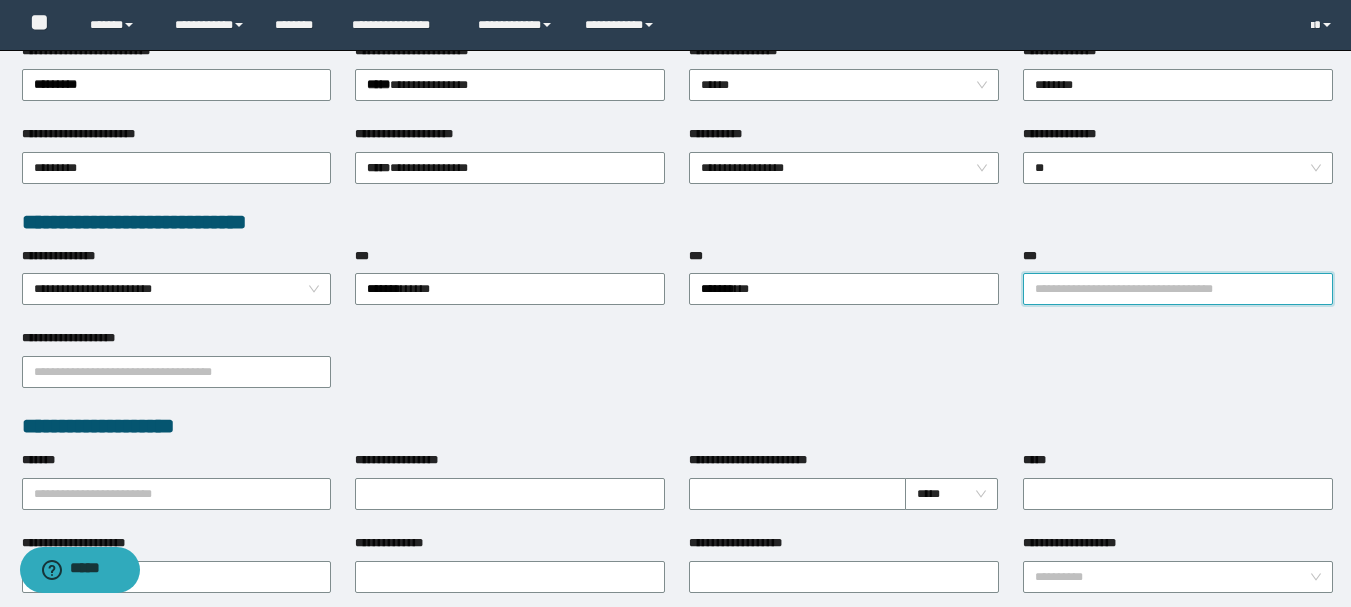 click on "***" at bounding box center [1178, 289] 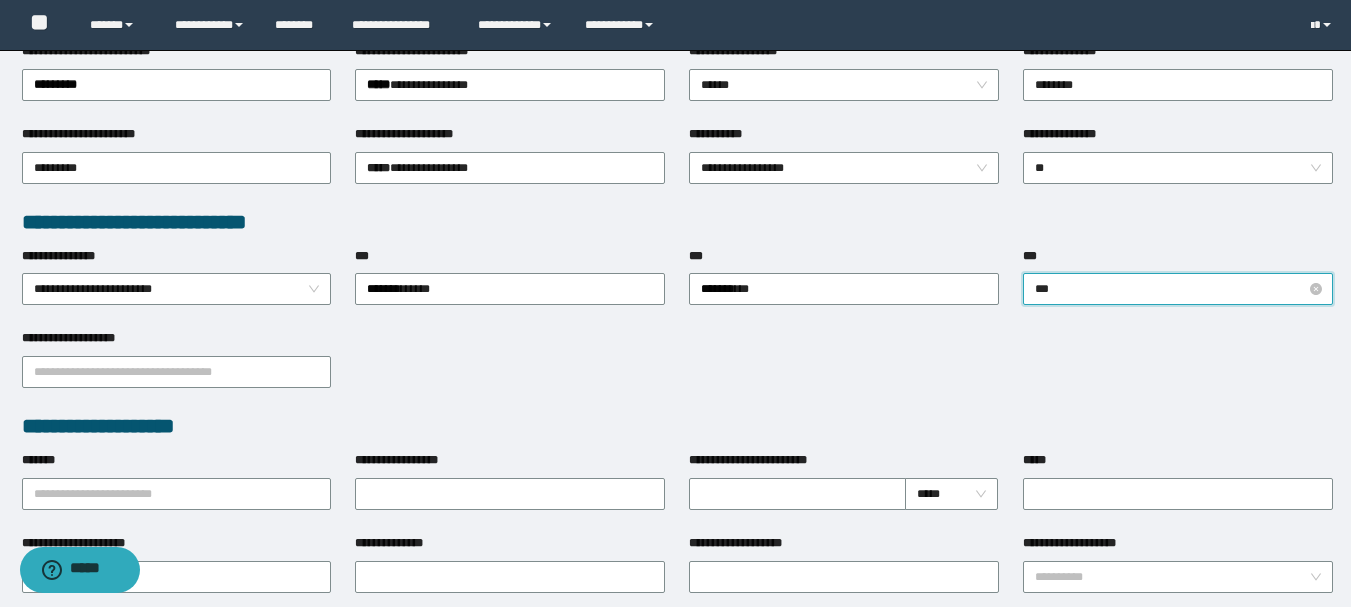 type on "****" 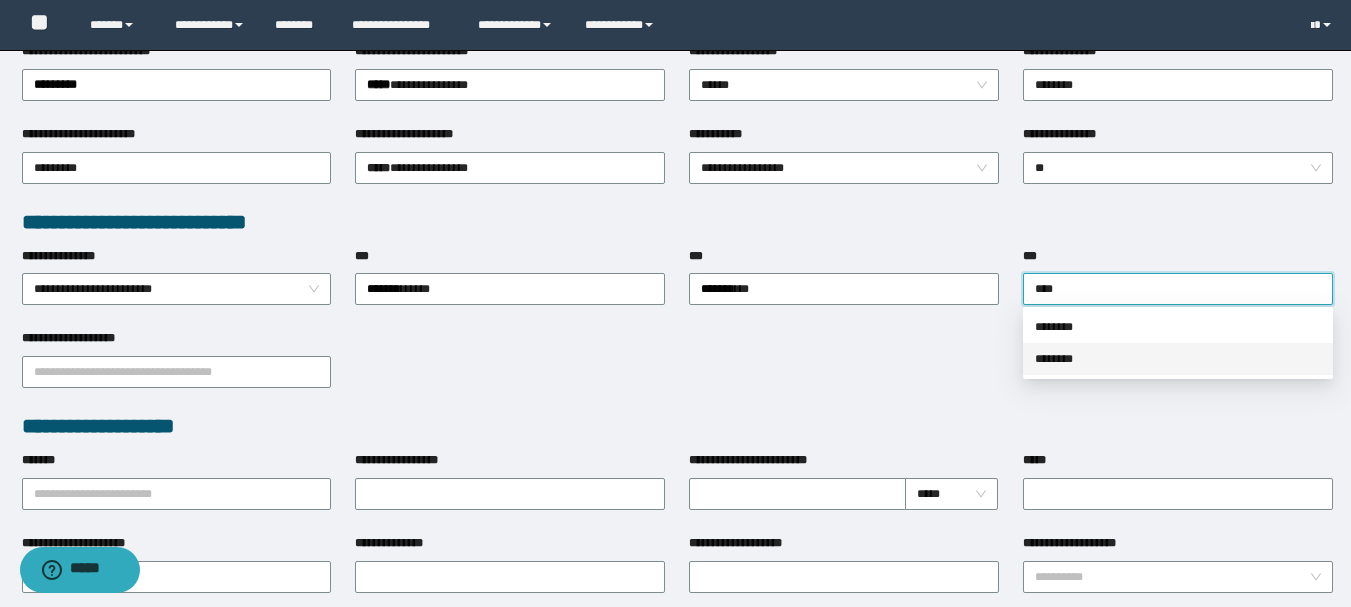 click on "********" at bounding box center [1178, 359] 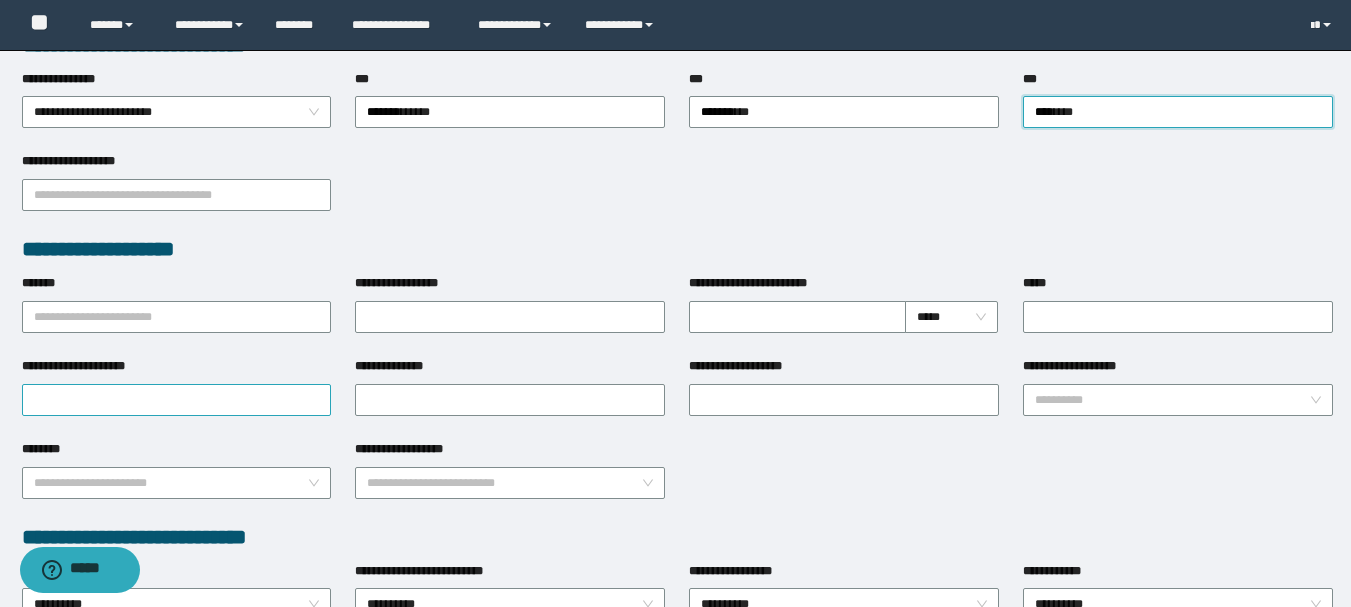 scroll, scrollTop: 600, scrollLeft: 0, axis: vertical 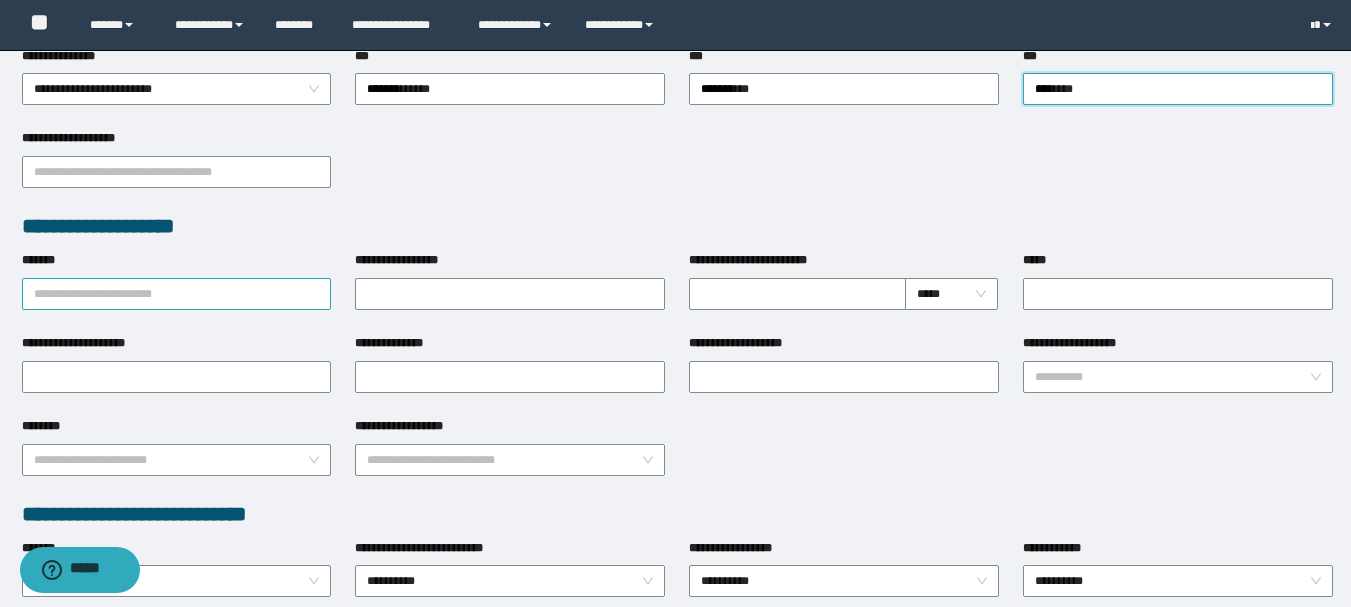 click on "*******" at bounding box center [177, 294] 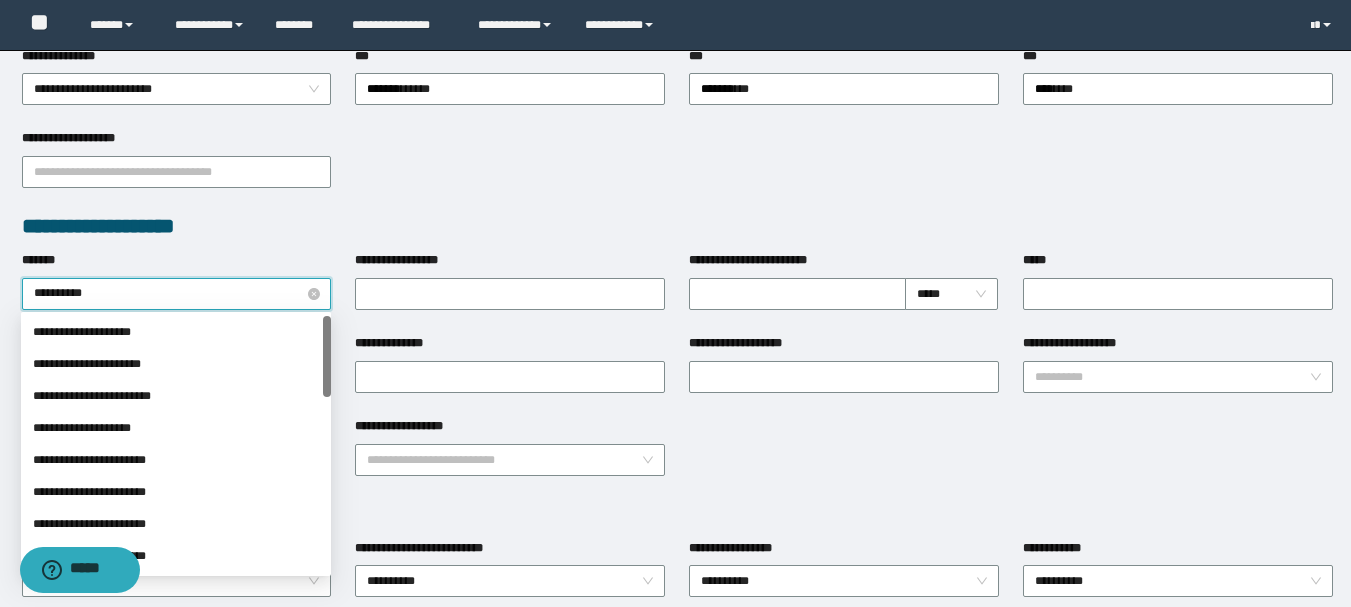 type on "**********" 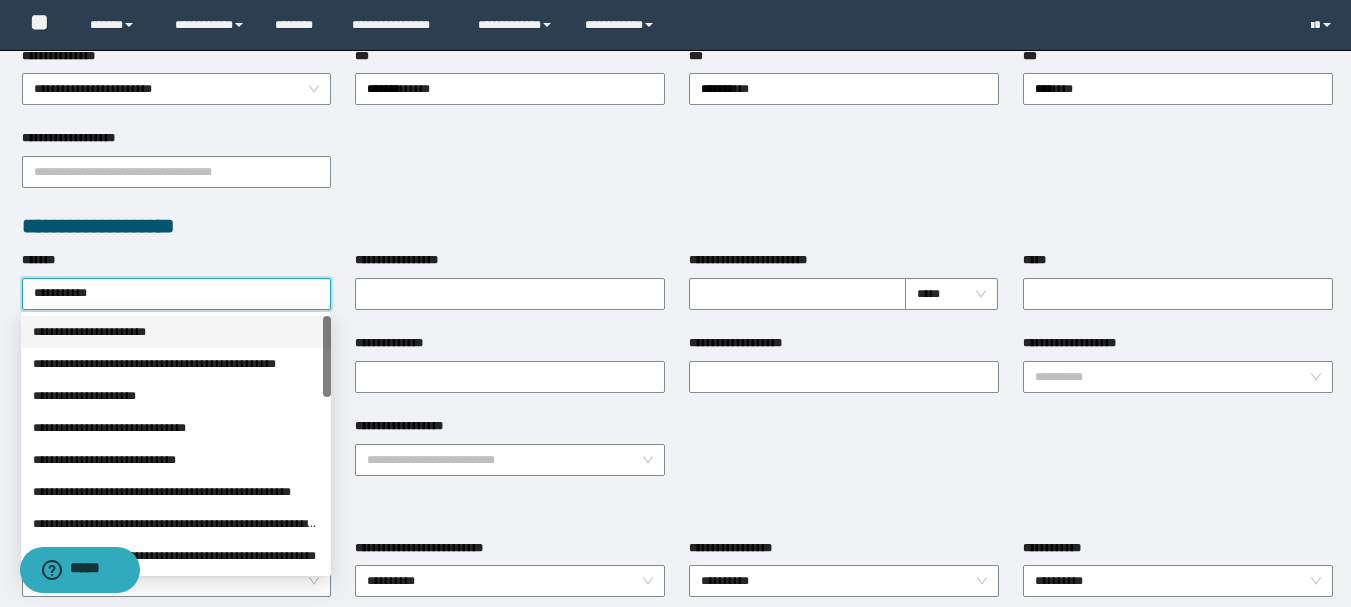 click on "**********" at bounding box center (176, 332) 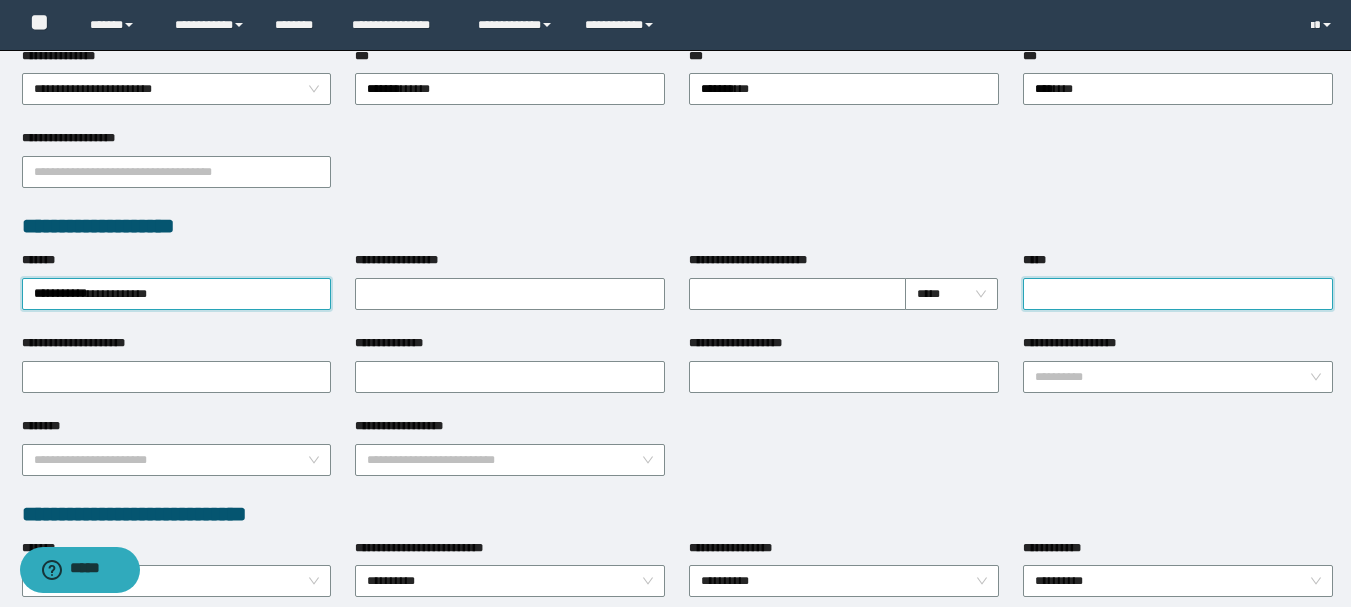 click on "*****" at bounding box center [1178, 294] 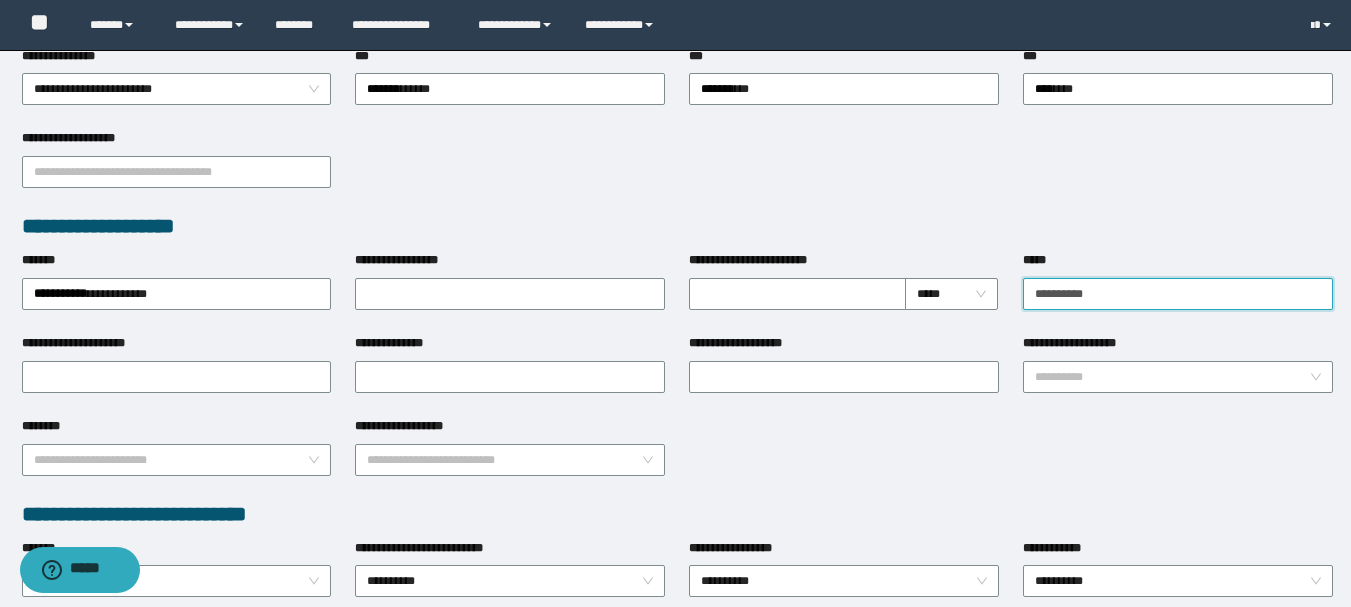 type on "**********" 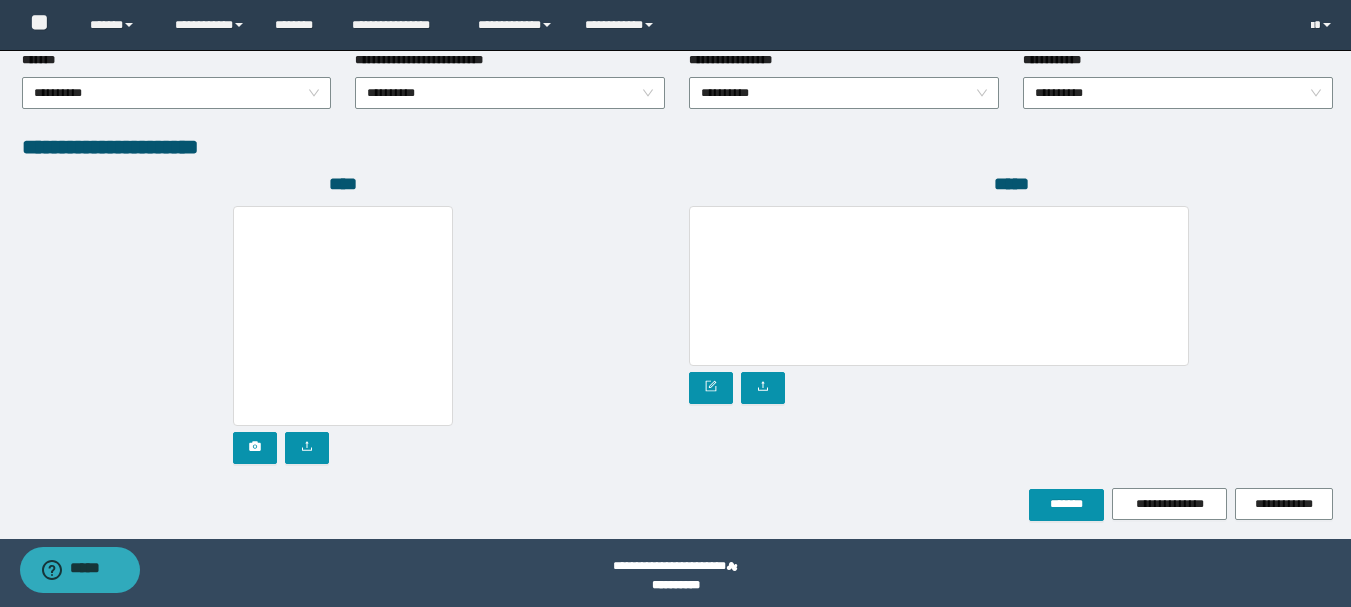 scroll, scrollTop: 1096, scrollLeft: 0, axis: vertical 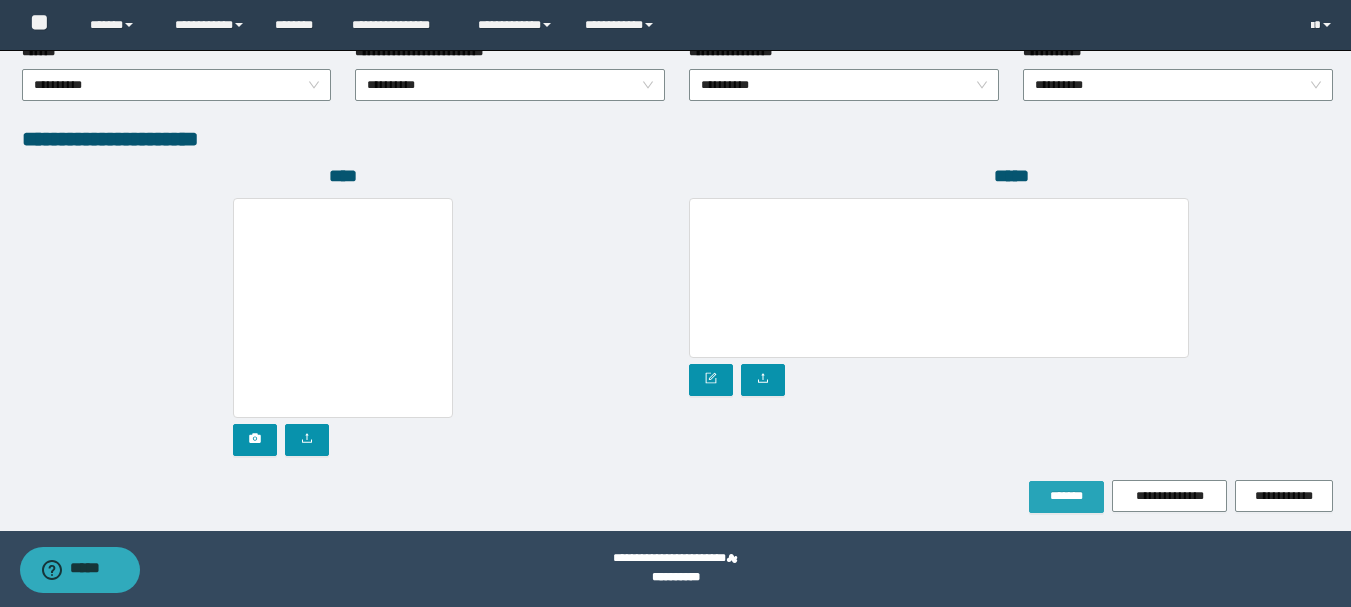 drag, startPoint x: 1062, startPoint y: 463, endPoint x: 1065, endPoint y: 491, distance: 28.160255 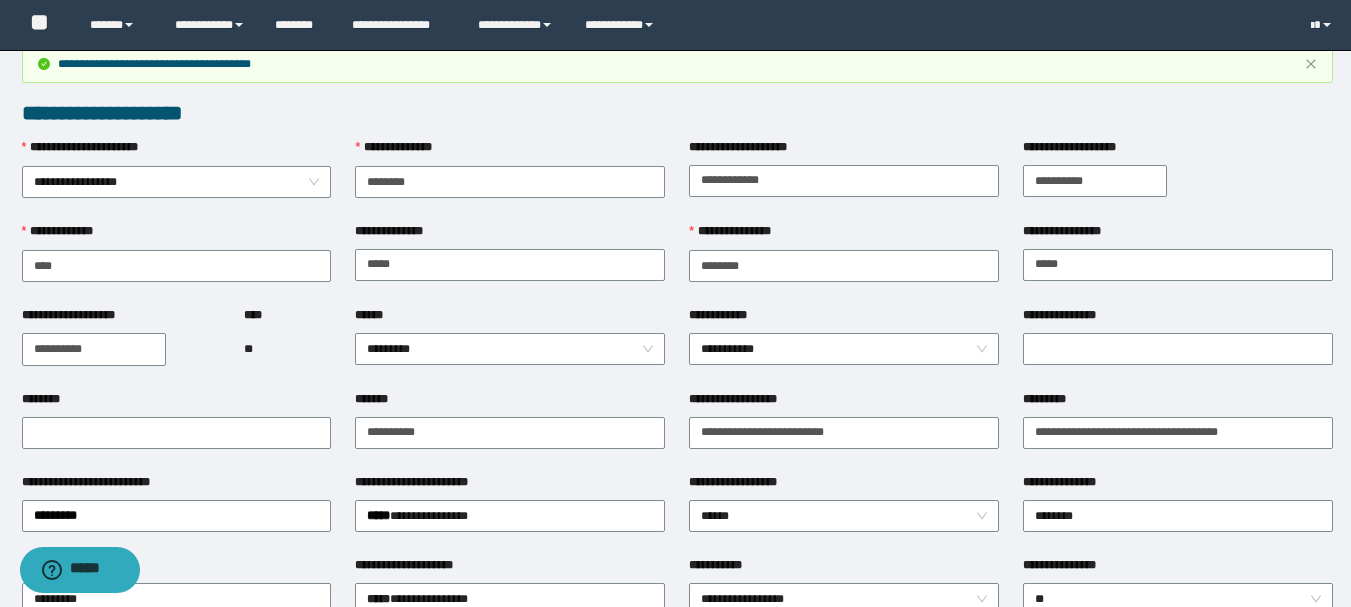 scroll, scrollTop: 0, scrollLeft: 0, axis: both 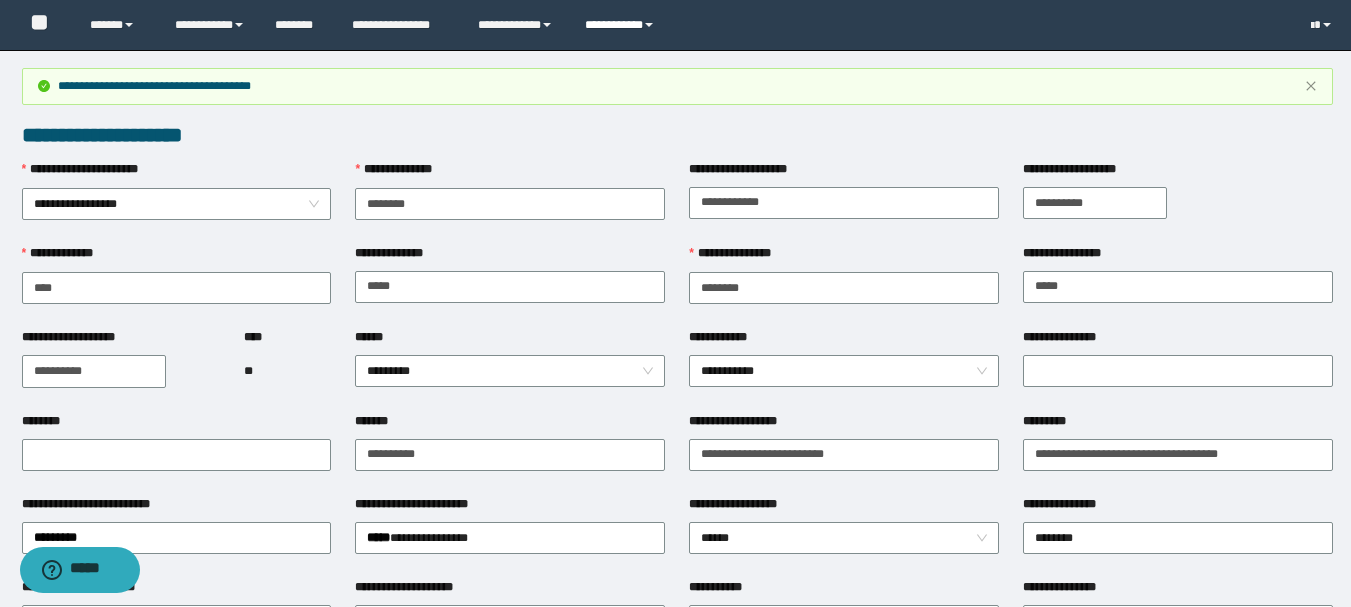click on "**********" at bounding box center [622, 25] 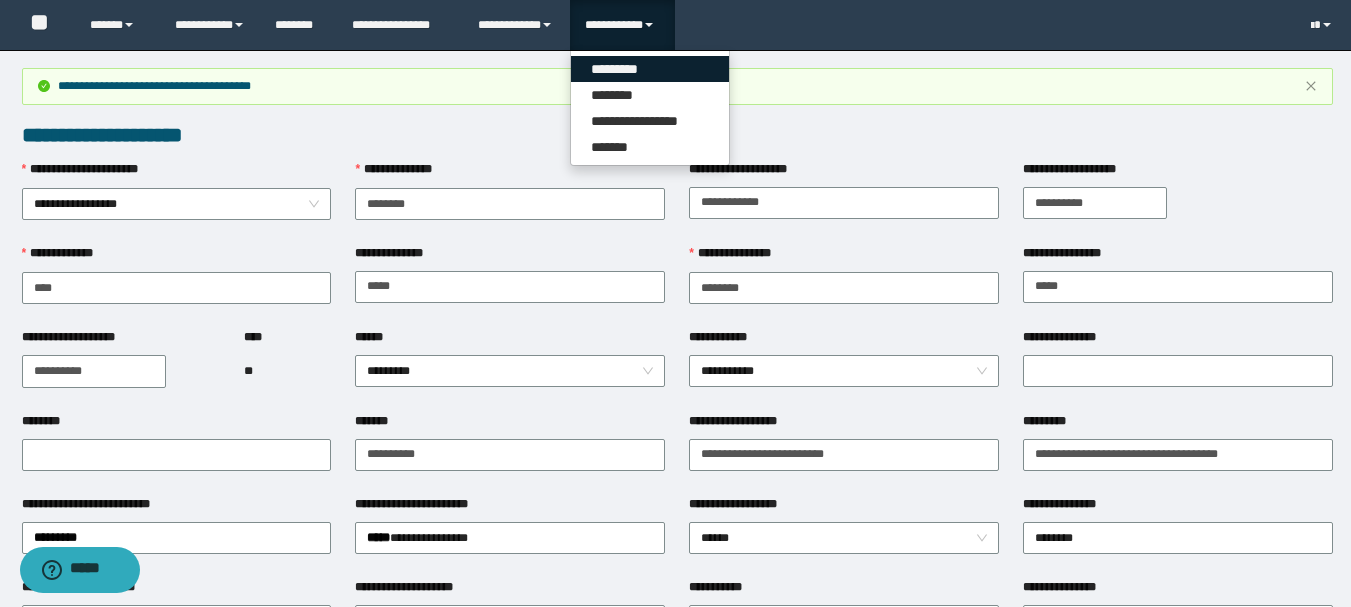 click on "*********" at bounding box center (650, 69) 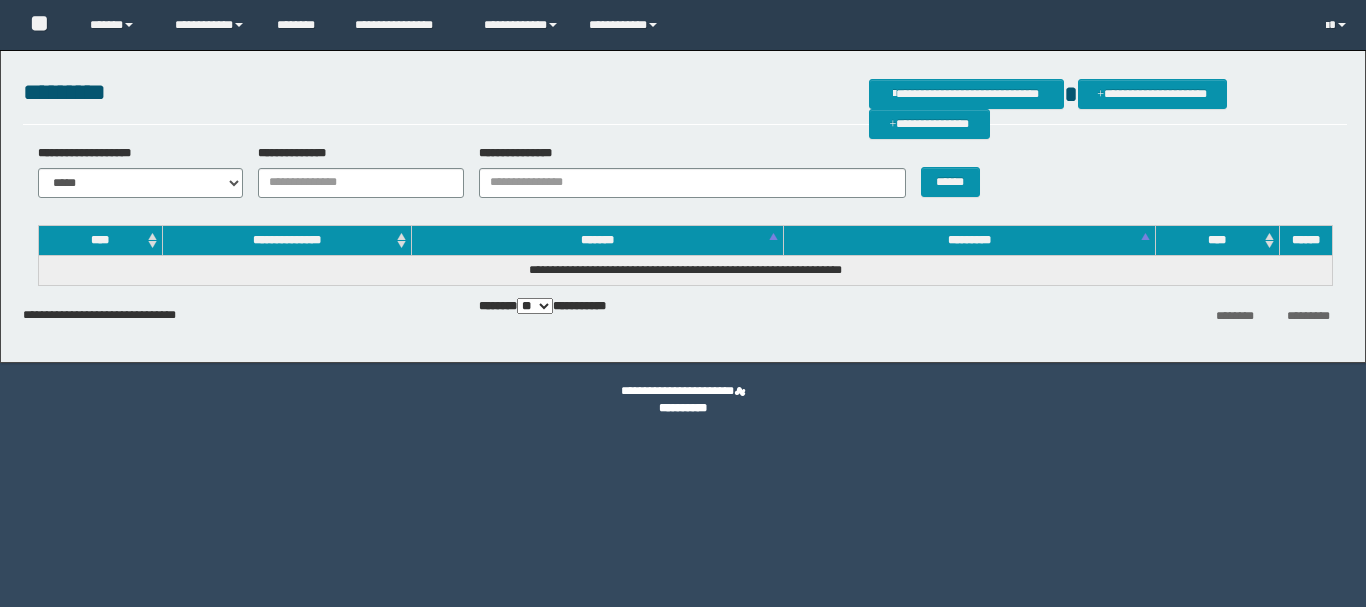 scroll, scrollTop: 0, scrollLeft: 0, axis: both 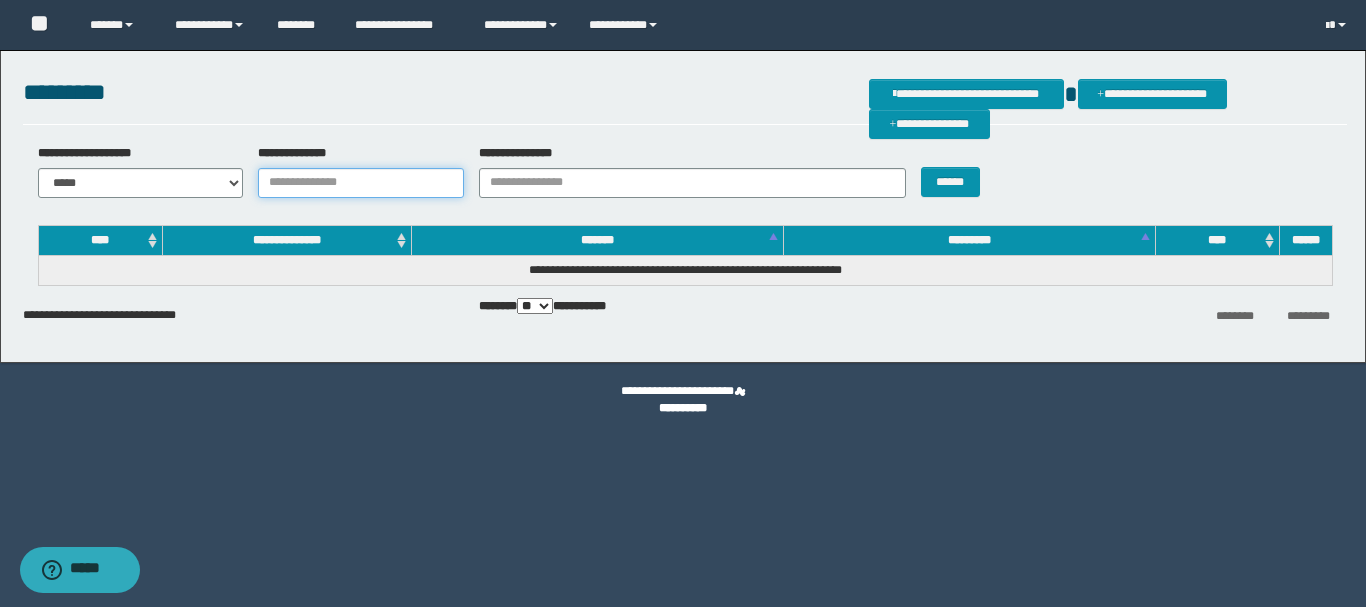 click on "**********" at bounding box center [361, 183] 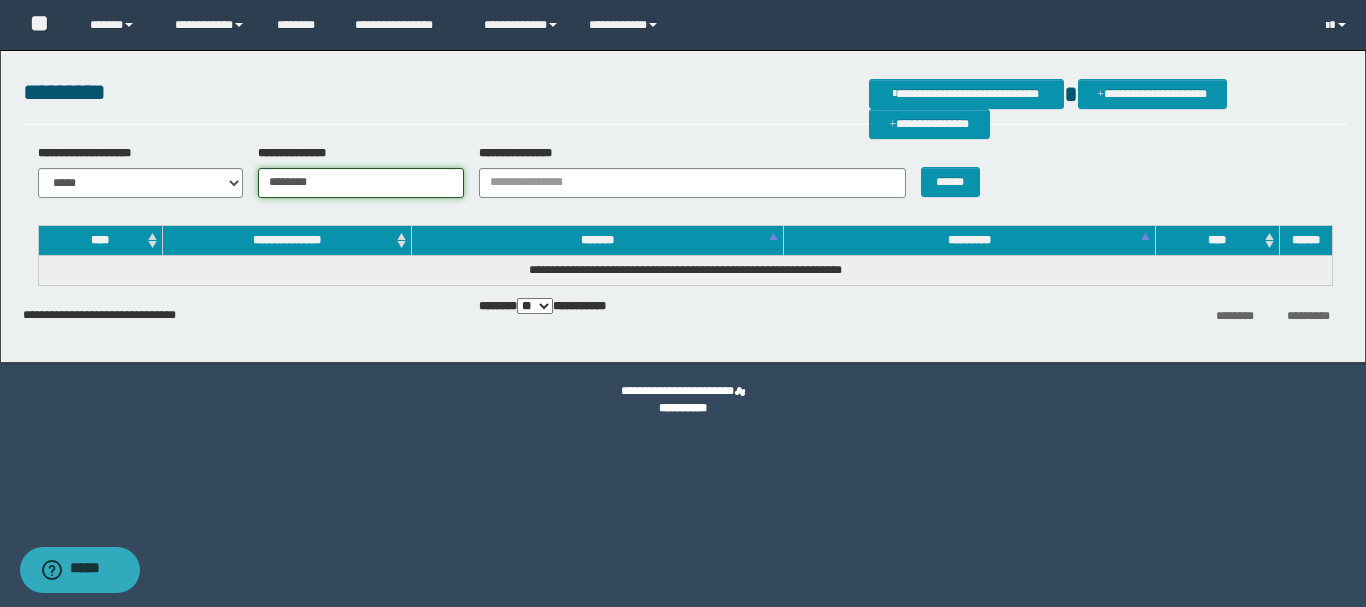 type on "********" 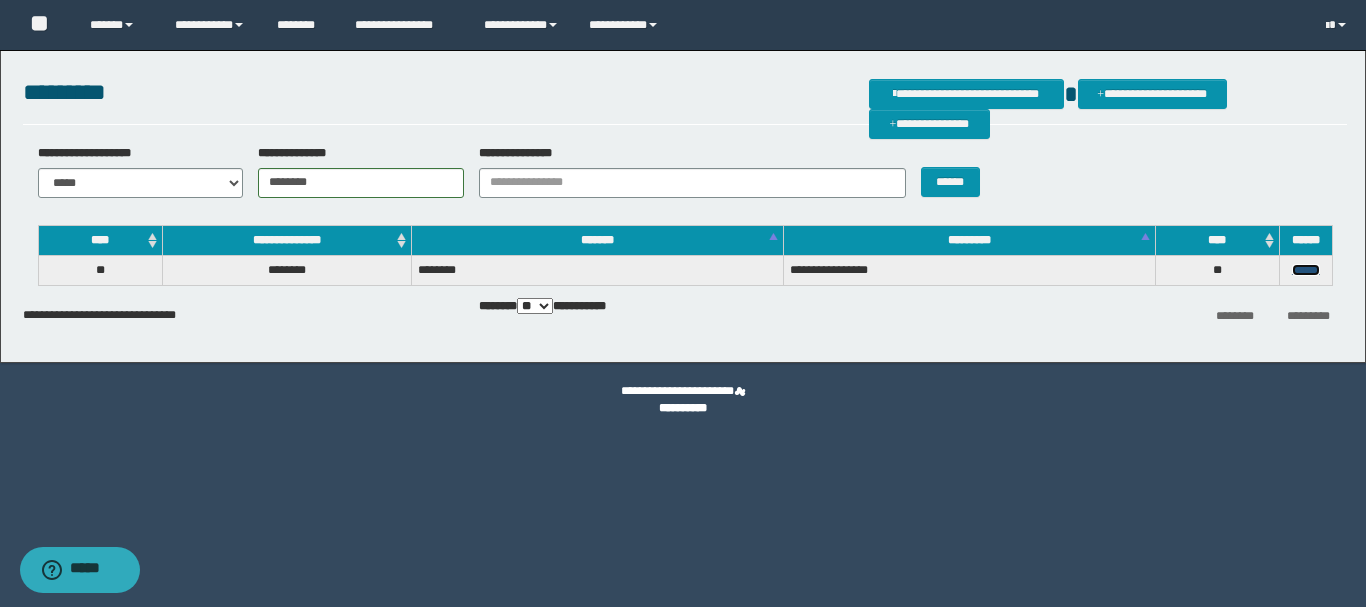 click on "******" at bounding box center [1306, 270] 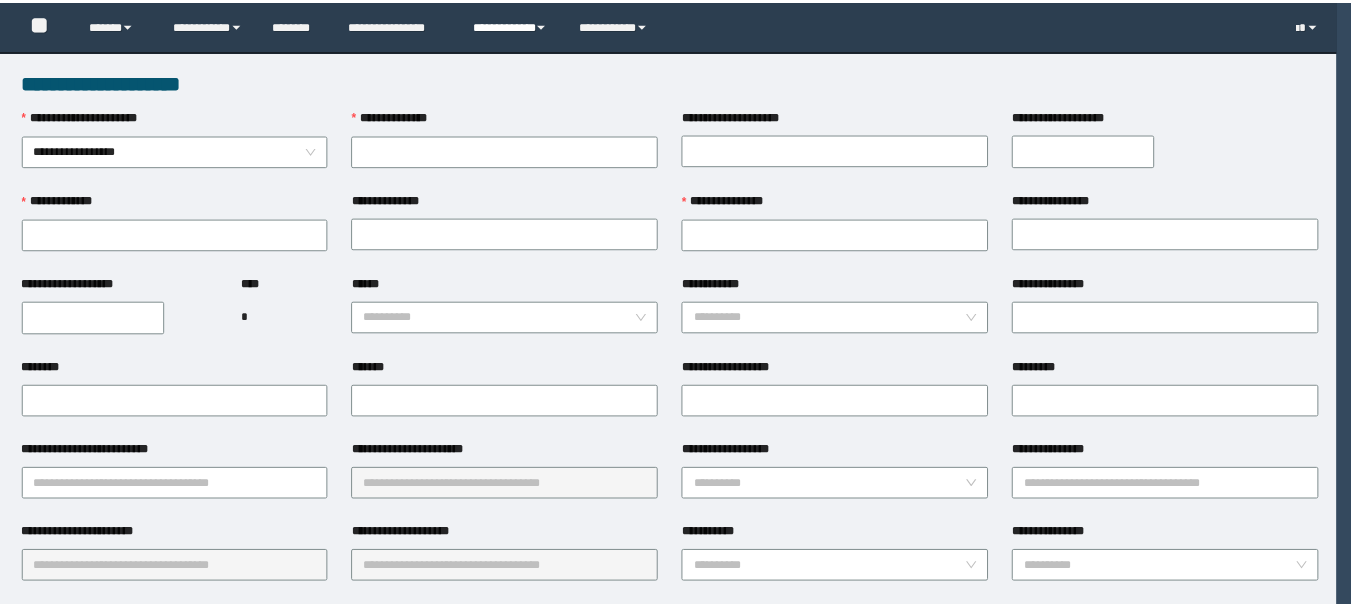 scroll, scrollTop: 0, scrollLeft: 0, axis: both 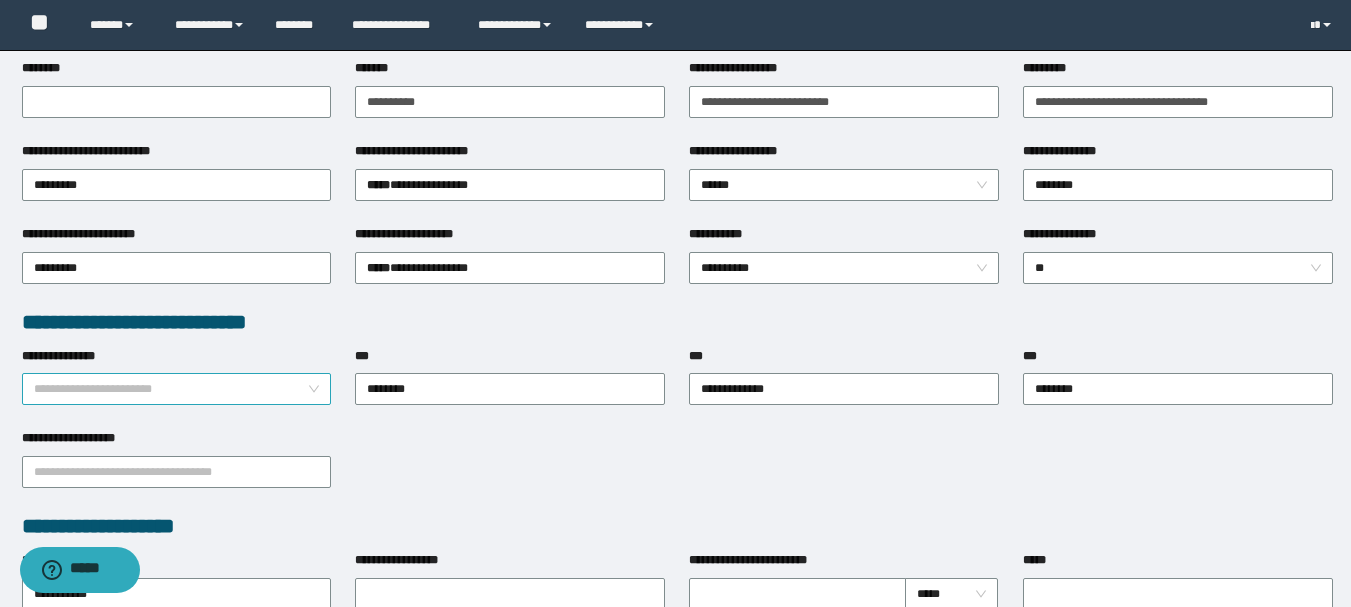 click on "**********" at bounding box center (177, 389) 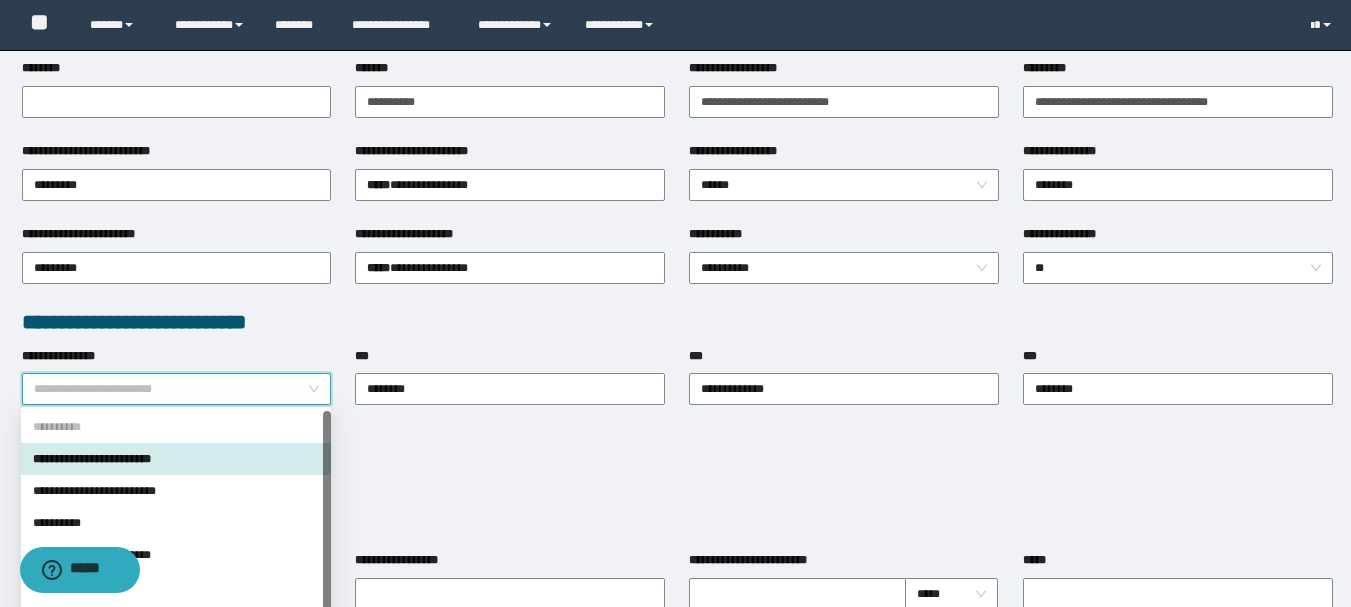 scroll, scrollTop: 64, scrollLeft: 0, axis: vertical 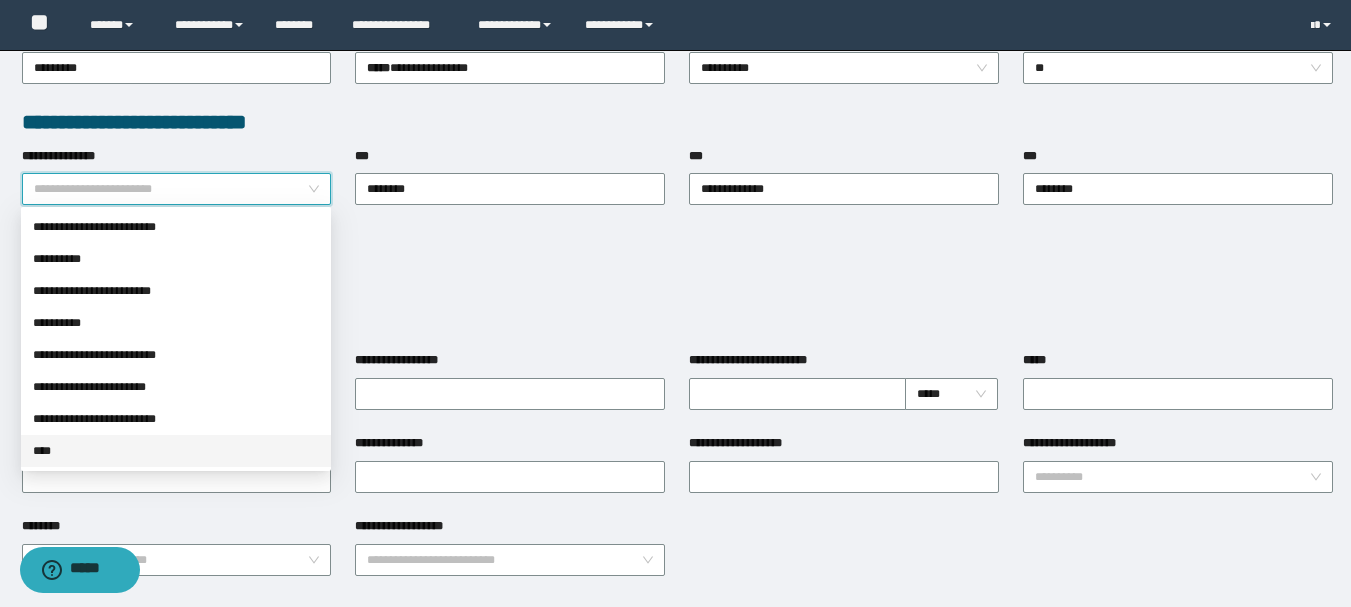 click on "****" at bounding box center [176, 451] 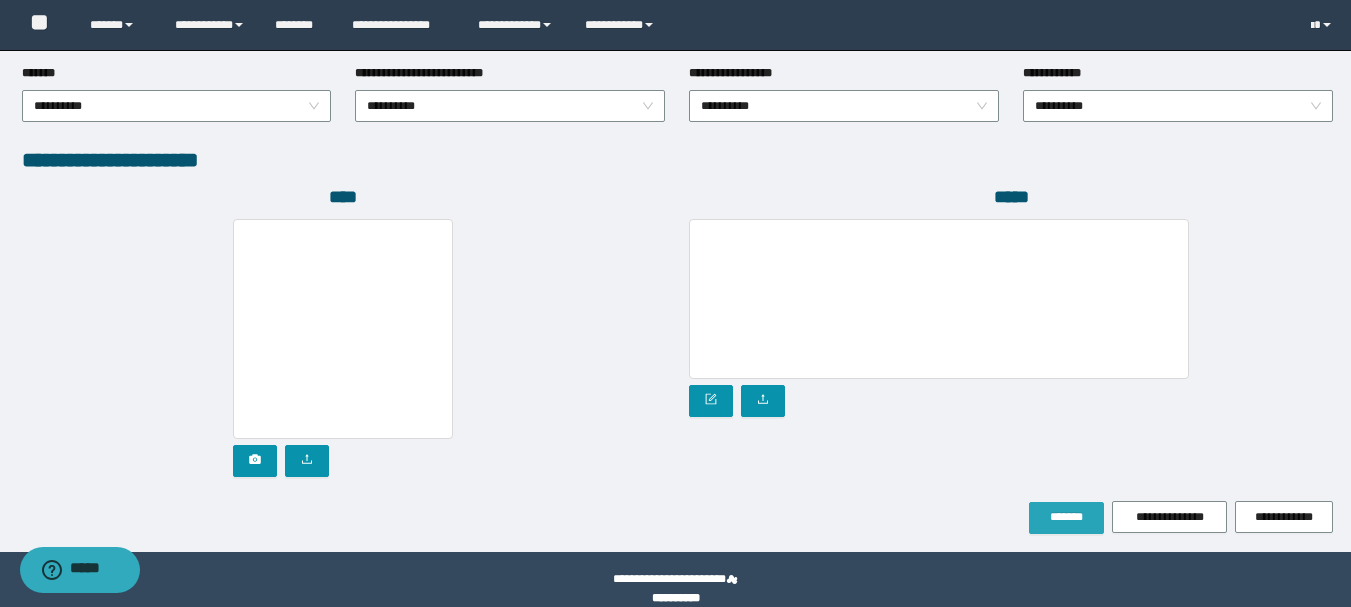 scroll, scrollTop: 1096, scrollLeft: 0, axis: vertical 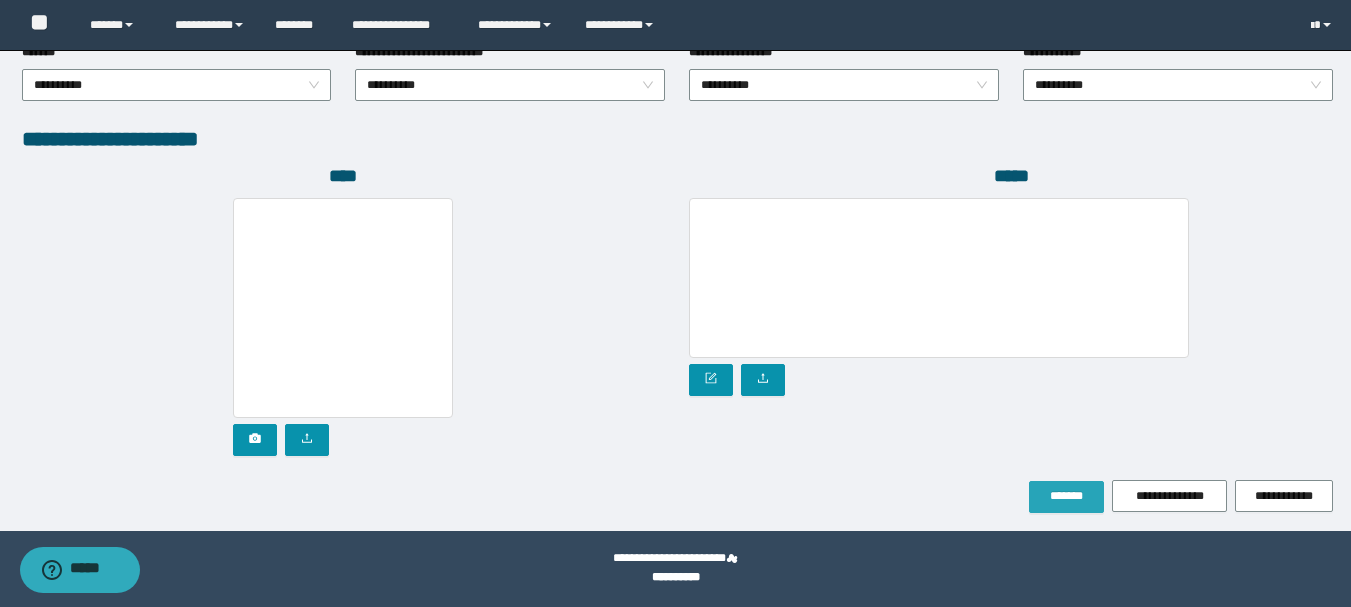 click on "*******" at bounding box center [1066, 497] 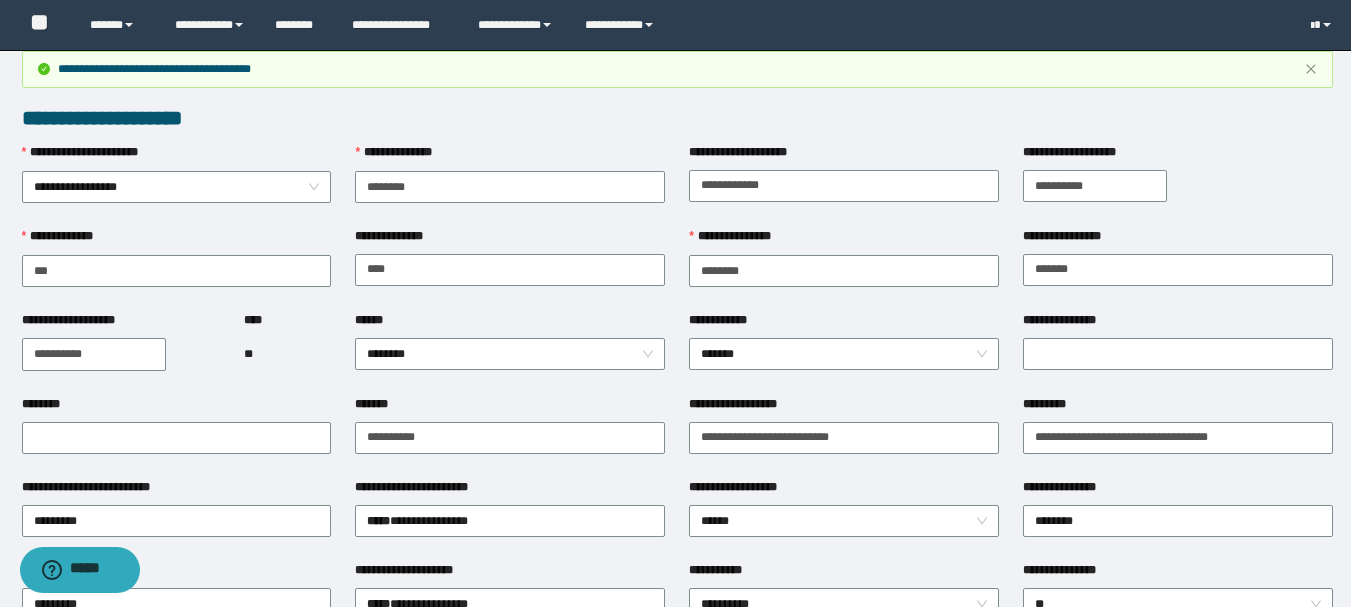 scroll, scrollTop: 0, scrollLeft: 0, axis: both 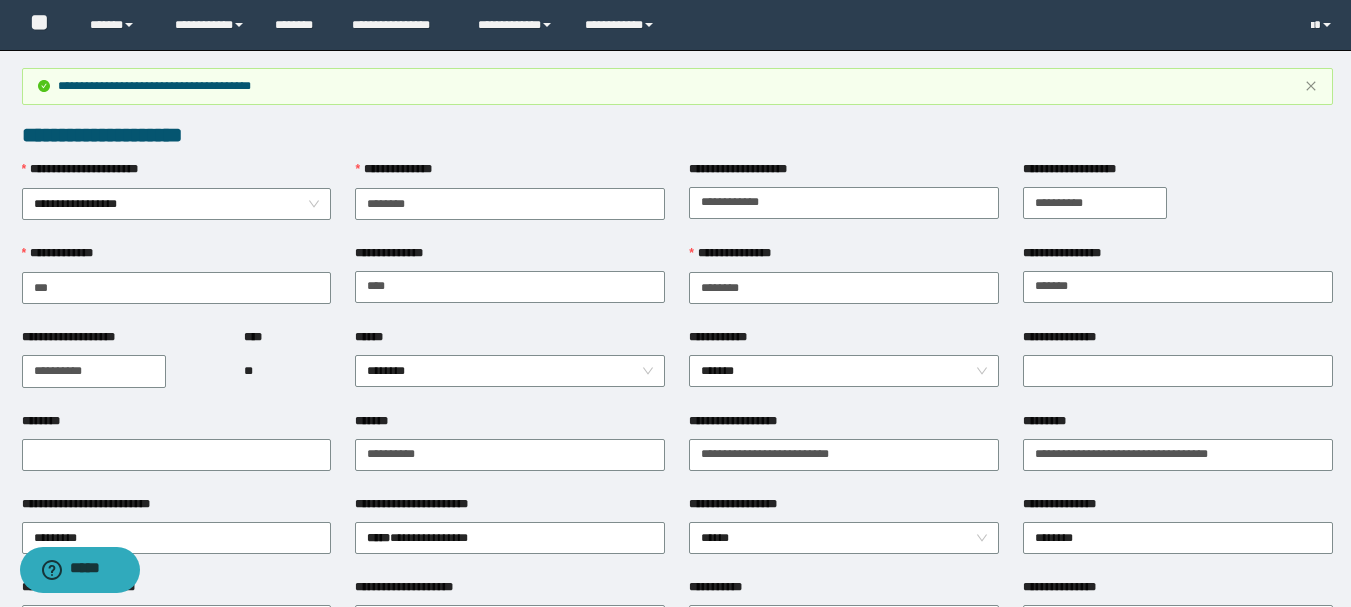 click on "******" at bounding box center [510, 341] 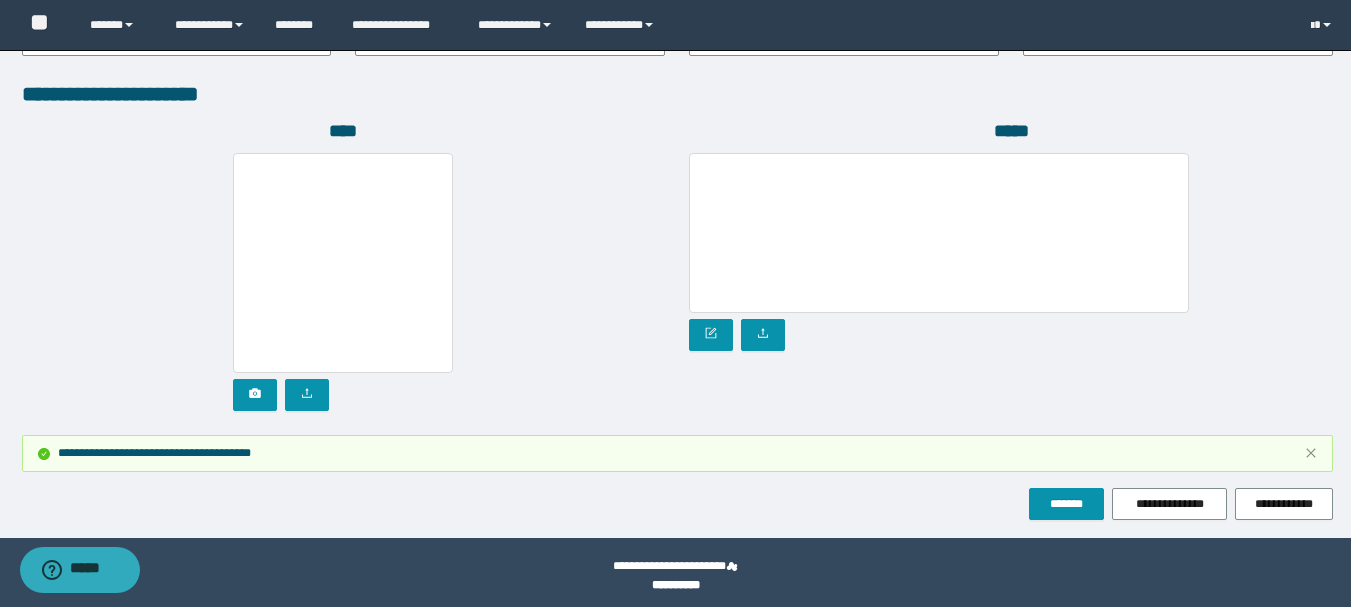 scroll, scrollTop: 600, scrollLeft: 0, axis: vertical 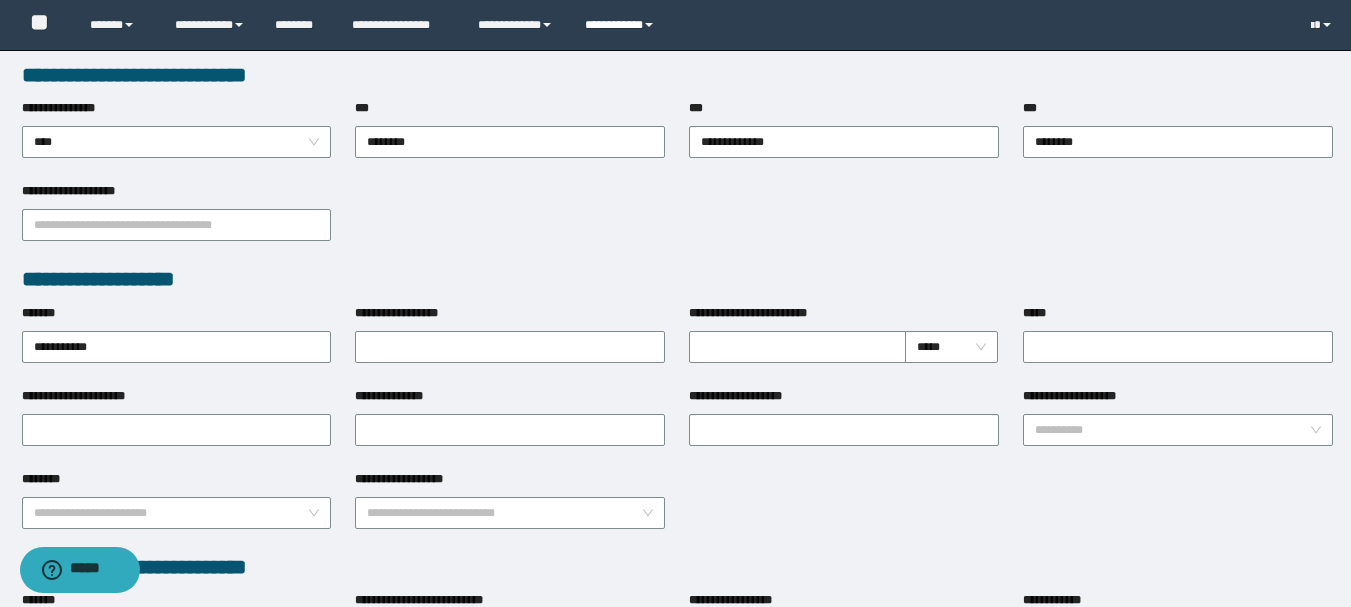 click on "**********" at bounding box center (622, 25) 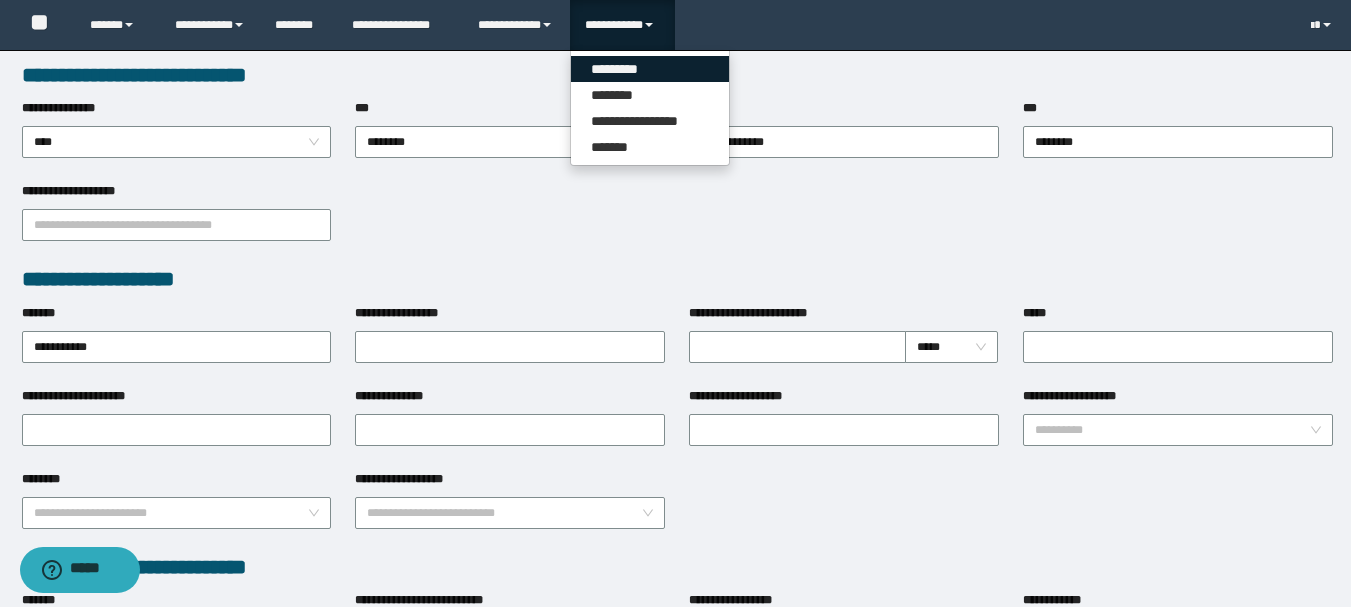click on "*********" at bounding box center (650, 69) 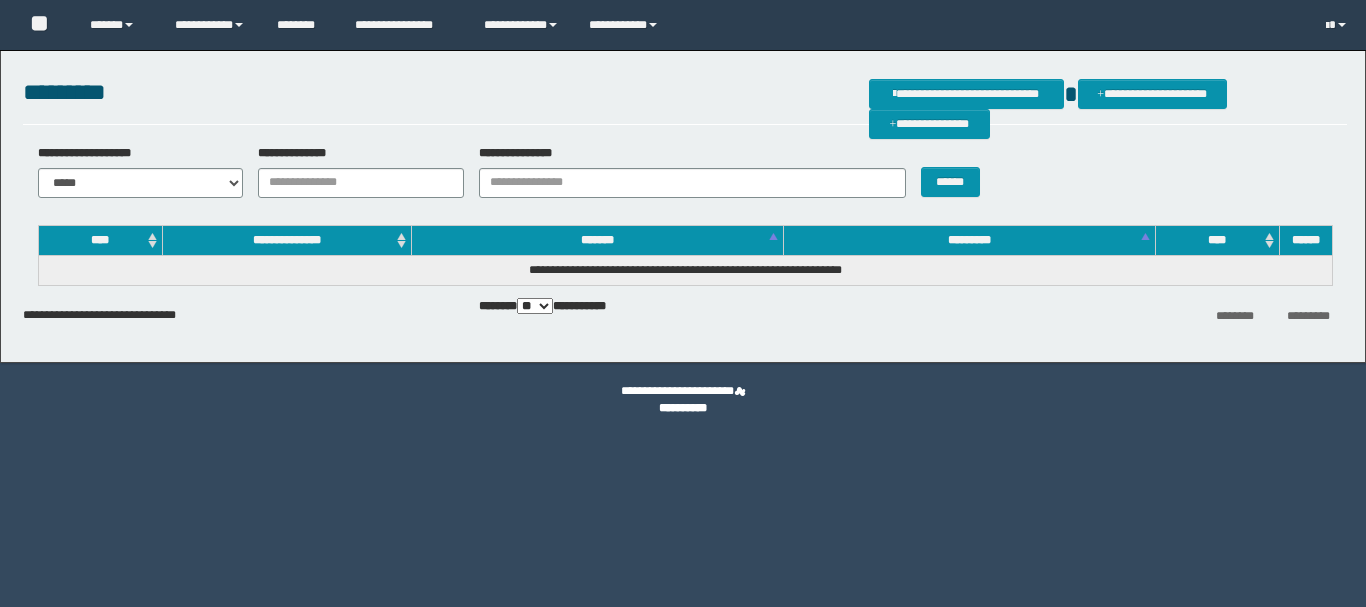 scroll, scrollTop: 0, scrollLeft: 0, axis: both 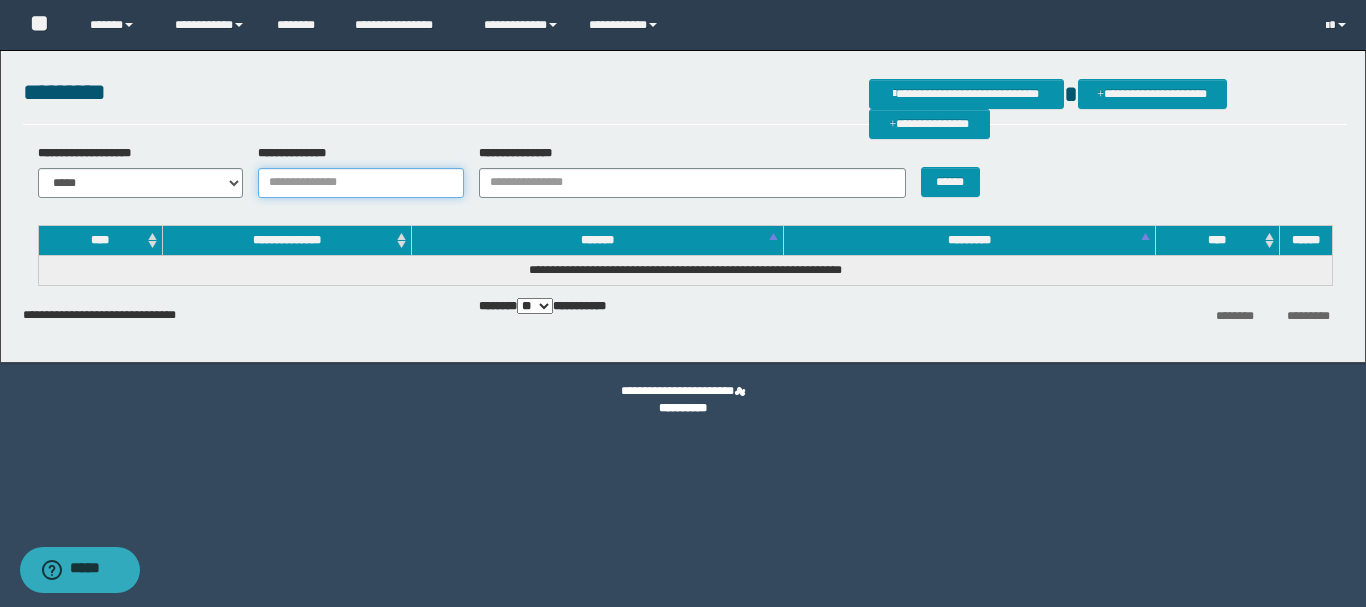 click on "**********" at bounding box center [361, 183] 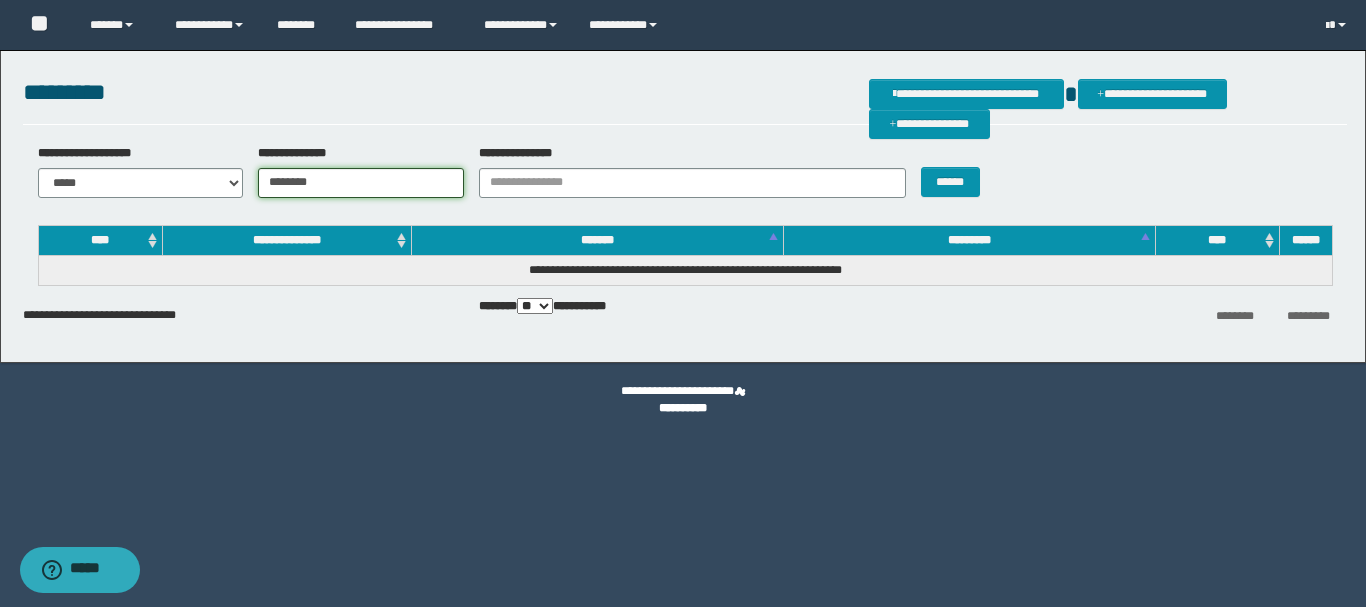 type on "********" 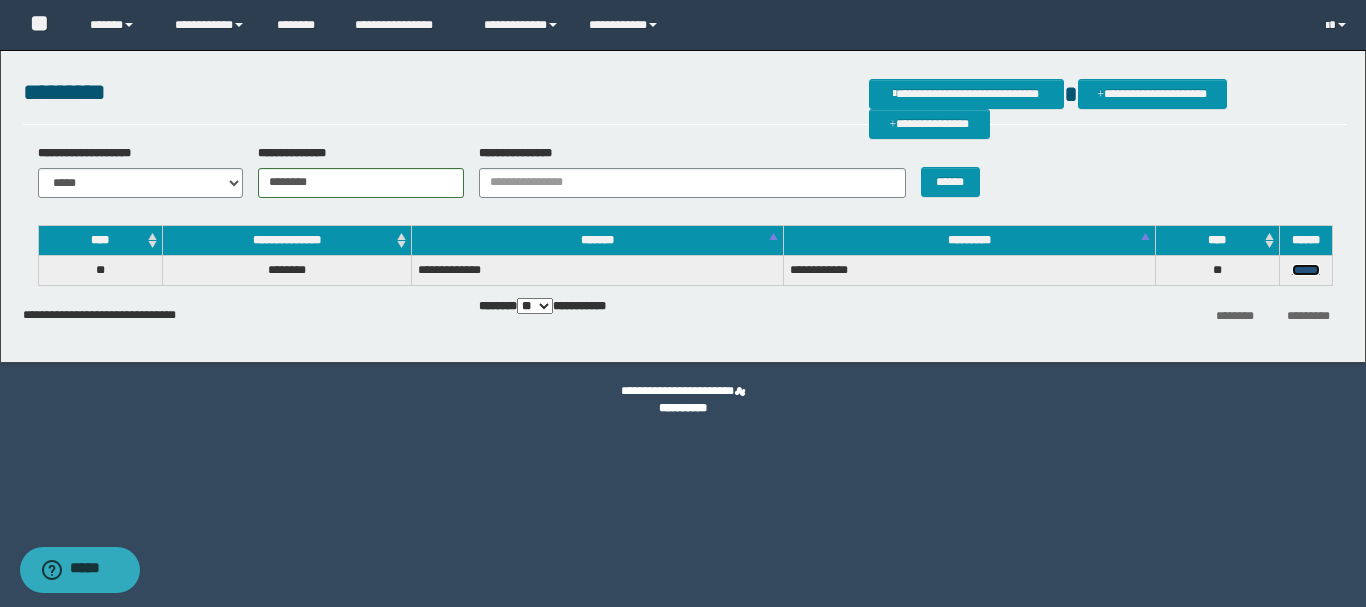 click on "******" at bounding box center (1306, 270) 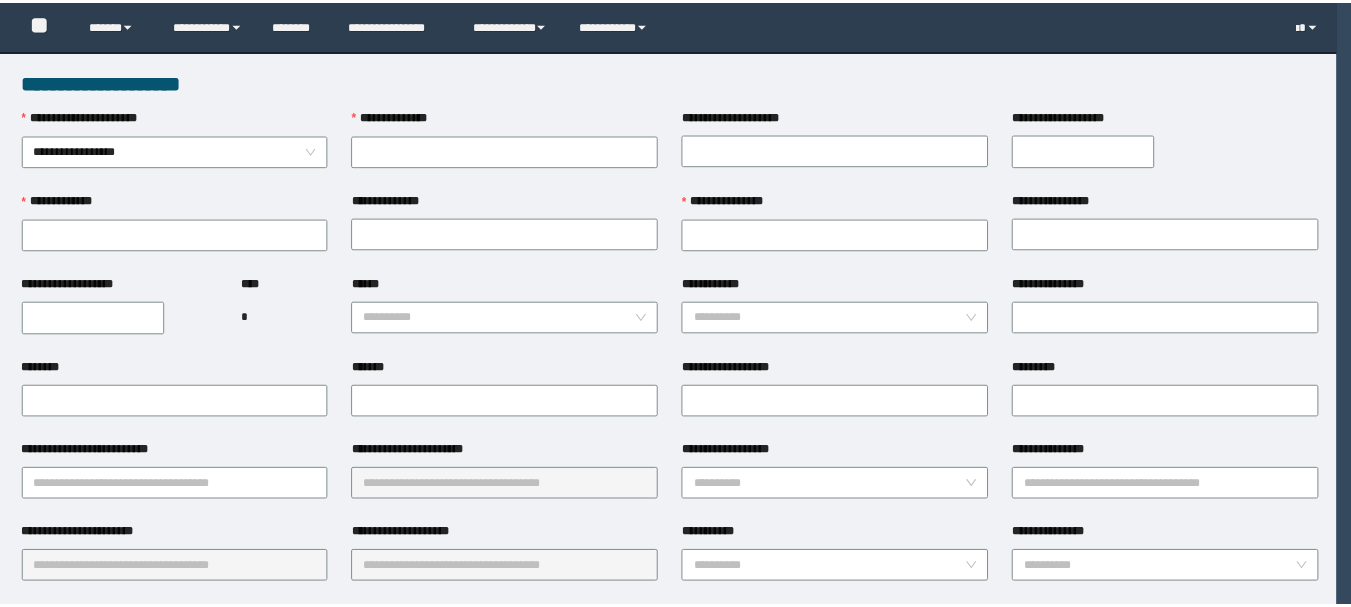 scroll, scrollTop: 0, scrollLeft: 0, axis: both 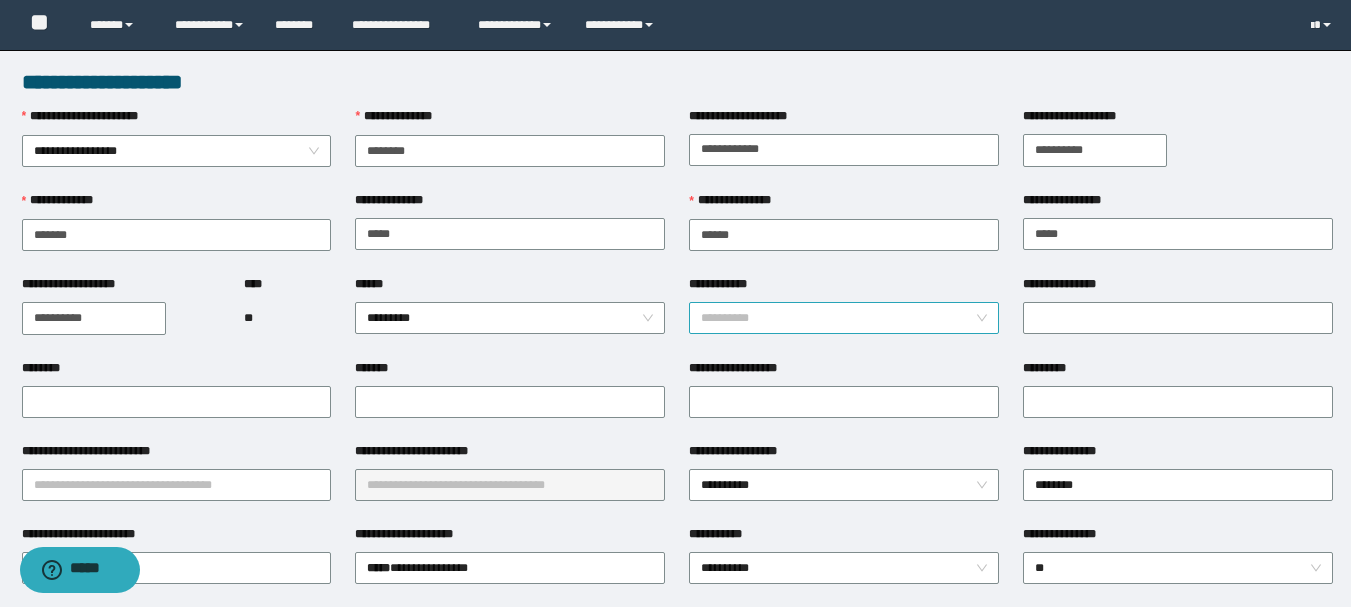 click on "**********" at bounding box center [844, 318] 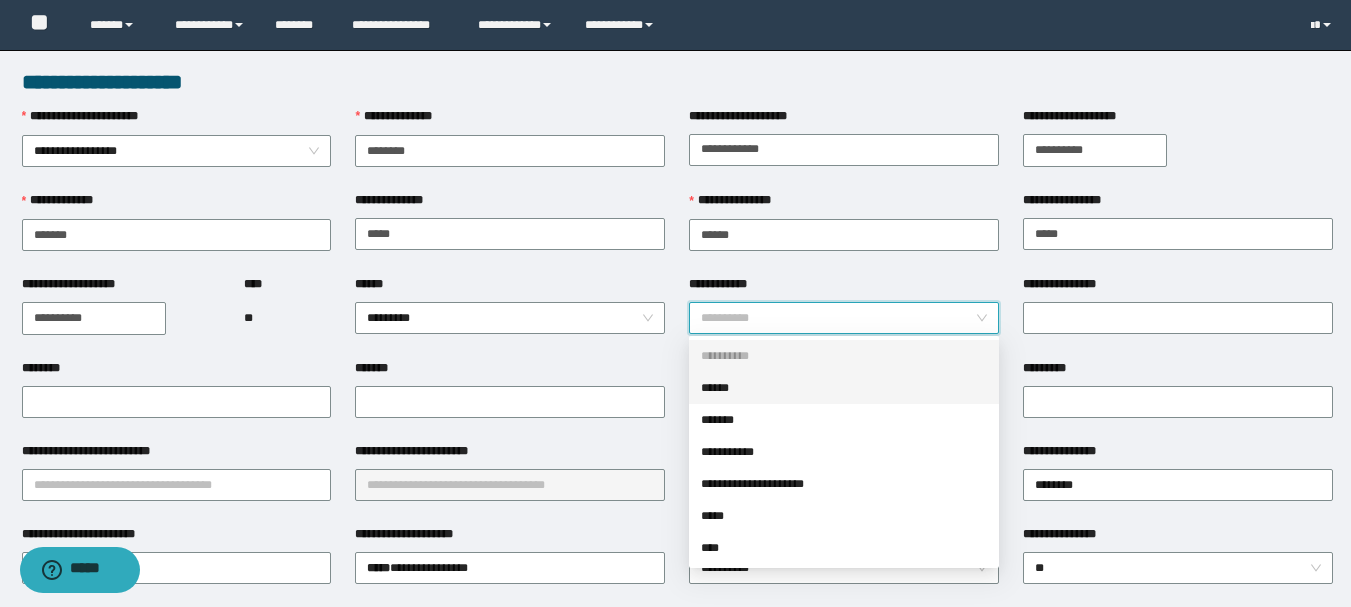 click on "******" at bounding box center (844, 388) 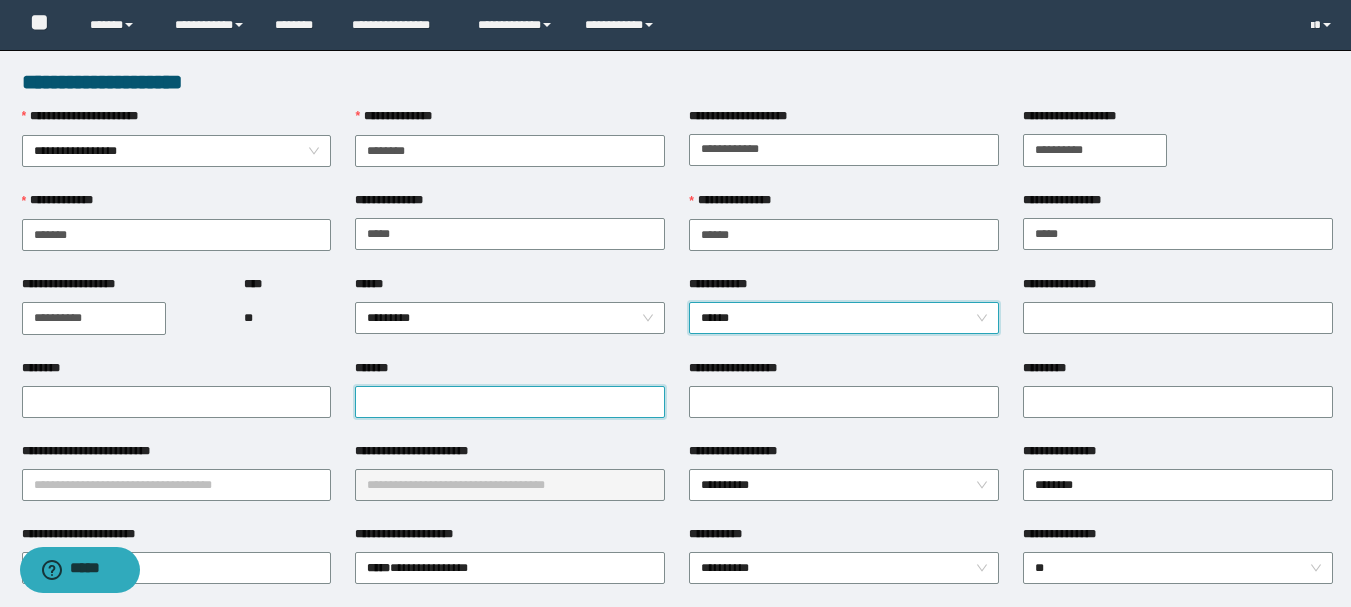 click on "*******" at bounding box center (510, 402) 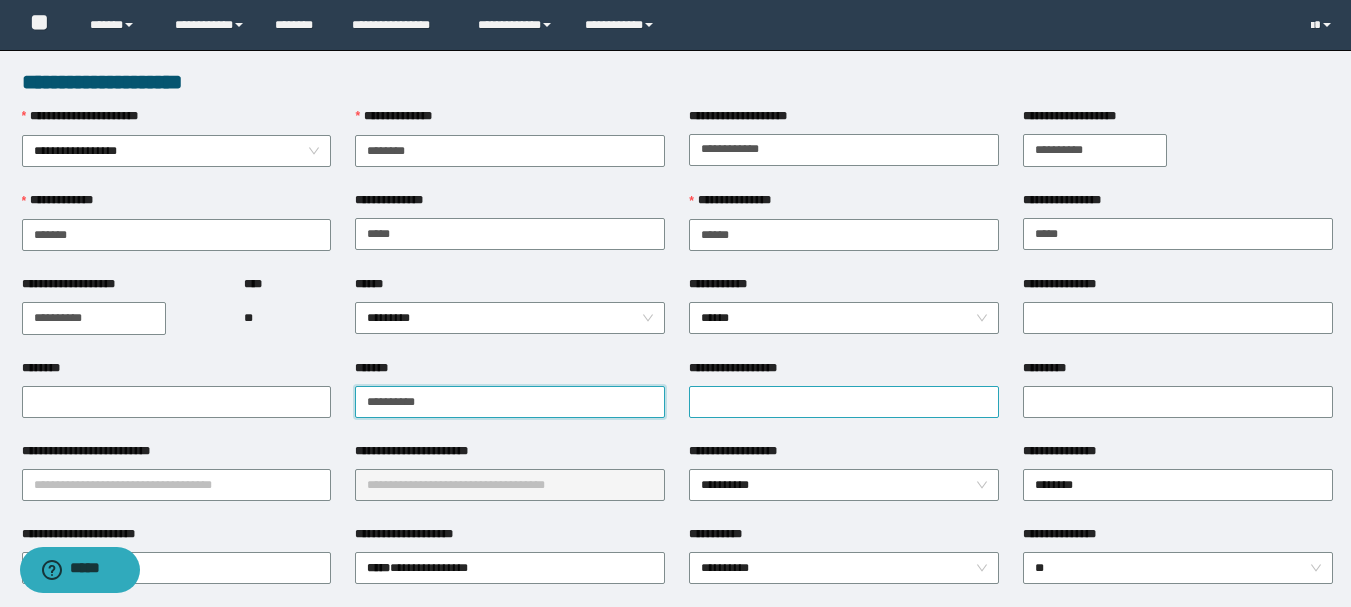 type on "**********" 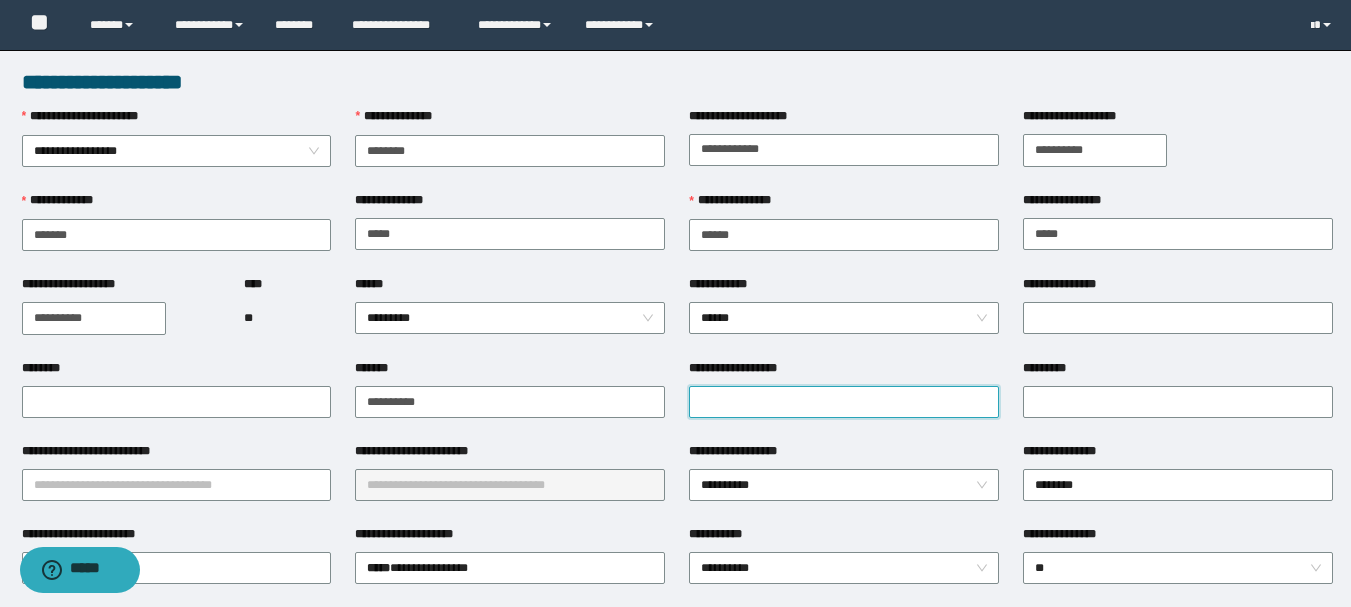 click on "**********" at bounding box center [844, 402] 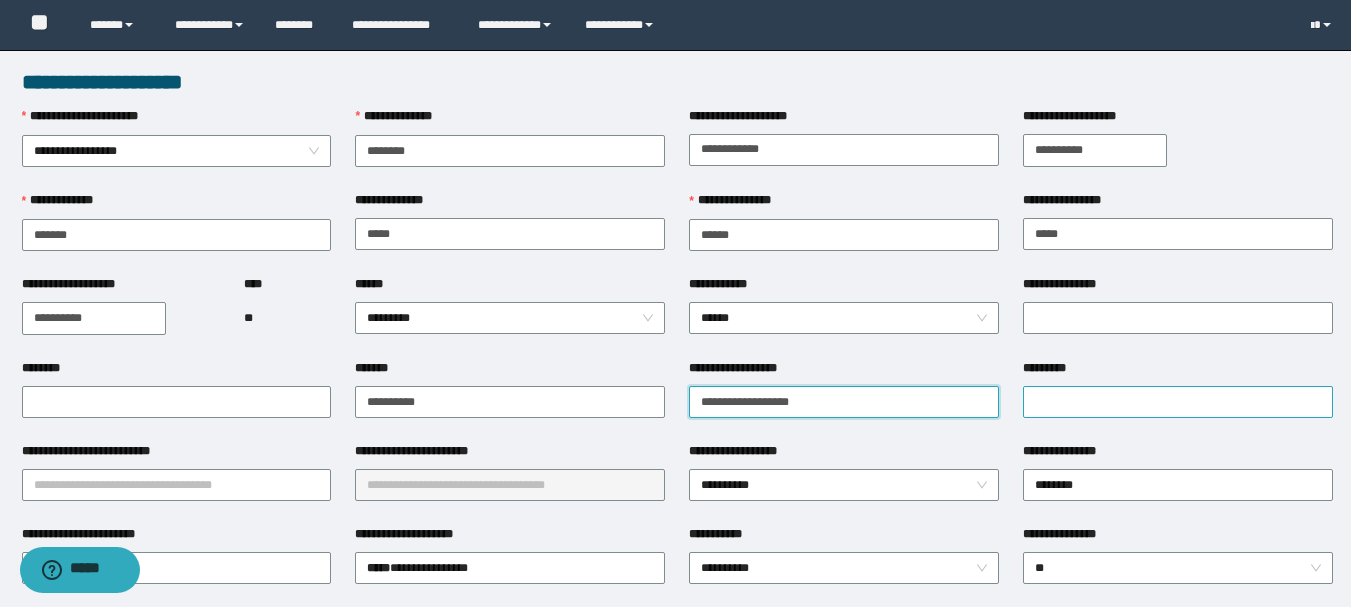 type on "**********" 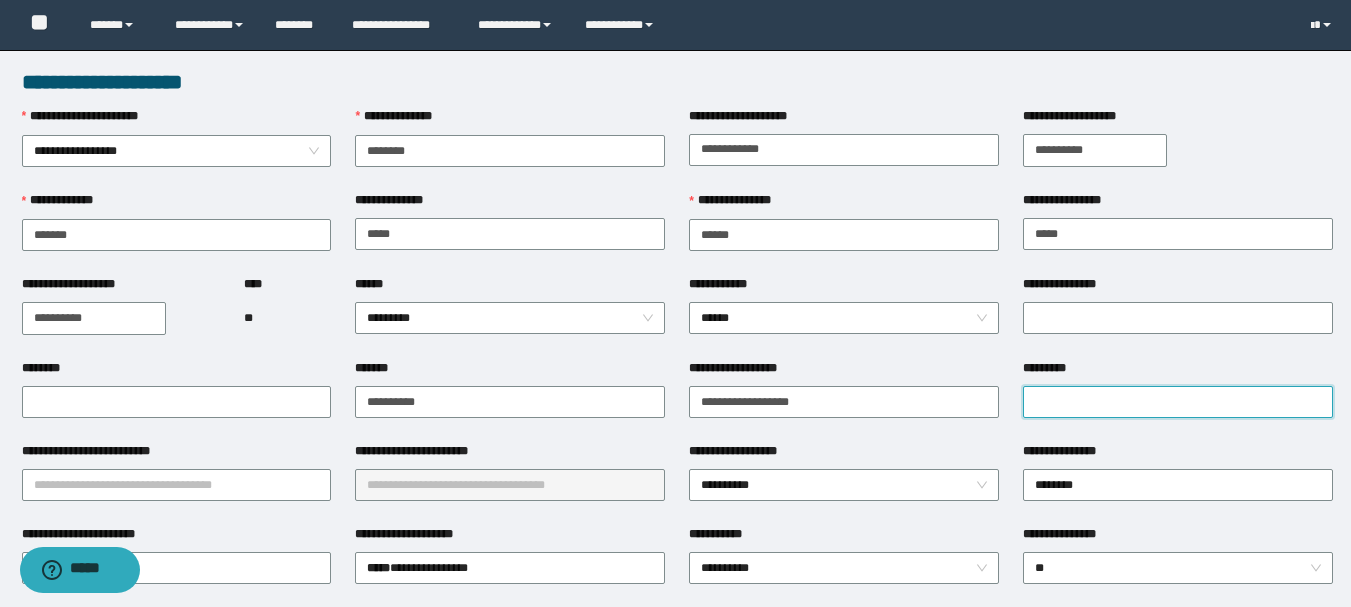 click on "*********" at bounding box center [1178, 402] 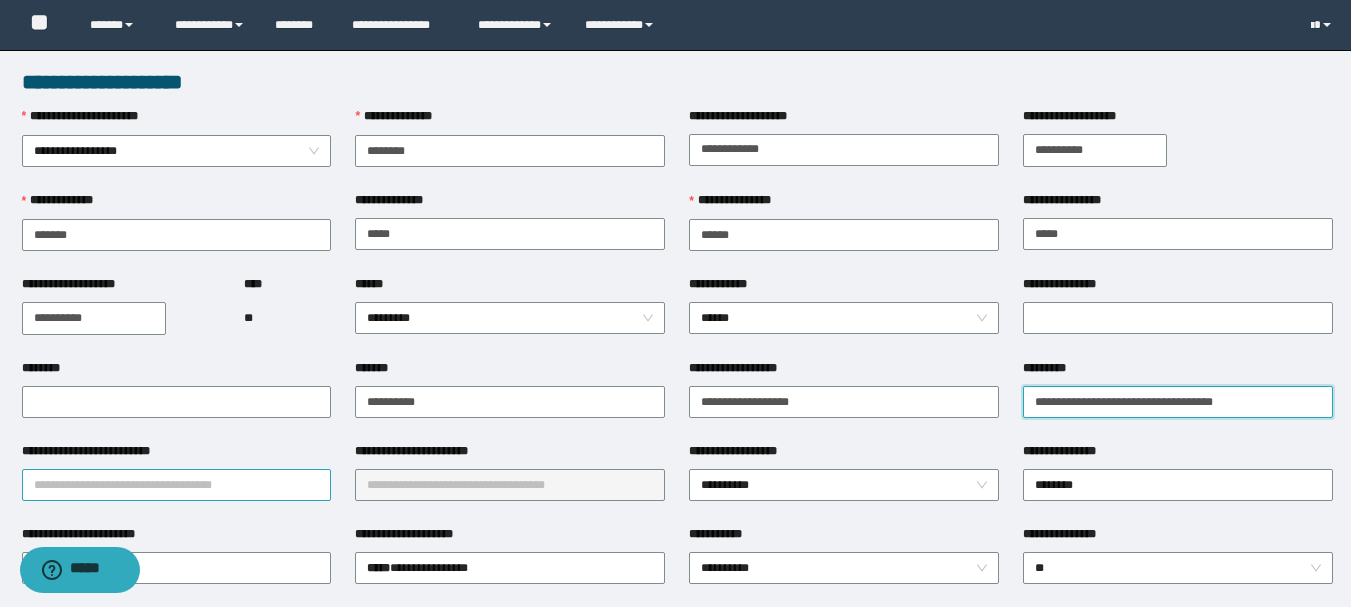 type on "**********" 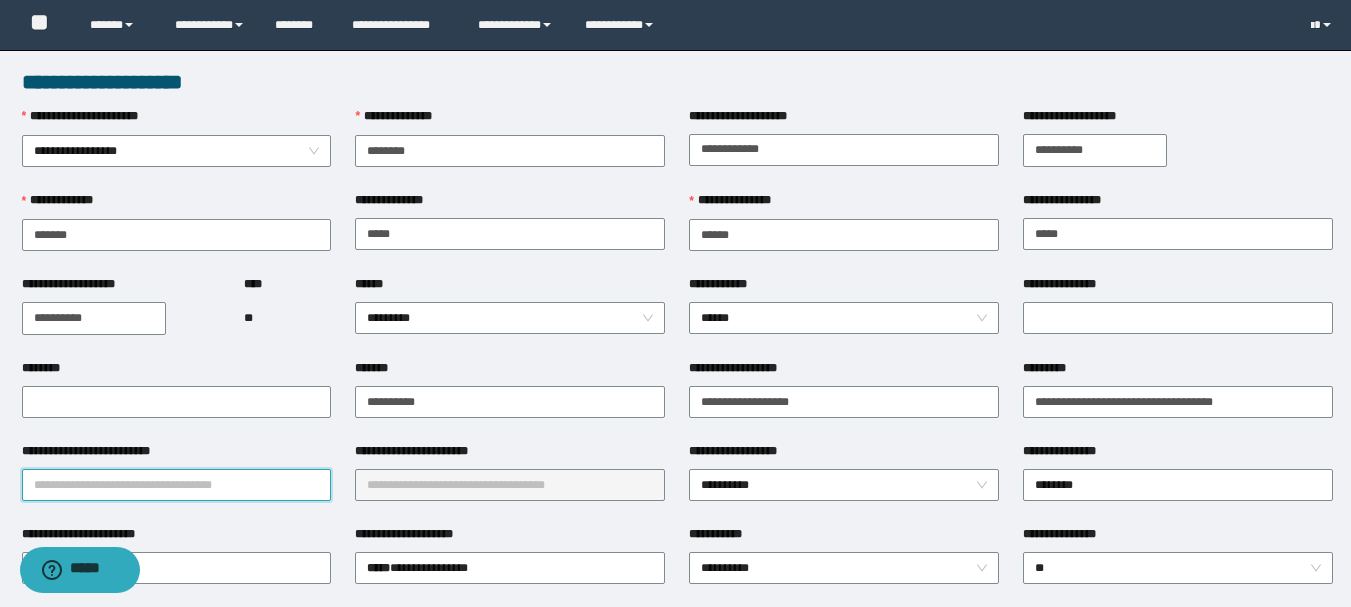 click on "**********" at bounding box center (177, 485) 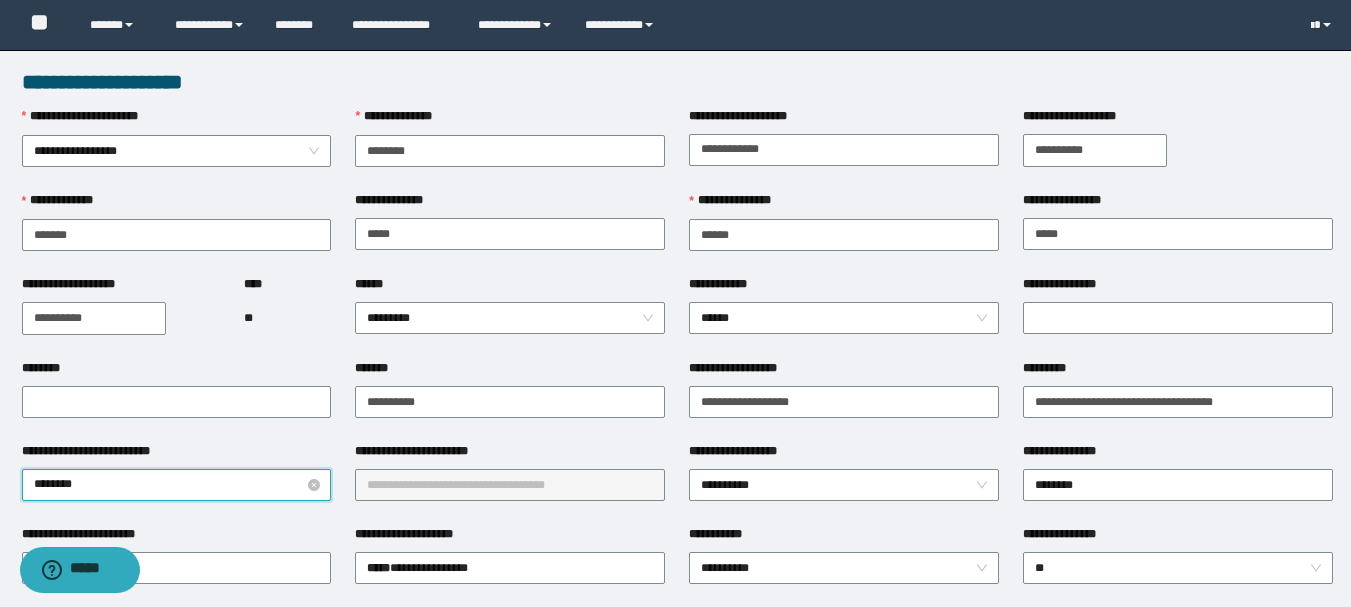 type on "*********" 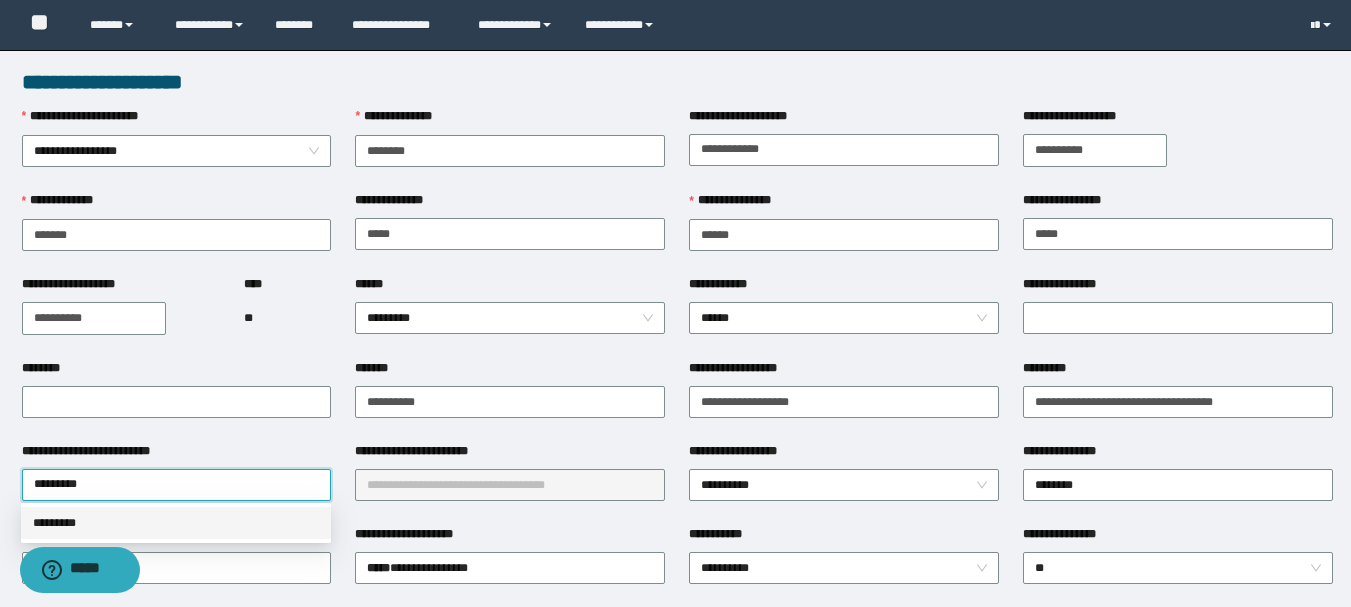 drag, startPoint x: 252, startPoint y: 515, endPoint x: 275, endPoint y: 510, distance: 23.537205 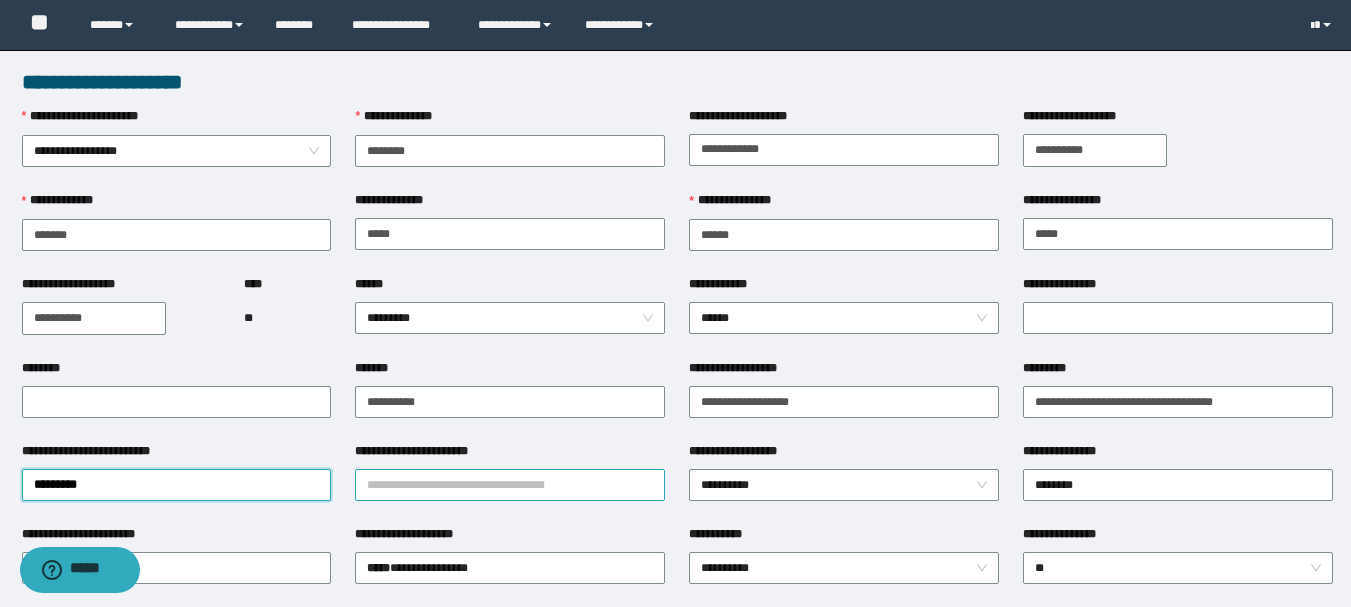 click on "**********" at bounding box center [510, 485] 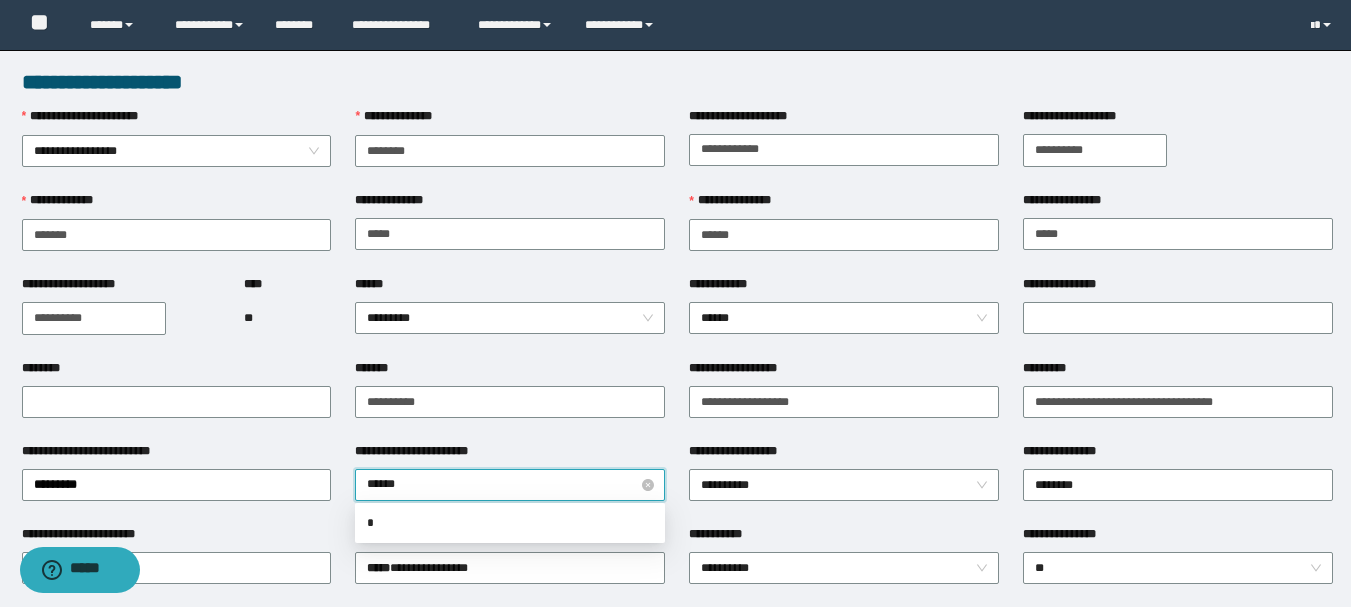 type on "*******" 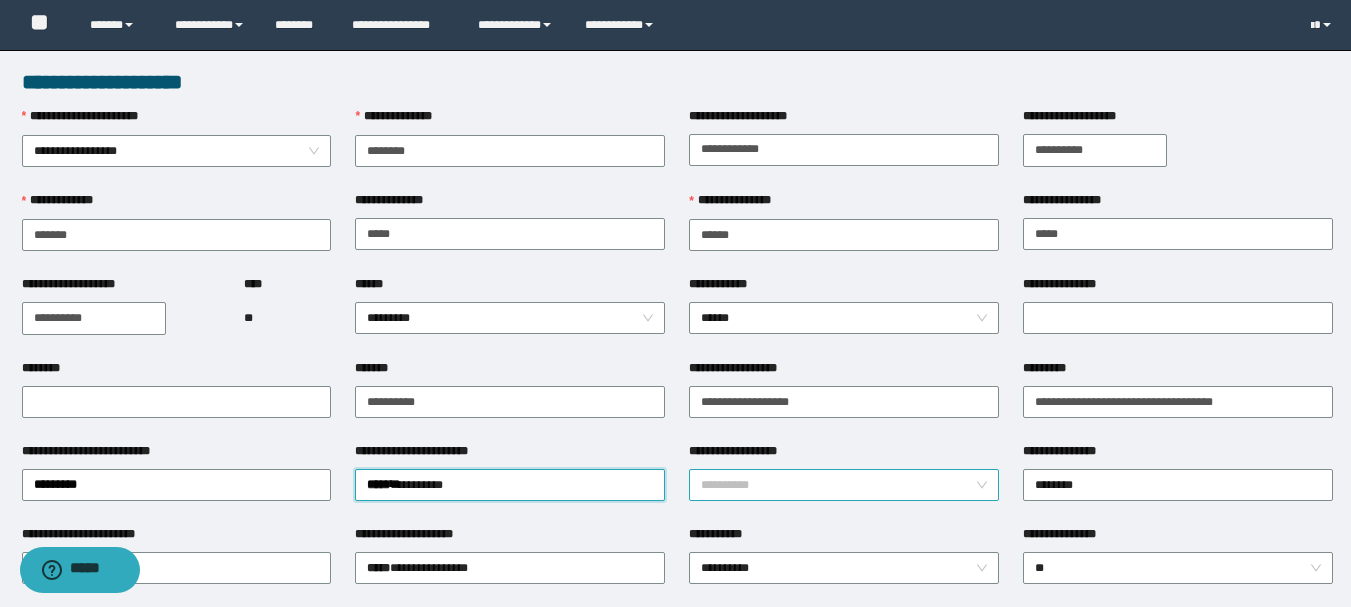 click on "**********" at bounding box center [844, 485] 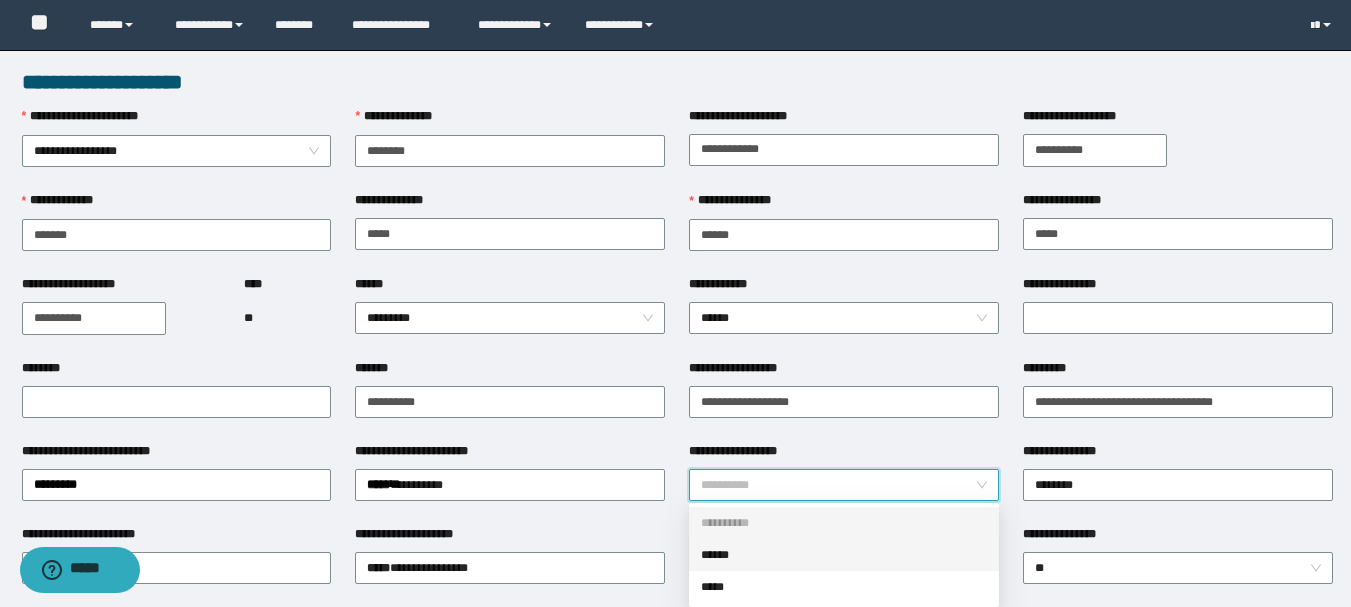 click on "******" at bounding box center (844, 555) 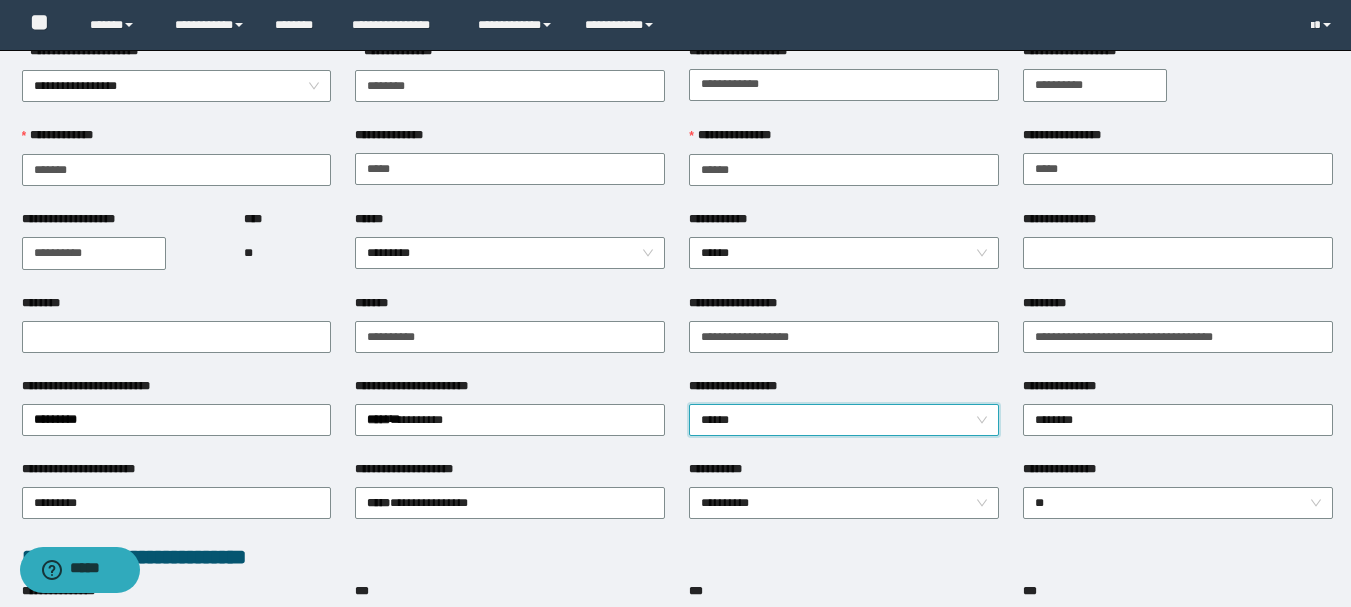 scroll, scrollTop: 100, scrollLeft: 0, axis: vertical 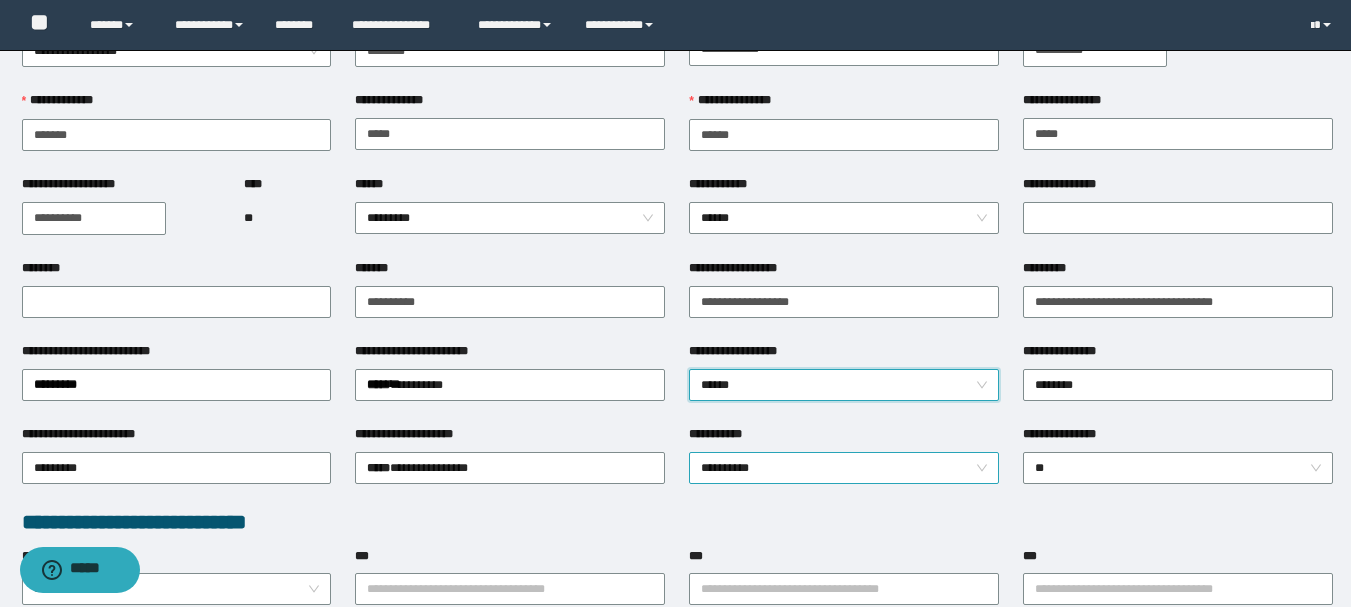 click on "**********" at bounding box center (844, 468) 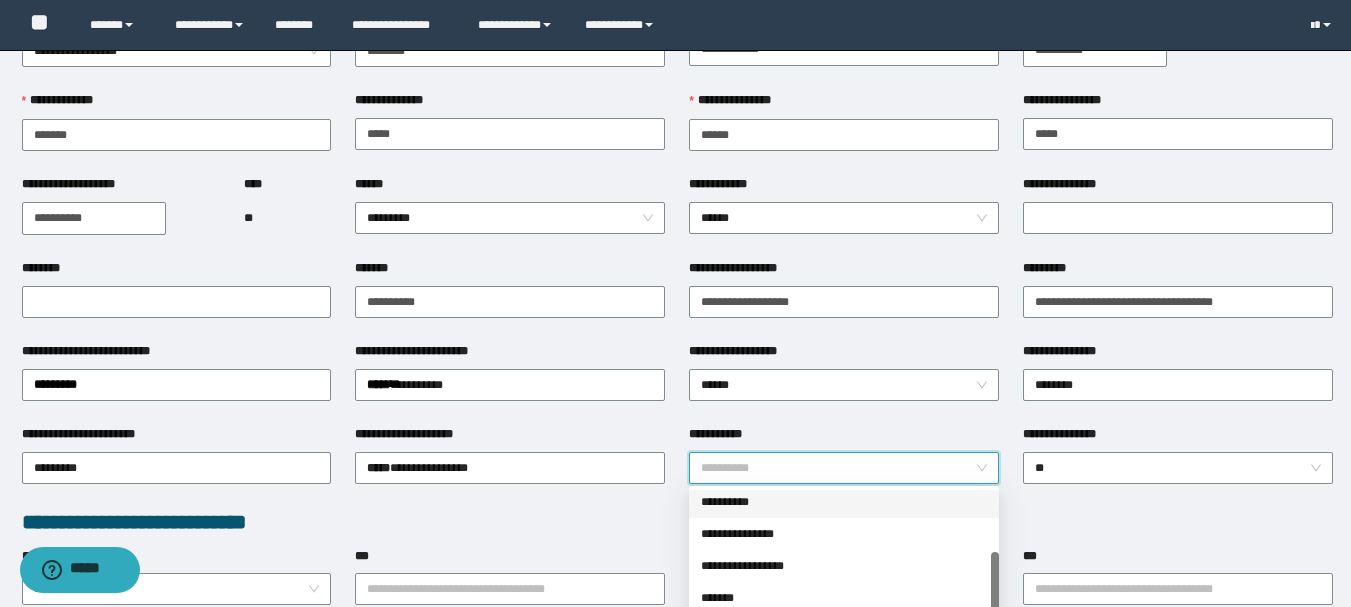 scroll, scrollTop: 160, scrollLeft: 0, axis: vertical 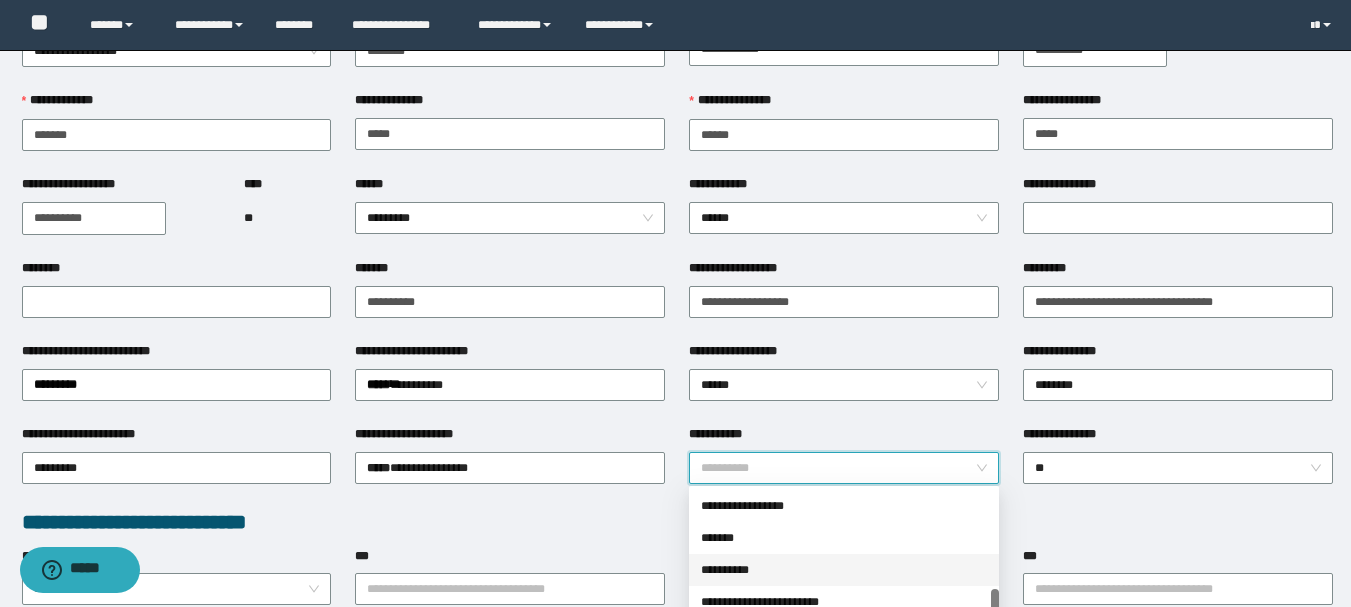 click on "**********" at bounding box center [844, 570] 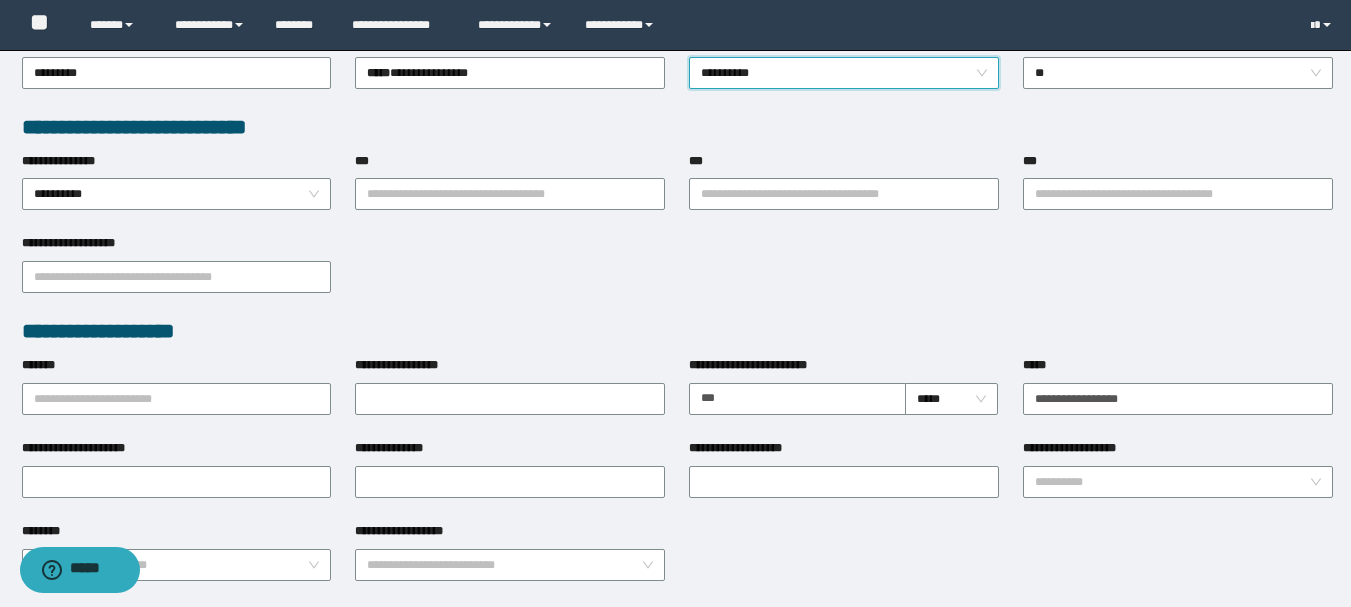 scroll, scrollTop: 500, scrollLeft: 0, axis: vertical 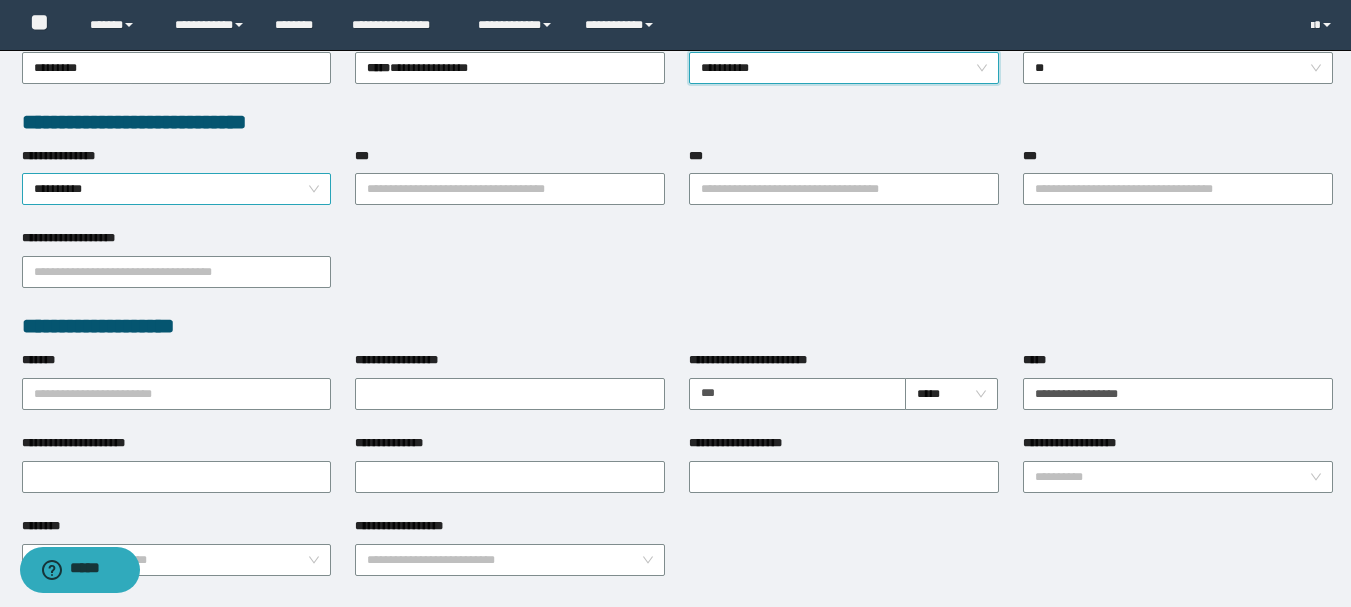 click on "**********" at bounding box center [177, 189] 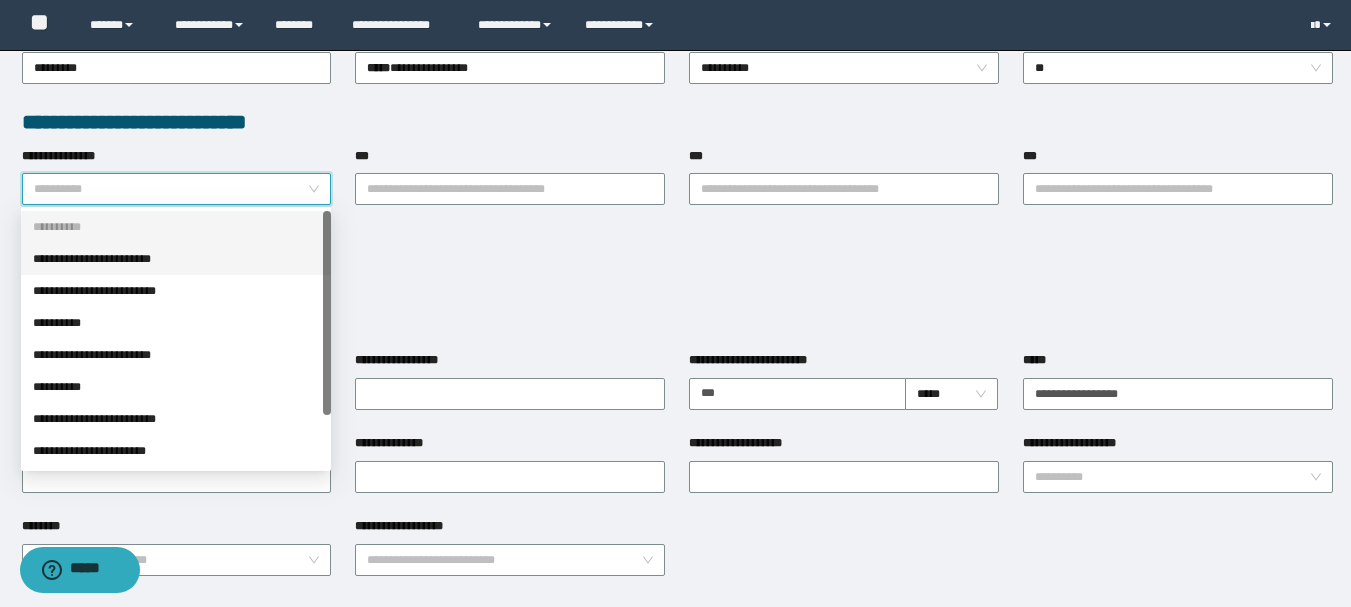 click on "**********" at bounding box center [176, 259] 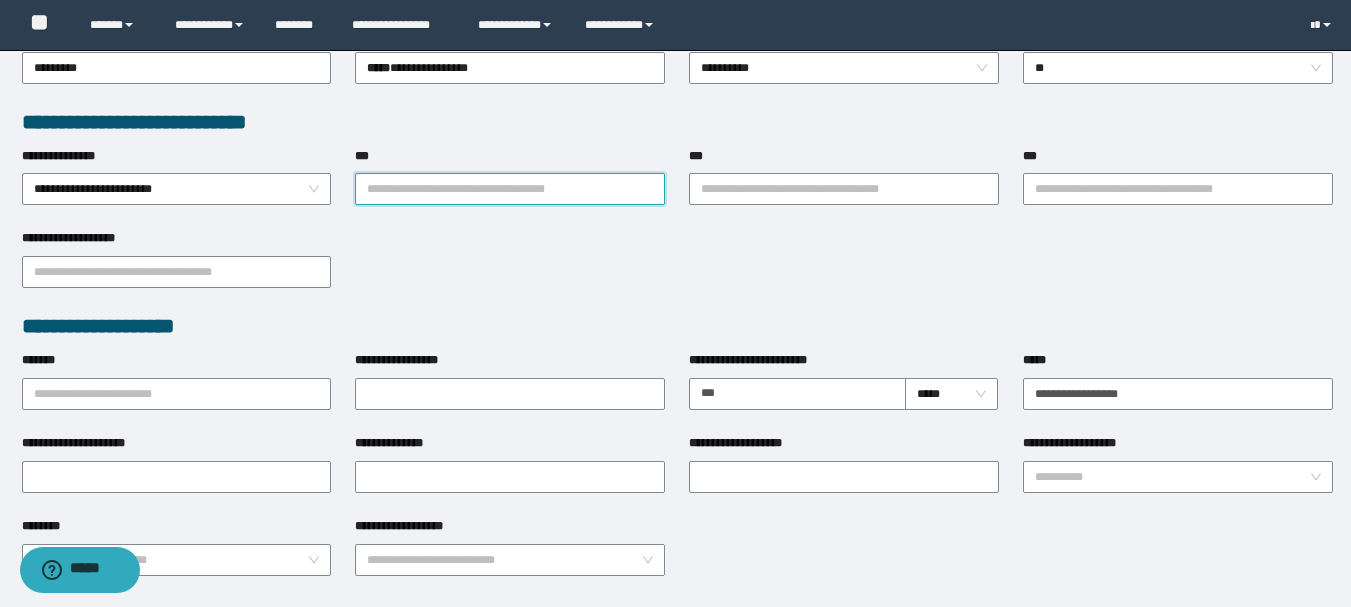 click on "***" at bounding box center (510, 189) 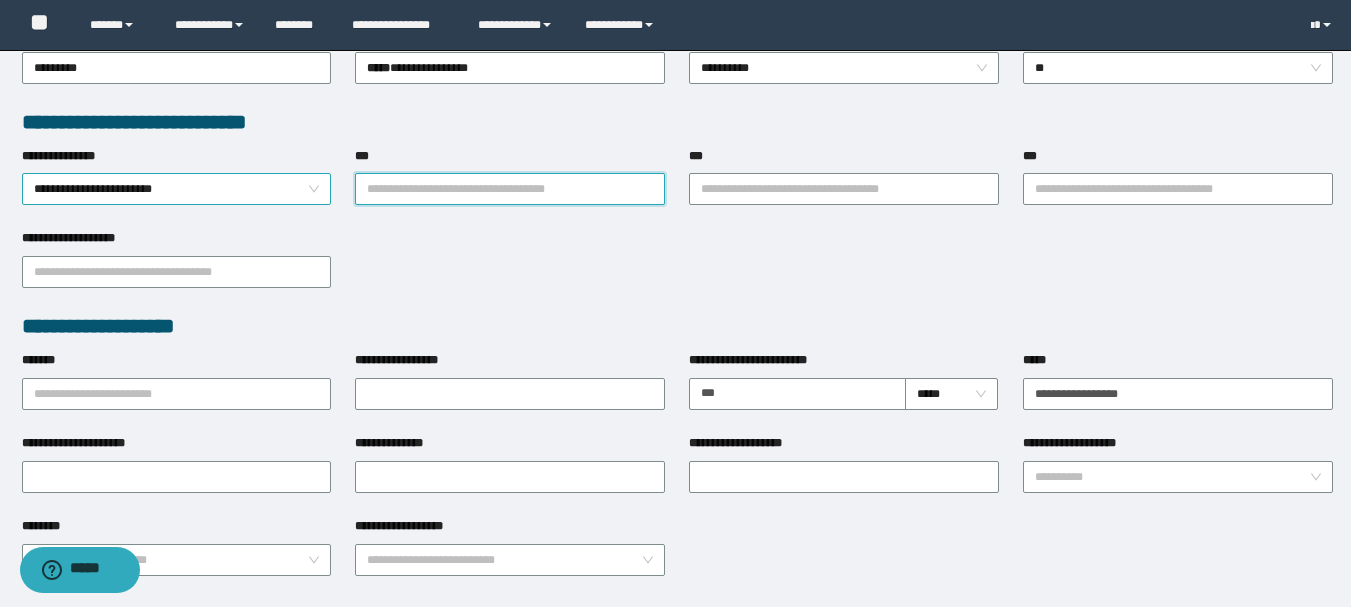 drag, startPoint x: 208, startPoint y: 215, endPoint x: 206, endPoint y: 198, distance: 17.117243 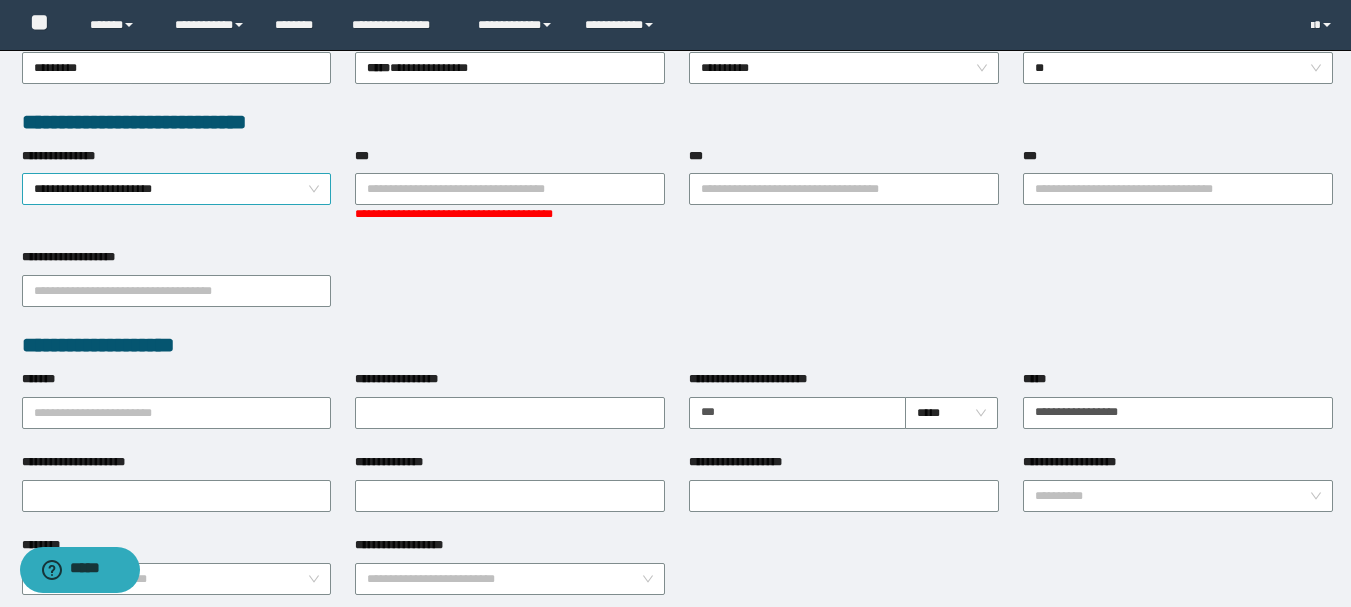 click on "**********" at bounding box center [177, 189] 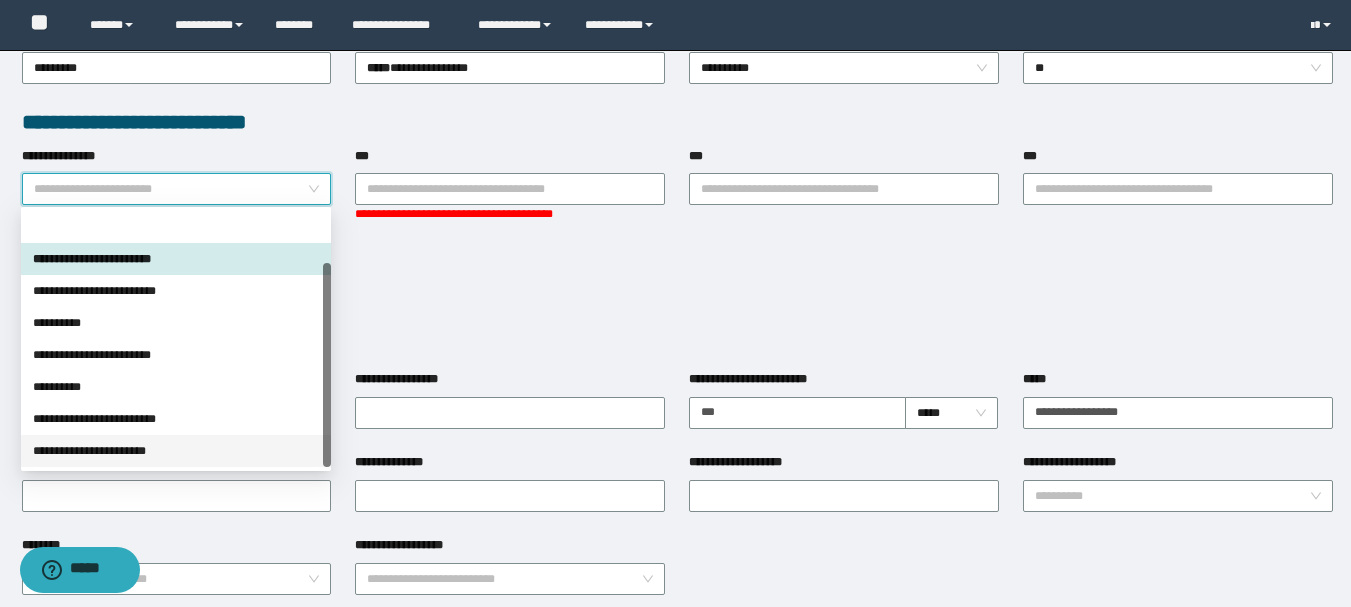 scroll, scrollTop: 64, scrollLeft: 0, axis: vertical 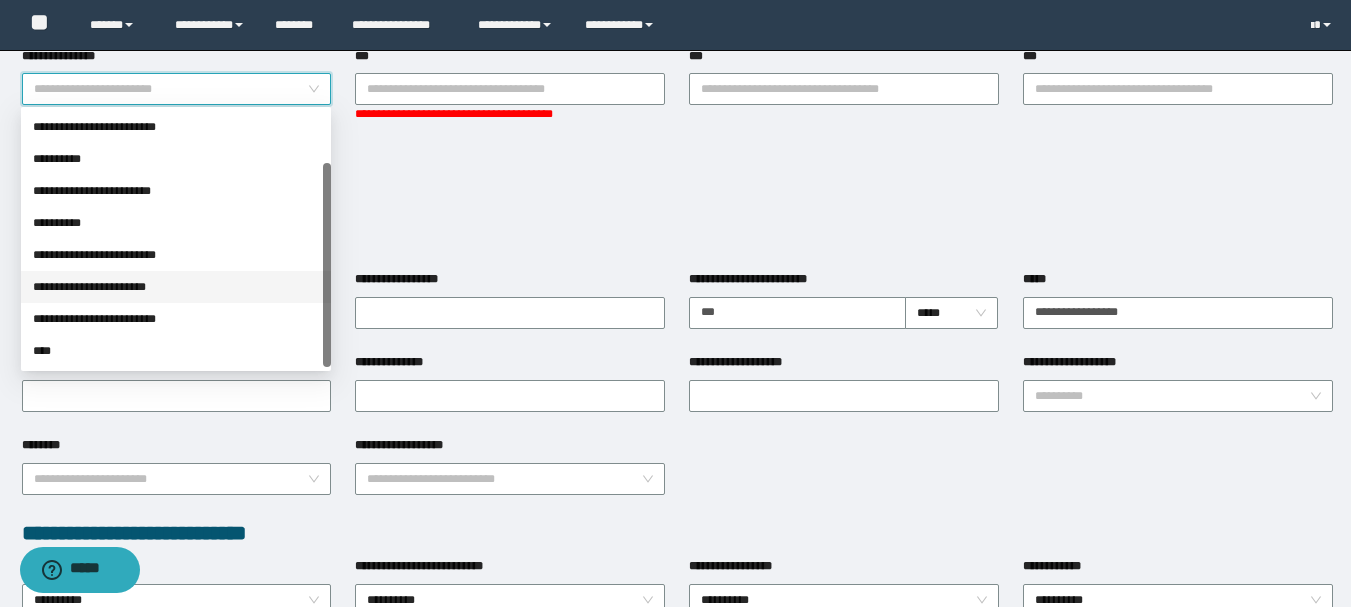 click on "****" at bounding box center (176, 351) 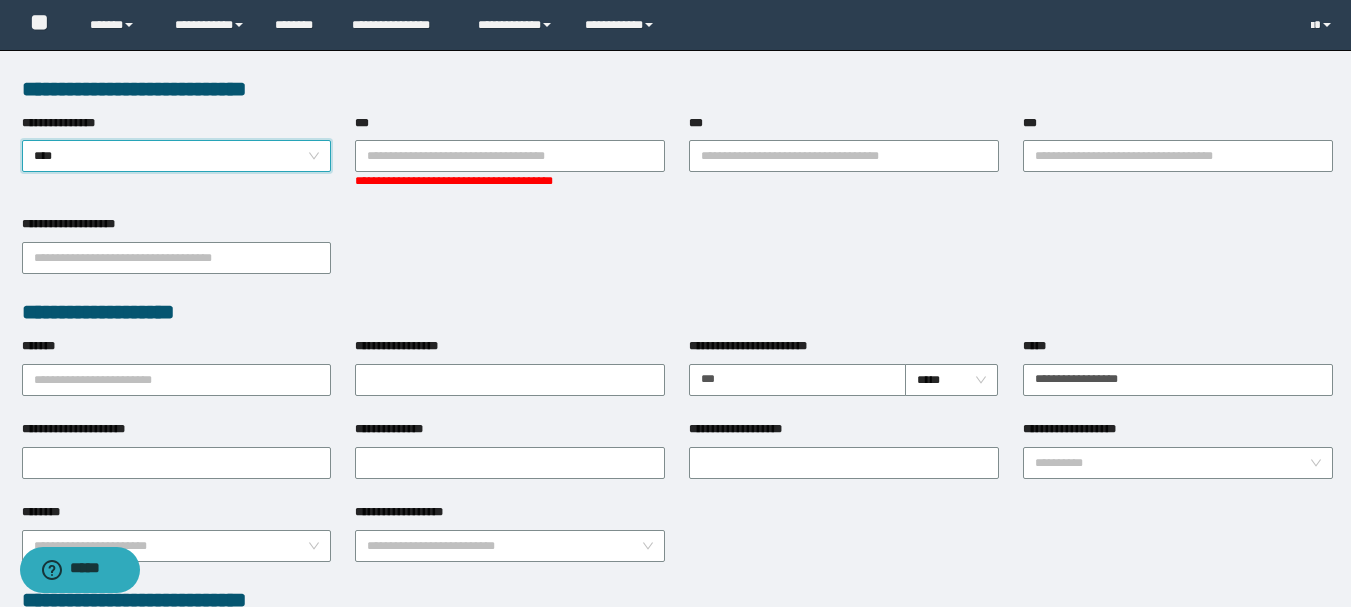 scroll, scrollTop: 500, scrollLeft: 0, axis: vertical 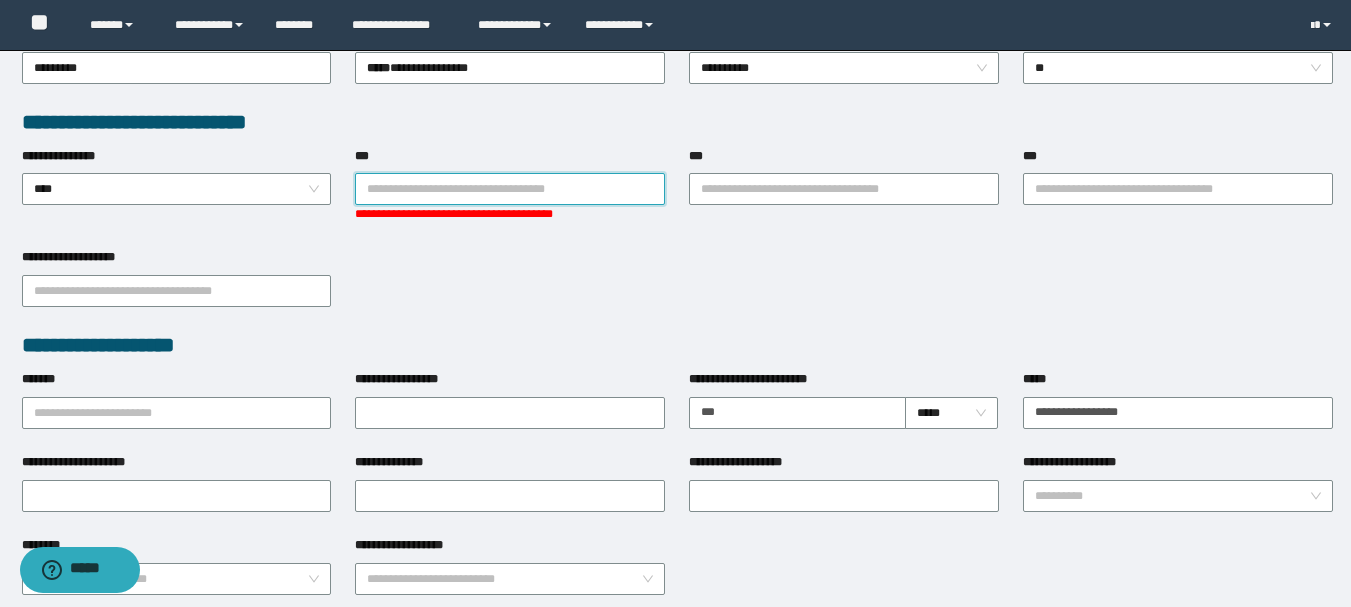 click on "***" at bounding box center [510, 189] 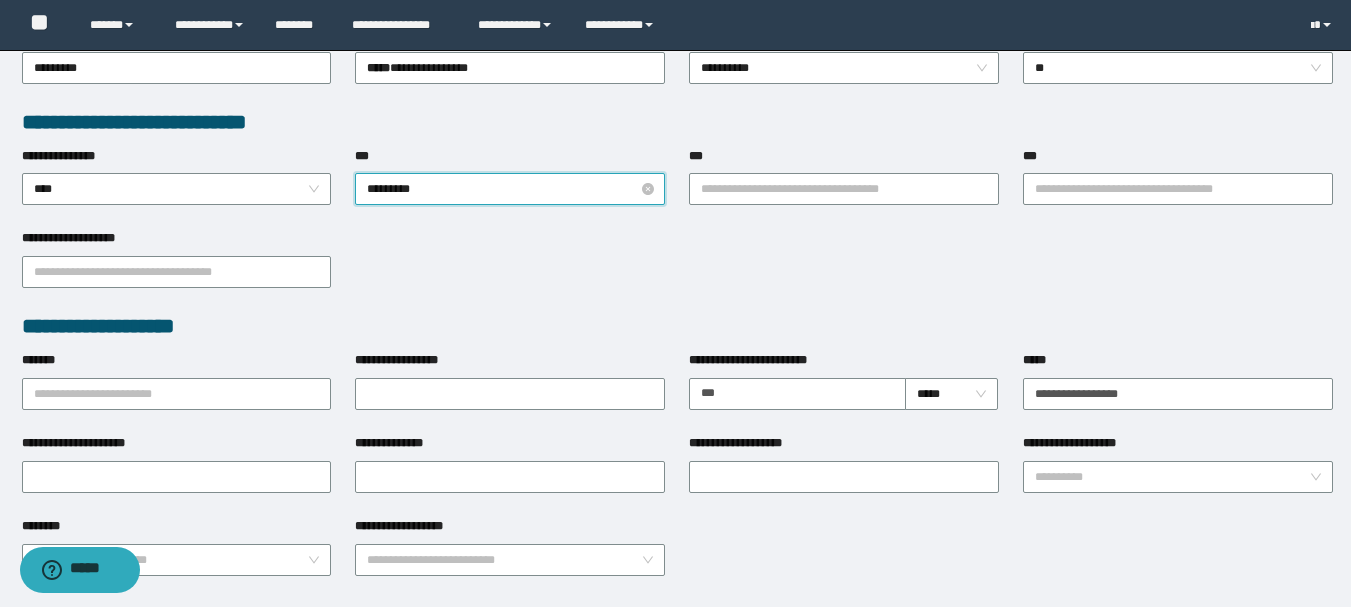 type on "**********" 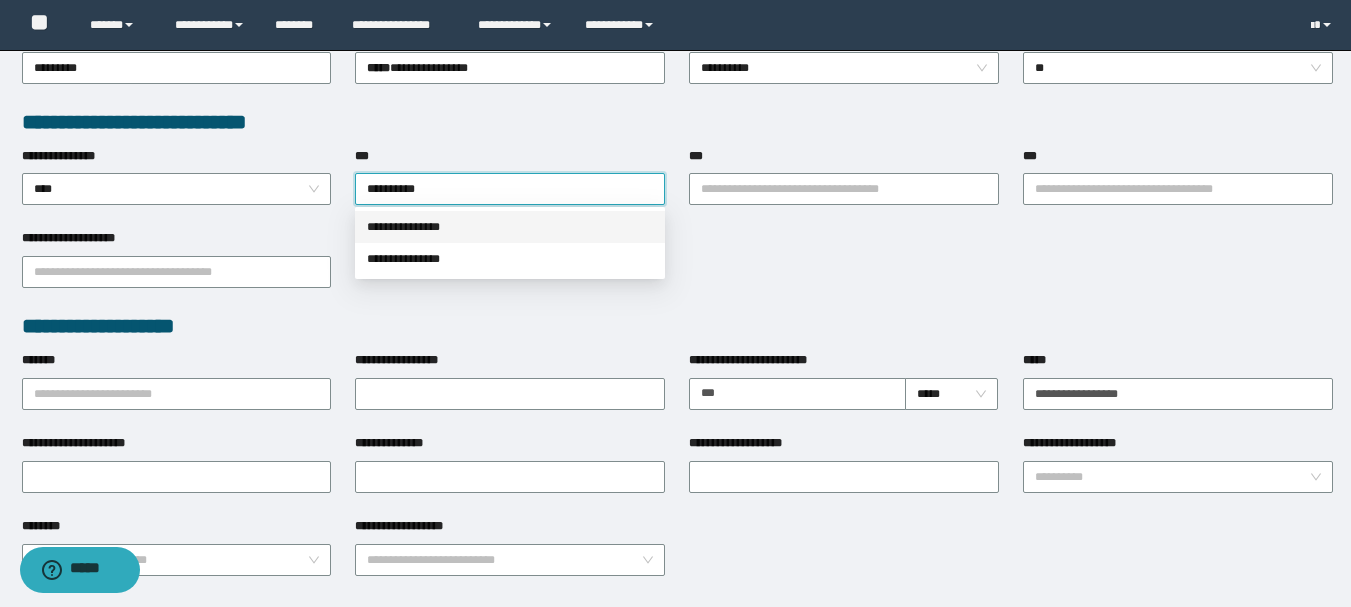 click on "**********" at bounding box center (510, 227) 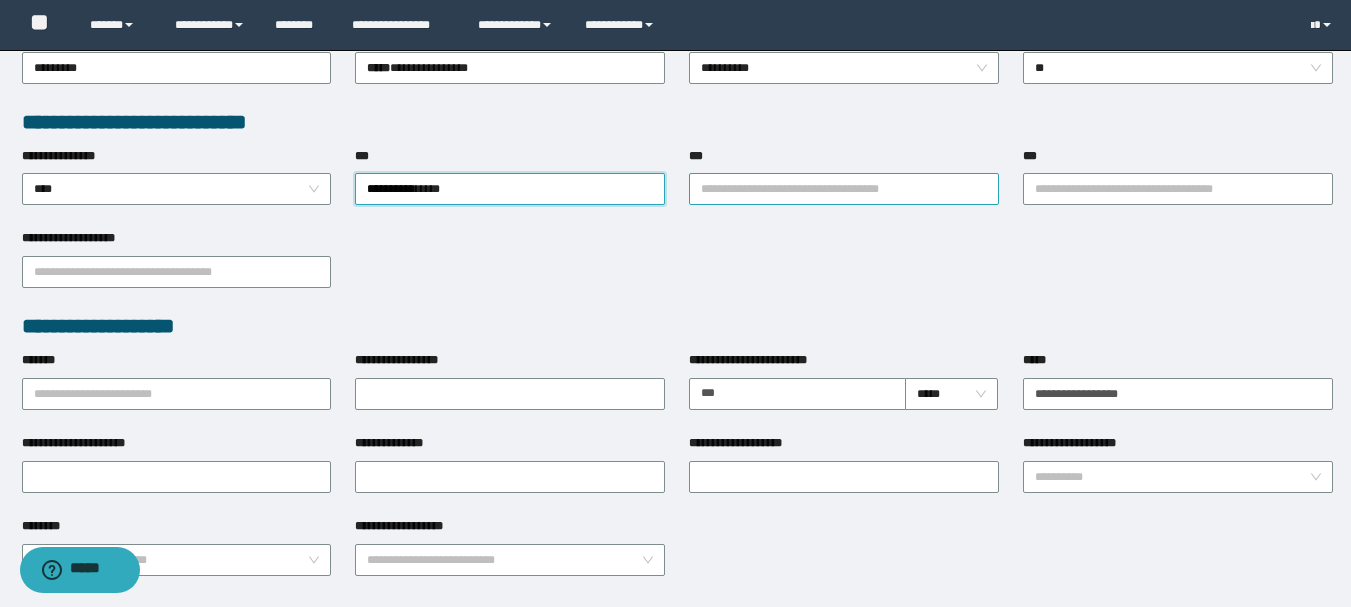 click on "**********" at bounding box center [844, 189] 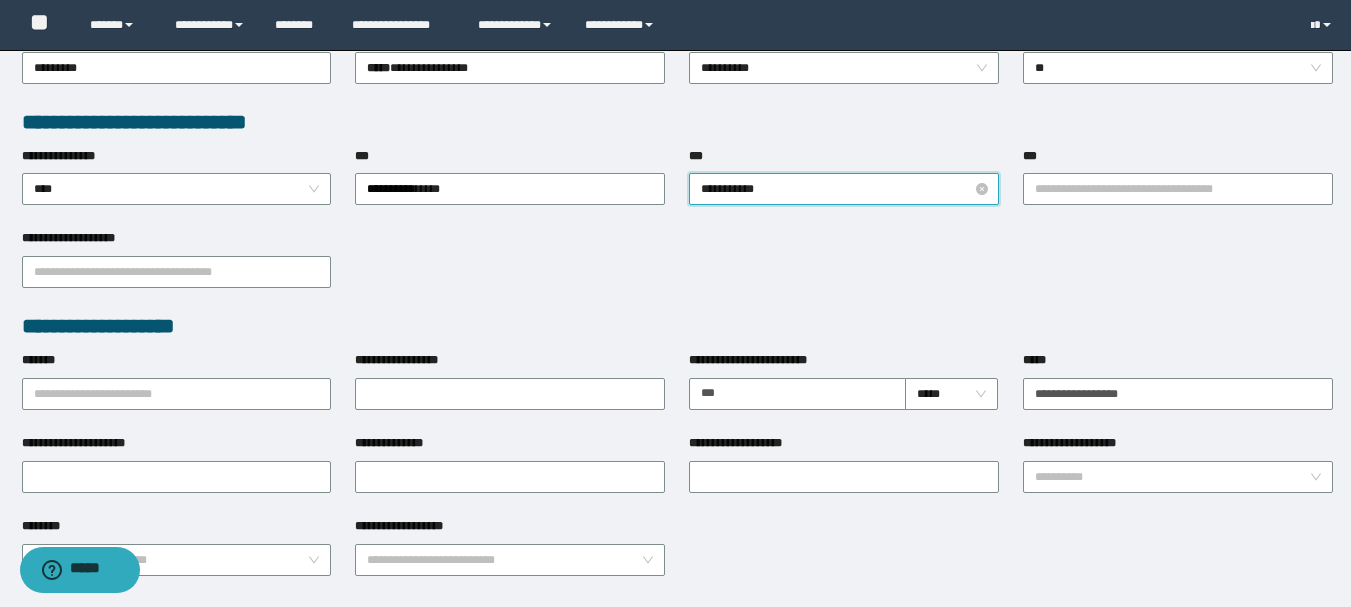 type on "**********" 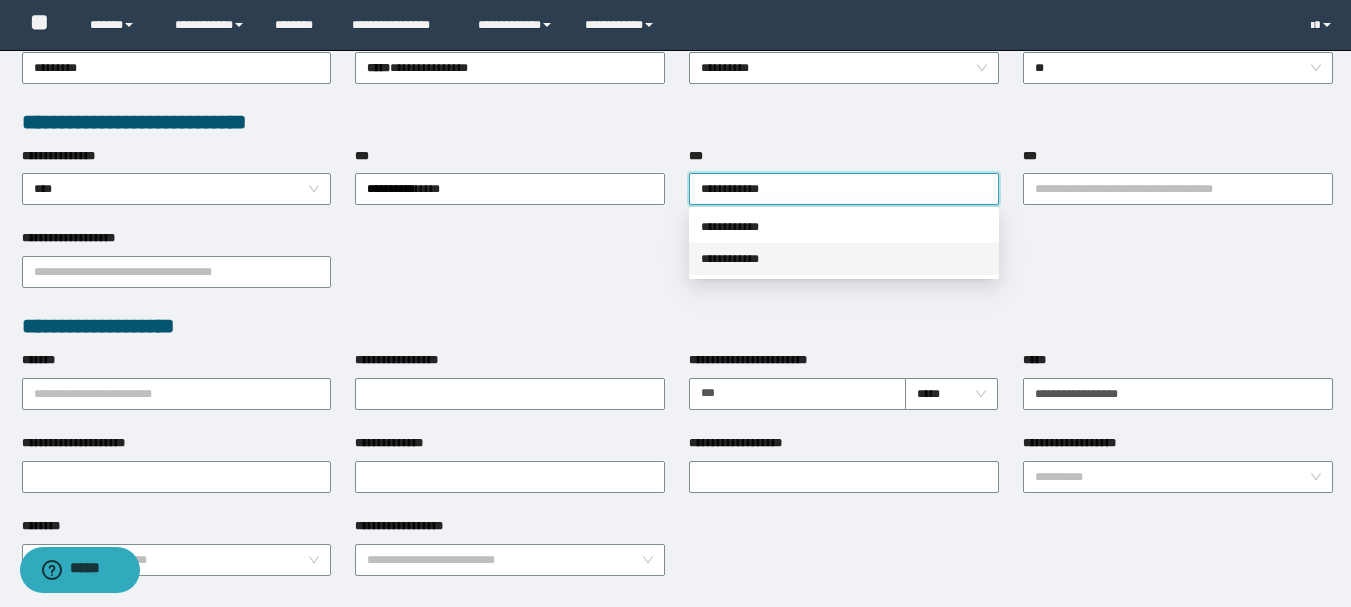 drag, startPoint x: 728, startPoint y: 272, endPoint x: 765, endPoint y: 259, distance: 39.217342 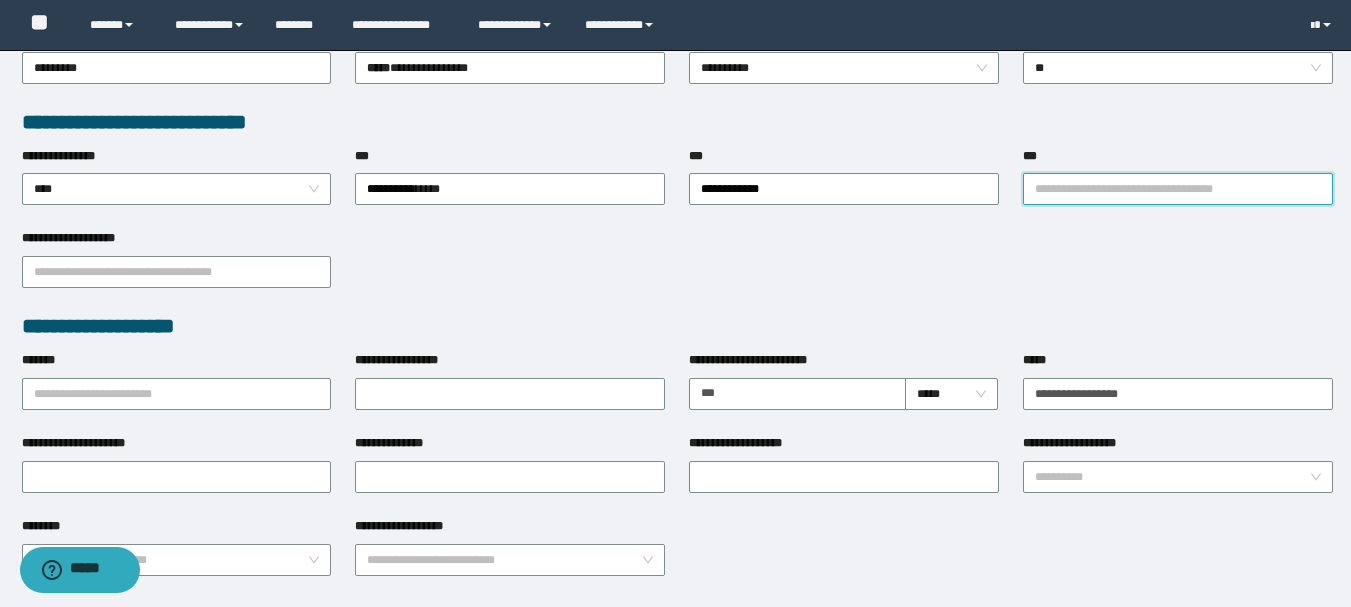 click on "***" at bounding box center [1178, 189] 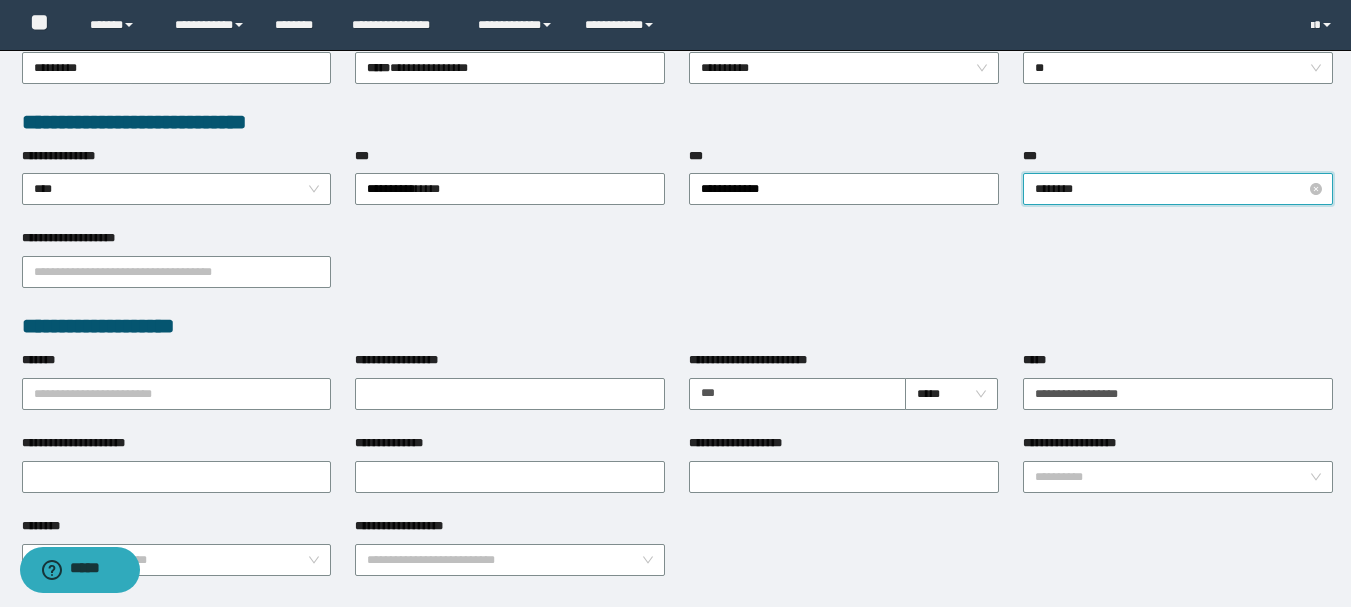 type on "*********" 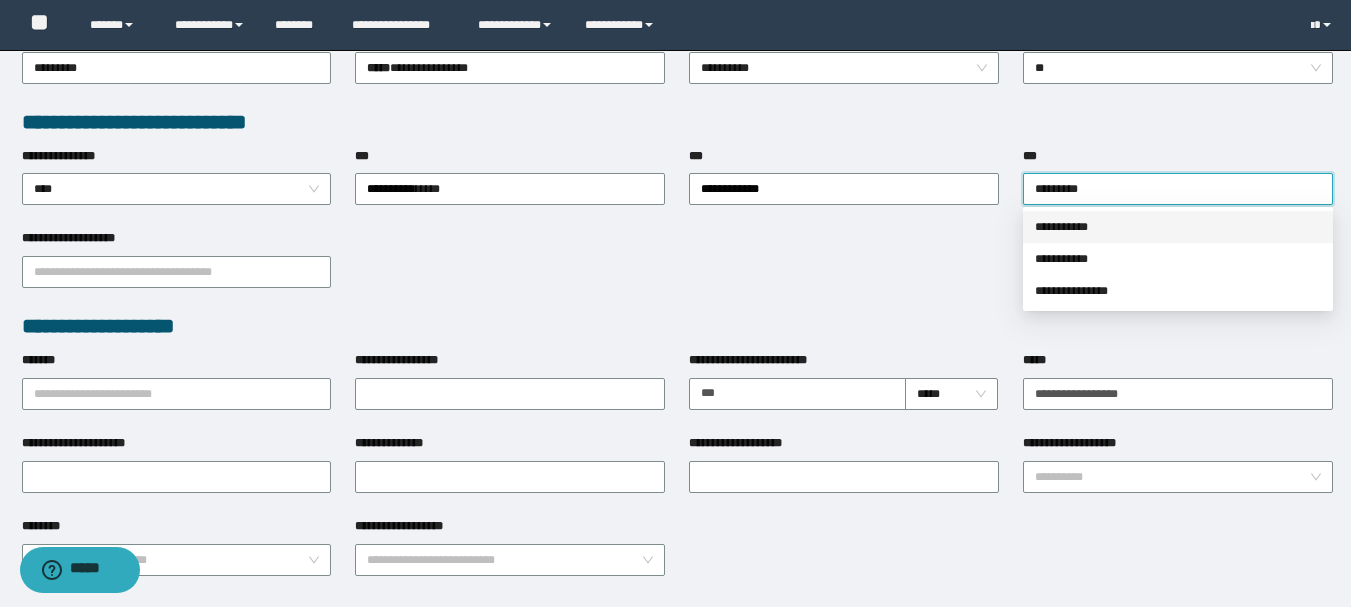 click on "**********" at bounding box center [1178, 227] 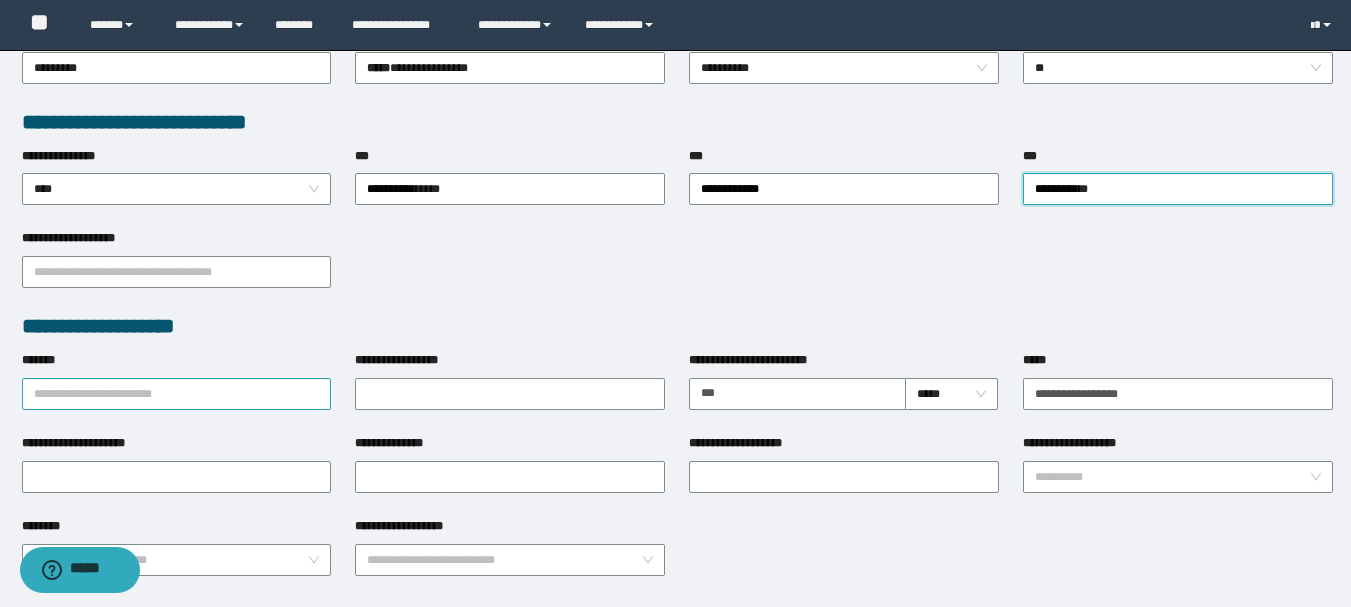 click on "*******" at bounding box center (177, 394) 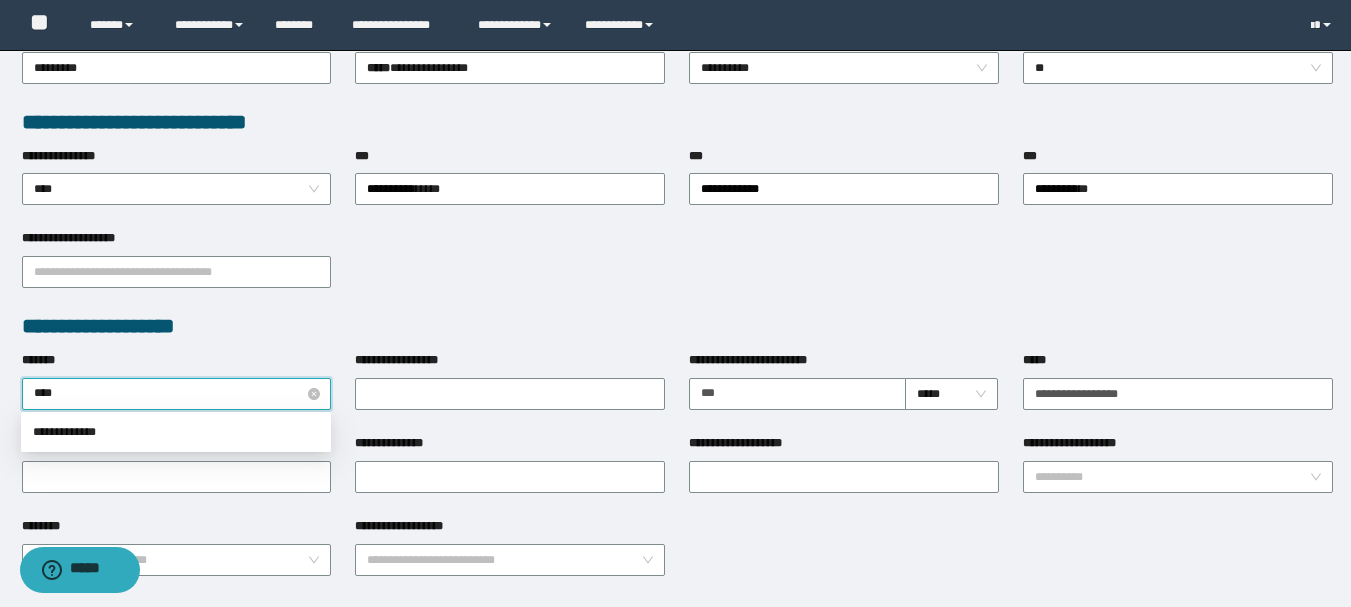 type on "*****" 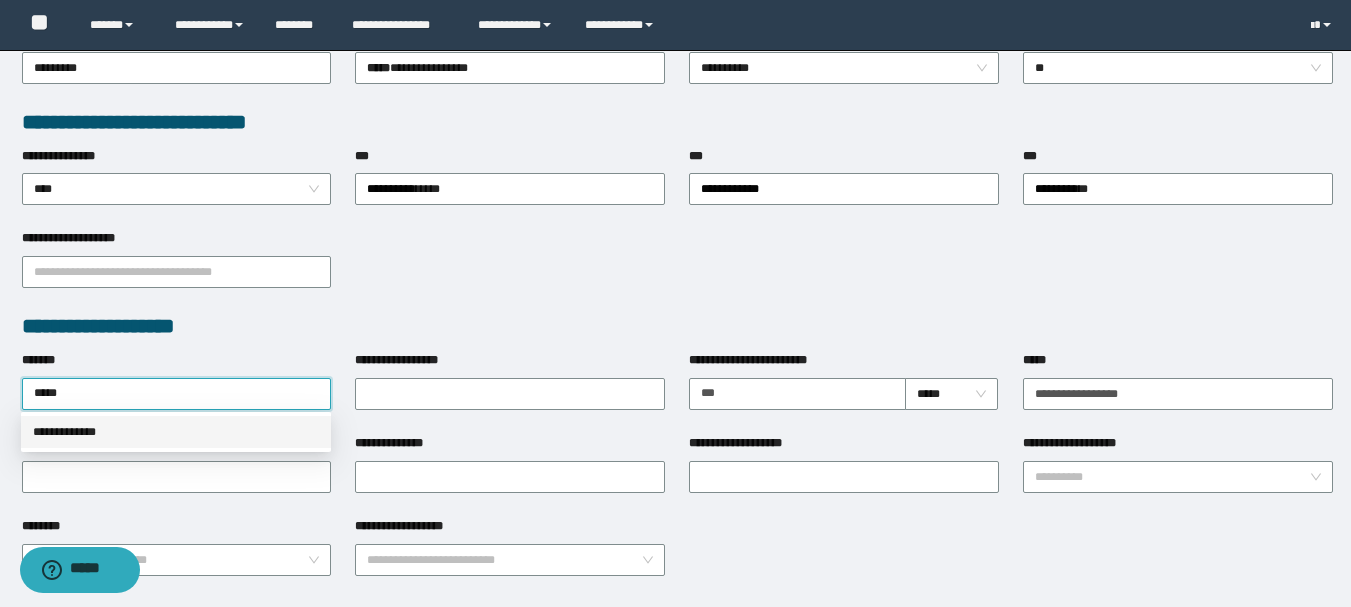 click on "**********" at bounding box center [176, 432] 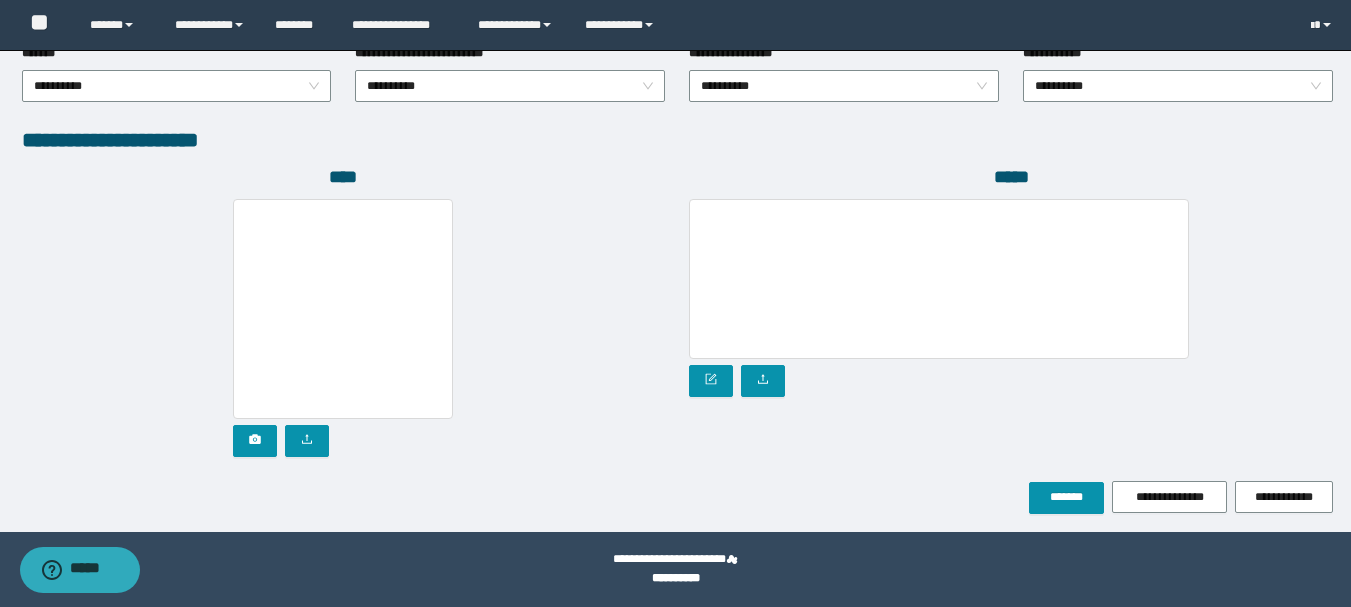 scroll, scrollTop: 1096, scrollLeft: 0, axis: vertical 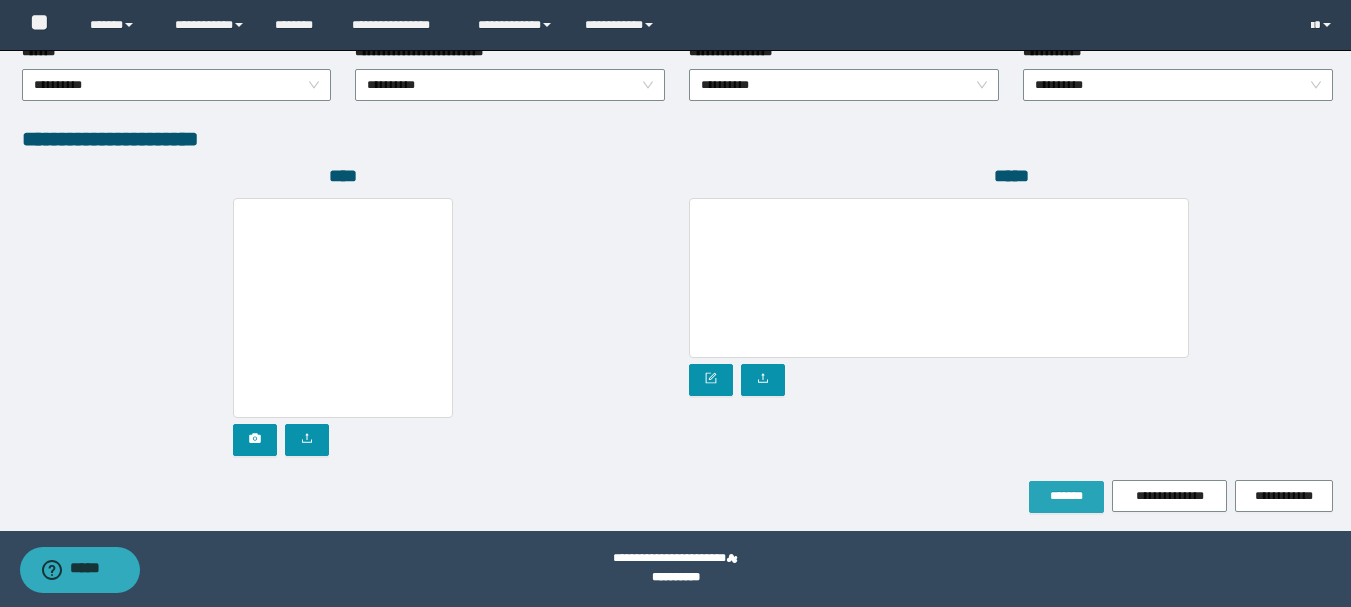click on "*******" at bounding box center [1066, 496] 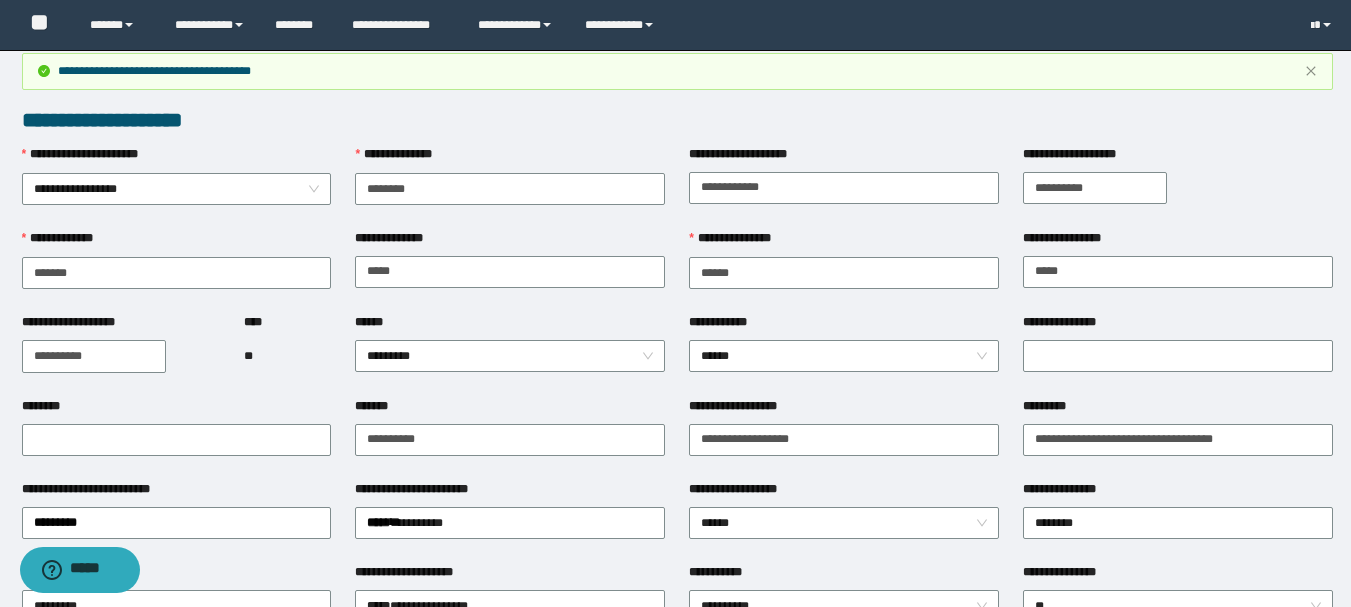 scroll, scrollTop: 0, scrollLeft: 0, axis: both 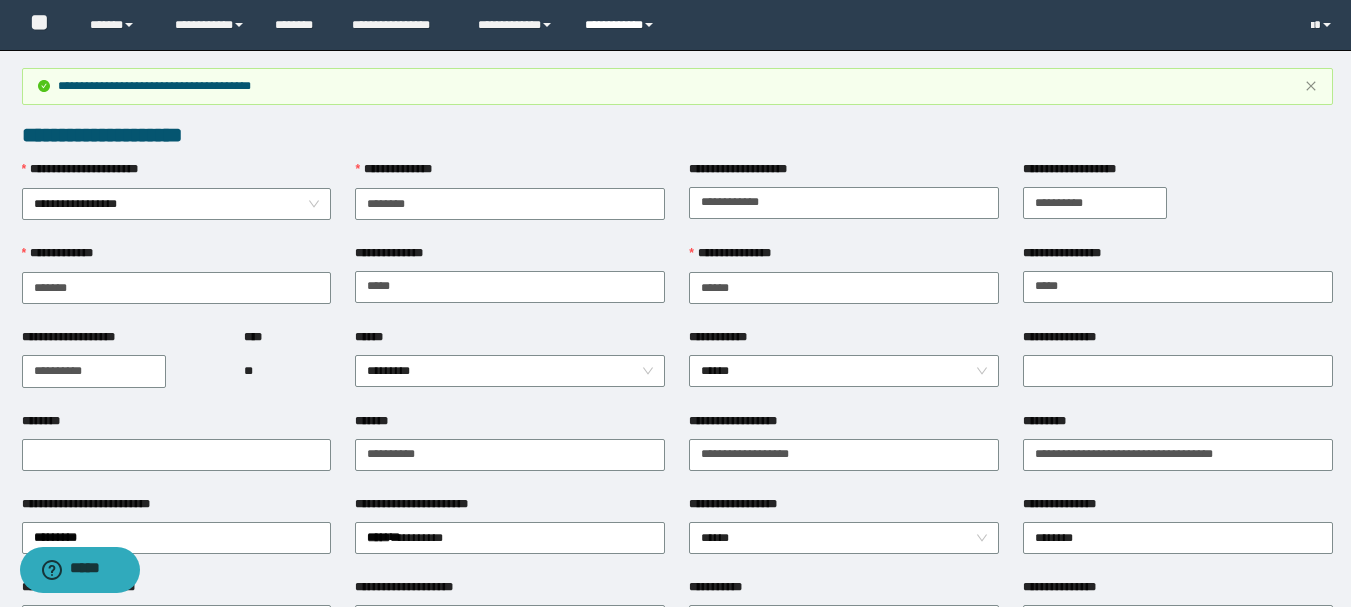 click on "**********" at bounding box center [622, 25] 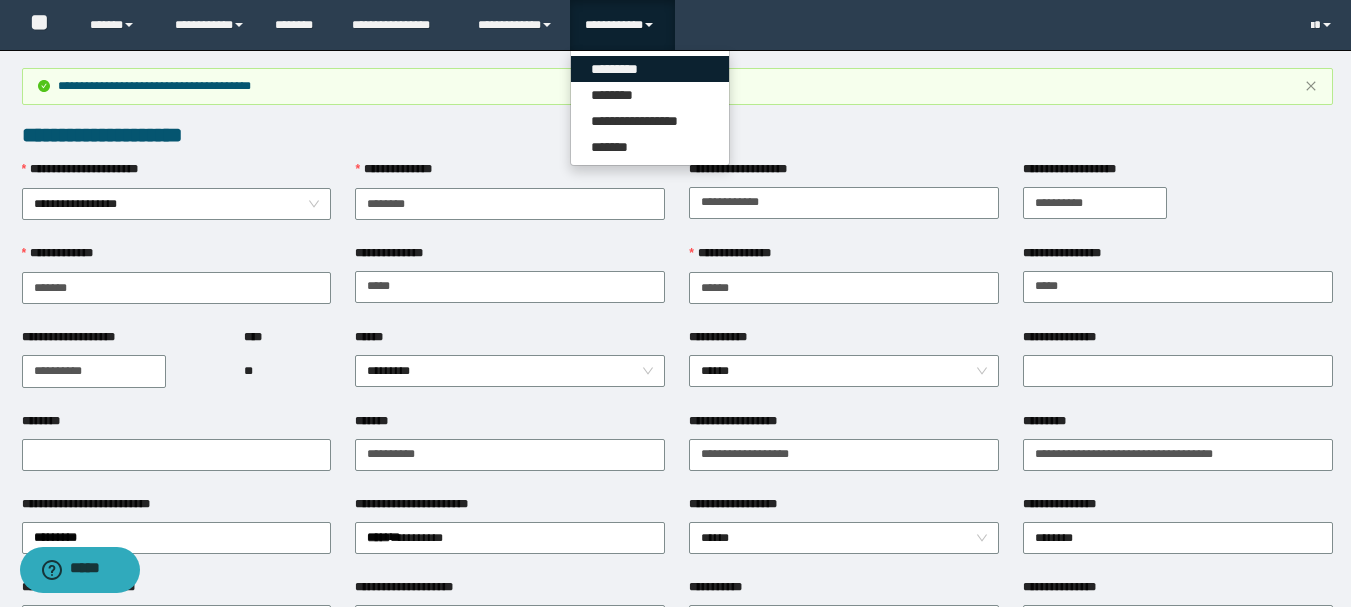 click on "*********" at bounding box center [650, 69] 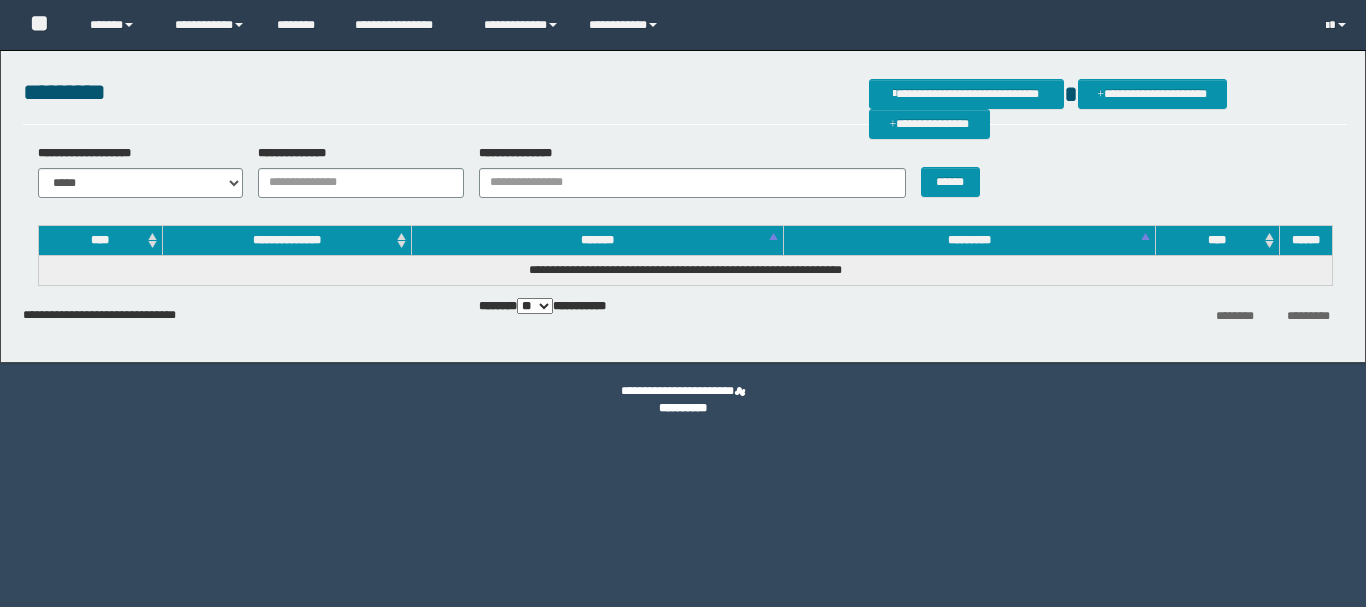 scroll, scrollTop: 0, scrollLeft: 0, axis: both 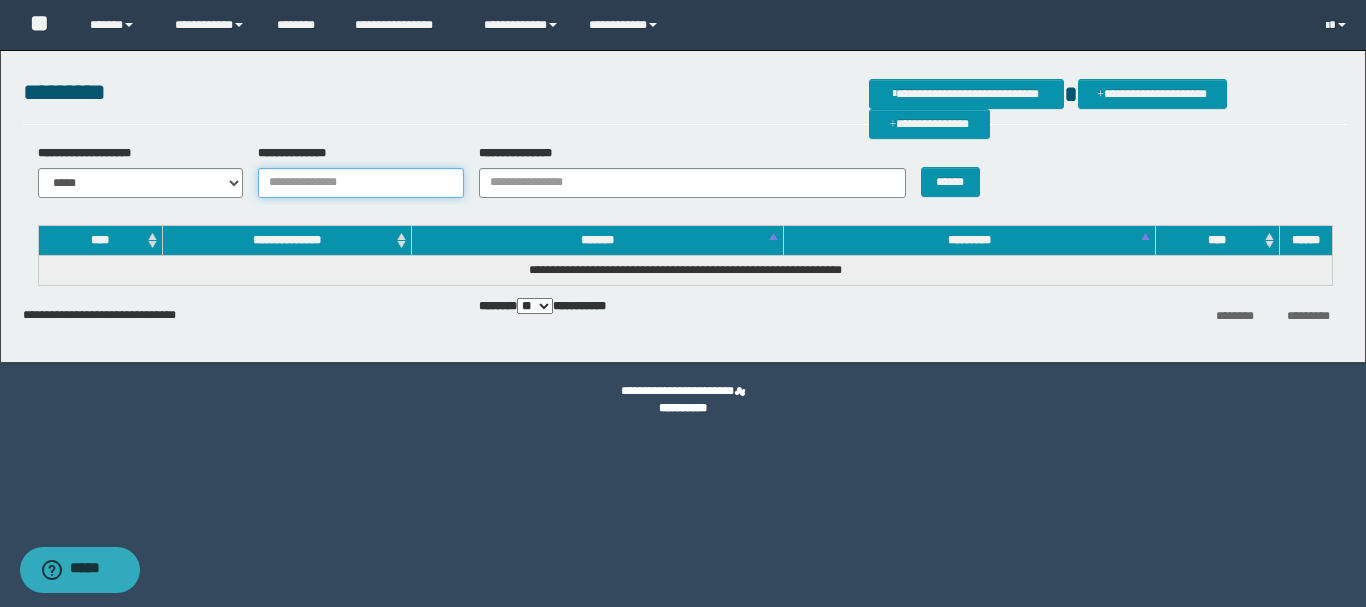click on "**********" at bounding box center (361, 183) 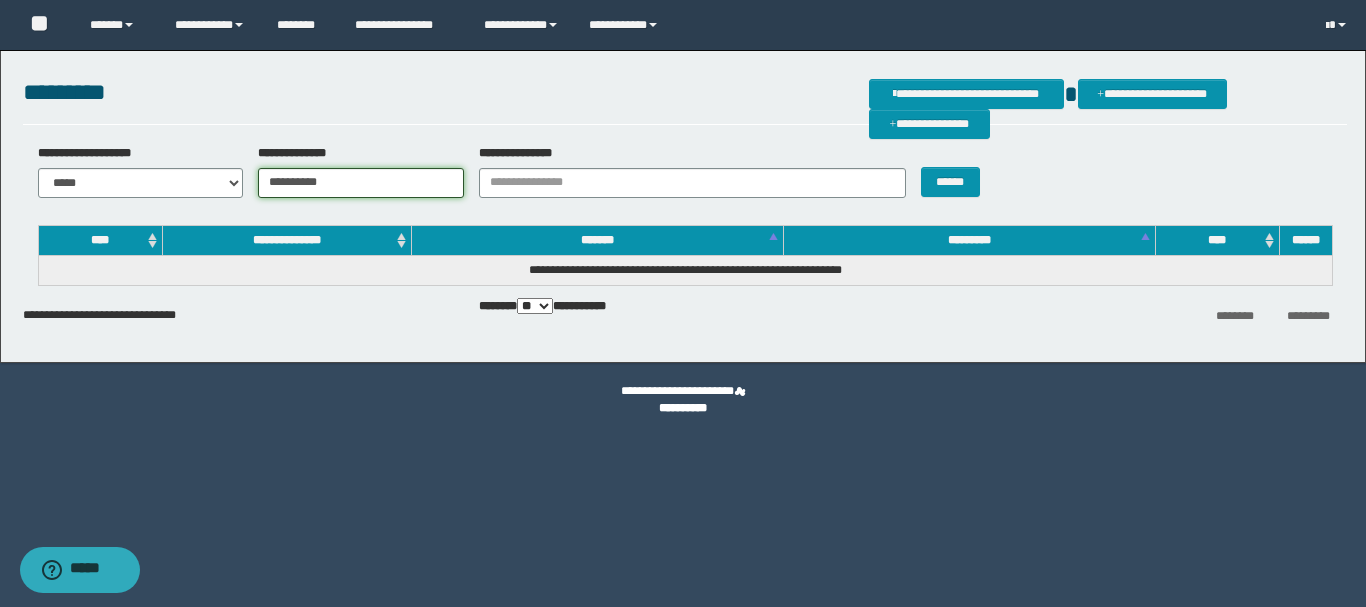 type on "**********" 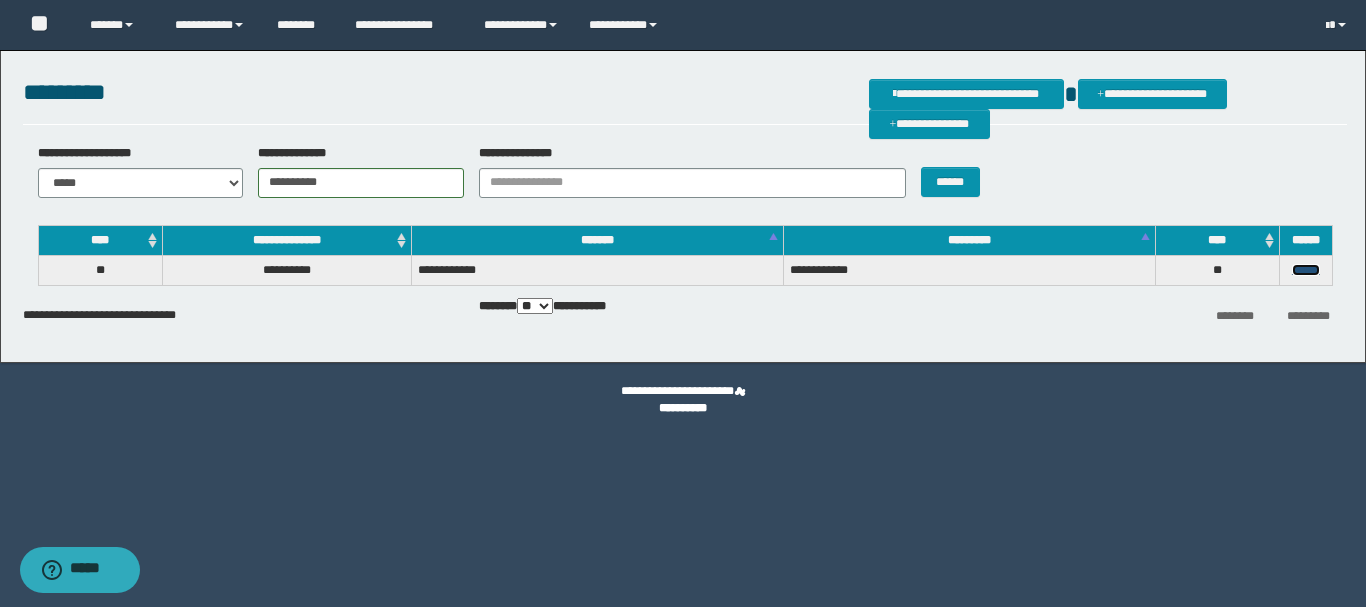 click on "******" at bounding box center (1306, 270) 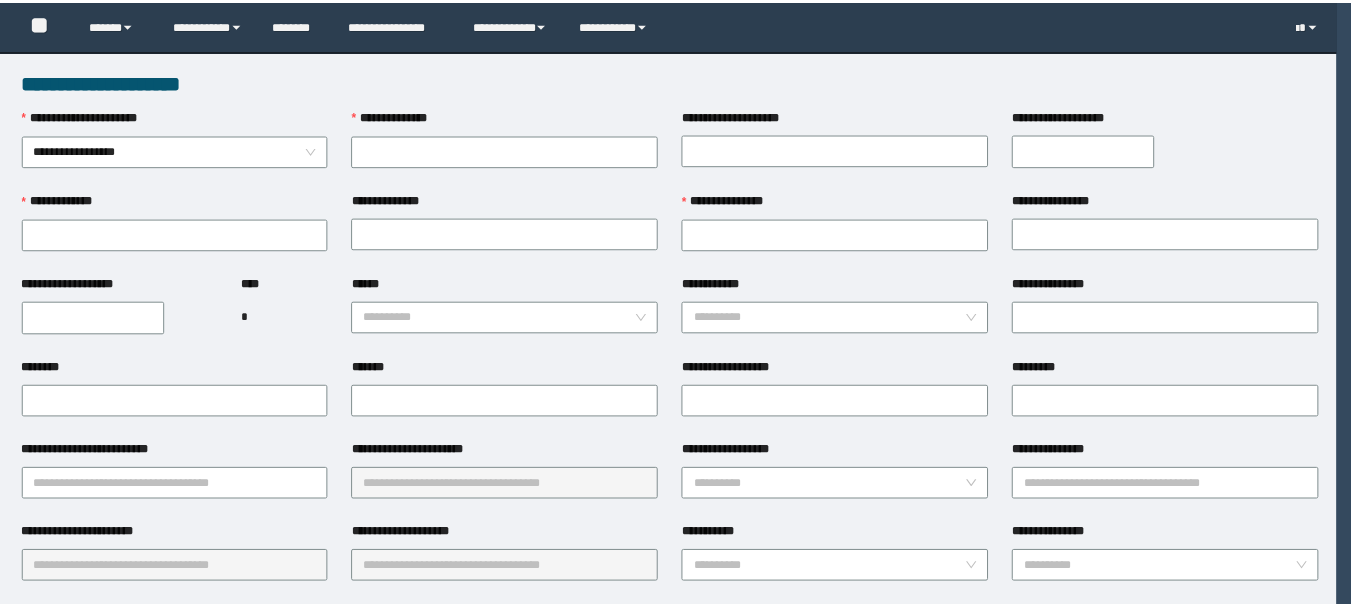 scroll, scrollTop: 0, scrollLeft: 0, axis: both 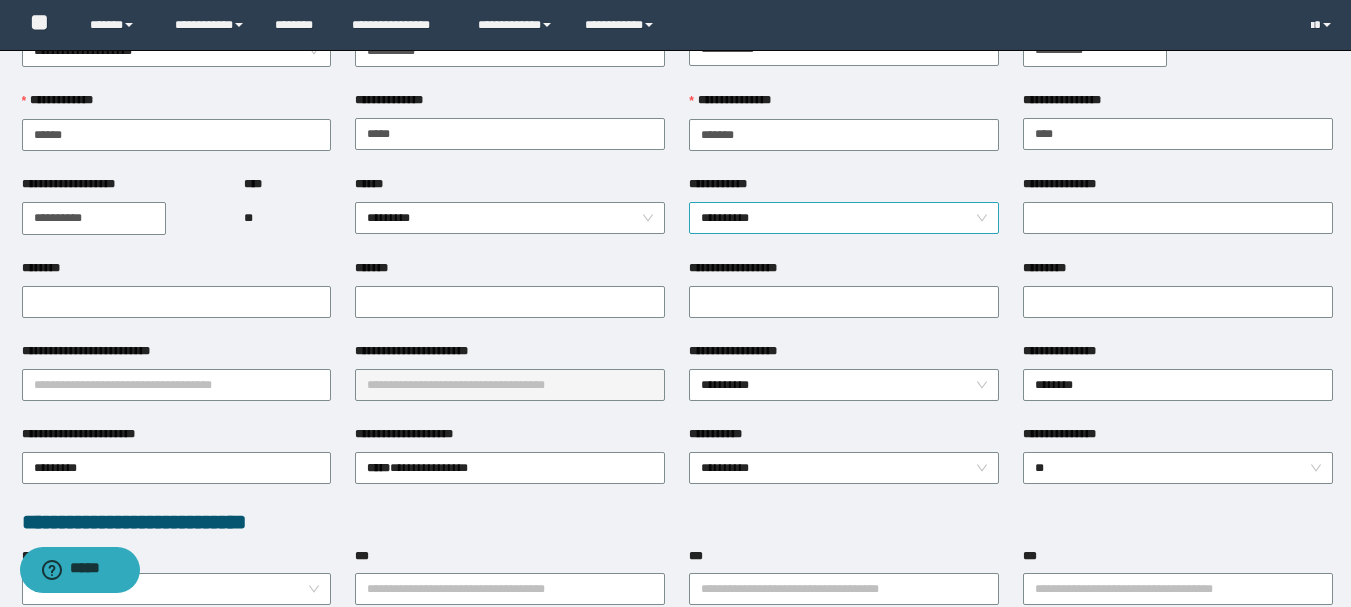 click on "**********" at bounding box center (844, 218) 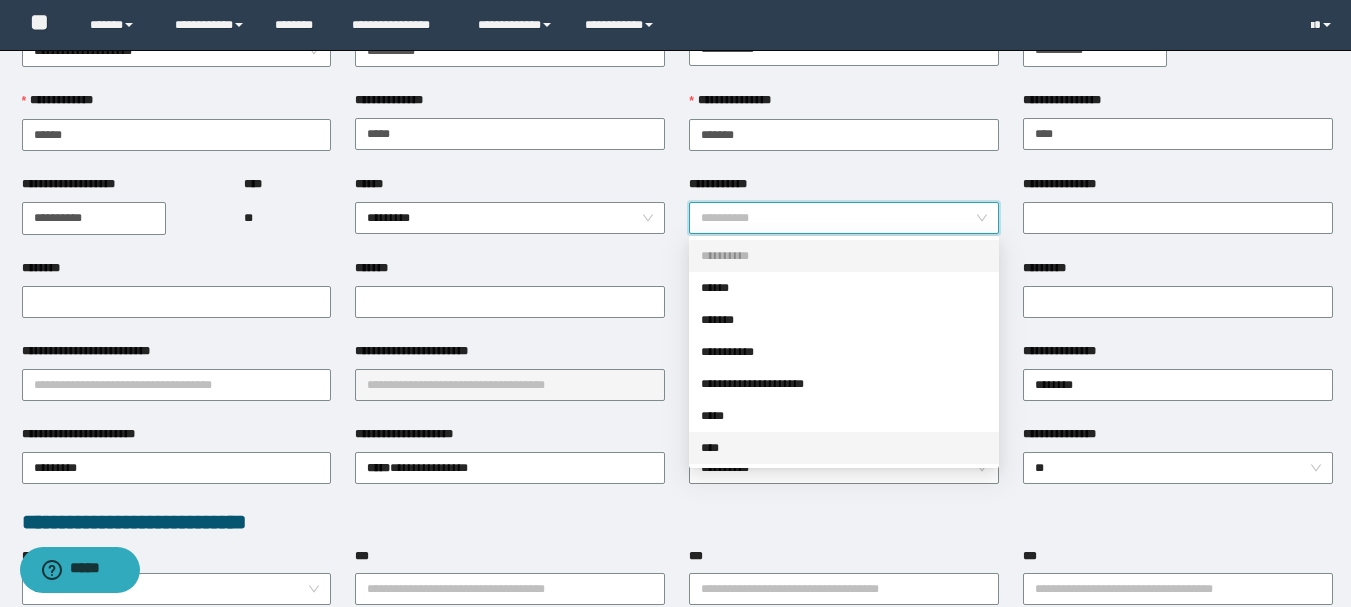 click on "****" at bounding box center [844, 448] 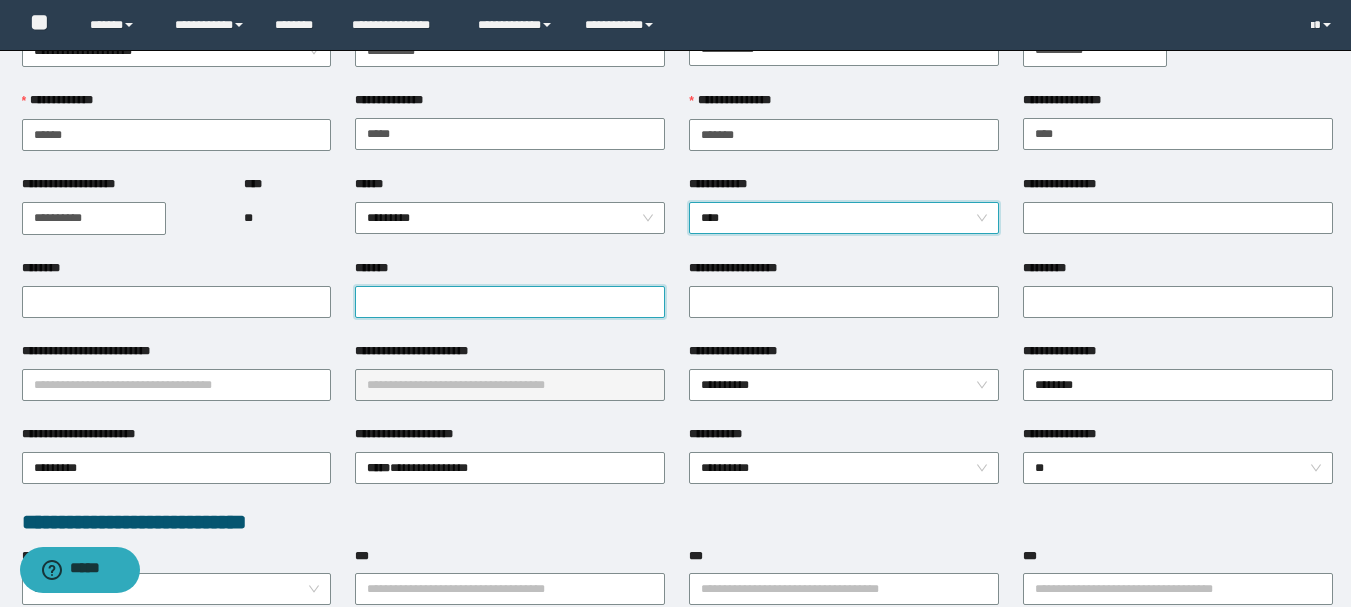 click on "*******" at bounding box center [510, 302] 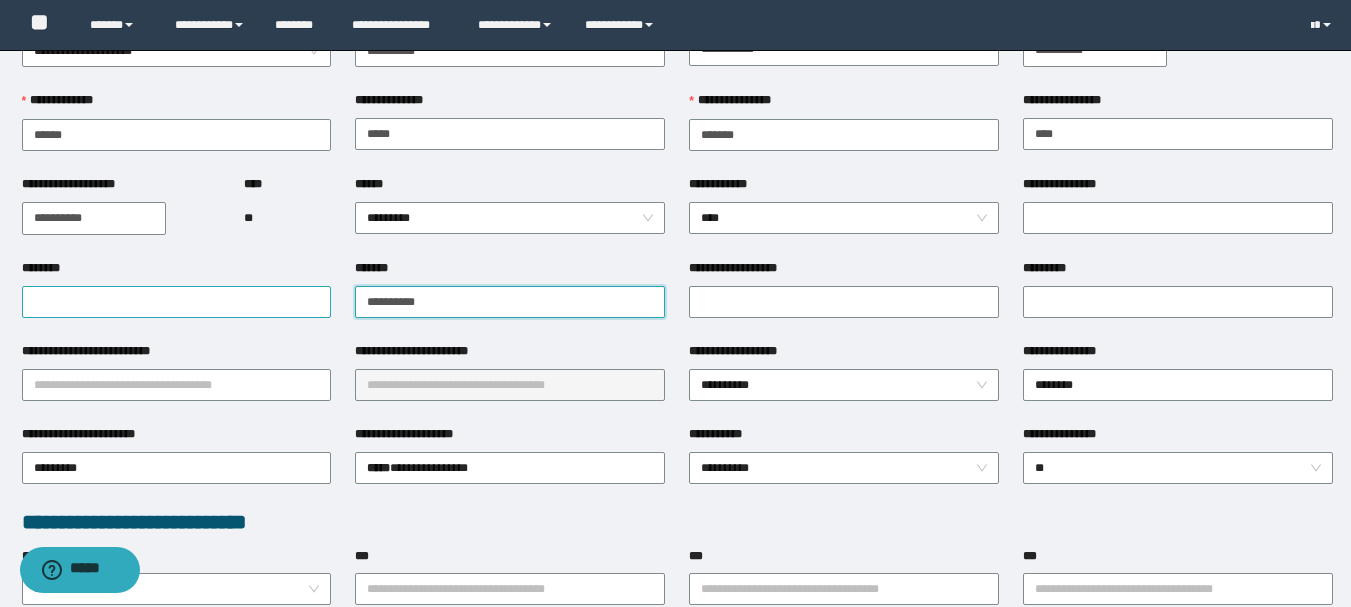 type on "**********" 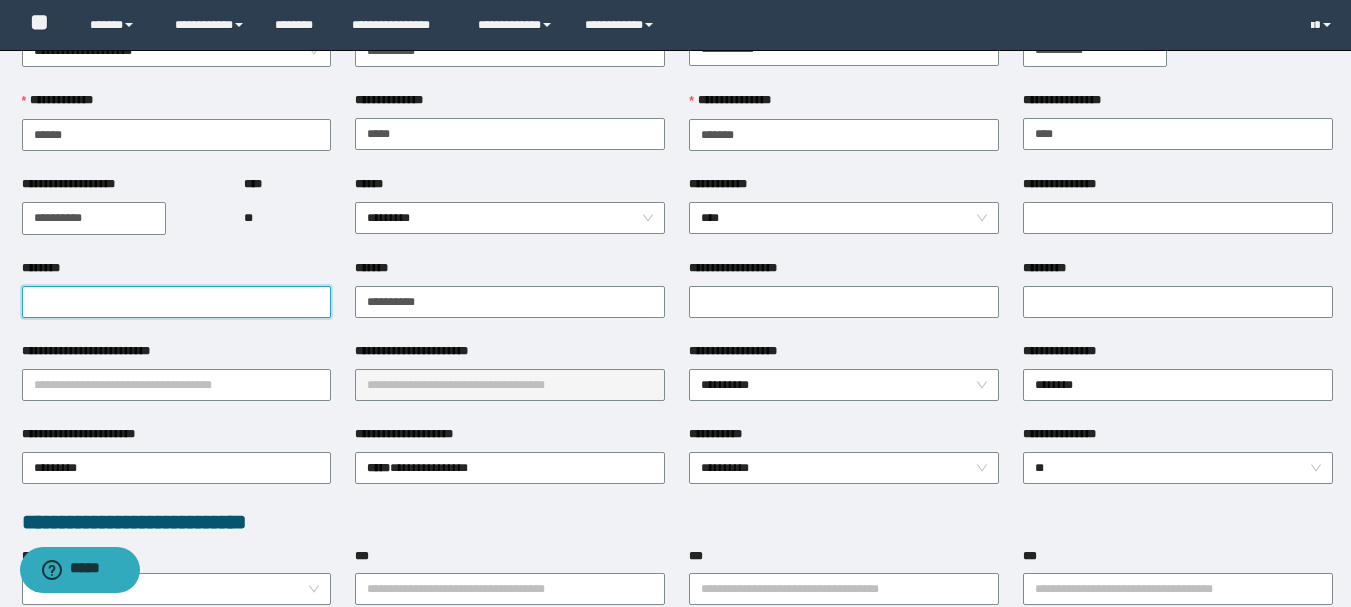 click on "********" at bounding box center [177, 302] 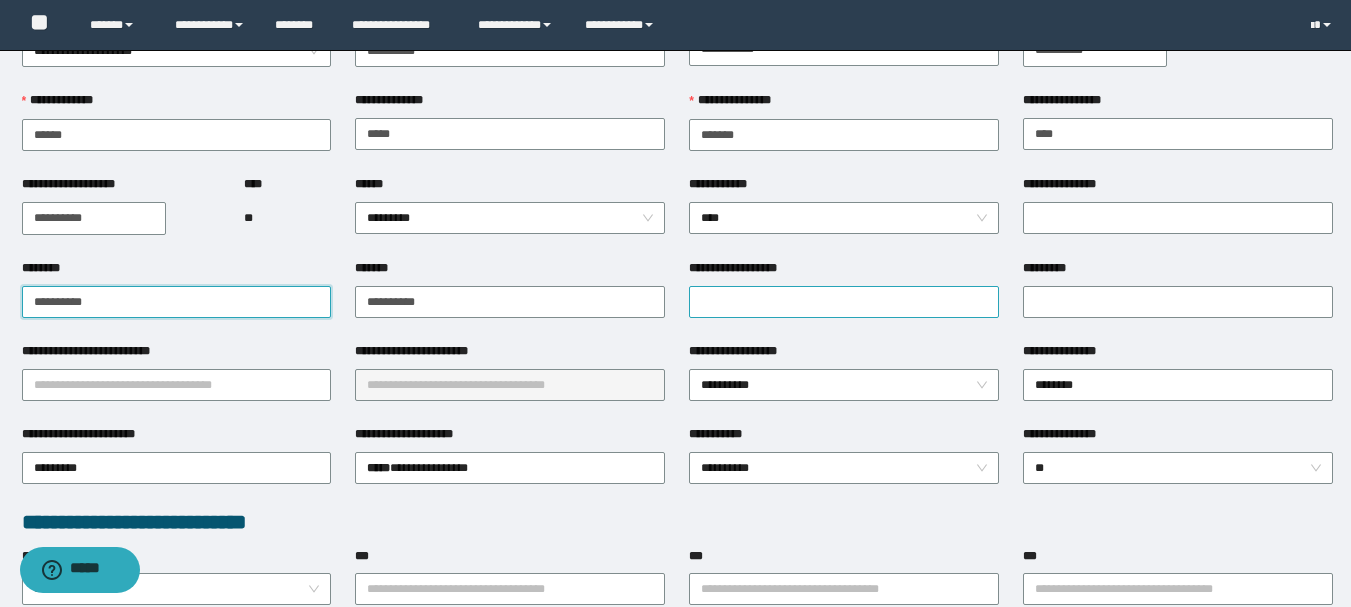 type on "**********" 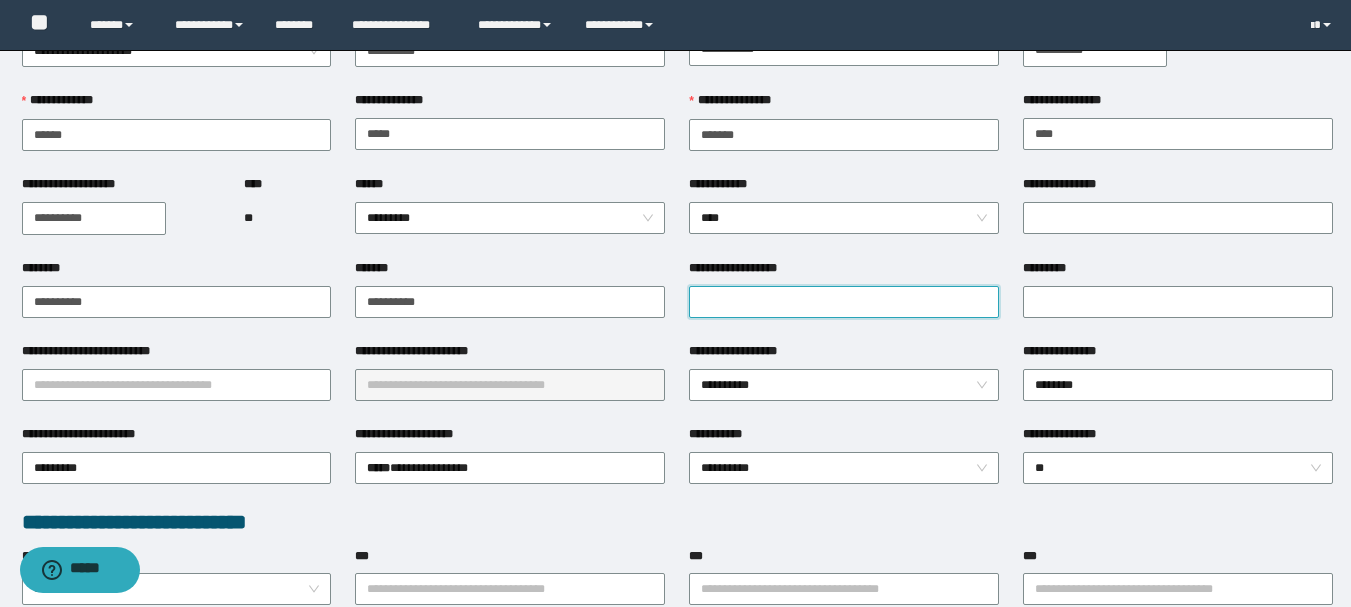 click on "**********" at bounding box center [844, 302] 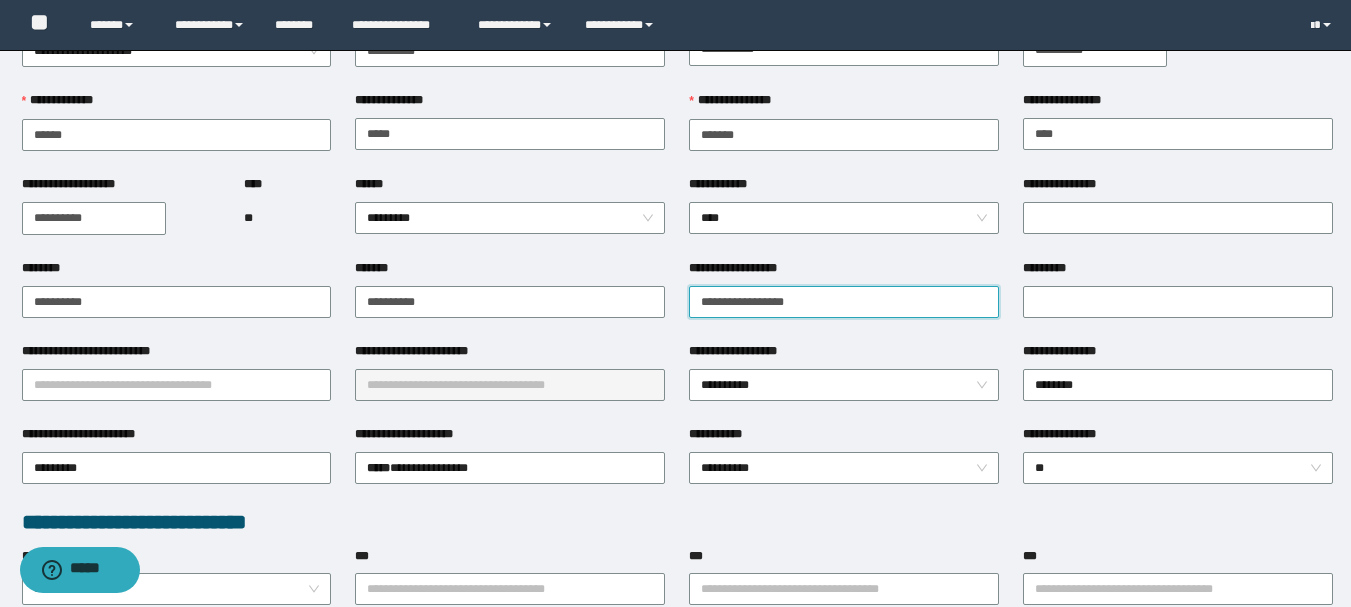click on "**********" at bounding box center (844, 302) 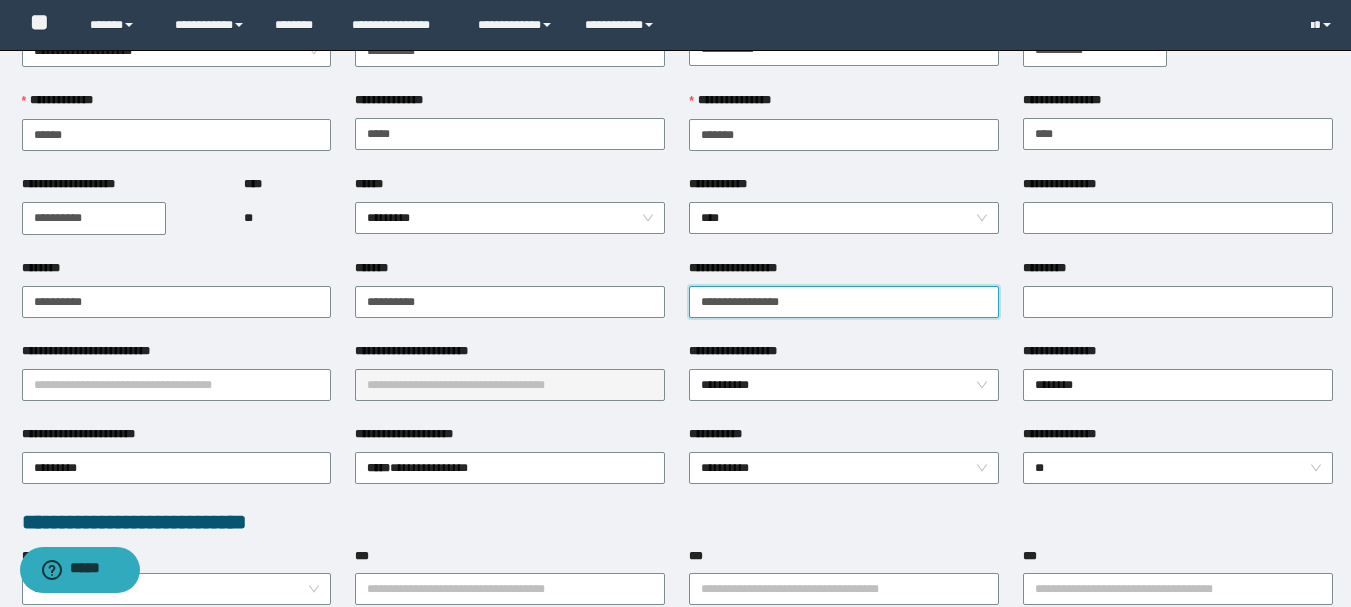 click on "**********" at bounding box center (844, 302) 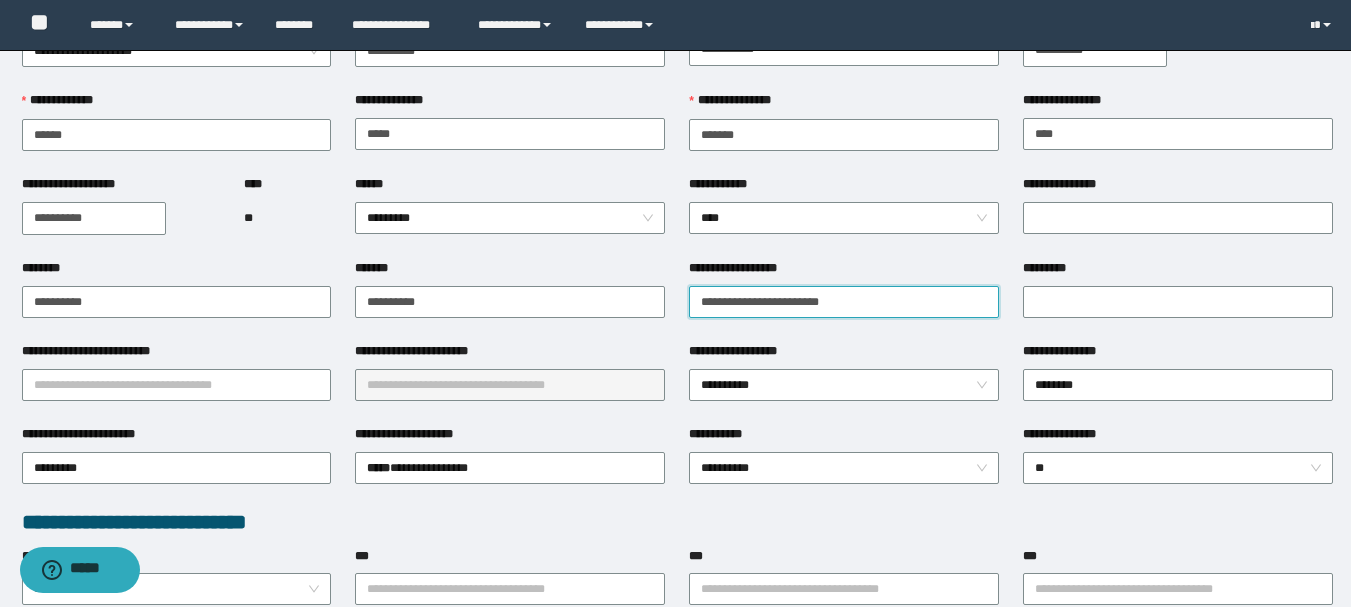 click on "**********" at bounding box center [844, 302] 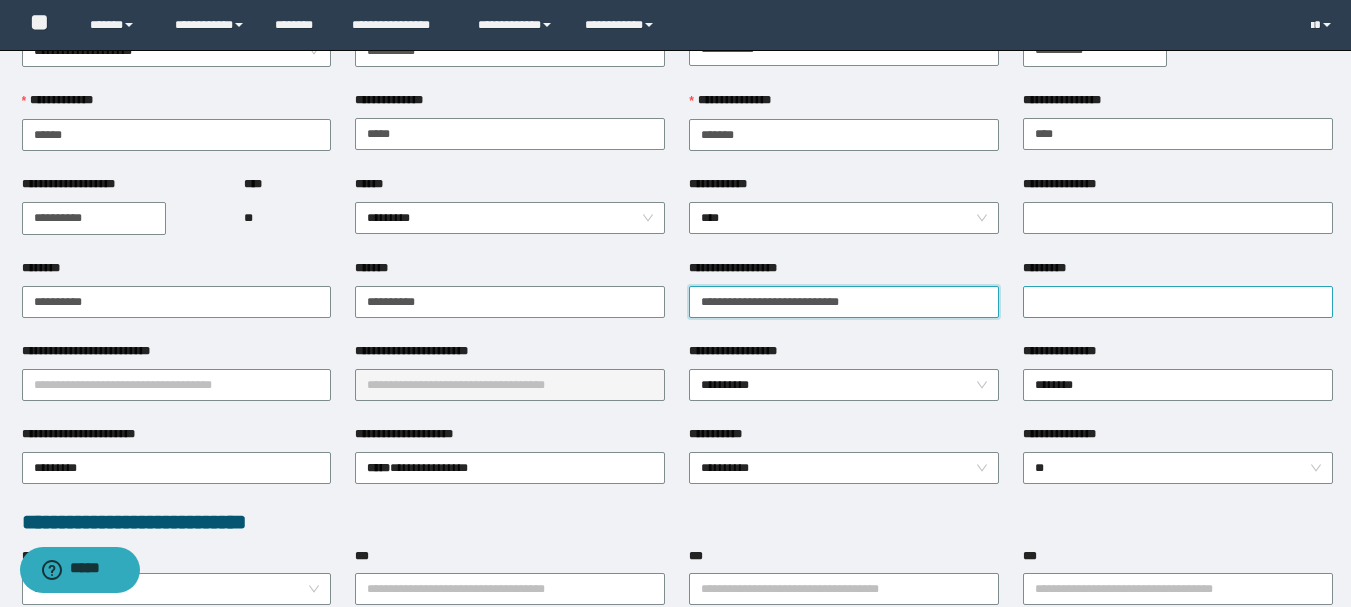 type on "**********" 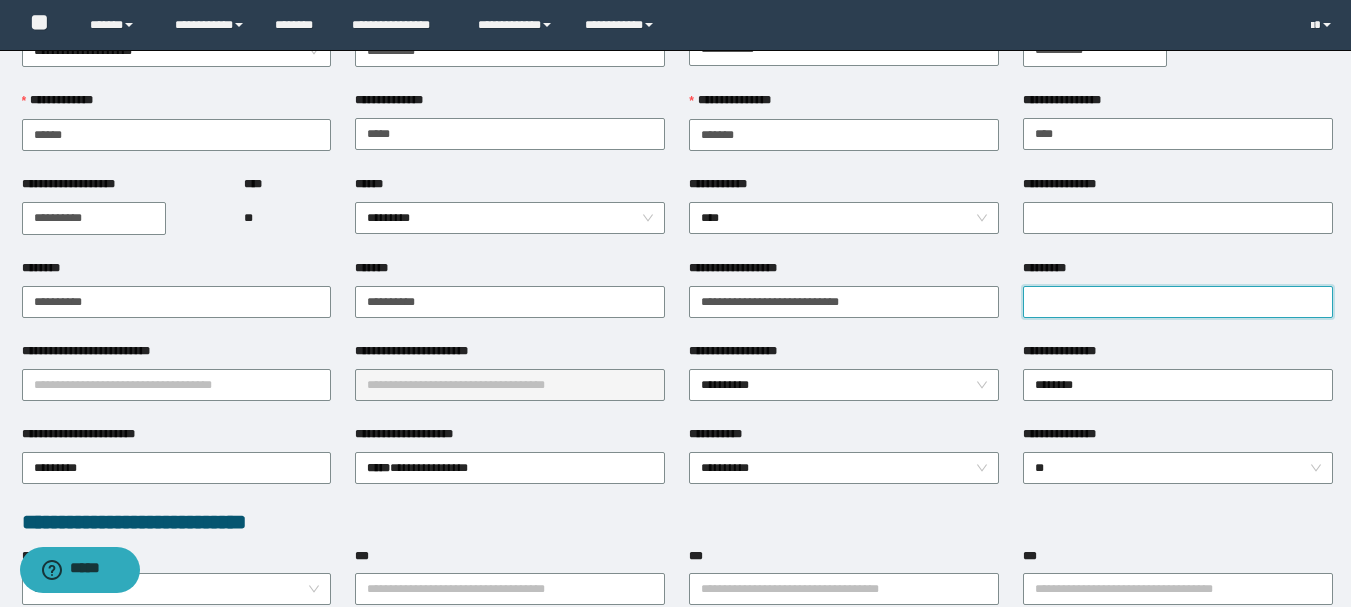 click on "*********" at bounding box center (1178, 302) 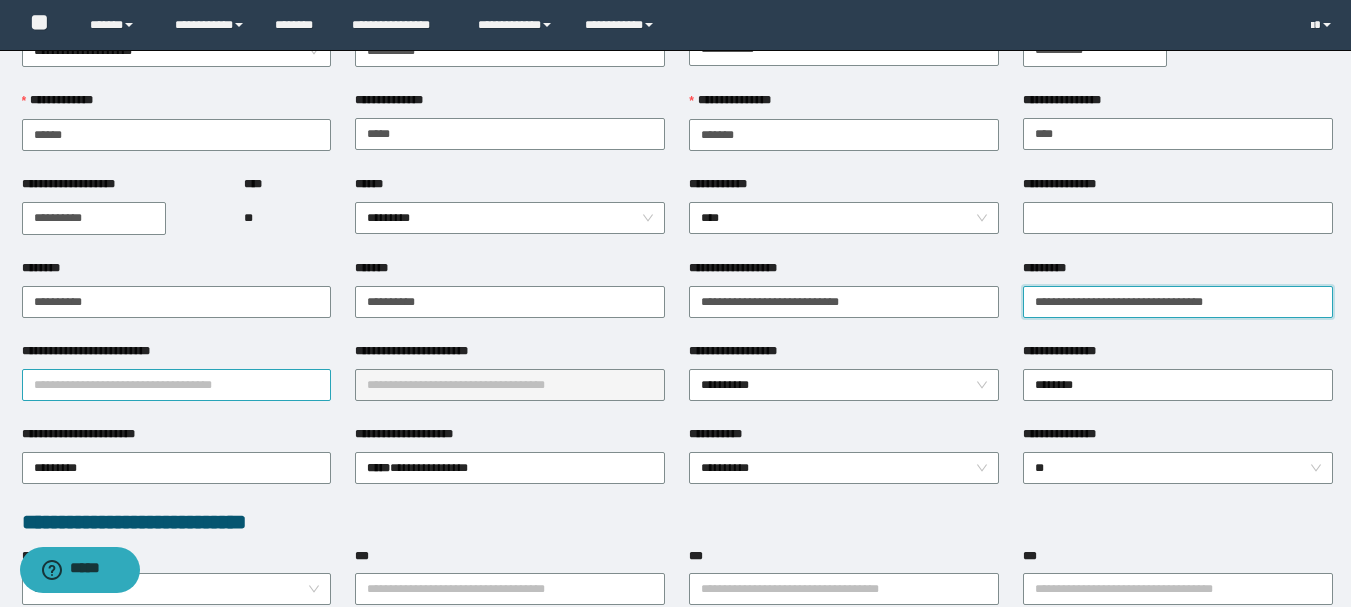 type on "**********" 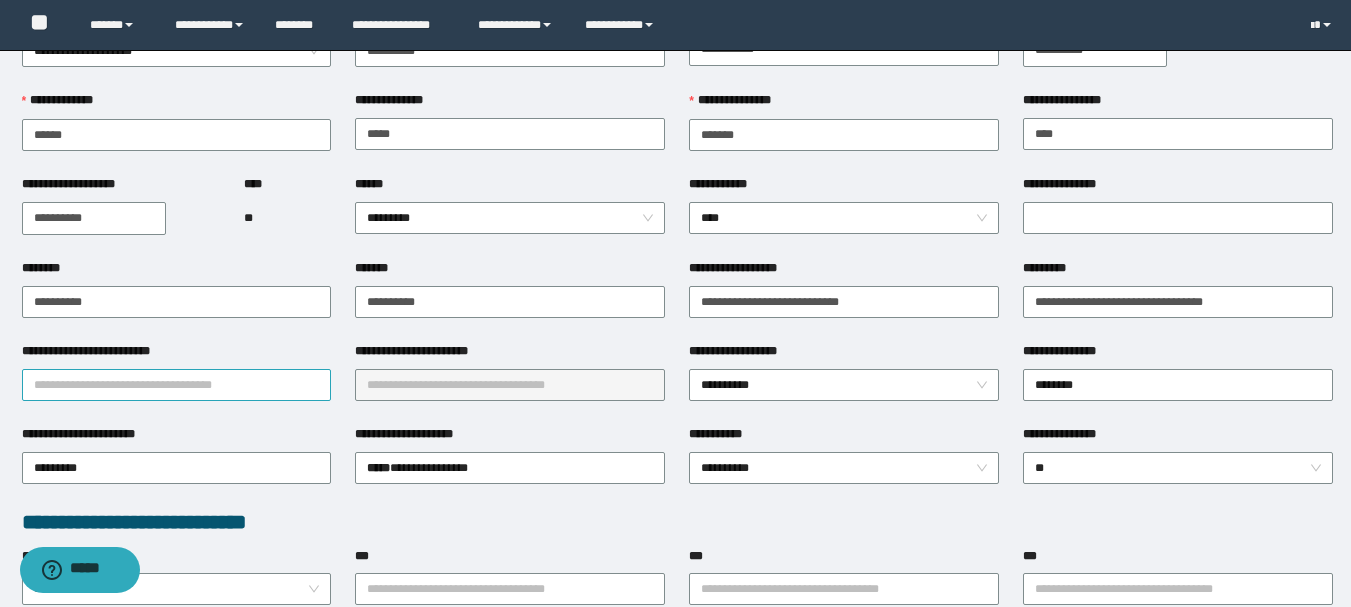 click on "**********" at bounding box center (177, 385) 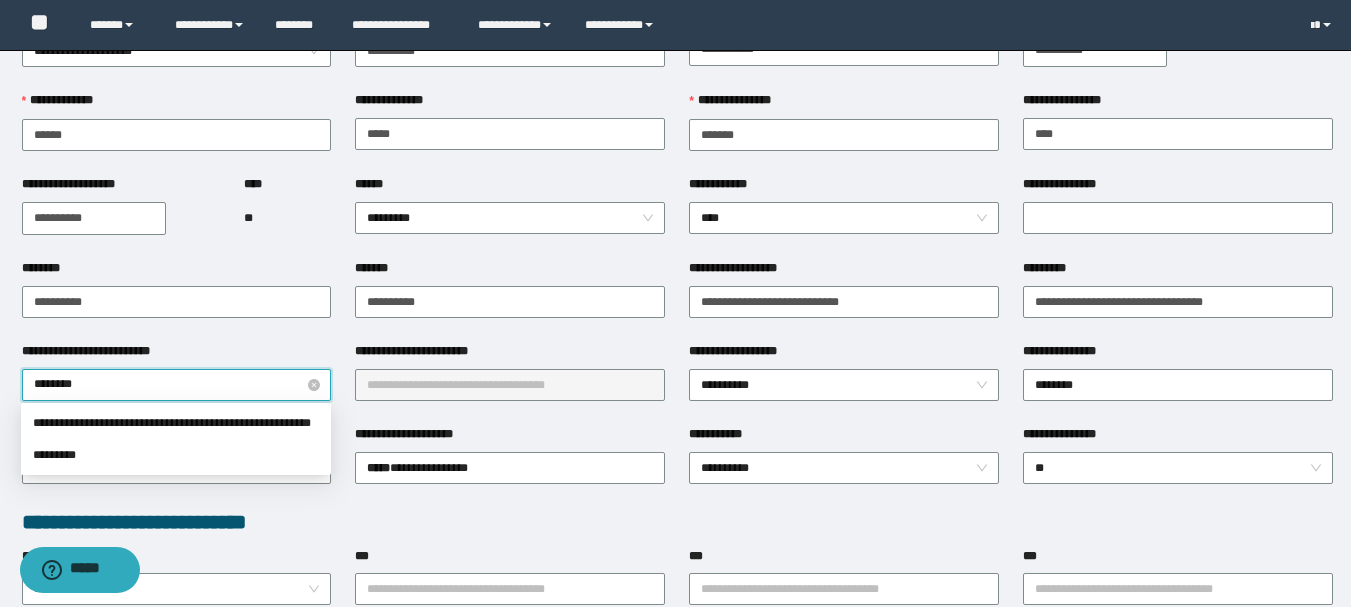 type on "*********" 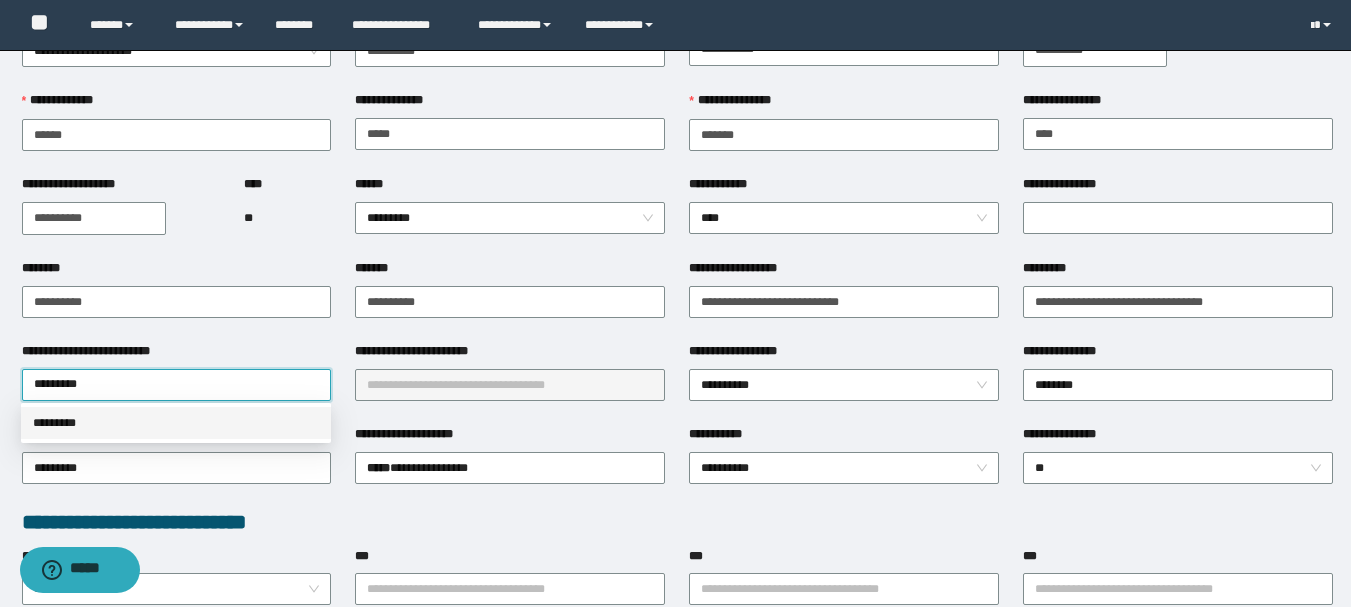 click on "*********" at bounding box center (176, 423) 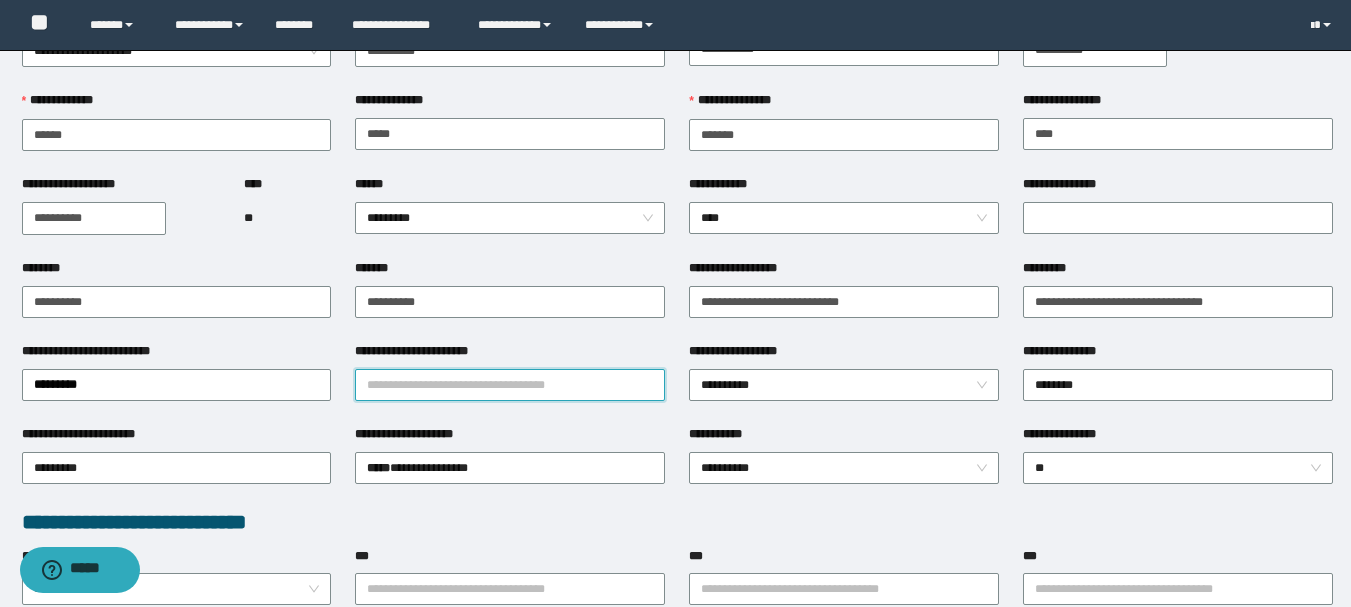 click on "**********" at bounding box center [510, 385] 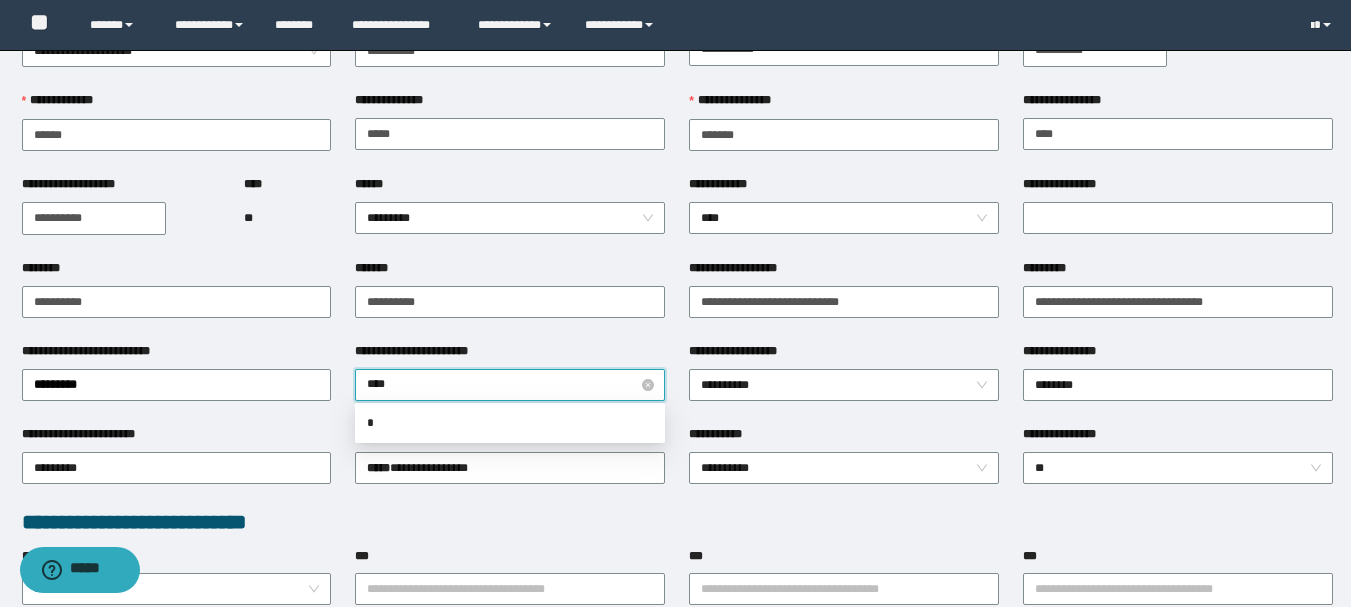 type on "*****" 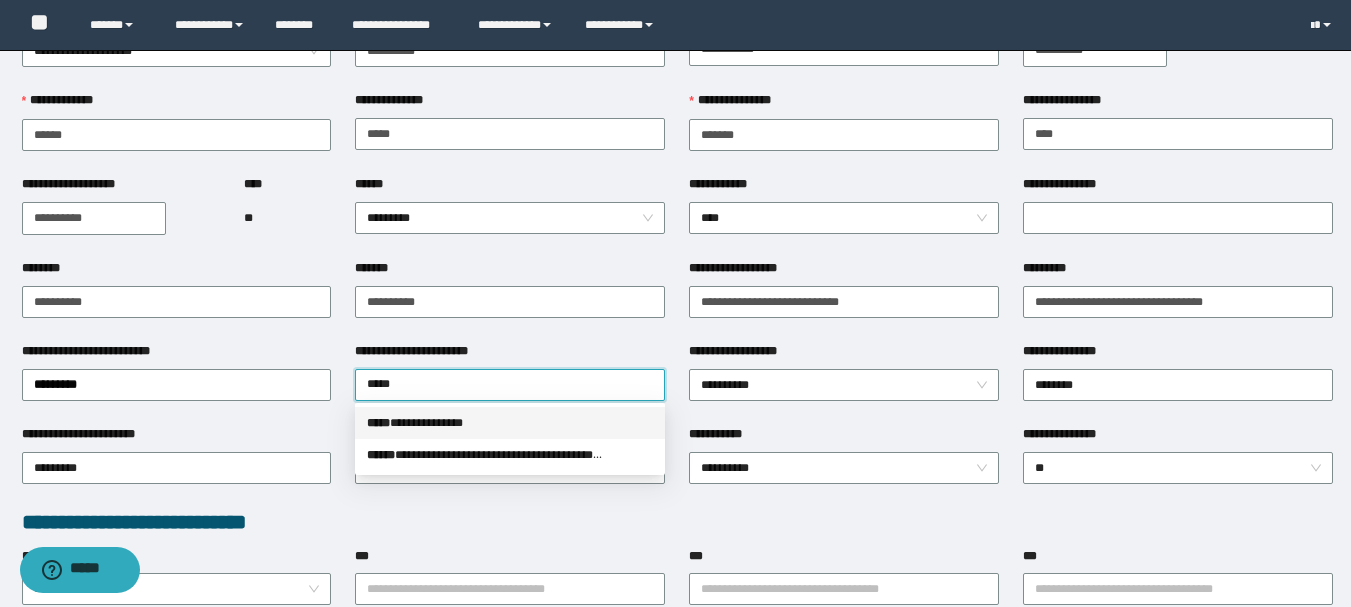 click on "**********" at bounding box center (510, 423) 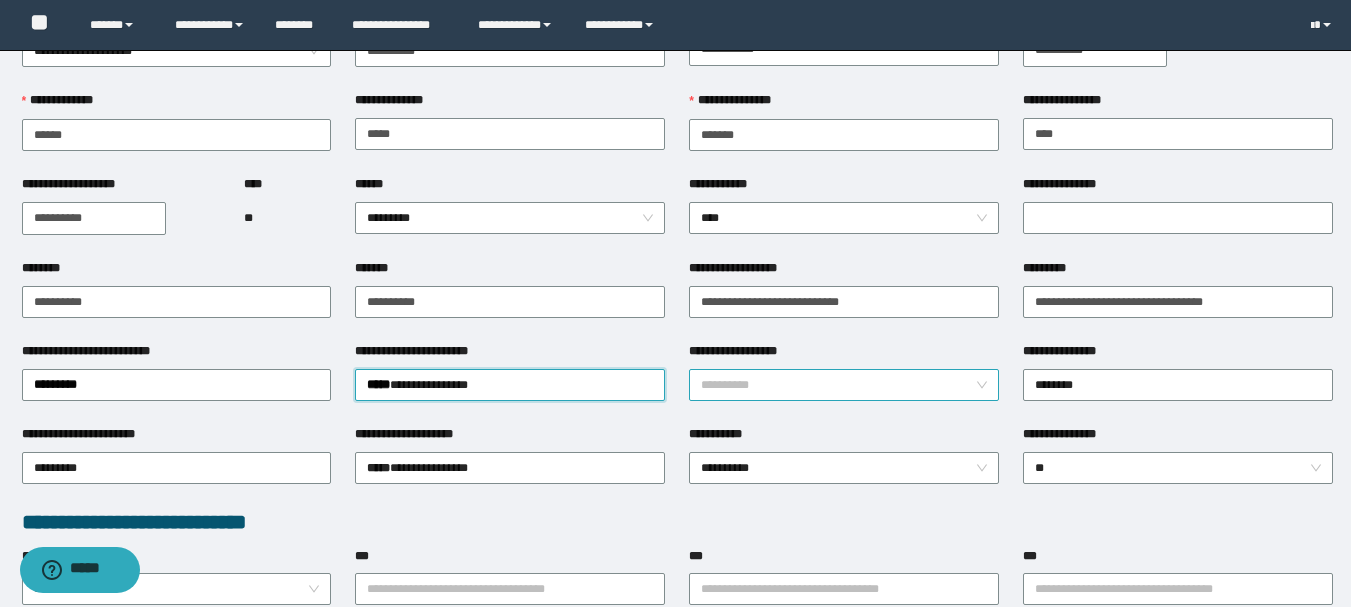 drag, startPoint x: 708, startPoint y: 384, endPoint x: 716, endPoint y: 397, distance: 15.264338 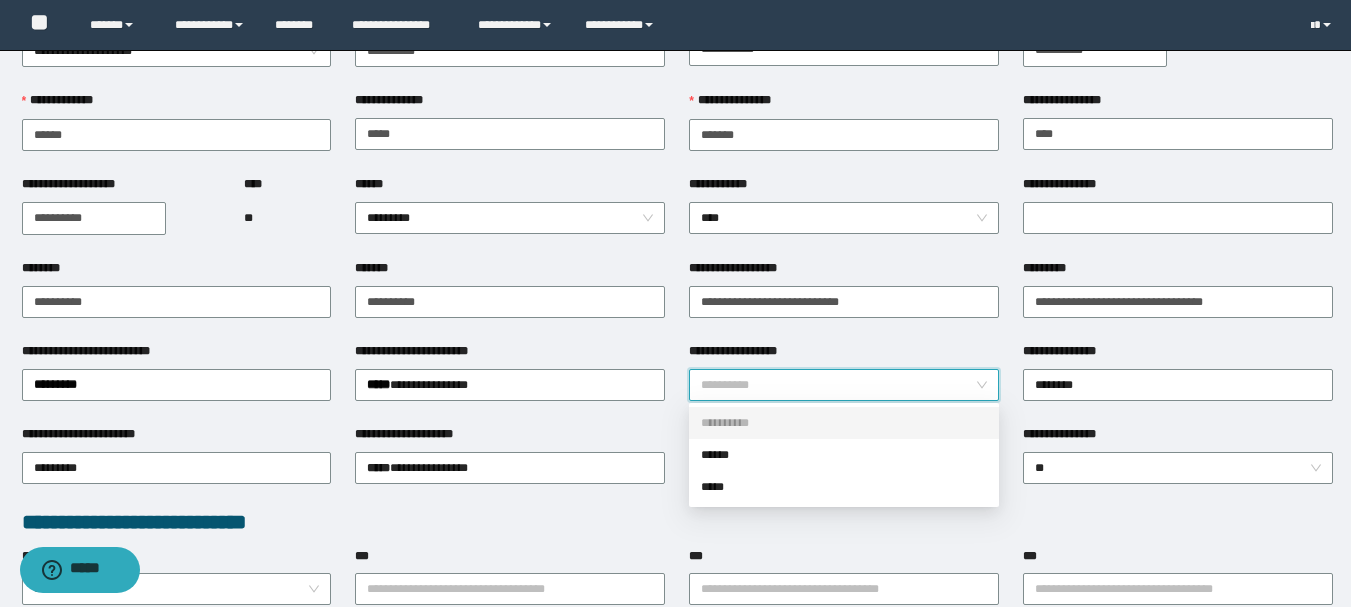 click on "**********" at bounding box center [844, 423] 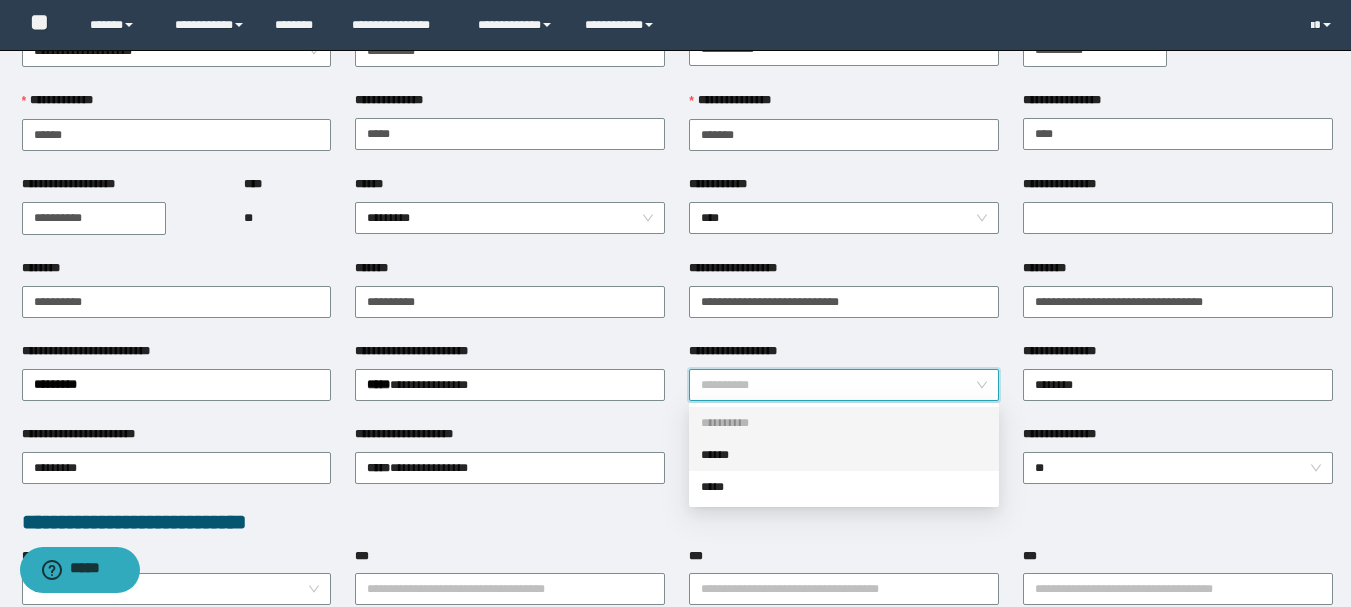click on "******" at bounding box center [844, 455] 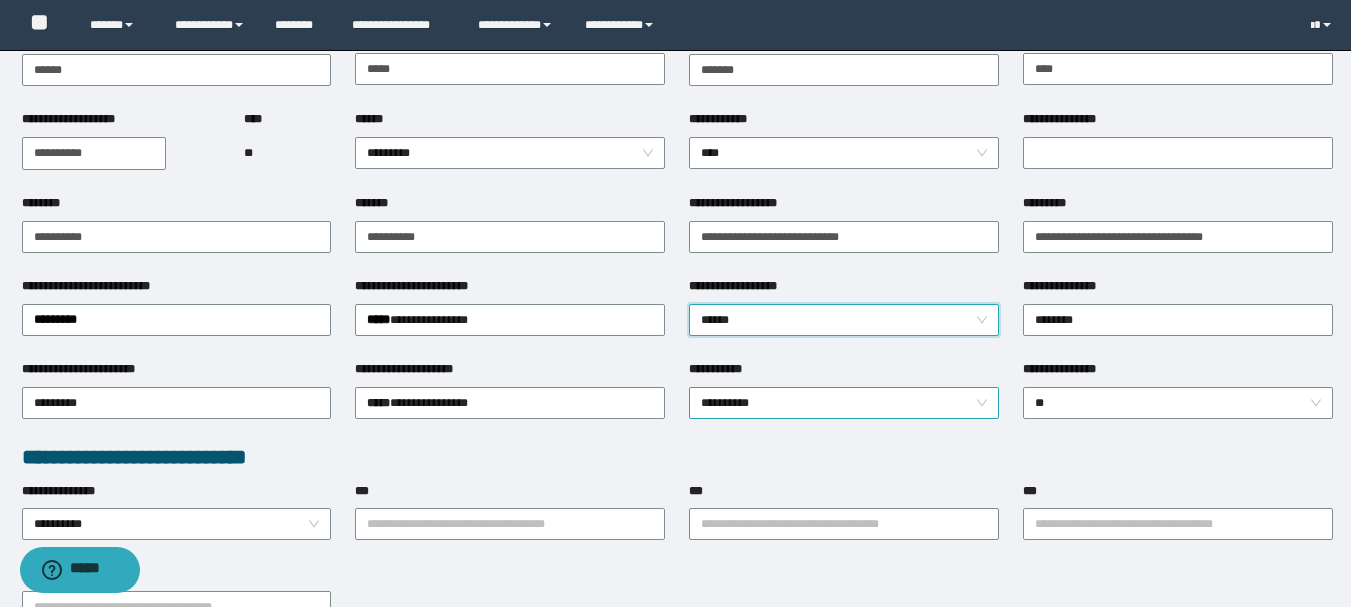 scroll, scrollTop: 200, scrollLeft: 0, axis: vertical 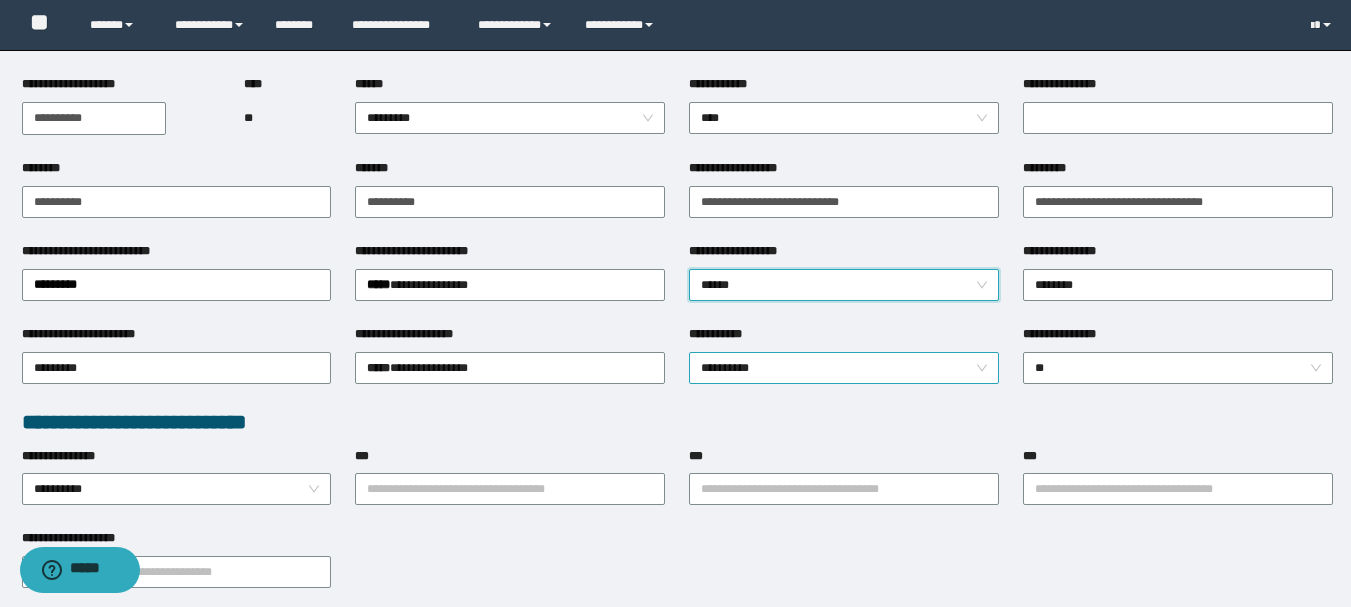 click on "**********" at bounding box center [844, 368] 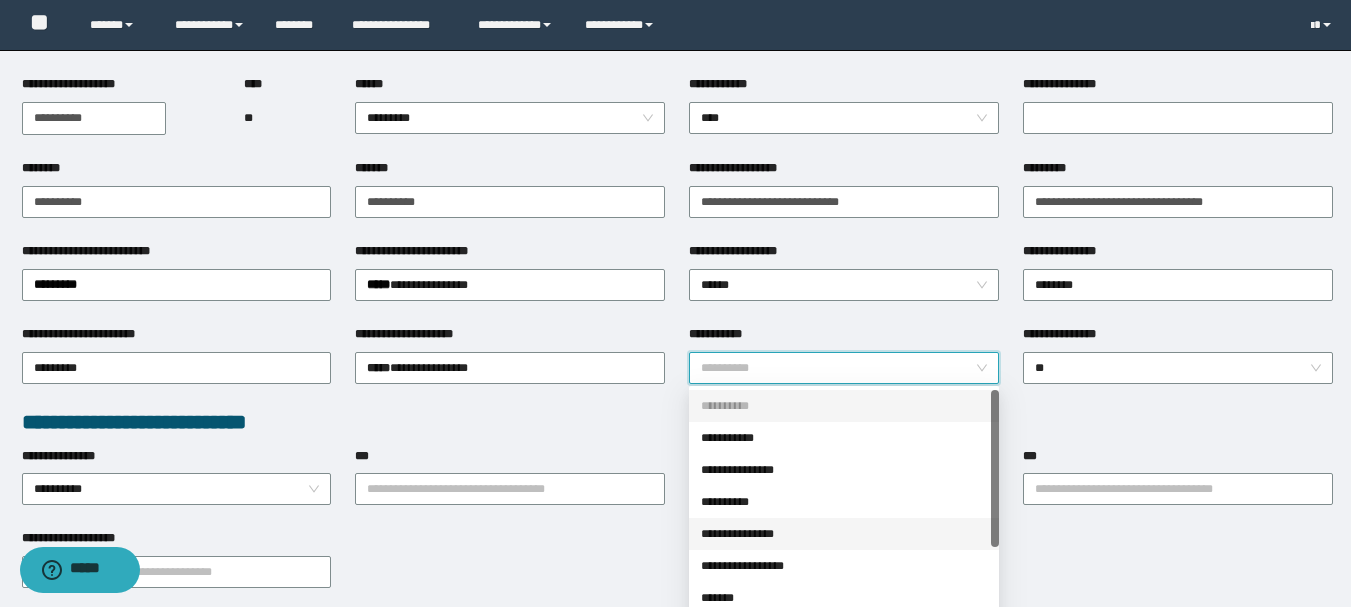 click on "**********" at bounding box center [844, 534] 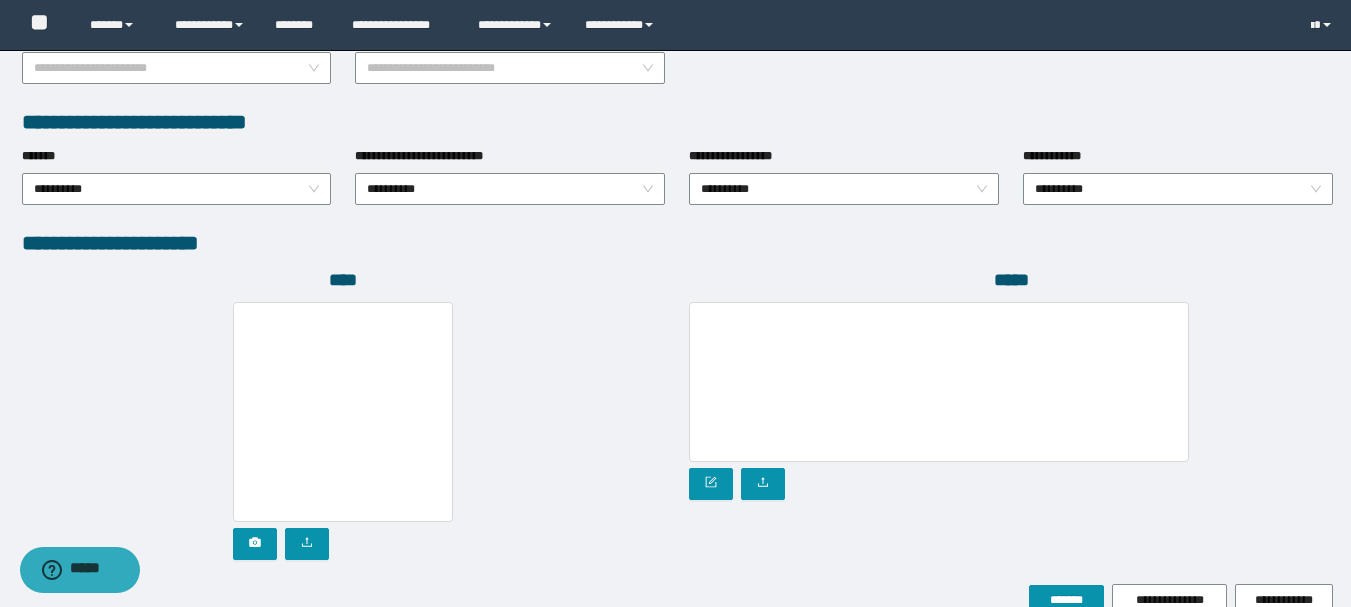 scroll, scrollTop: 1096, scrollLeft: 0, axis: vertical 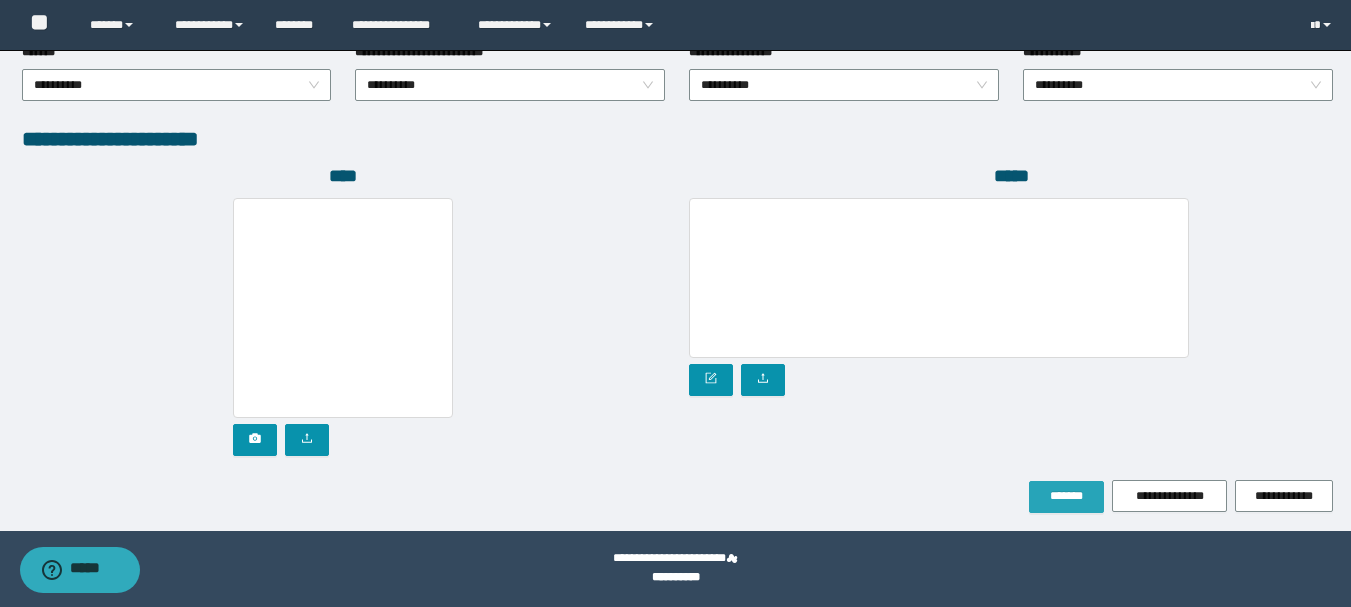 click on "*******" at bounding box center (1066, 497) 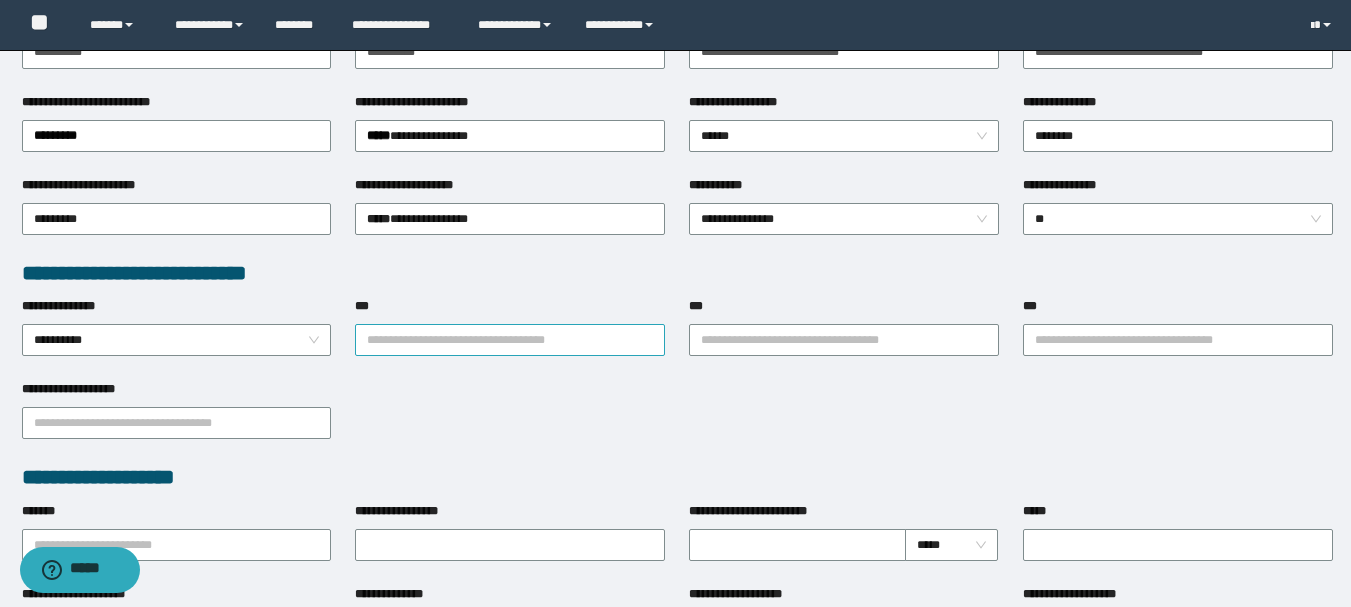 scroll, scrollTop: 0, scrollLeft: 0, axis: both 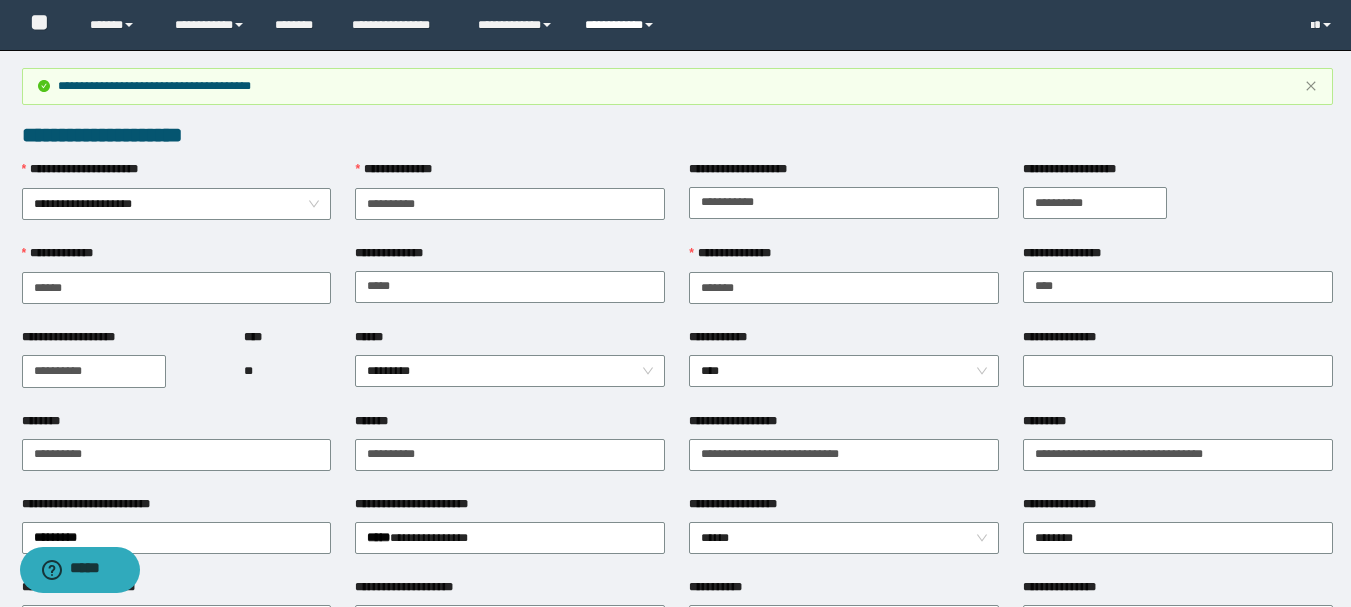 click on "**********" at bounding box center (622, 25) 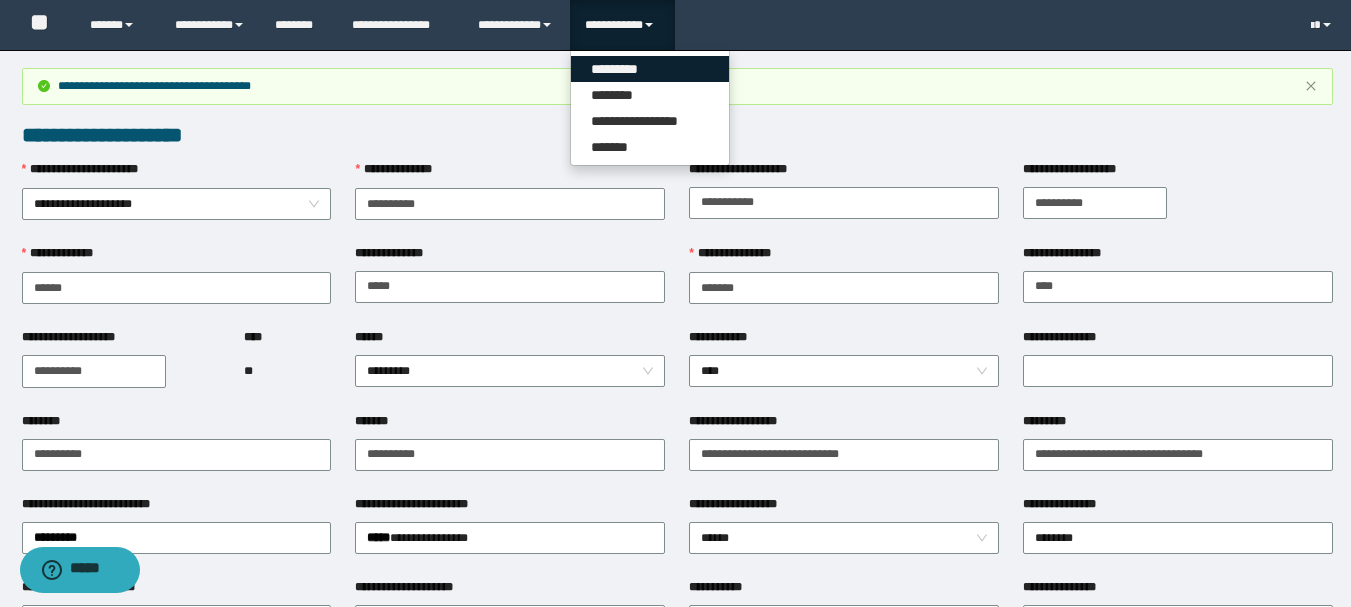 click on "*********" at bounding box center (650, 69) 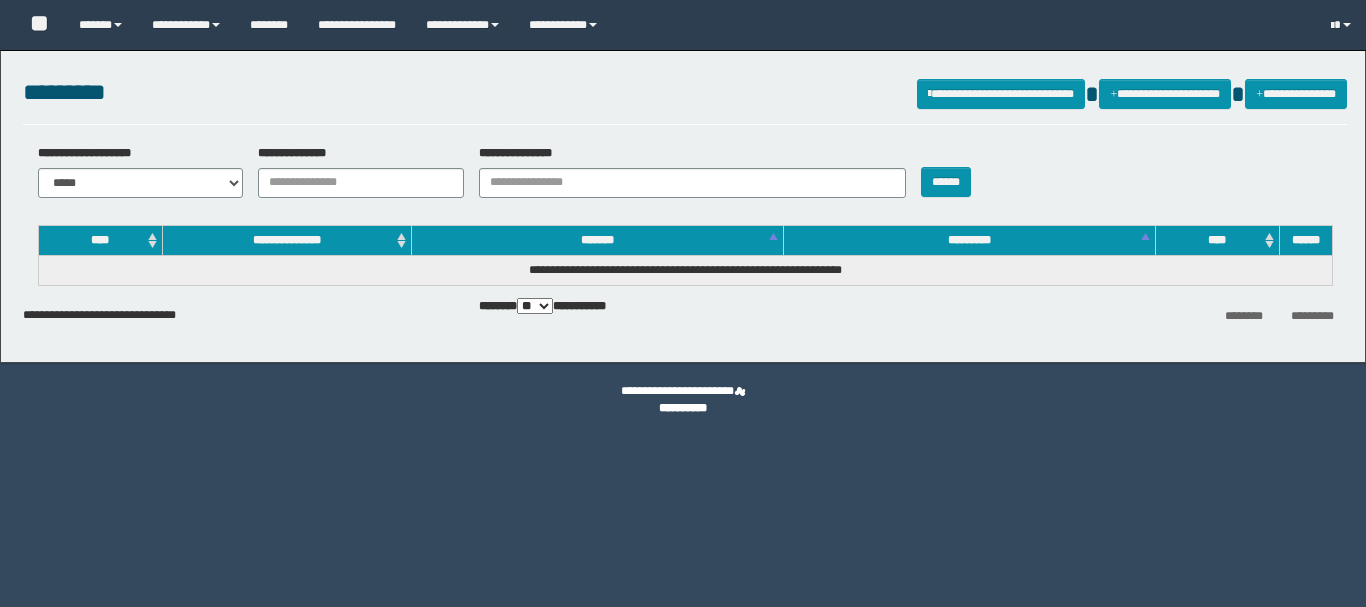 scroll, scrollTop: 0, scrollLeft: 0, axis: both 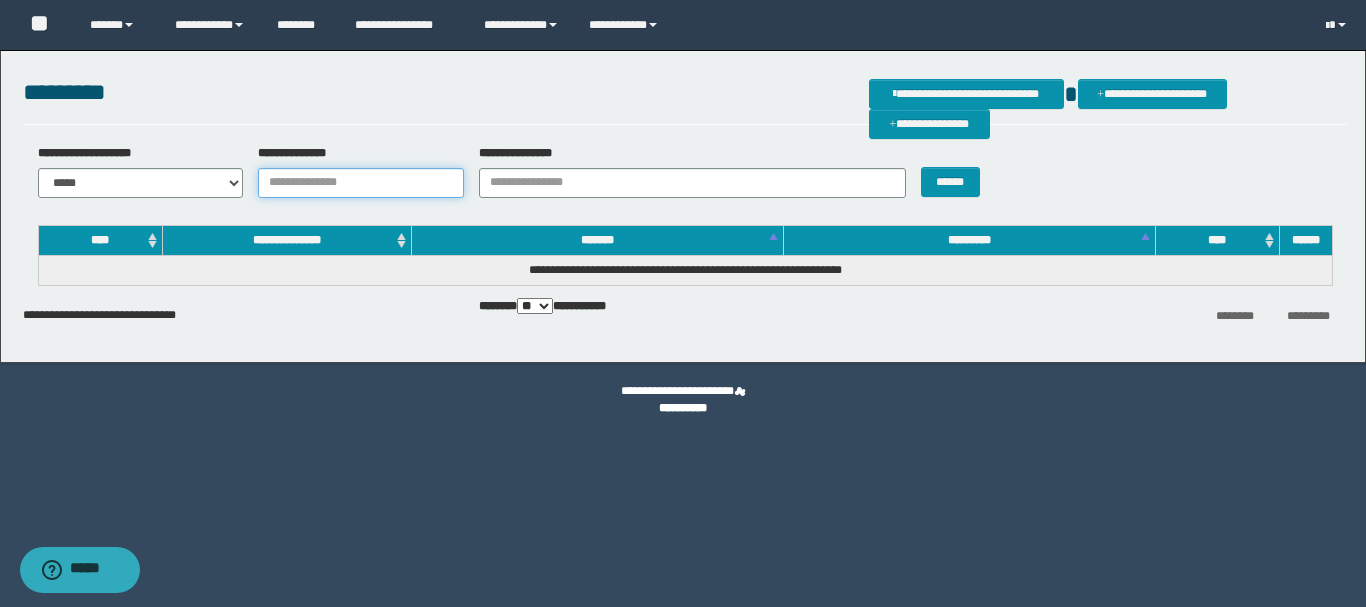 click on "**********" at bounding box center (361, 183) 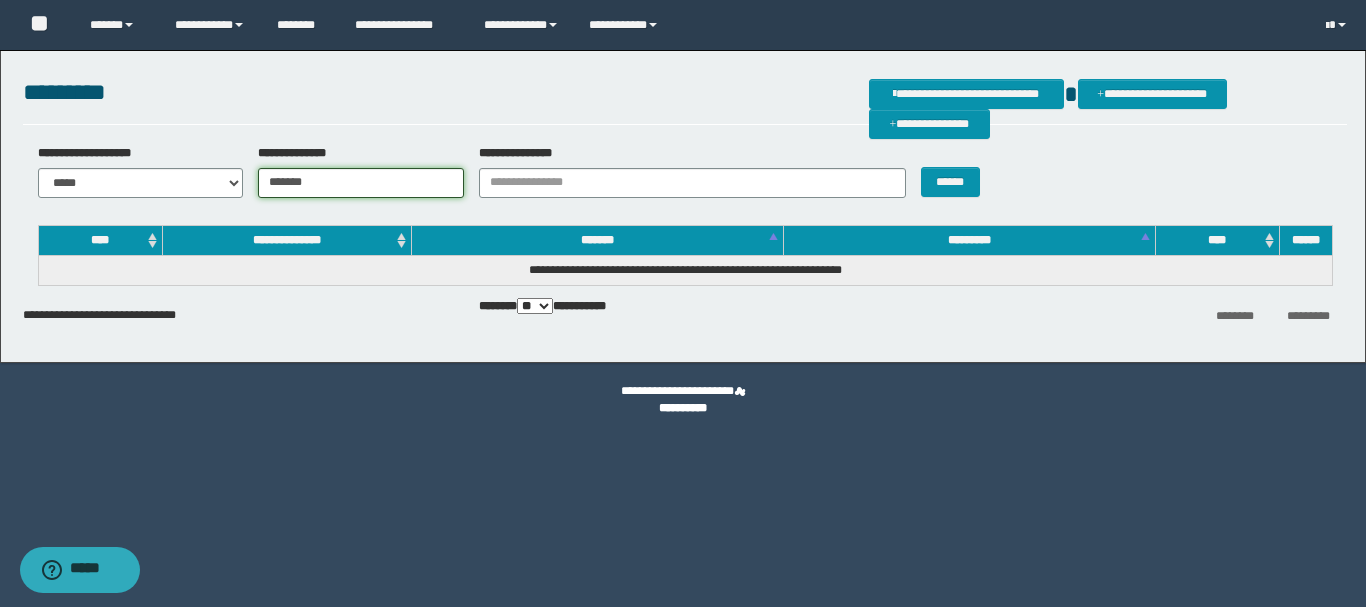 type on "*******" 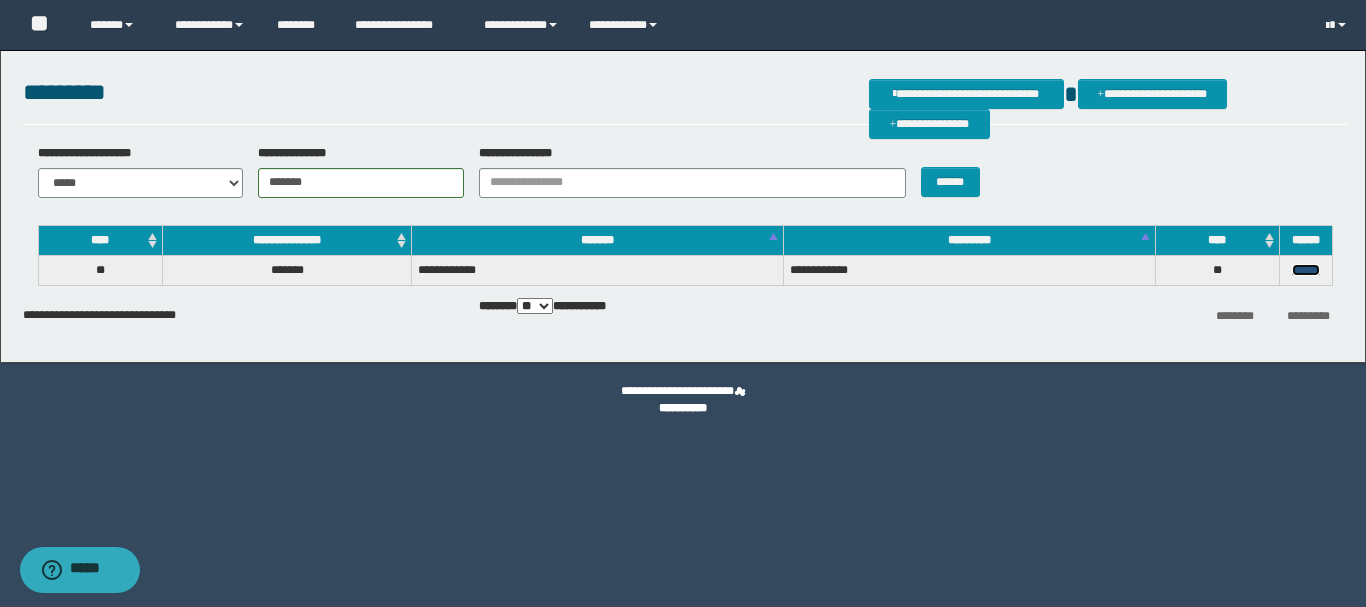 click on "******" at bounding box center (1306, 270) 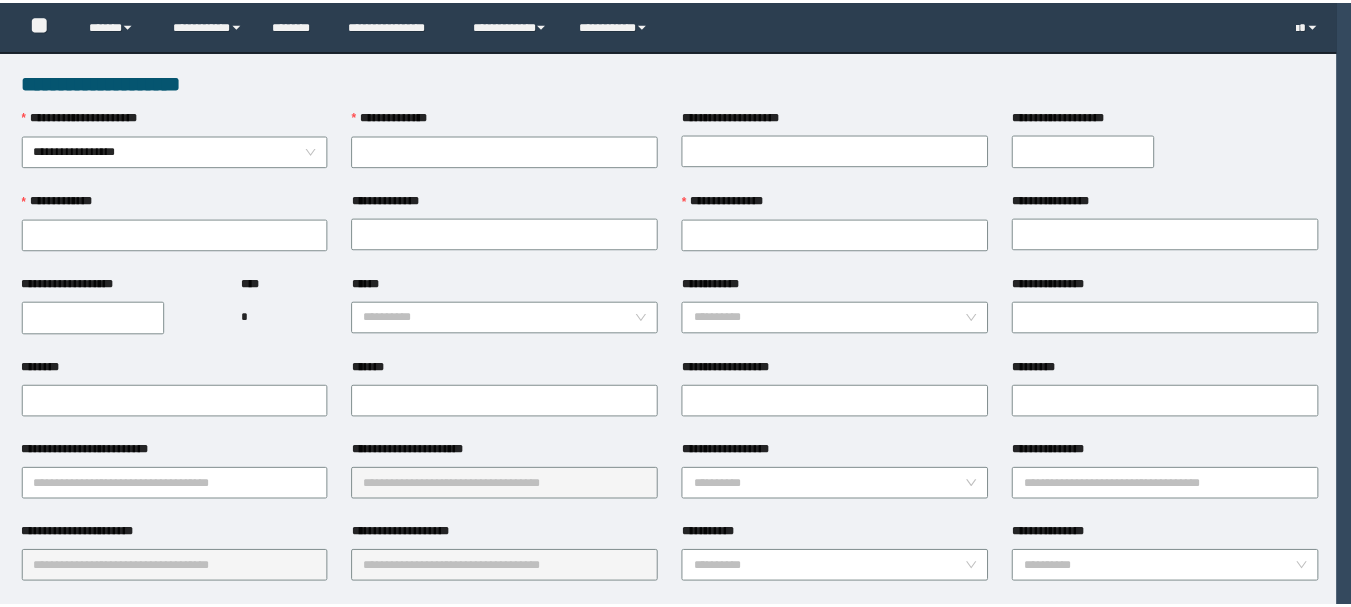 scroll, scrollTop: 0, scrollLeft: 0, axis: both 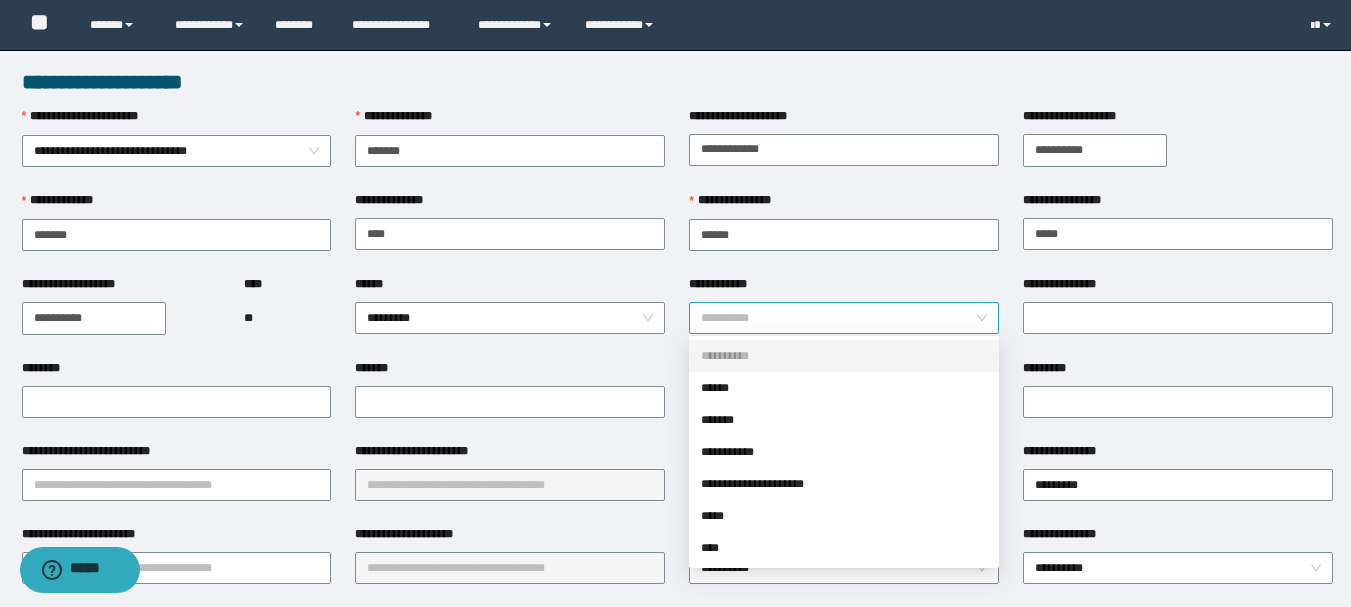 click on "**********" at bounding box center [844, 318] 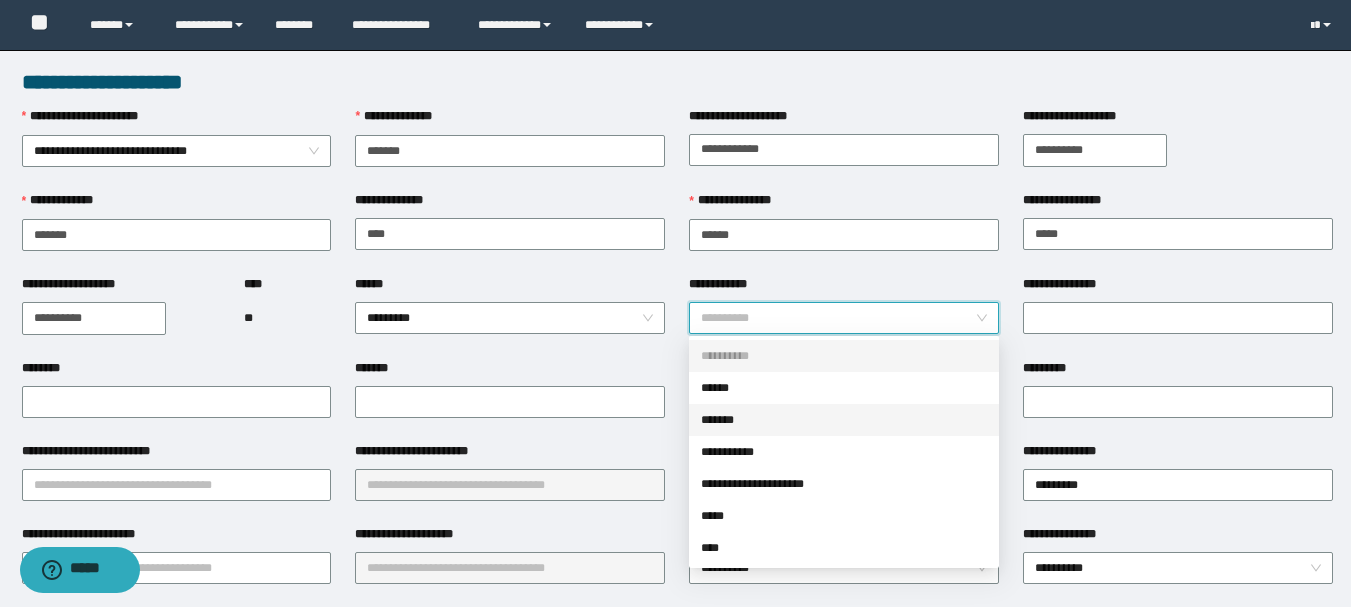 click on "*******" at bounding box center [844, 420] 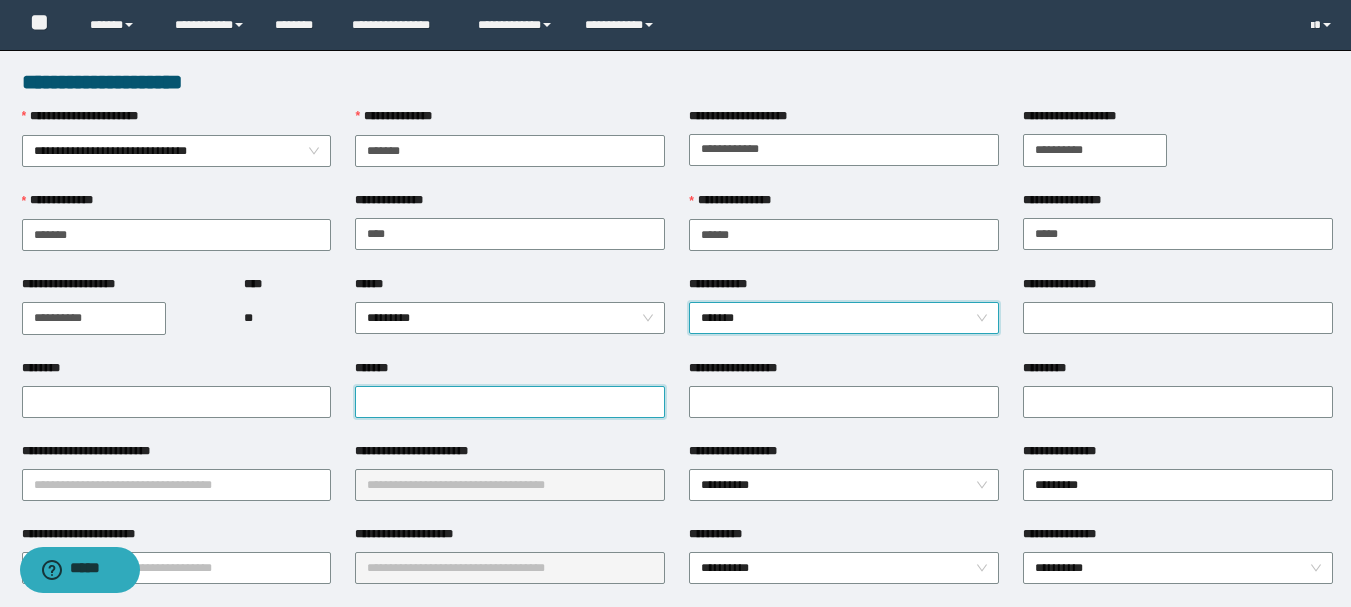 click on "*******" at bounding box center (510, 402) 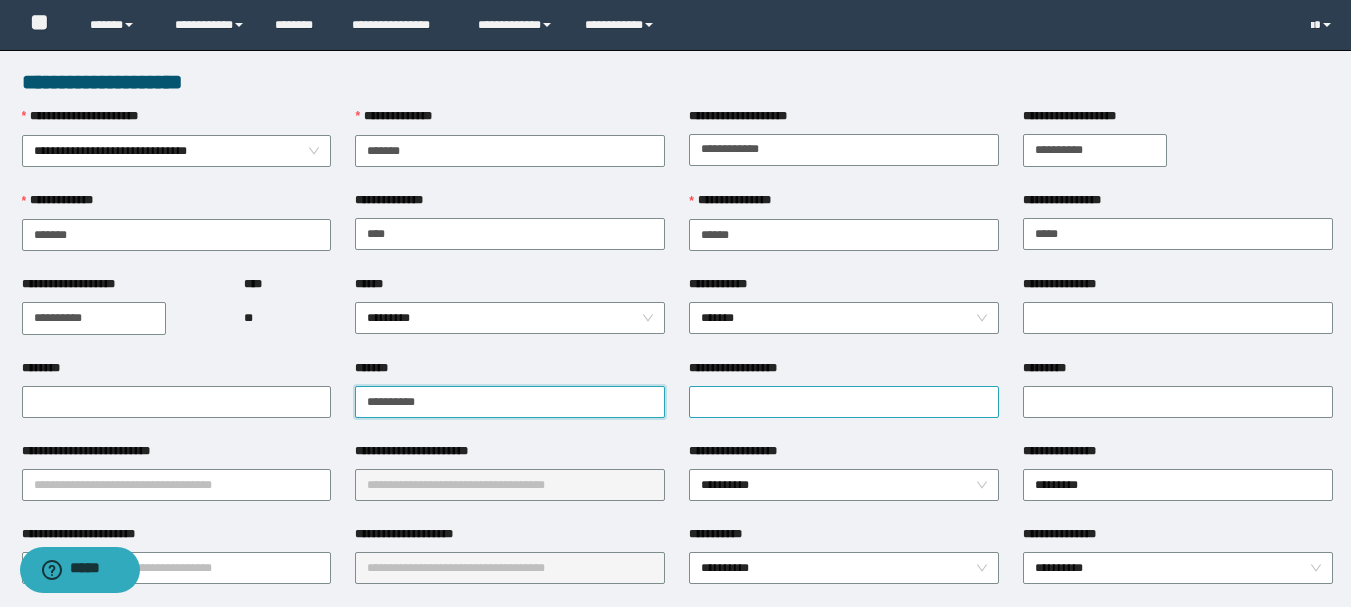 type on "**********" 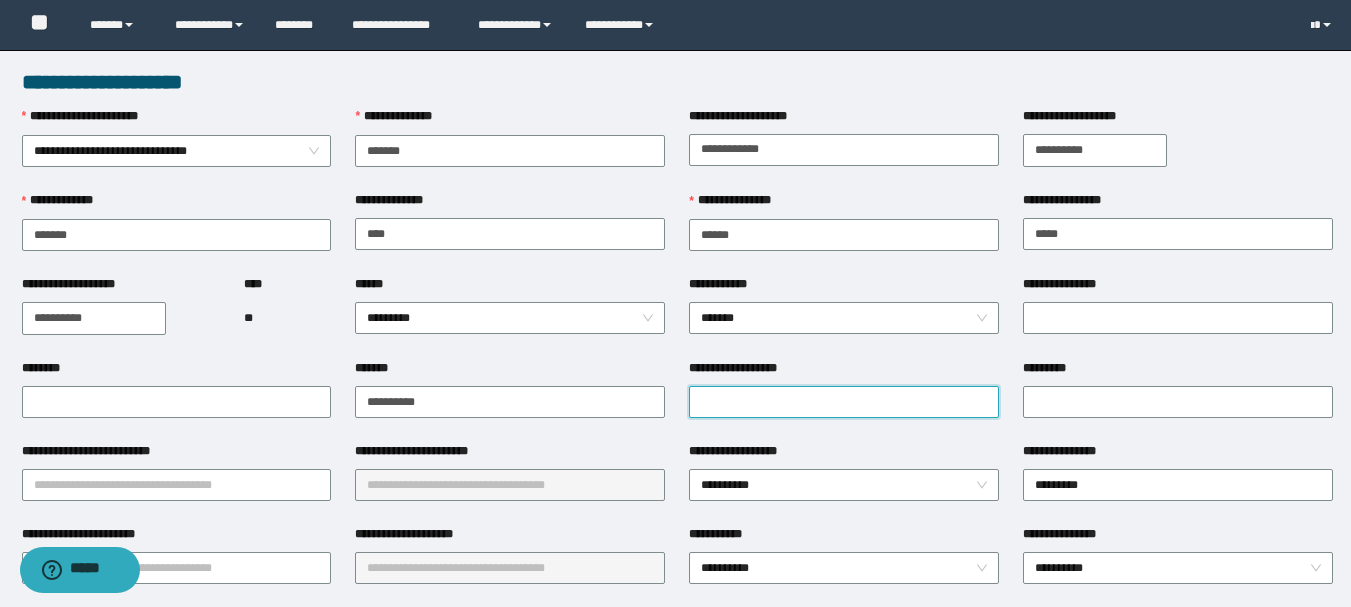 click on "**********" at bounding box center [844, 402] 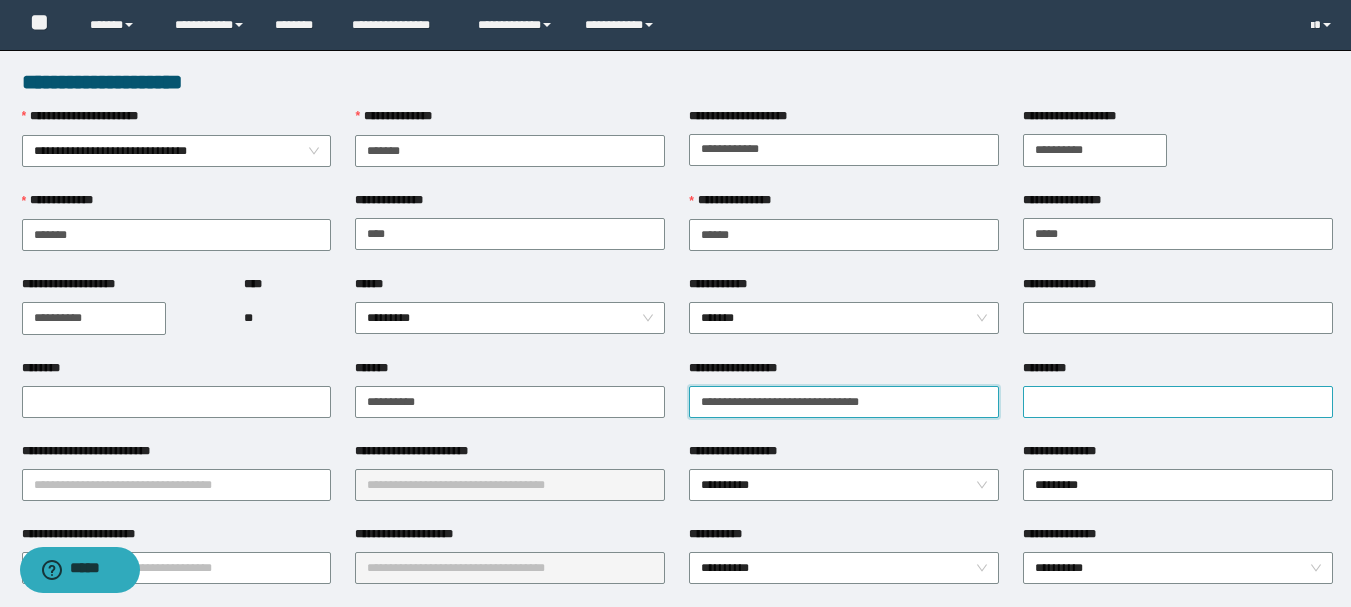 type on "**********" 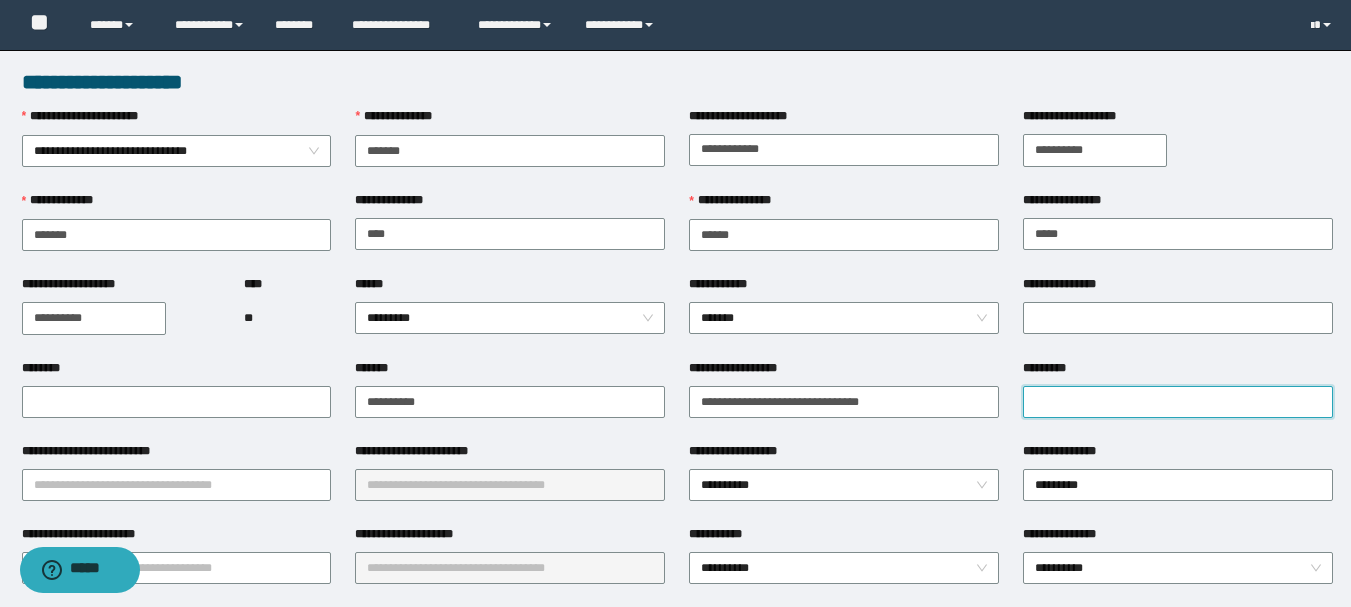 click on "*********" at bounding box center [1178, 402] 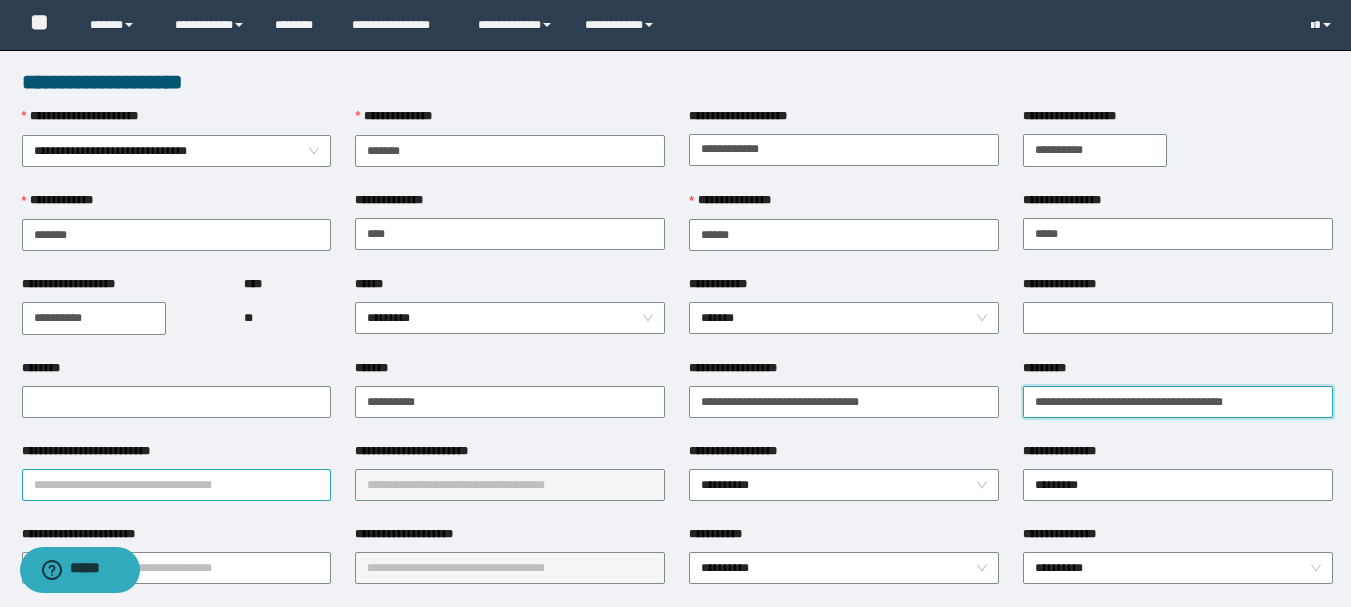 type on "**********" 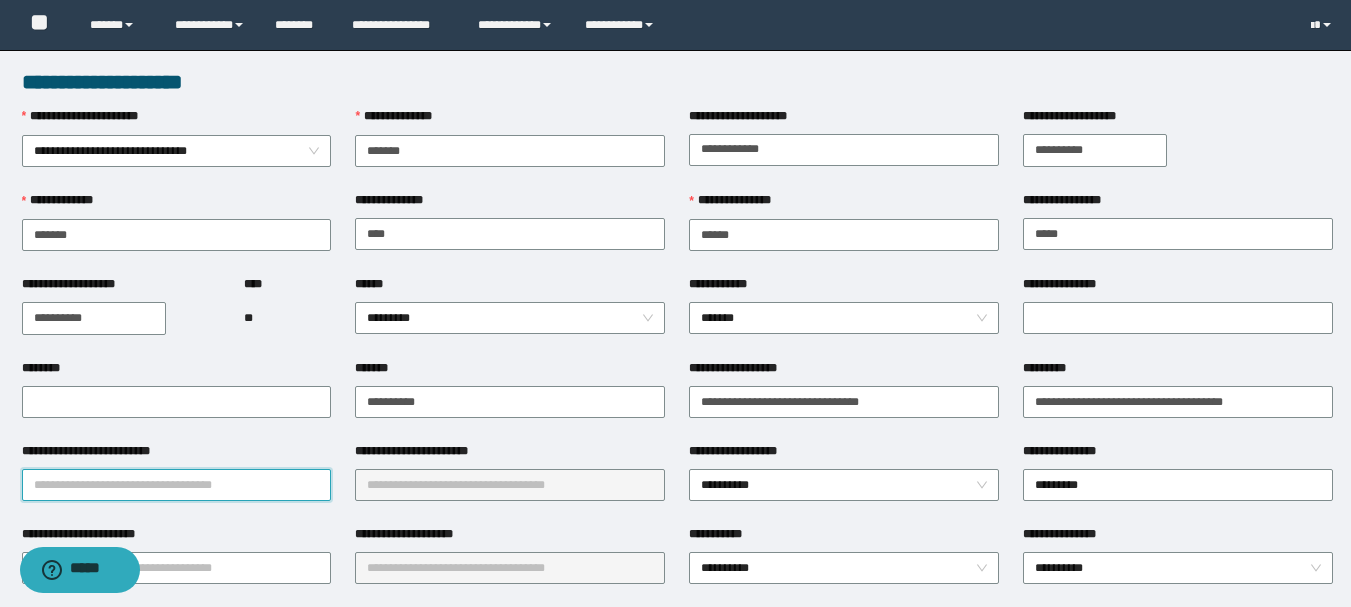 click on "**********" at bounding box center (177, 485) 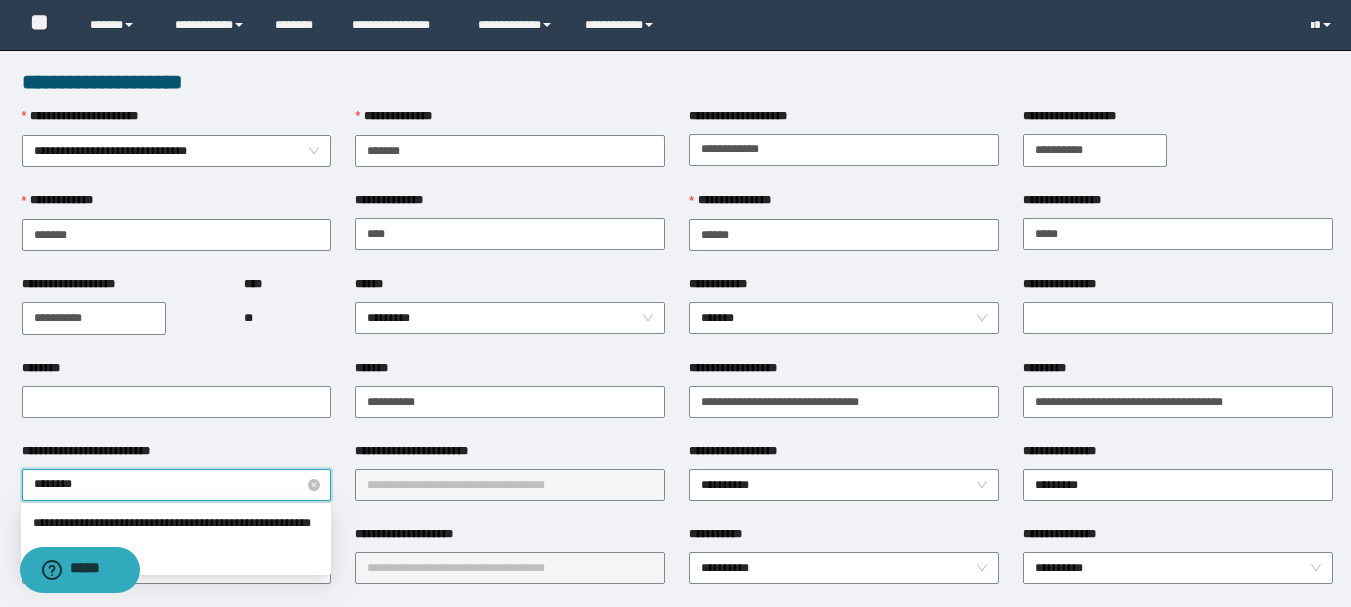 type on "*********" 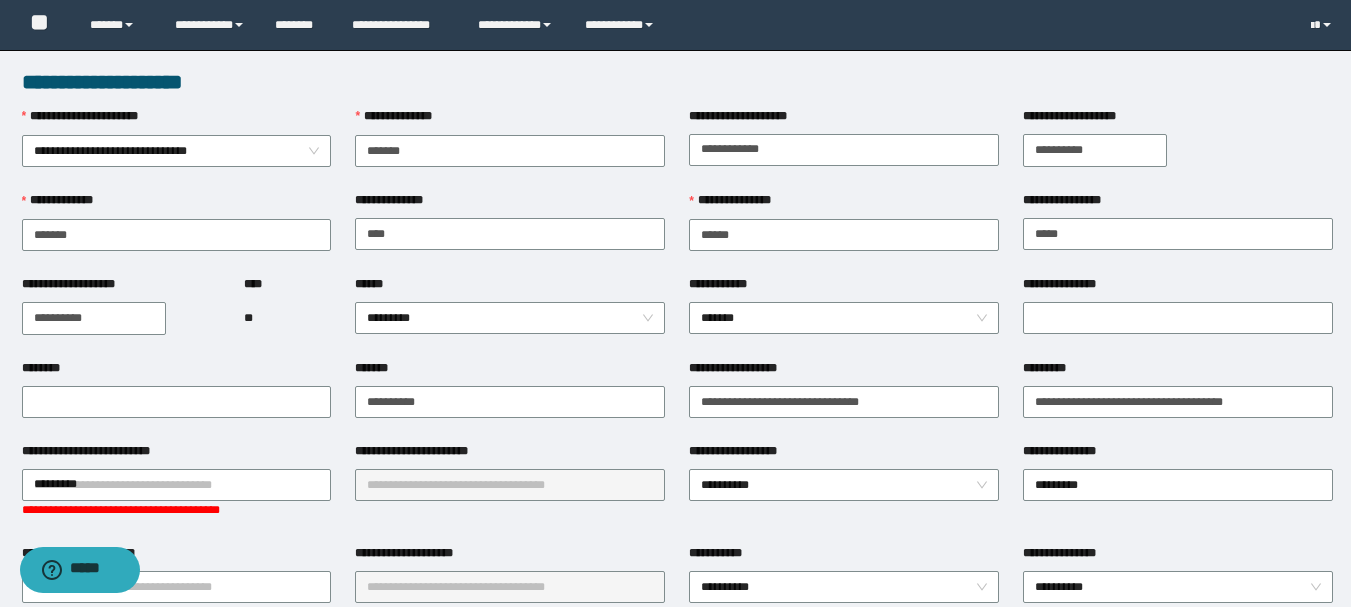 click on "**********" at bounding box center [675, 303] 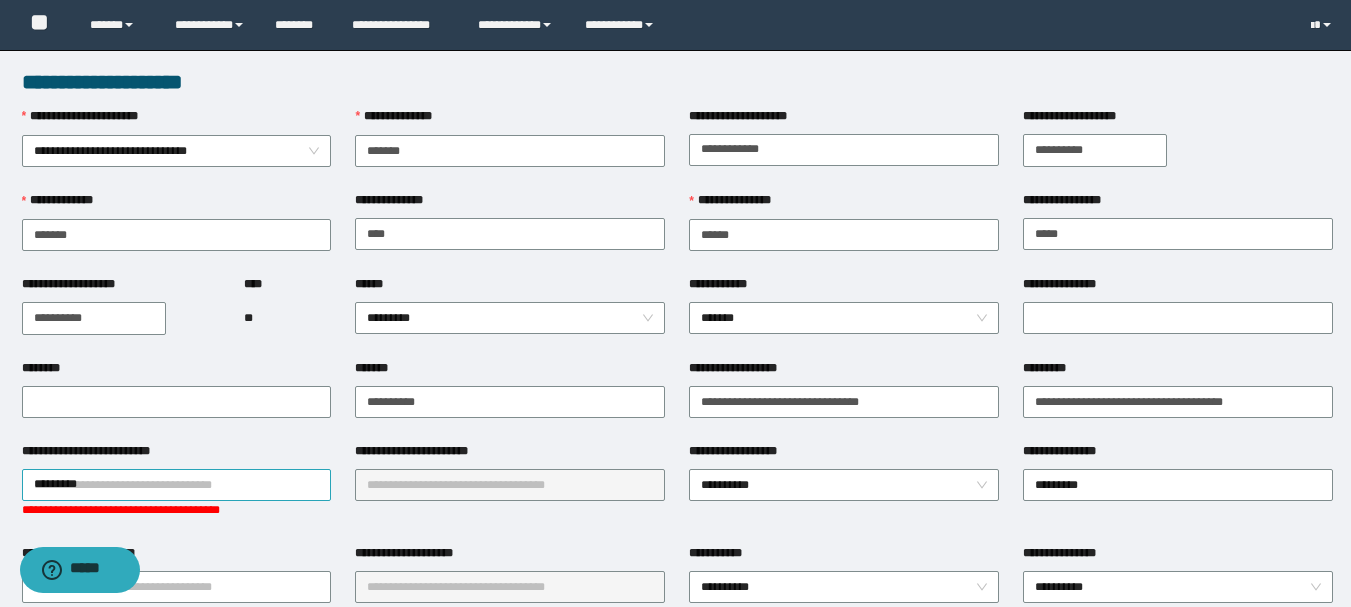 click on "*********" at bounding box center [177, 485] 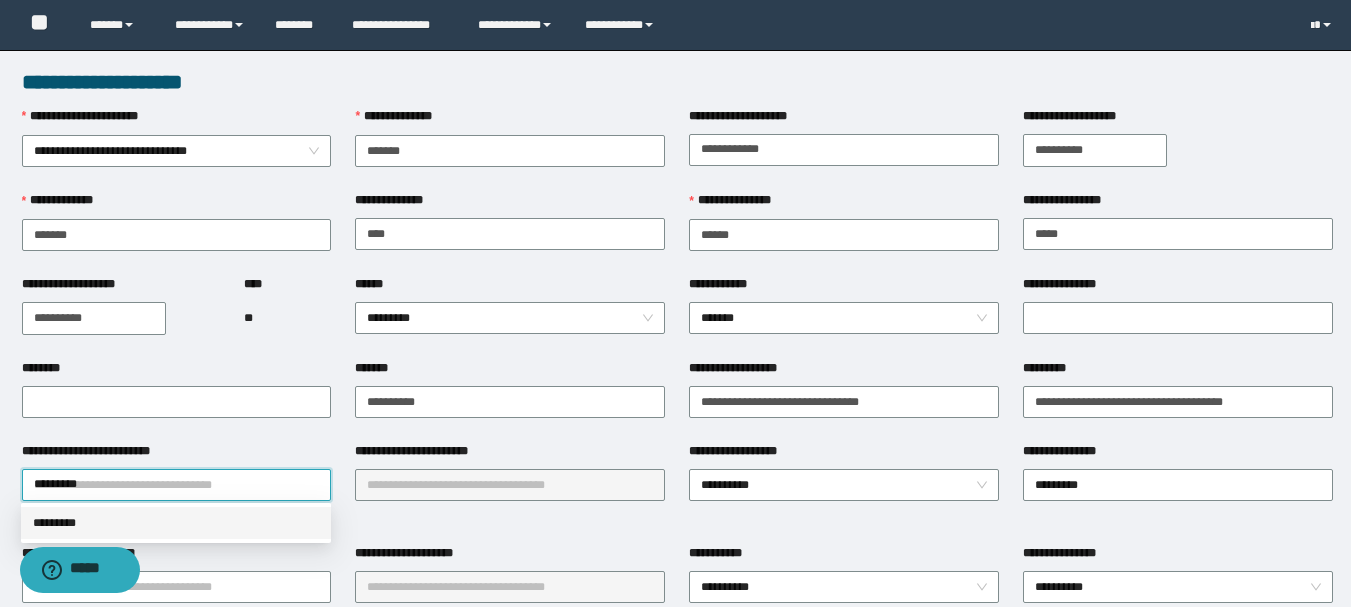 click on "*********" at bounding box center [176, 523] 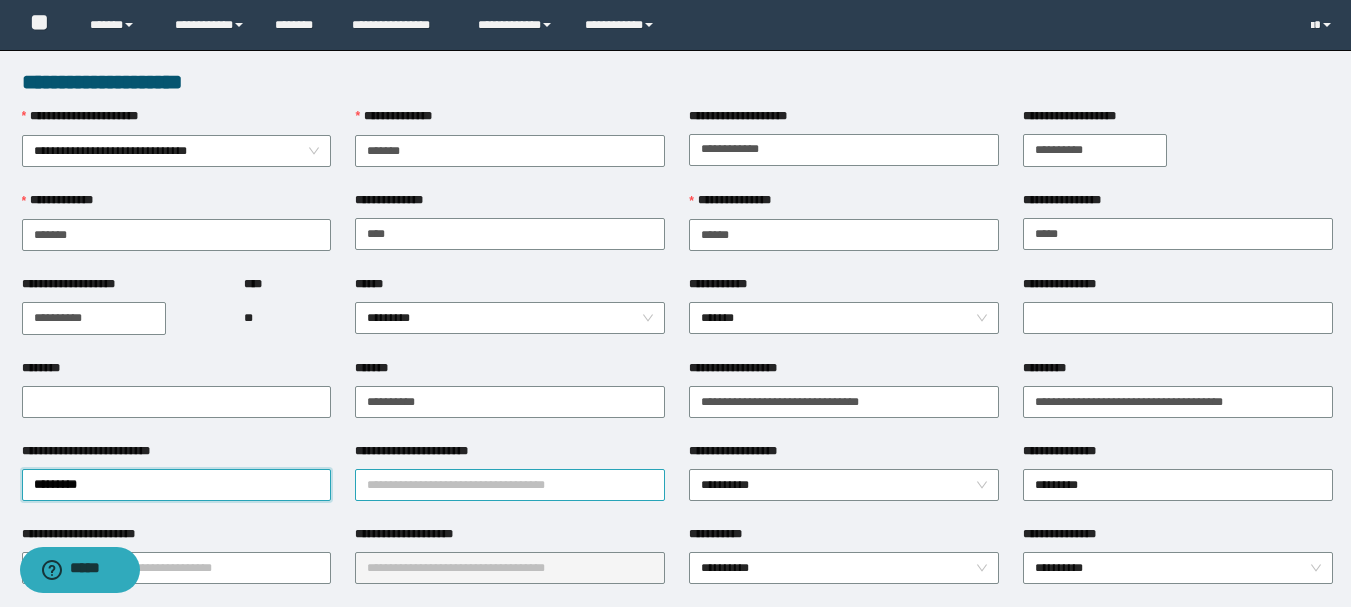 click on "**********" at bounding box center (510, 485) 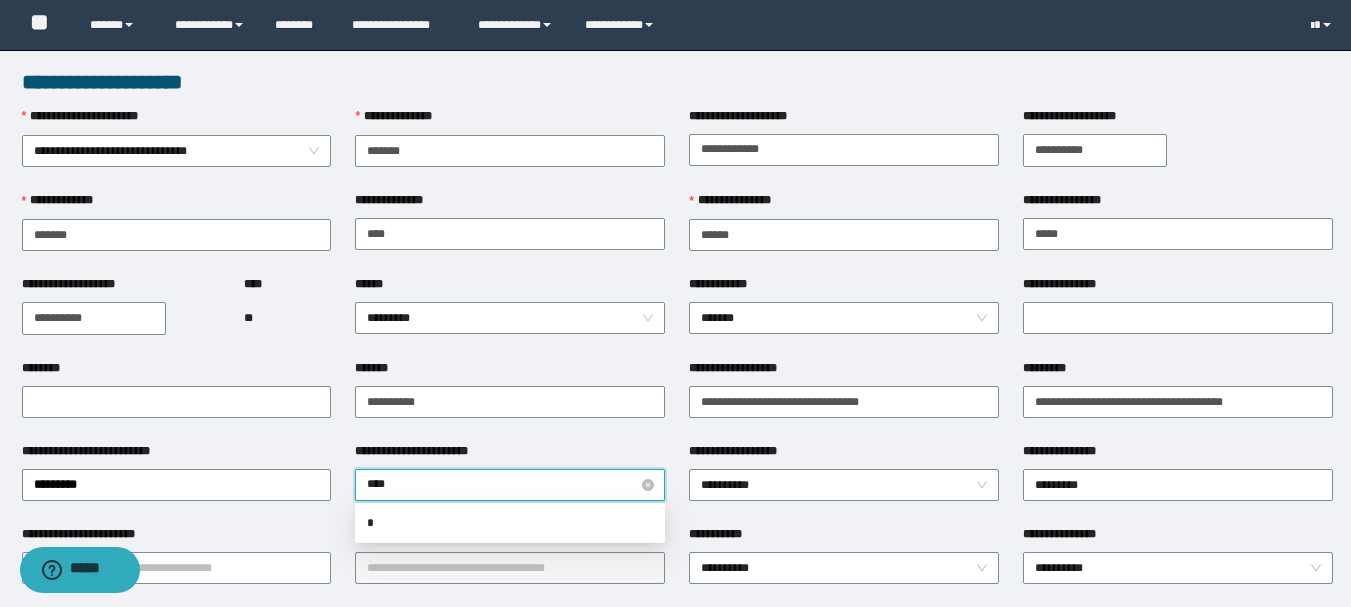 type on "*****" 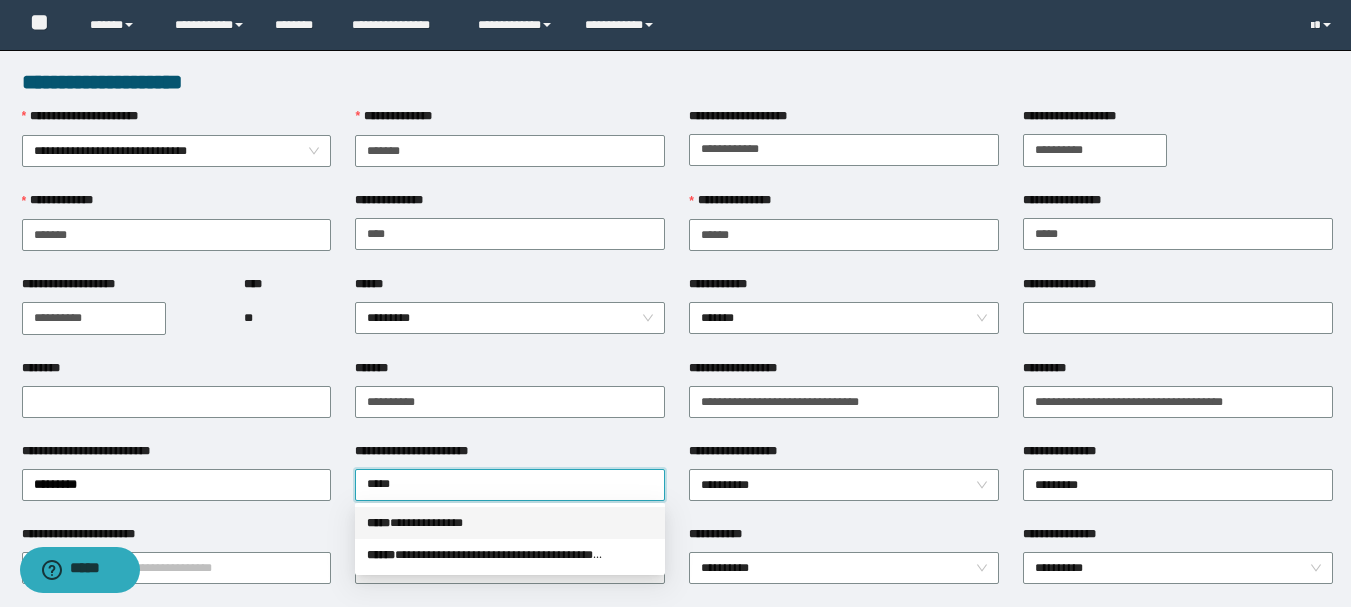 click on "**********" at bounding box center [510, 523] 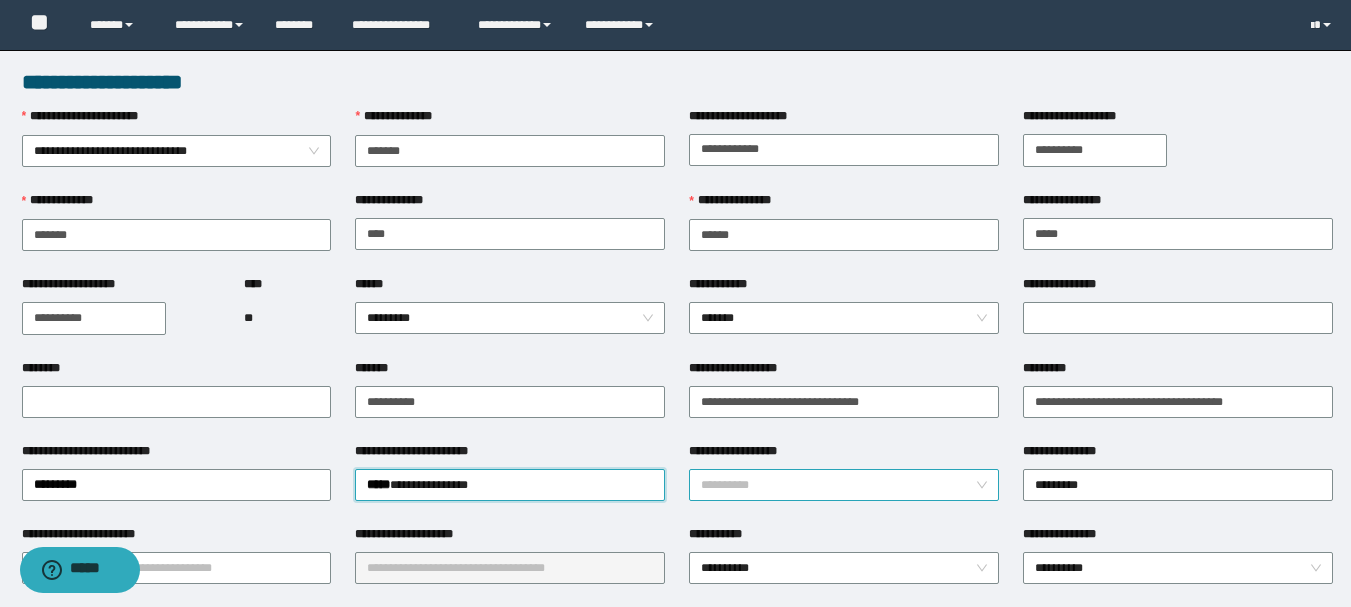 click on "**********" at bounding box center (844, 485) 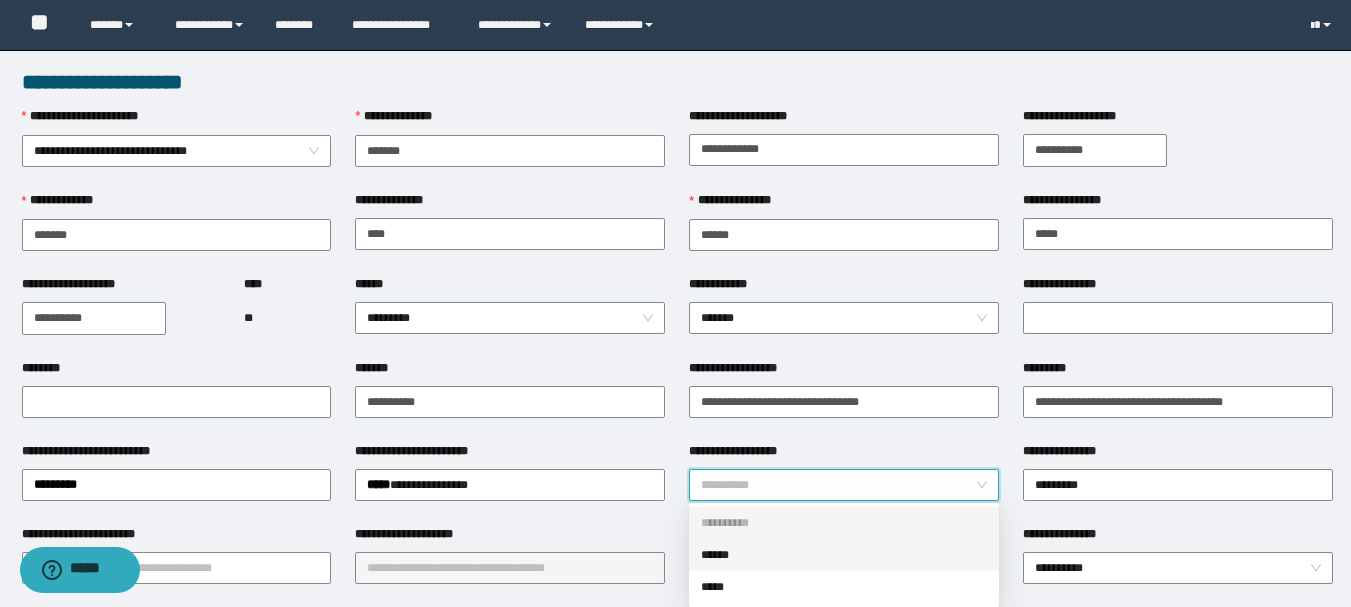 click on "******" at bounding box center [844, 555] 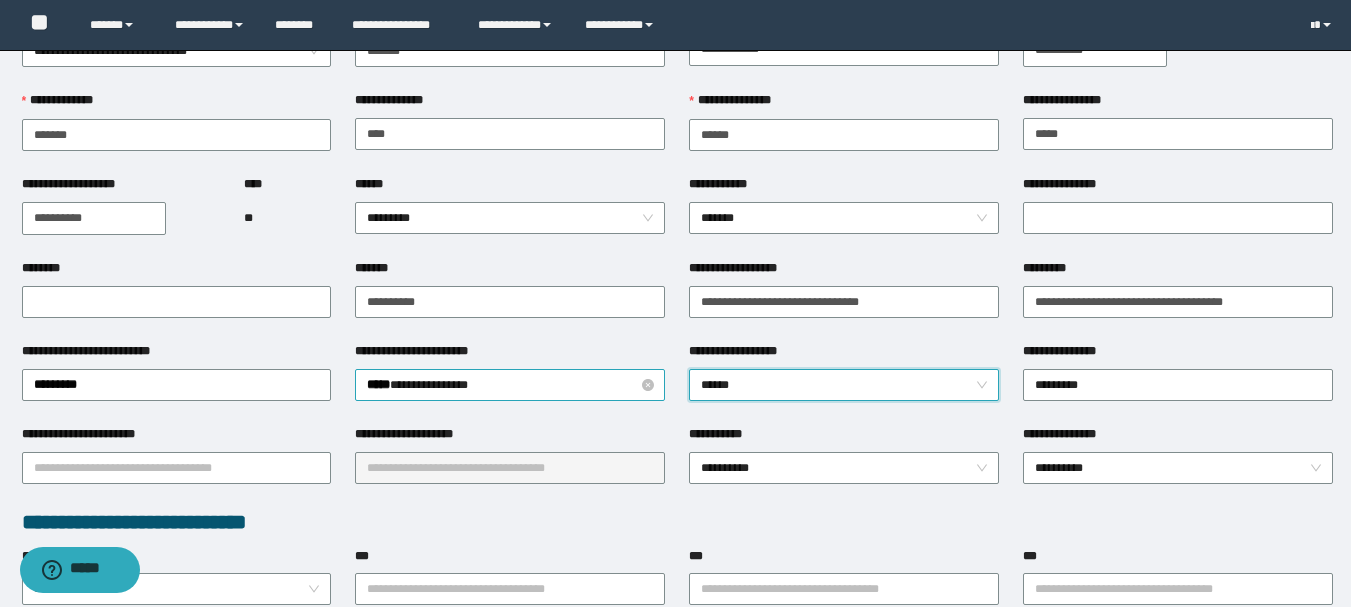 scroll, scrollTop: 200, scrollLeft: 0, axis: vertical 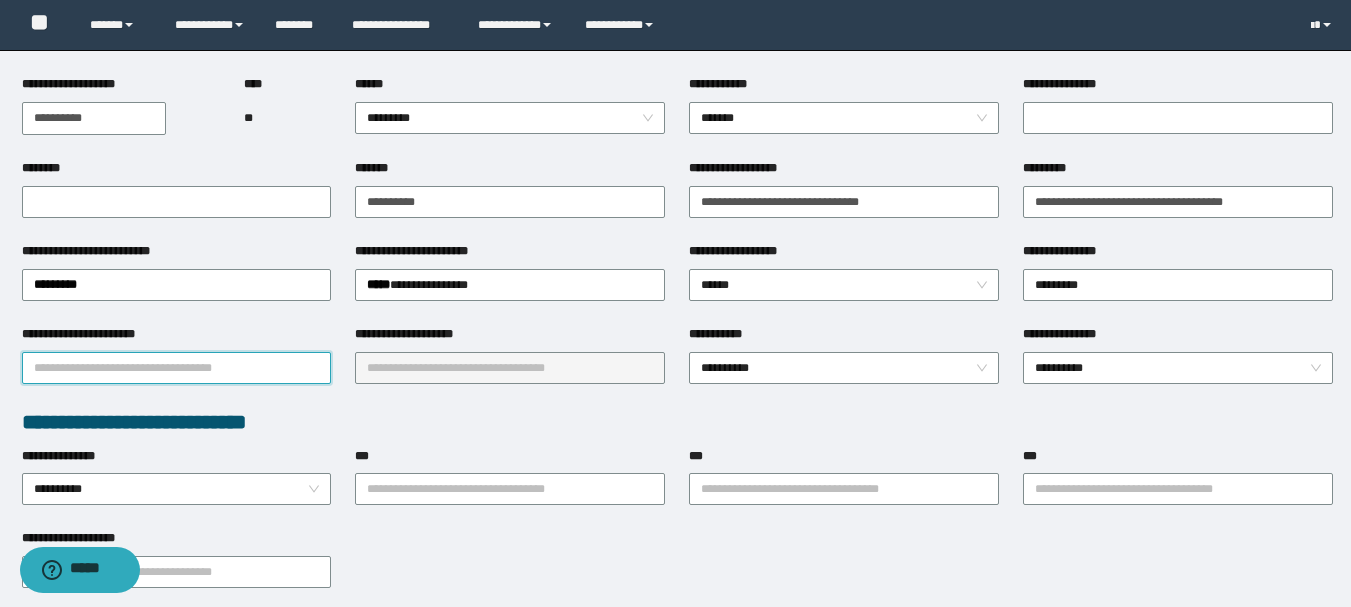click on "**********" at bounding box center (177, 368) 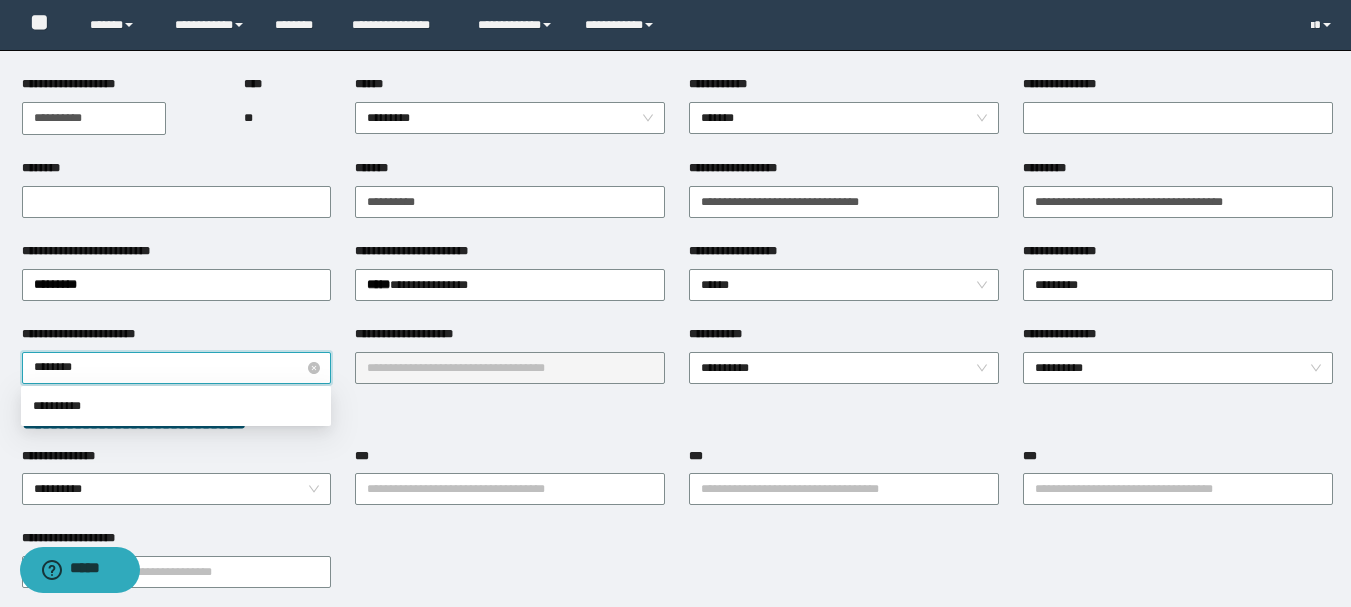 type on "*********" 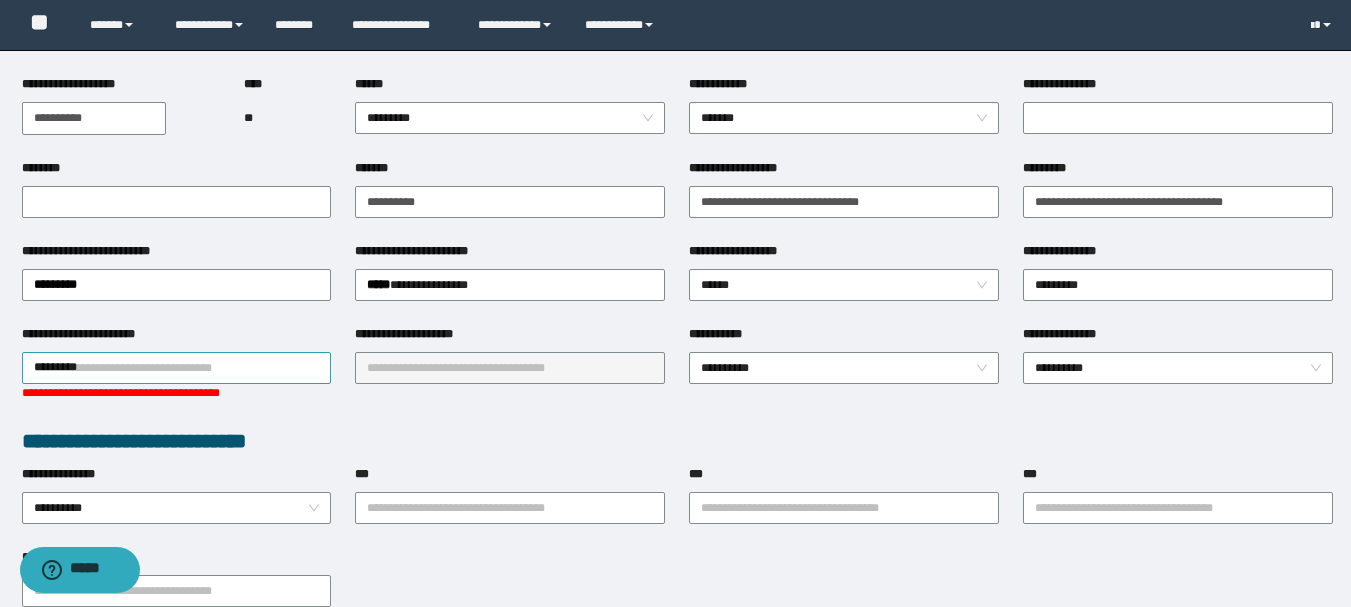 click on "**********" at bounding box center (510, 376) 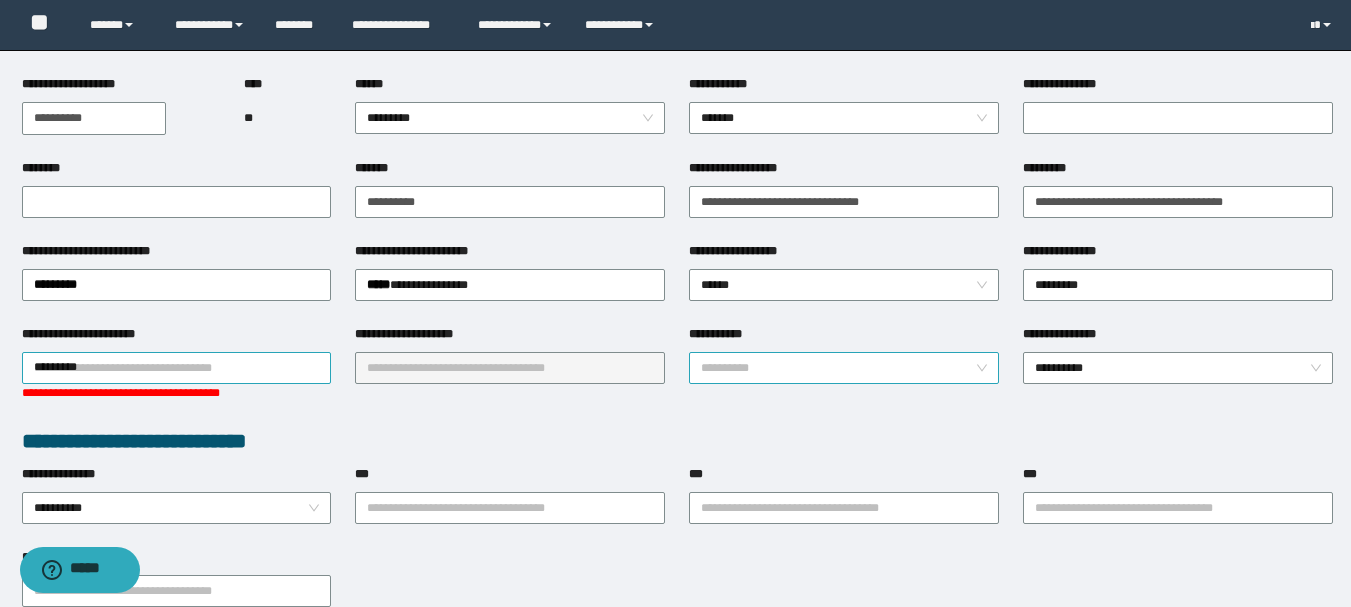 click on "**********" at bounding box center [844, 368] 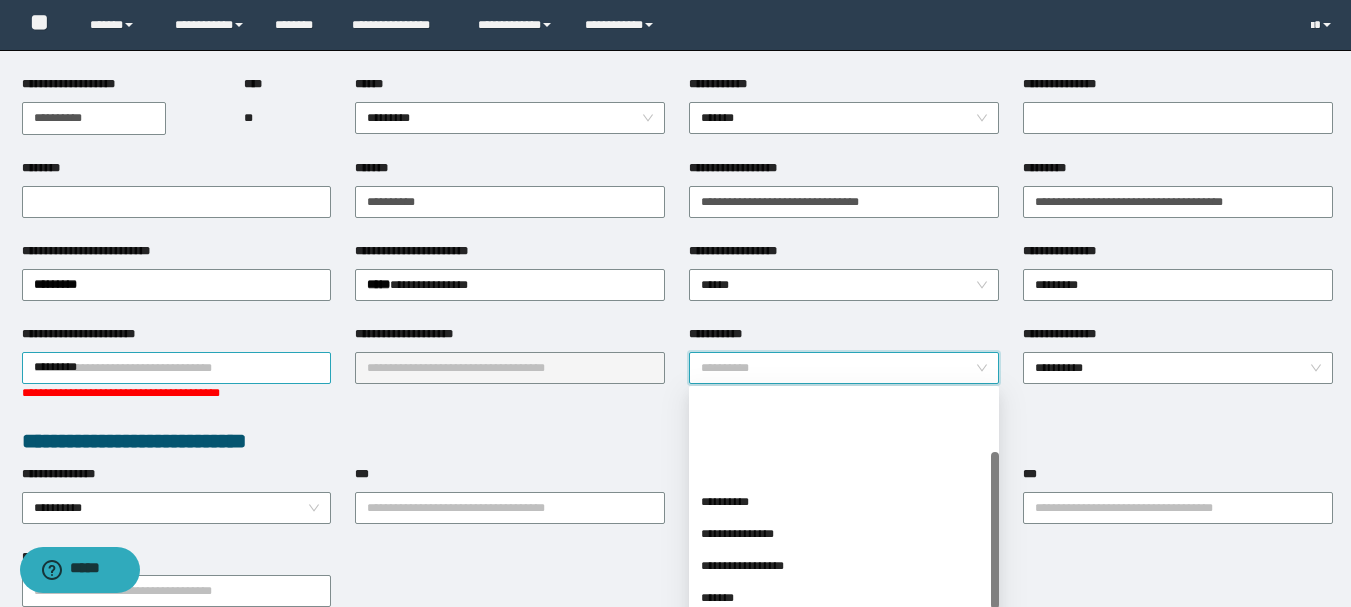 scroll, scrollTop: 100, scrollLeft: 0, axis: vertical 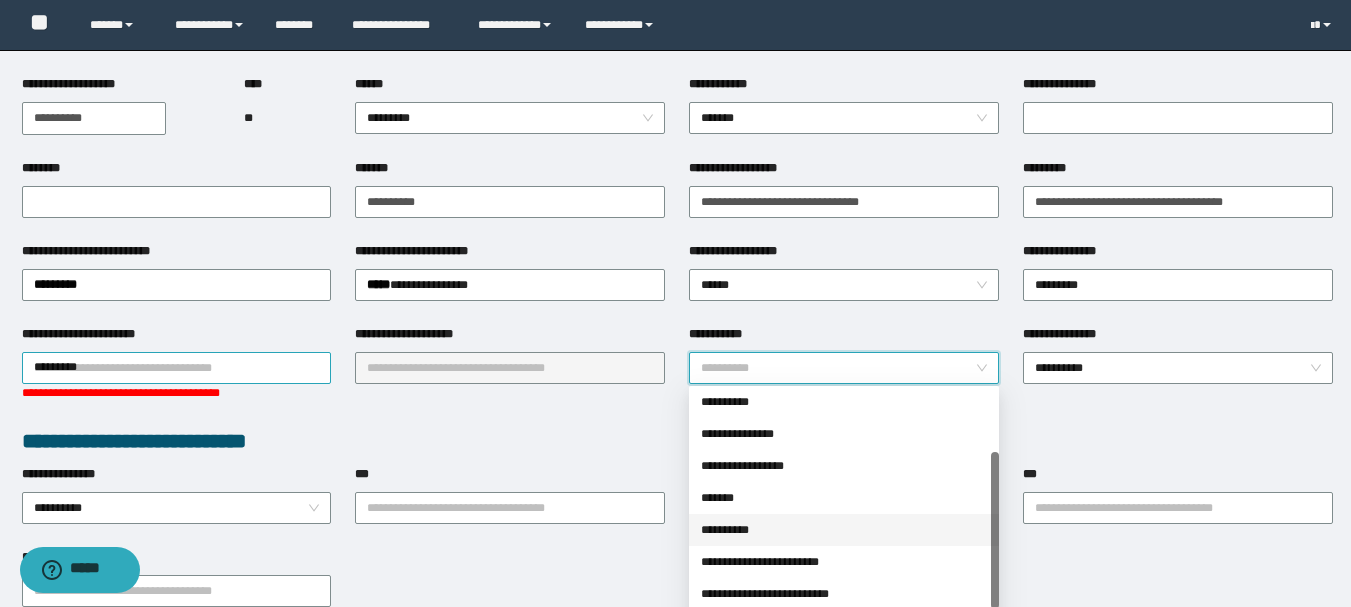 click on "**********" at bounding box center [844, 530] 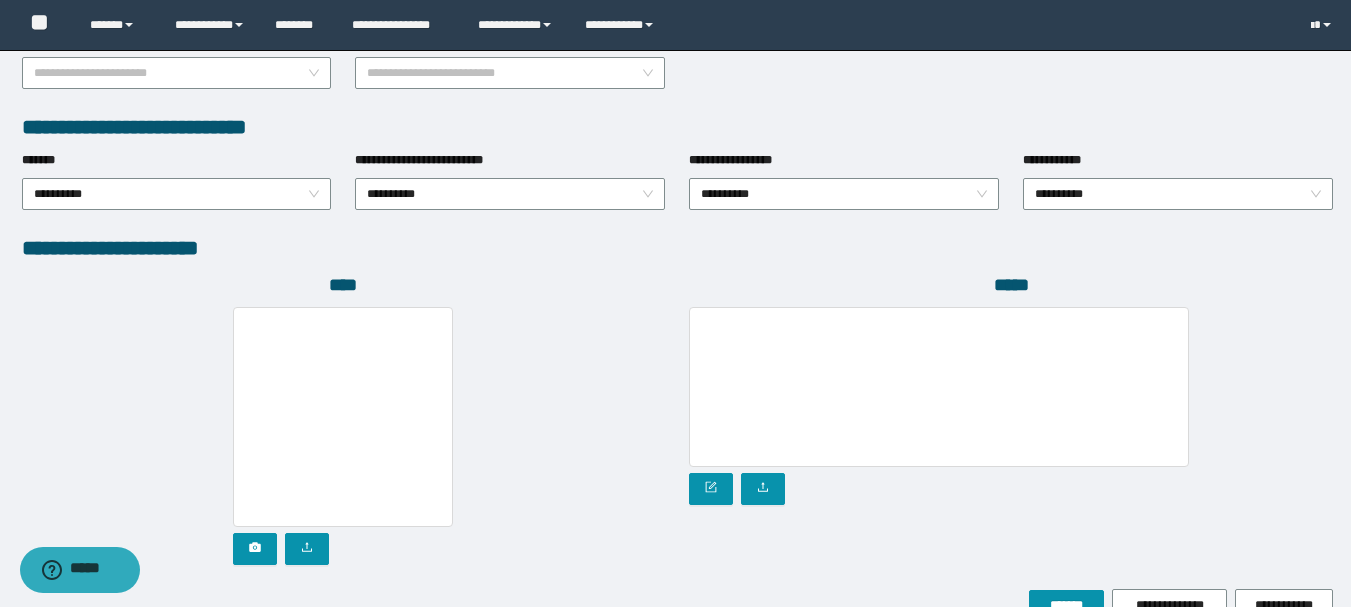 scroll, scrollTop: 1115, scrollLeft: 0, axis: vertical 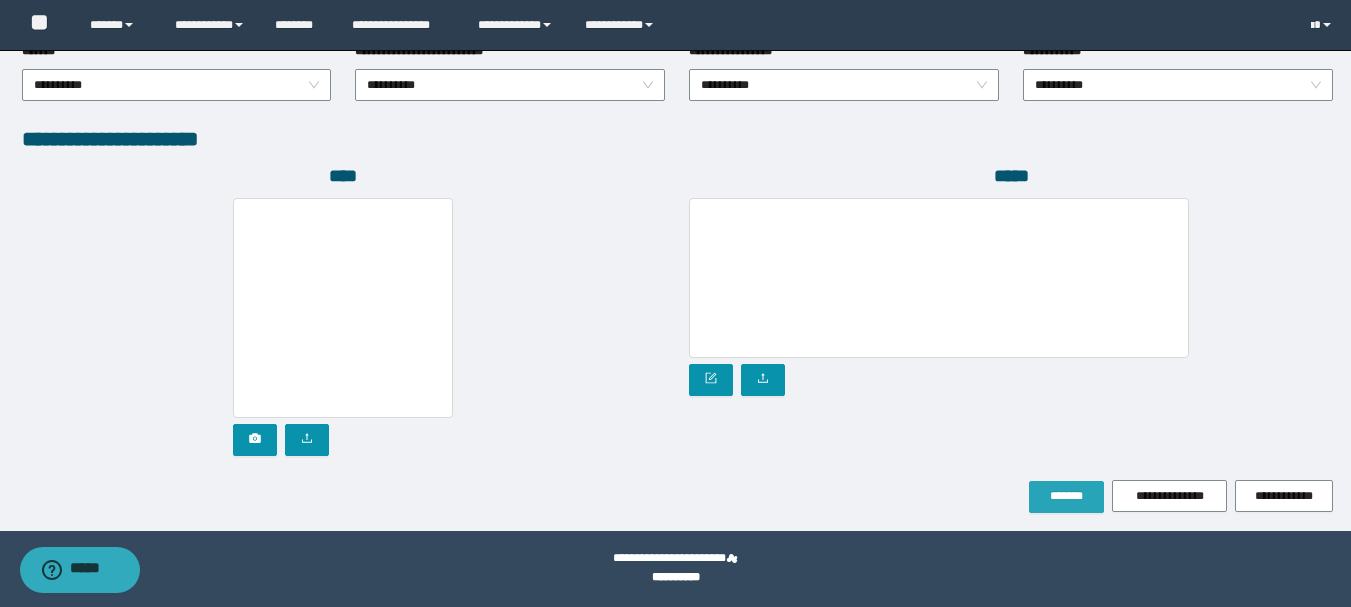 click on "*******" at bounding box center (1066, 497) 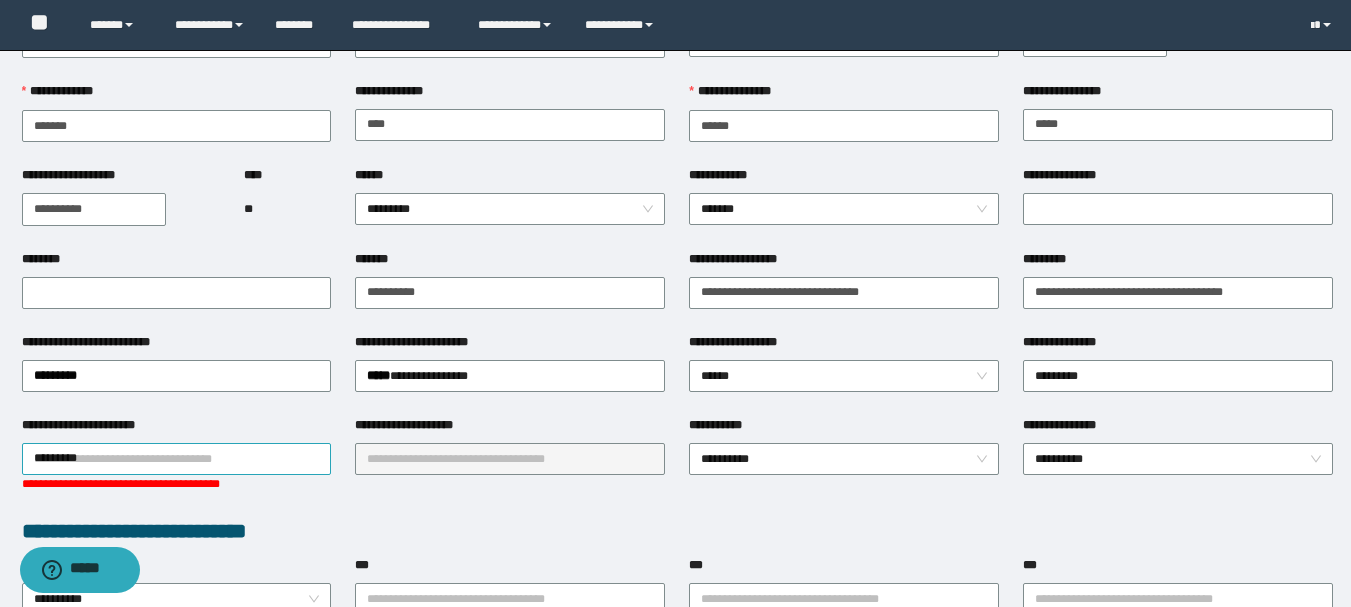 scroll, scrollTop: 0, scrollLeft: 0, axis: both 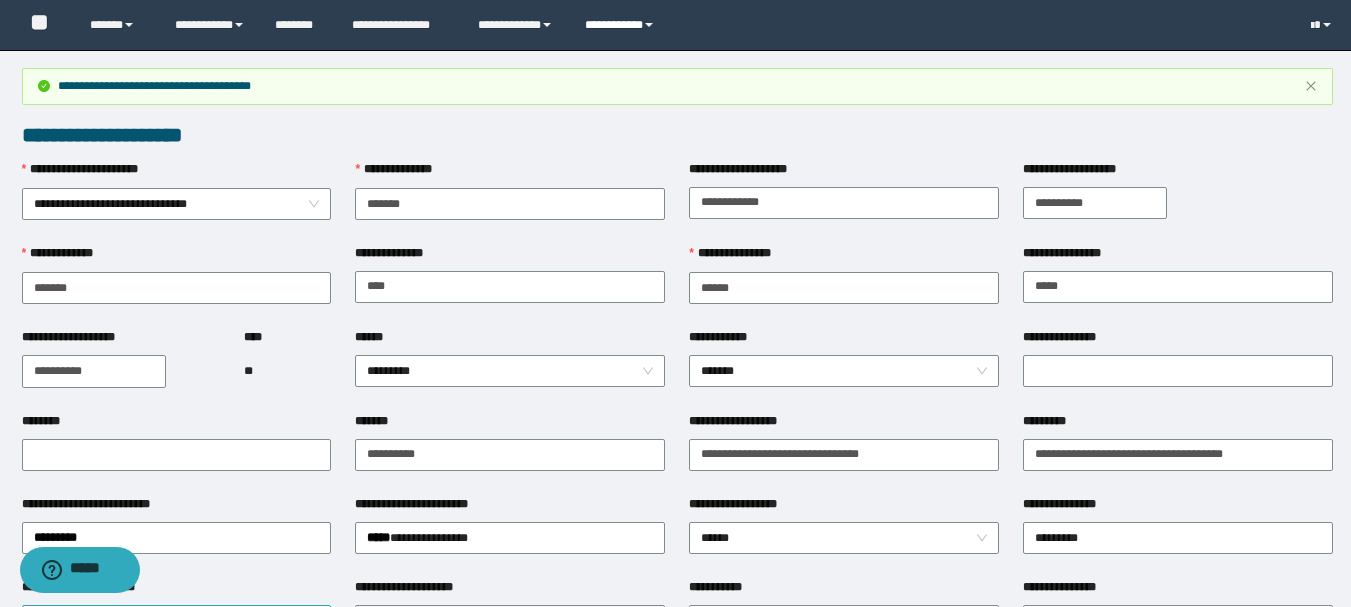 click on "**********" at bounding box center (622, 25) 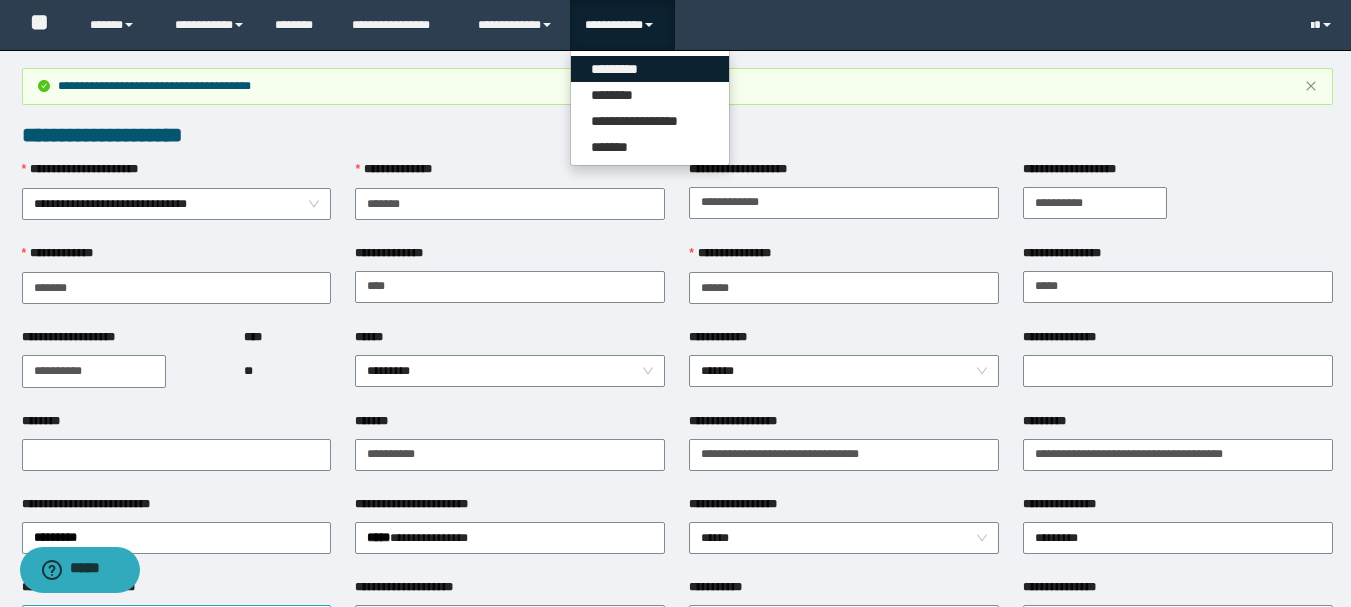click on "*********" at bounding box center [650, 69] 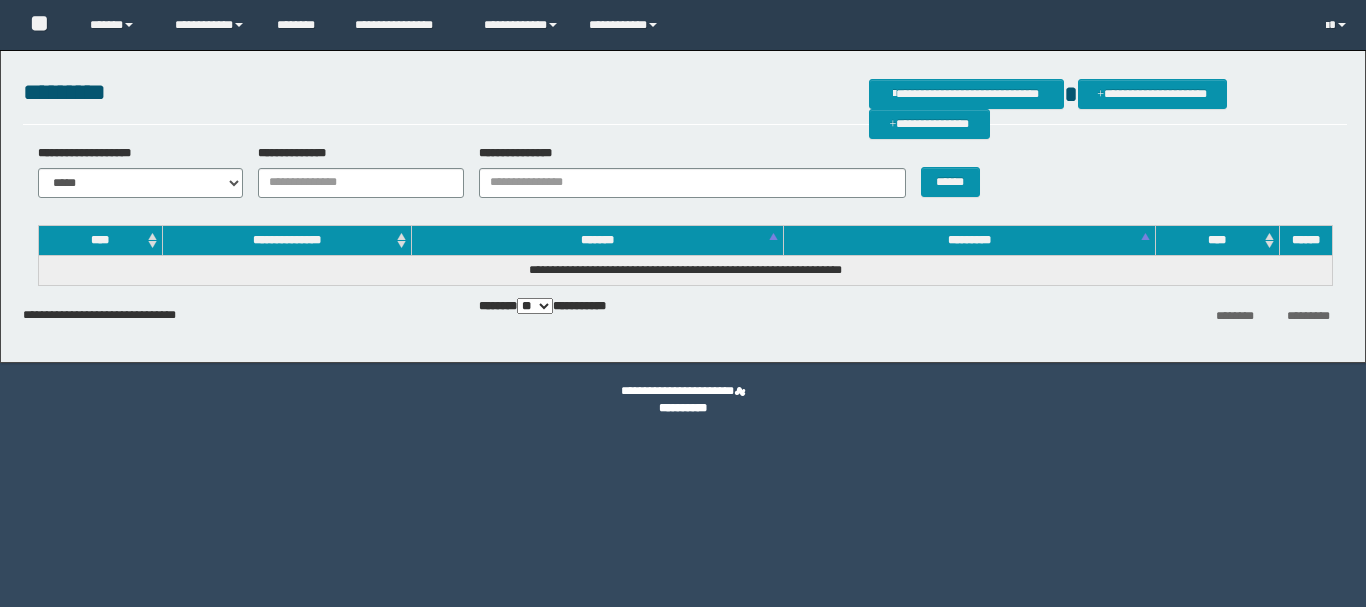 scroll, scrollTop: 0, scrollLeft: 0, axis: both 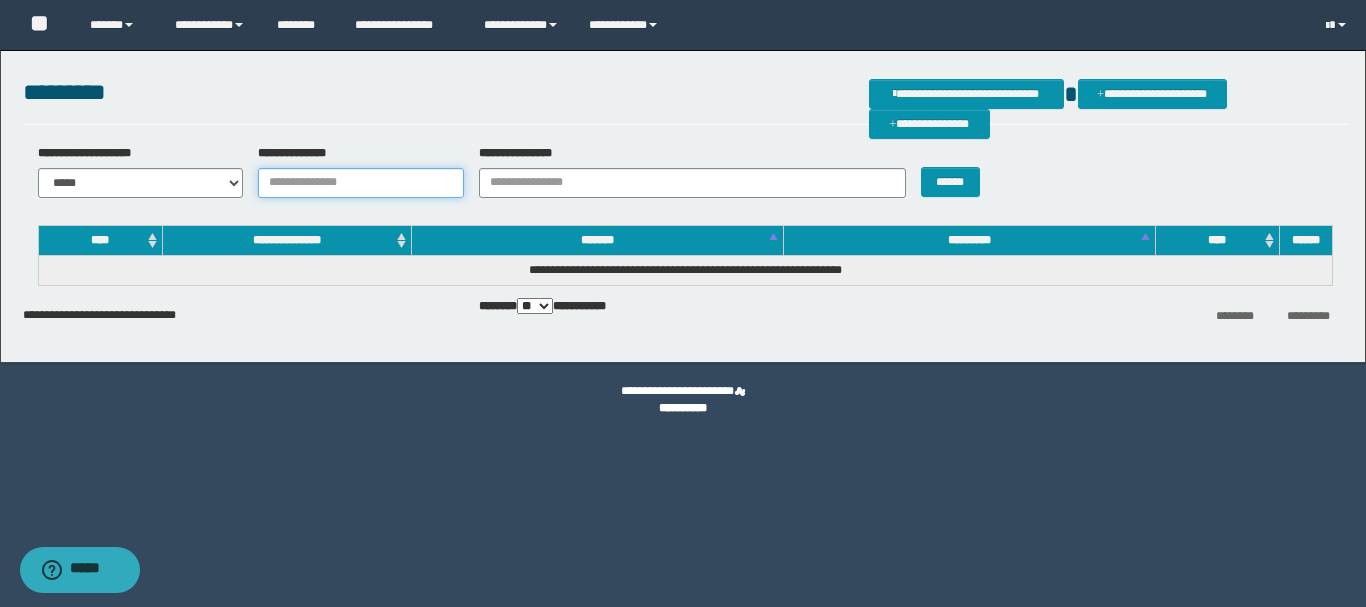 click on "**********" at bounding box center (361, 183) 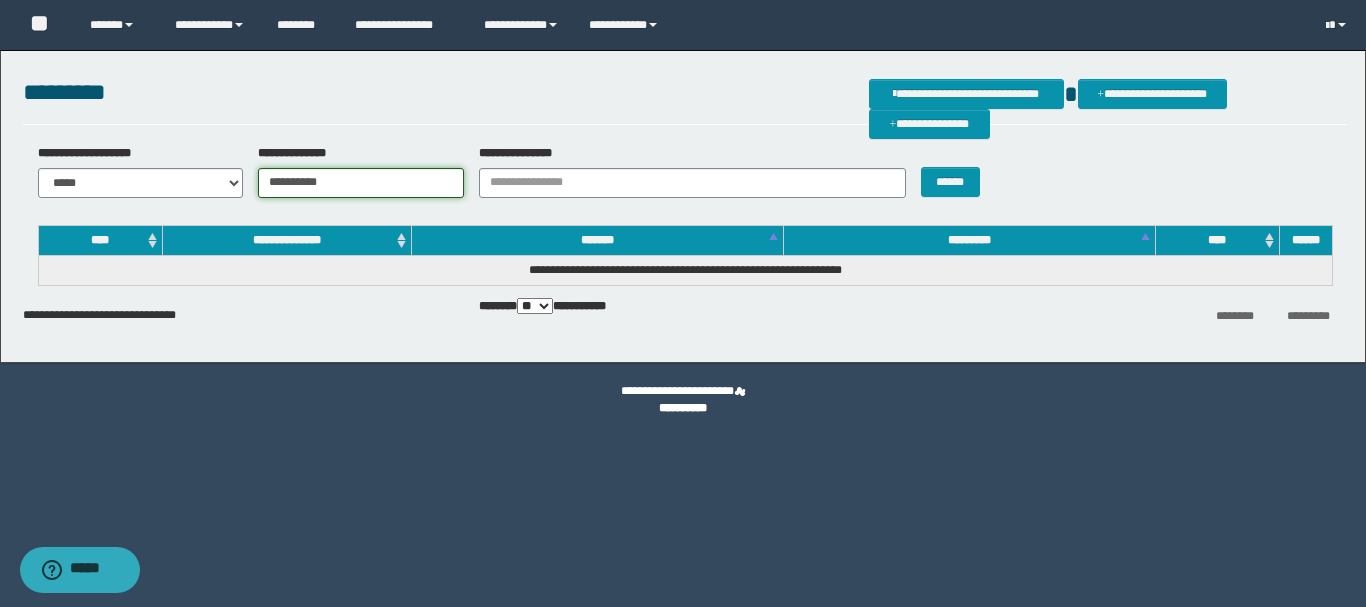 type on "**********" 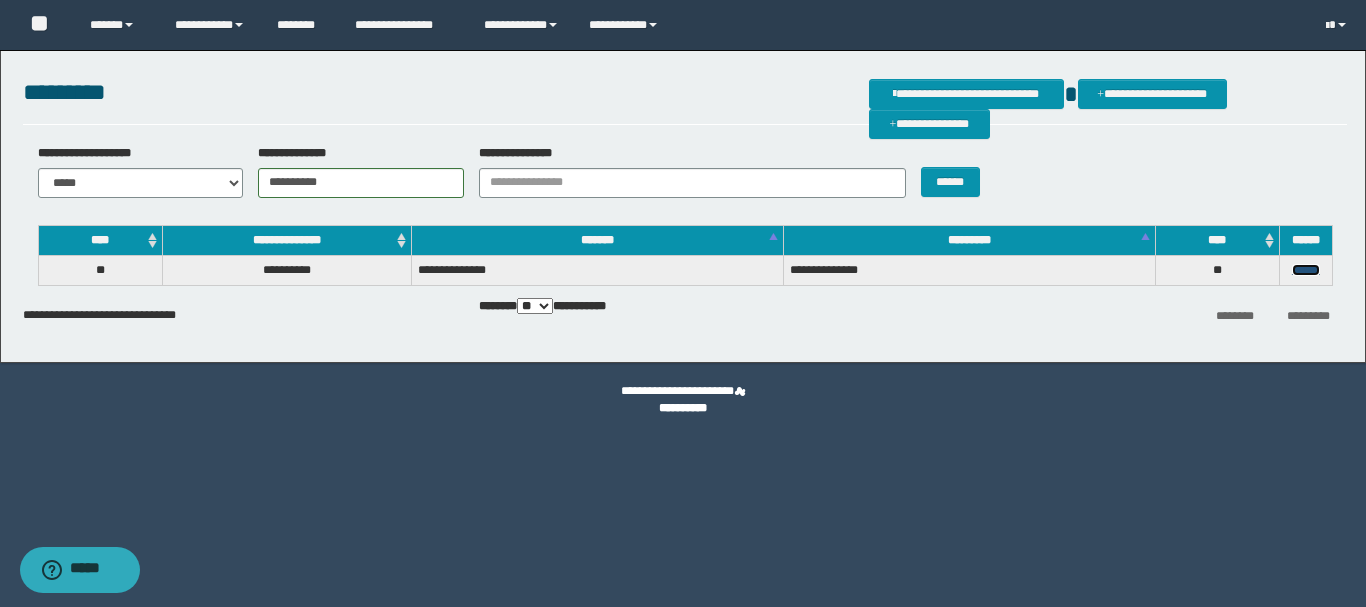 click on "******" at bounding box center [1306, 270] 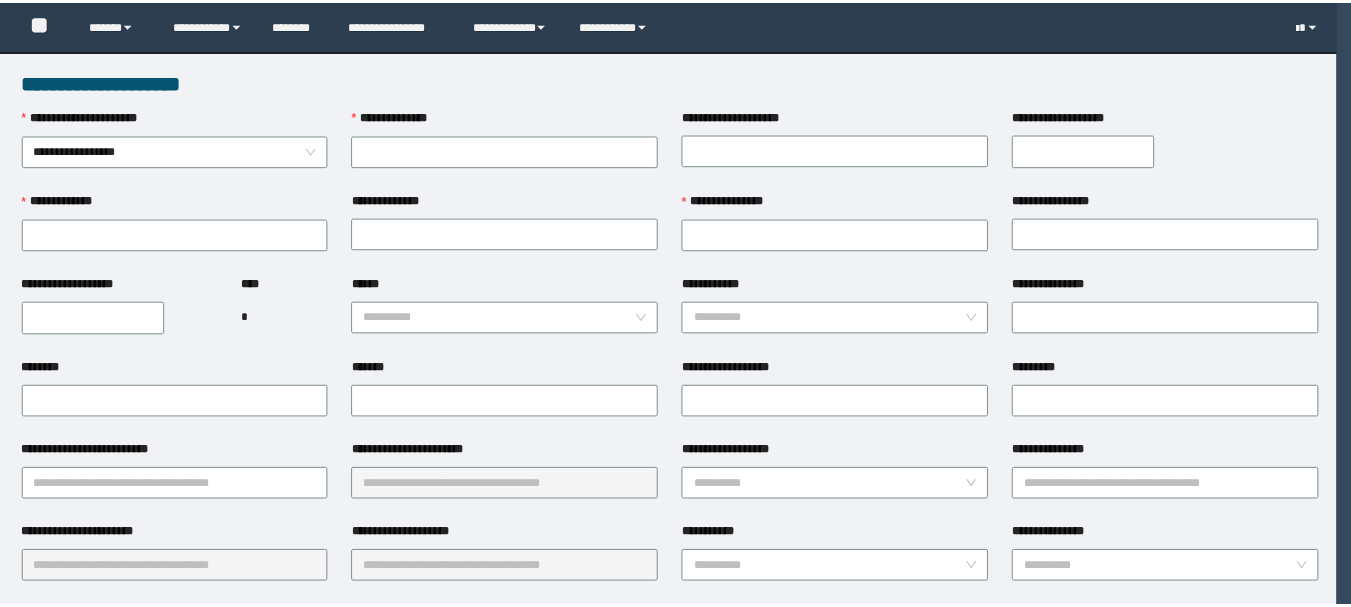 scroll, scrollTop: 0, scrollLeft: 0, axis: both 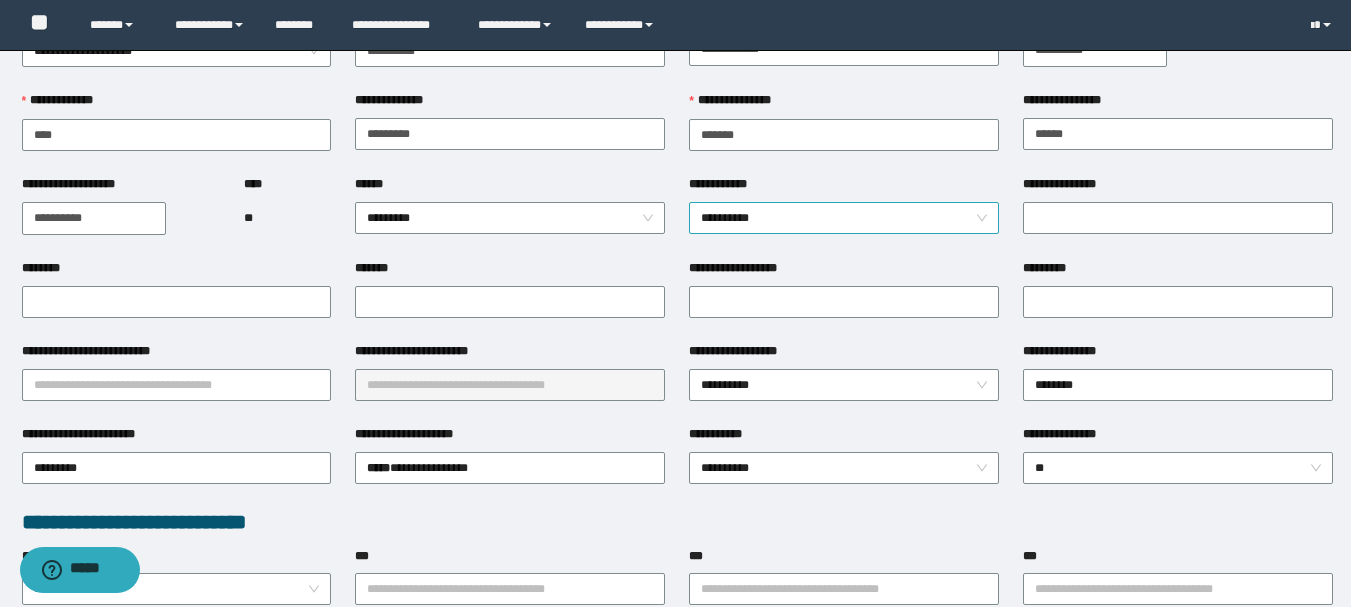 click on "**********" at bounding box center [844, 218] 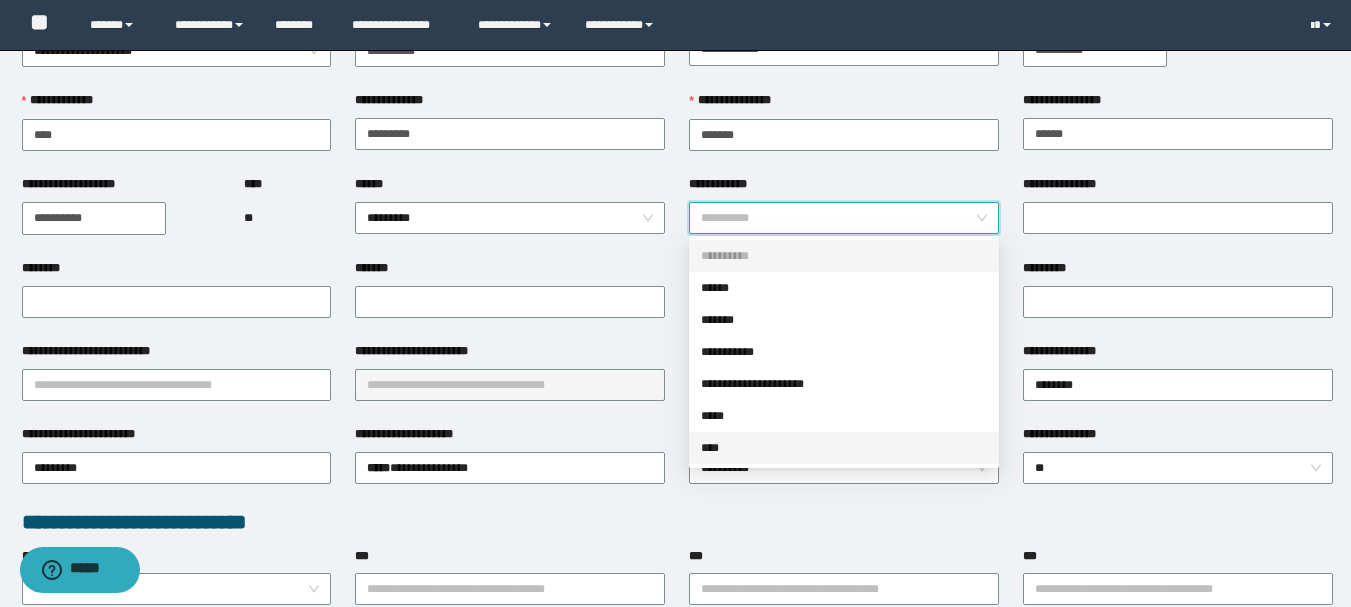 click on "****" at bounding box center [844, 448] 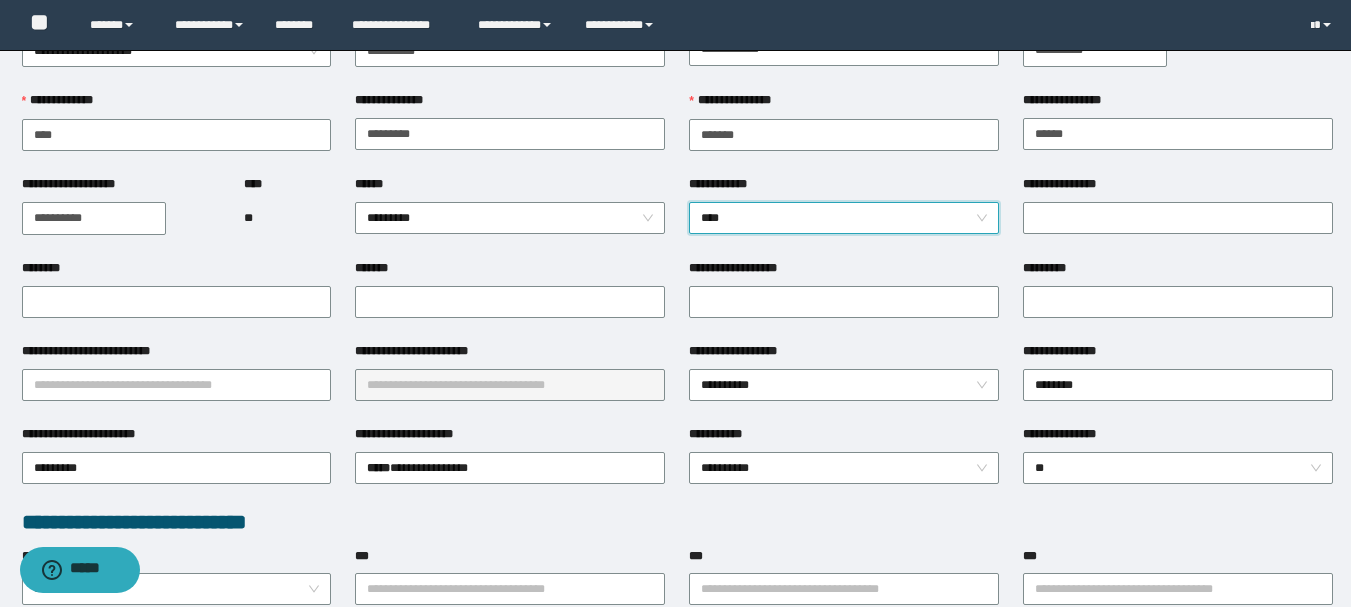 click on "*******" at bounding box center (510, 272) 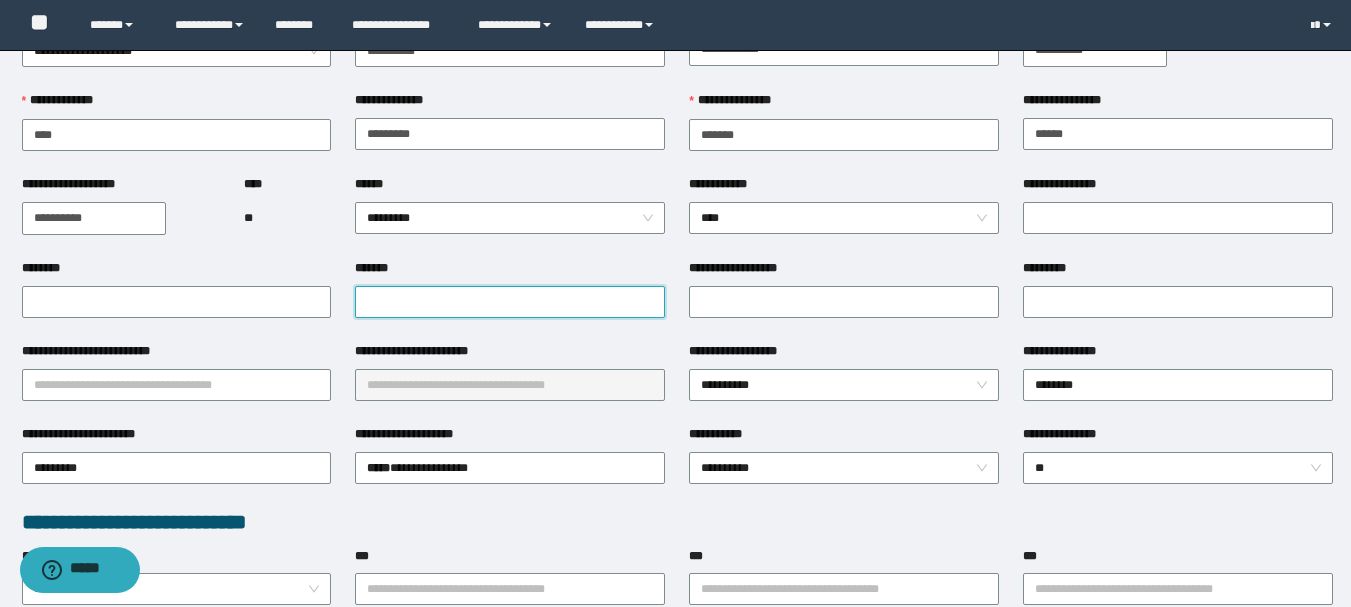 click on "*******" at bounding box center [510, 302] 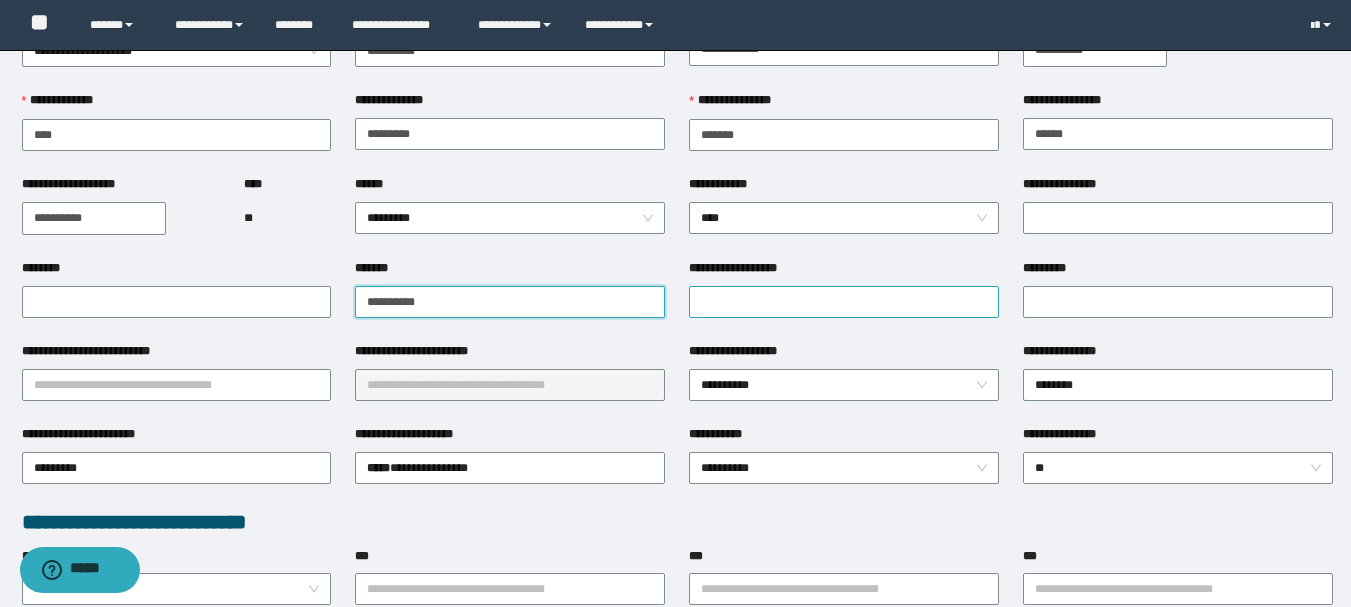 type on "**********" 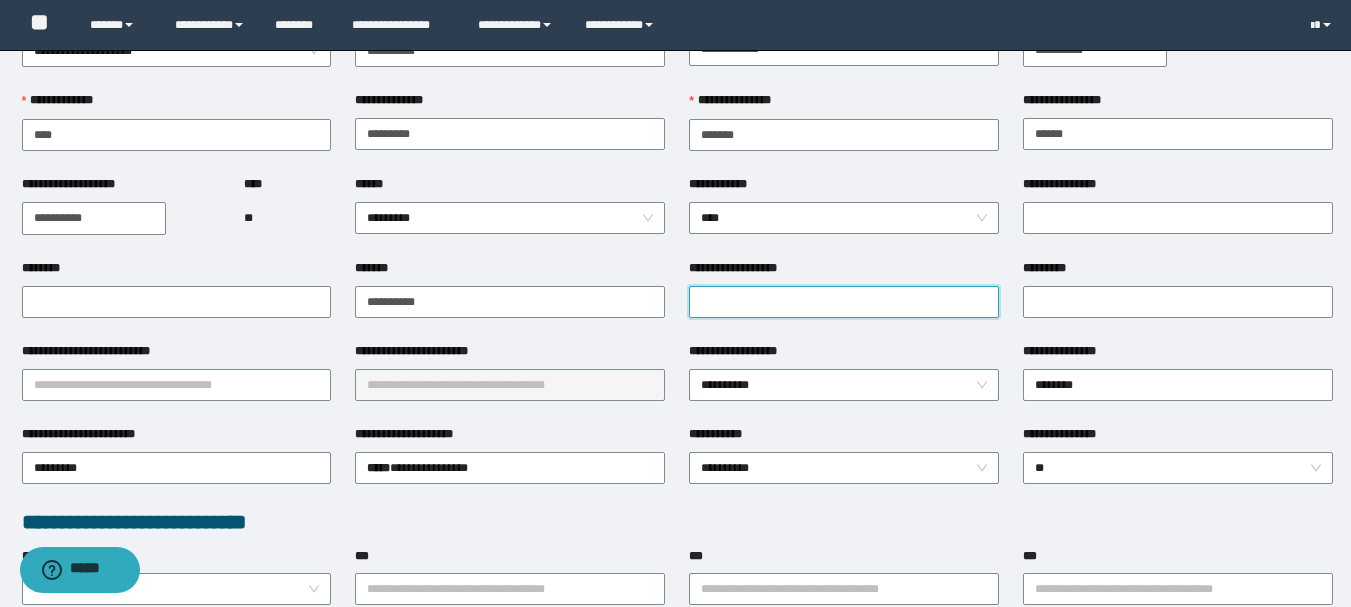 click on "**********" at bounding box center [844, 302] 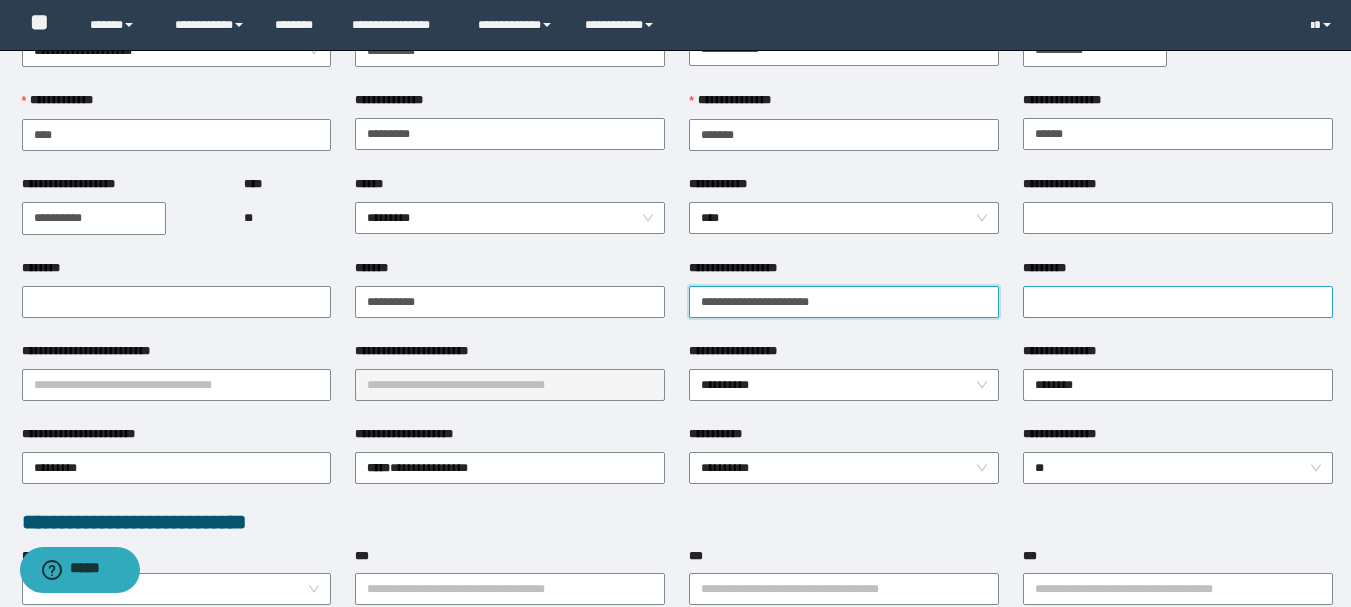 type on "**********" 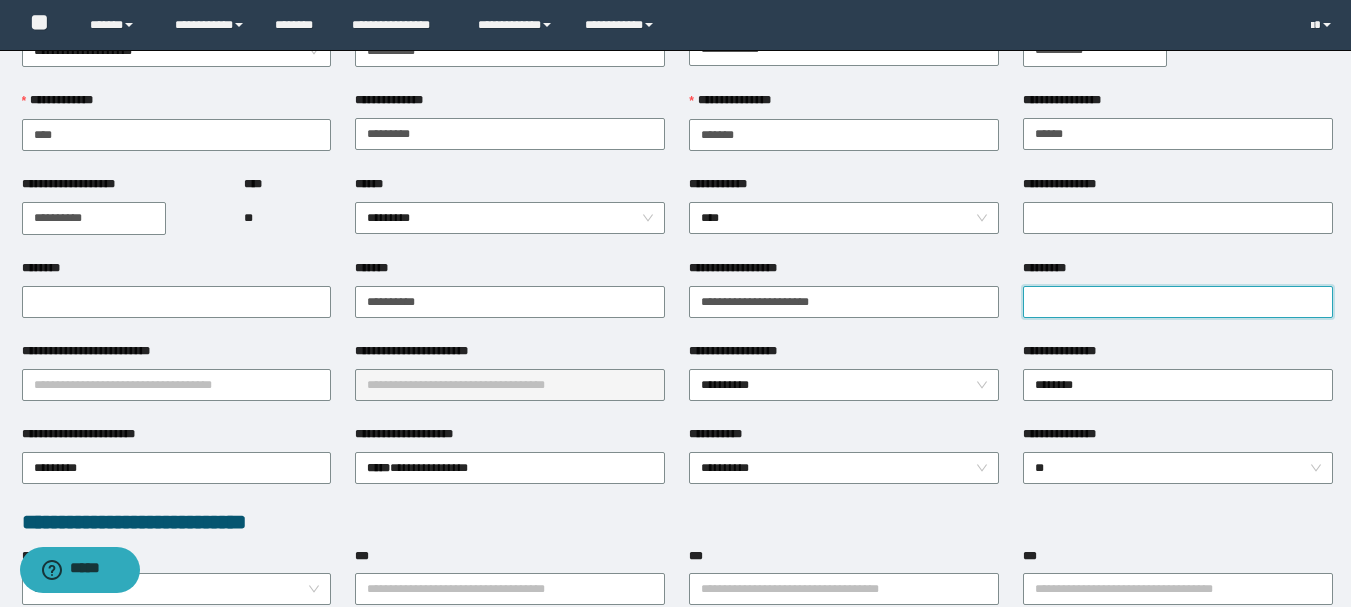 click on "*********" at bounding box center (1178, 302) 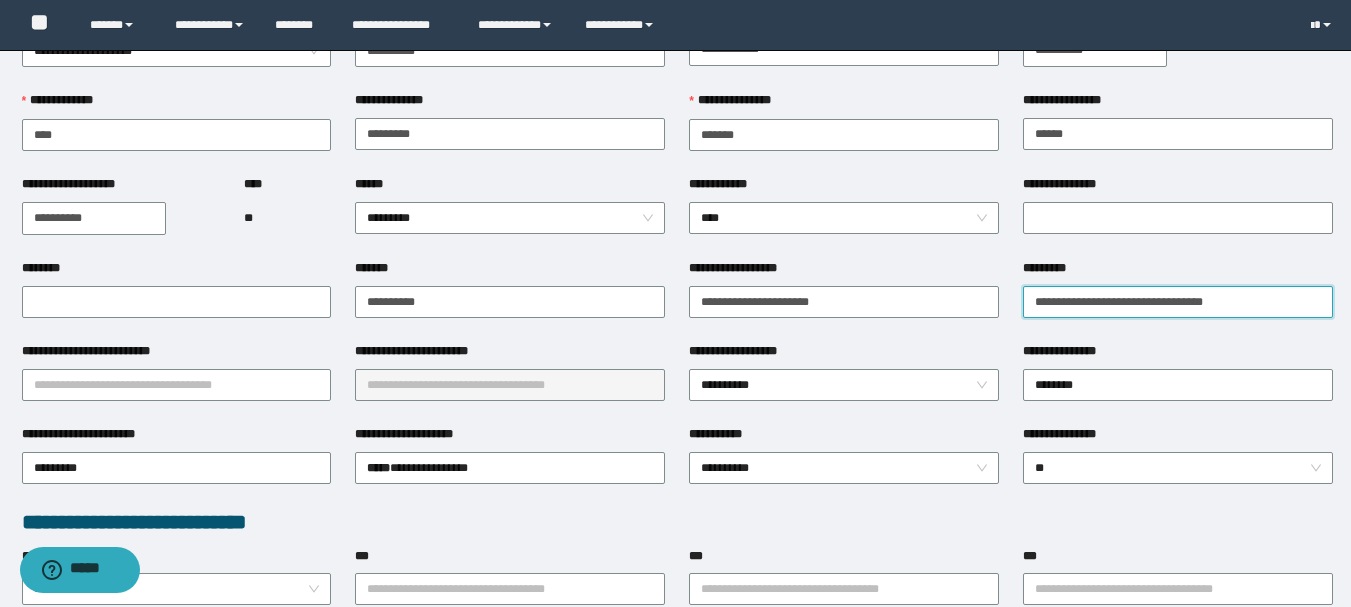 type on "**********" 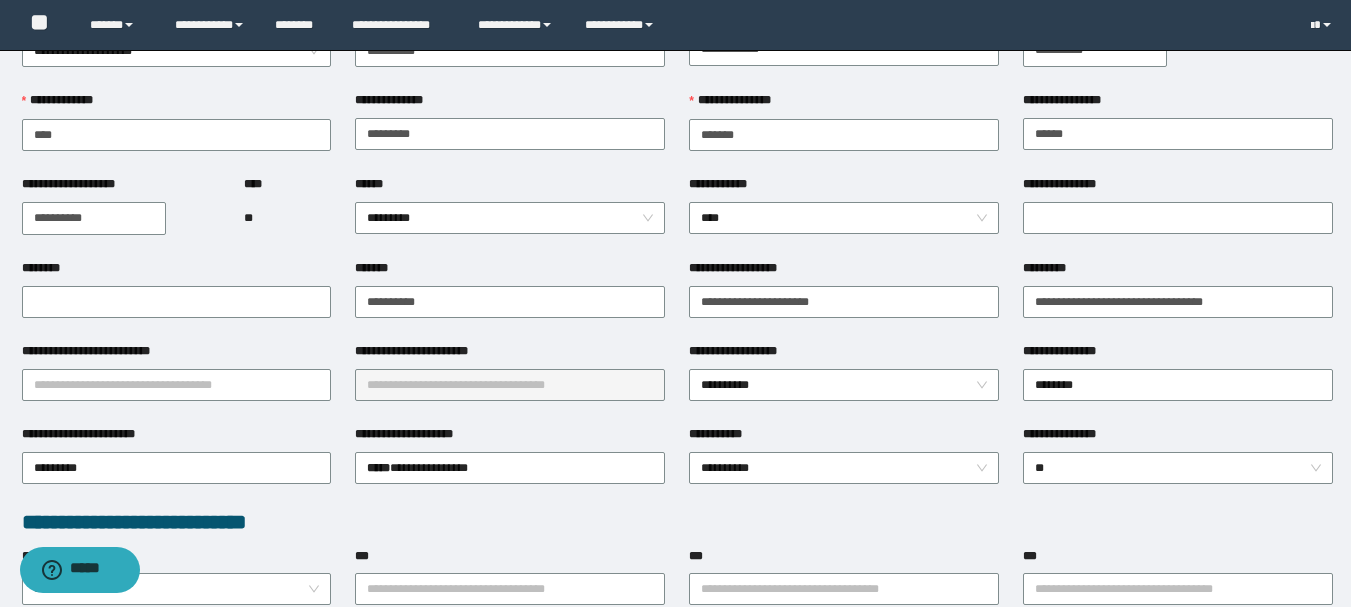 click on "**********" at bounding box center [177, 383] 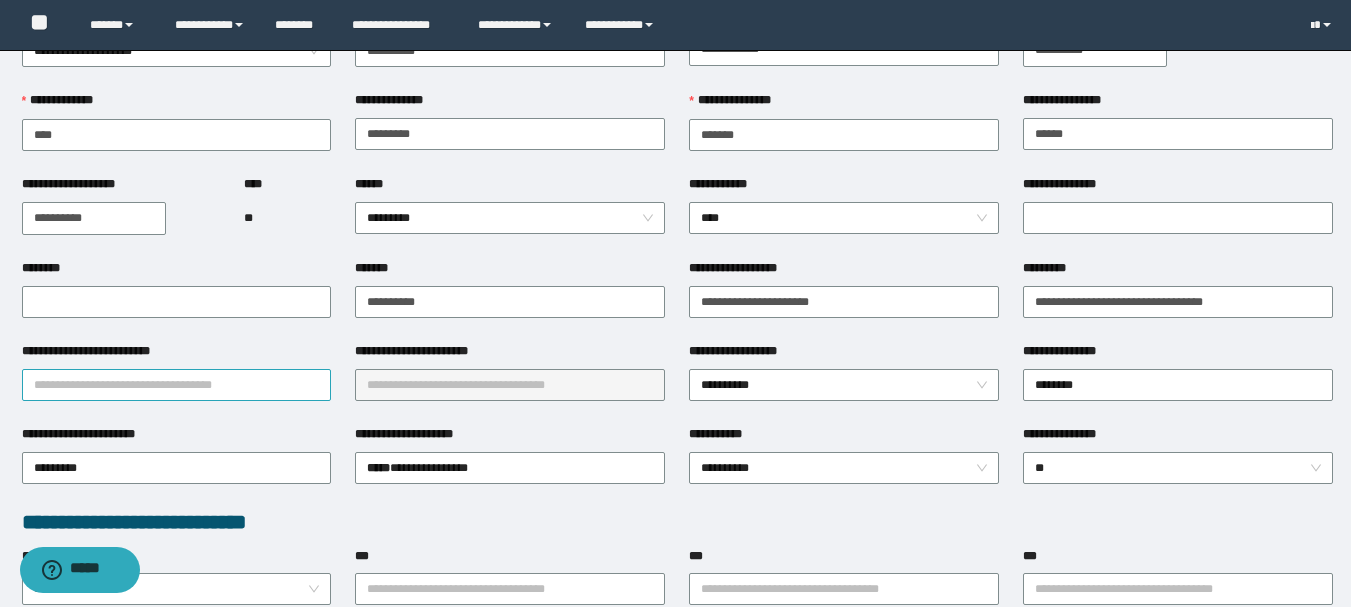 click on "**********" at bounding box center [177, 385] 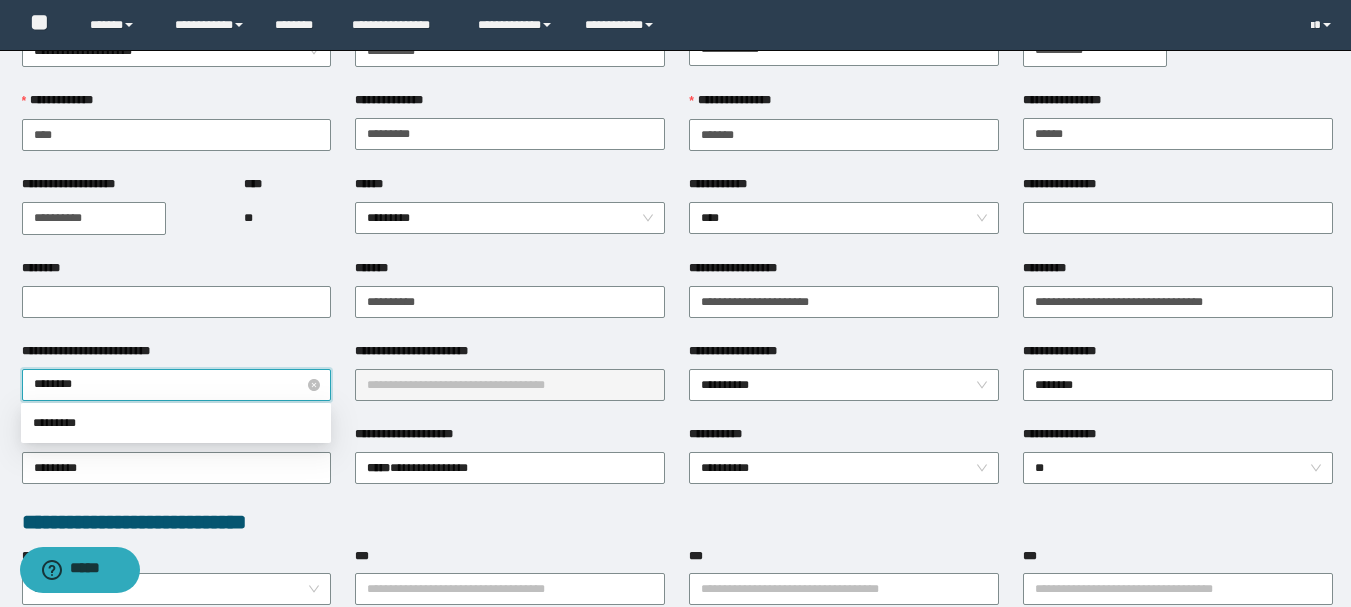 type on "*********" 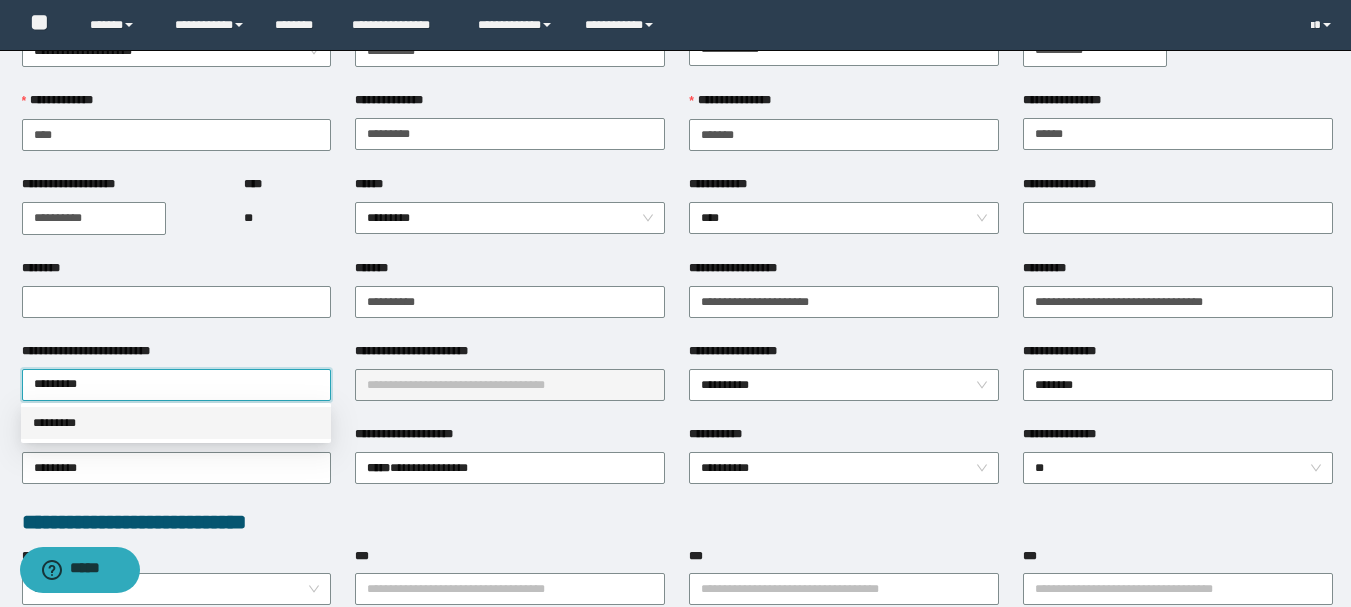 click on "*********" at bounding box center (176, 423) 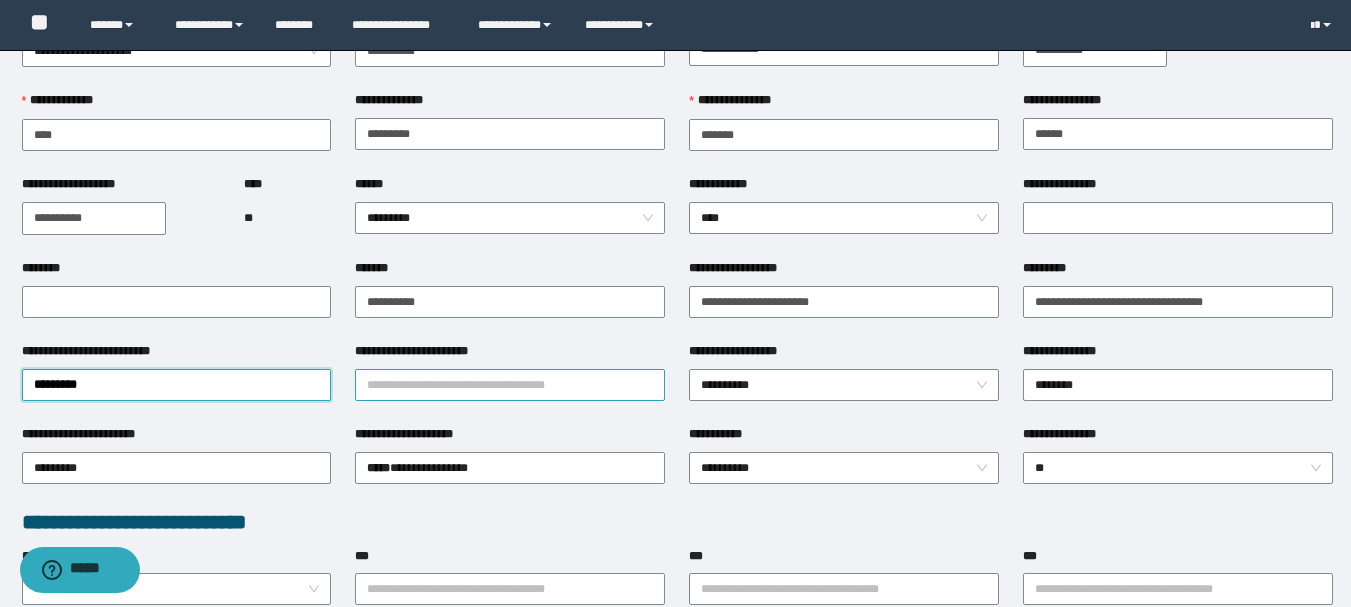 click on "**********" at bounding box center (510, 385) 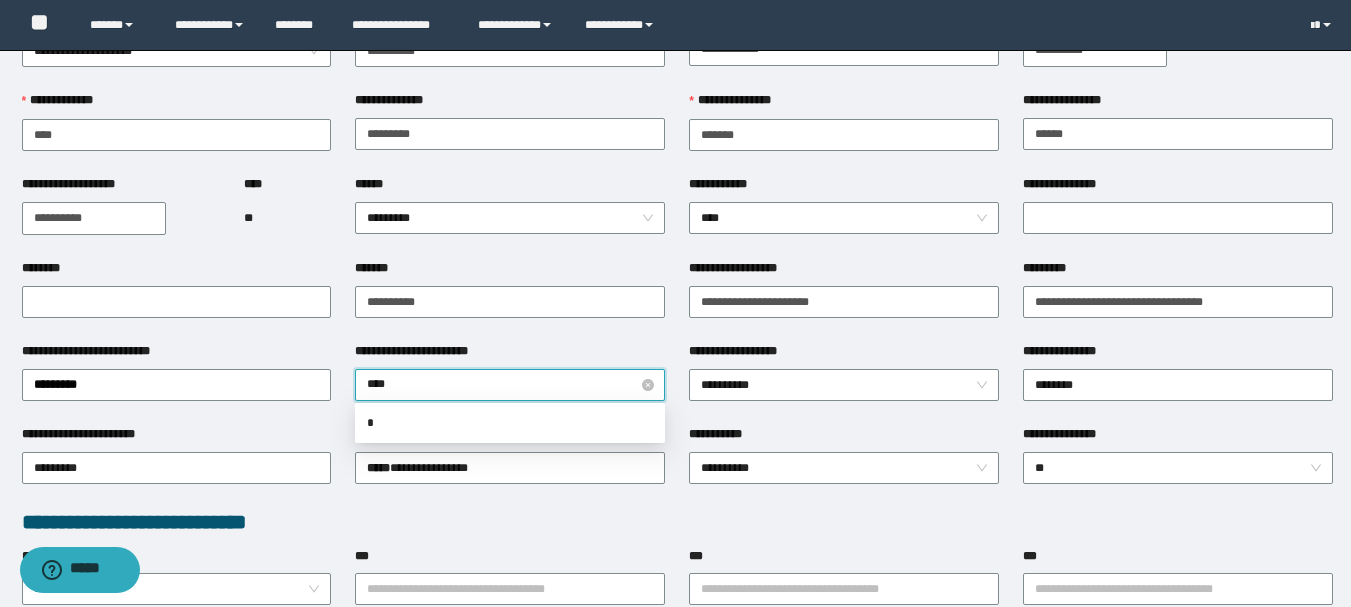 type on "*****" 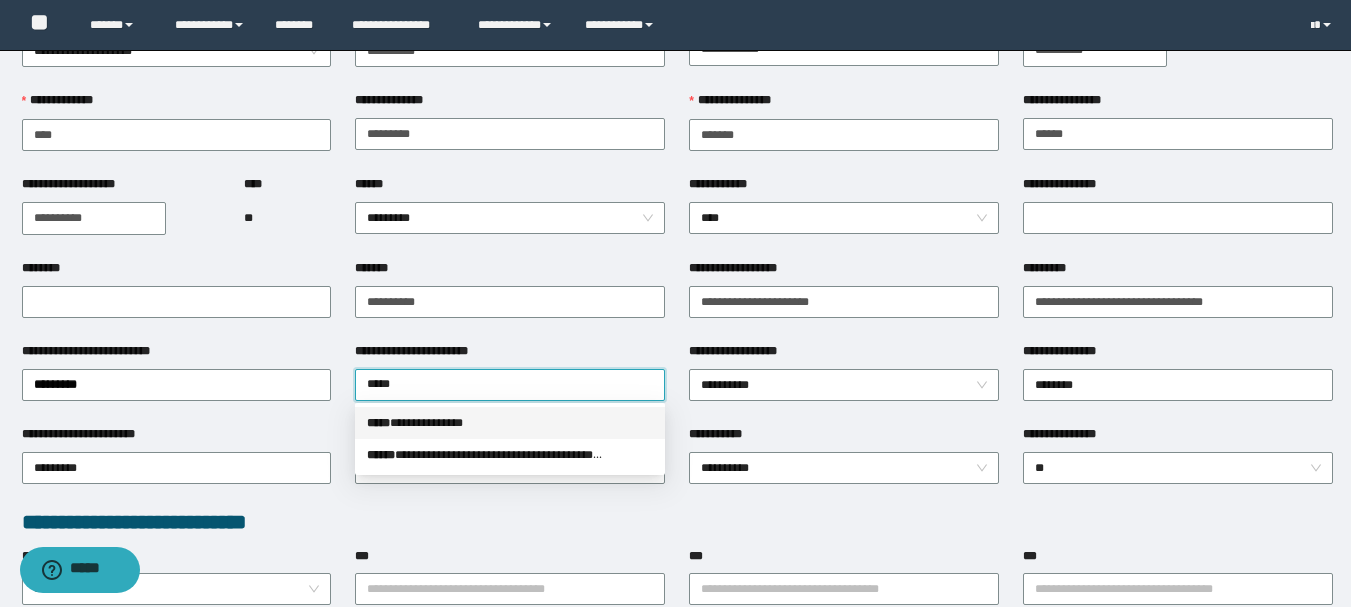 click on "**********" at bounding box center [510, 423] 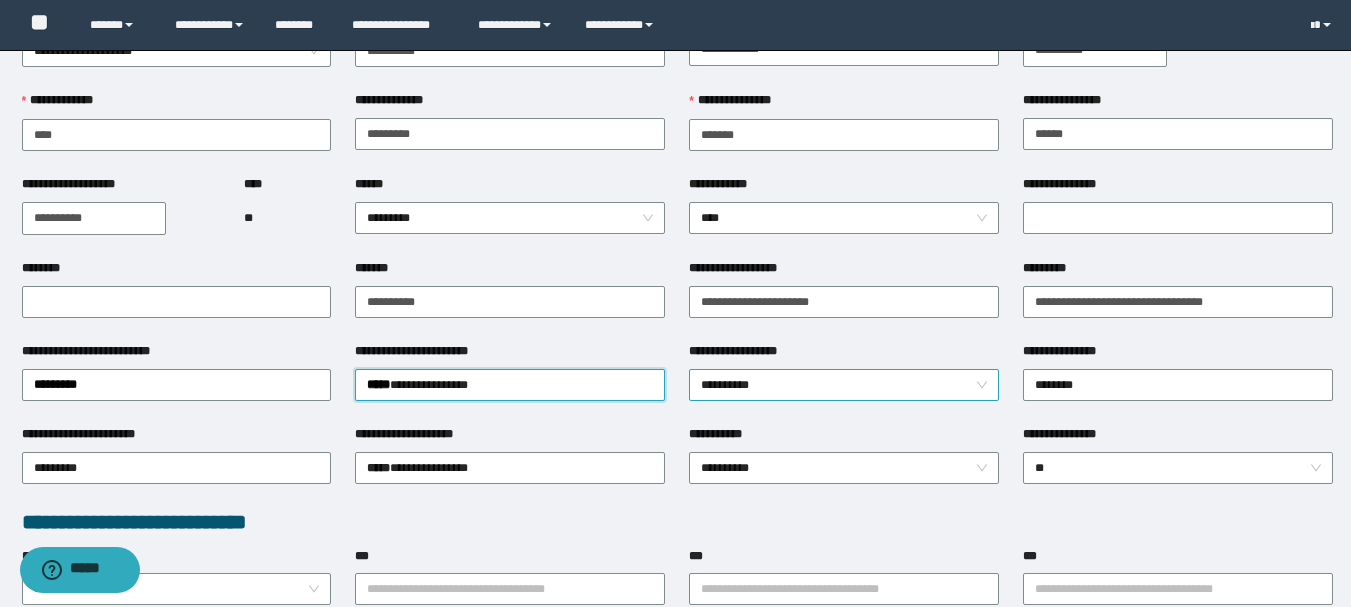 click on "**********" at bounding box center [844, 385] 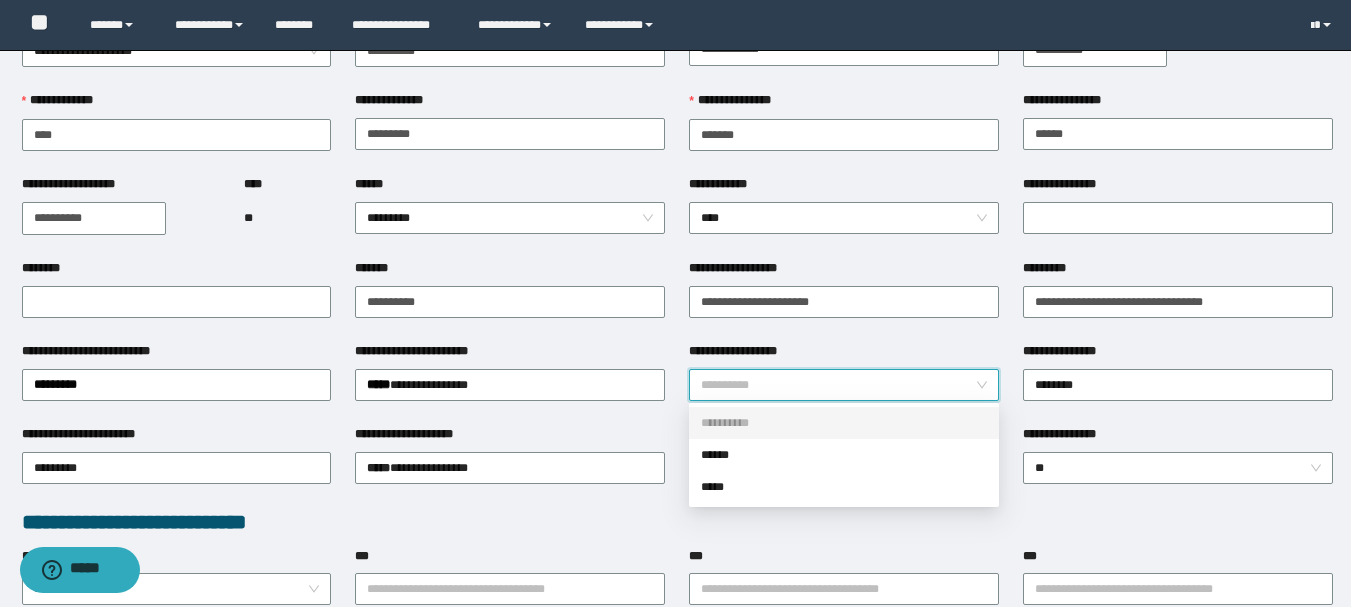 click on "******" at bounding box center (844, 455) 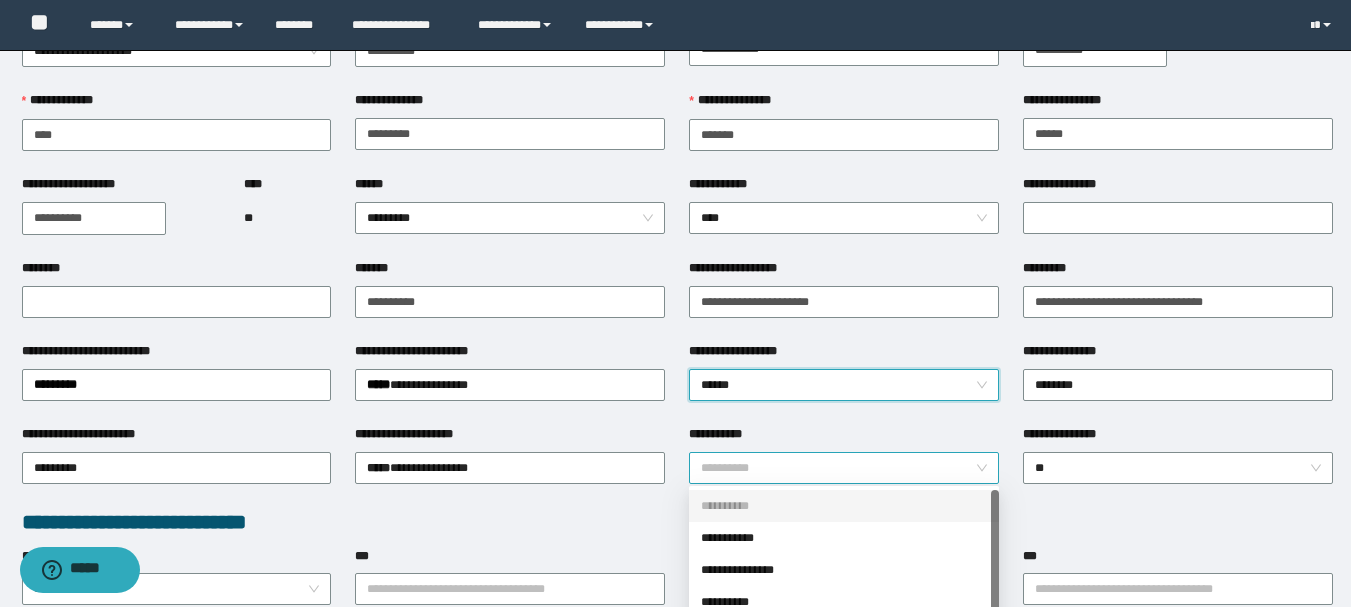click on "**********" at bounding box center [844, 468] 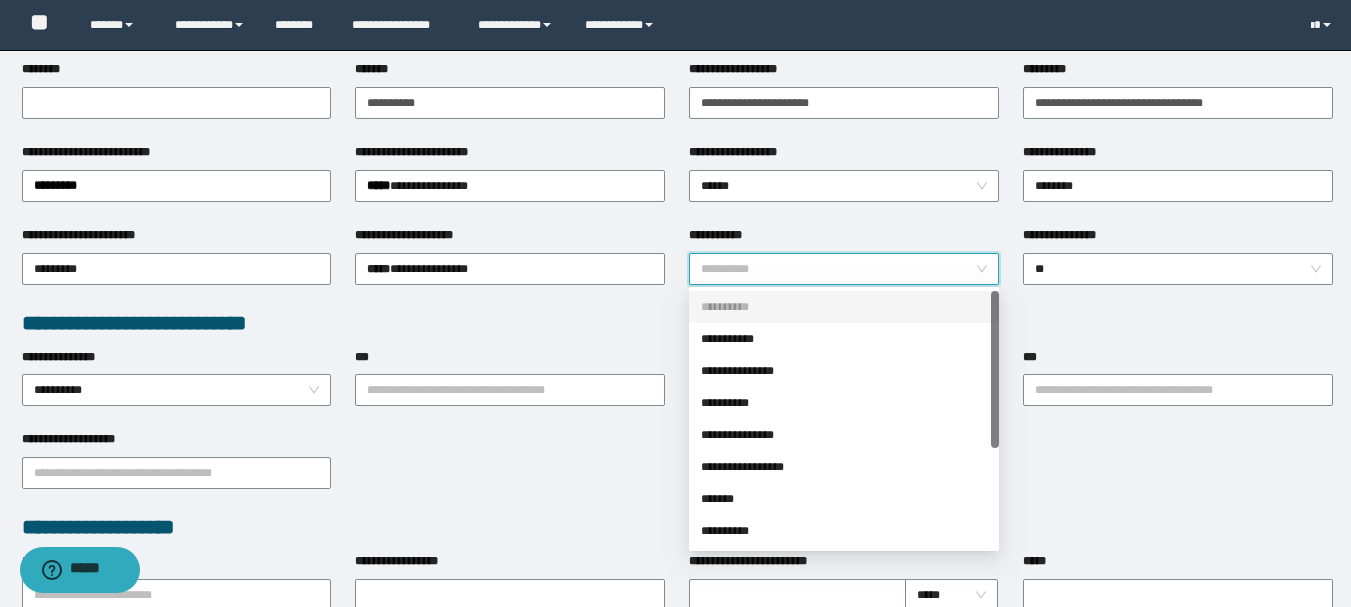 scroll, scrollTop: 300, scrollLeft: 0, axis: vertical 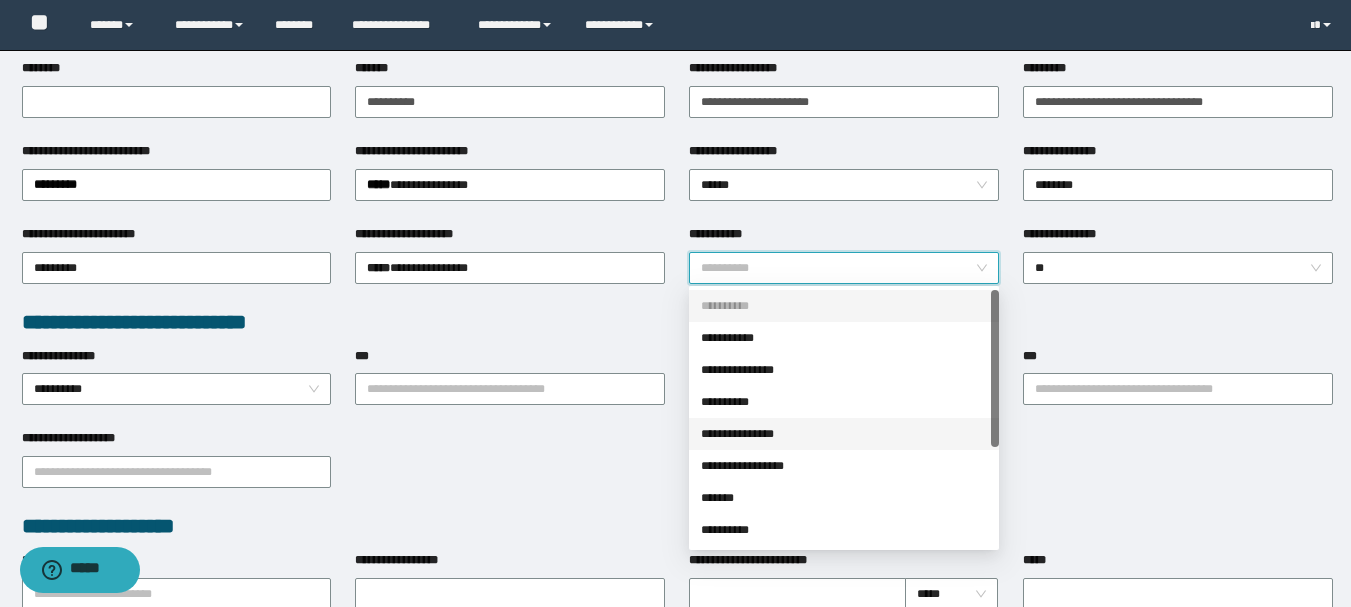 click on "**********" at bounding box center (844, 434) 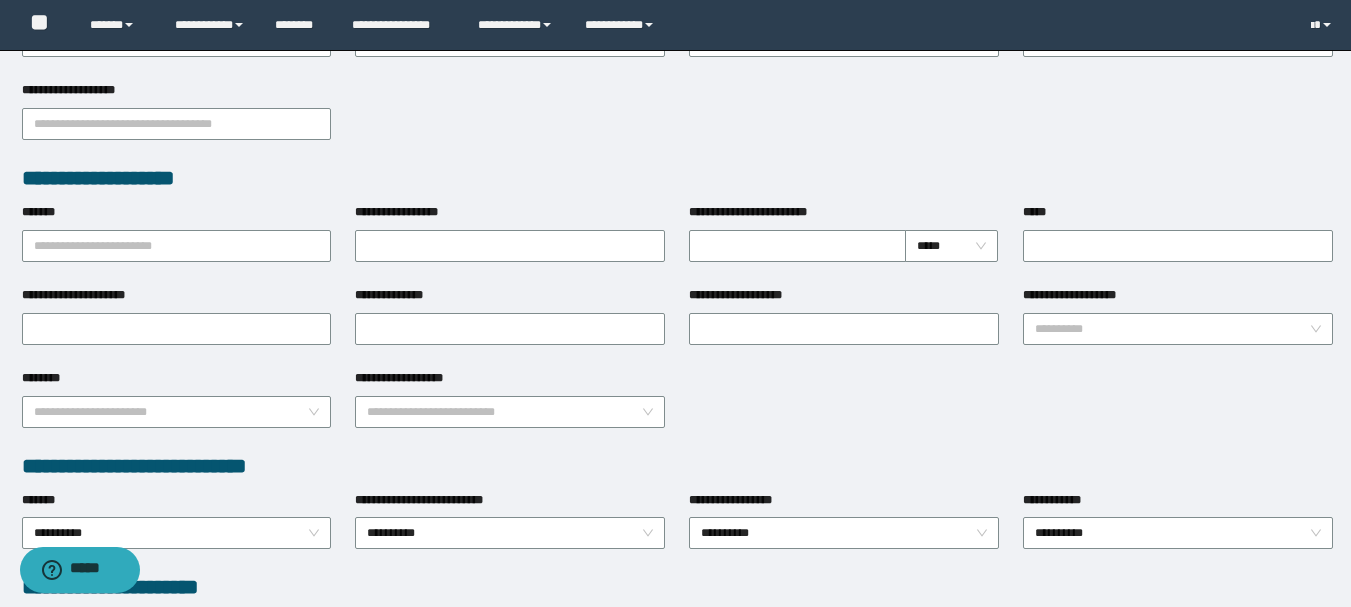 scroll, scrollTop: 1096, scrollLeft: 0, axis: vertical 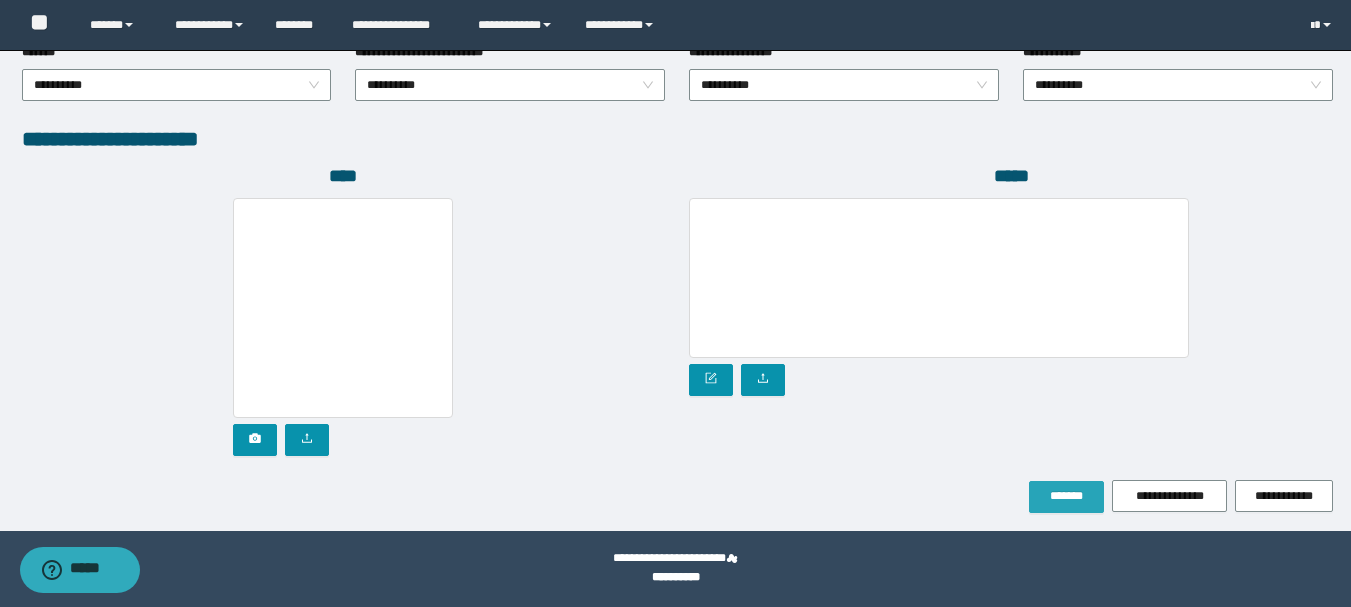 click on "*******" at bounding box center [1066, 496] 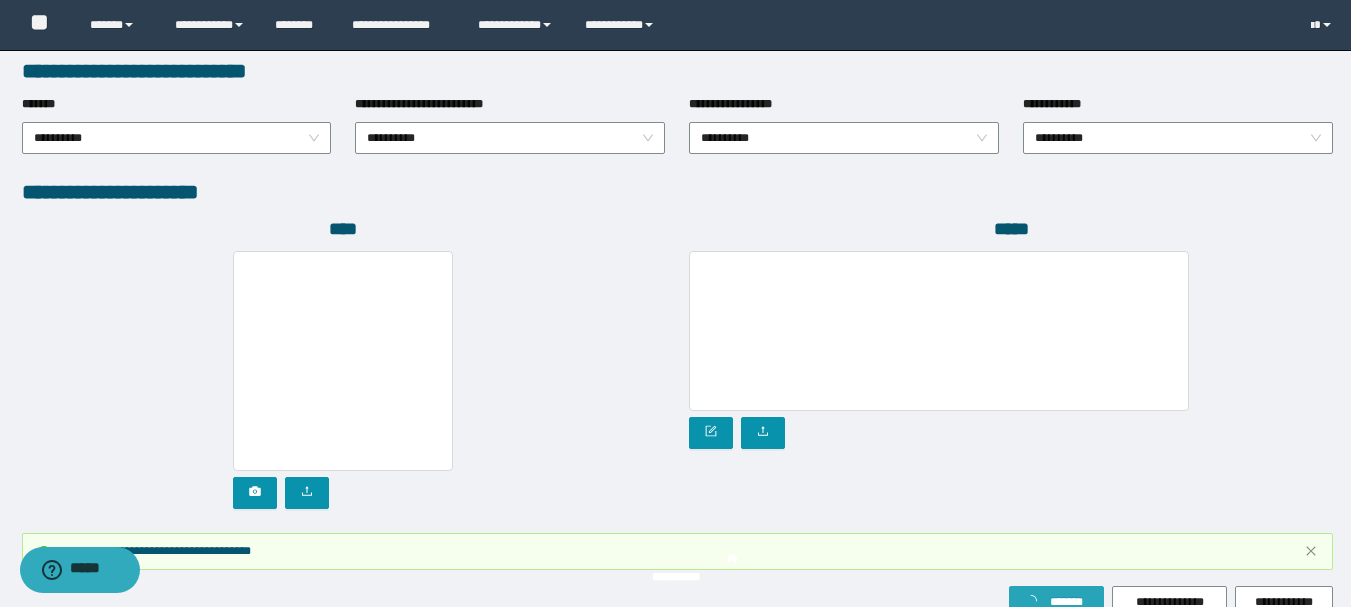 scroll, scrollTop: 1149, scrollLeft: 0, axis: vertical 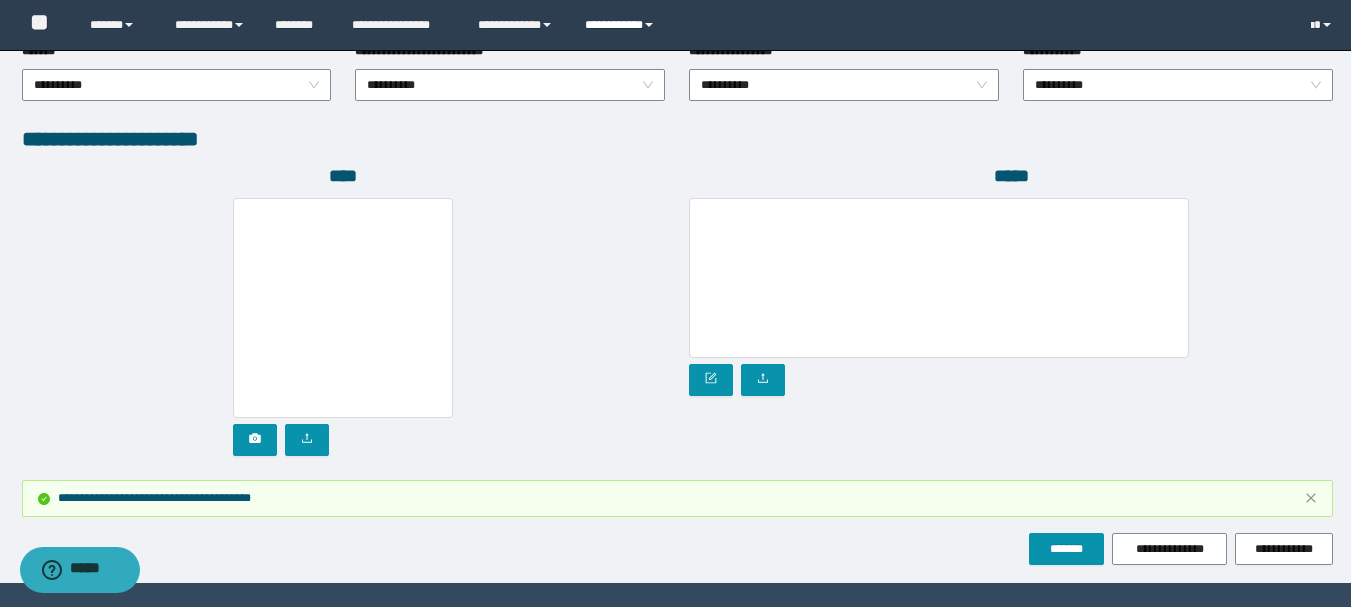 click on "**********" at bounding box center (622, 25) 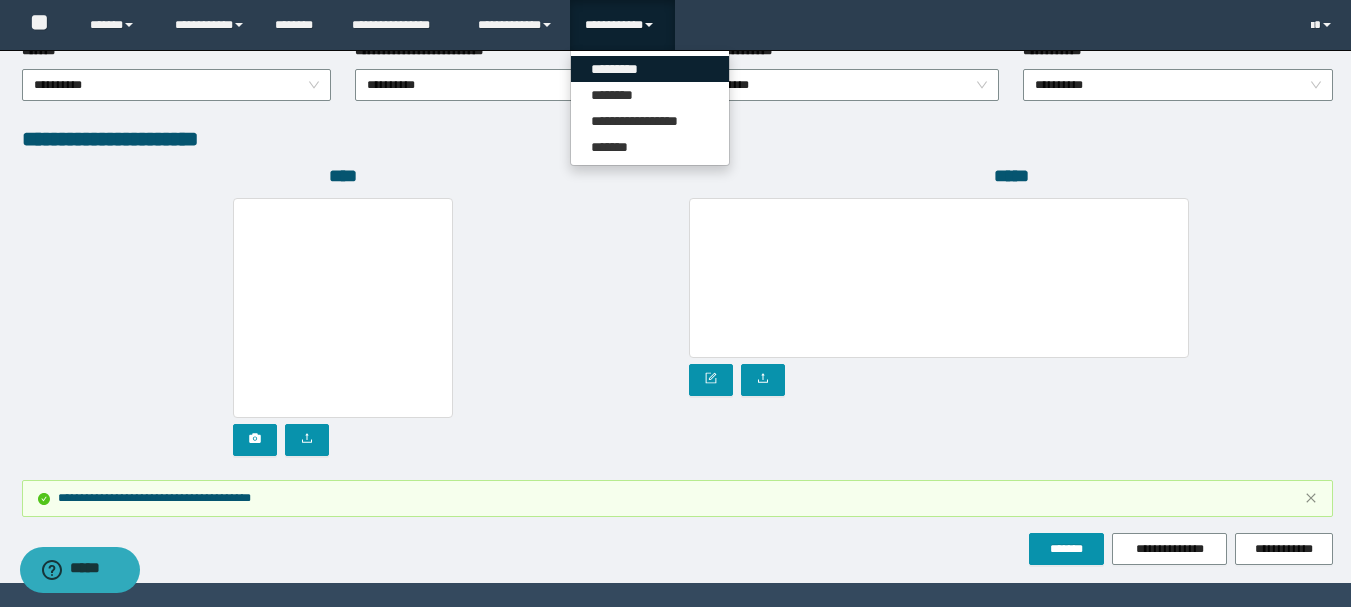 click on "*********" at bounding box center [650, 69] 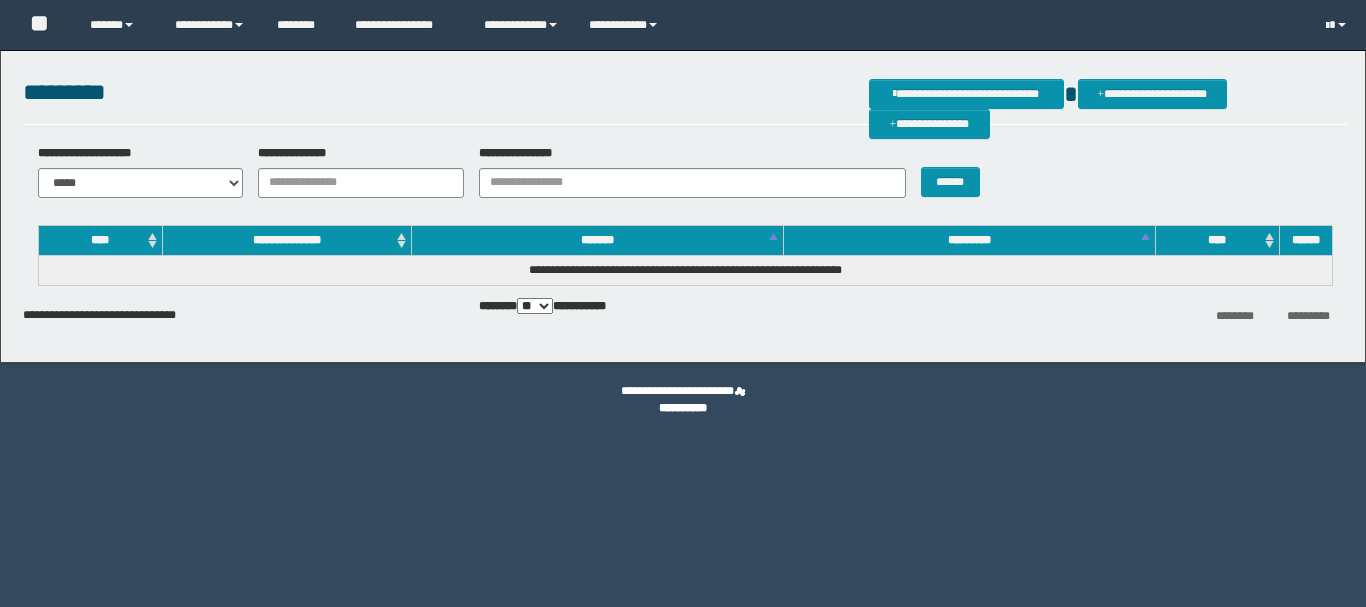 scroll, scrollTop: 0, scrollLeft: 0, axis: both 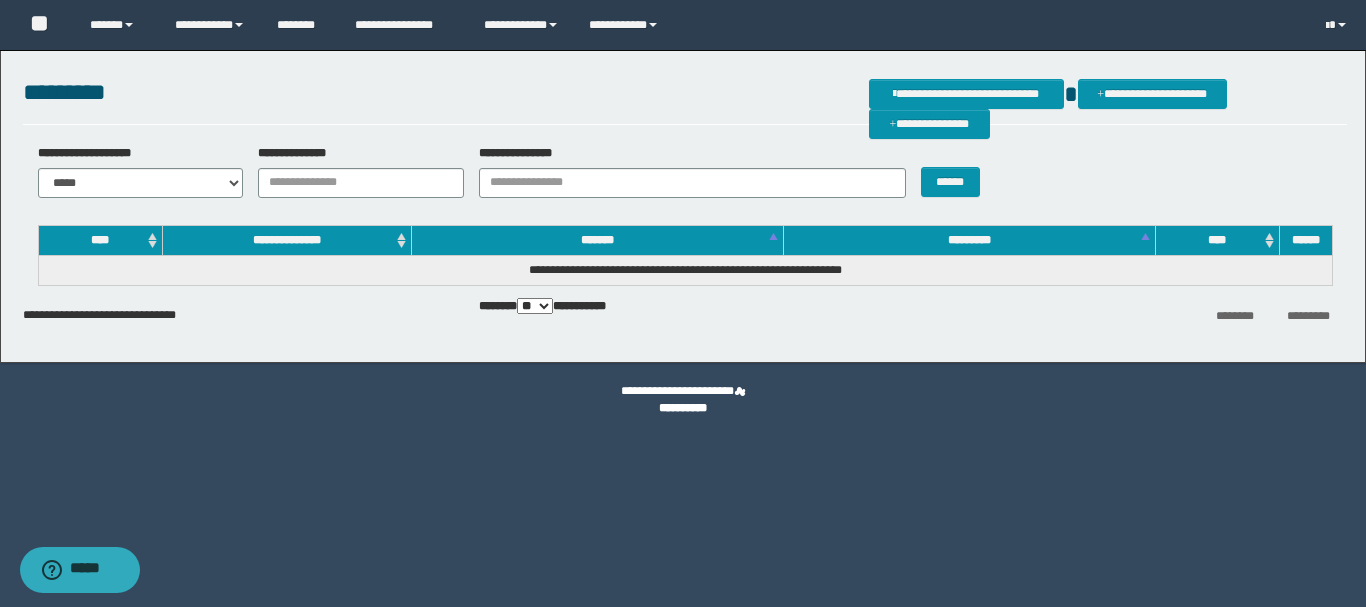 click on "**********" at bounding box center [353, 171] 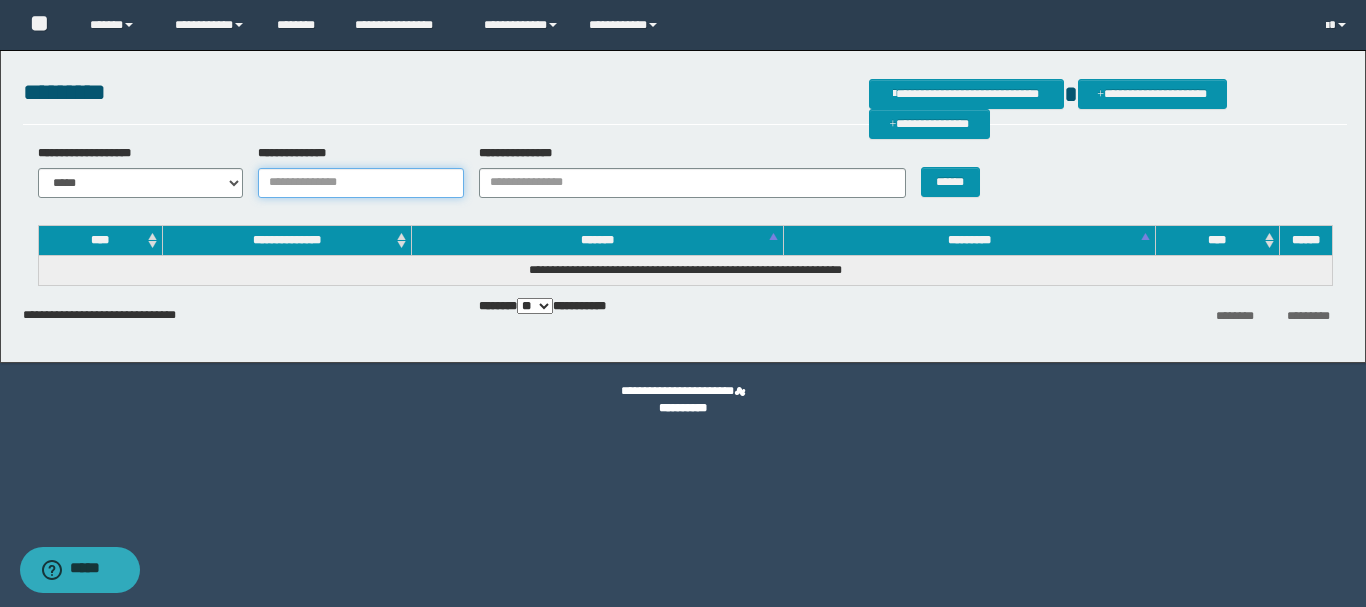 click on "**********" at bounding box center (361, 183) 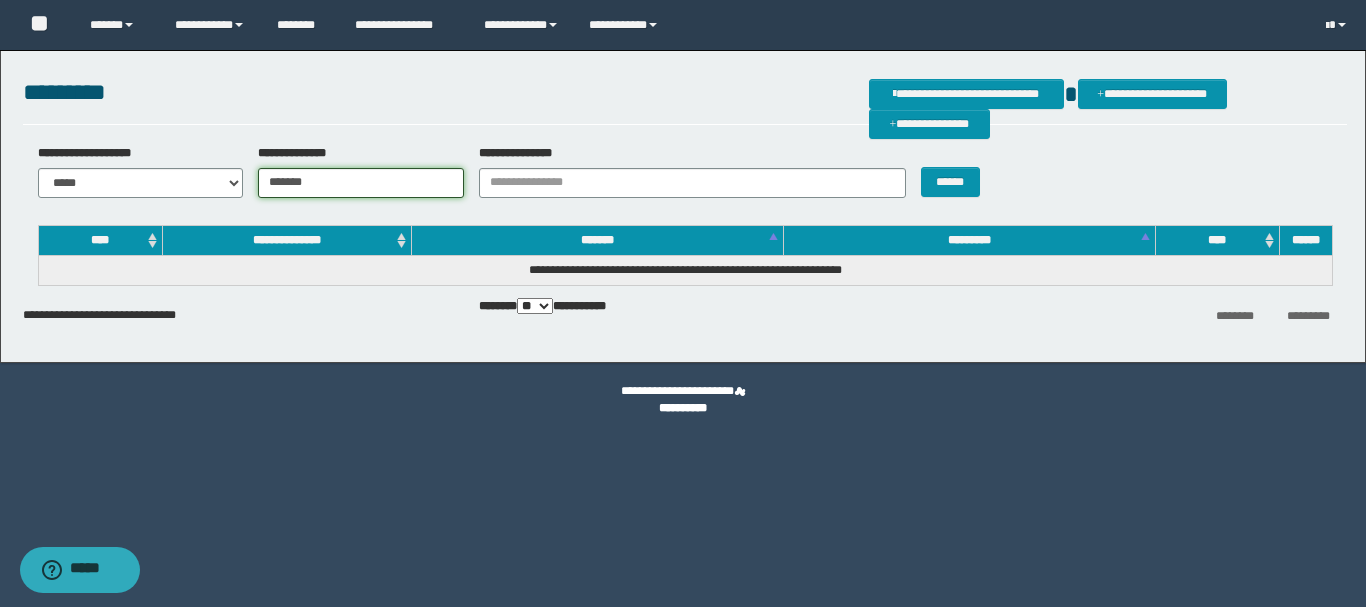 type on "*******" 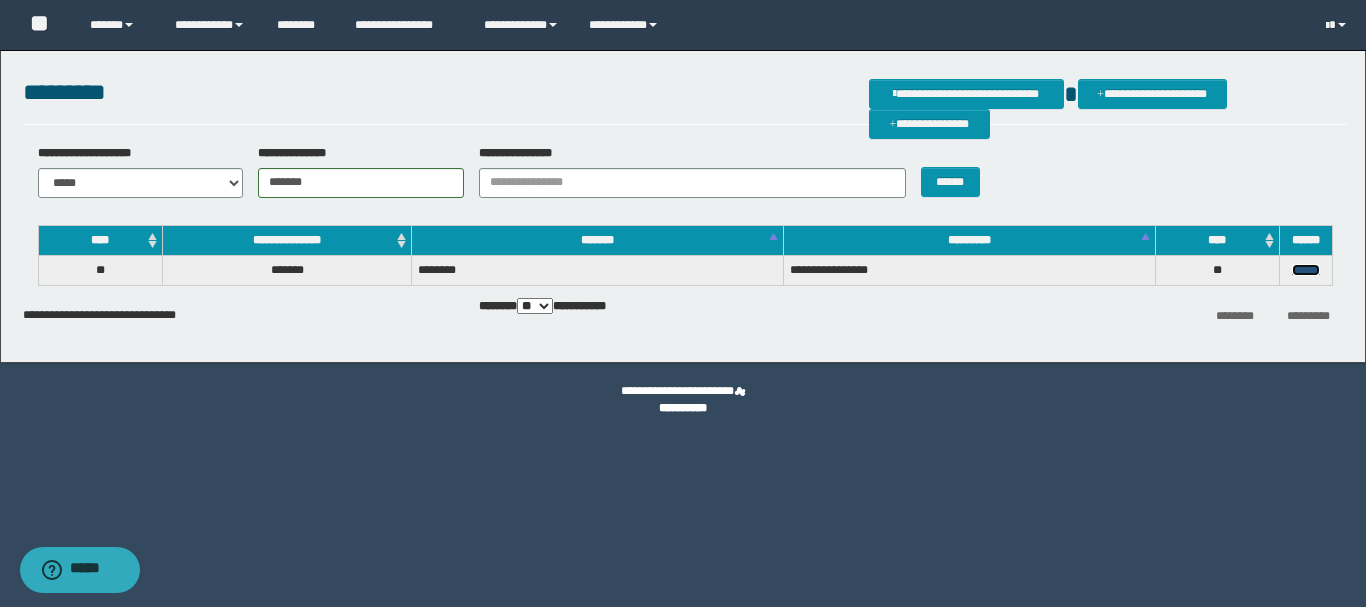 click on "******" at bounding box center [1306, 270] 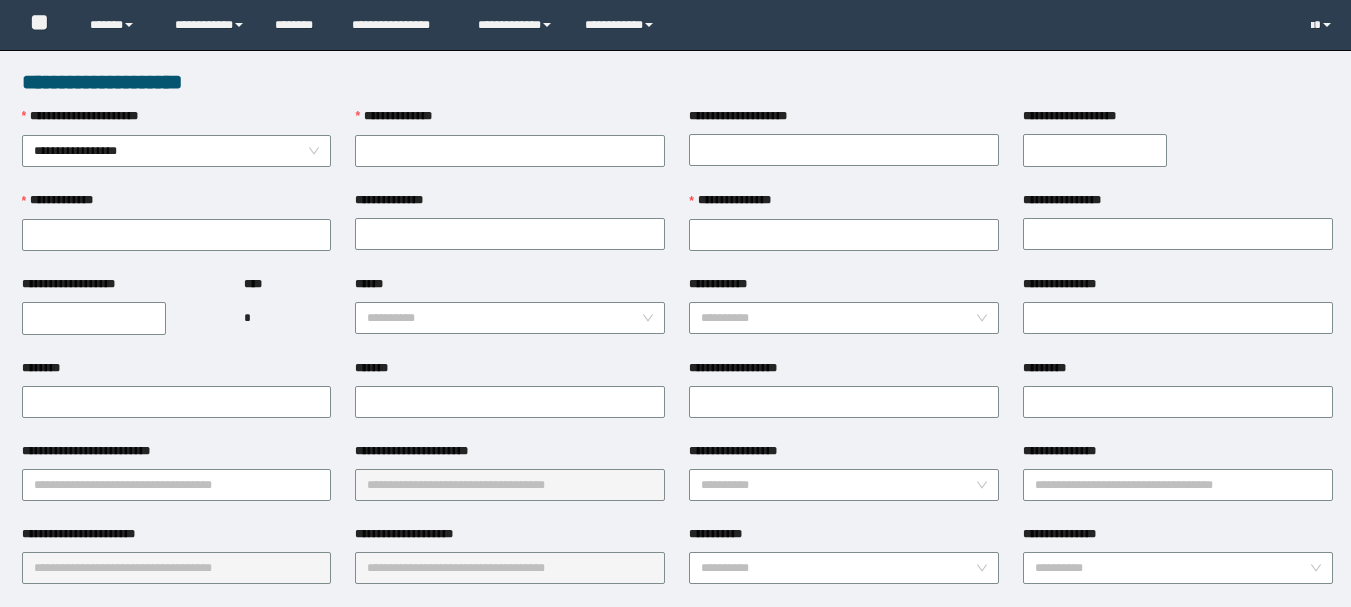 scroll, scrollTop: 0, scrollLeft: 0, axis: both 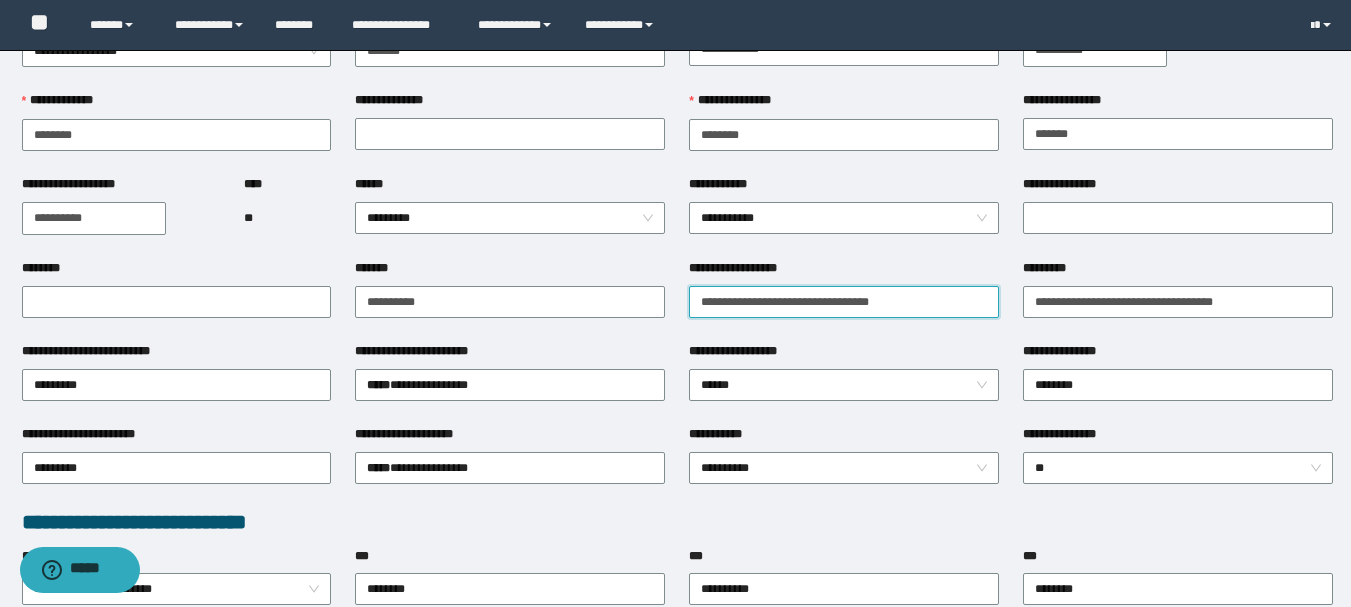 drag, startPoint x: 848, startPoint y: 296, endPoint x: 827, endPoint y: 296, distance: 21 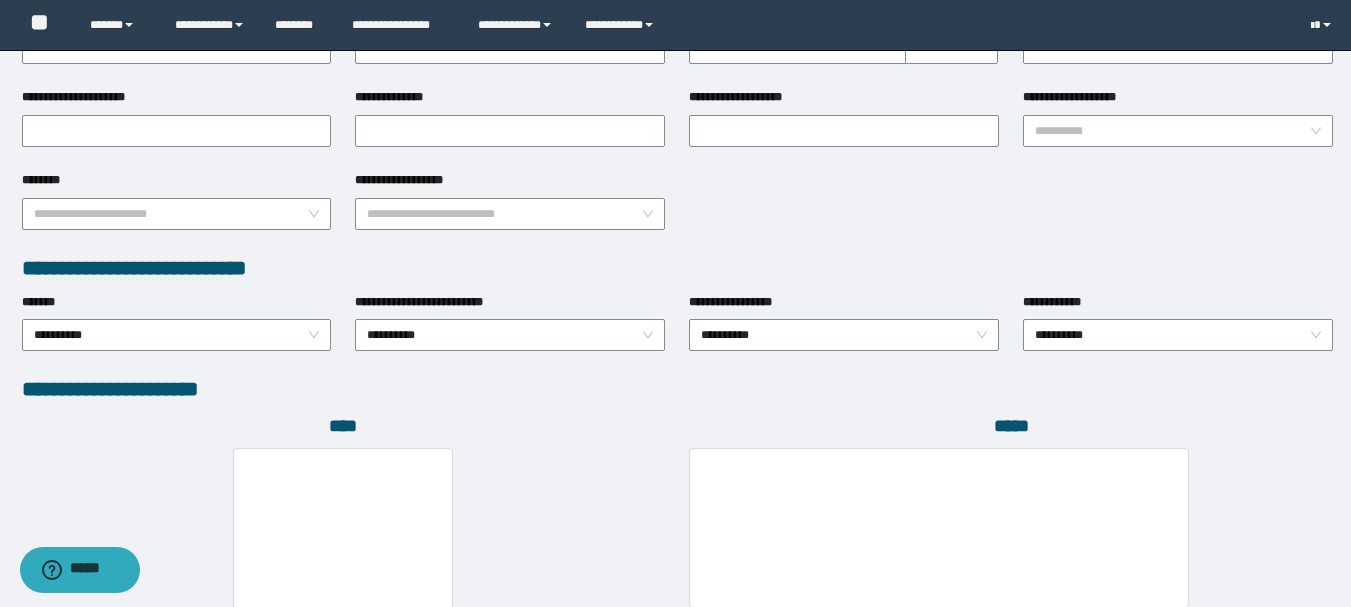 scroll, scrollTop: 1096, scrollLeft: 0, axis: vertical 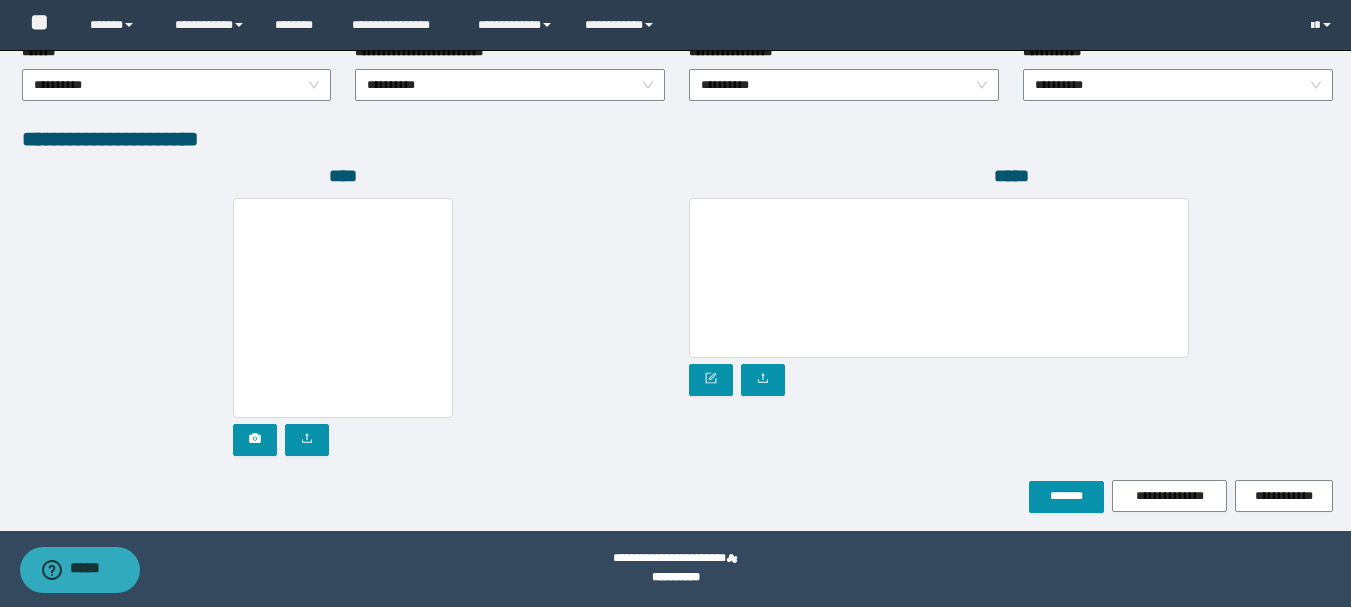type on "**********" 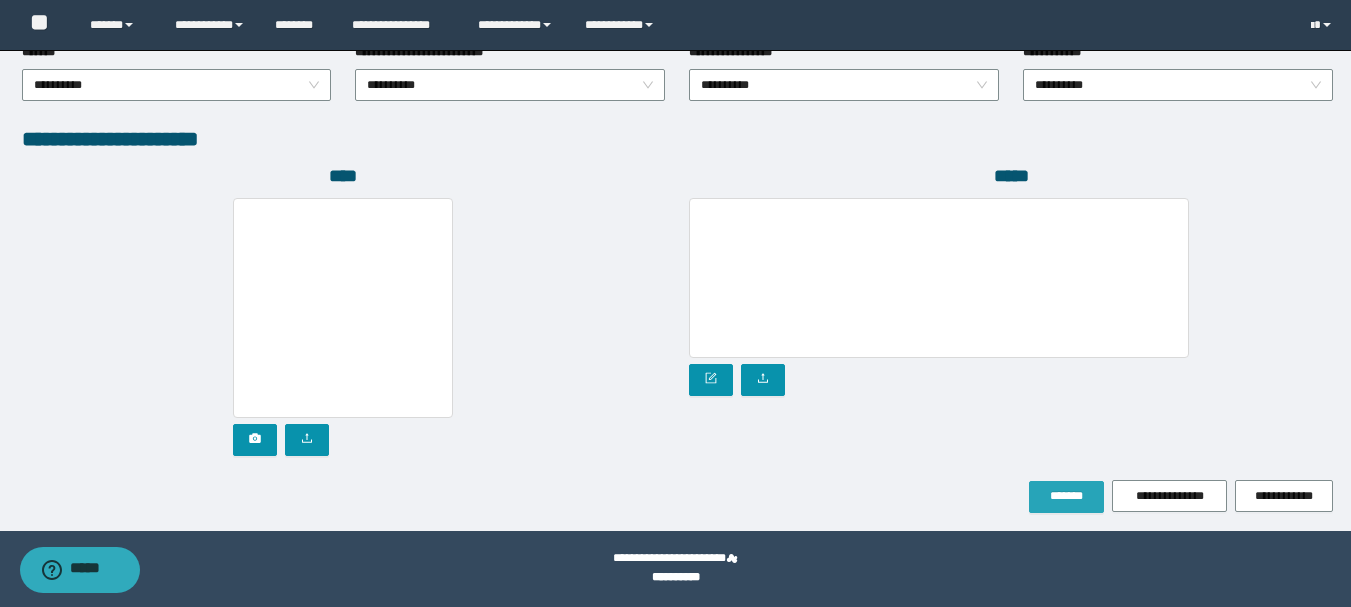 click on "*******" at bounding box center (1066, 496) 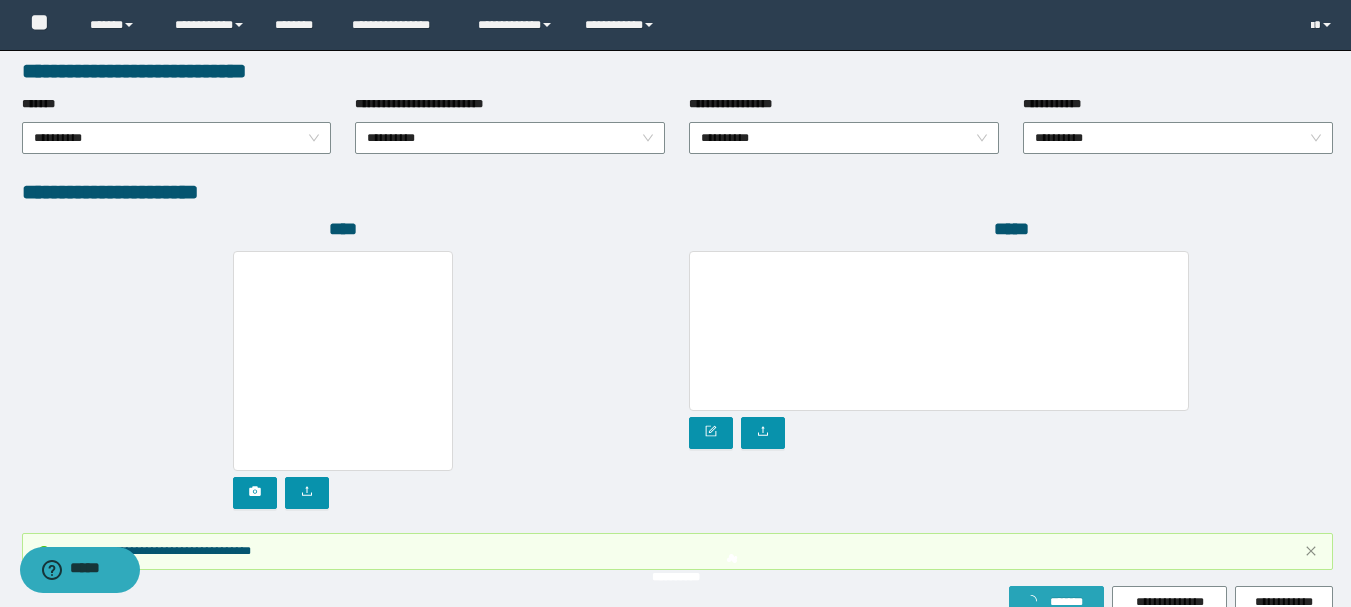 scroll, scrollTop: 1149, scrollLeft: 0, axis: vertical 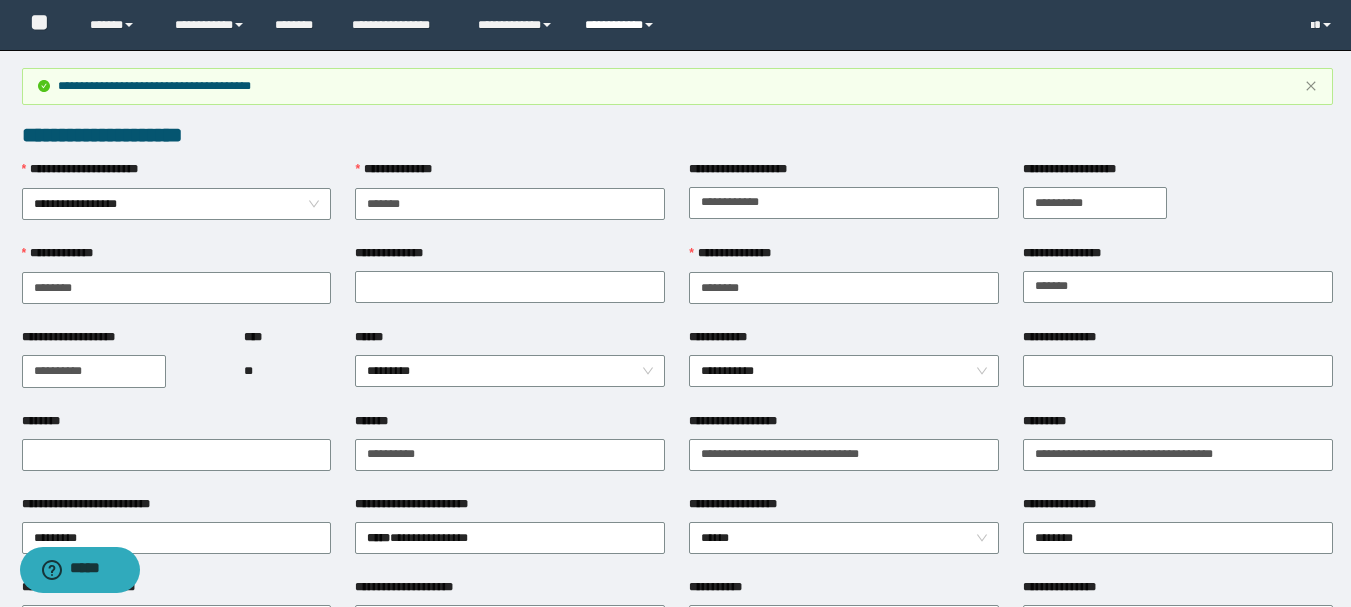 click on "**********" at bounding box center [622, 25] 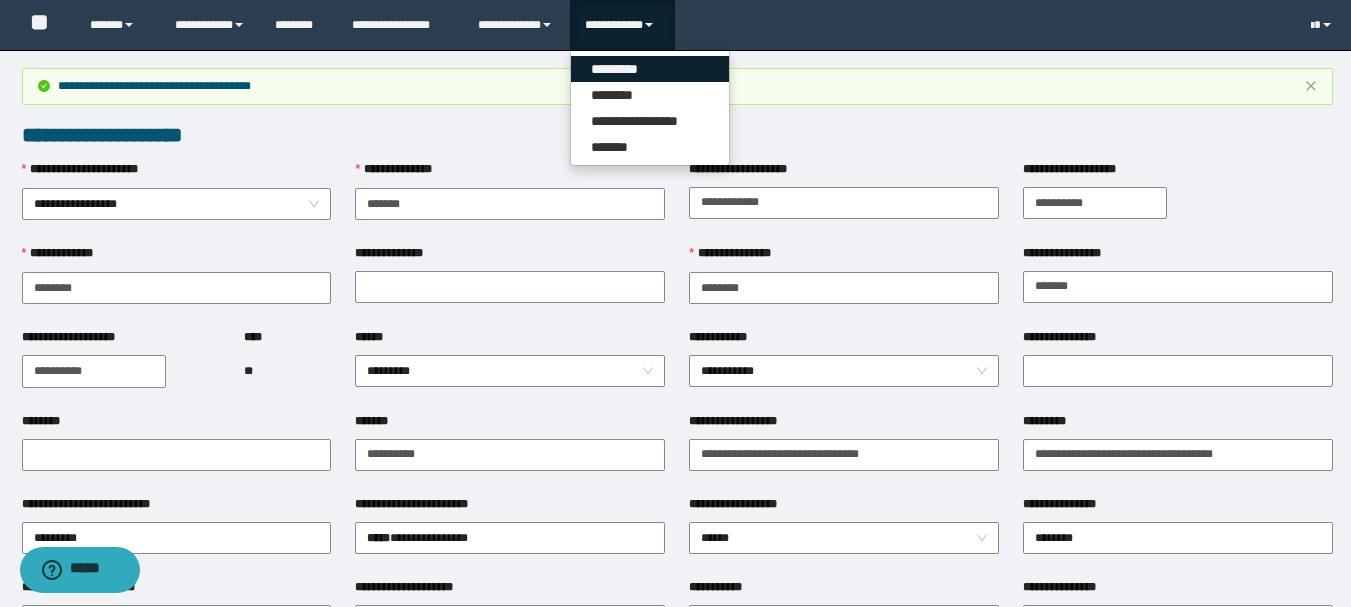 click on "*********" at bounding box center [650, 69] 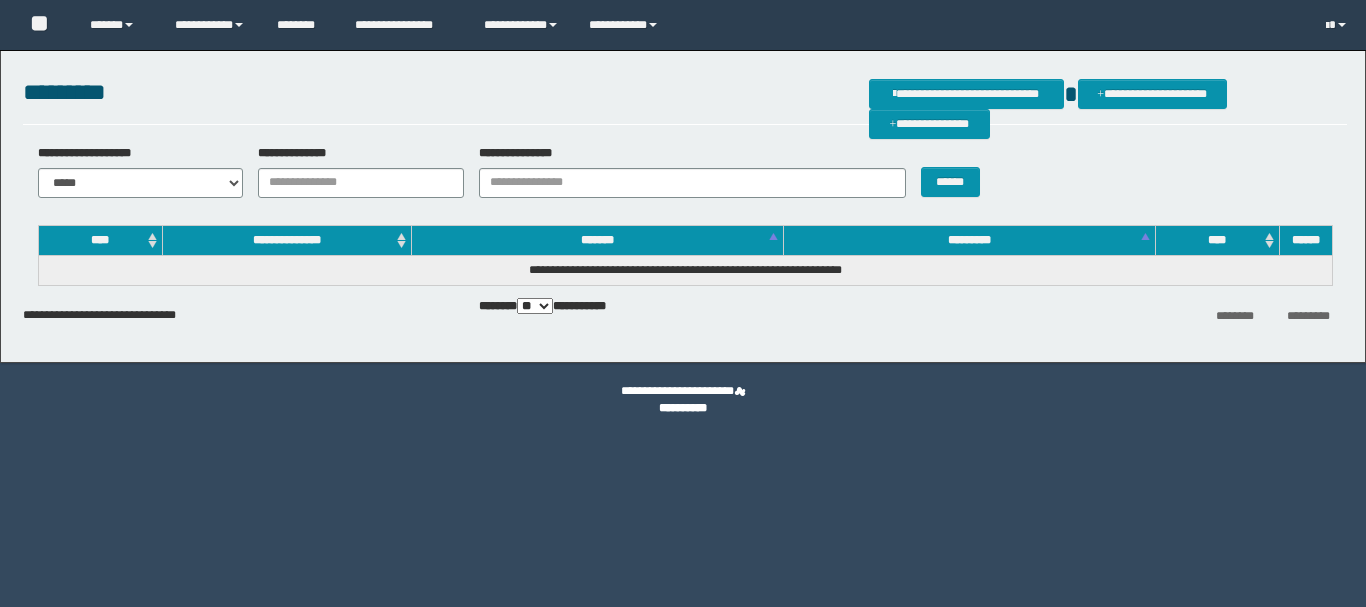 scroll, scrollTop: 0, scrollLeft: 0, axis: both 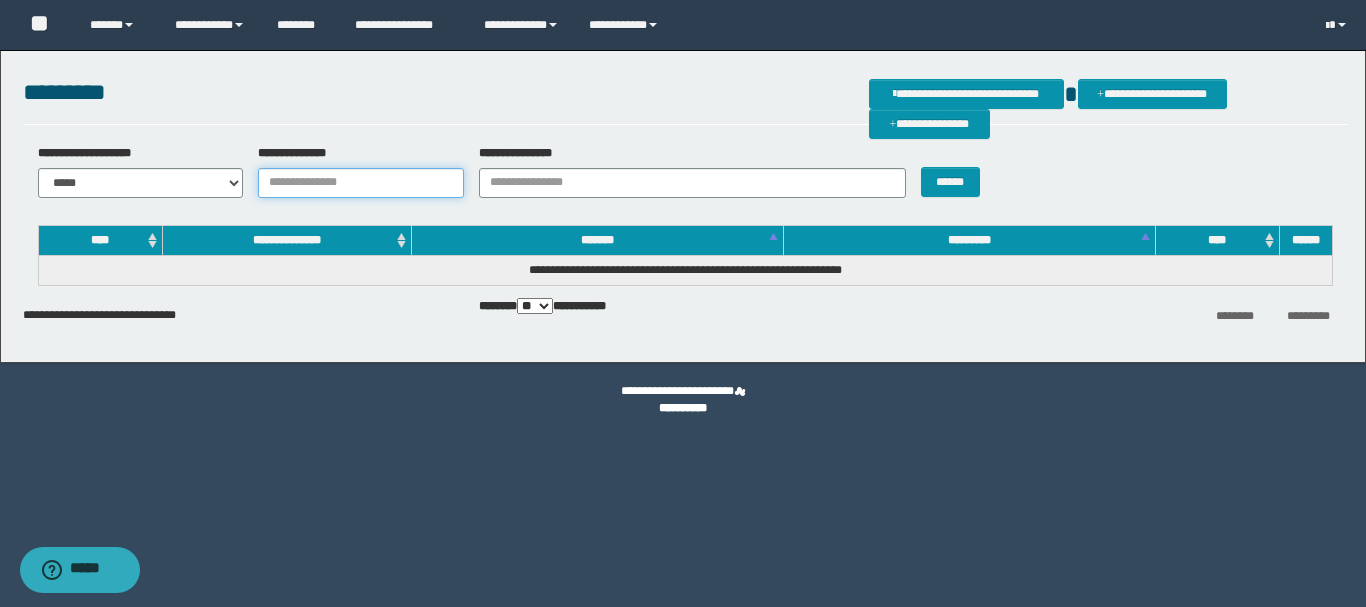 click on "**********" at bounding box center (361, 183) 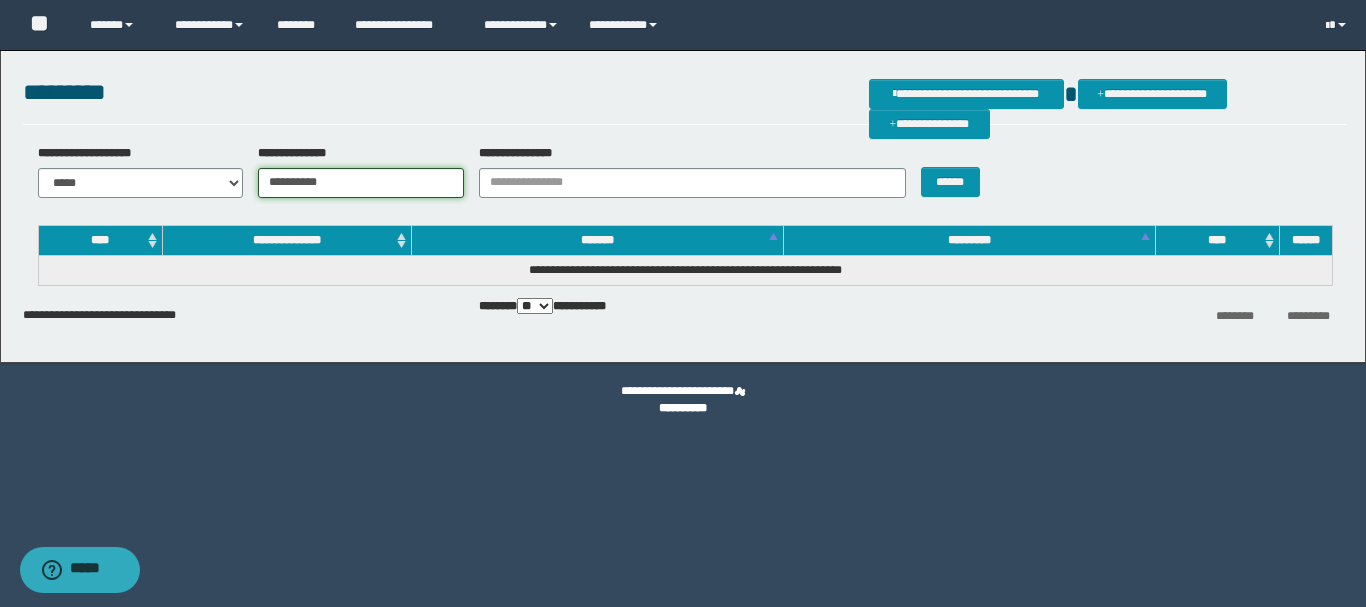 type on "**********" 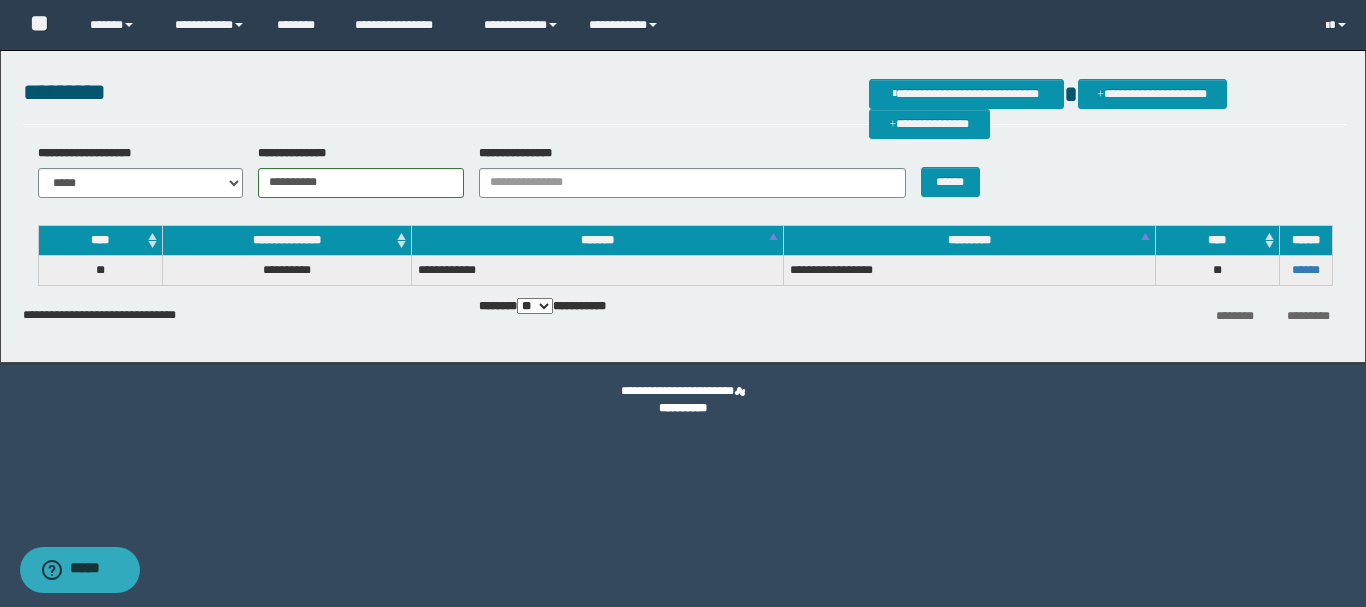 click on "******" at bounding box center [1305, 270] 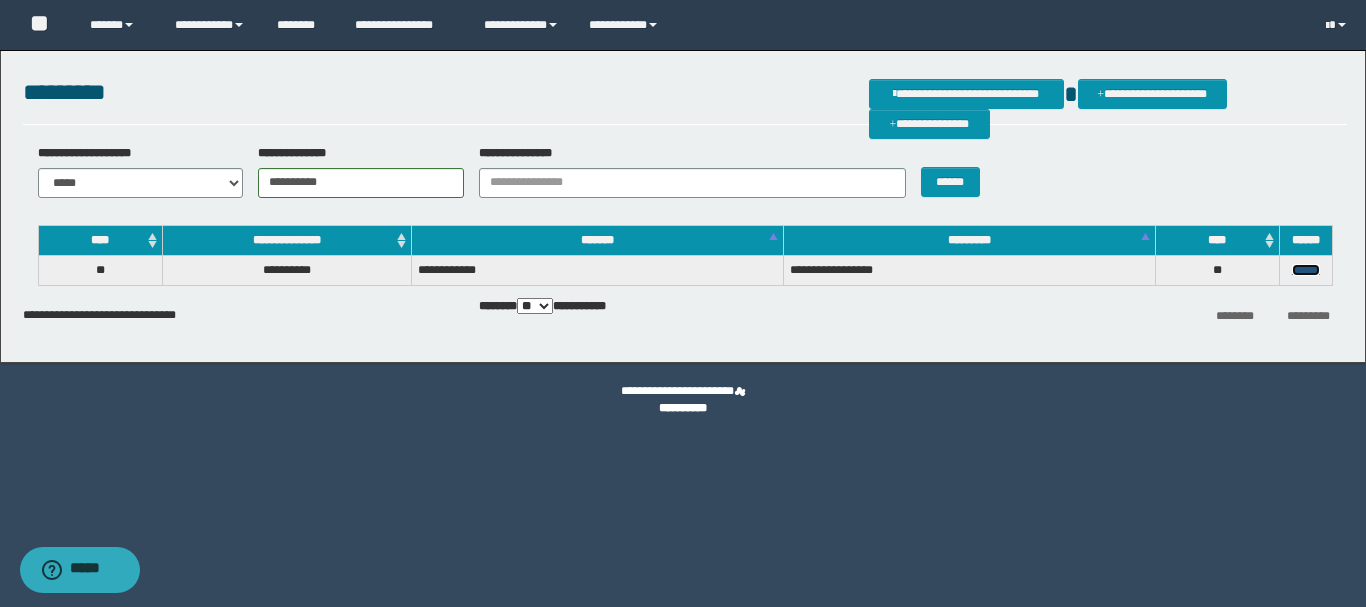 click on "******" at bounding box center [1306, 270] 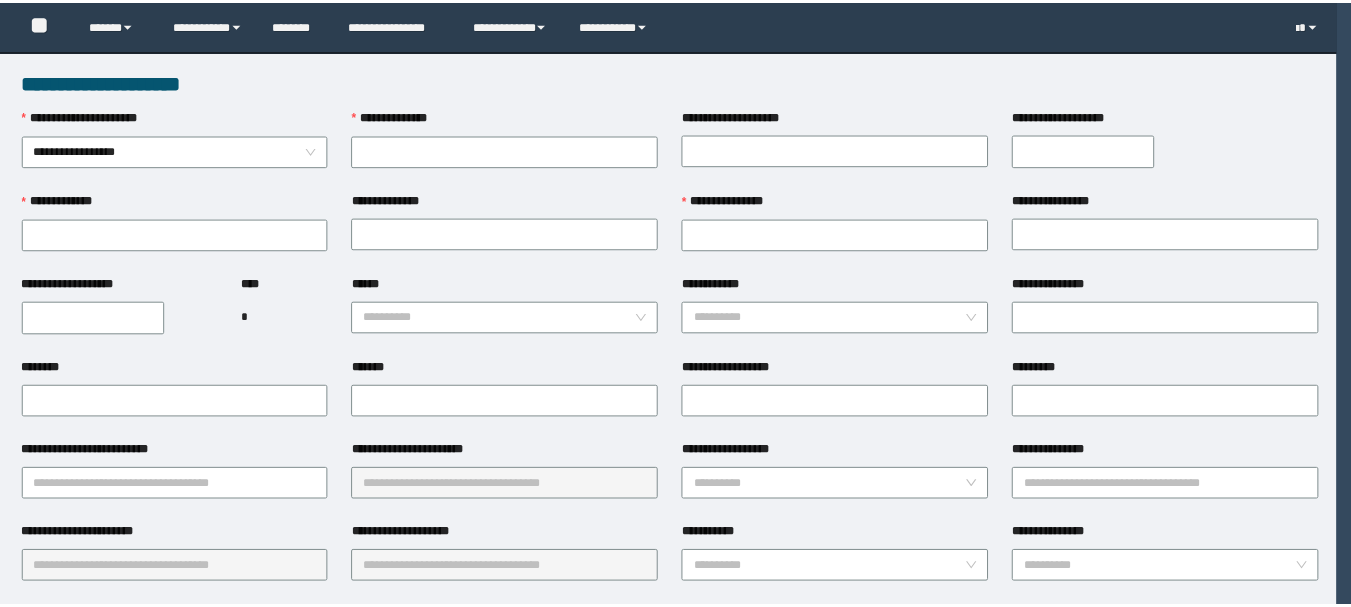 scroll, scrollTop: 0, scrollLeft: 0, axis: both 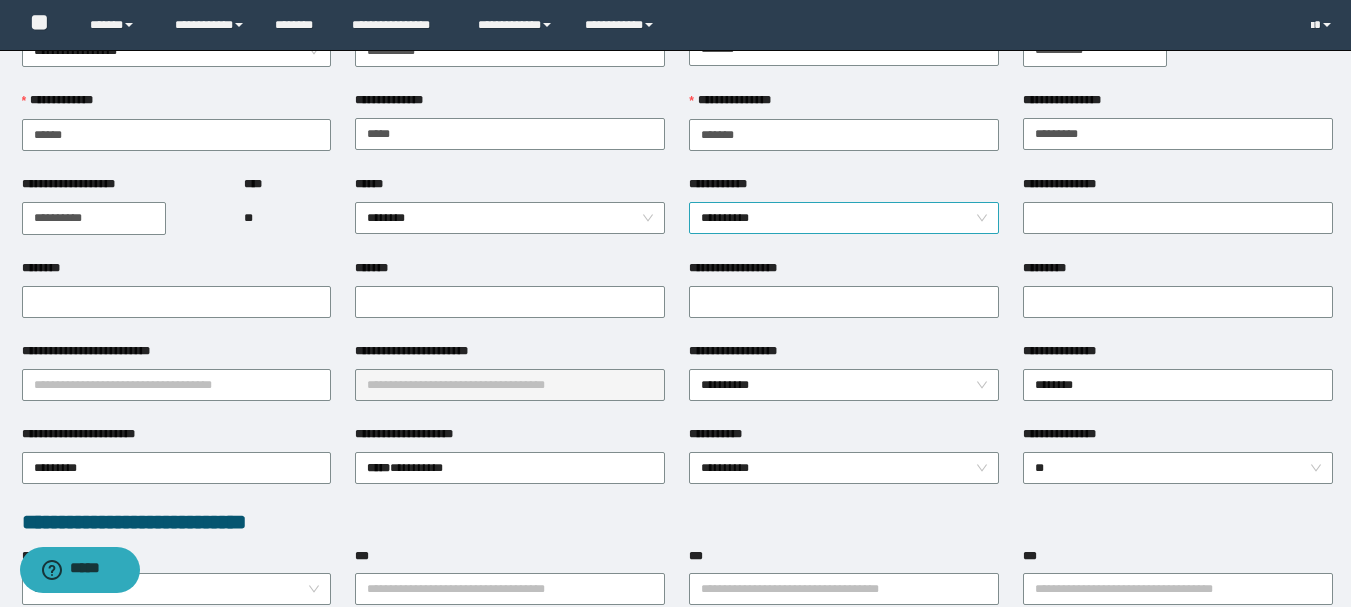 click on "**********" at bounding box center [844, 218] 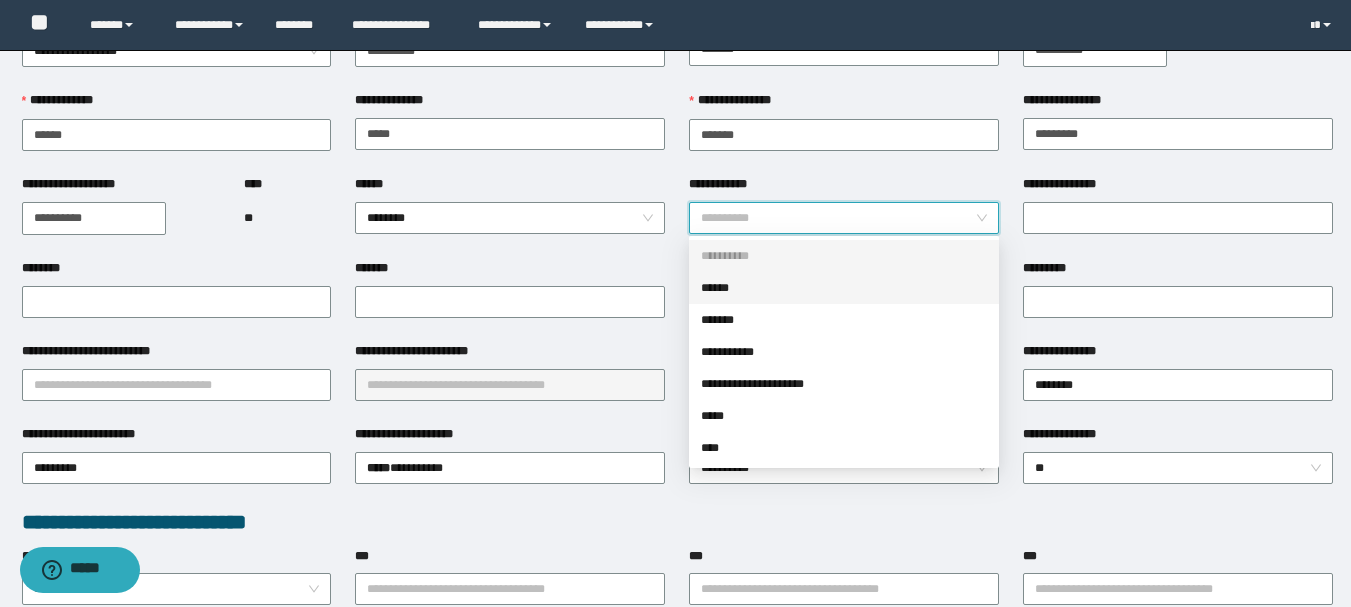click on "******" at bounding box center [844, 288] 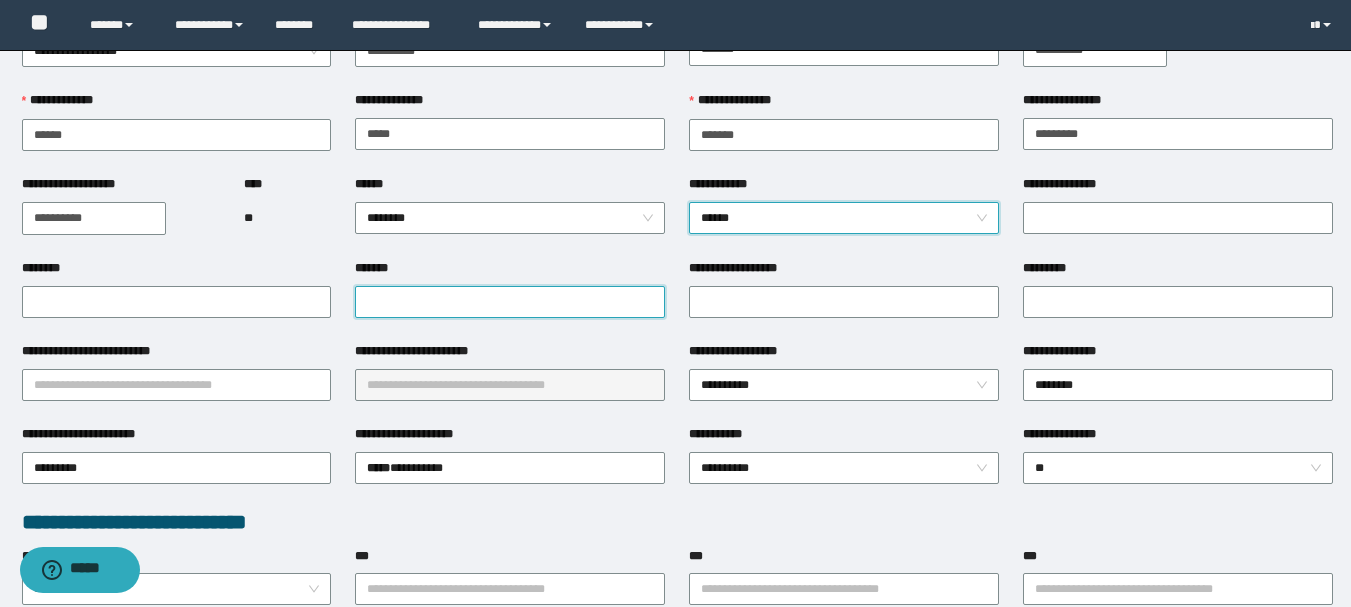 click on "*******" at bounding box center (510, 302) 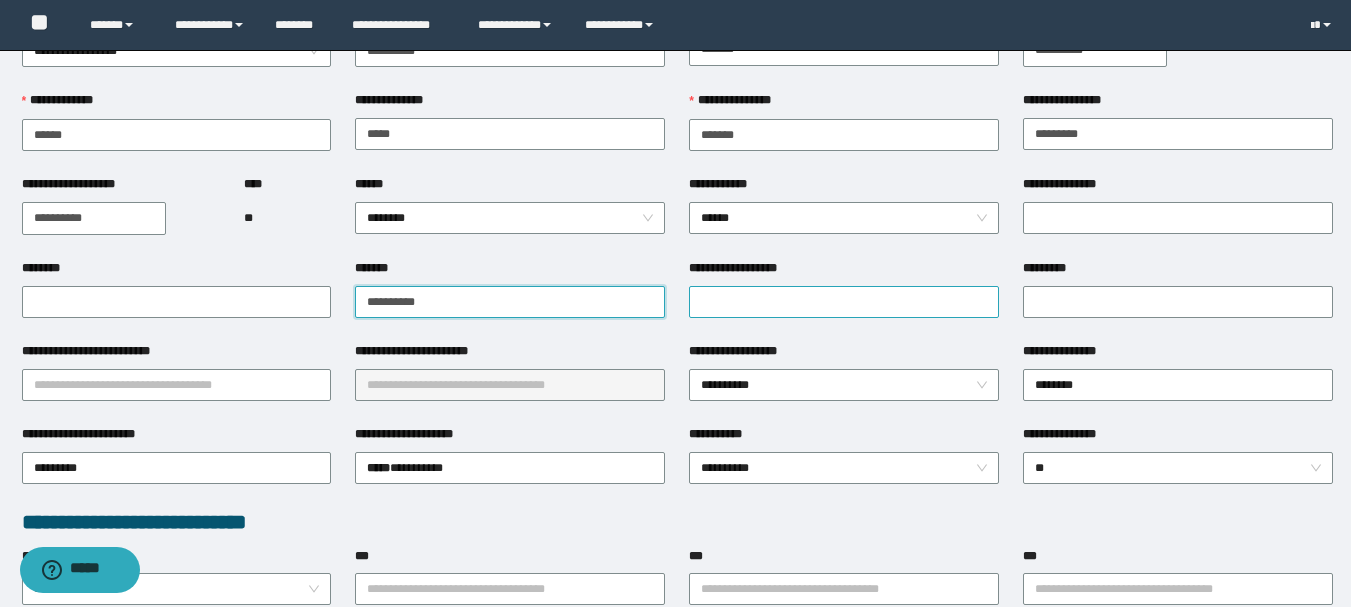 type on "**********" 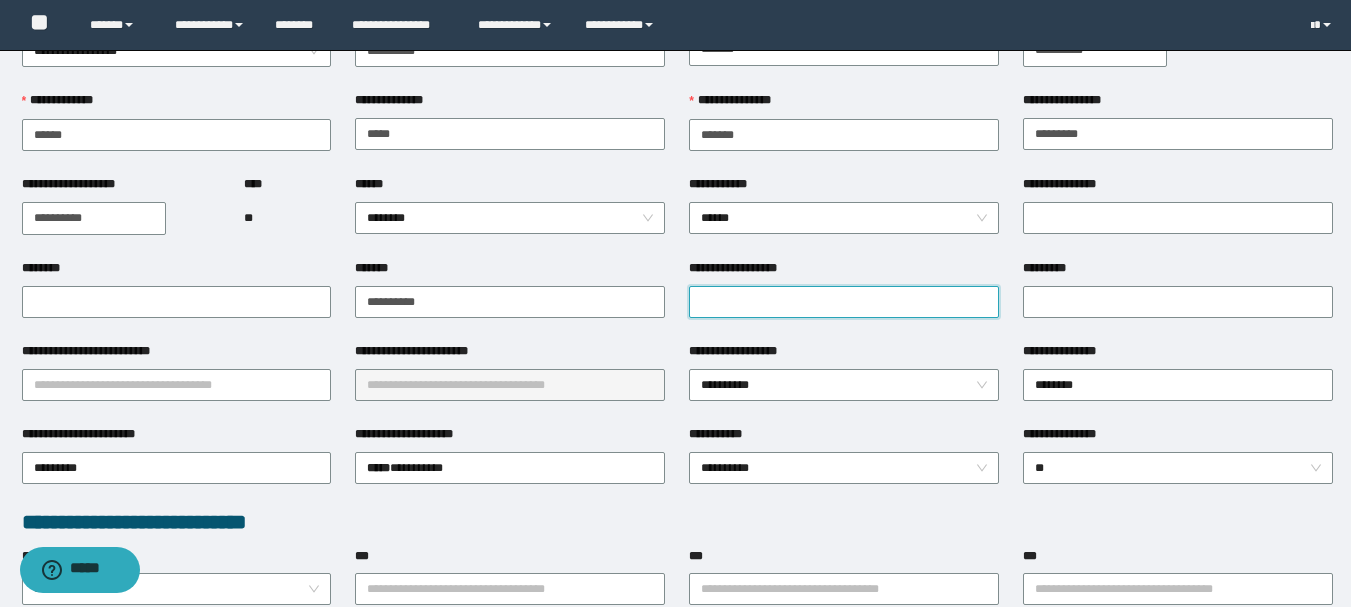 click on "**********" at bounding box center [844, 302] 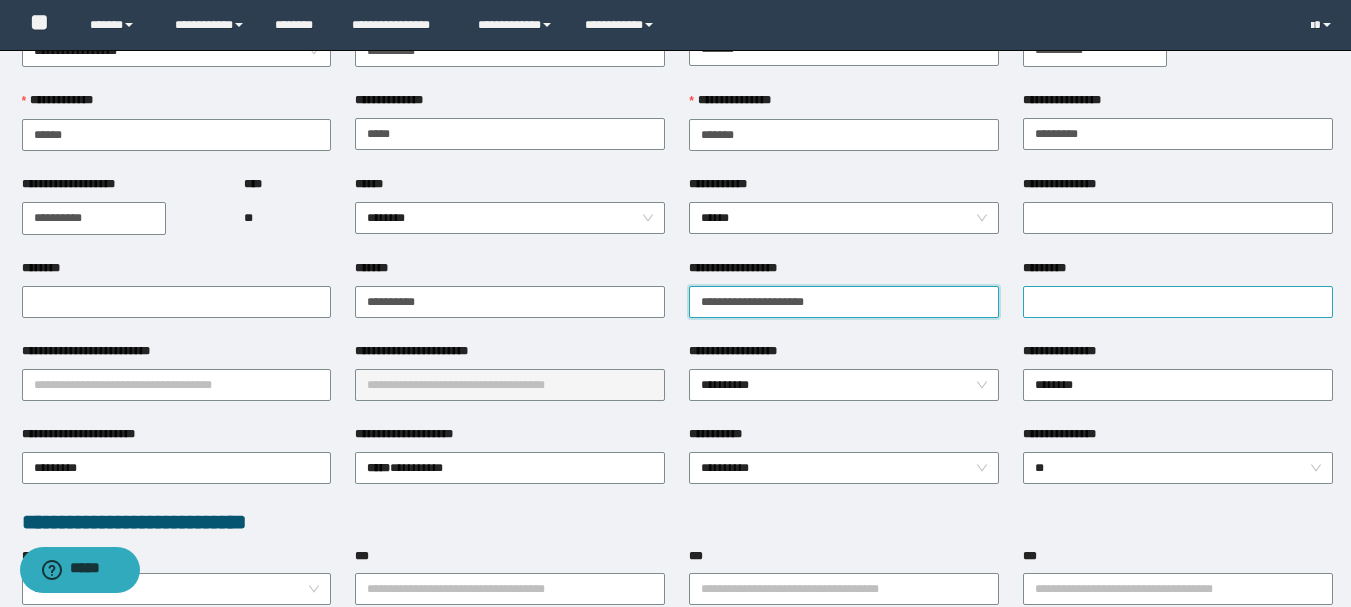 type on "**********" 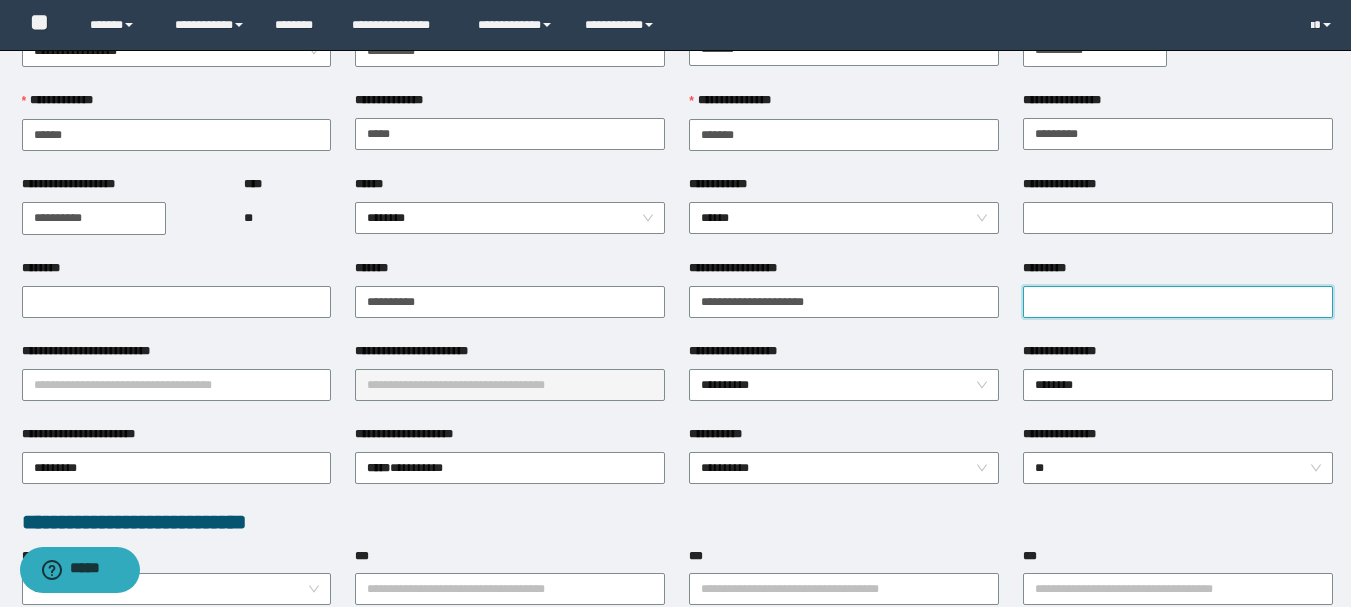 click on "*********" at bounding box center (1178, 302) 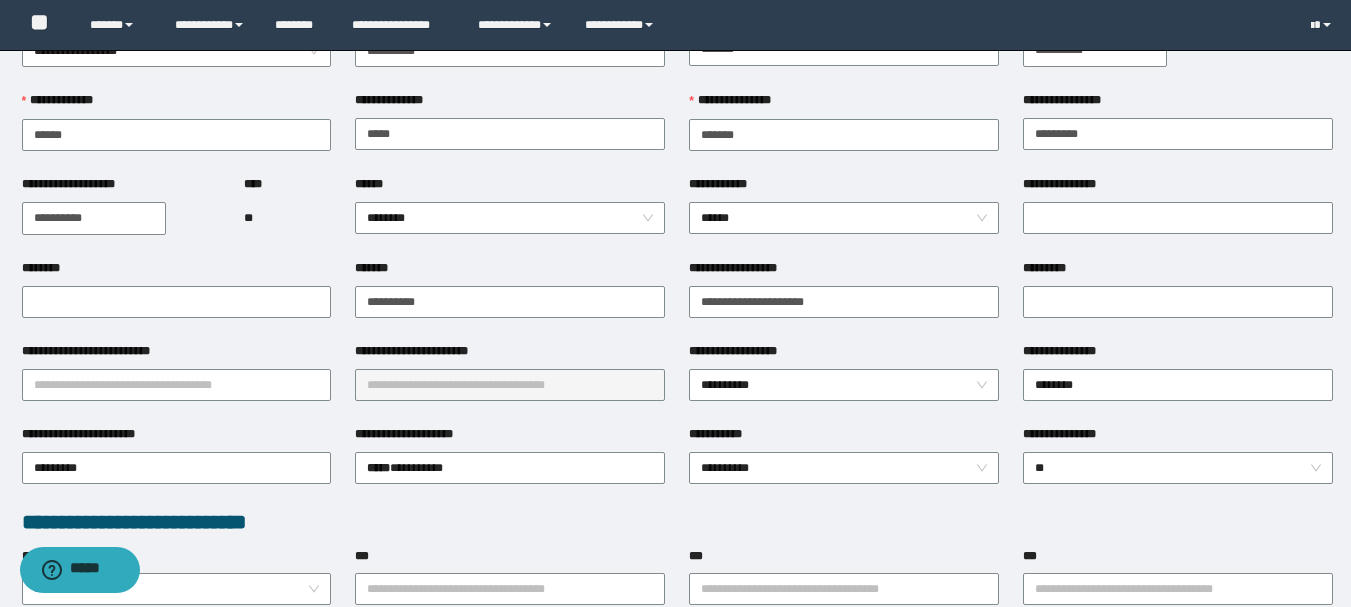click on "**********" at bounding box center [677, 522] 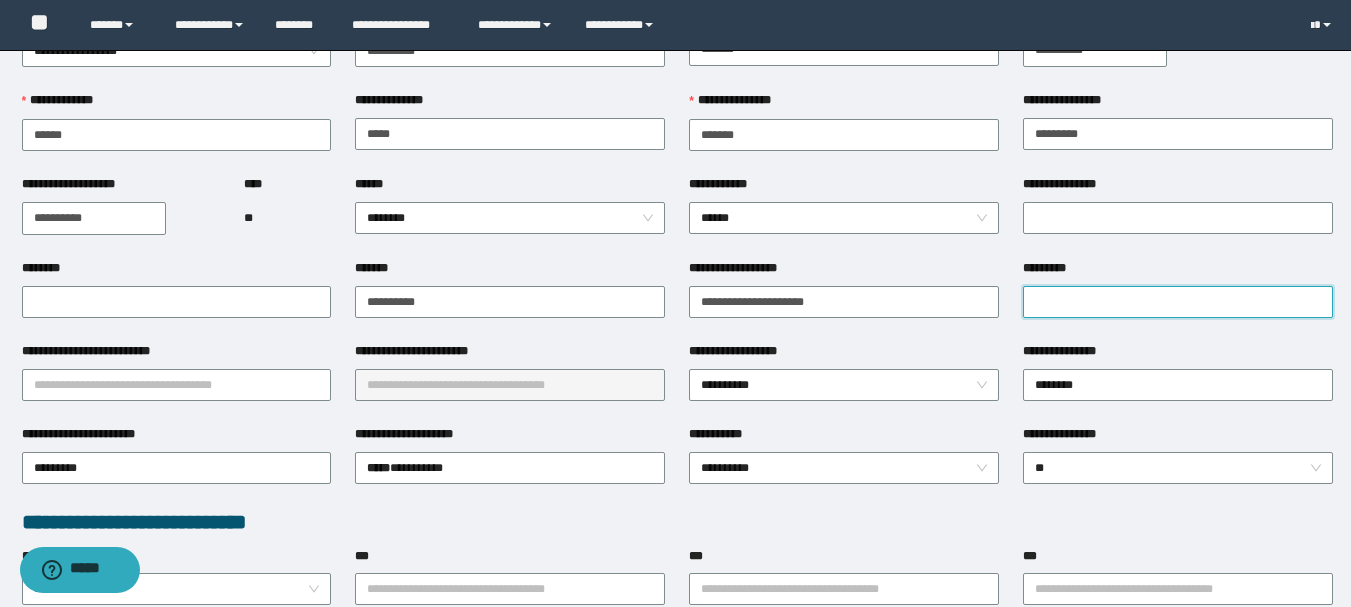 click on "*********" at bounding box center [1178, 302] 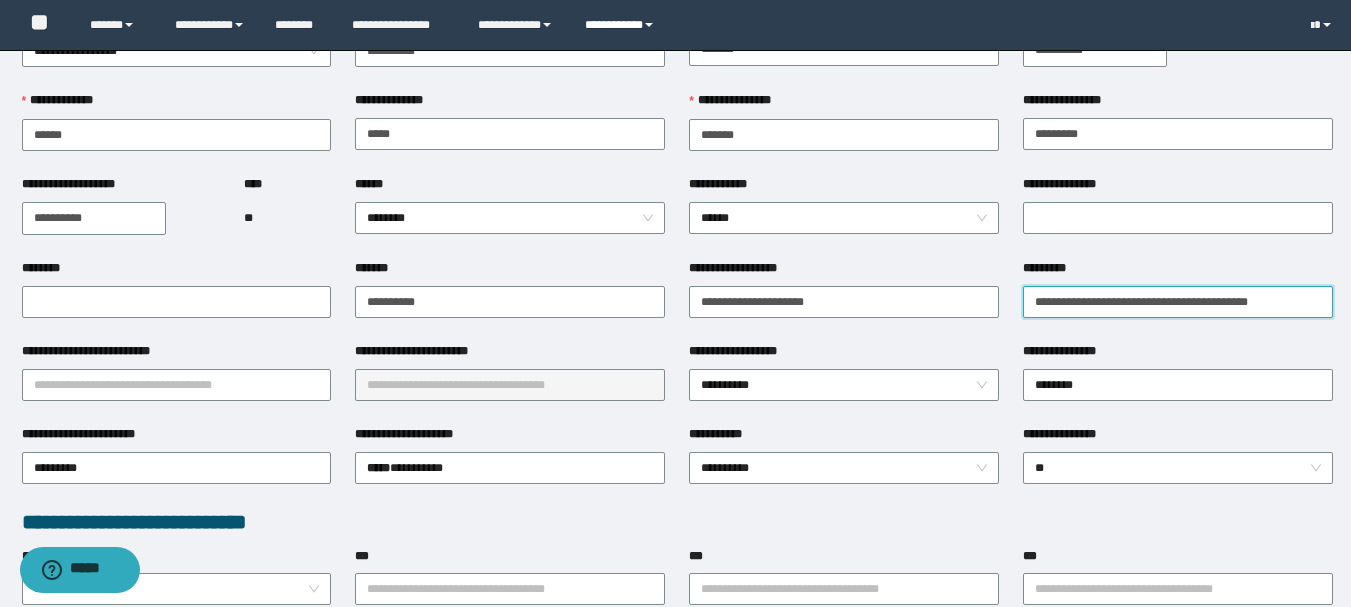 type on "**********" 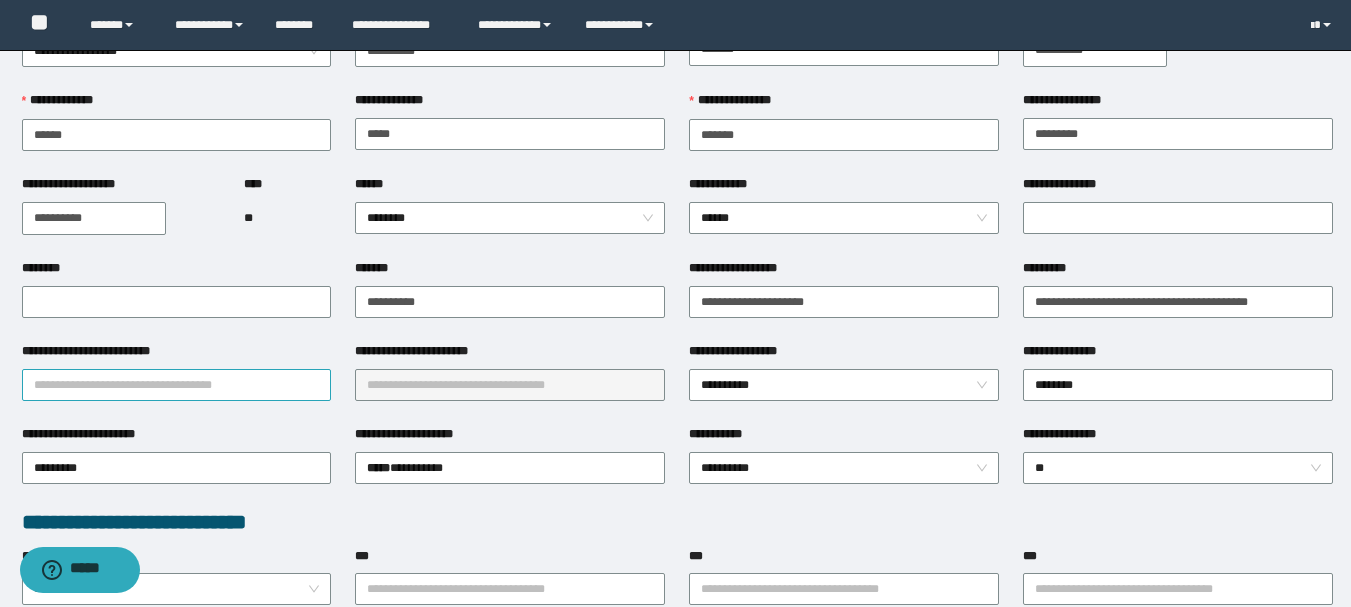 click on "**********" at bounding box center [177, 385] 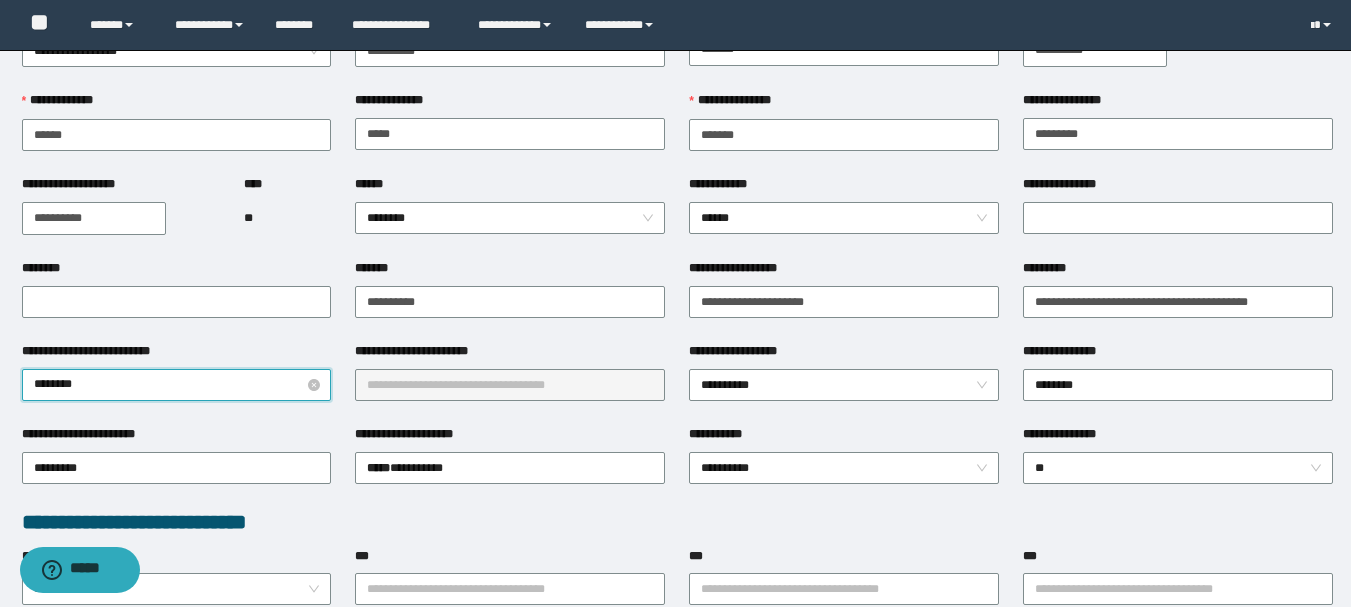 type on "*********" 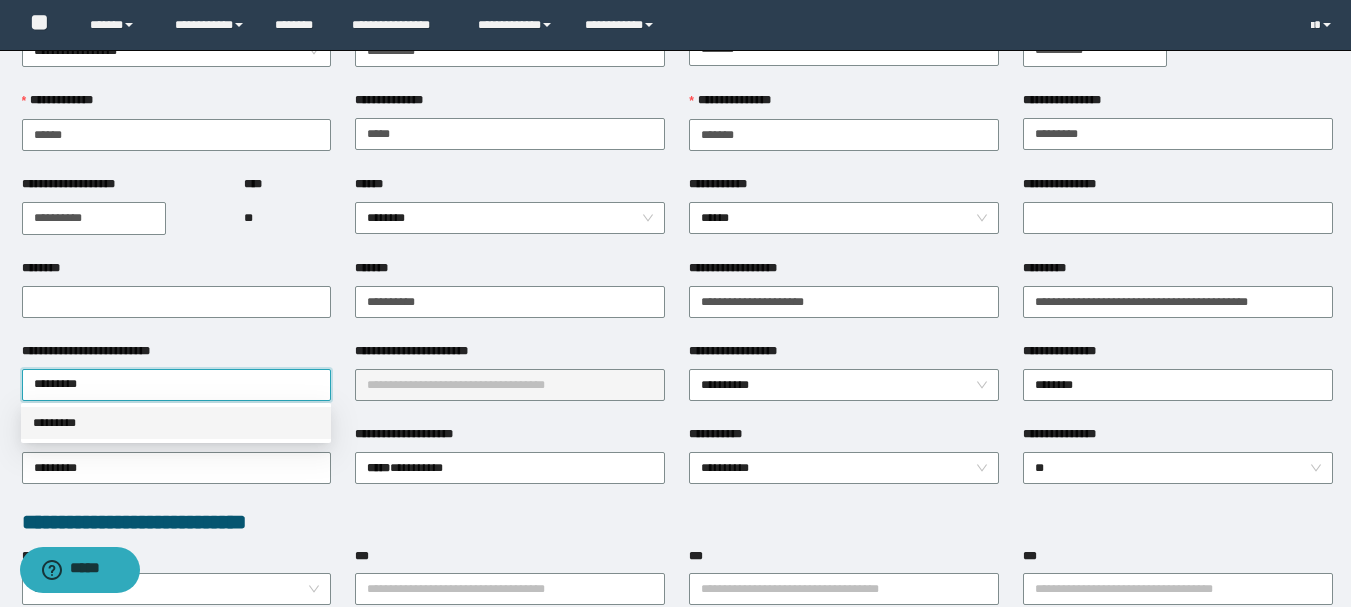 click on "*********" at bounding box center (176, 423) 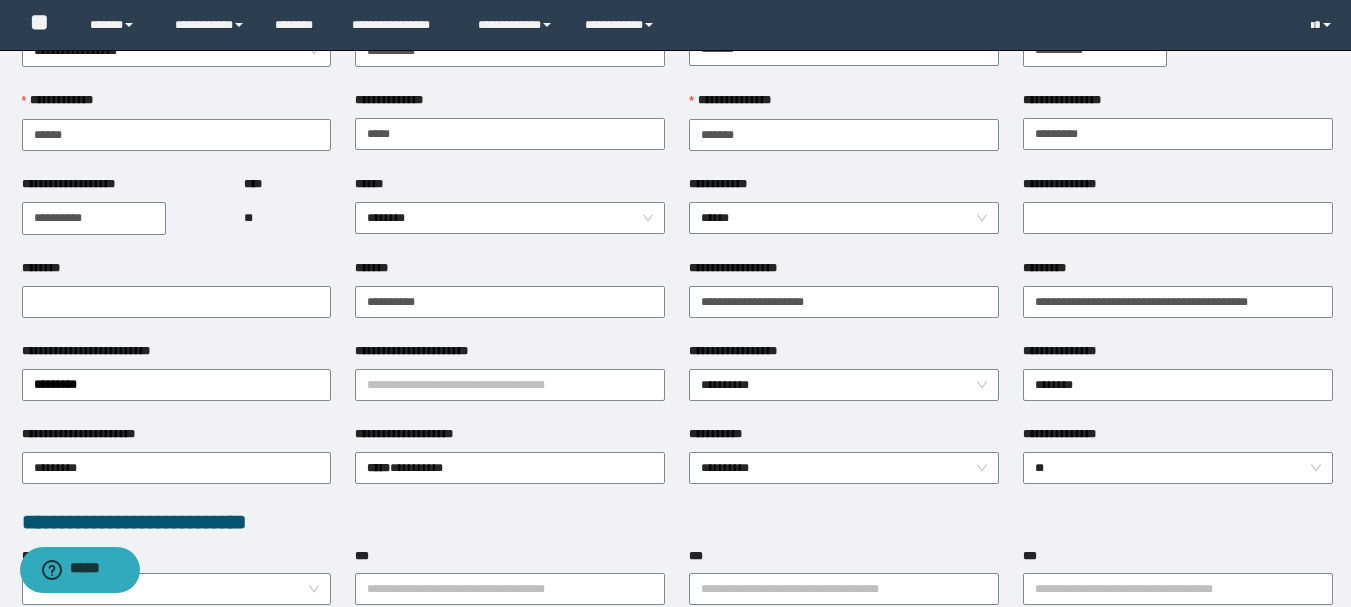 click on "**********" at bounding box center [510, 355] 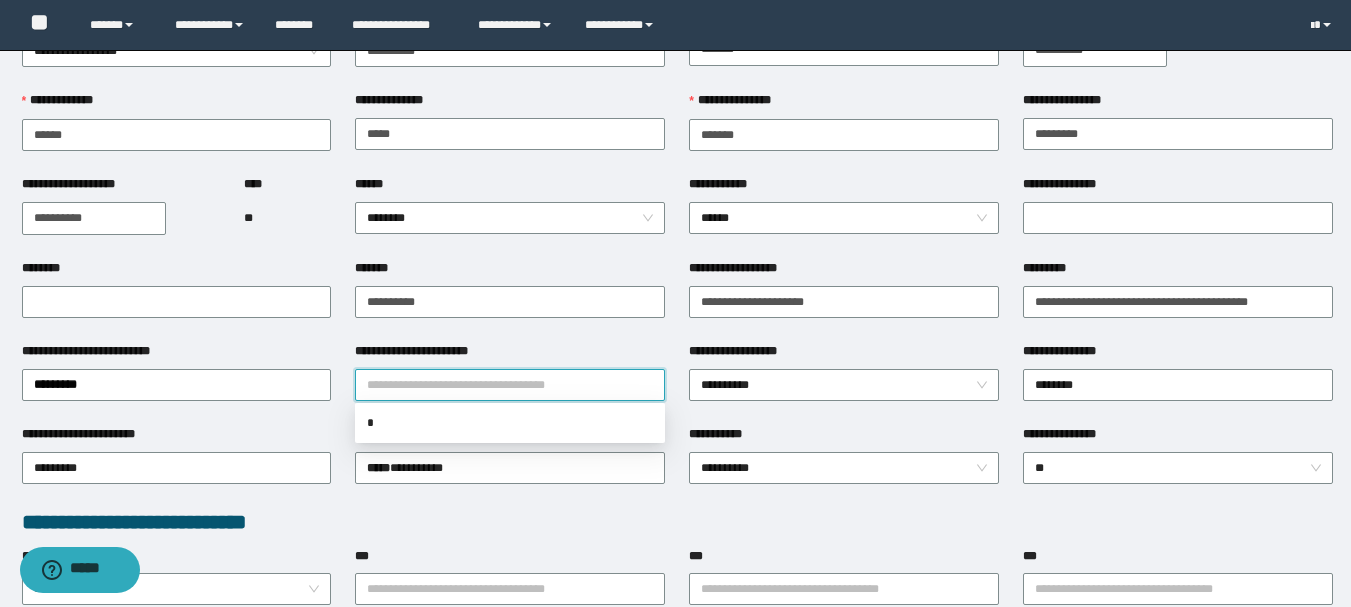 click on "**********" at bounding box center [510, 385] 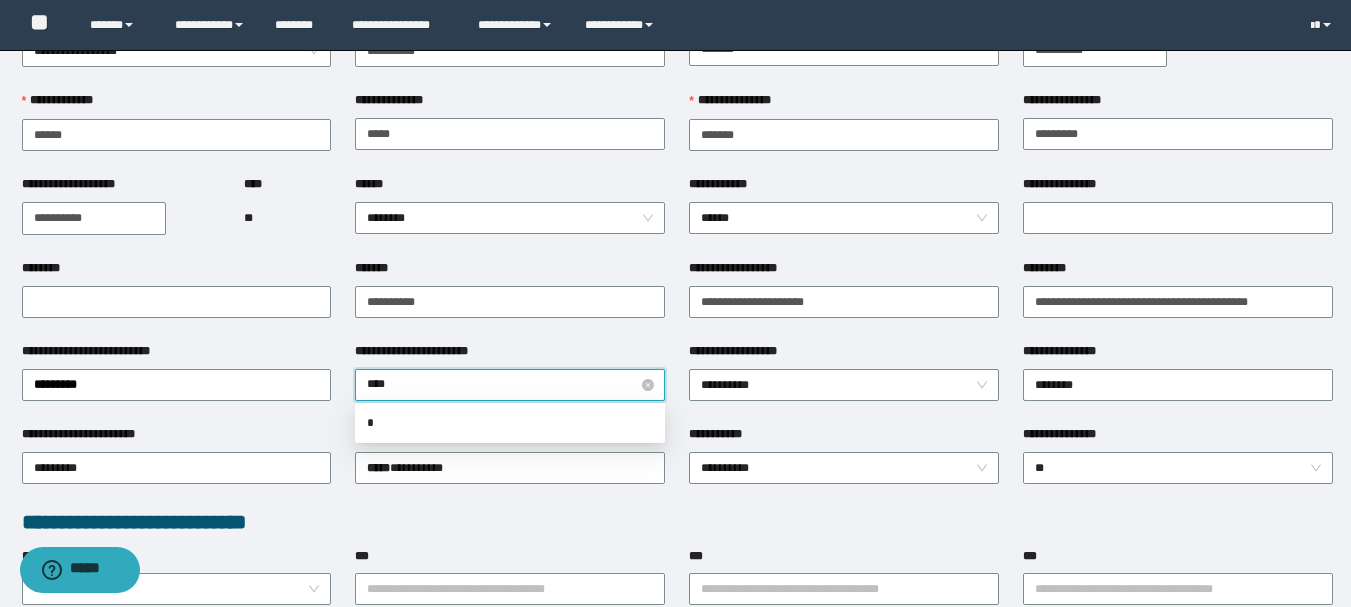 type on "*****" 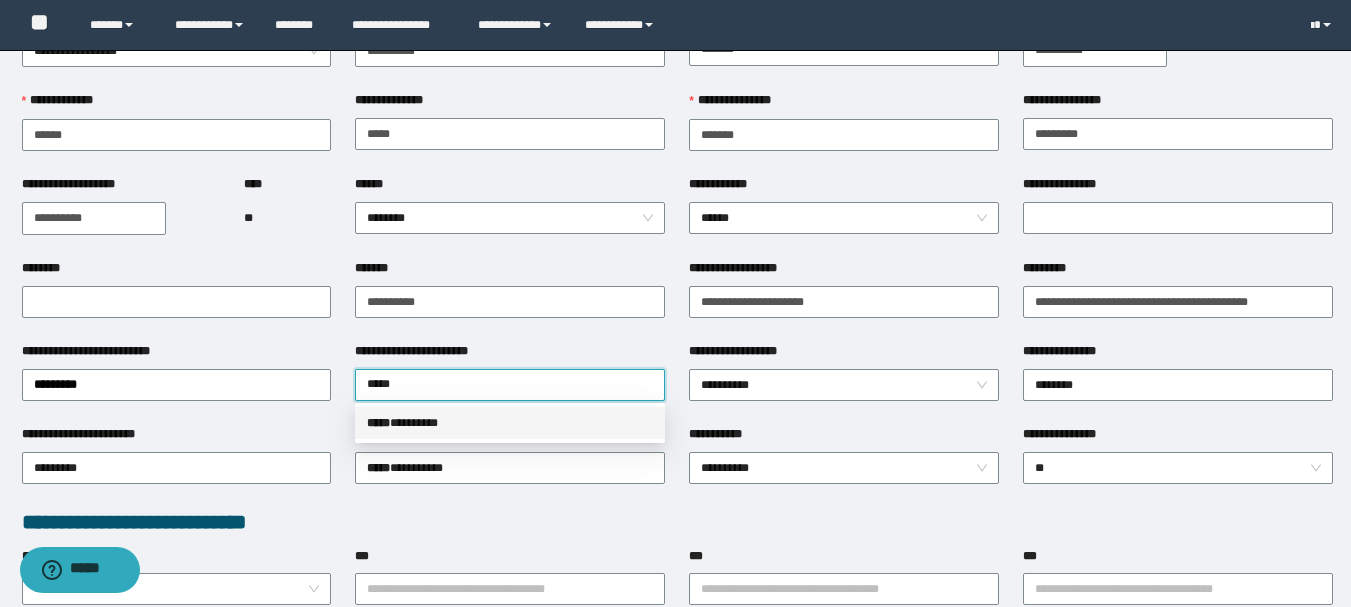 click on "***** * *******" at bounding box center [510, 423] 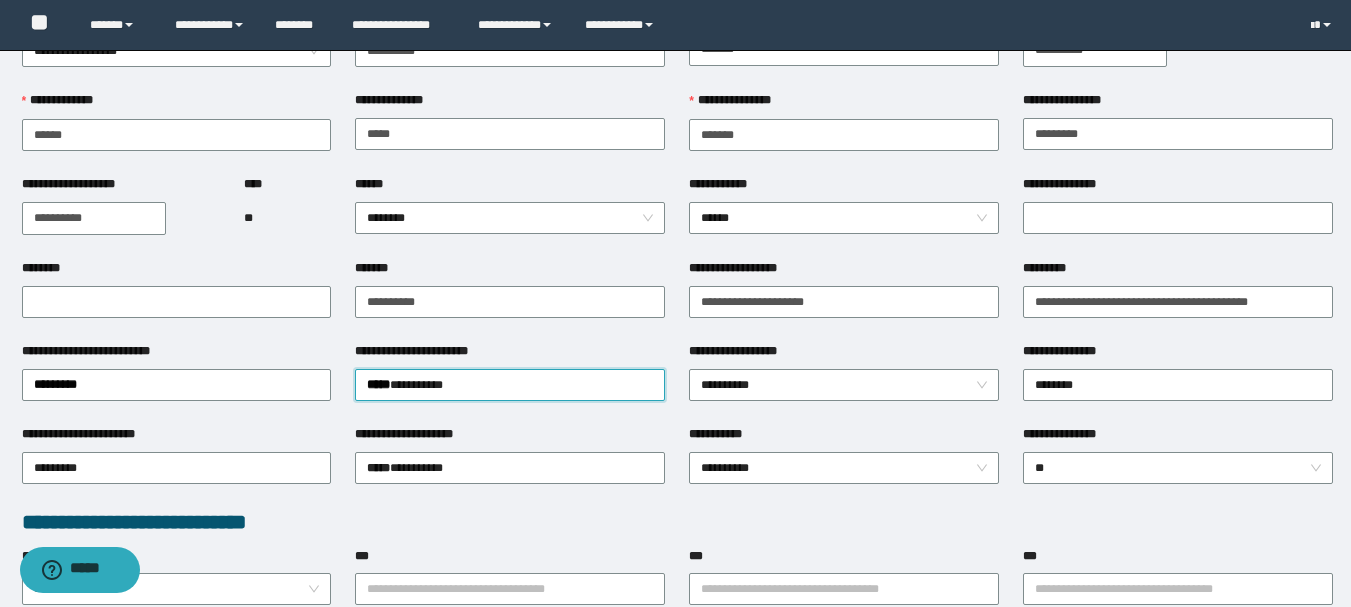 click on "**********" at bounding box center (844, 383) 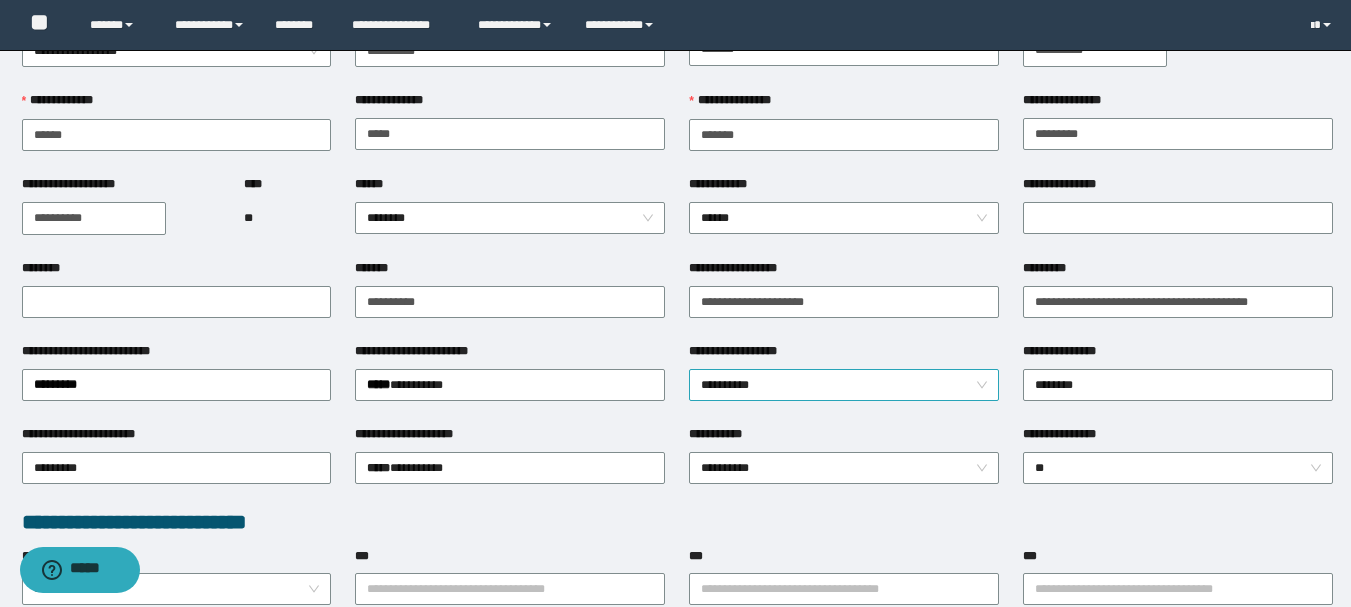 click on "**********" at bounding box center [844, 385] 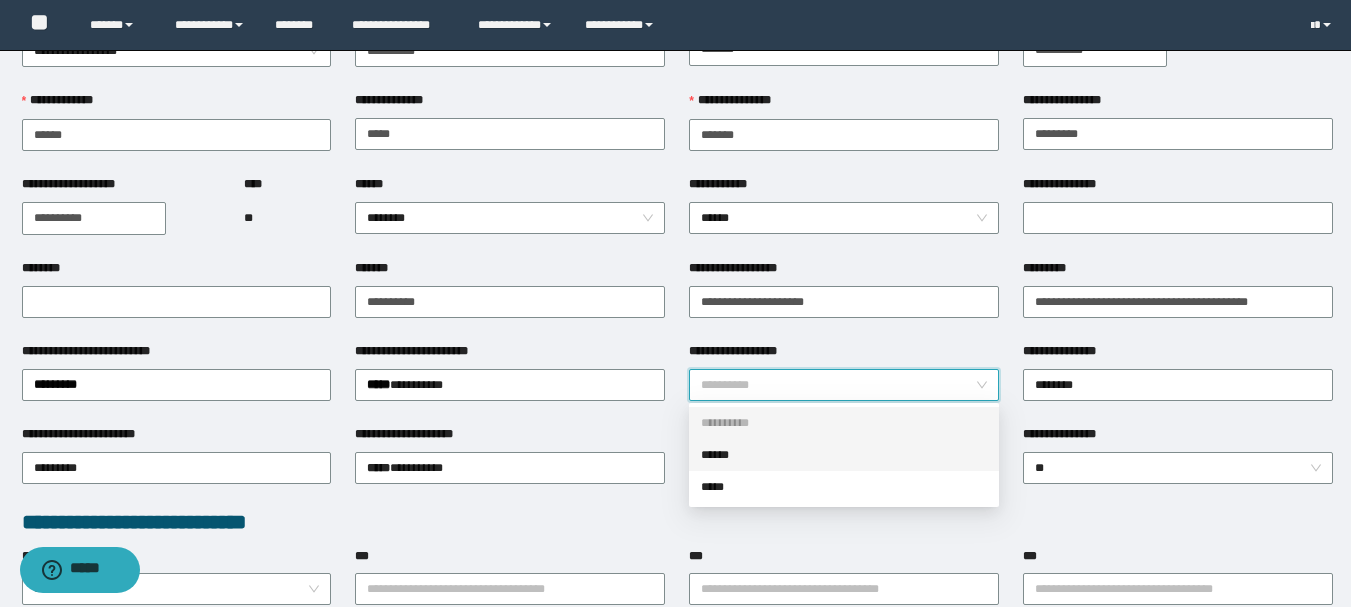 click on "******" at bounding box center (844, 455) 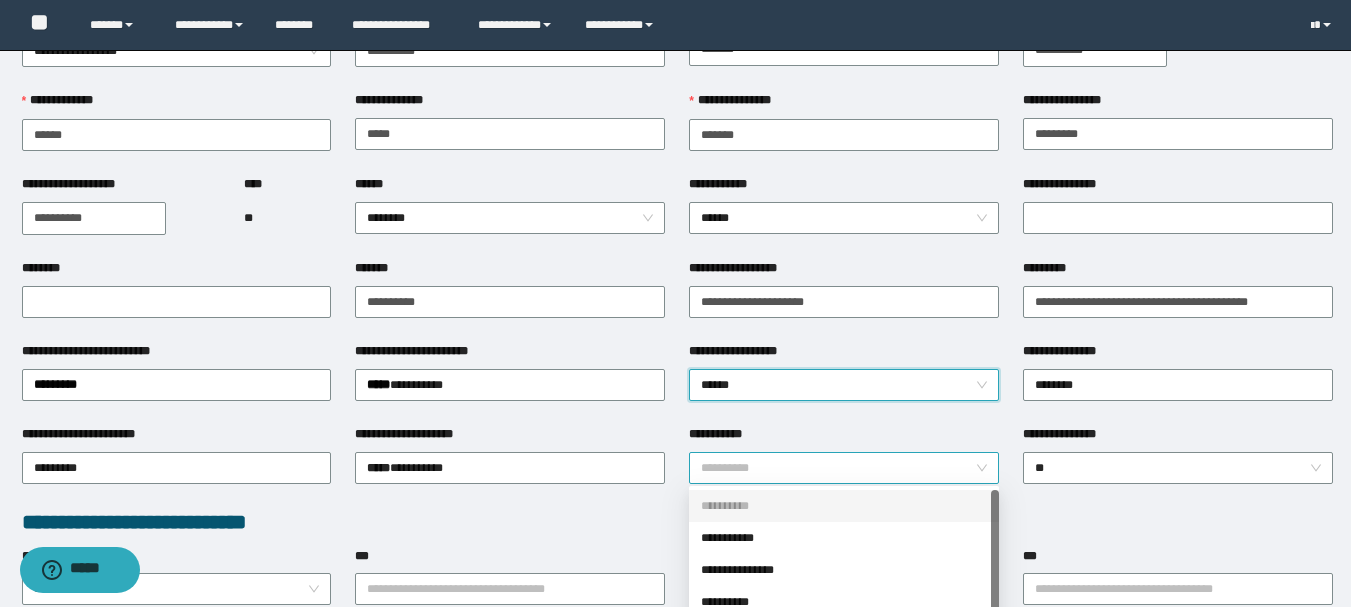 click on "**********" at bounding box center (844, 468) 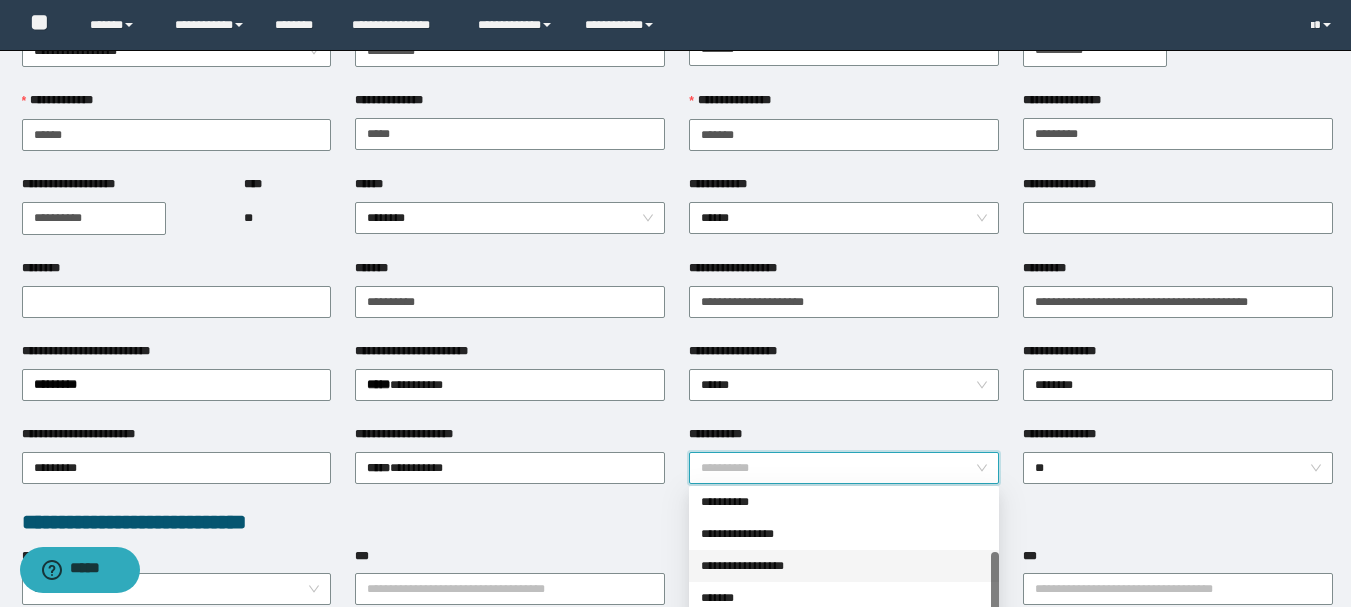 scroll, scrollTop: 160, scrollLeft: 0, axis: vertical 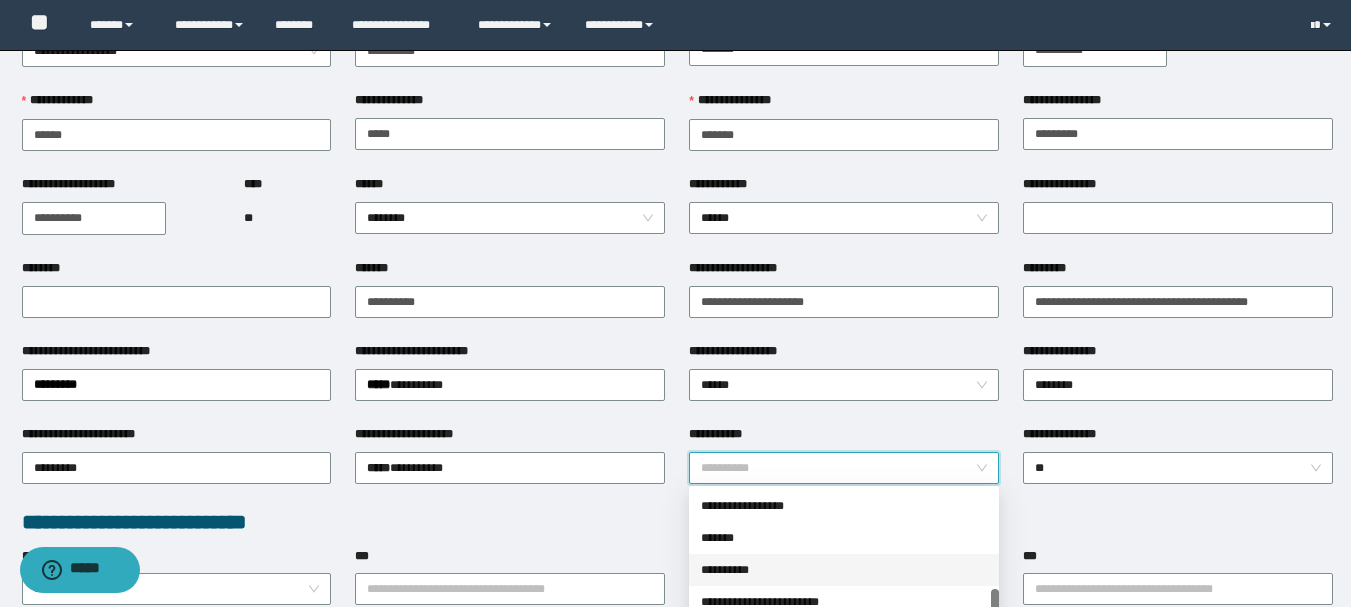 click on "**********" at bounding box center (844, 570) 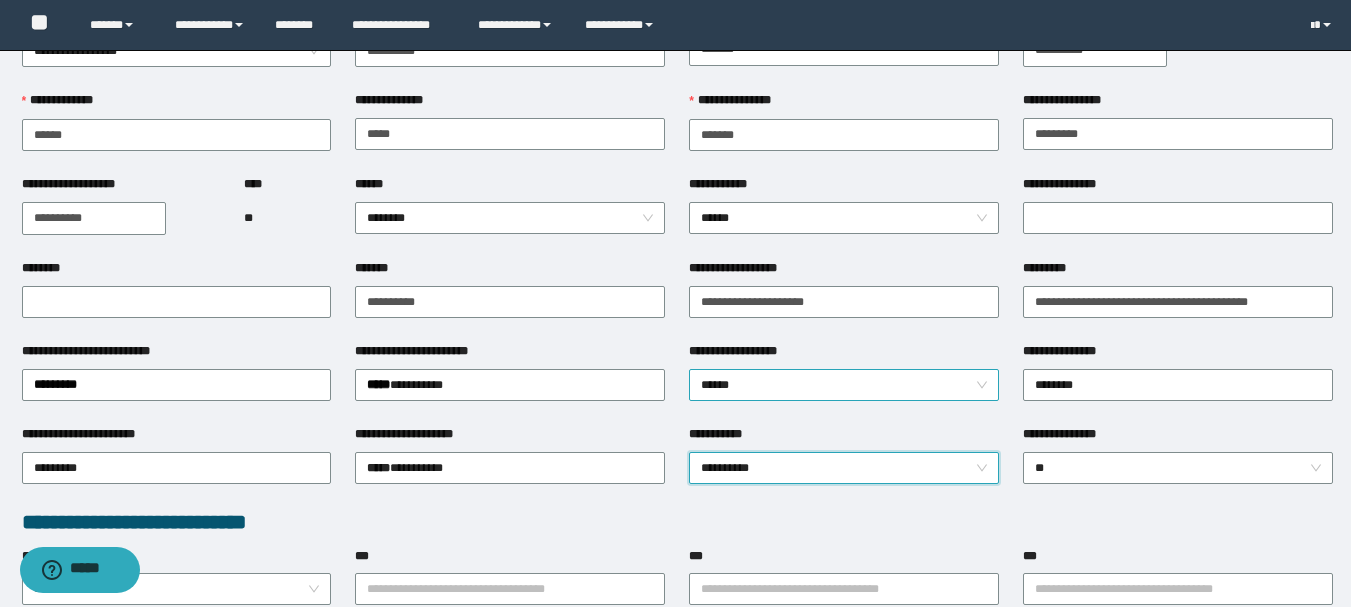 scroll, scrollTop: 300, scrollLeft: 0, axis: vertical 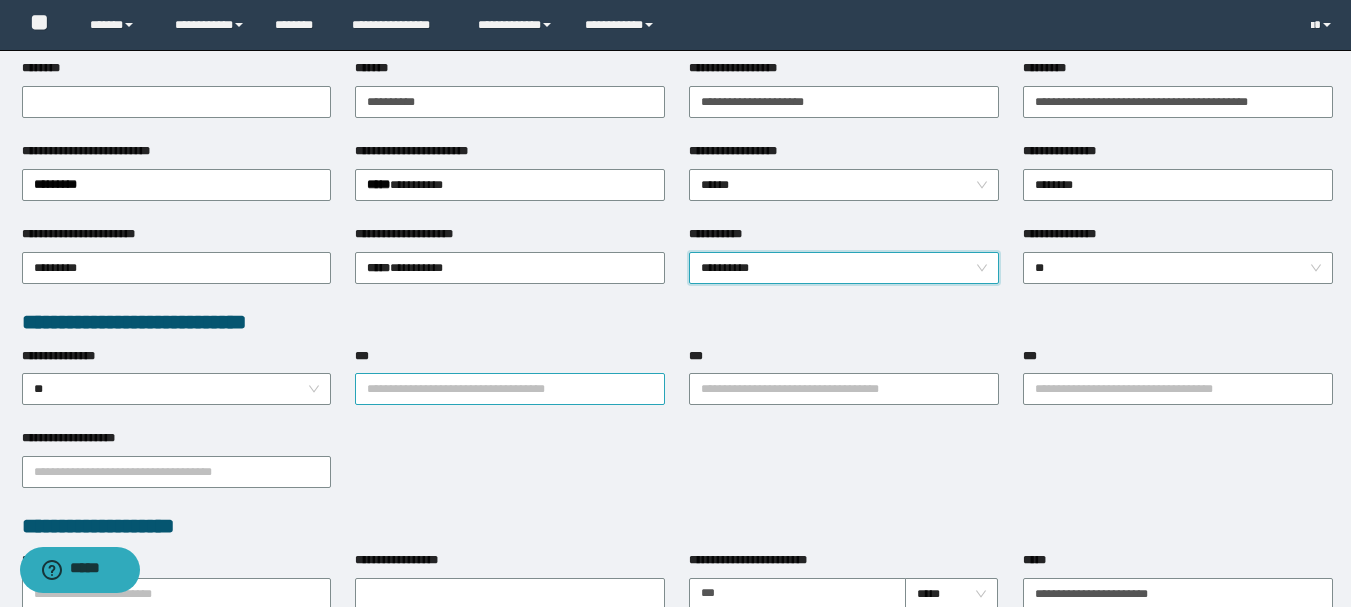 click on "***" at bounding box center [510, 389] 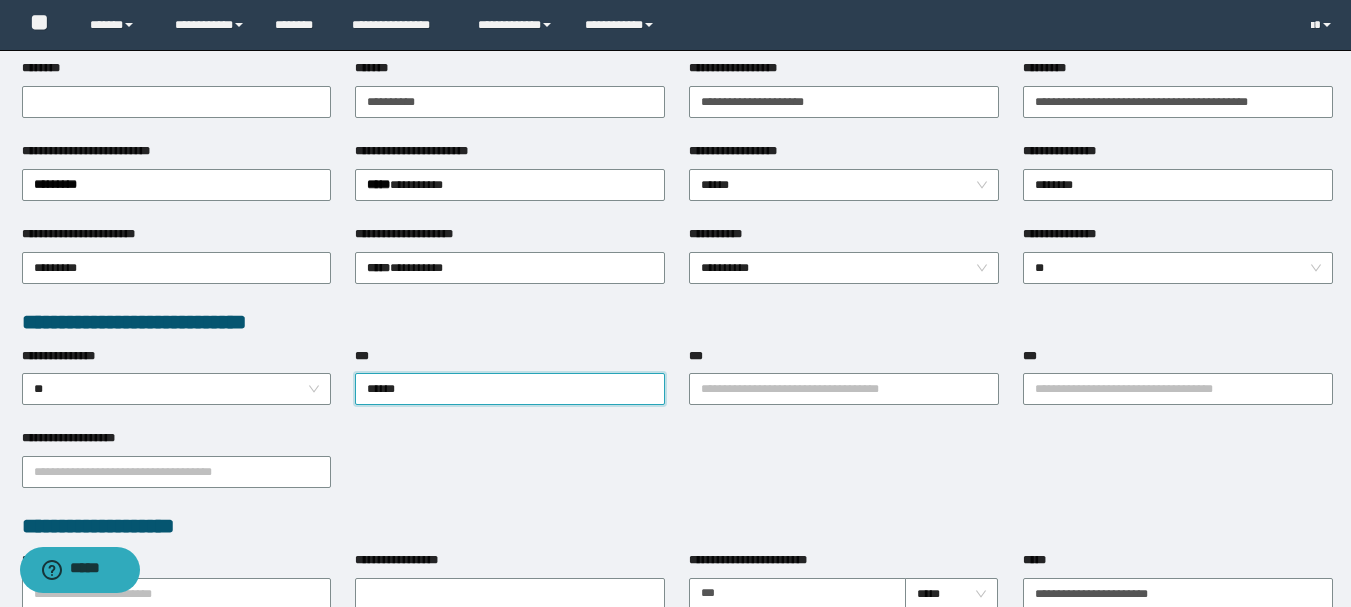 type on "*******" 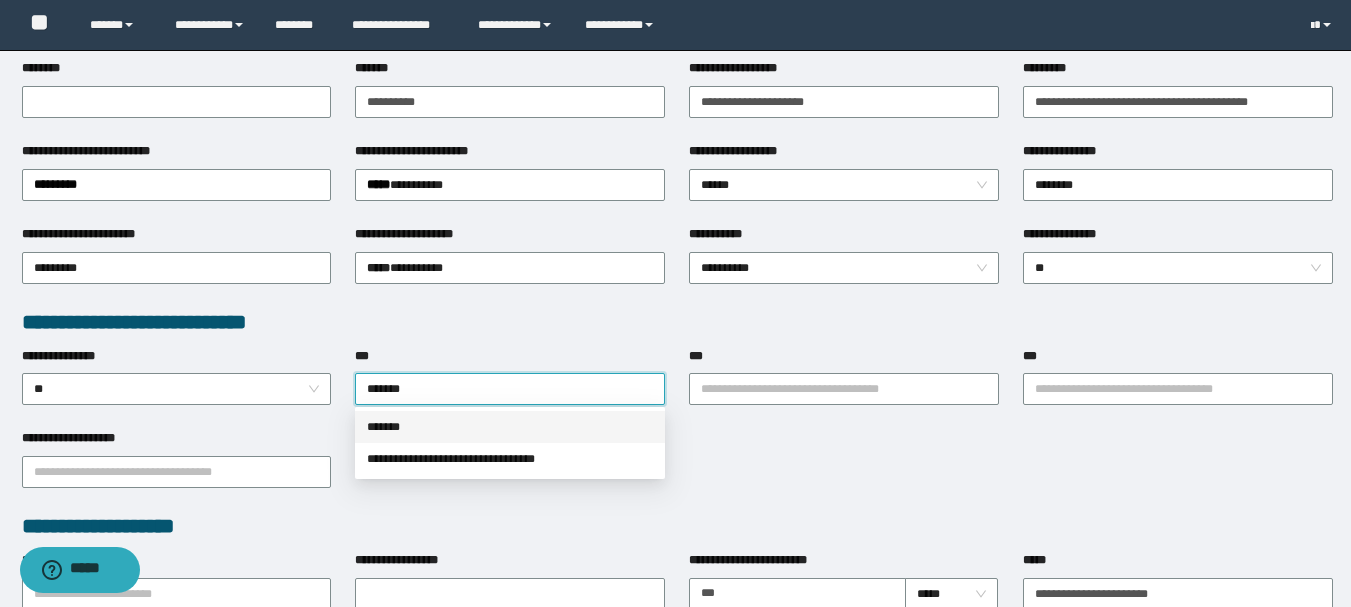click on "*******" at bounding box center (510, 427) 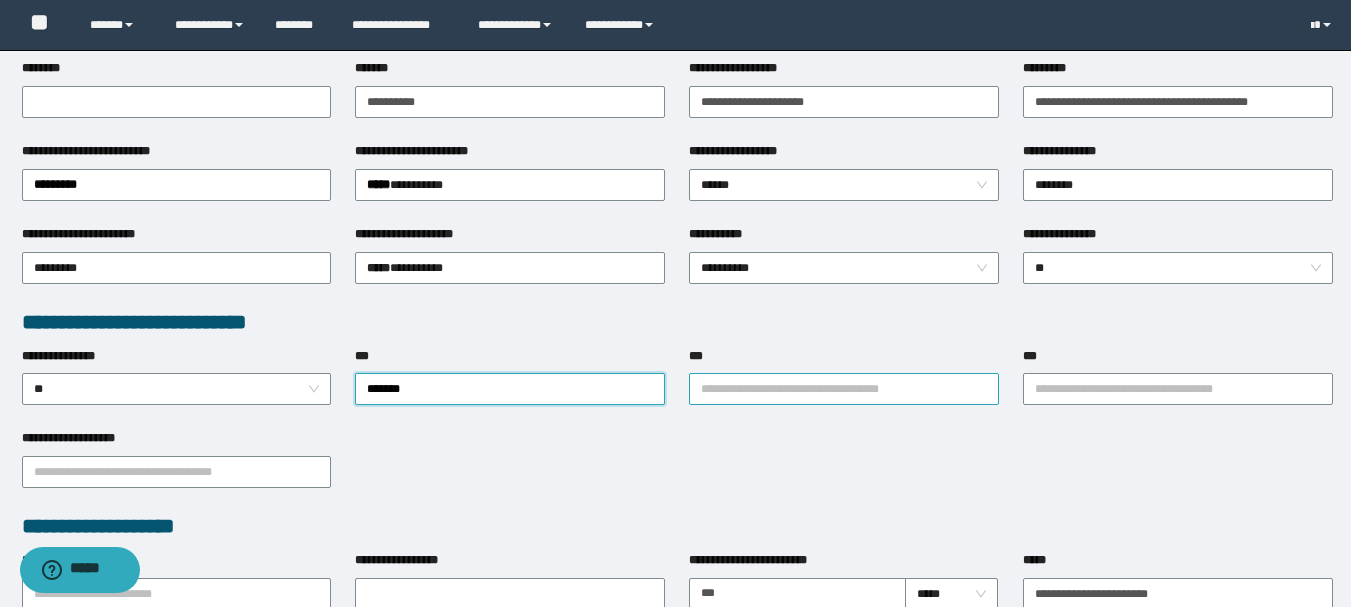 click on "***" at bounding box center (844, 389) 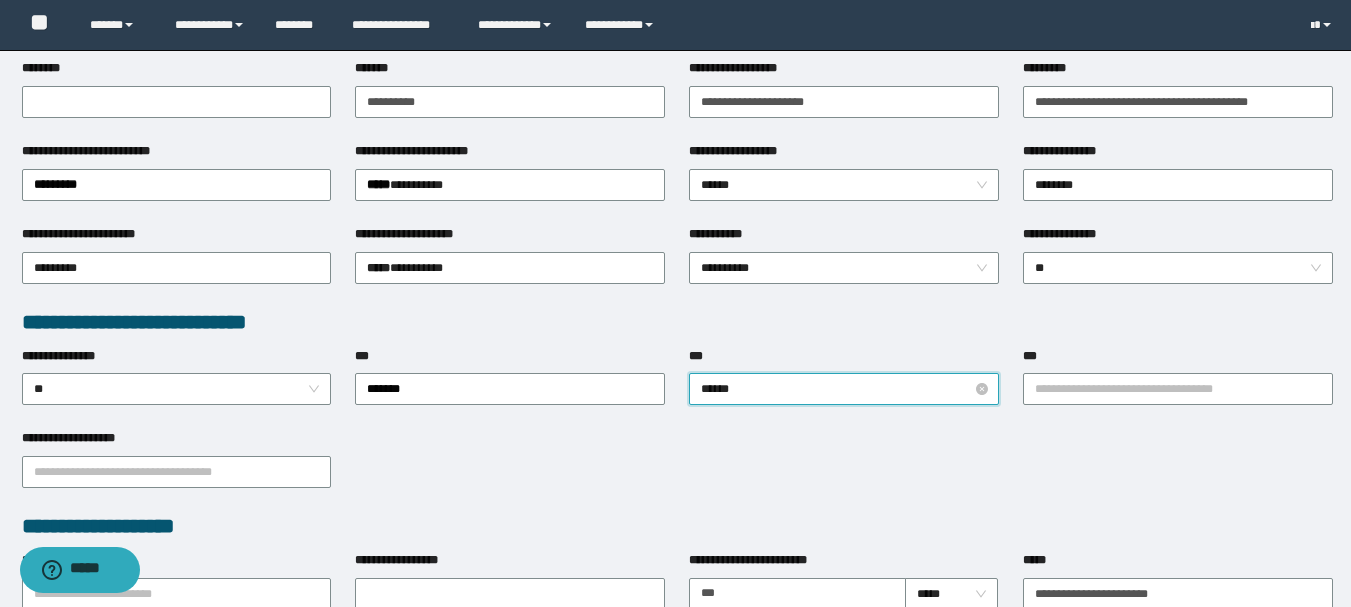 type on "*******" 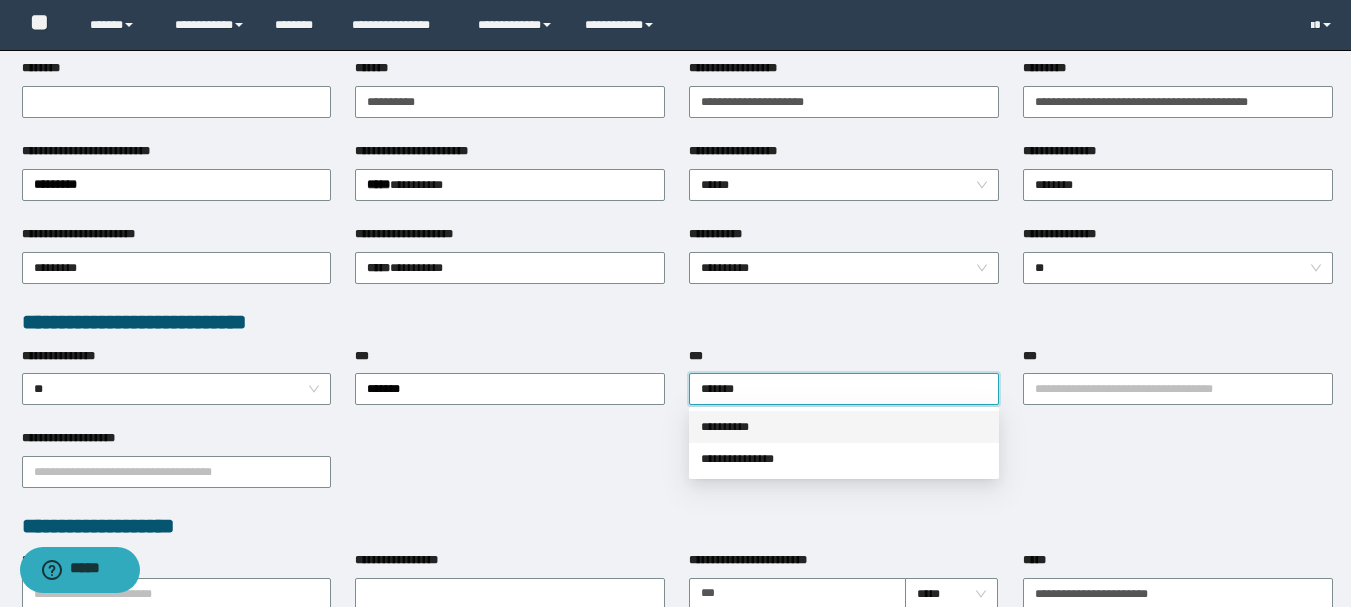 click on "**********" at bounding box center (844, 427) 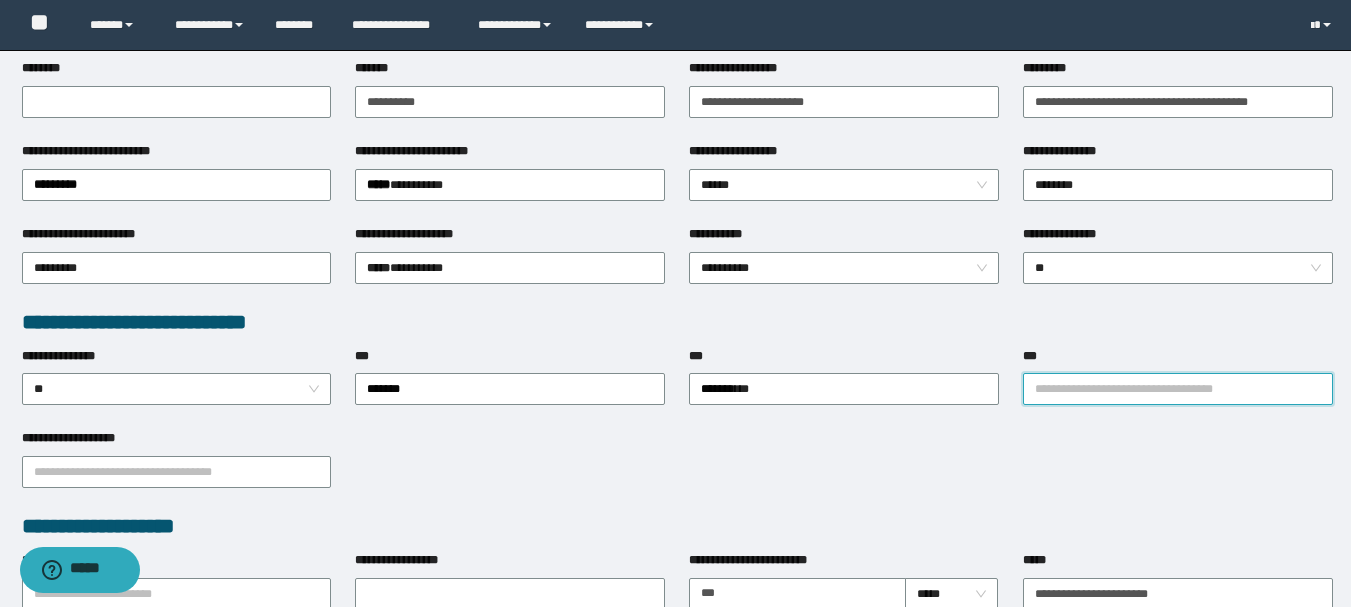 click on "***" at bounding box center (1178, 389) 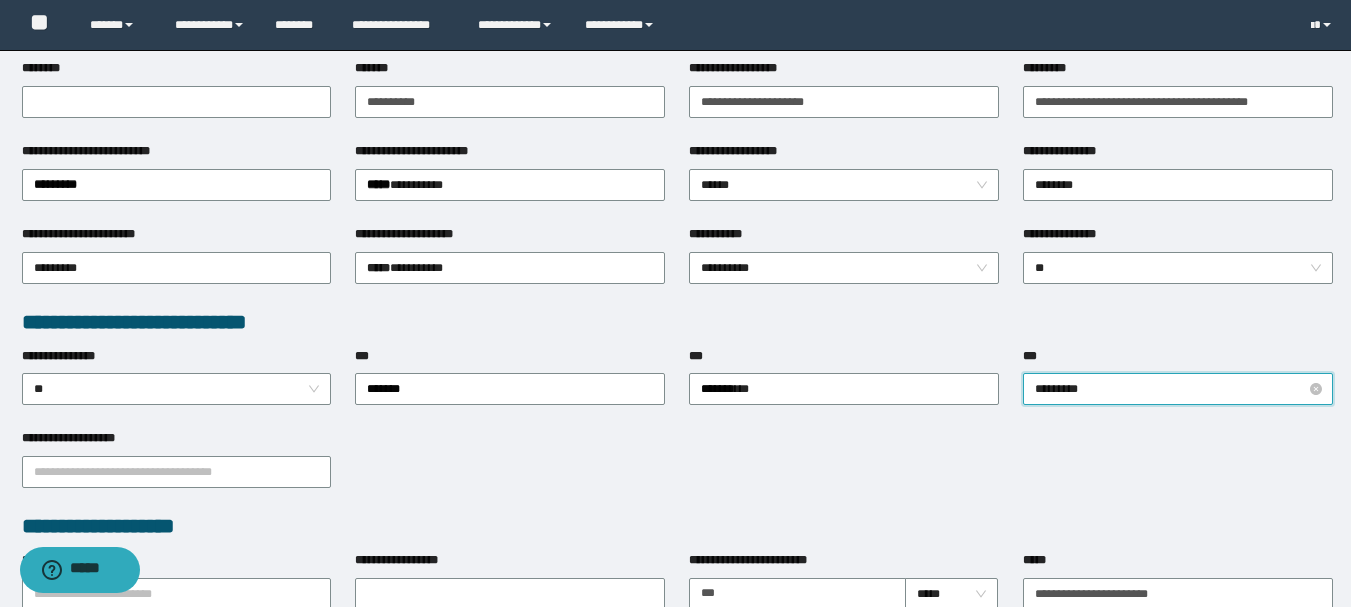 type on "********" 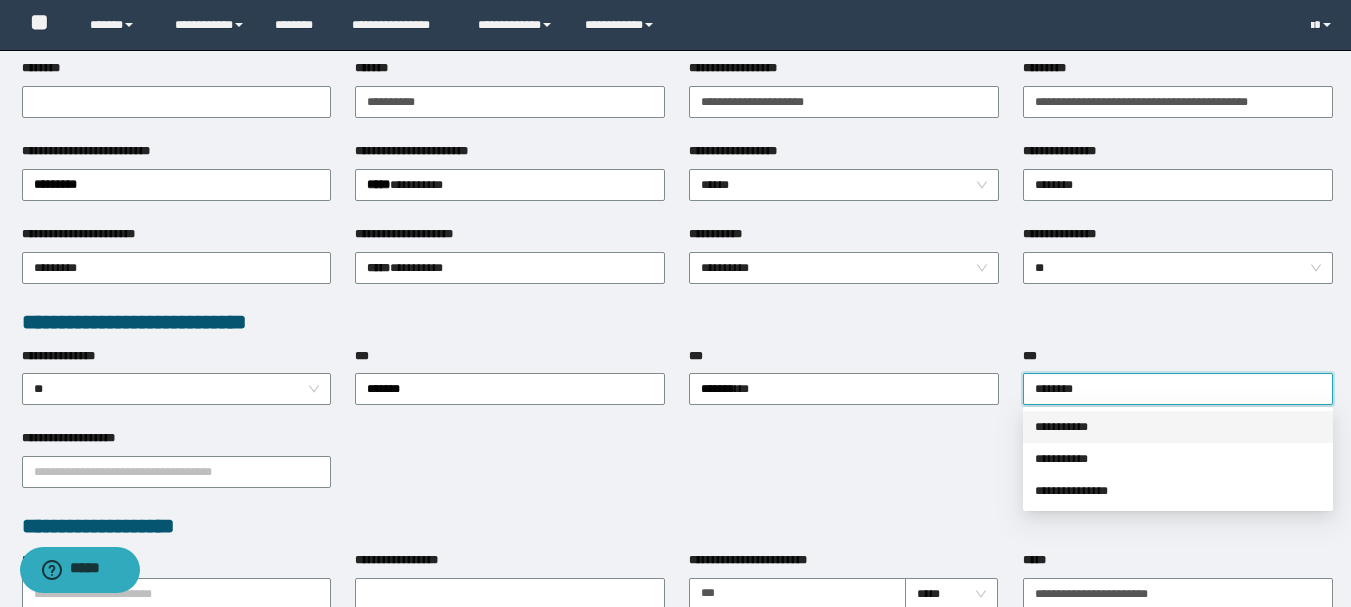 click on "**********" at bounding box center [1178, 427] 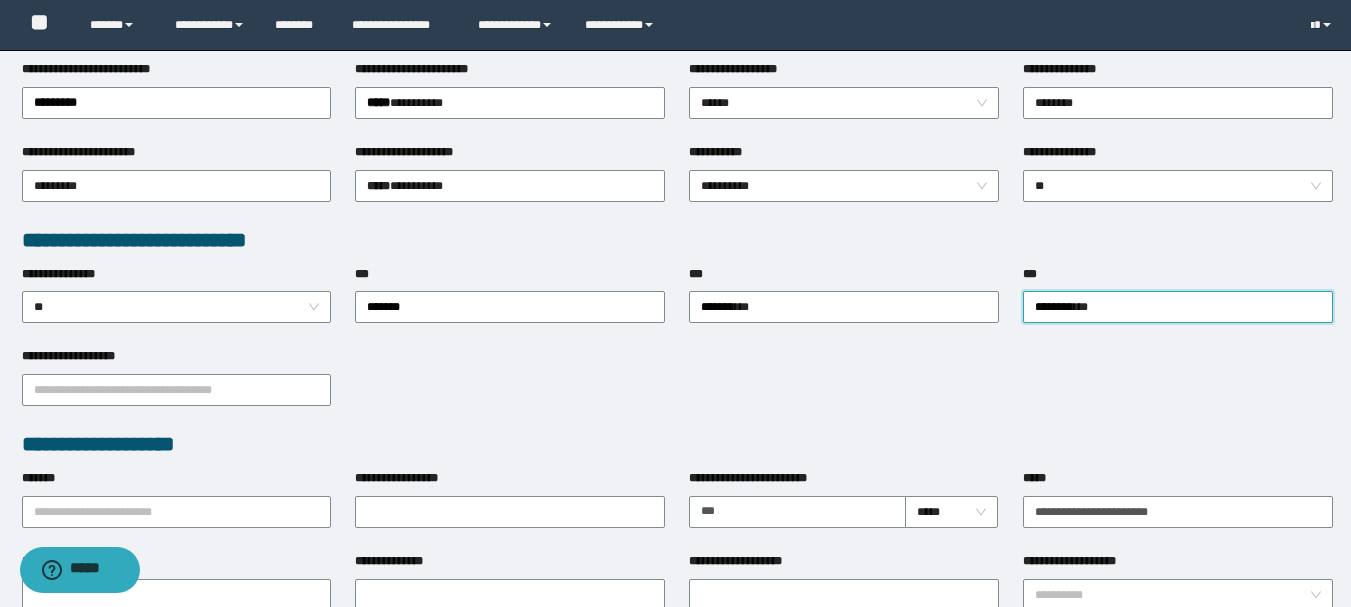 scroll, scrollTop: 400, scrollLeft: 0, axis: vertical 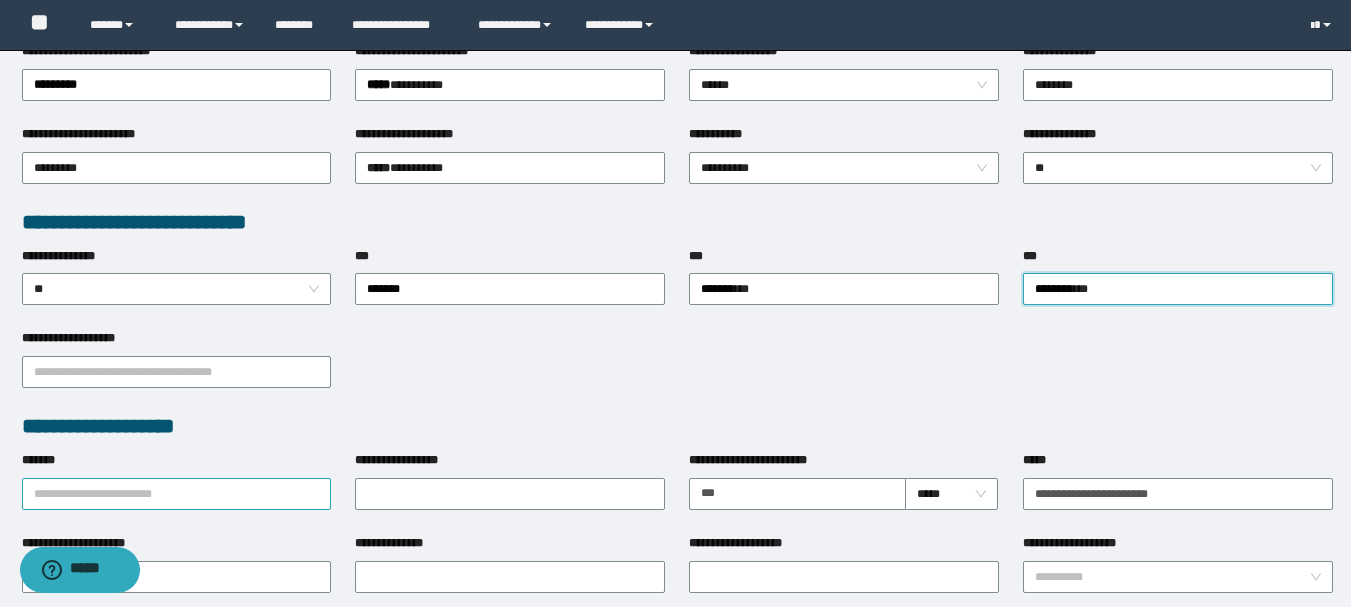 click on "*******" at bounding box center (177, 494) 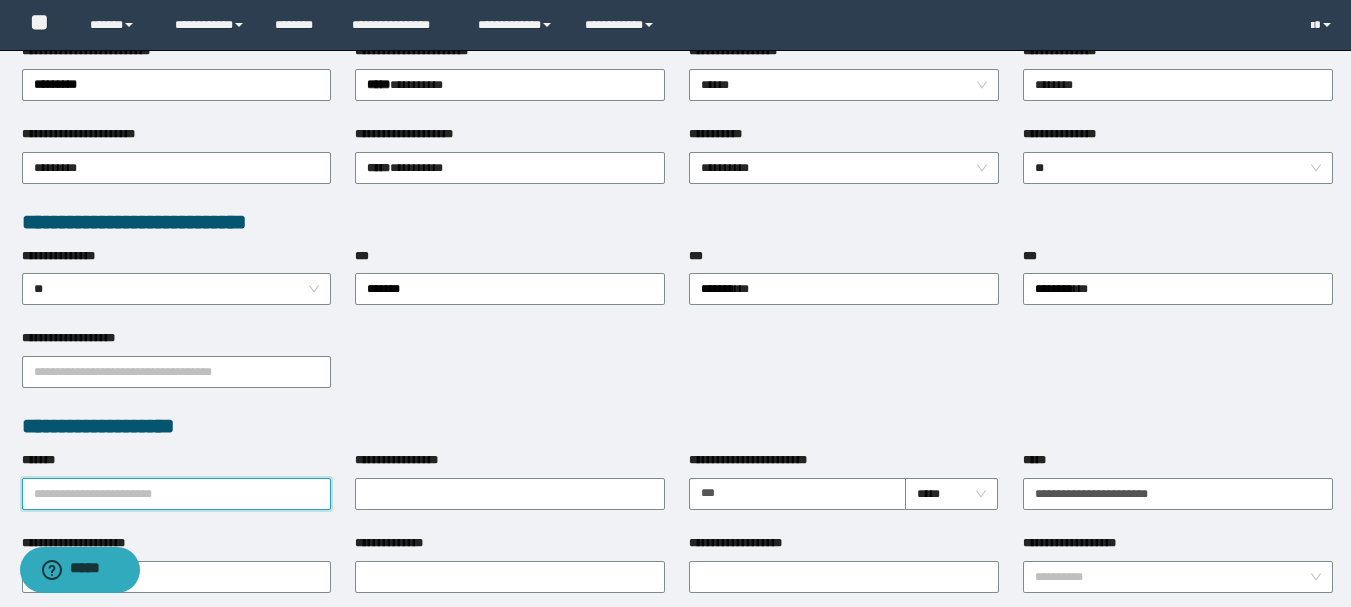 type on "*" 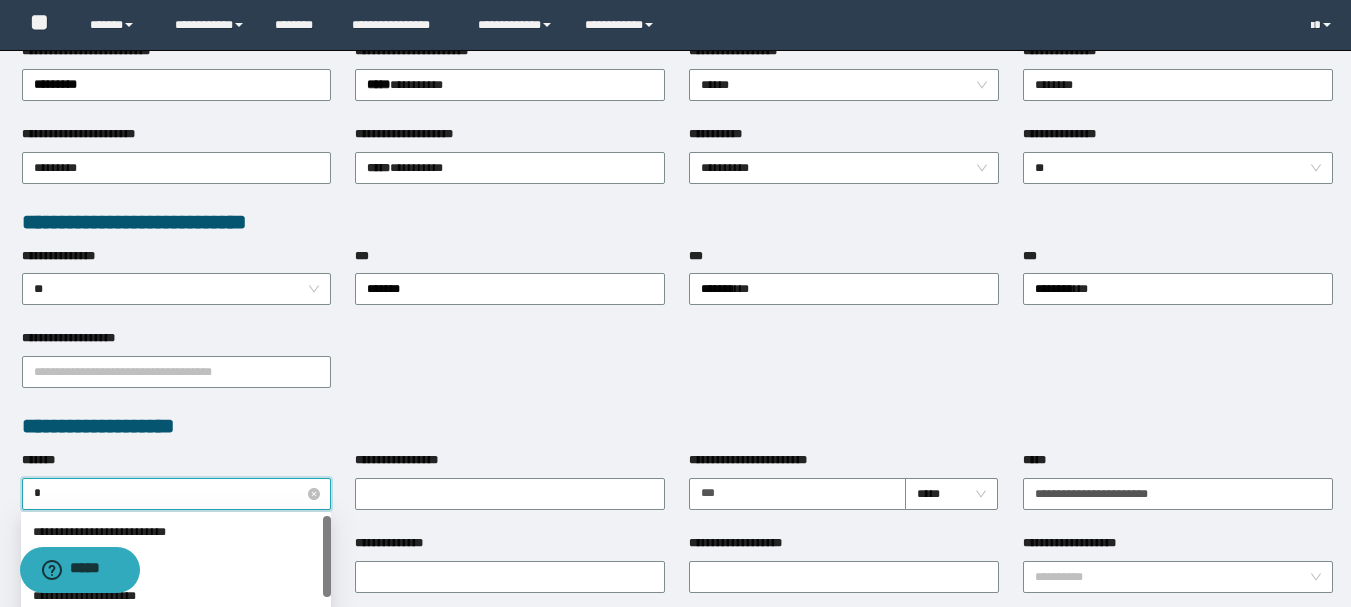 type on "**" 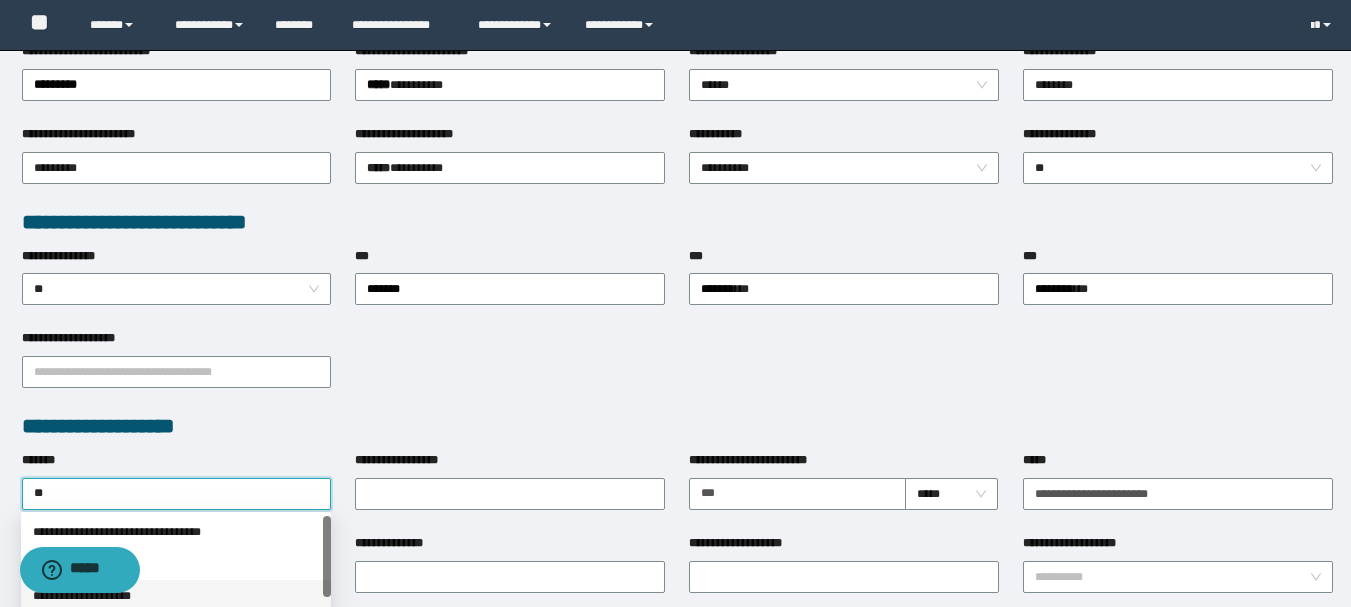 click on "**********" at bounding box center (176, 596) 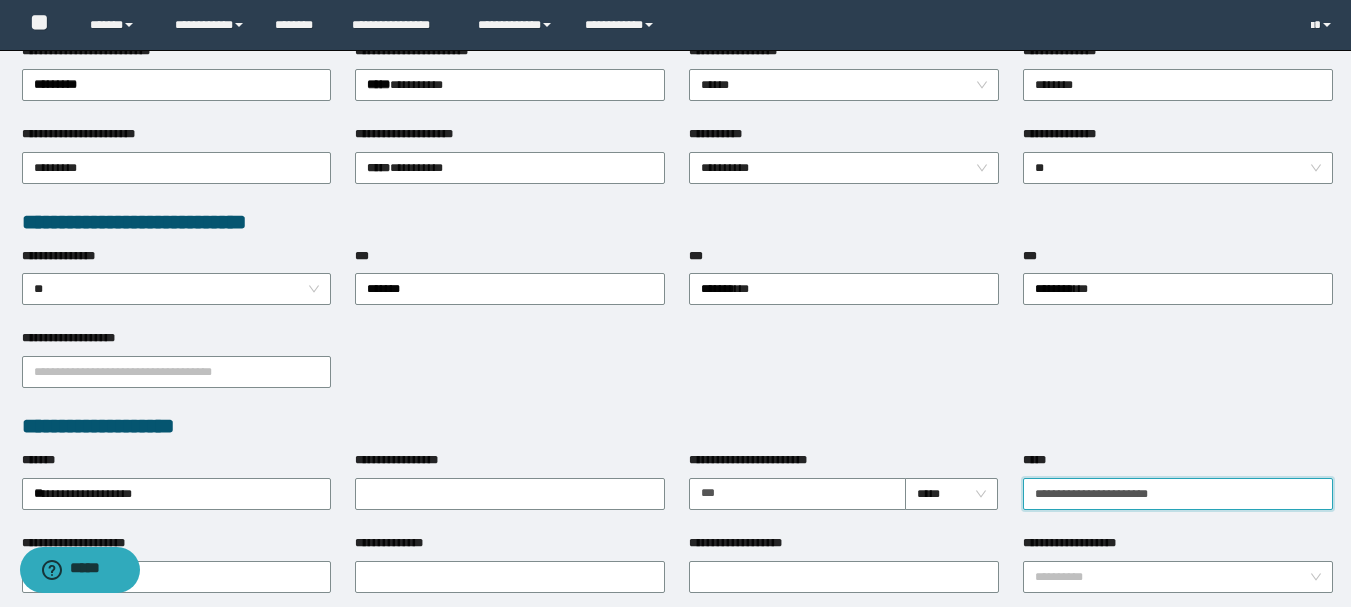 drag, startPoint x: 1188, startPoint y: 495, endPoint x: 1089, endPoint y: 491, distance: 99.08077 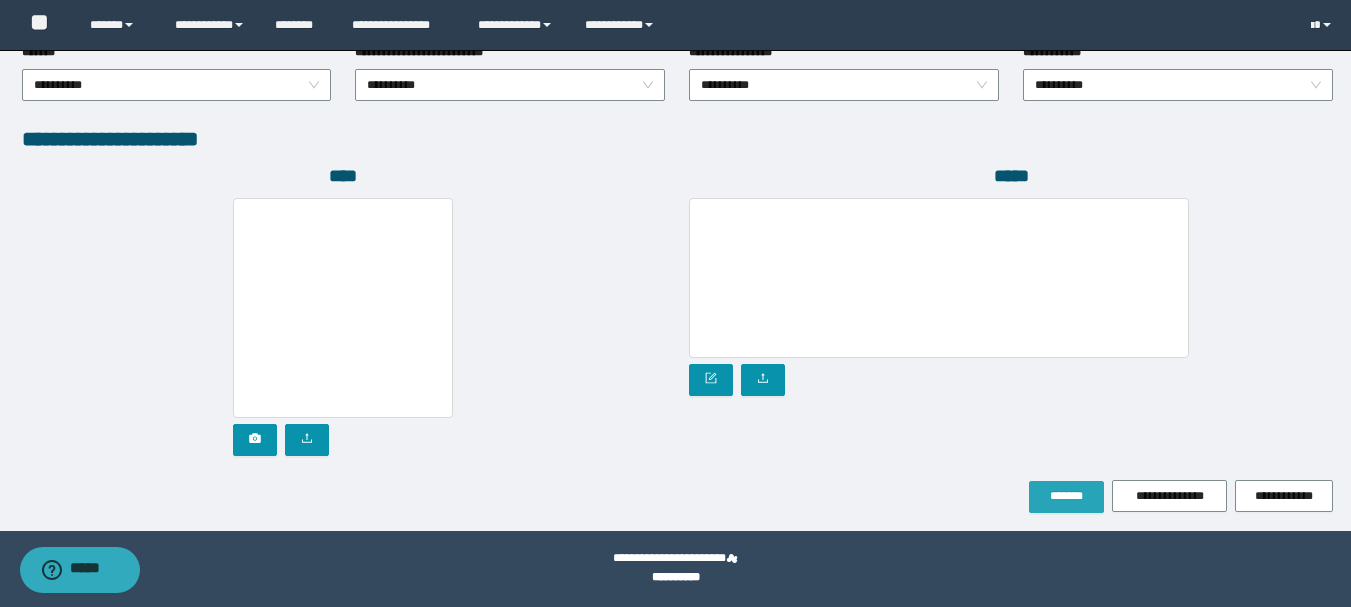 type on "********" 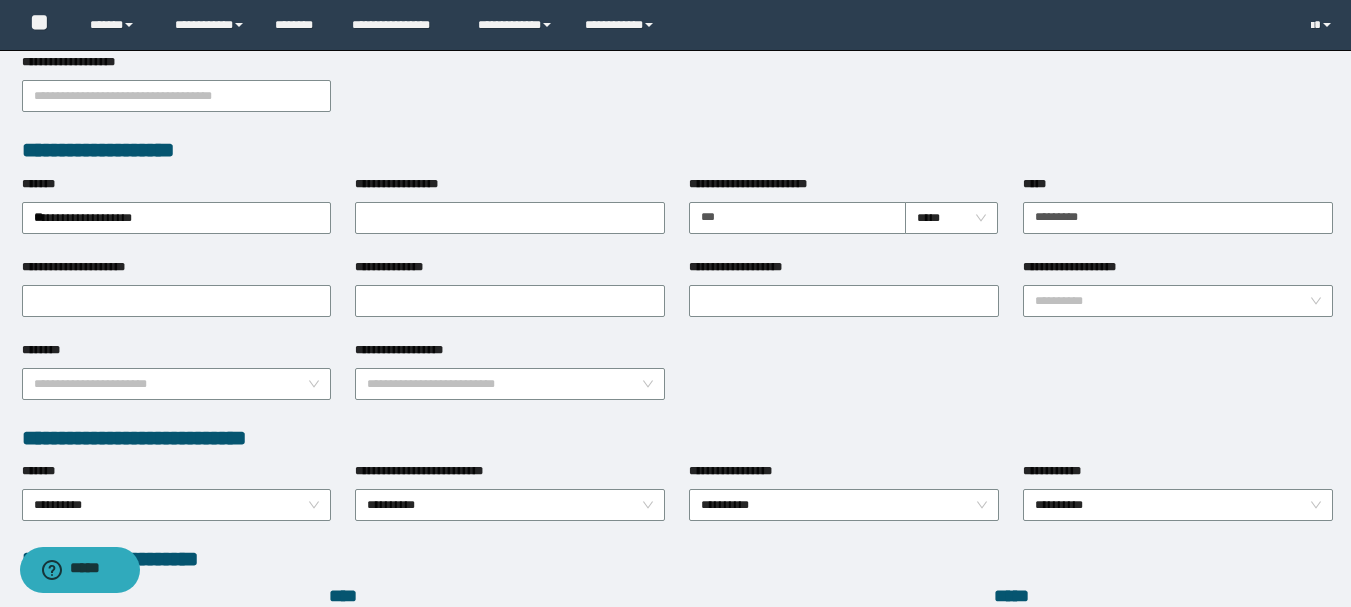 scroll, scrollTop: 1202, scrollLeft: 0, axis: vertical 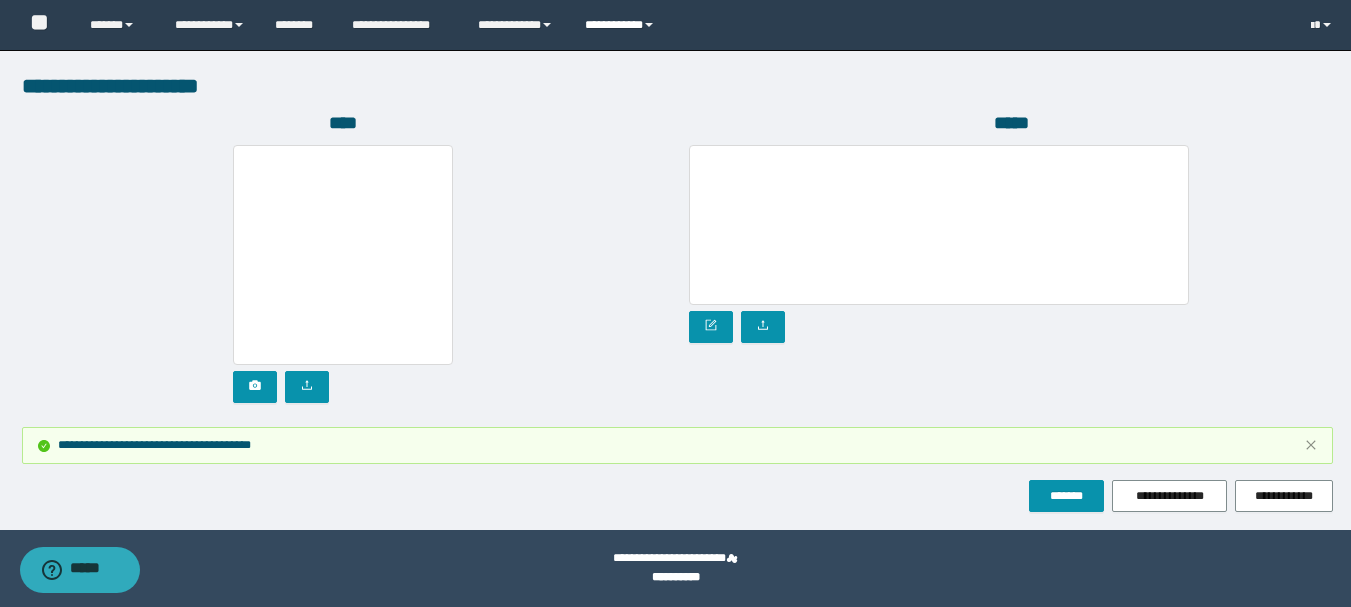 click at bounding box center [649, 25] 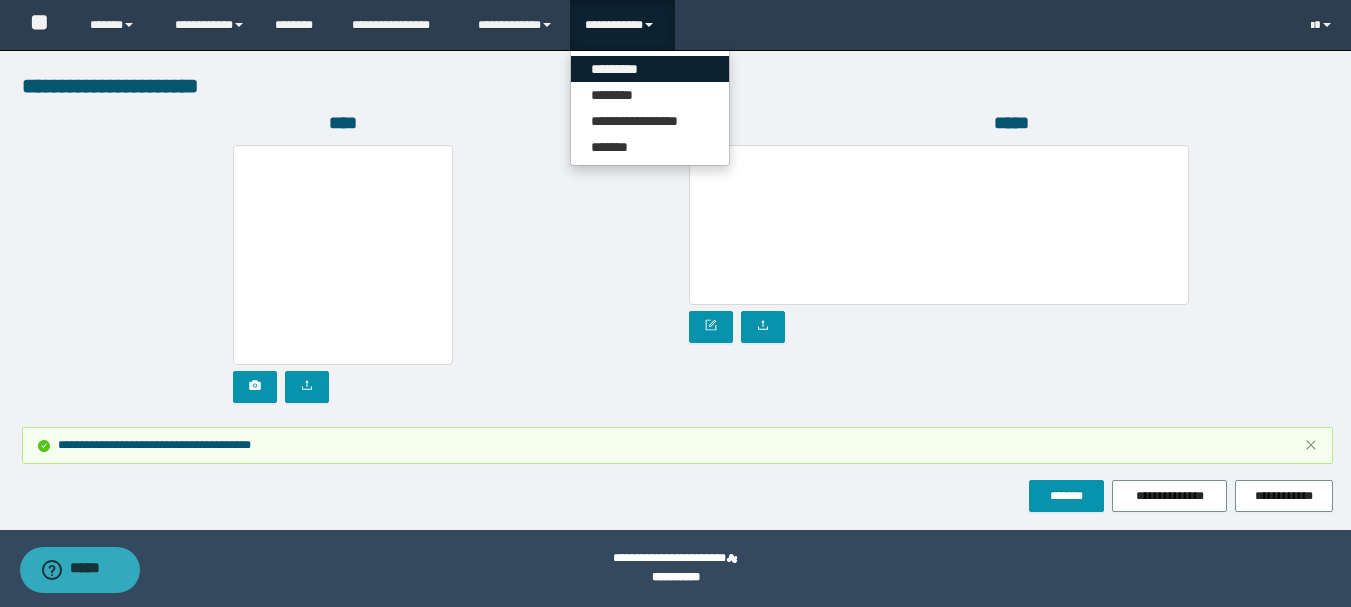 click on "*********" at bounding box center (650, 69) 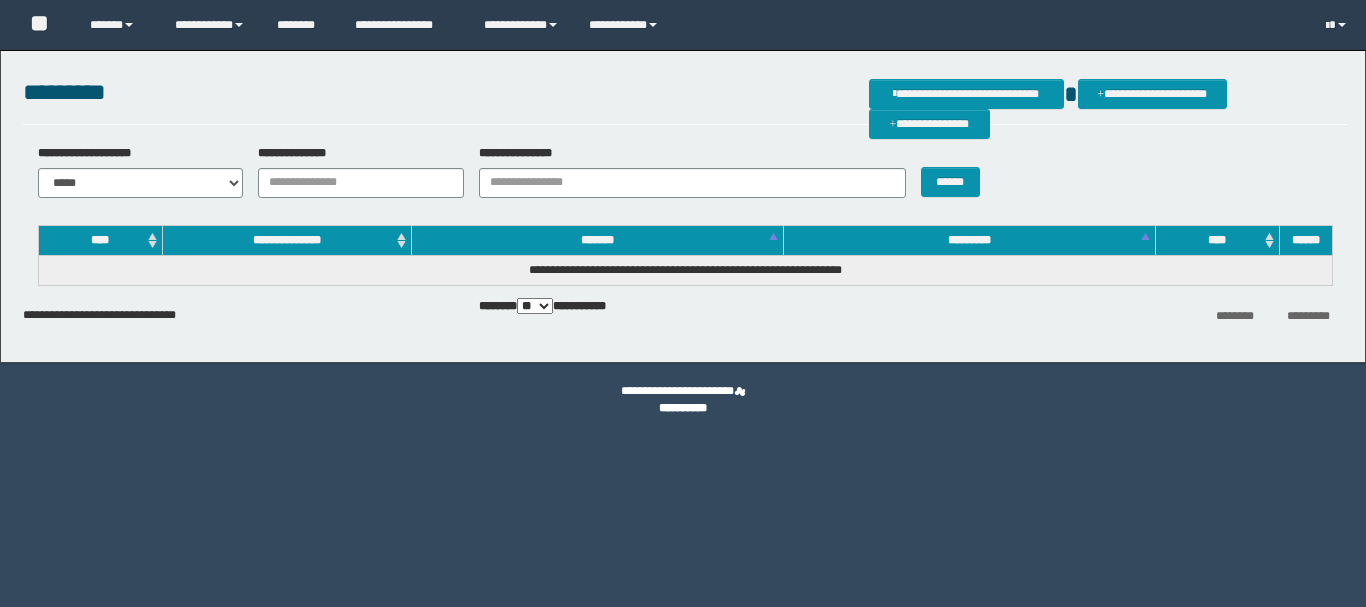 scroll, scrollTop: 0, scrollLeft: 0, axis: both 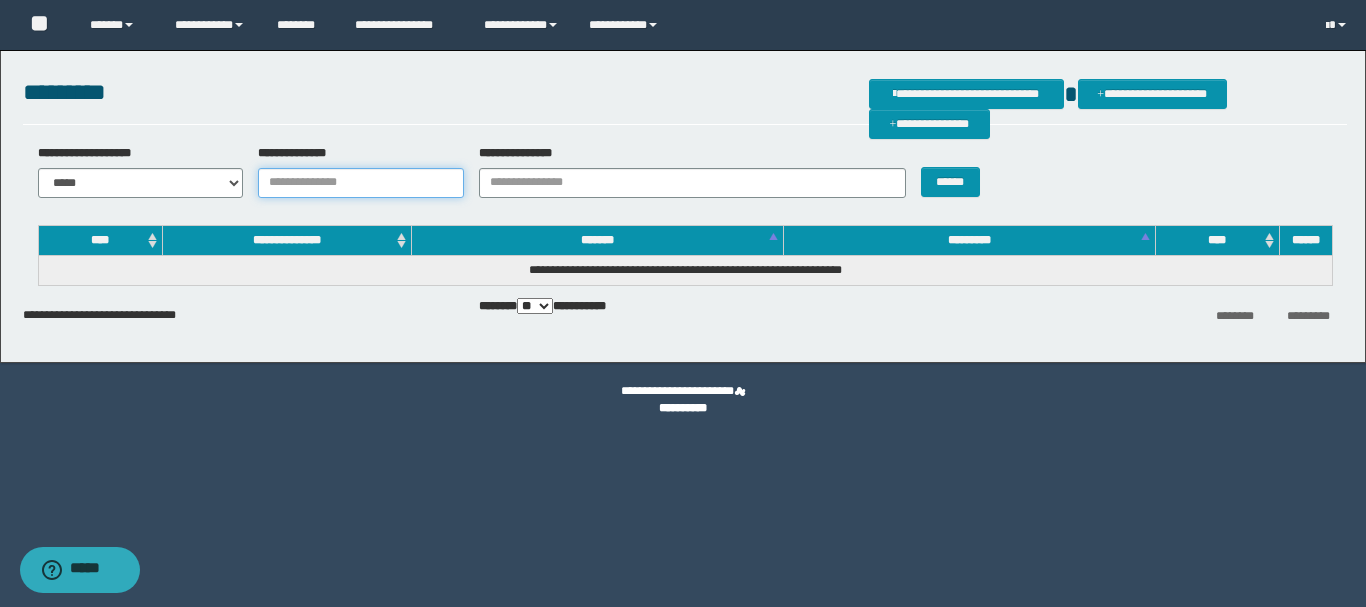 click on "**********" at bounding box center [361, 183] 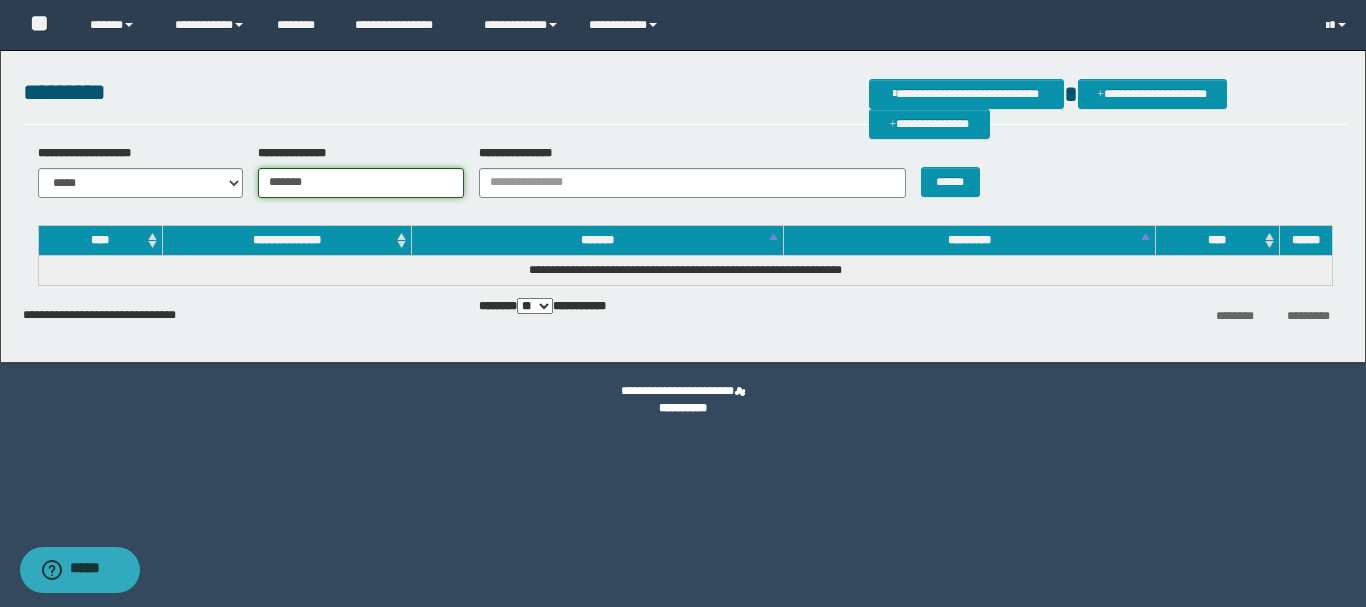 type on "*******" 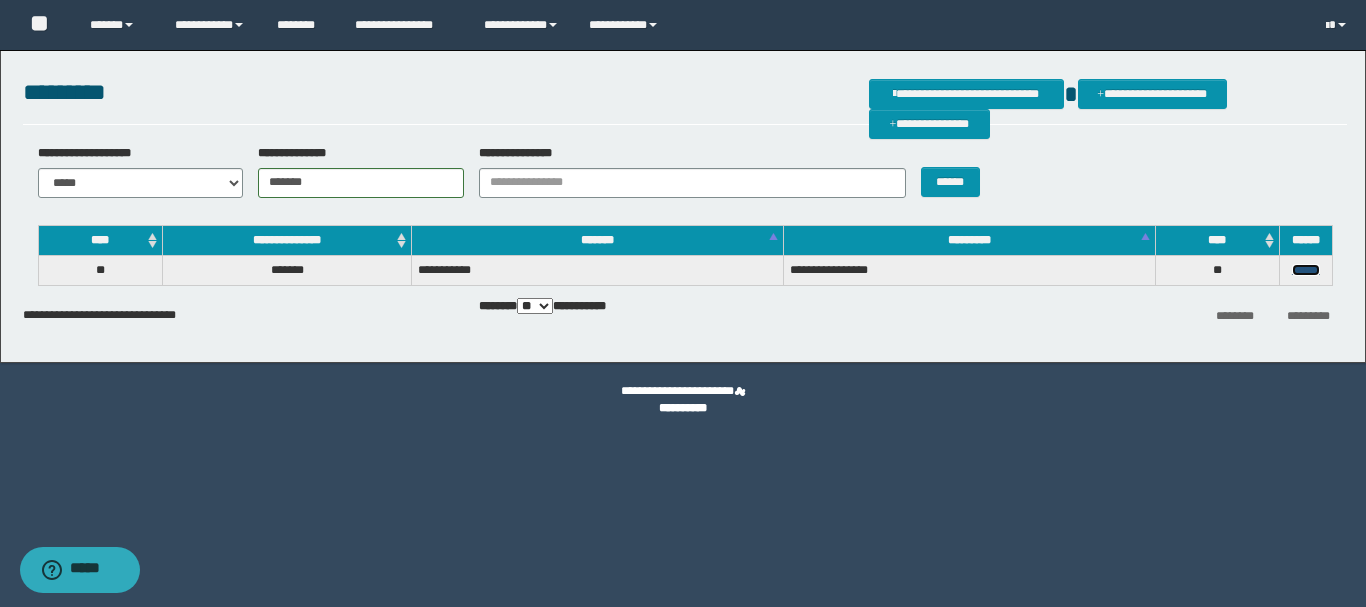 click on "******" at bounding box center (1306, 270) 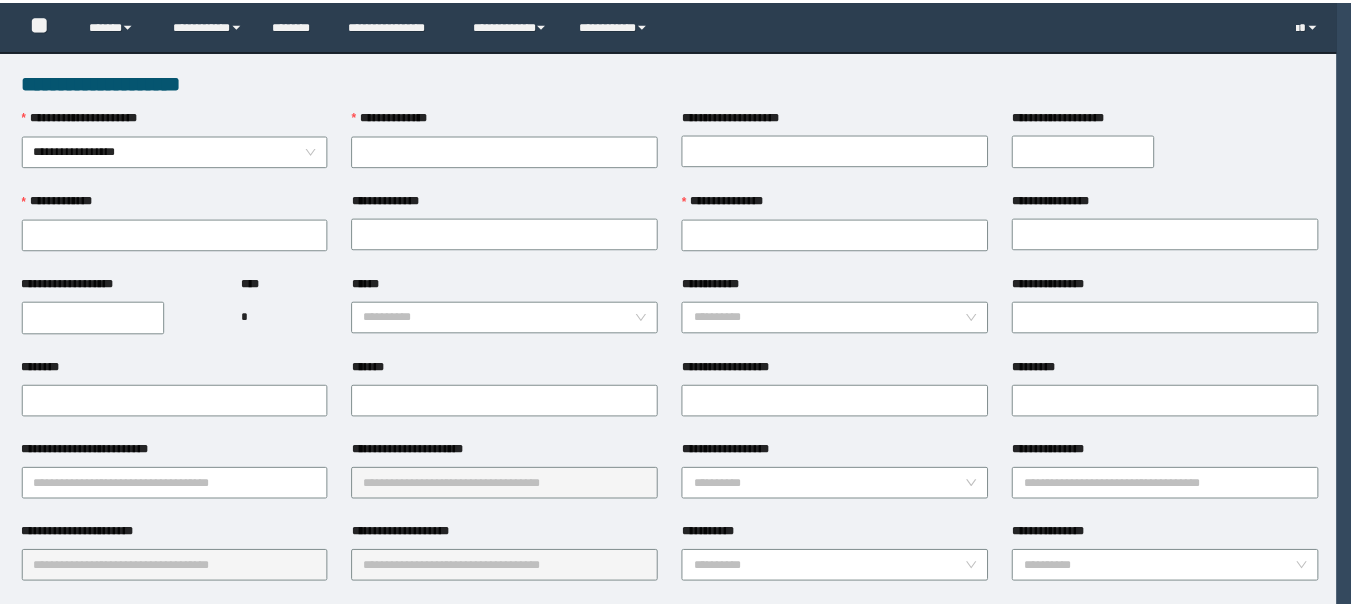 scroll, scrollTop: 0, scrollLeft: 0, axis: both 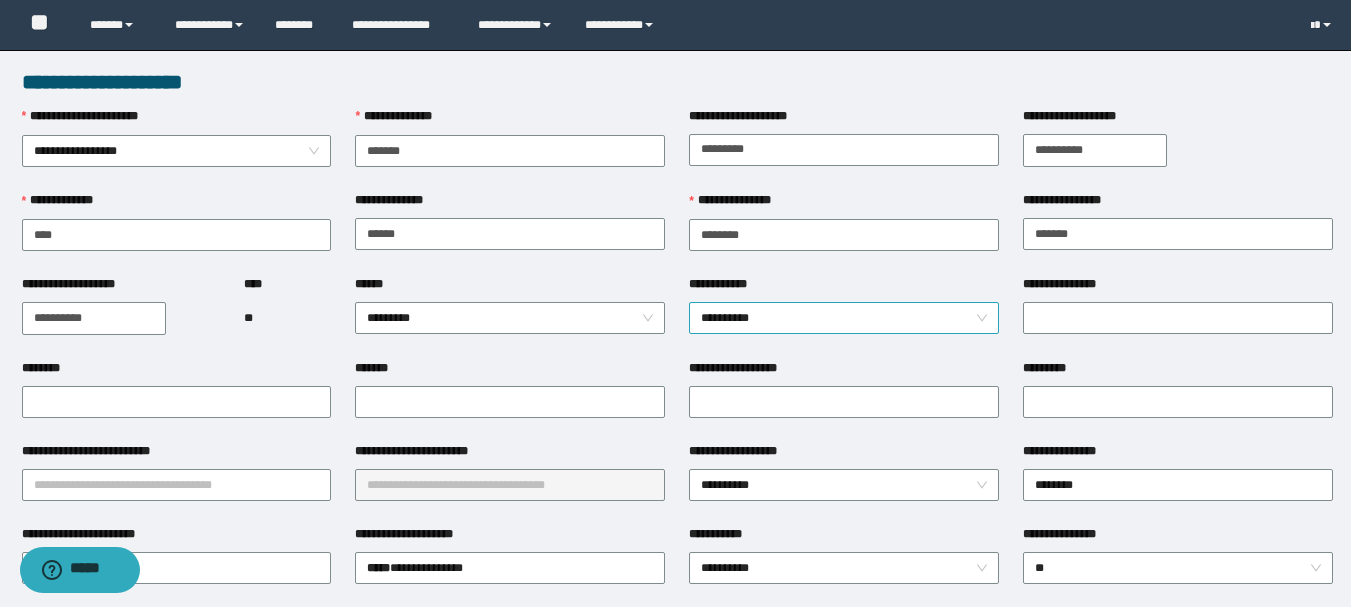 click on "**********" at bounding box center [844, 318] 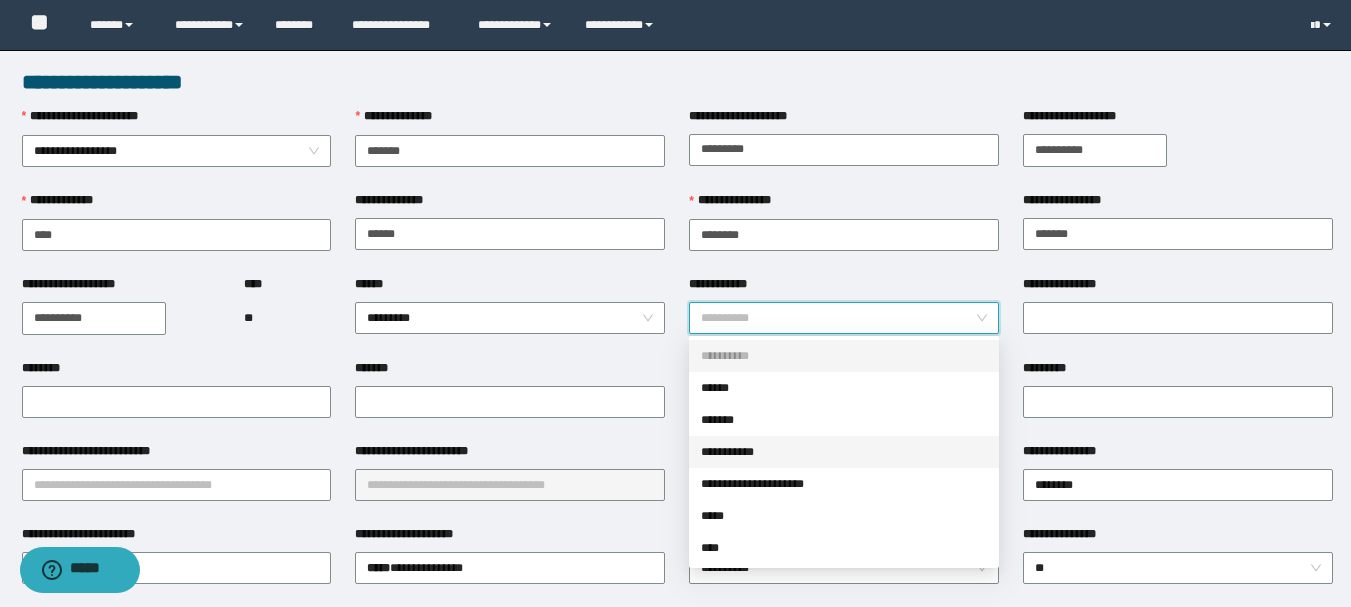click on "**********" at bounding box center (844, 452) 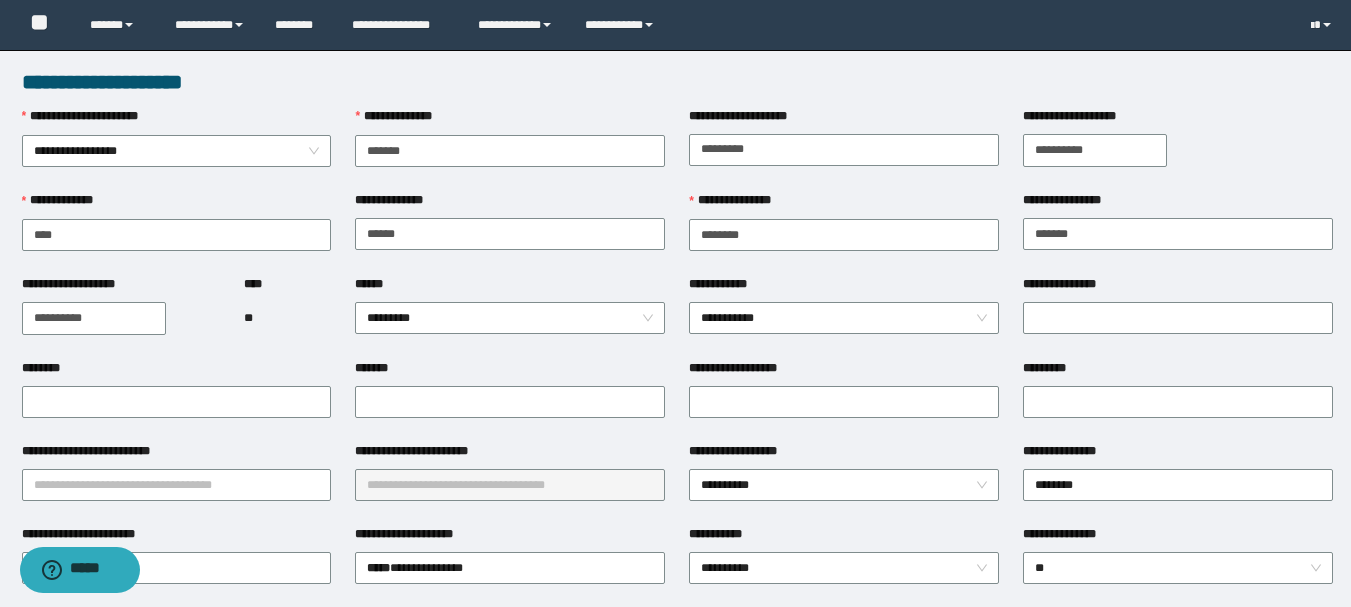 click on "*******" at bounding box center [510, 400] 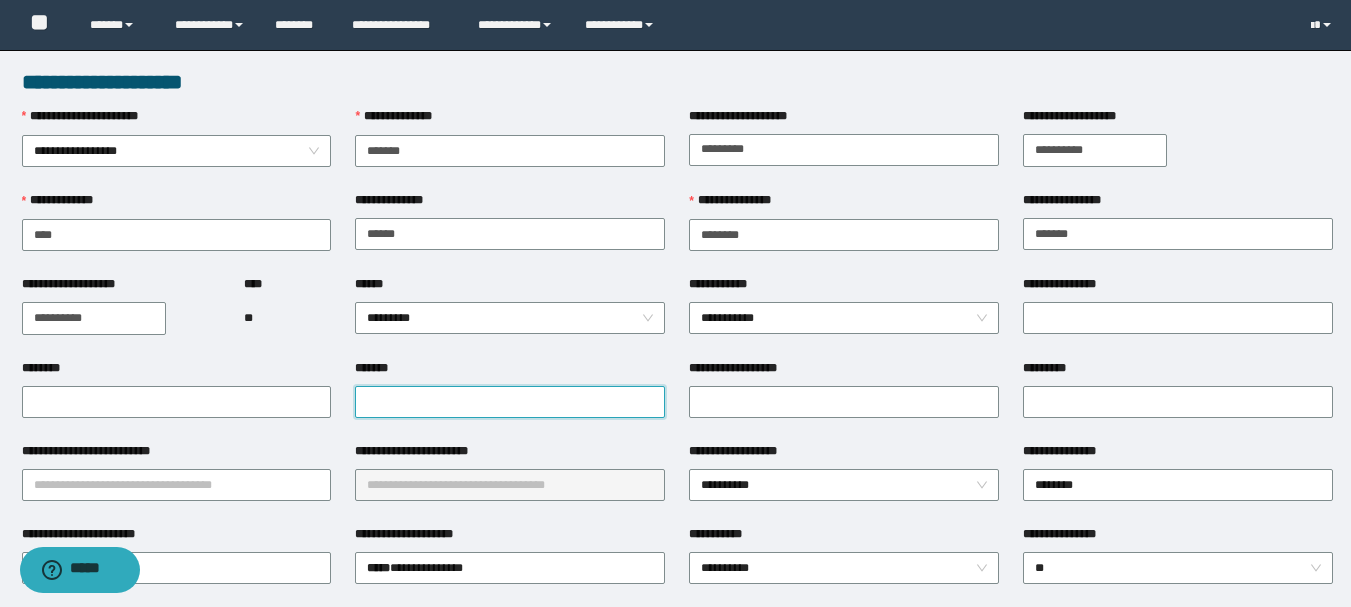 click on "*******" at bounding box center (510, 402) 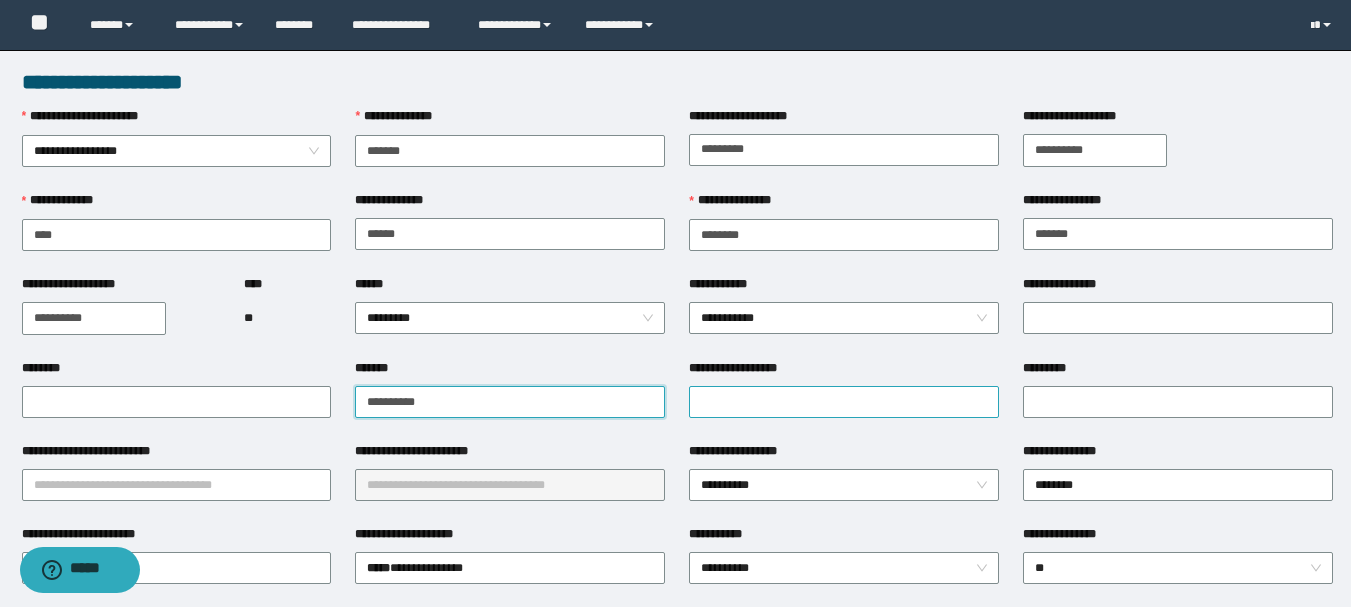 type on "**********" 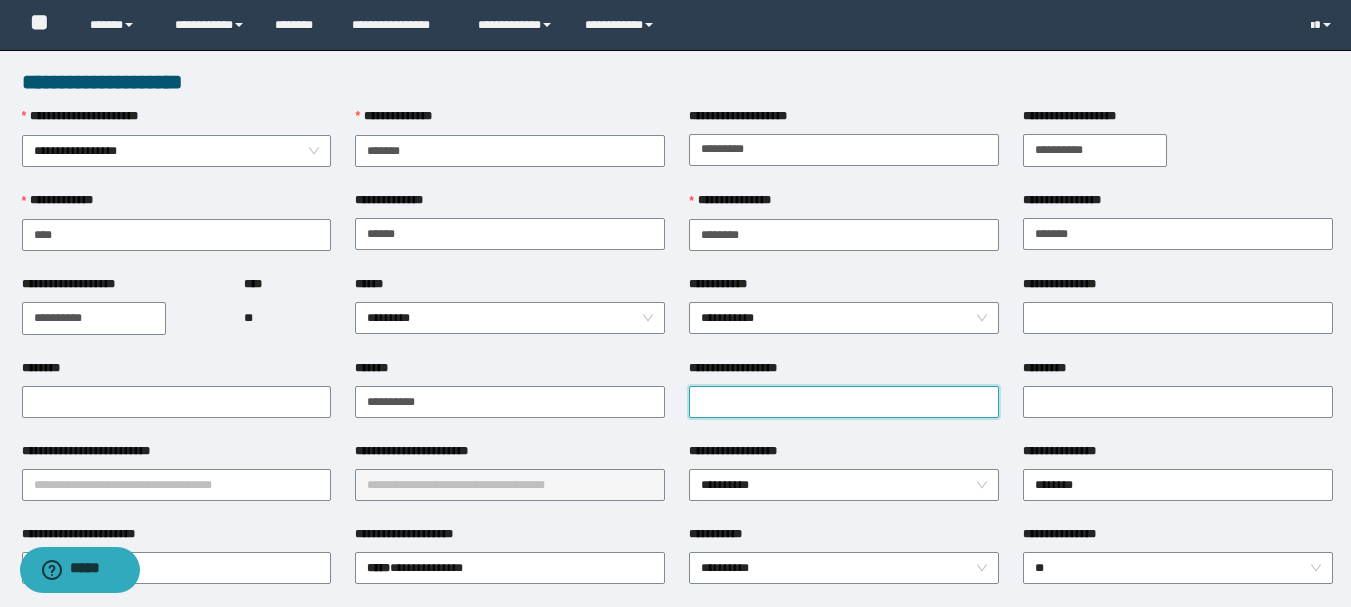 click on "**********" at bounding box center [844, 402] 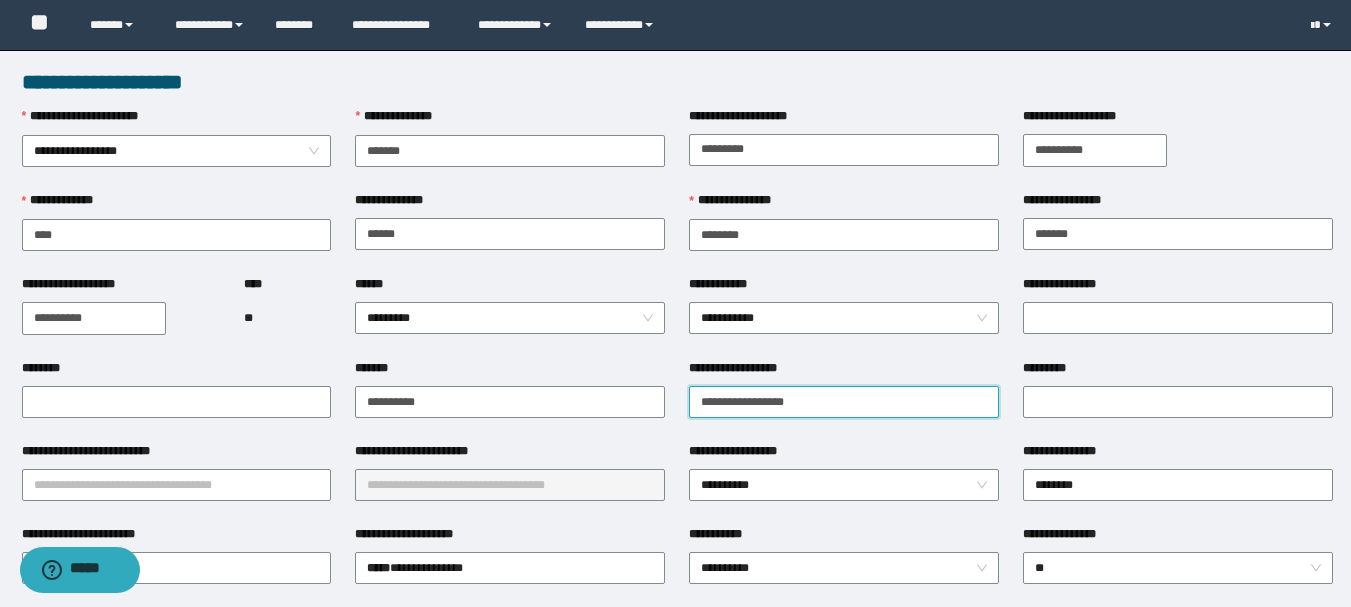 click on "**********" at bounding box center (844, 402) 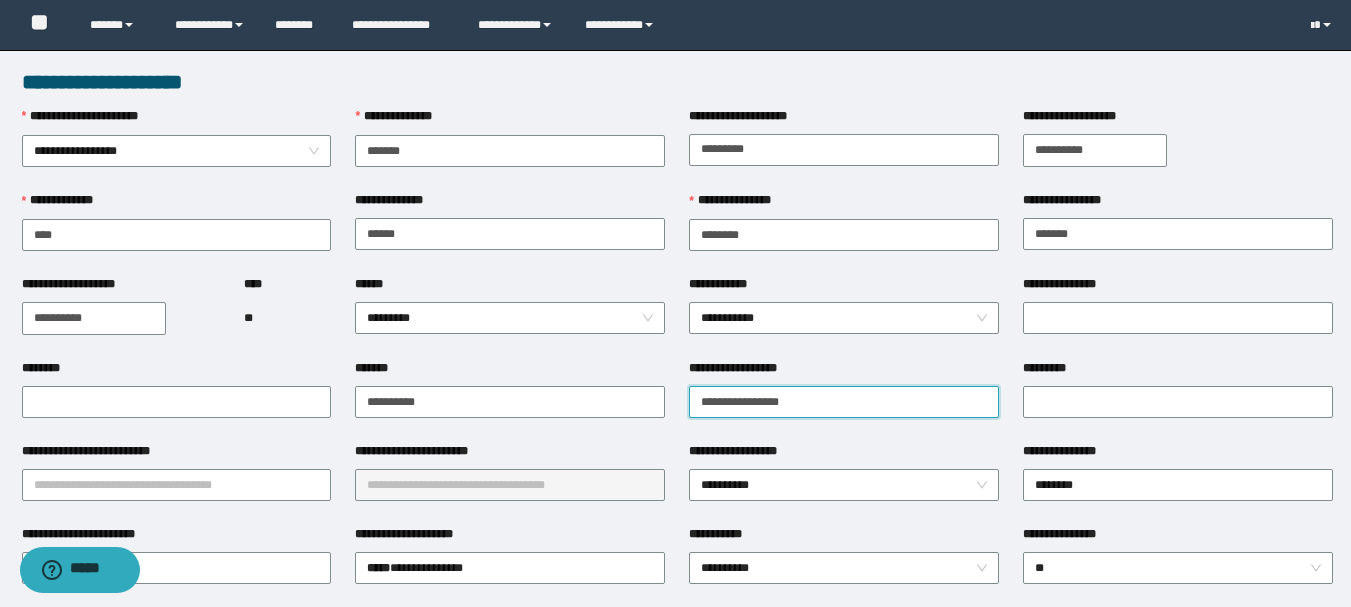 click on "**********" at bounding box center [844, 402] 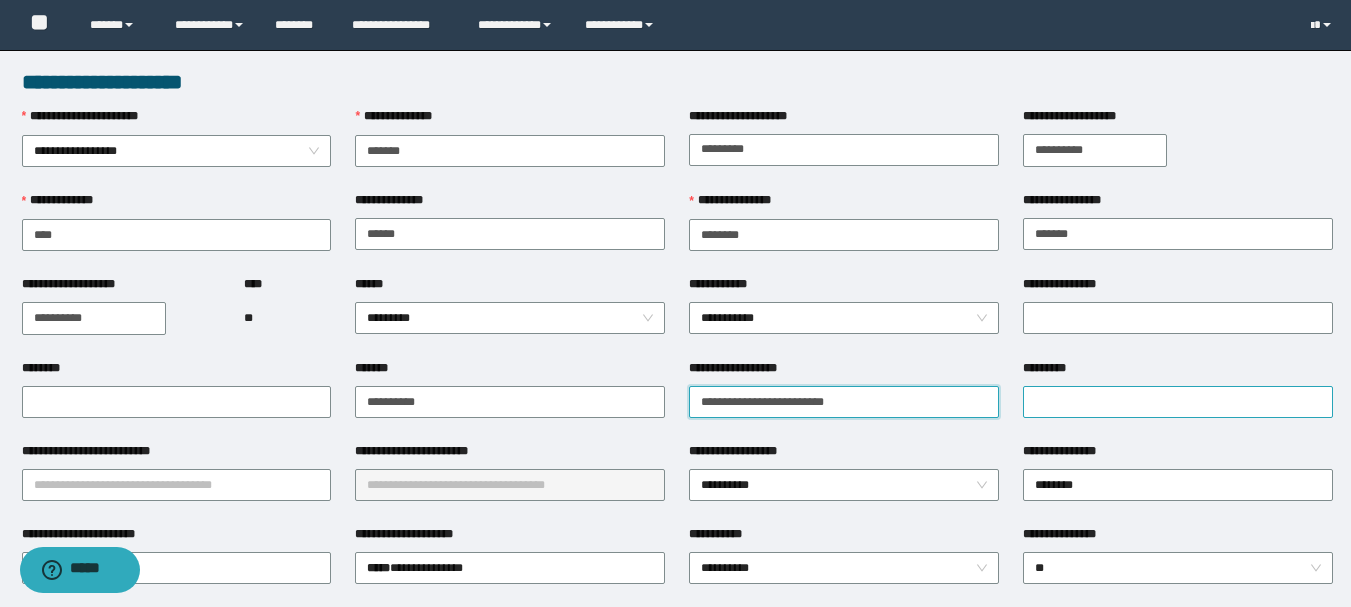 type on "**********" 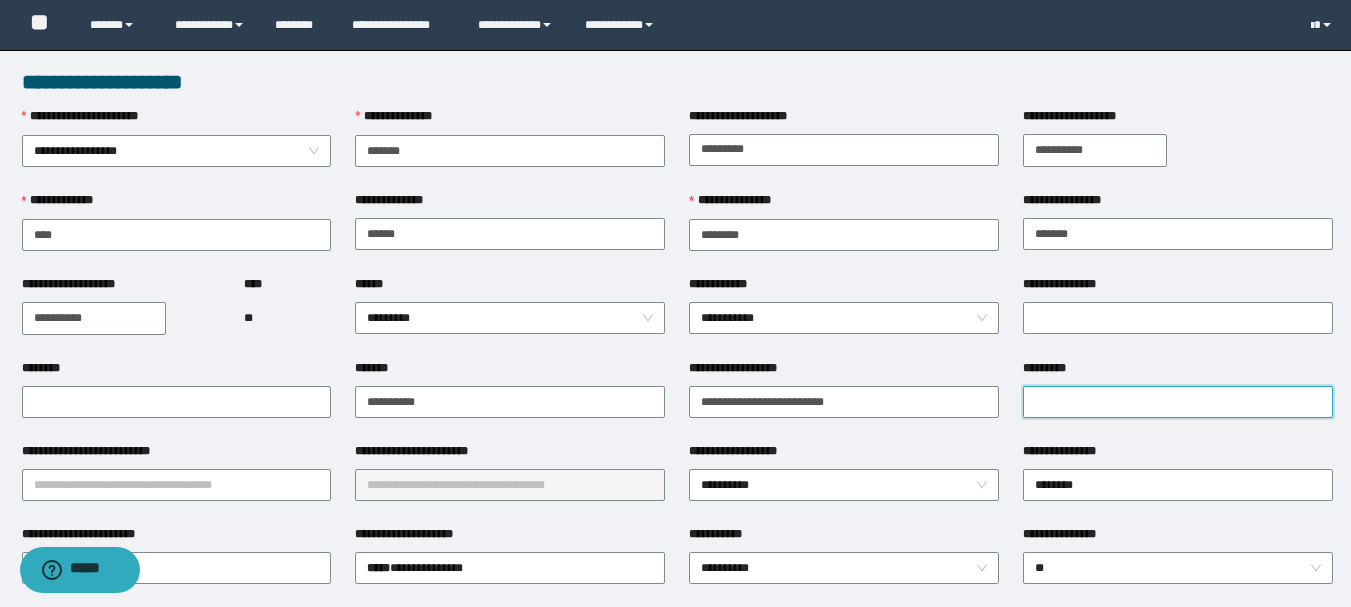 click on "*********" at bounding box center (1178, 402) 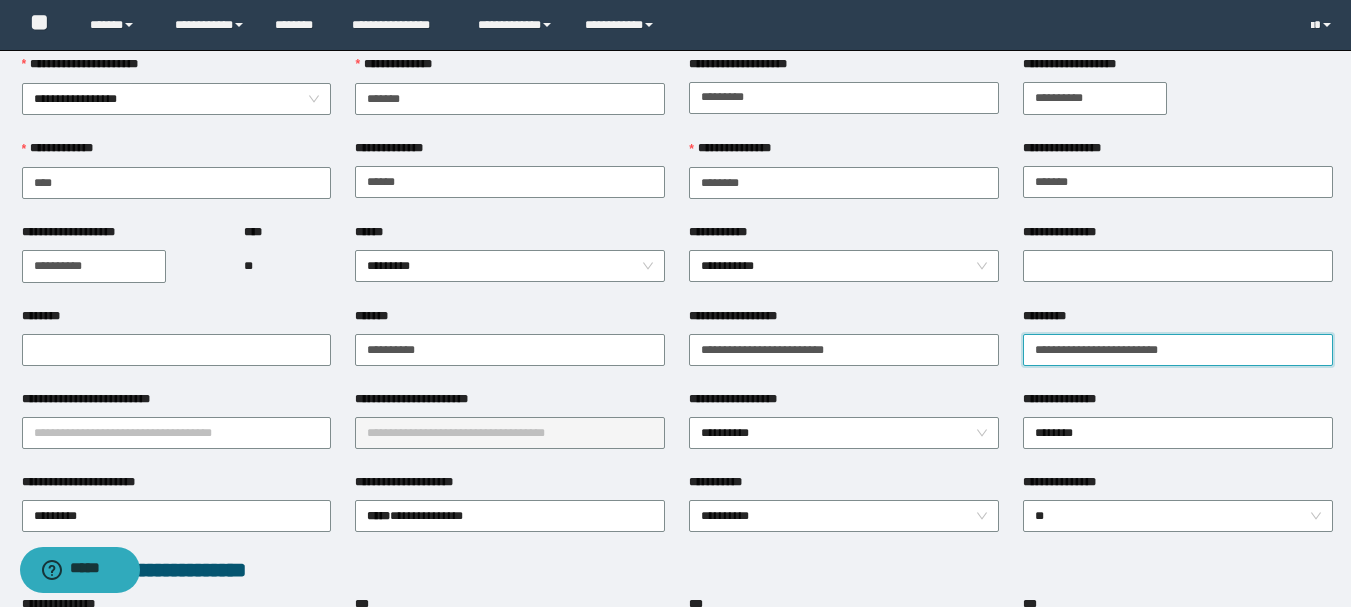 scroll, scrollTop: 100, scrollLeft: 0, axis: vertical 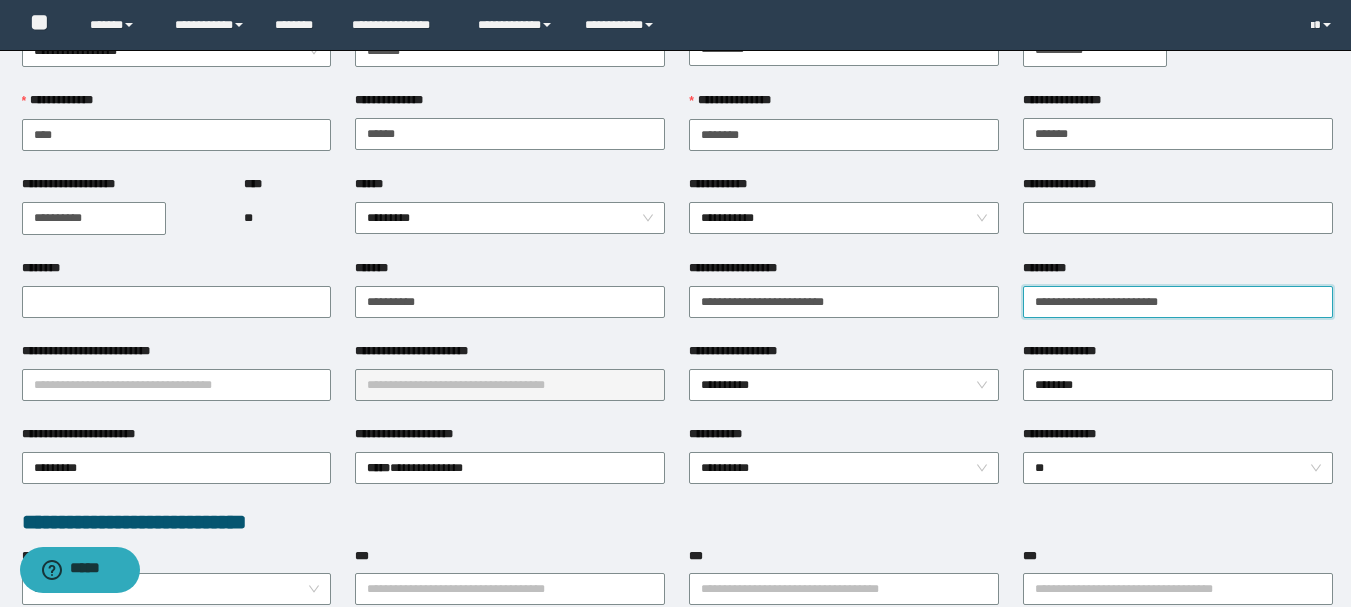 drag, startPoint x: 1202, startPoint y: 303, endPoint x: 1120, endPoint y: 296, distance: 82.29824 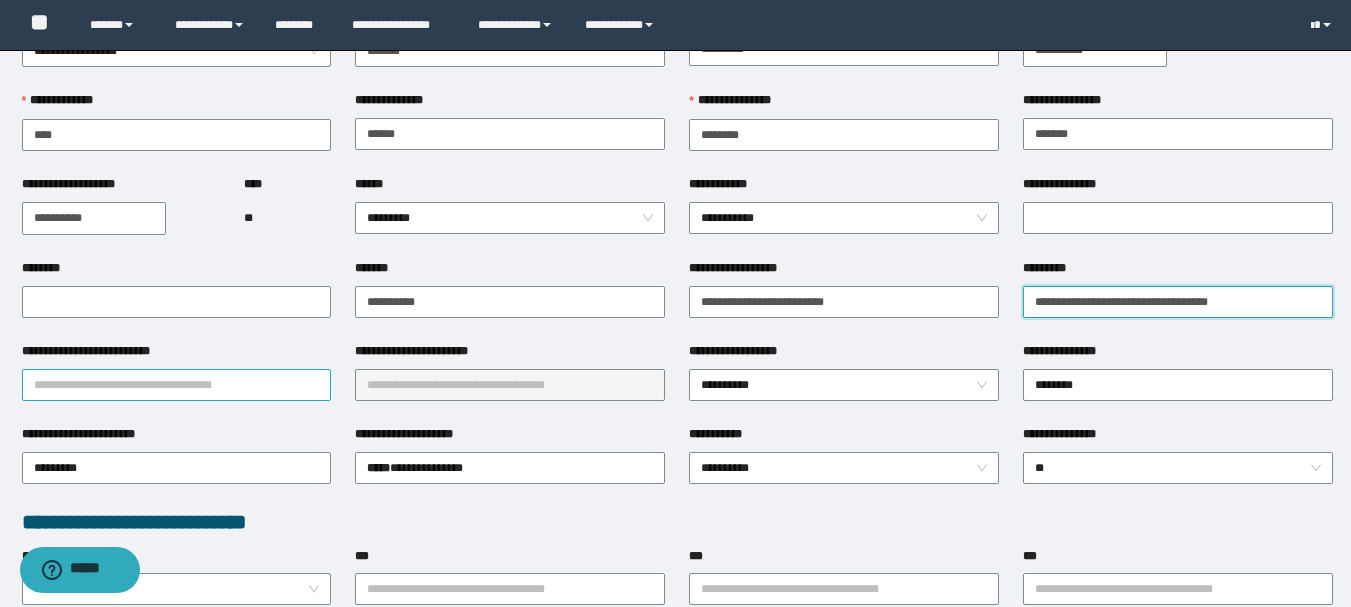 type on "**********" 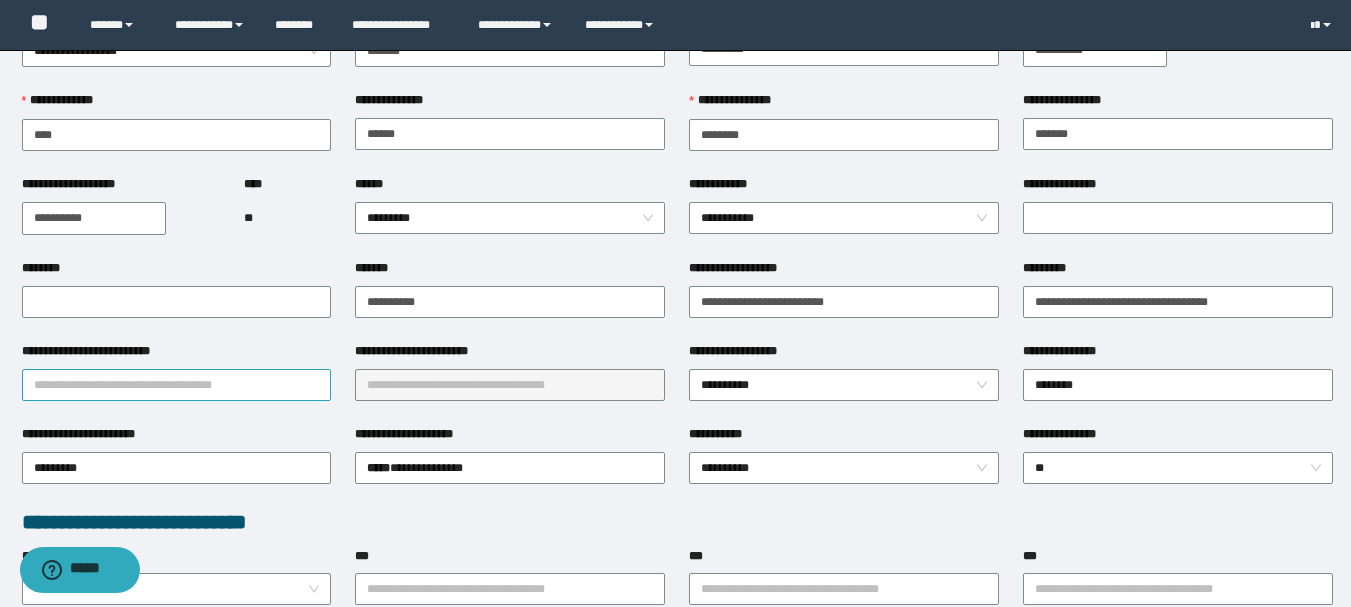 click on "**********" at bounding box center (177, 385) 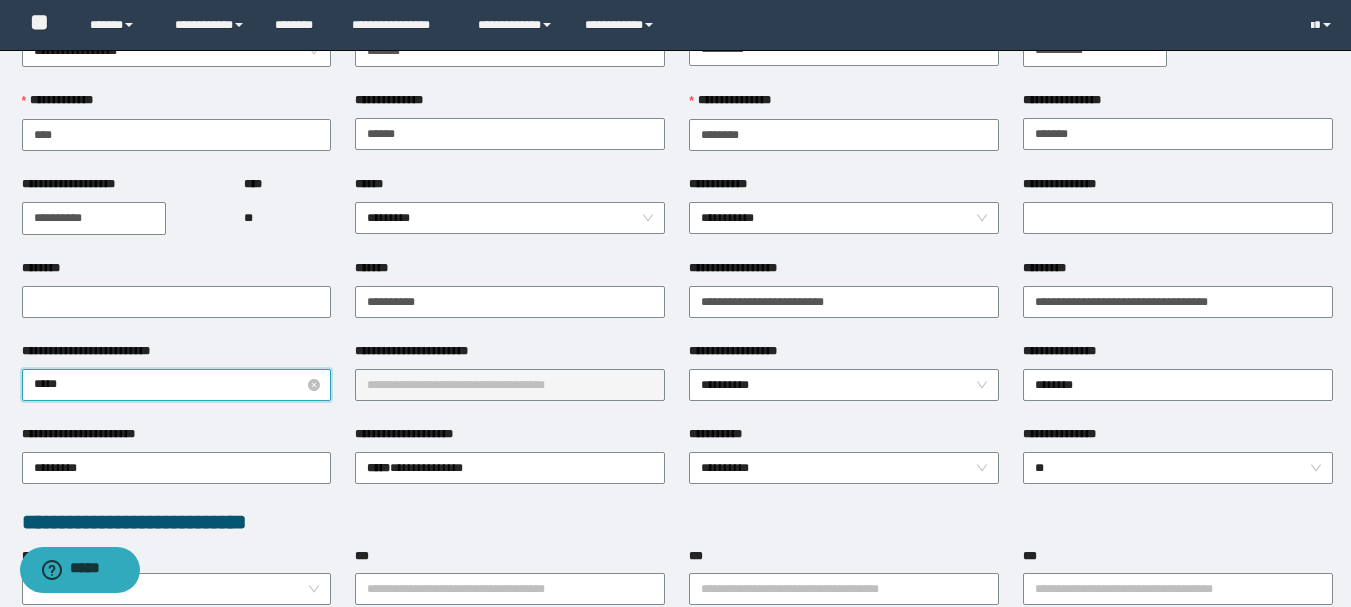 type on "****" 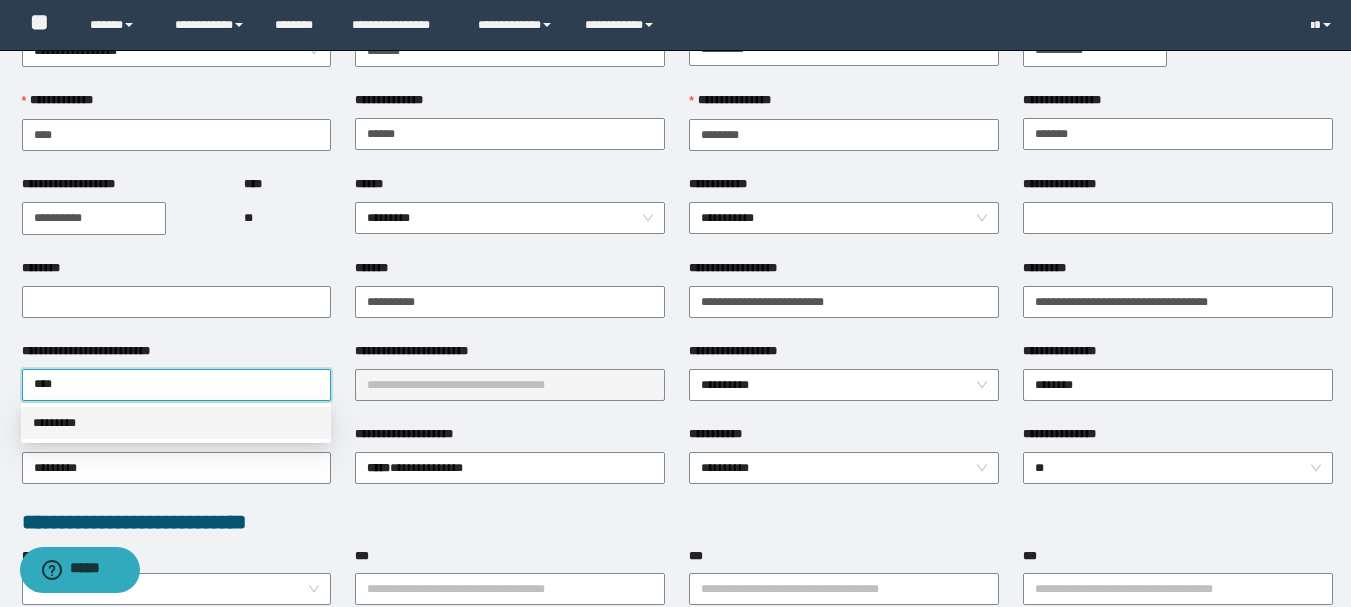 click on "*********" at bounding box center [176, 423] 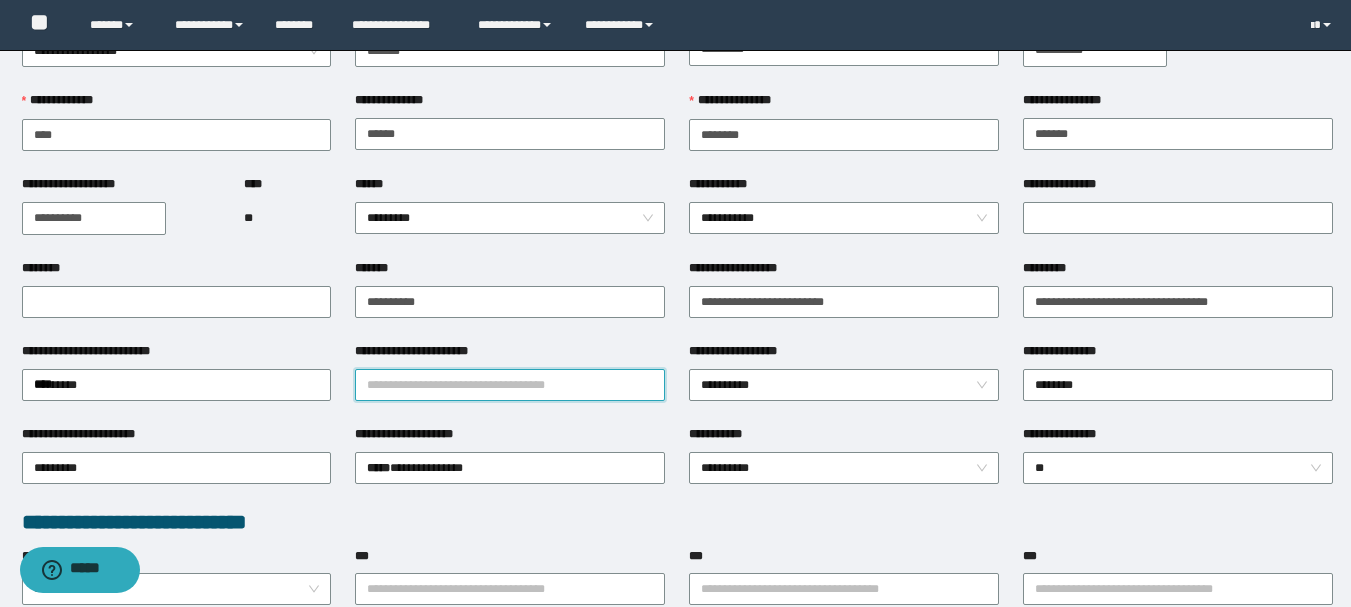 click on "**********" at bounding box center [510, 385] 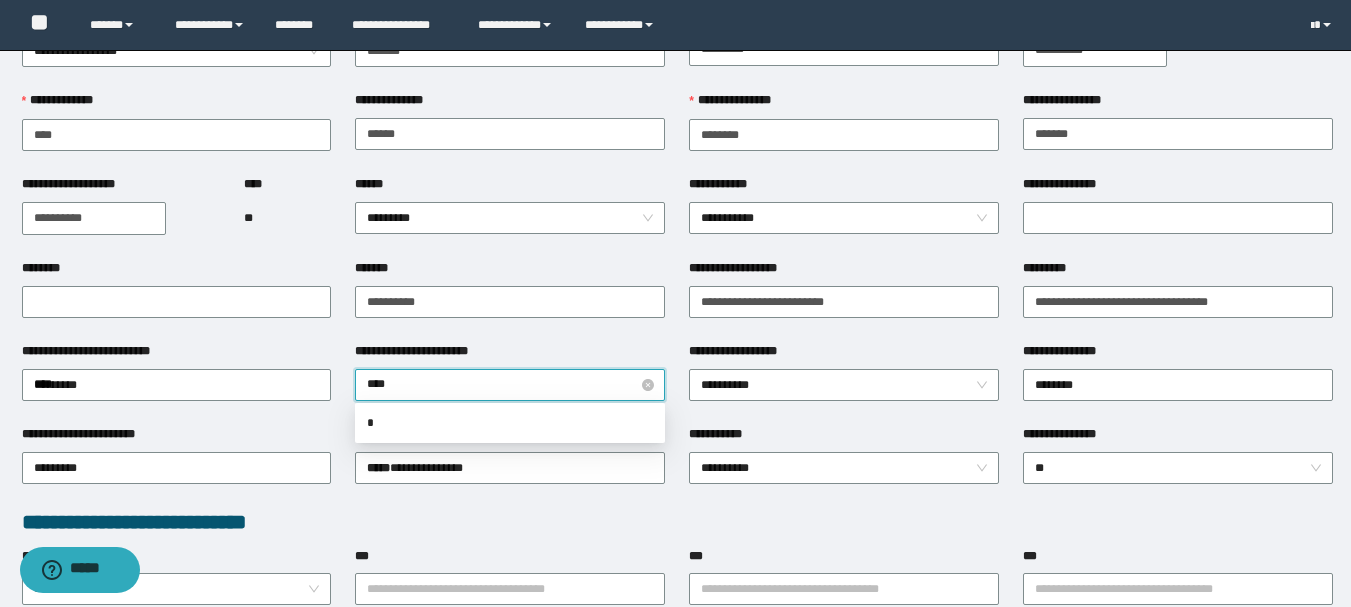 type on "*****" 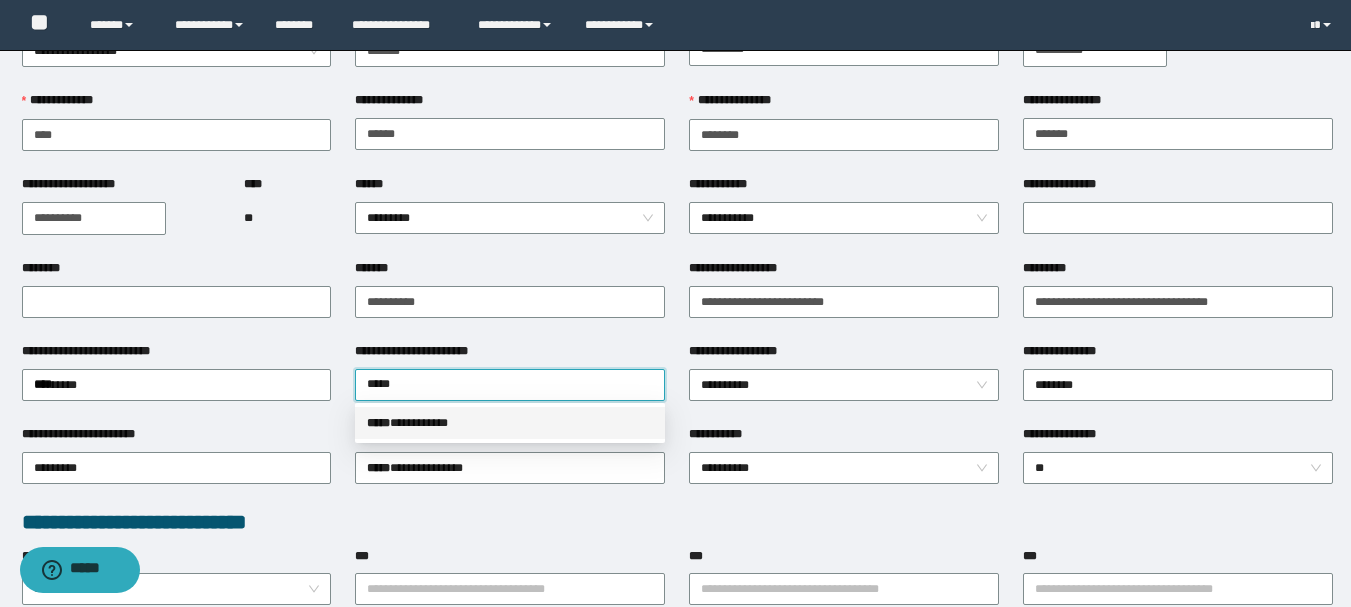 click on "***** * *********" at bounding box center (510, 423) 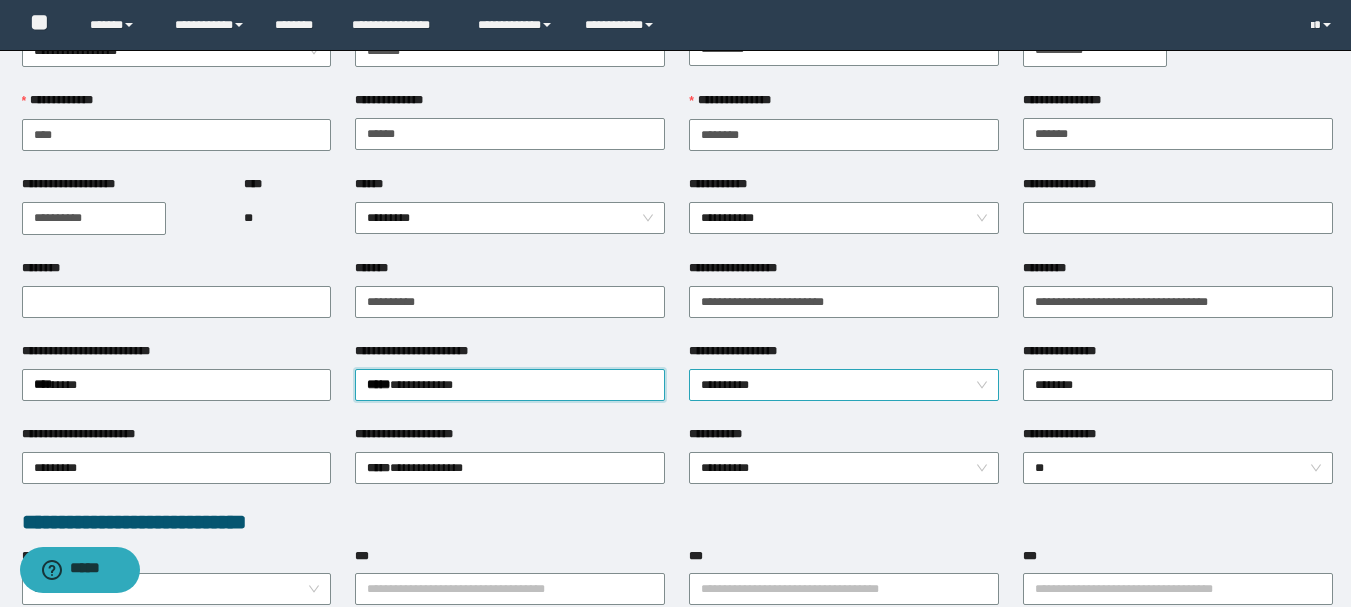 click on "**********" at bounding box center [844, 385] 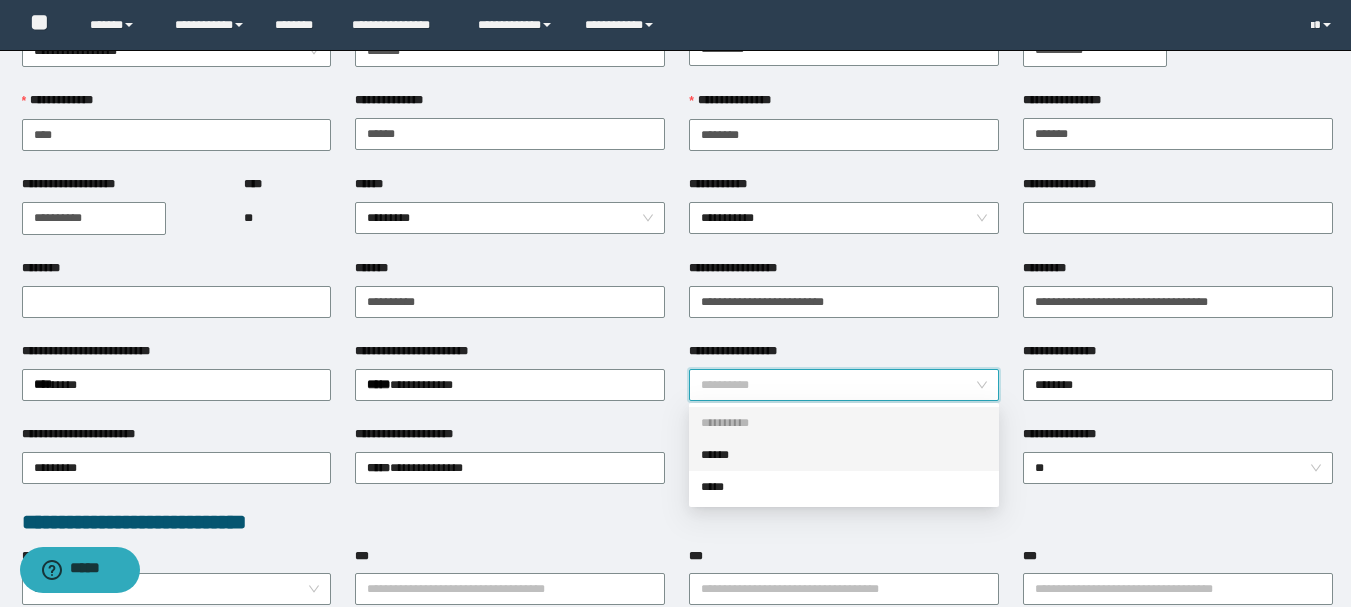 click on "******" at bounding box center (844, 455) 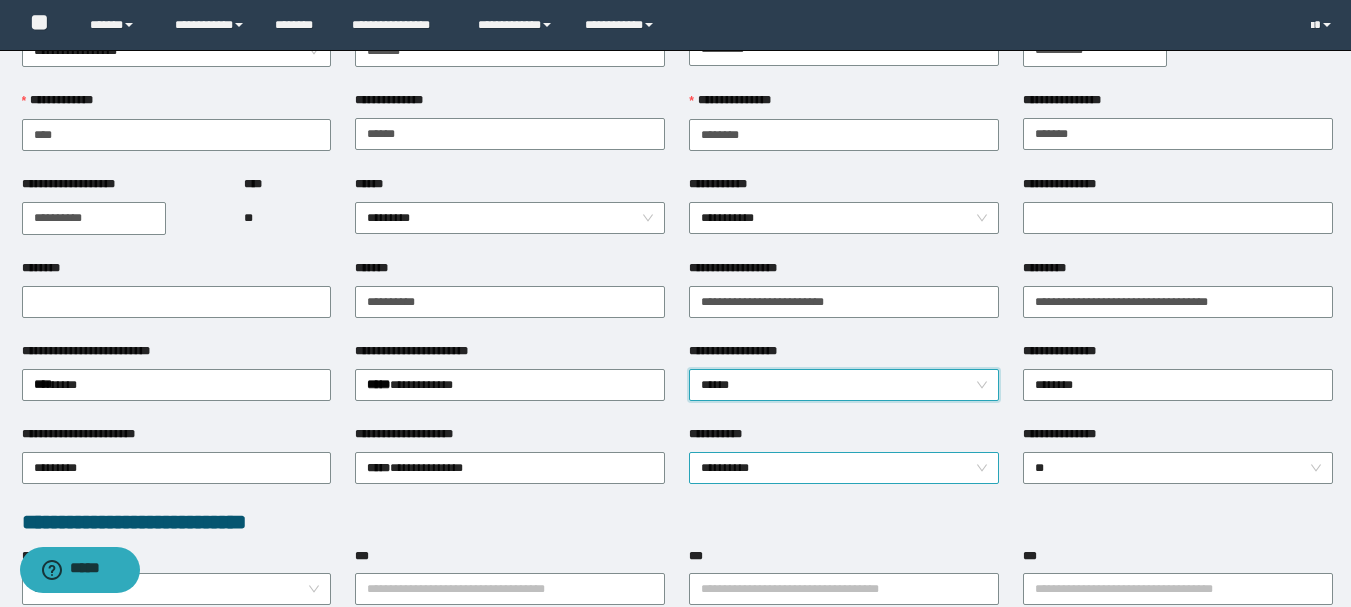 click on "**********" at bounding box center (844, 468) 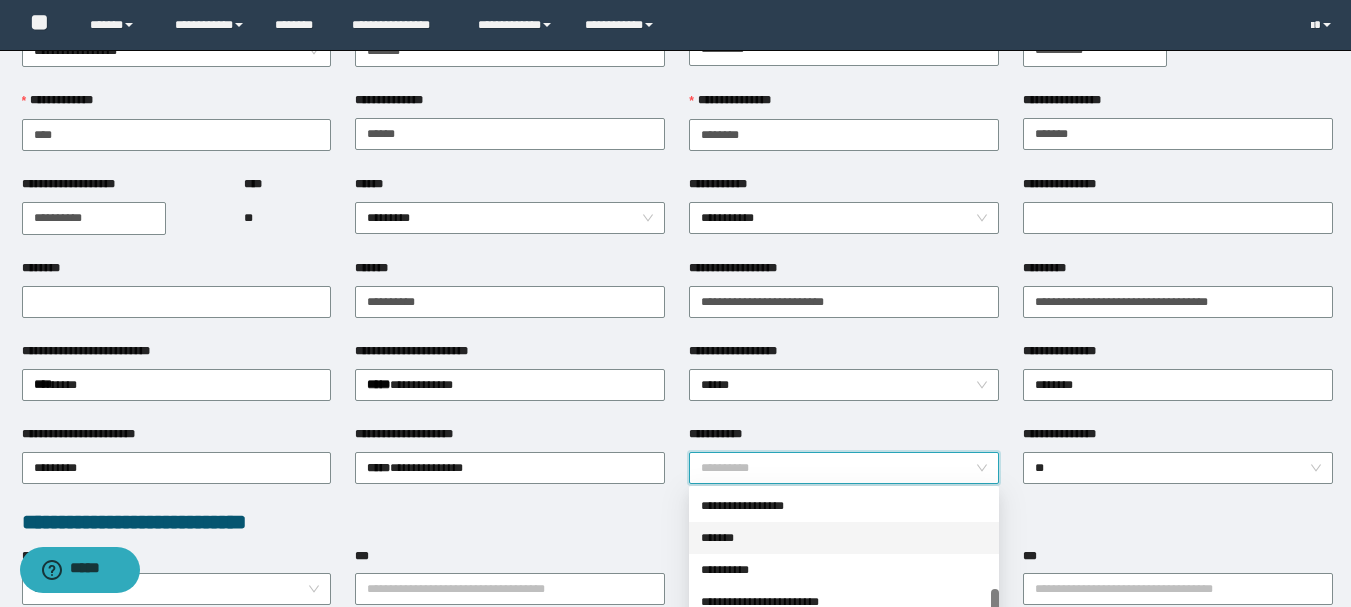 scroll, scrollTop: 60, scrollLeft: 0, axis: vertical 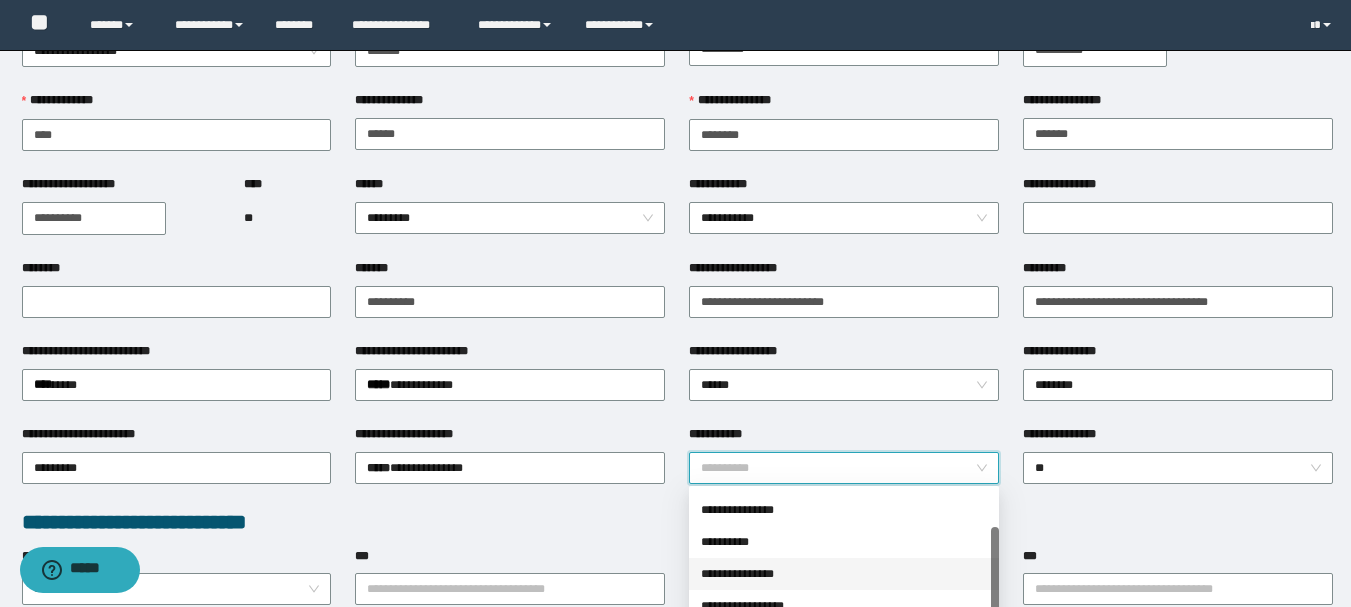 click on "**********" at bounding box center [844, 574] 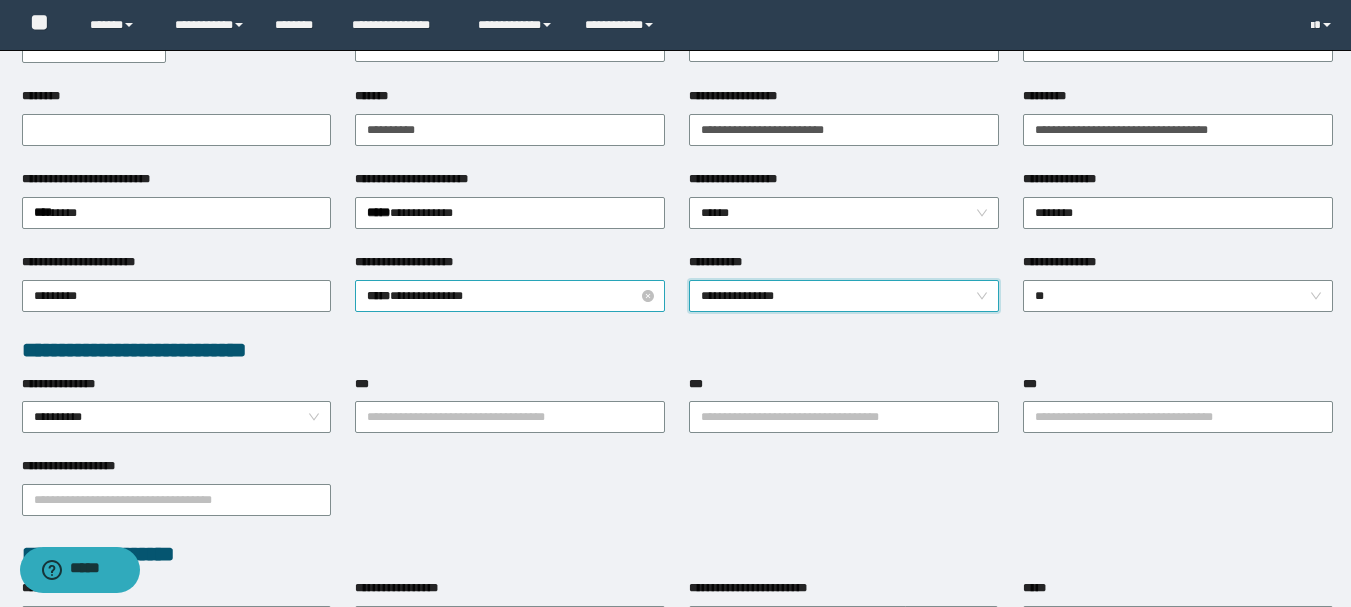scroll, scrollTop: 300, scrollLeft: 0, axis: vertical 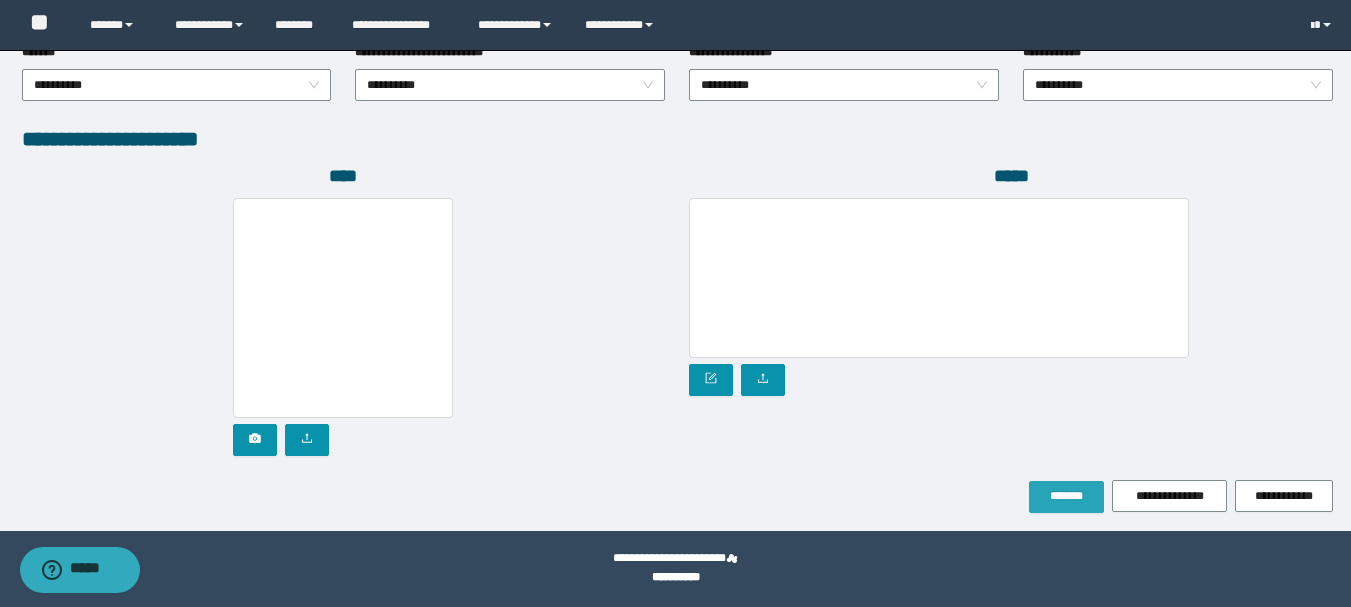 click on "*******" at bounding box center [1066, 497] 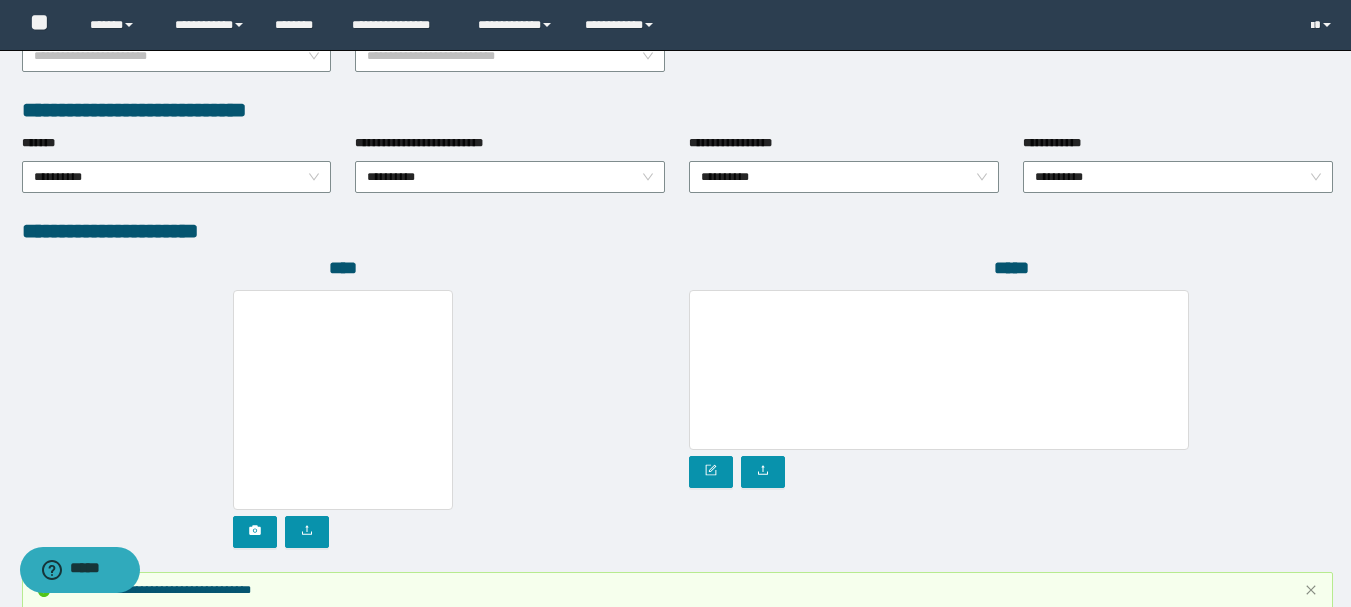scroll, scrollTop: 1202, scrollLeft: 0, axis: vertical 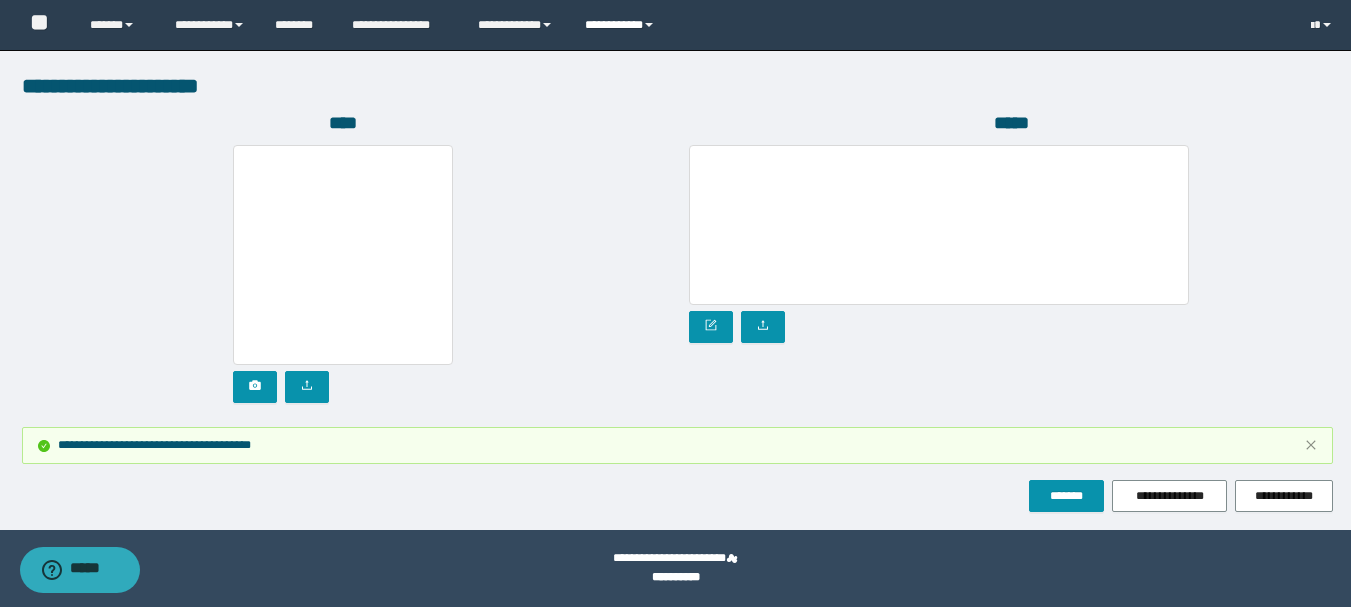 click on "**********" at bounding box center [622, 25] 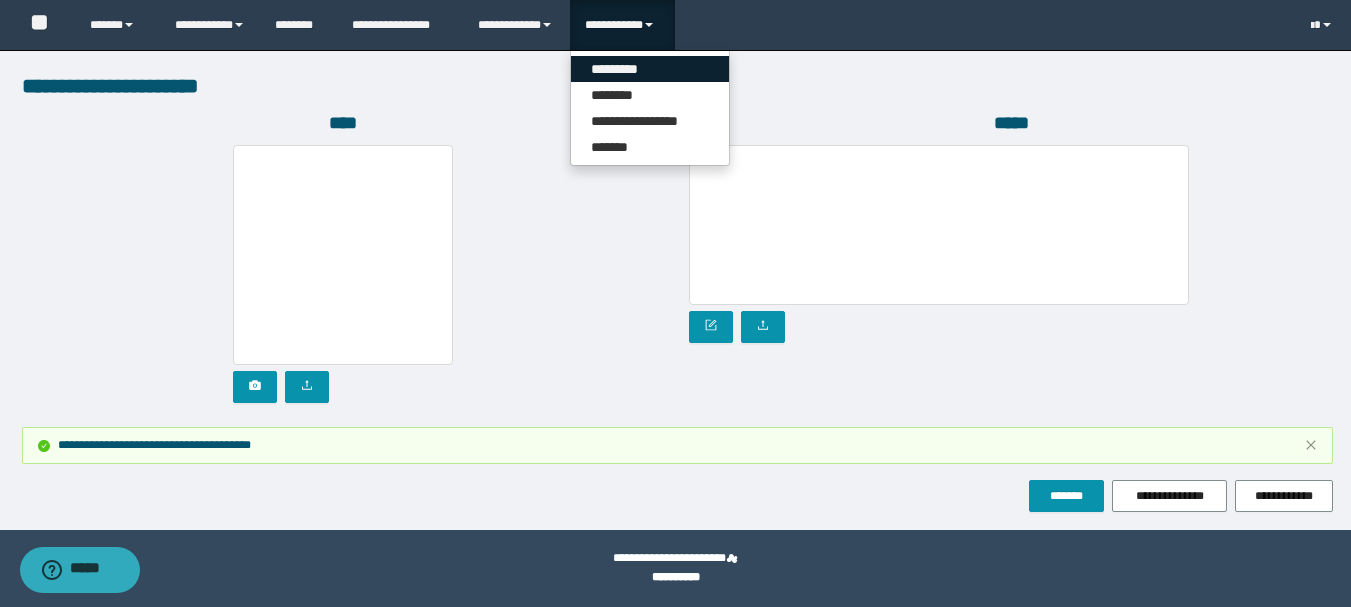 click on "*********" at bounding box center (650, 69) 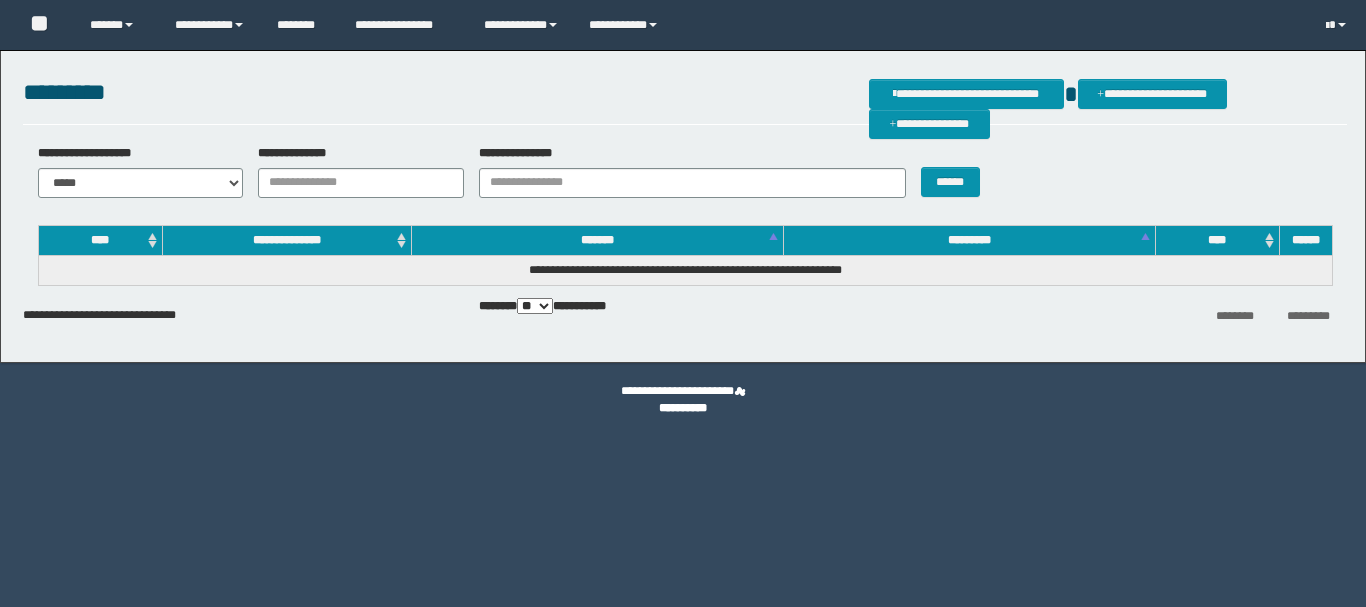 scroll, scrollTop: 0, scrollLeft: 0, axis: both 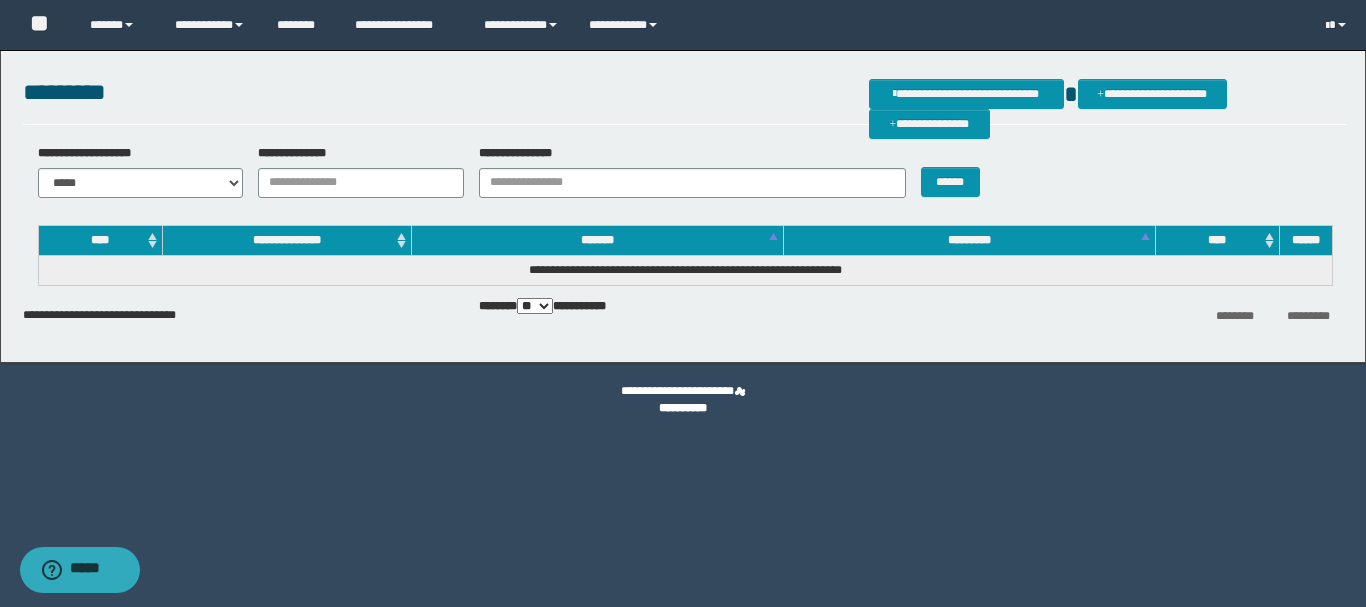 click on "**********" at bounding box center [685, 178] 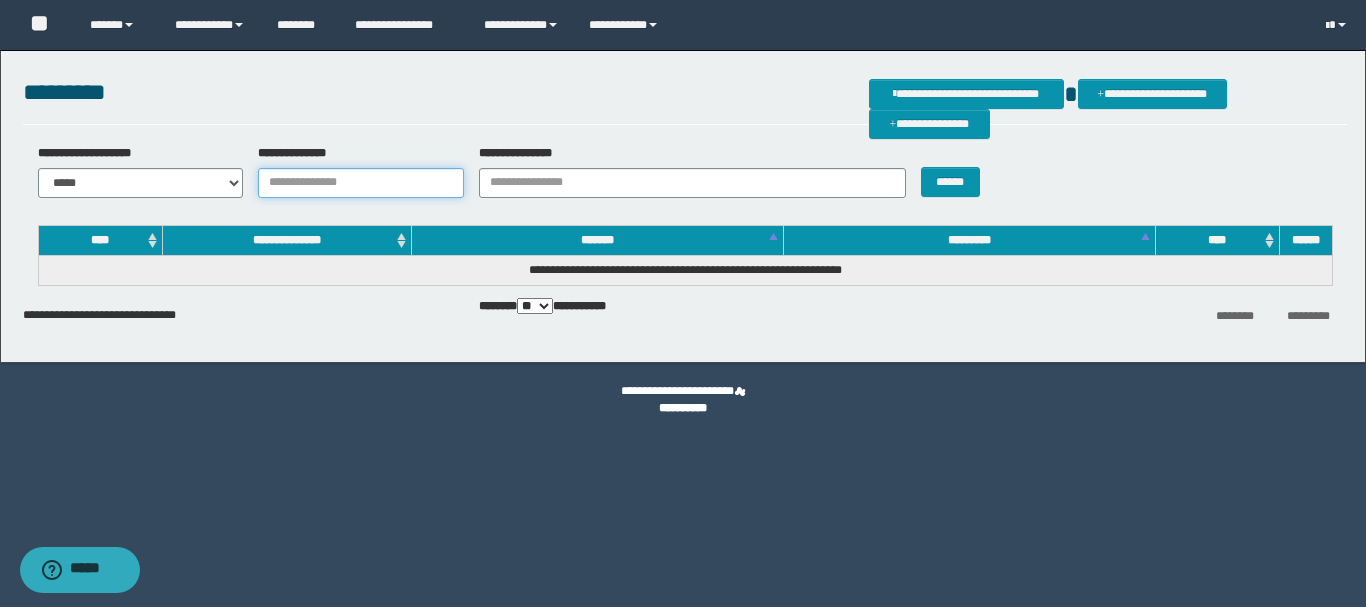 click on "**********" at bounding box center [361, 183] 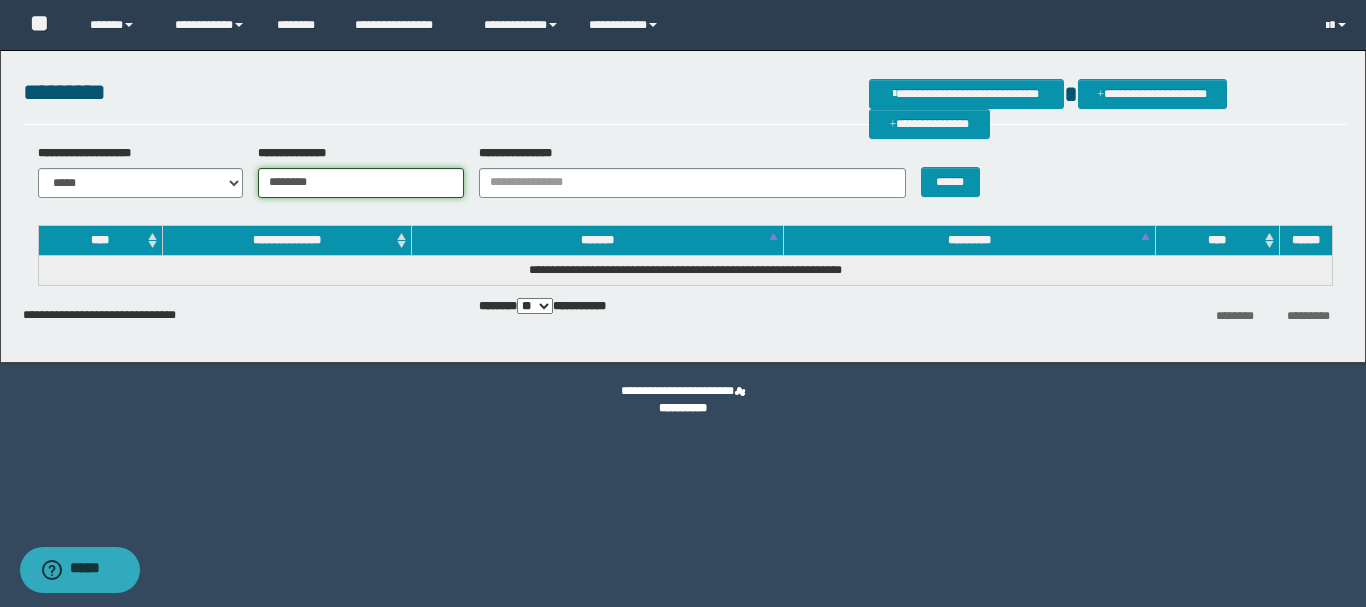 type on "********" 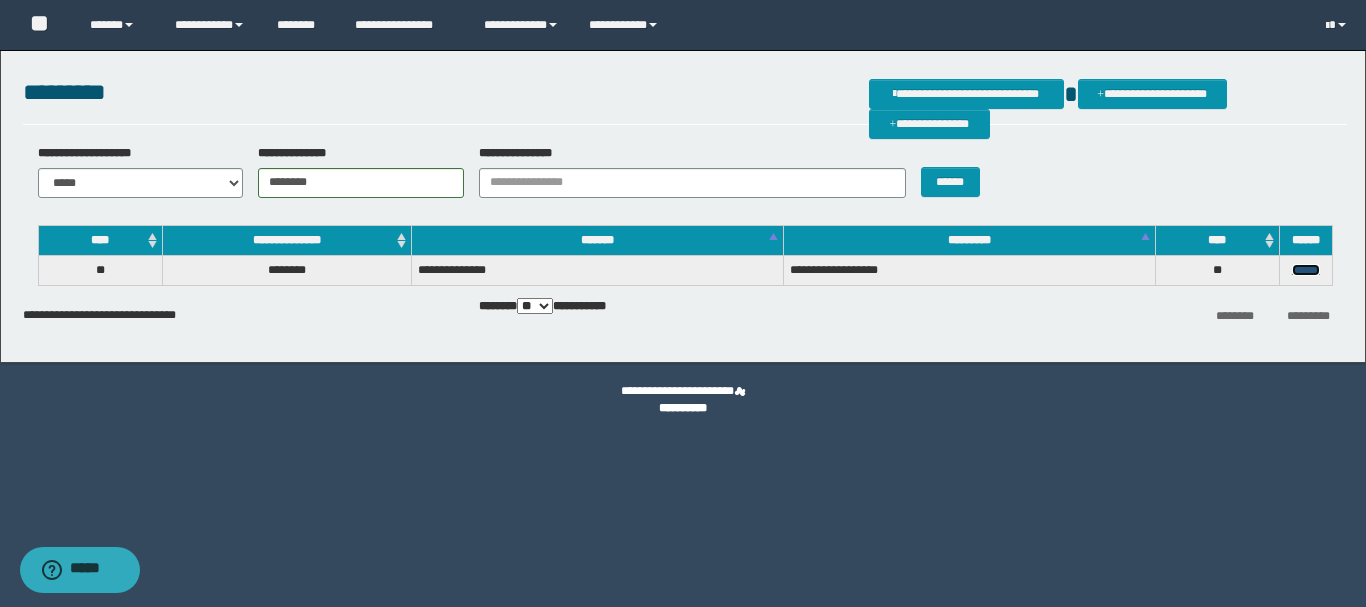 click on "******" at bounding box center [1306, 270] 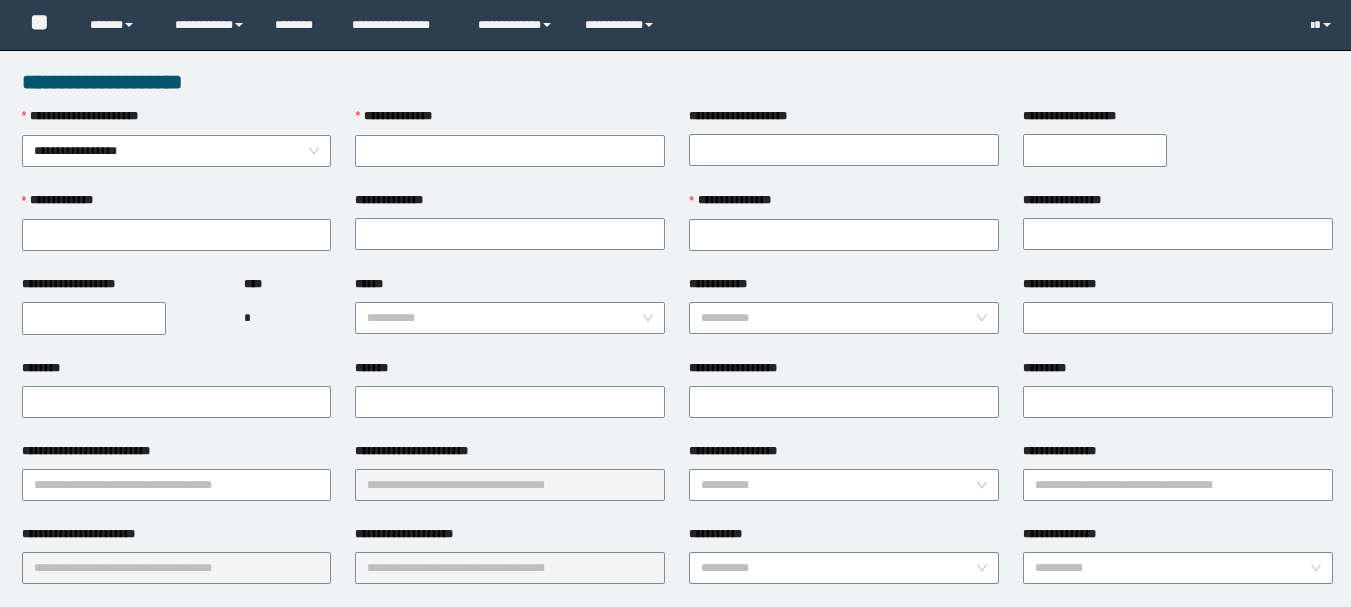 scroll, scrollTop: 0, scrollLeft: 0, axis: both 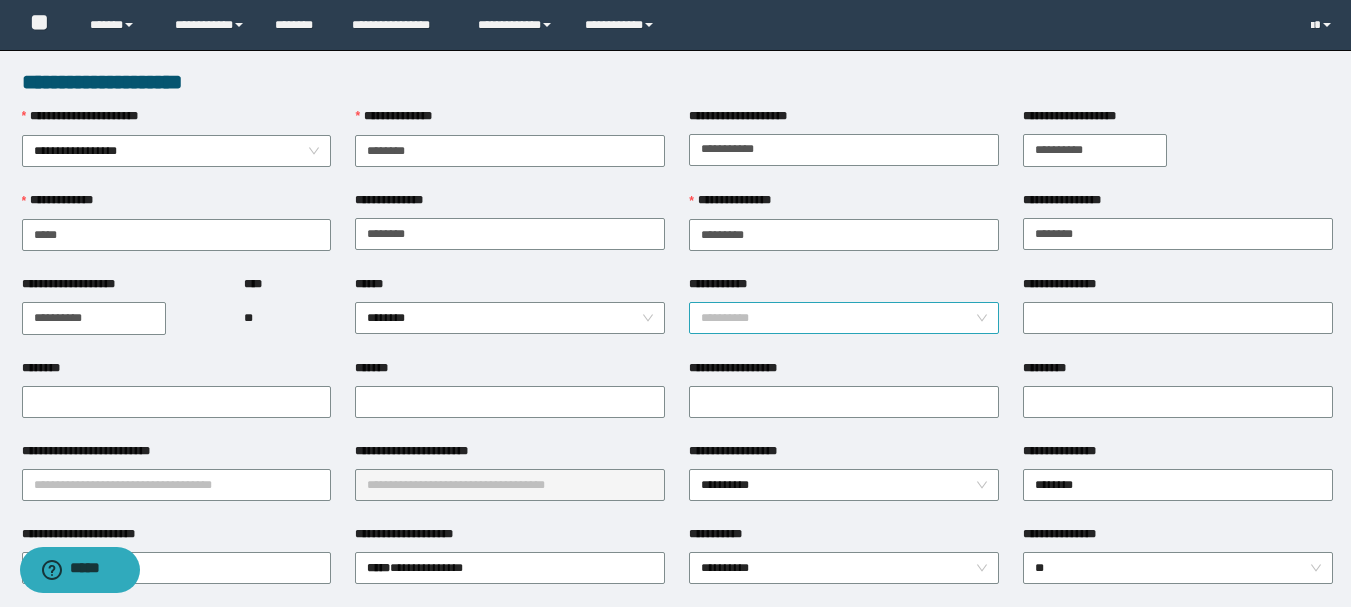 click on "**********" at bounding box center (844, 318) 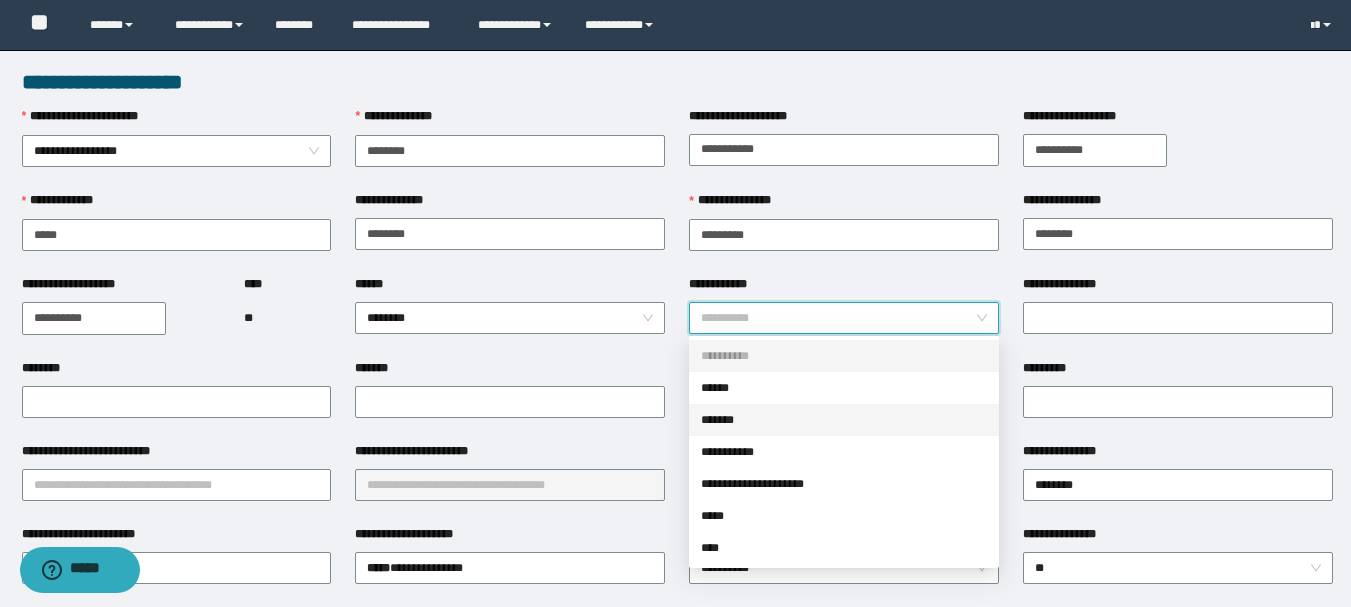 click on "*******" at bounding box center (844, 420) 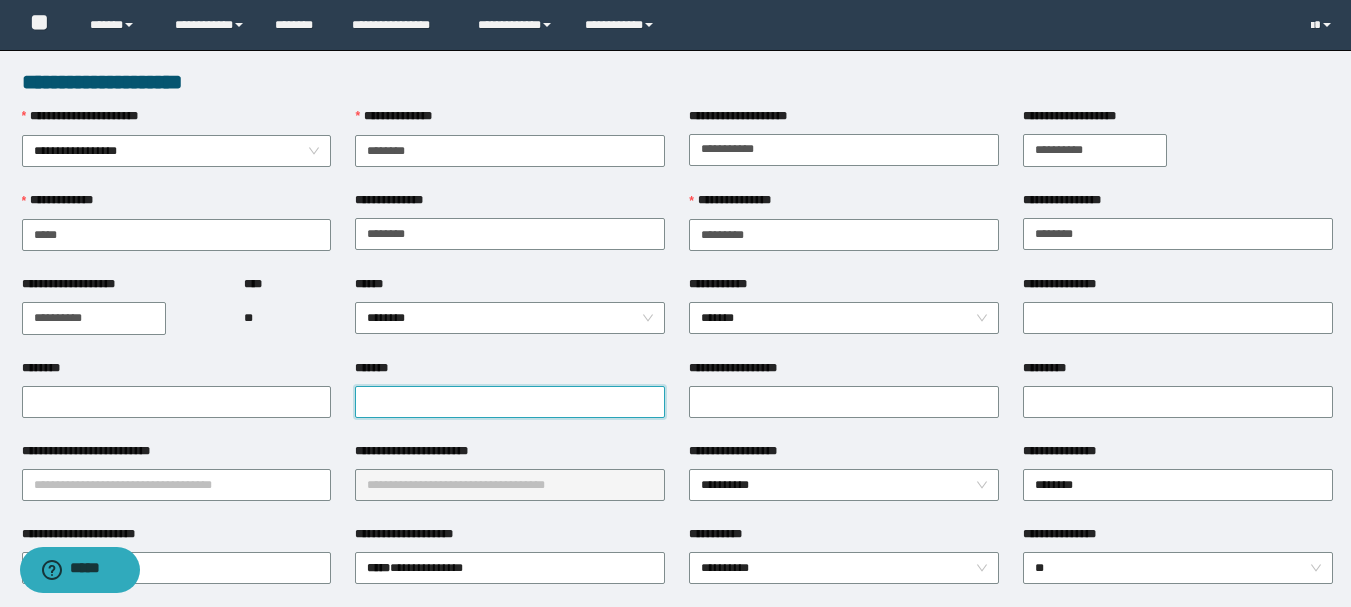 click on "*******" at bounding box center [510, 402] 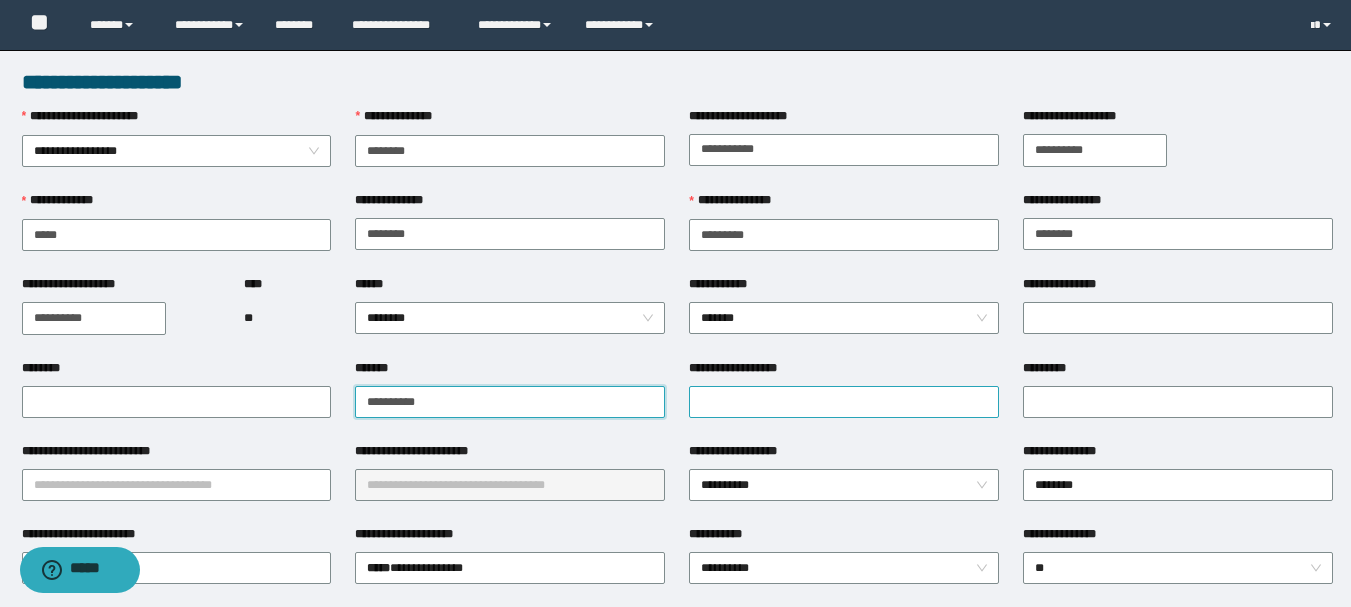 type on "**********" 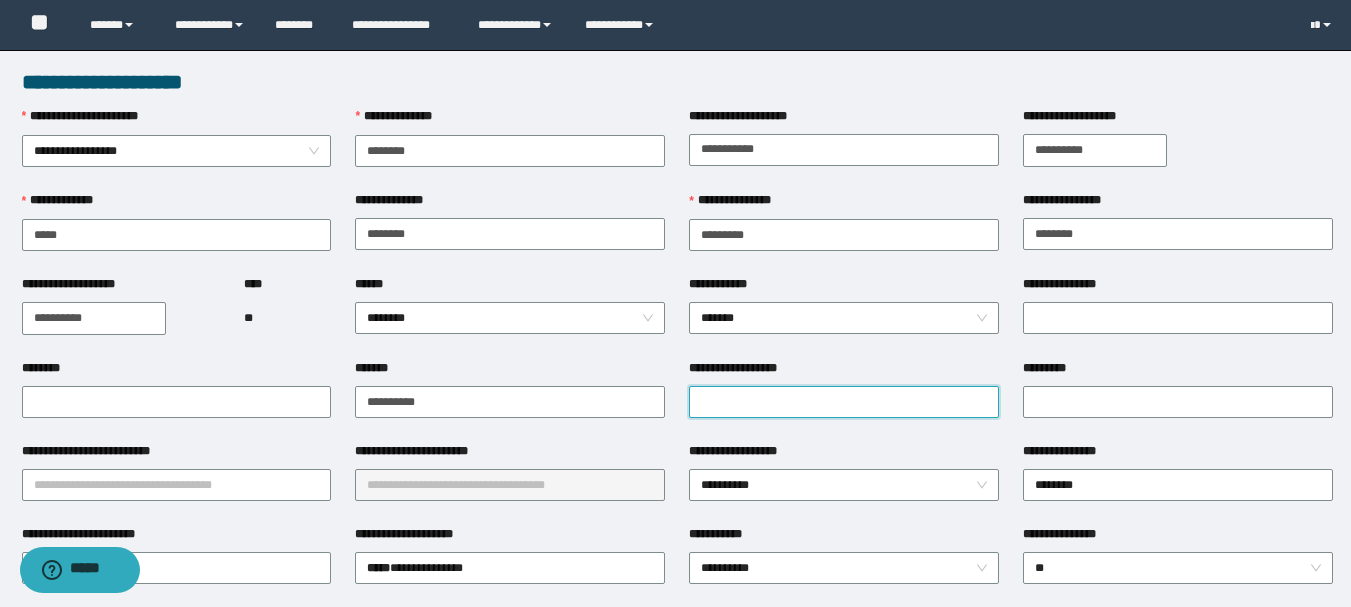 click on "**********" at bounding box center [844, 402] 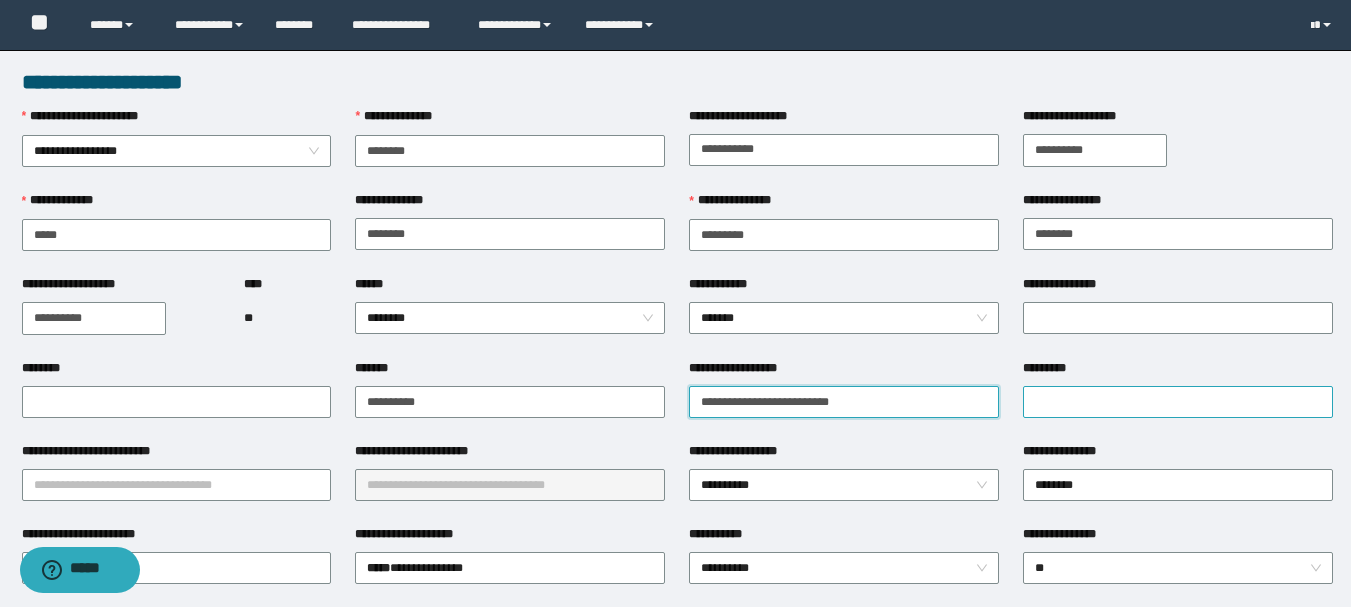 type on "**********" 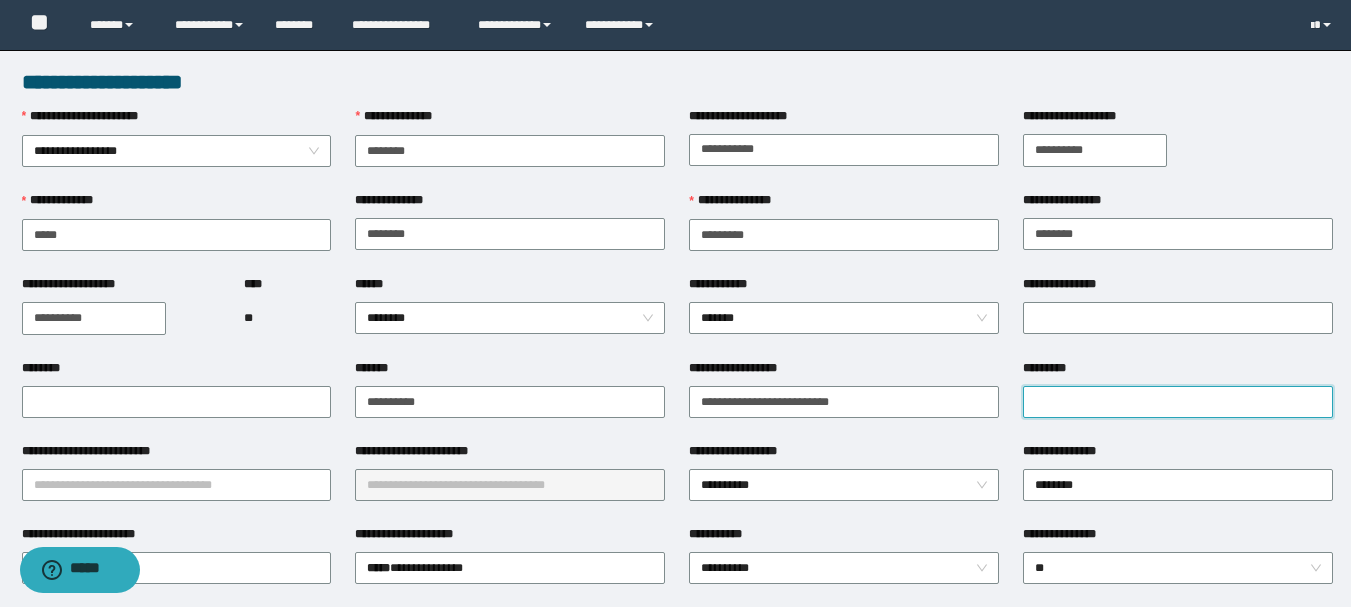 click on "*********" at bounding box center (1178, 402) 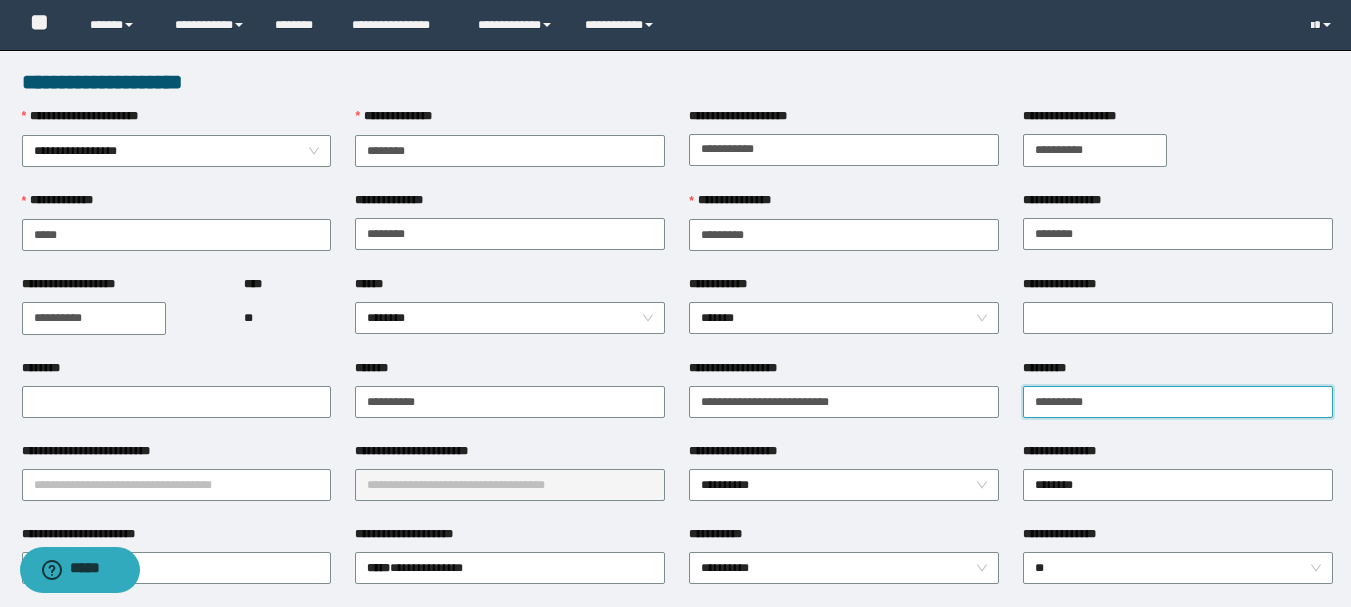click on "*********" at bounding box center (1178, 402) 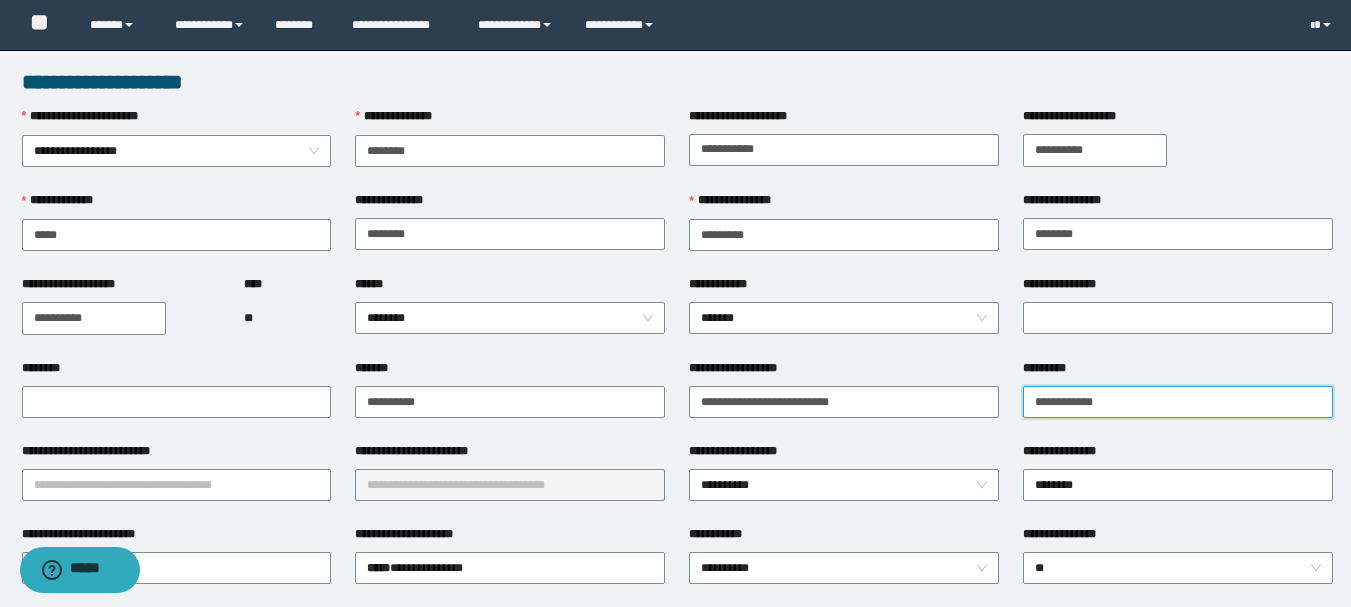 click on "**********" at bounding box center [1178, 402] 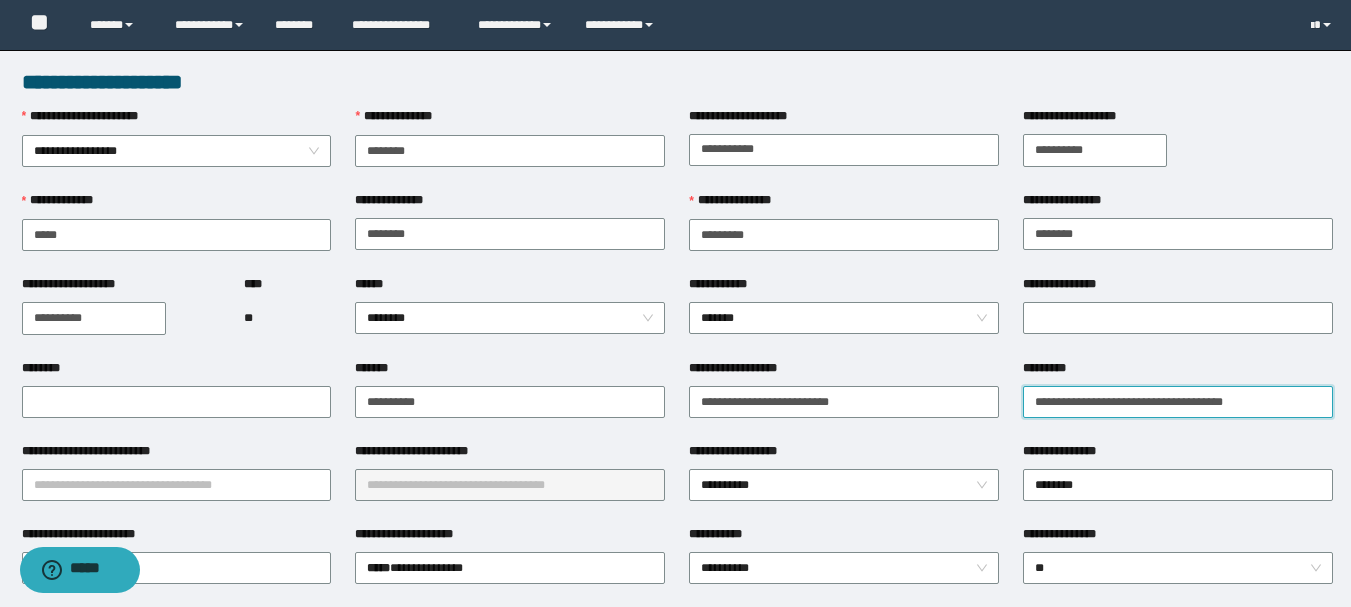 type on "**********" 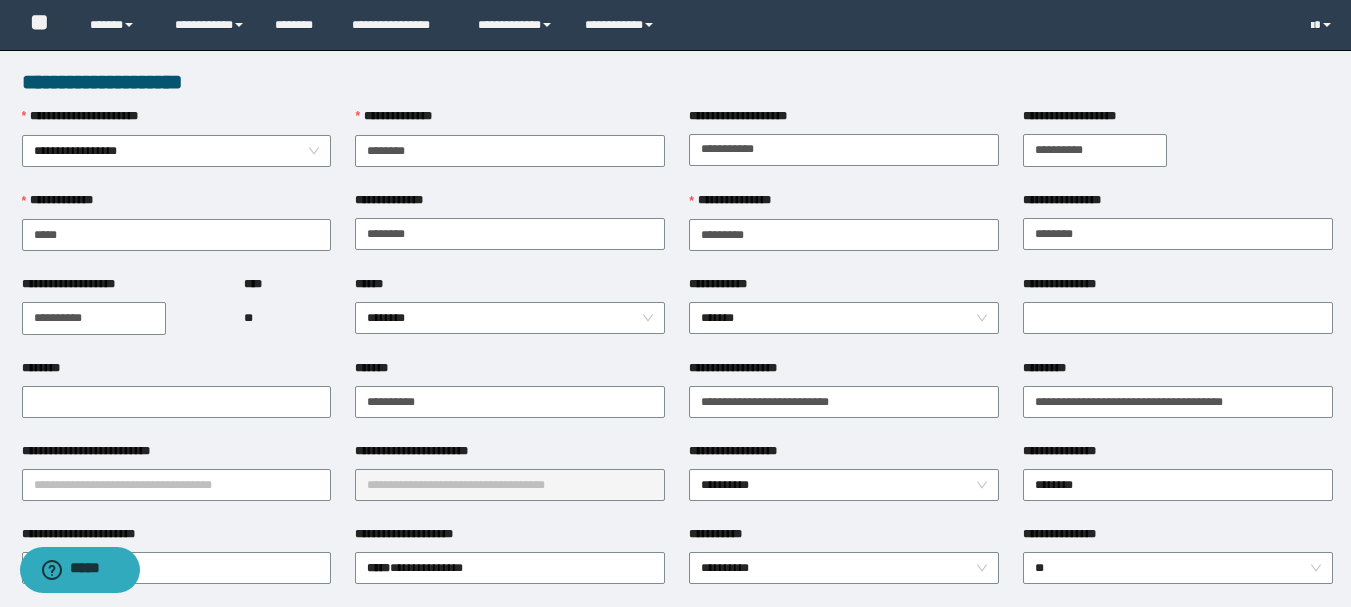 click on "**********" at bounding box center (177, 455) 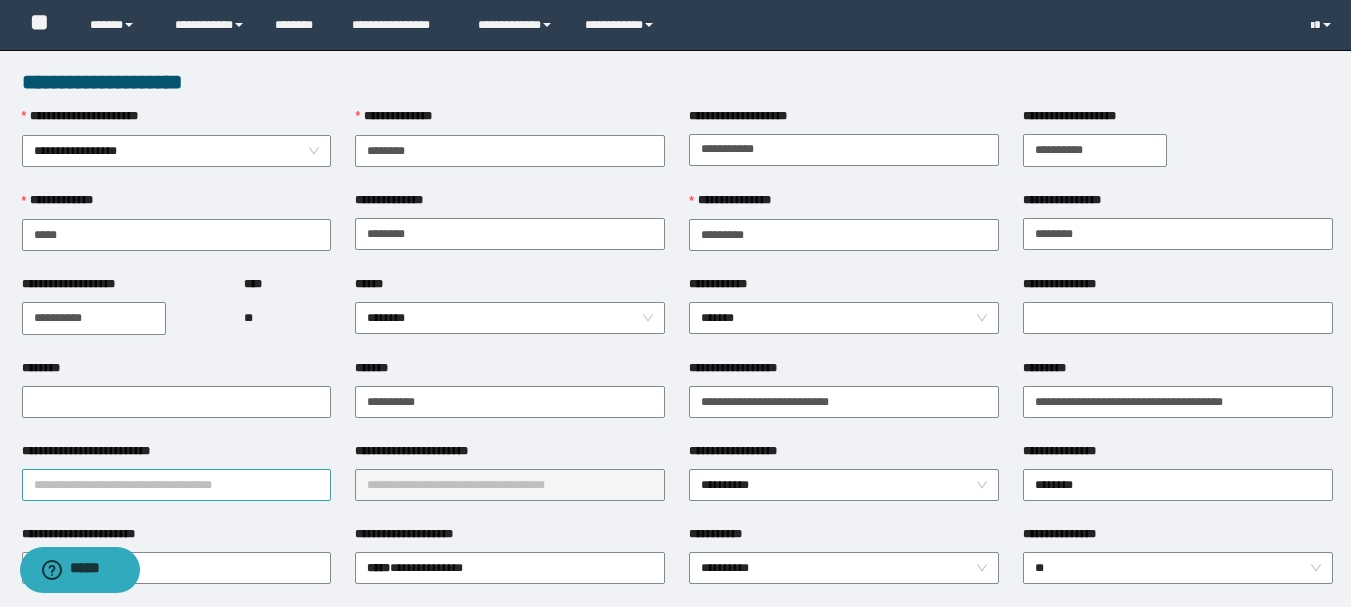 click on "**********" at bounding box center [177, 485] 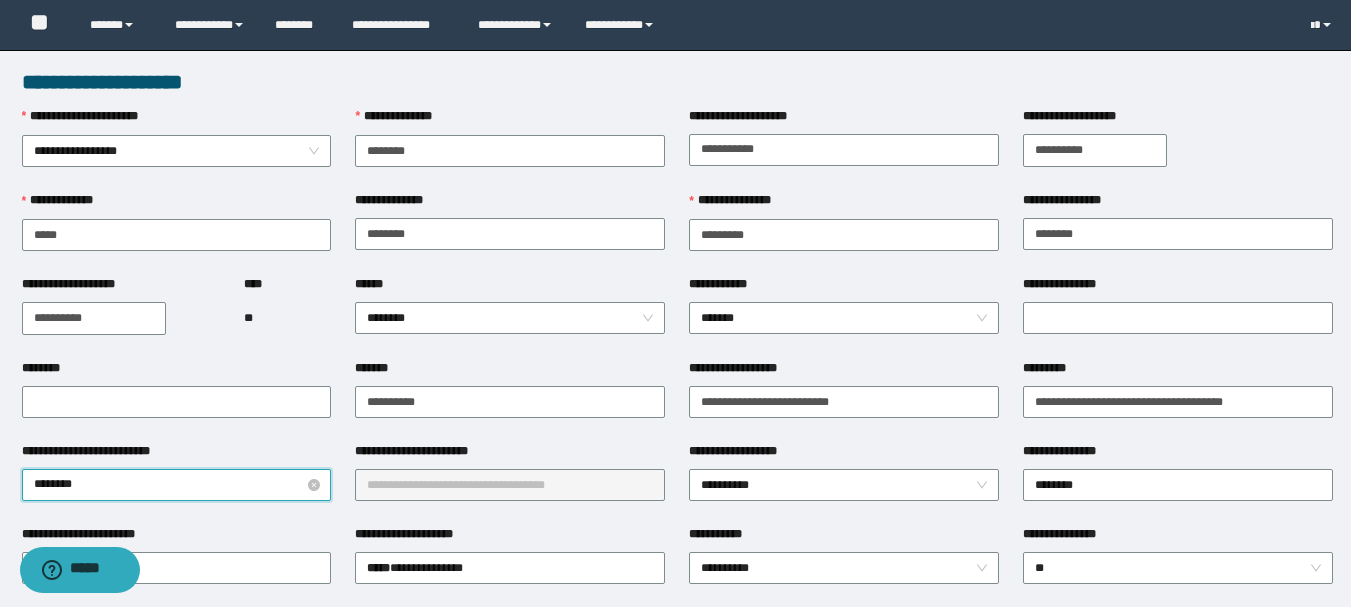 type on "*********" 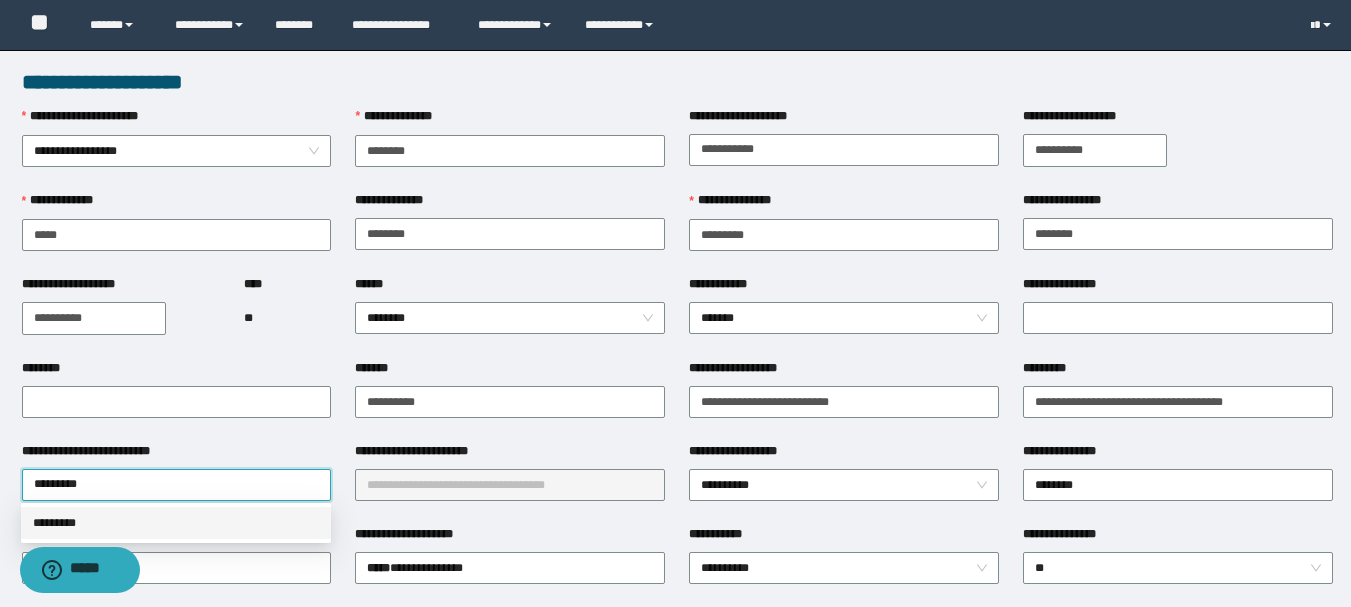 click on "*********" at bounding box center (176, 523) 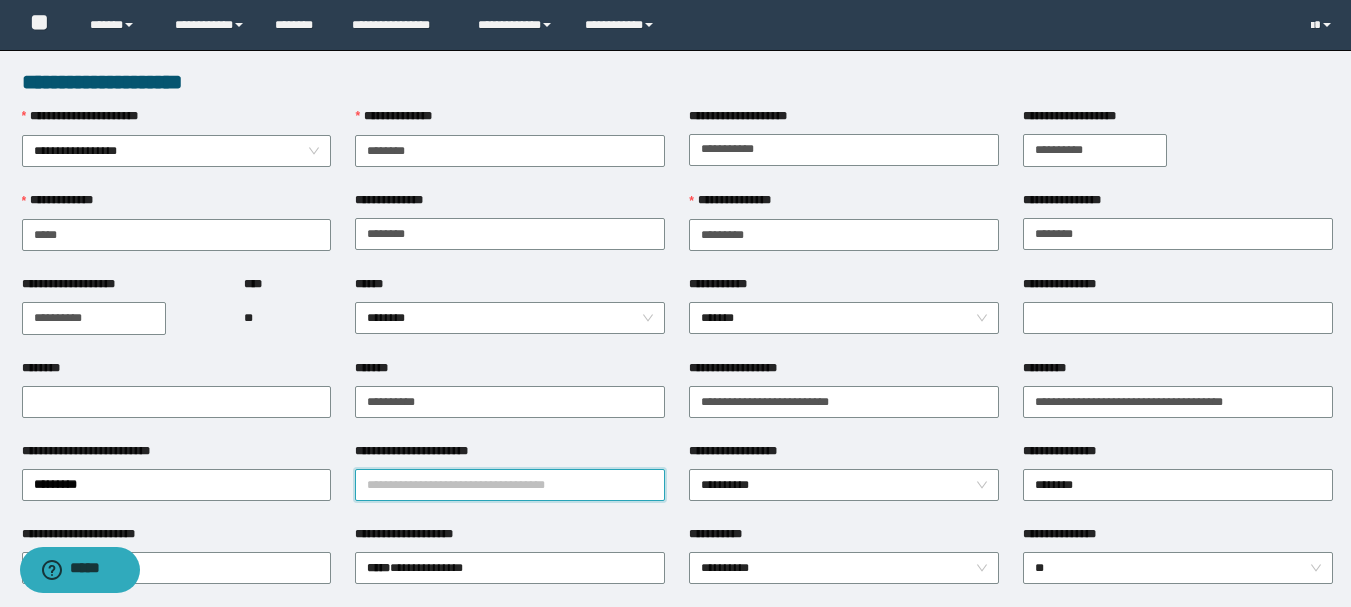 click on "**********" at bounding box center [510, 485] 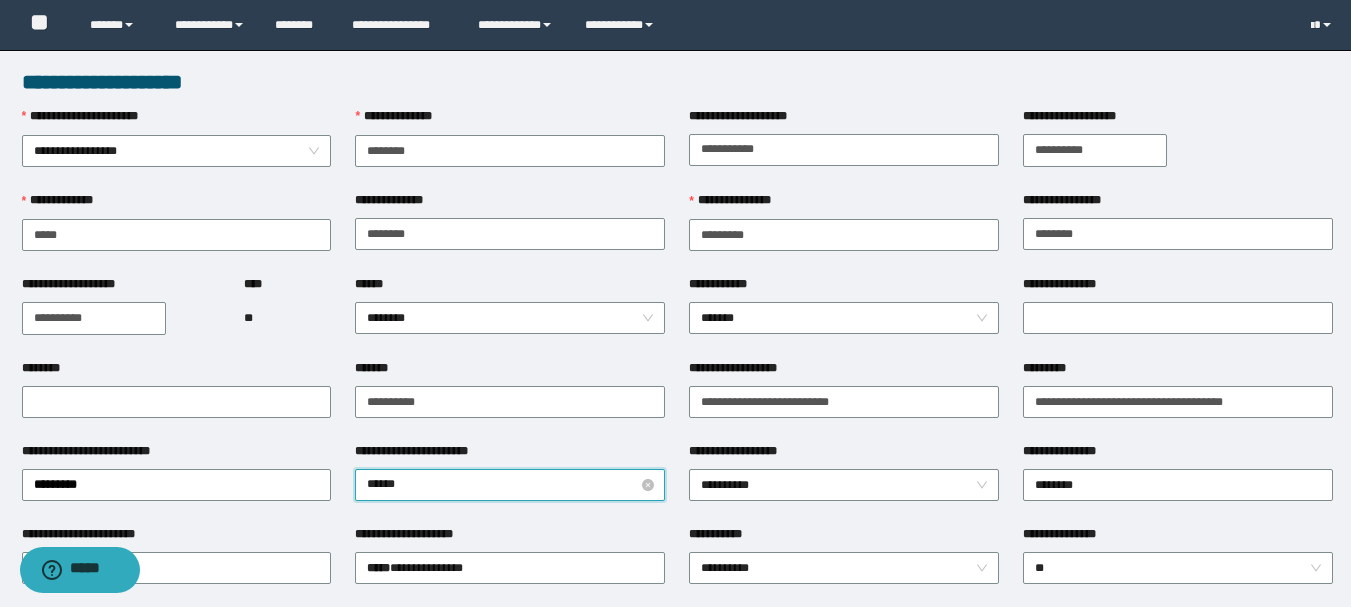 type on "*****" 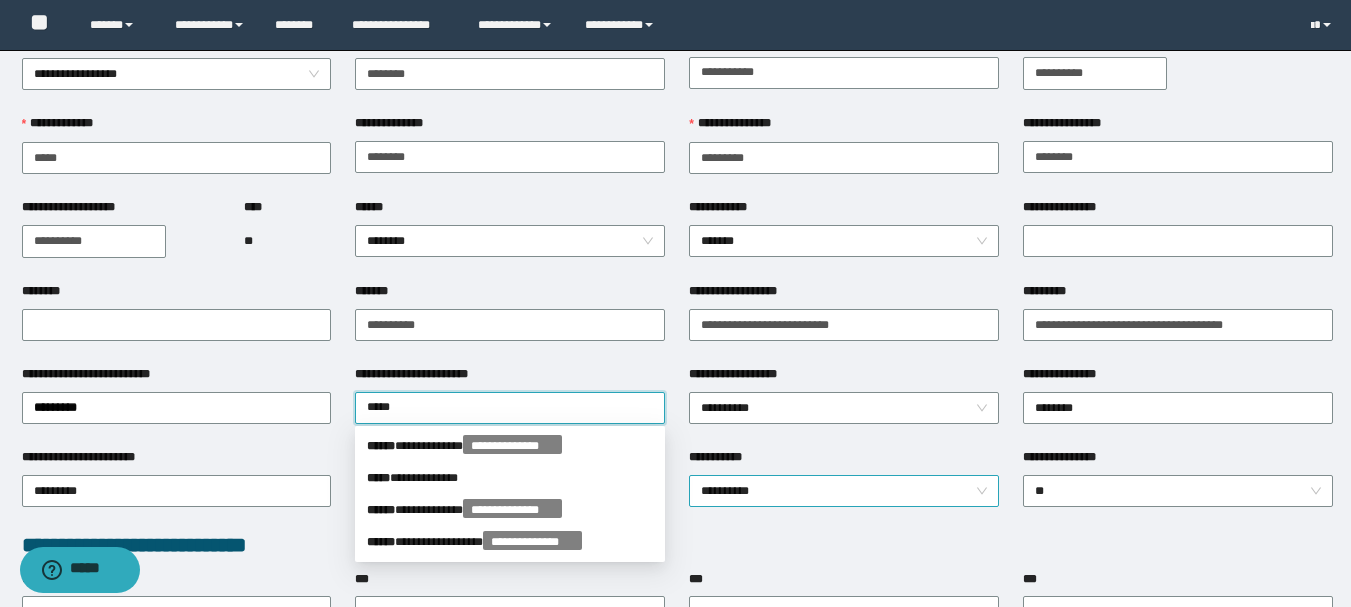 scroll, scrollTop: 200, scrollLeft: 0, axis: vertical 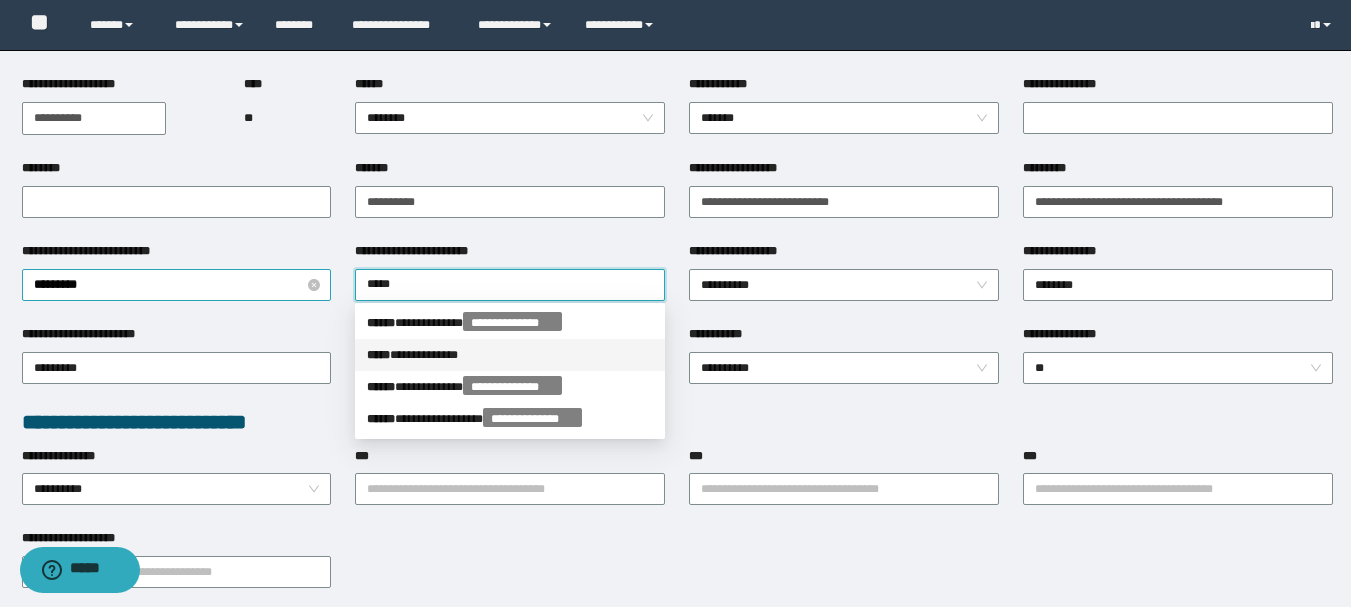 click on "*********" at bounding box center (177, 285) 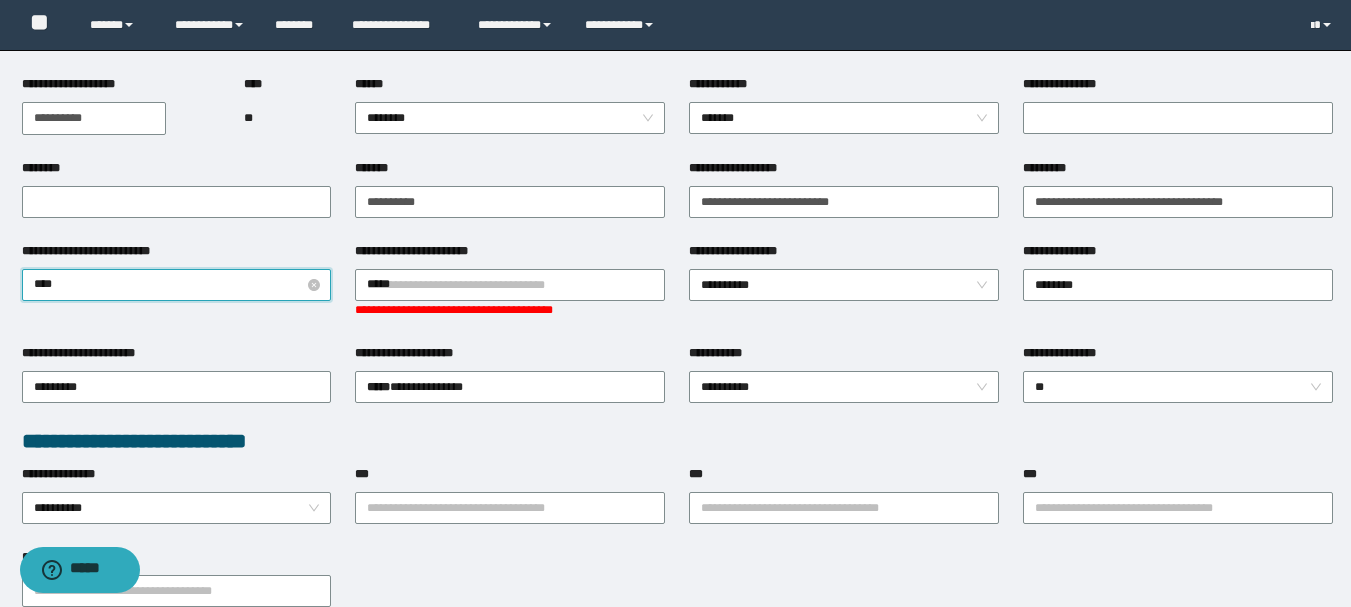 type on "*****" 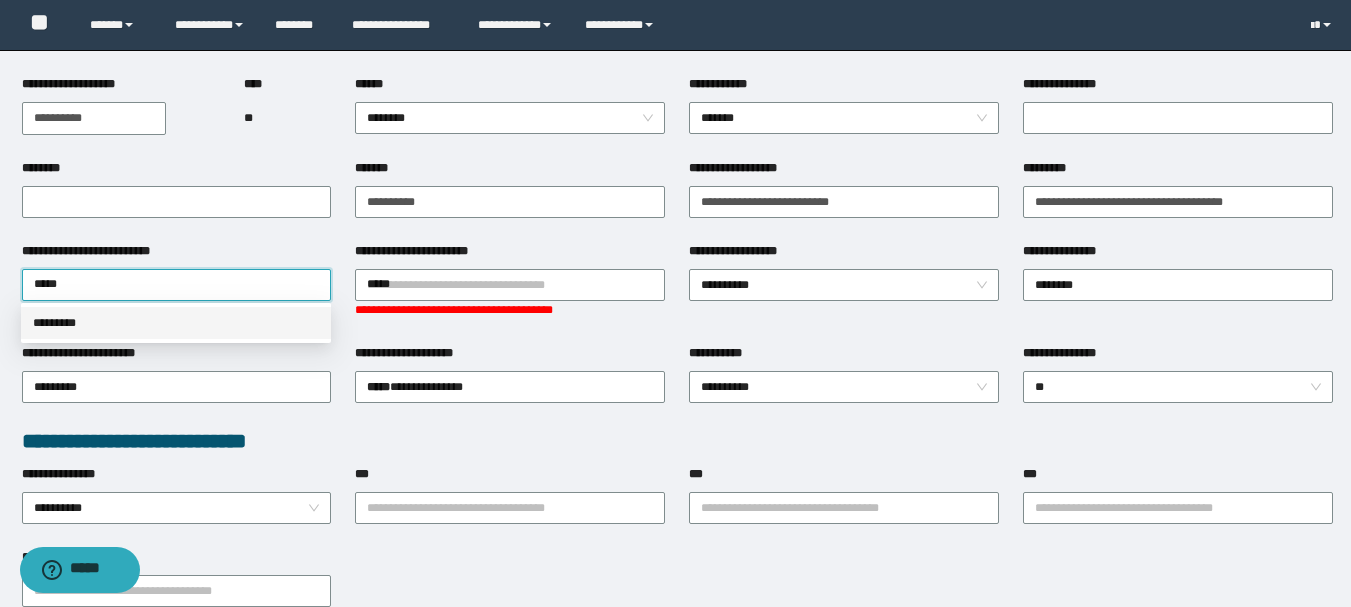 click on "*********" at bounding box center [176, 323] 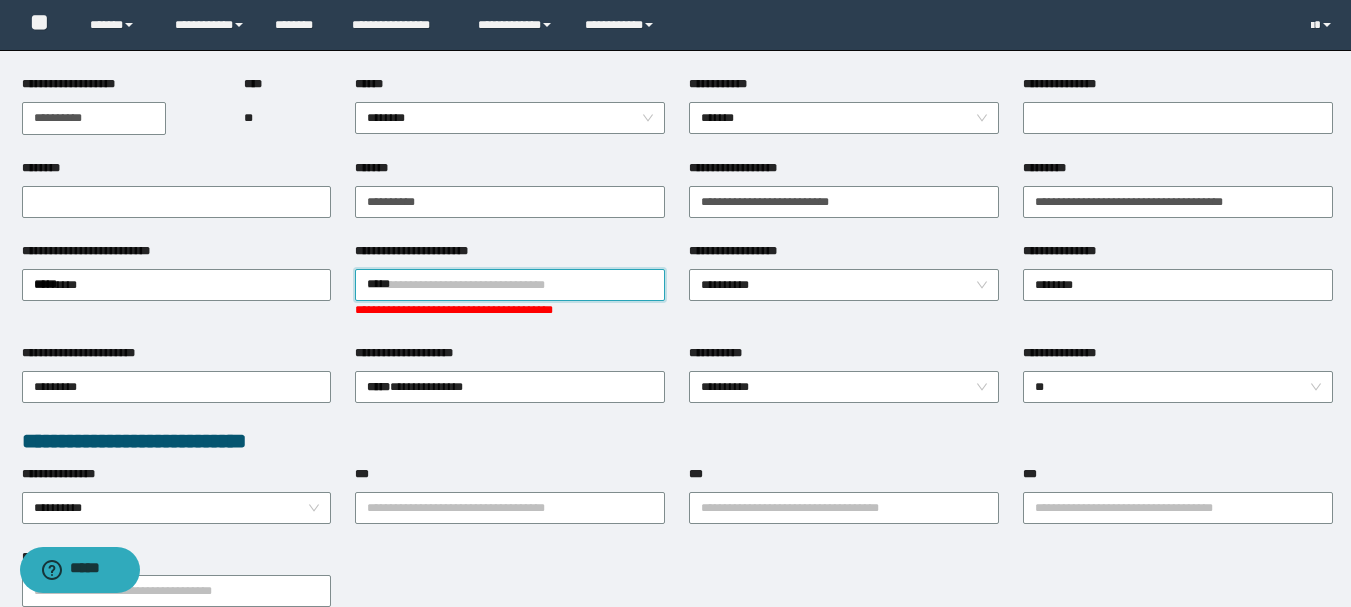 click on "*****" at bounding box center [510, 285] 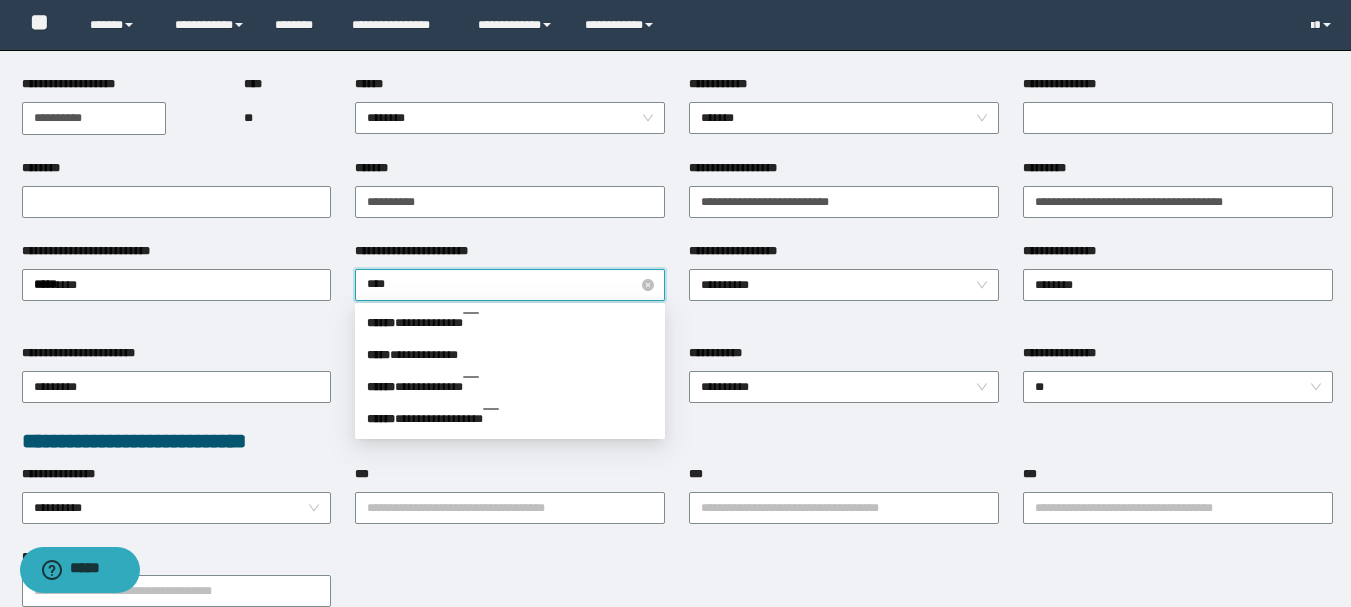 type on "*****" 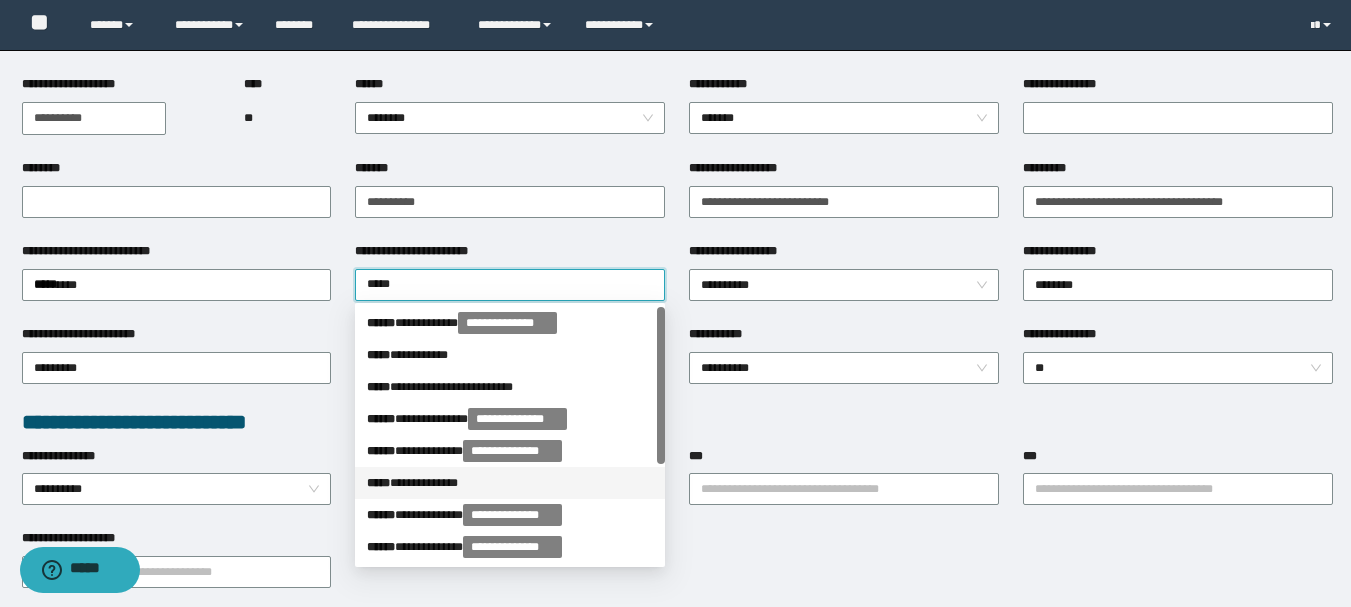 click on "**********" at bounding box center [510, 483] 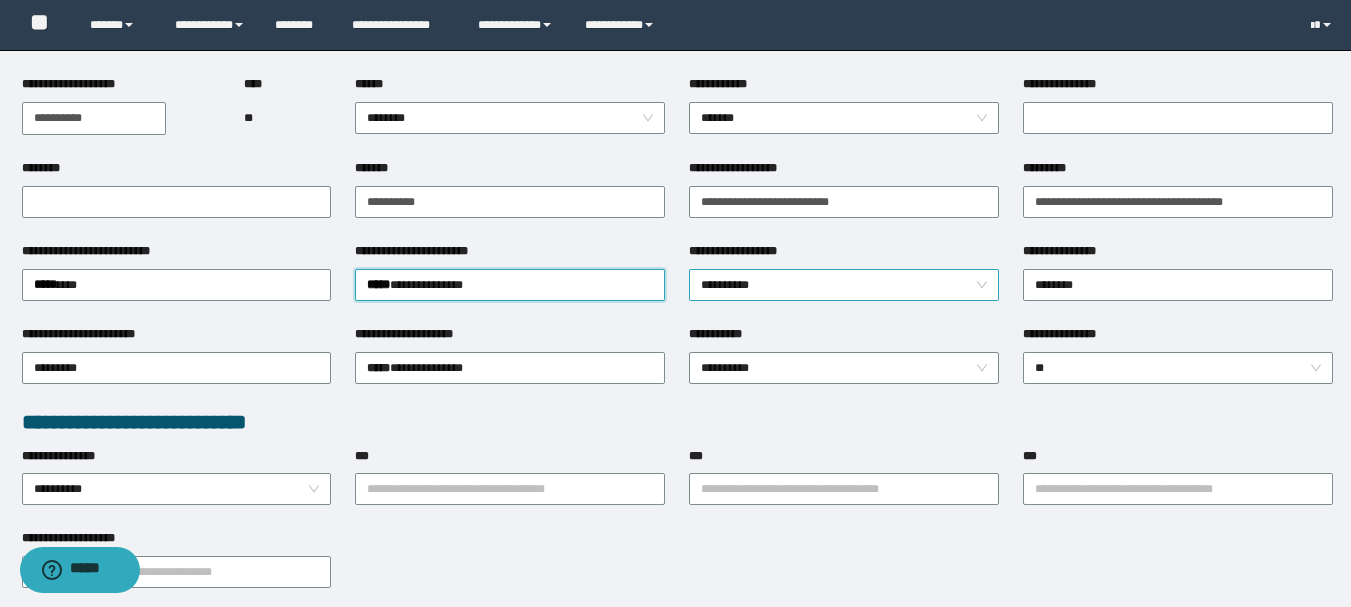 click on "**********" at bounding box center [844, 285] 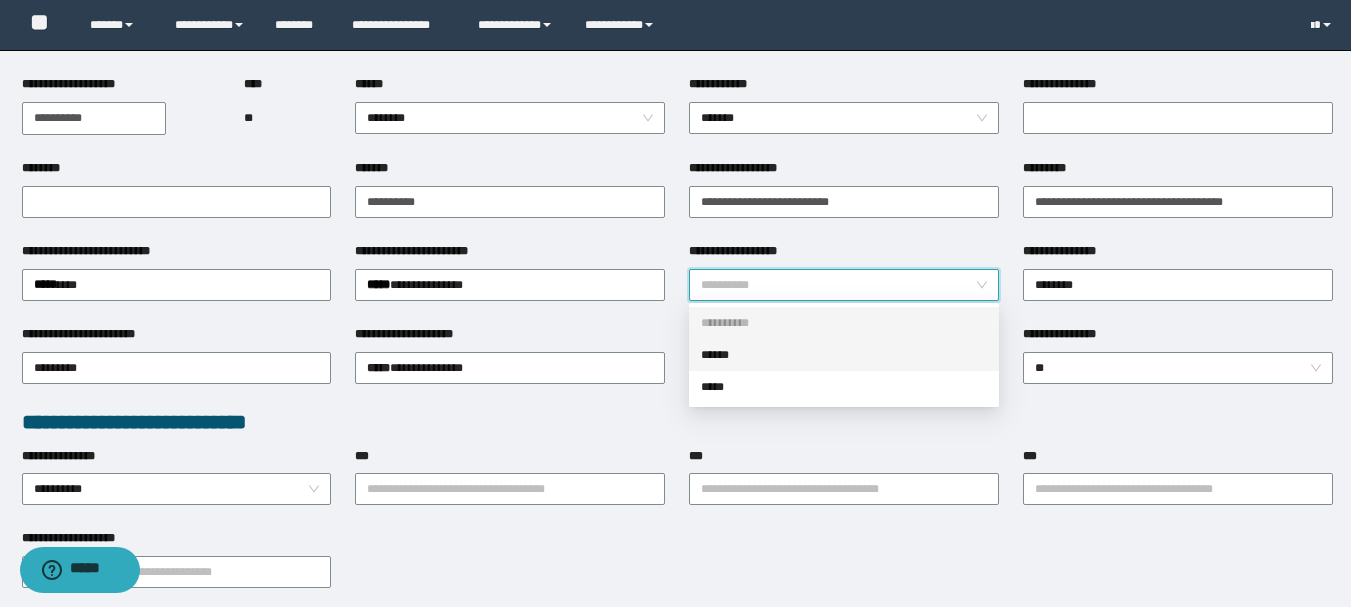 click on "******" at bounding box center (844, 355) 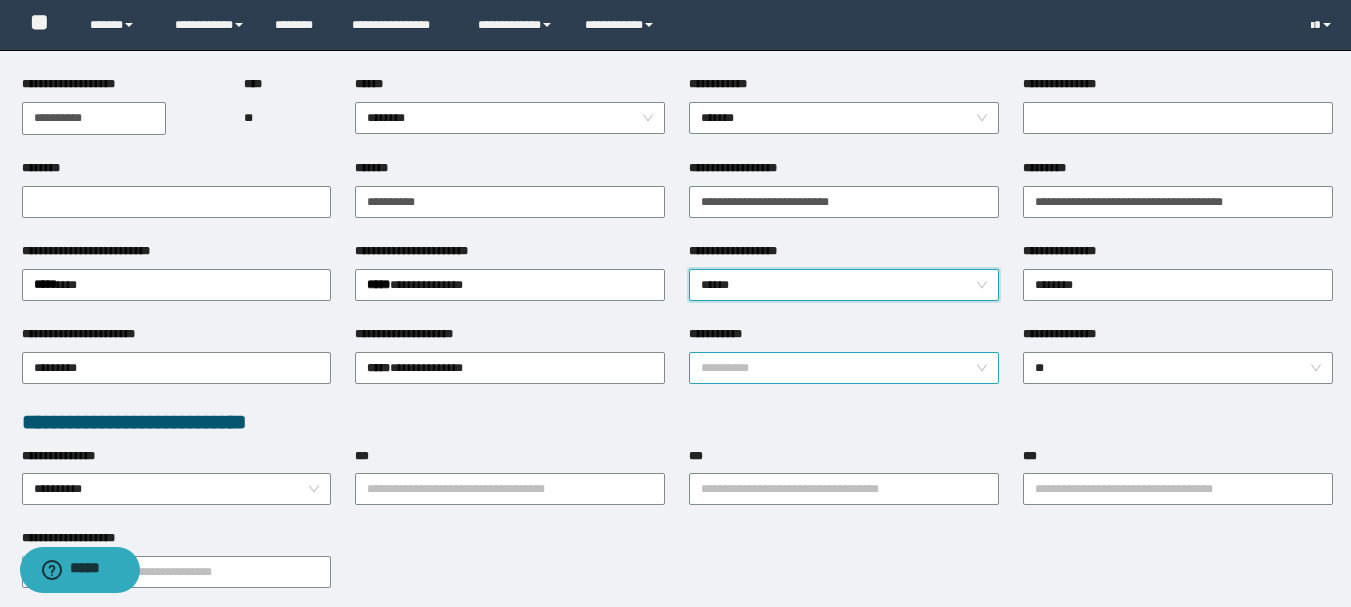 click on "**********" at bounding box center [844, 368] 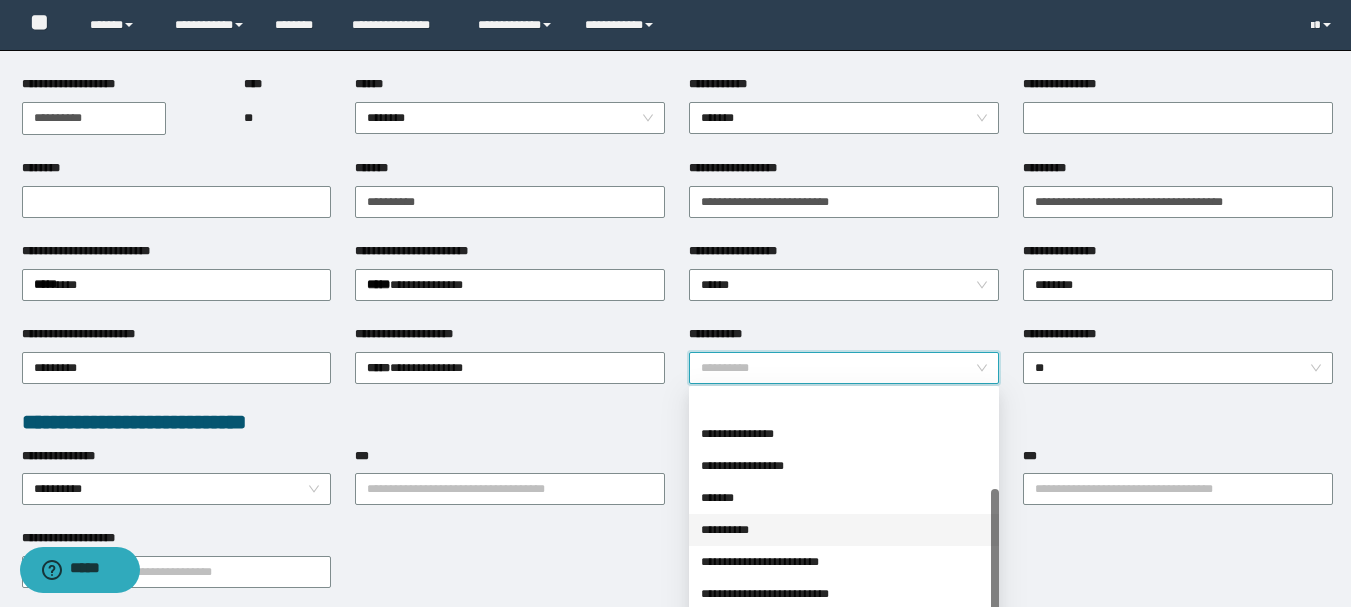 scroll, scrollTop: 160, scrollLeft: 0, axis: vertical 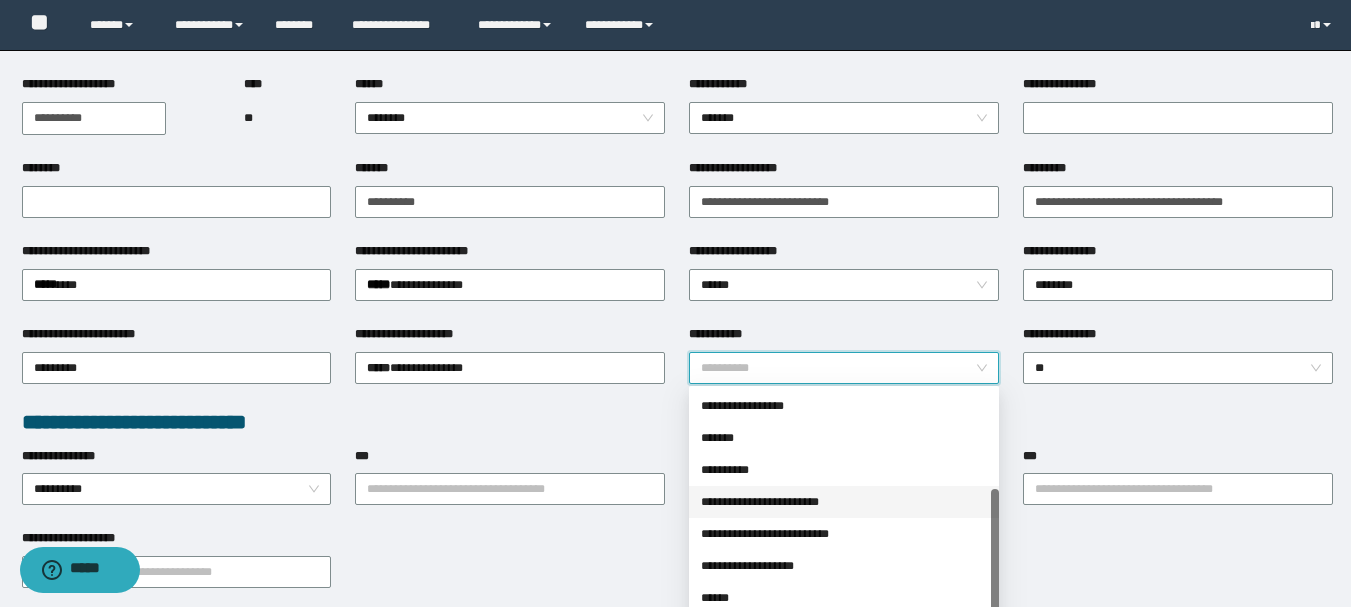 click on "**********" at bounding box center [844, 502] 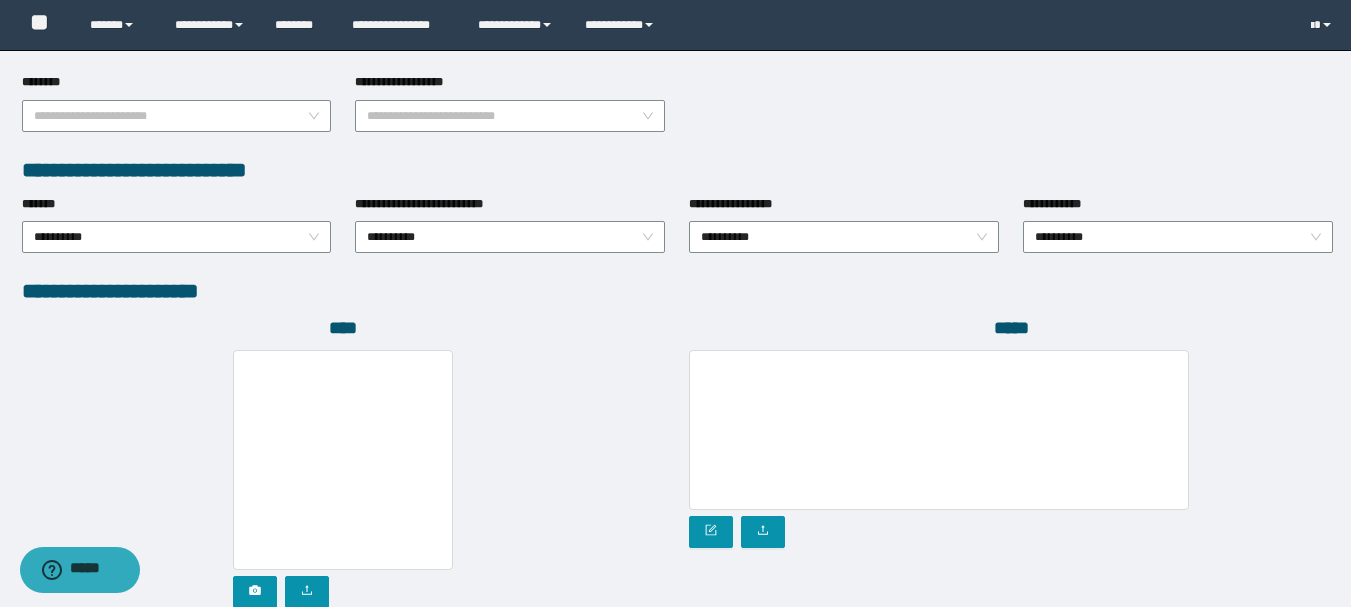 scroll, scrollTop: 1000, scrollLeft: 0, axis: vertical 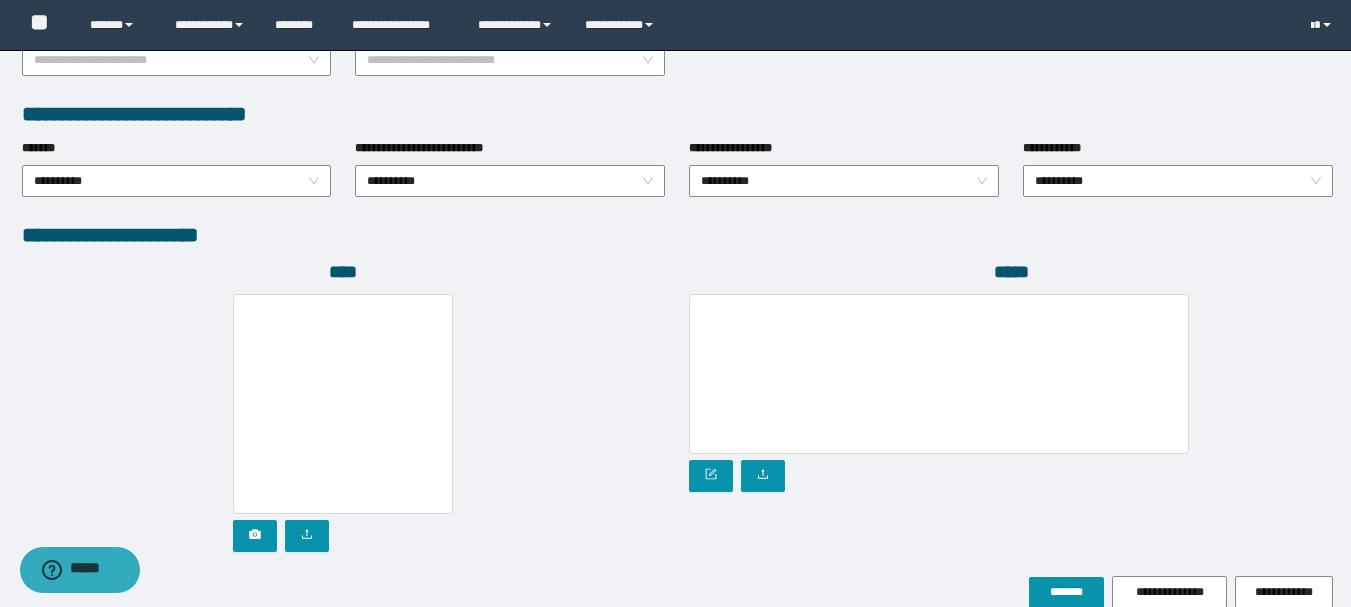 click on "*****" at bounding box center (1011, 418) 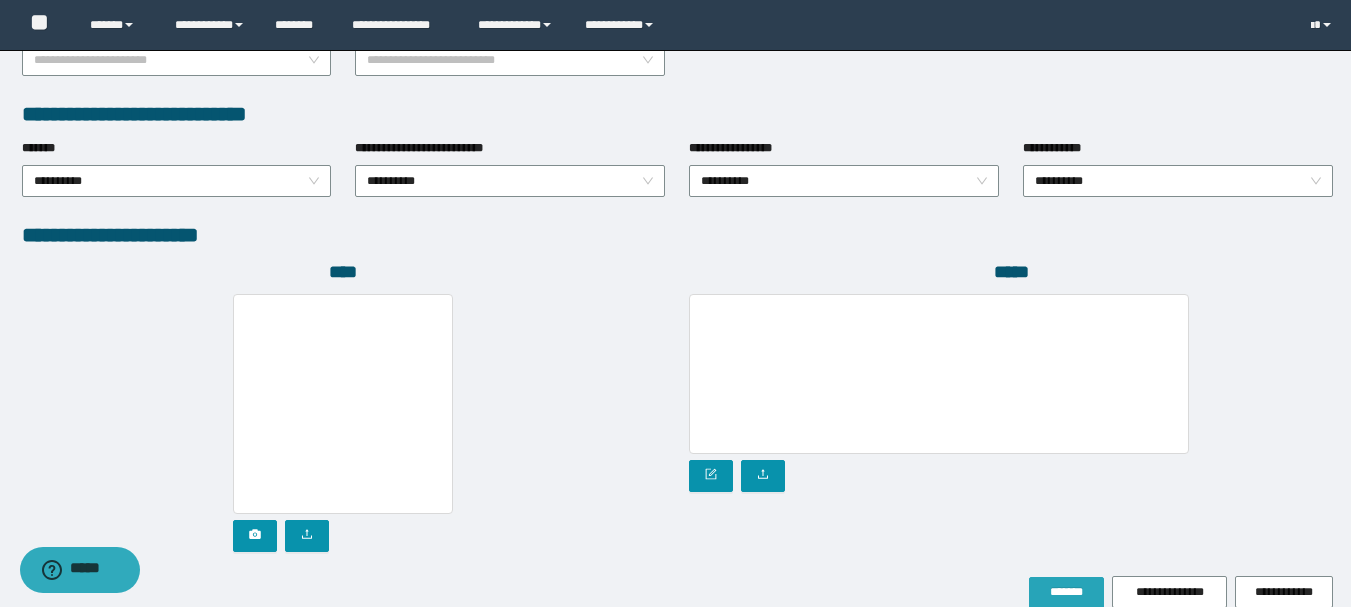 click on "*******" at bounding box center (1066, 592) 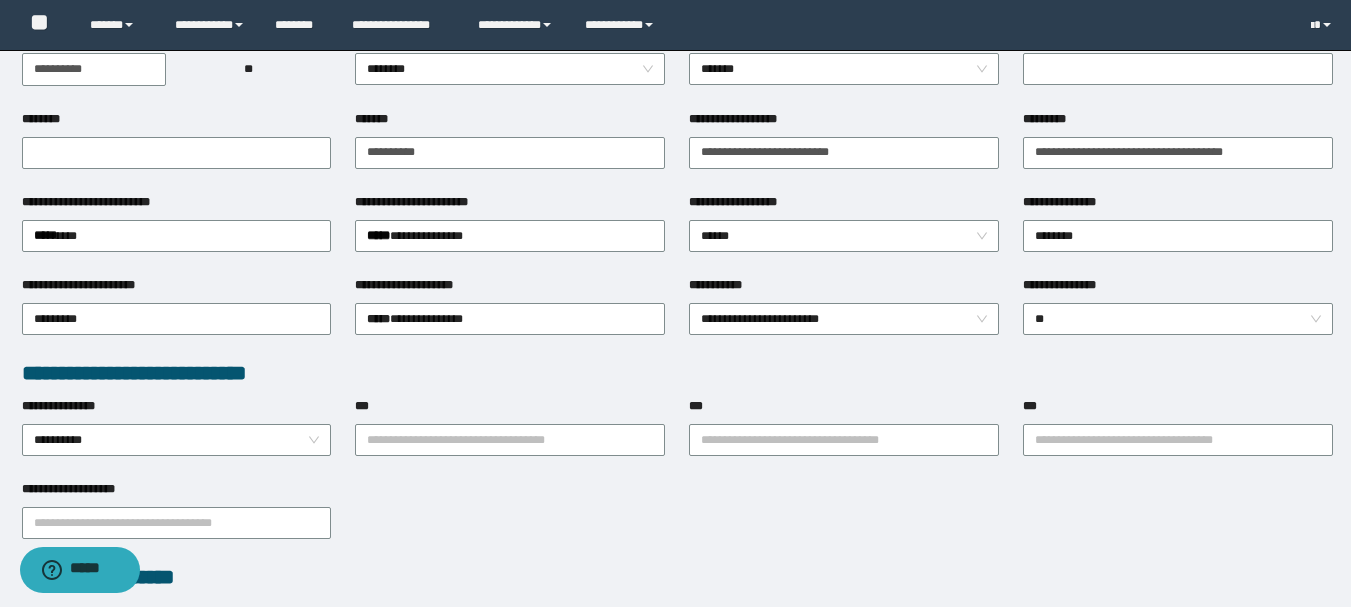 scroll, scrollTop: 1202, scrollLeft: 0, axis: vertical 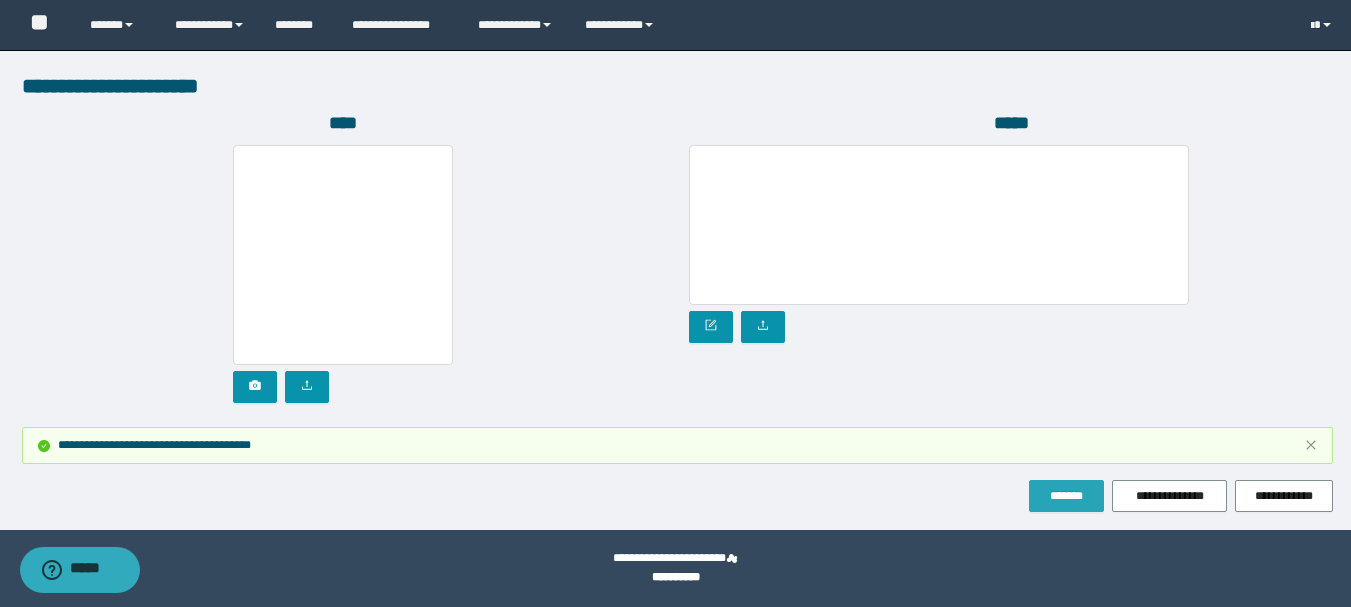 click on "*******" at bounding box center (1066, 496) 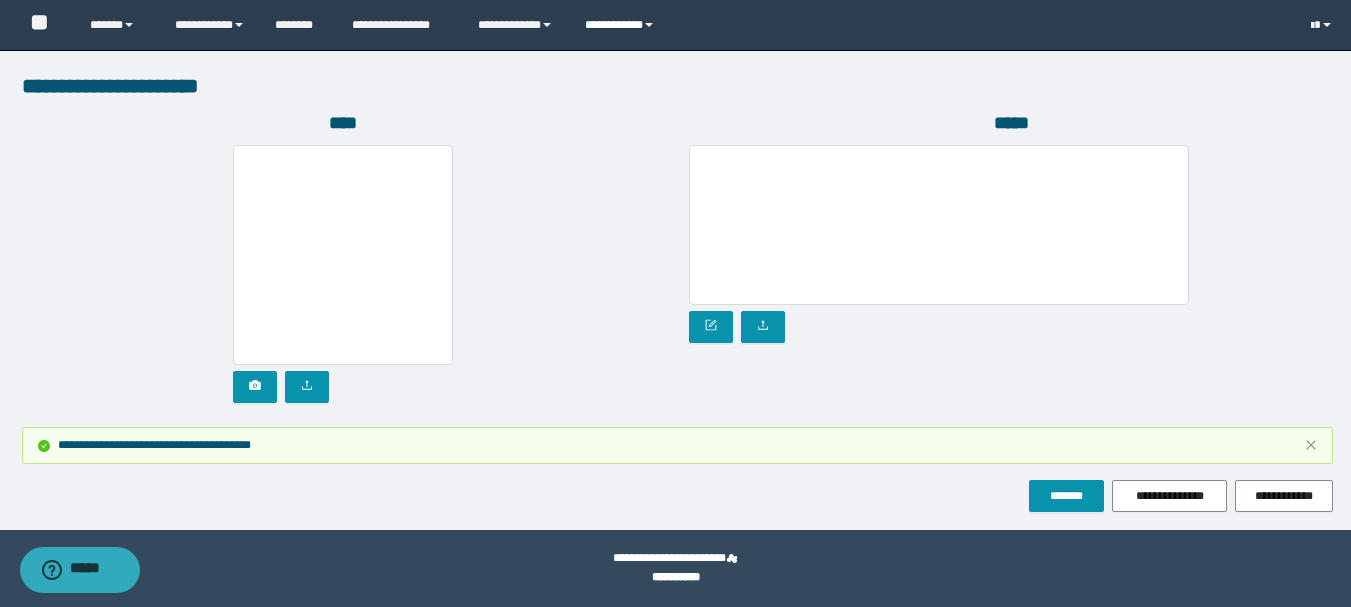click on "**********" at bounding box center (622, 25) 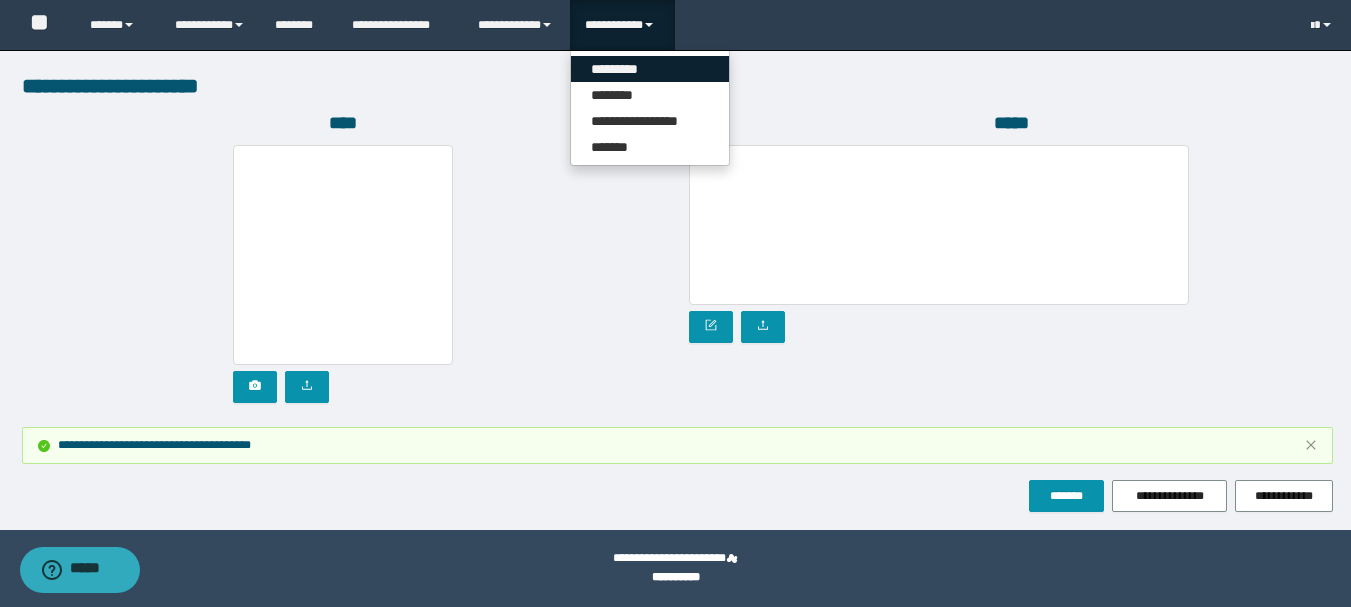 click on "*********" at bounding box center (650, 69) 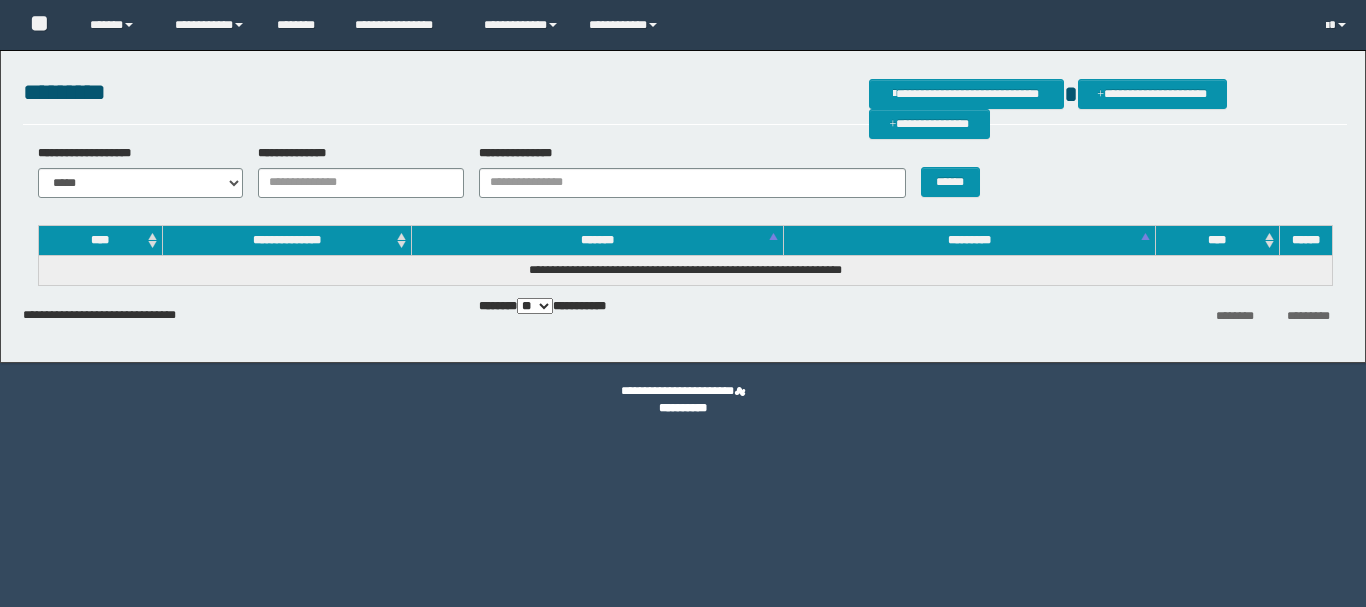 scroll, scrollTop: 0, scrollLeft: 0, axis: both 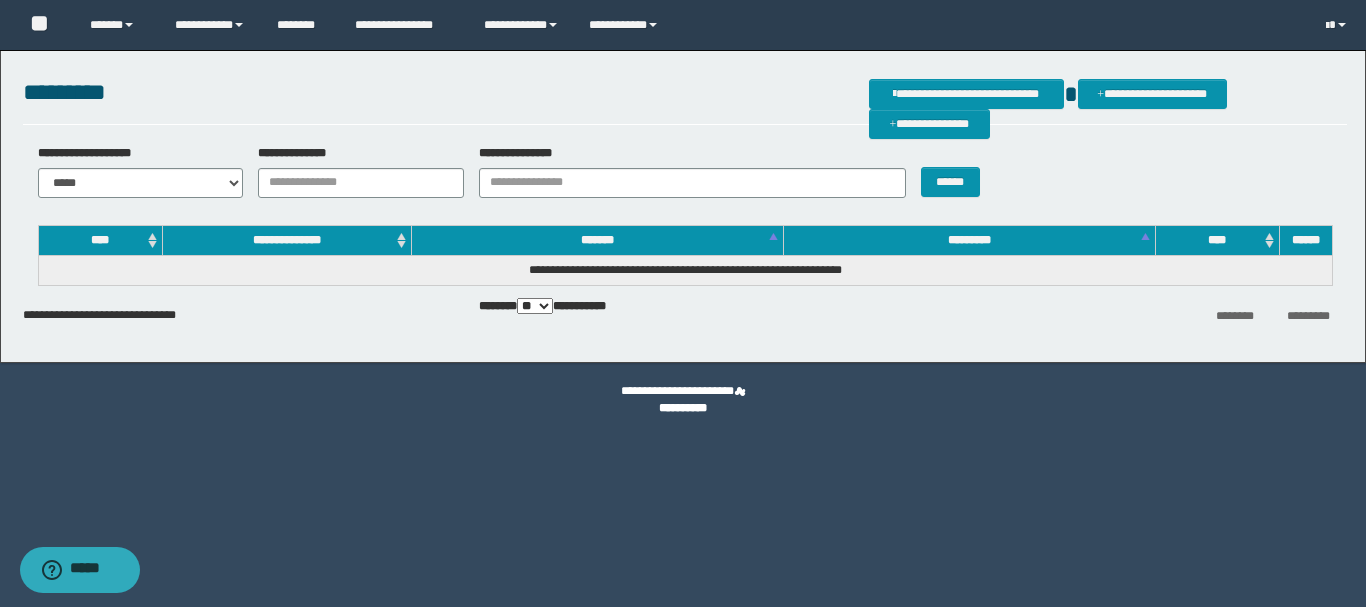 click on "**********" at bounding box center (353, 171) 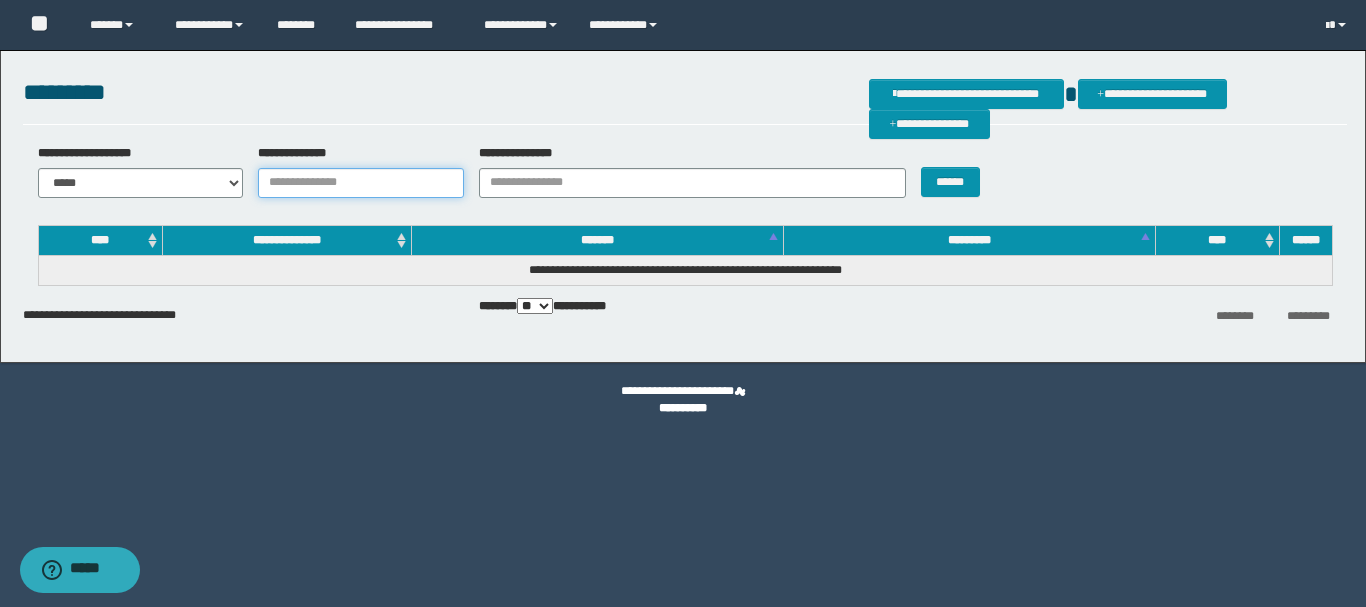 click on "**********" at bounding box center (361, 183) 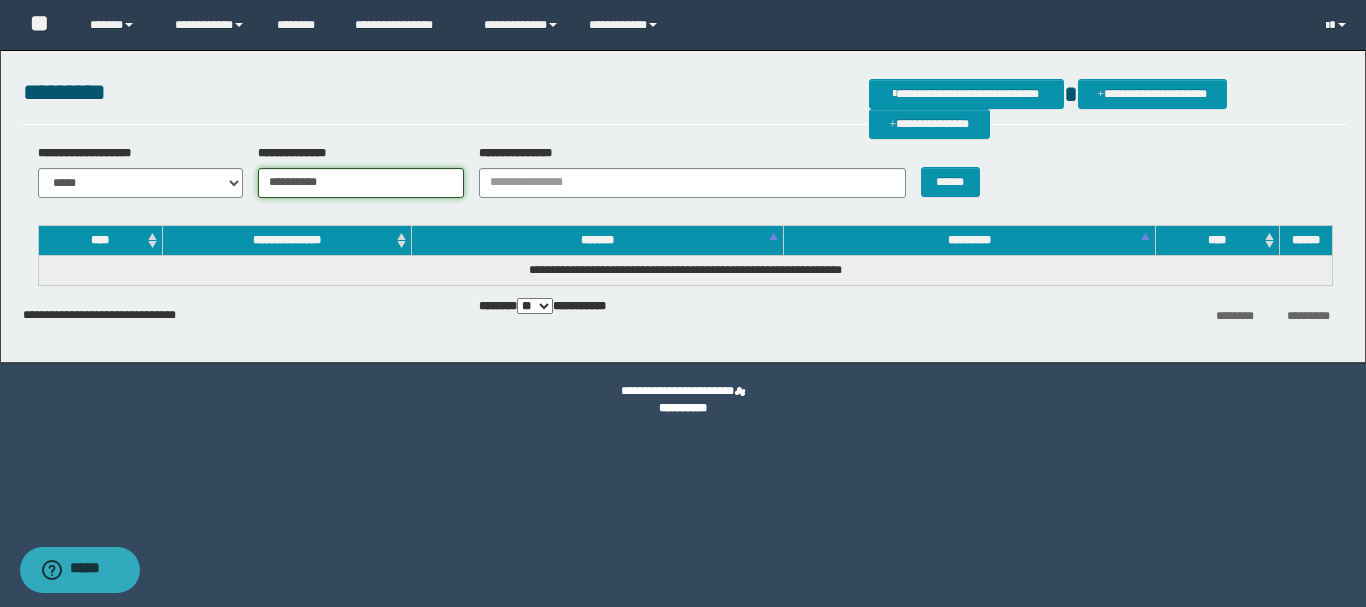 type on "**********" 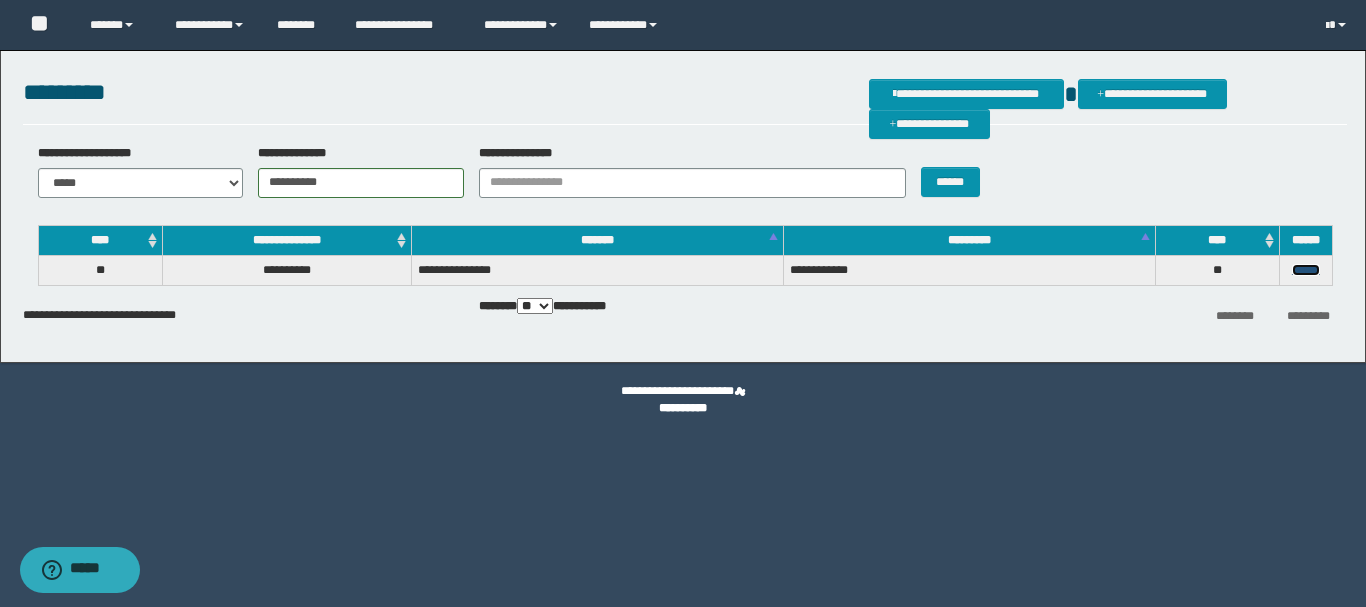 click on "******" at bounding box center (1306, 270) 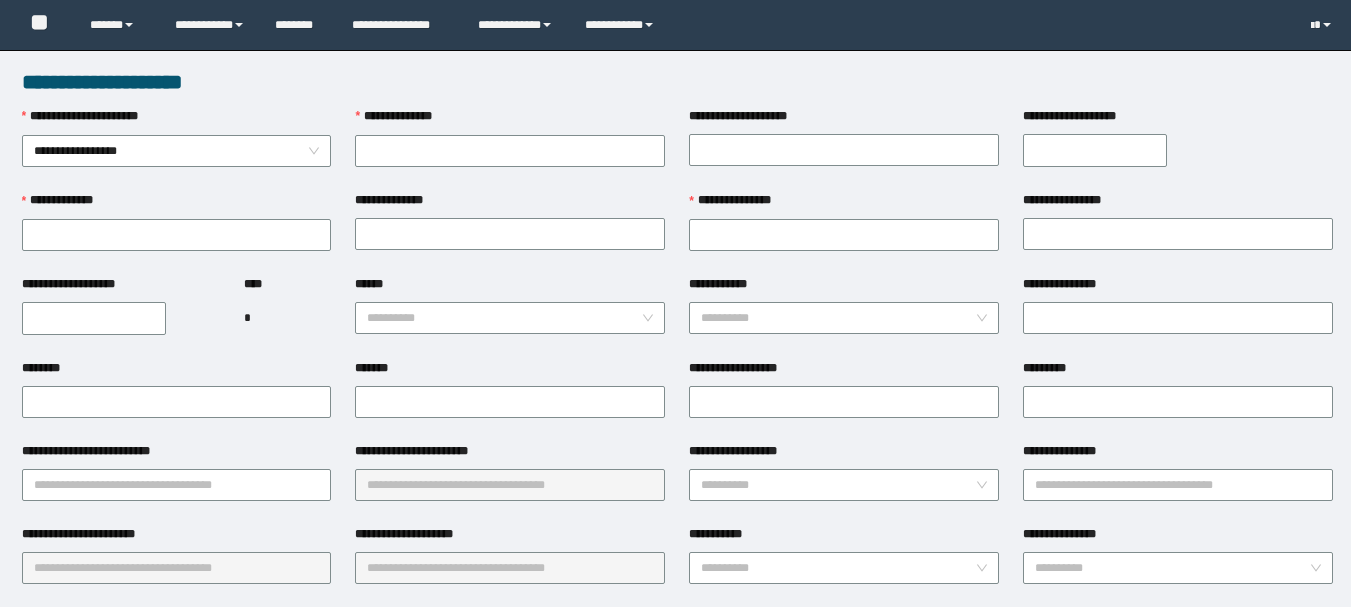 scroll, scrollTop: 0, scrollLeft: 0, axis: both 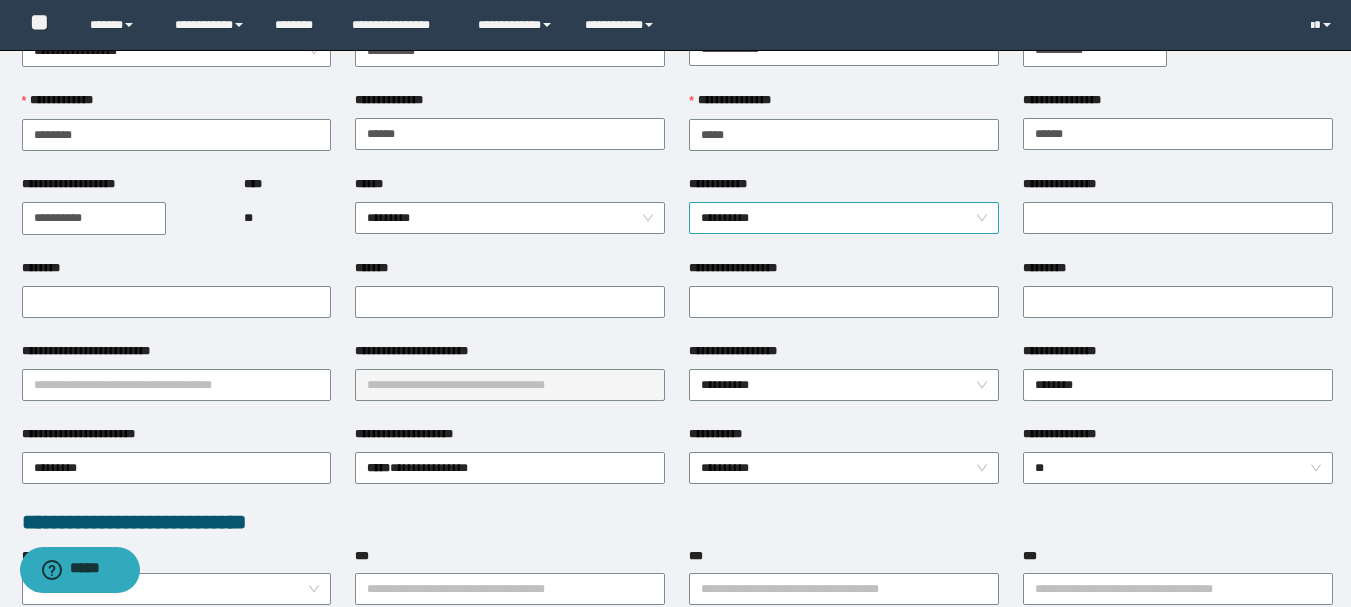 click on "**********" at bounding box center (844, 218) 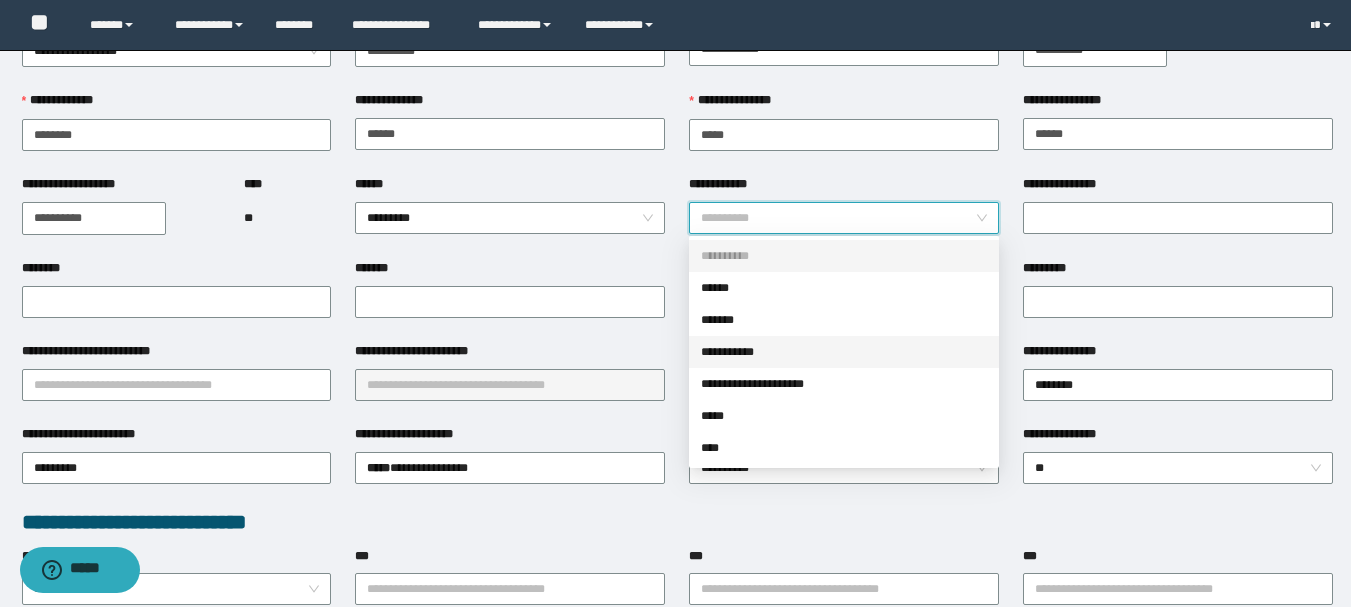 click on "**********" at bounding box center (844, 352) 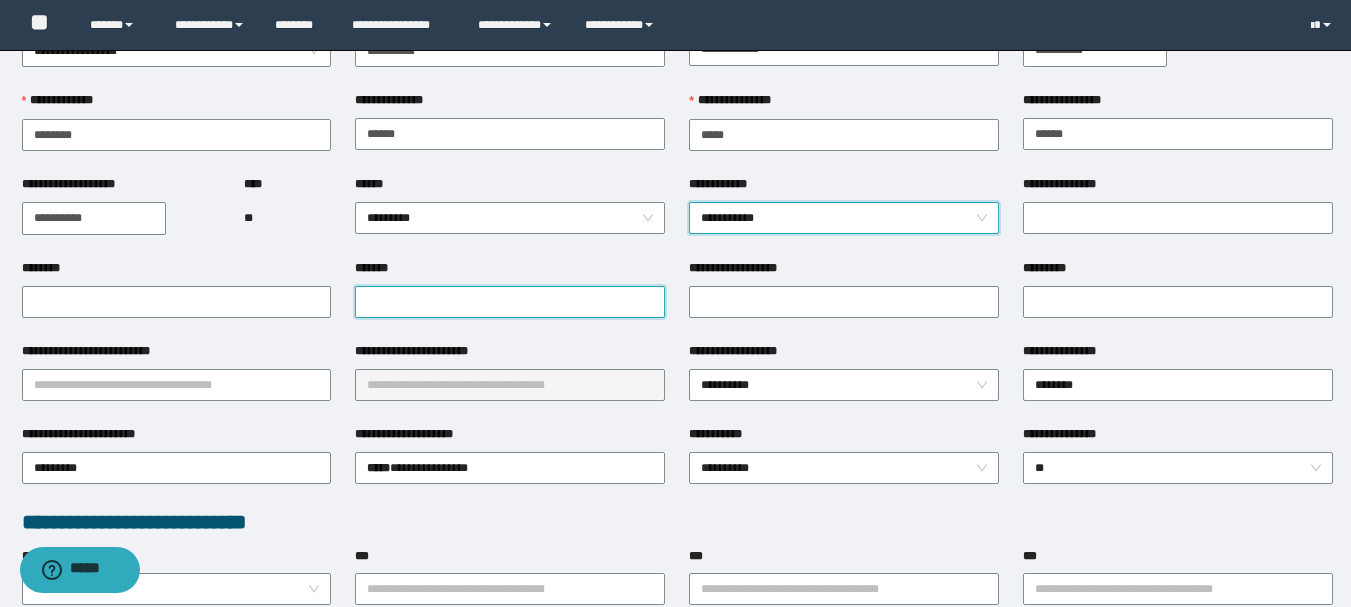 click on "*******" at bounding box center [510, 302] 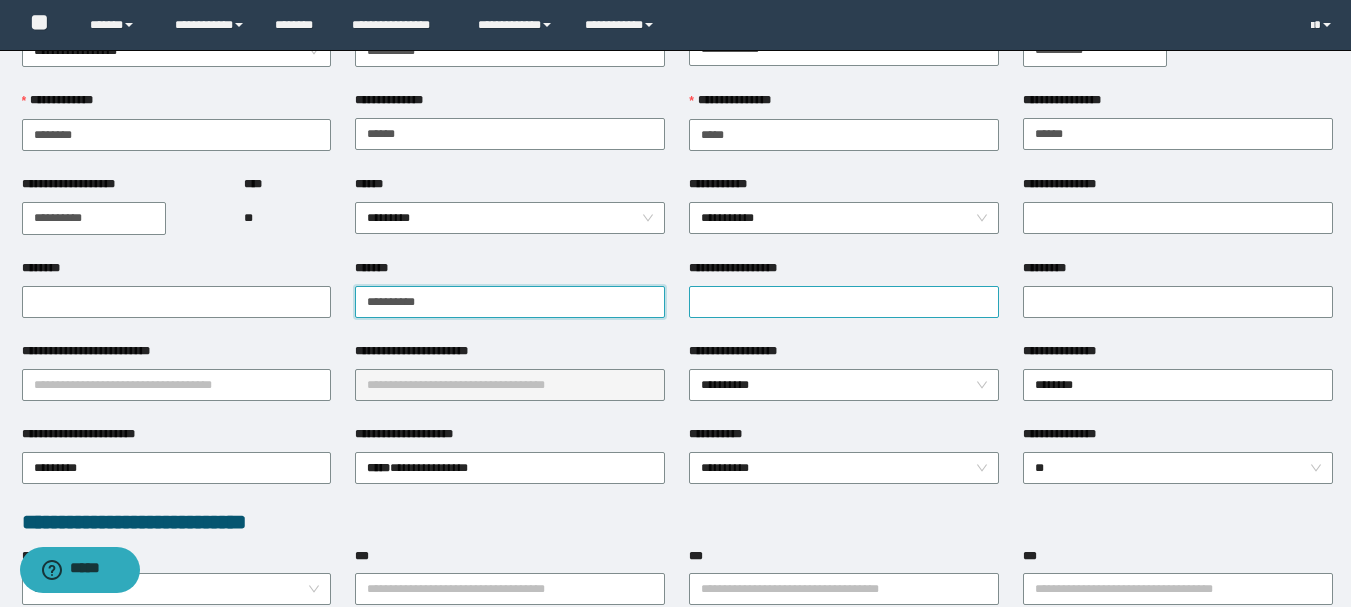type on "**********" 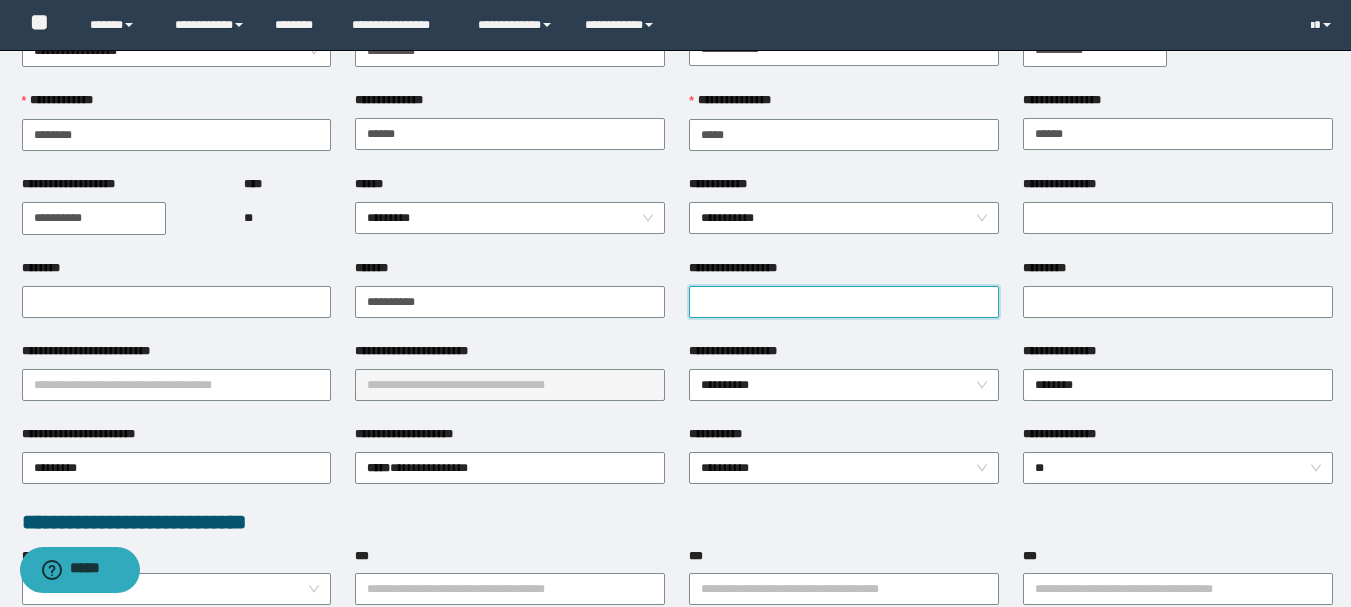 click on "**********" at bounding box center [844, 302] 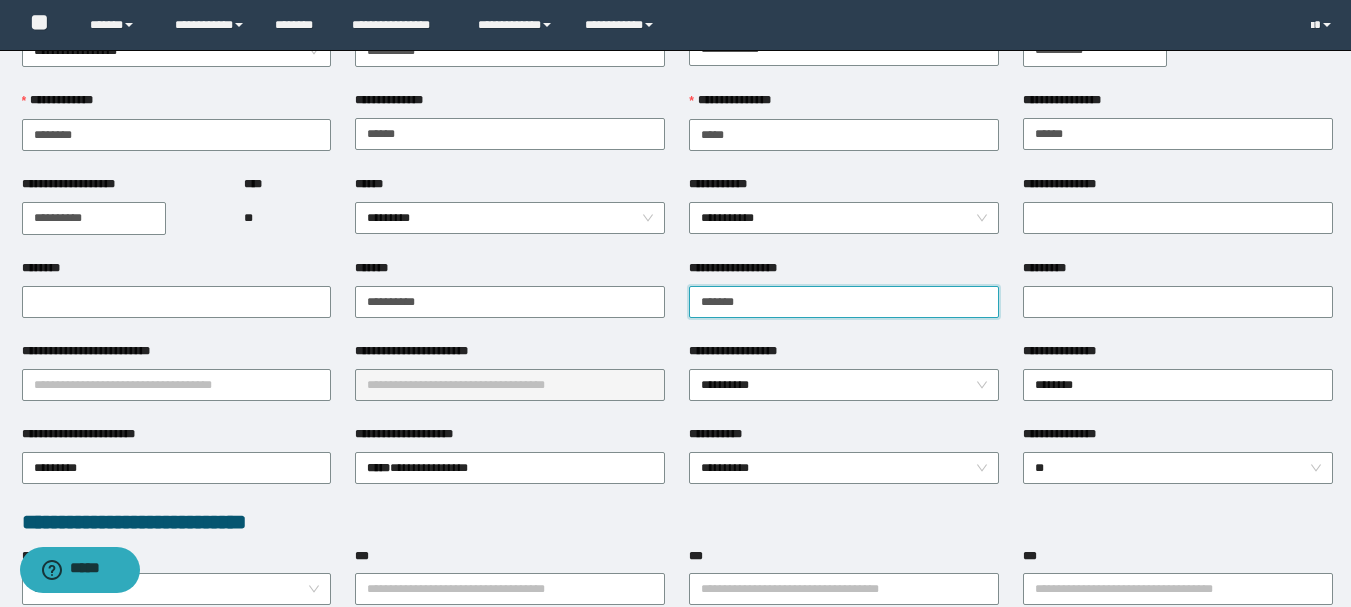 click on "*******" at bounding box center [844, 302] 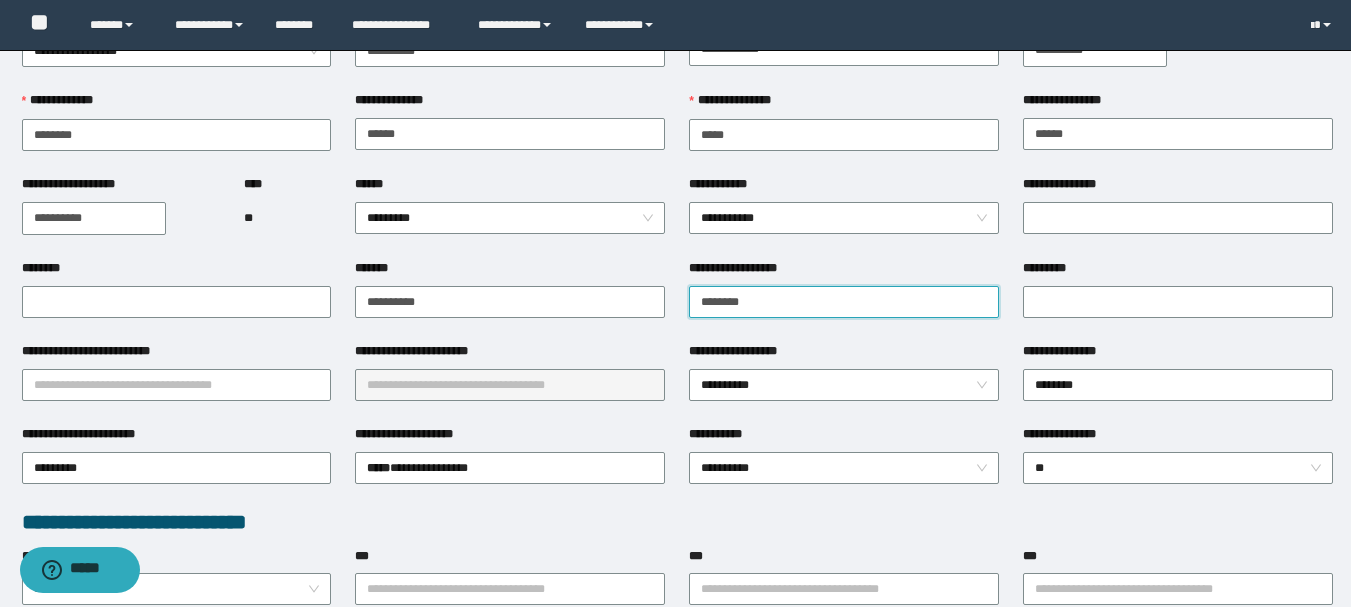 click on "********" at bounding box center [844, 302] 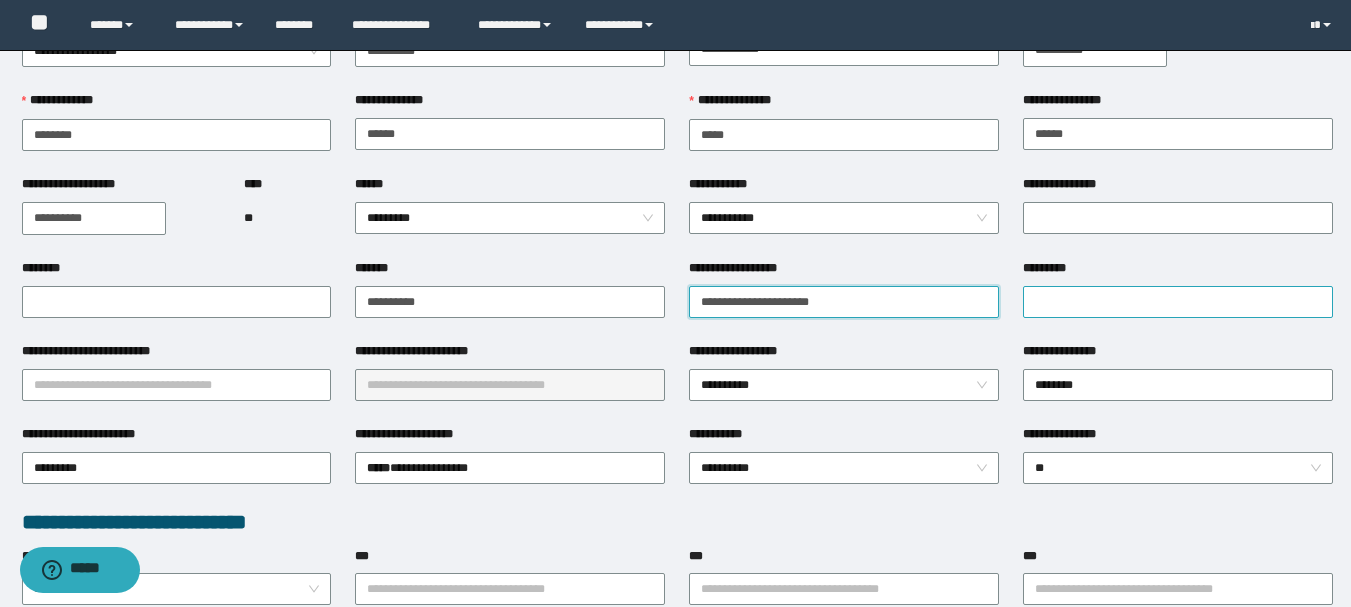 type on "**********" 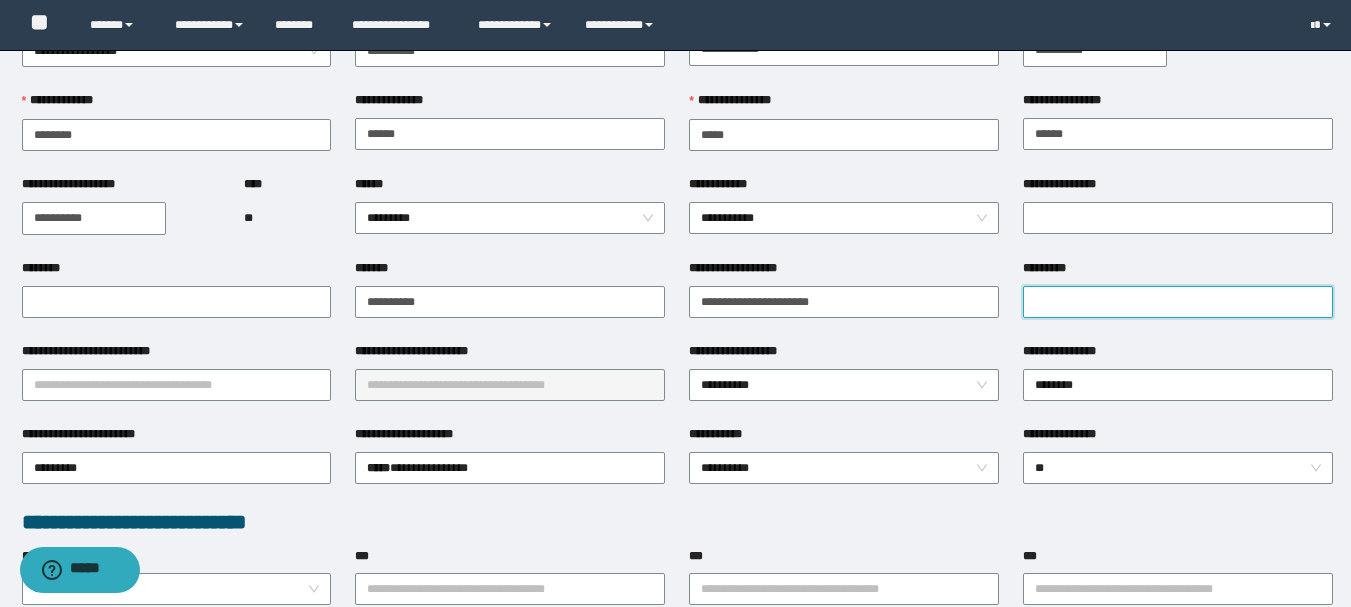click on "*********" at bounding box center [1178, 302] 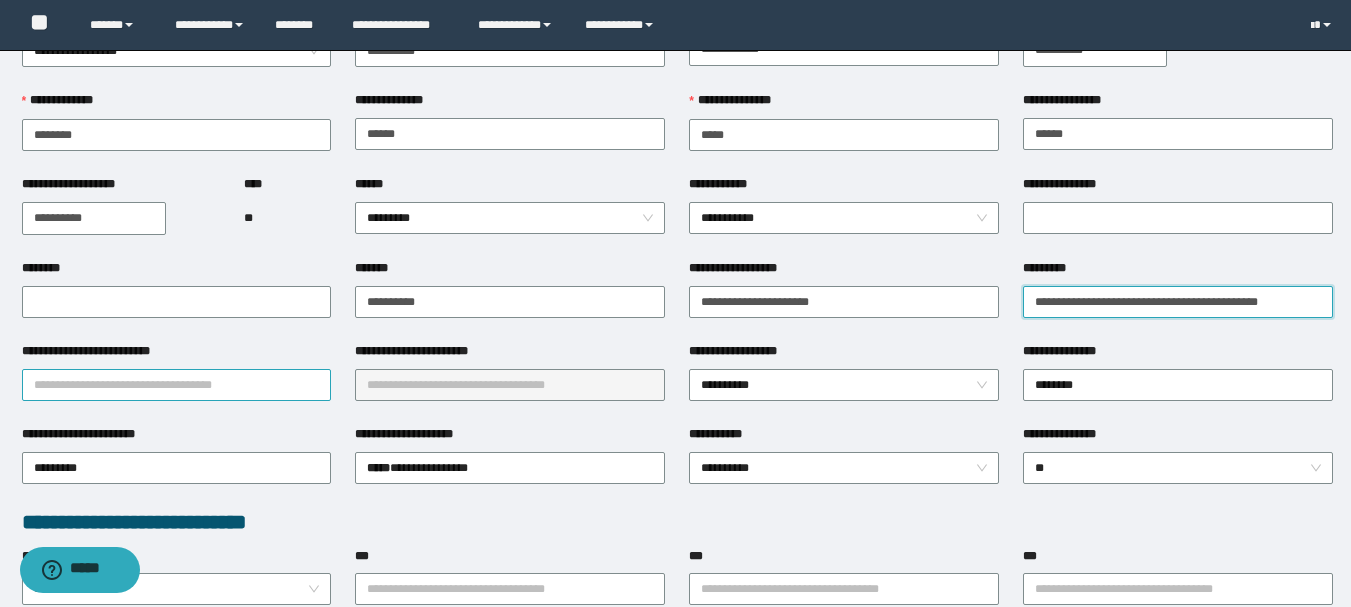 type on "**********" 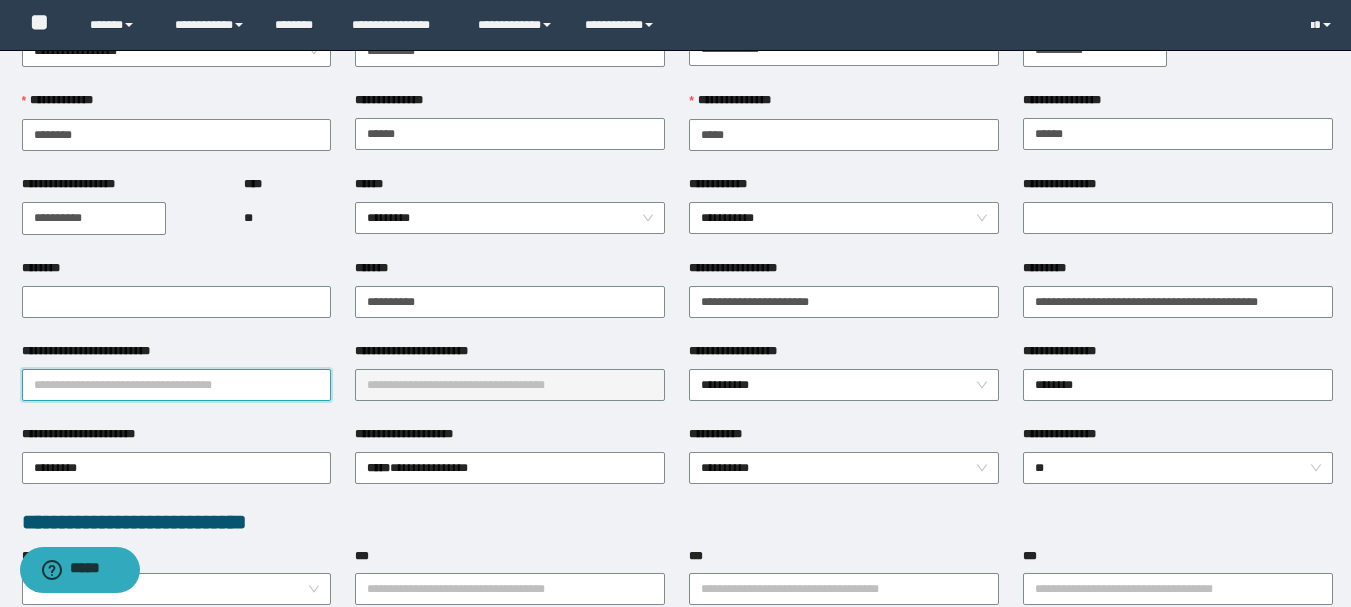 click on "**********" at bounding box center (177, 385) 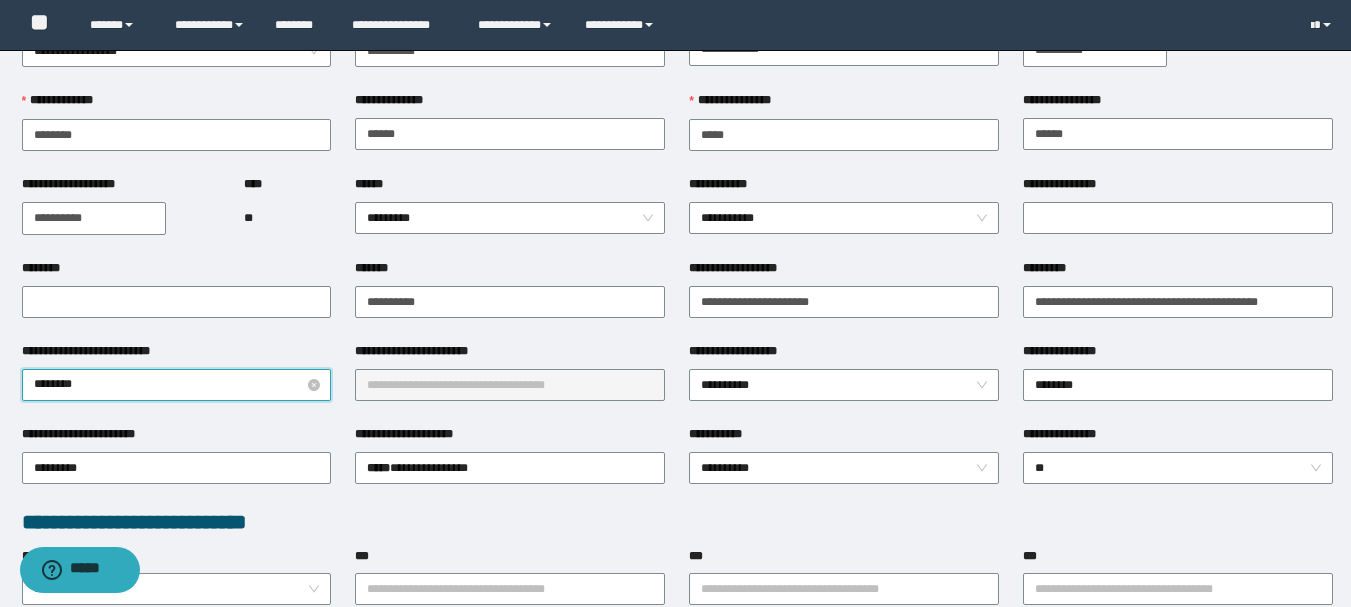 type on "*********" 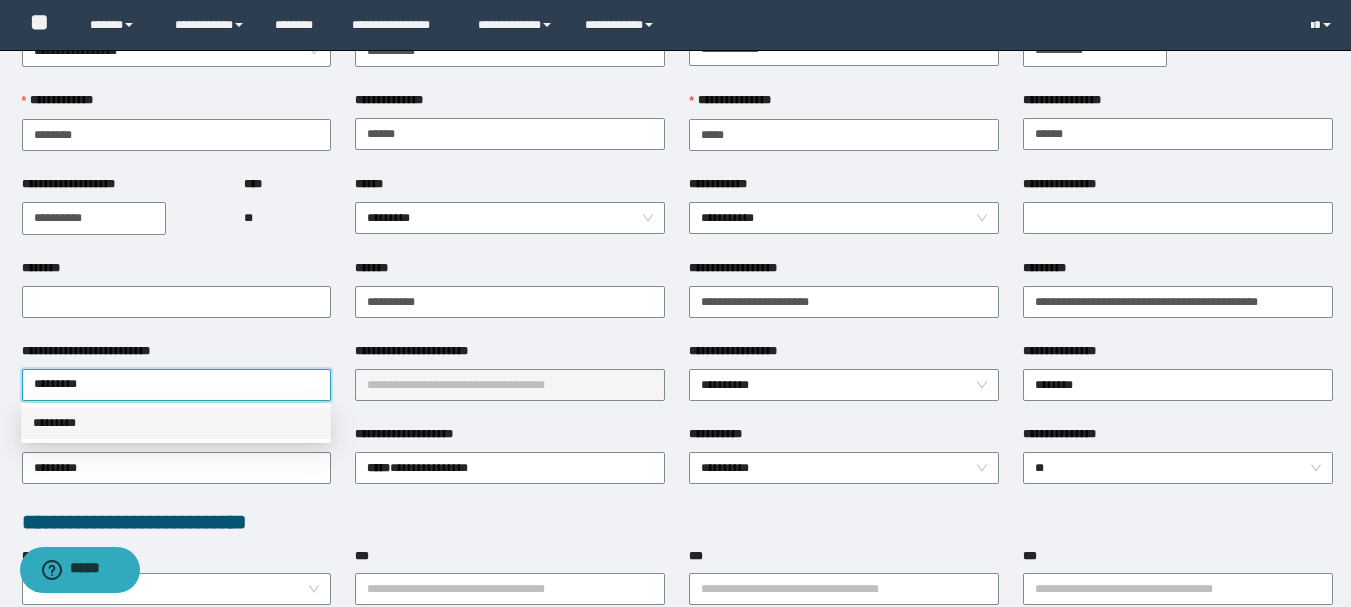 click on "*********" at bounding box center (176, 423) 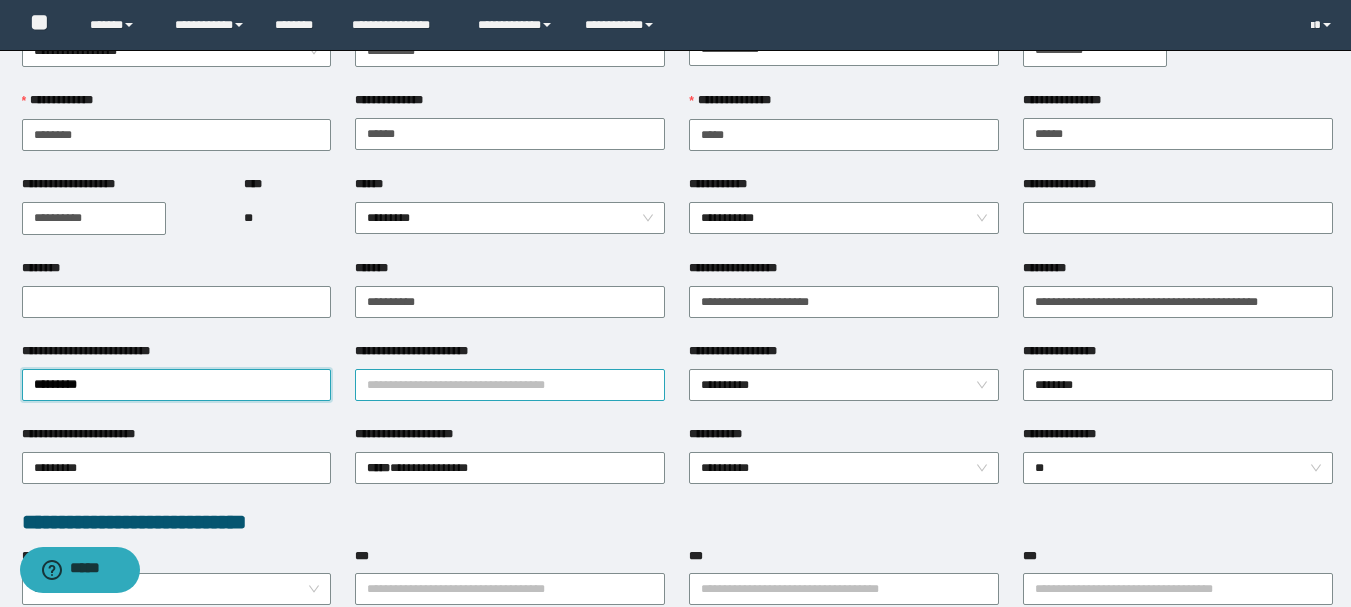 click on "**********" at bounding box center [510, 385] 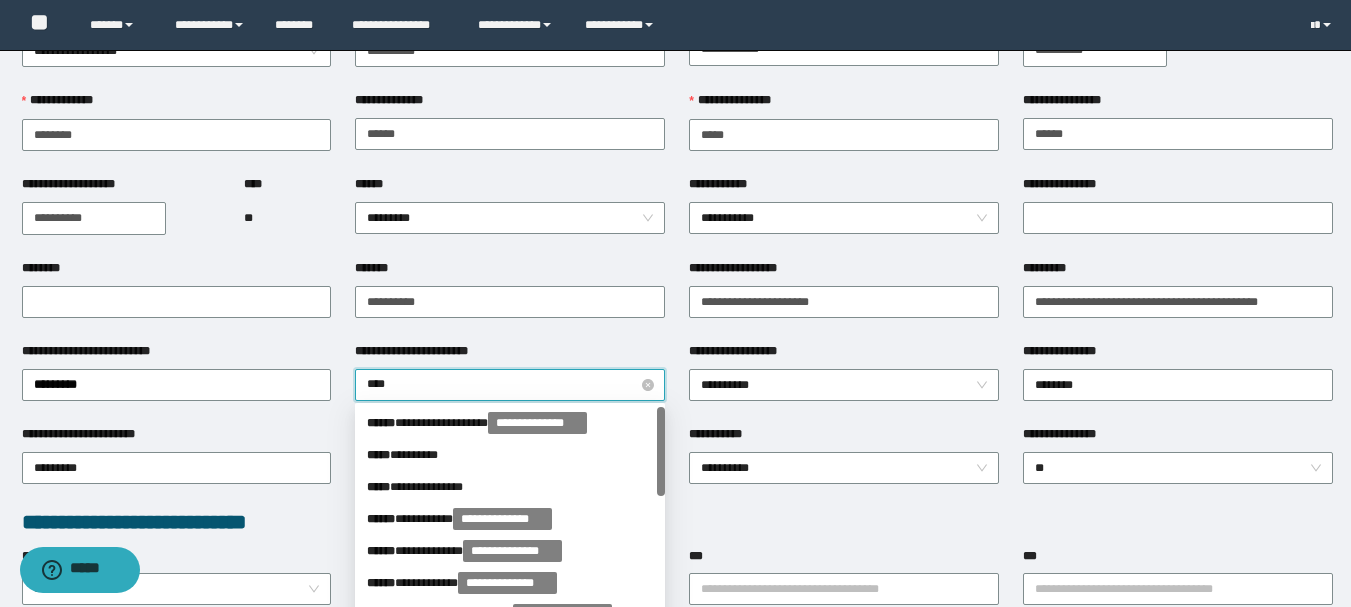 type on "*****" 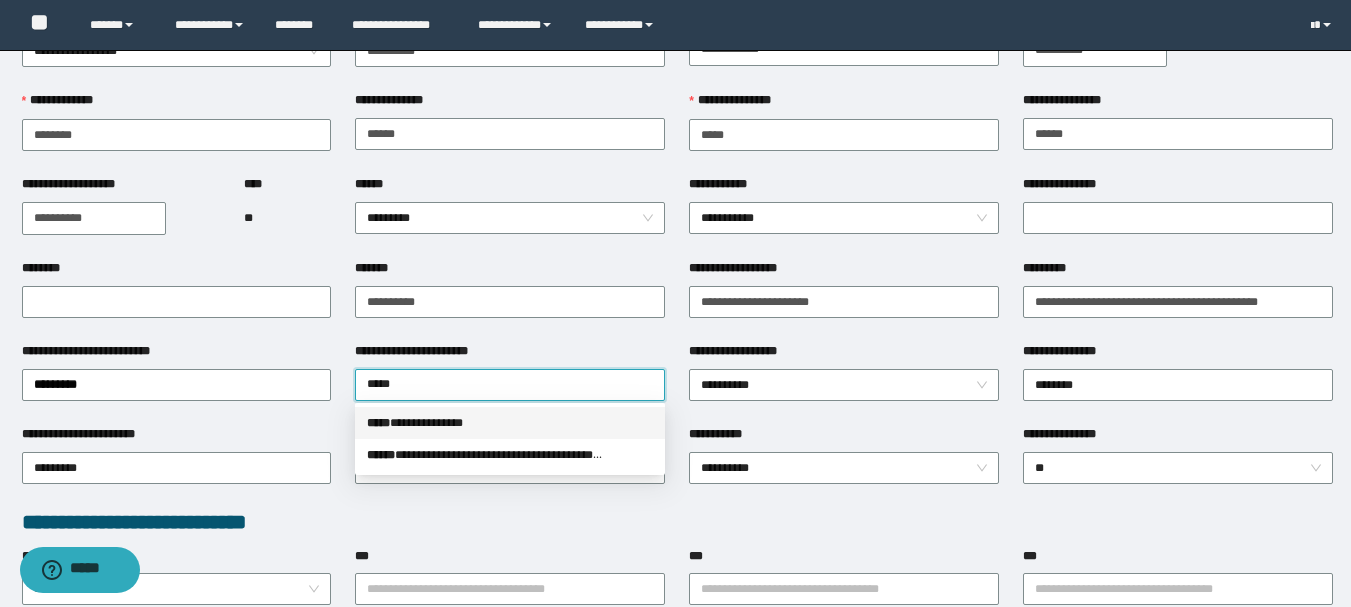 click on "**********" at bounding box center [510, 423] 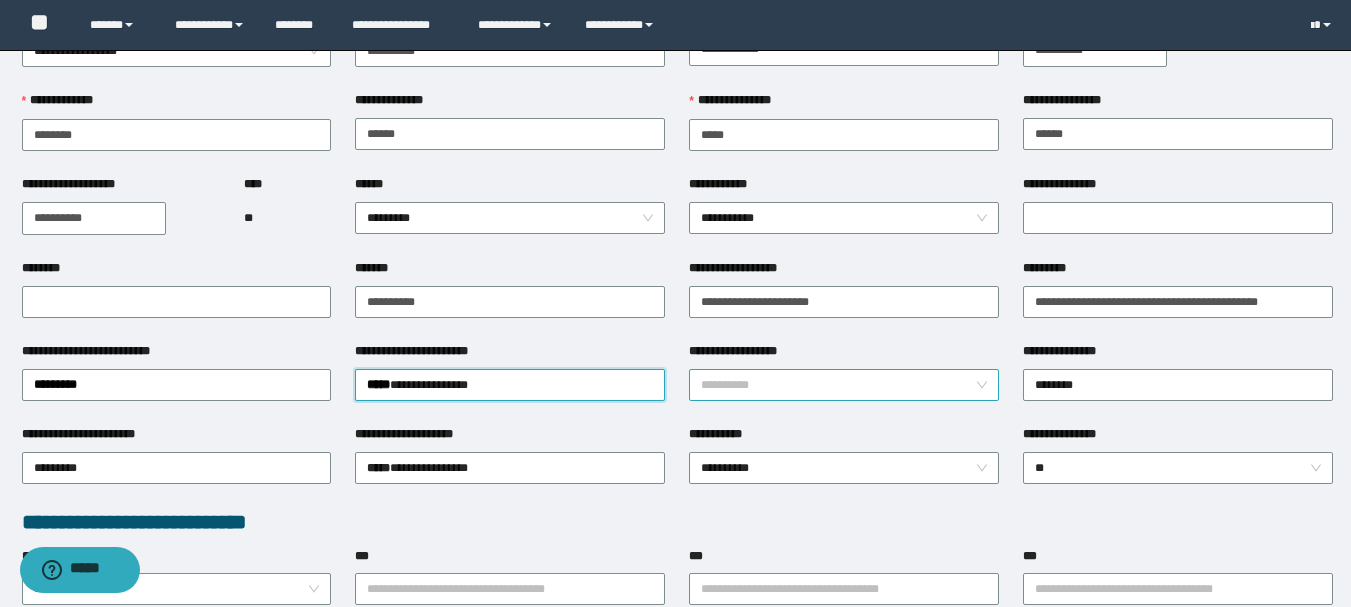 click on "**********" at bounding box center [844, 385] 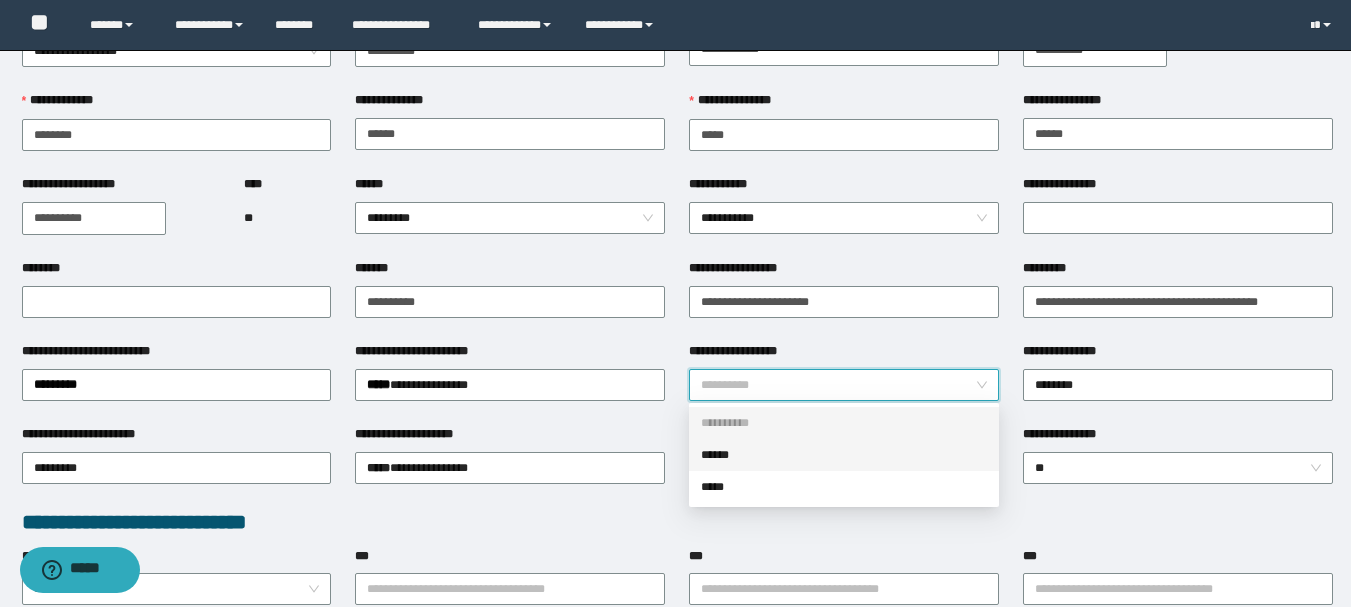 click on "******" at bounding box center [844, 455] 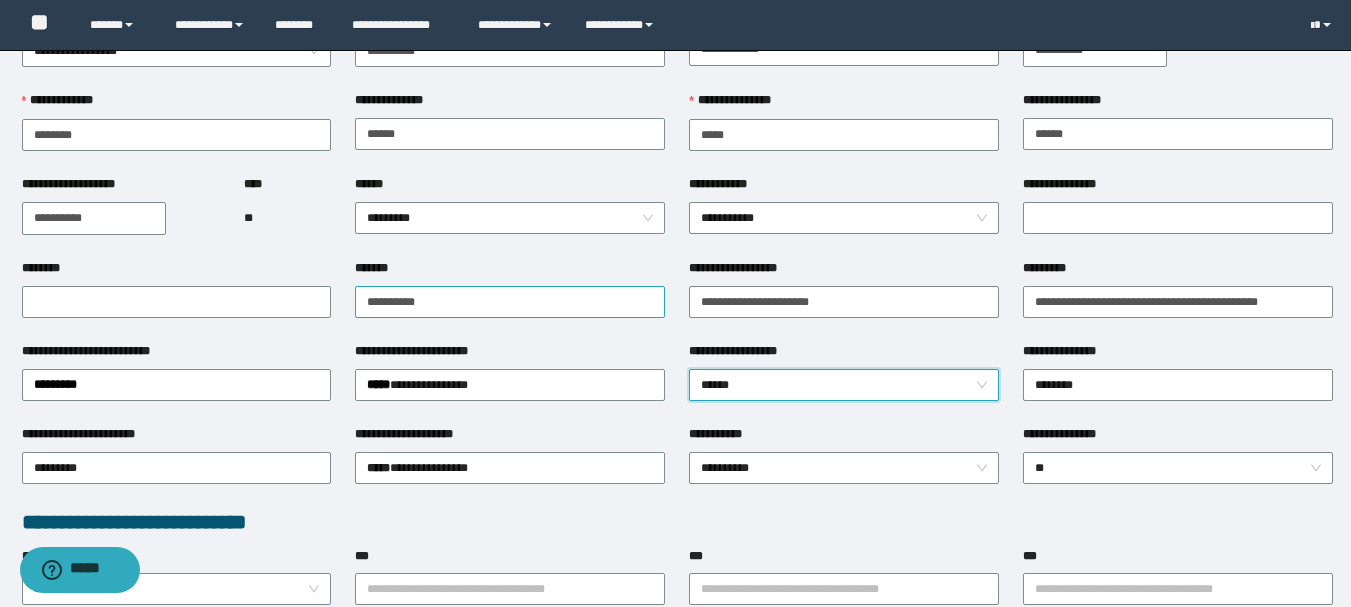 scroll, scrollTop: 200, scrollLeft: 0, axis: vertical 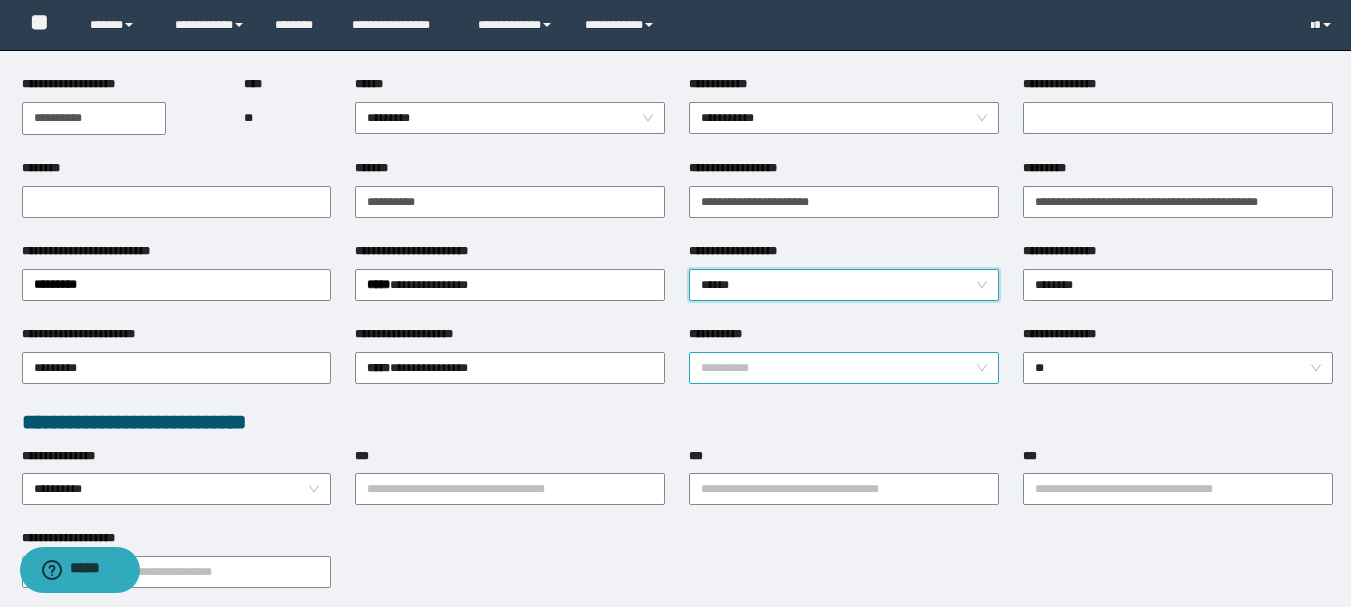 click on "**********" at bounding box center [844, 368] 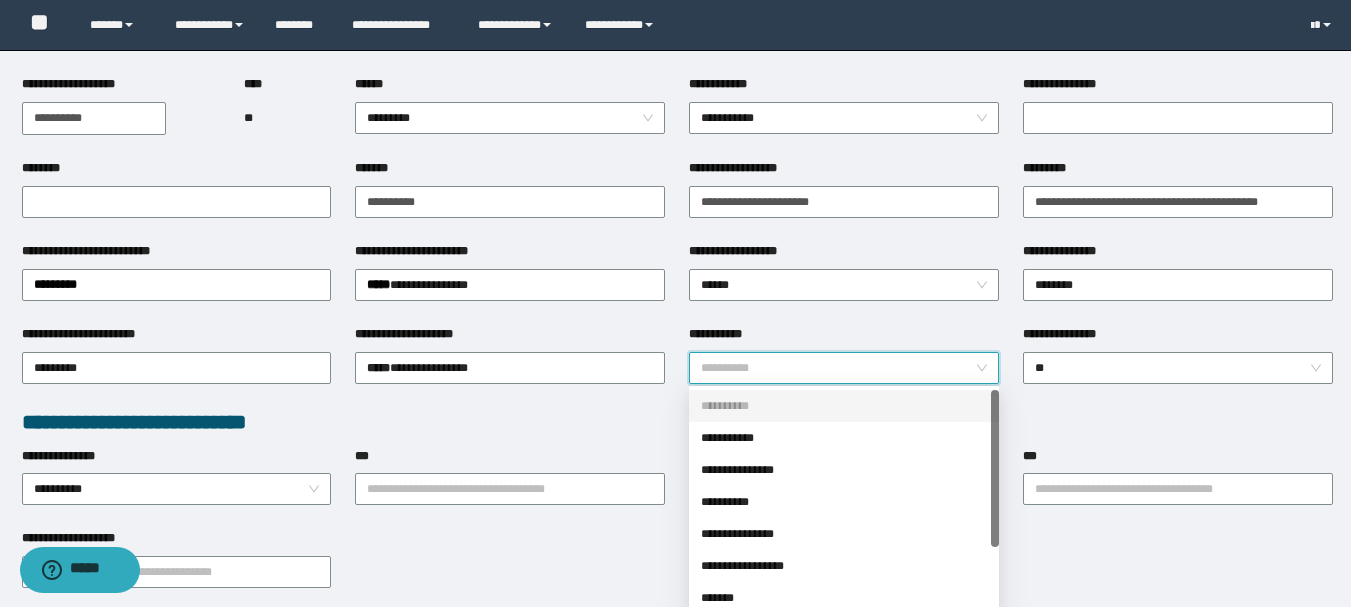 scroll, scrollTop: 300, scrollLeft: 0, axis: vertical 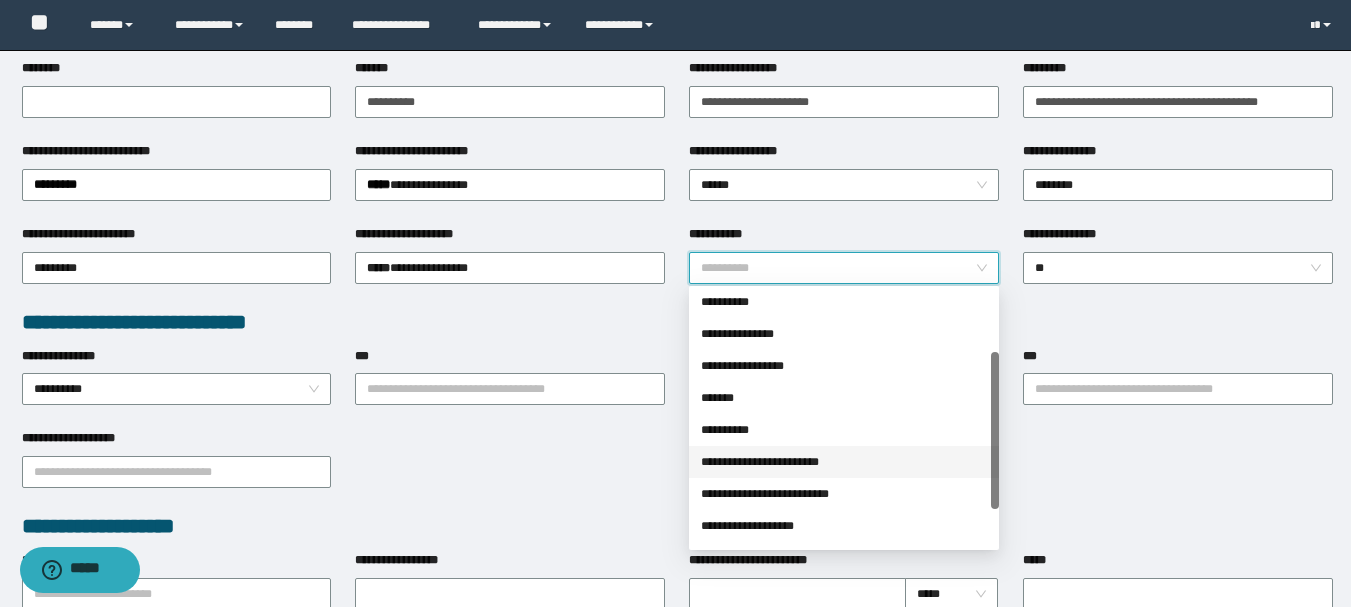 click on "**********" at bounding box center (844, 462) 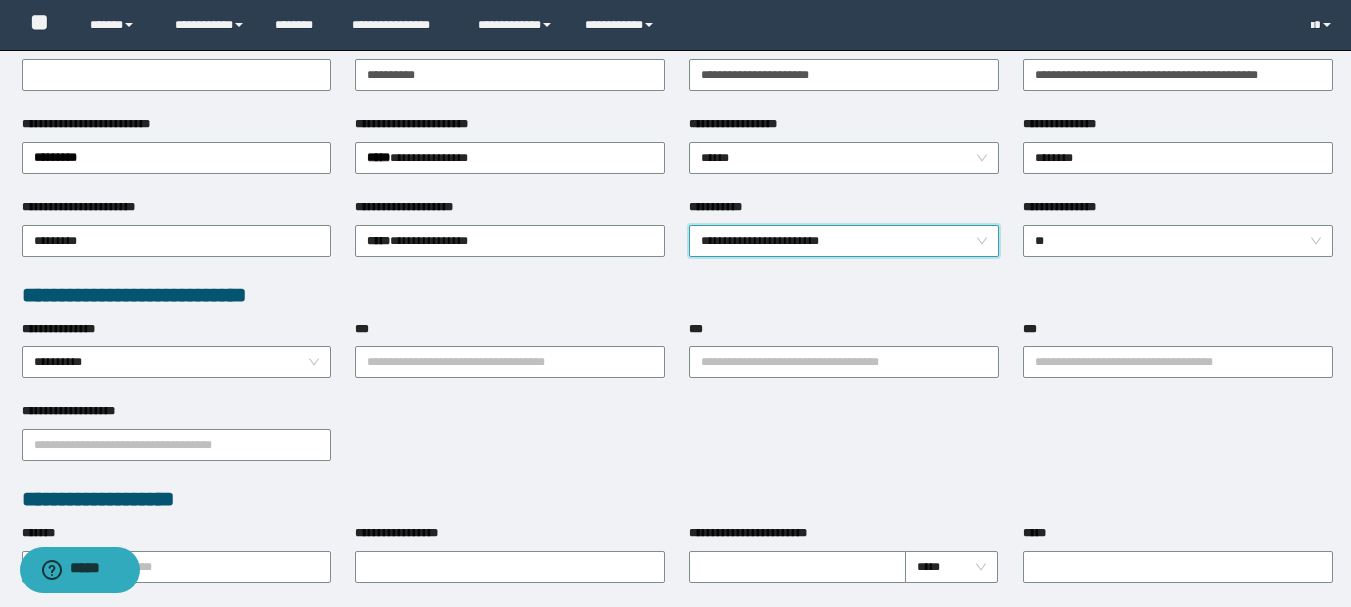 scroll, scrollTop: 400, scrollLeft: 0, axis: vertical 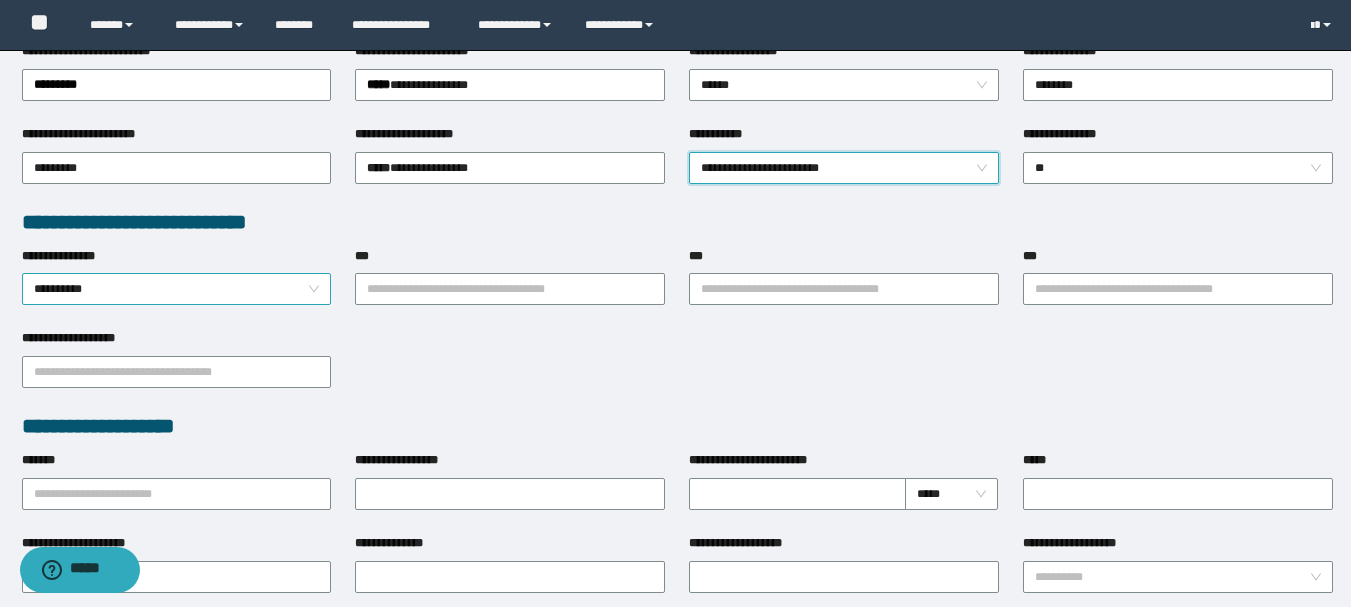 click on "**********" at bounding box center [177, 289] 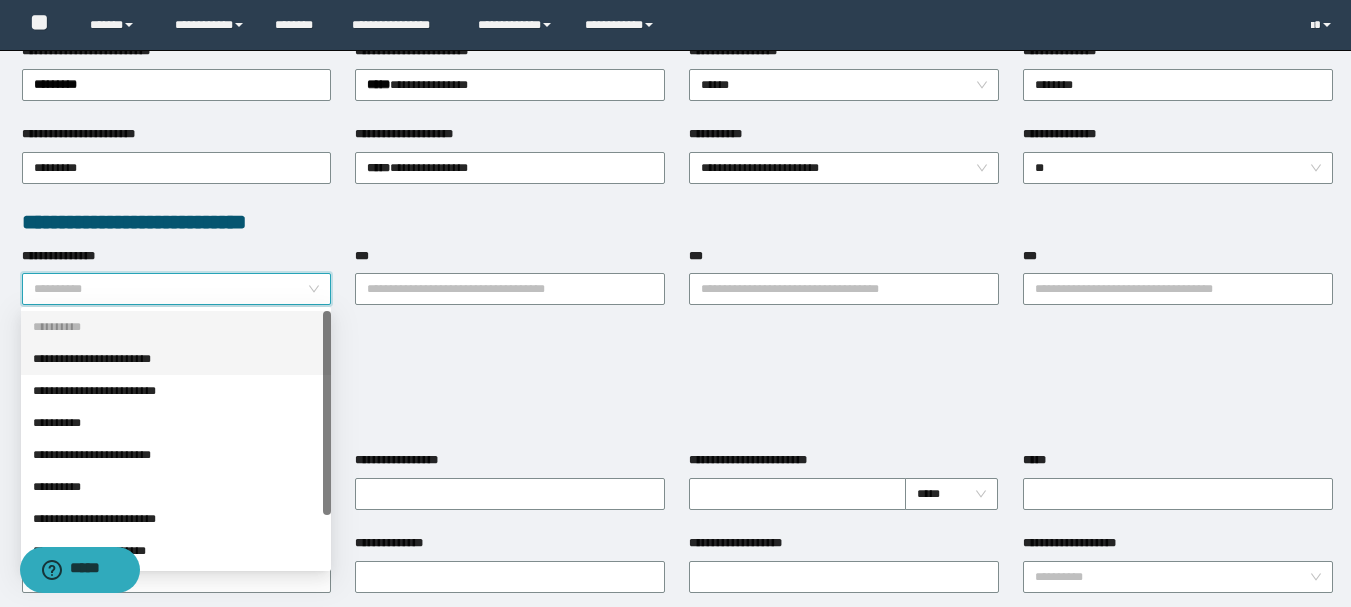 click on "**********" at bounding box center [176, 359] 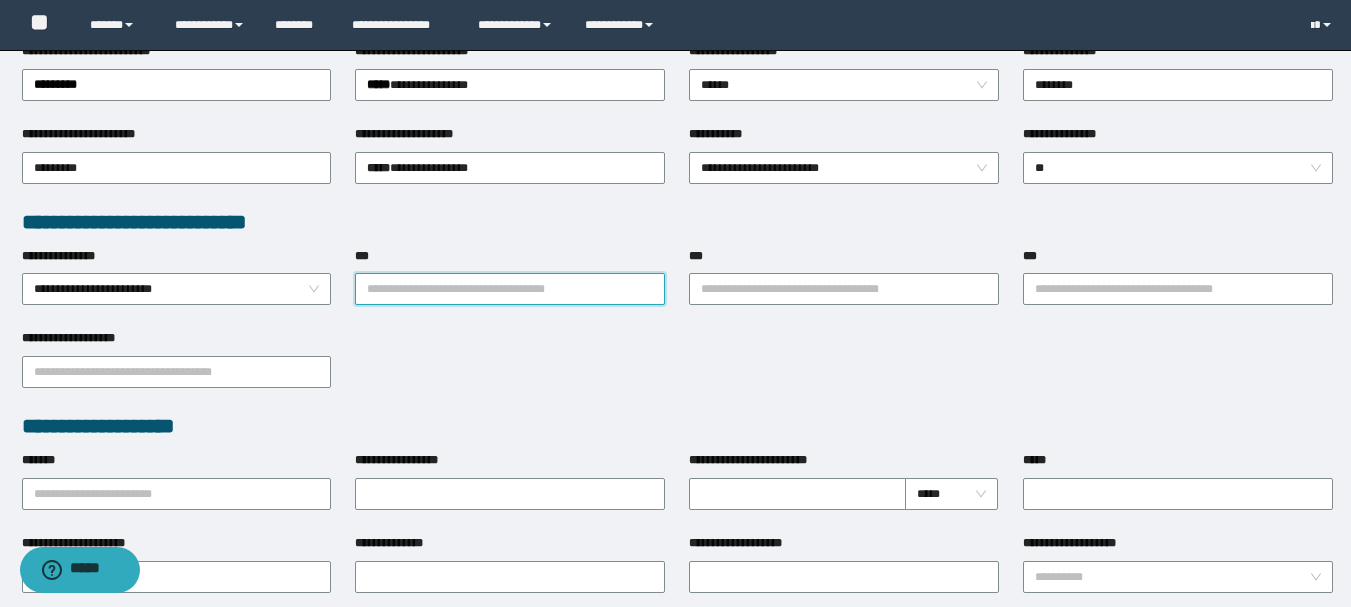 click on "***" at bounding box center [510, 289] 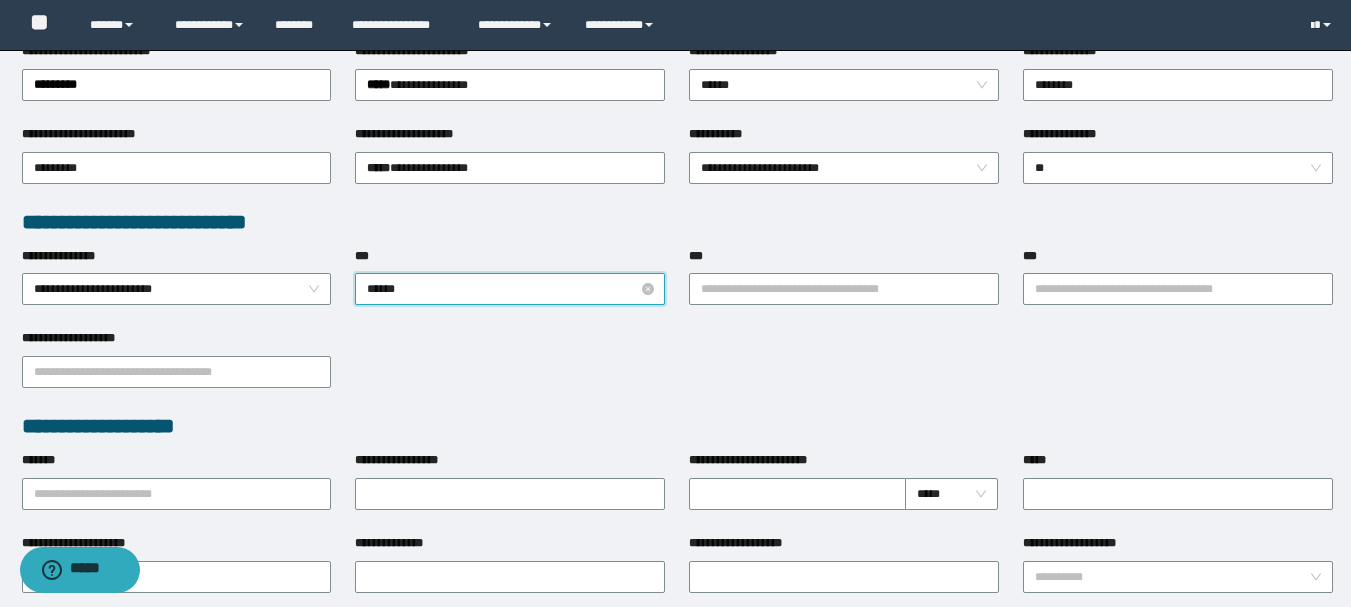 type on "*******" 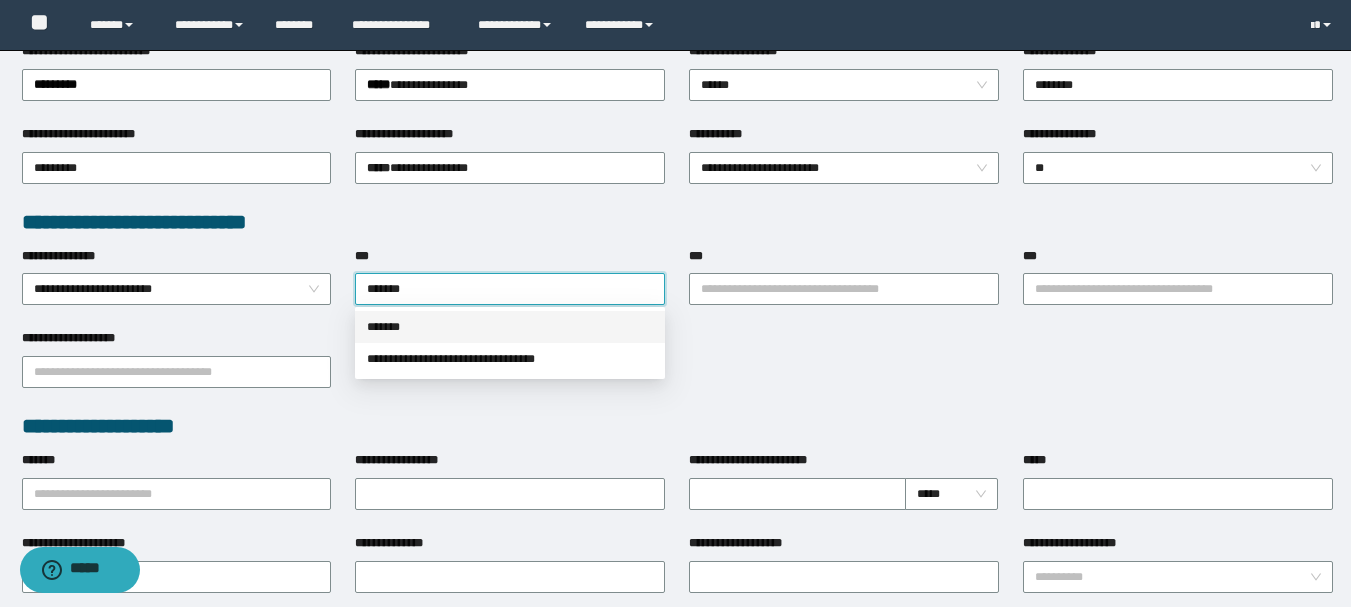 click on "*******" at bounding box center (510, 327) 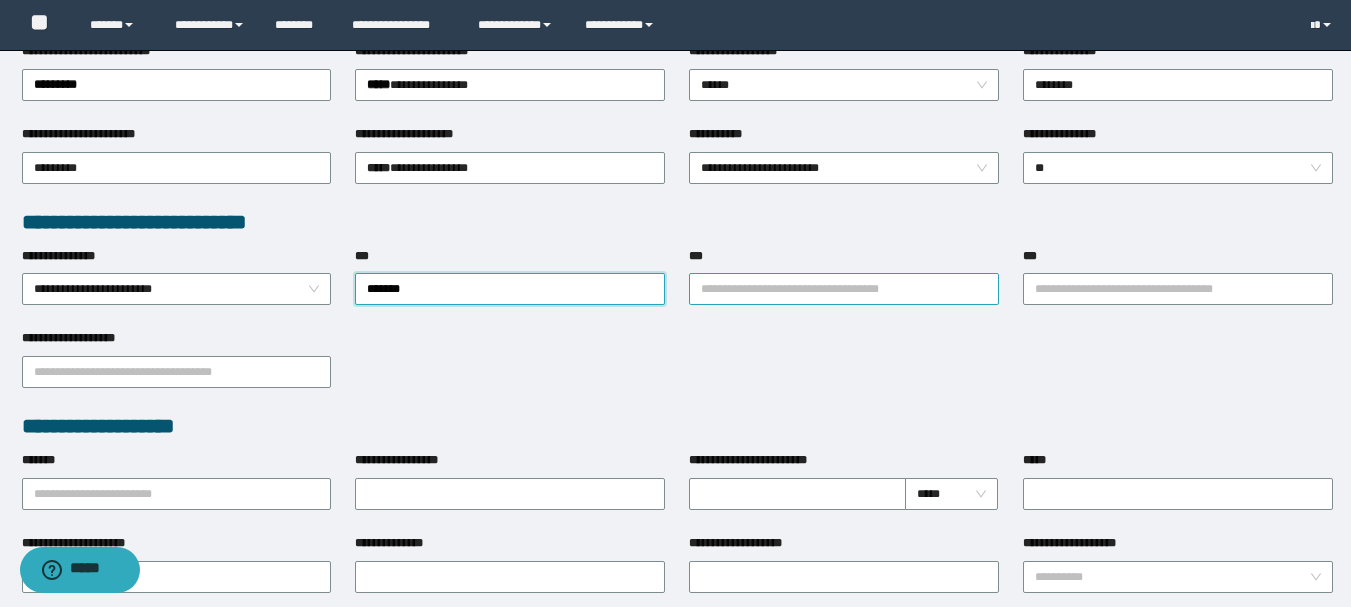 click on "***" at bounding box center (844, 289) 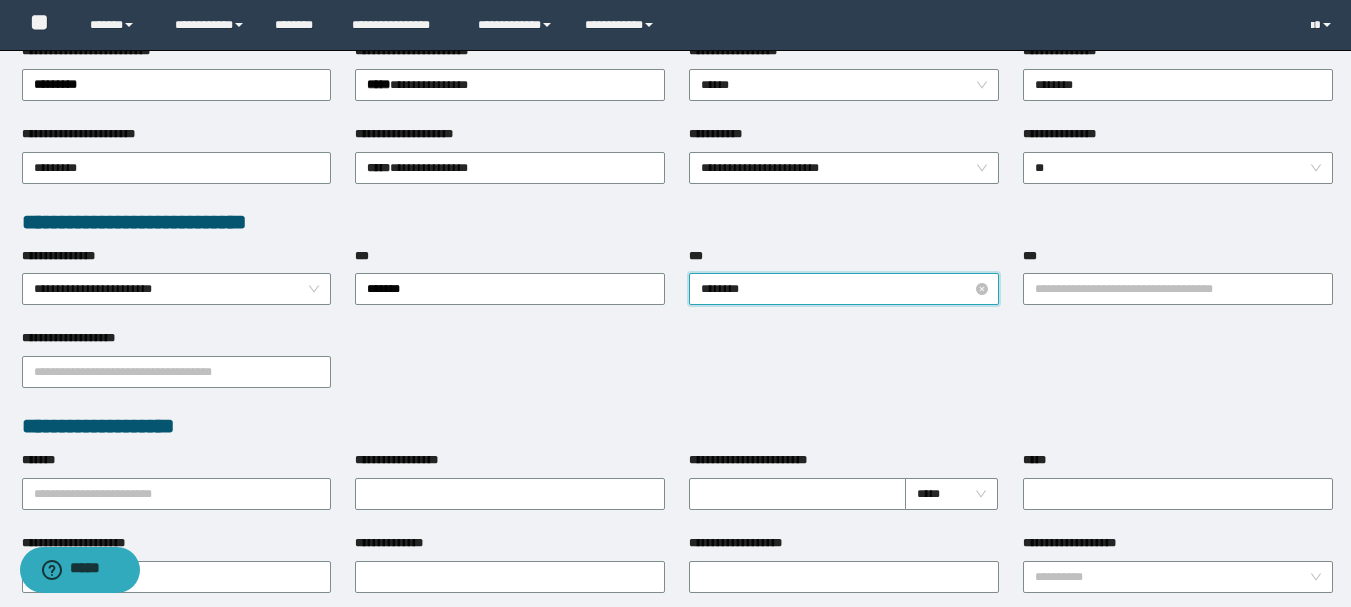 type on "*********" 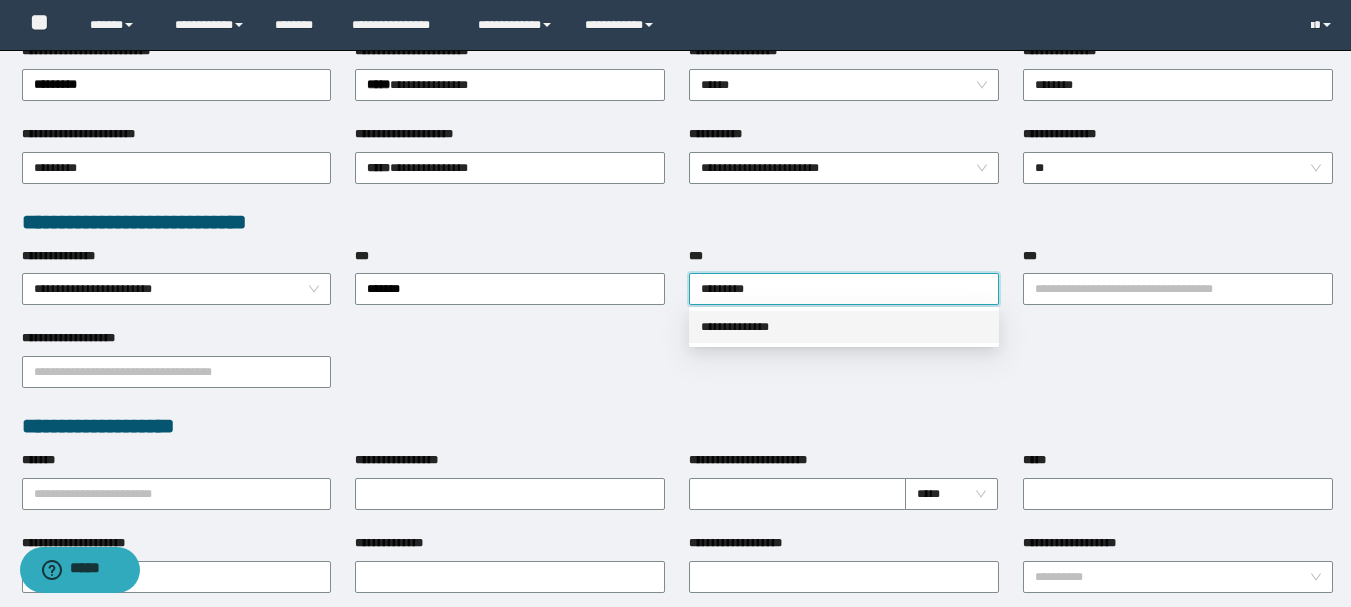 click on "**********" at bounding box center [844, 327] 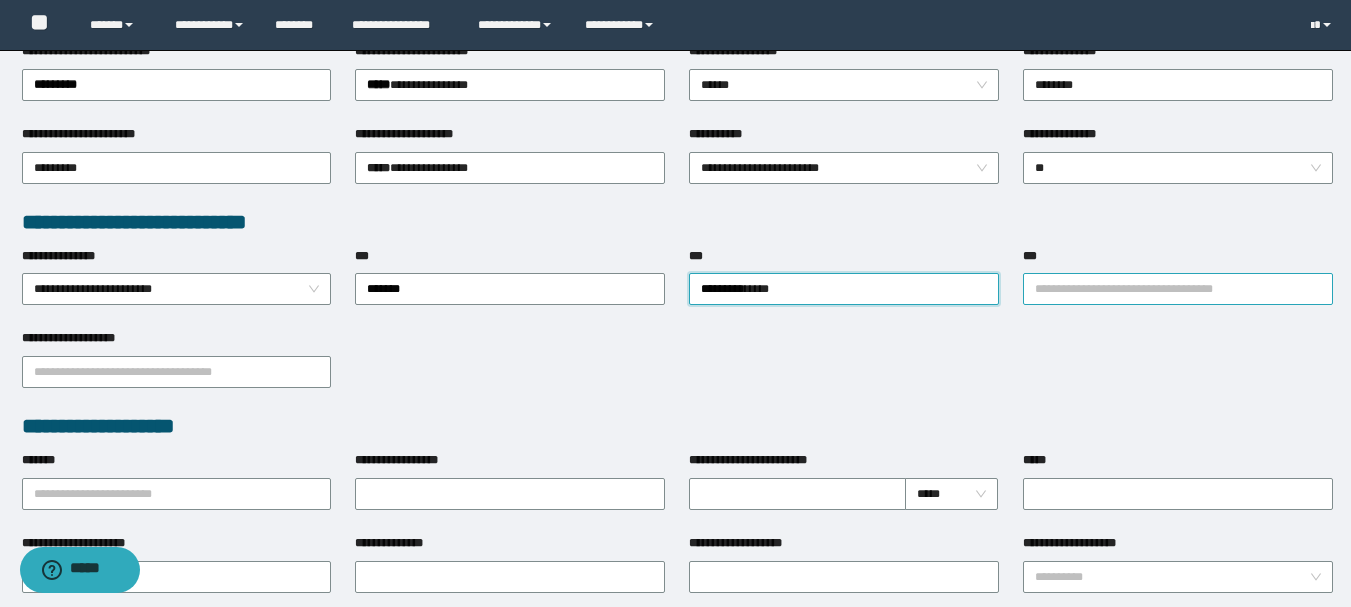 click on "***" at bounding box center (1178, 289) 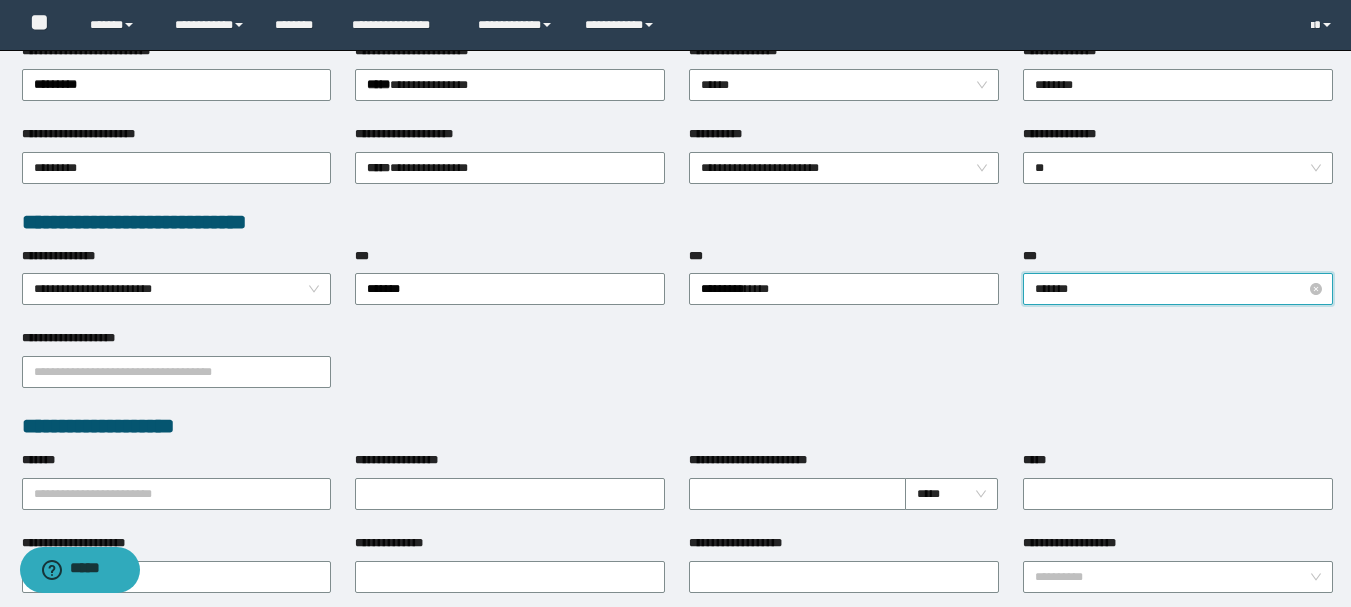 type on "********" 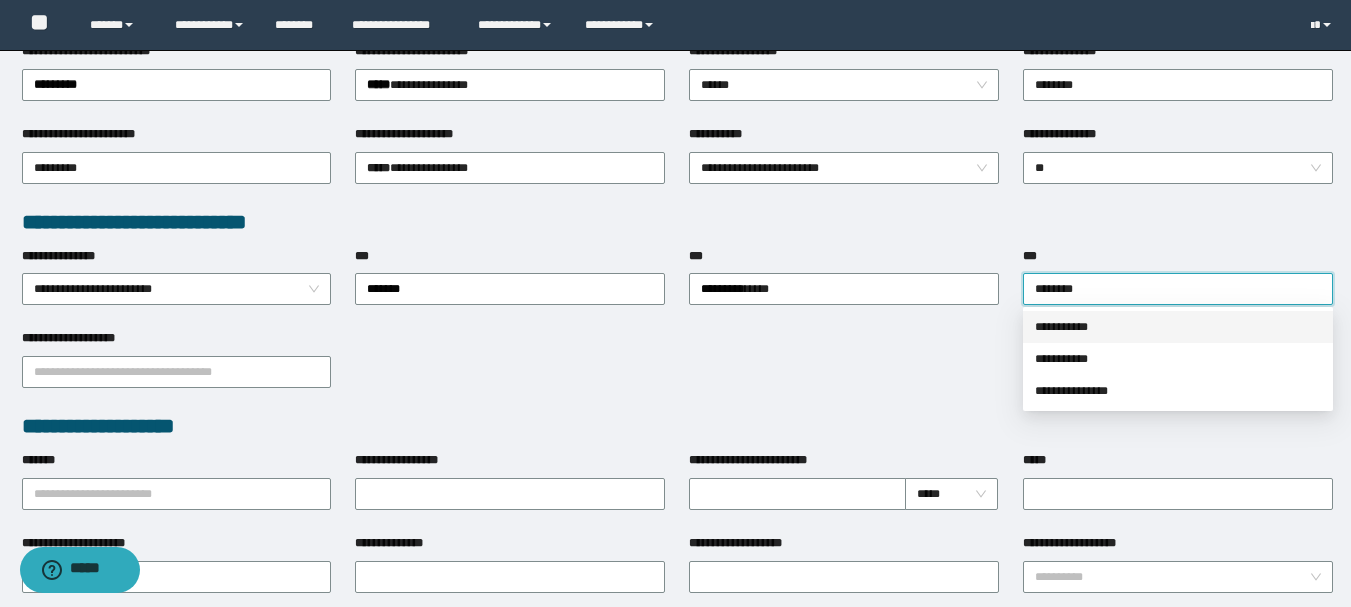 click on "**********" at bounding box center [1178, 327] 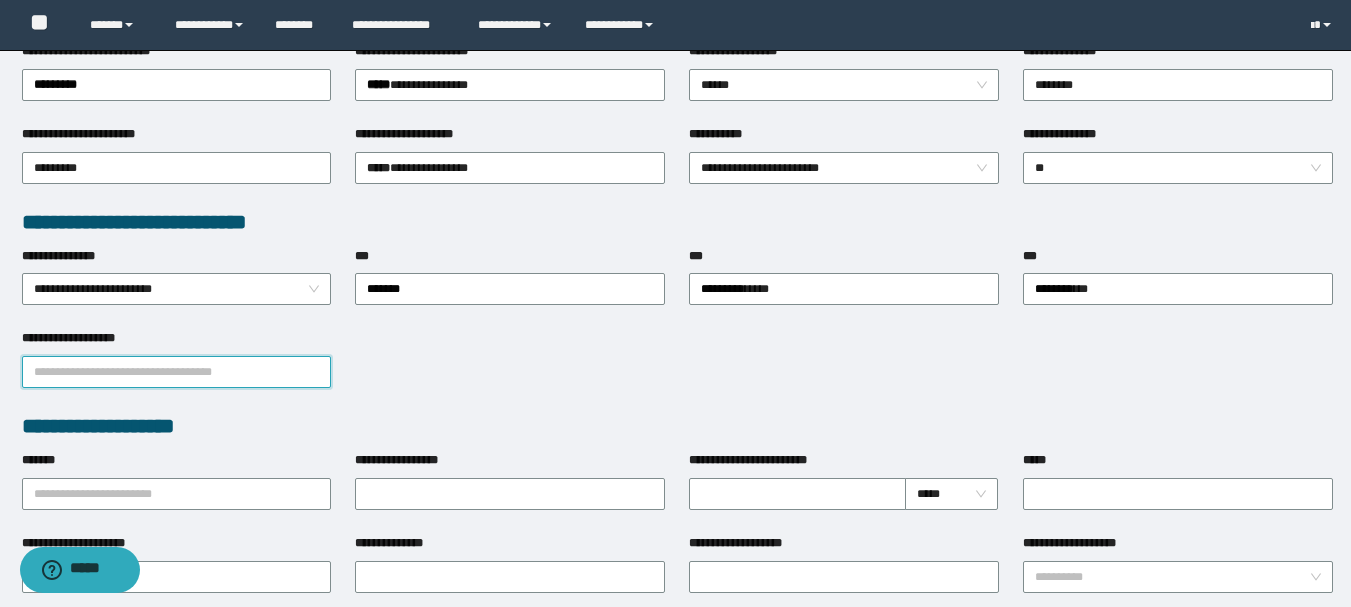 click on "**********" at bounding box center [177, 372] 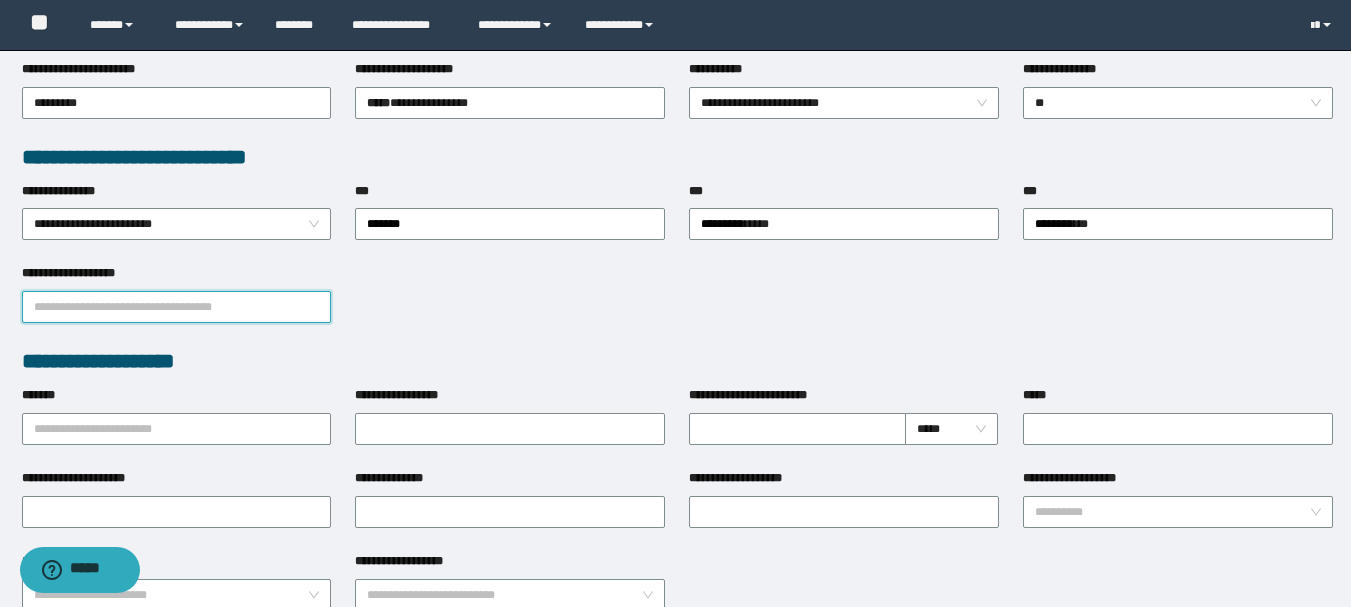 scroll, scrollTop: 500, scrollLeft: 0, axis: vertical 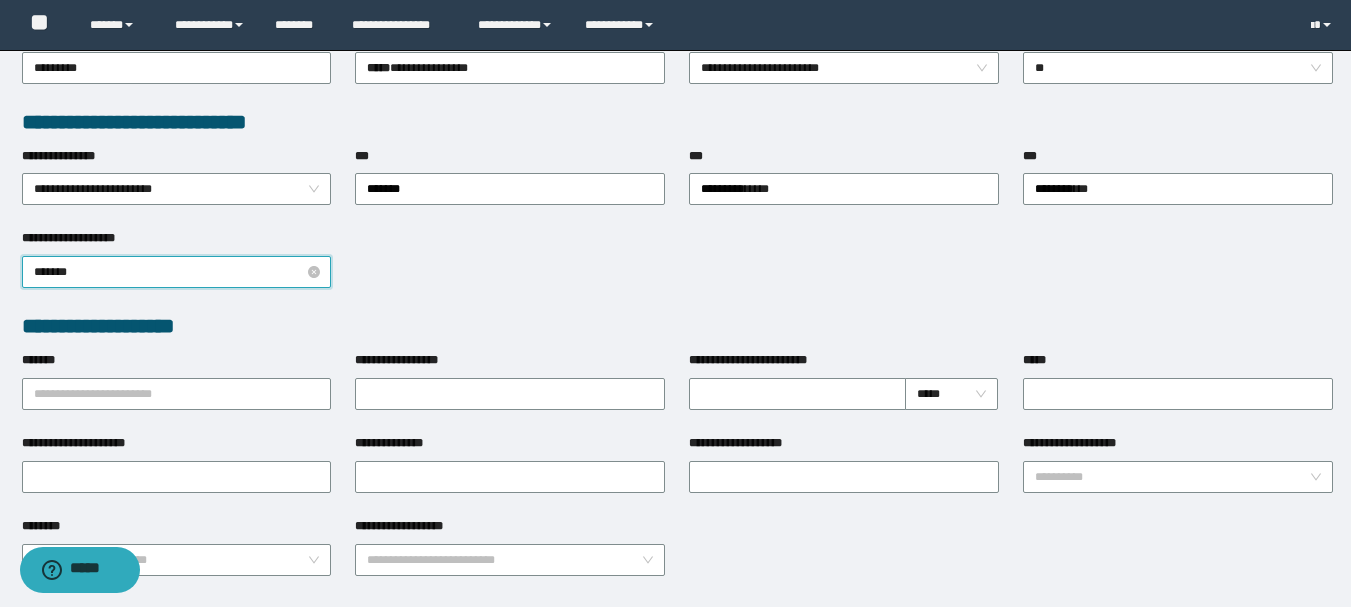 type on "*******" 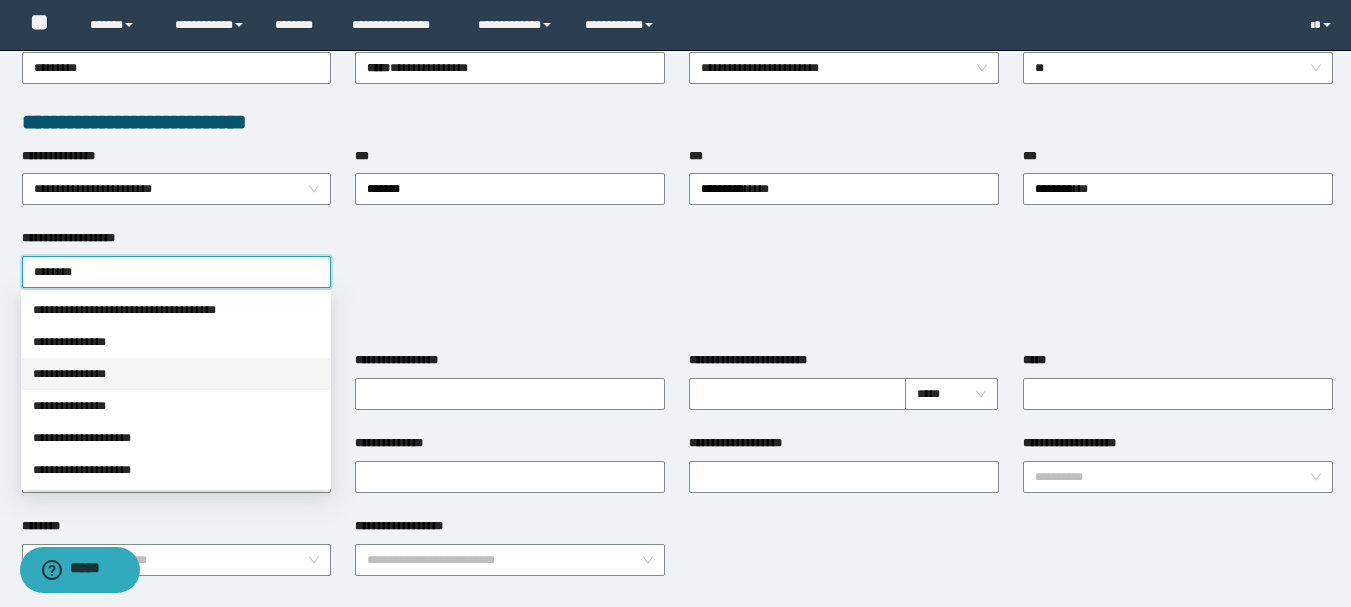 click on "**********" at bounding box center (176, 374) 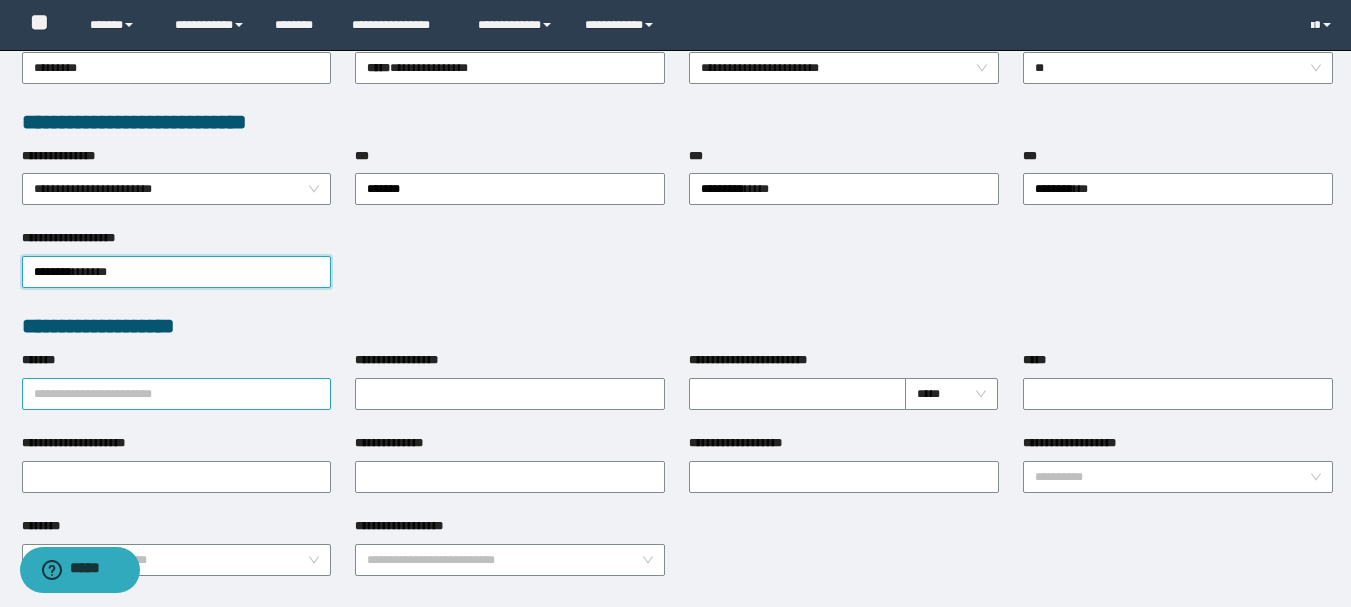 click on "*******" at bounding box center (177, 394) 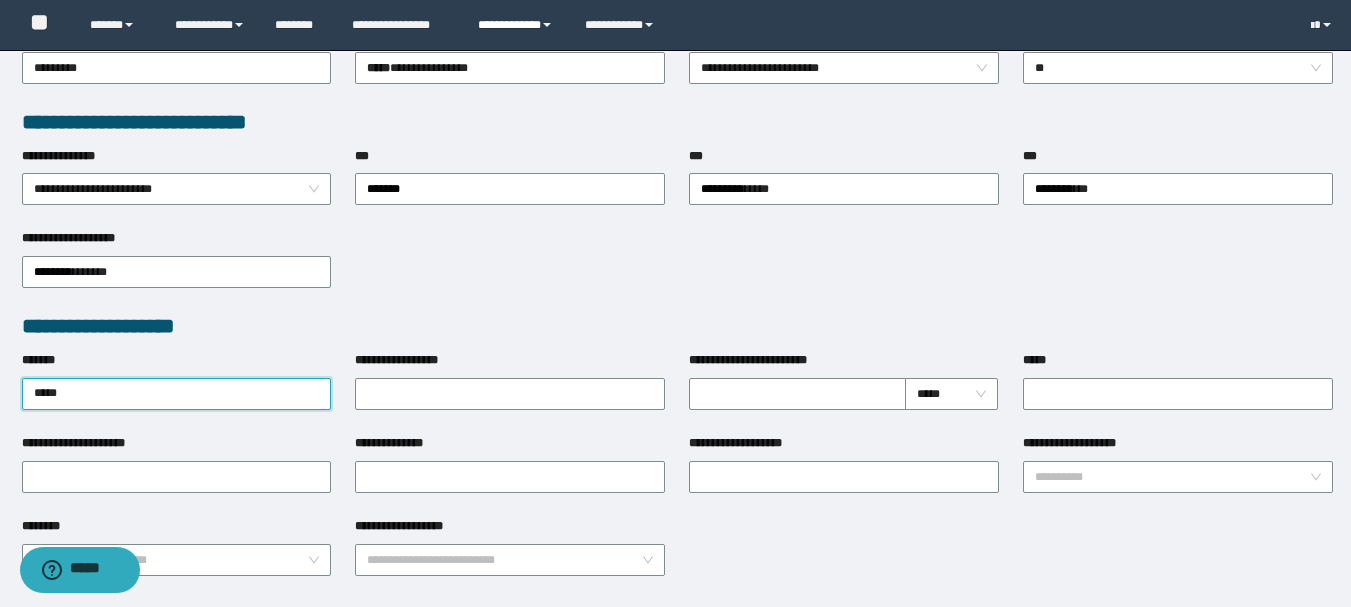 type on "*****" 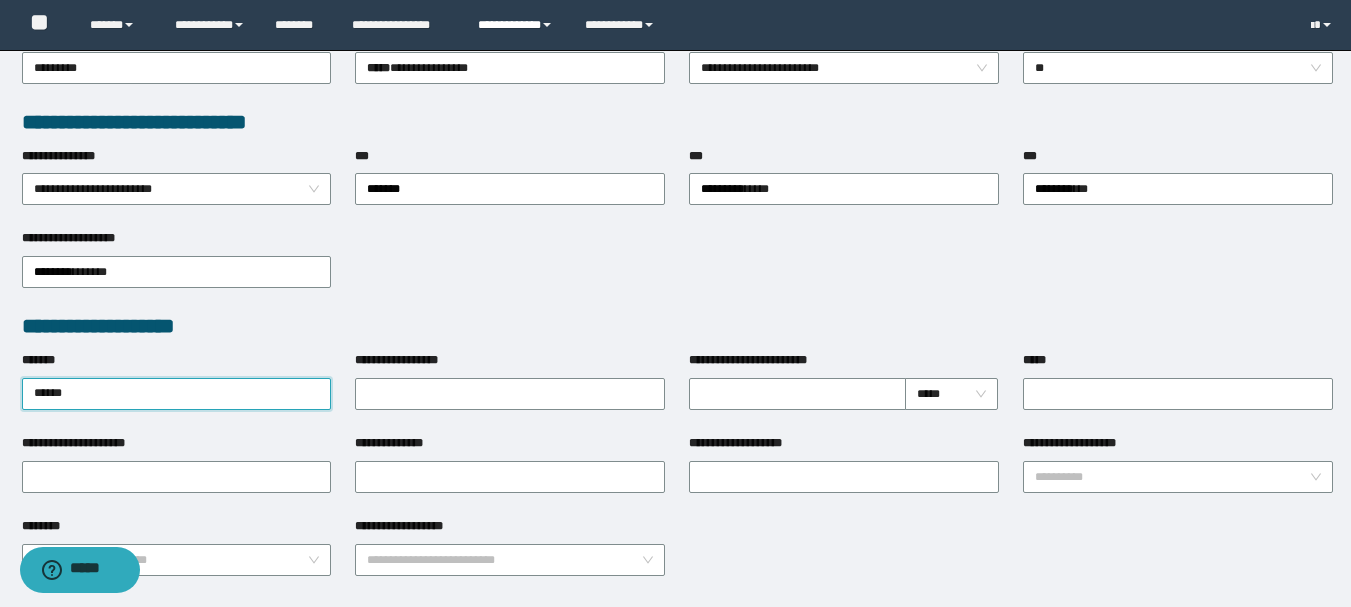 type on "******" 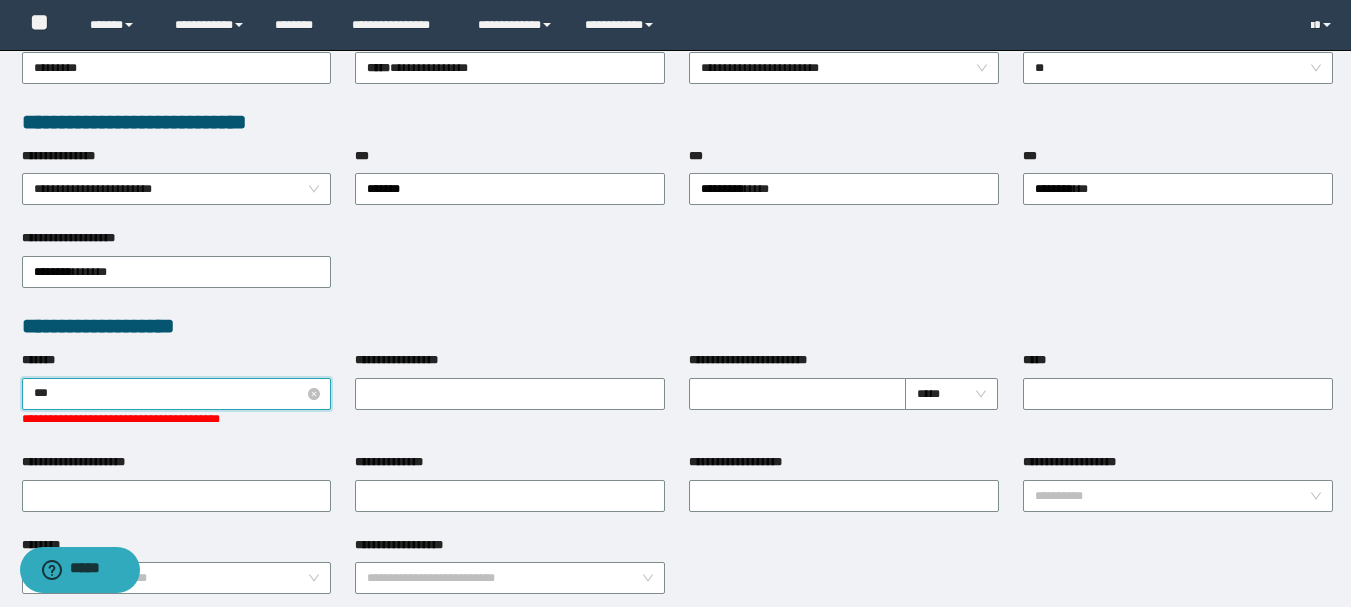 type on "****" 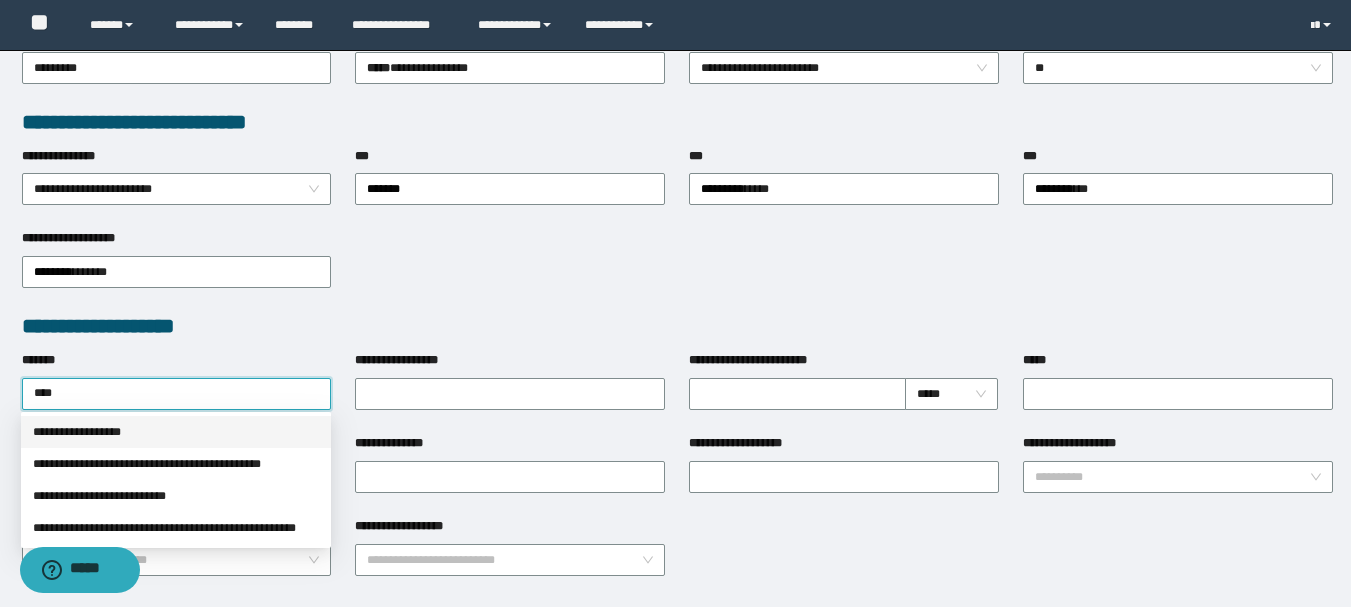 click on "**********" at bounding box center [176, 432] 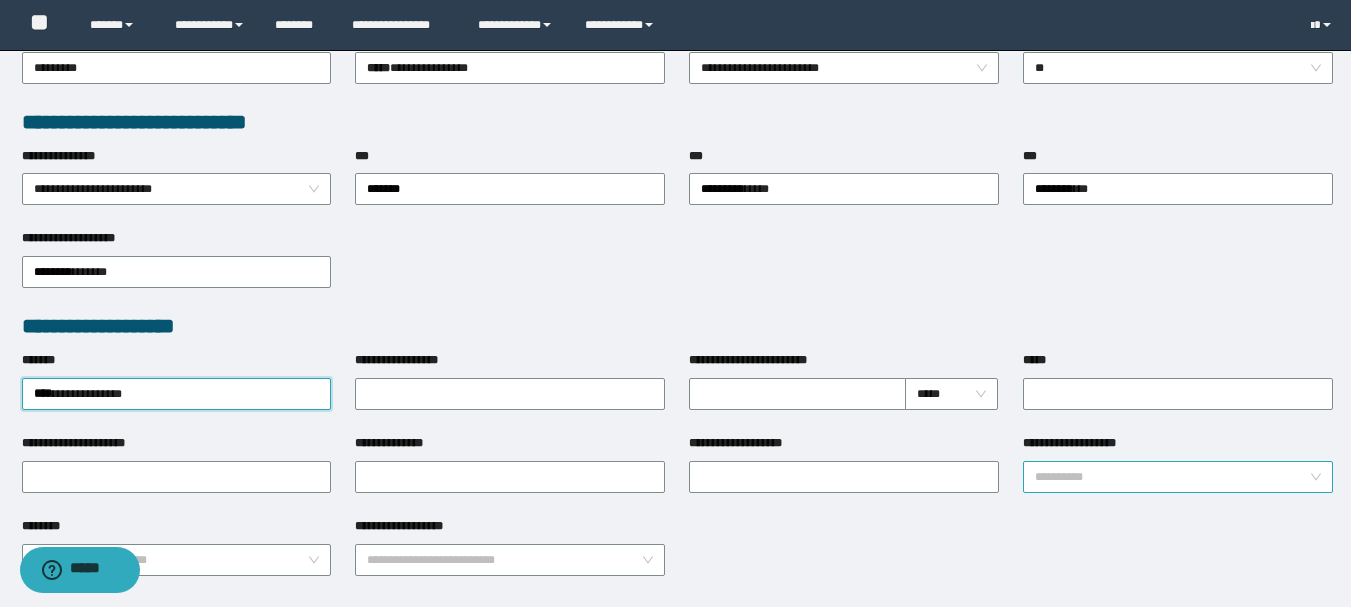 scroll, scrollTop: 600, scrollLeft: 0, axis: vertical 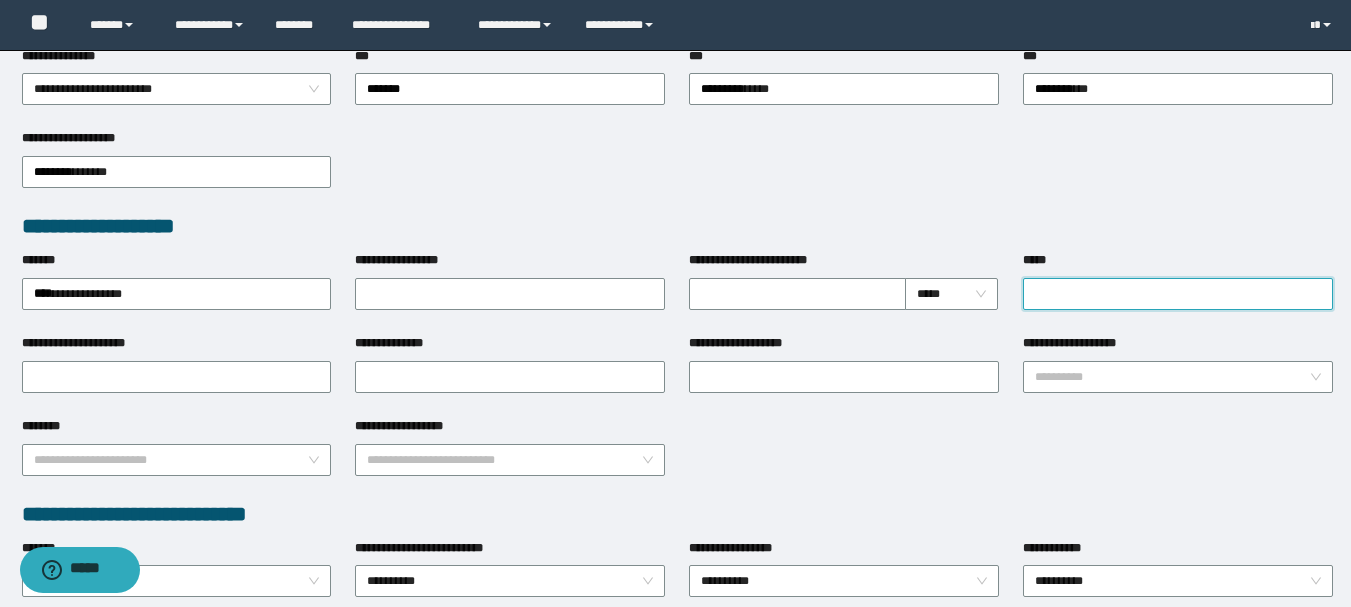 click on "*****" at bounding box center (1178, 294) 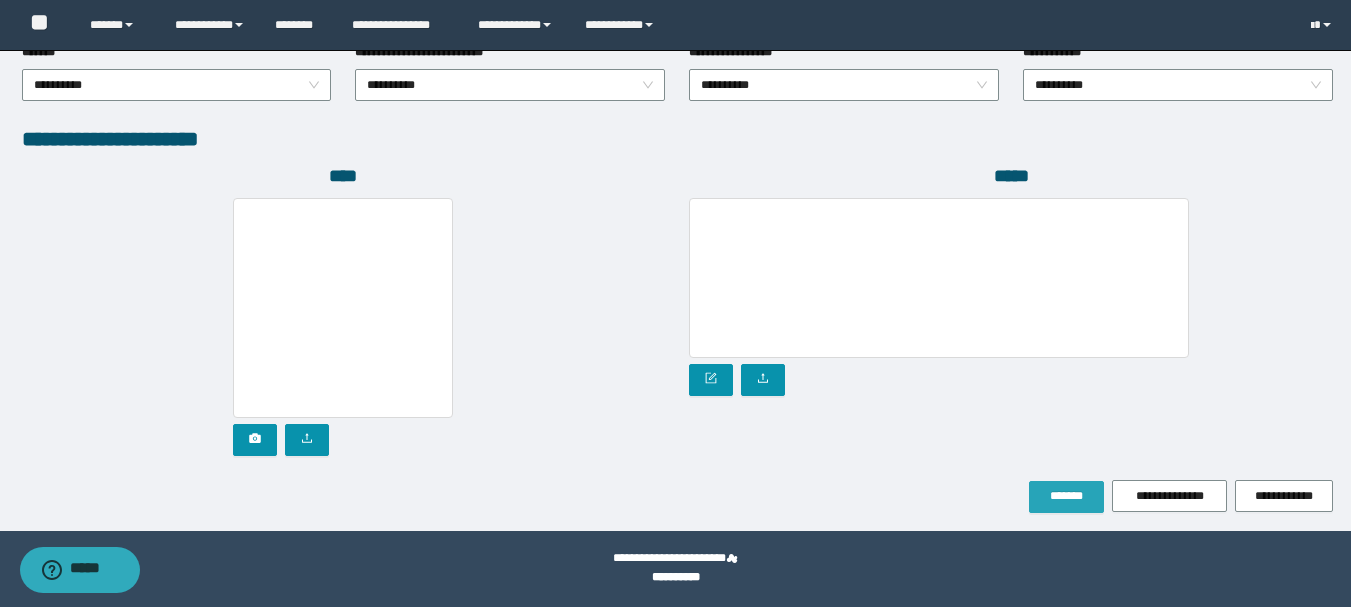 type on "**********" 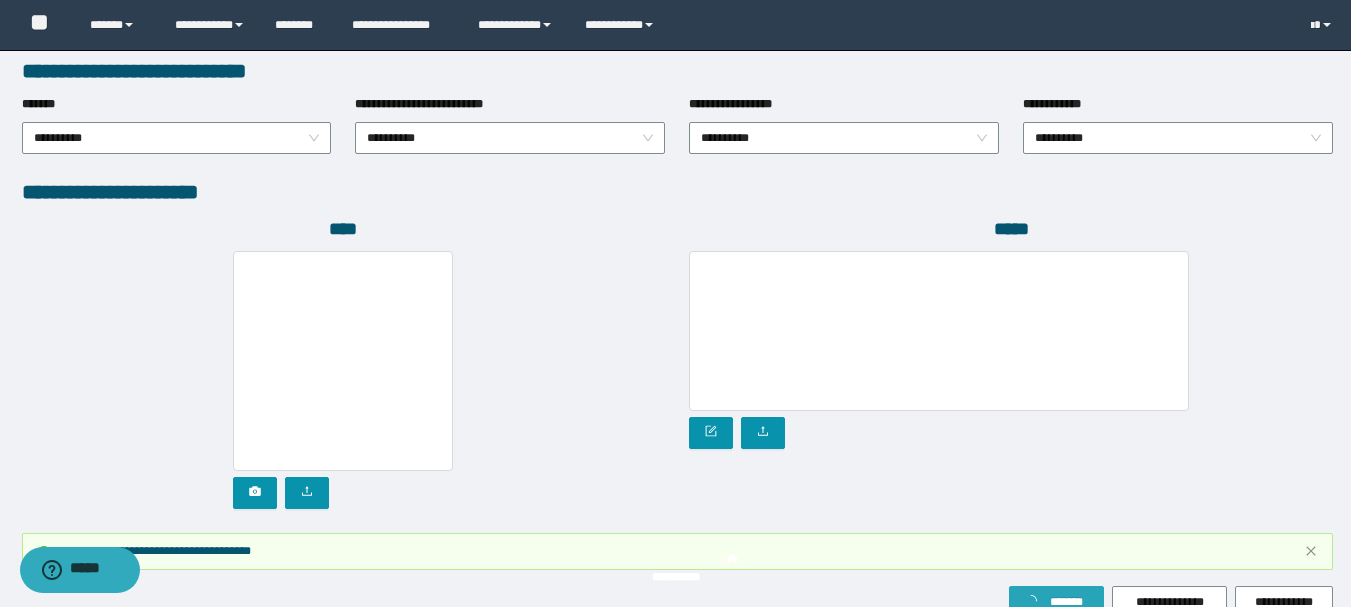 scroll, scrollTop: 1149, scrollLeft: 0, axis: vertical 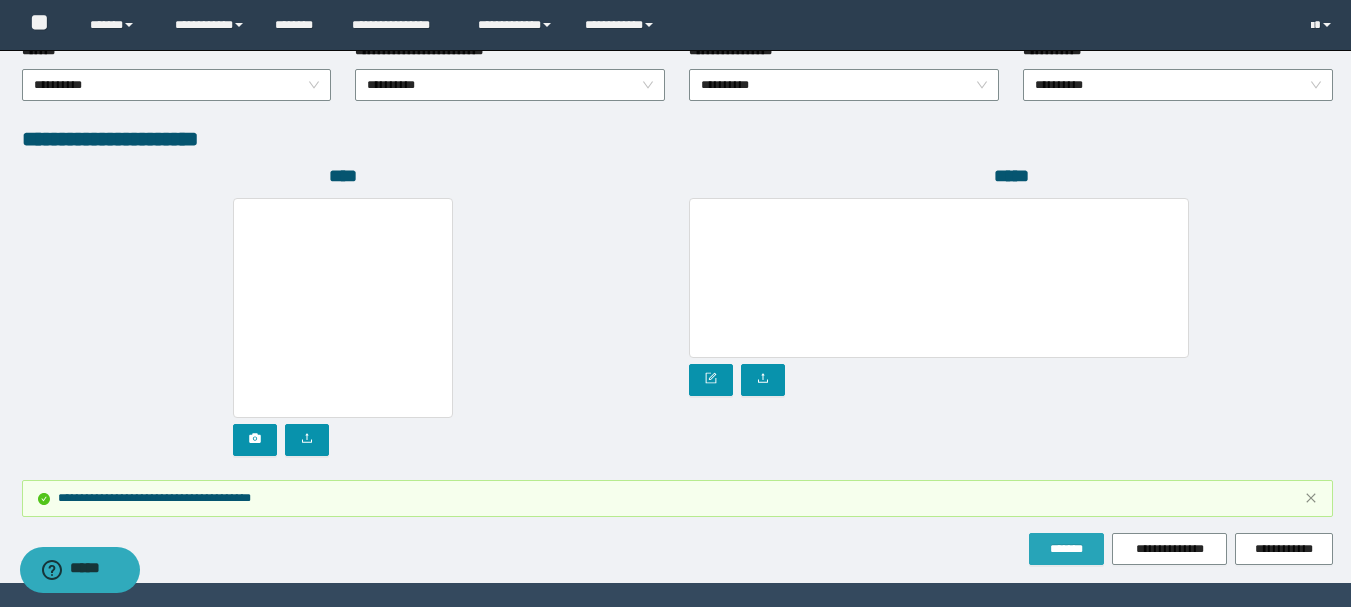 type 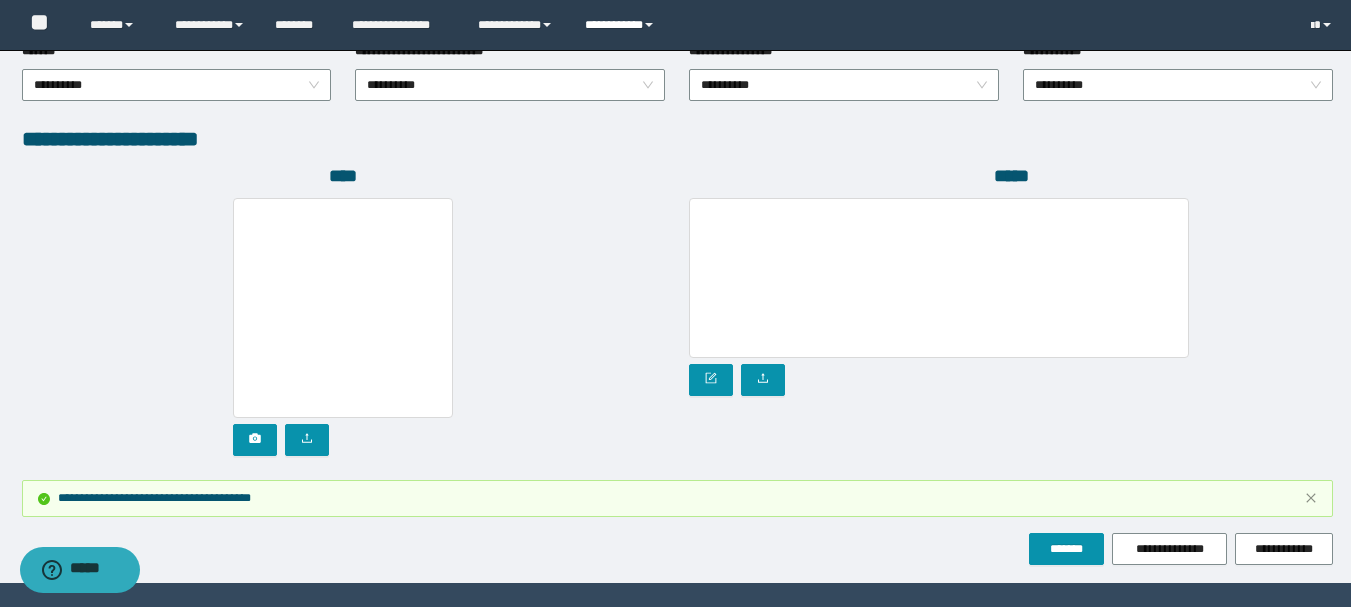 click on "**********" at bounding box center (622, 25) 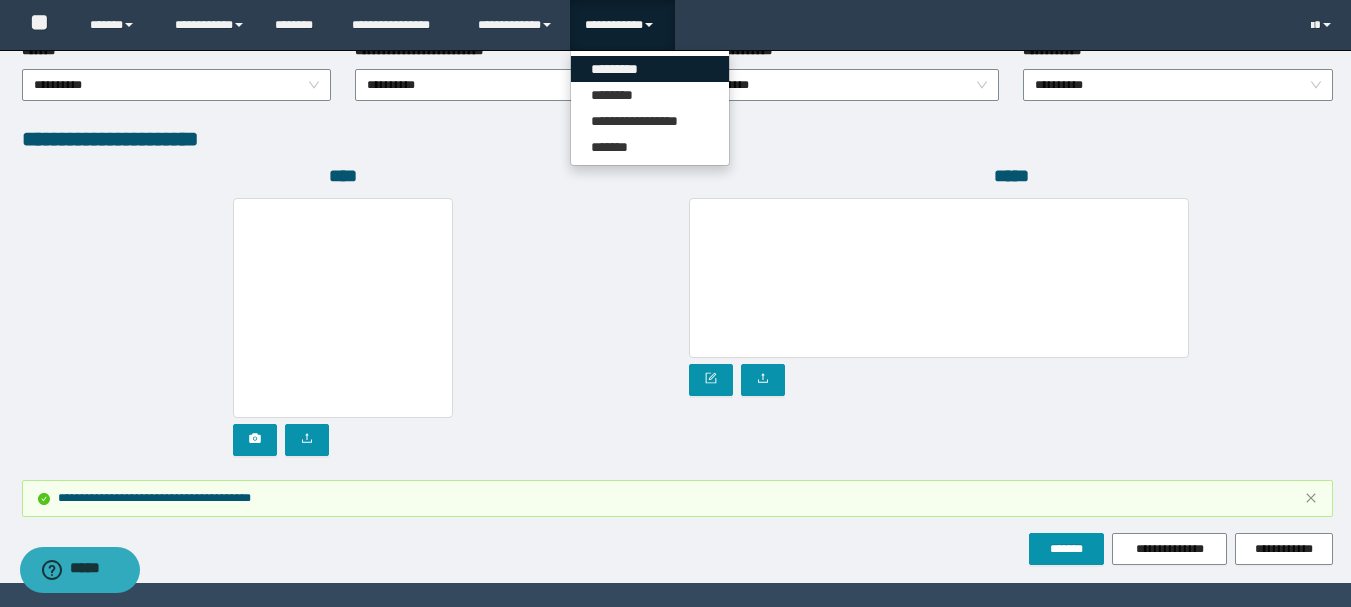 click on "*********" at bounding box center [650, 69] 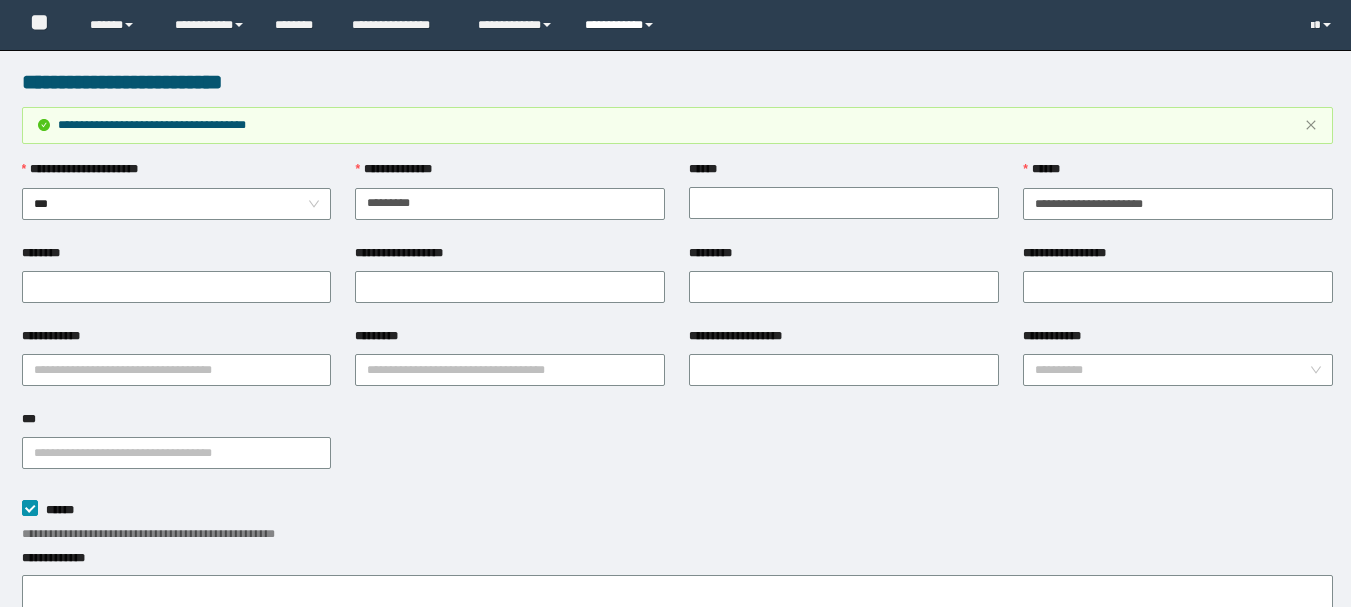 scroll, scrollTop: 662, scrollLeft: 0, axis: vertical 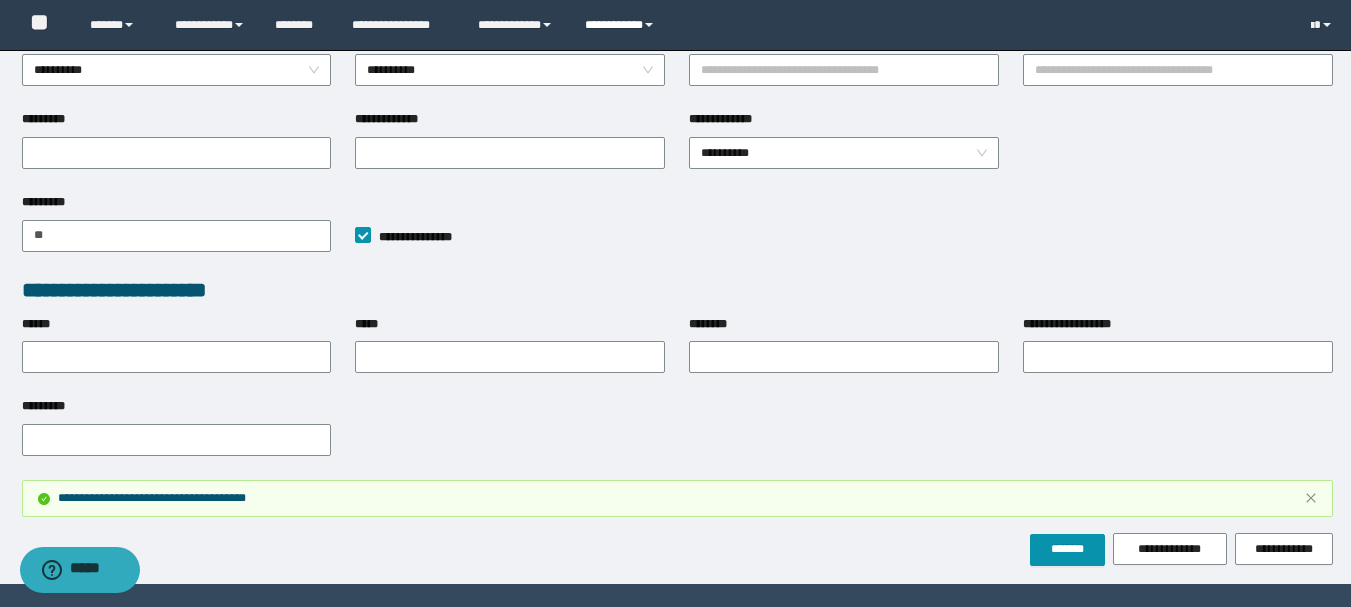 click on "**********" at bounding box center [622, 25] 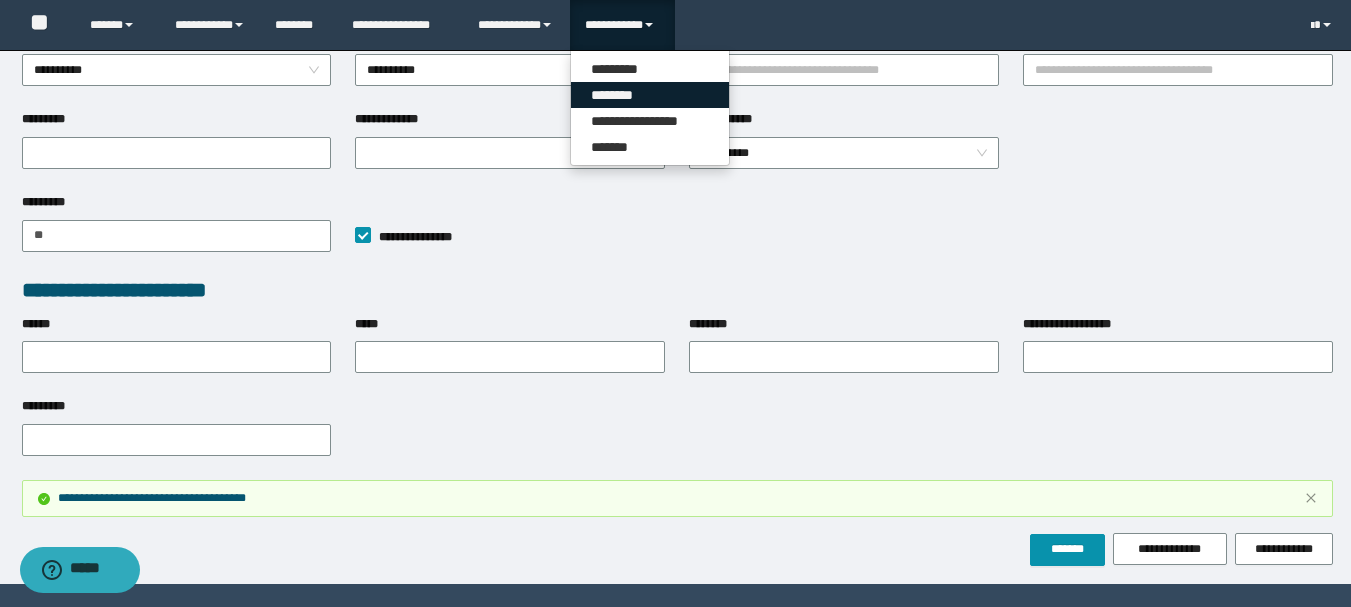 click on "********" at bounding box center (650, 95) 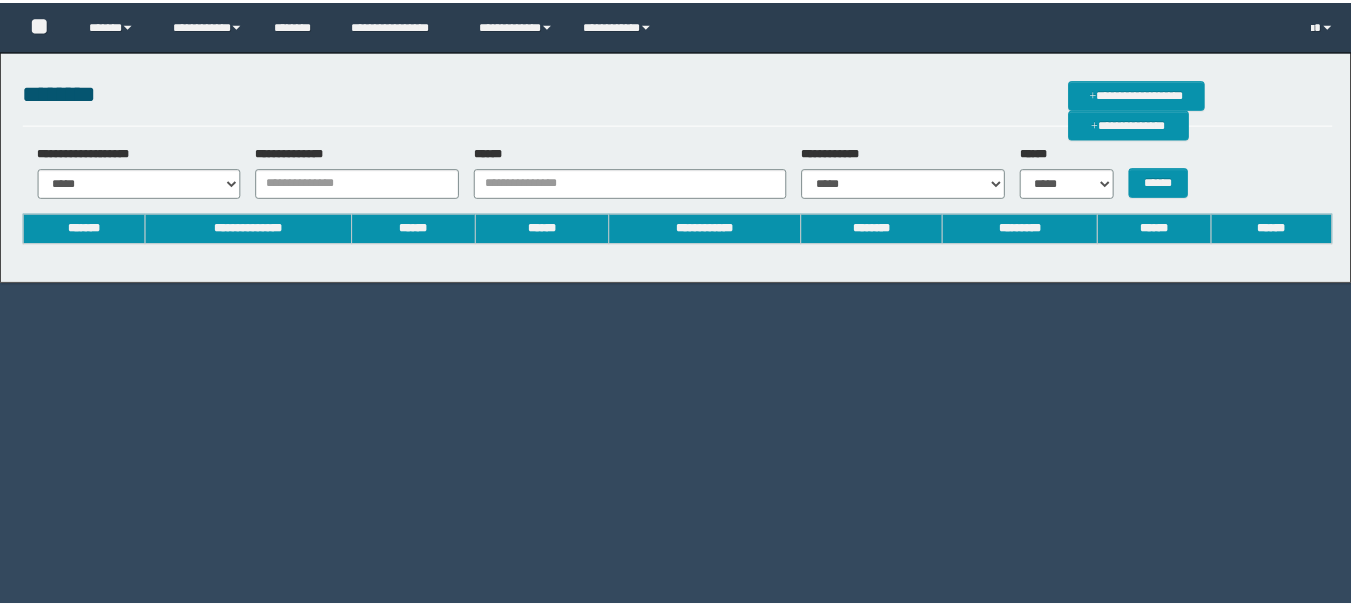 scroll, scrollTop: 0, scrollLeft: 0, axis: both 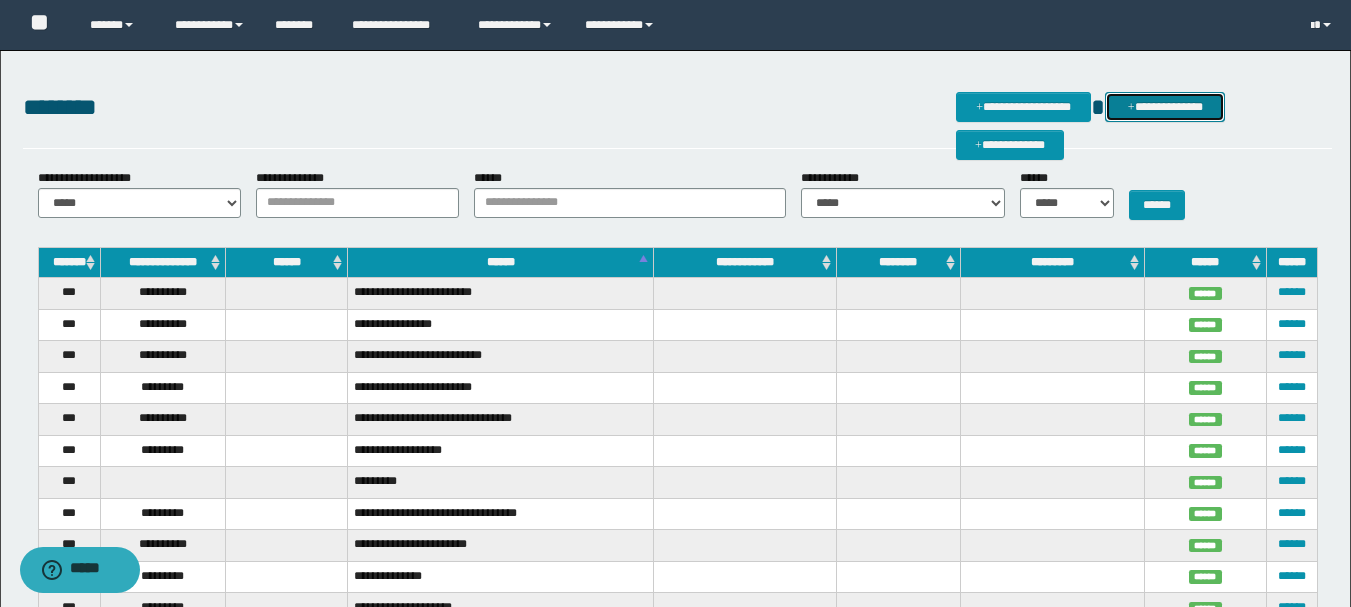 click on "**********" at bounding box center (1165, 107) 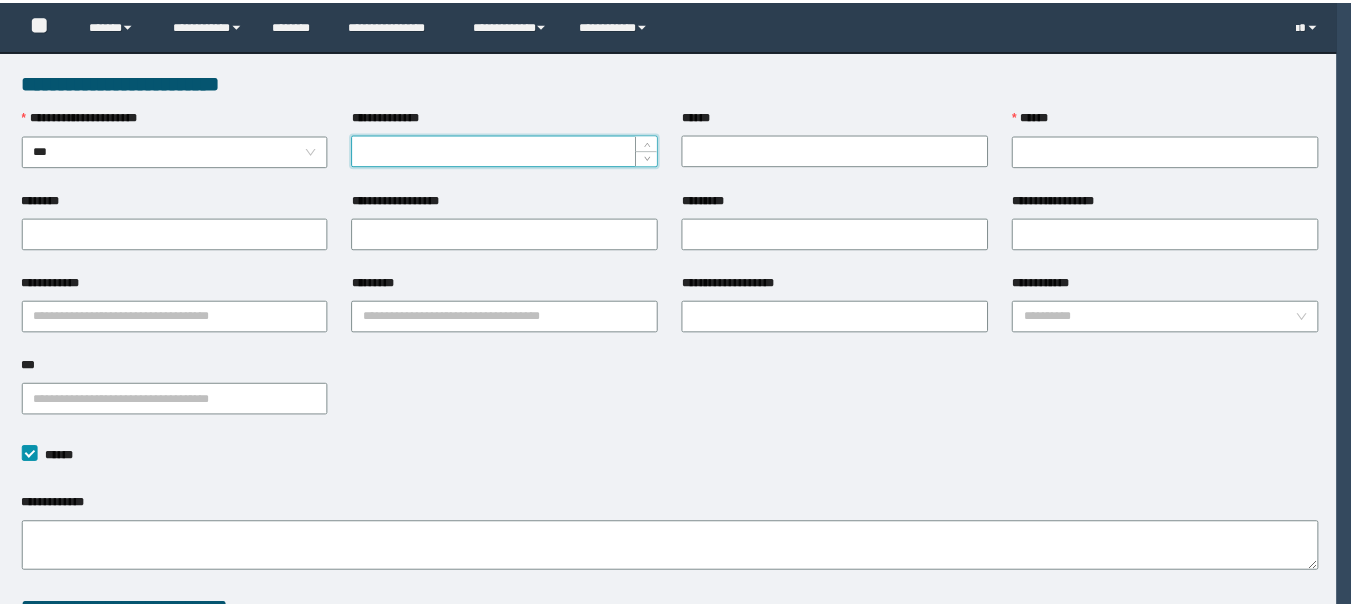 scroll, scrollTop: 0, scrollLeft: 0, axis: both 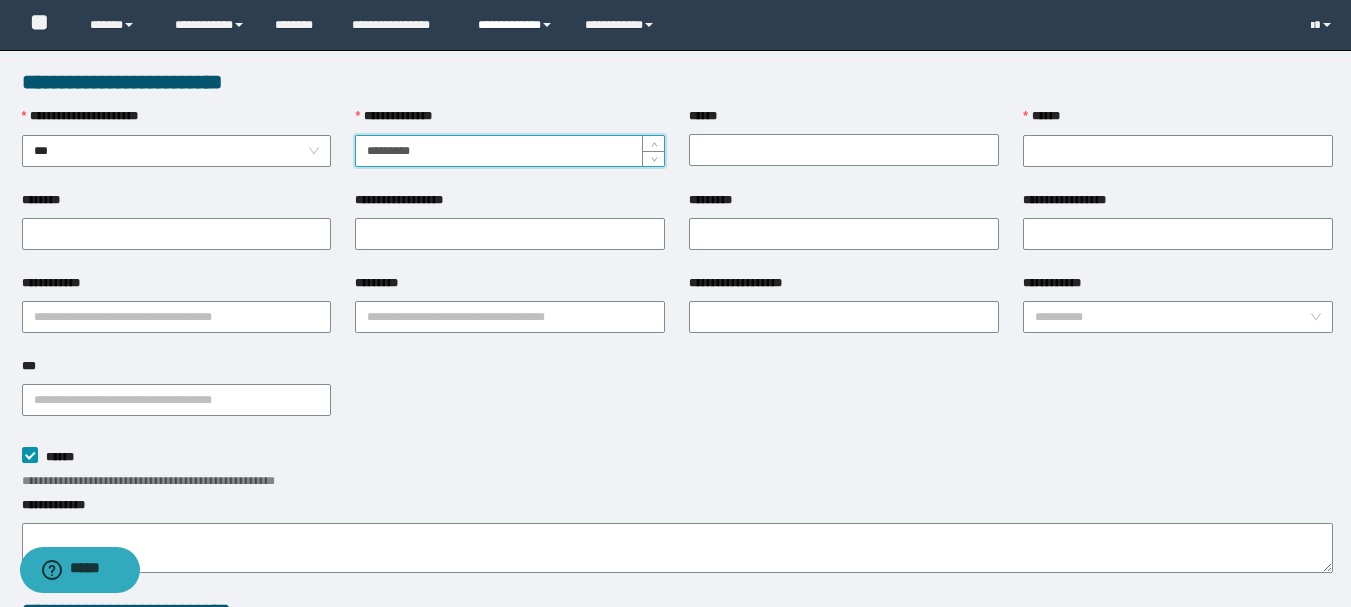 type on "*********" 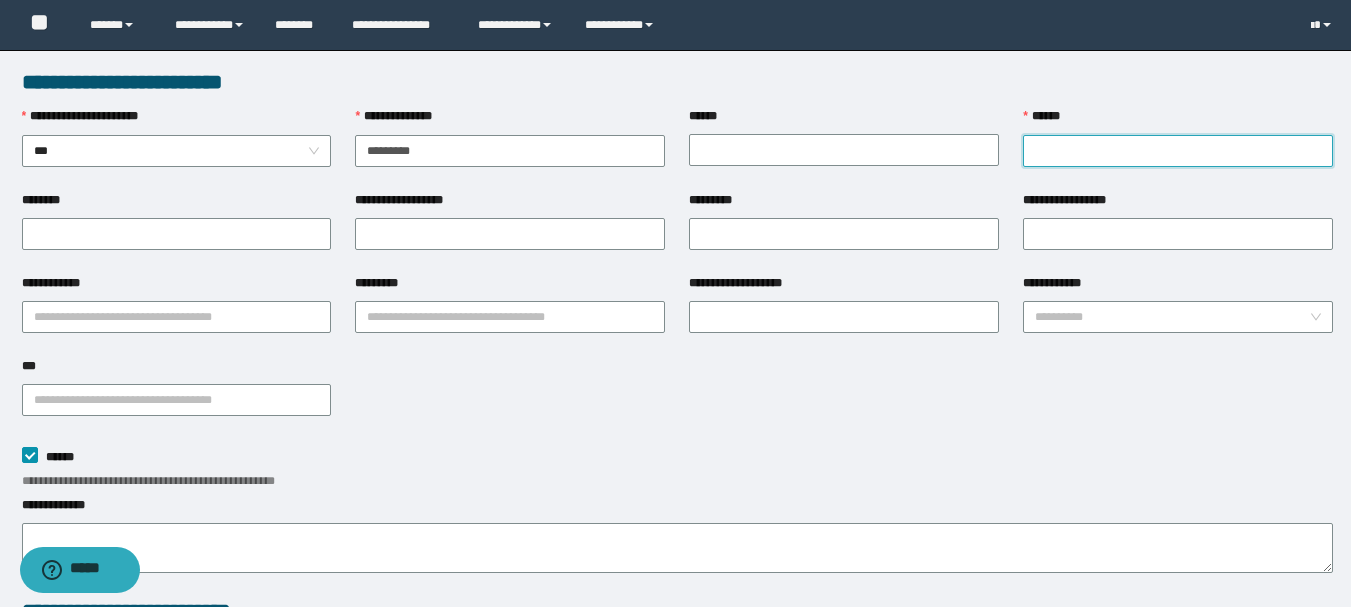click on "******" at bounding box center [1178, 151] 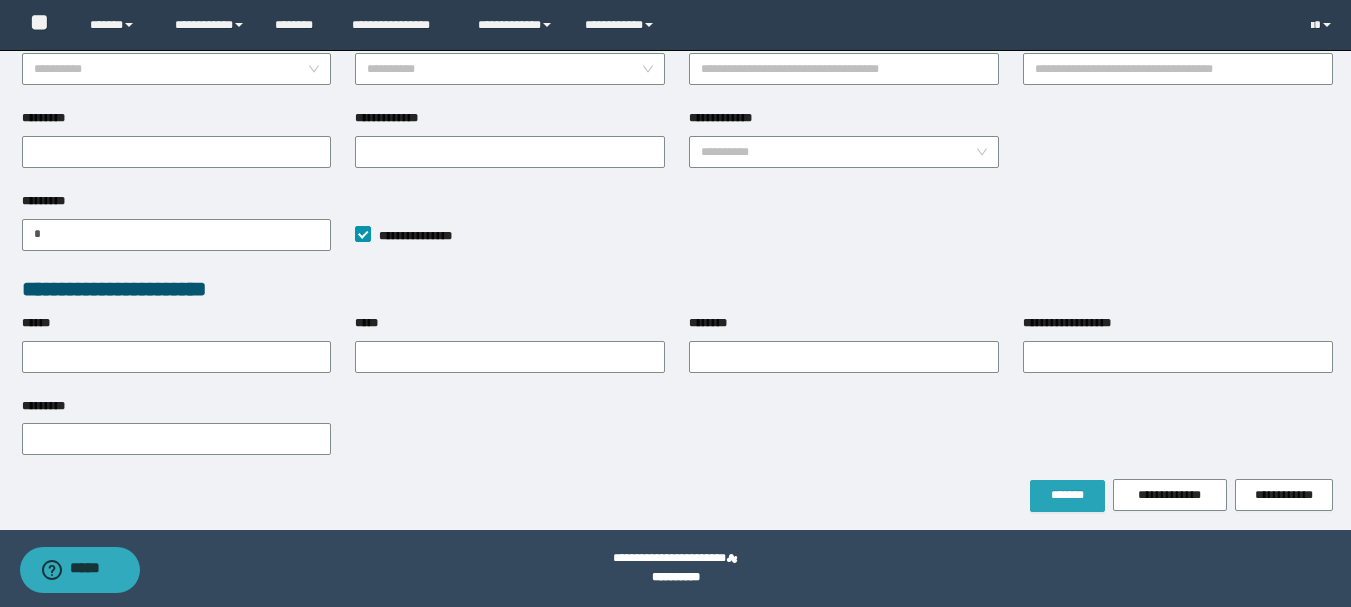 type on "**********" 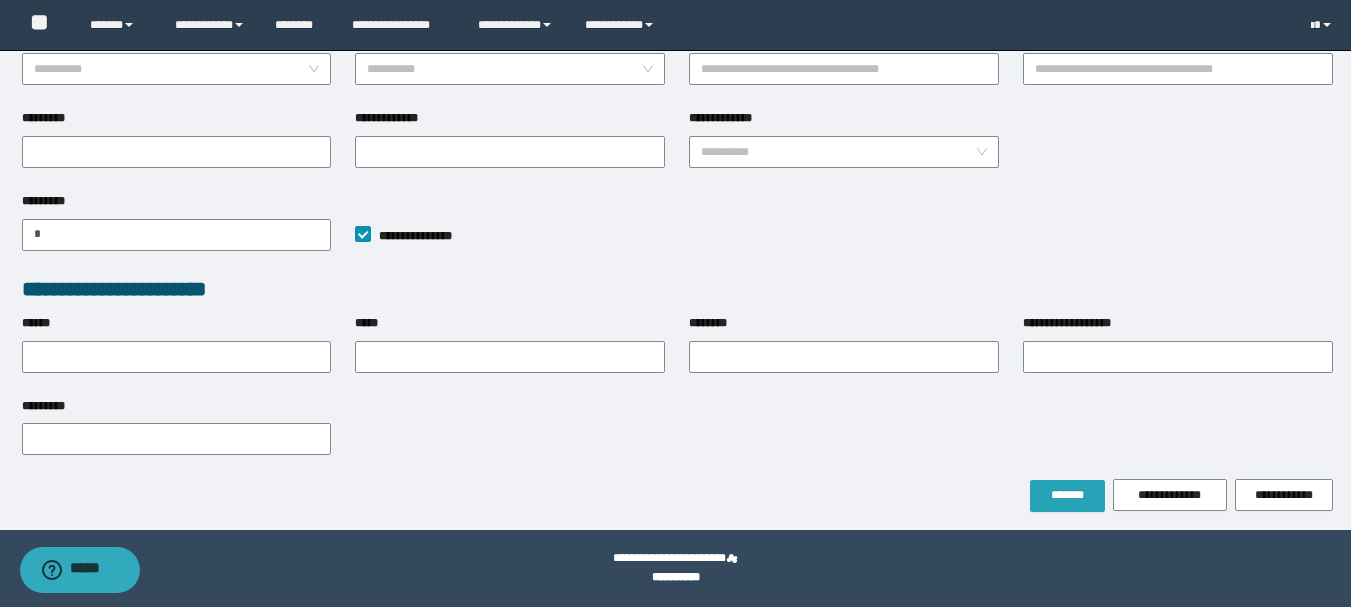 click on "*******" at bounding box center [1067, 495] 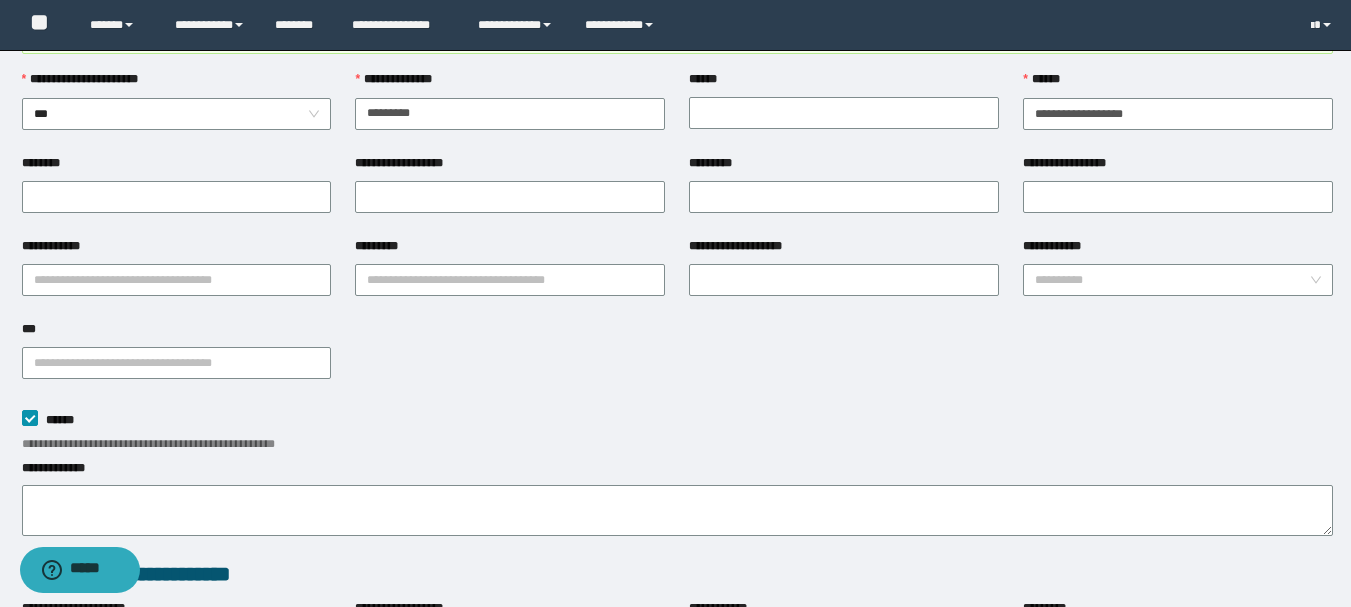scroll, scrollTop: 0, scrollLeft: 0, axis: both 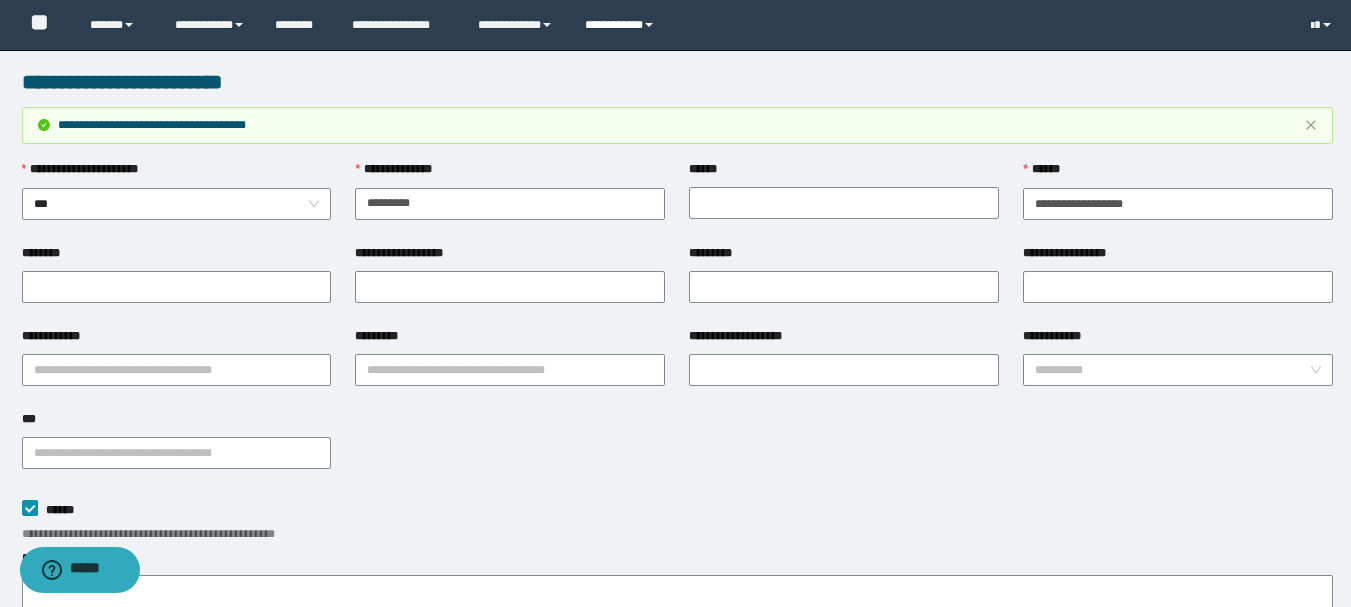 click on "**********" at bounding box center (622, 25) 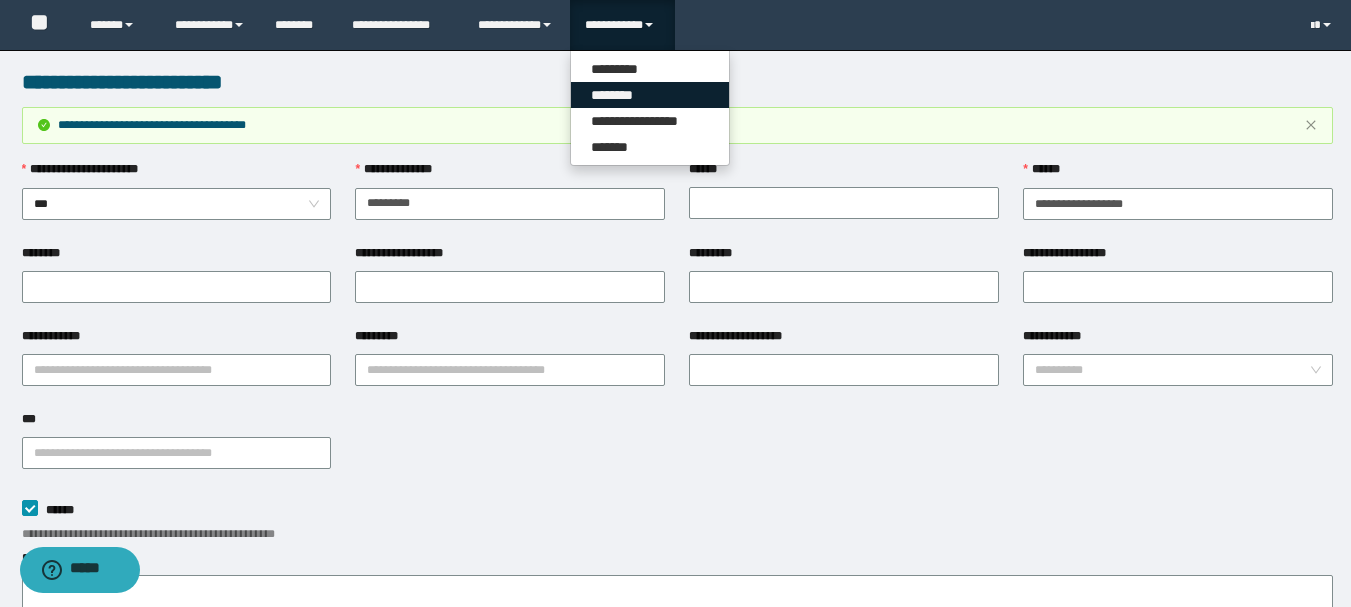 click on "********" at bounding box center (650, 95) 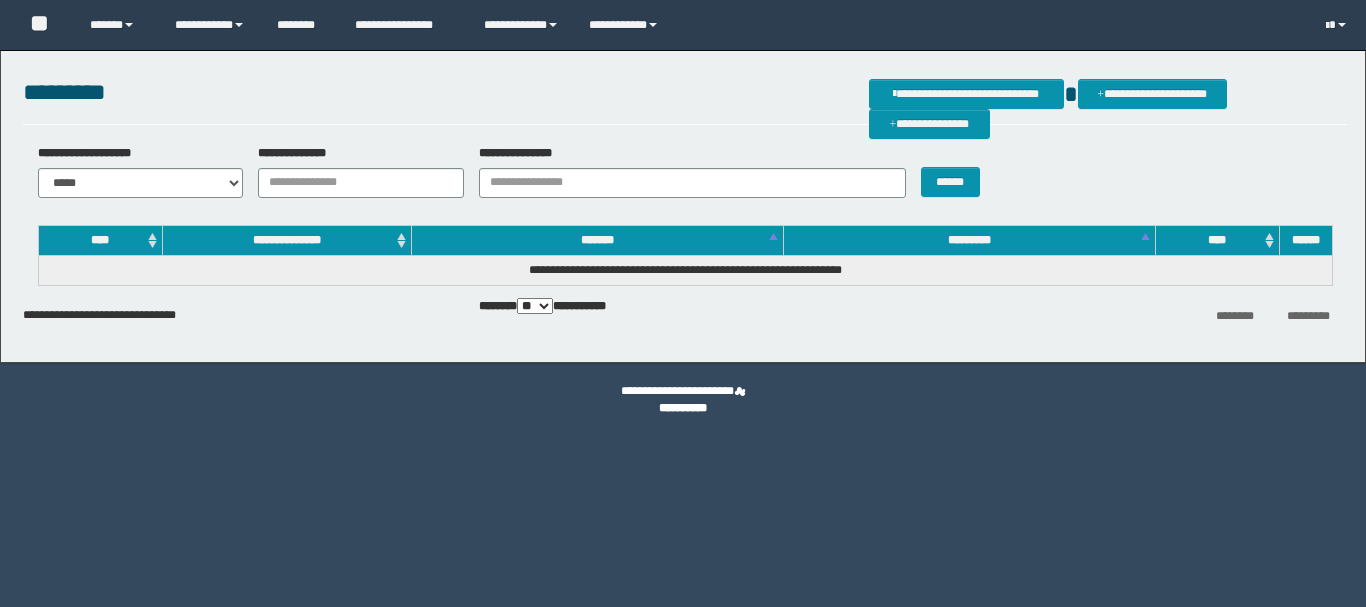 scroll, scrollTop: 0, scrollLeft: 0, axis: both 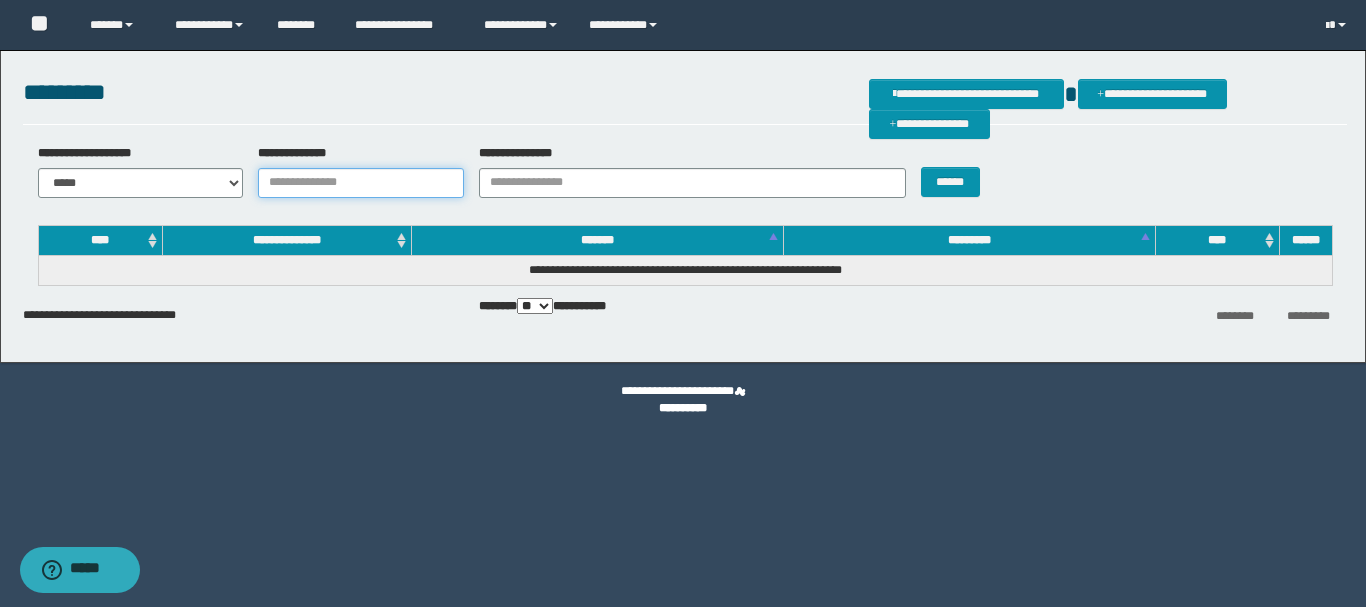 click on "**********" at bounding box center [361, 183] 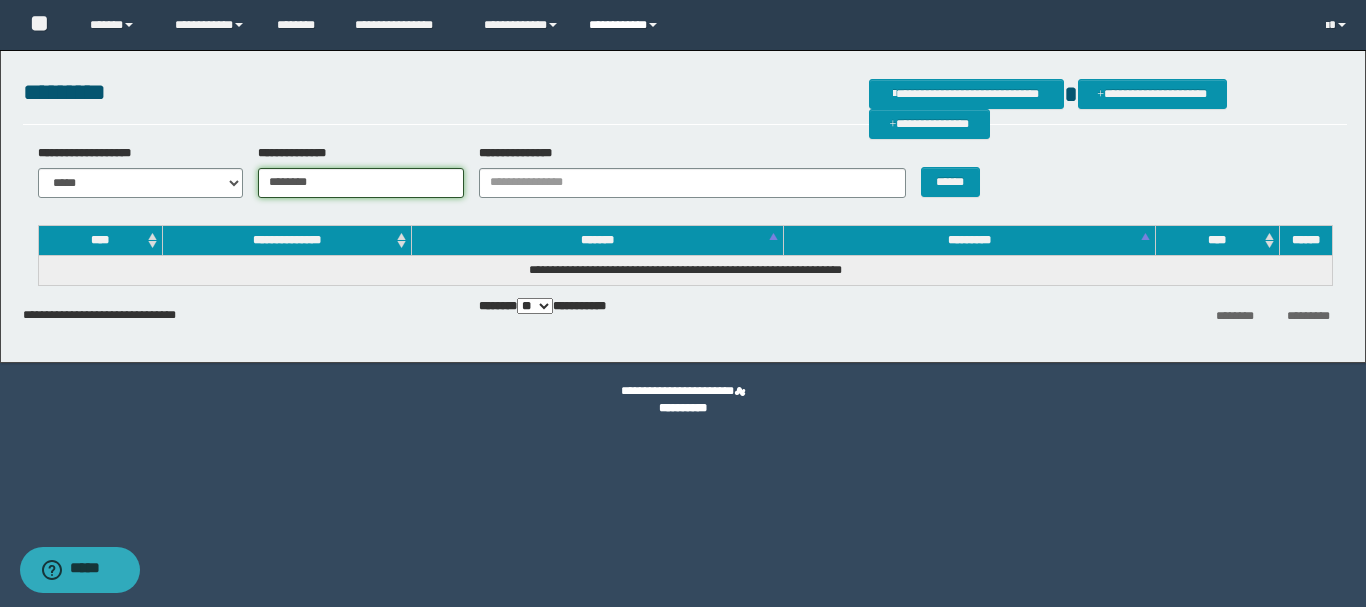 type on "********" 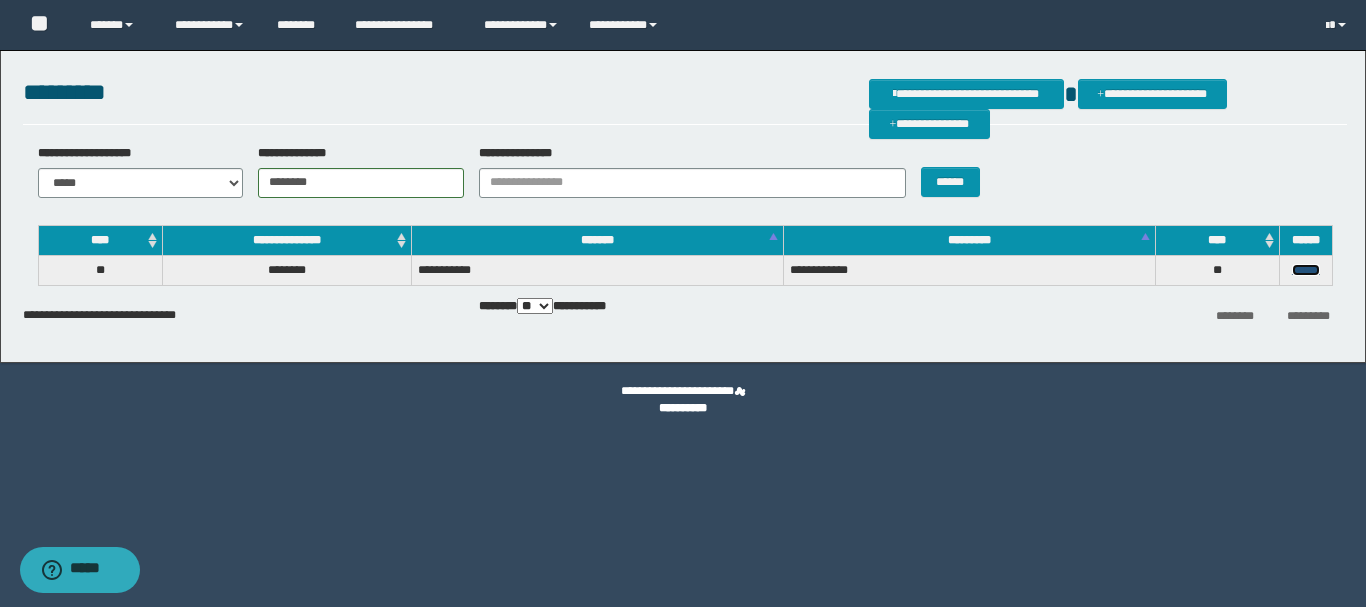 click on "******" at bounding box center [1306, 270] 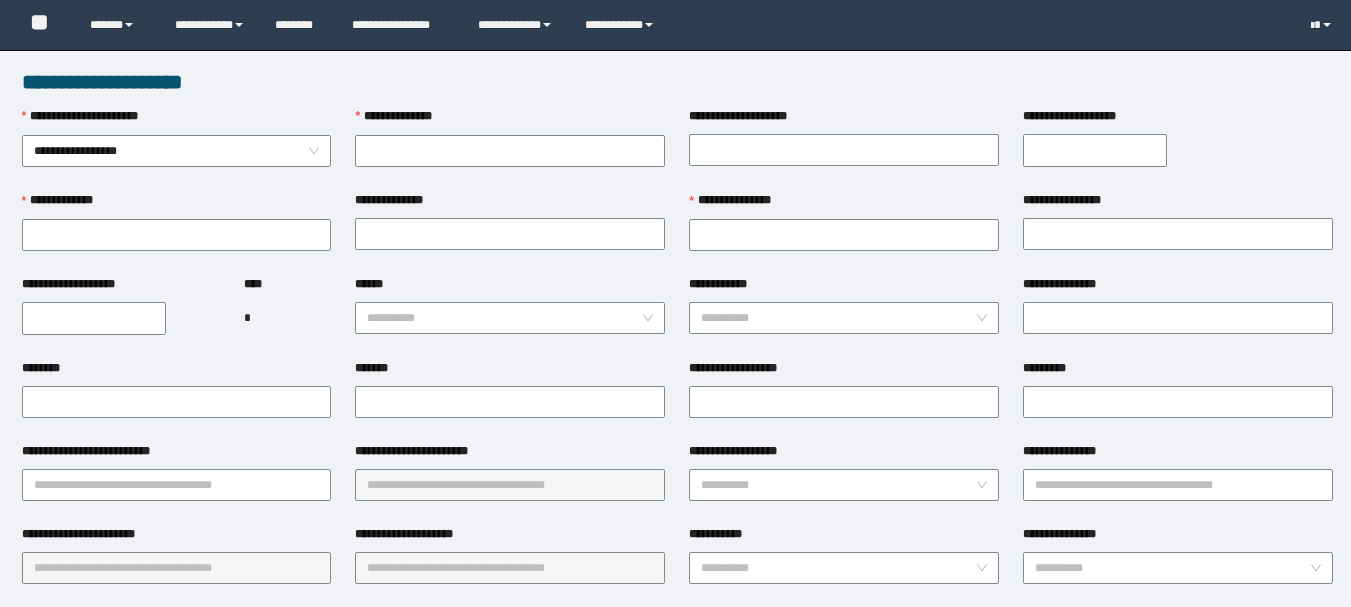 scroll, scrollTop: 0, scrollLeft: 0, axis: both 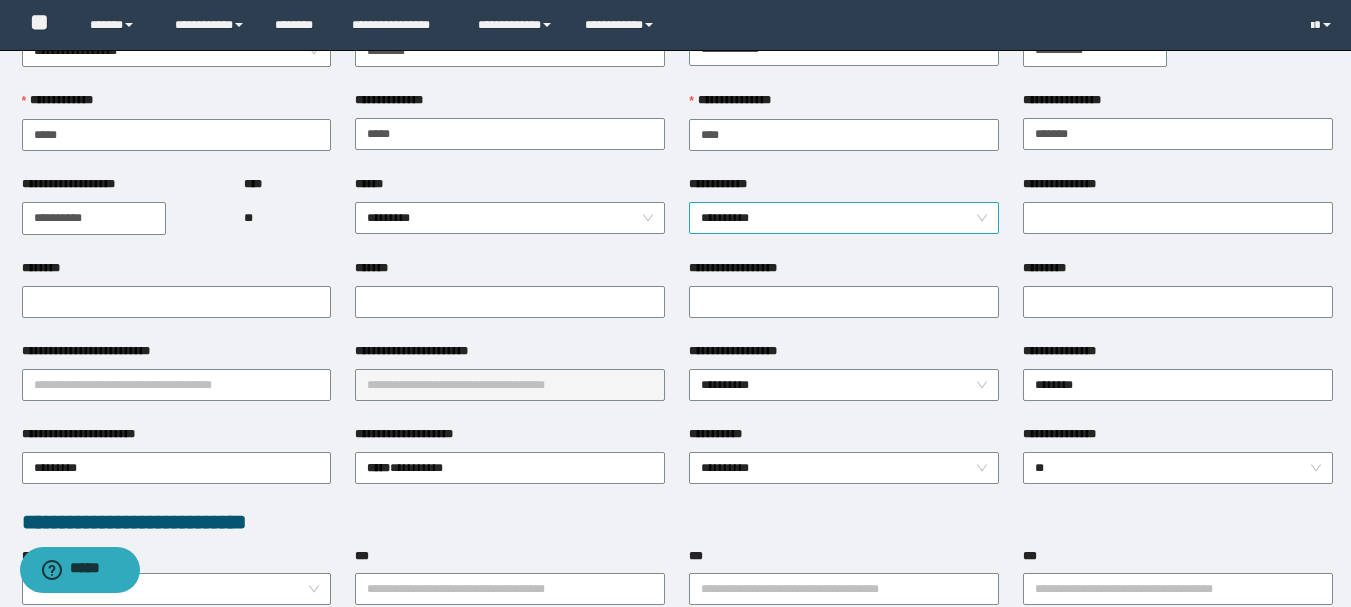 click on "**********" at bounding box center [844, 218] 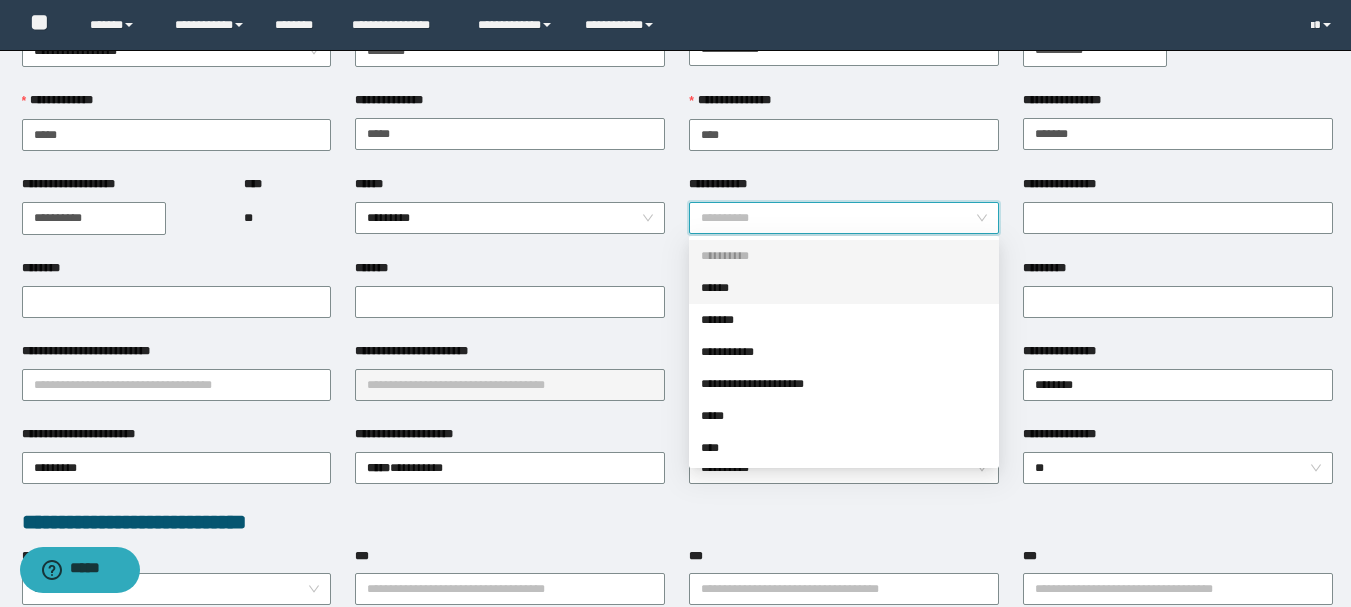 click on "******" at bounding box center [844, 288] 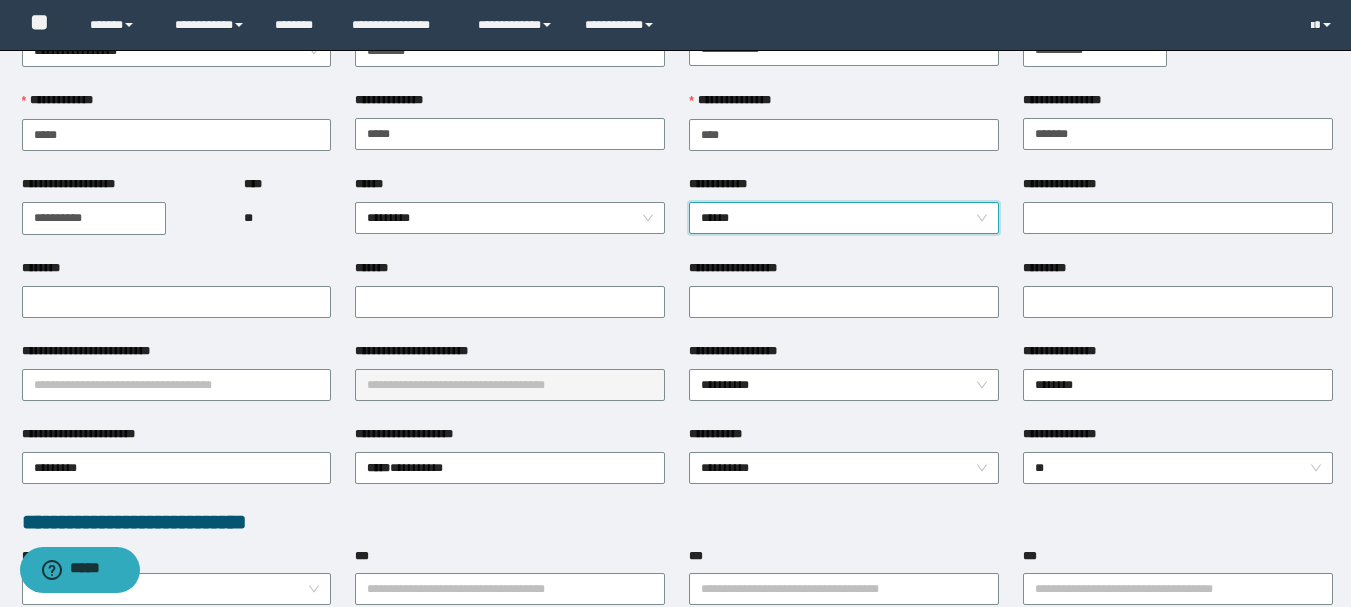 scroll, scrollTop: 200, scrollLeft: 0, axis: vertical 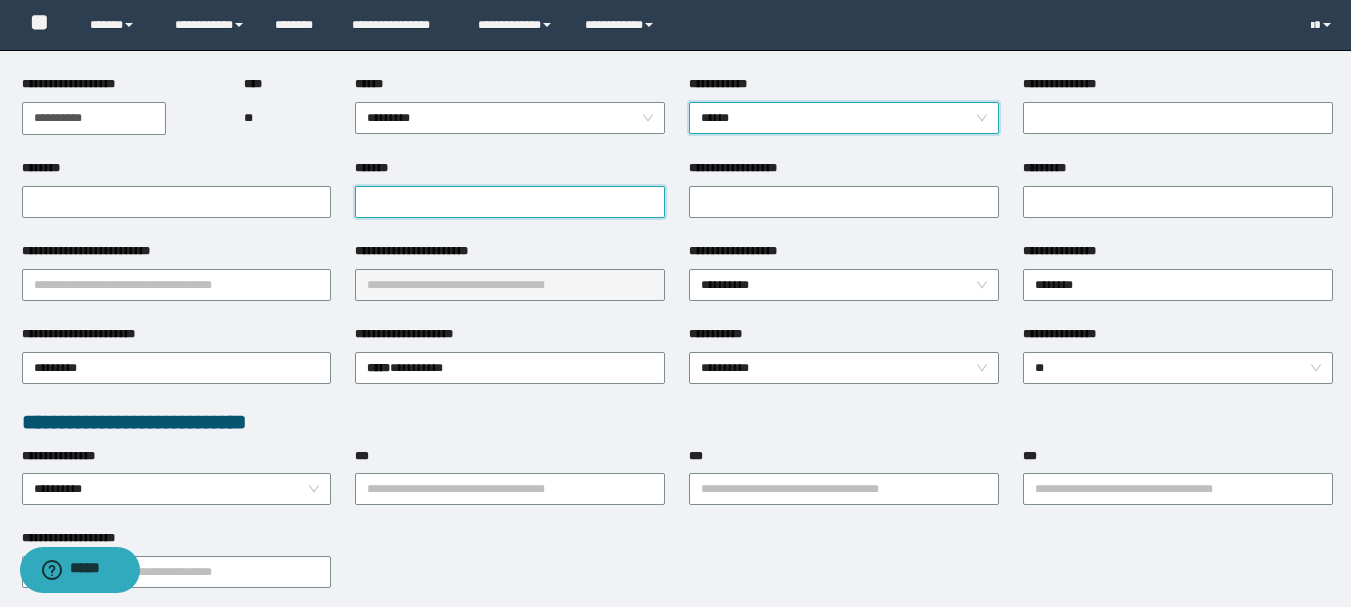 click on "*******" at bounding box center [510, 202] 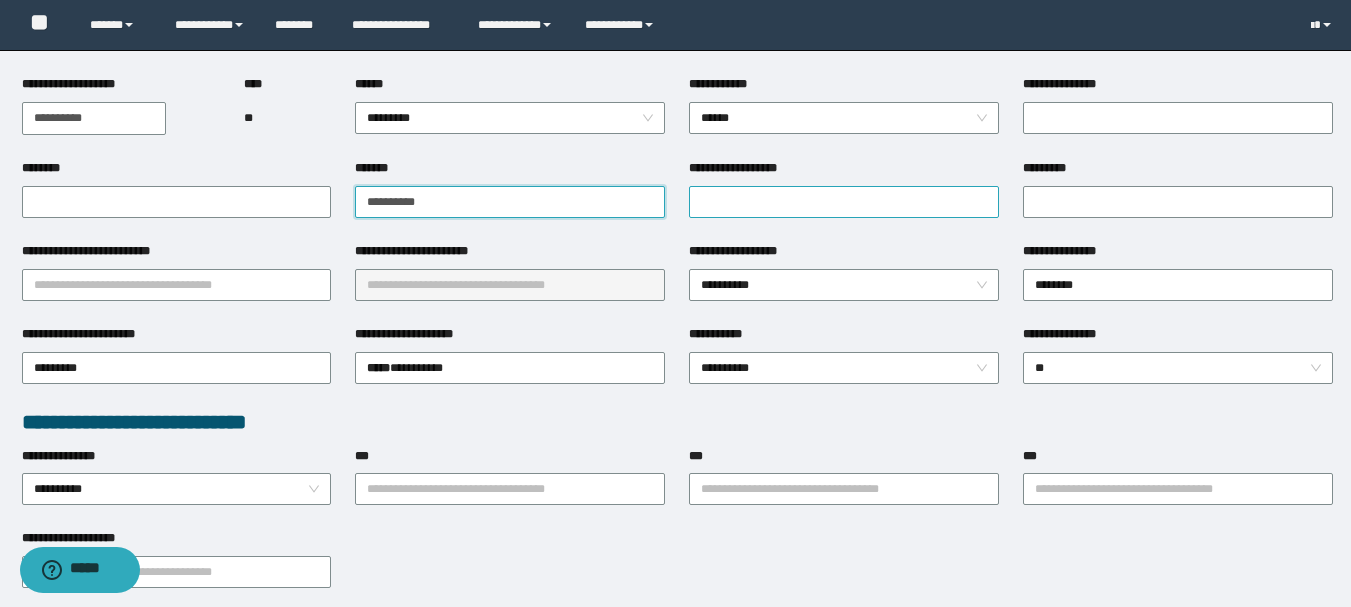 type on "**********" 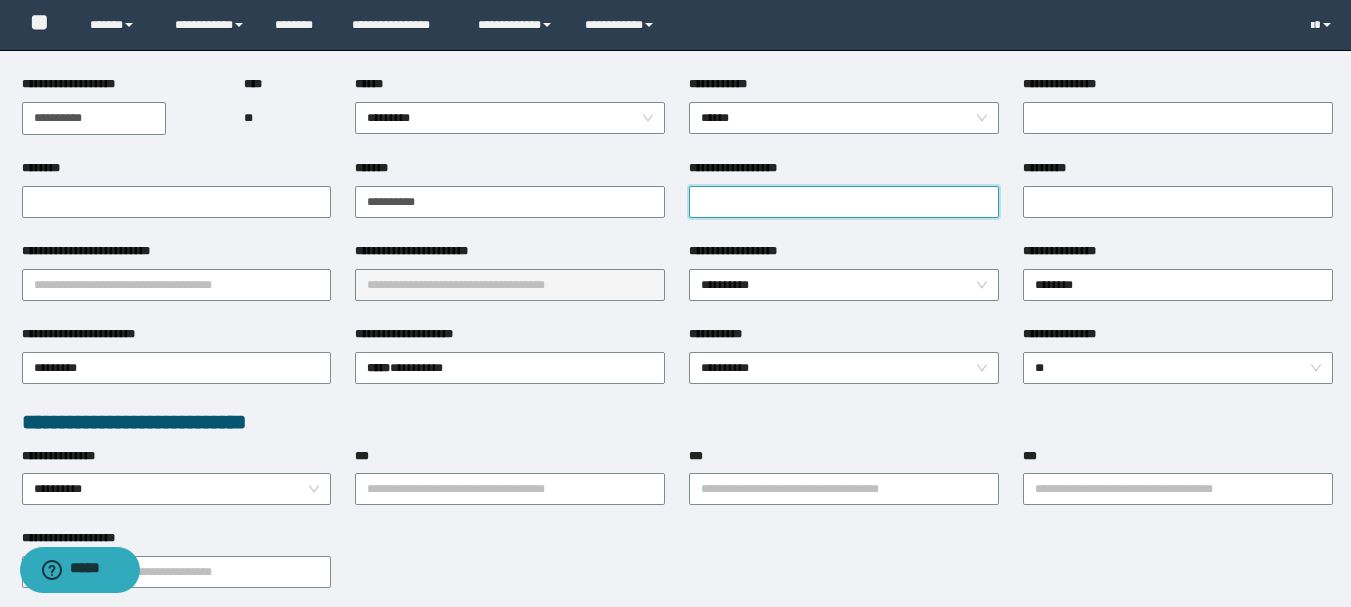 click on "**********" at bounding box center [844, 202] 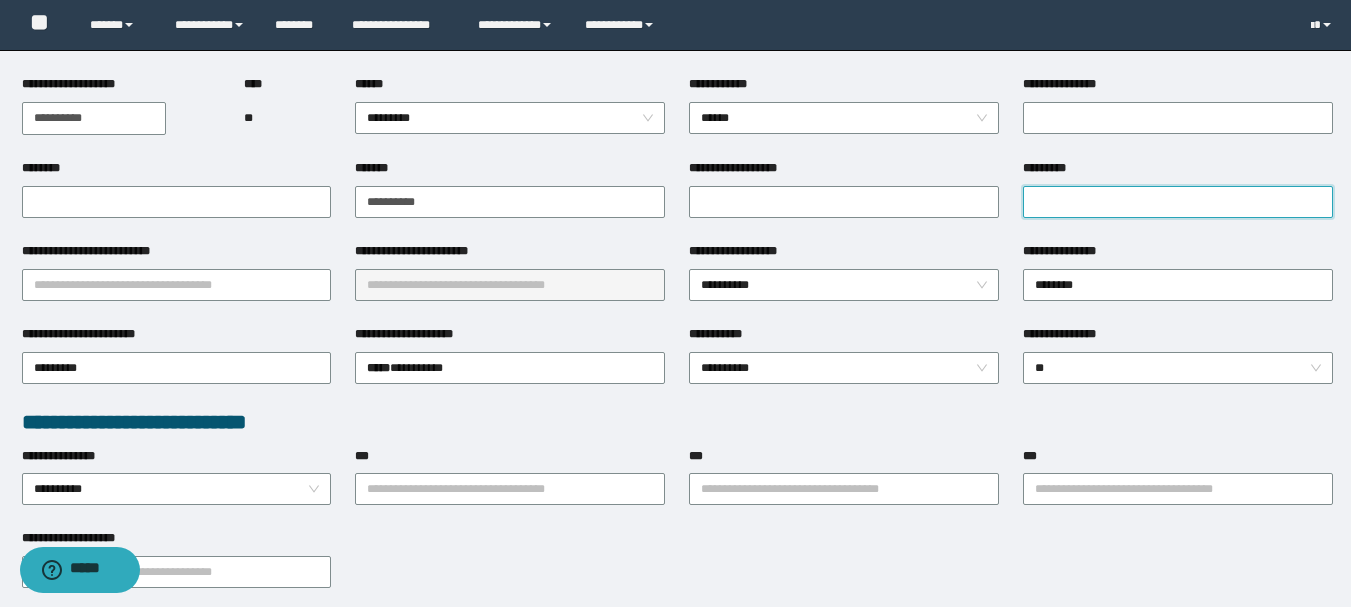 click on "*********" at bounding box center [1178, 202] 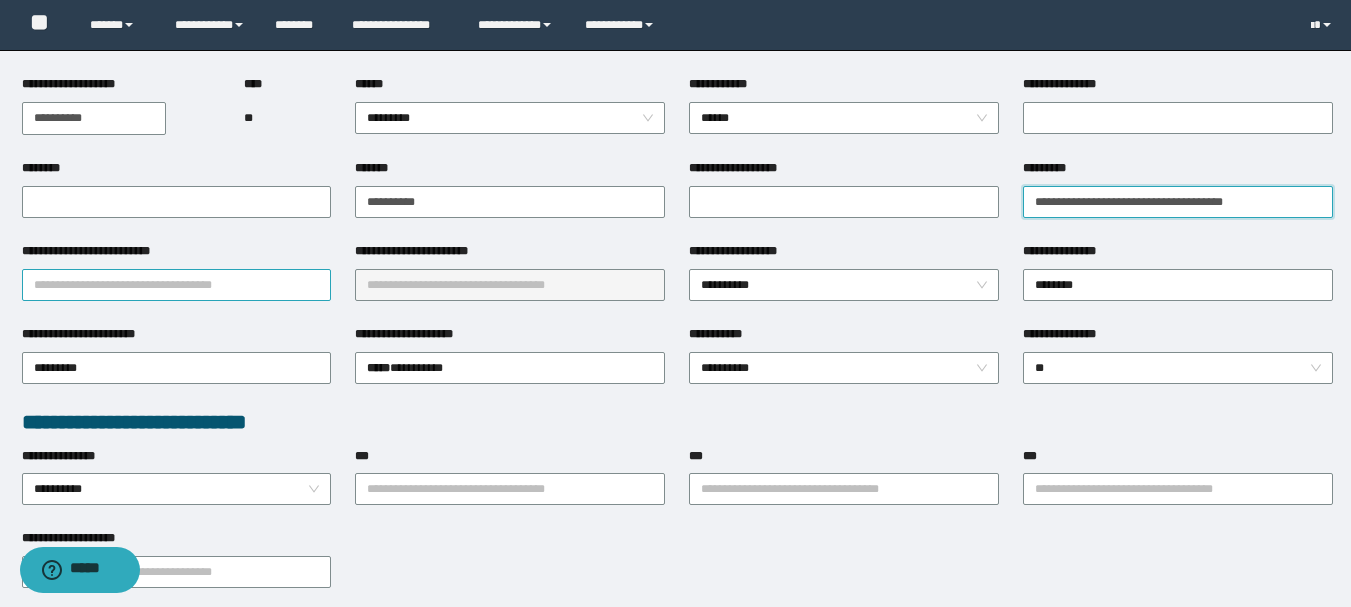 type on "**********" 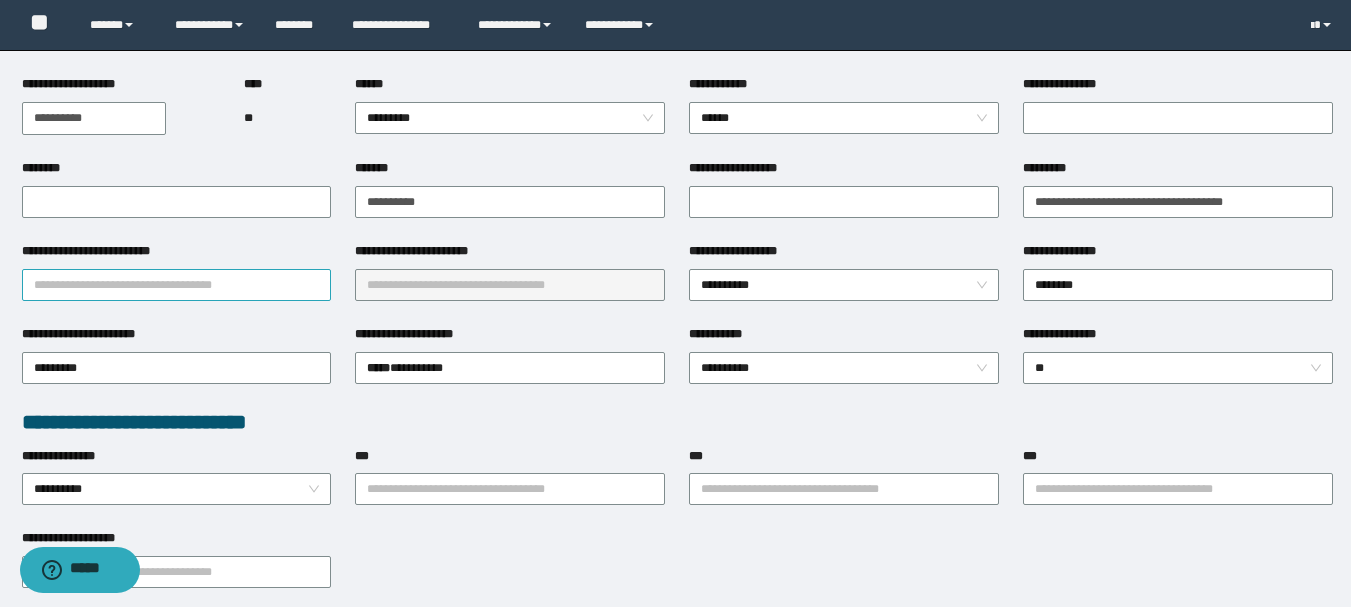 click on "**********" at bounding box center (177, 285) 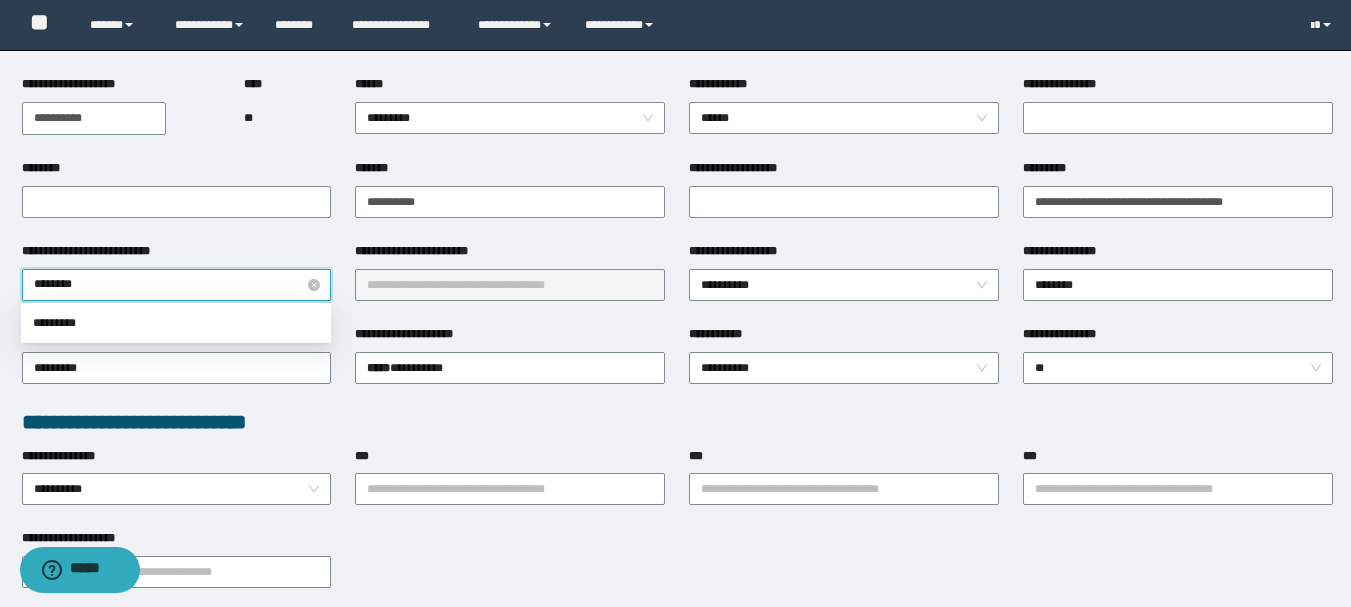 type on "*********" 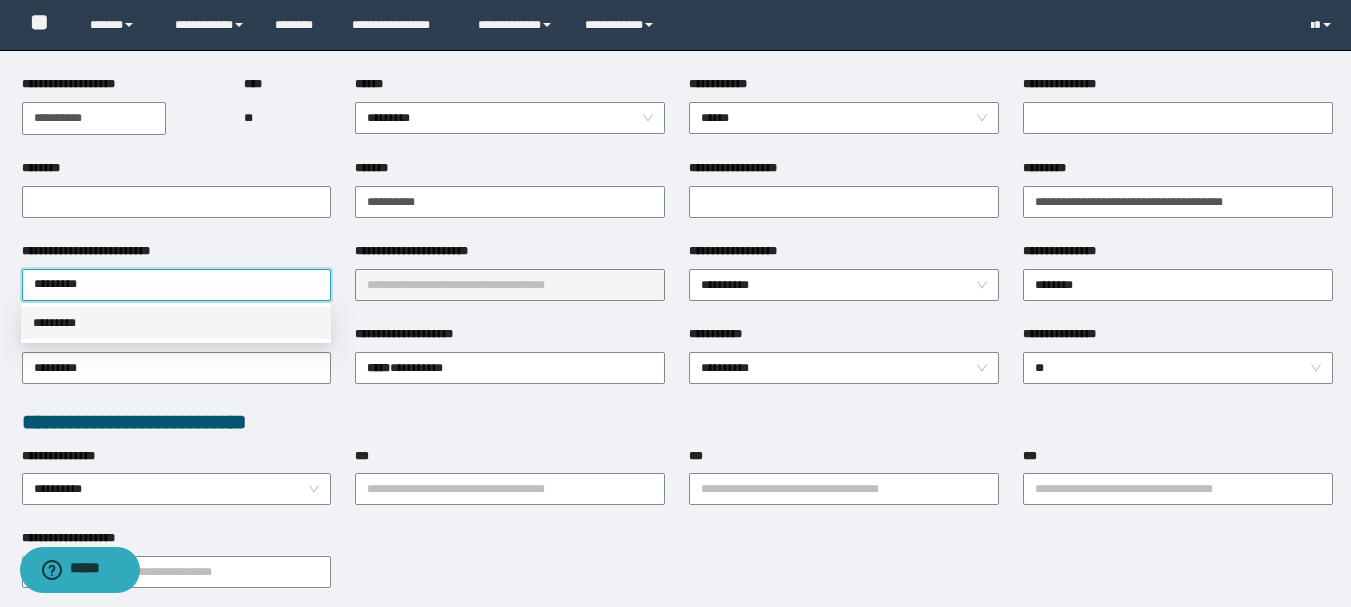 click on "*********" at bounding box center [176, 323] 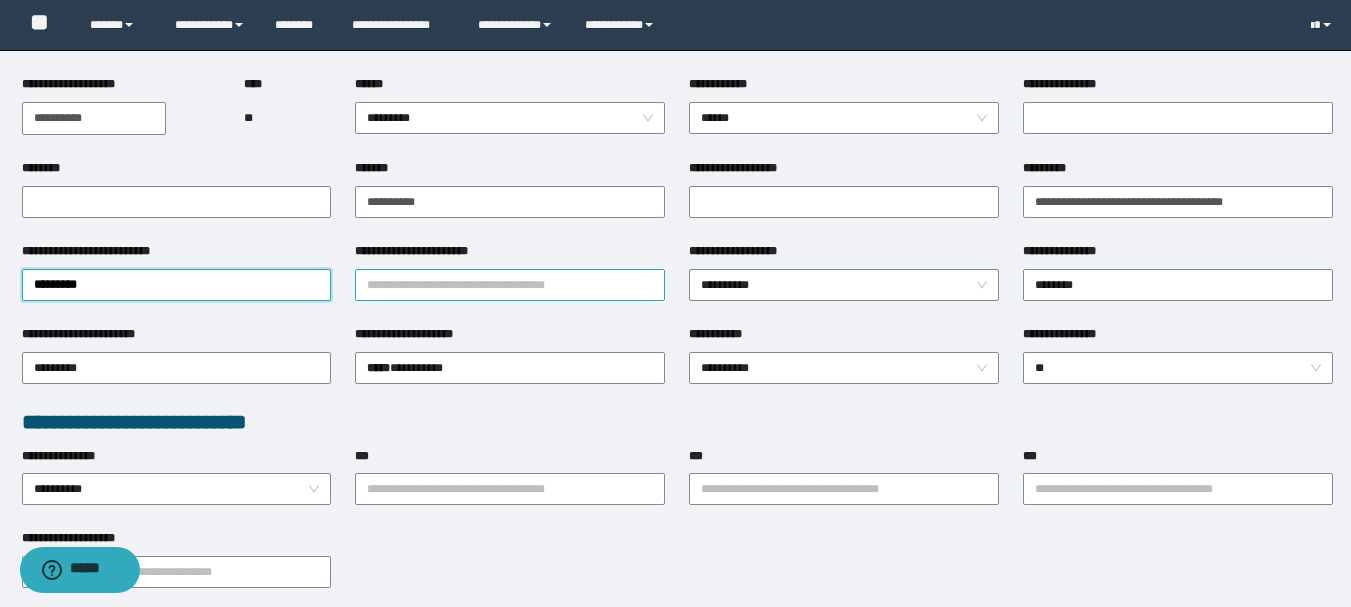 click on "**********" at bounding box center [510, 285] 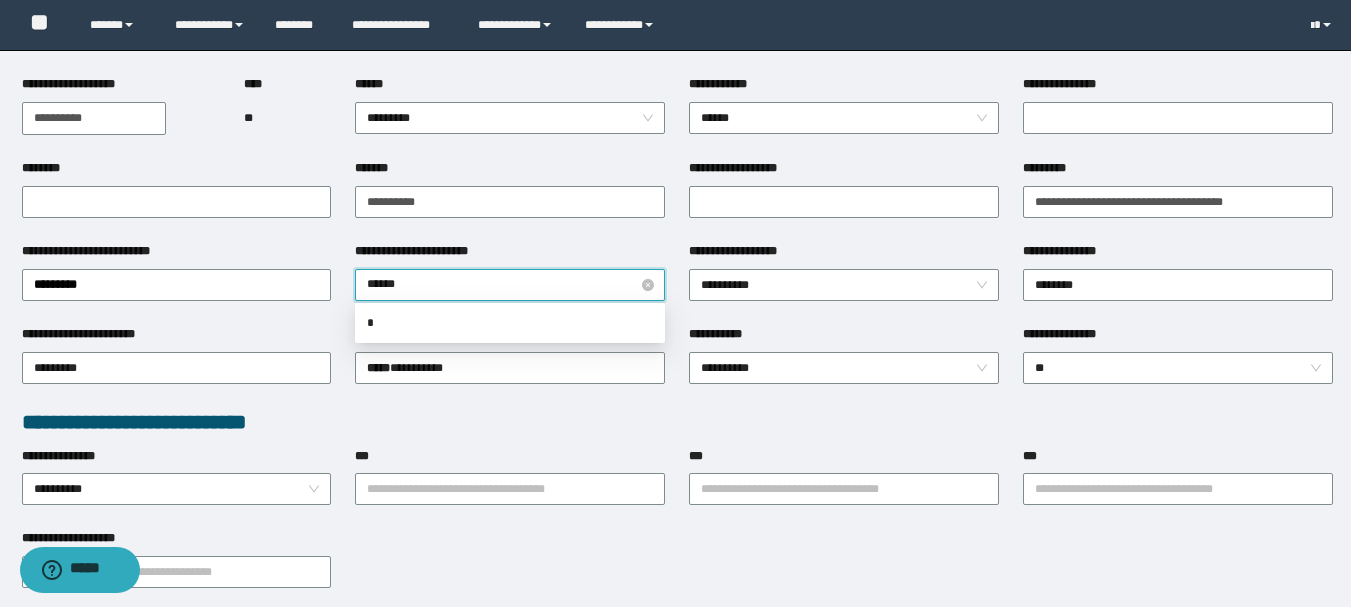 type on "*******" 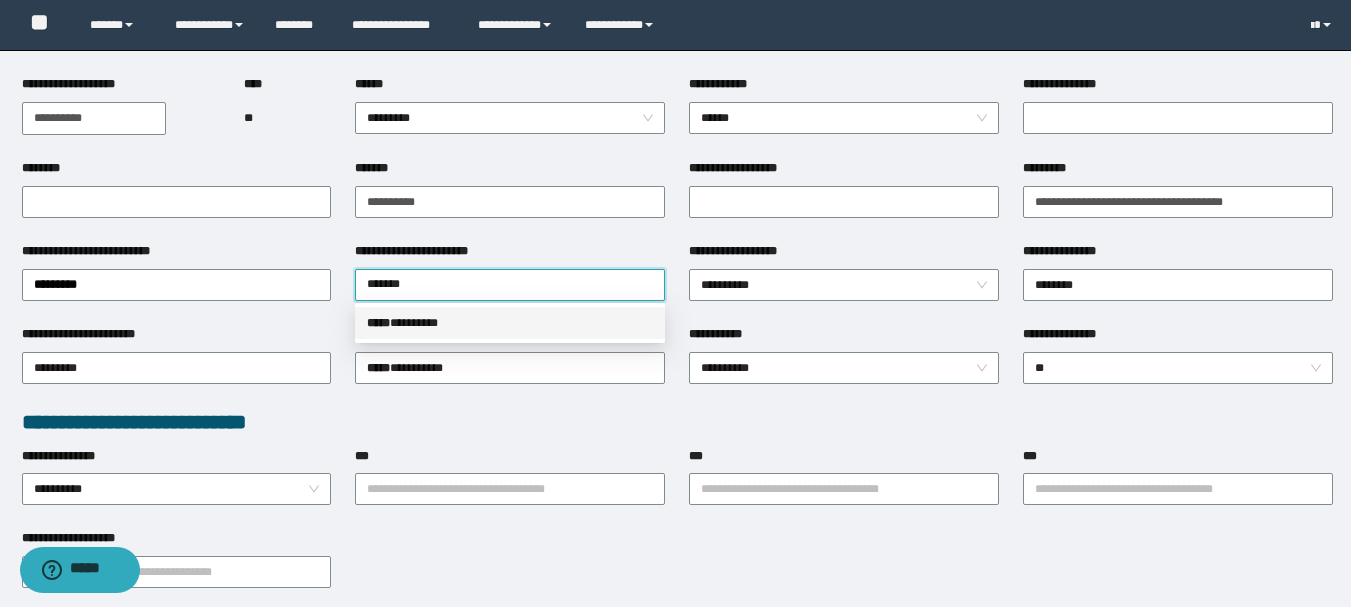 click on "***** * *******" at bounding box center [510, 323] 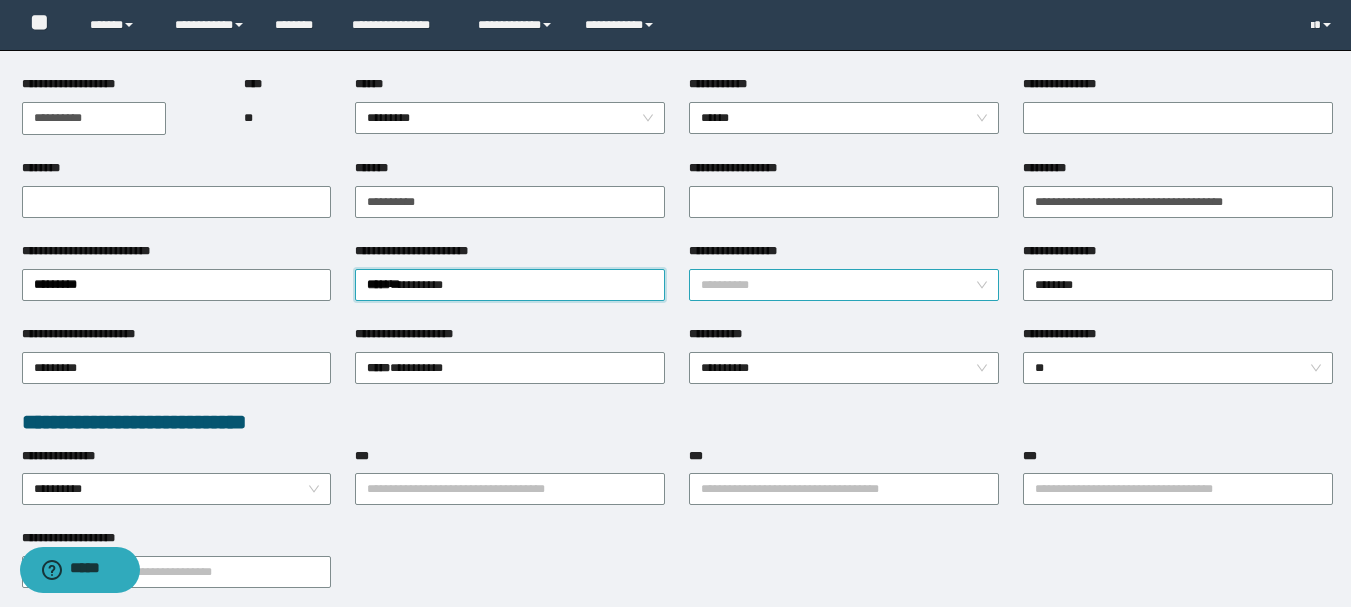 click on "**********" at bounding box center [844, 285] 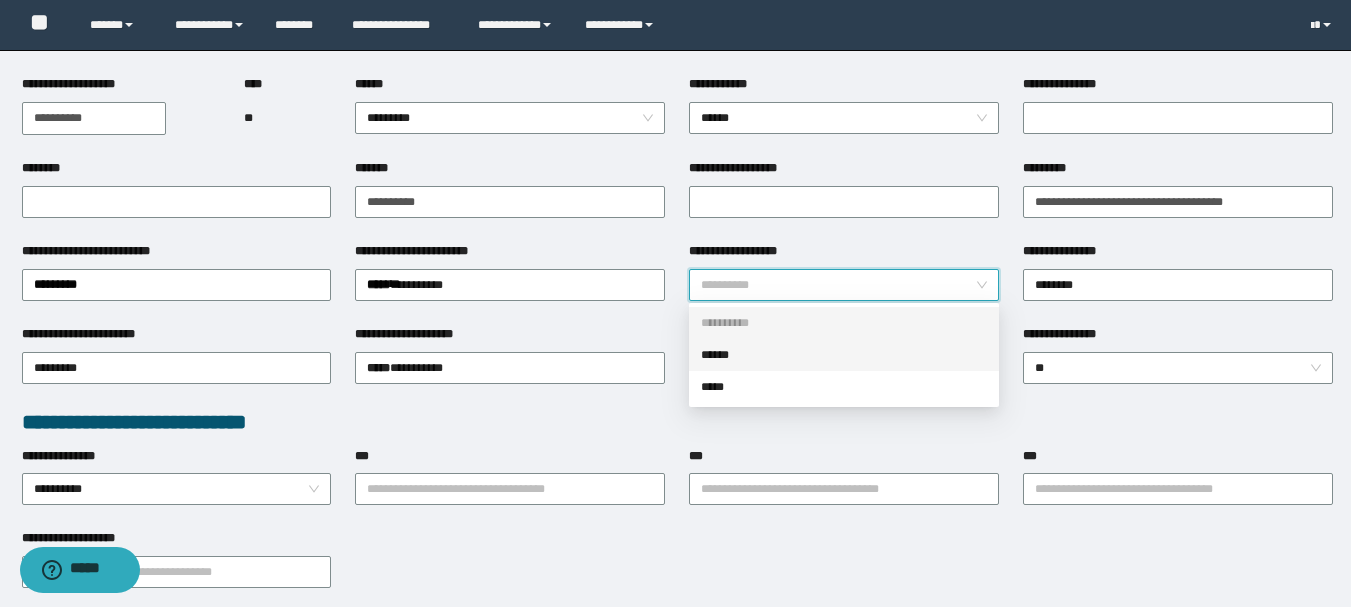 click on "******" at bounding box center [844, 355] 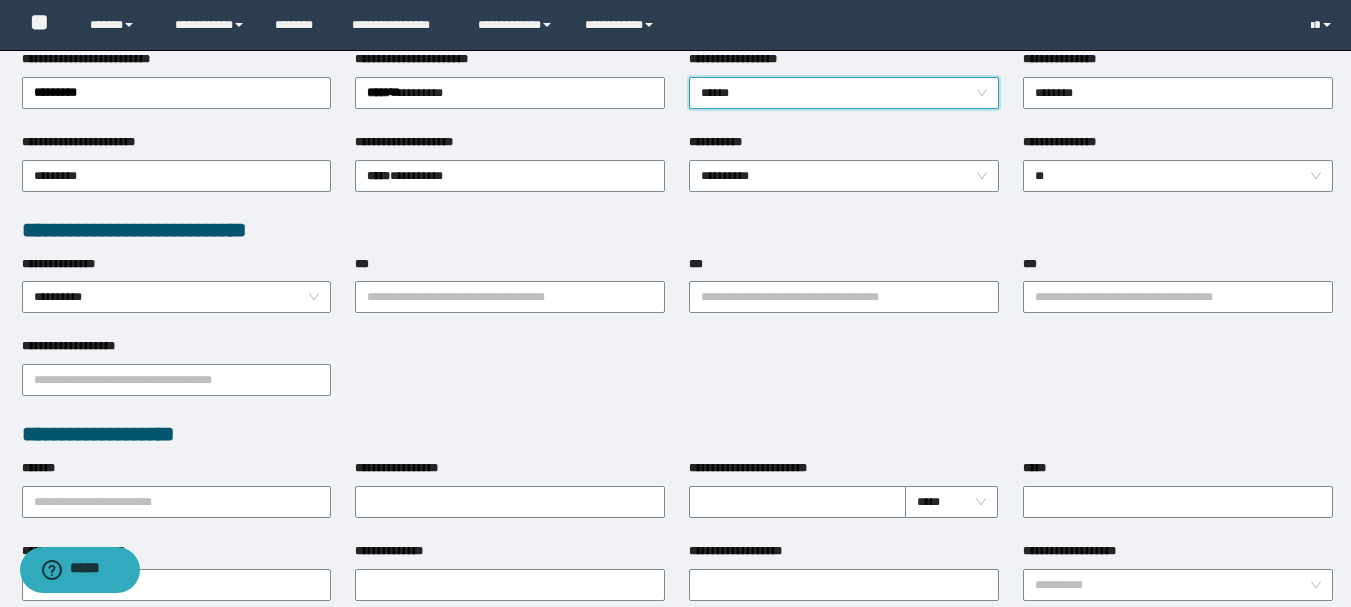 scroll, scrollTop: 400, scrollLeft: 0, axis: vertical 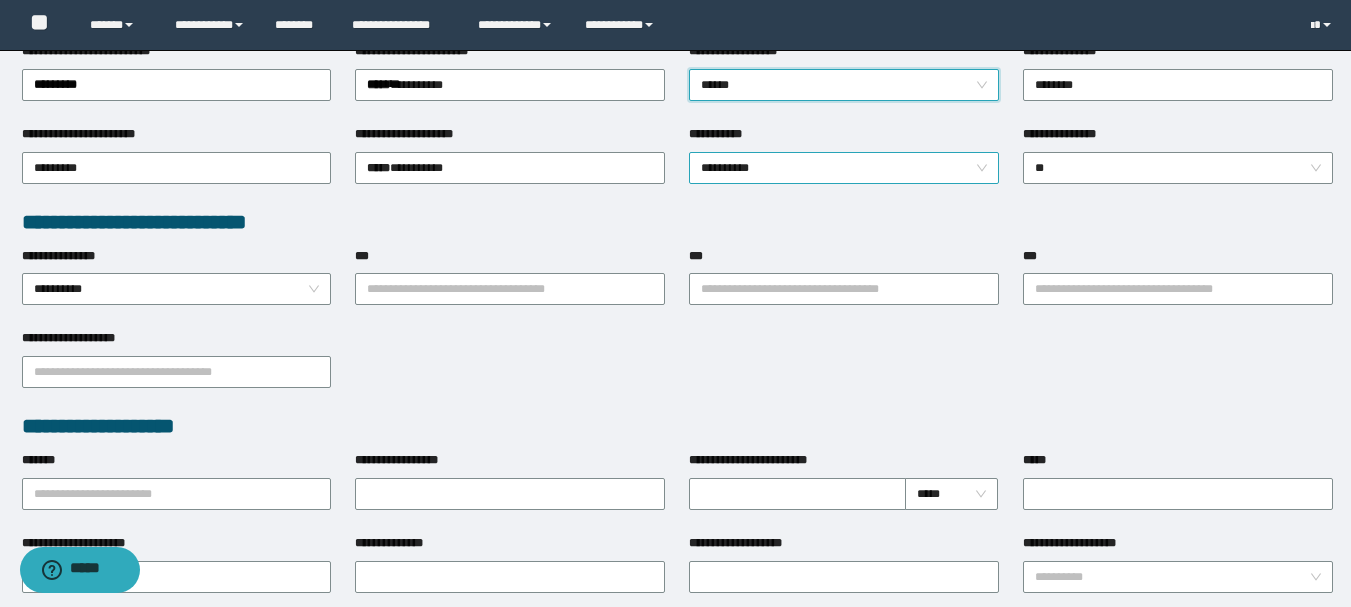 click on "**********" at bounding box center [844, 168] 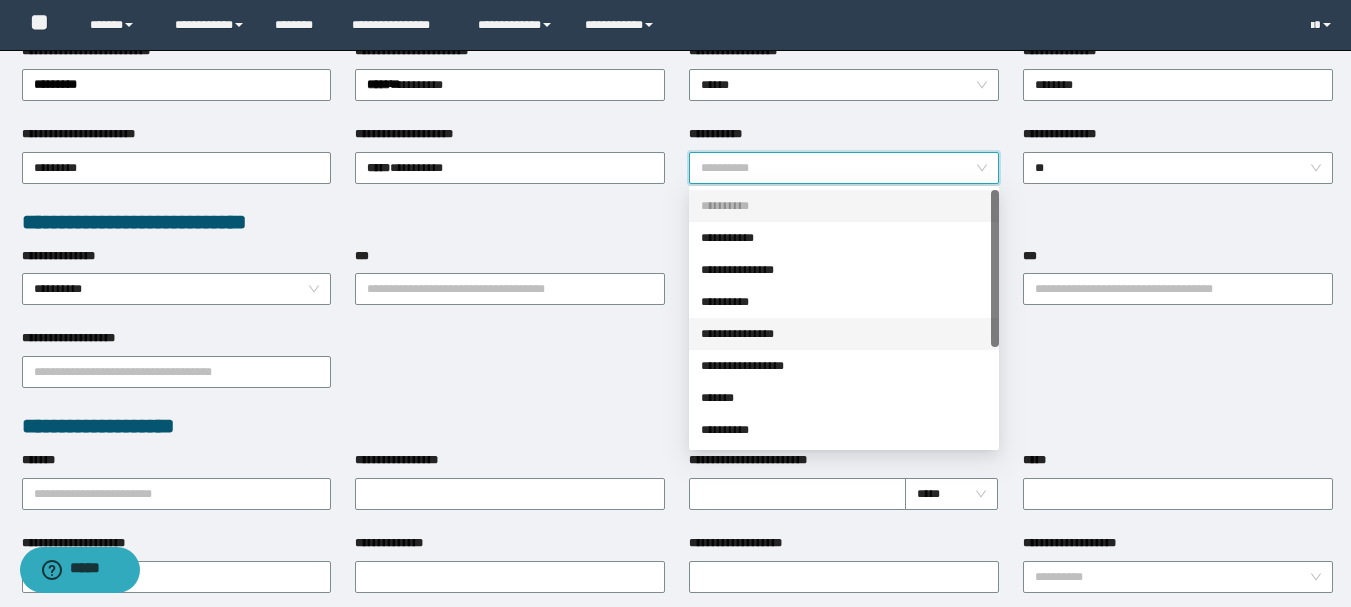 click on "**********" at bounding box center [844, 334] 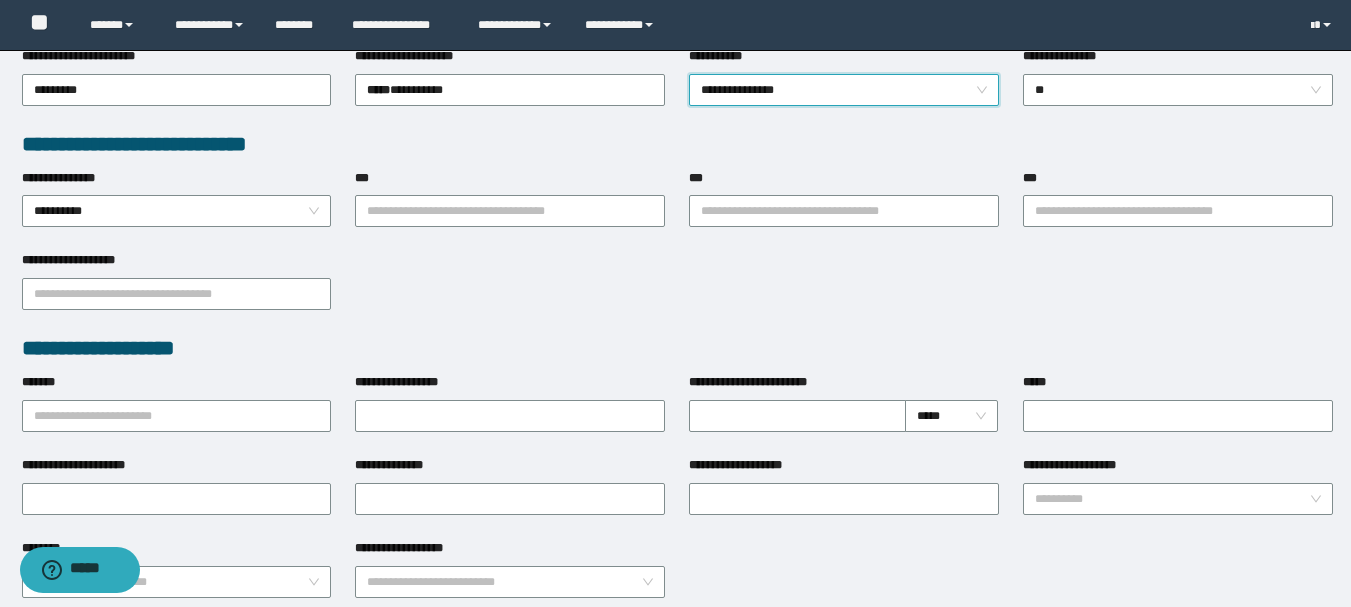 scroll, scrollTop: 500, scrollLeft: 0, axis: vertical 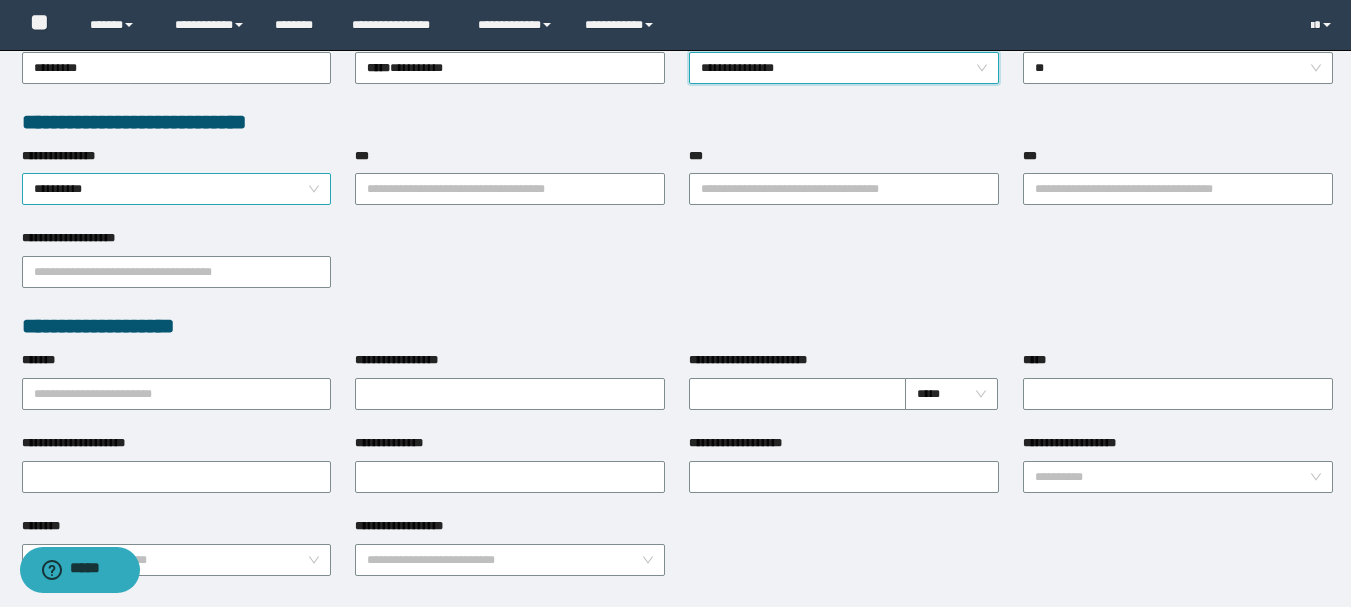 click on "**********" at bounding box center [177, 189] 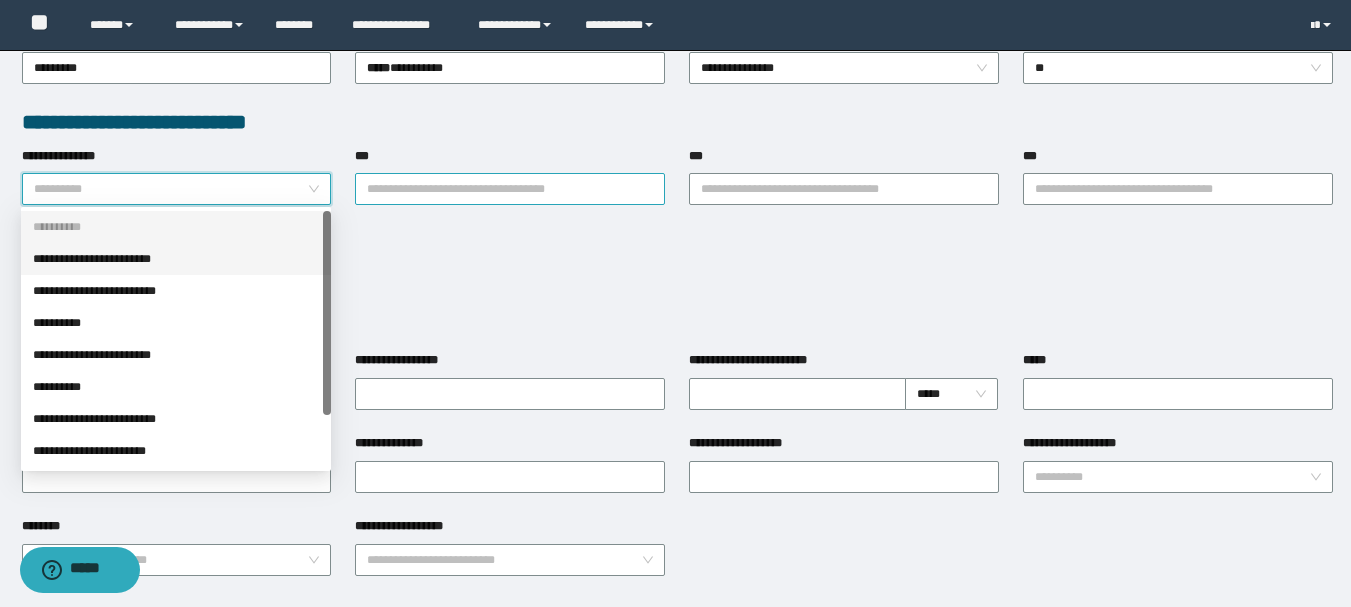click on "***" at bounding box center [510, 189] 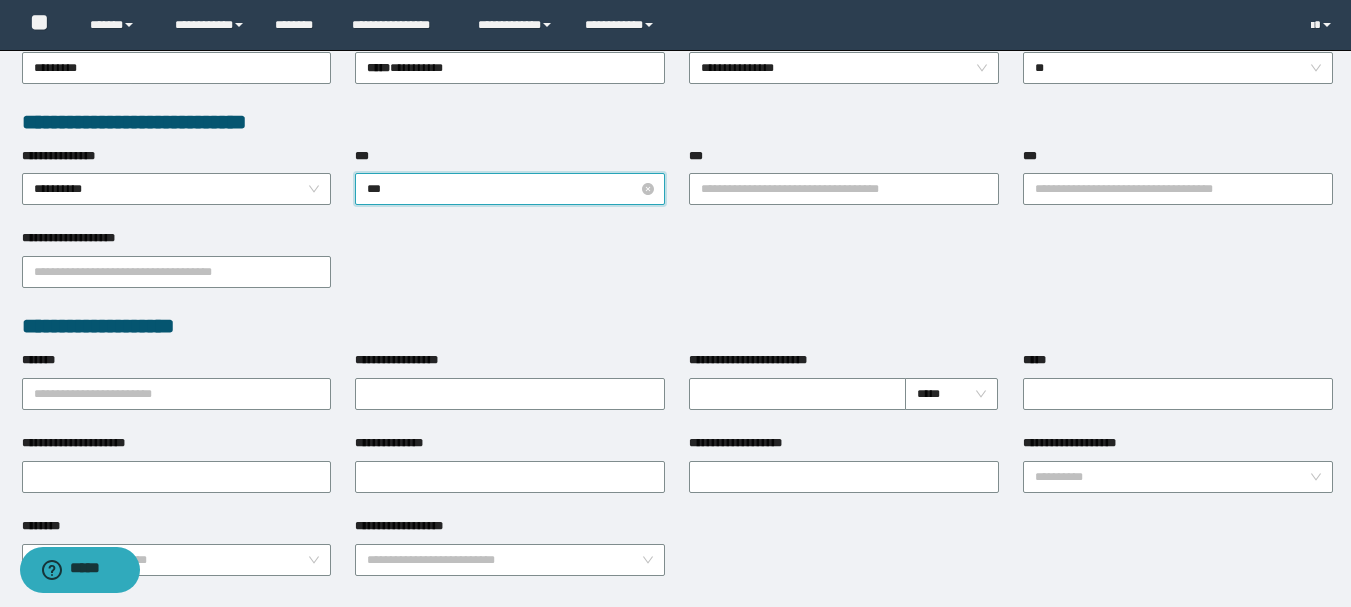 type on "****" 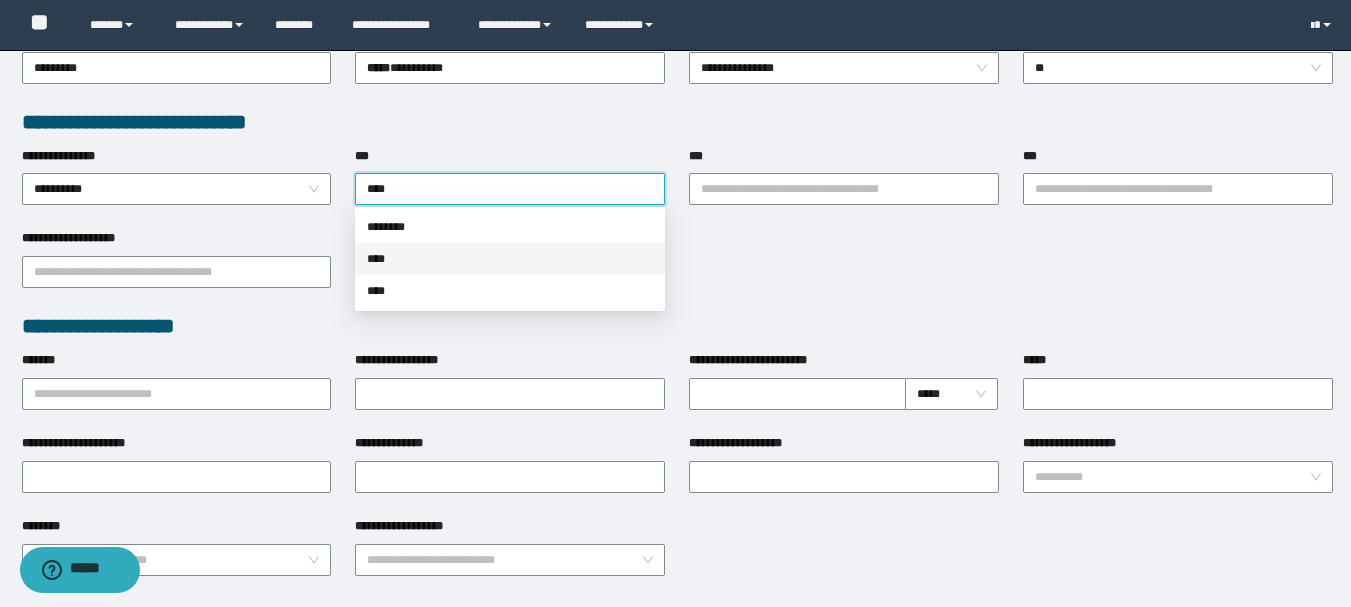 click on "****" at bounding box center [510, 259] 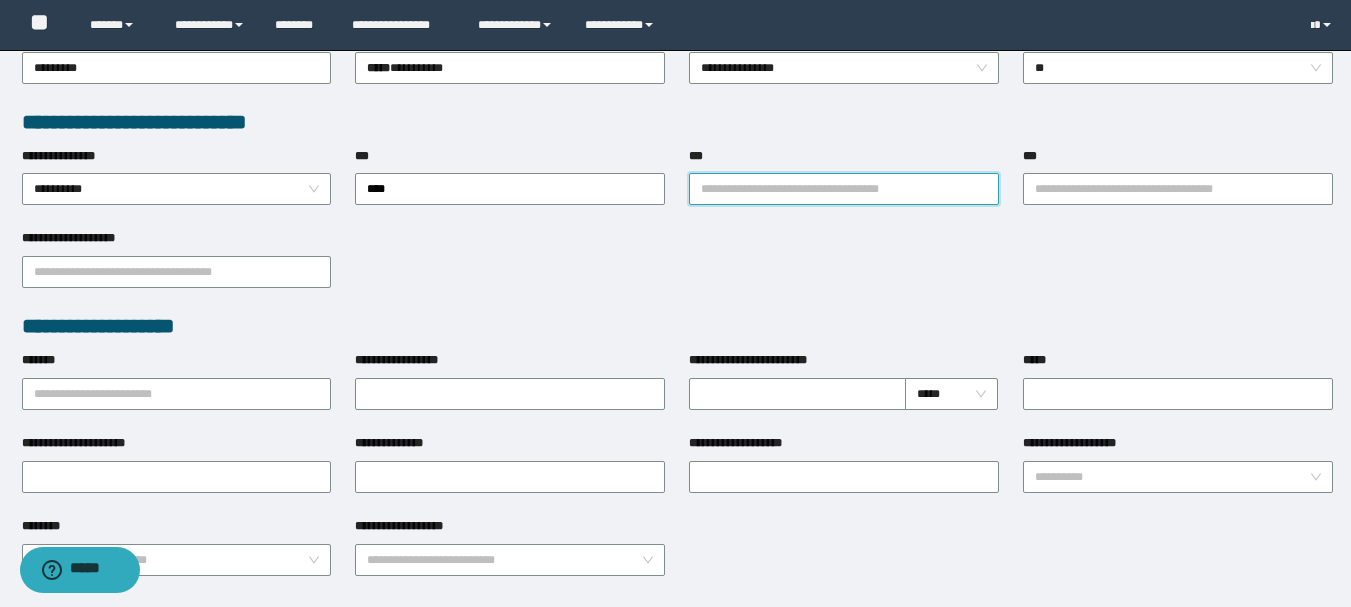 click on "***" at bounding box center (844, 189) 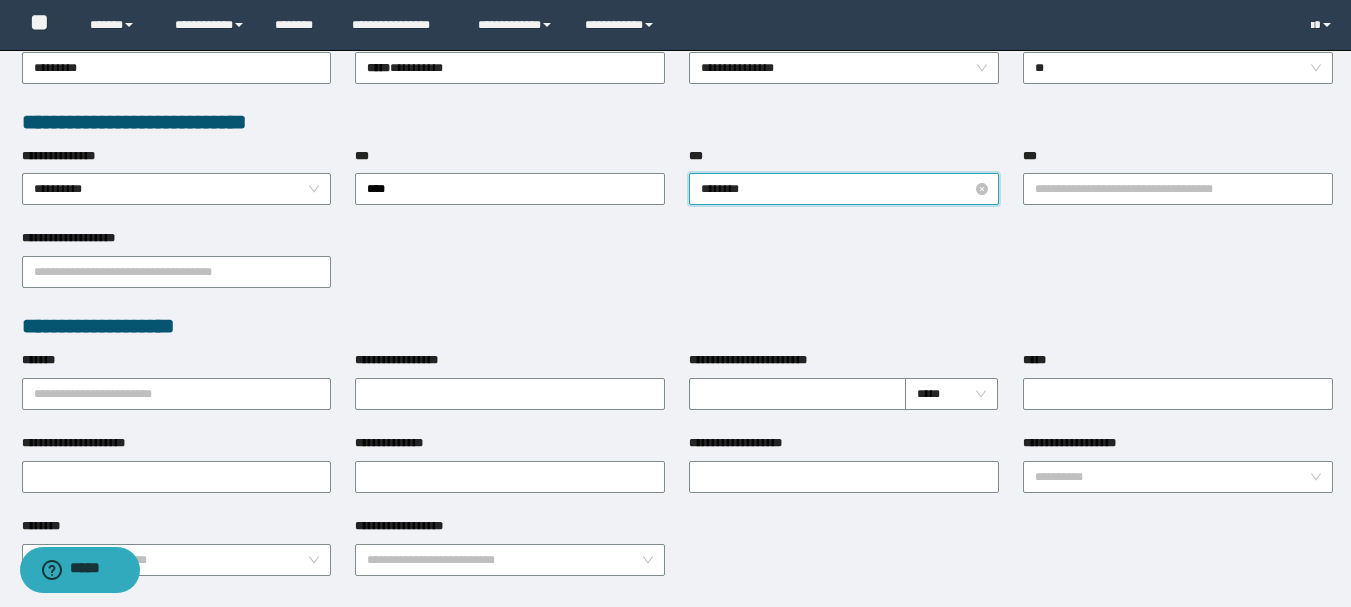type on "*********" 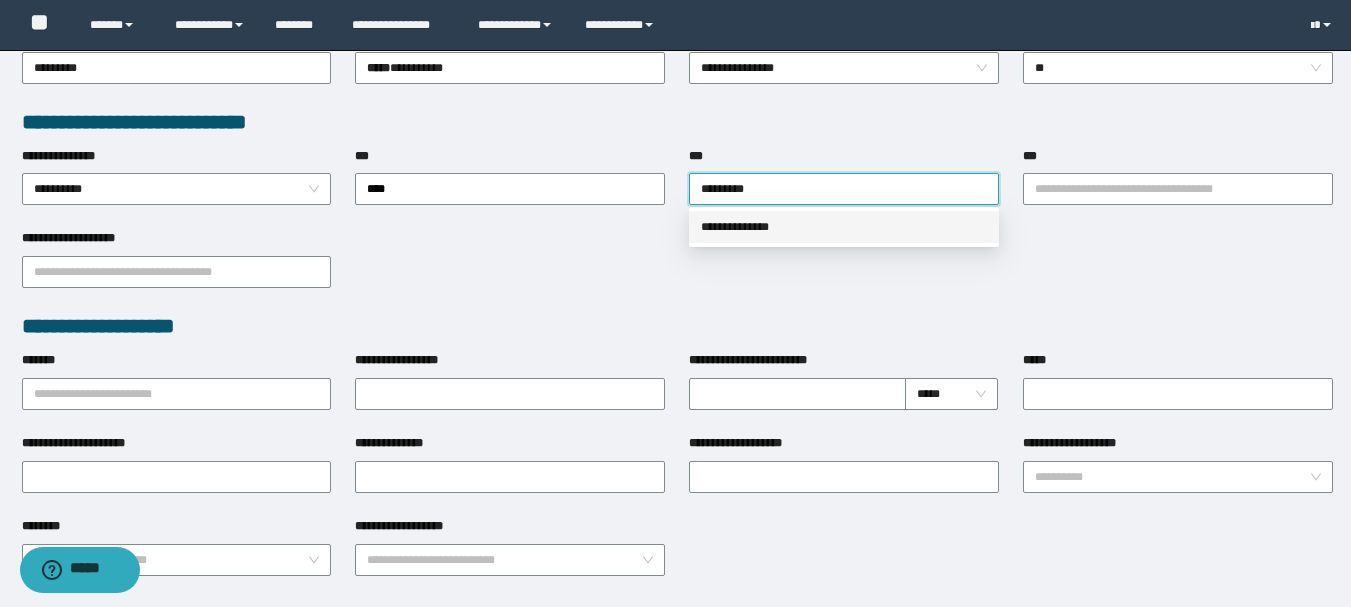 click on "**********" at bounding box center [844, 227] 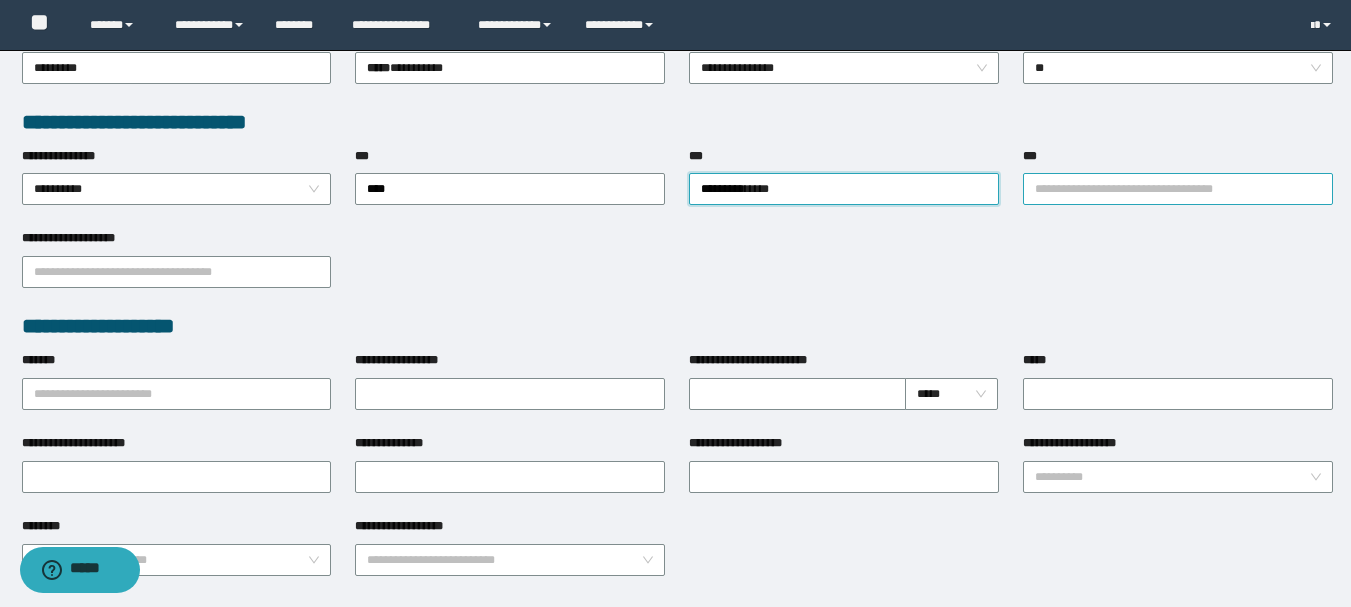 click on "**********" at bounding box center [1178, 189] 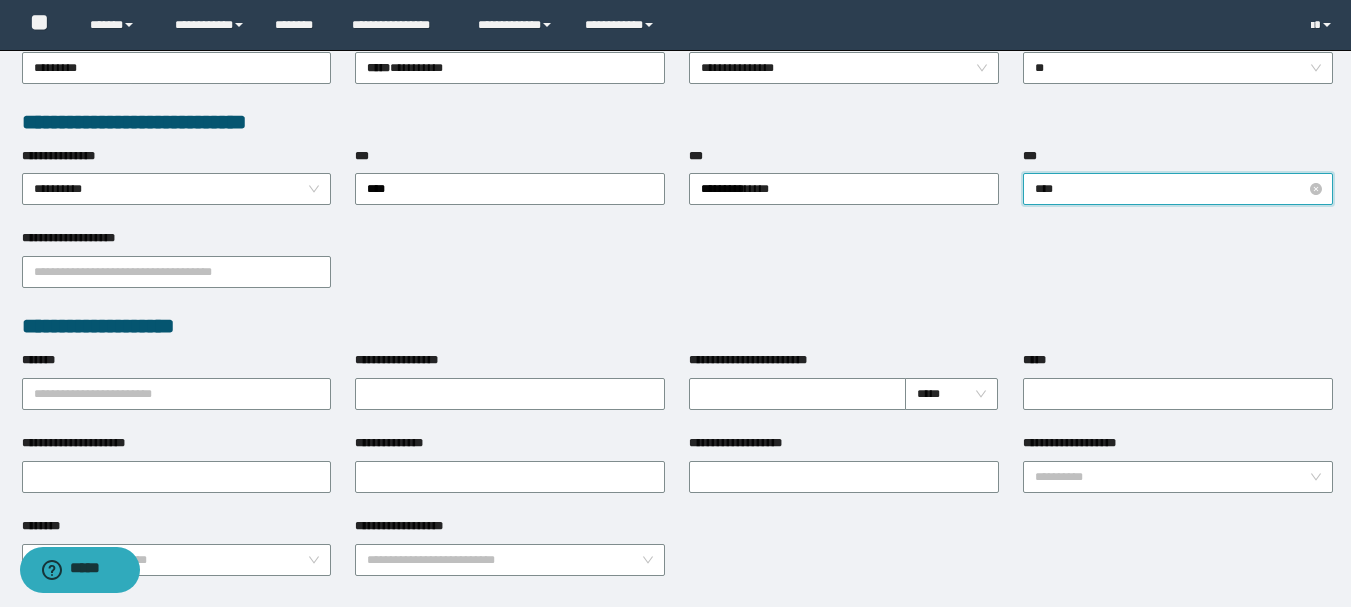 type on "*****" 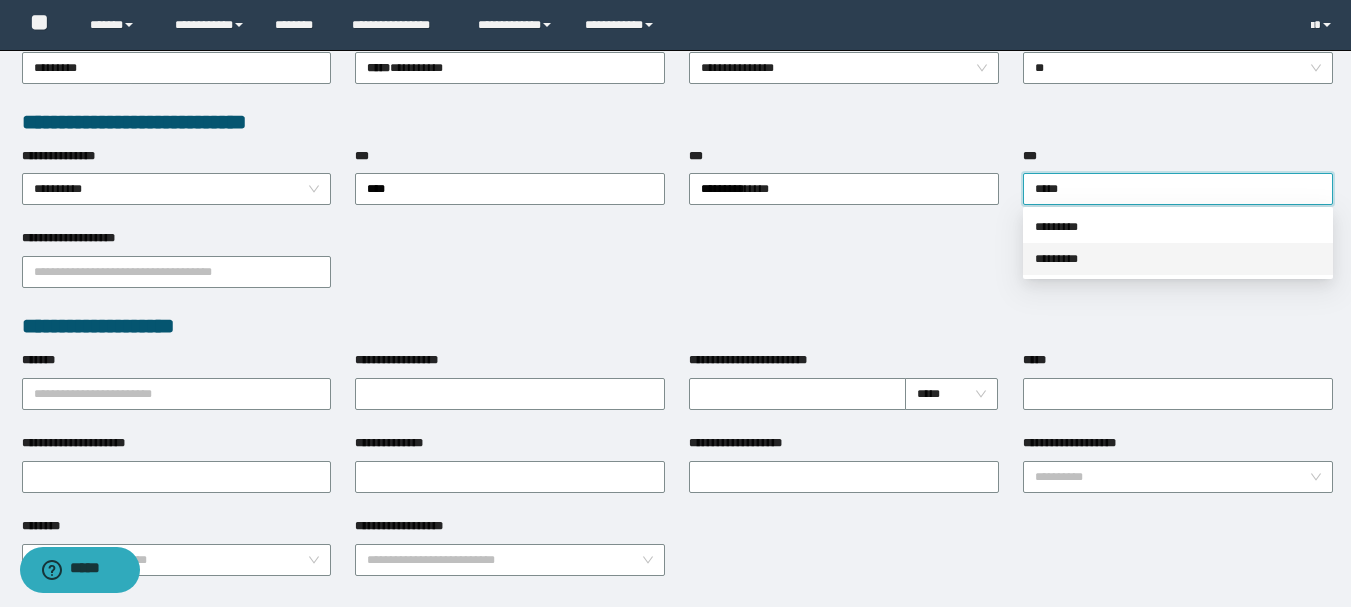 click on "*********" at bounding box center (1178, 259) 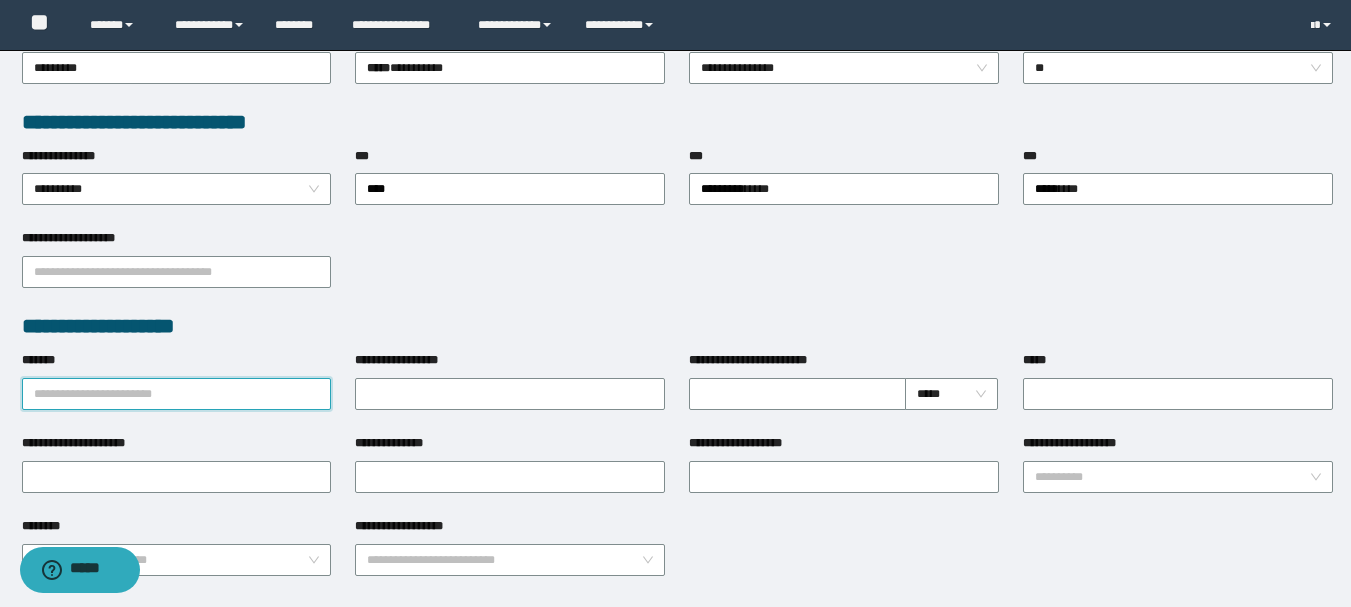 click on "*******" at bounding box center (177, 394) 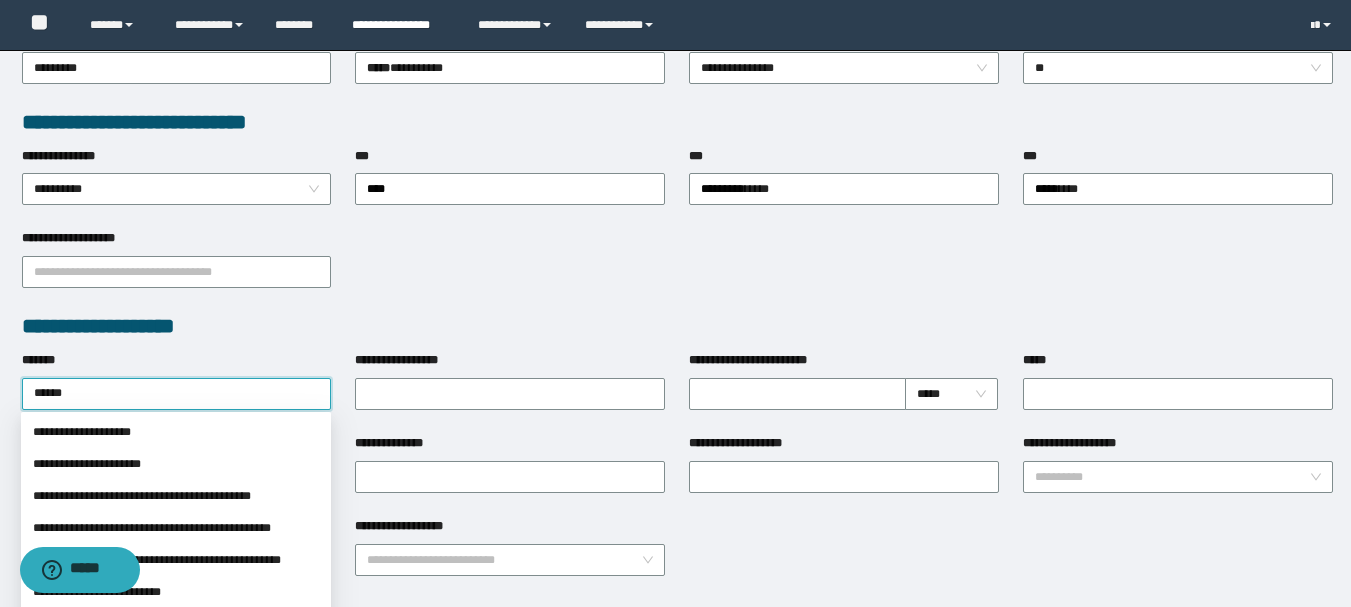 type on "*****" 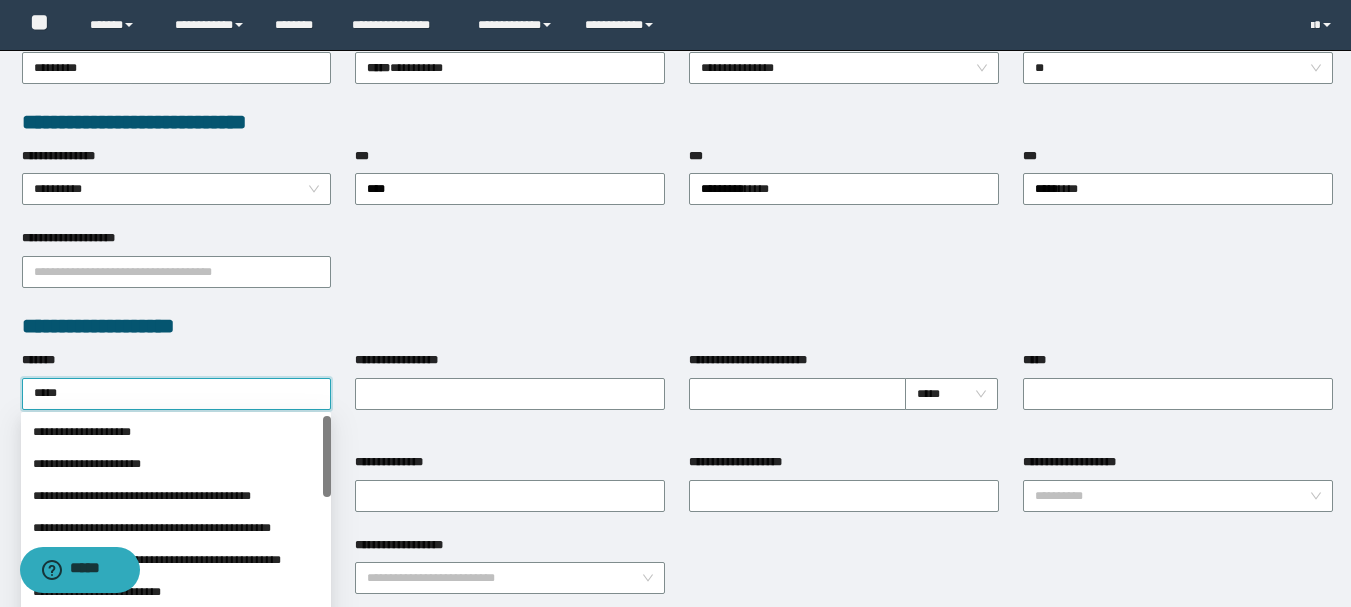 type on "*****" 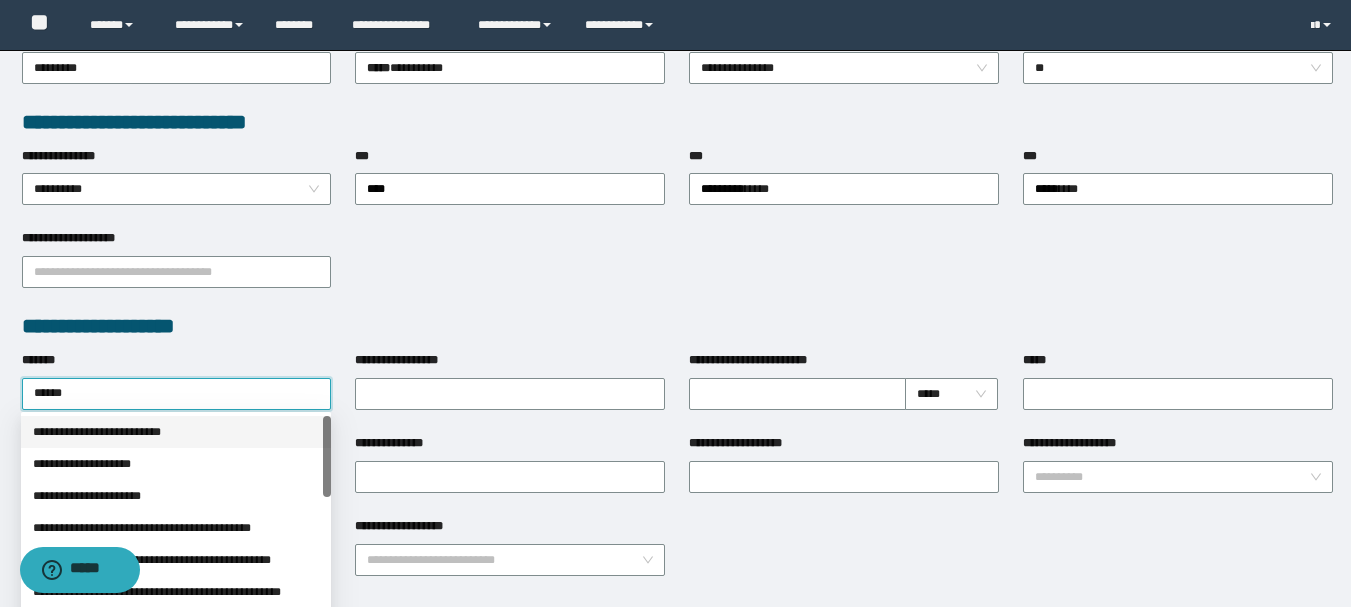 click on "**********" at bounding box center (176, 432) 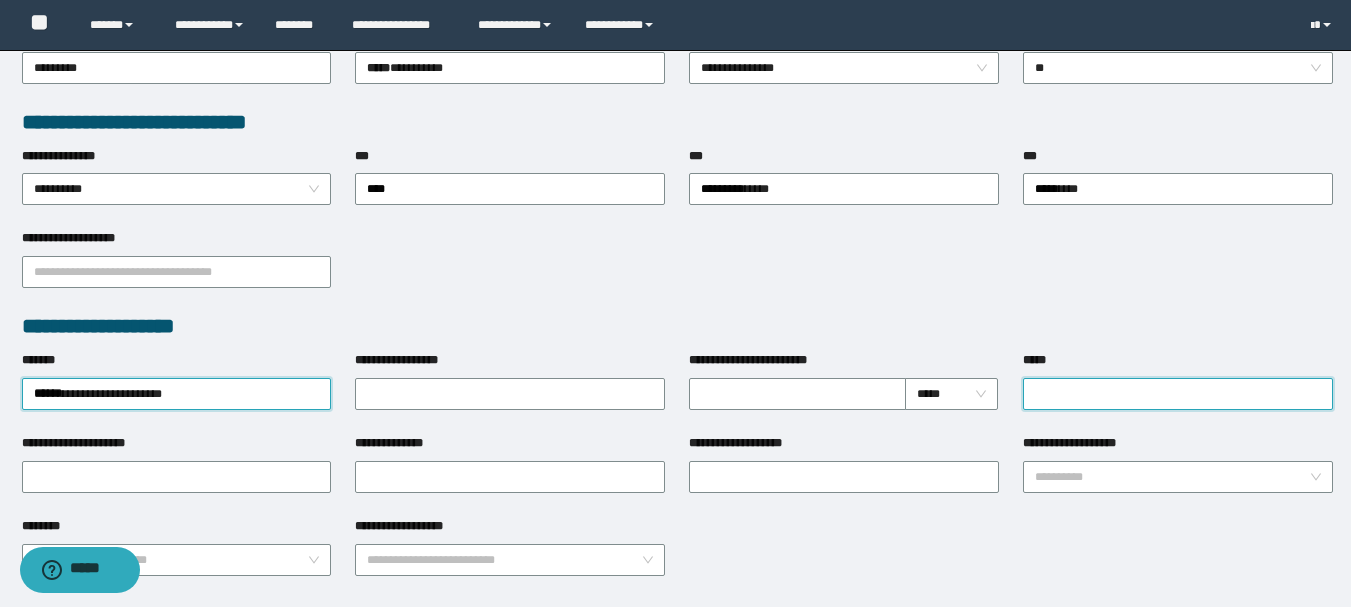 click on "*****" at bounding box center [1178, 394] 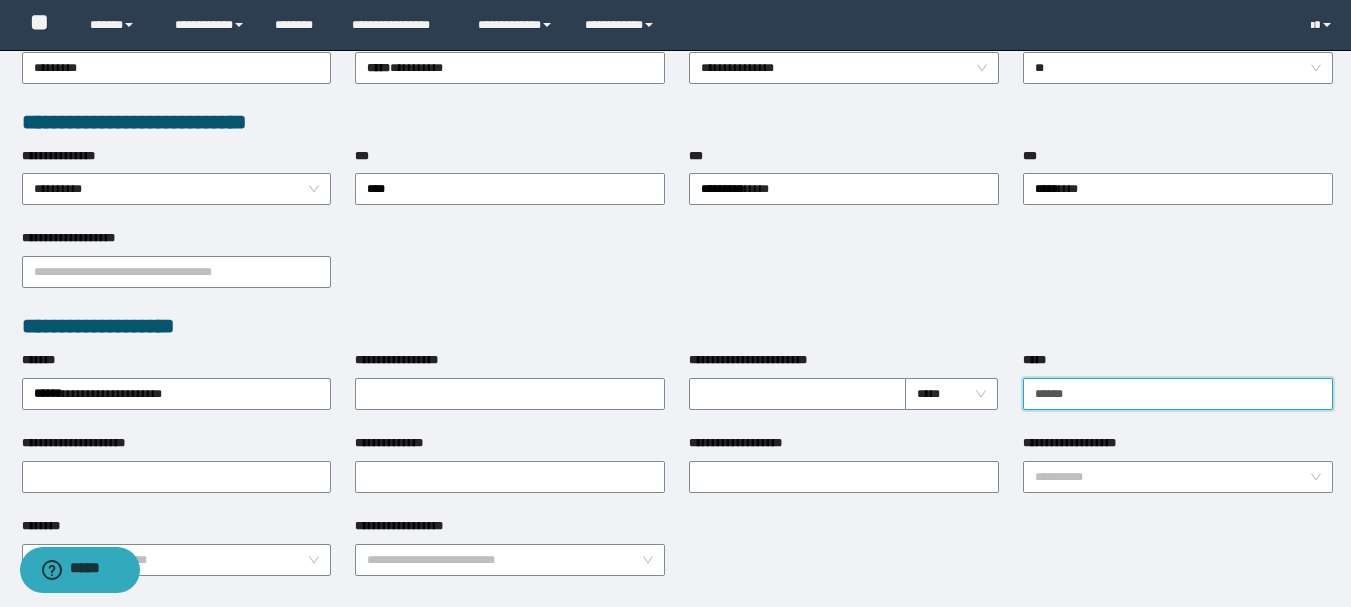 type on "*******" 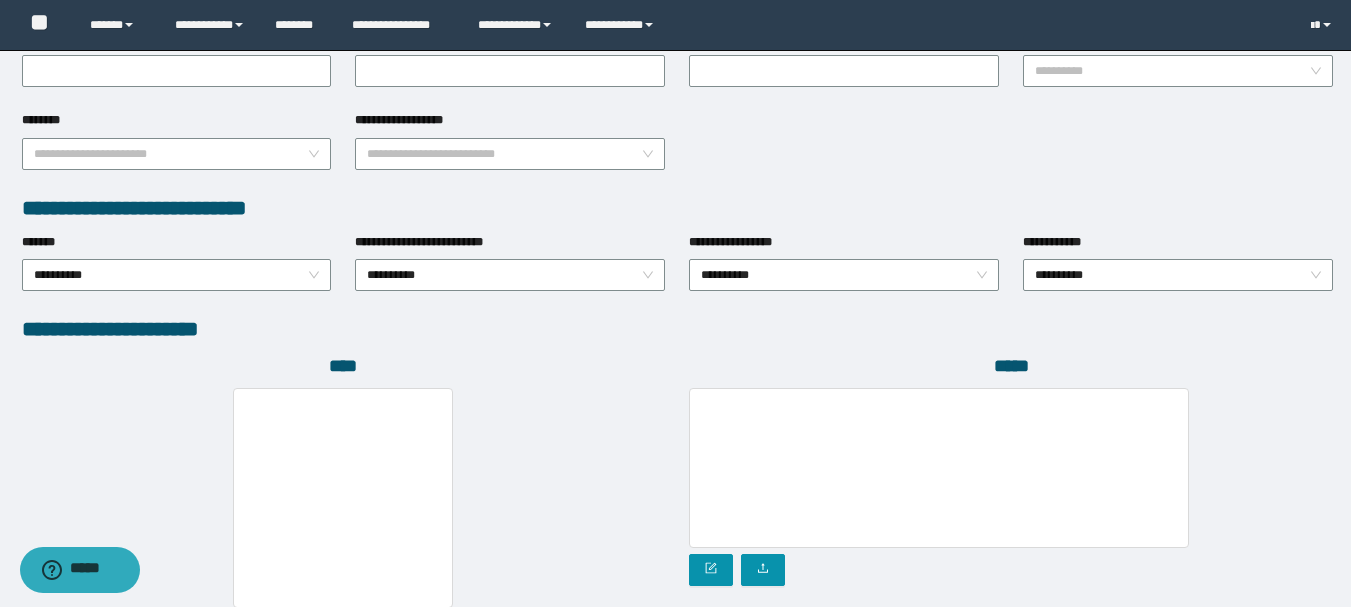 scroll, scrollTop: 1096, scrollLeft: 0, axis: vertical 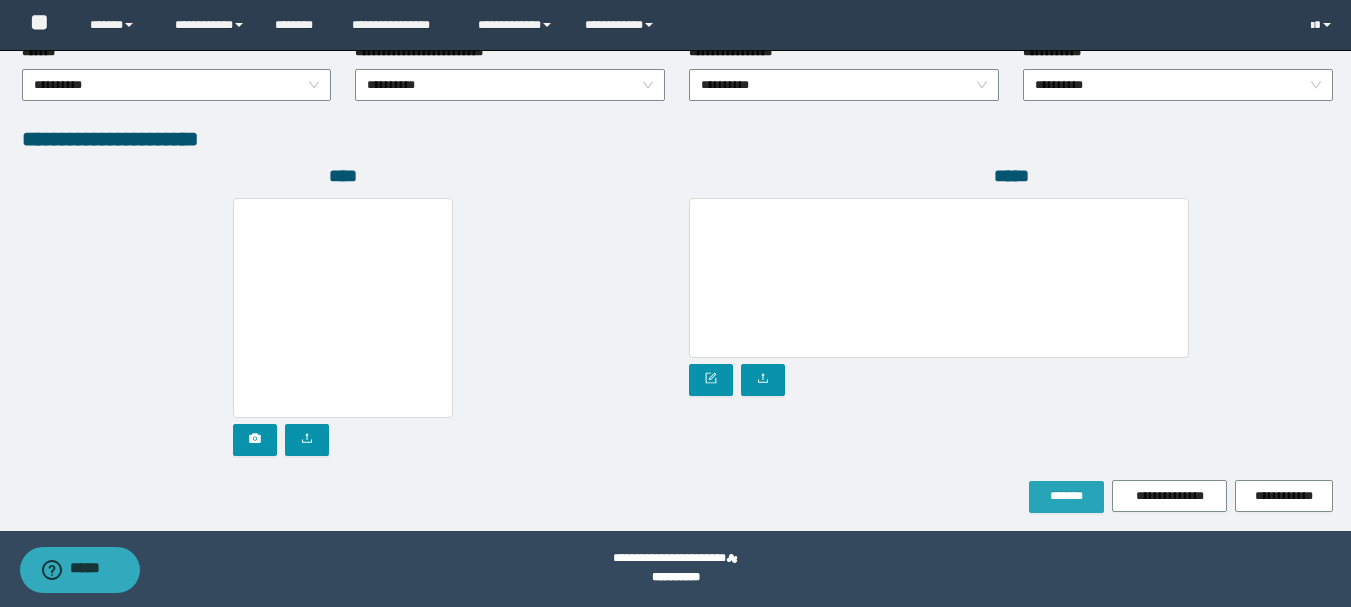 click on "*******" at bounding box center (1066, 497) 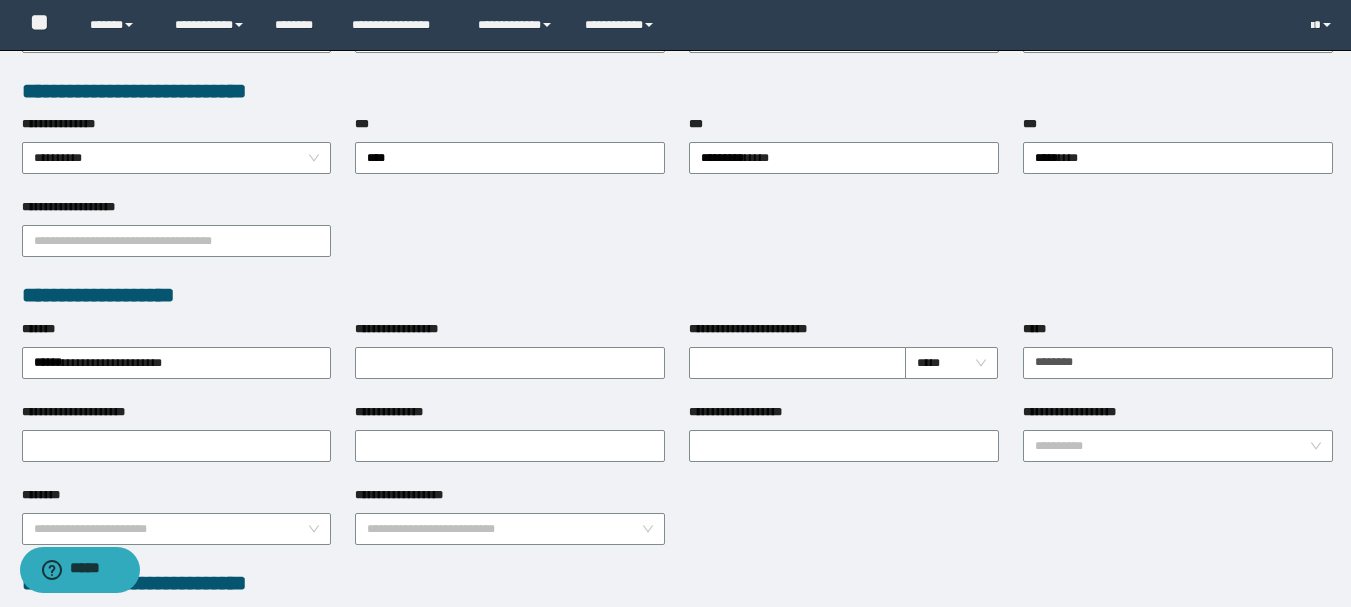 scroll, scrollTop: 549, scrollLeft: 0, axis: vertical 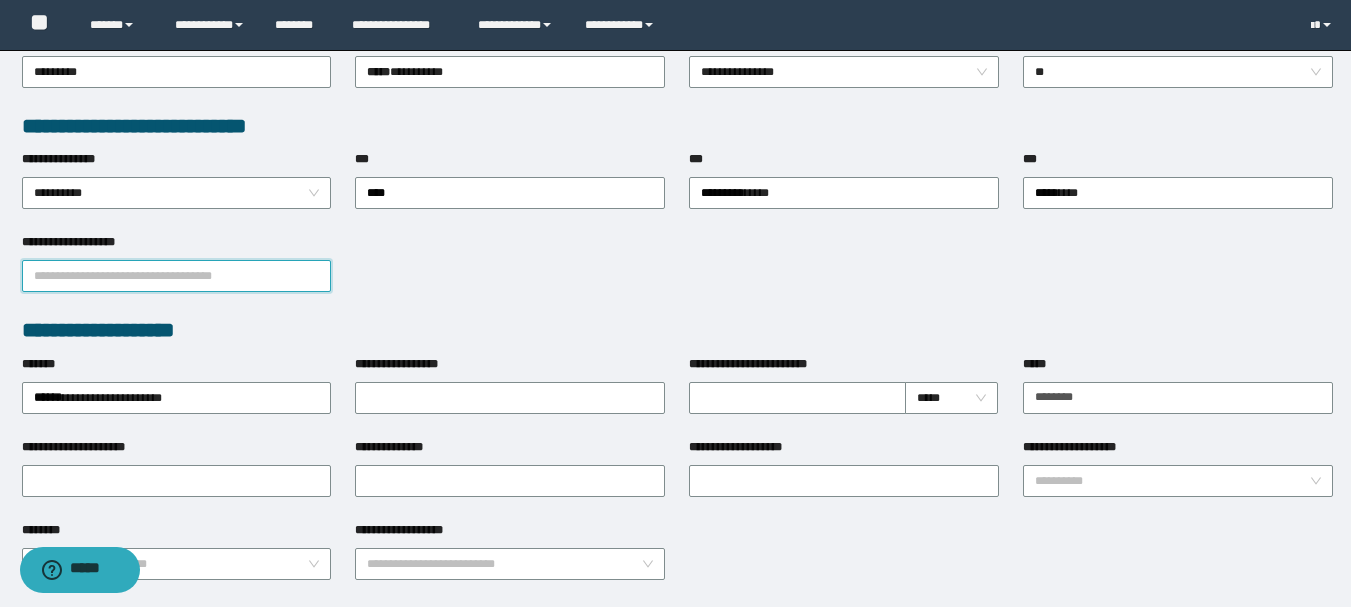 click on "**********" at bounding box center [177, 276] 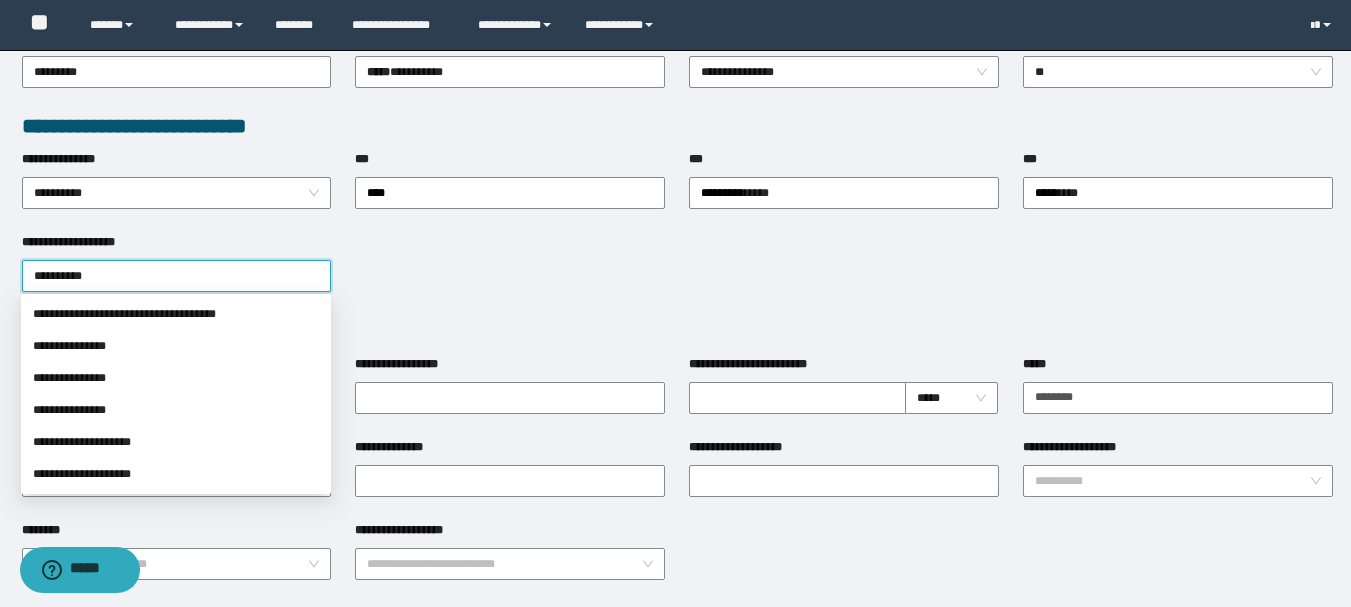 type on "**********" 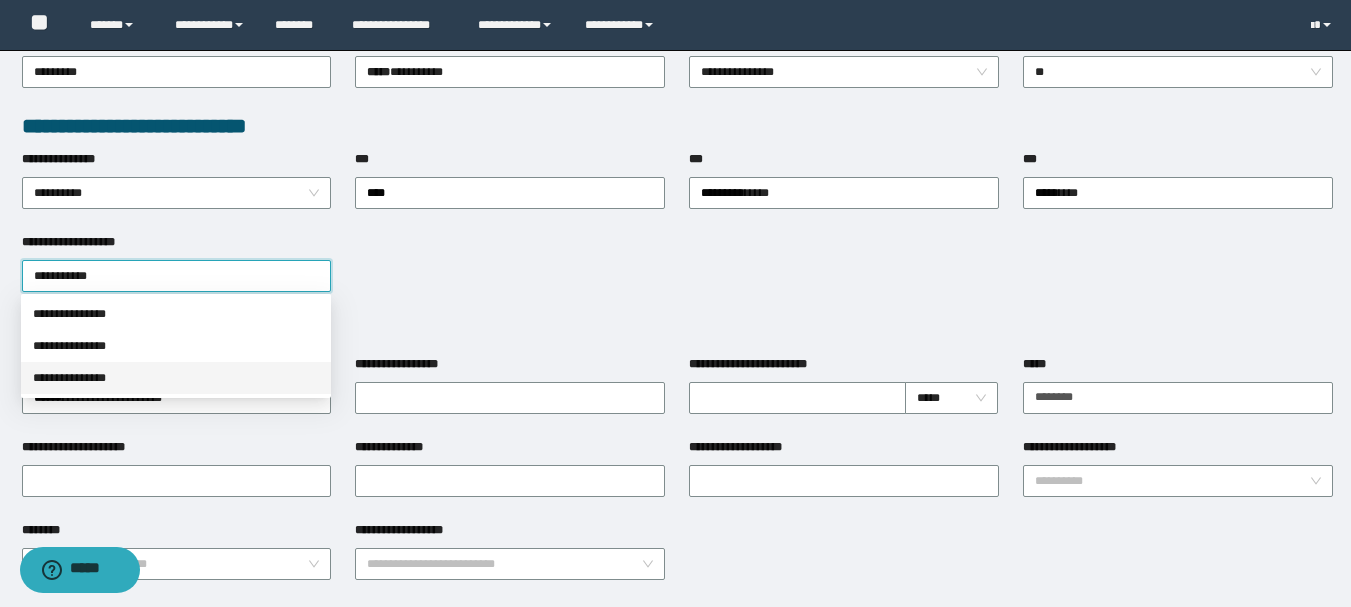 click on "**********" at bounding box center (176, 378) 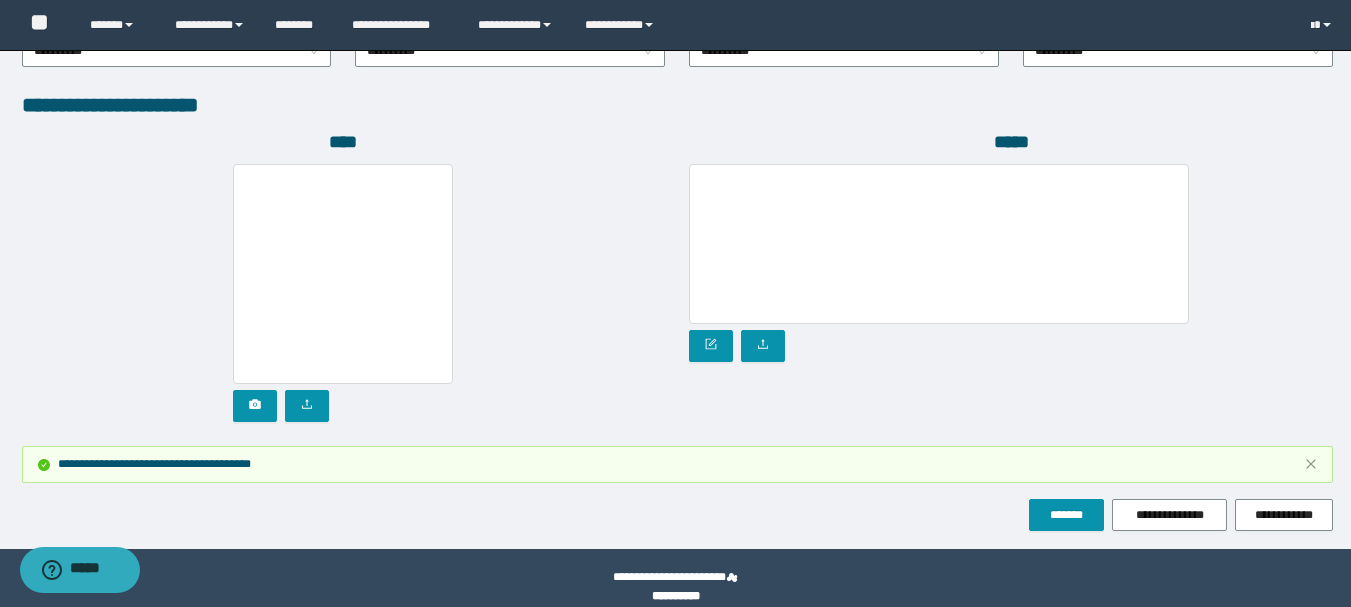 scroll, scrollTop: 1202, scrollLeft: 0, axis: vertical 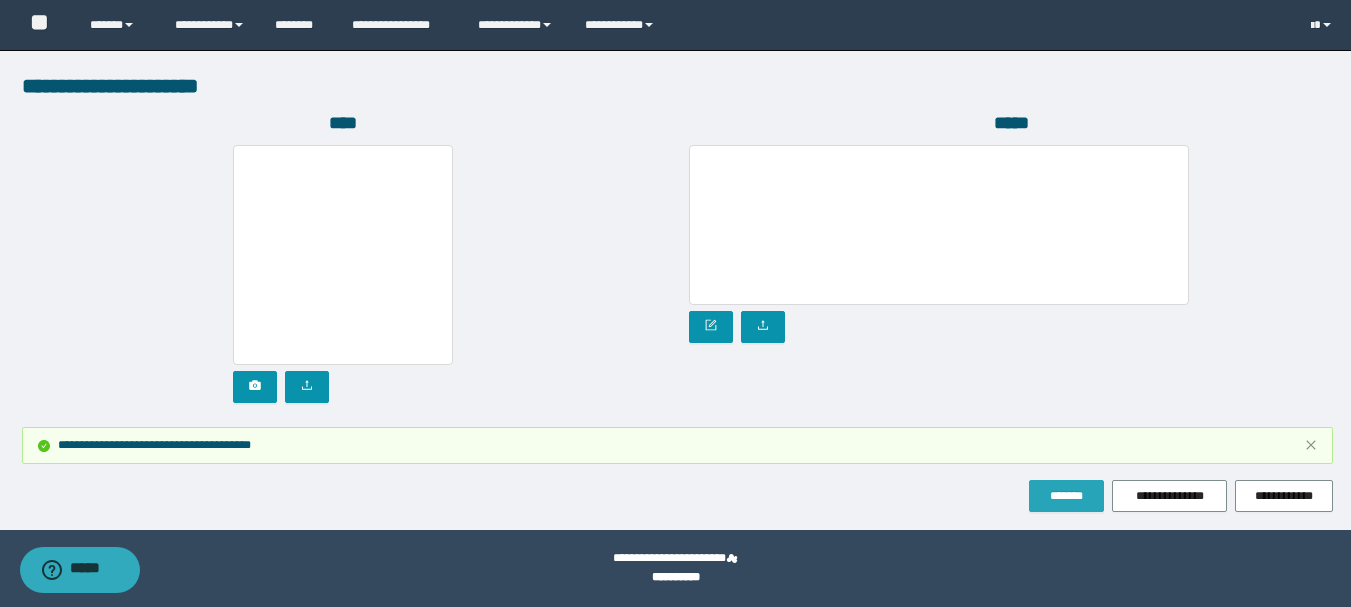 click on "*******" at bounding box center [1066, 496] 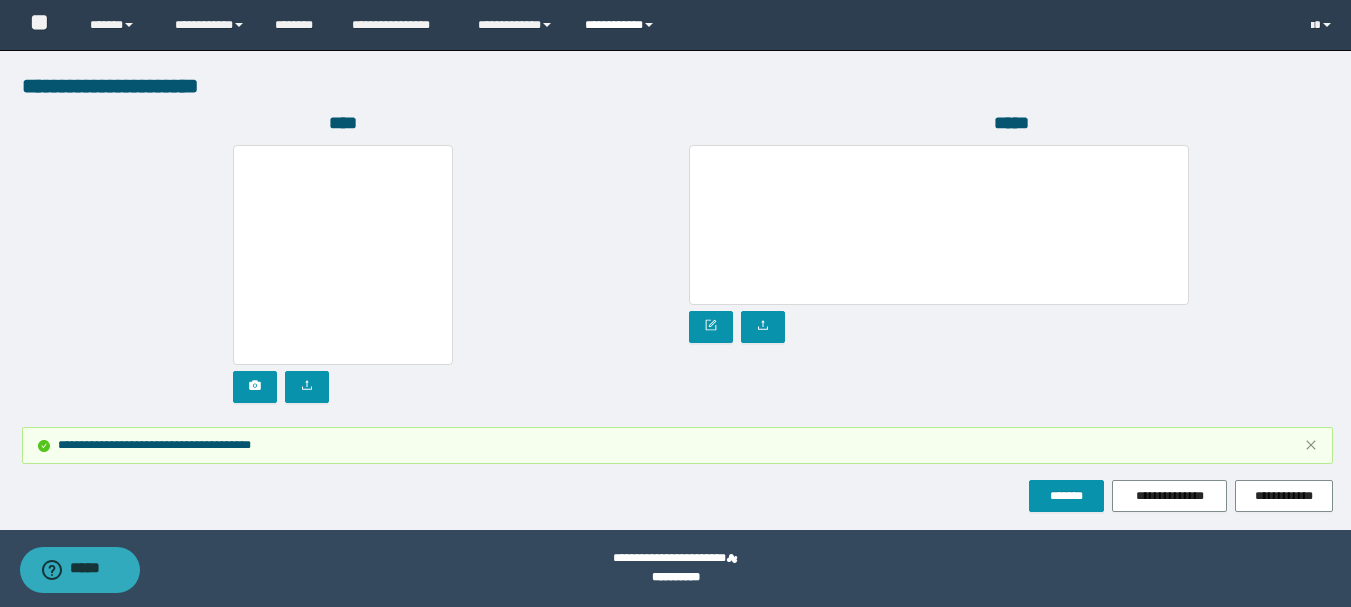 click on "**********" at bounding box center (622, 25) 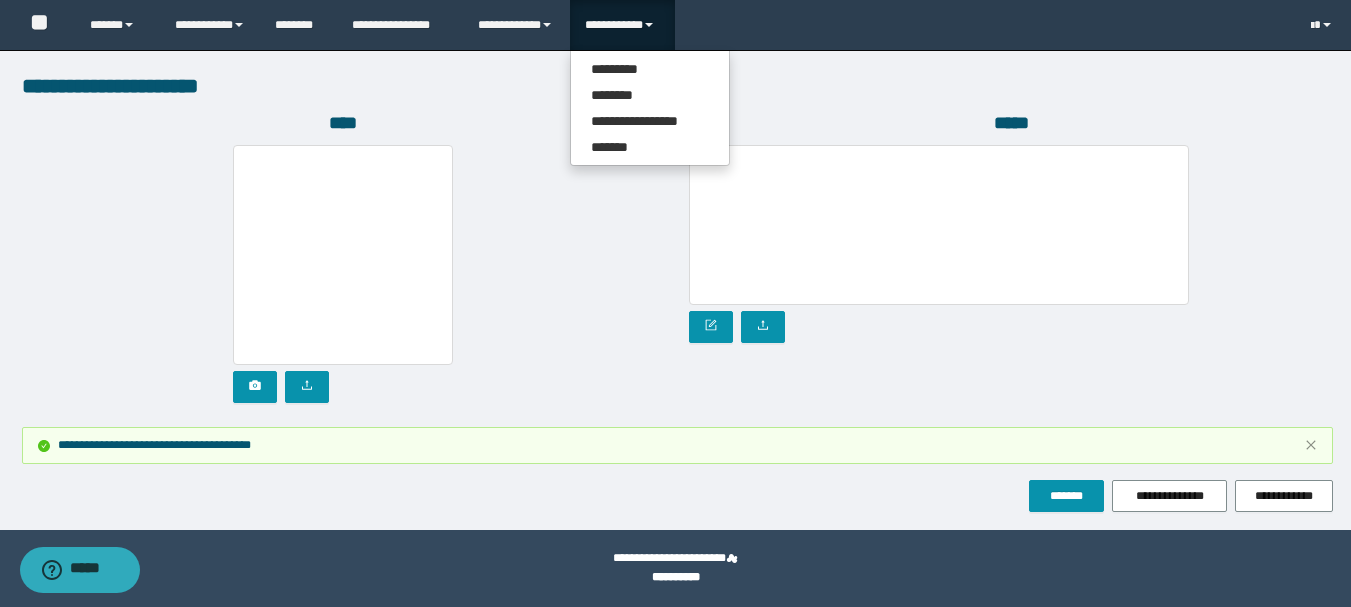 click on "**********" at bounding box center [650, 108] 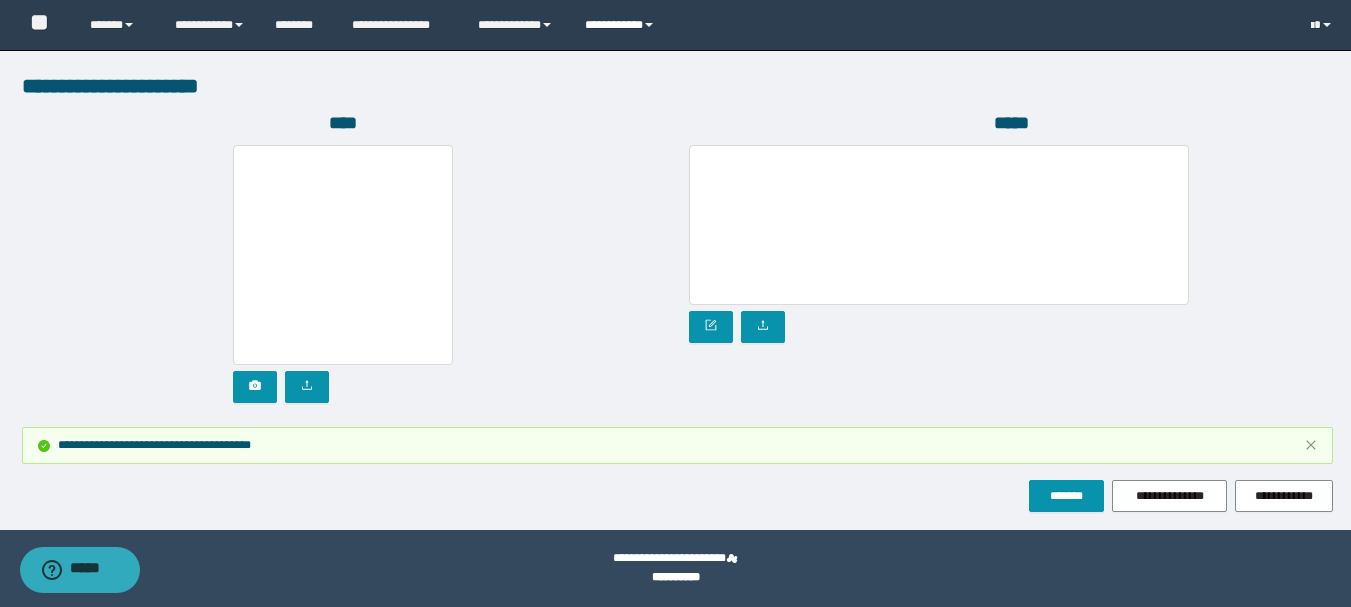 click on "**********" at bounding box center [622, 25] 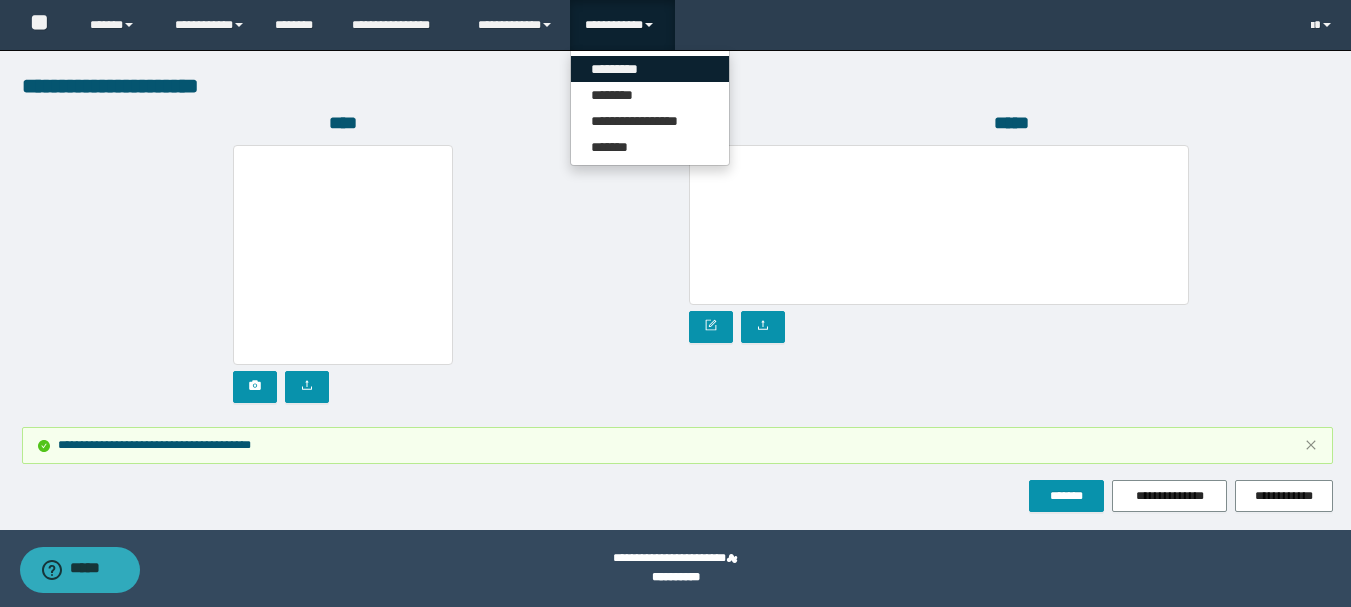 click on "*********" at bounding box center (650, 69) 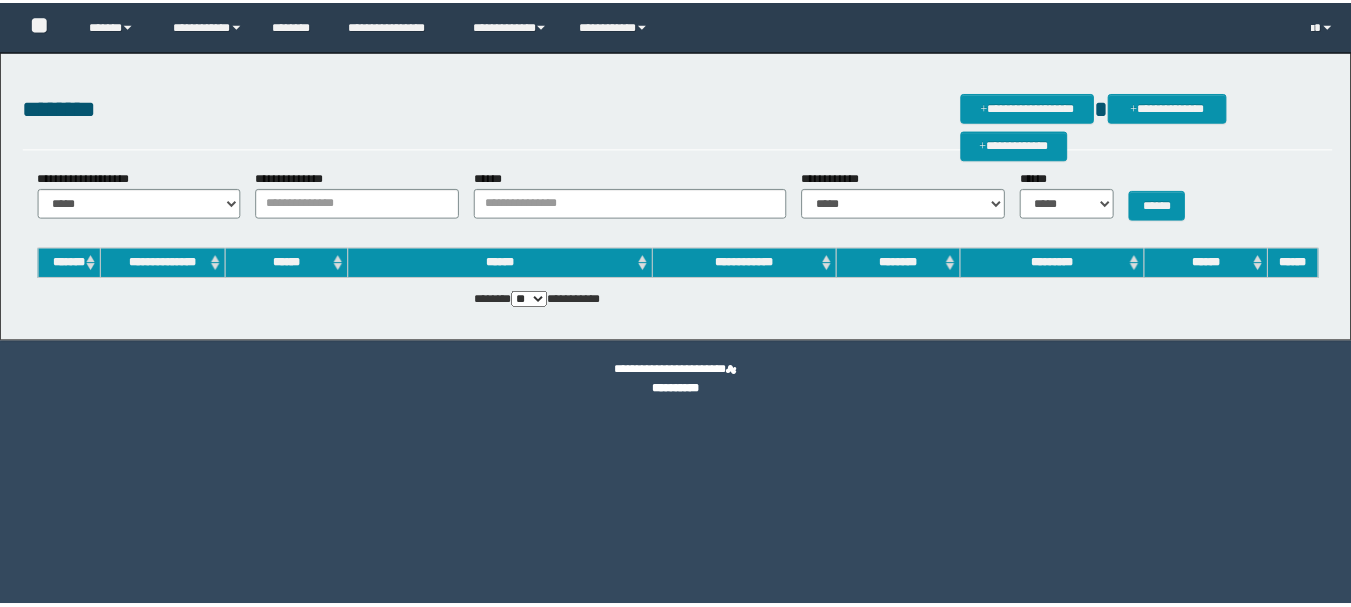 scroll, scrollTop: 0, scrollLeft: 0, axis: both 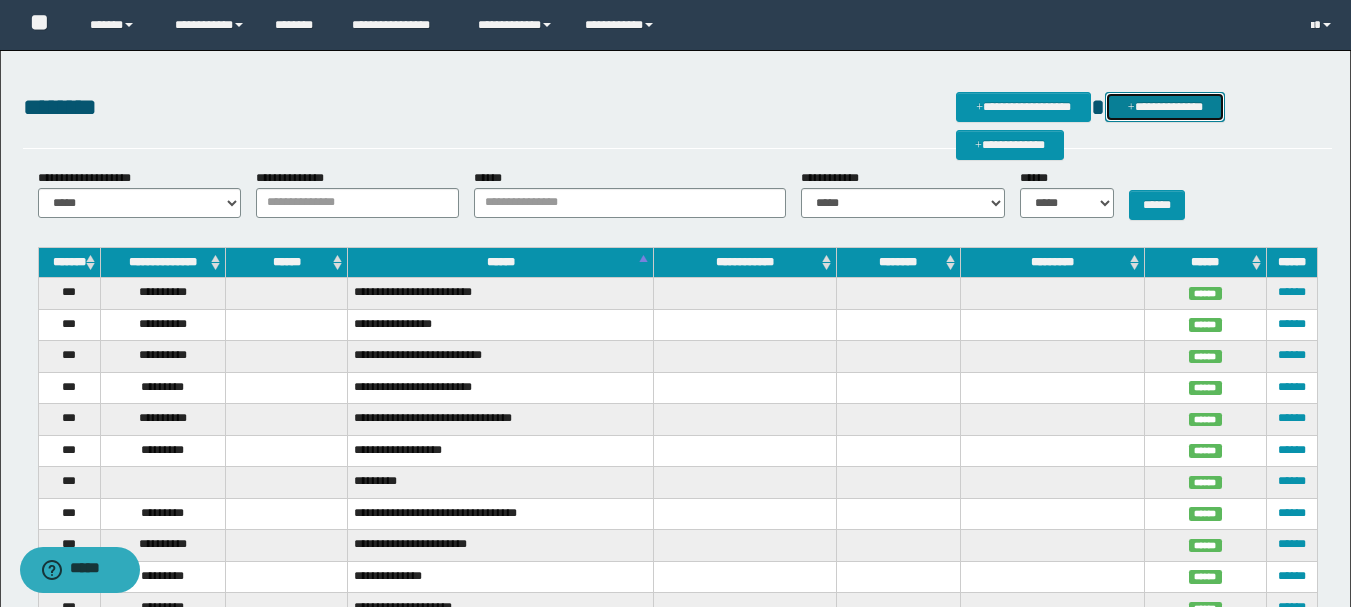 click on "**********" at bounding box center [1165, 107] 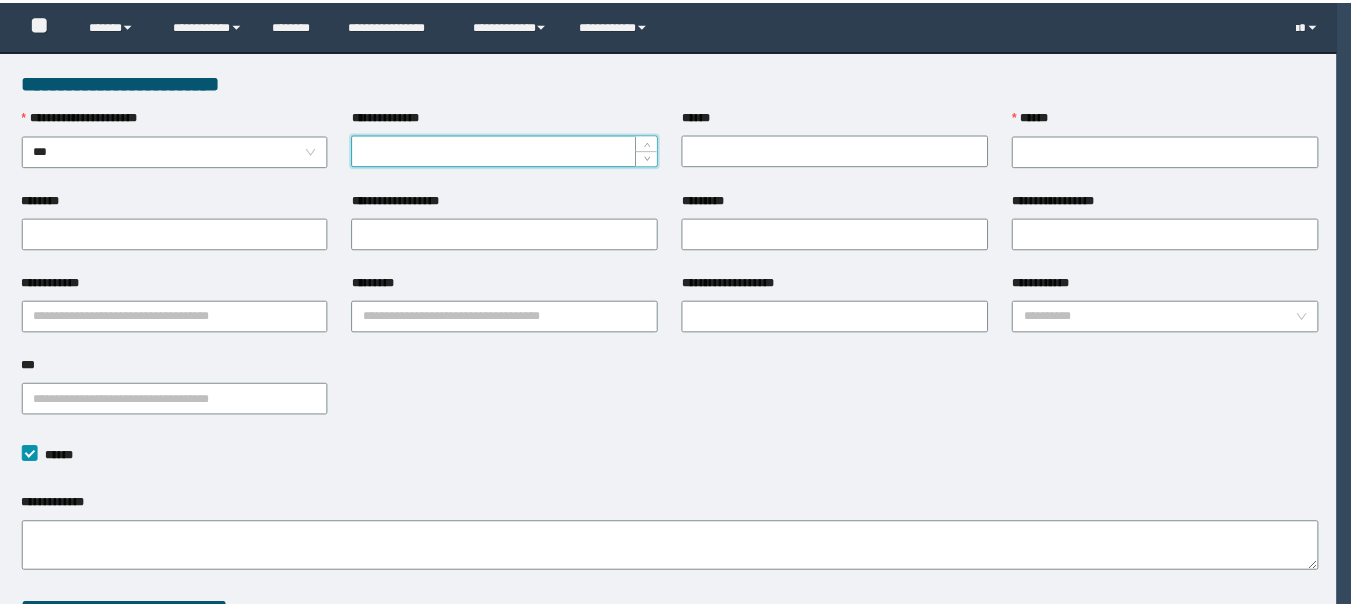 scroll, scrollTop: 0, scrollLeft: 0, axis: both 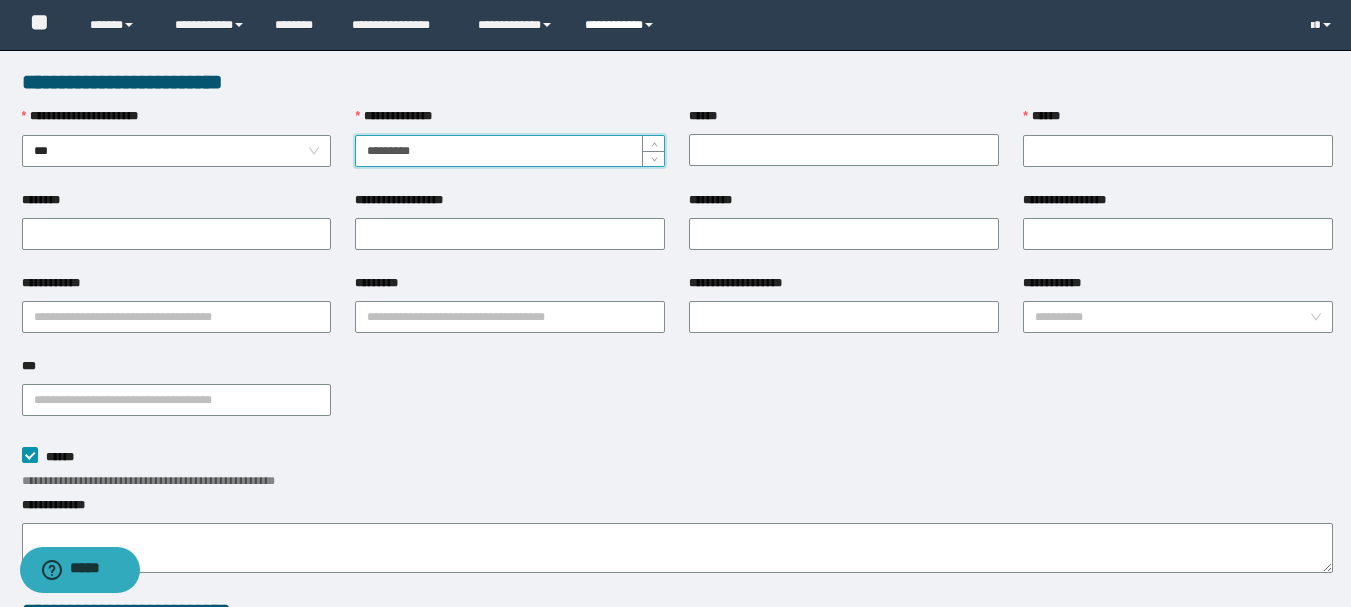 type on "*********" 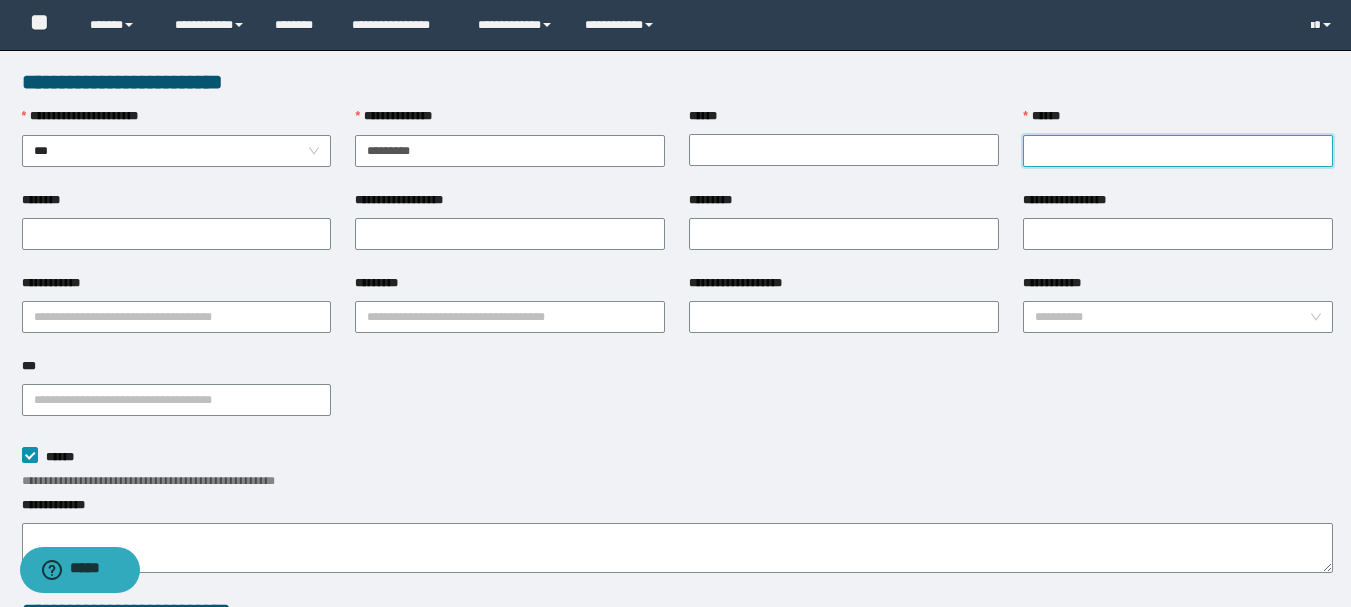 click on "******" at bounding box center [1178, 151] 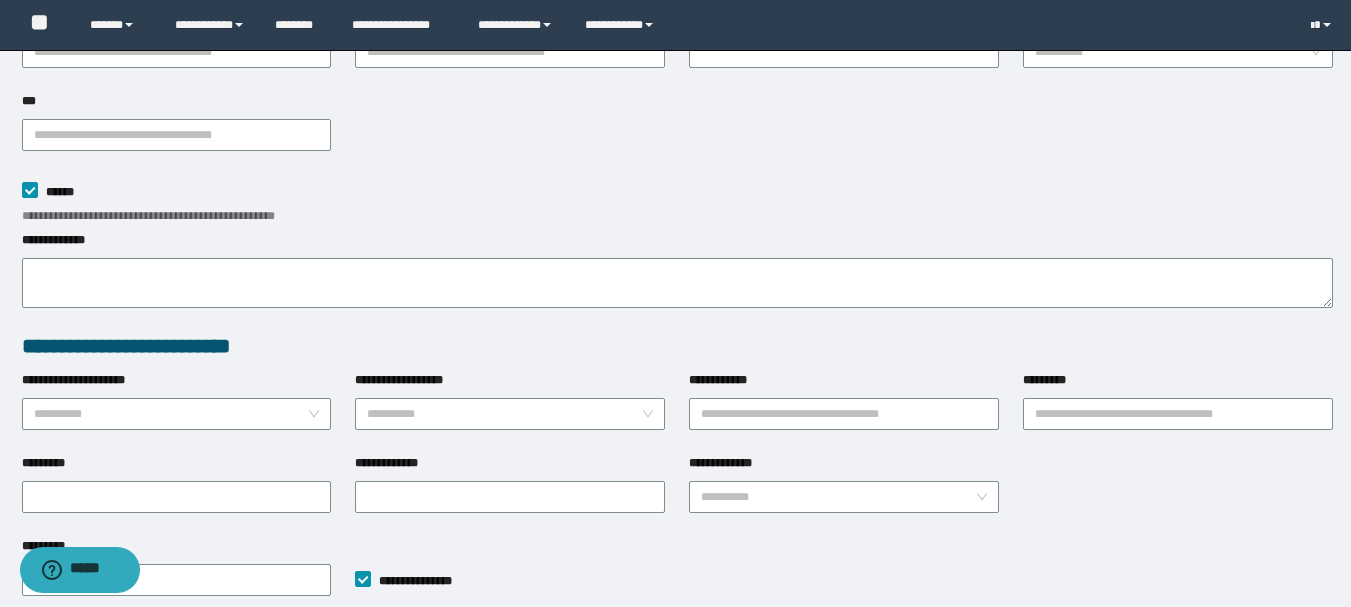 scroll, scrollTop: 510, scrollLeft: 0, axis: vertical 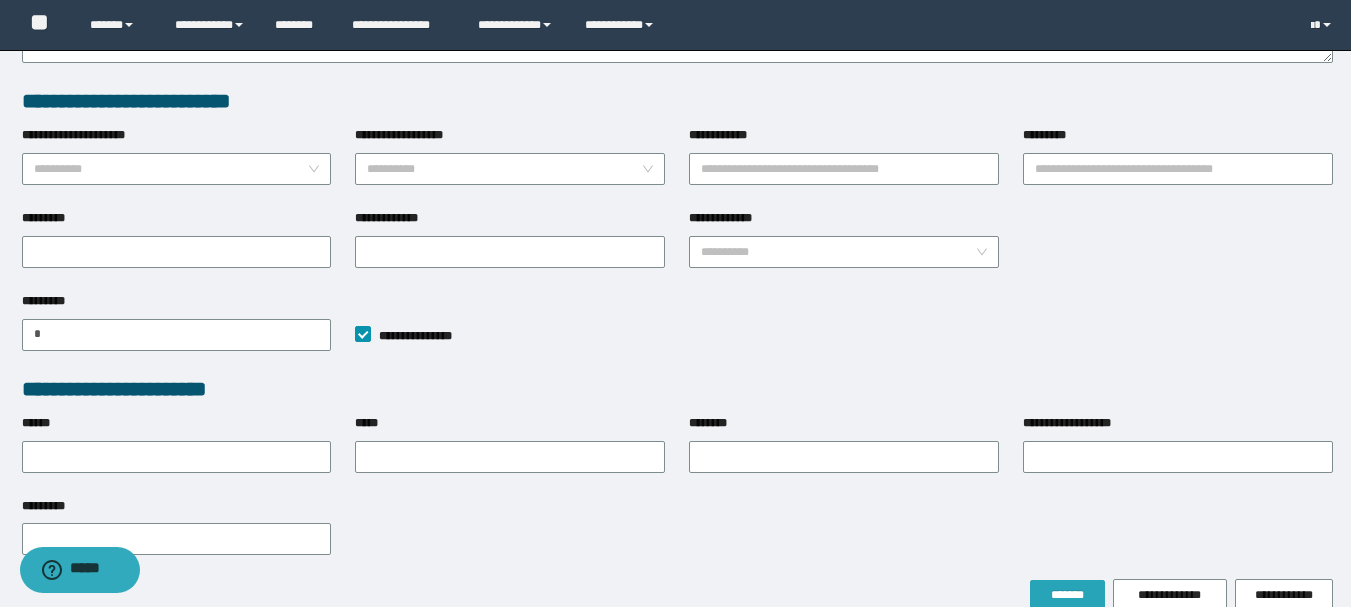 type on "**********" 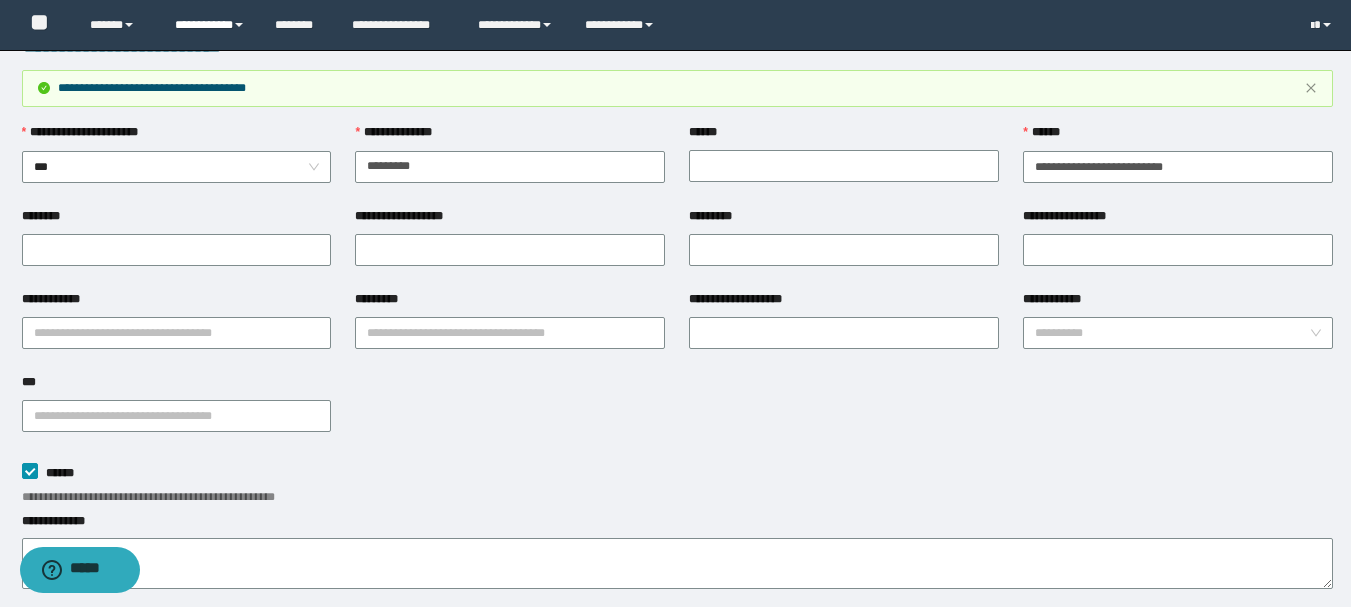 scroll, scrollTop: 15, scrollLeft: 0, axis: vertical 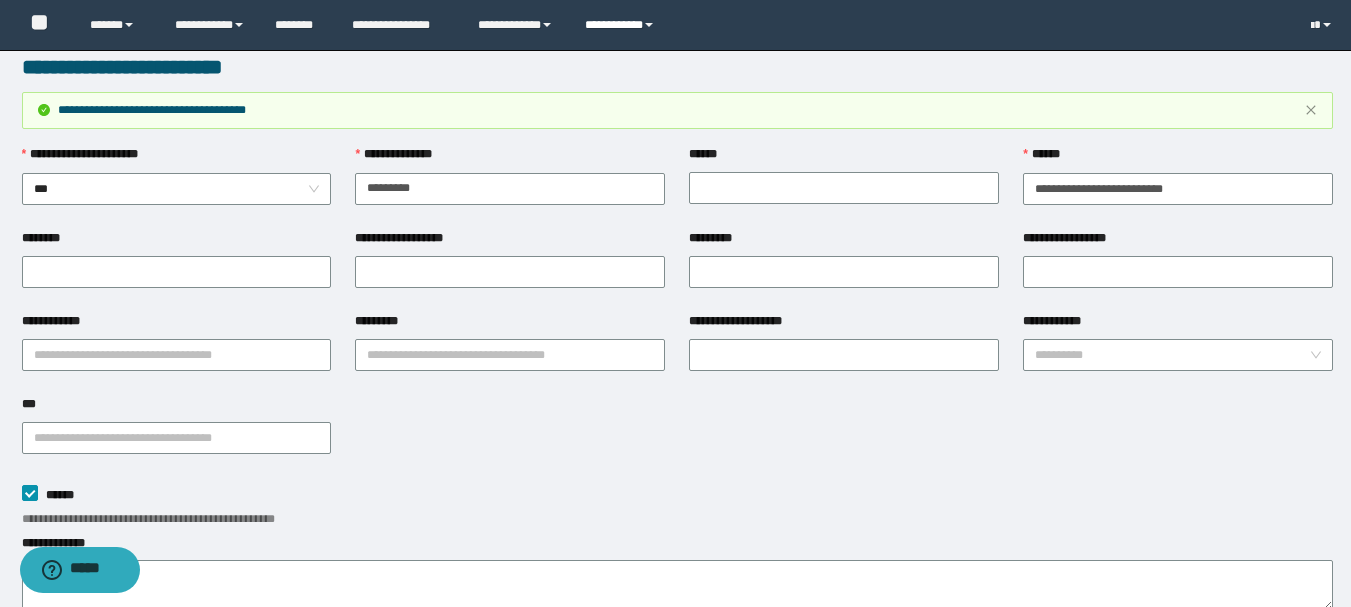 click on "**********" at bounding box center [622, 25] 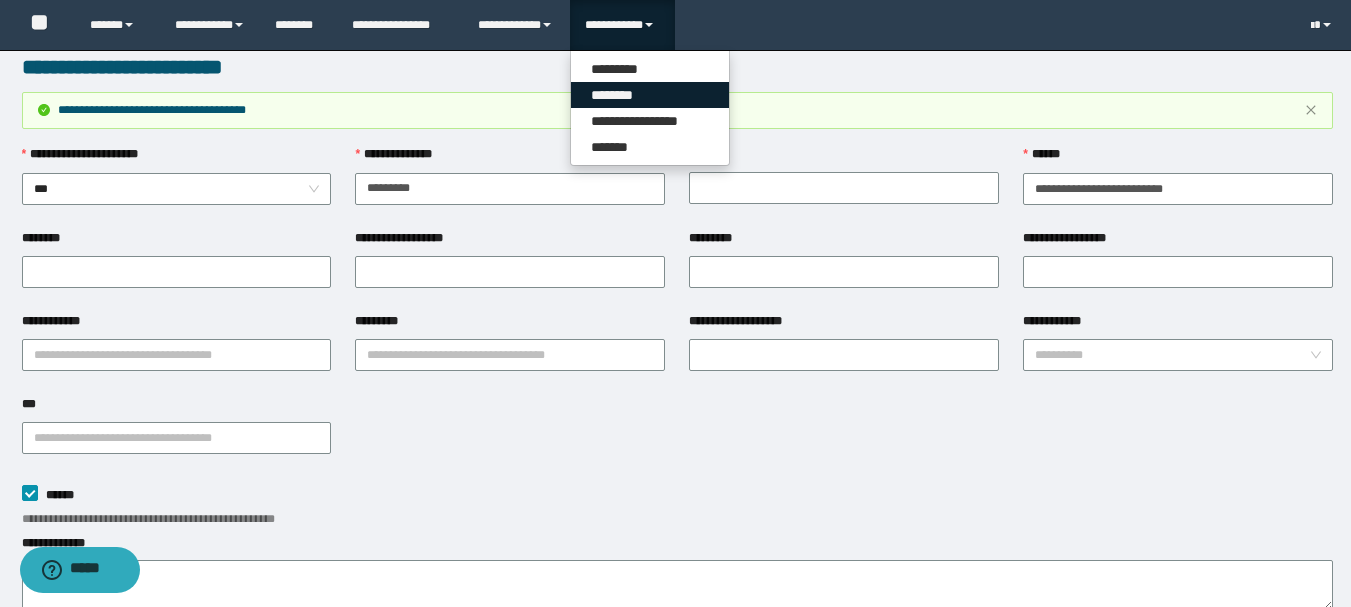 click on "********" at bounding box center [650, 95] 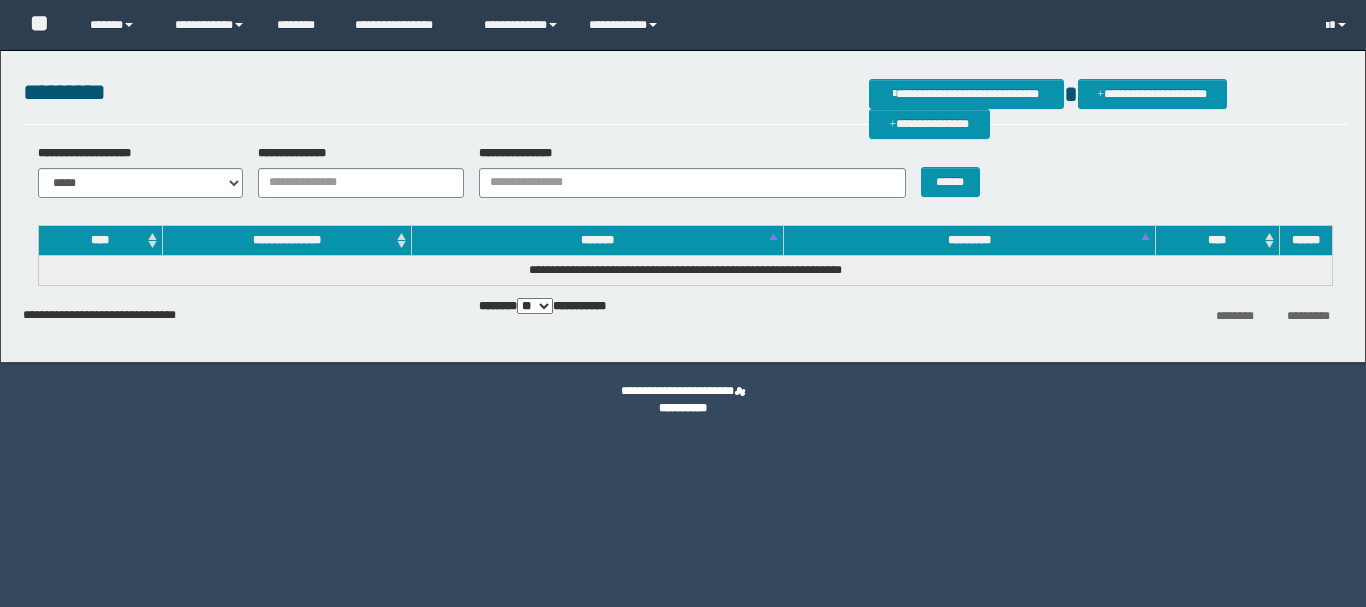scroll, scrollTop: 0, scrollLeft: 0, axis: both 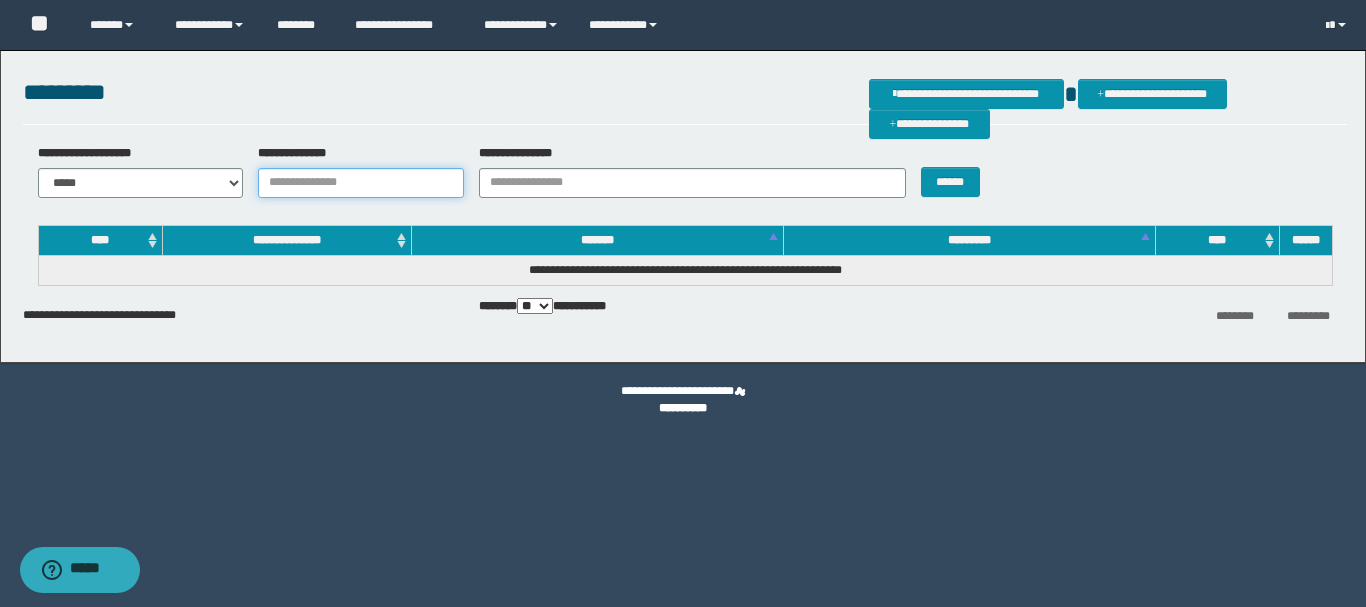 click on "**********" at bounding box center [361, 183] 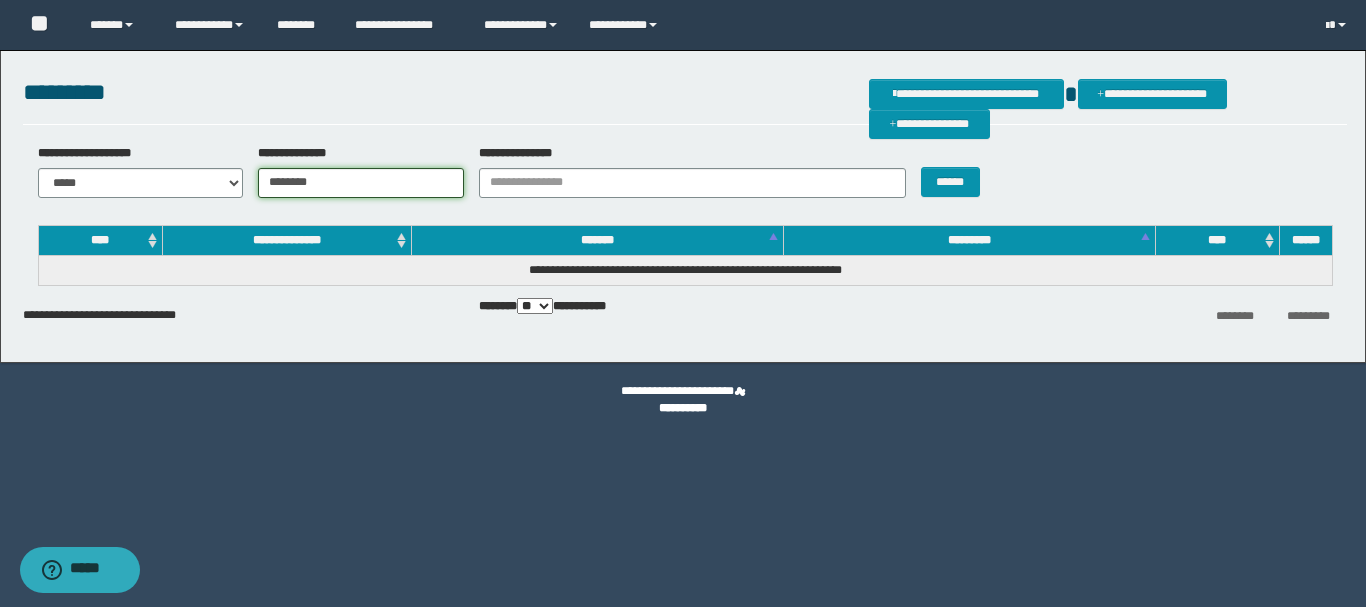 type on "********" 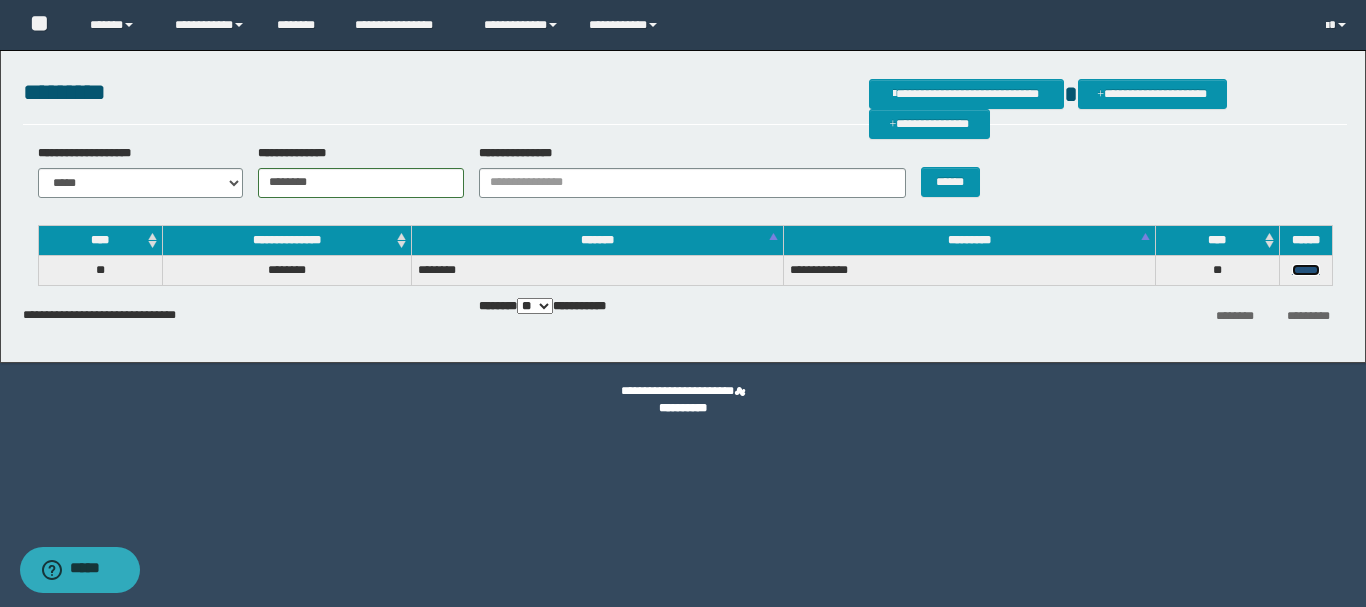 click on "******" at bounding box center (1306, 270) 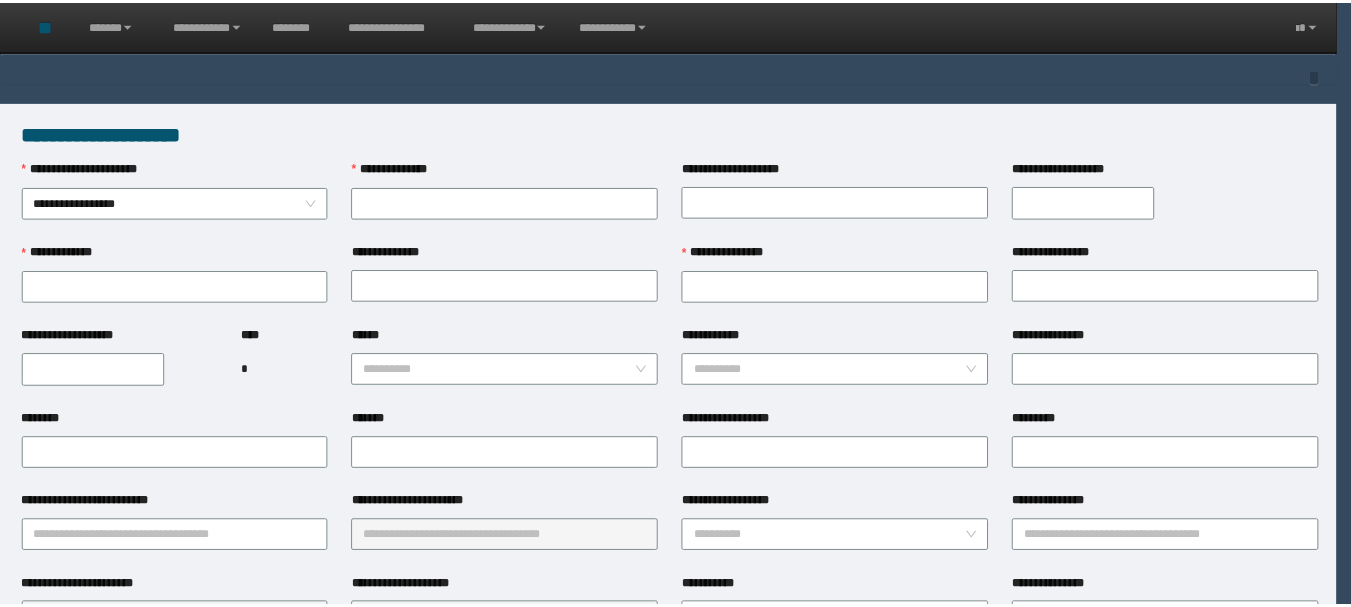 scroll, scrollTop: 0, scrollLeft: 0, axis: both 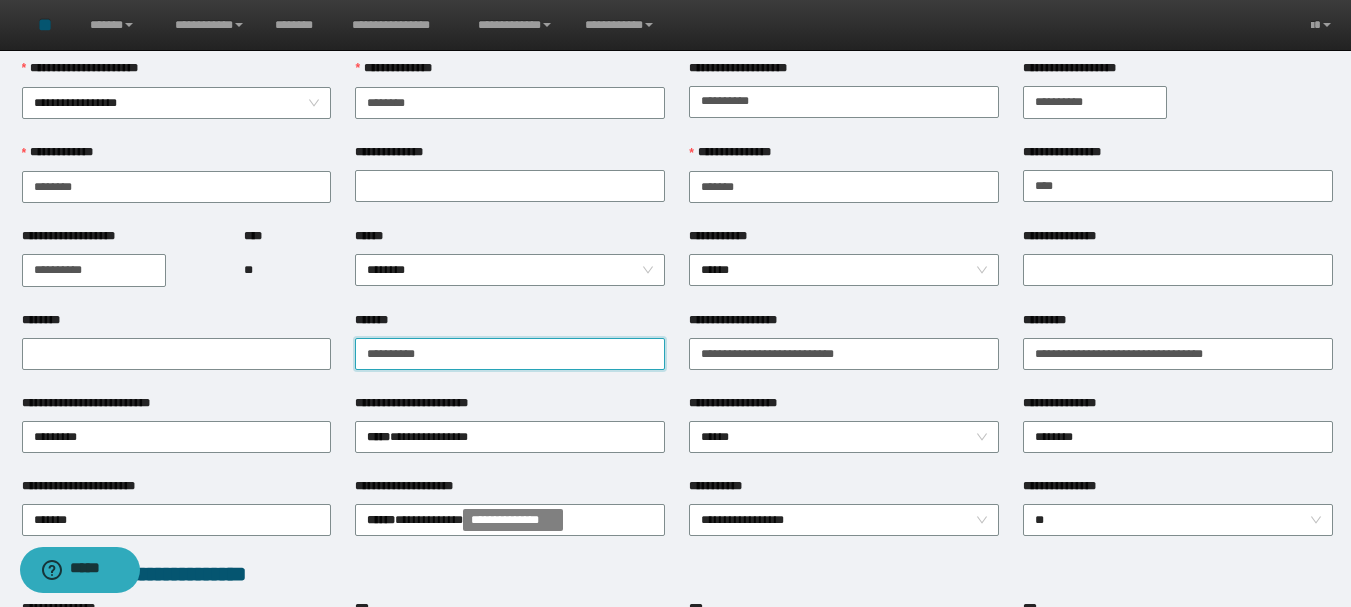 drag, startPoint x: 461, startPoint y: 300, endPoint x: 373, endPoint y: 289, distance: 88.68484 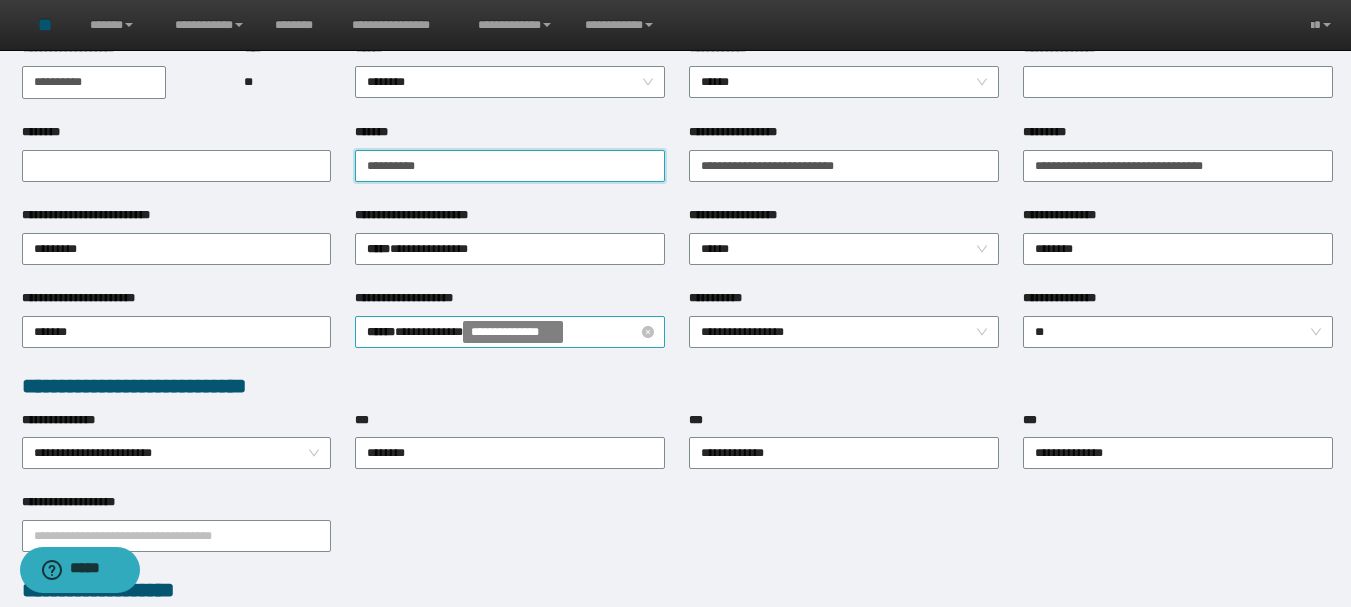 scroll, scrollTop: 300, scrollLeft: 0, axis: vertical 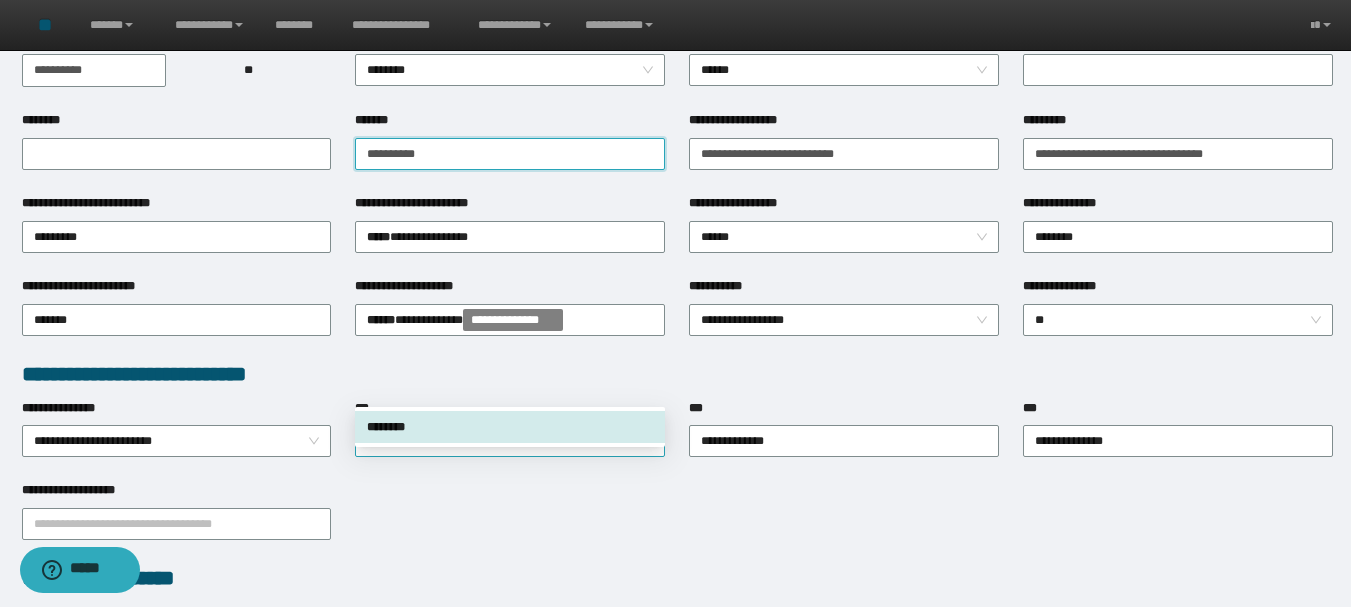 drag, startPoint x: 566, startPoint y: 393, endPoint x: 548, endPoint y: 390, distance: 18.248287 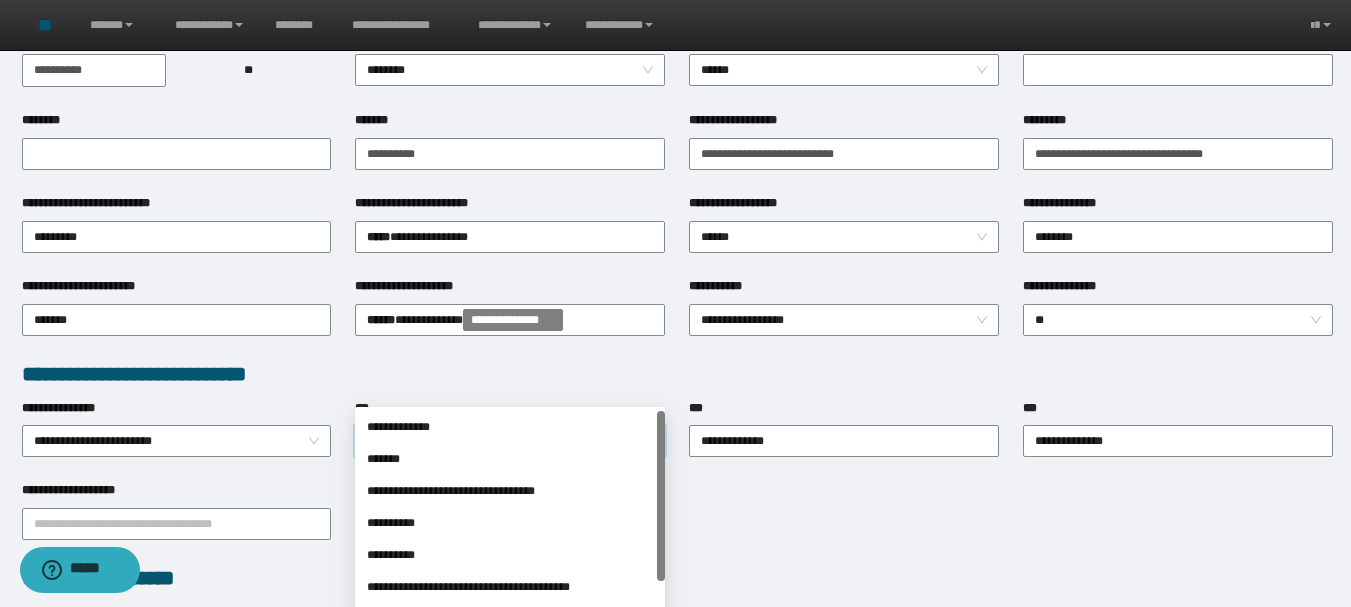 type on "****" 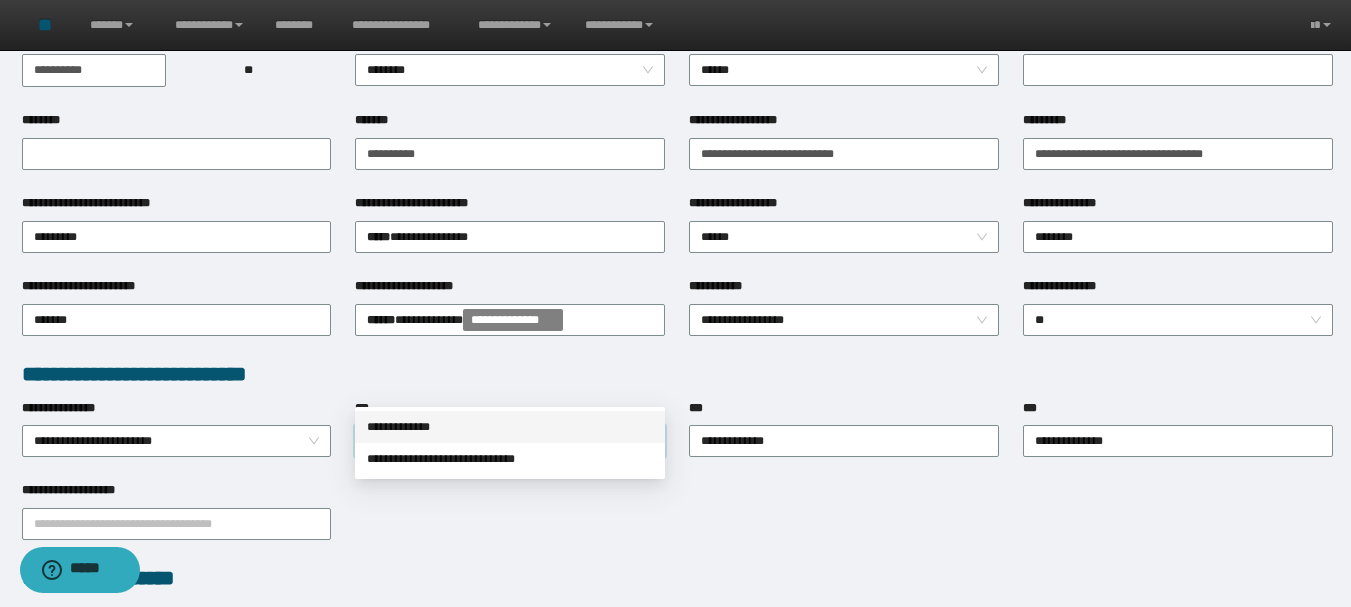 click on "**********" at bounding box center (510, 427) 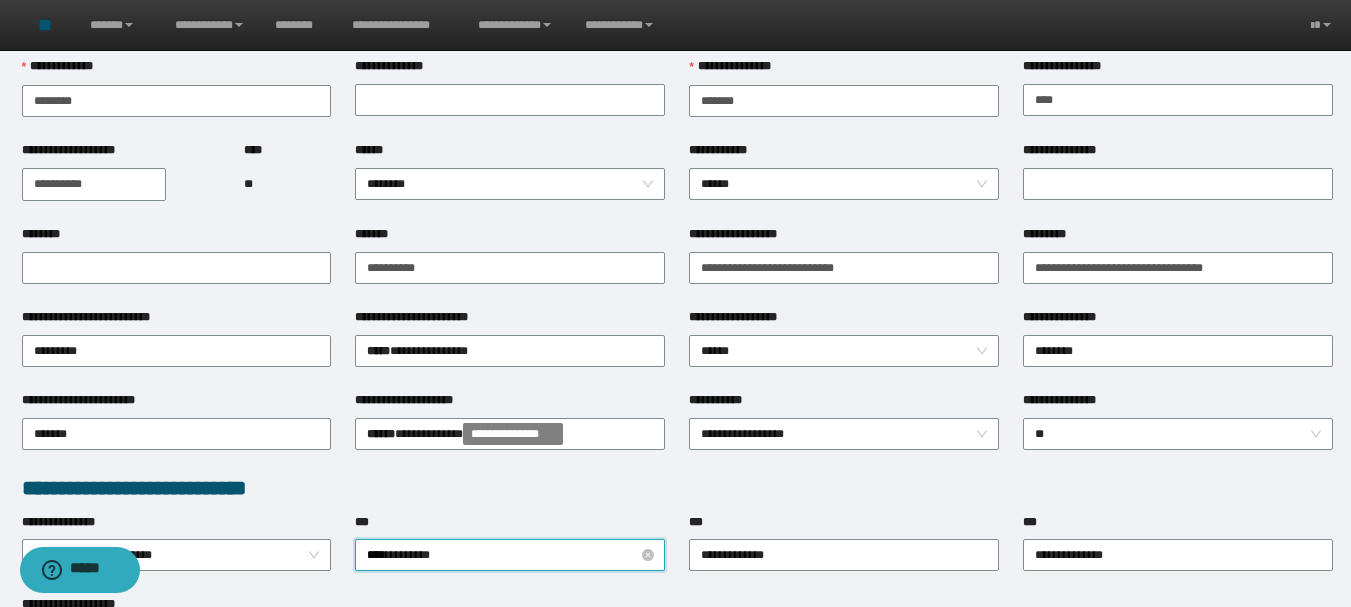 scroll, scrollTop: 400, scrollLeft: 0, axis: vertical 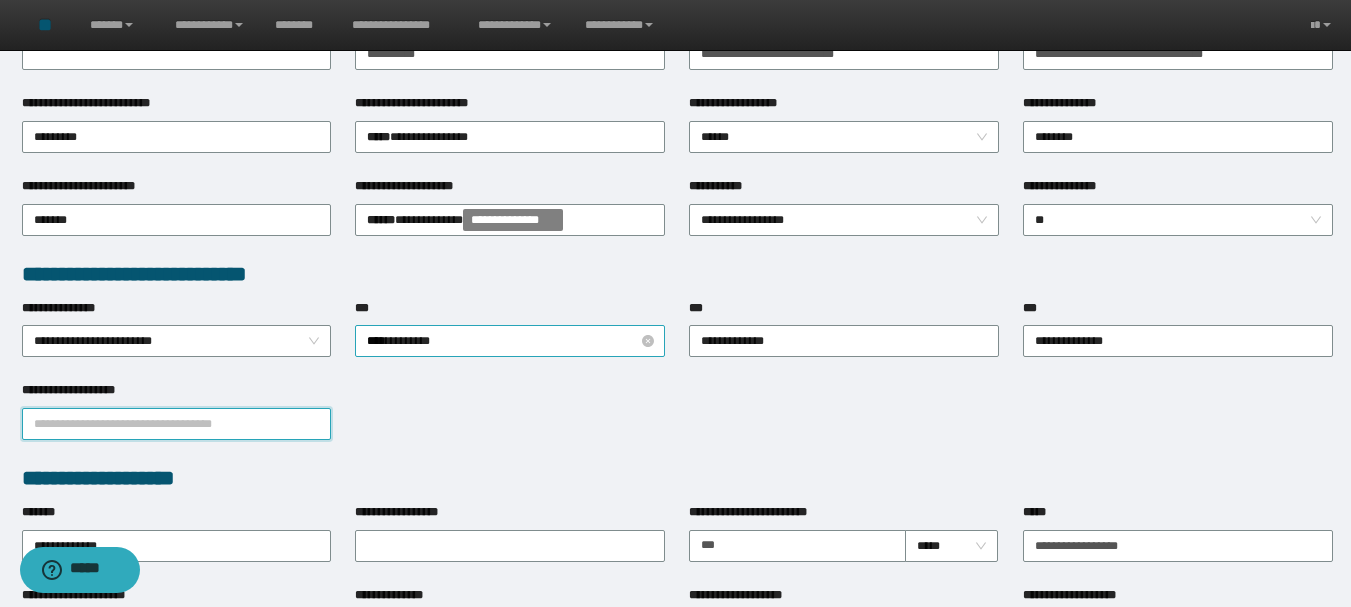 click on "**********" at bounding box center [177, 424] 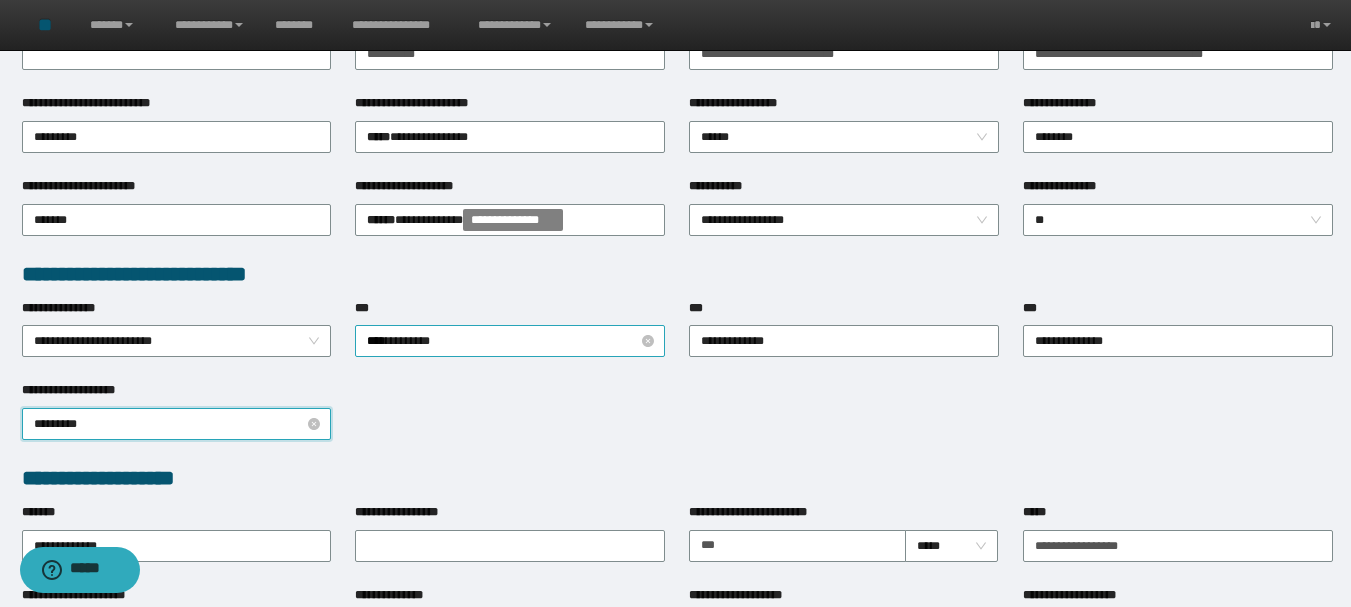 type on "**********" 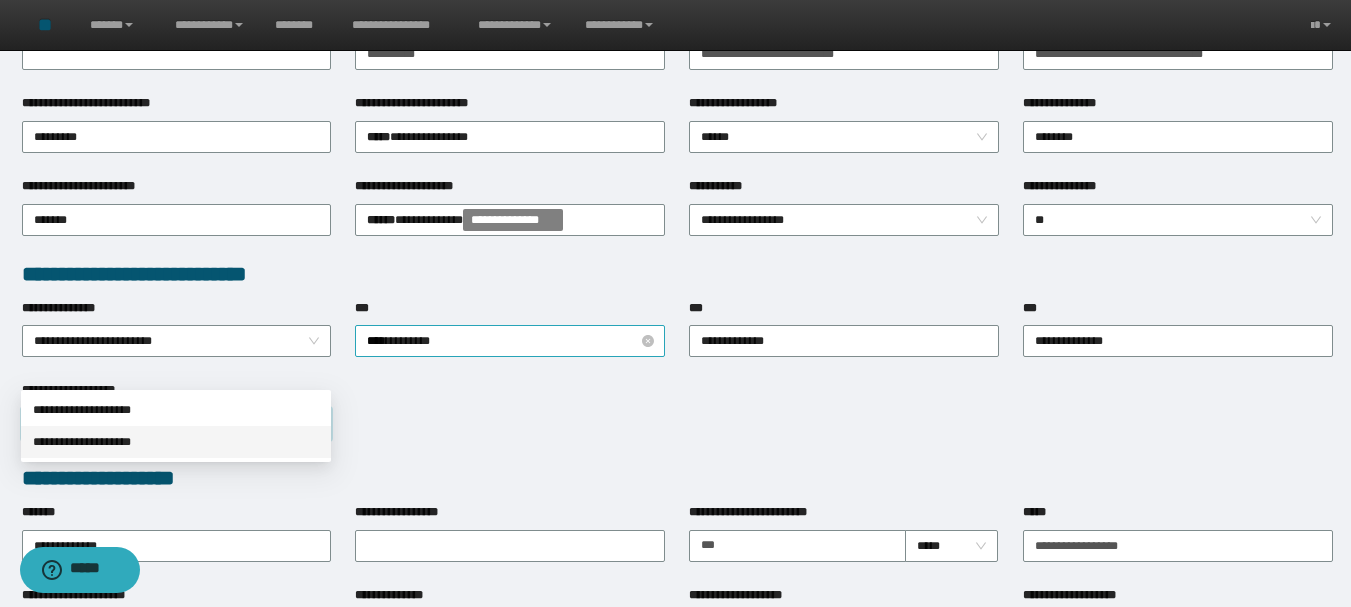 click on "**********" at bounding box center [176, 442] 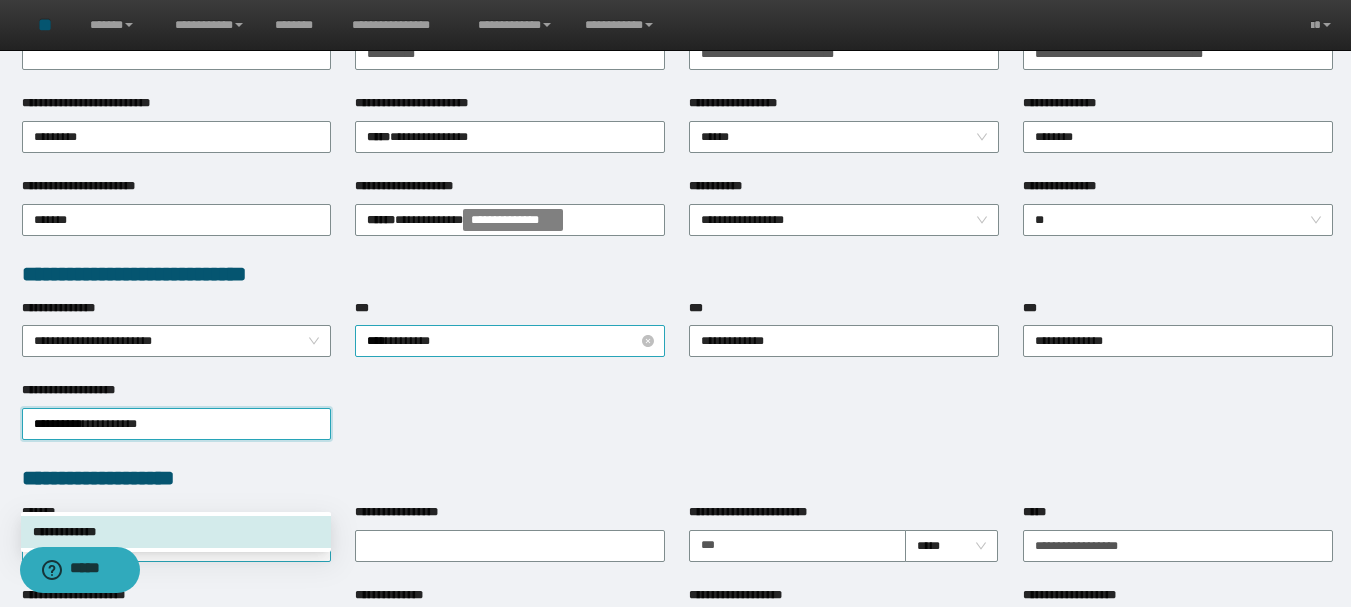 drag, startPoint x: 150, startPoint y: 496, endPoint x: 27, endPoint y: 483, distance: 123.68508 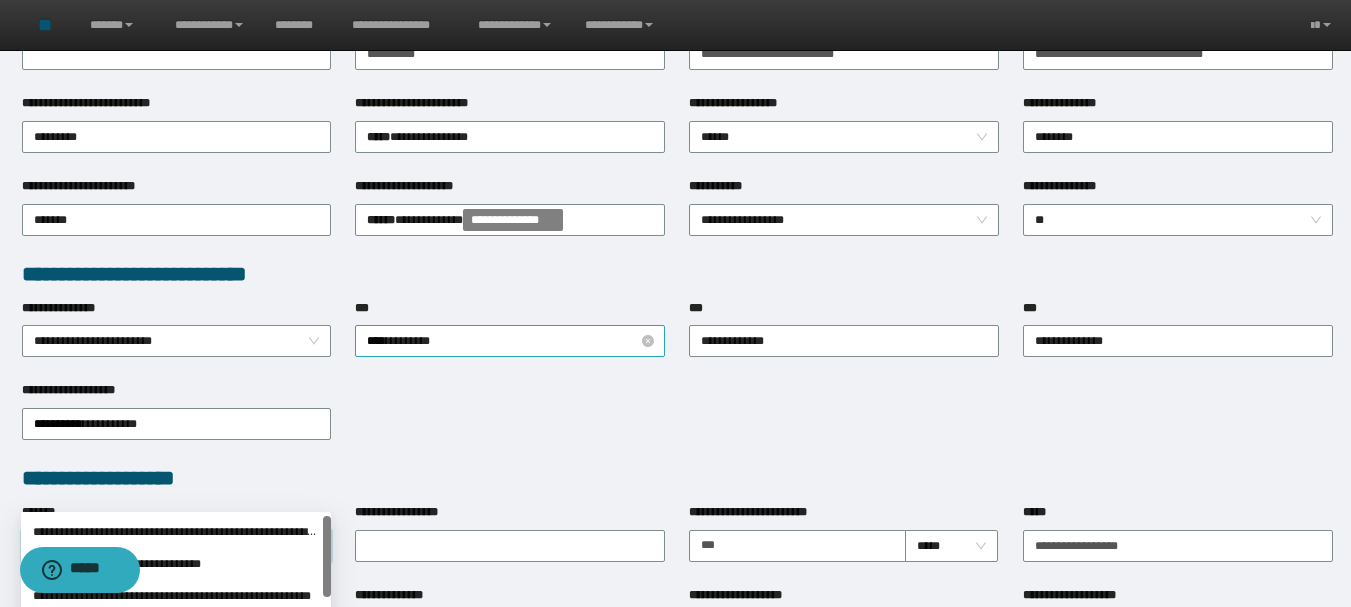 type on "**********" 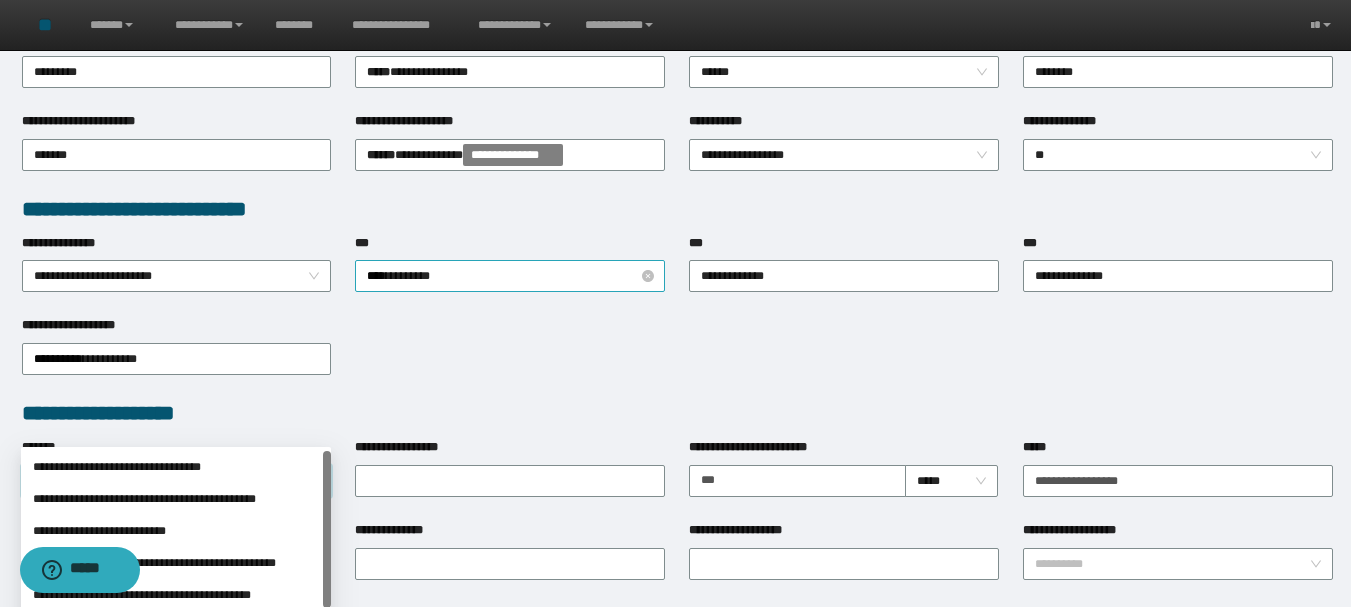 scroll, scrollTop: 500, scrollLeft: 0, axis: vertical 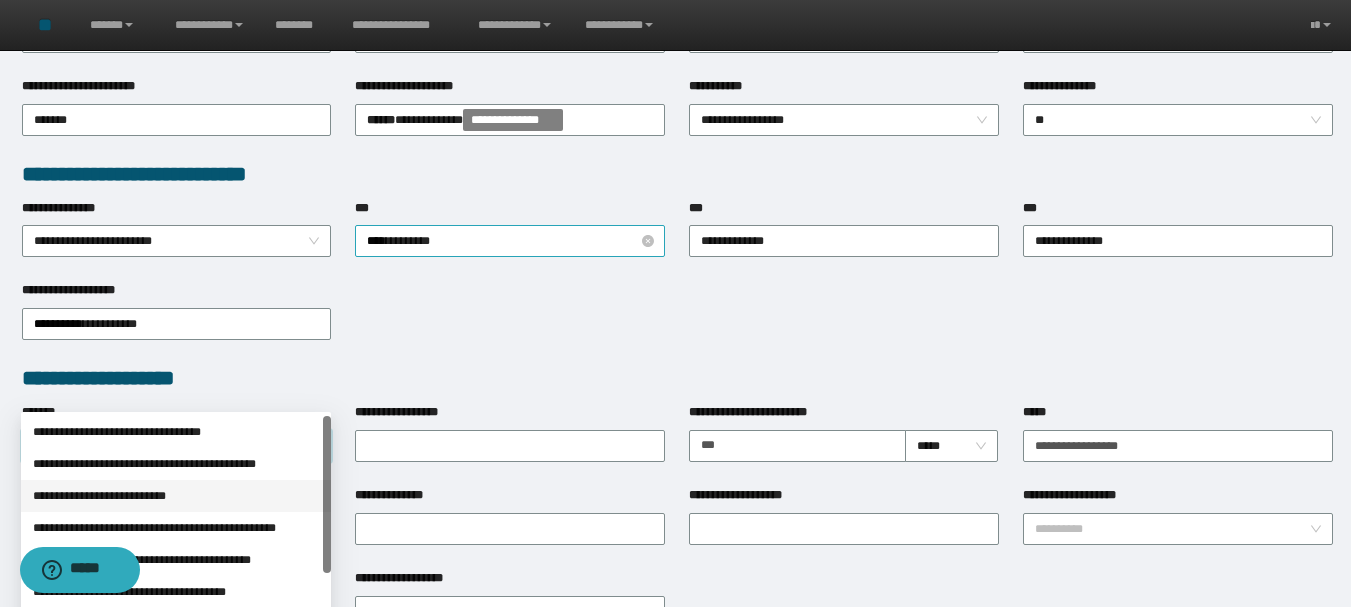 click on "**********" at bounding box center (176, 496) 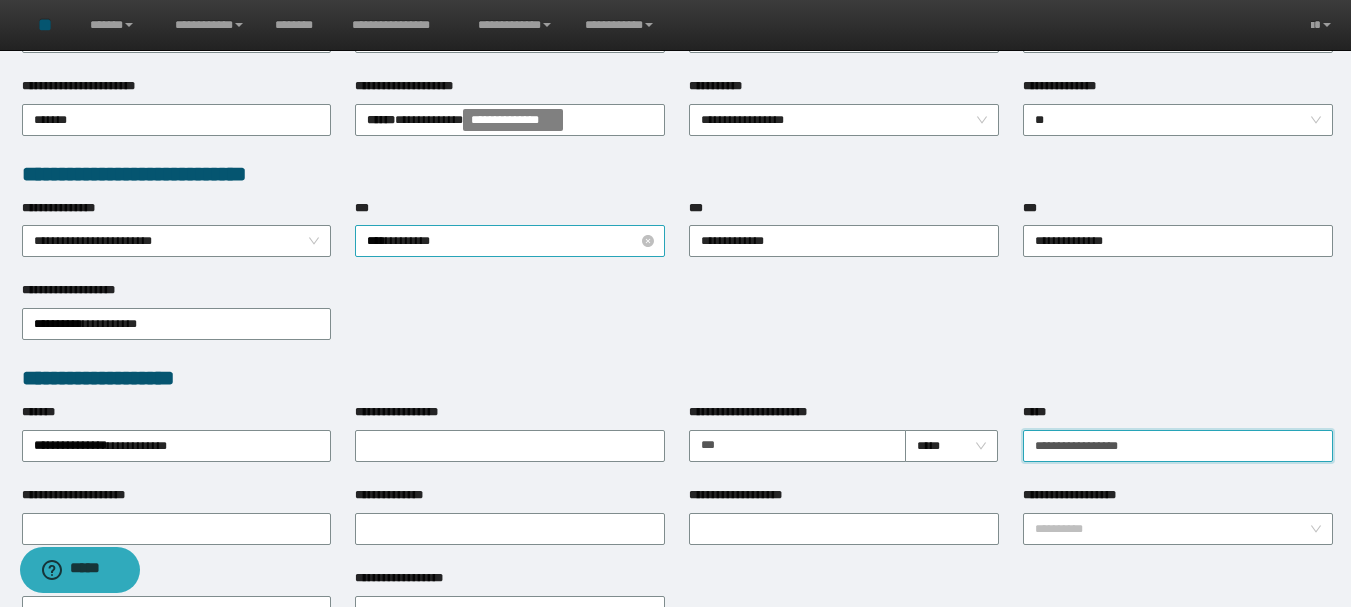 drag, startPoint x: 1149, startPoint y: 387, endPoint x: 1079, endPoint y: 380, distance: 70.34913 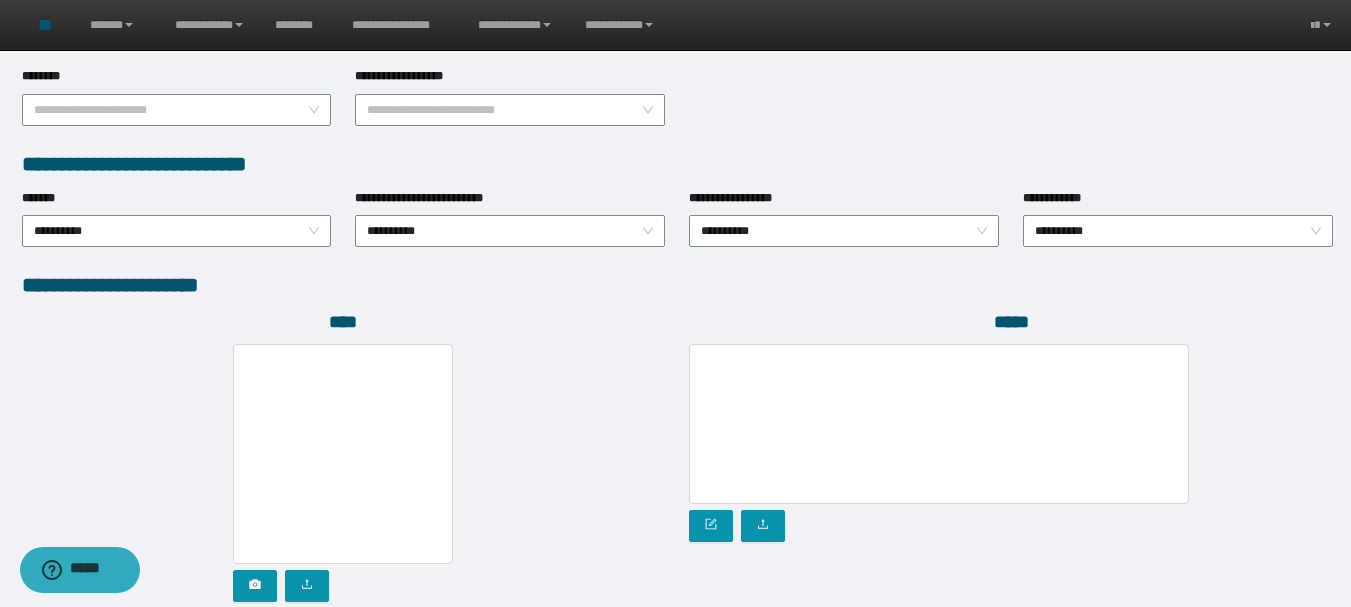 scroll, scrollTop: 1096, scrollLeft: 0, axis: vertical 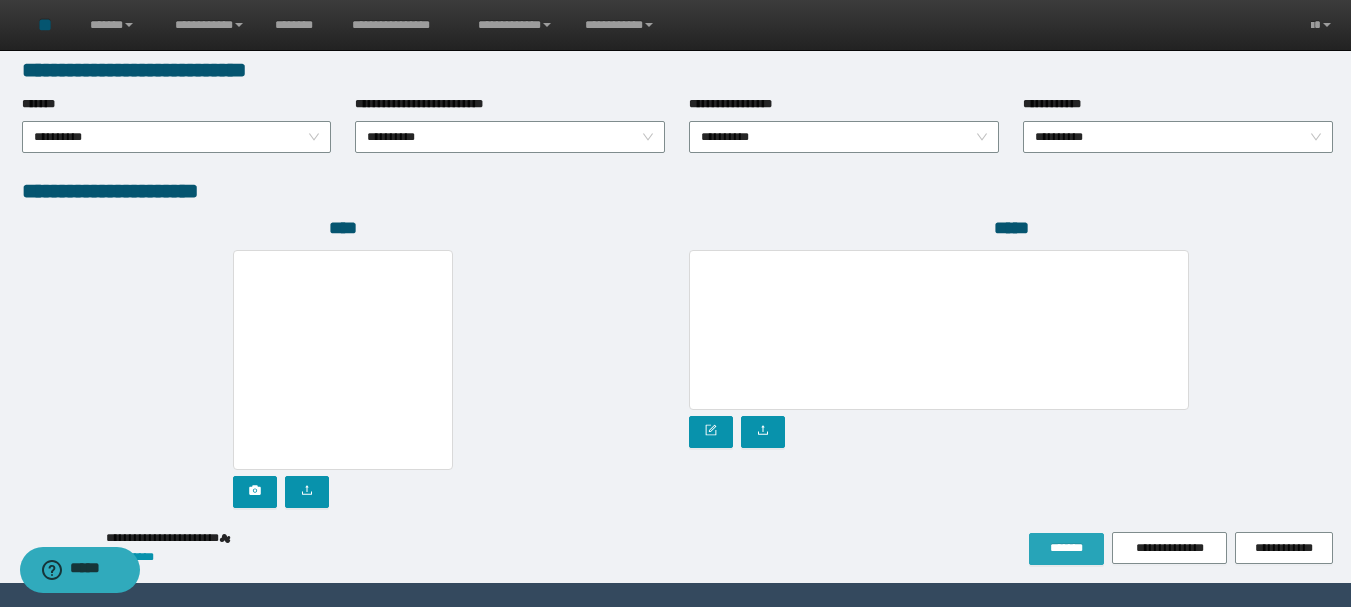 type on "********" 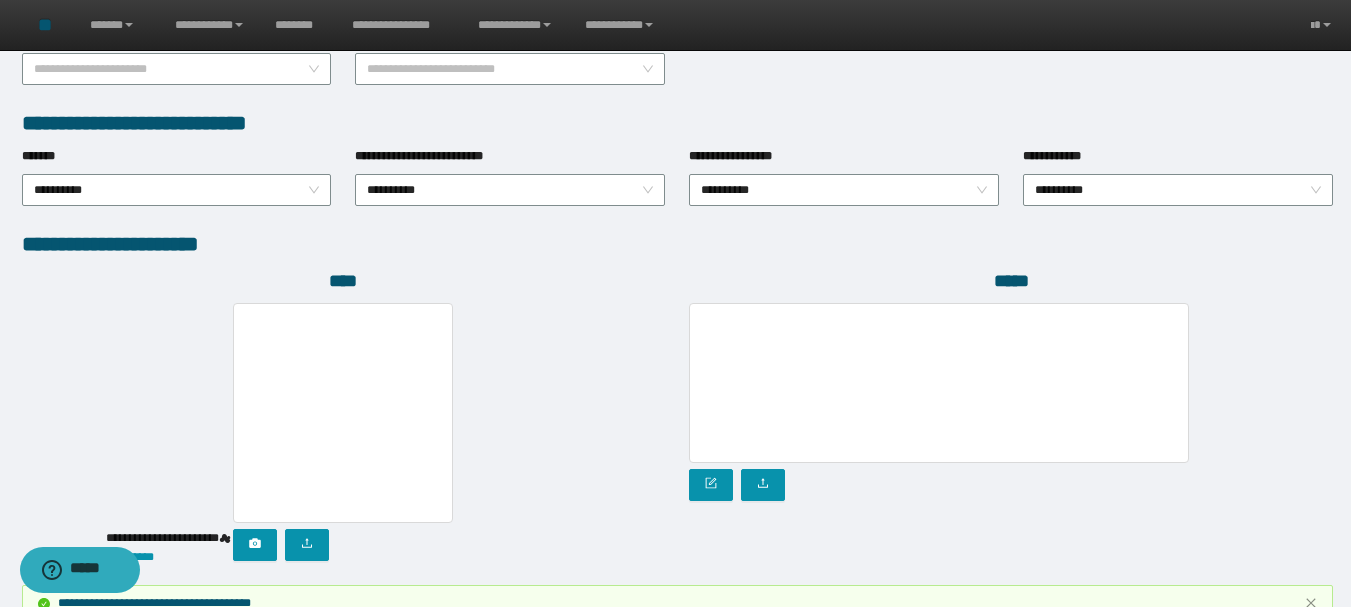 scroll, scrollTop: 1149, scrollLeft: 0, axis: vertical 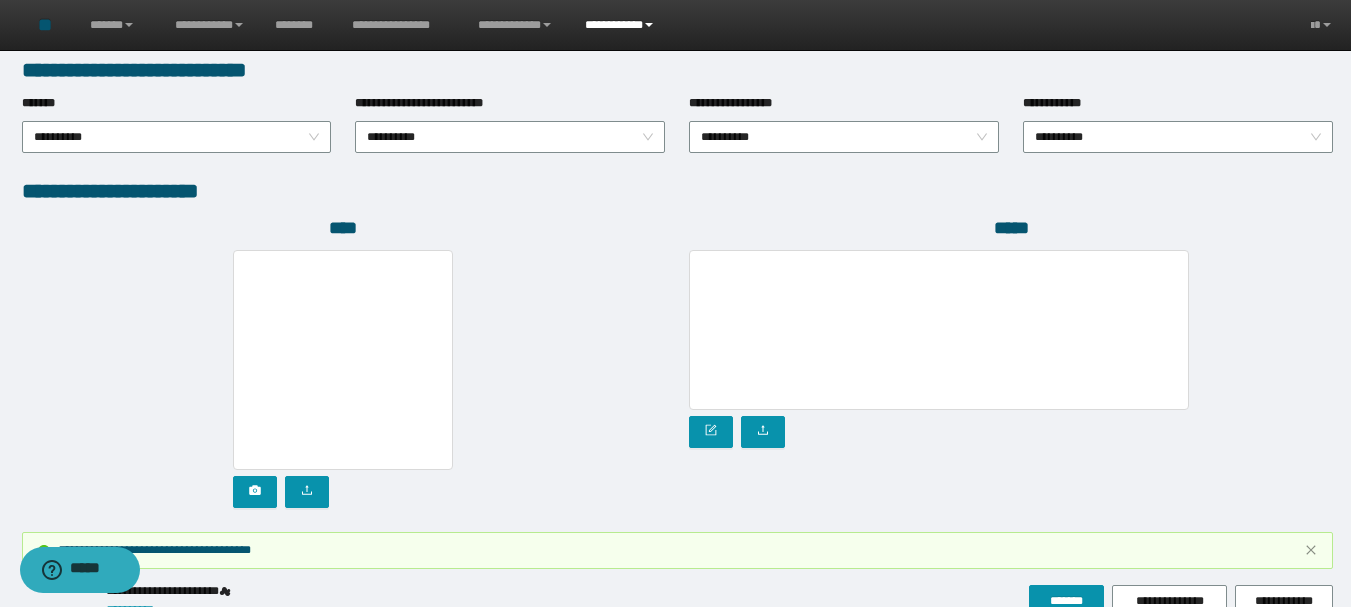 click on "**********" at bounding box center [622, 25] 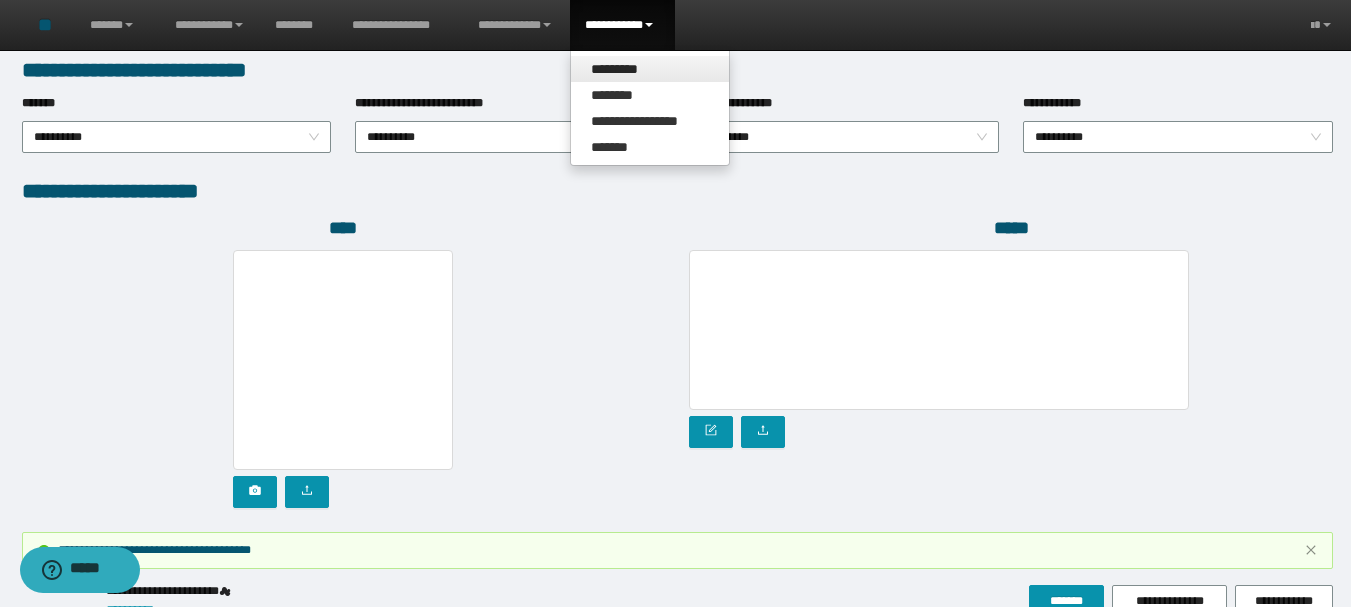 click on "*********" at bounding box center [650, 69] 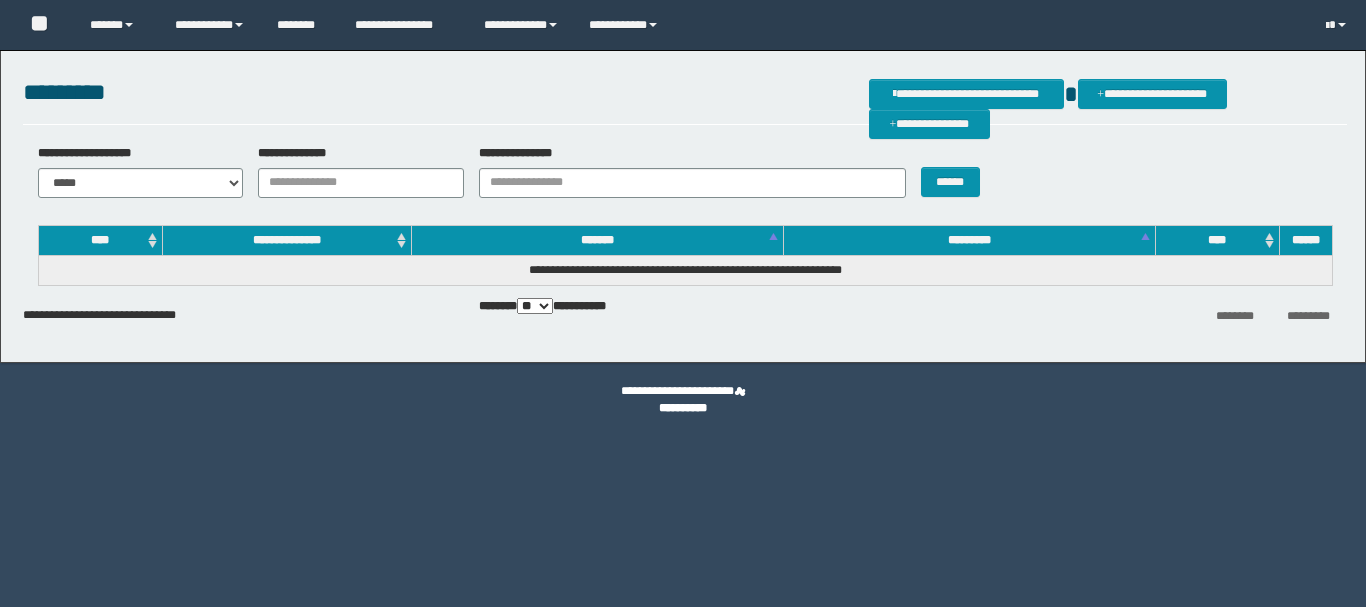 scroll, scrollTop: 0, scrollLeft: 0, axis: both 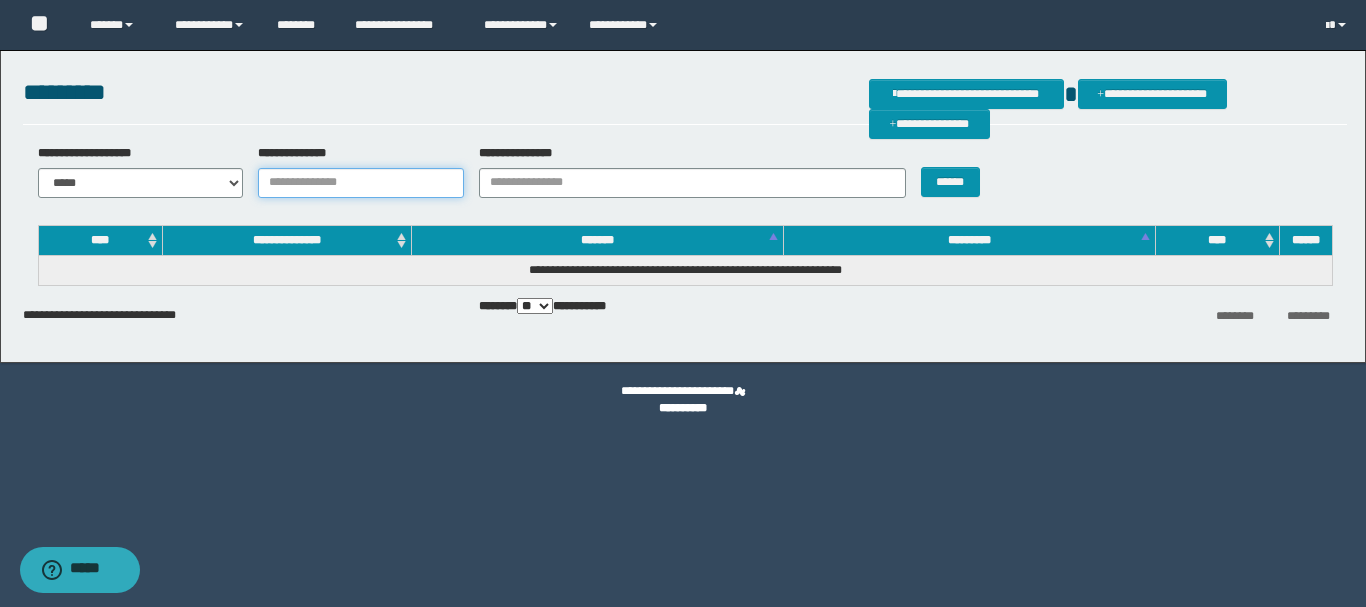 click on "**********" at bounding box center [361, 183] 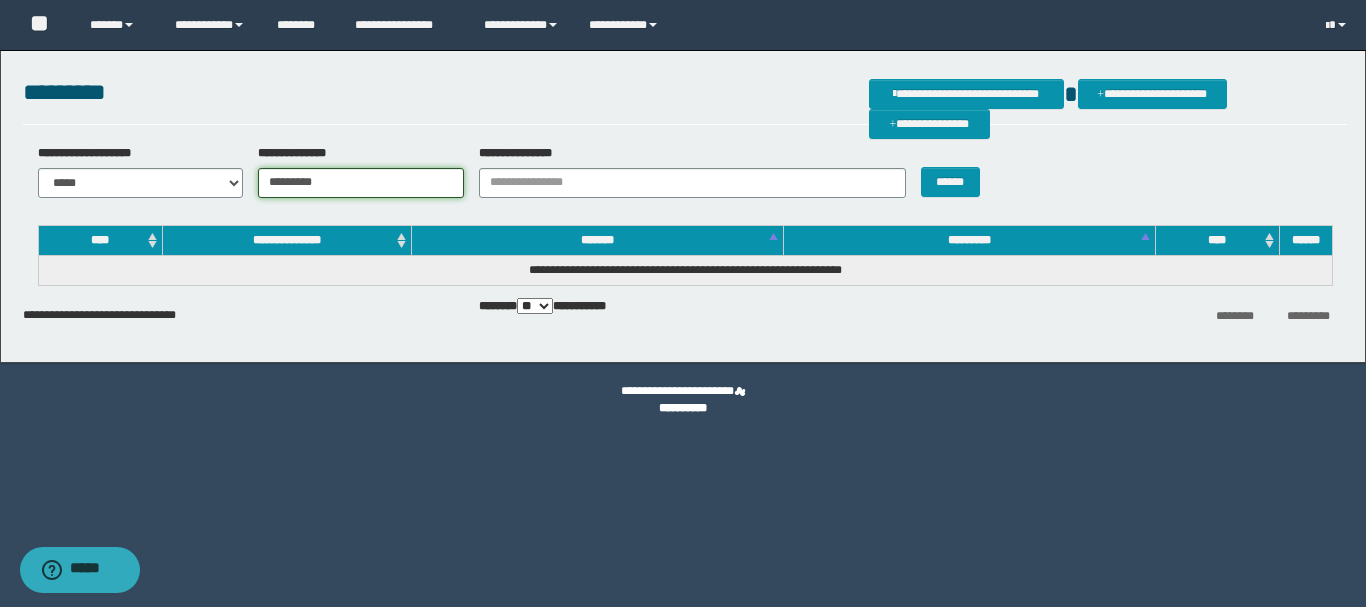 click on "*********" at bounding box center (361, 183) 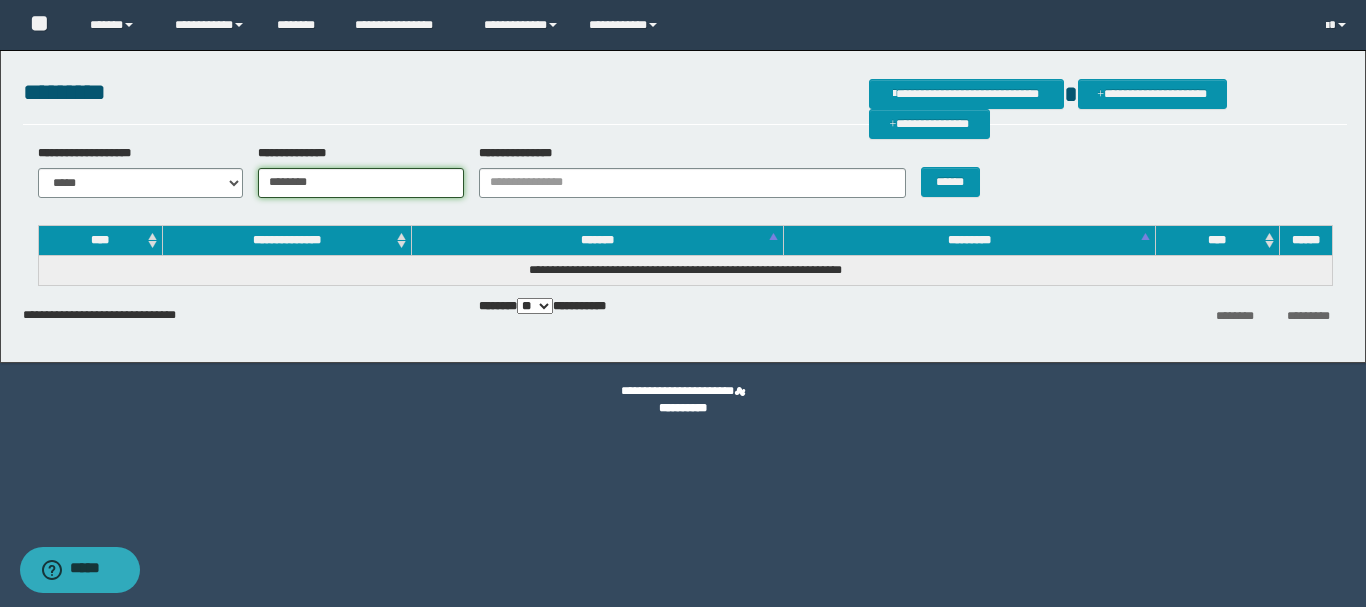 type on "********" 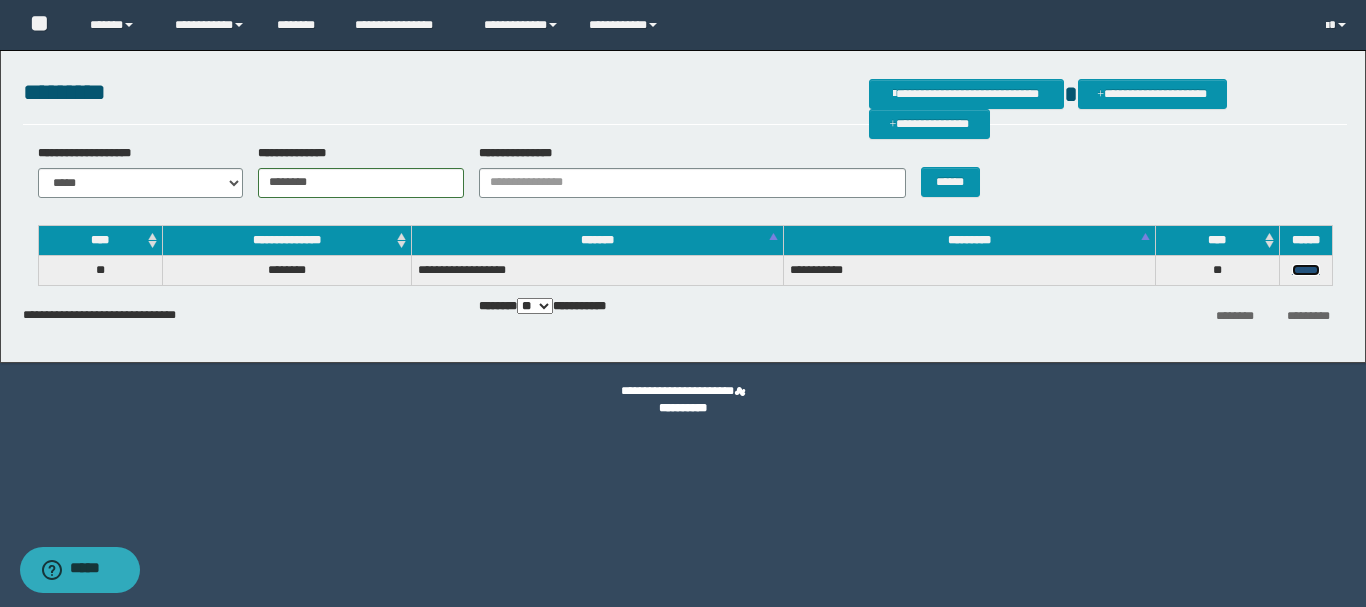 click on "******" at bounding box center (1306, 270) 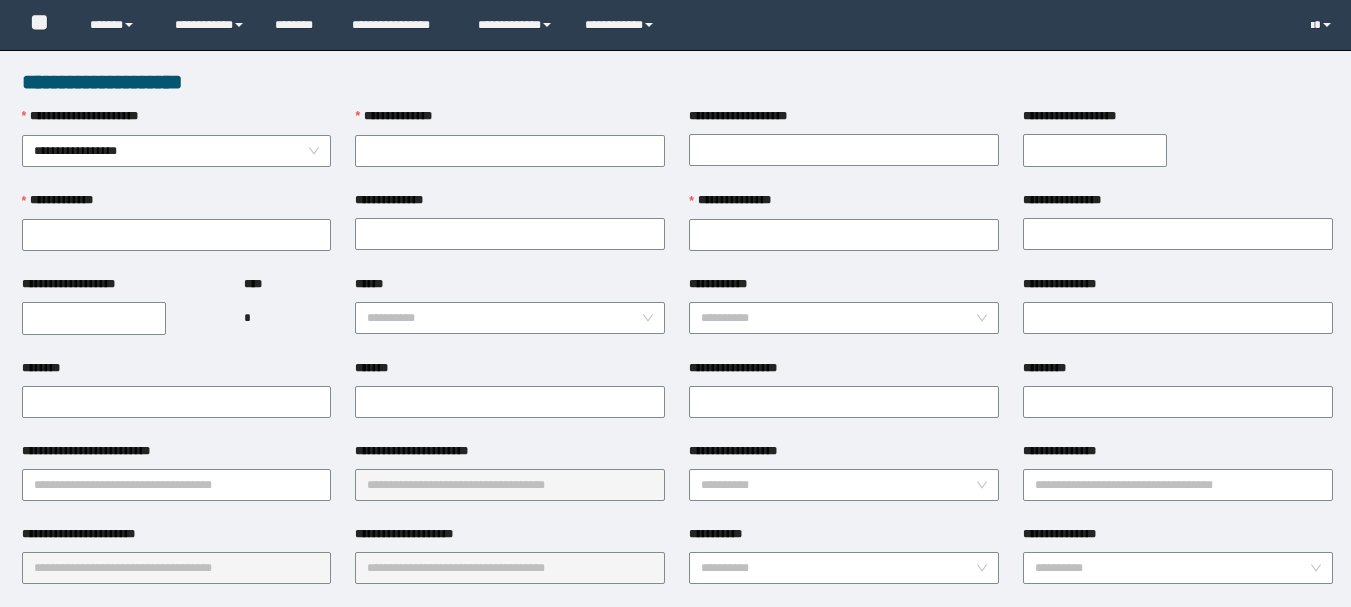scroll, scrollTop: 0, scrollLeft: 0, axis: both 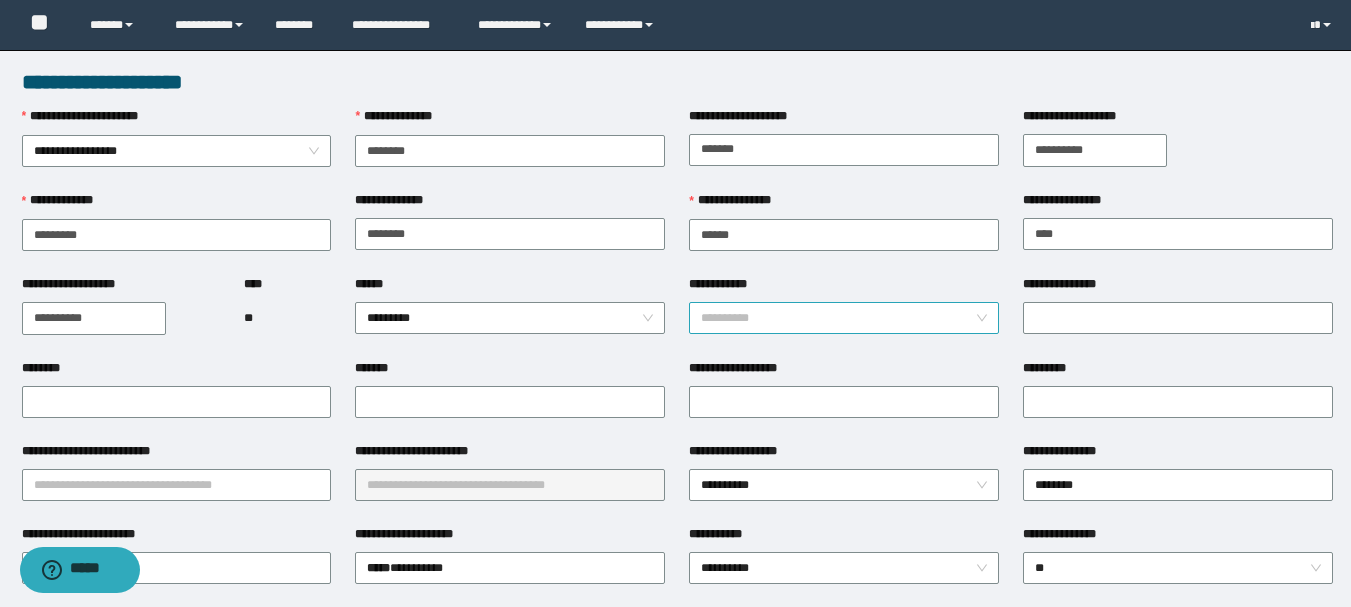 click on "**********" at bounding box center [844, 318] 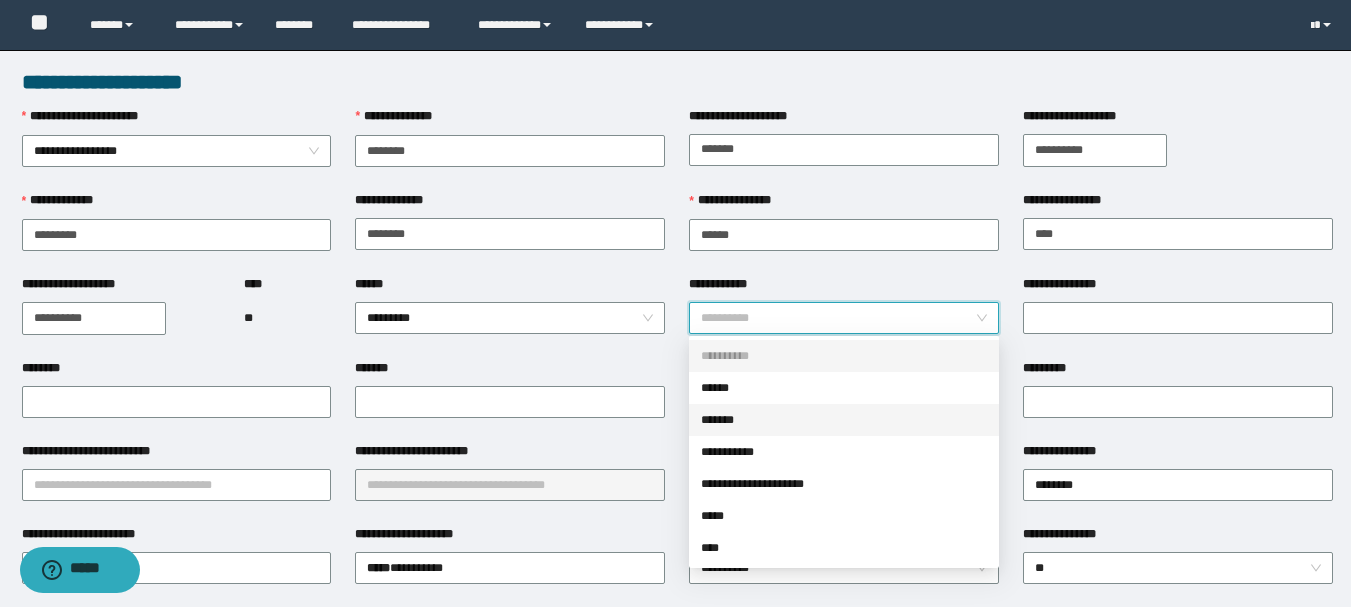 click on "**********" at bounding box center [844, 452] 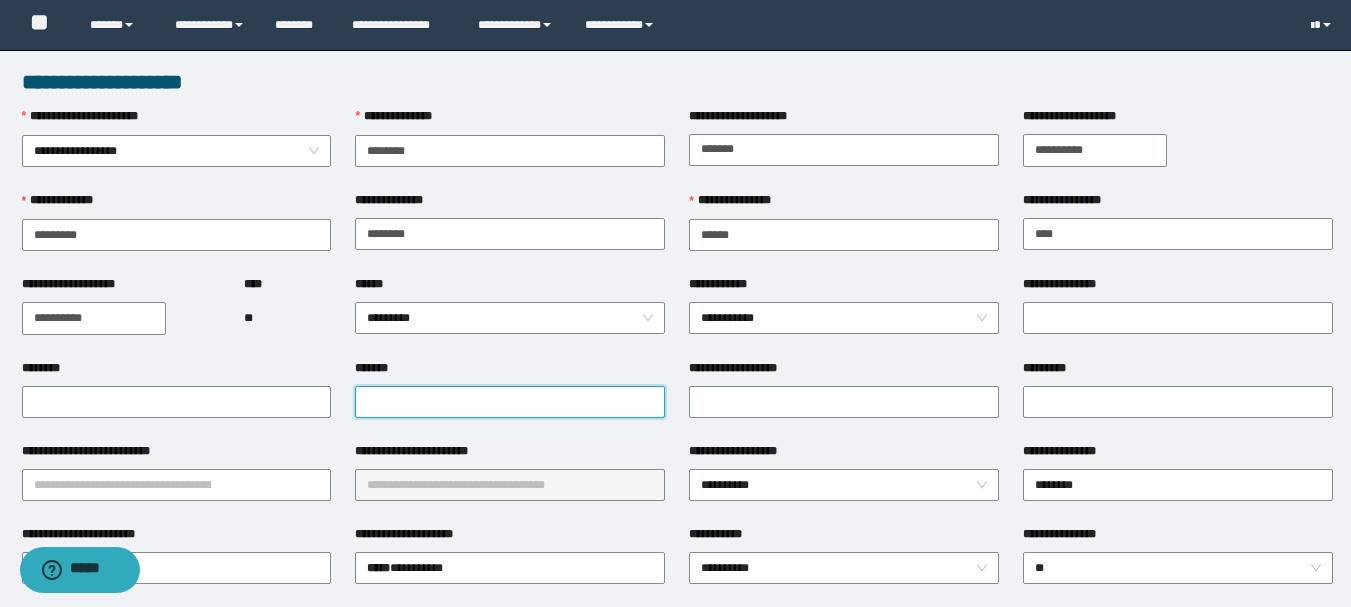click on "*******" at bounding box center (510, 402) 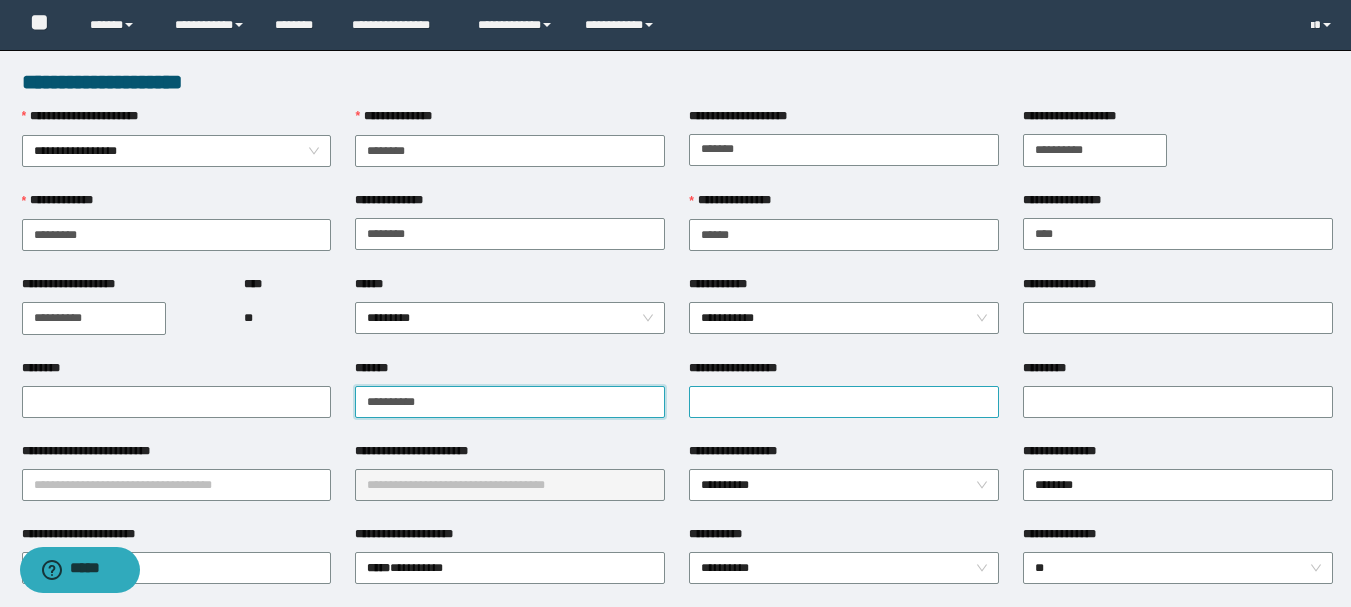 type on "**********" 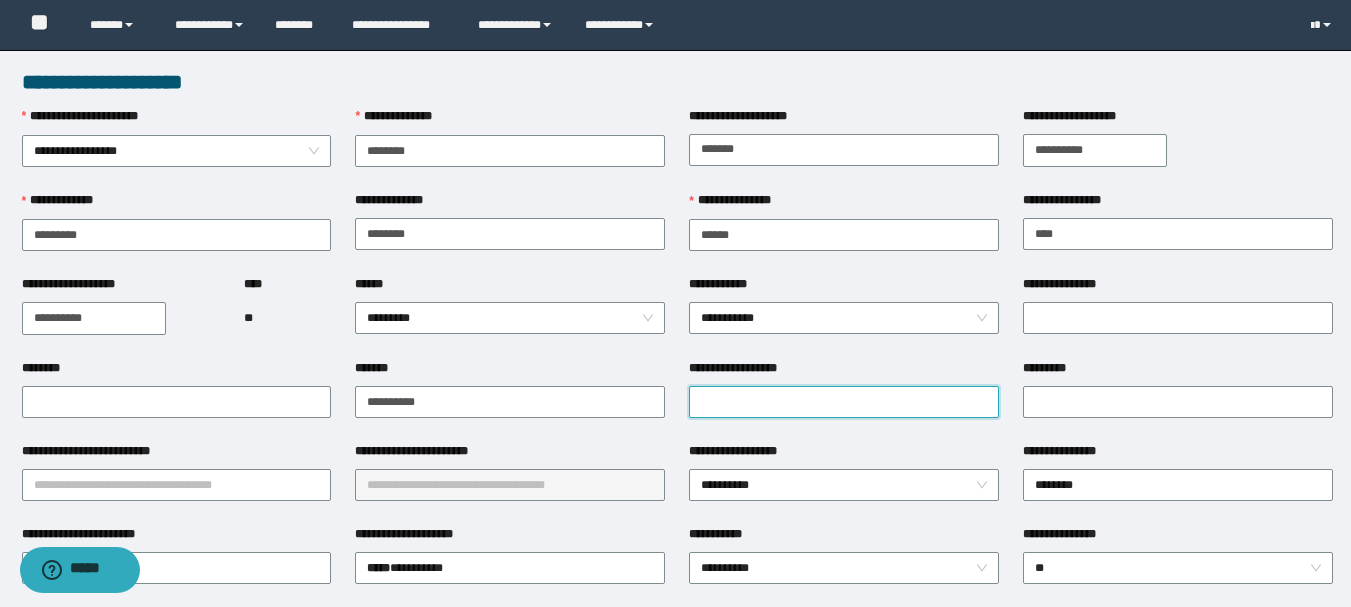 click on "**********" at bounding box center [844, 402] 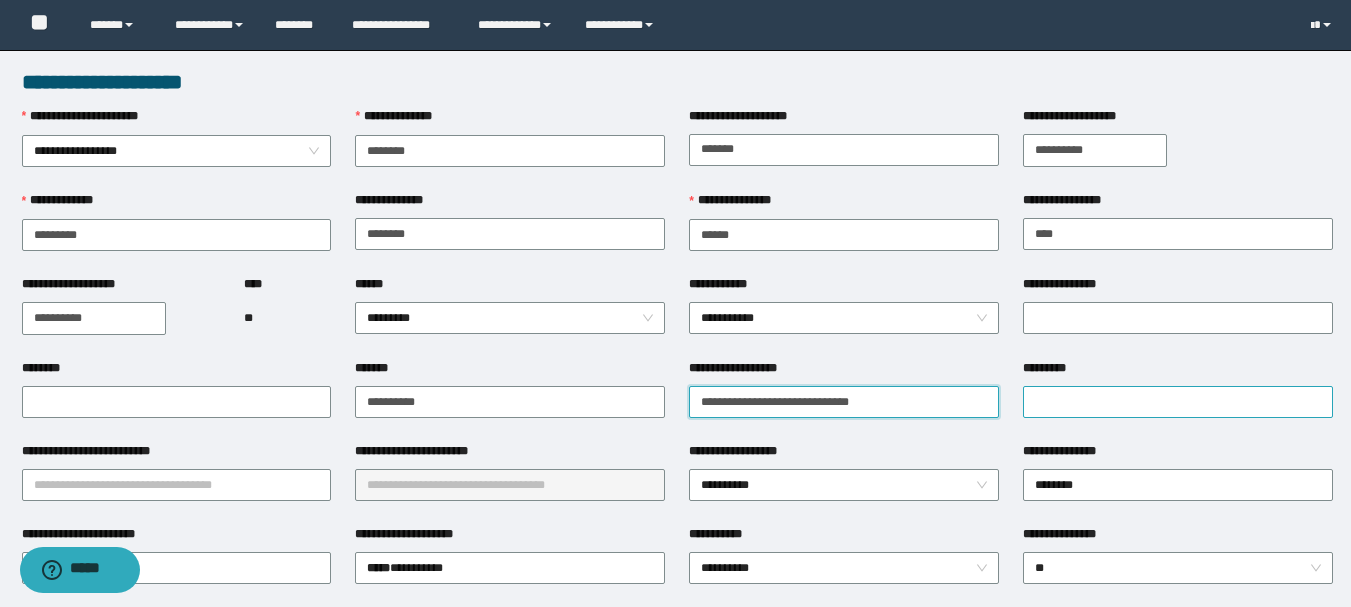 type on "**********" 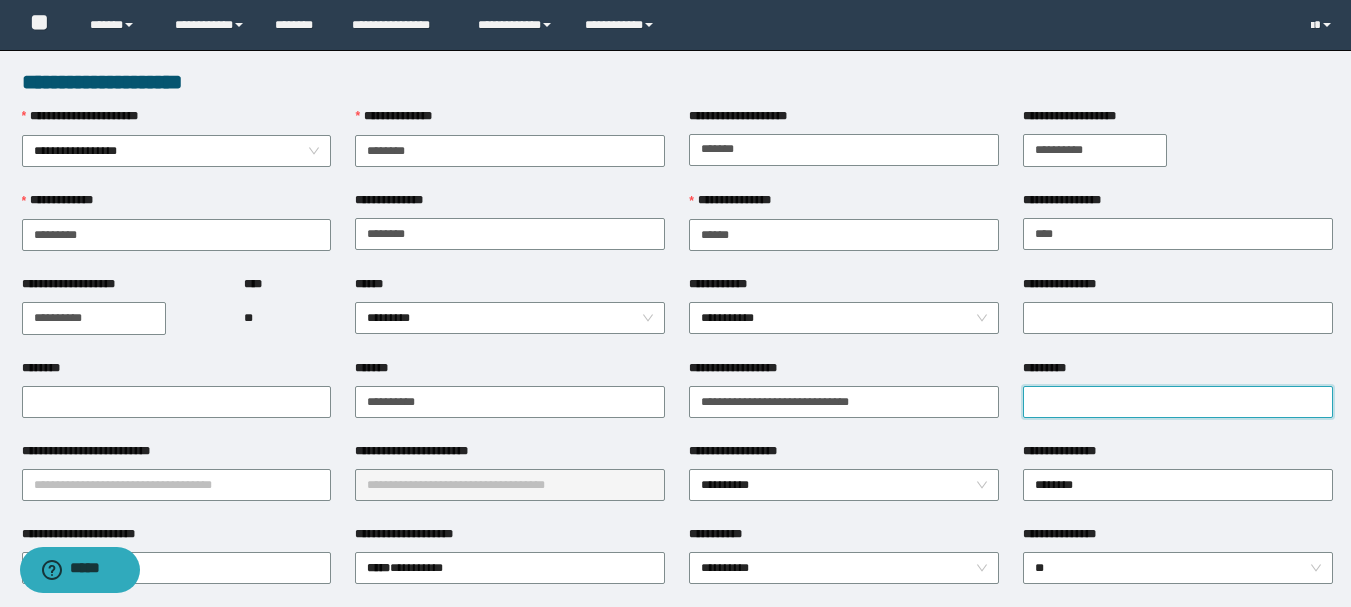 click on "*********" at bounding box center [1178, 402] 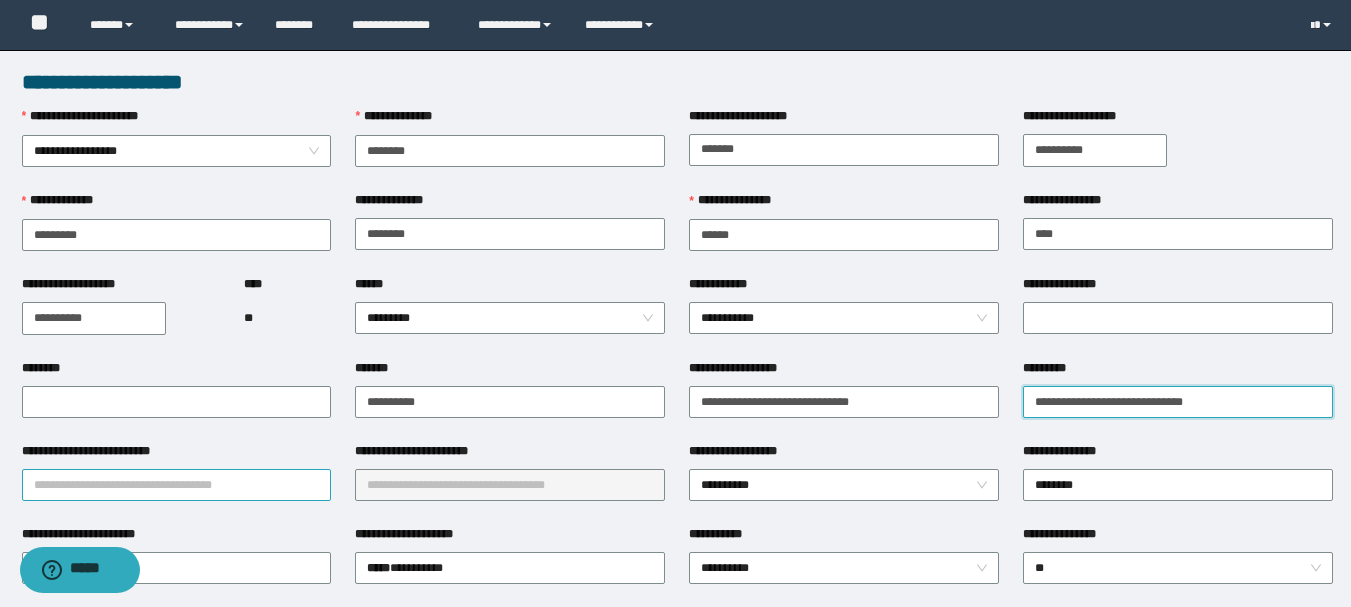 type on "**********" 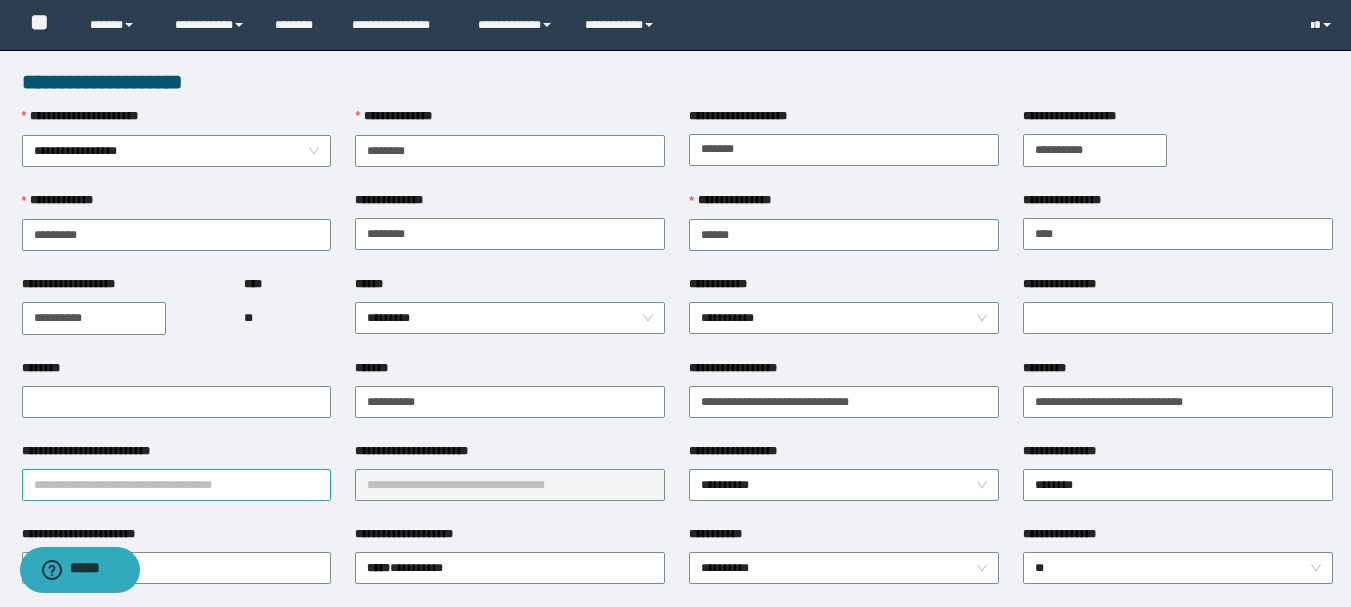 click on "**********" at bounding box center [177, 485] 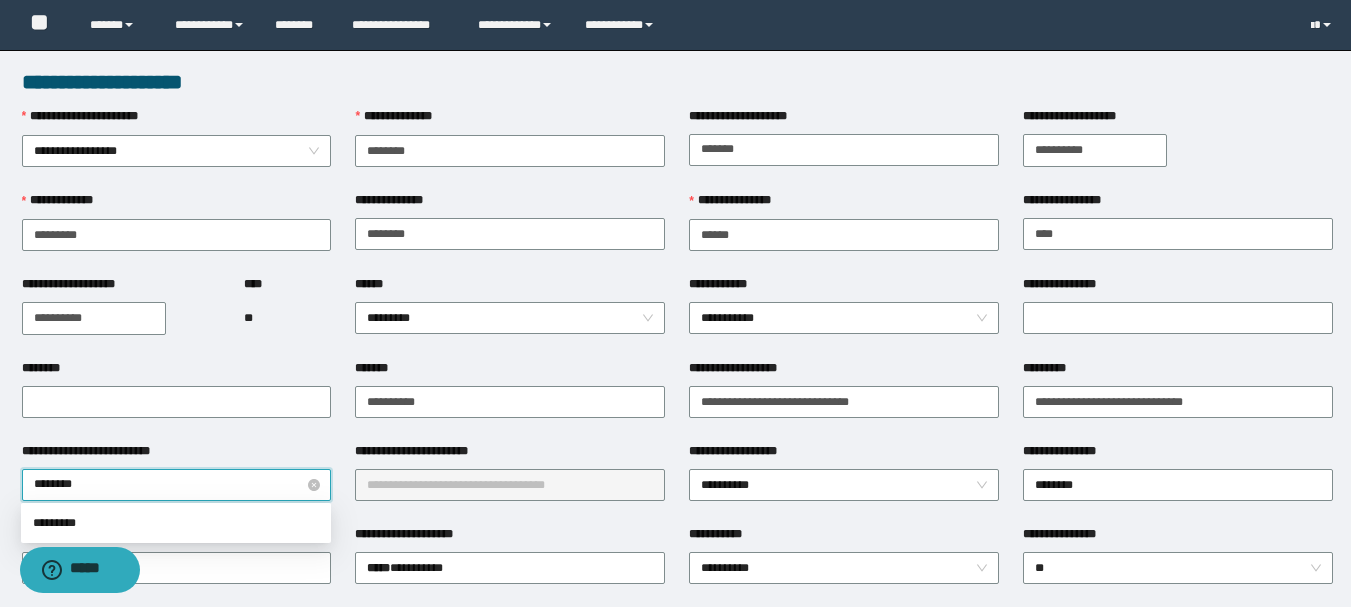 type on "*********" 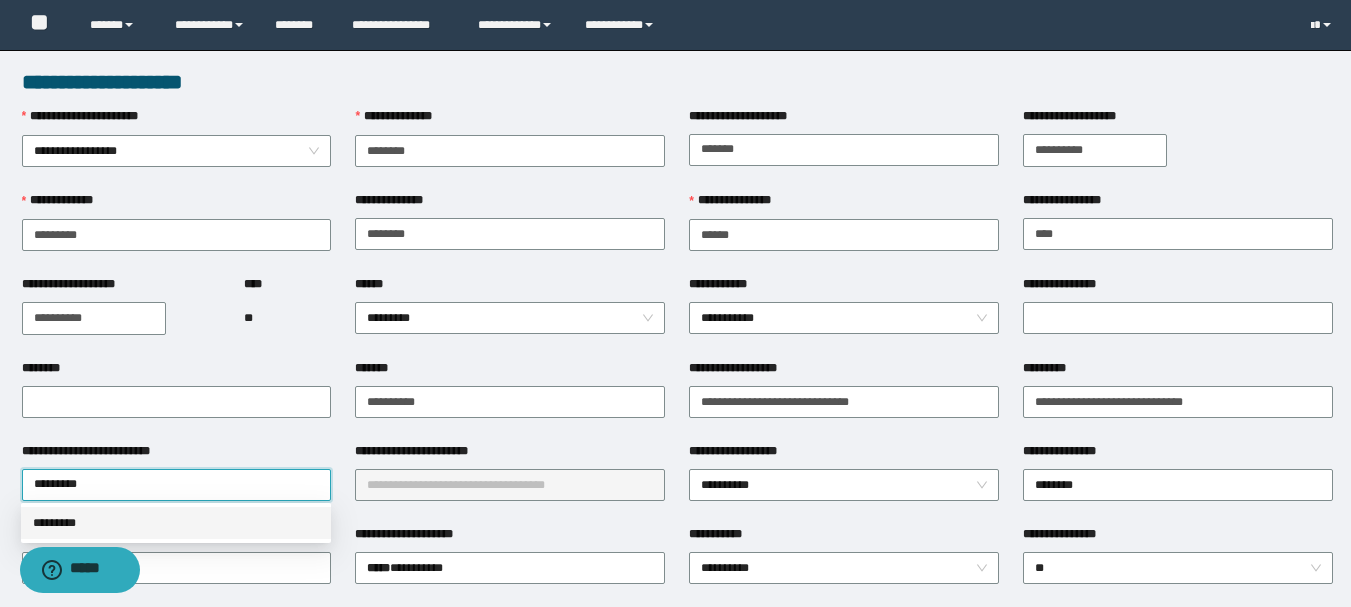 click on "*********" at bounding box center (176, 523) 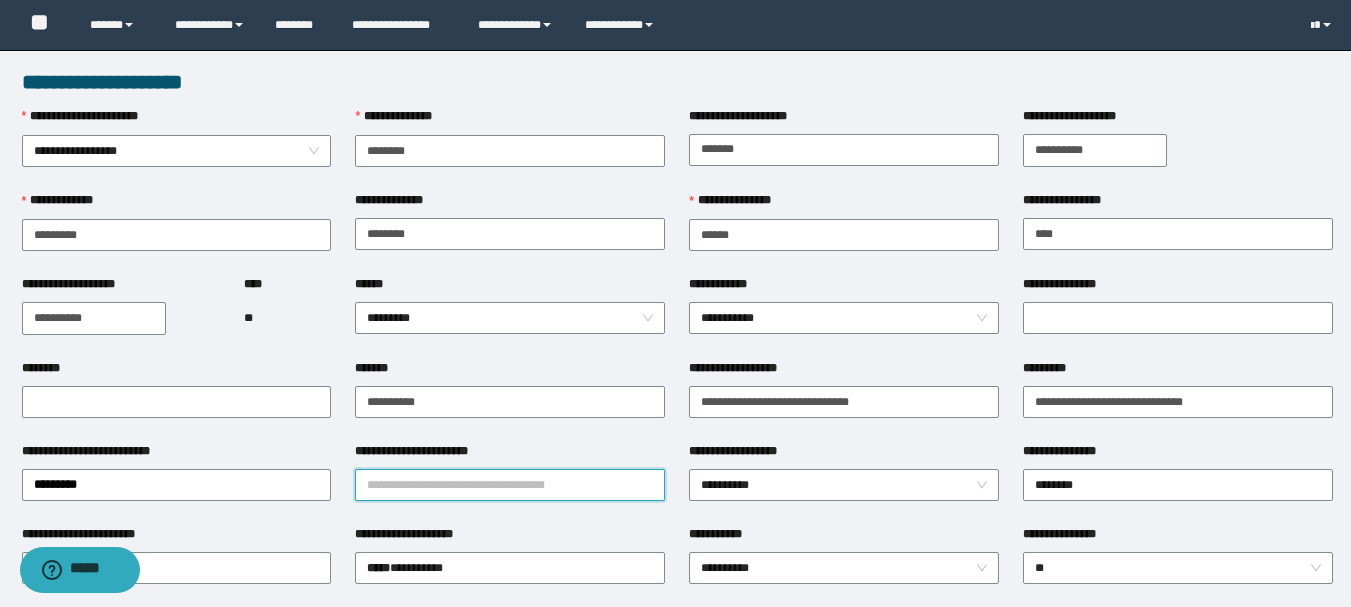 click on "**********" at bounding box center [510, 485] 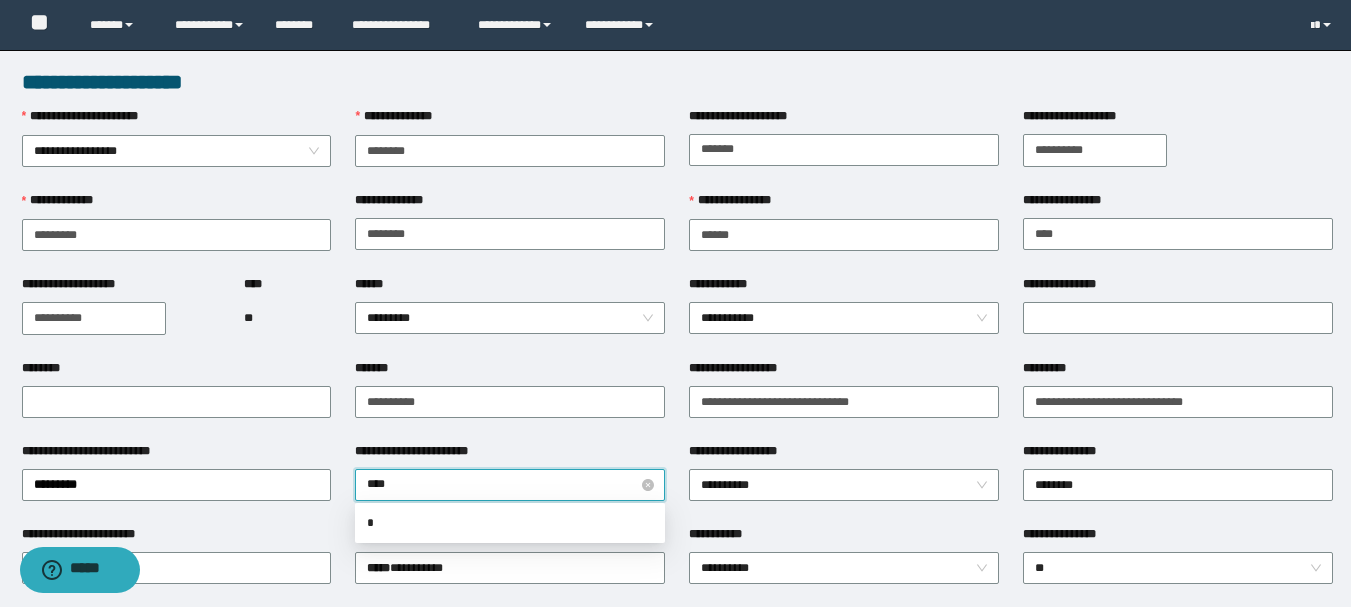 type on "*****" 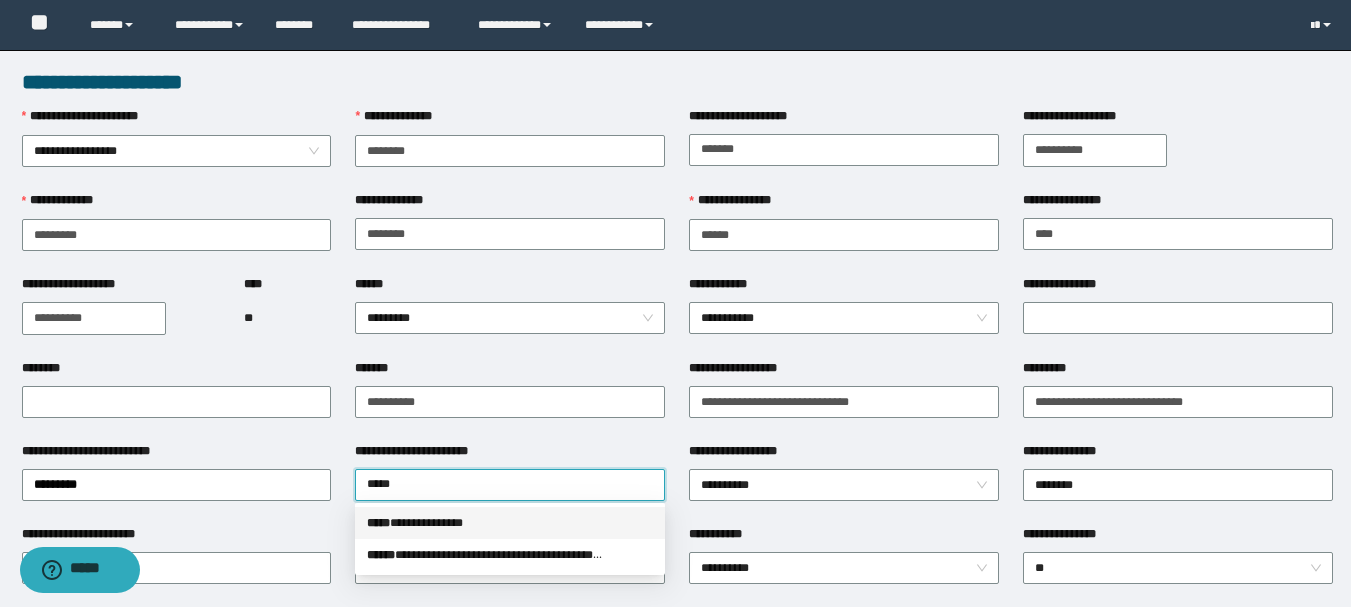 click on "**********" at bounding box center [510, 523] 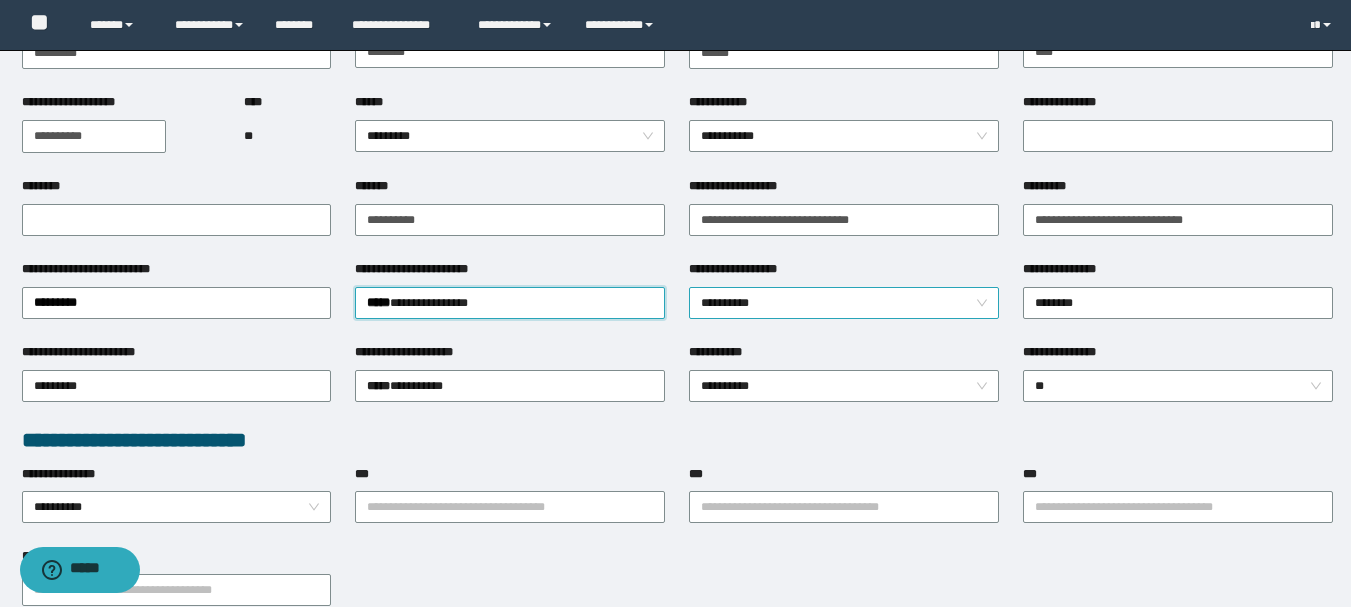 scroll, scrollTop: 200, scrollLeft: 0, axis: vertical 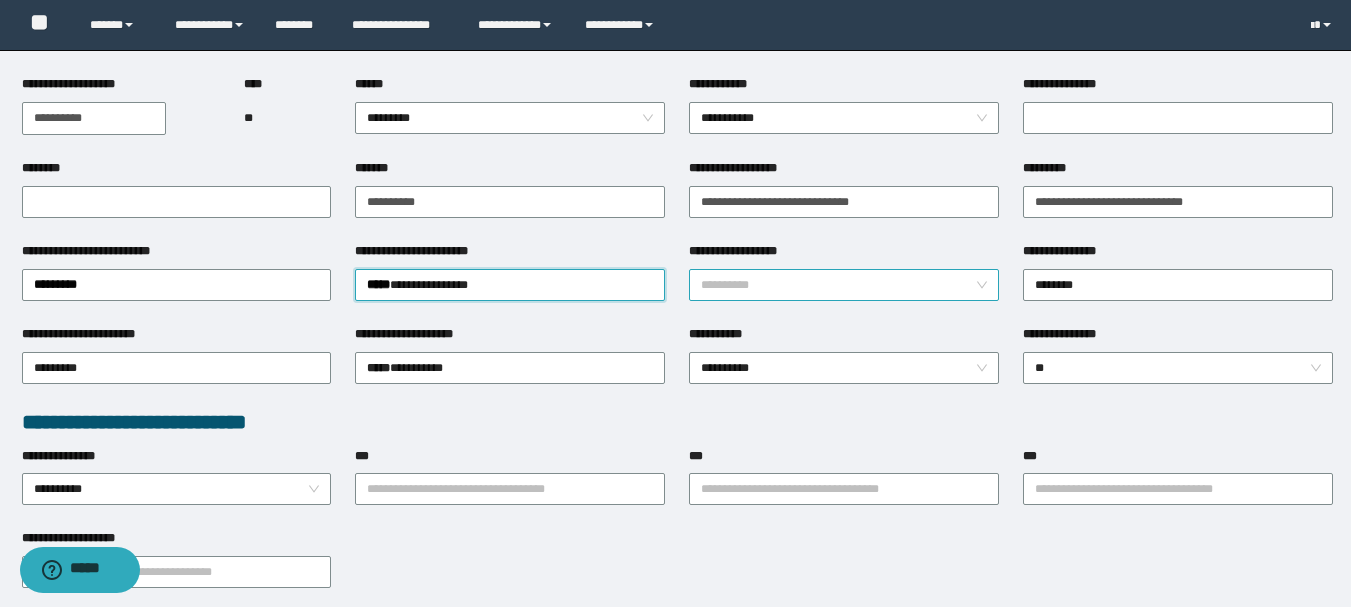 click on "**********" at bounding box center (844, 285) 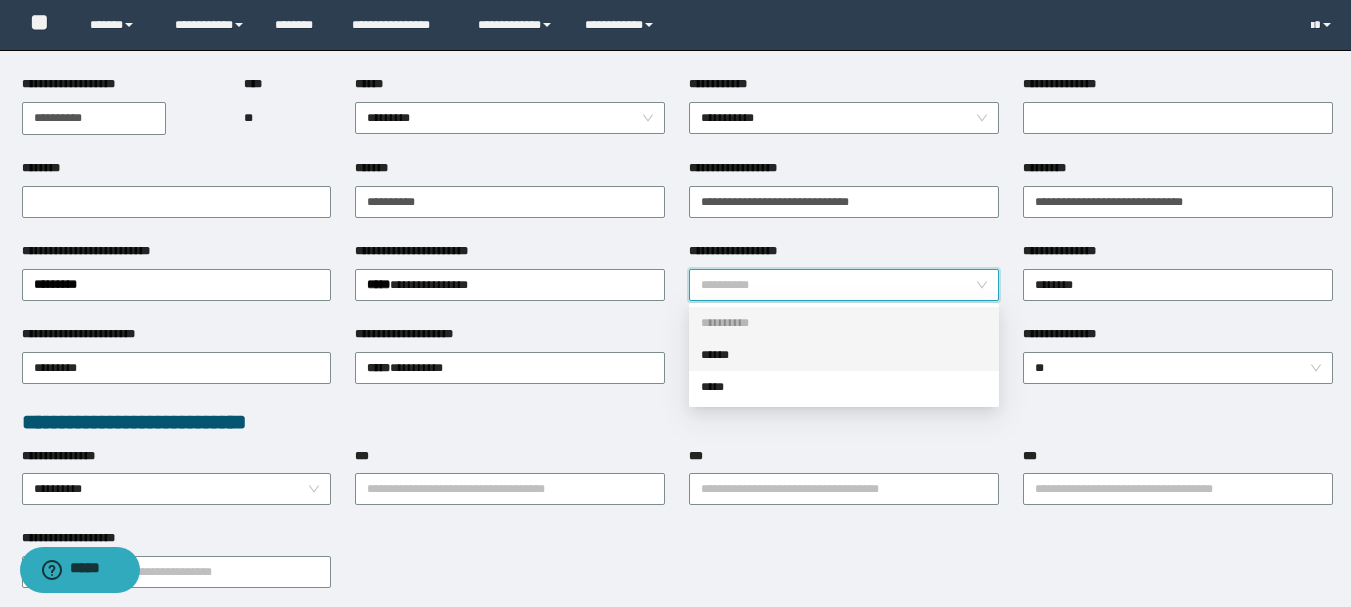 click on "******" at bounding box center [844, 355] 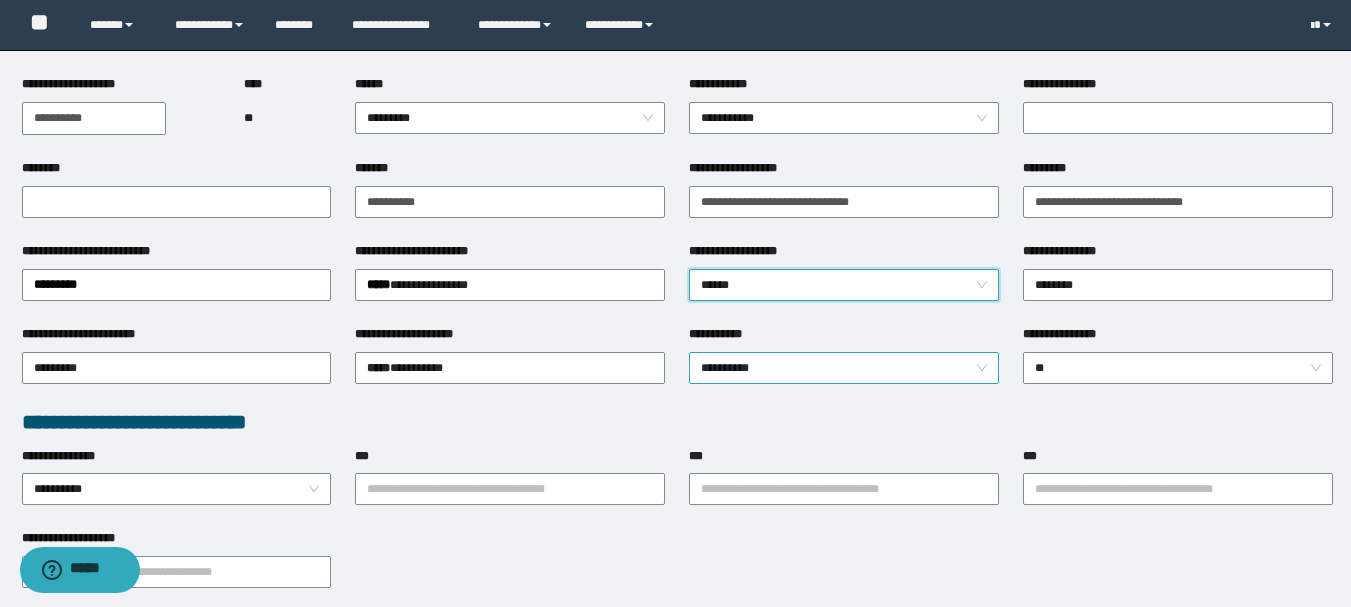 click on "**********" at bounding box center [844, 368] 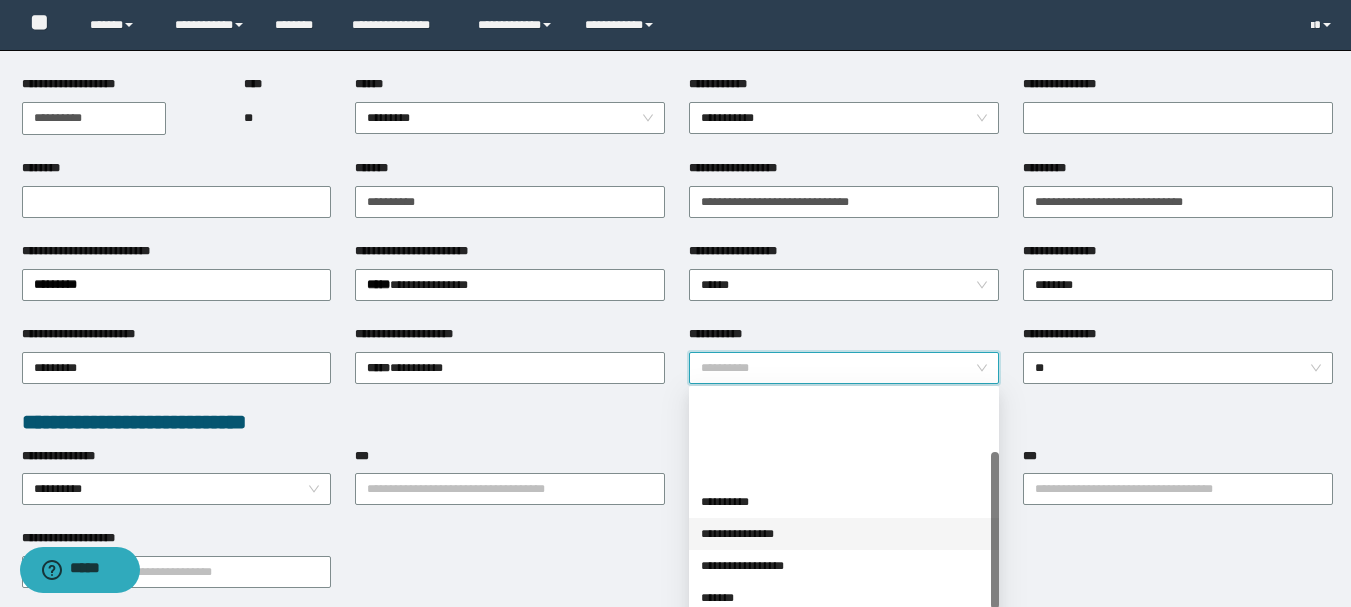 scroll, scrollTop: 100, scrollLeft: 0, axis: vertical 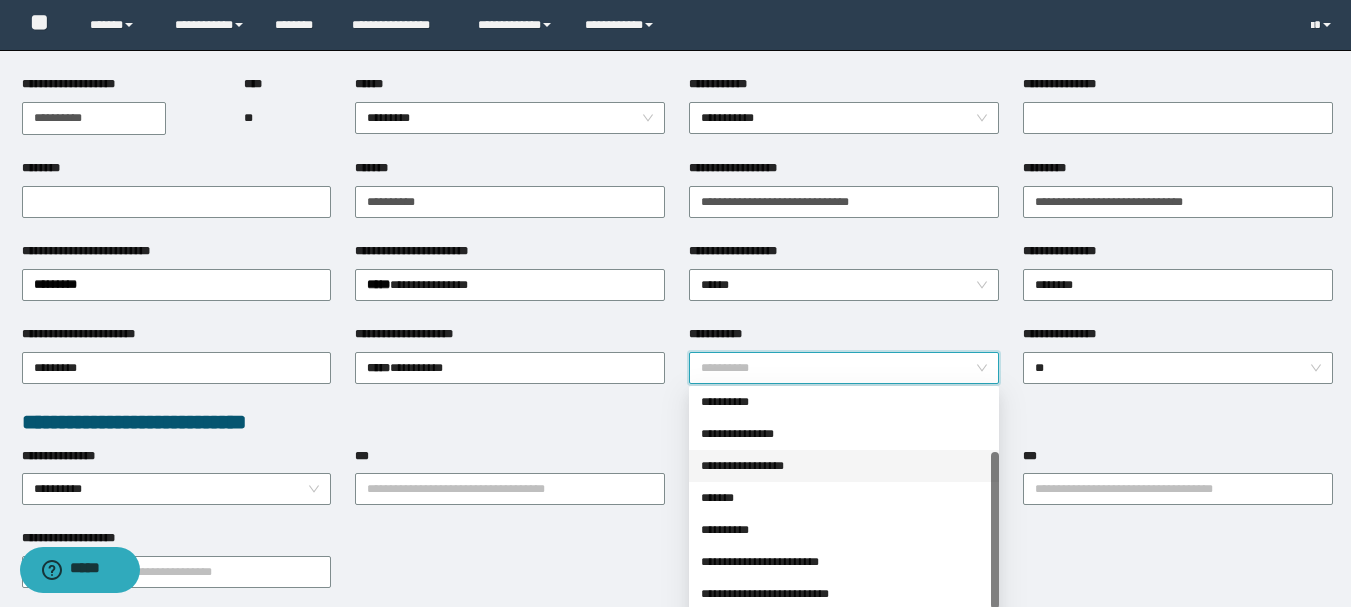 click on "**********" at bounding box center [844, 466] 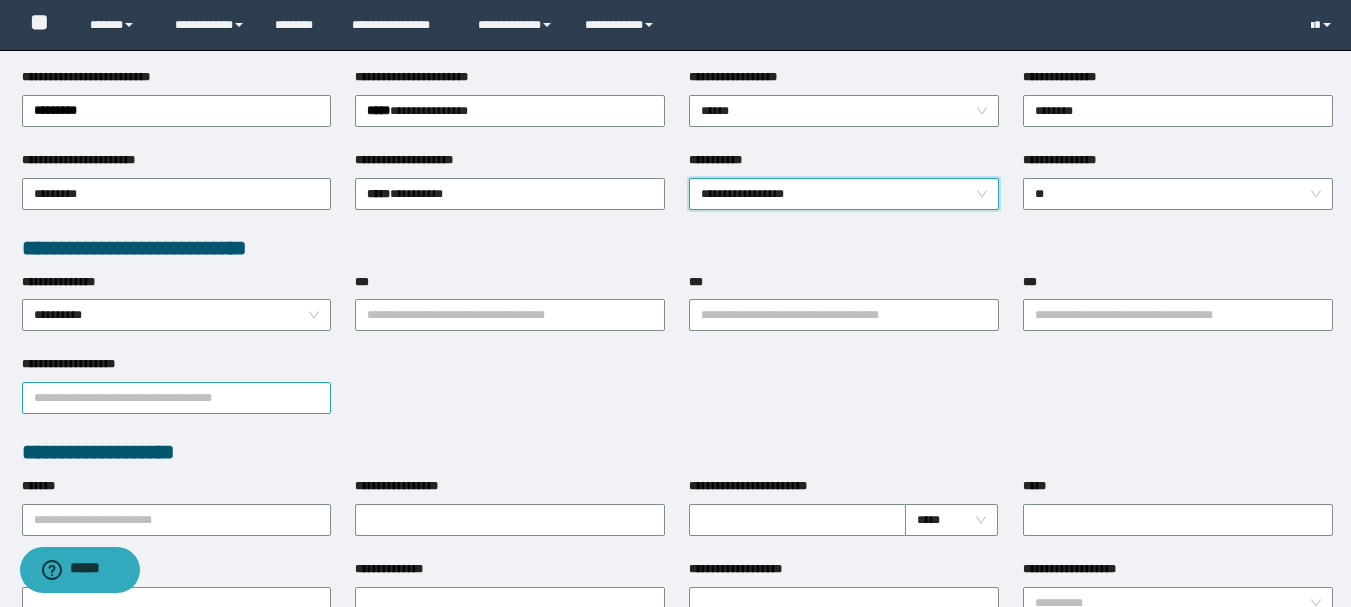 scroll, scrollTop: 400, scrollLeft: 0, axis: vertical 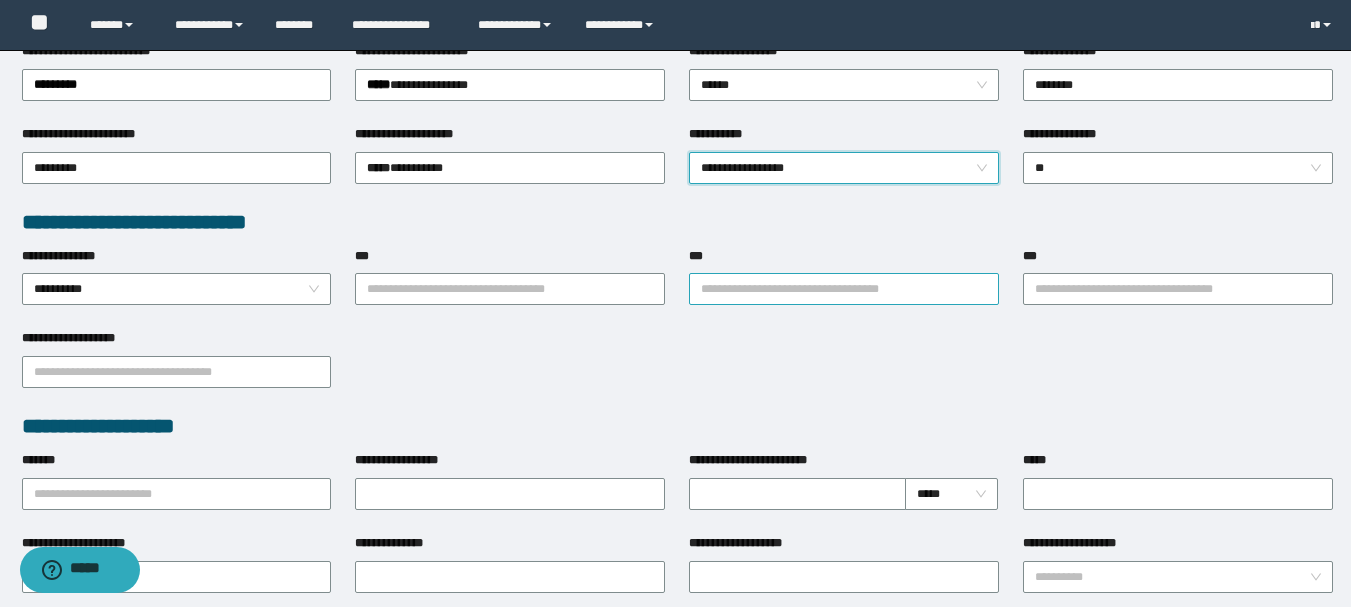 click on "***" at bounding box center (844, 289) 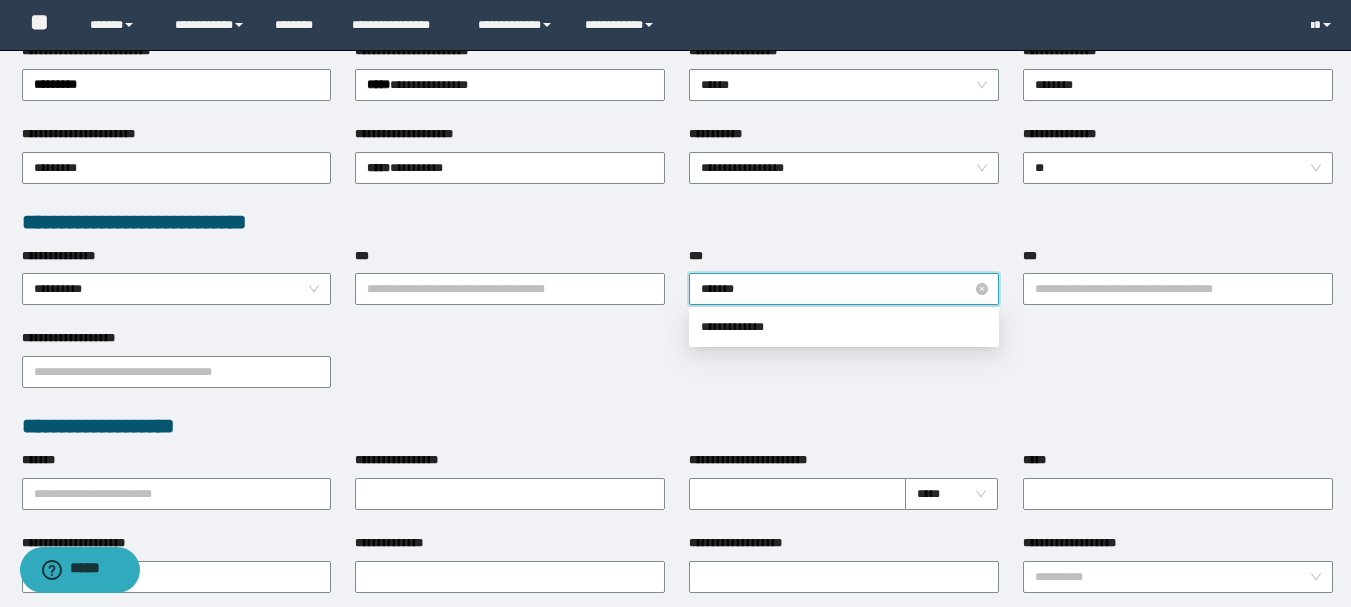 type on "********" 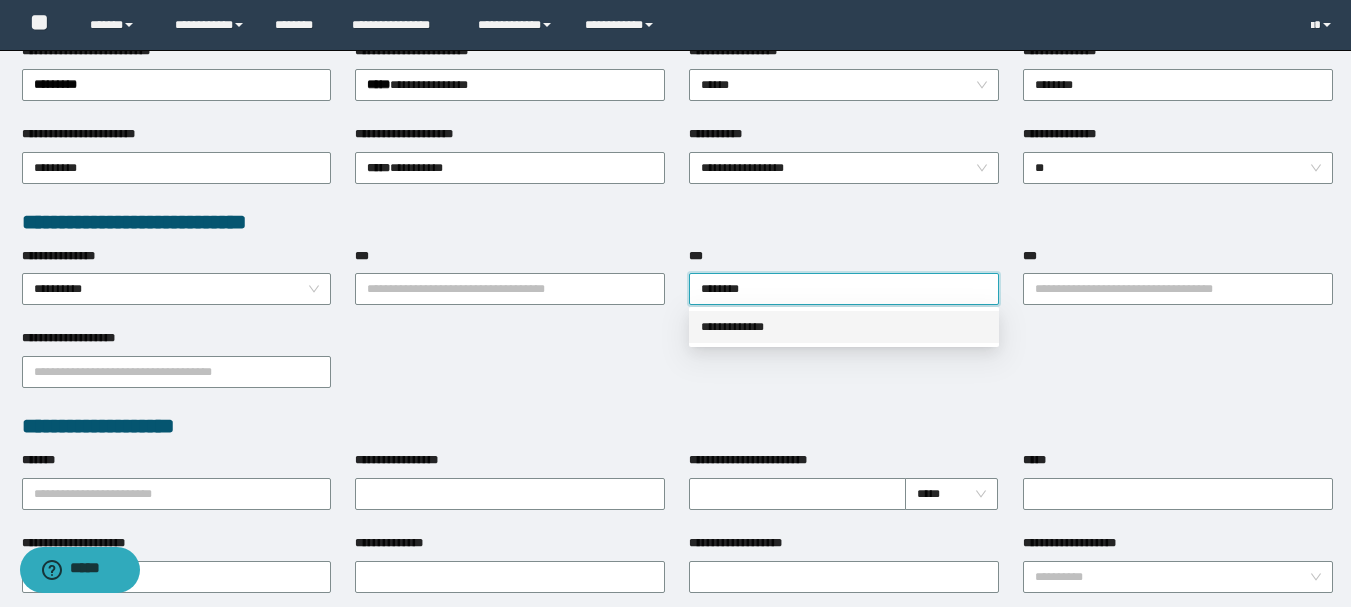 click on "**********" at bounding box center [844, 327] 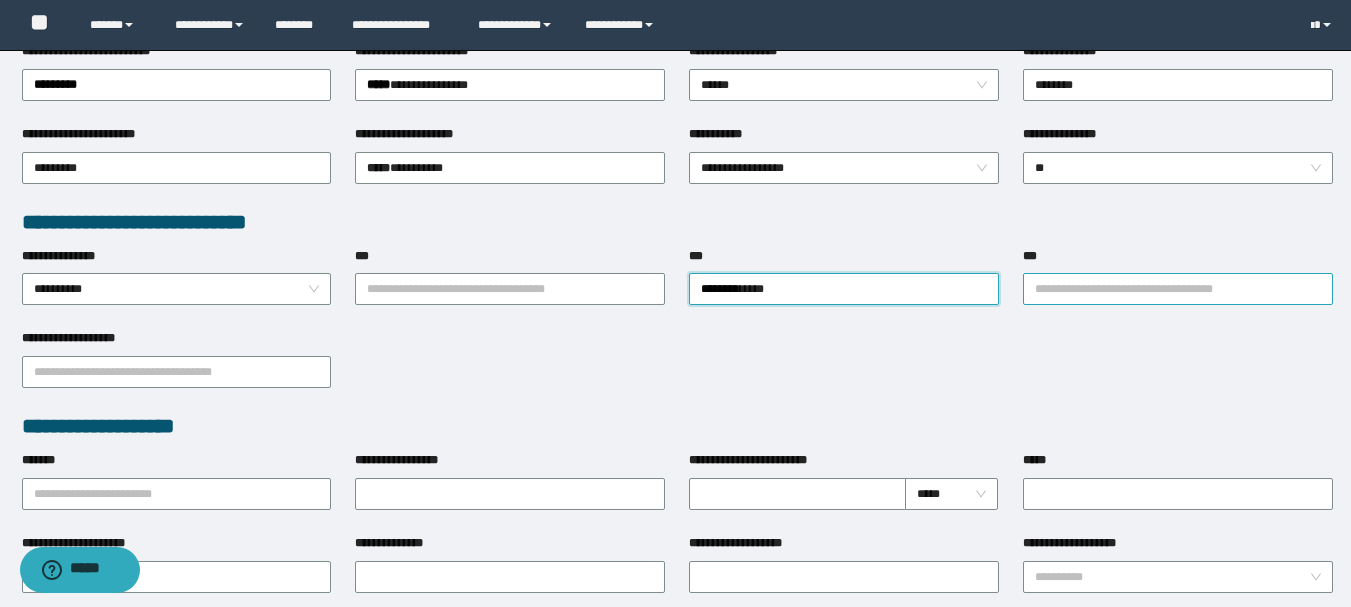 click on "***" at bounding box center (1178, 289) 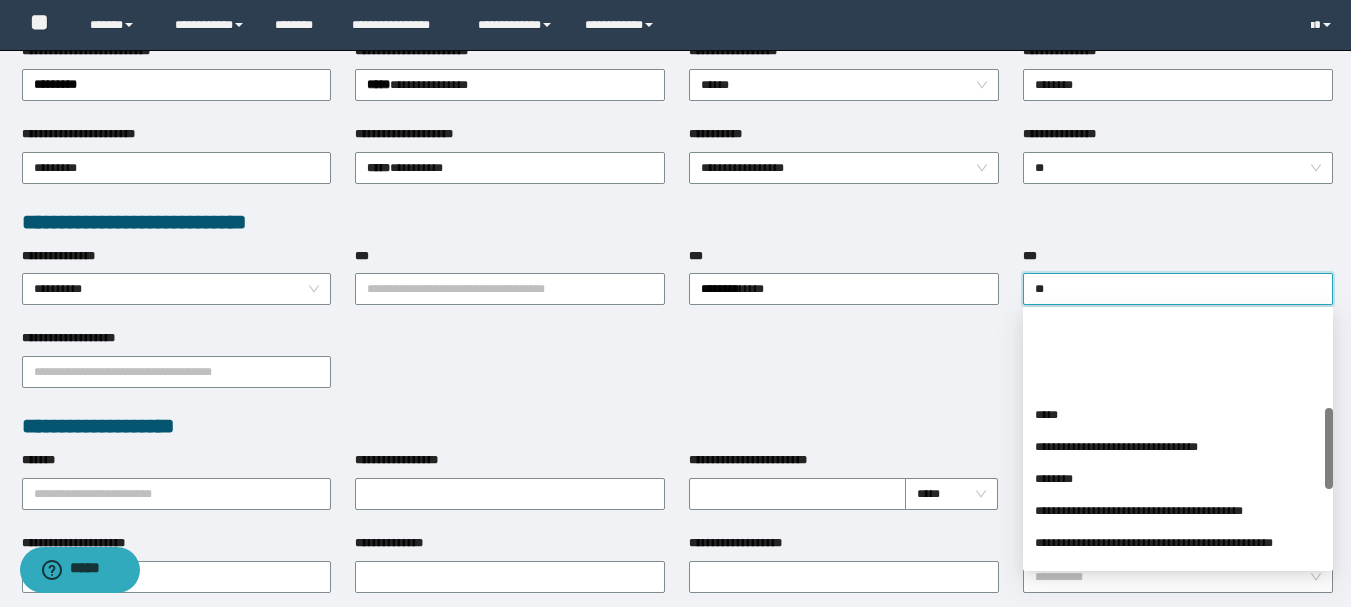 scroll, scrollTop: 300, scrollLeft: 0, axis: vertical 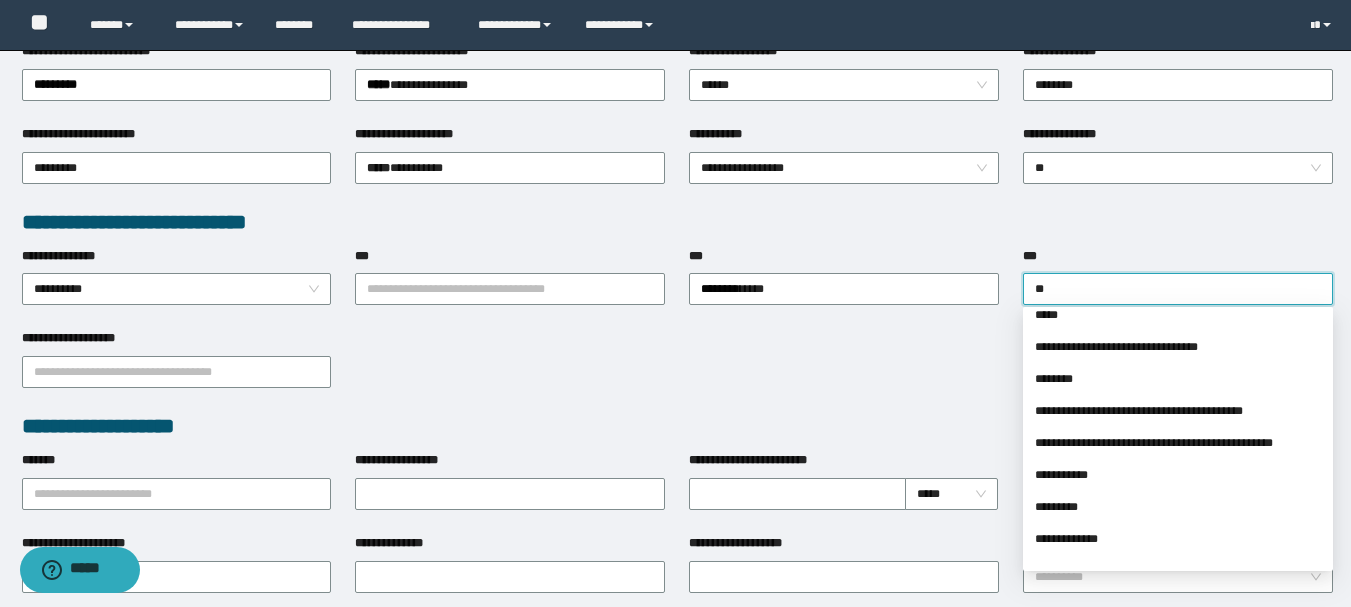 type on "***" 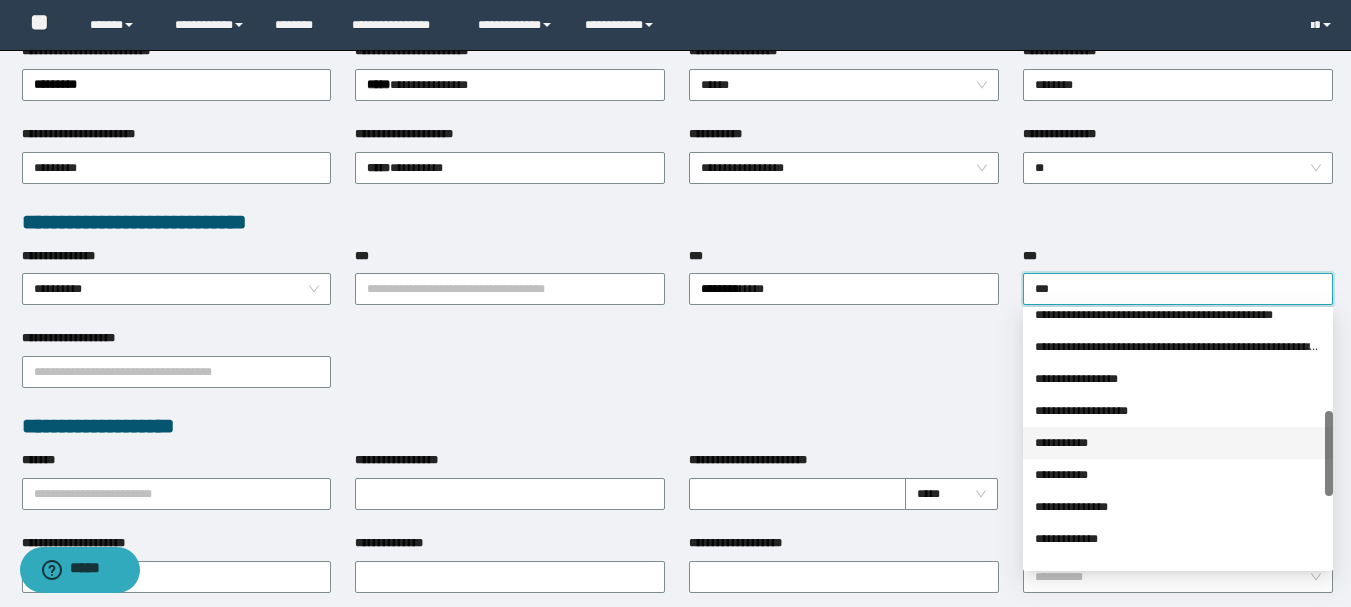 click on "**********" at bounding box center (1178, 443) 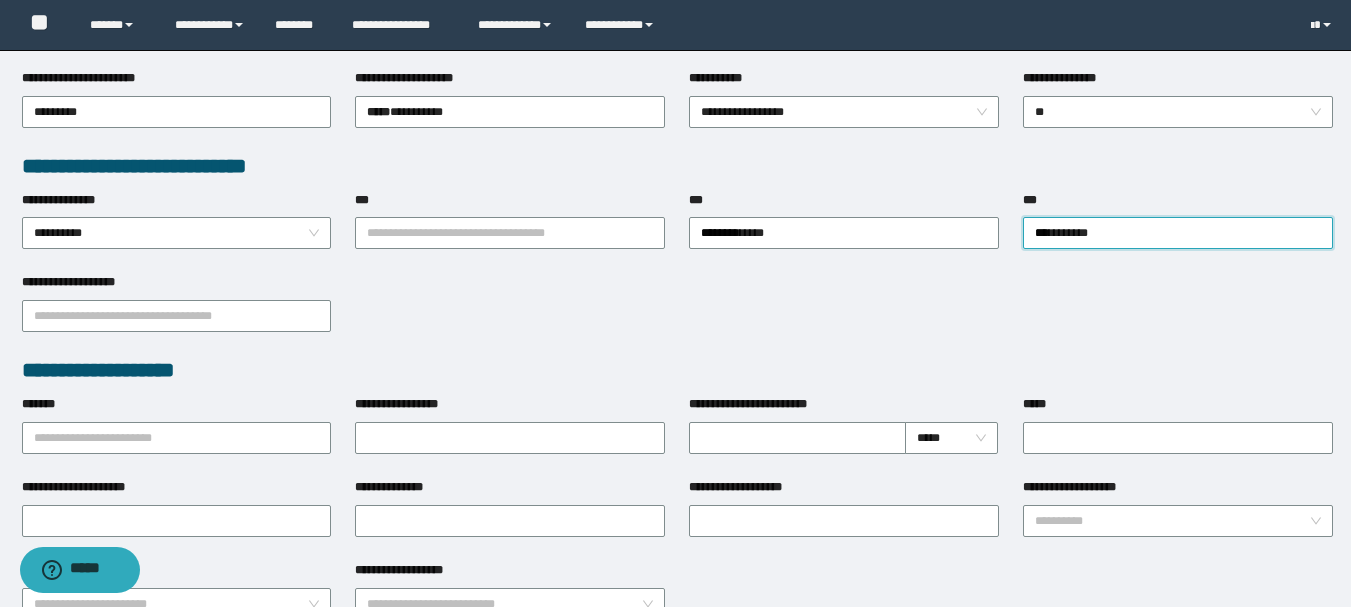 scroll, scrollTop: 500, scrollLeft: 0, axis: vertical 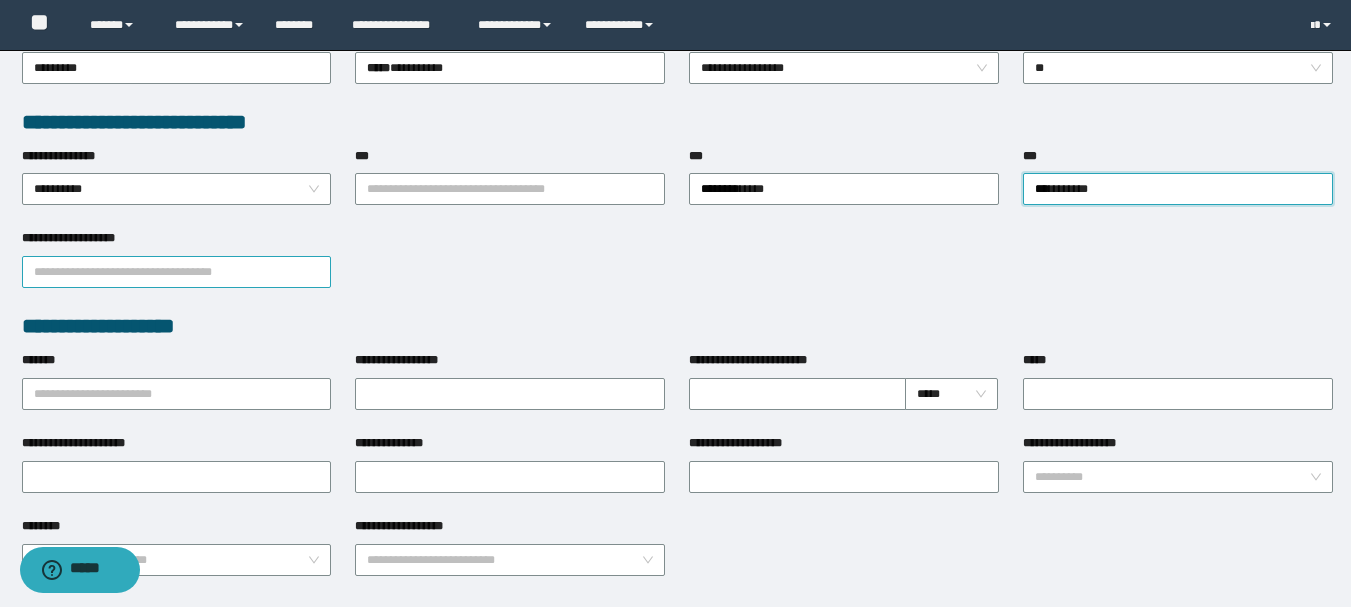click on "**********" at bounding box center (177, 272) 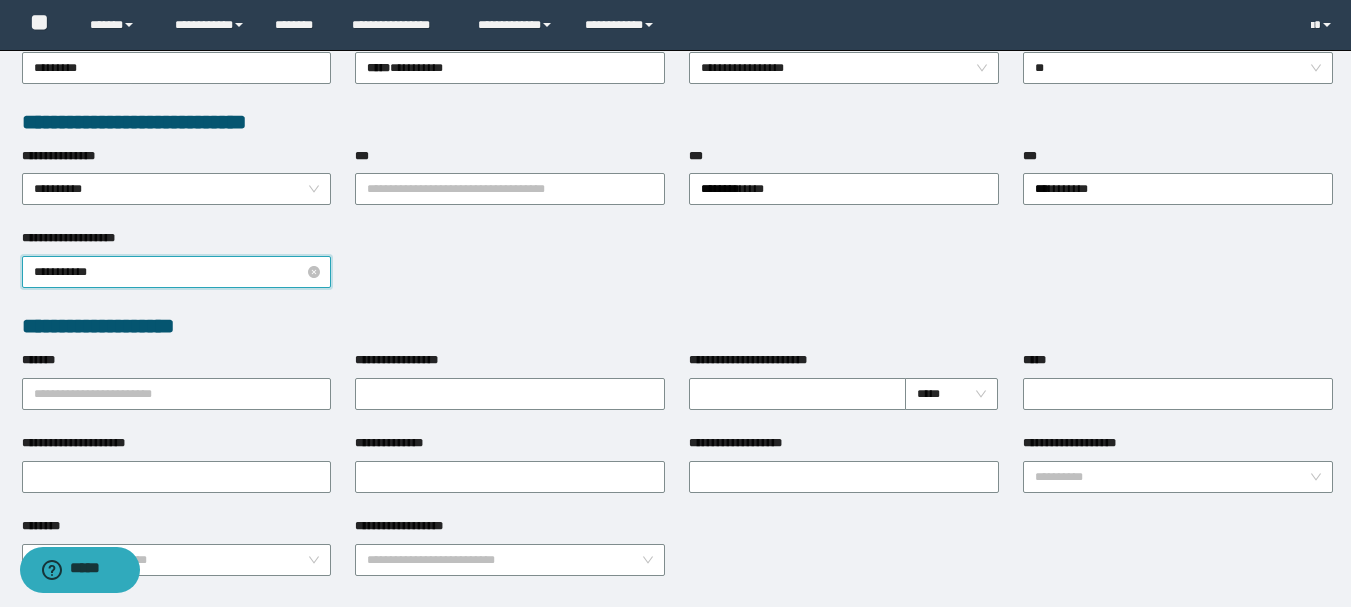 type on "**********" 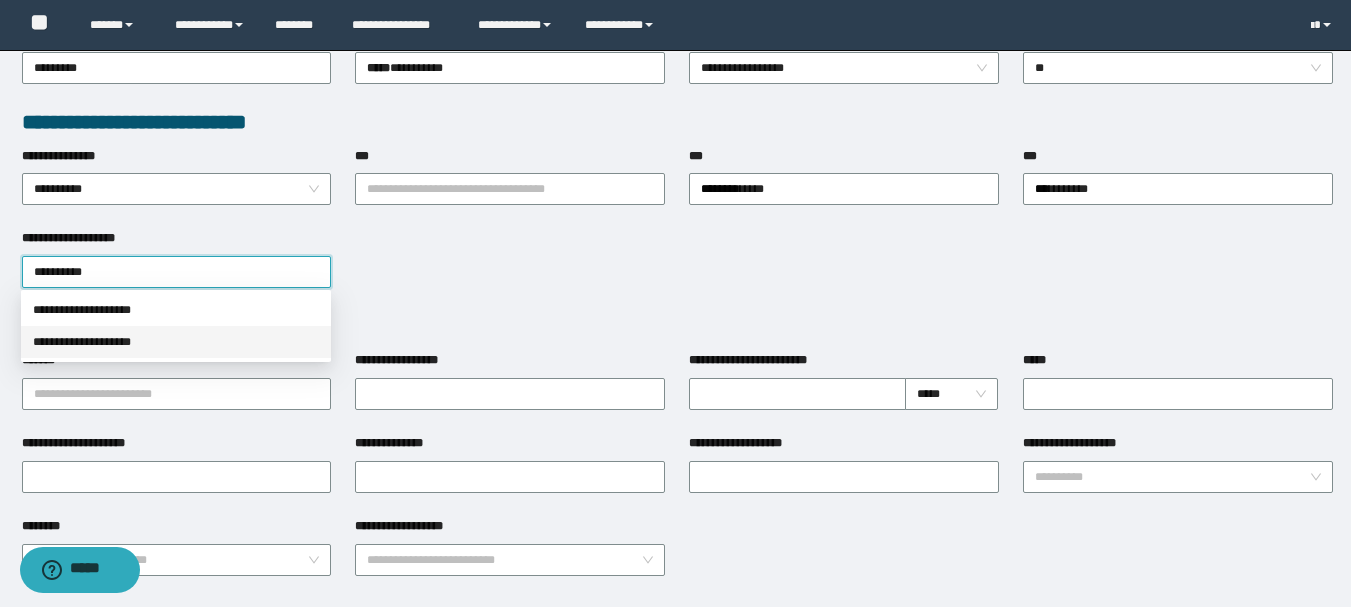 click on "**********" at bounding box center (176, 342) 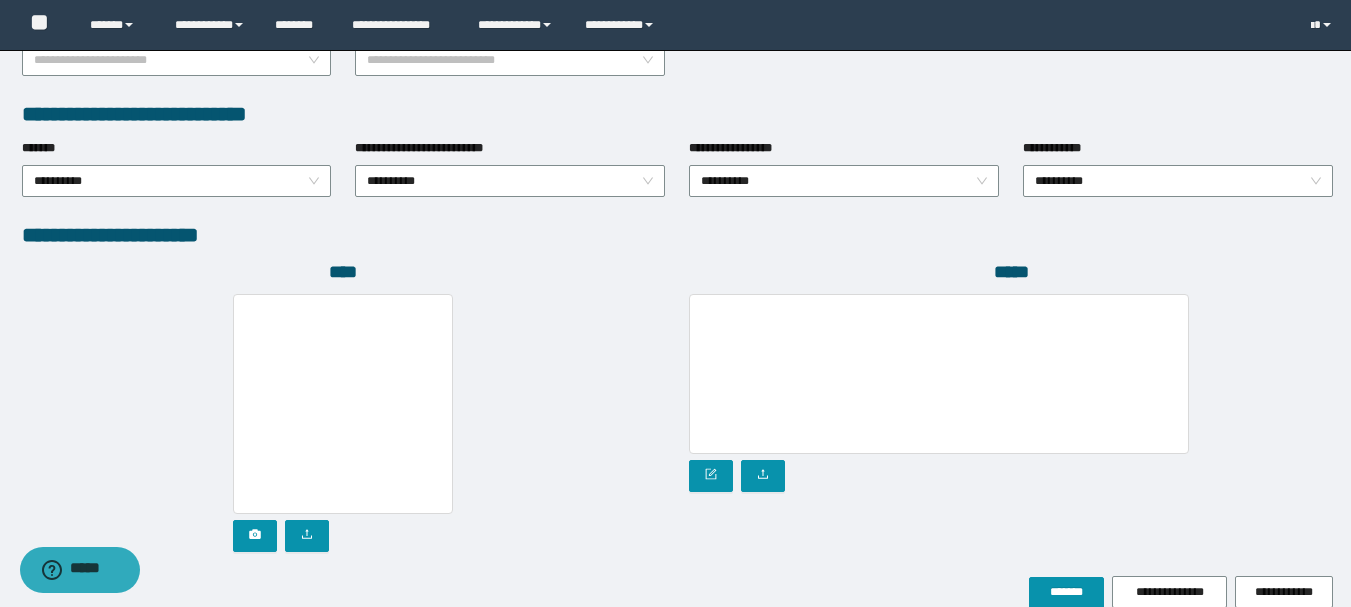 scroll, scrollTop: 1096, scrollLeft: 0, axis: vertical 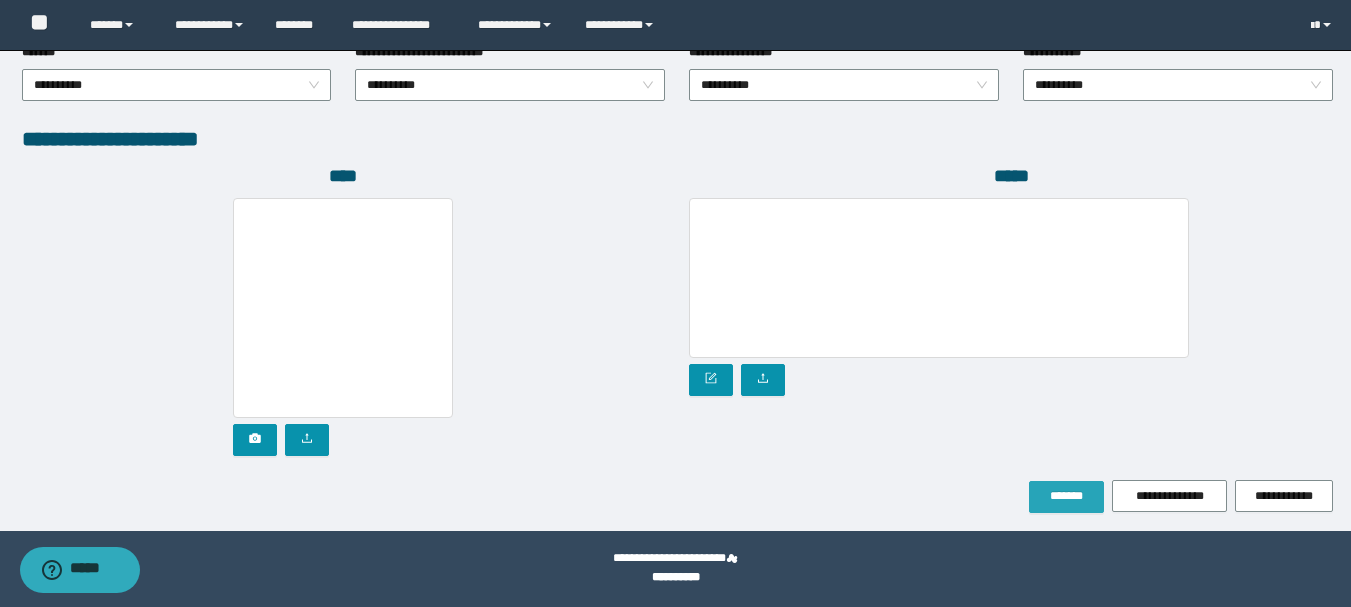click on "*******" at bounding box center (1066, 496) 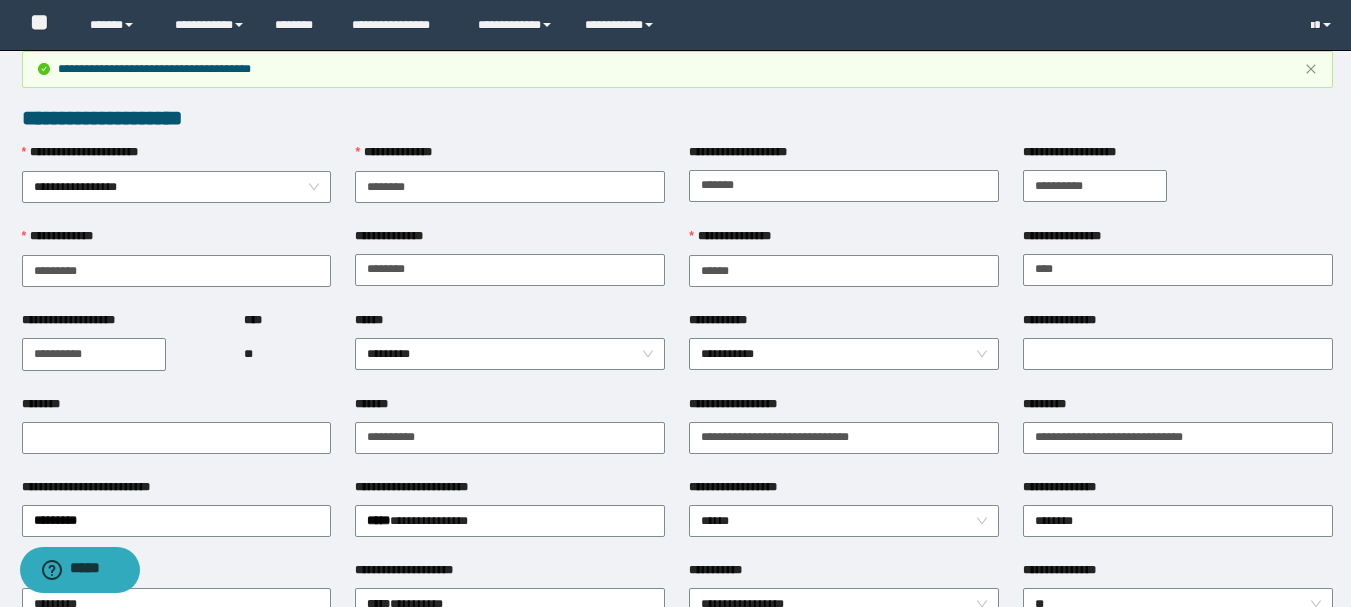 scroll, scrollTop: 2, scrollLeft: 0, axis: vertical 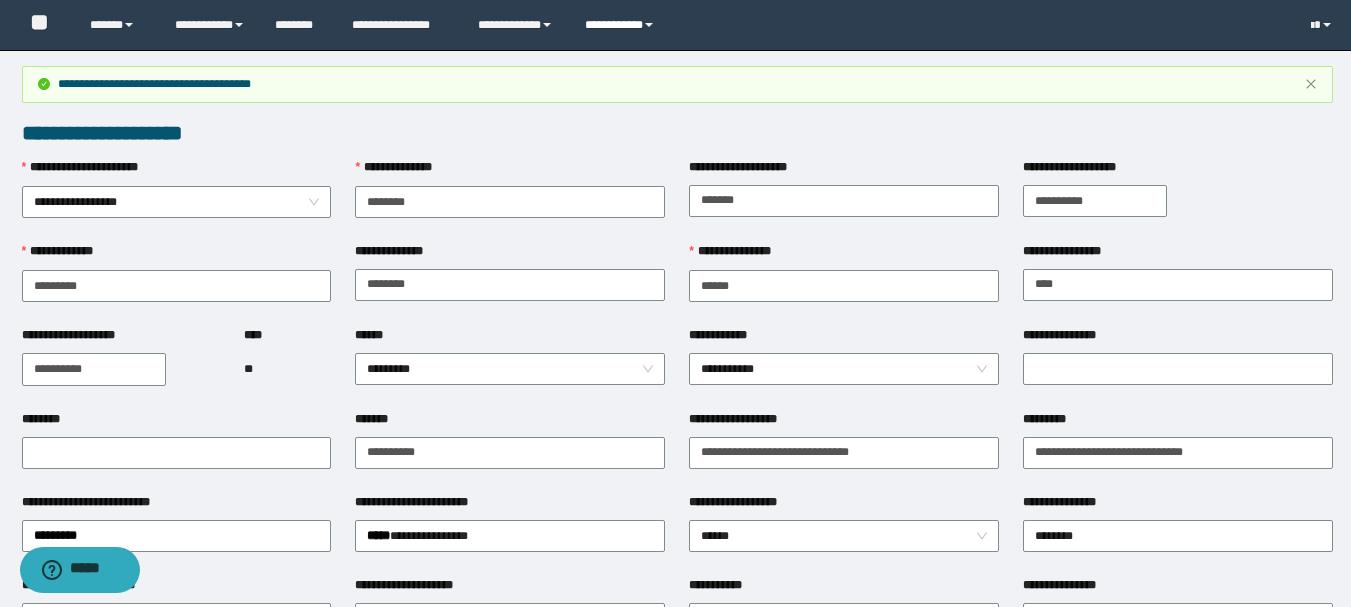 click on "**********" at bounding box center (622, 25) 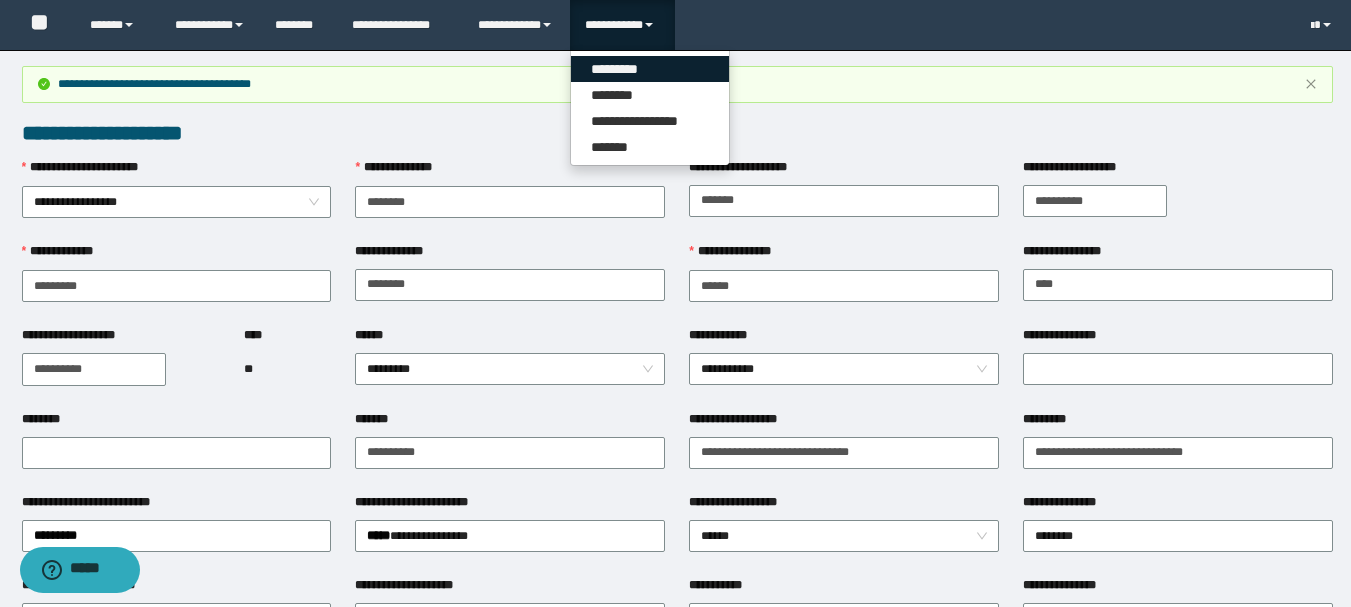 click on "*********" at bounding box center (650, 69) 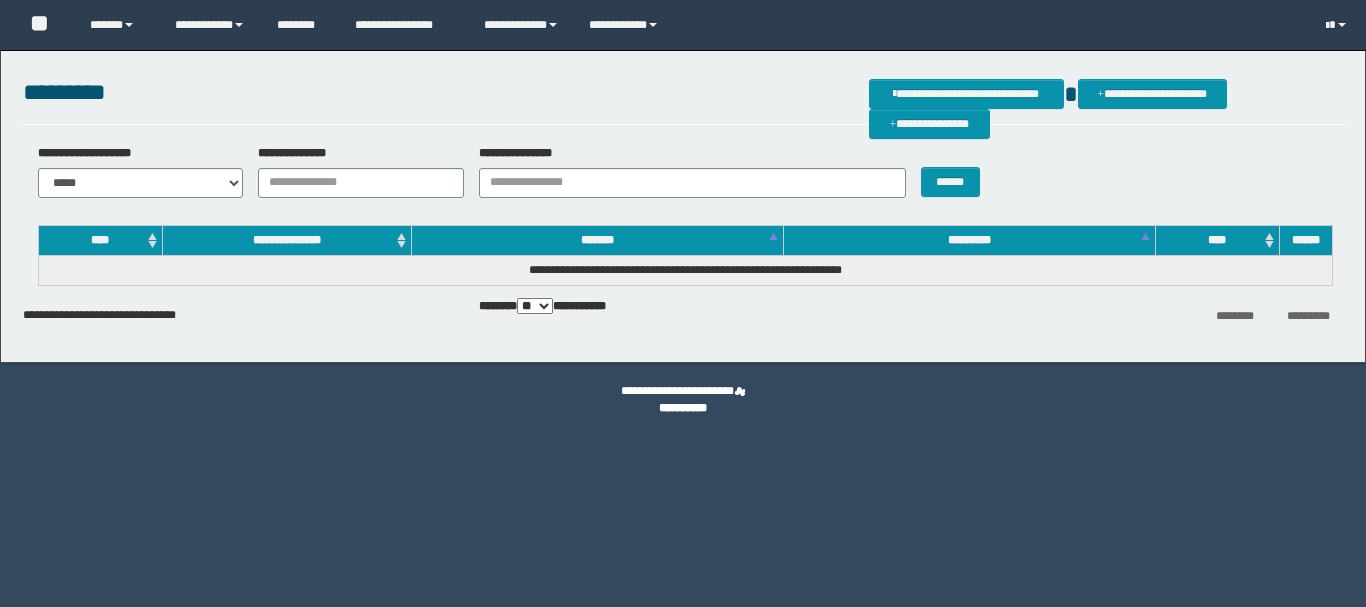 scroll, scrollTop: 0, scrollLeft: 0, axis: both 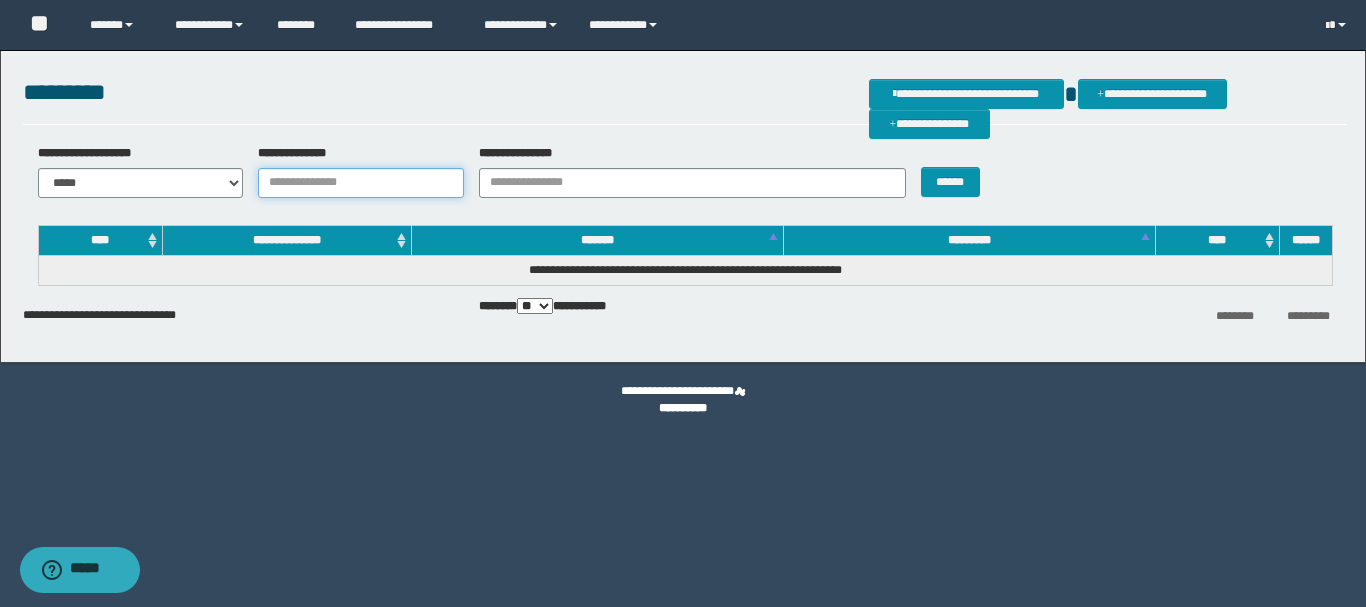 click on "**********" at bounding box center [361, 183] 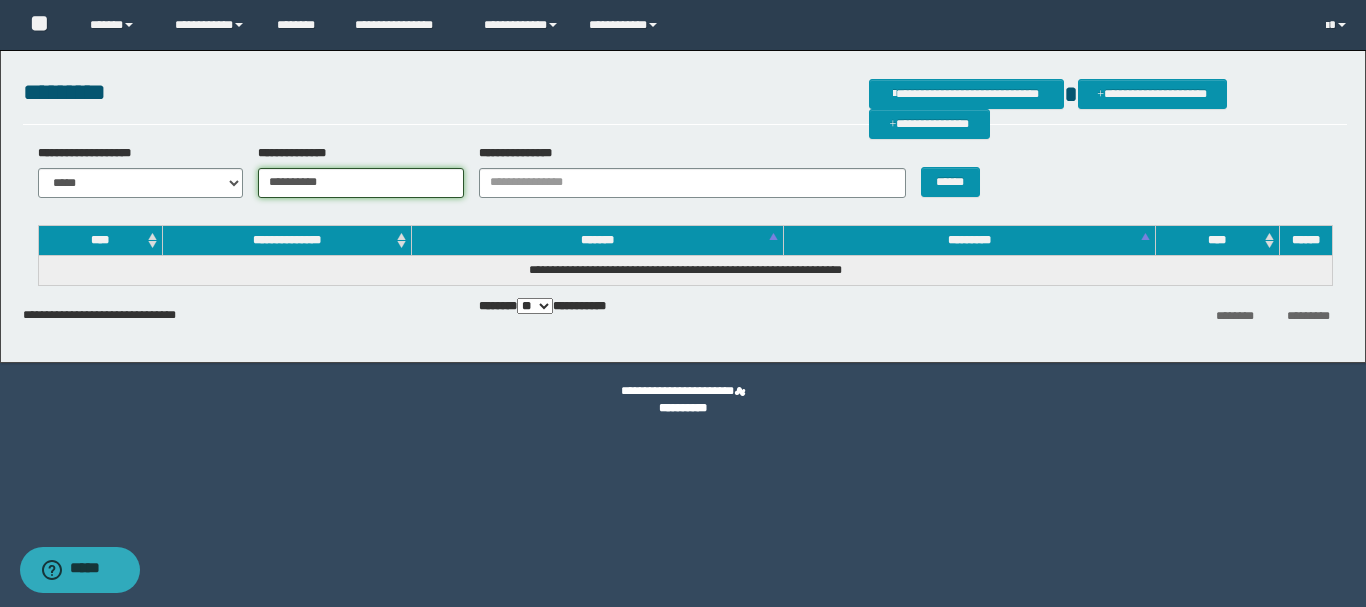 type on "**********" 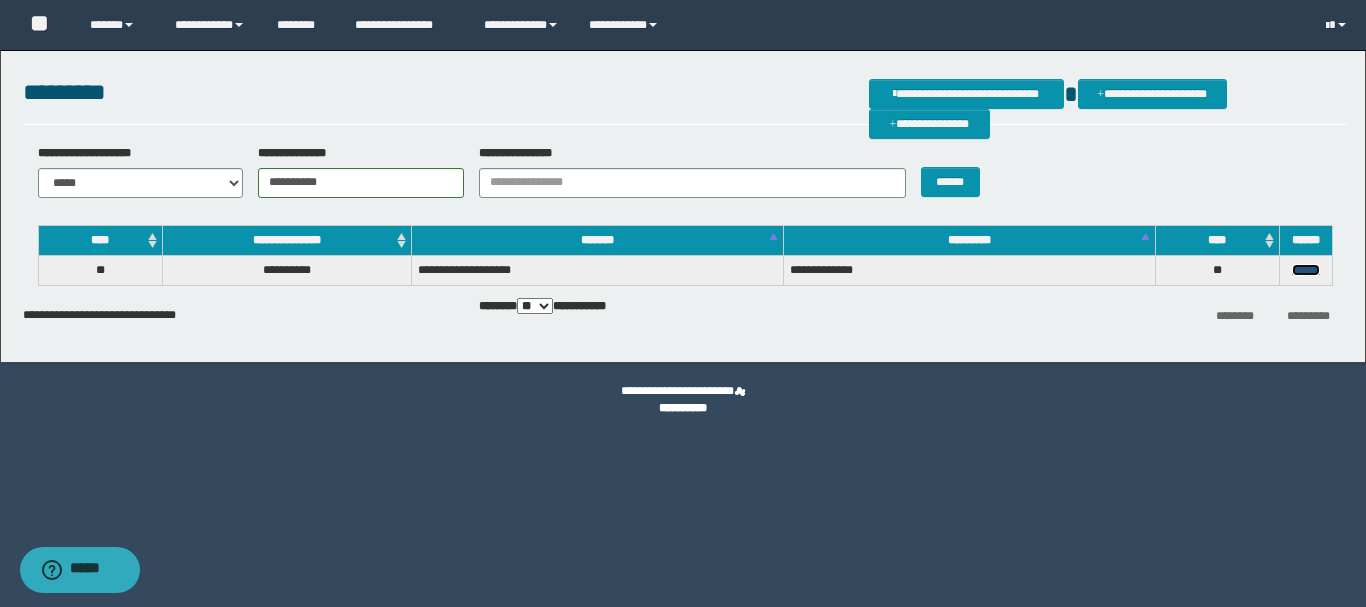 click on "******" at bounding box center [1306, 270] 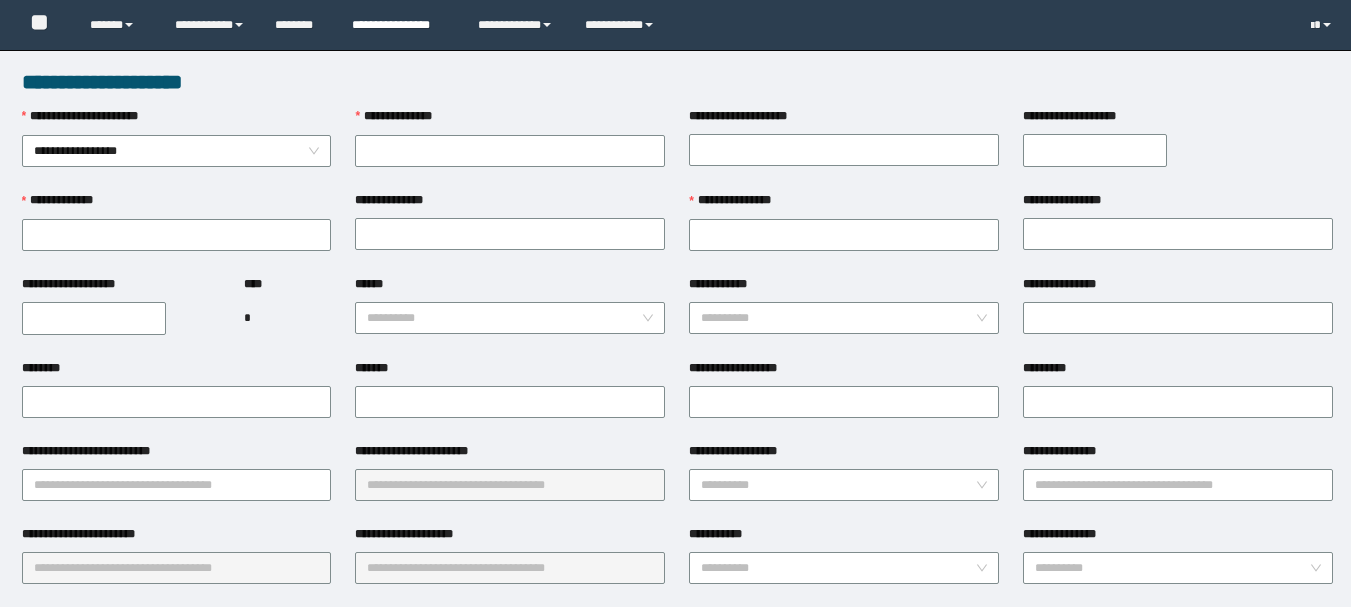 scroll, scrollTop: 0, scrollLeft: 0, axis: both 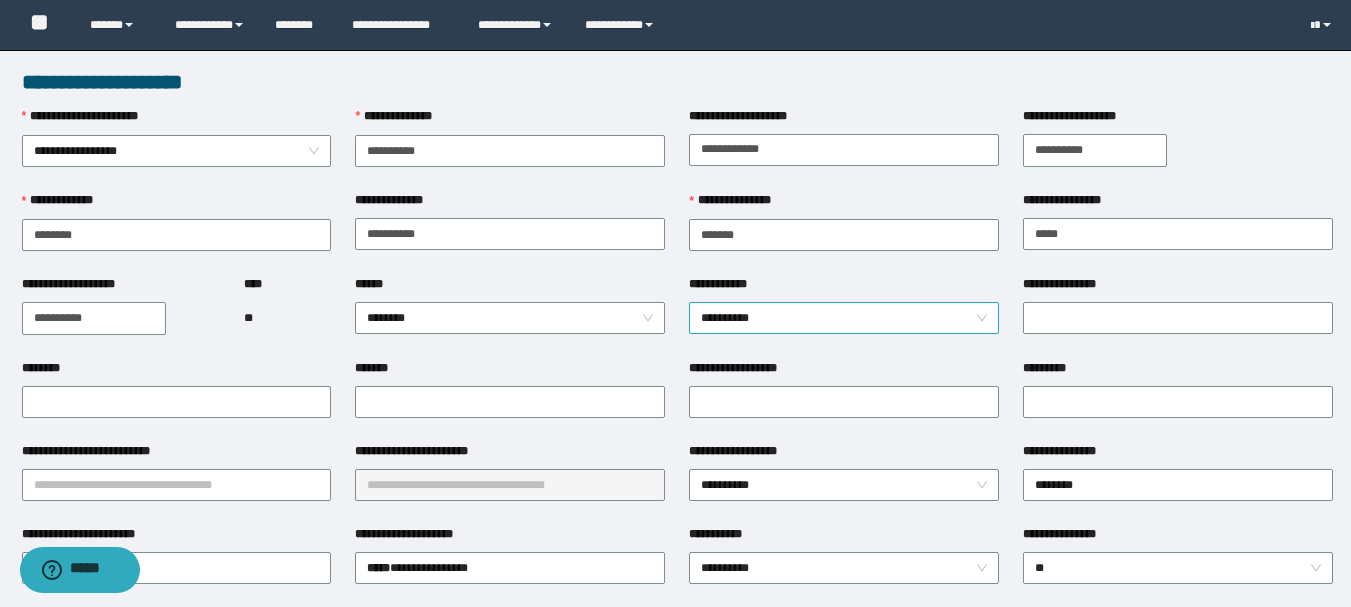 click on "**********" at bounding box center [844, 318] 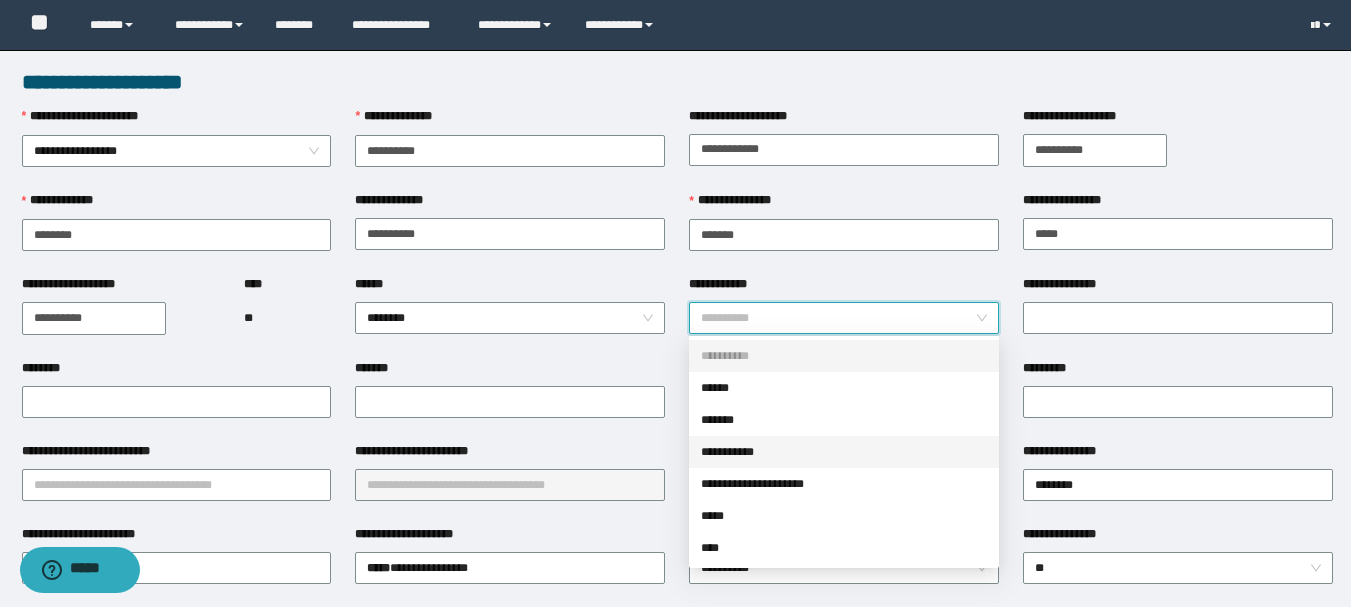 click on "**********" at bounding box center [844, 452] 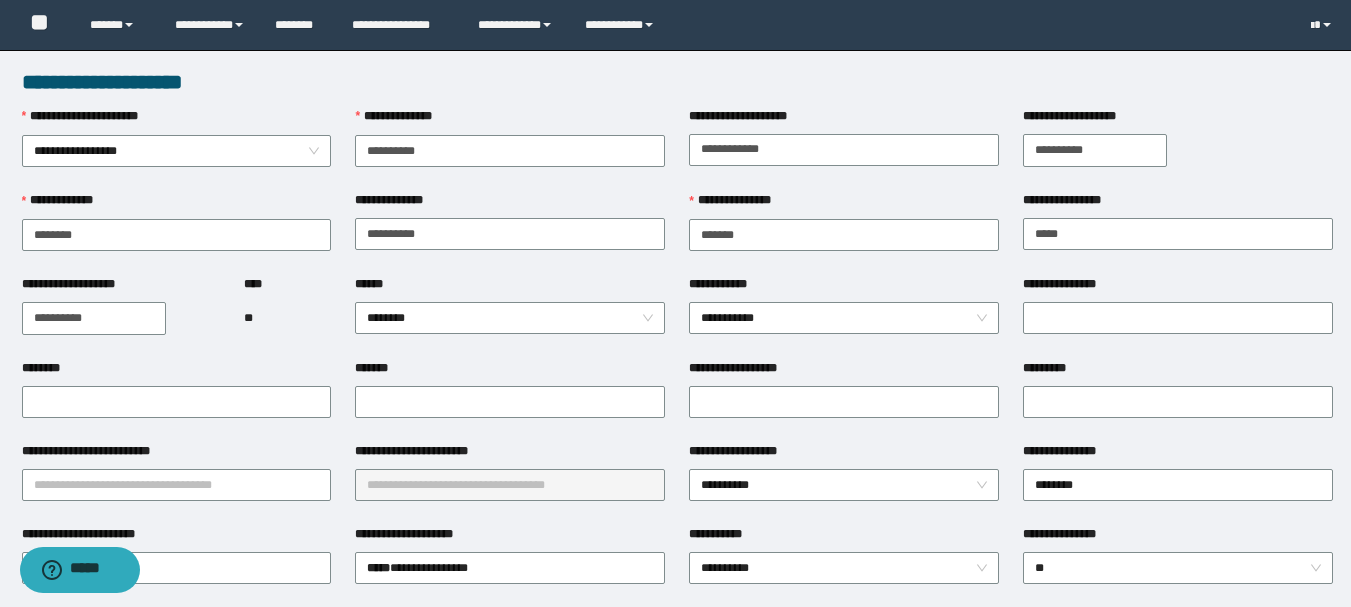drag, startPoint x: 564, startPoint y: 382, endPoint x: 645, endPoint y: 390, distance: 81.394104 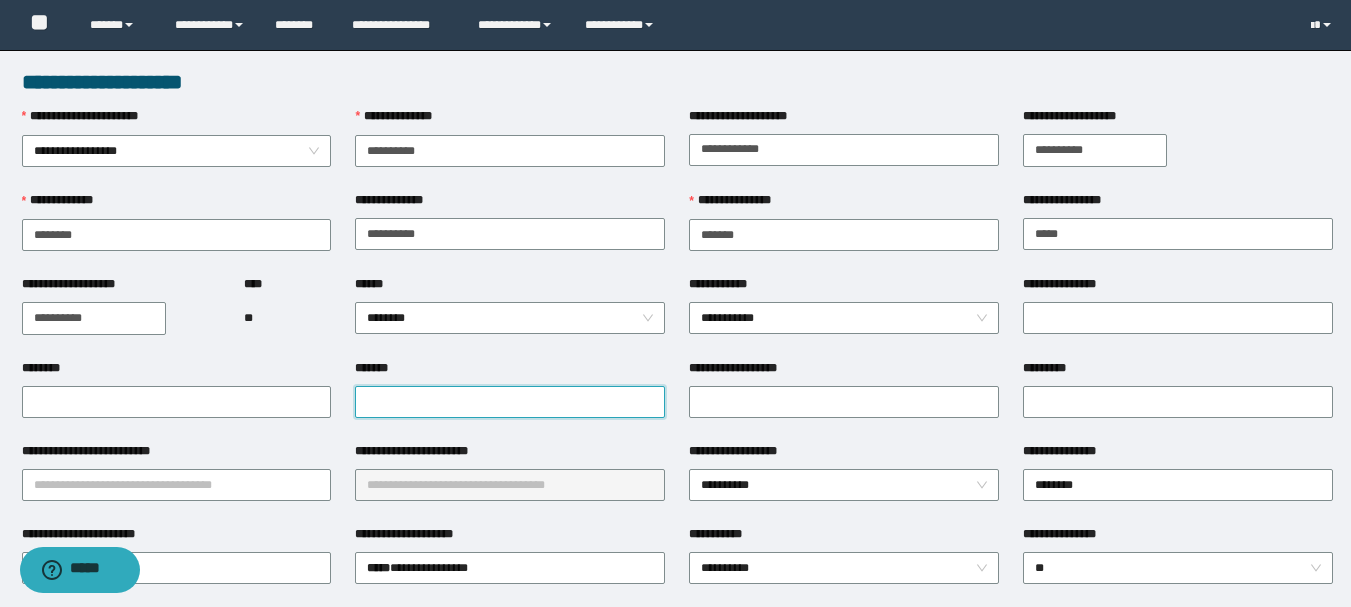click on "*******" at bounding box center [510, 402] 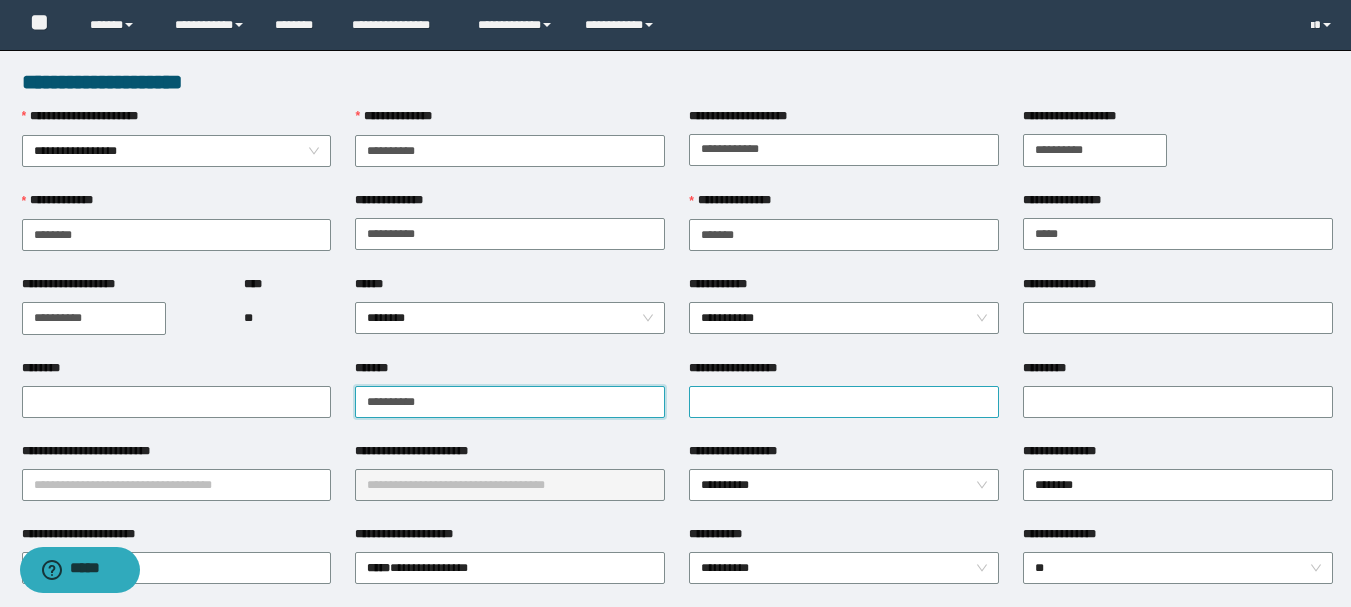 type on "**********" 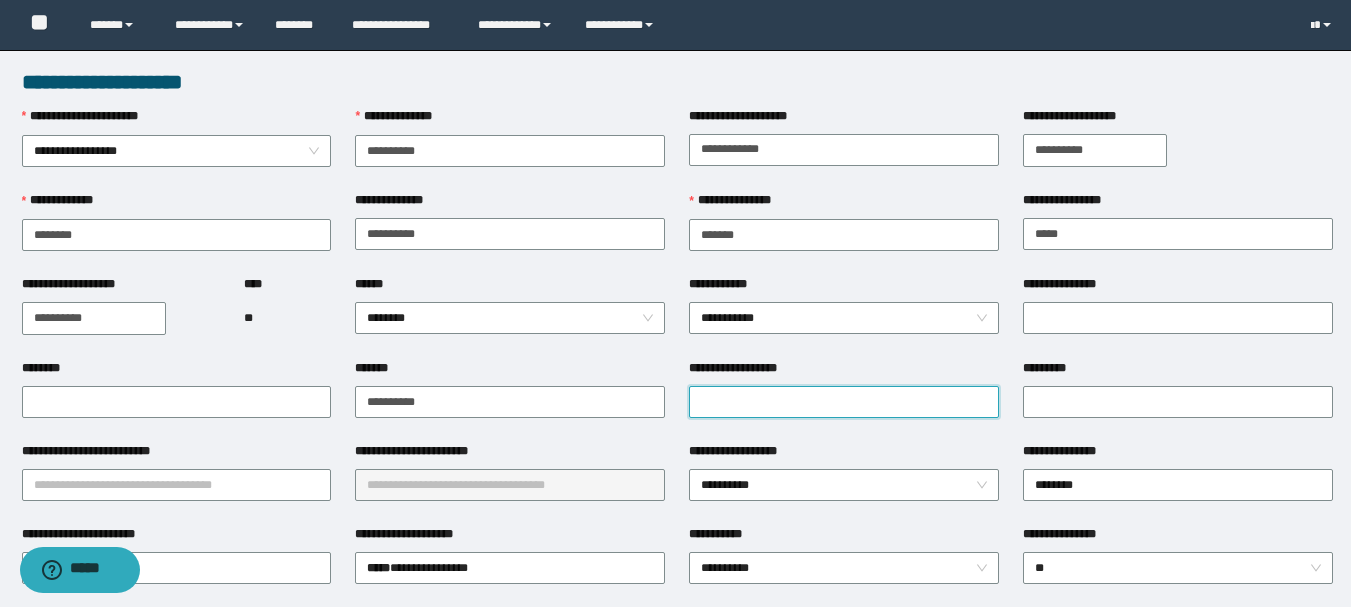 click on "**********" at bounding box center [844, 402] 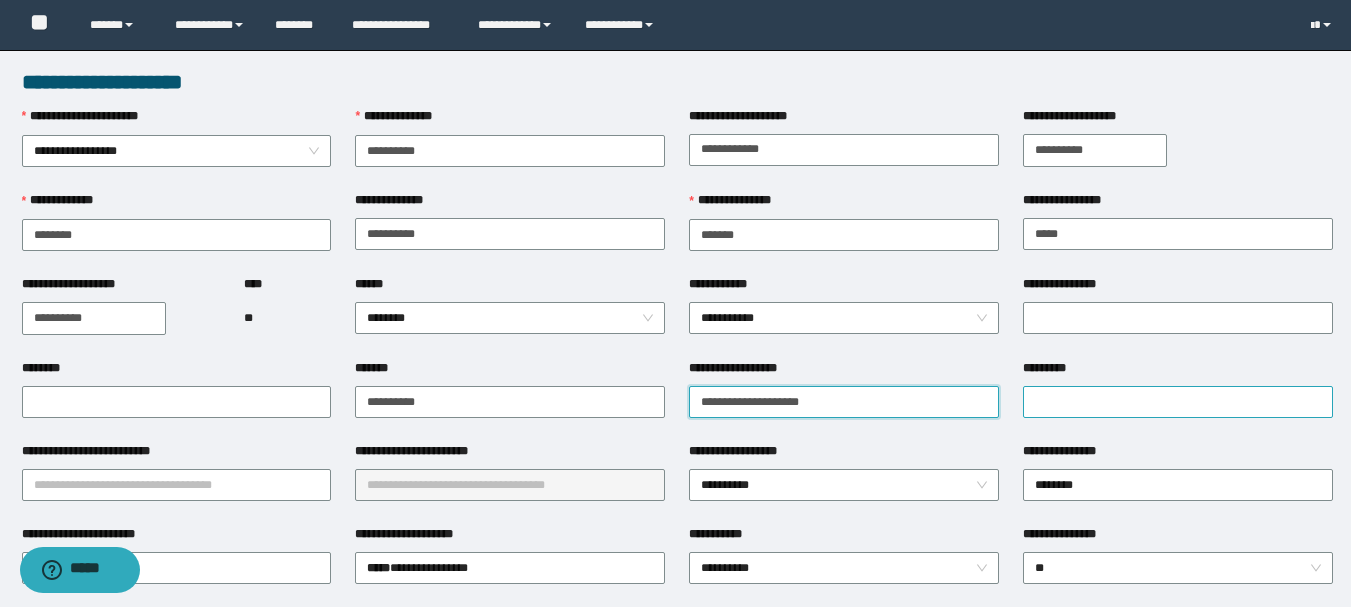 type on "**********" 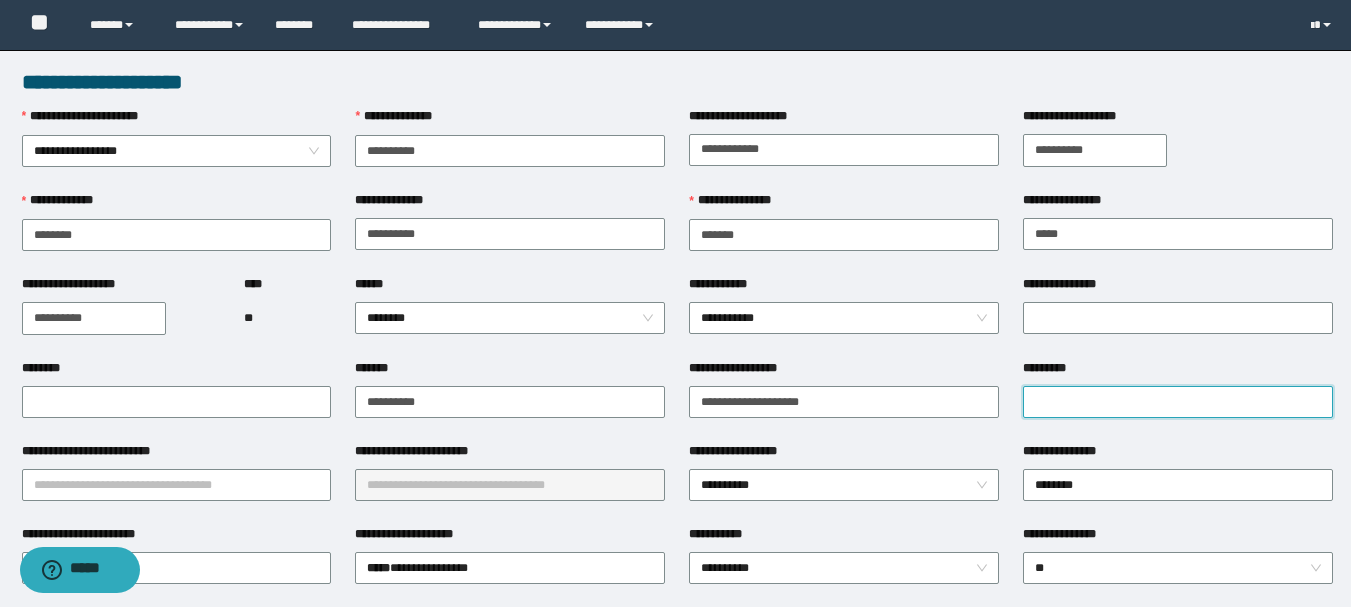 click on "*********" at bounding box center [1178, 402] 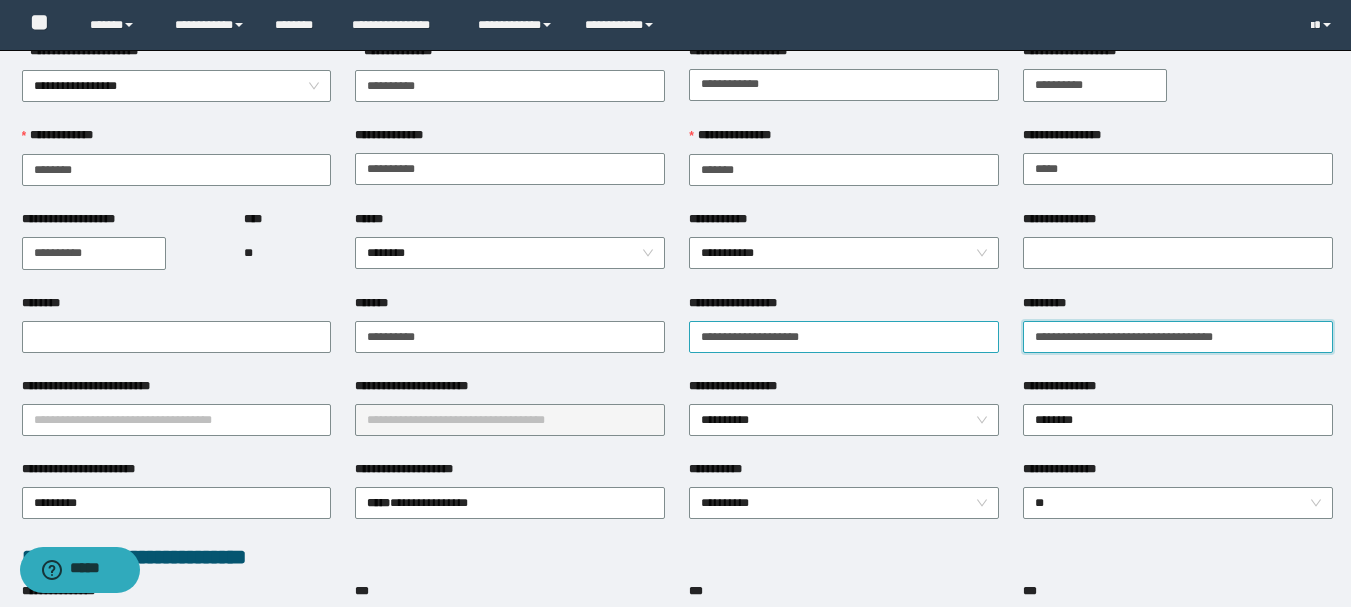 scroll, scrollTop: 100, scrollLeft: 0, axis: vertical 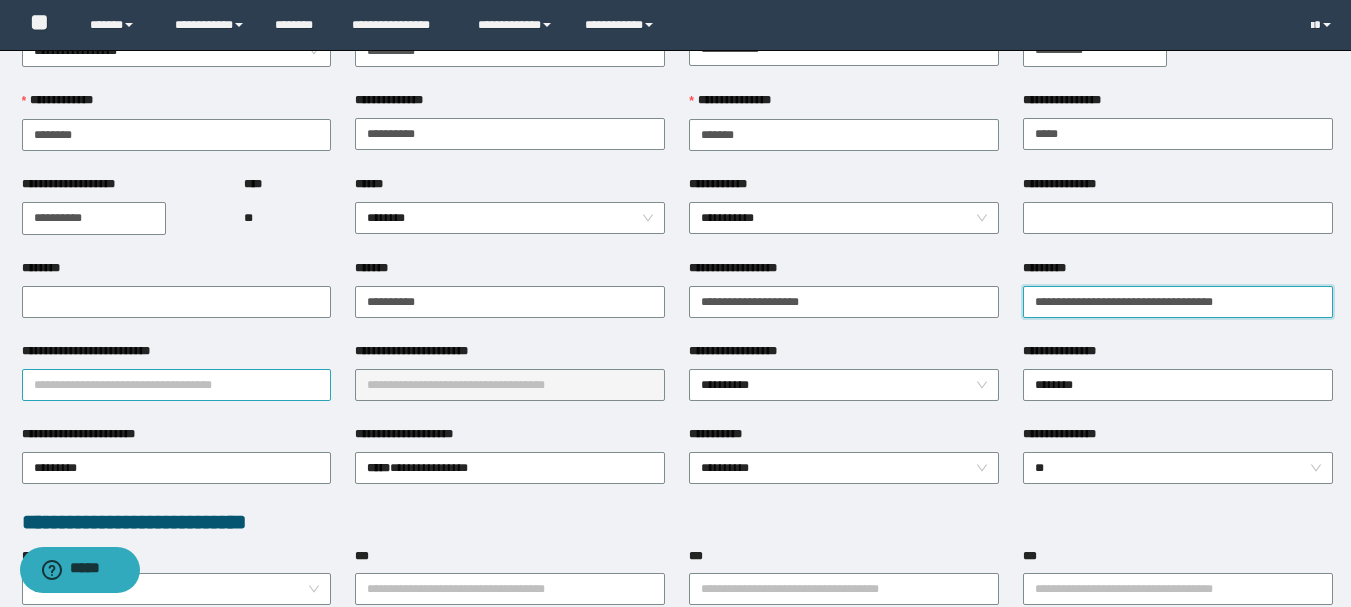 type on "**********" 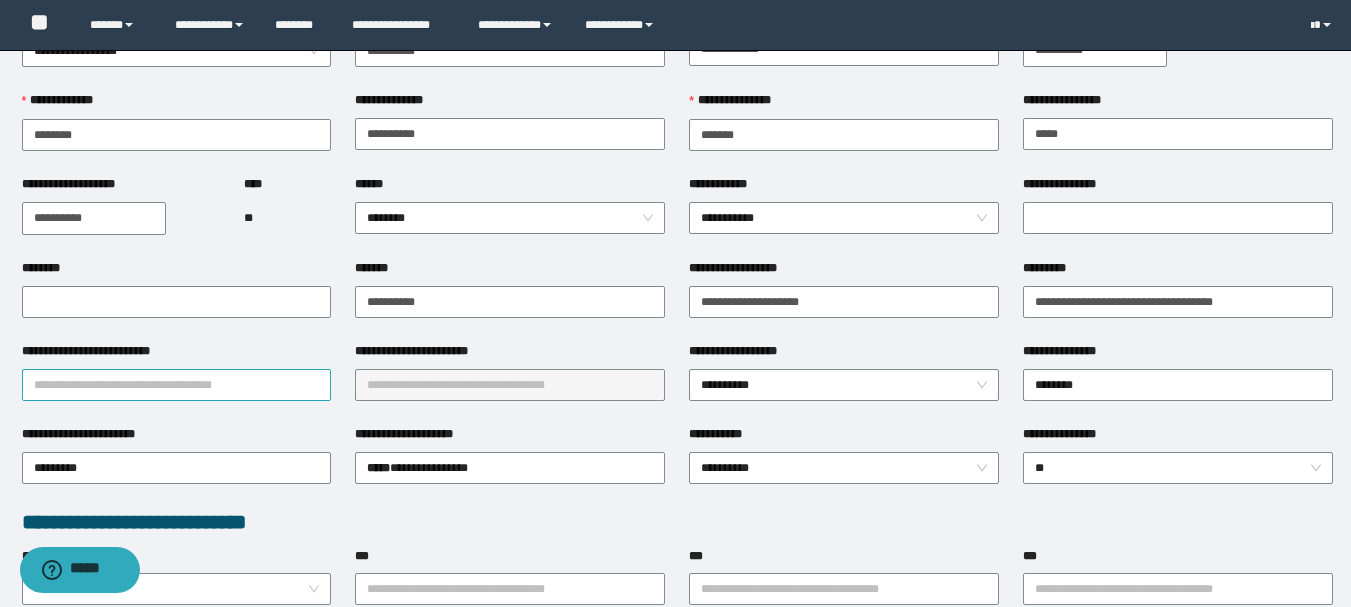 click on "**********" at bounding box center (177, 385) 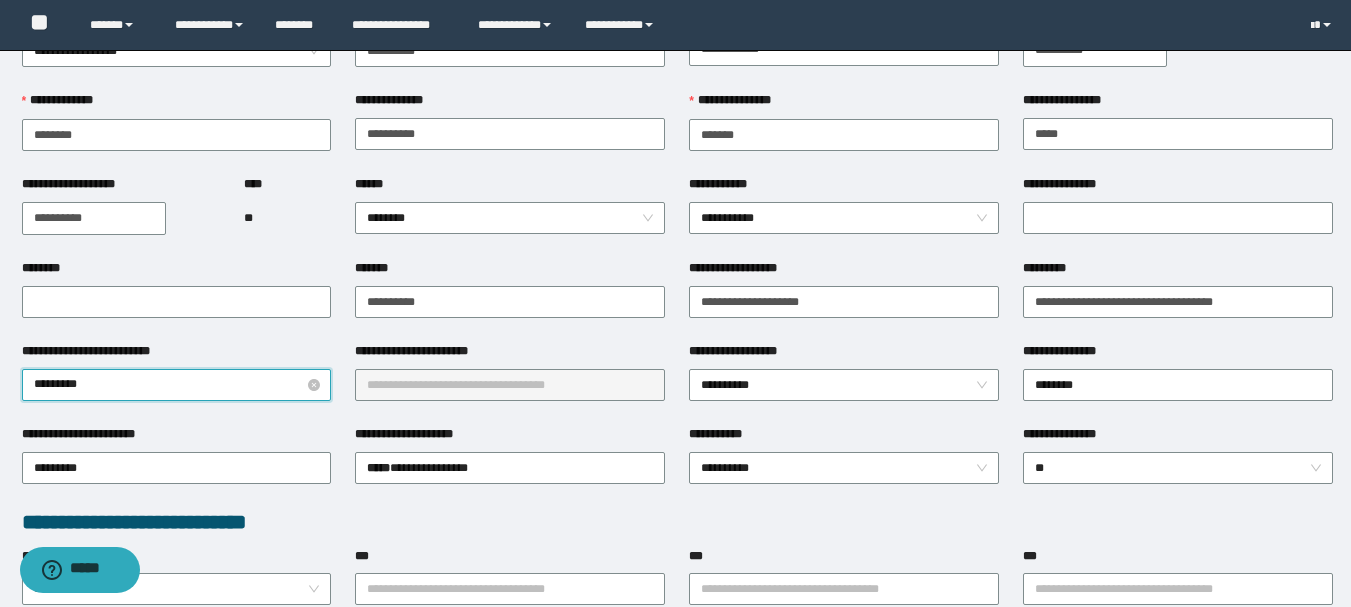 click on "*********" at bounding box center [177, 385] 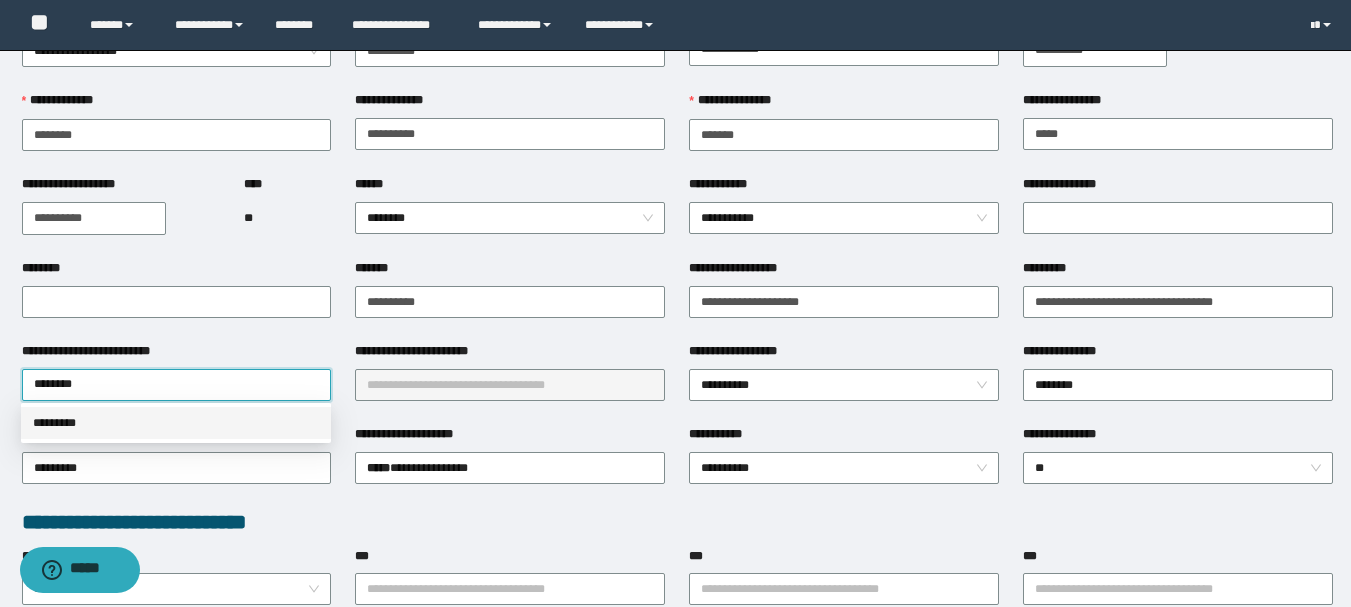 click on "*********" at bounding box center [176, 423] 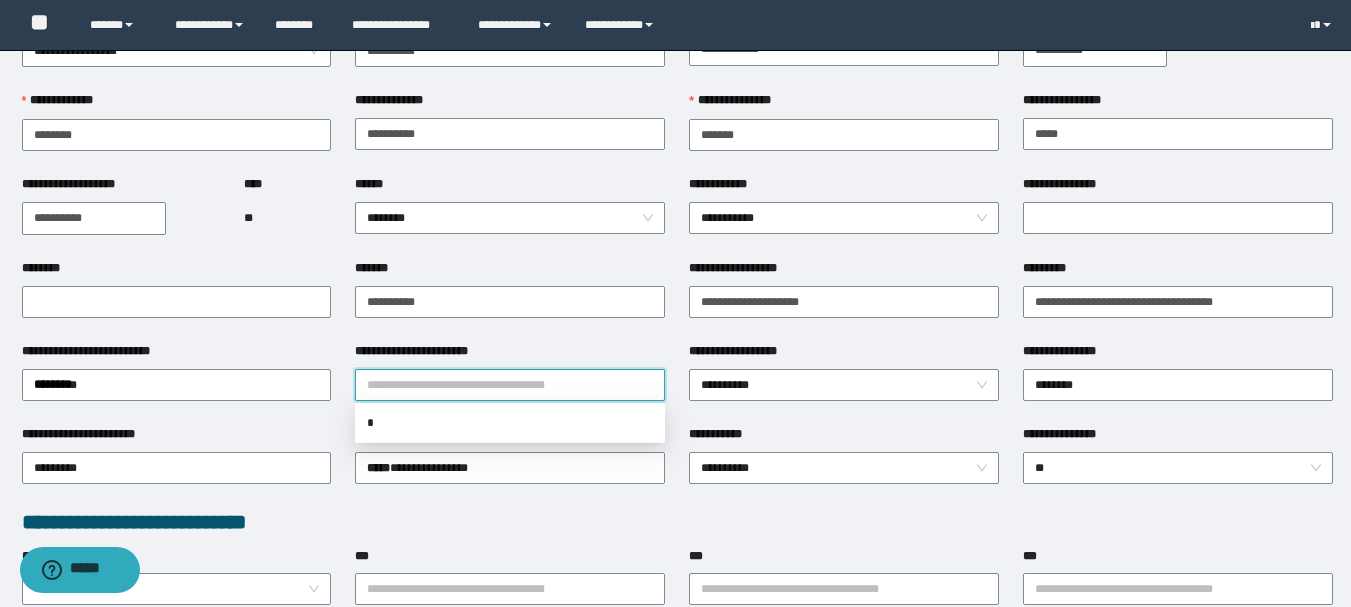 click on "**********" at bounding box center (510, 385) 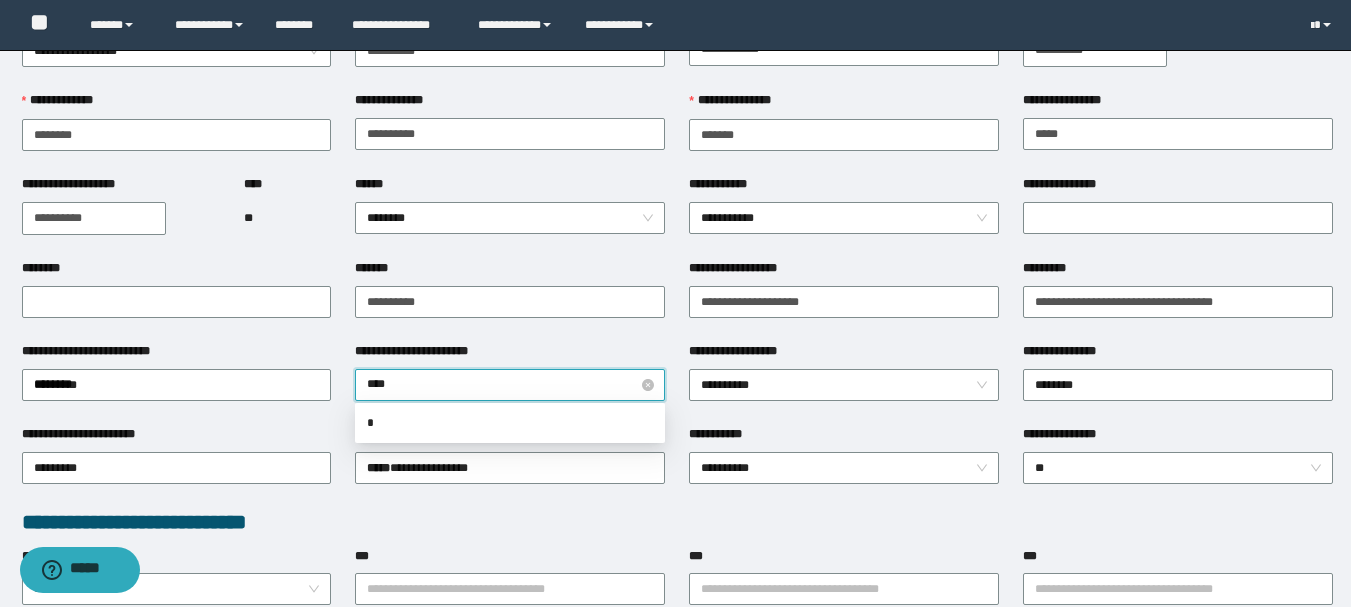 type on "*****" 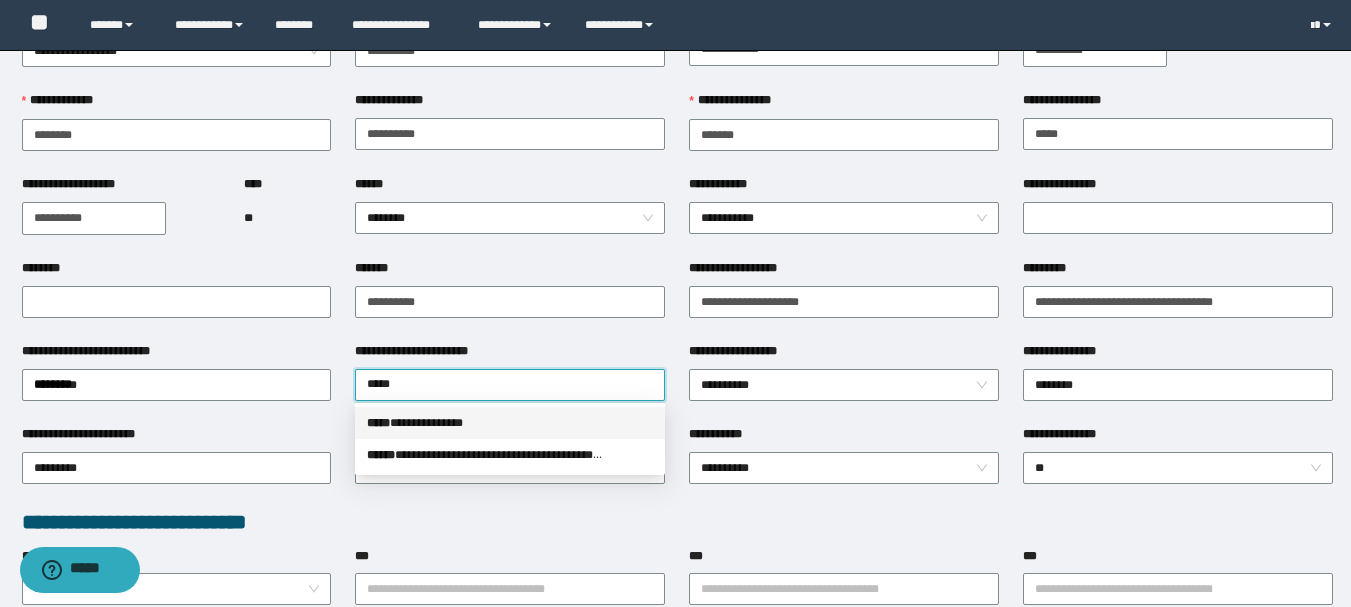 click on "**********" at bounding box center [510, 423] 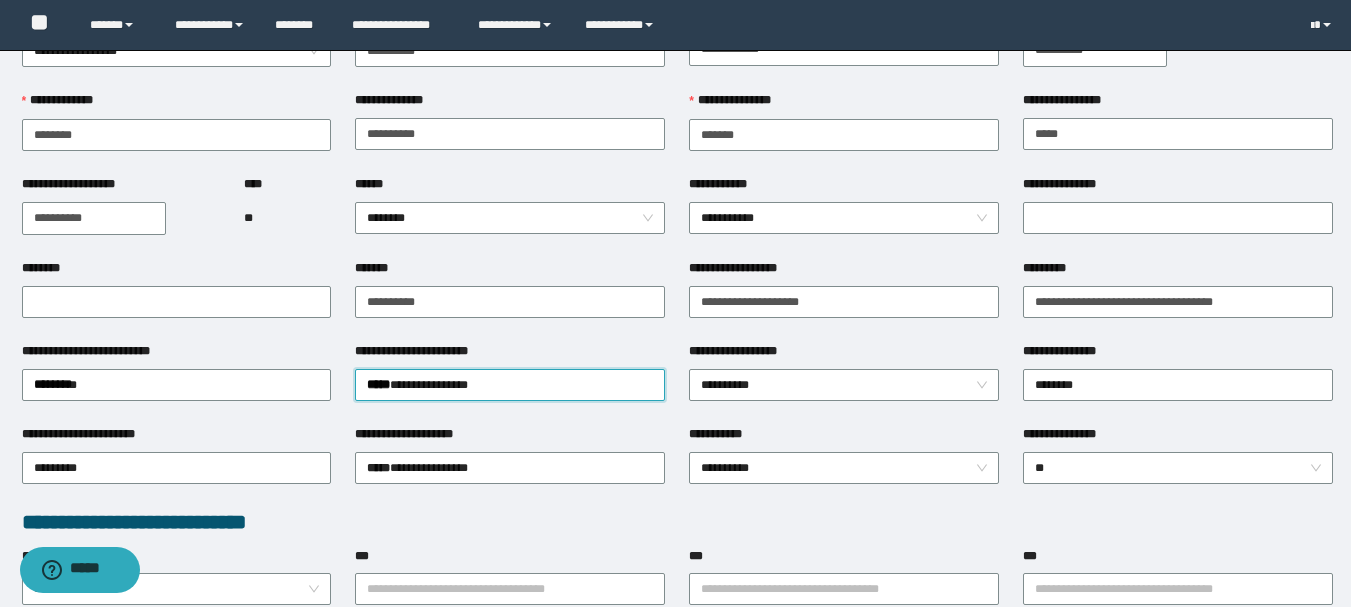 click on "**********" at bounding box center [844, 355] 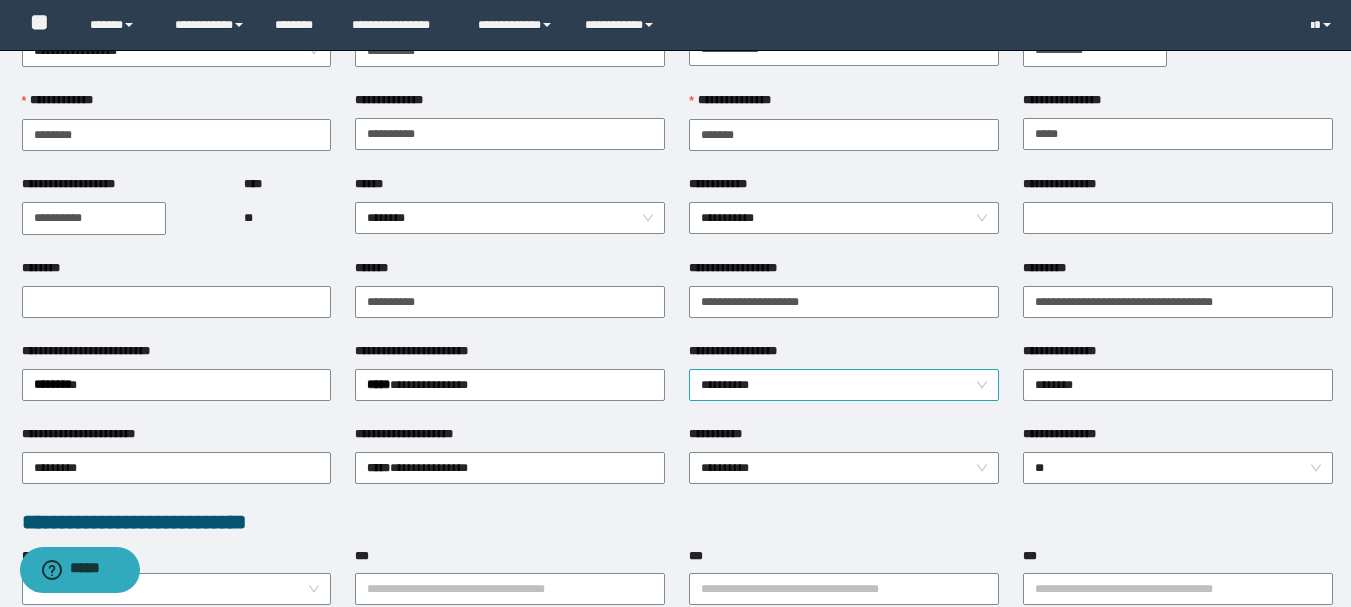 click on "**********" at bounding box center (844, 385) 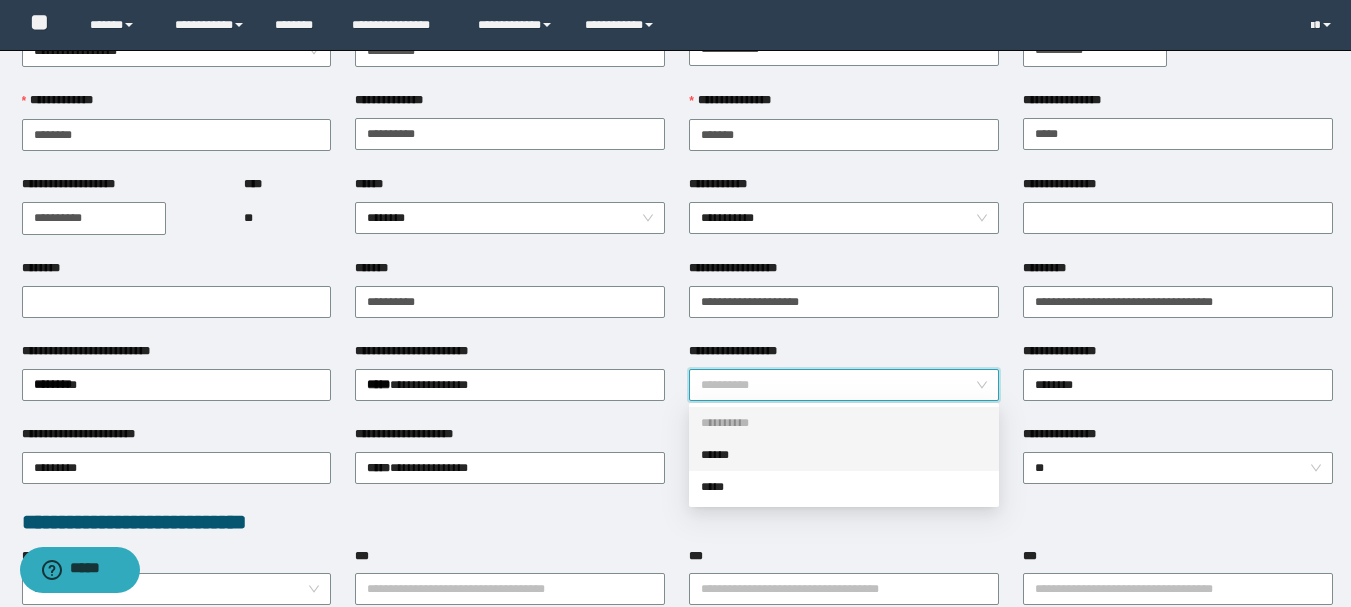 click on "******" at bounding box center [844, 455] 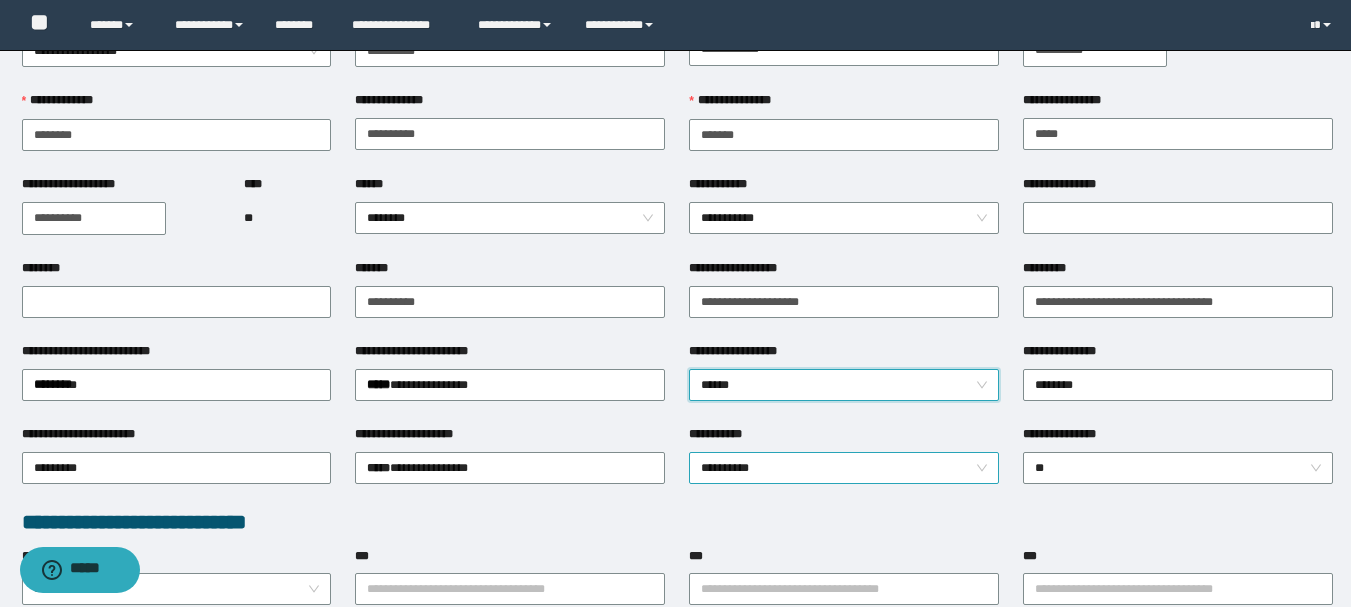 click on "**********" at bounding box center [844, 468] 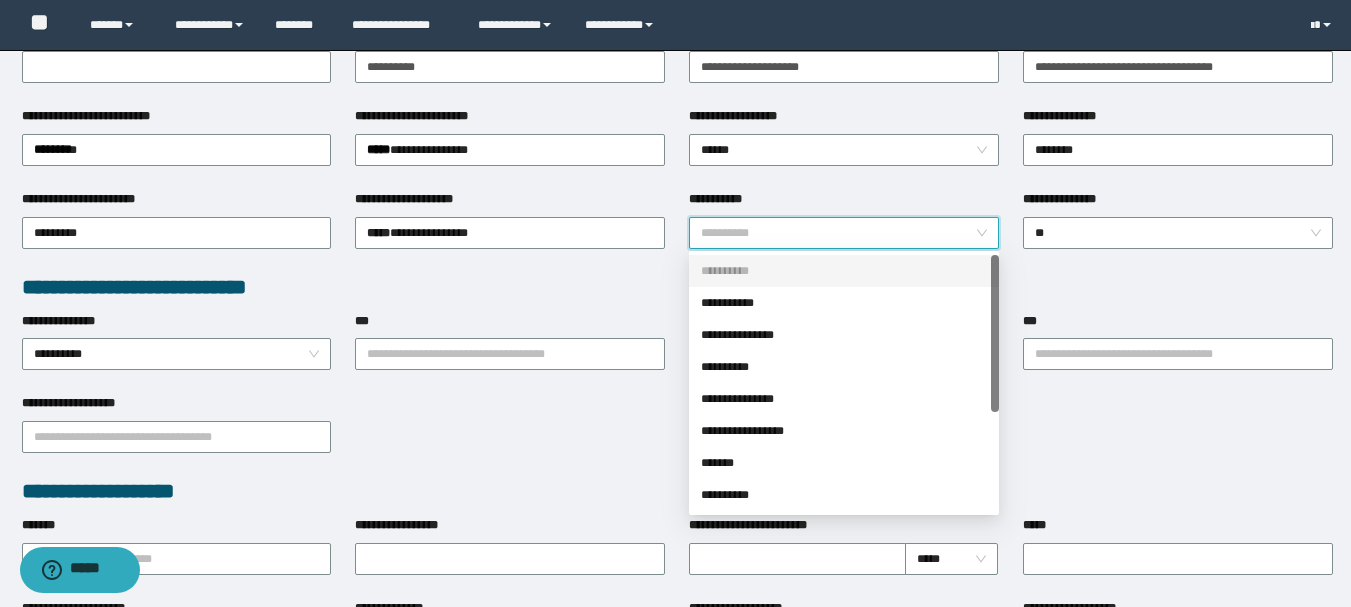 scroll, scrollTop: 400, scrollLeft: 0, axis: vertical 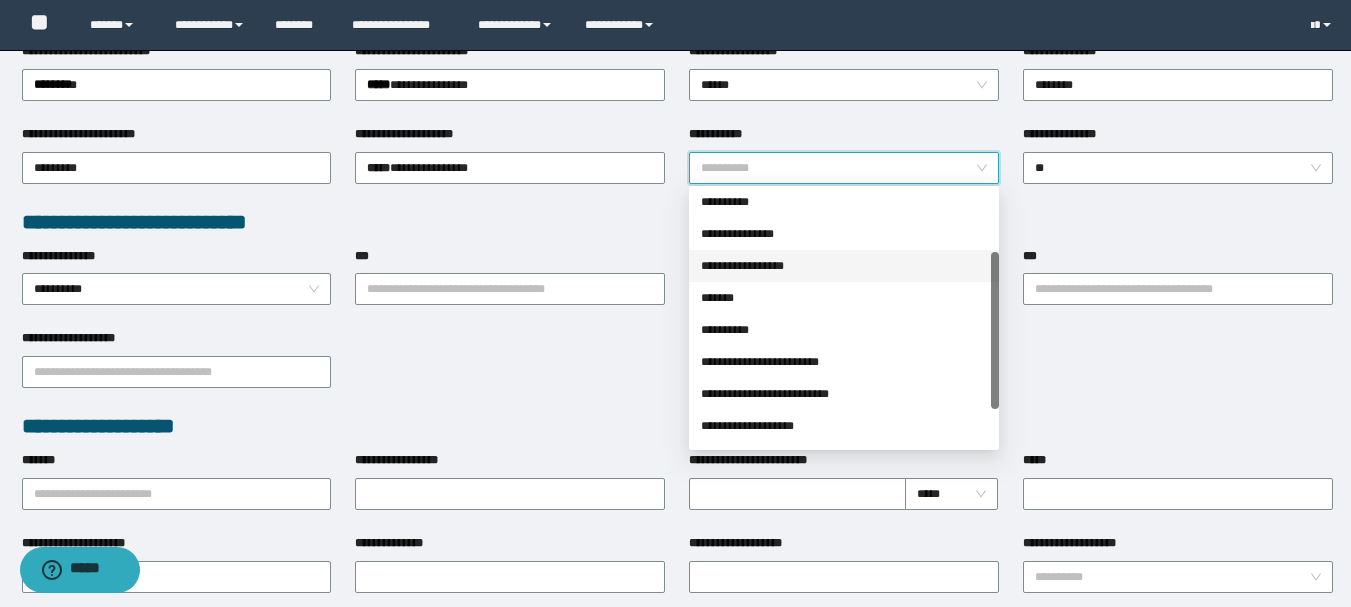 click on "**********" at bounding box center [844, 266] 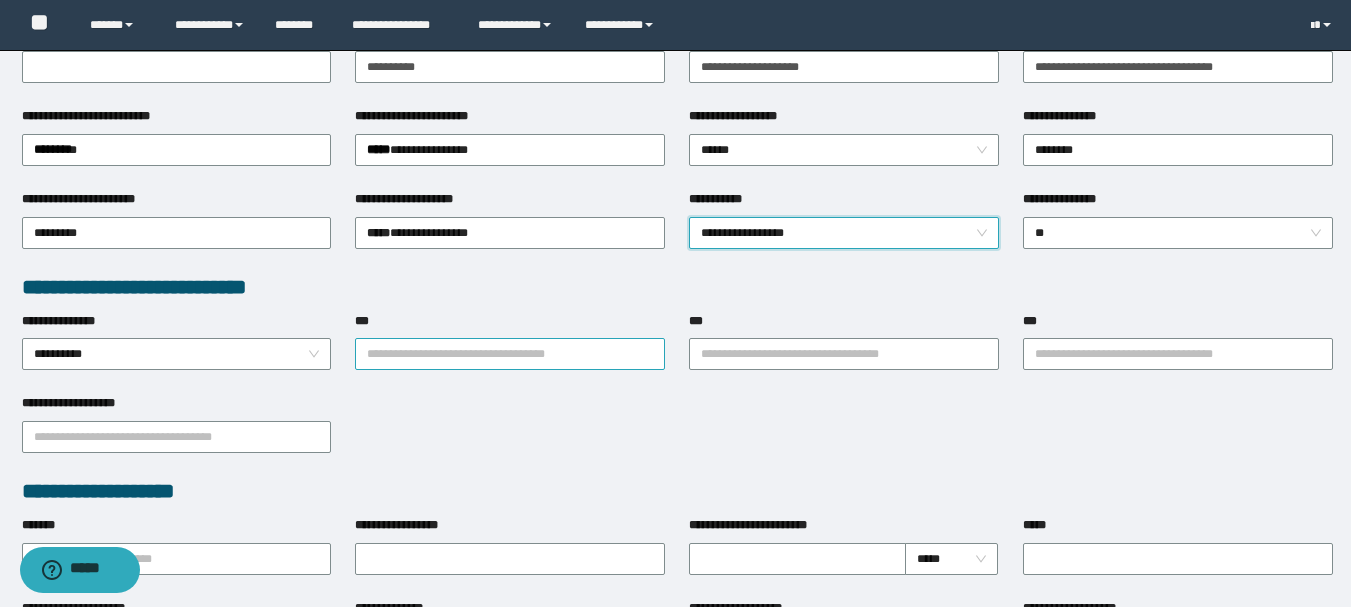scroll, scrollTop: 300, scrollLeft: 0, axis: vertical 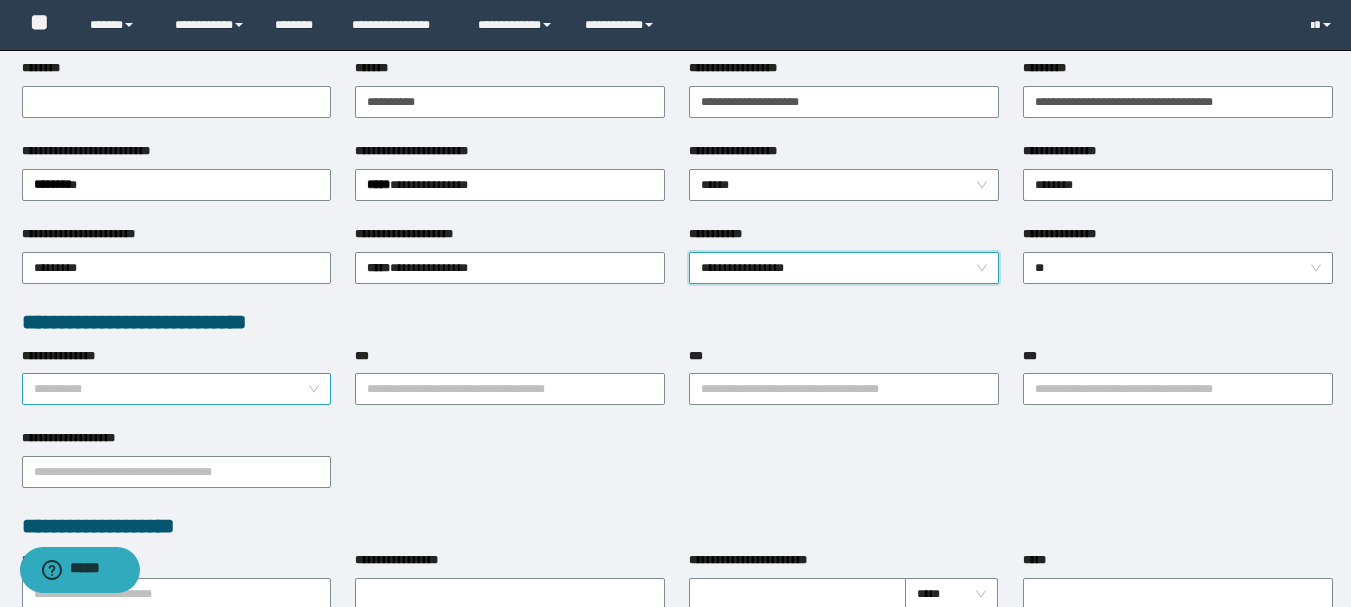 click on "**********" at bounding box center (177, 389) 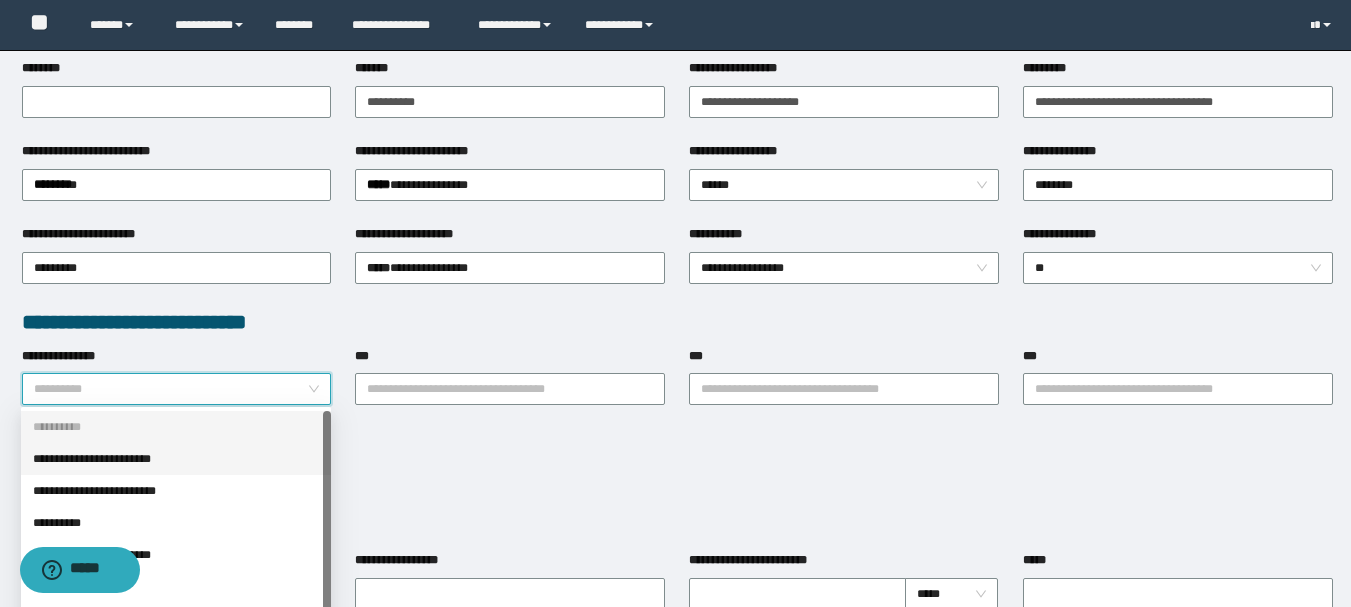 click on "**********" at bounding box center (176, 459) 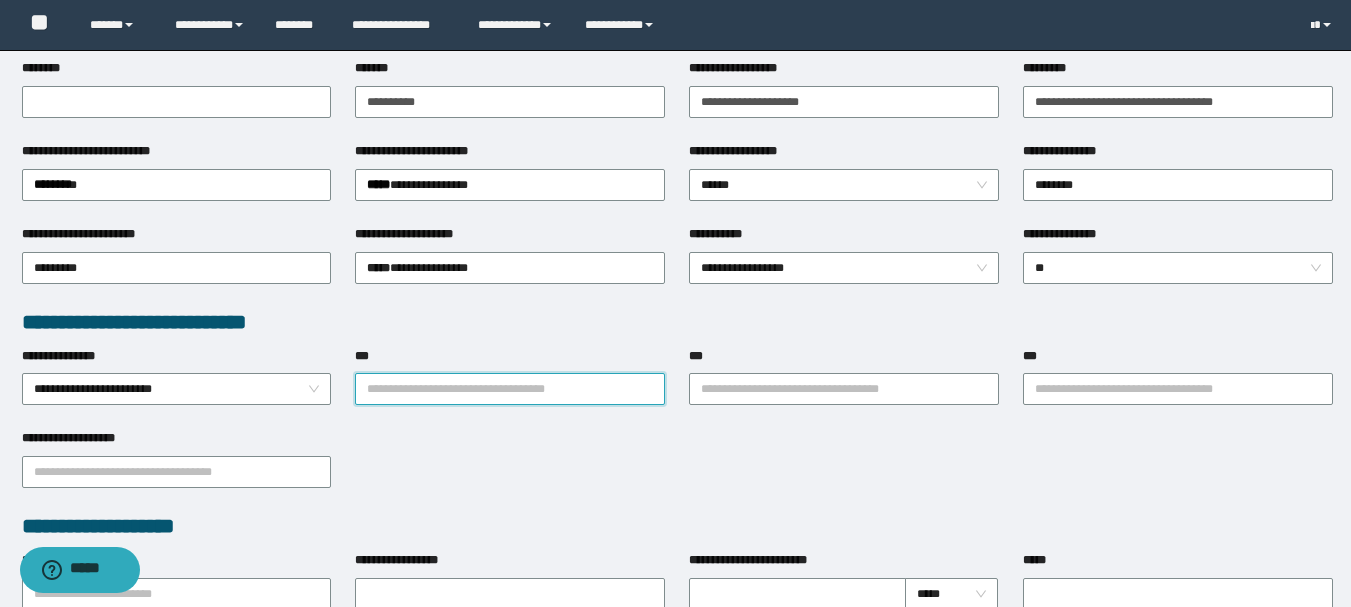 click on "***" at bounding box center (510, 389) 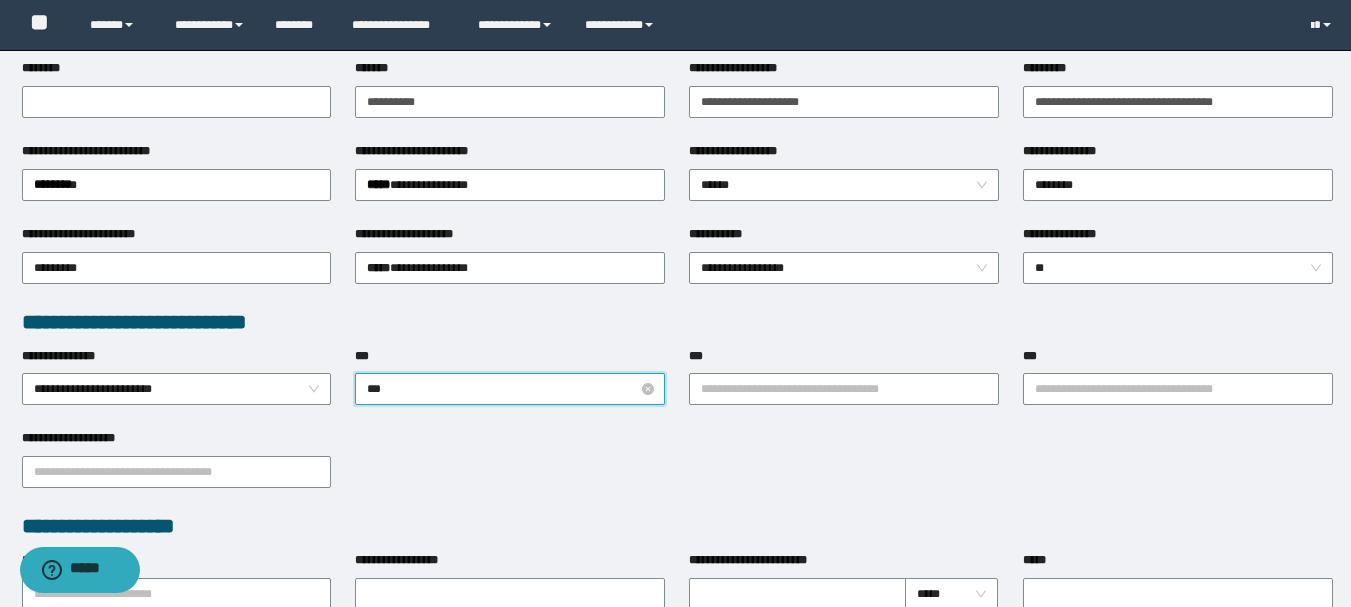 type on "****" 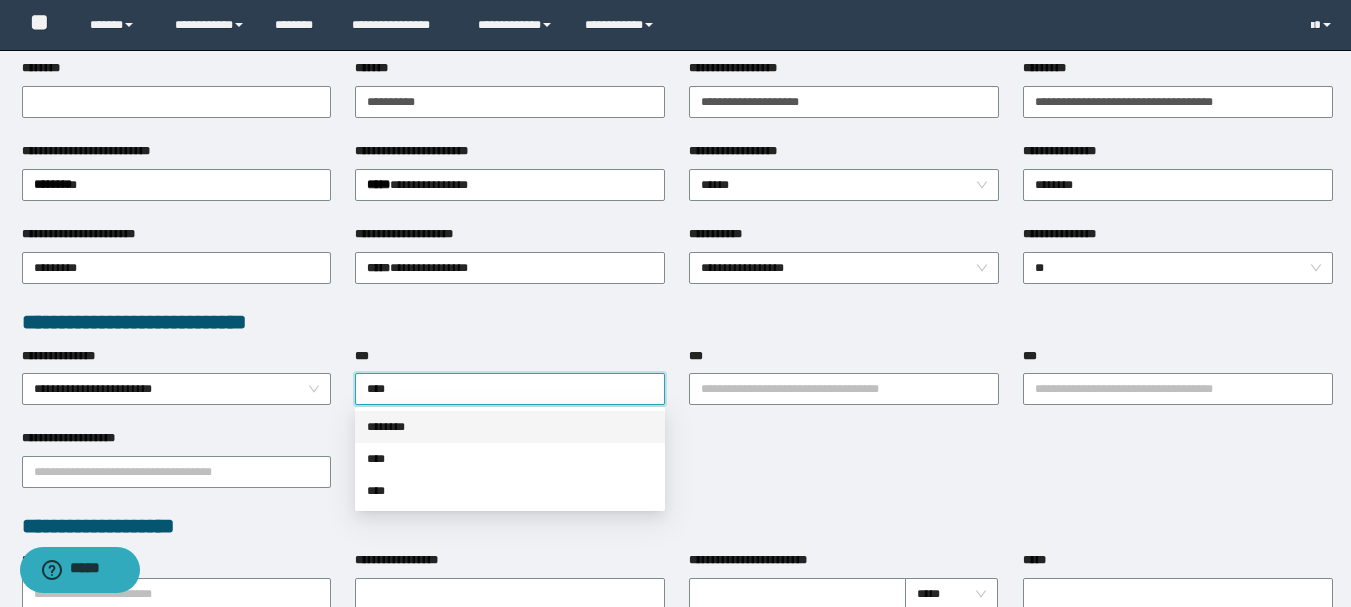 click on "********" at bounding box center [510, 427] 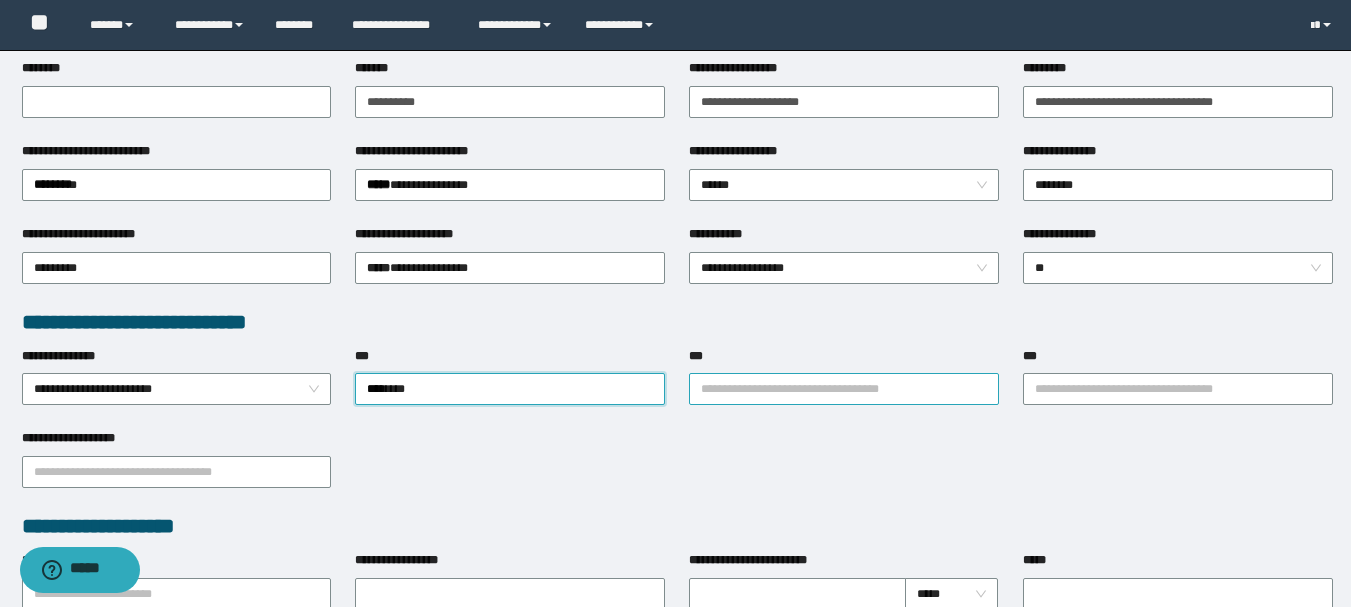 click on "***" at bounding box center [844, 389] 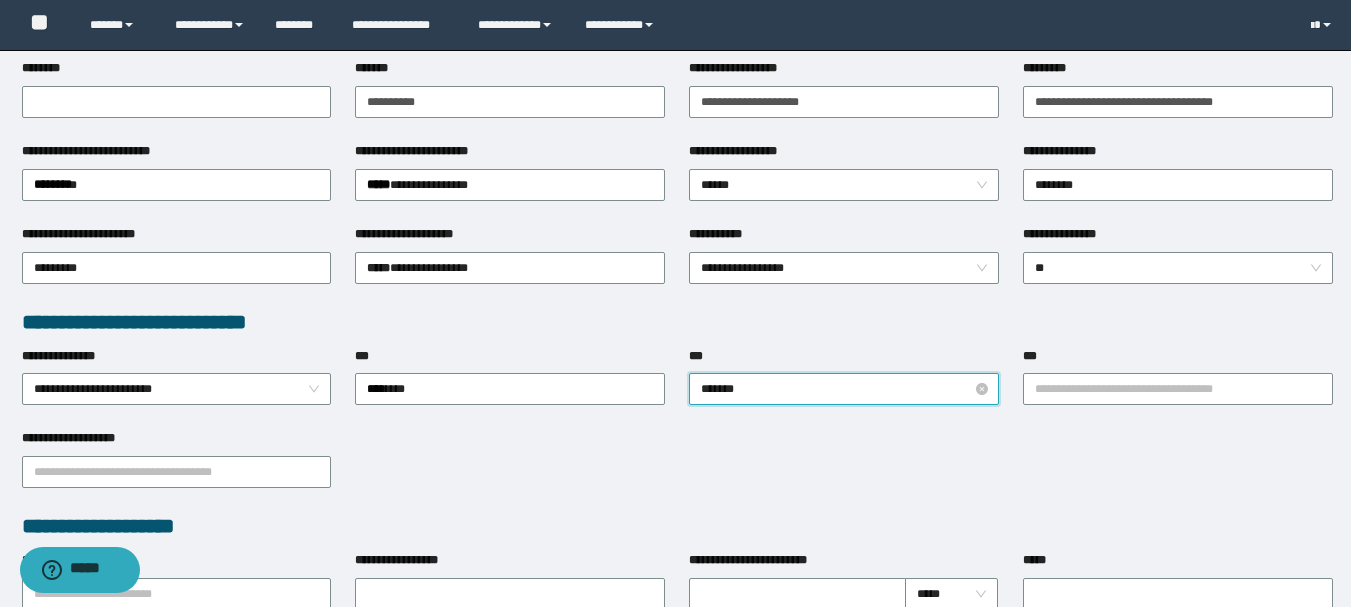 type on "********" 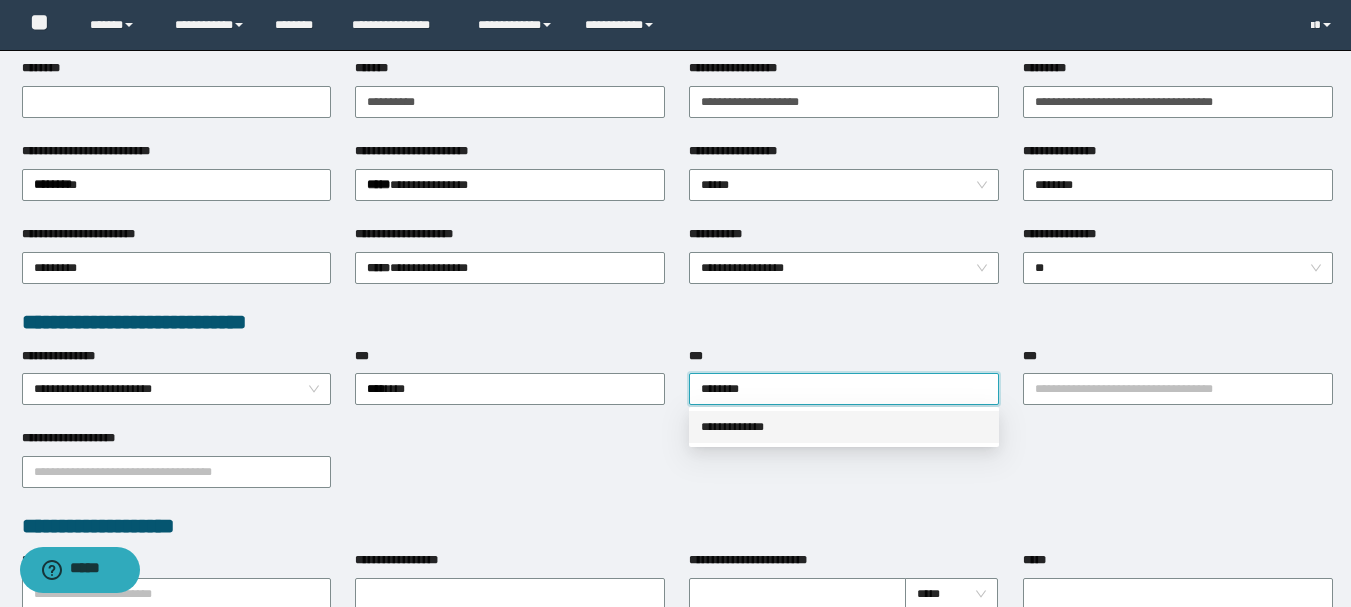 click on "**********" at bounding box center (844, 427) 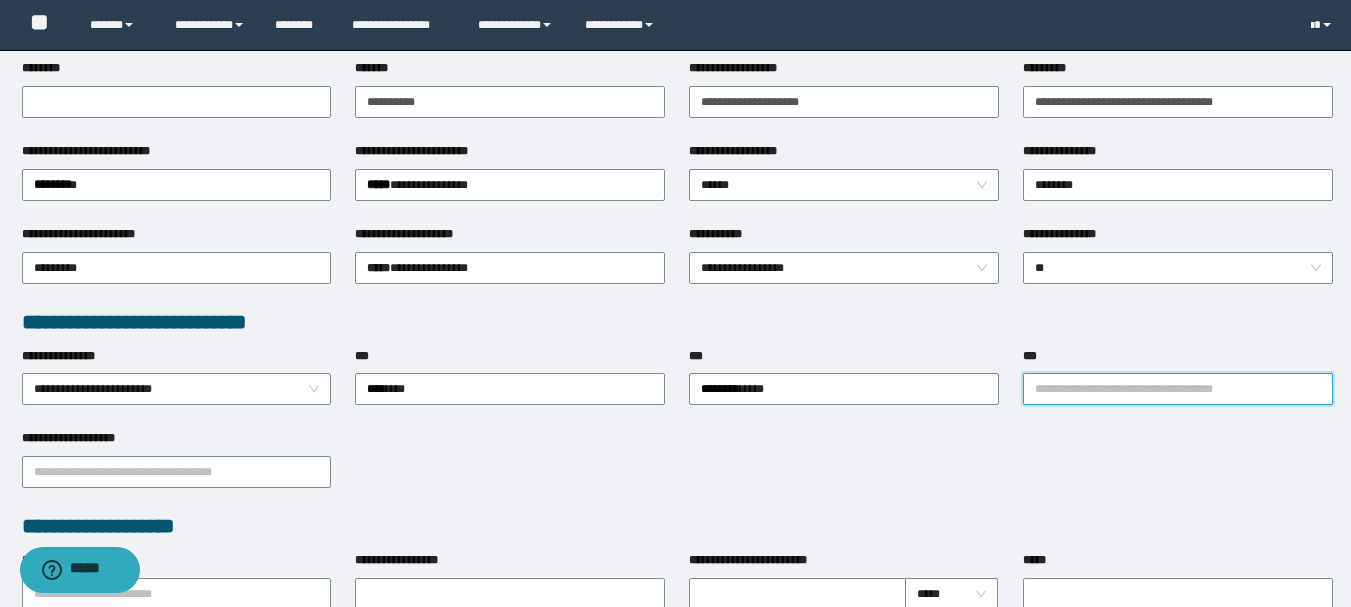 click on "***" at bounding box center (1178, 389) 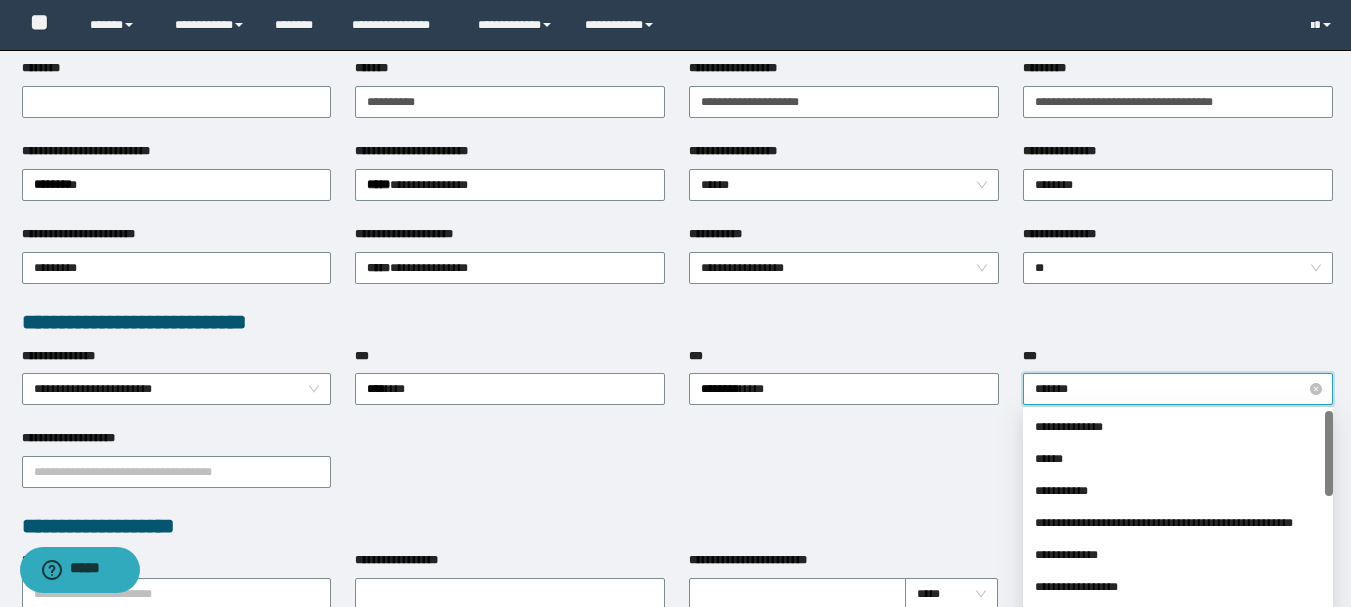 type on "********" 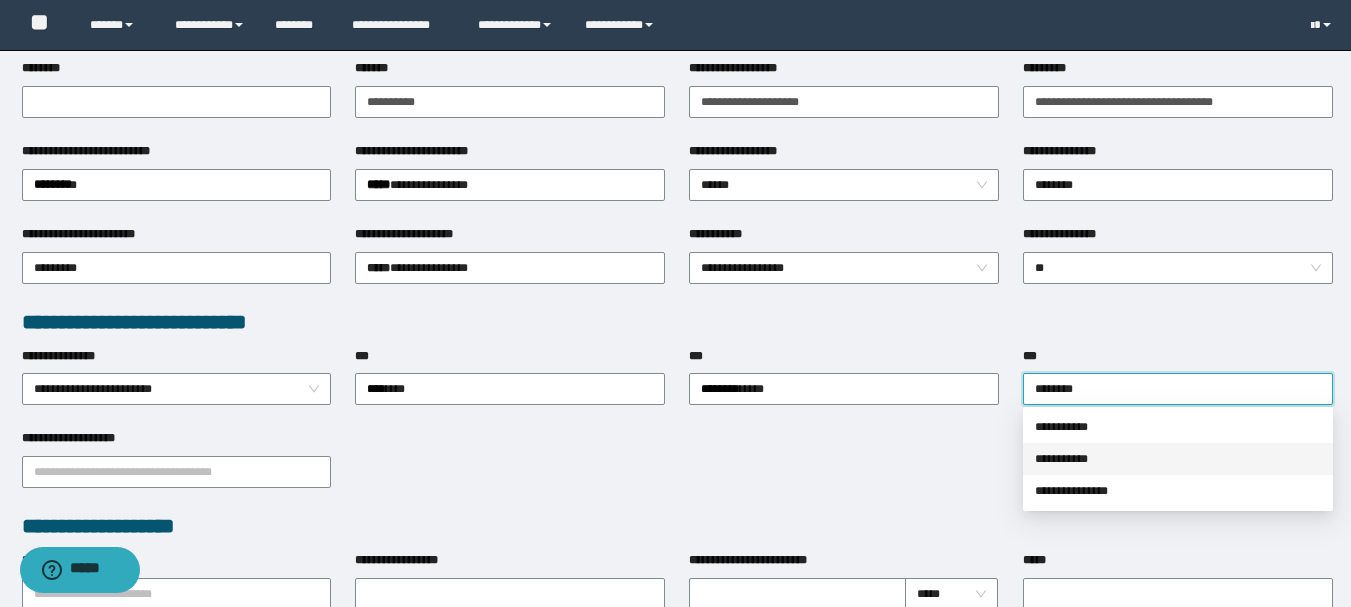 click on "**********" at bounding box center (1178, 459) 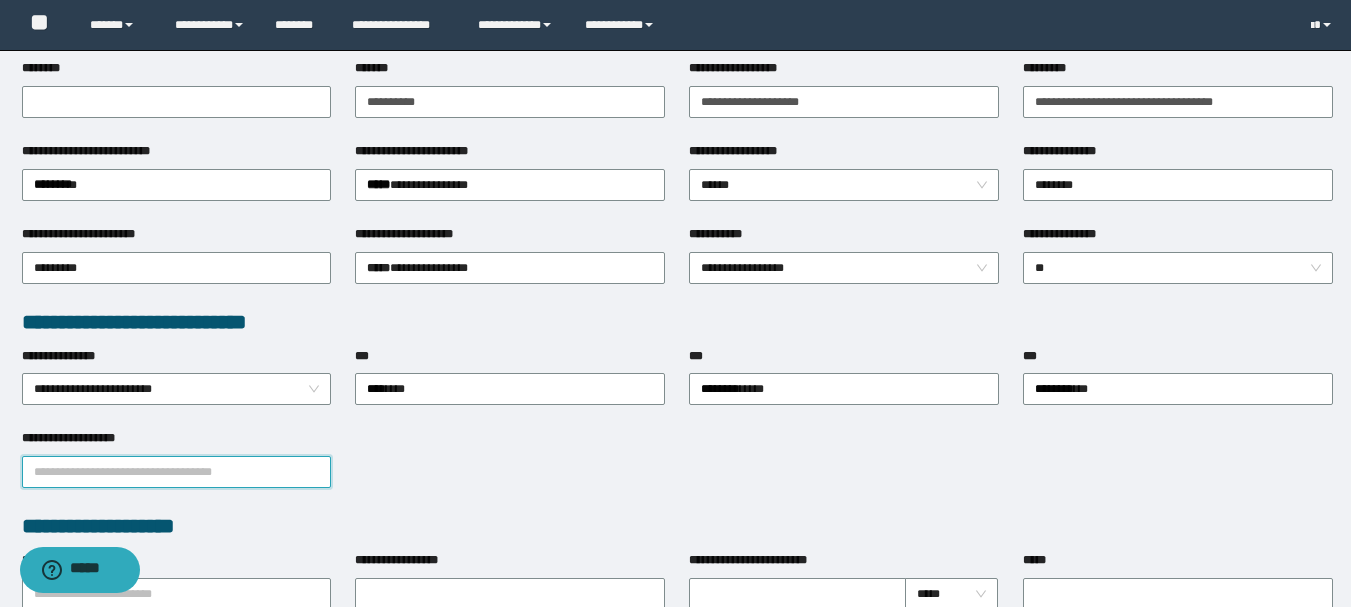 click on "**********" at bounding box center [177, 472] 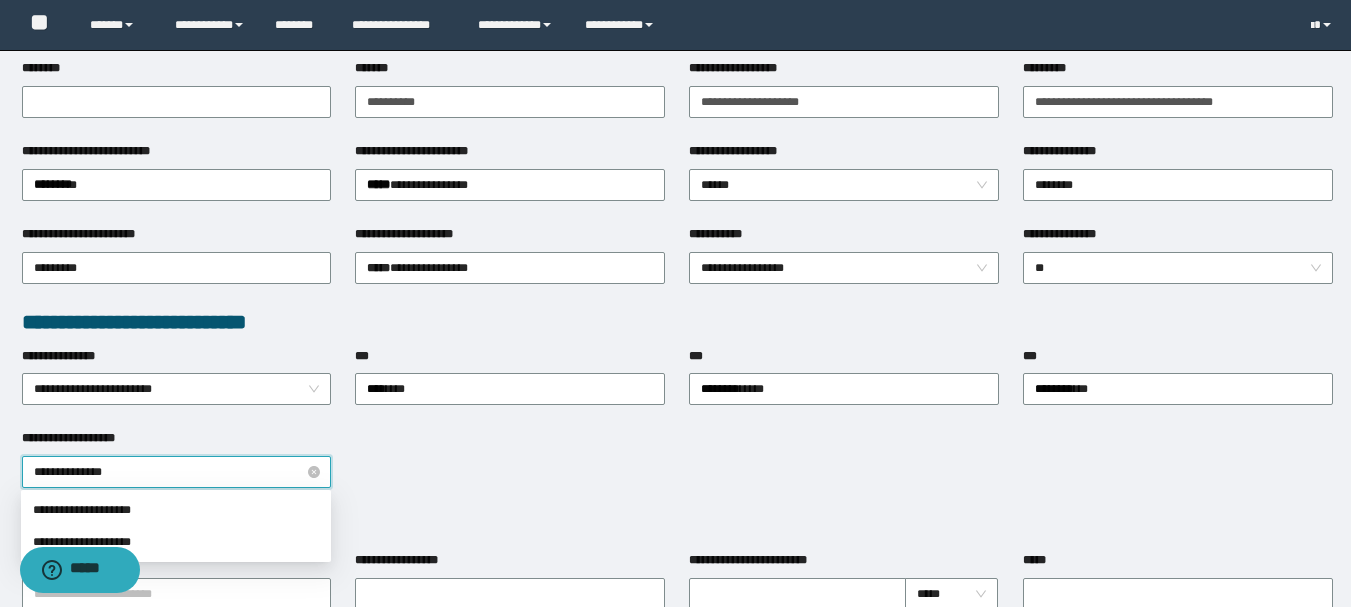 type on "**********" 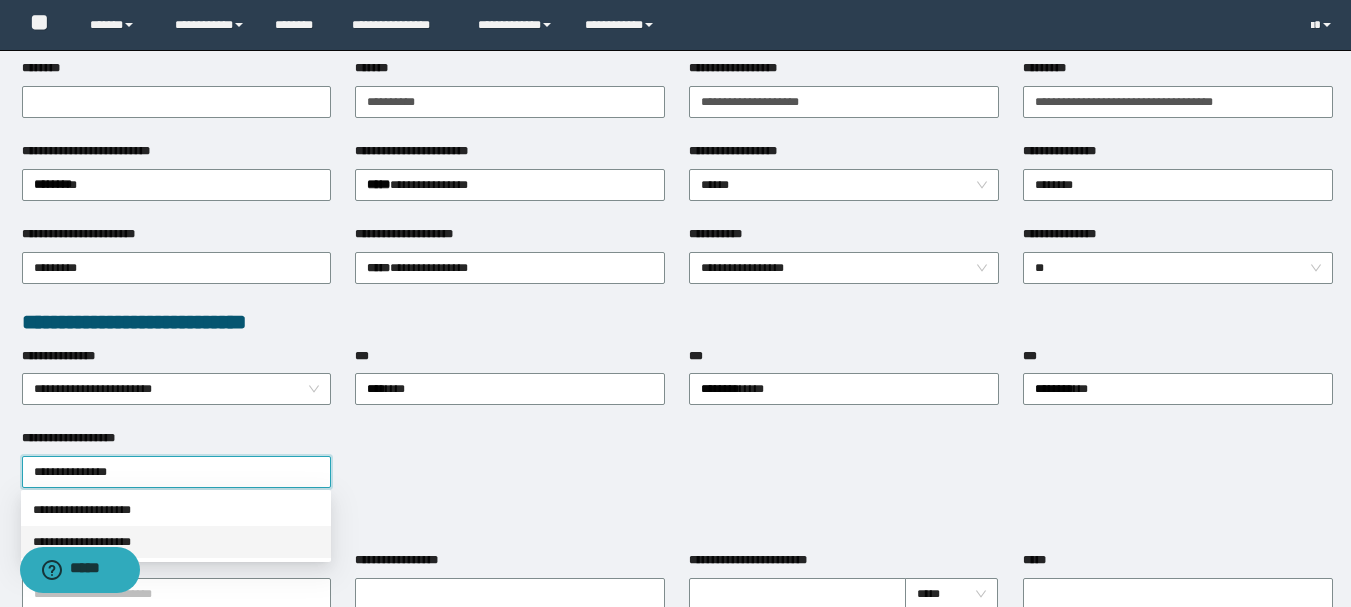click on "**********" at bounding box center (176, 542) 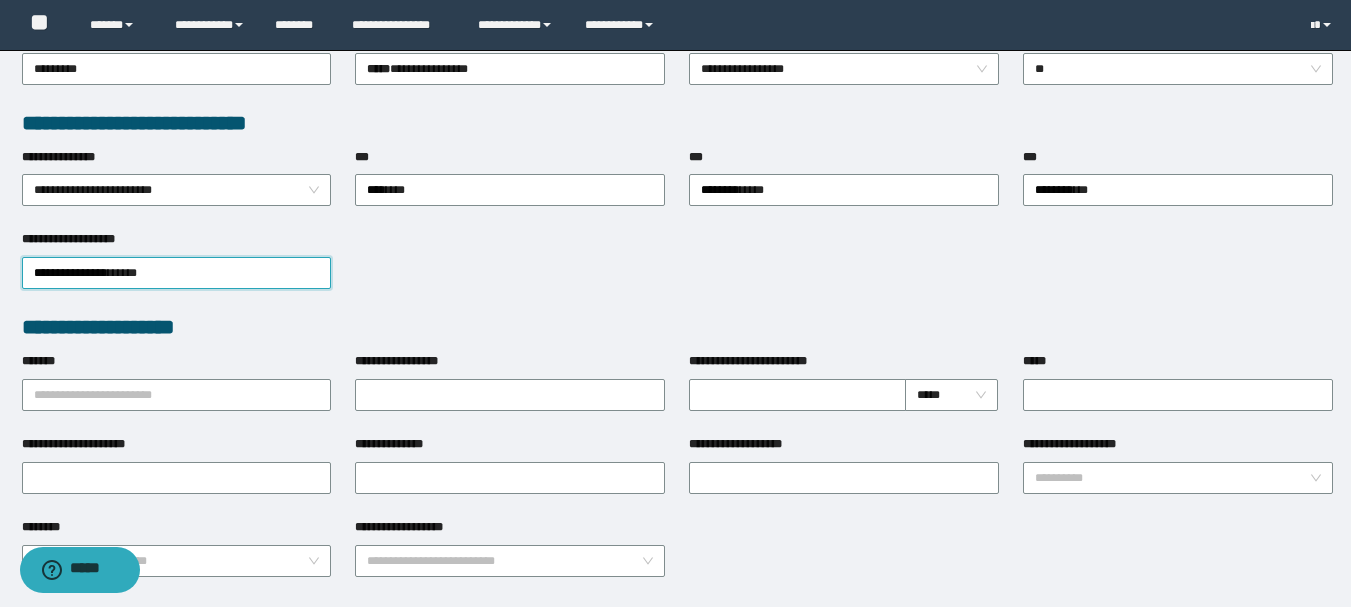 scroll, scrollTop: 500, scrollLeft: 0, axis: vertical 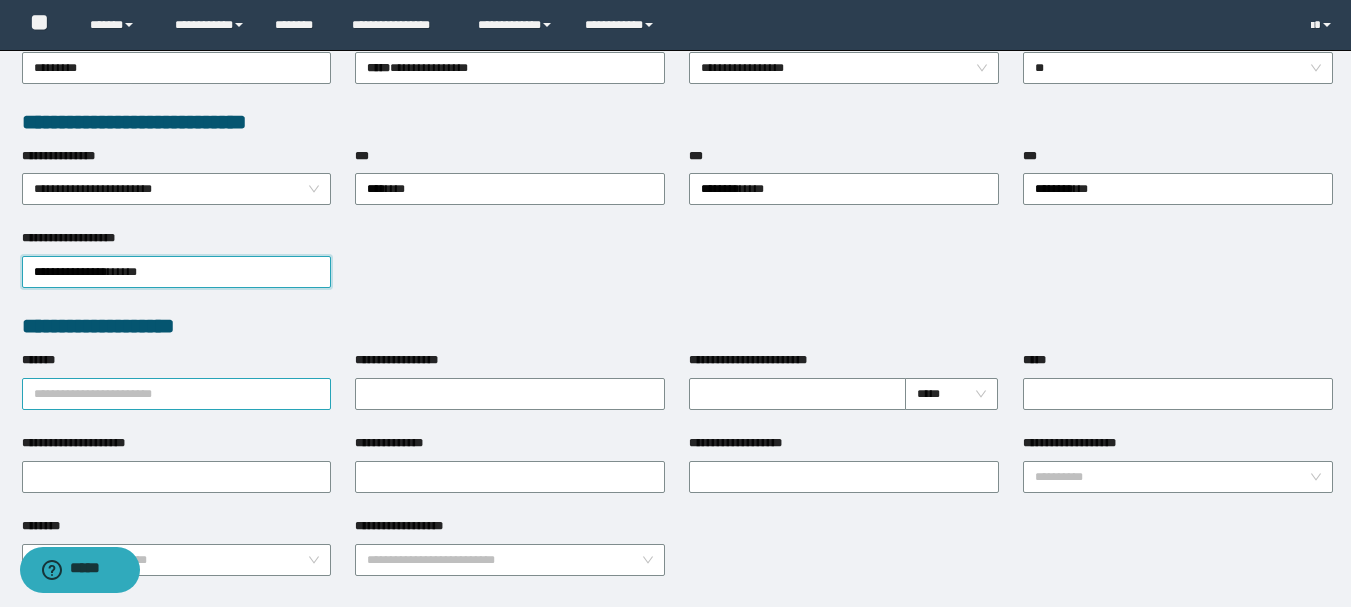 click on "*******" at bounding box center (177, 394) 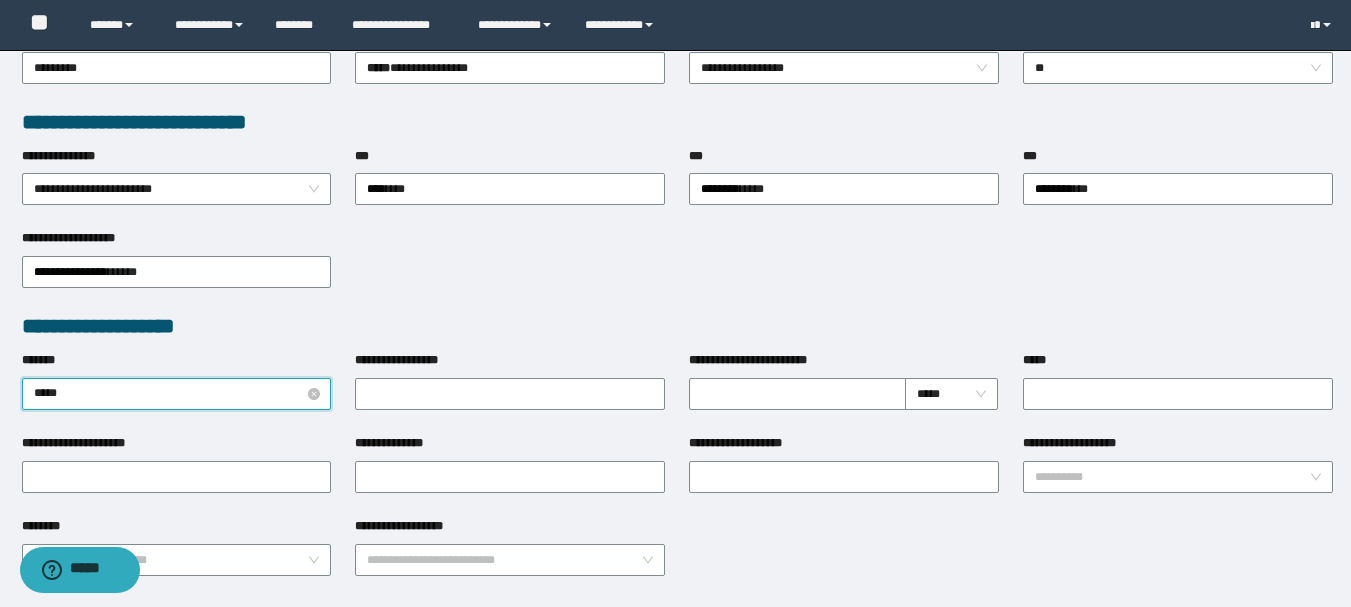 type on "******" 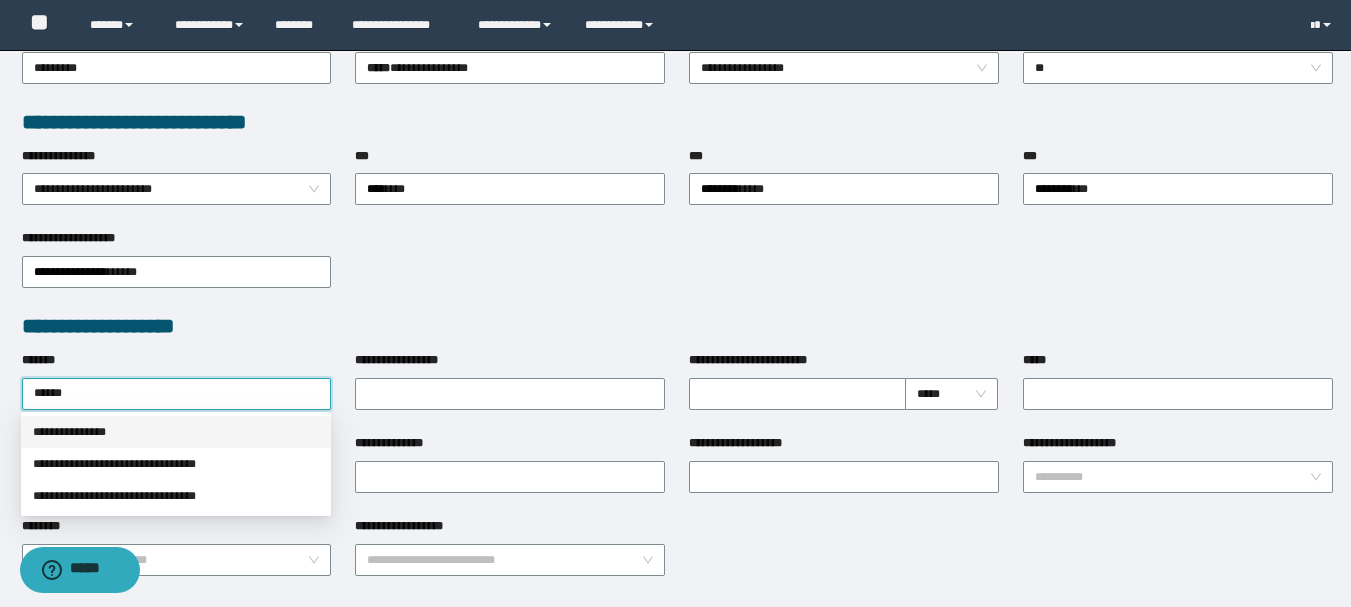 click on "**********" at bounding box center [176, 432] 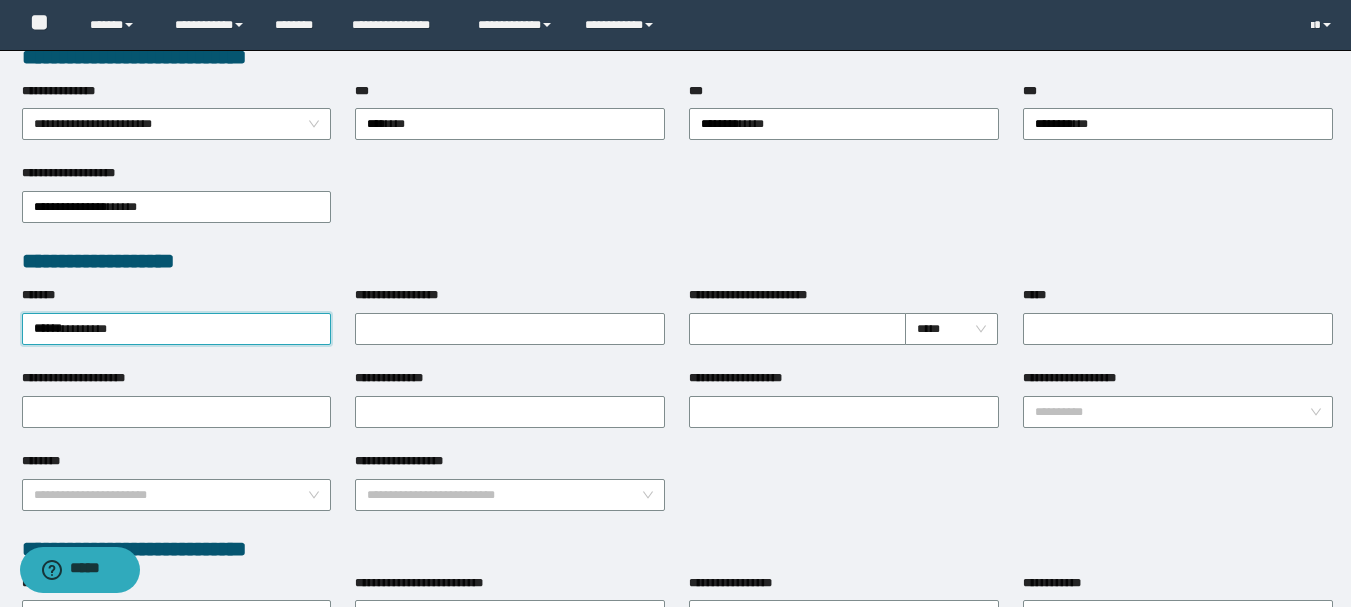 scroll, scrollTop: 600, scrollLeft: 0, axis: vertical 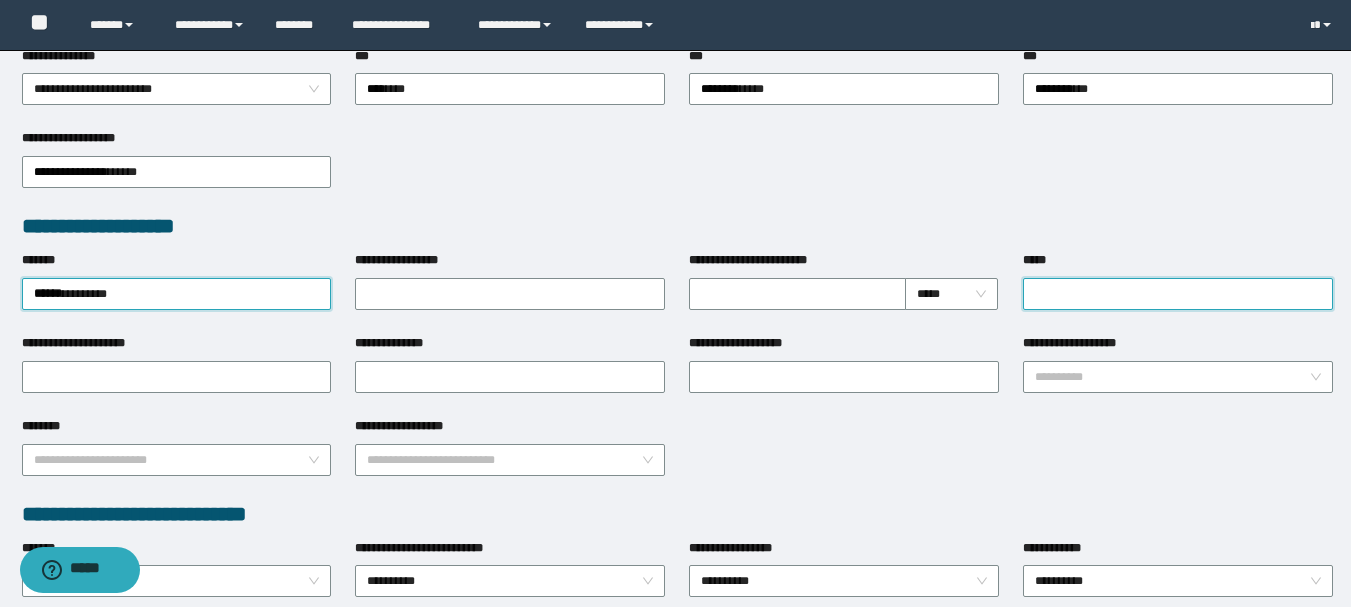 click on "*****" at bounding box center (1178, 294) 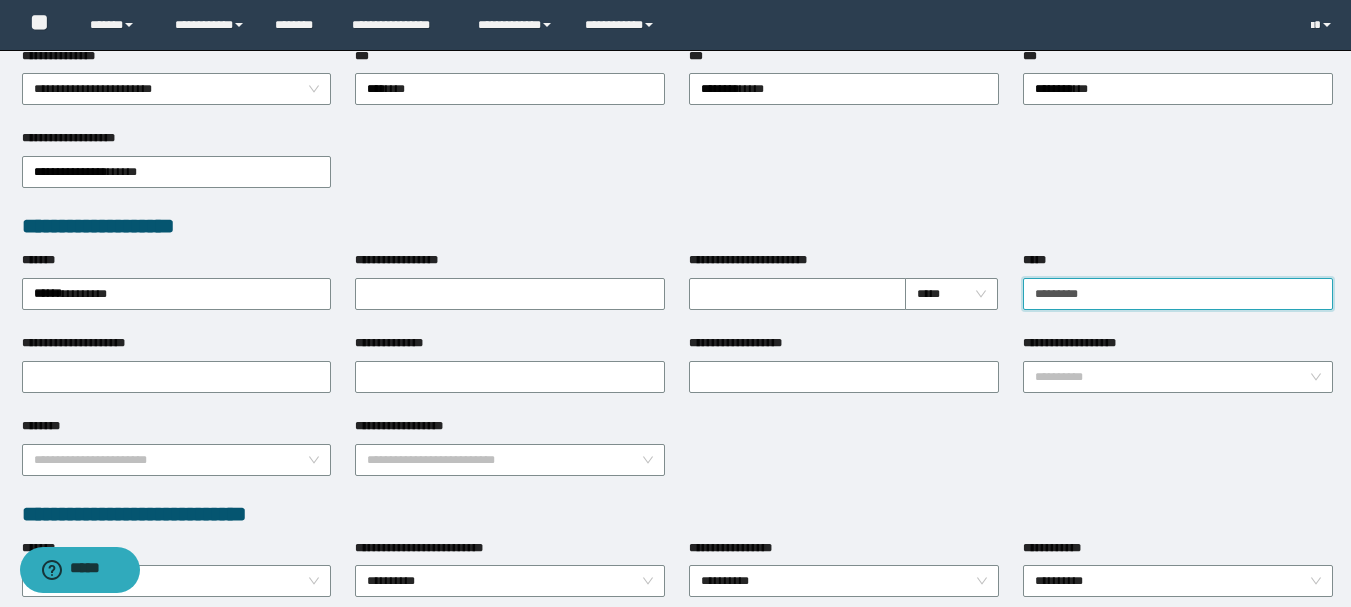 type on "**********" 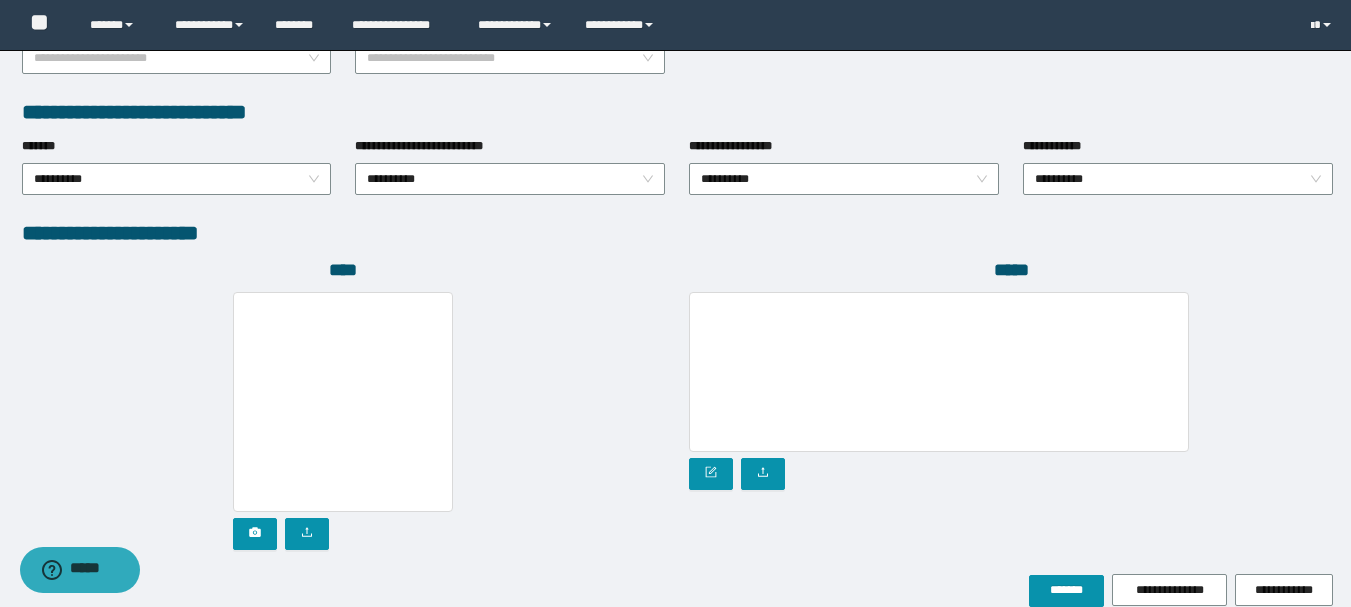 scroll, scrollTop: 1096, scrollLeft: 0, axis: vertical 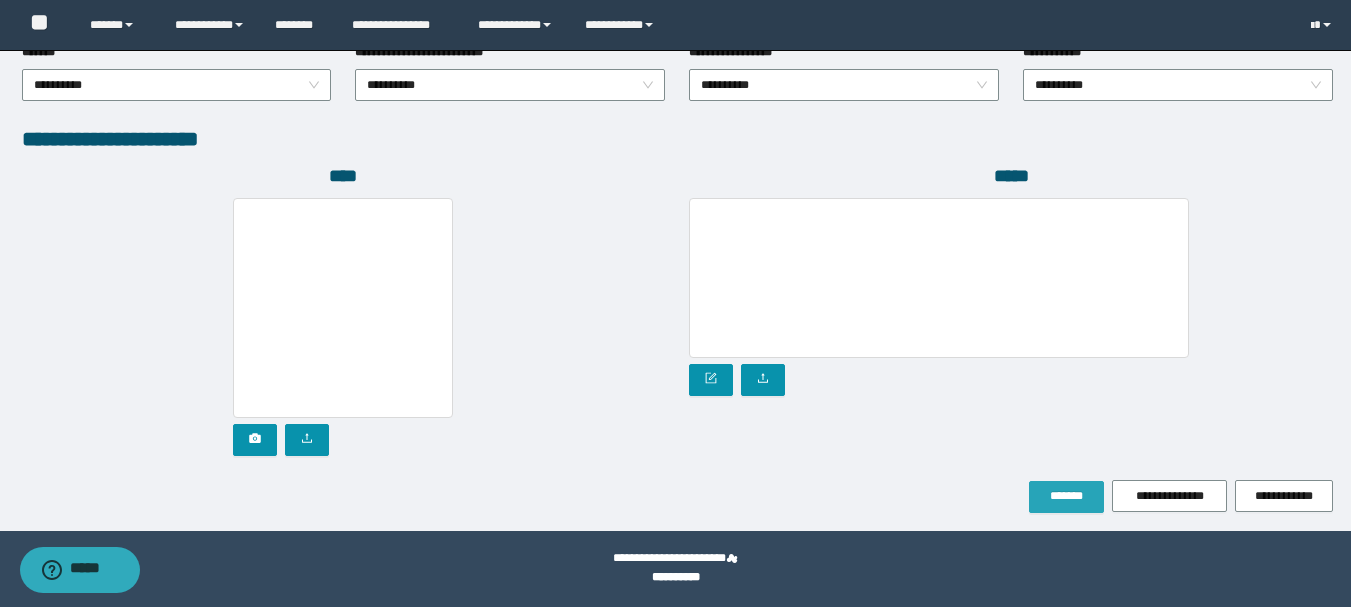click on "*******" at bounding box center [1066, 496] 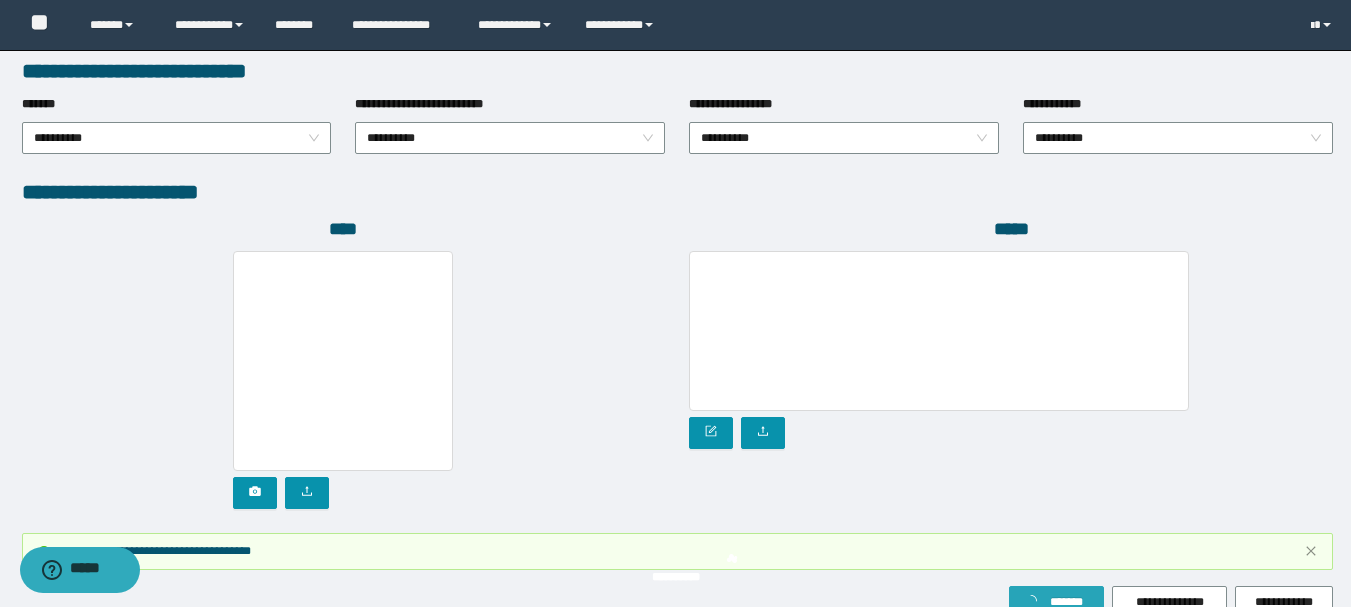 scroll, scrollTop: 1149, scrollLeft: 0, axis: vertical 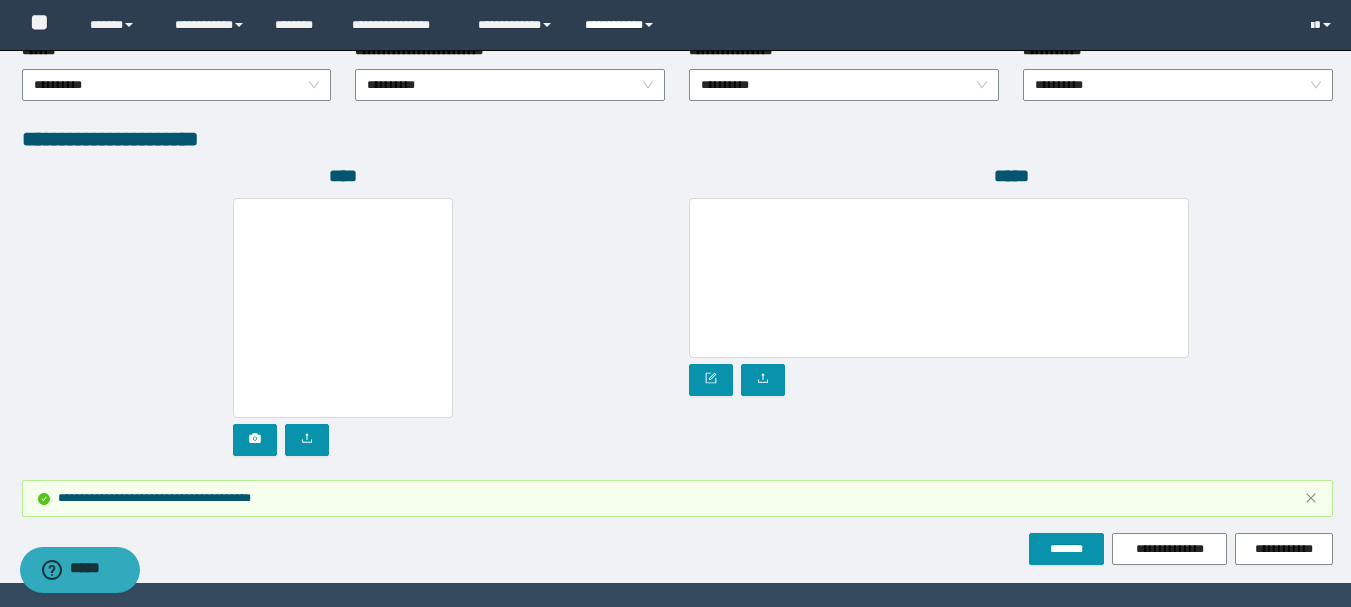 click on "**********" at bounding box center (622, 25) 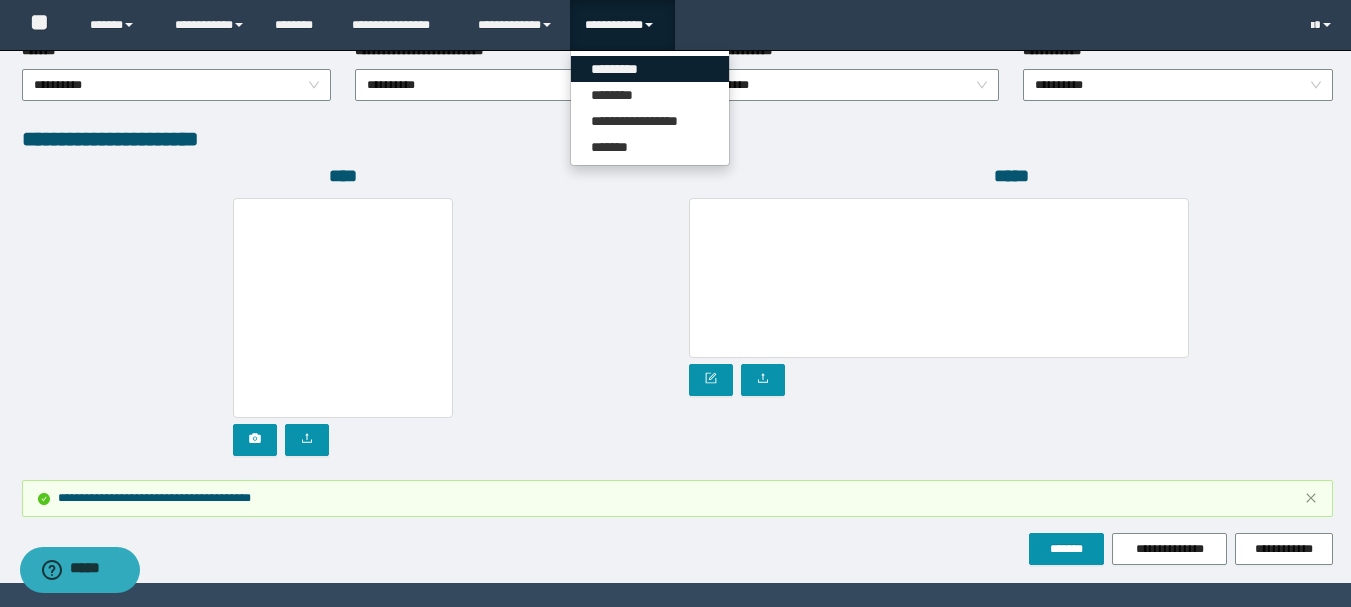 click on "*********" at bounding box center [650, 69] 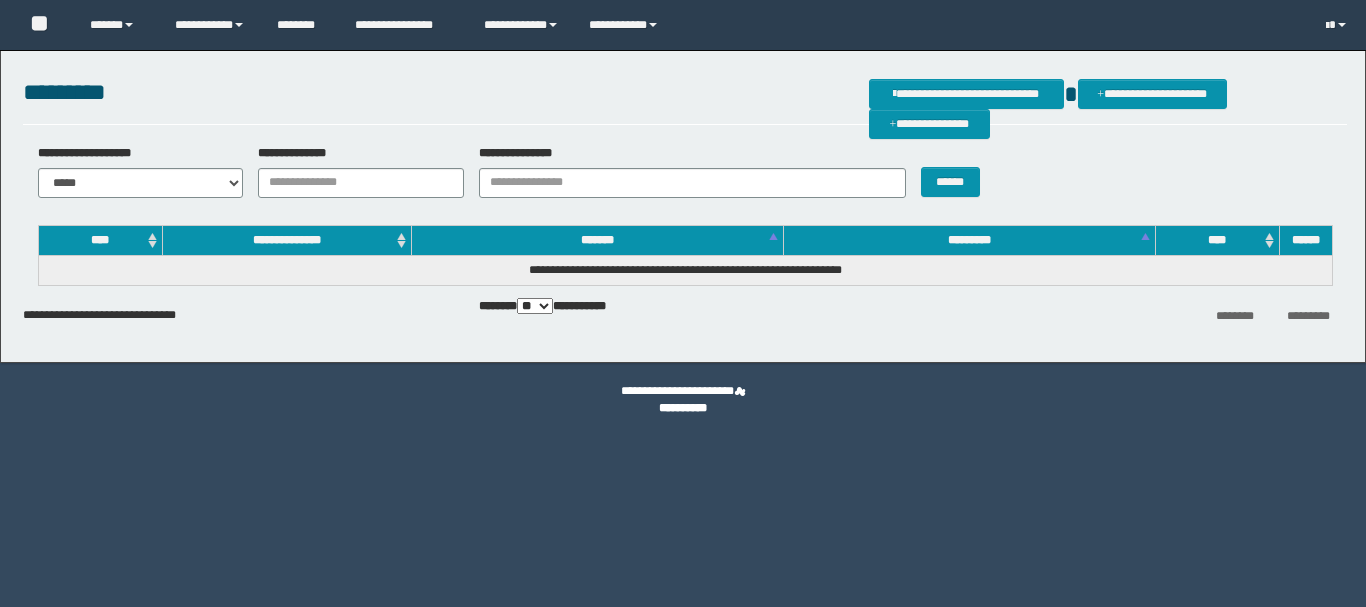 scroll, scrollTop: 0, scrollLeft: 0, axis: both 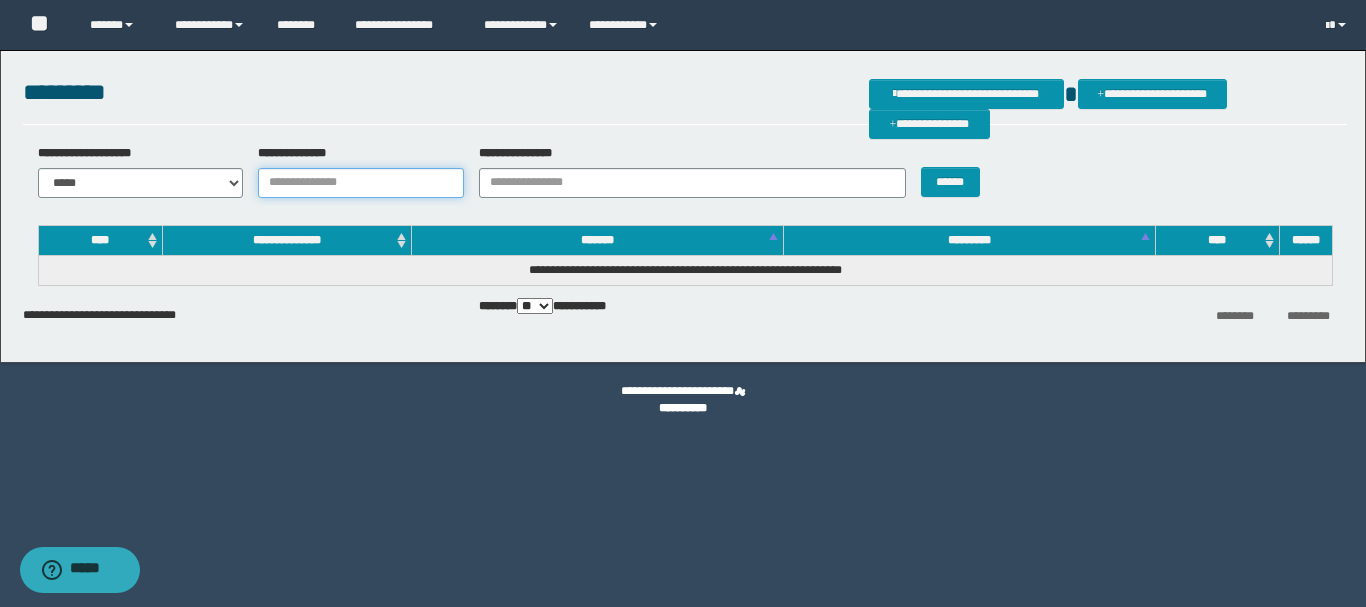 click on "**********" at bounding box center [361, 183] 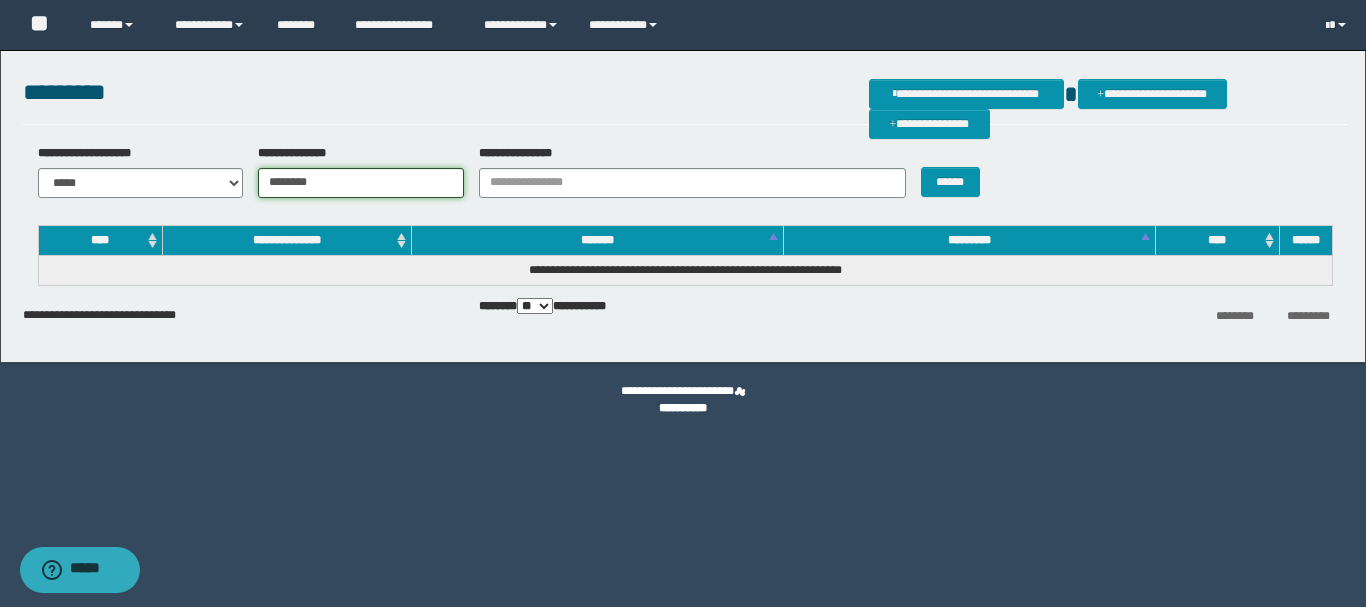 type on "********" 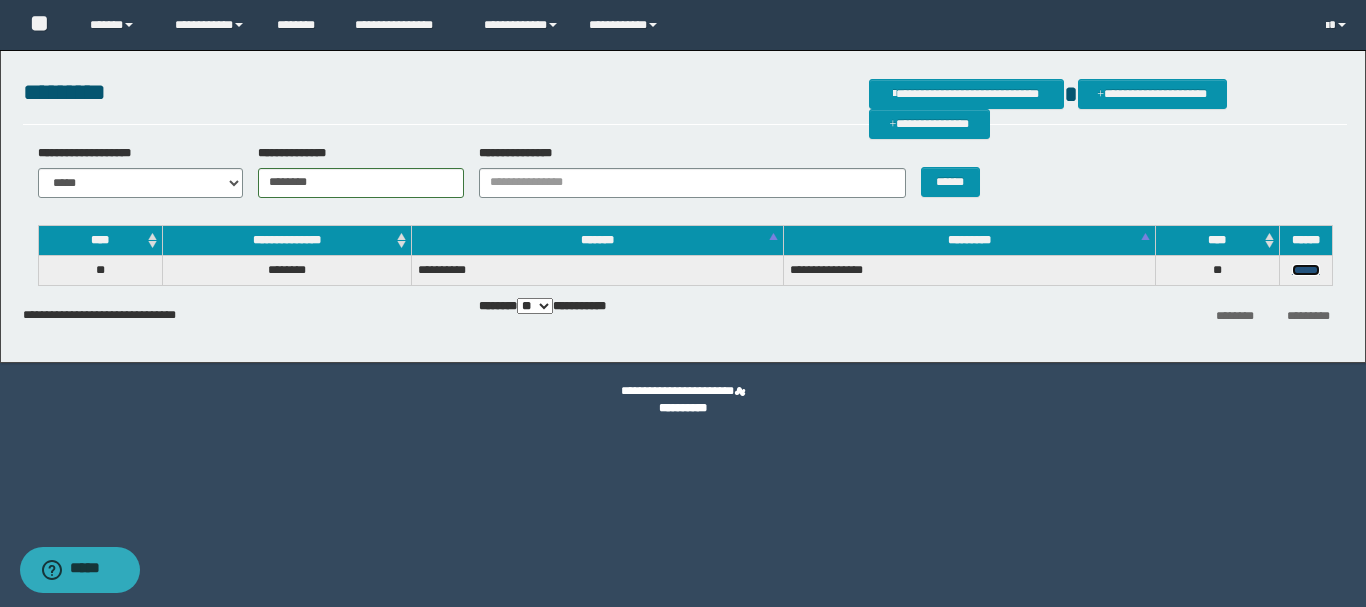 click on "******" at bounding box center (1306, 270) 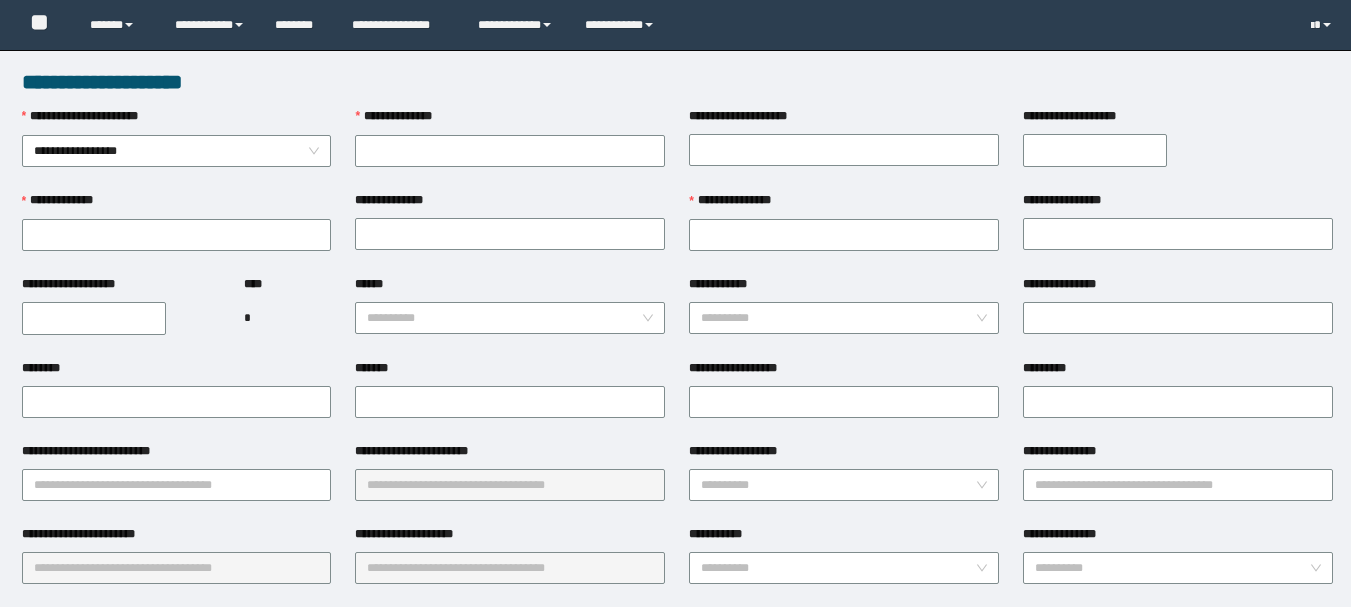 scroll, scrollTop: 0, scrollLeft: 0, axis: both 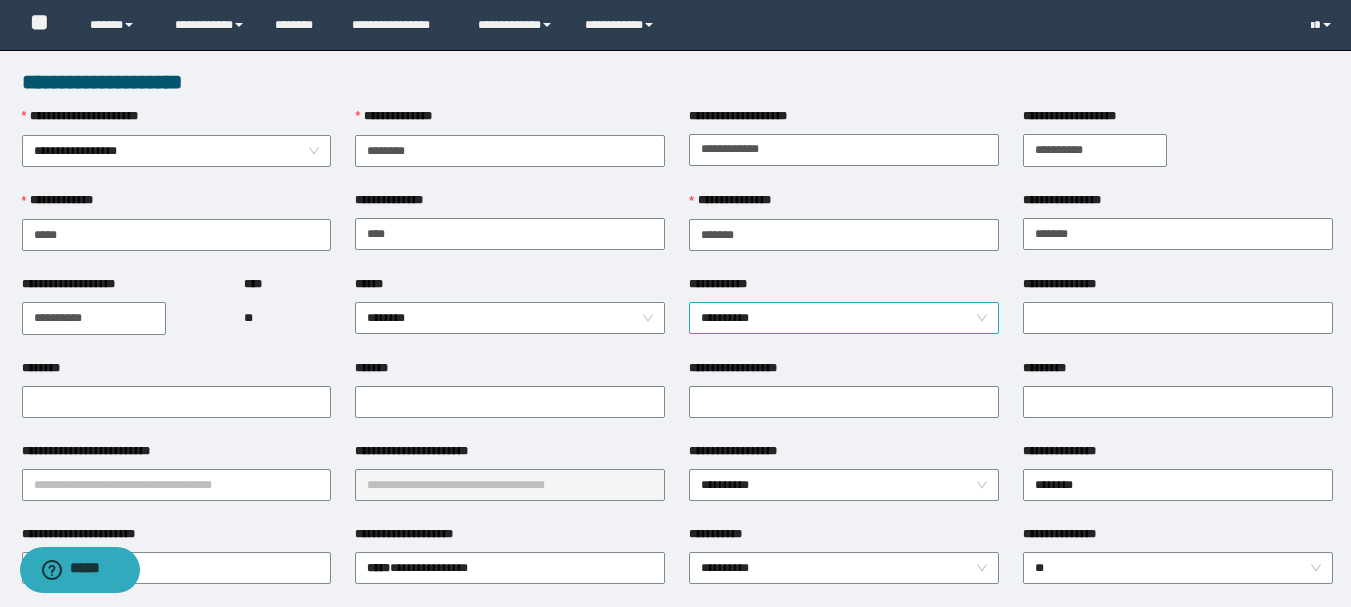 click on "**********" at bounding box center [844, 318] 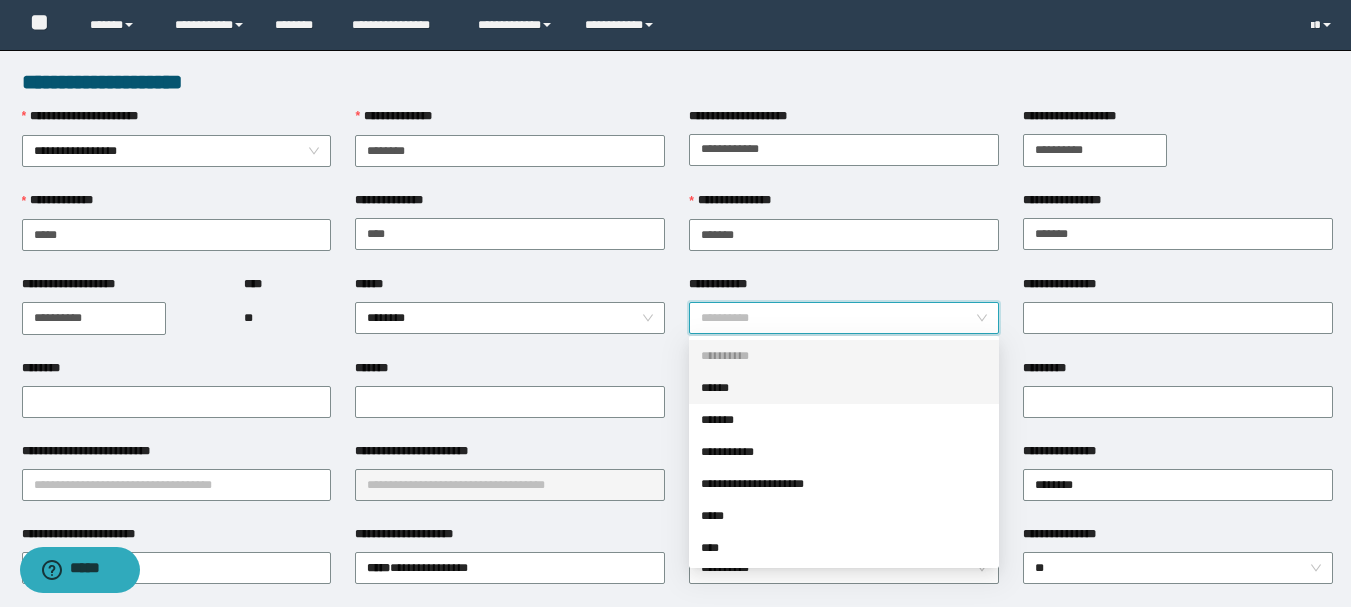 click on "******" at bounding box center [844, 388] 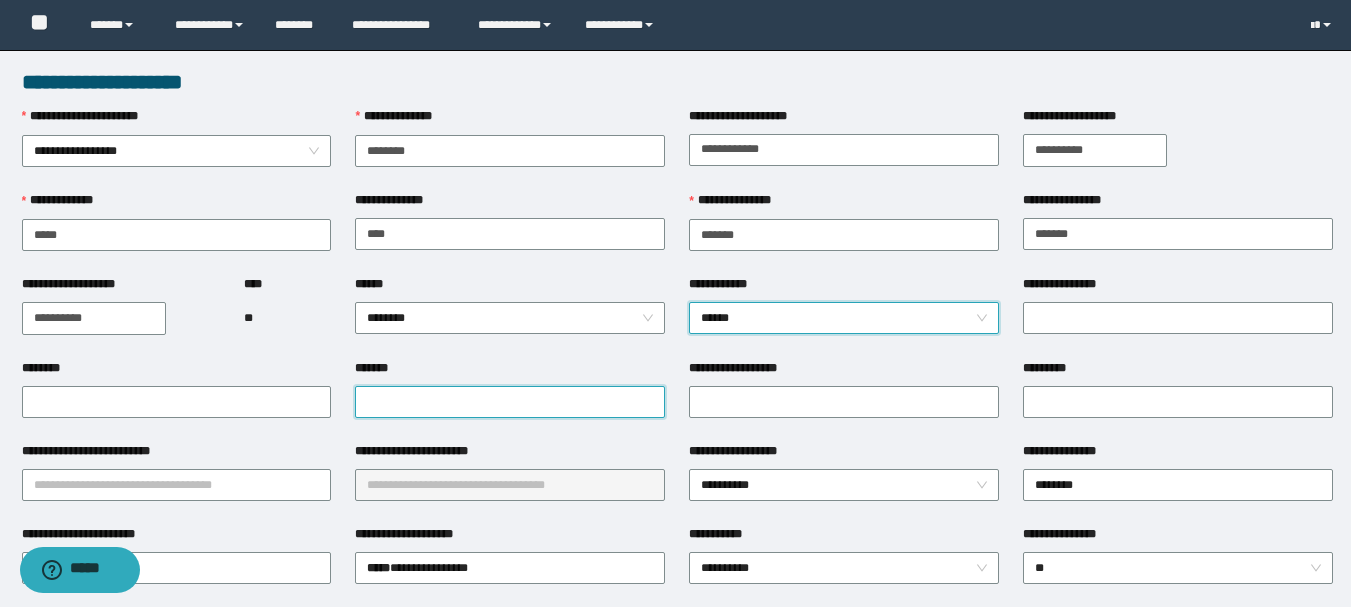 click on "*******" at bounding box center [510, 402] 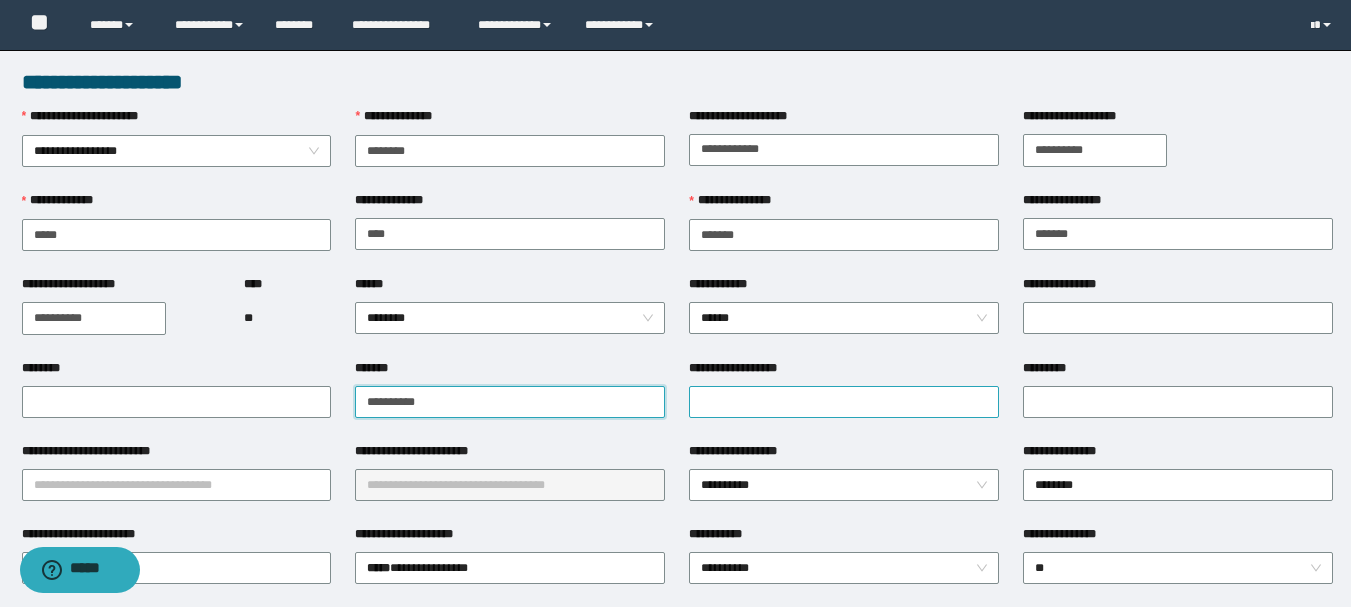type on "**********" 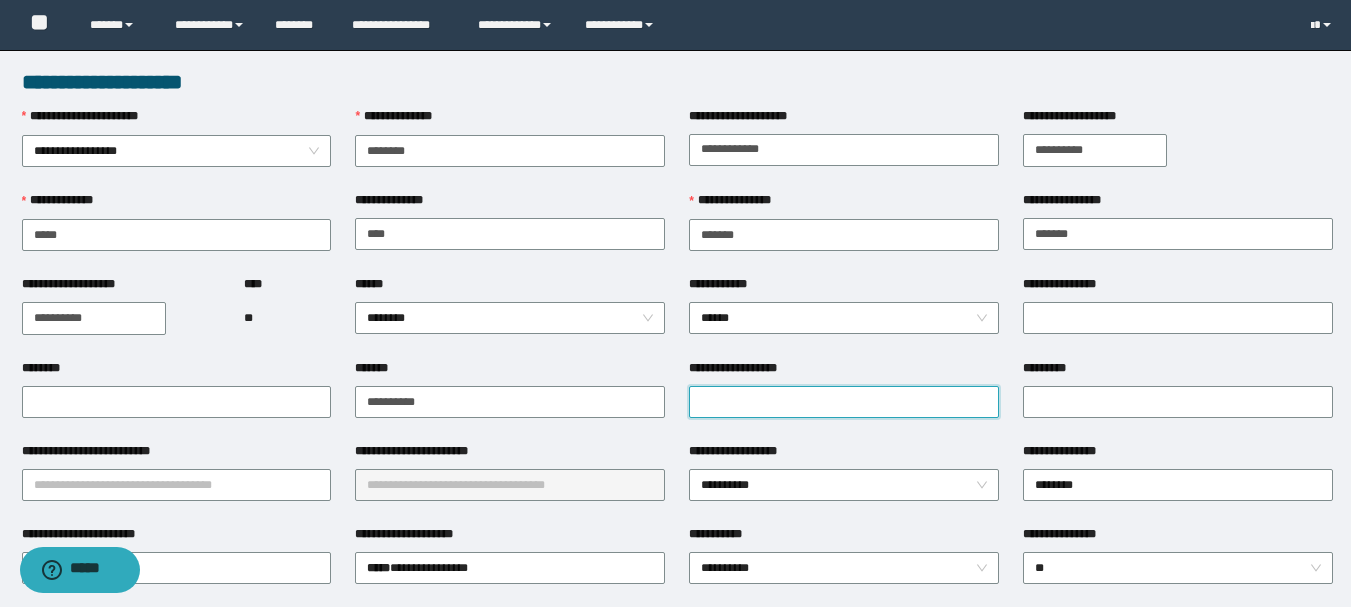 click on "**********" at bounding box center (844, 402) 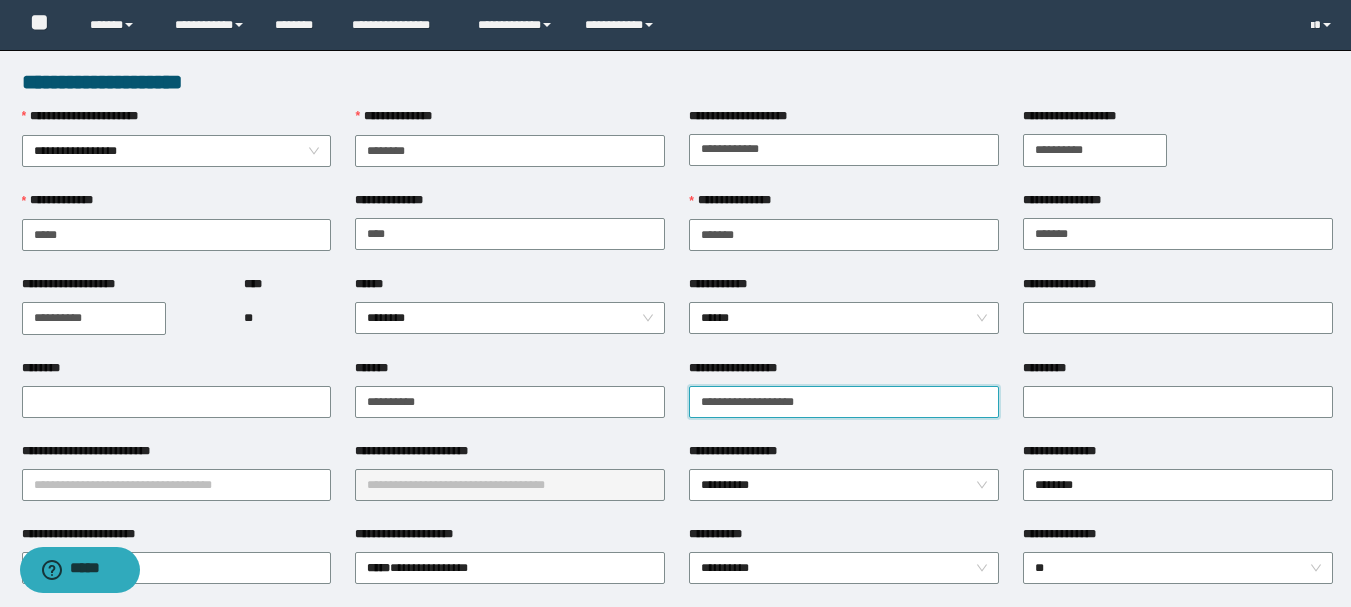 drag, startPoint x: 814, startPoint y: 393, endPoint x: 1064, endPoint y: 383, distance: 250.19992 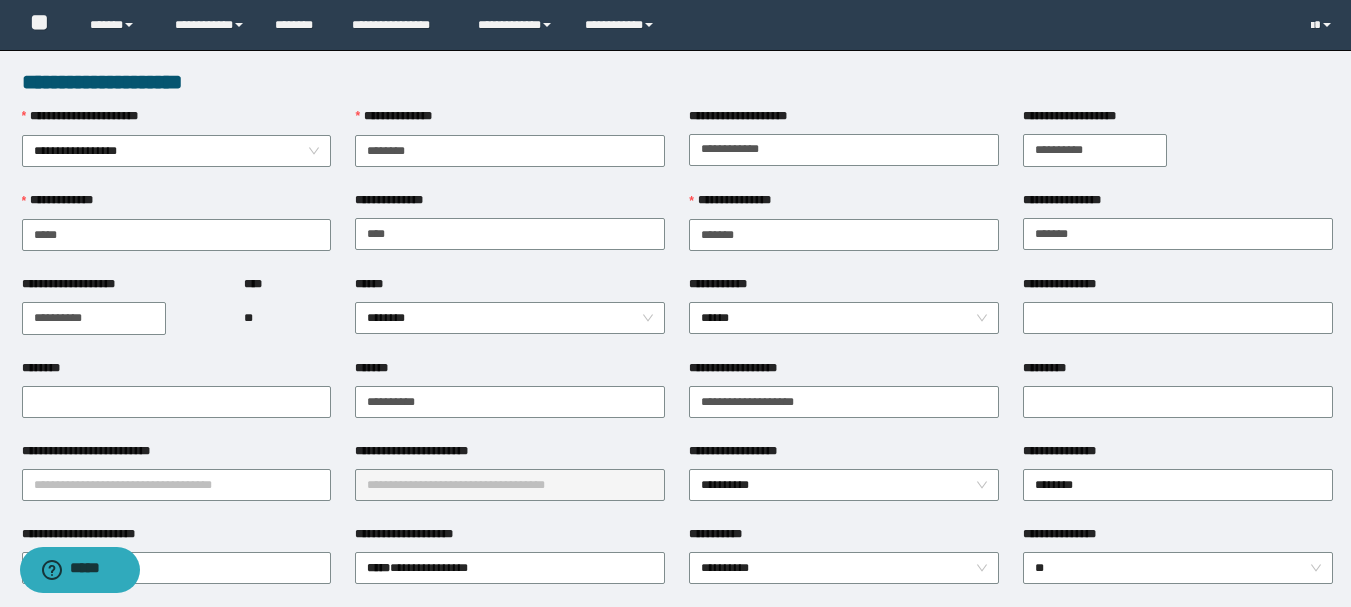 click on "*********" at bounding box center (1178, 372) 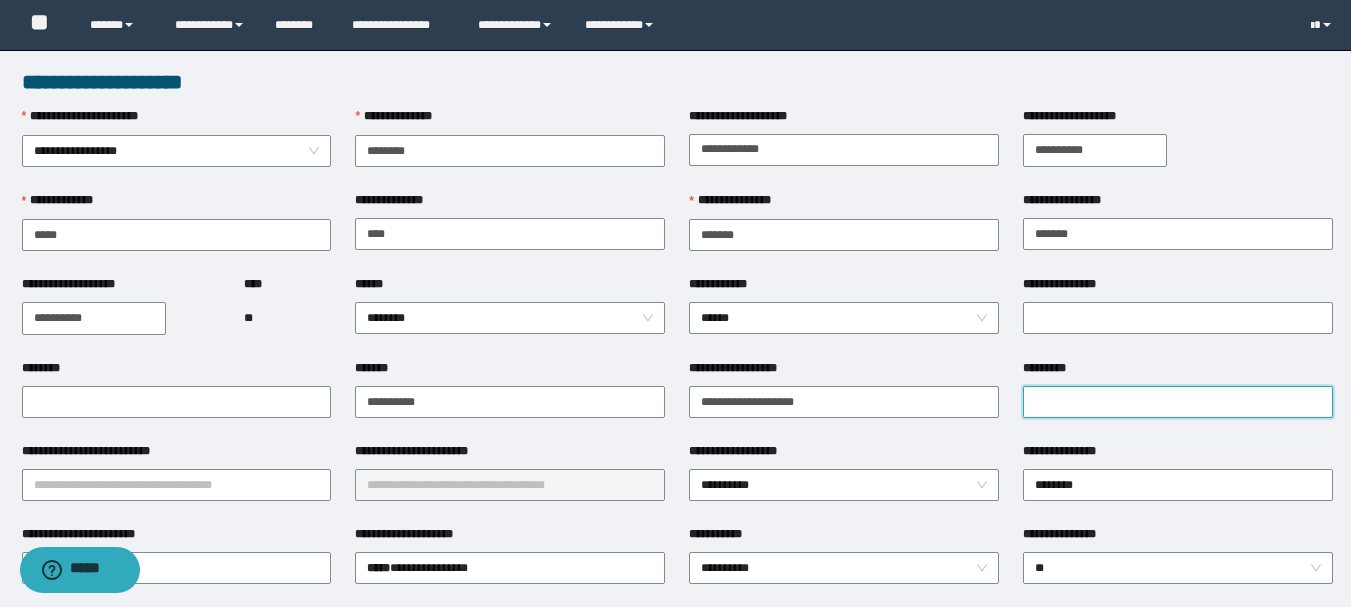 click on "*********" at bounding box center [1178, 402] 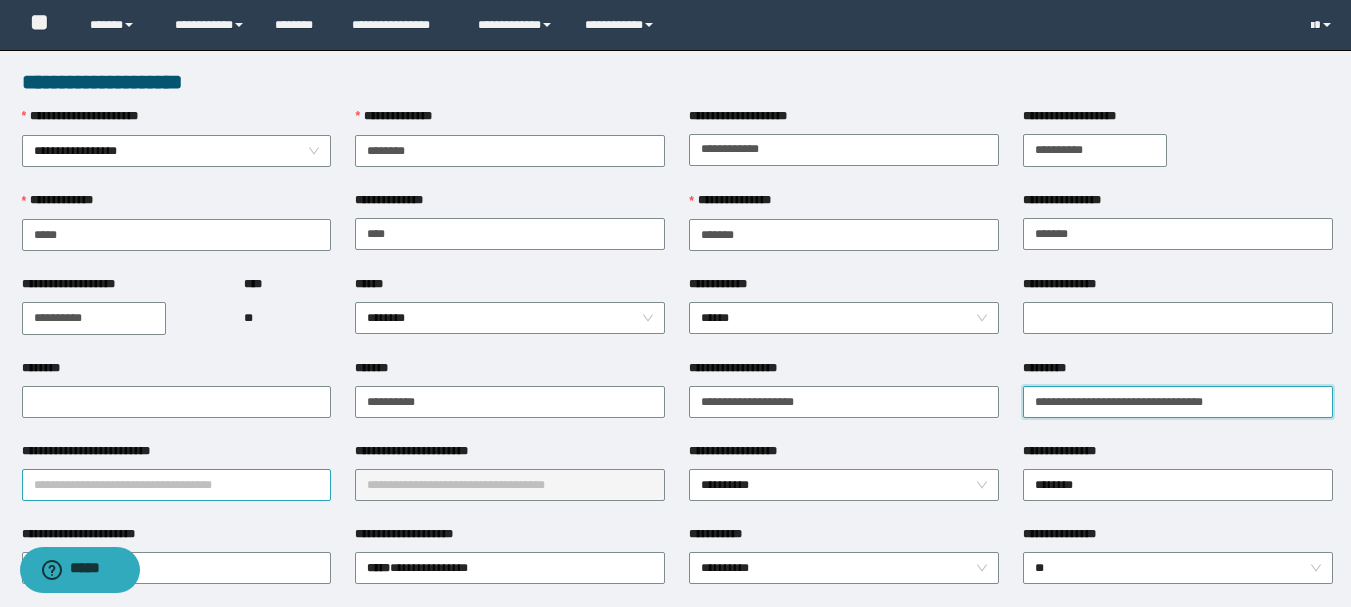type on "**********" 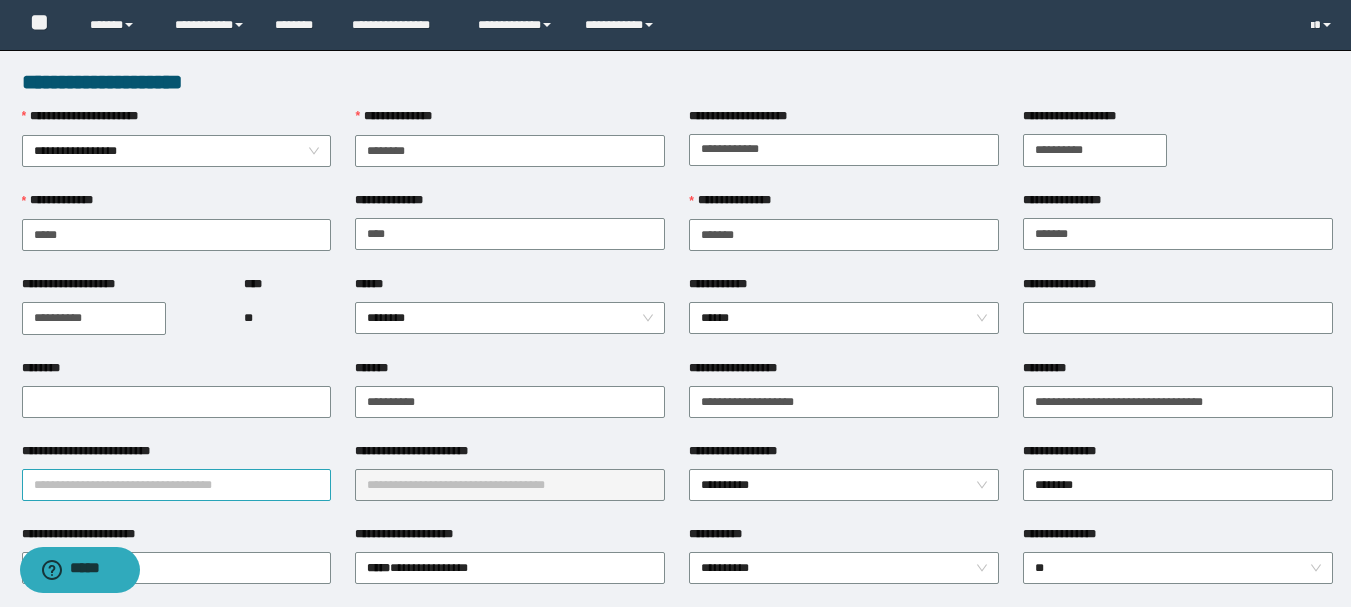 click on "**********" at bounding box center [177, 485] 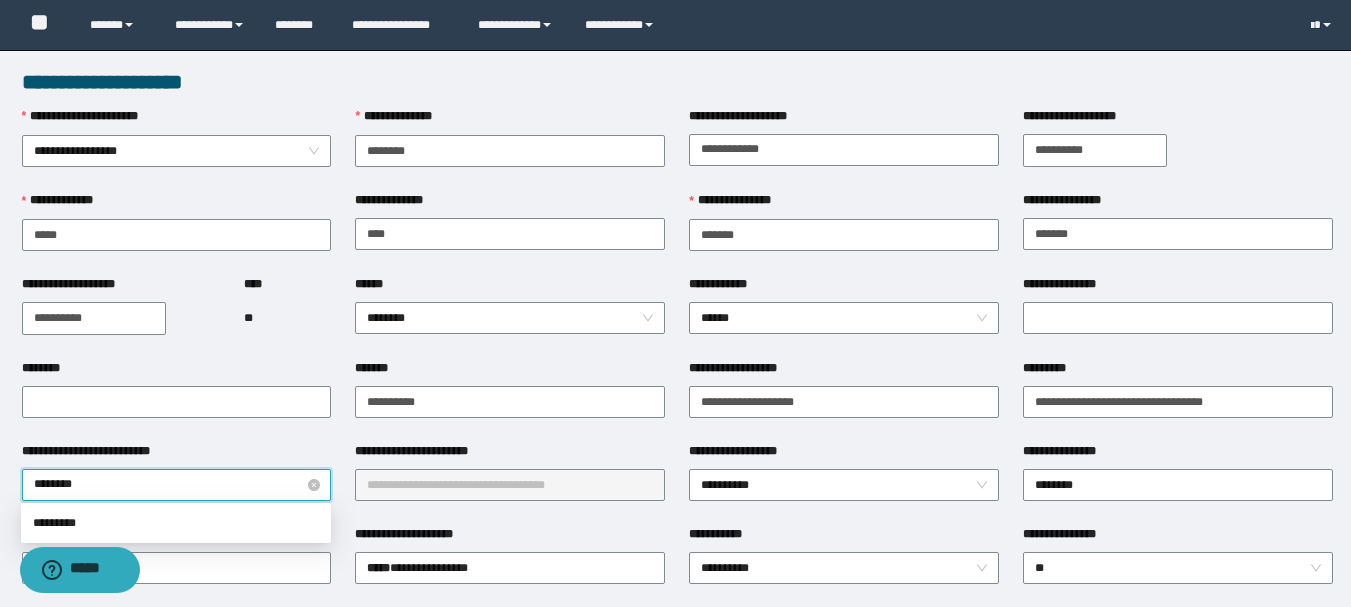 type on "*********" 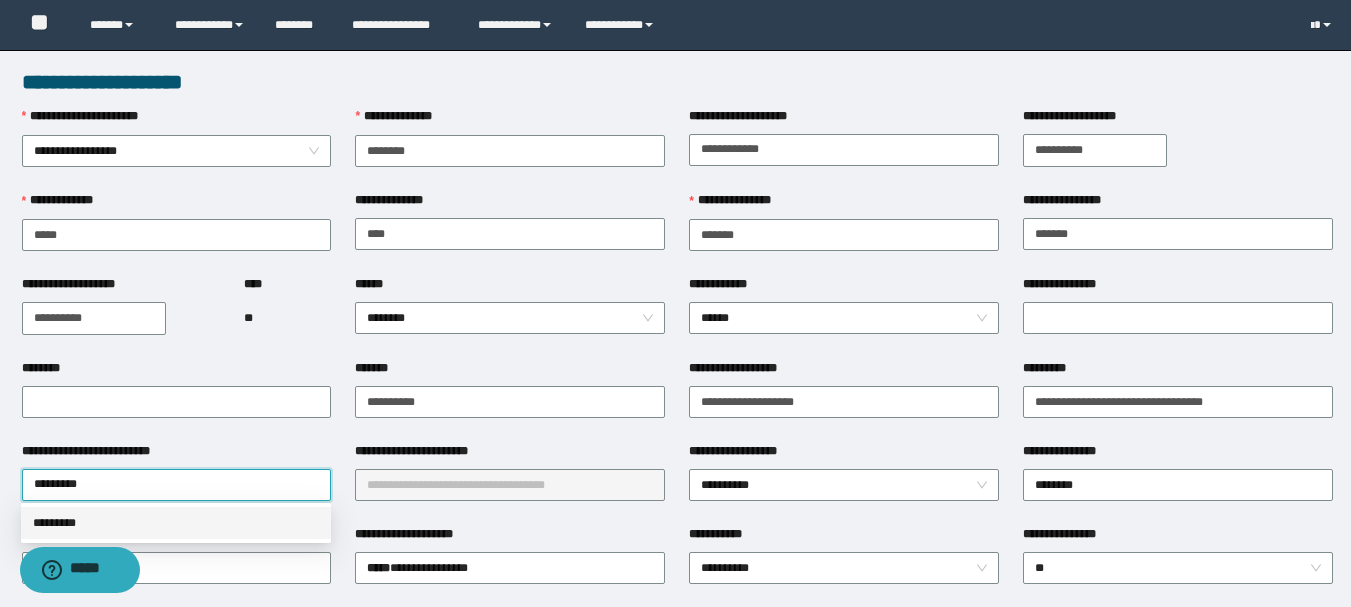 click on "*********" at bounding box center (176, 523) 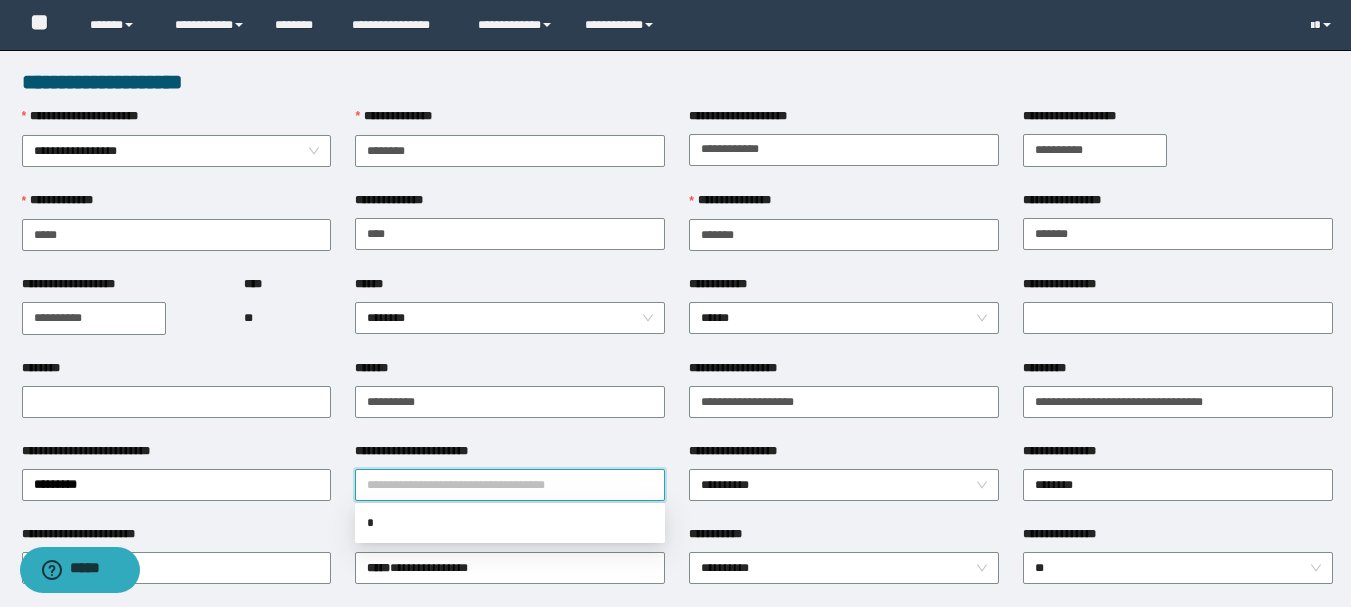 click on "**********" at bounding box center (510, 485) 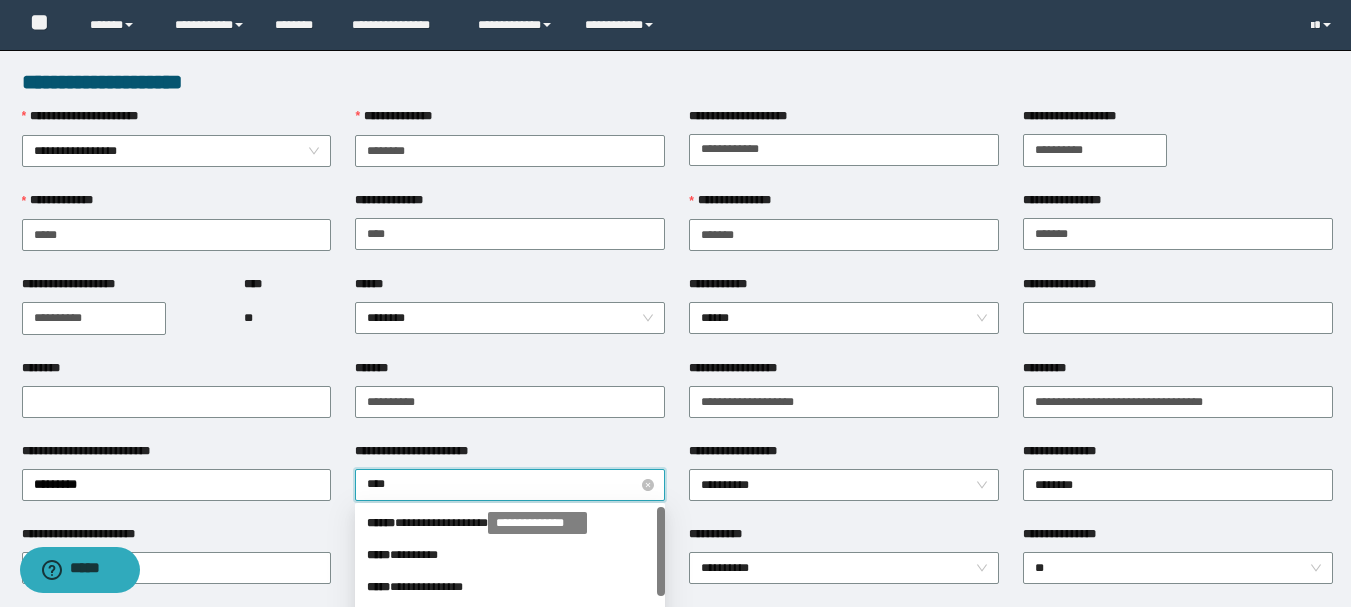 type on "*****" 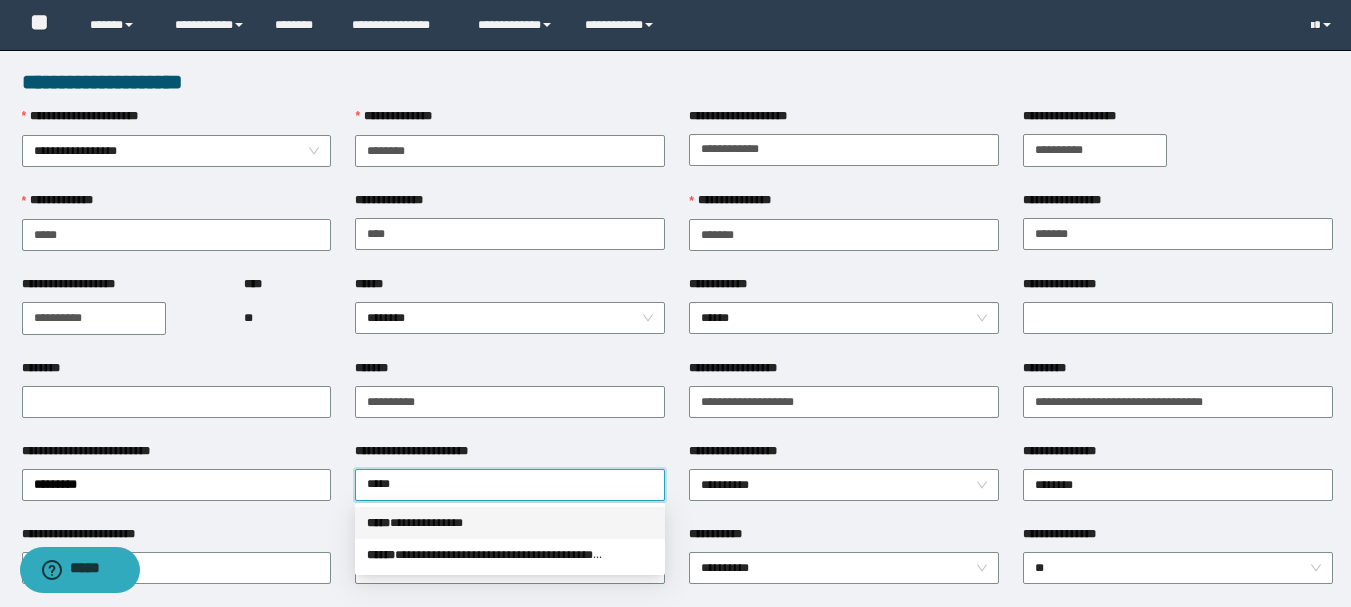 click on "**********" at bounding box center [510, 523] 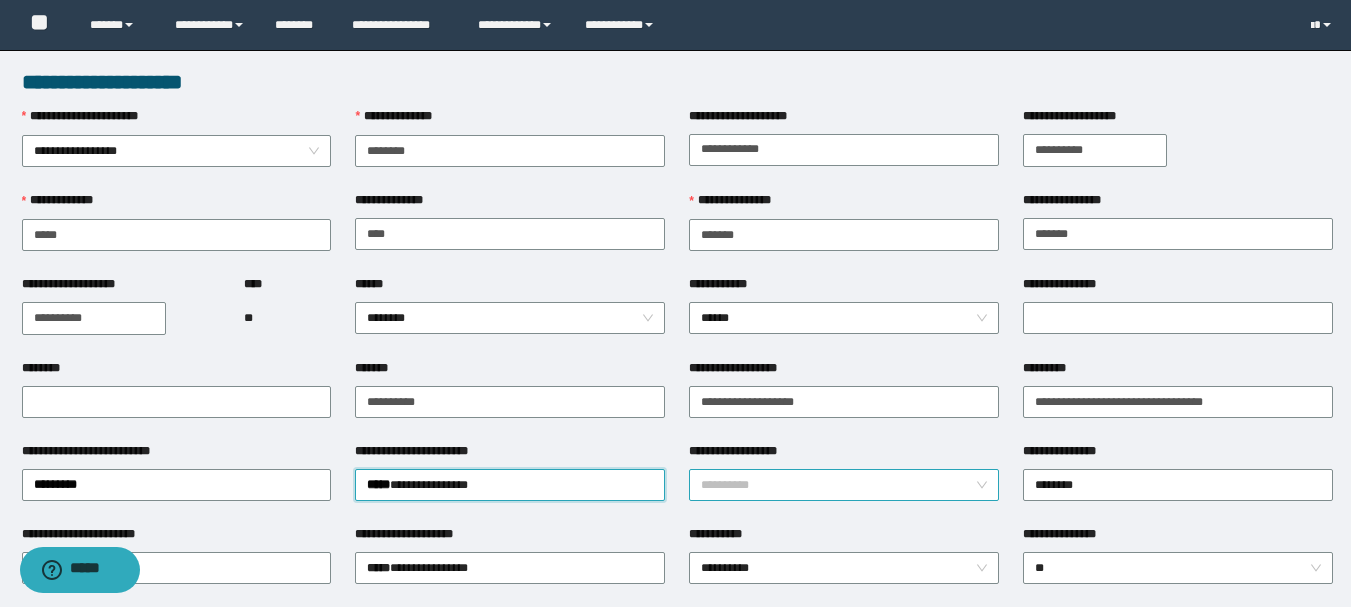 click on "**********" at bounding box center (844, 485) 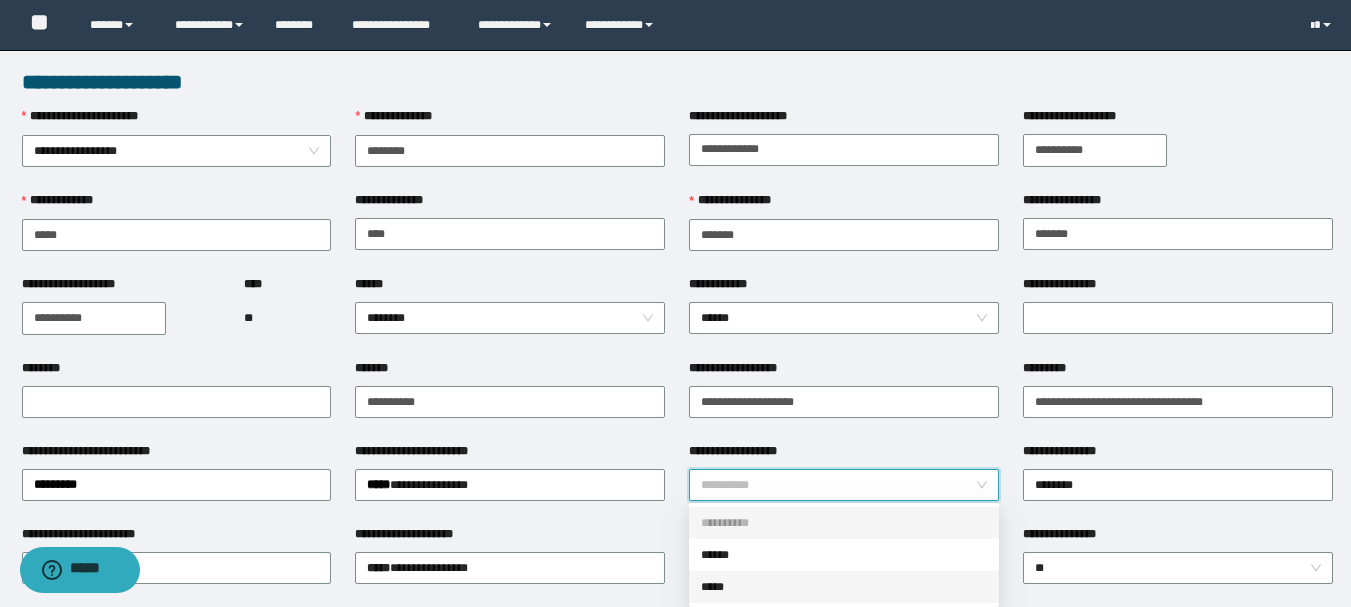 click on "*****" at bounding box center (844, 587) 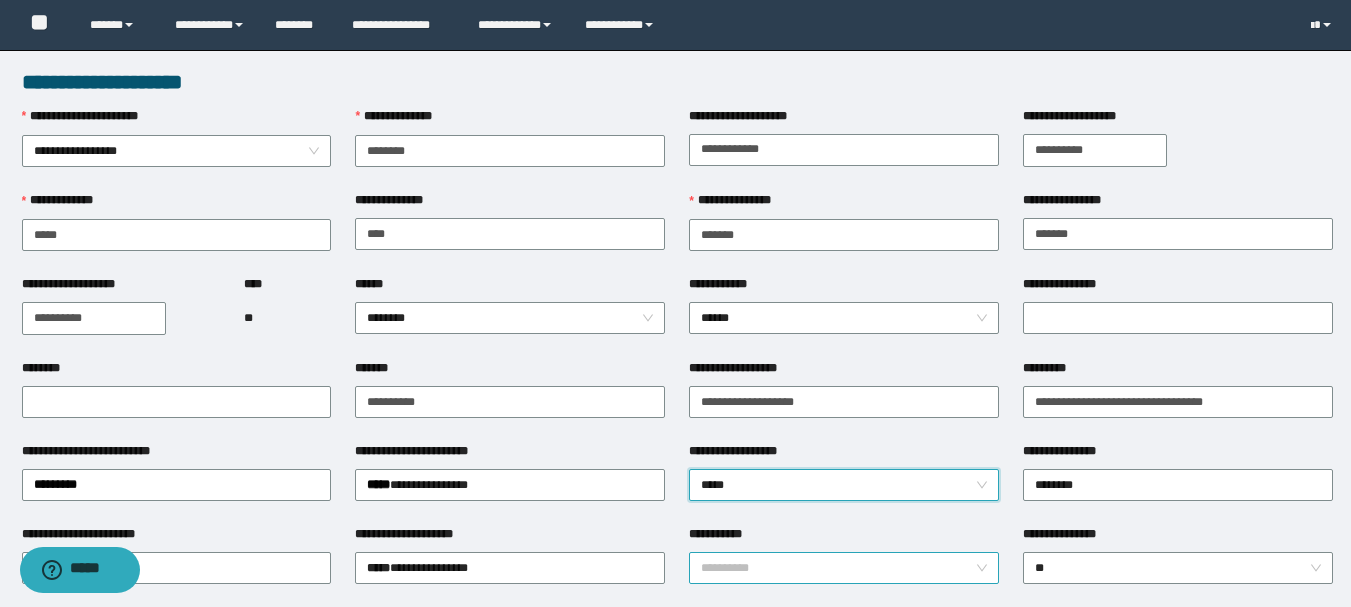 click on "**********" at bounding box center [844, 568] 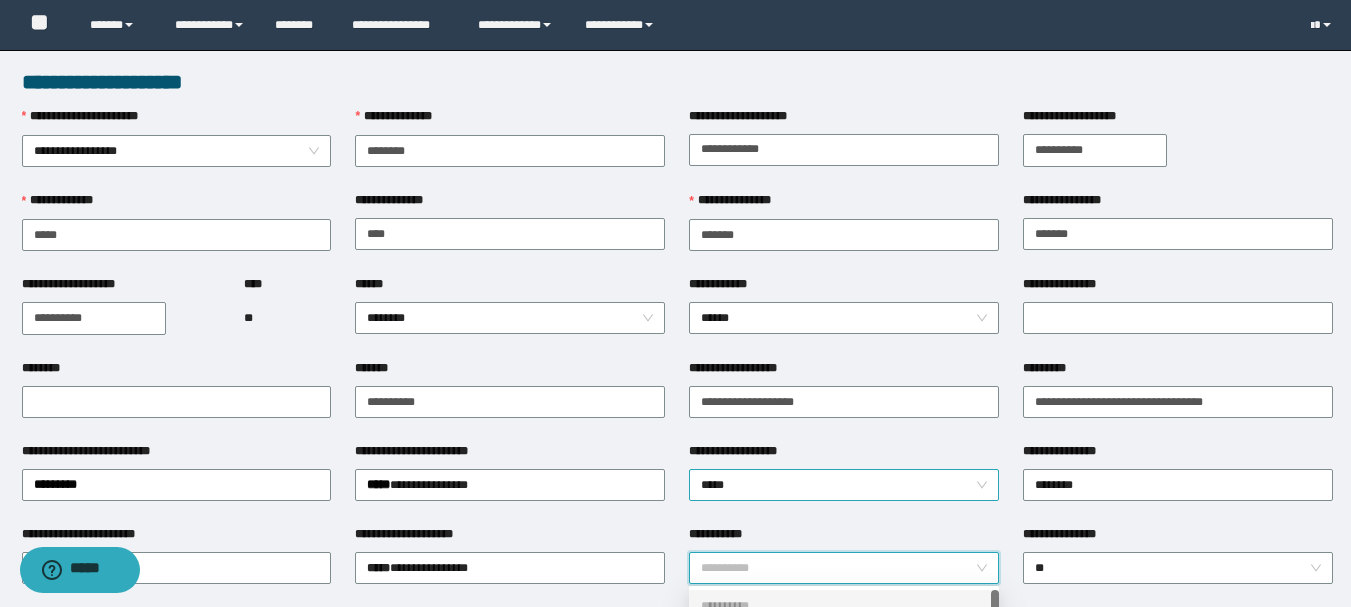 click on "*****" at bounding box center [844, 485] 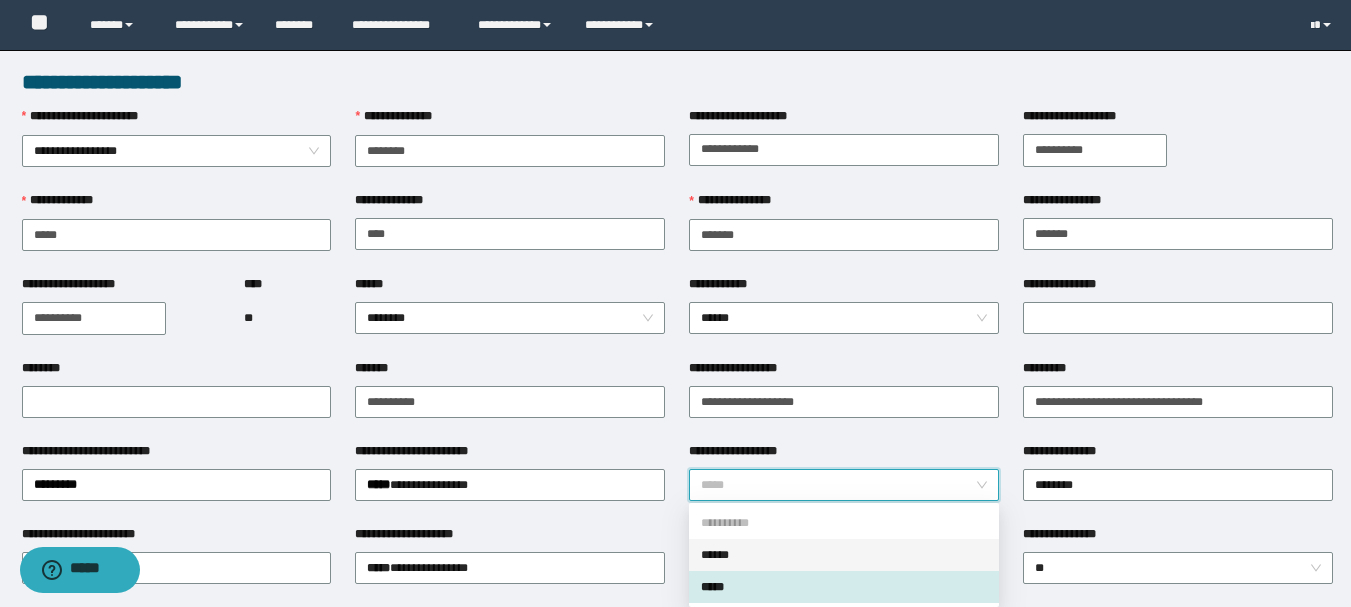 click on "******" at bounding box center (844, 555) 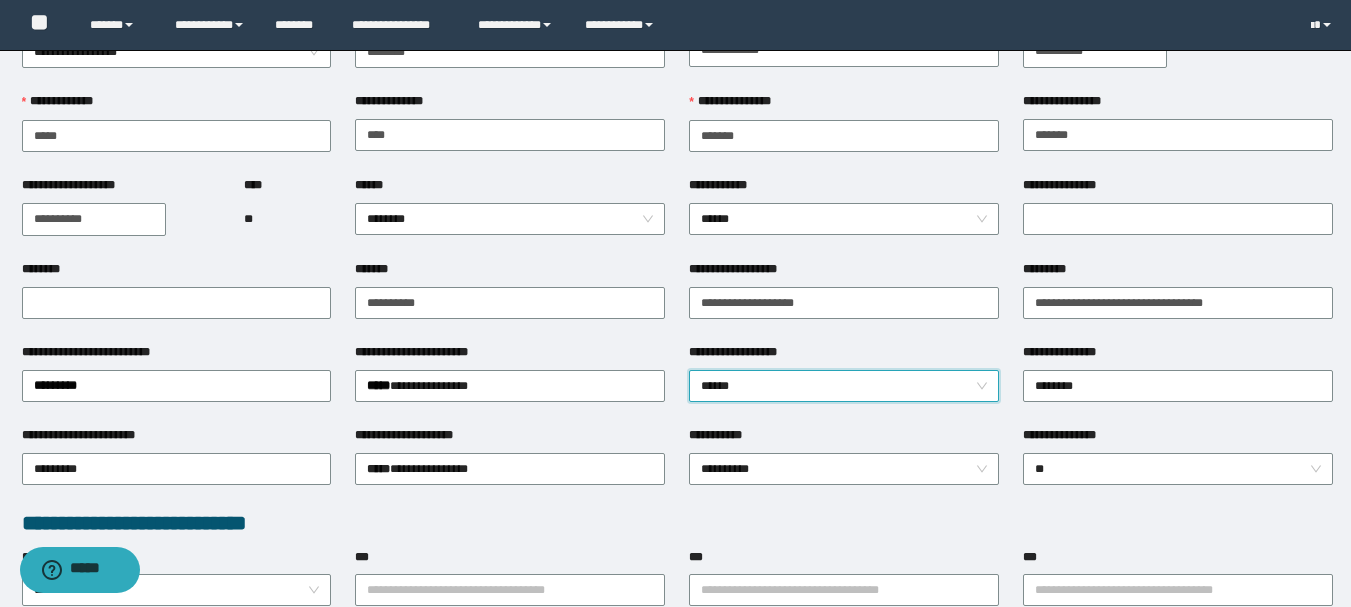scroll, scrollTop: 100, scrollLeft: 0, axis: vertical 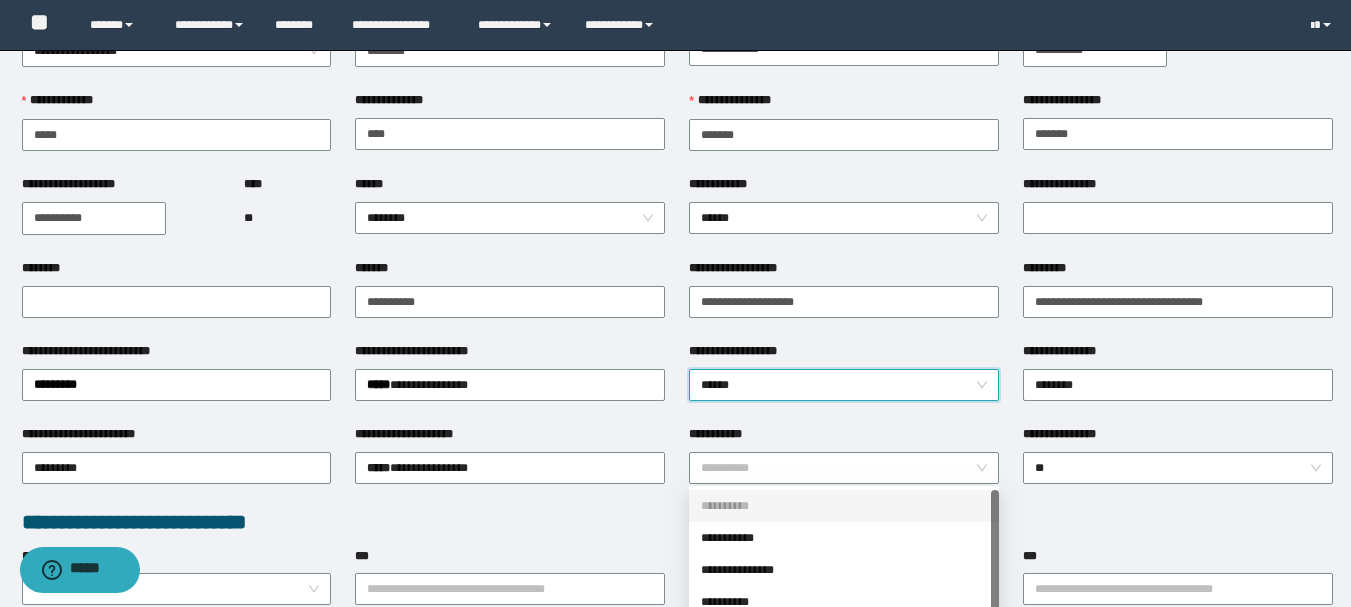 click on "**********" at bounding box center (844, 468) 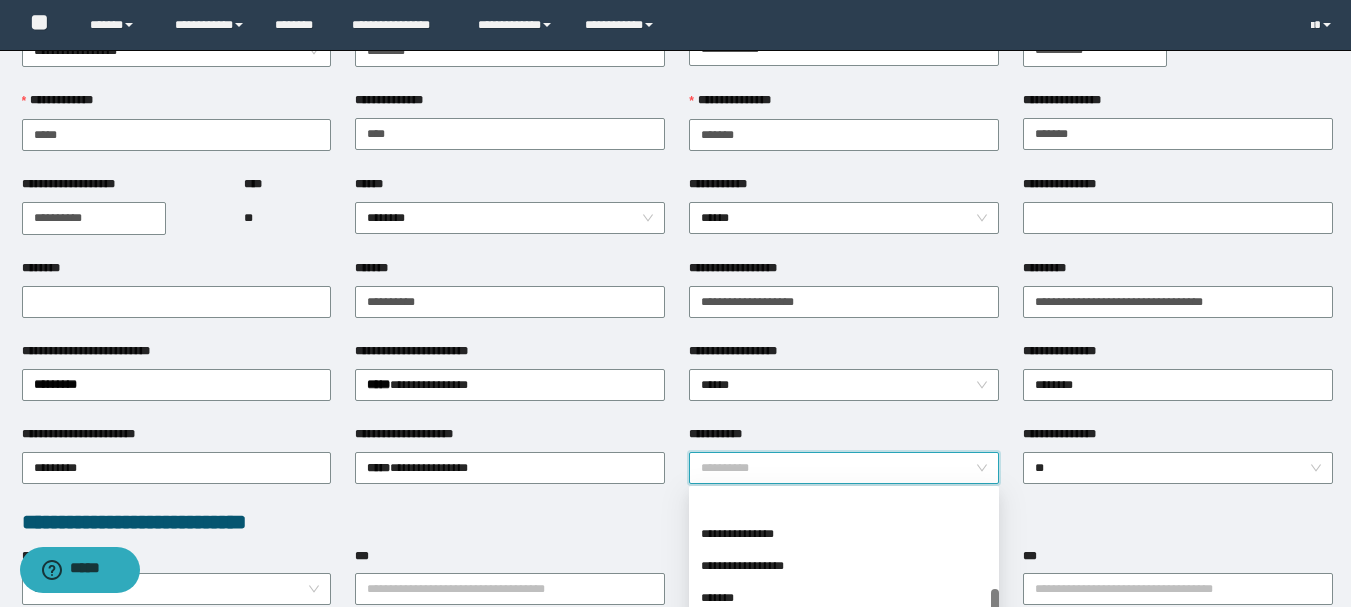 scroll, scrollTop: 160, scrollLeft: 0, axis: vertical 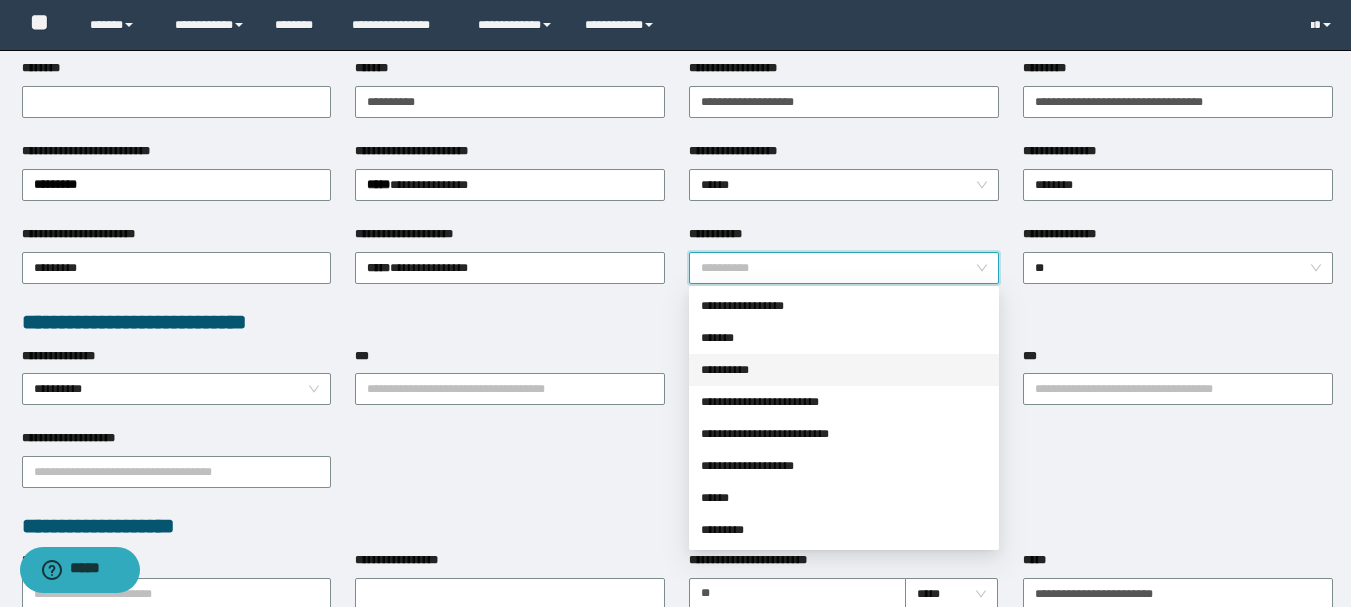 click on "**********" at bounding box center (844, 370) 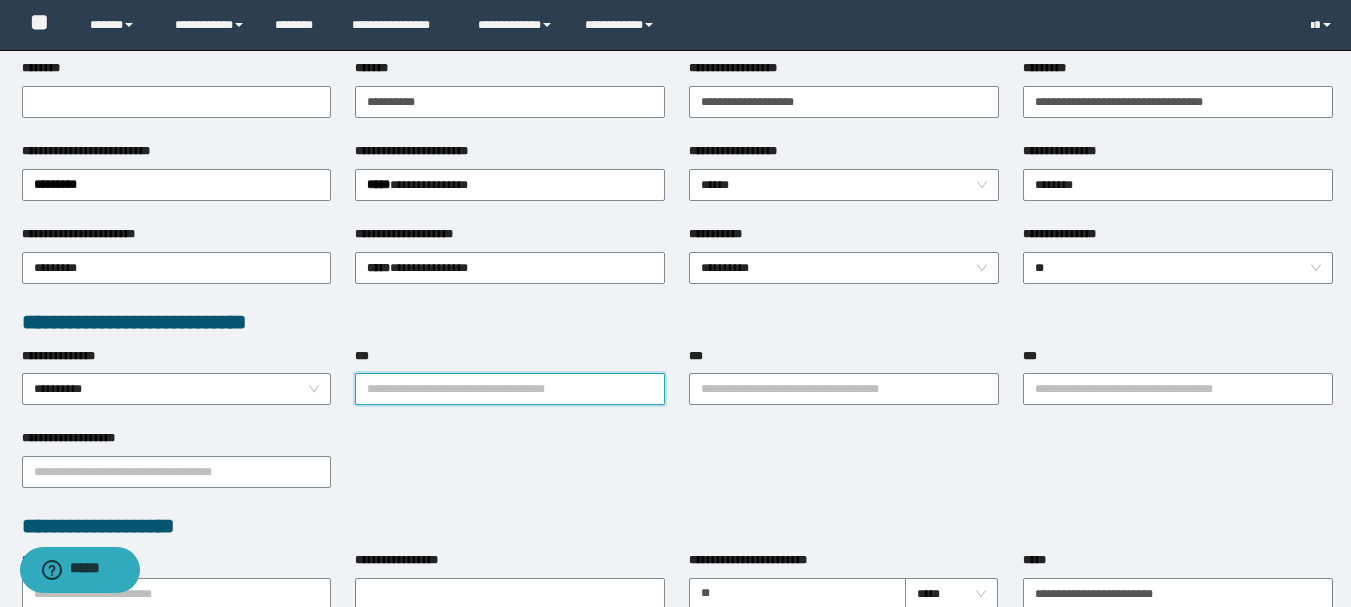 click on "***" at bounding box center (510, 389) 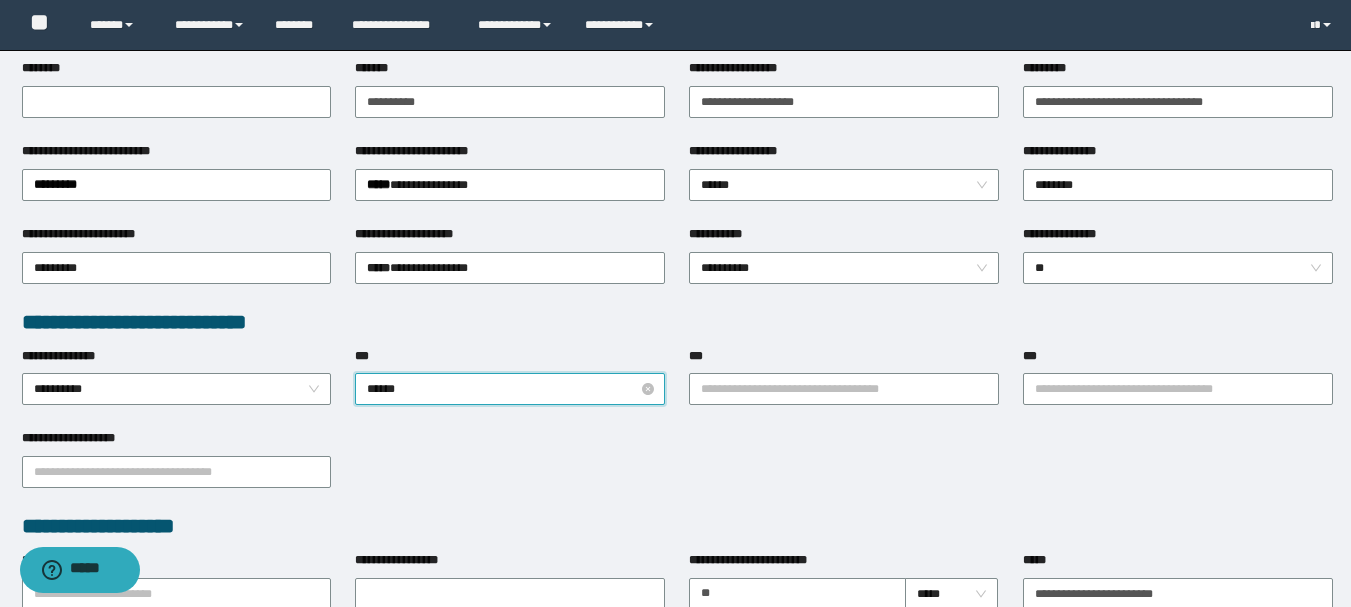 type on "*******" 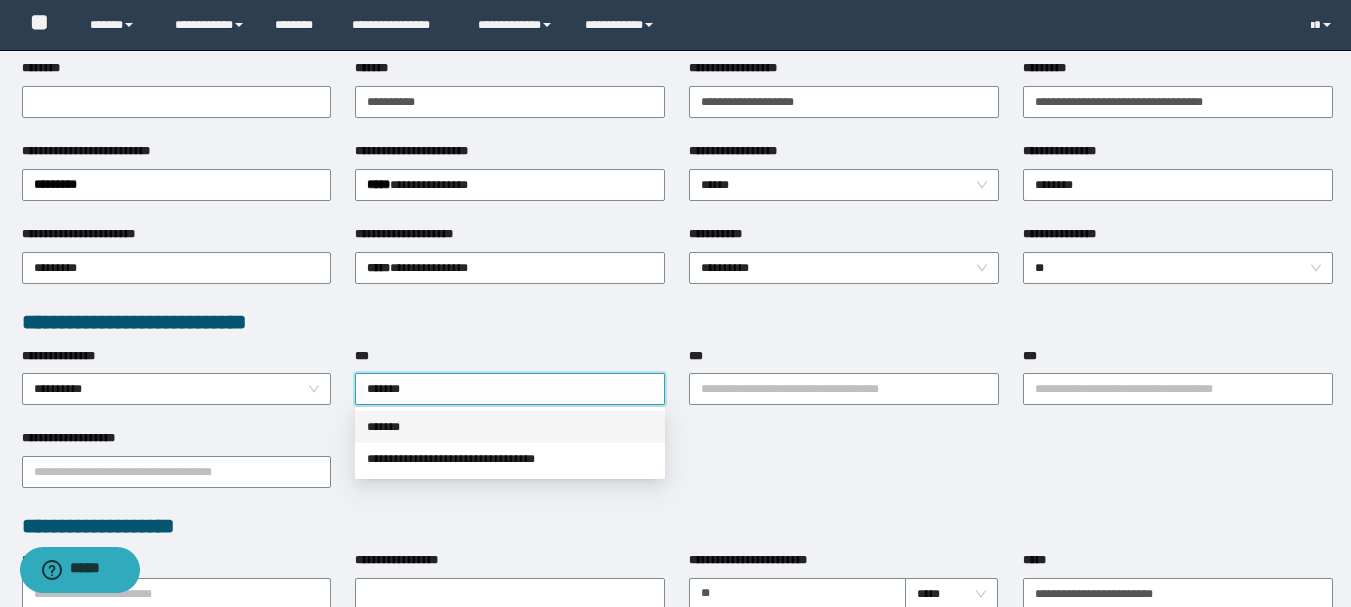 click on "*******" at bounding box center (510, 427) 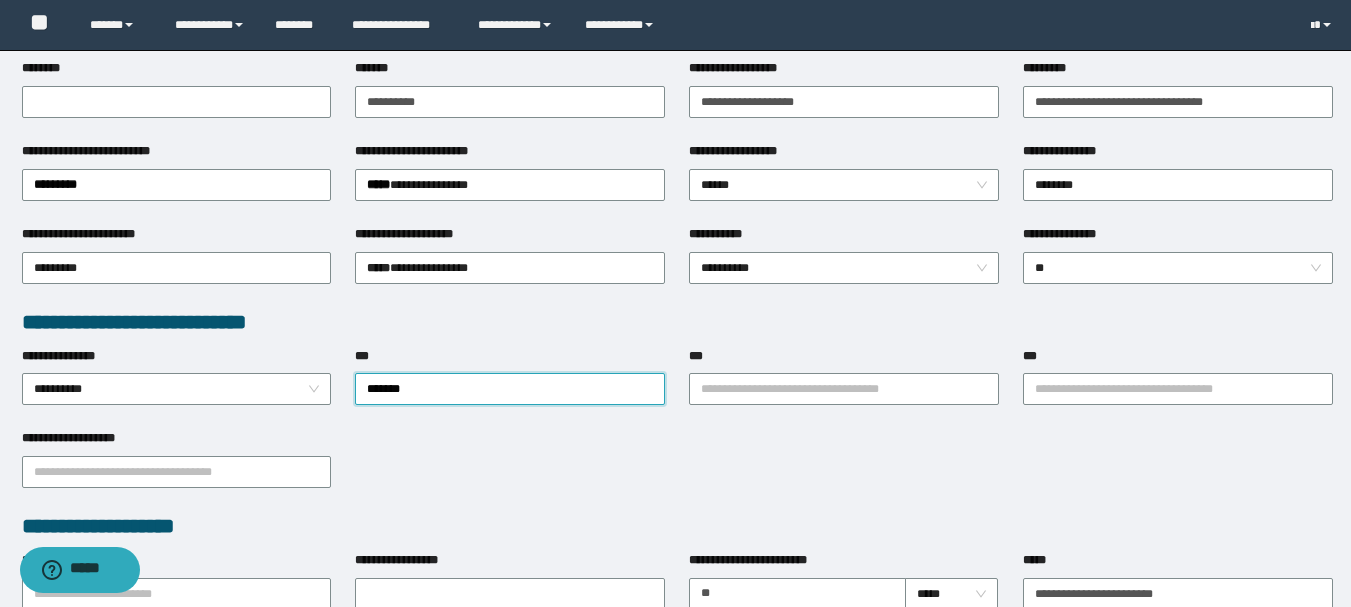 click on "***" at bounding box center [844, 360] 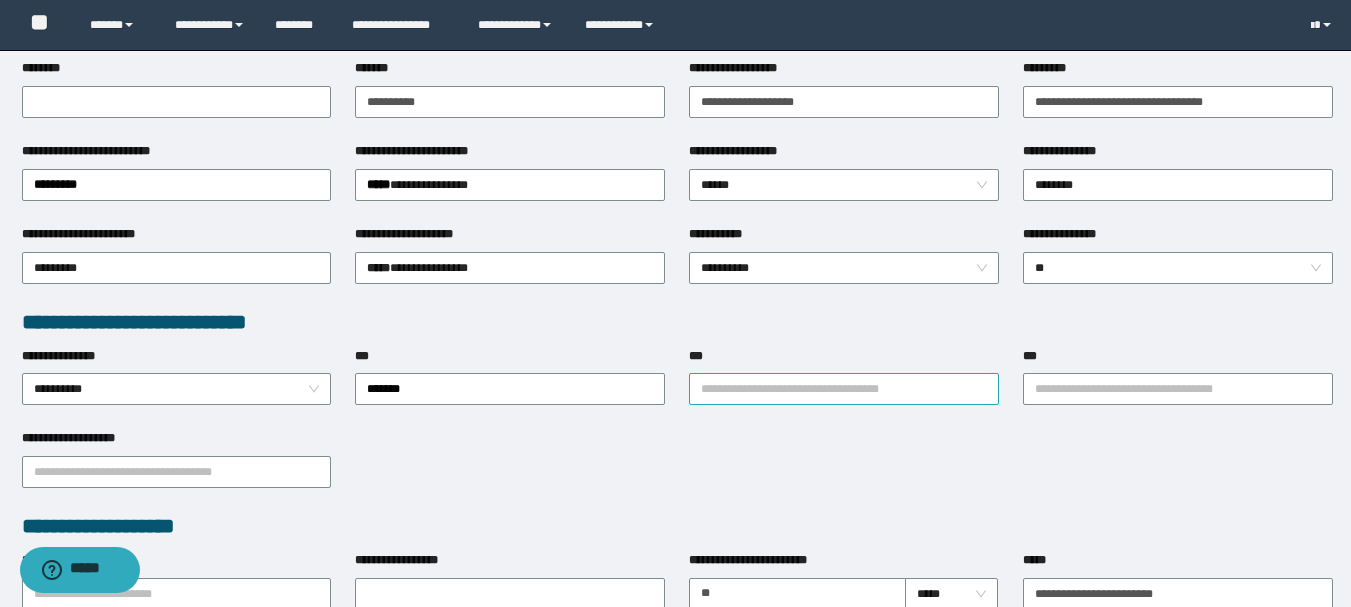 click on "**********" at bounding box center [844, 389] 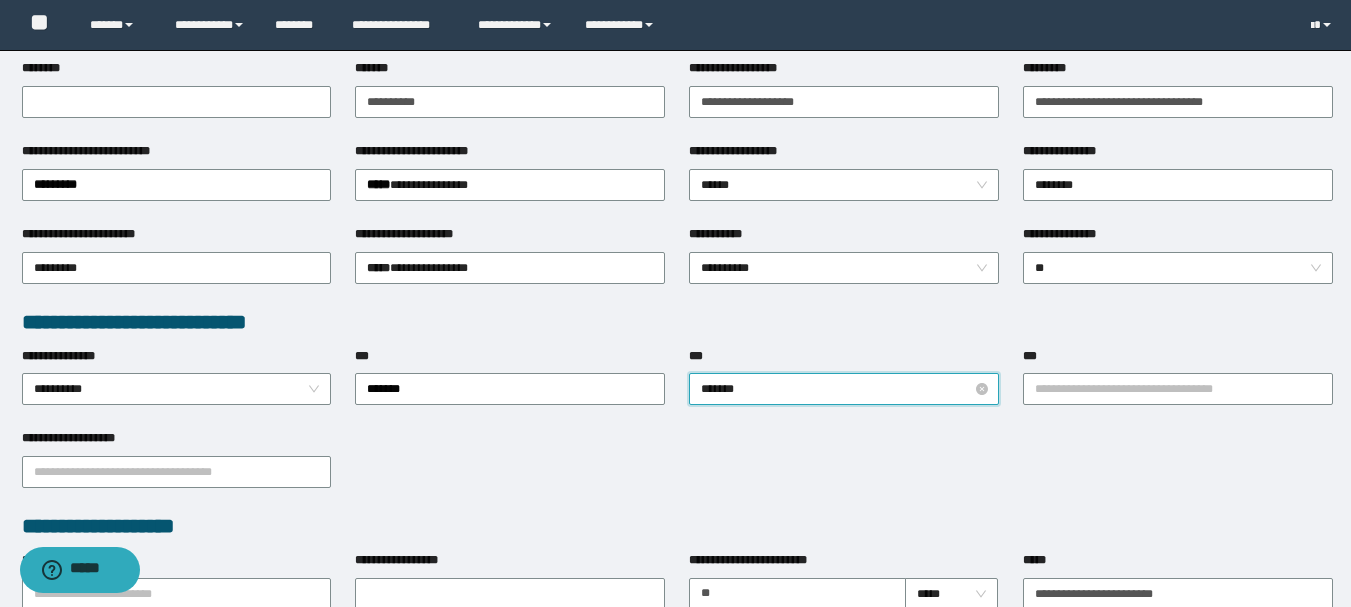 type on "********" 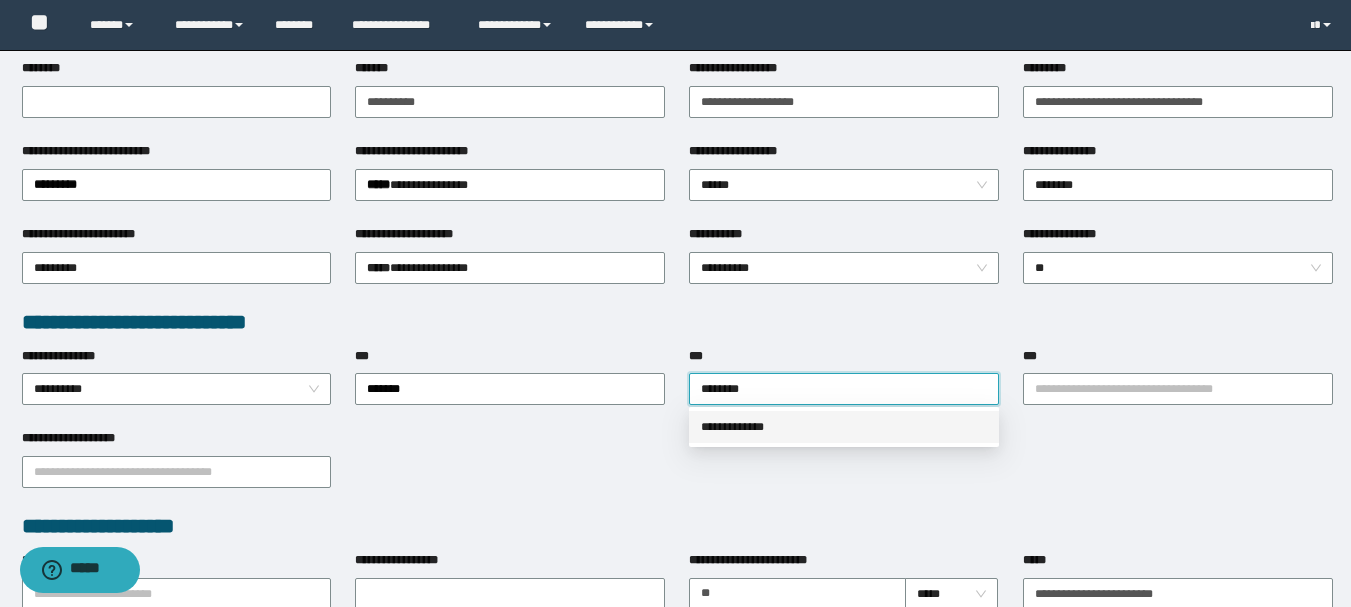 click on "**********" at bounding box center (844, 427) 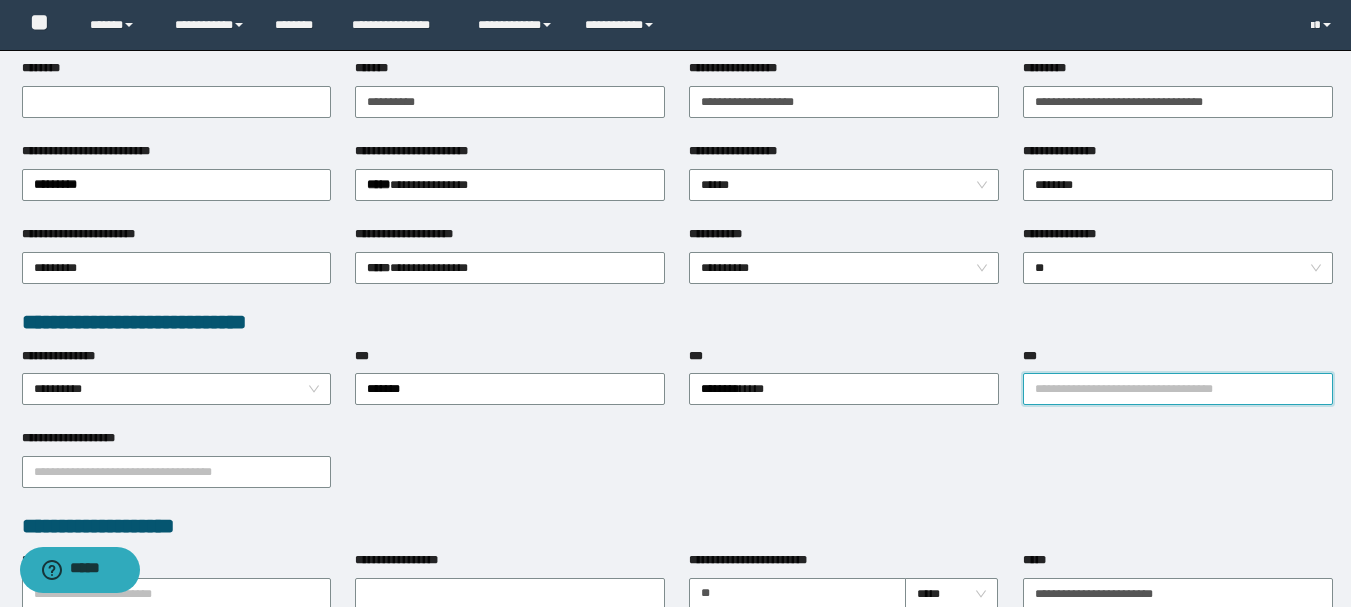 click on "***" at bounding box center [1178, 389] 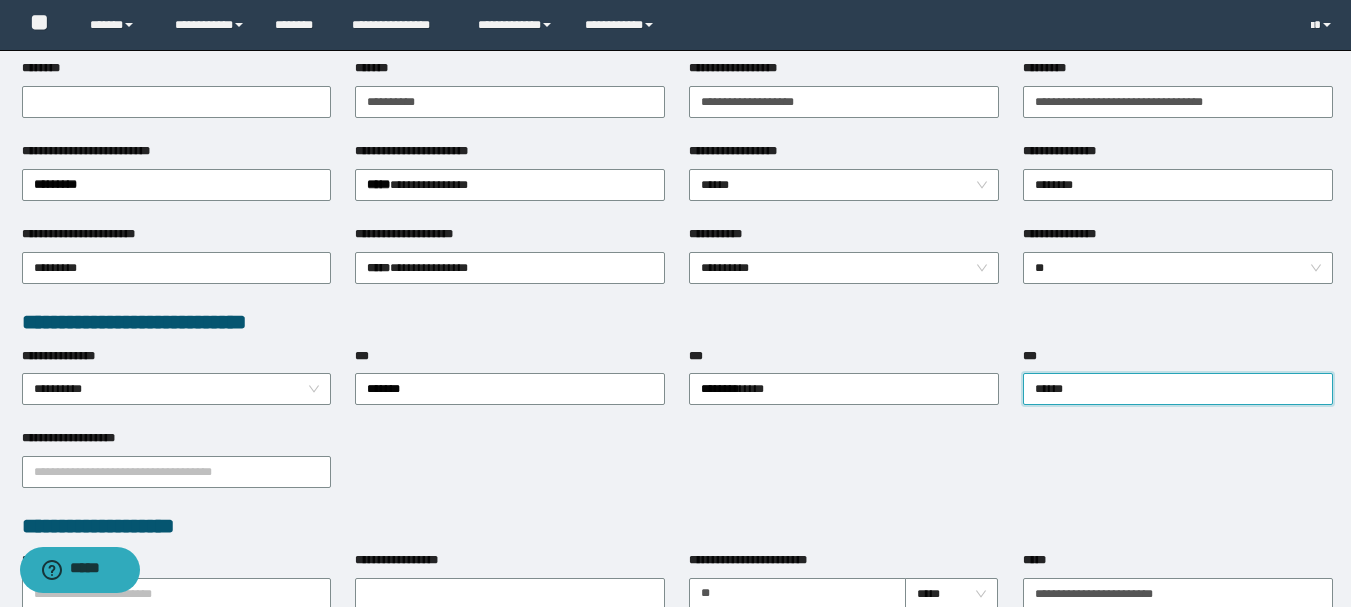 type on "*******" 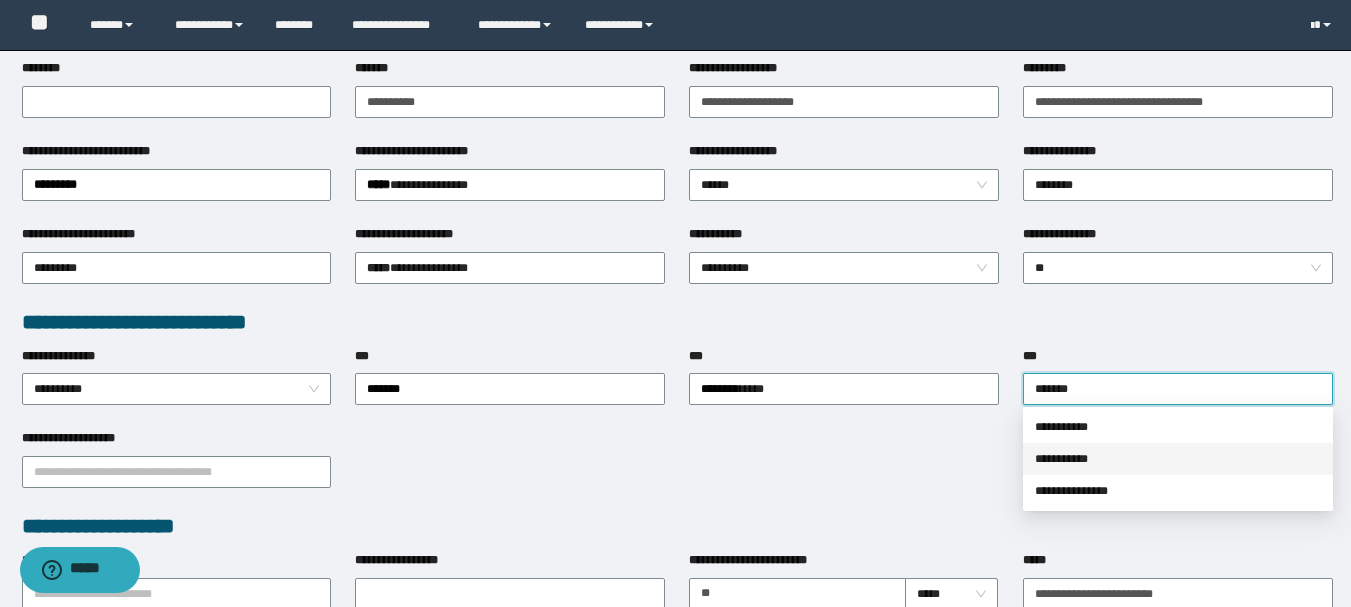 click on "**********" at bounding box center (1178, 459) 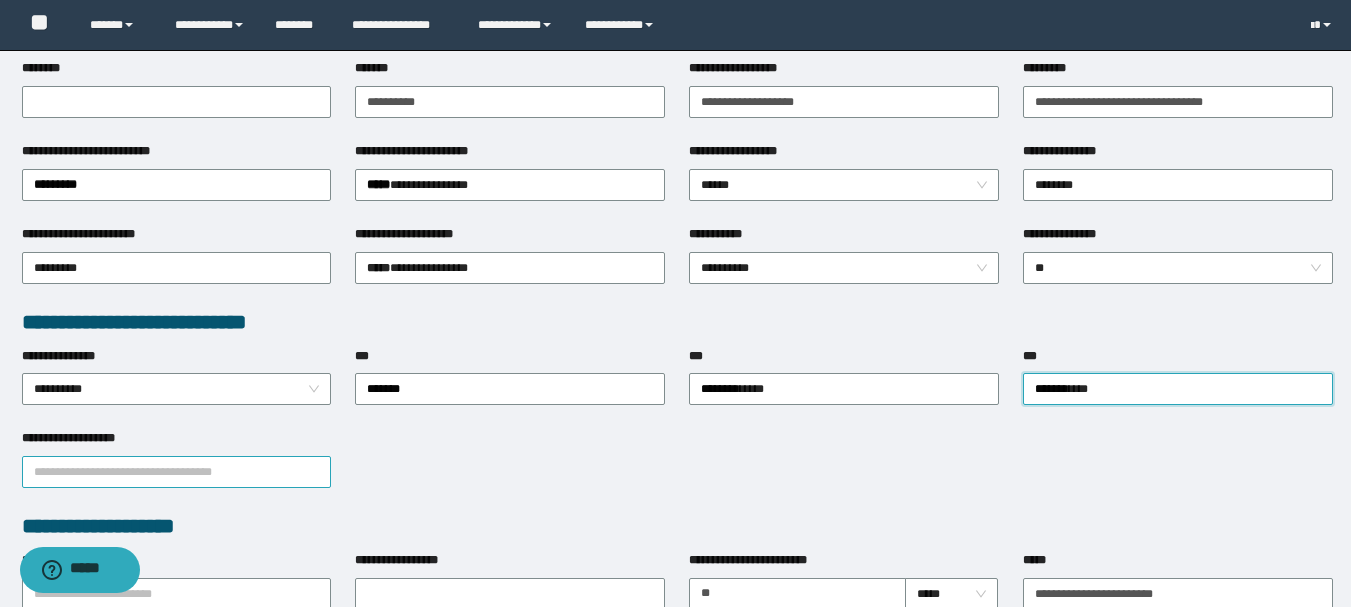 click on "**********" at bounding box center (177, 472) 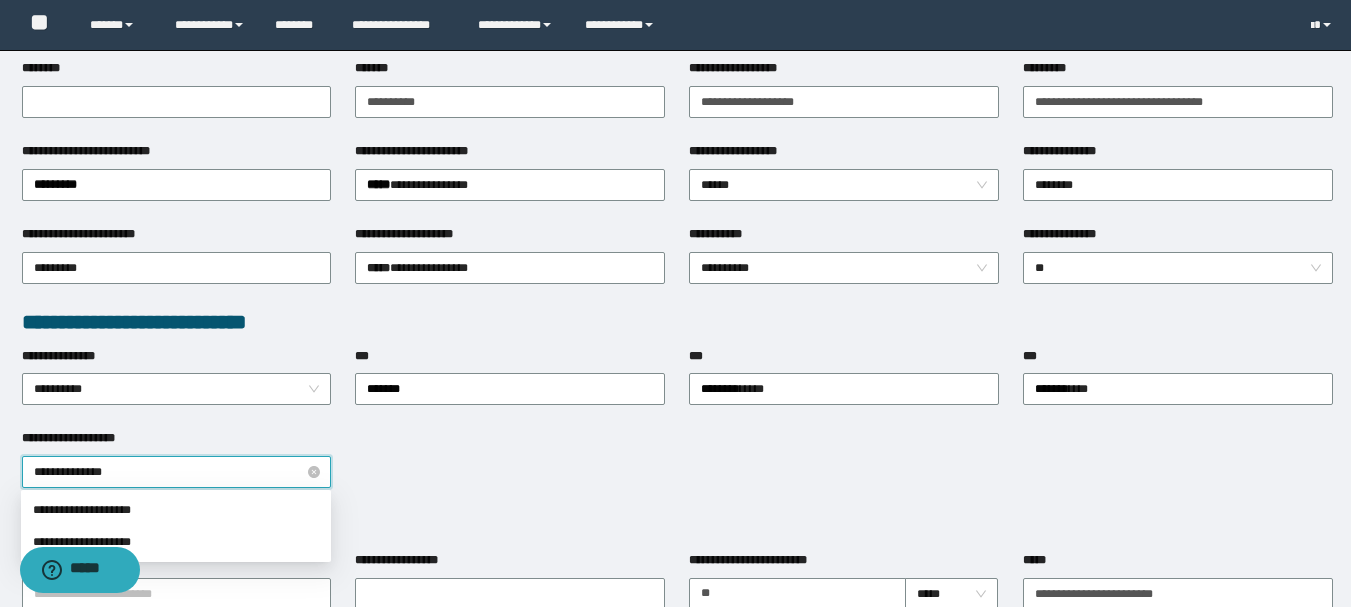 type on "**********" 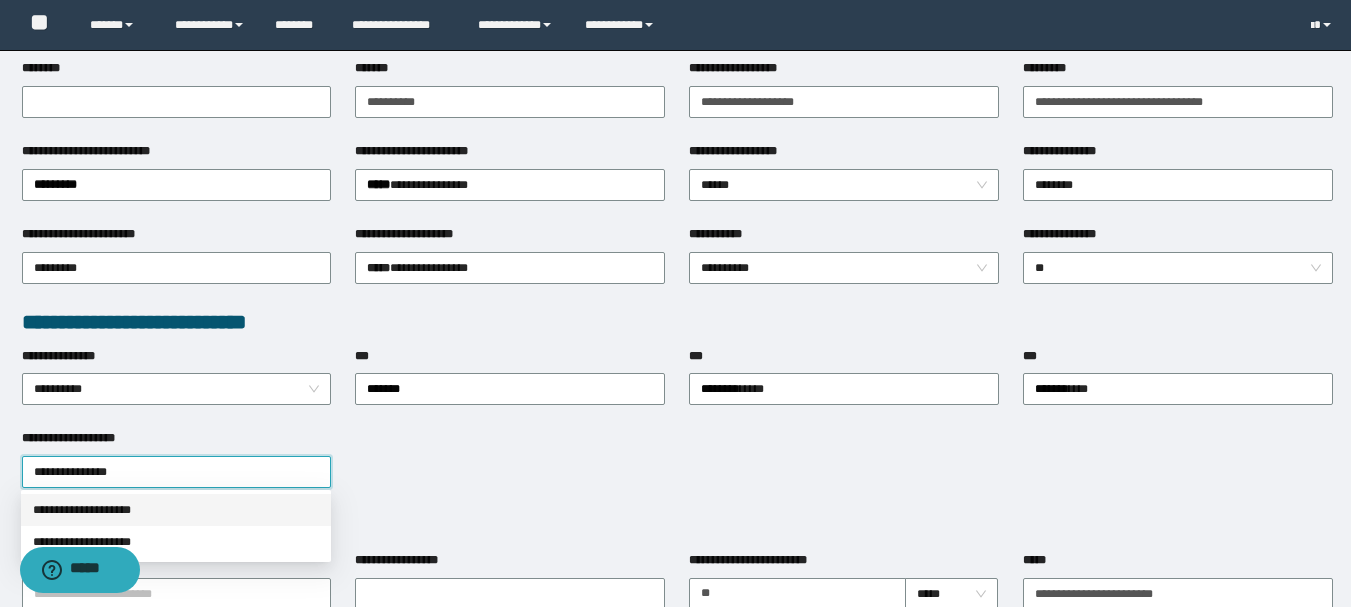 click on "**********" at bounding box center [176, 510] 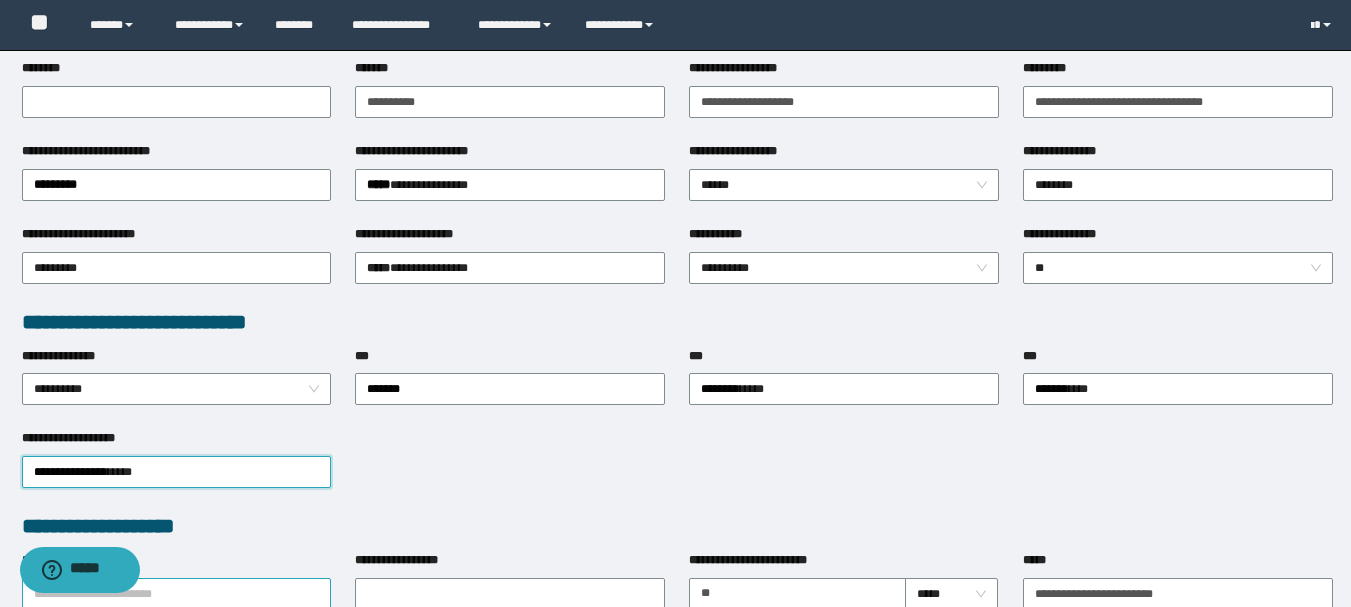 click on "*******" at bounding box center (177, 594) 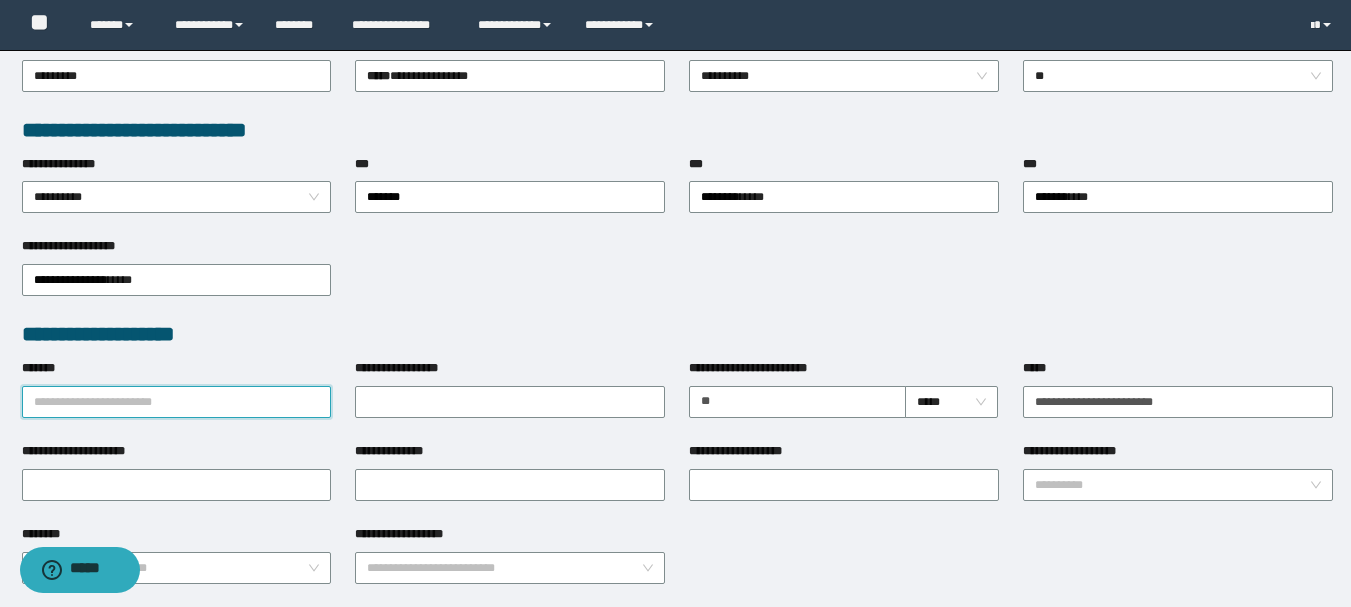 scroll, scrollTop: 500, scrollLeft: 0, axis: vertical 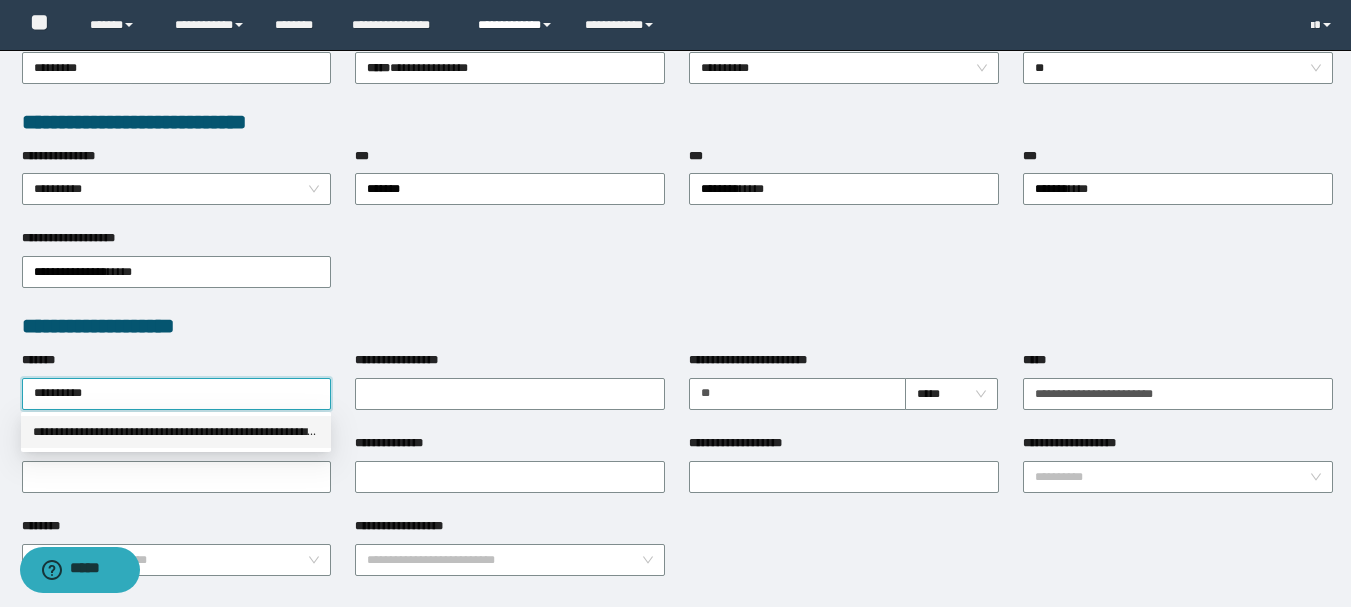type on "**********" 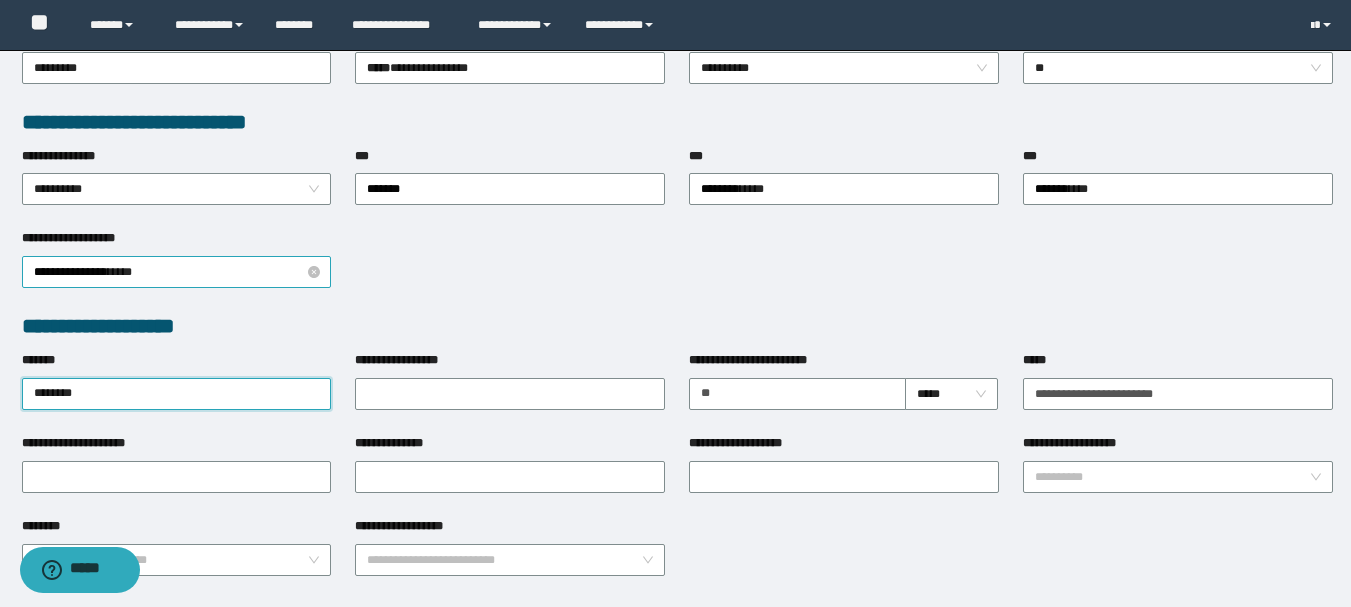 type on "*********" 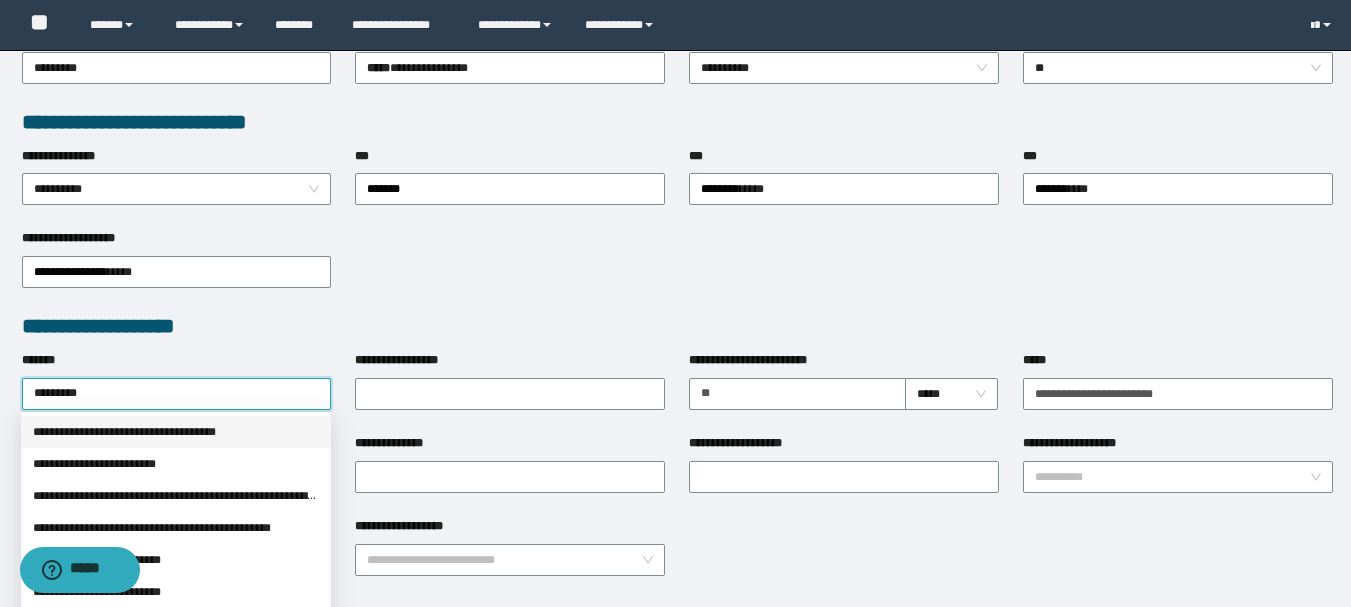 click on "**********" at bounding box center [176, 432] 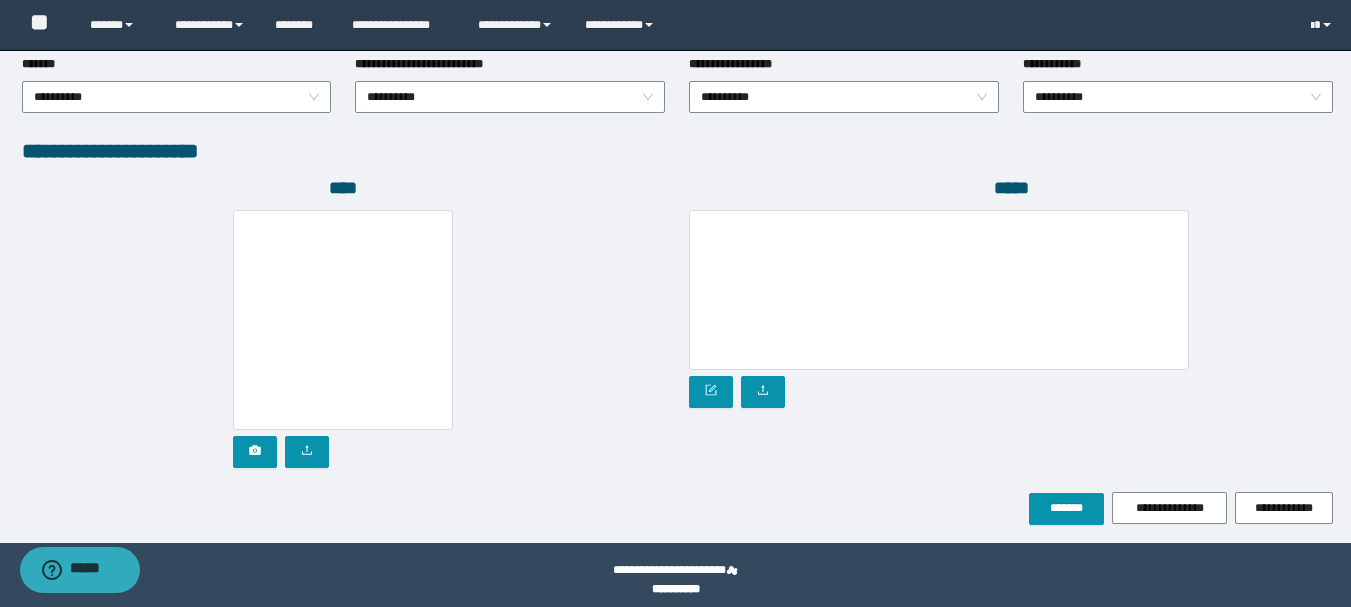 scroll, scrollTop: 1096, scrollLeft: 0, axis: vertical 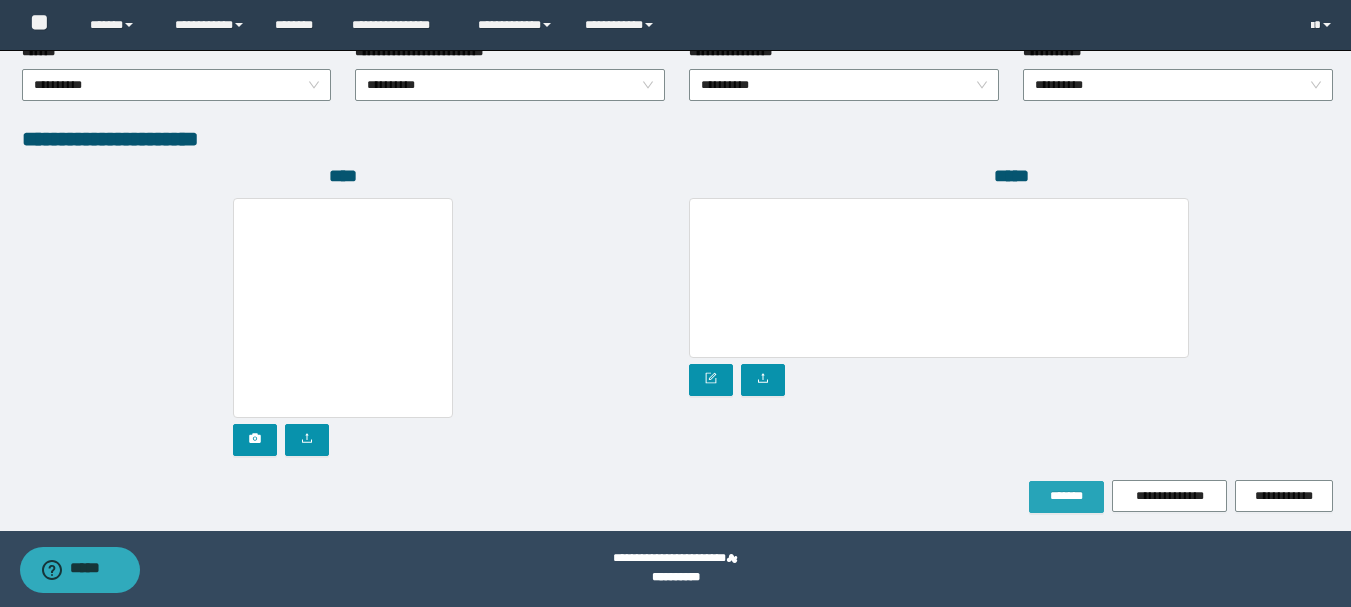 click on "*******" at bounding box center (1066, 496) 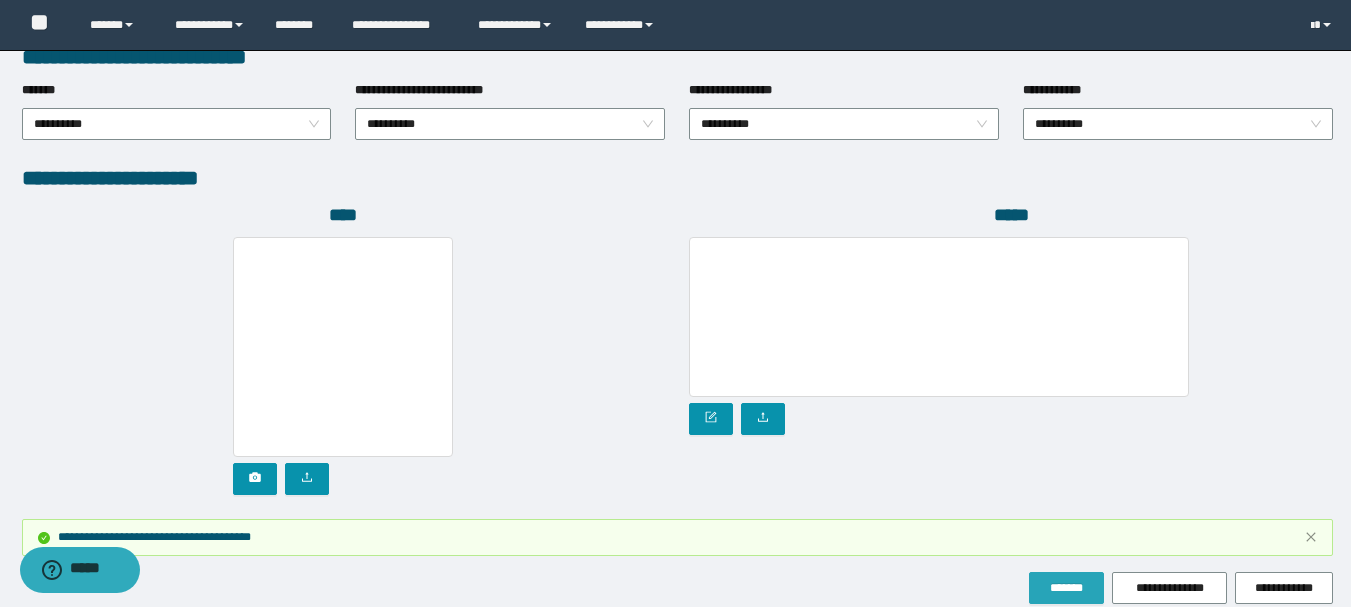 scroll, scrollTop: 1202, scrollLeft: 0, axis: vertical 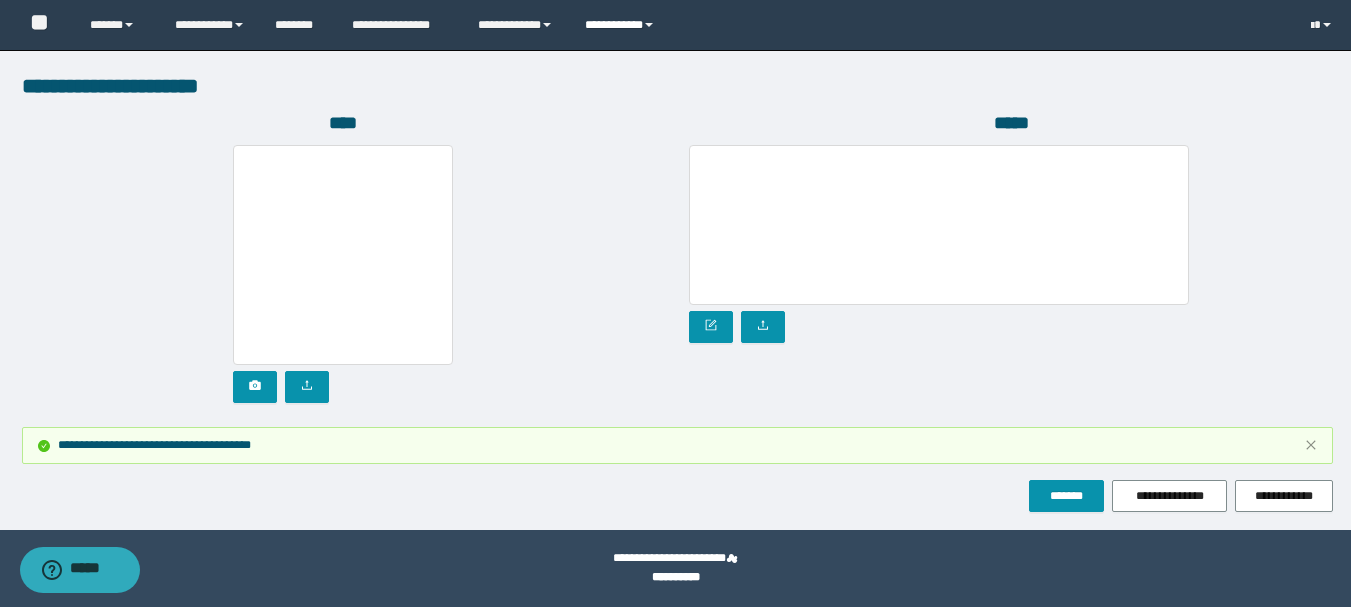 click on "**********" at bounding box center [622, 25] 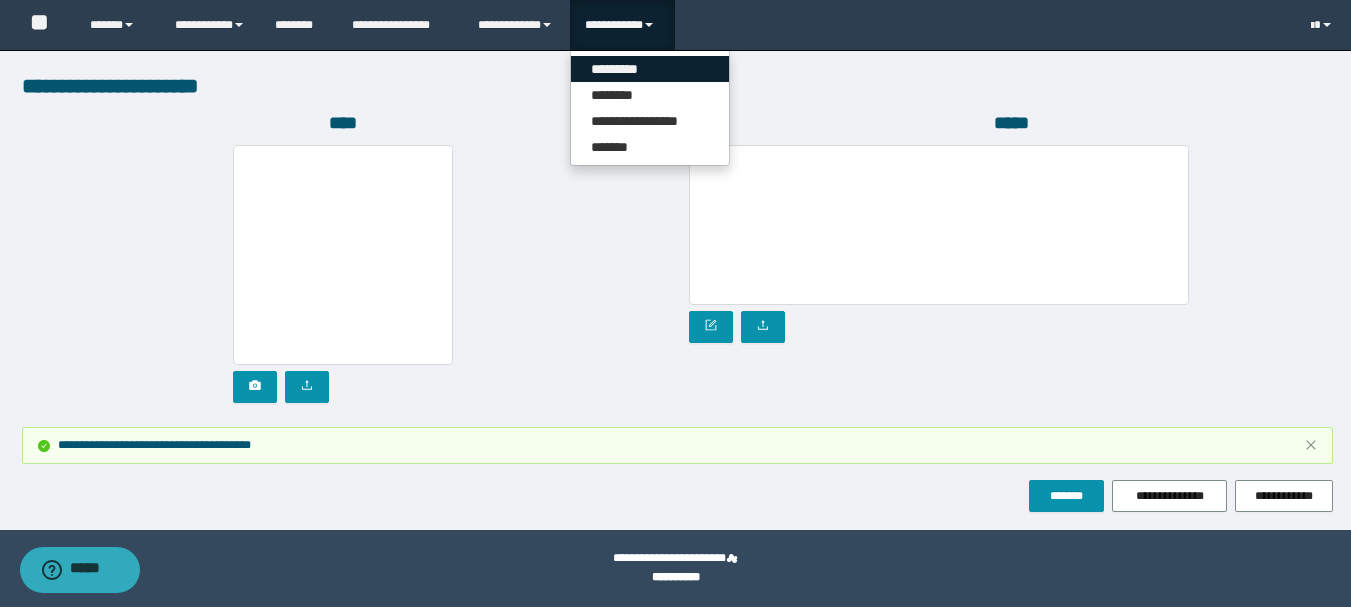 click on "*********" at bounding box center (650, 69) 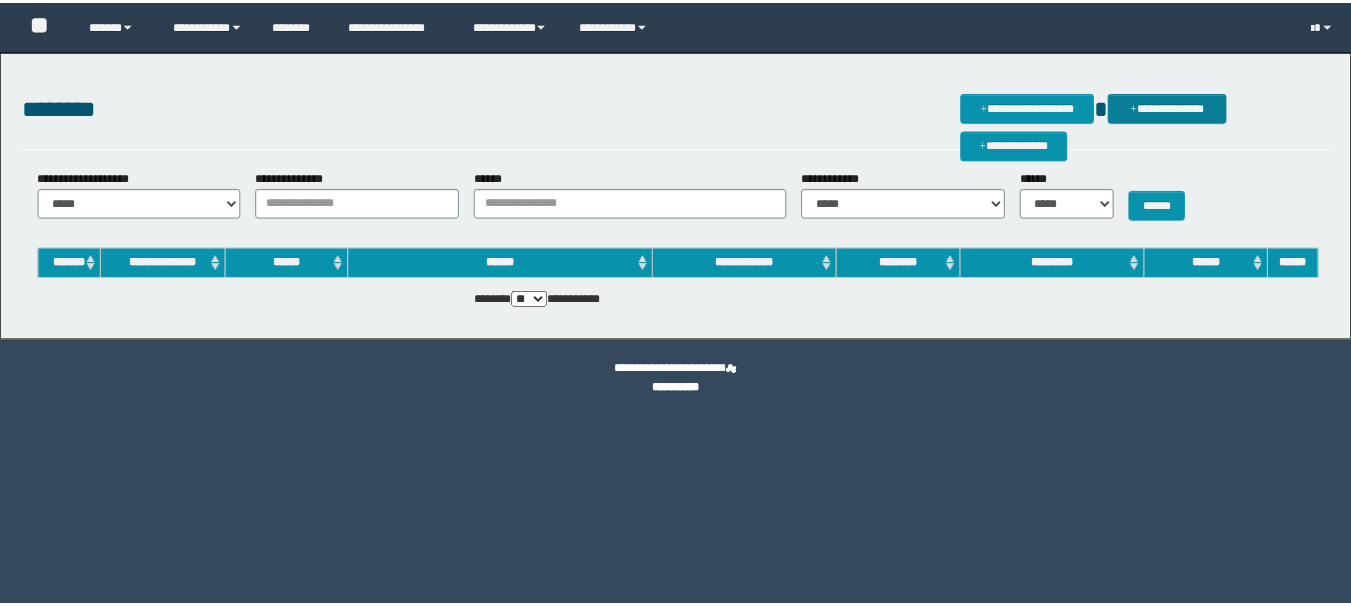 scroll, scrollTop: 0, scrollLeft: 0, axis: both 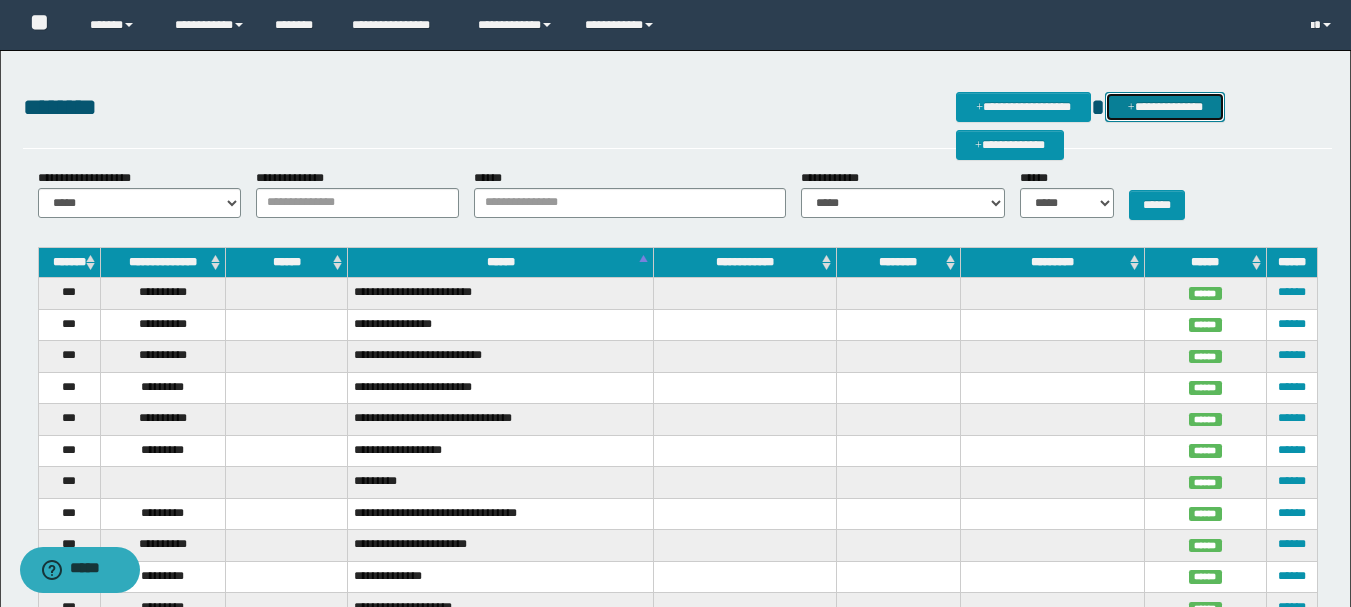 click on "**********" at bounding box center [1165, 107] 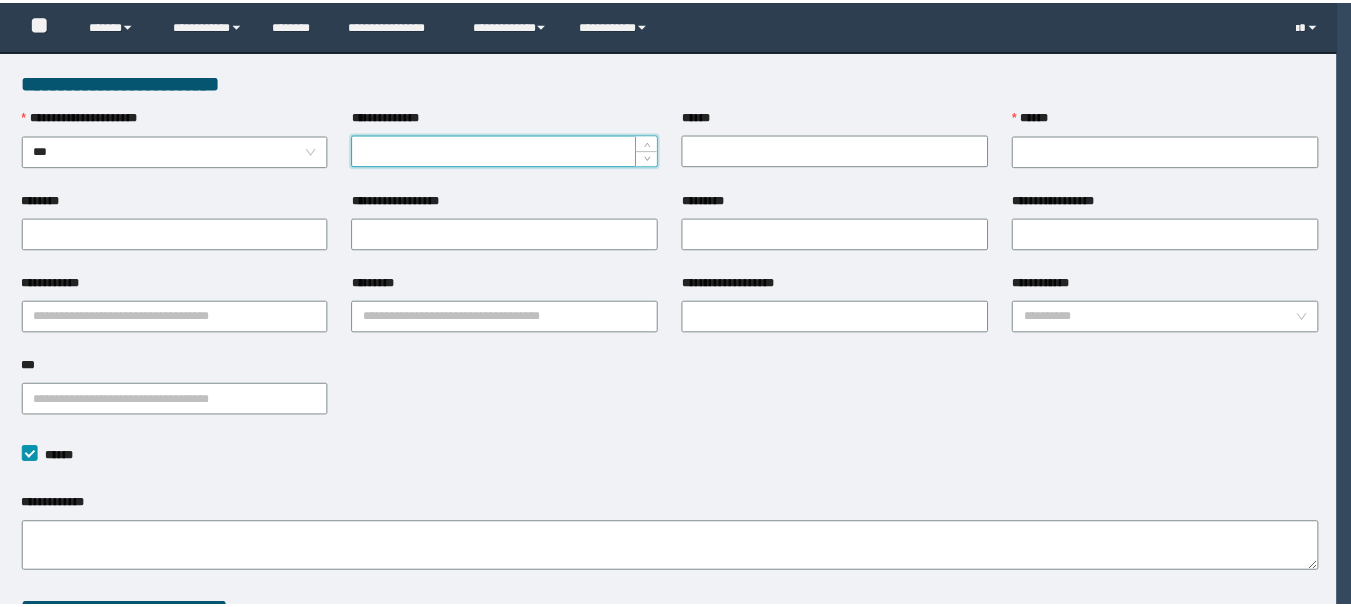 scroll, scrollTop: 0, scrollLeft: 0, axis: both 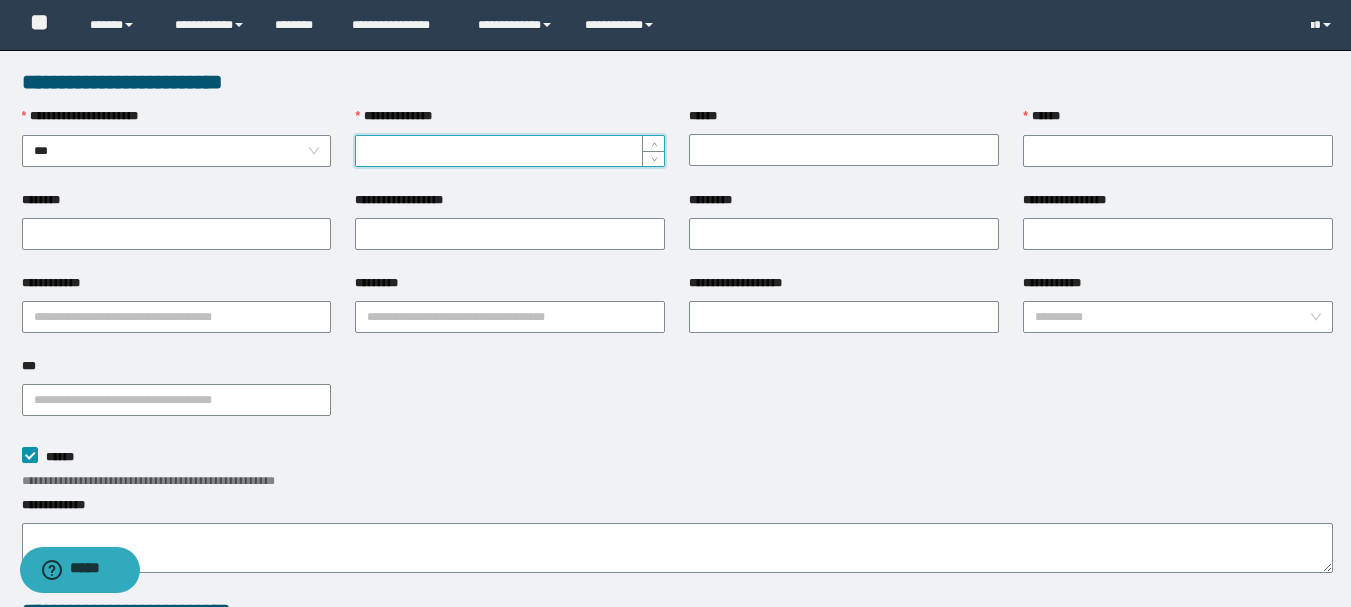 paste on "*********" 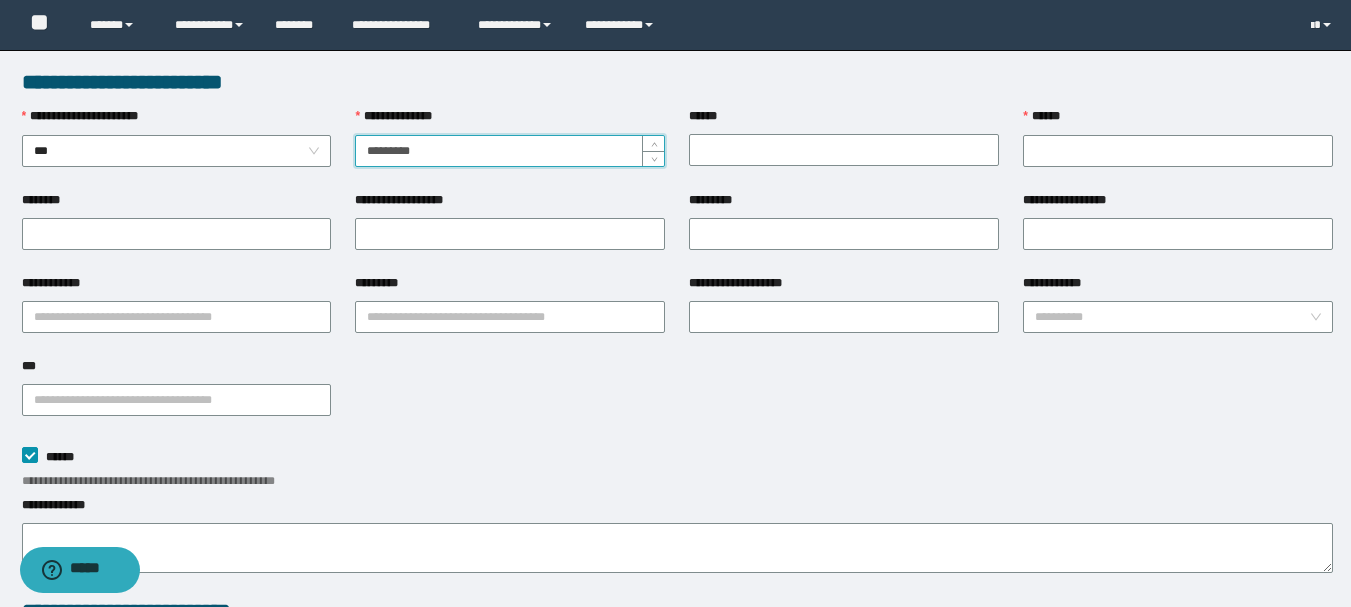 type on "*********" 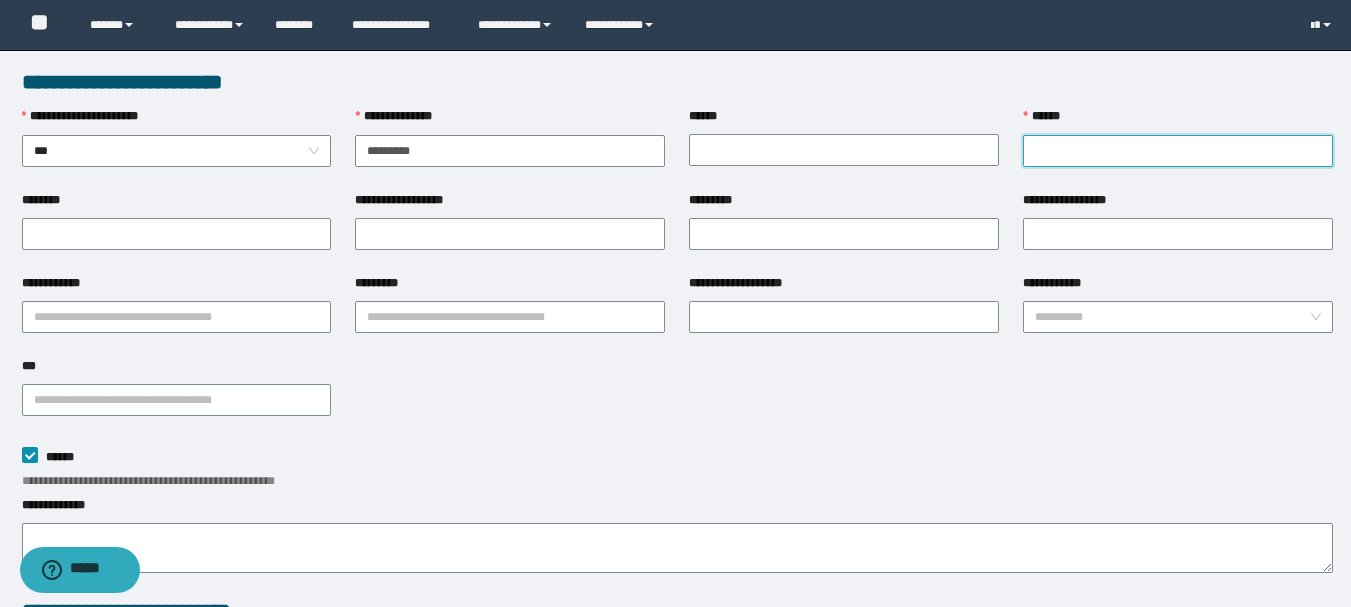 click on "******" at bounding box center (1178, 151) 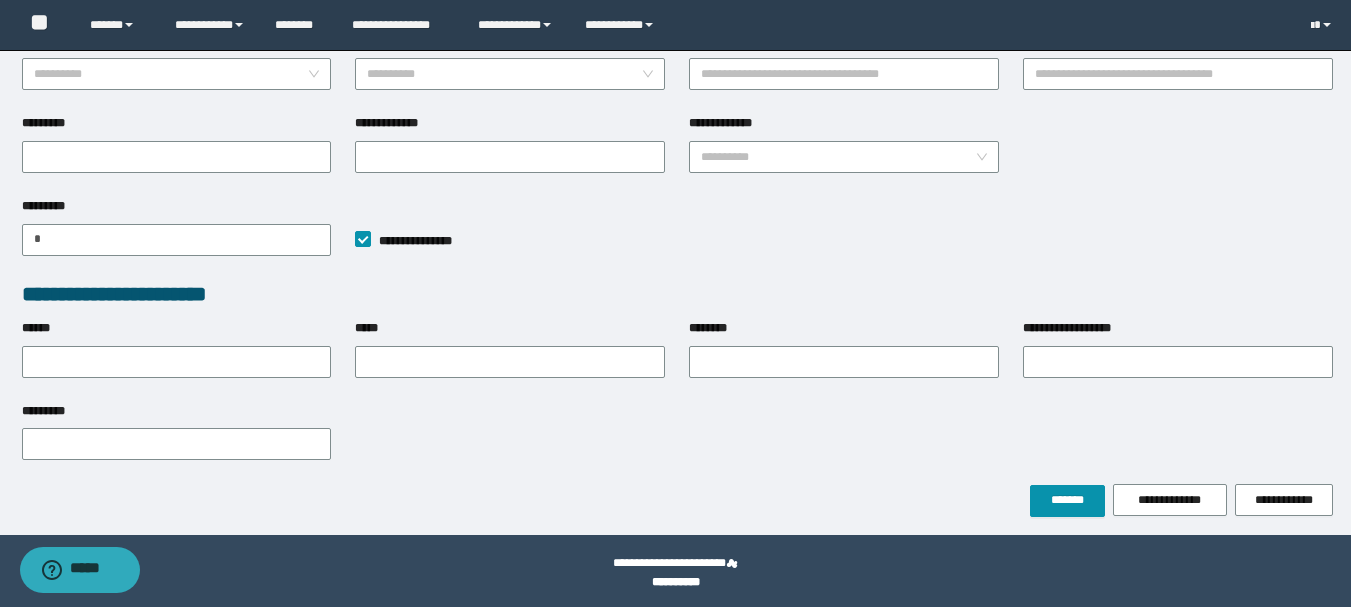 scroll, scrollTop: 610, scrollLeft: 0, axis: vertical 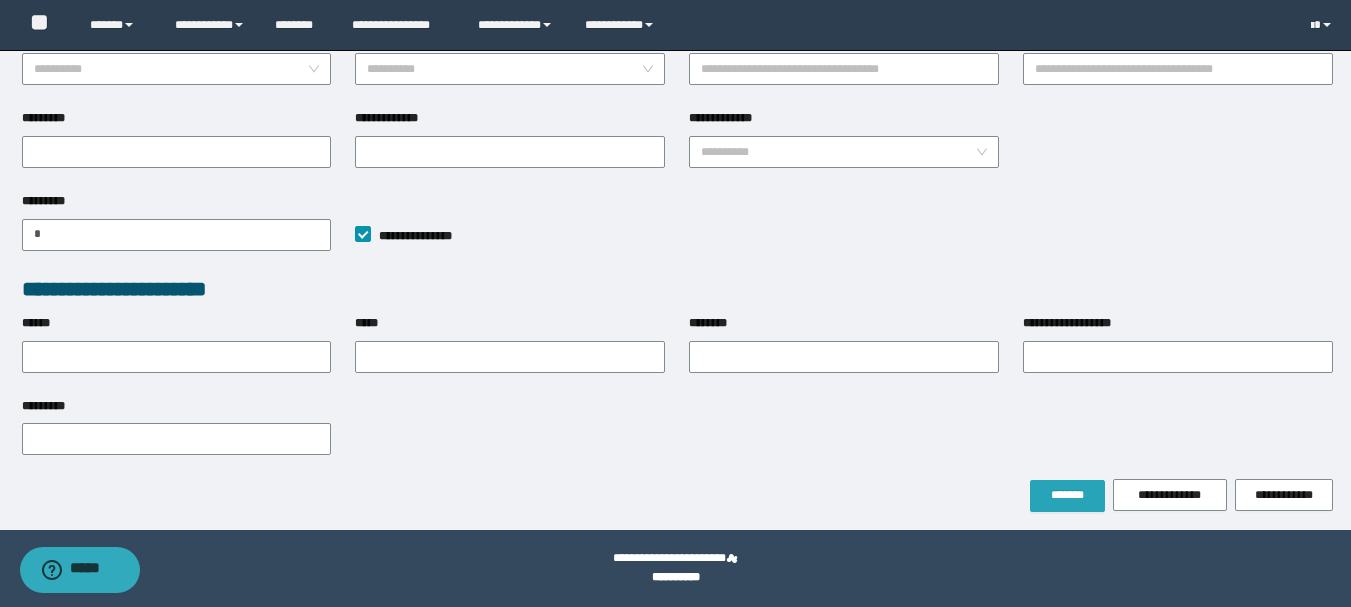 type on "**********" 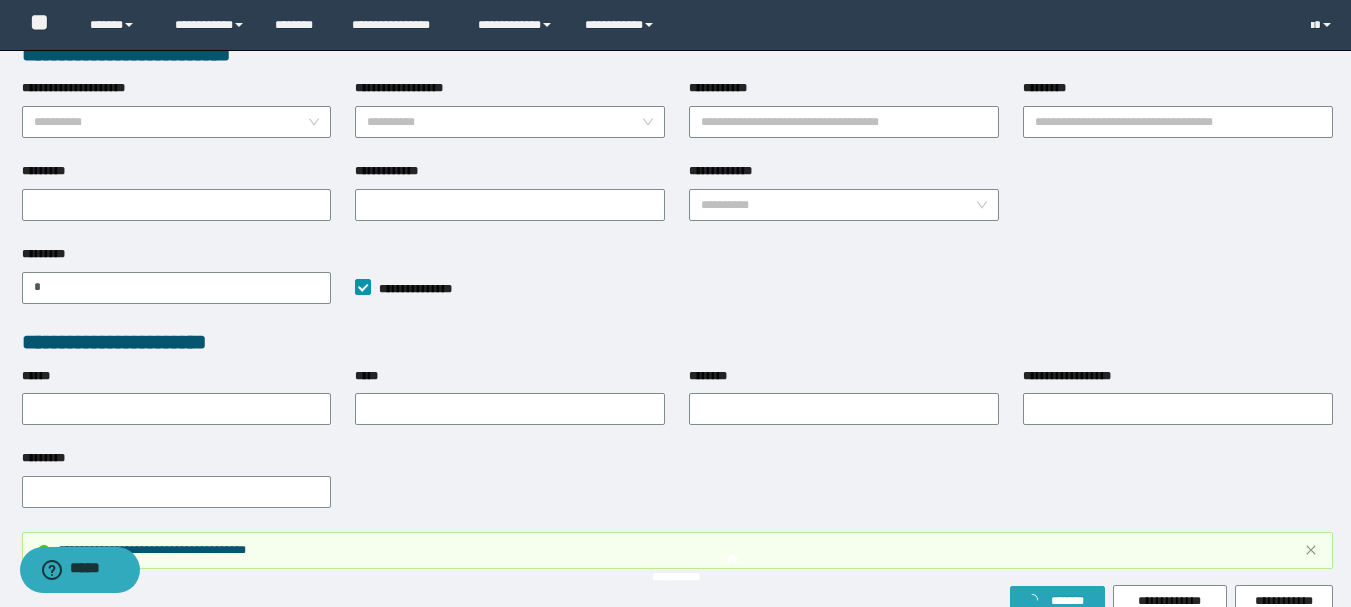 scroll, scrollTop: 662, scrollLeft: 0, axis: vertical 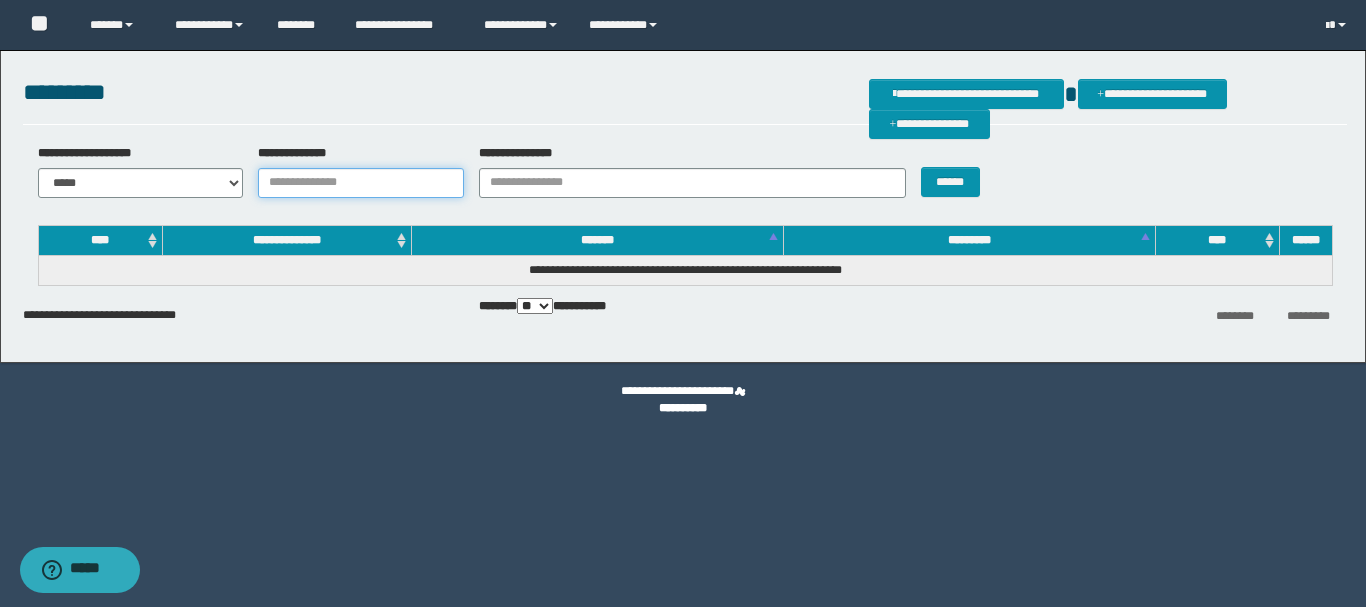 click on "**********" at bounding box center (361, 183) 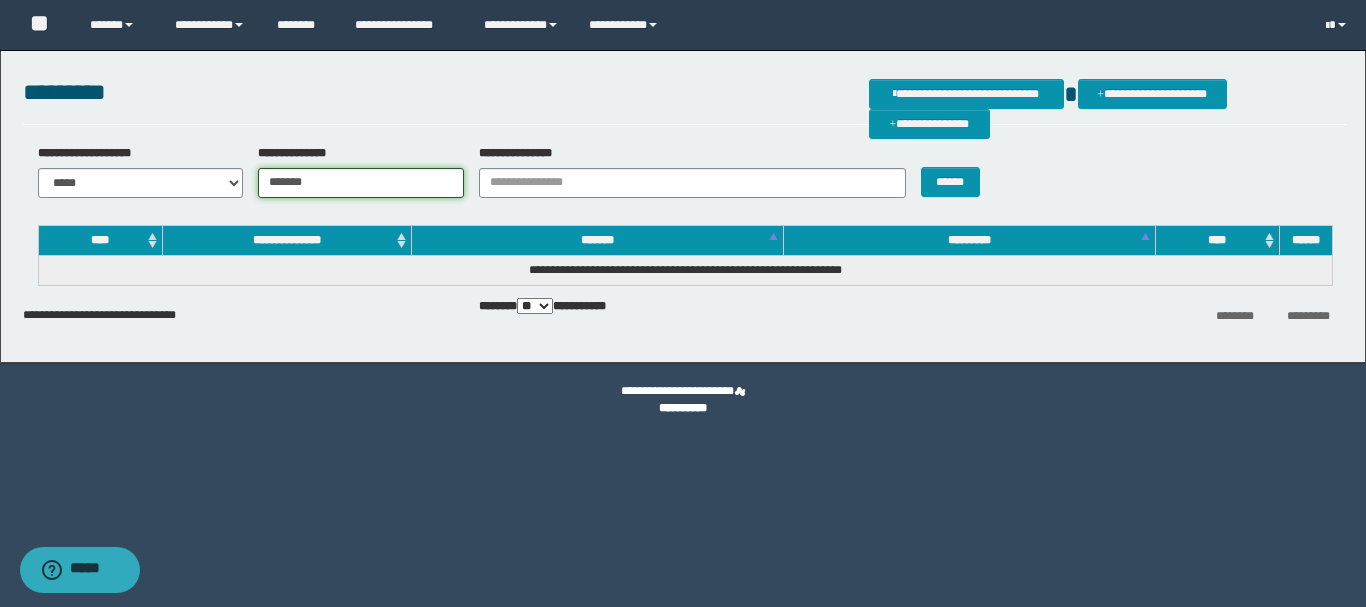 type on "*******" 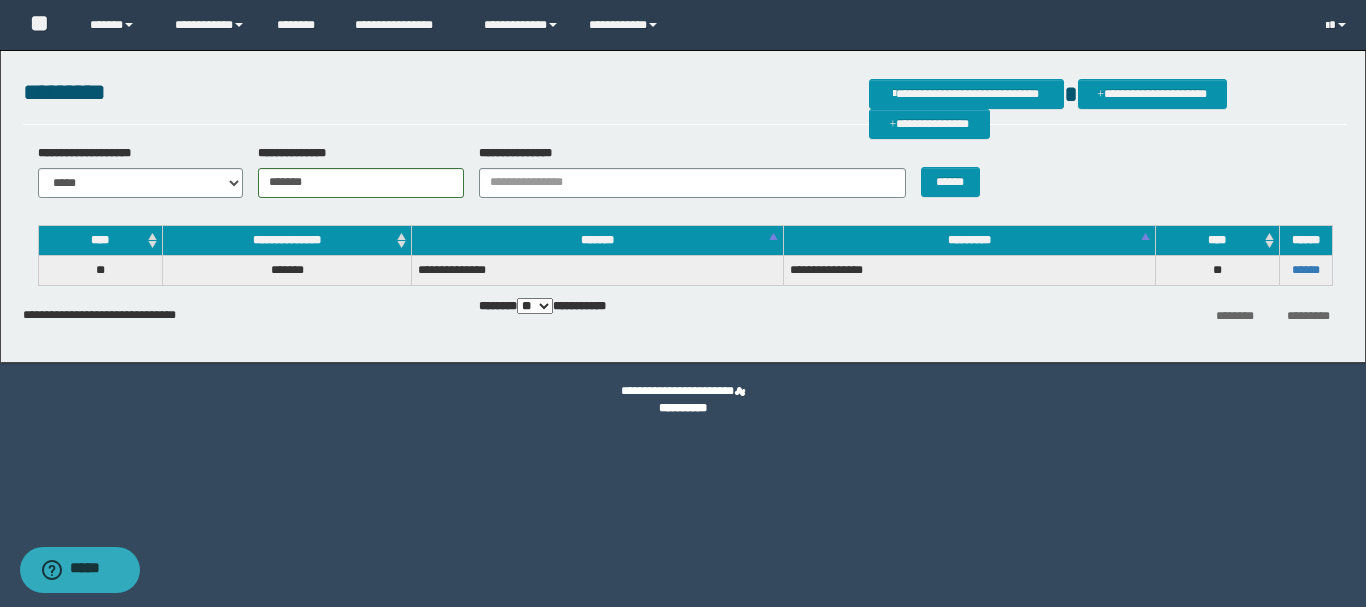click on "******" at bounding box center (1305, 270) 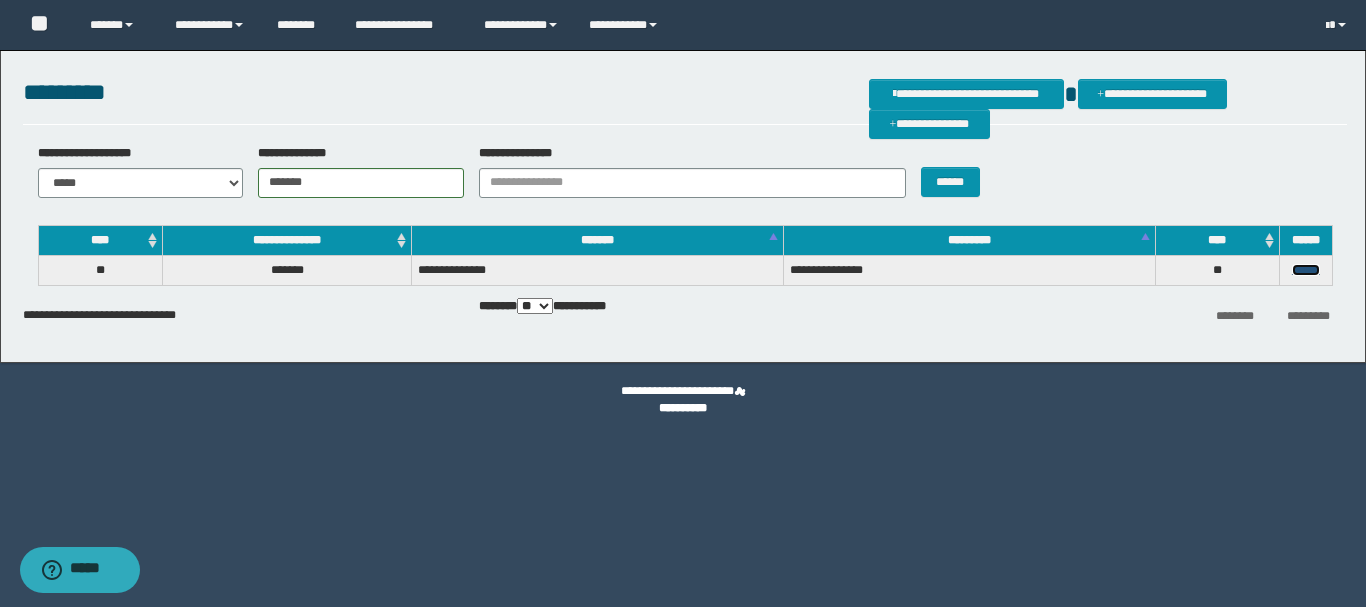 click on "******" at bounding box center [1306, 270] 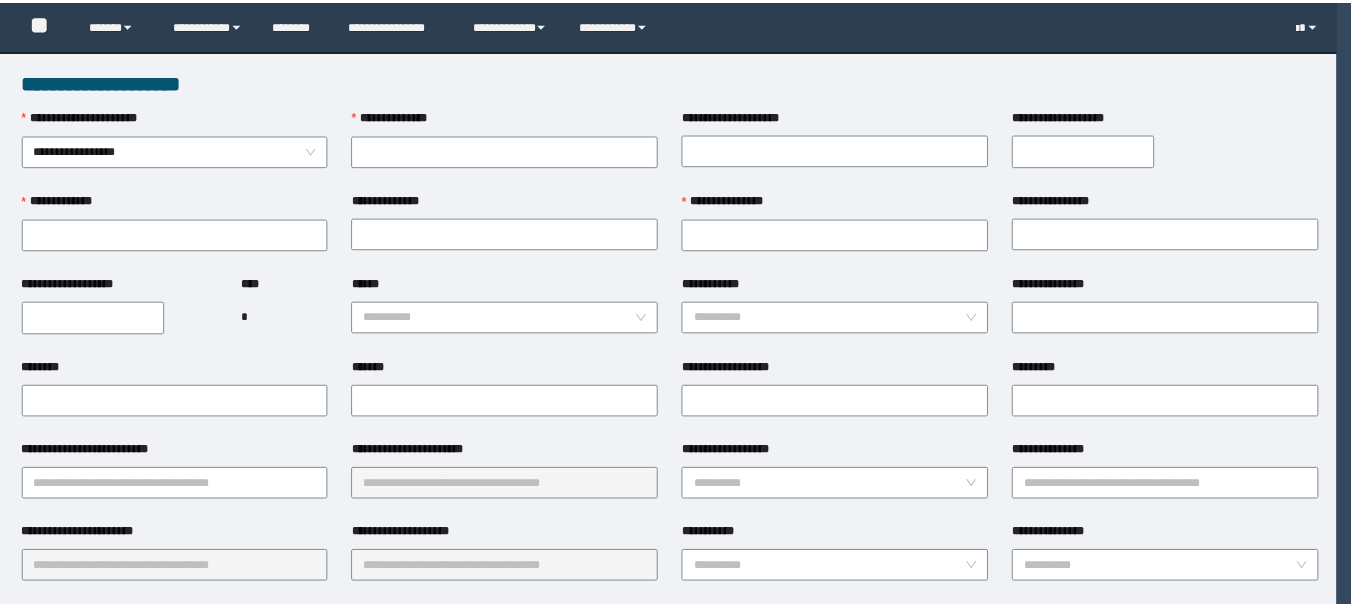 scroll, scrollTop: 0, scrollLeft: 0, axis: both 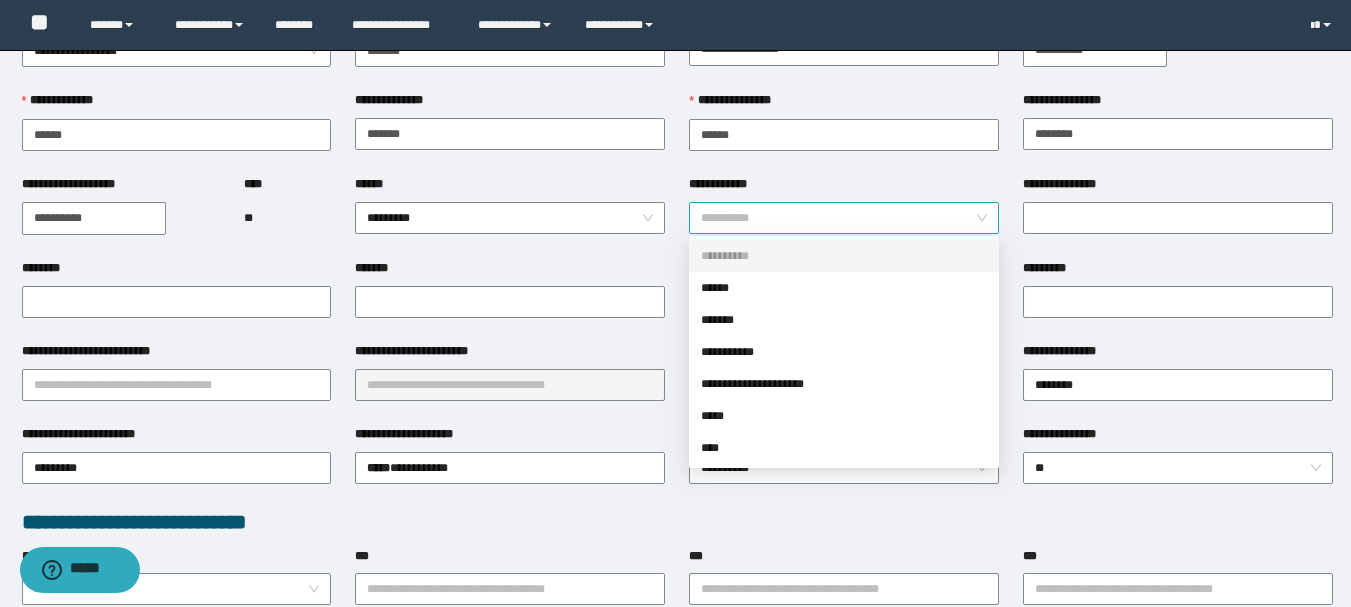 click on "**********" at bounding box center (844, 218) 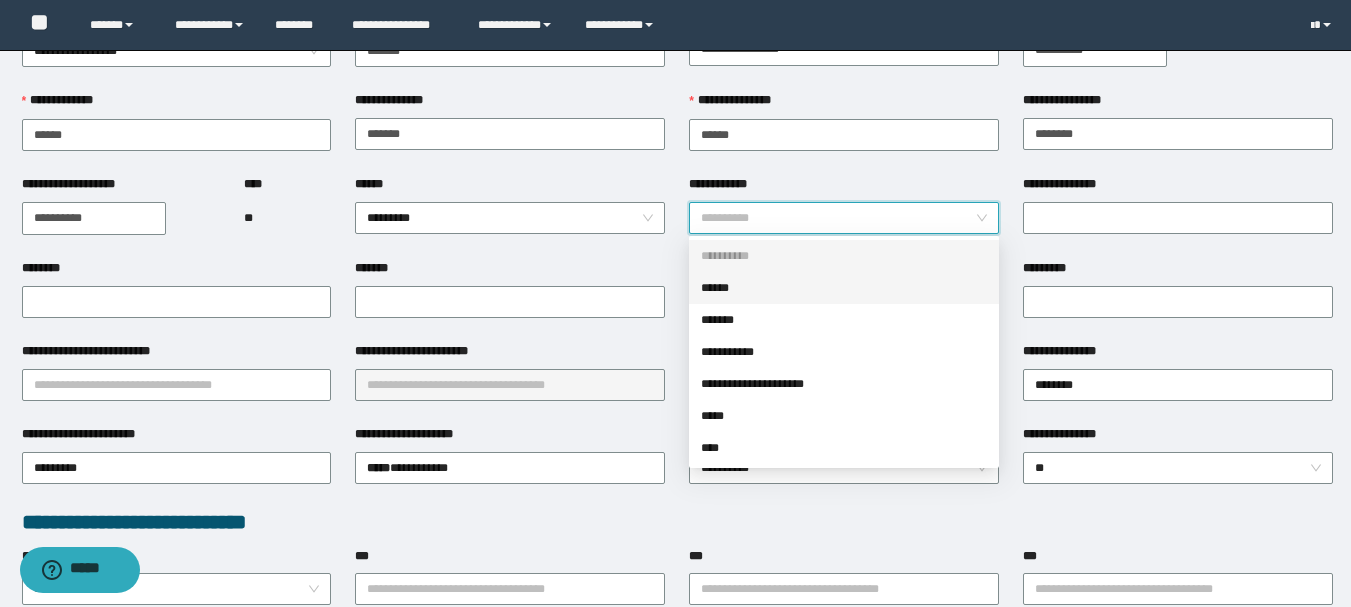 click on "******" at bounding box center [844, 288] 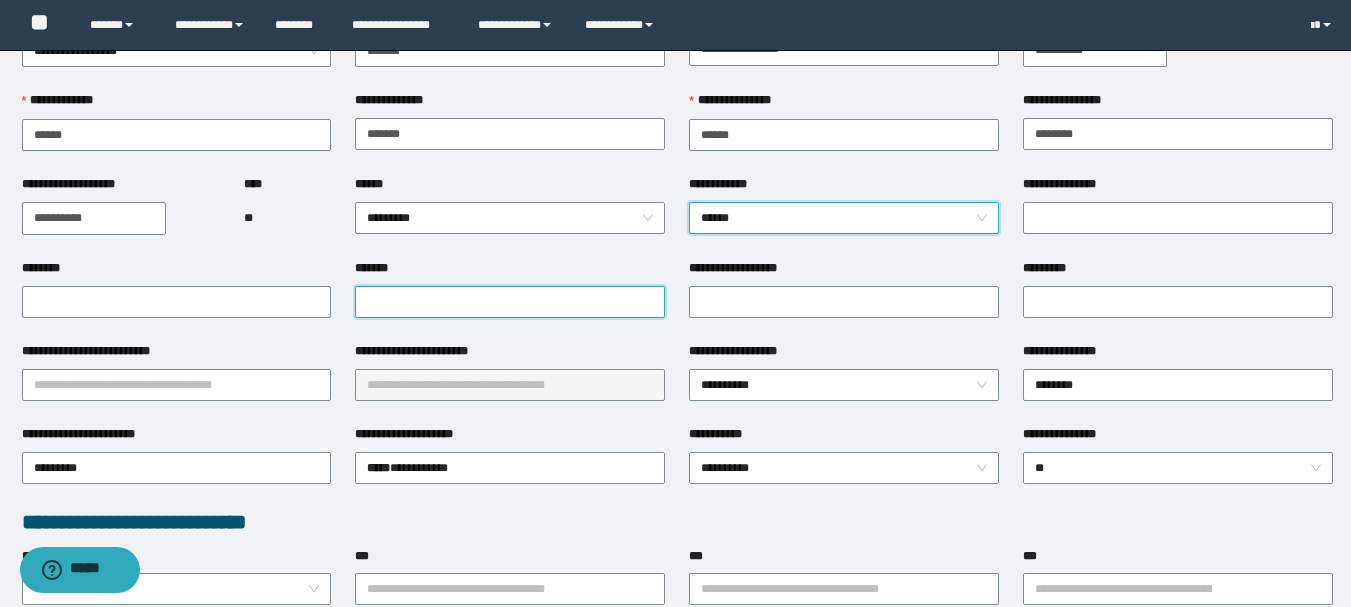 click on "*******" at bounding box center (510, 302) 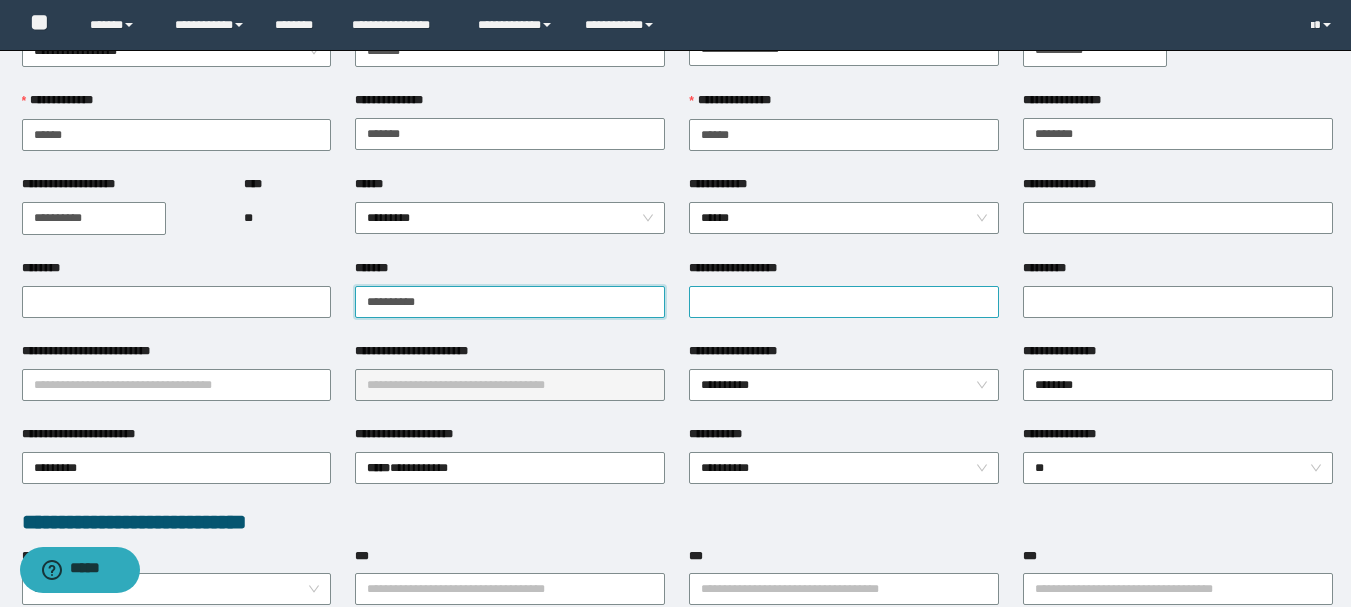 type on "**********" 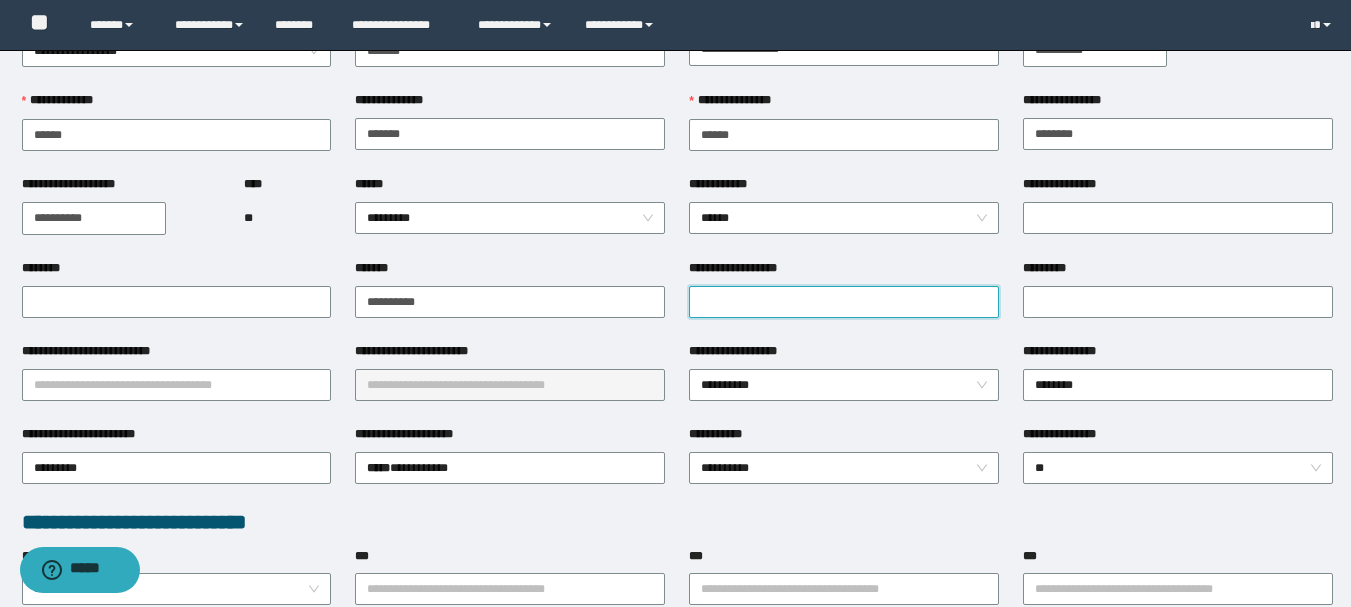 click on "**********" at bounding box center (844, 302) 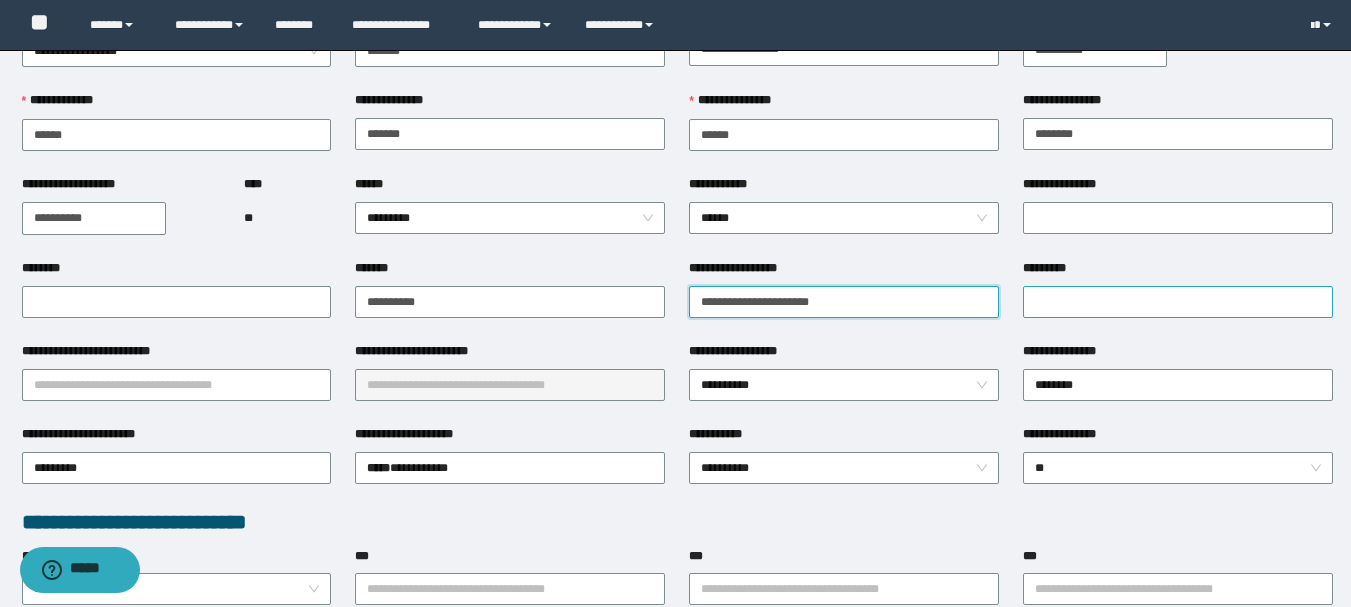type on "**********" 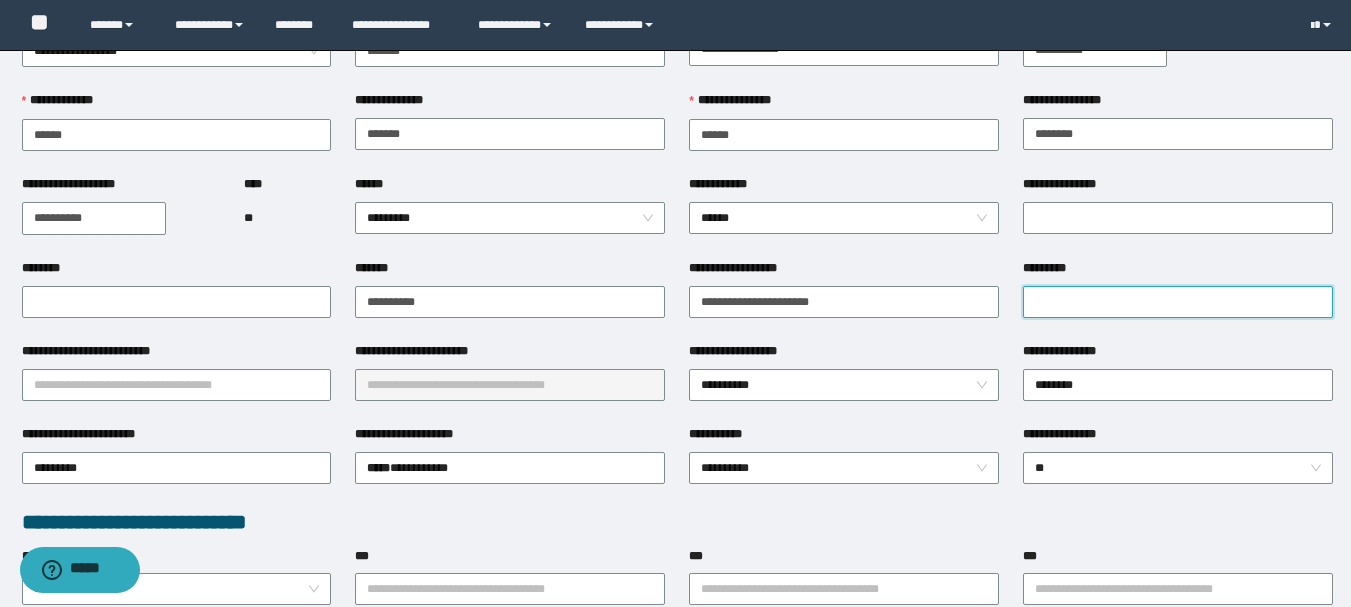 click on "*********" at bounding box center [1178, 302] 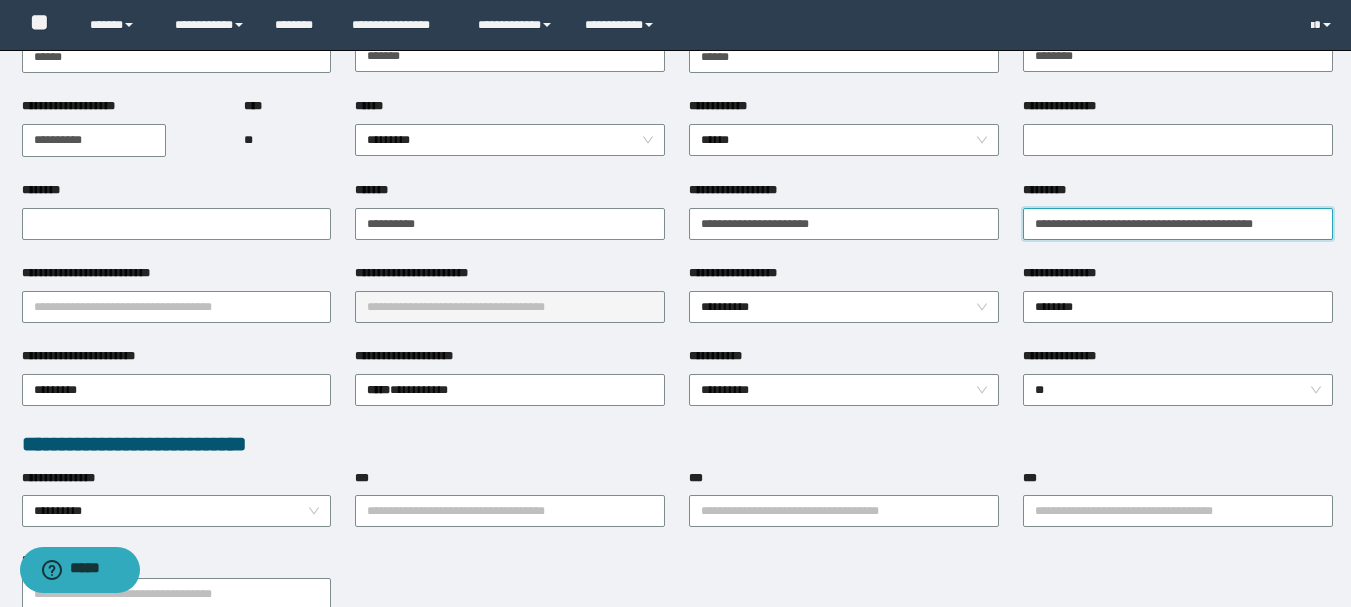 scroll, scrollTop: 200, scrollLeft: 0, axis: vertical 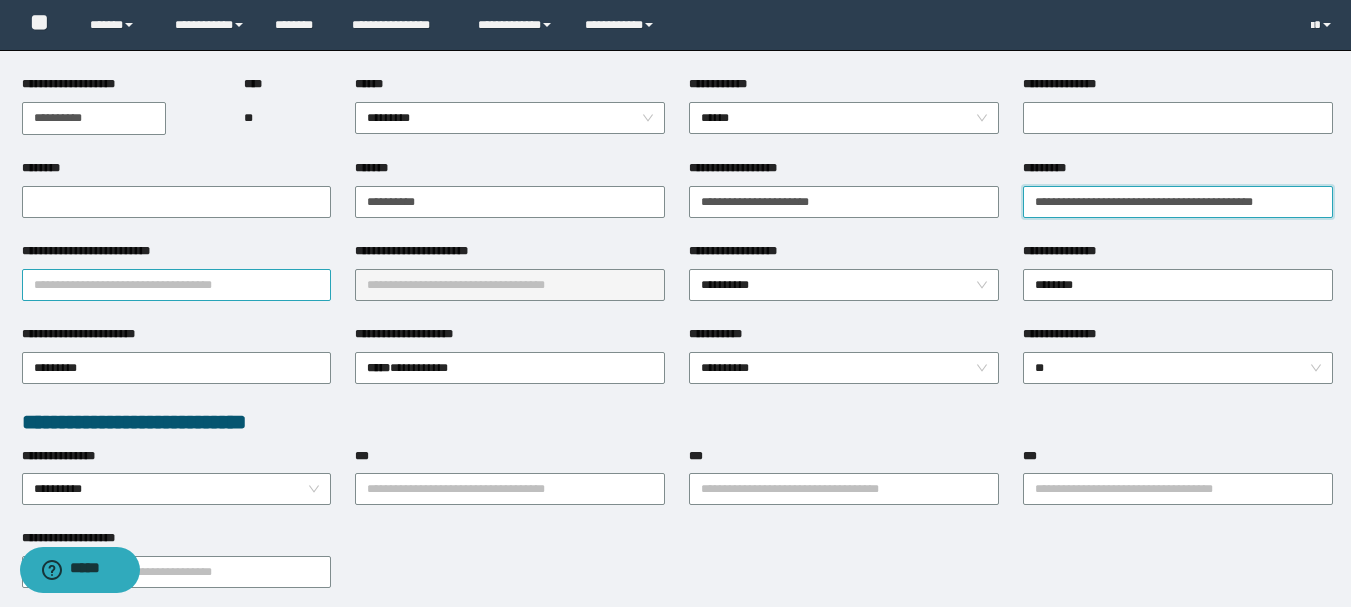 type on "**********" 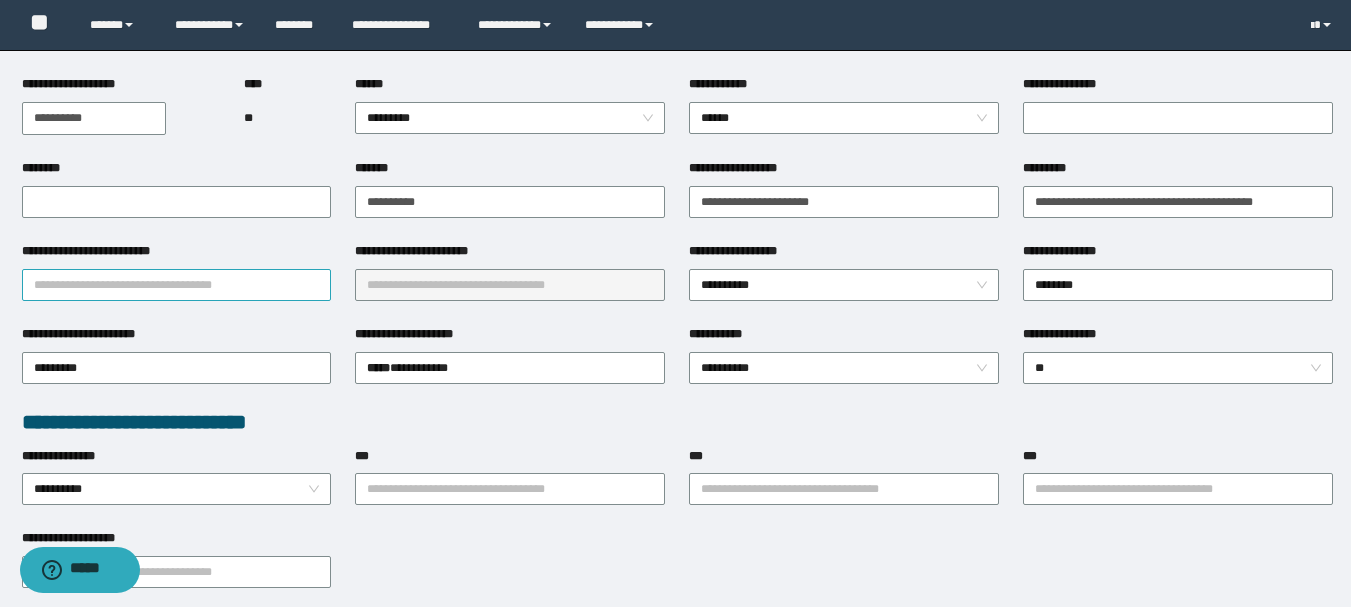 click on "**********" at bounding box center (177, 285) 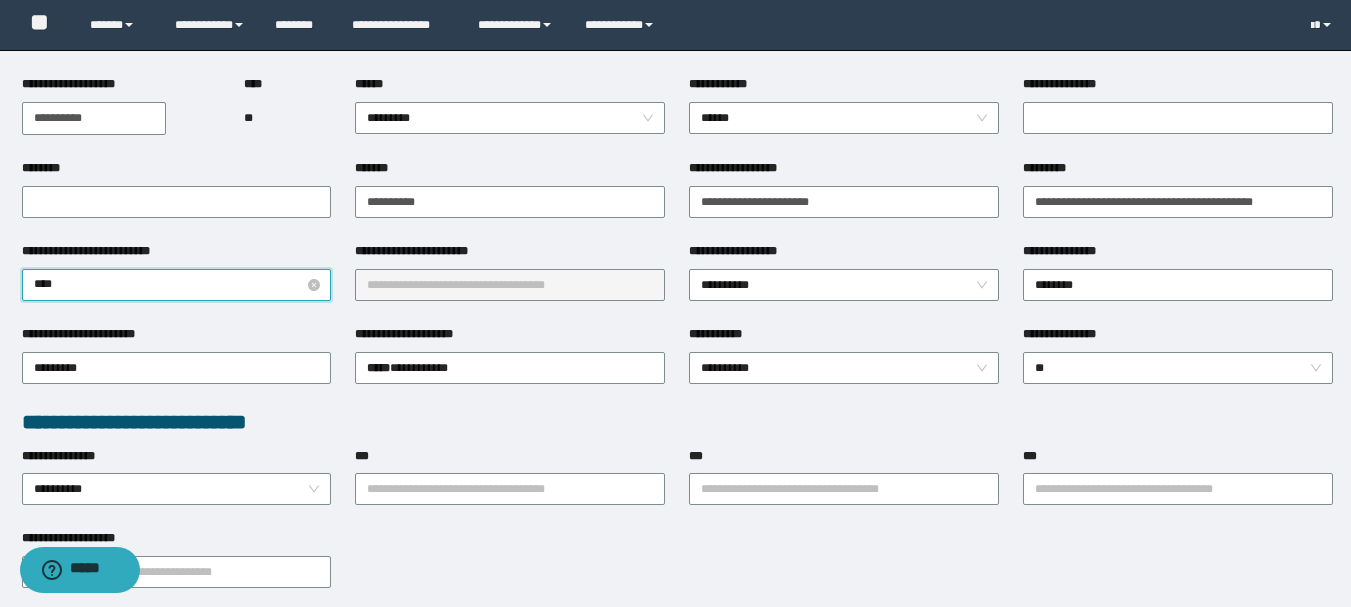 type on "*****" 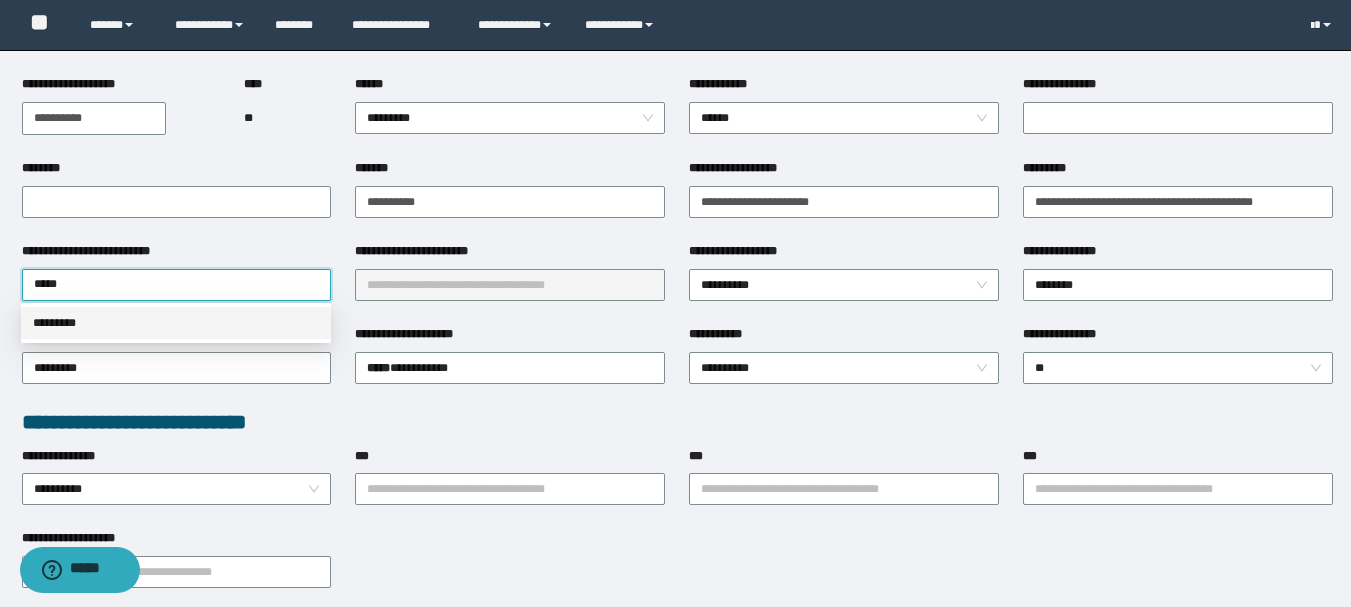 click on "*********" at bounding box center (176, 323) 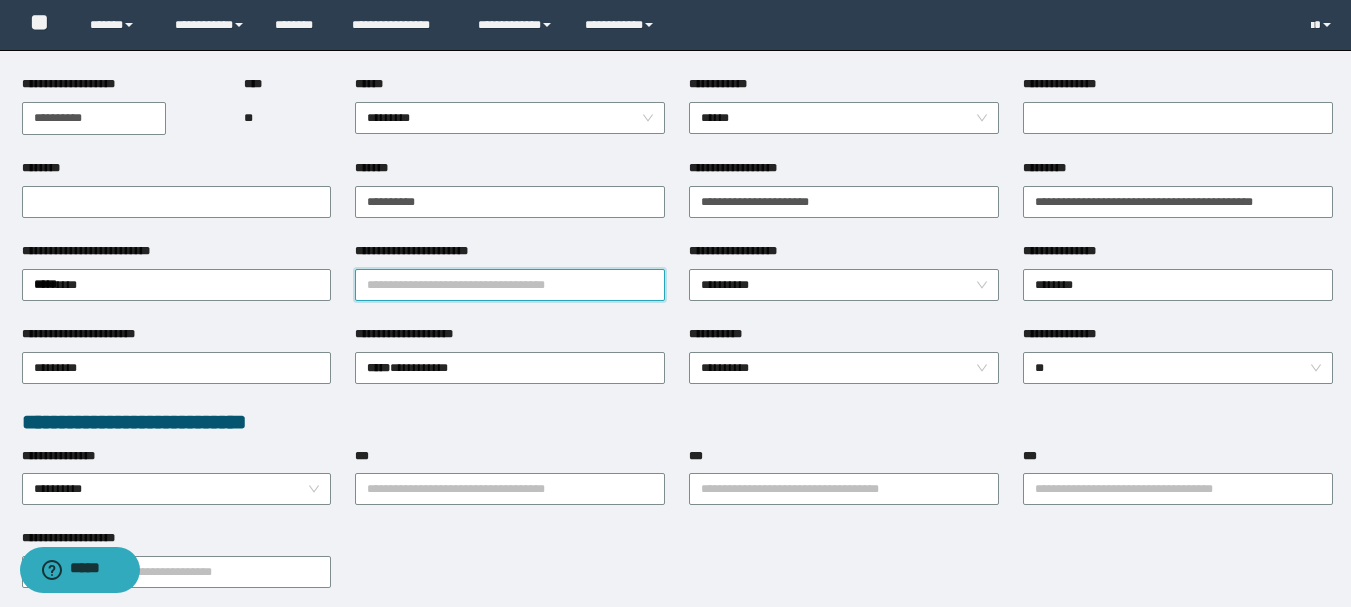 click on "**********" at bounding box center (510, 285) 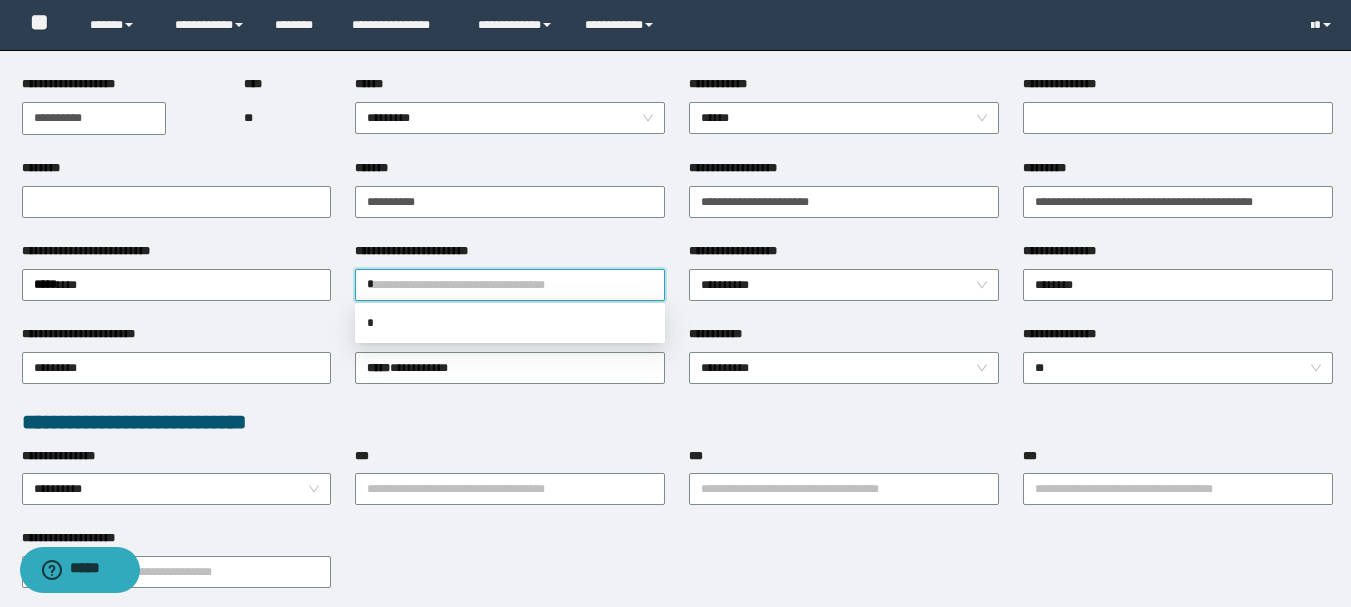 type on "**" 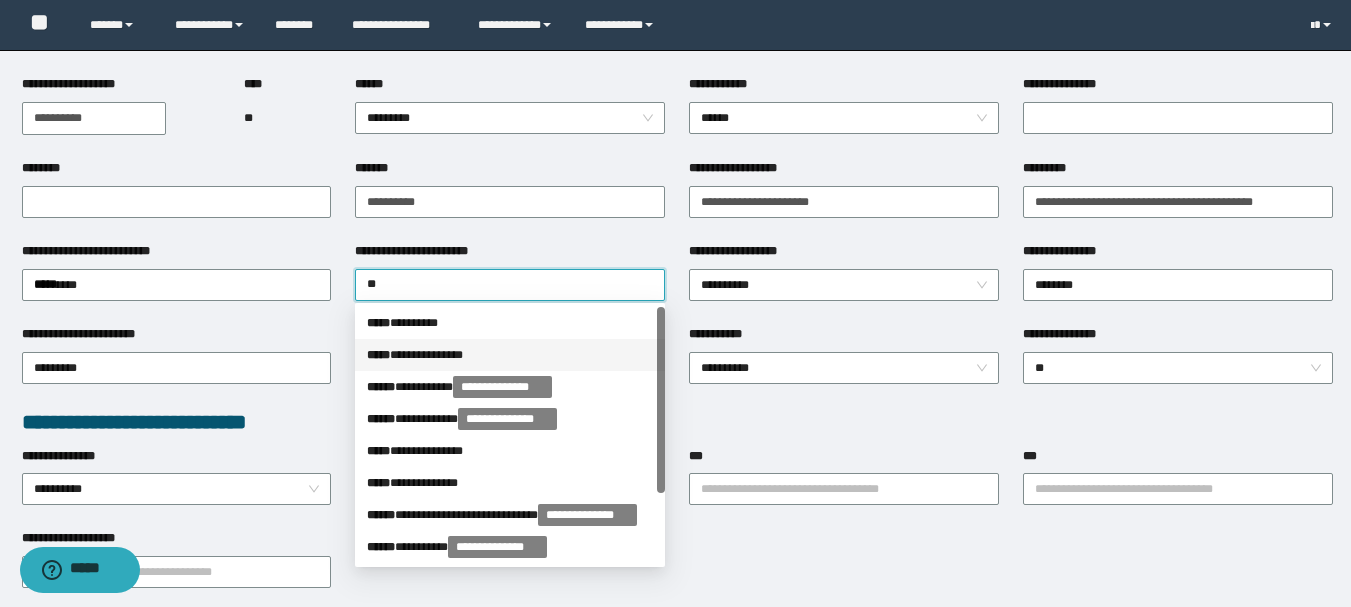click on "**********" at bounding box center (510, 355) 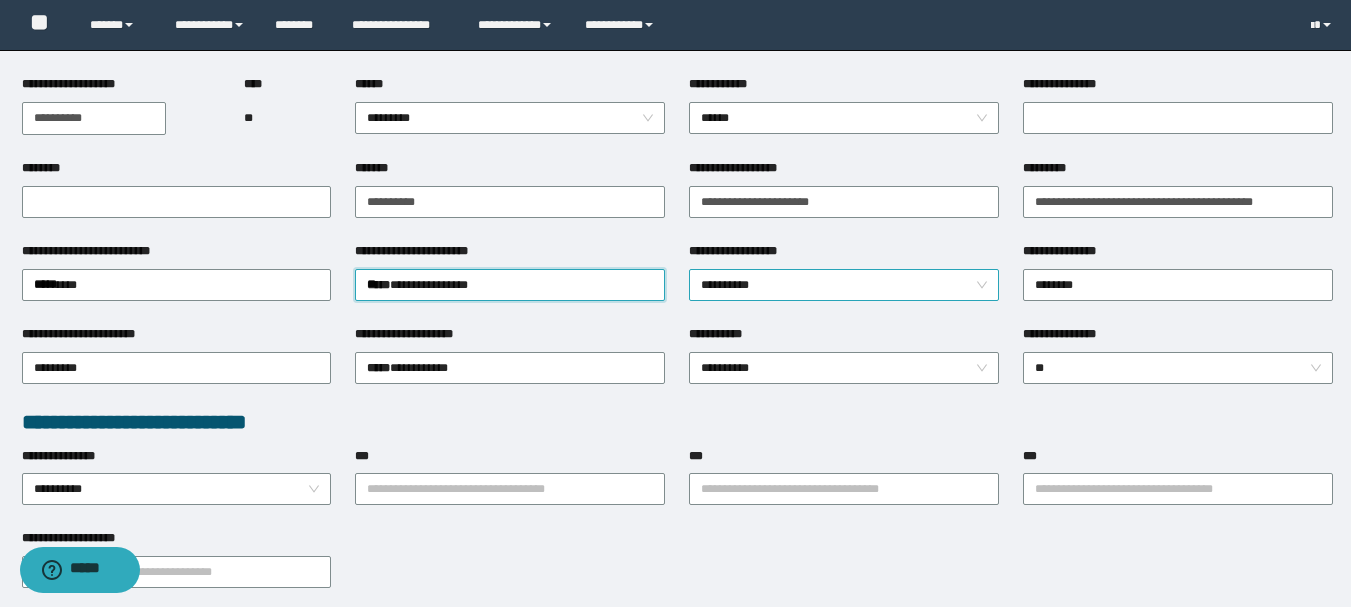 click on "**********" at bounding box center [844, 285] 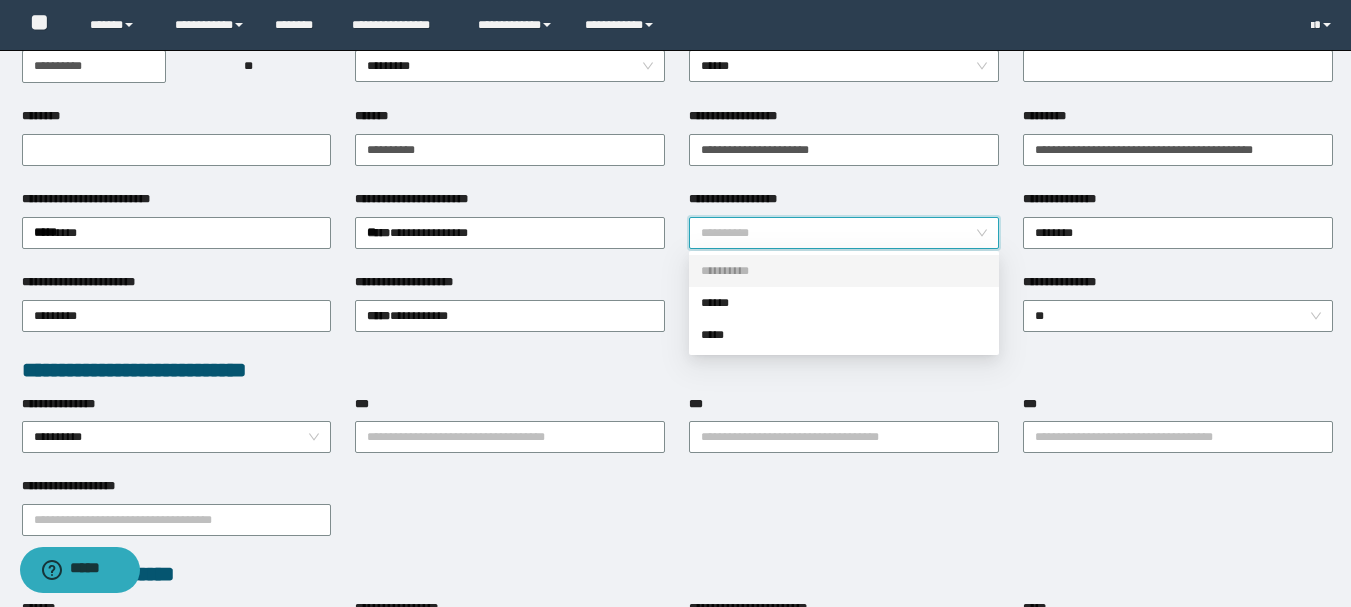 scroll, scrollTop: 300, scrollLeft: 0, axis: vertical 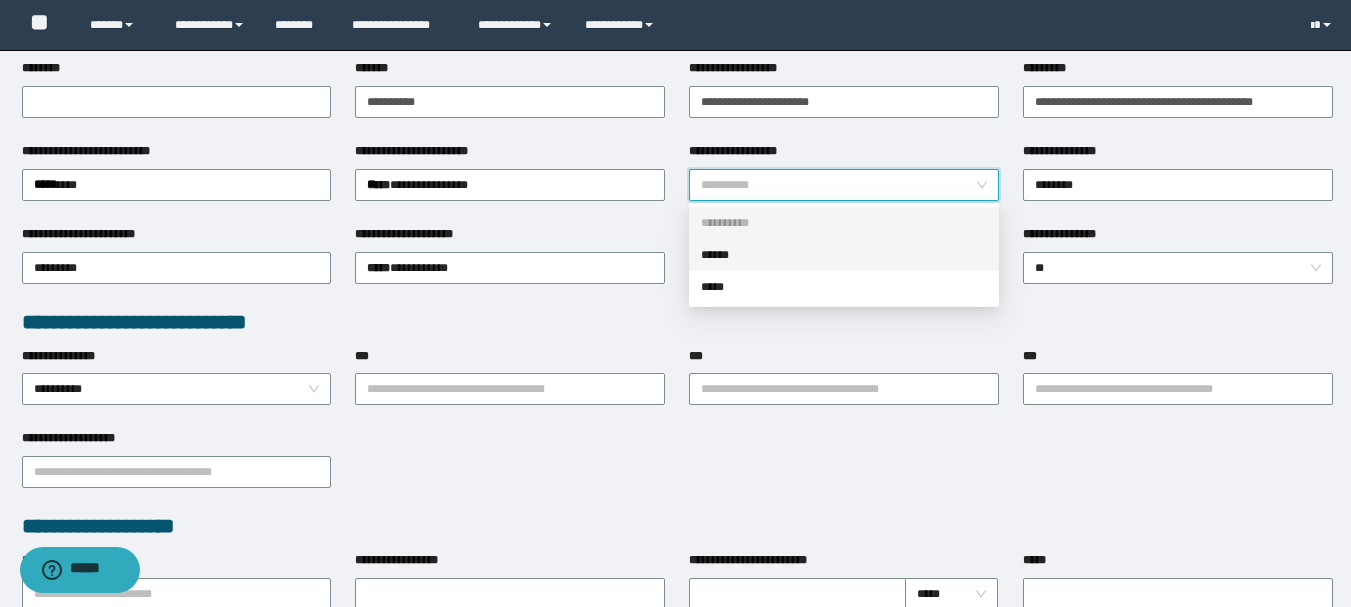 click on "******" at bounding box center [844, 255] 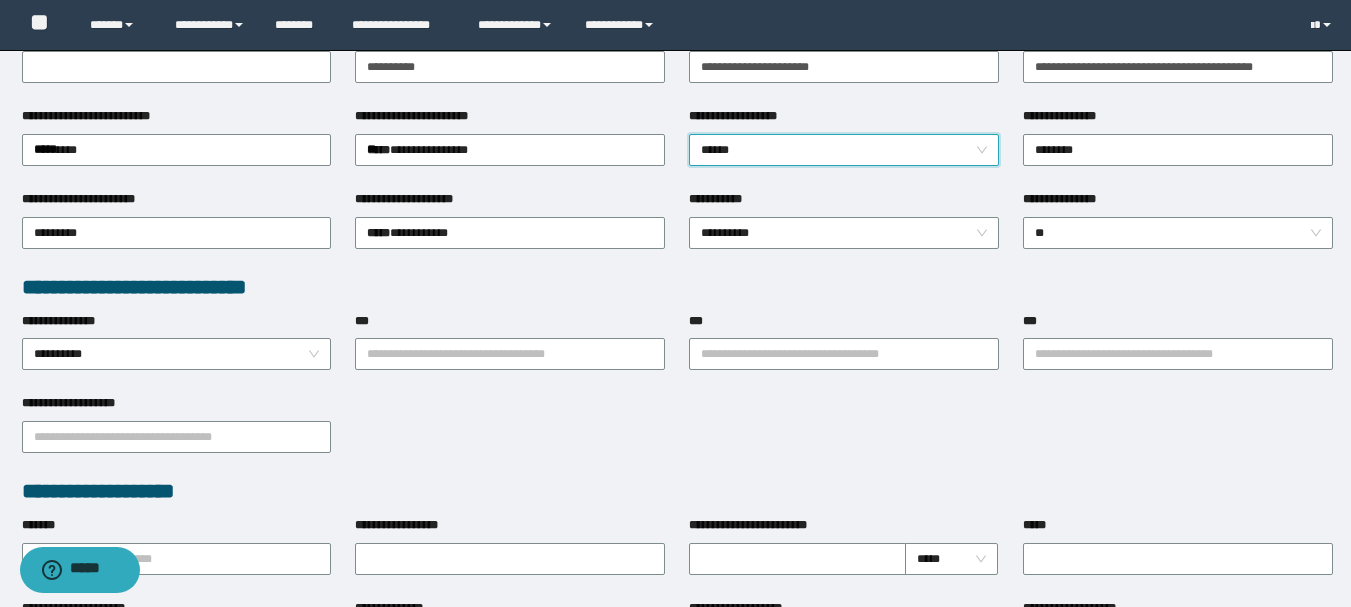 scroll, scrollTop: 300, scrollLeft: 0, axis: vertical 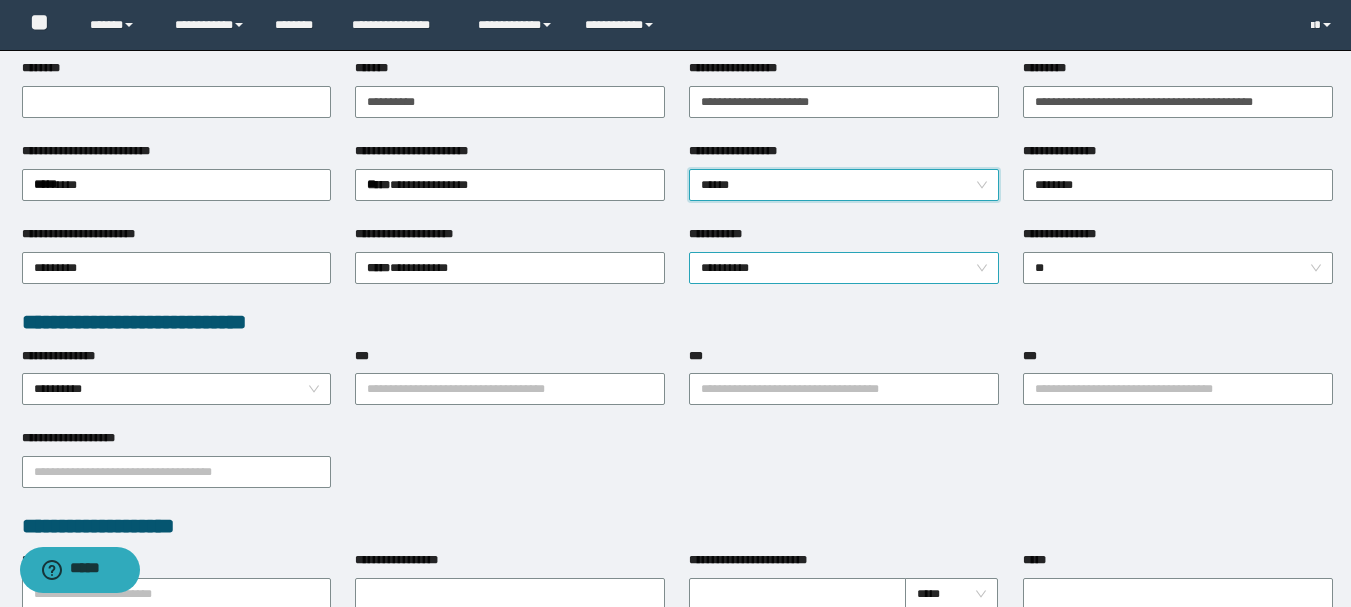 click on "**********" at bounding box center [844, 268] 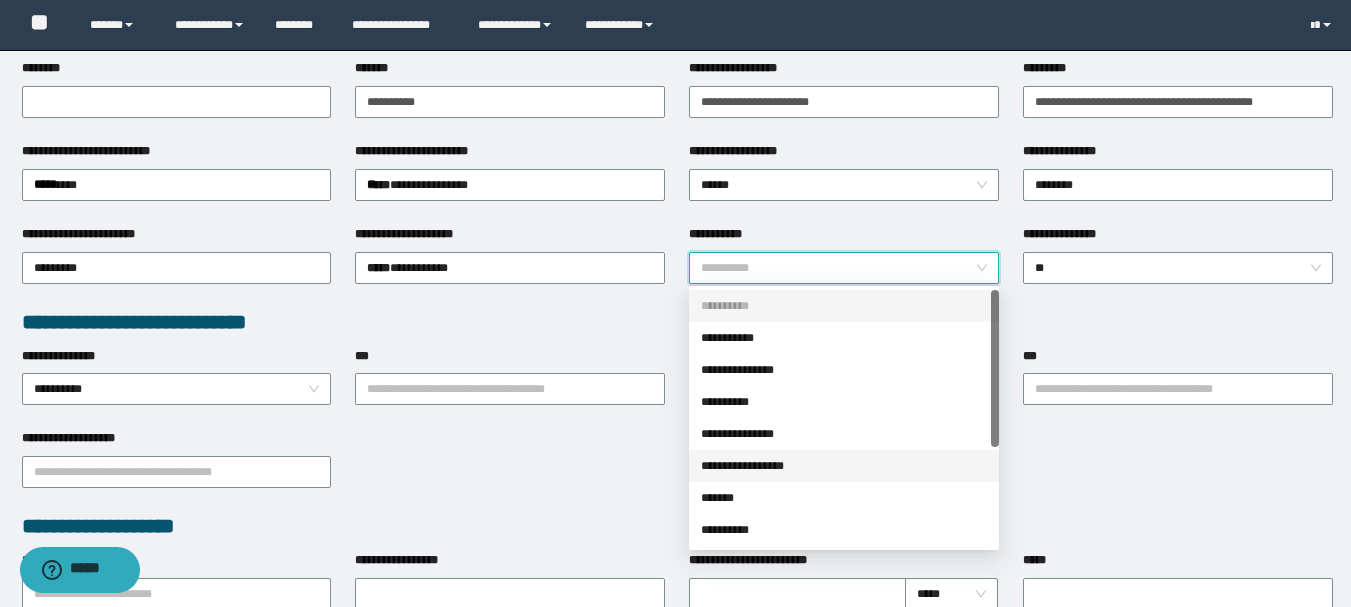 click on "**********" at bounding box center (844, 466) 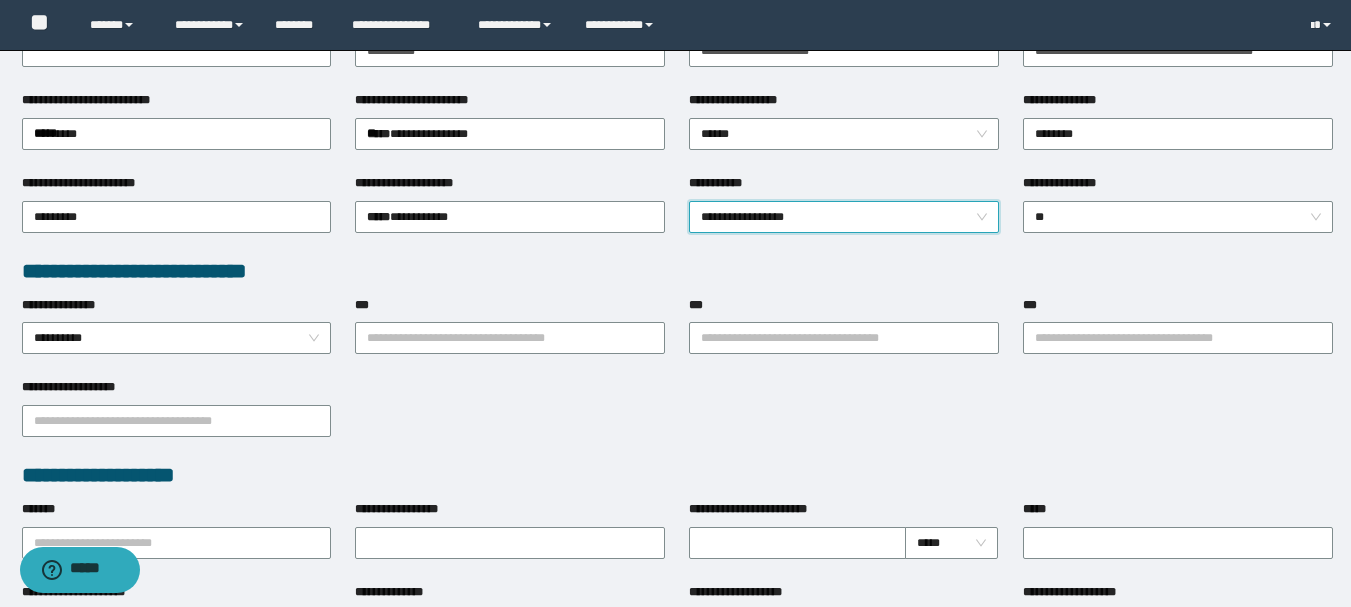 scroll, scrollTop: 400, scrollLeft: 0, axis: vertical 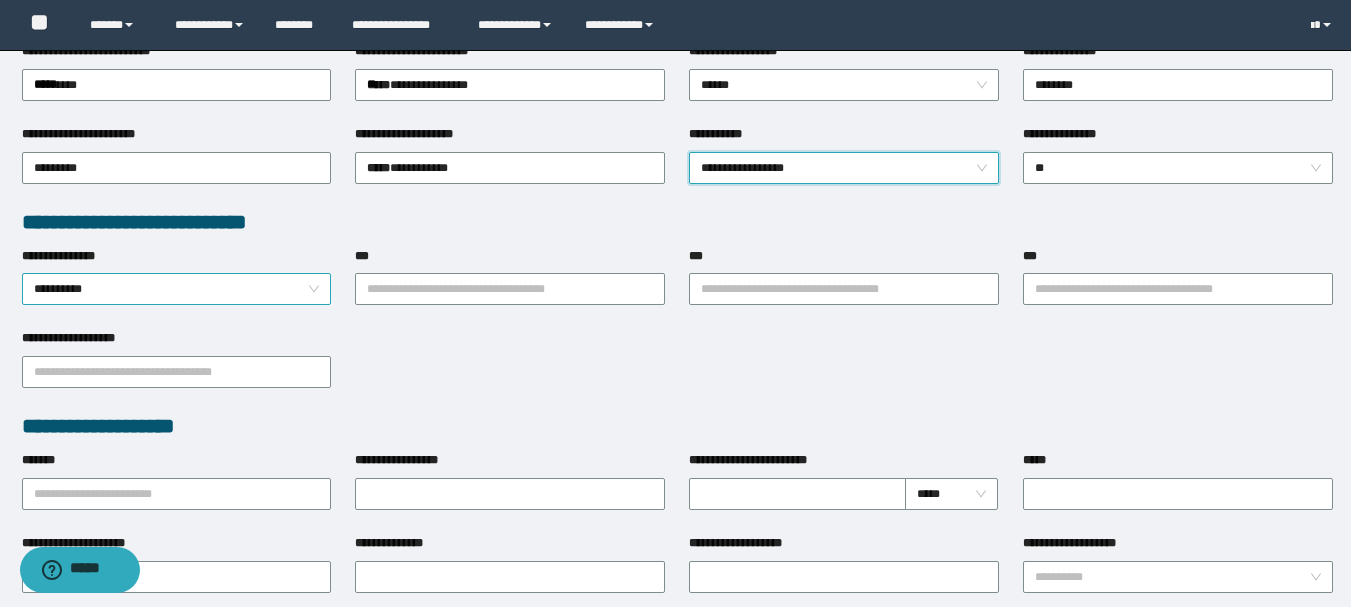 click on "**********" at bounding box center [177, 289] 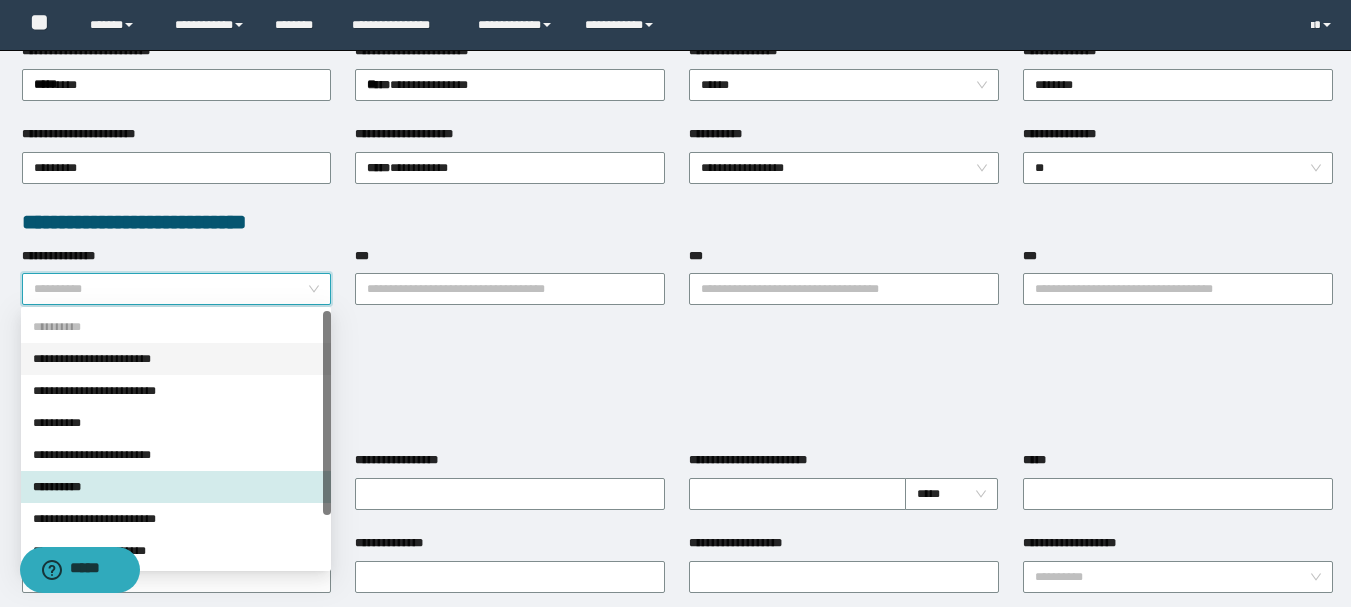 click on "**********" at bounding box center [176, 359] 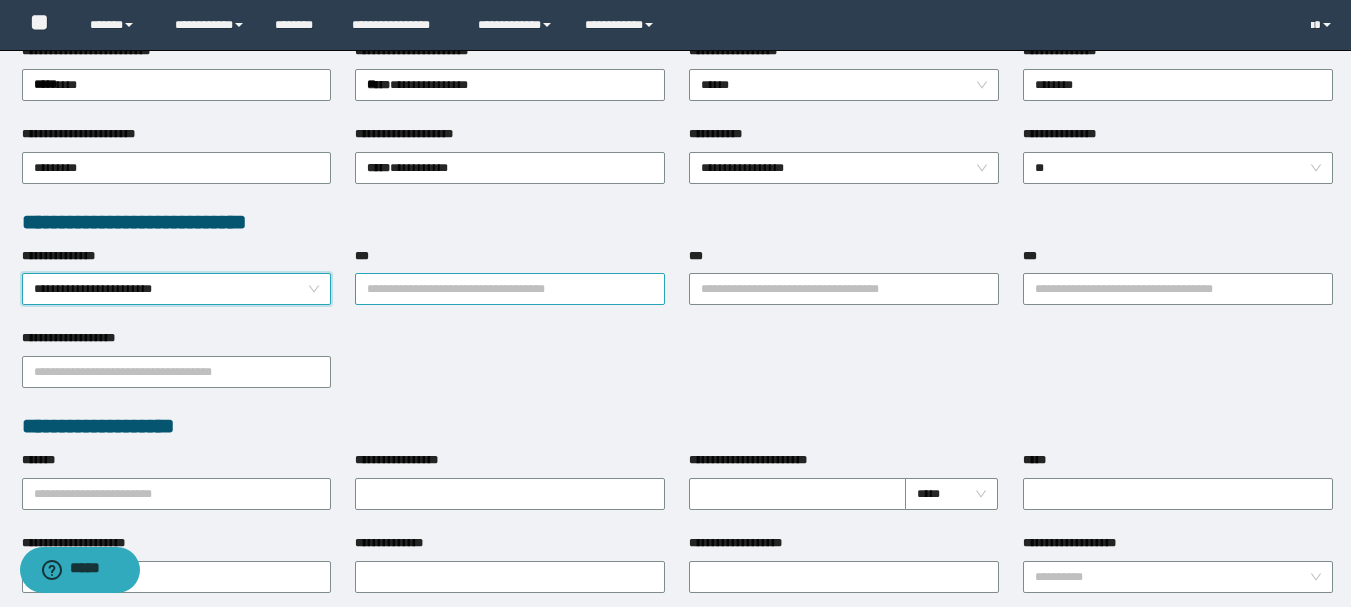 click on "***" at bounding box center [510, 289] 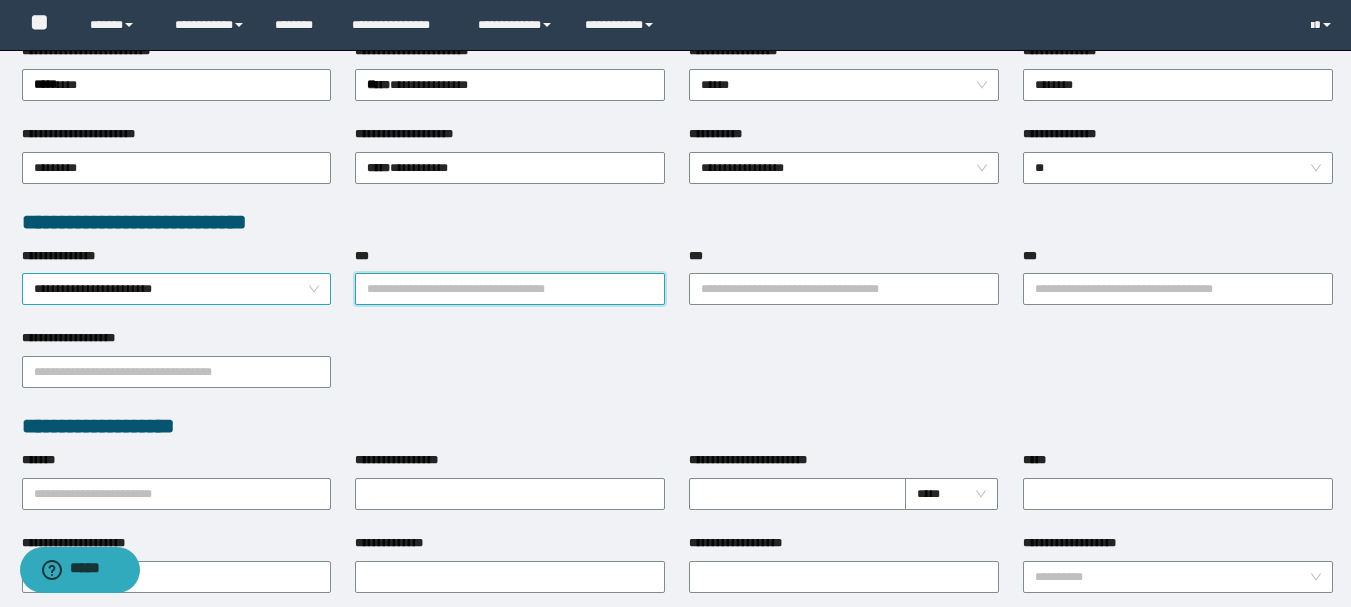 click on "**********" at bounding box center [177, 289] 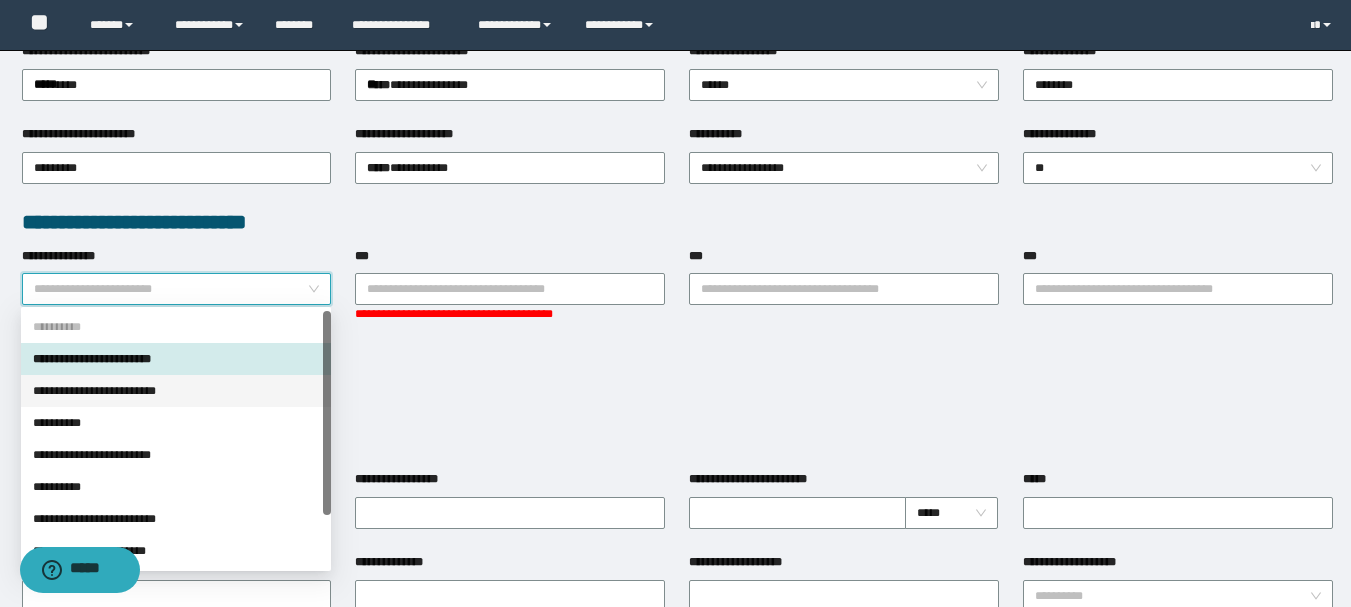 scroll, scrollTop: 64, scrollLeft: 0, axis: vertical 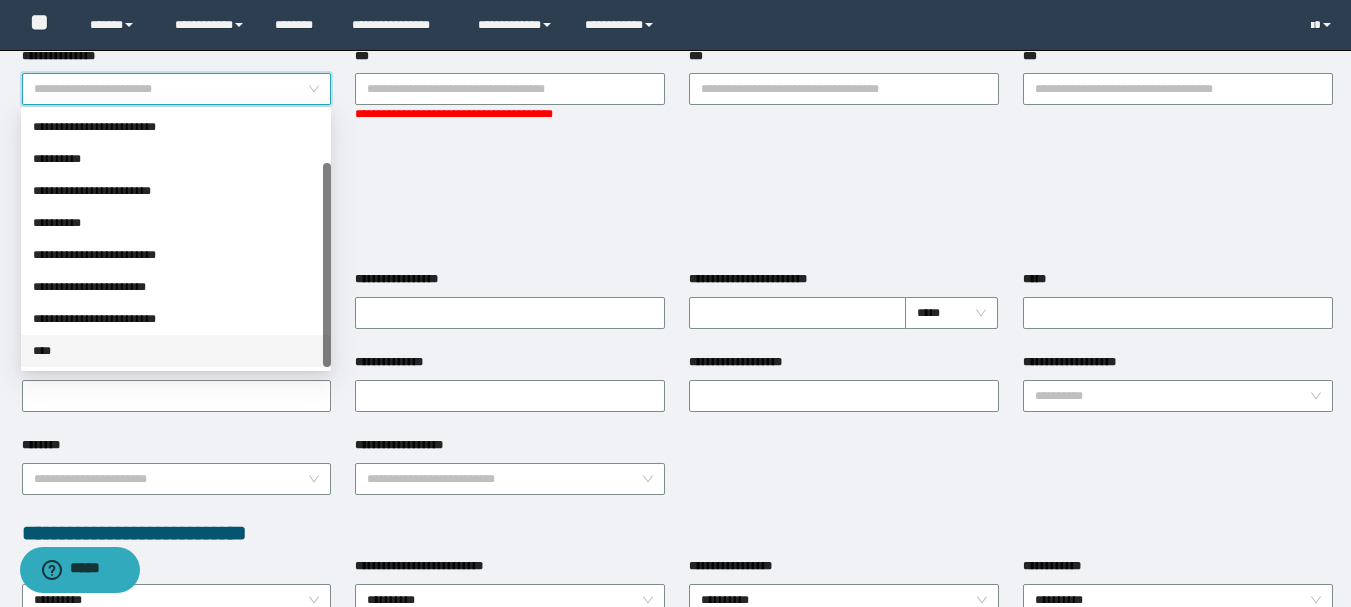 click on "****" at bounding box center [176, 351] 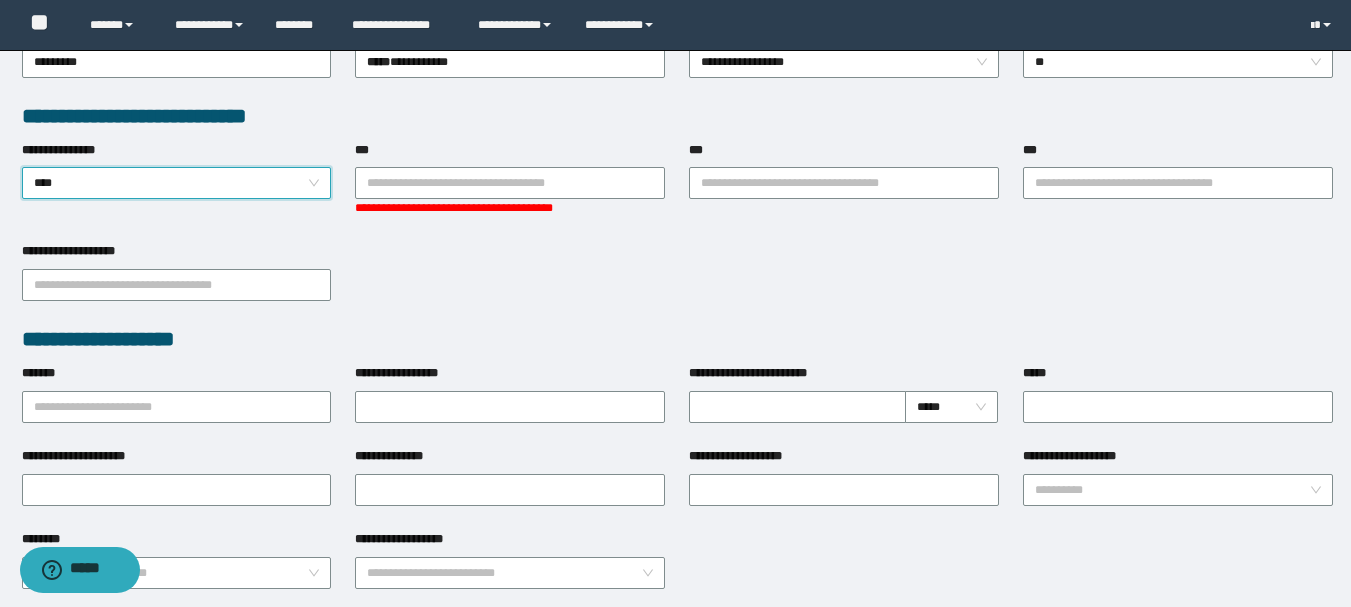 scroll, scrollTop: 1115, scrollLeft: 0, axis: vertical 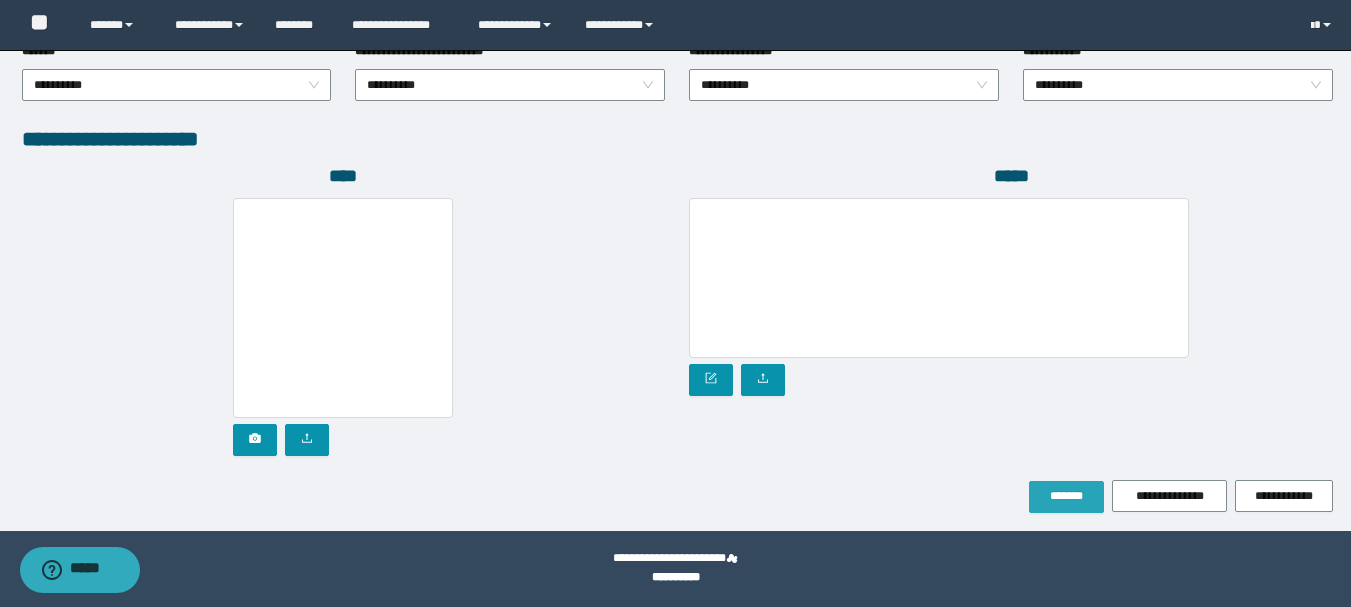 click on "*******" at bounding box center [1066, 496] 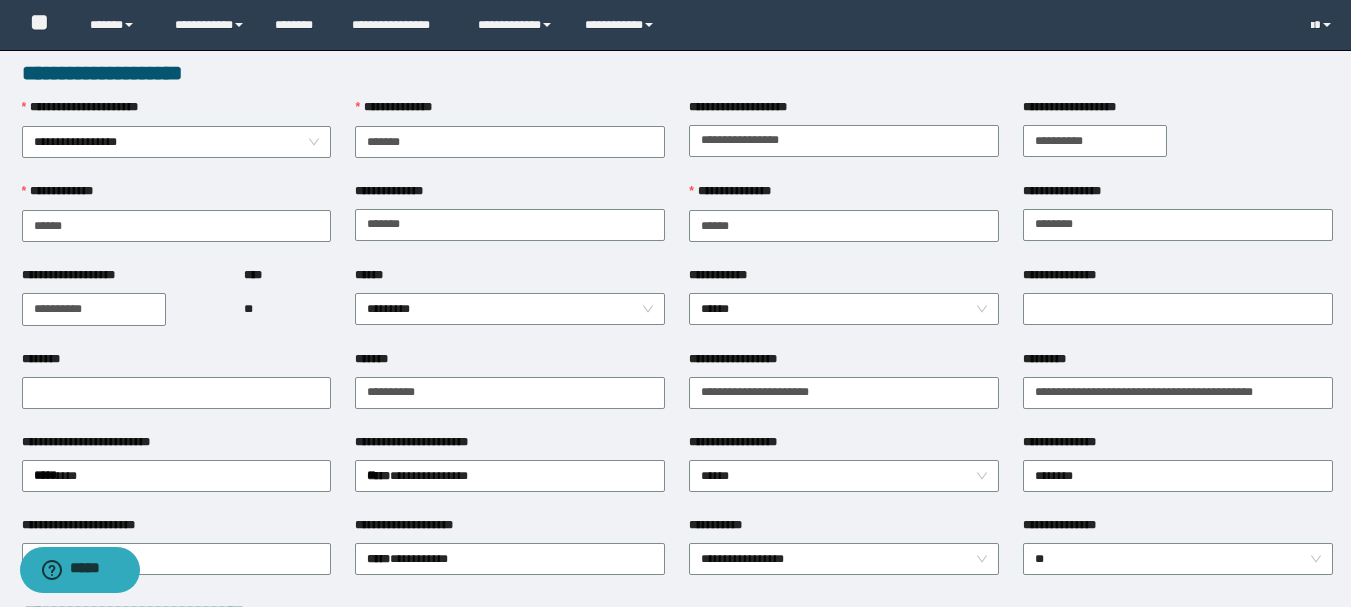 scroll, scrollTop: 0, scrollLeft: 0, axis: both 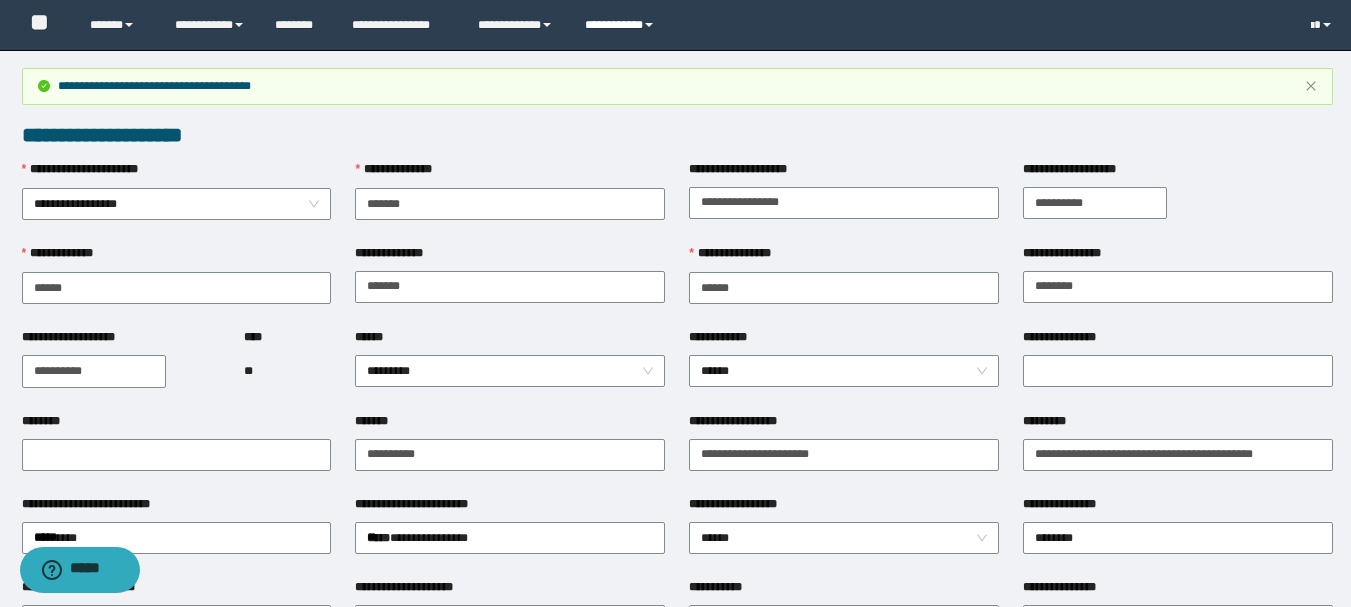 click on "**********" at bounding box center [622, 25] 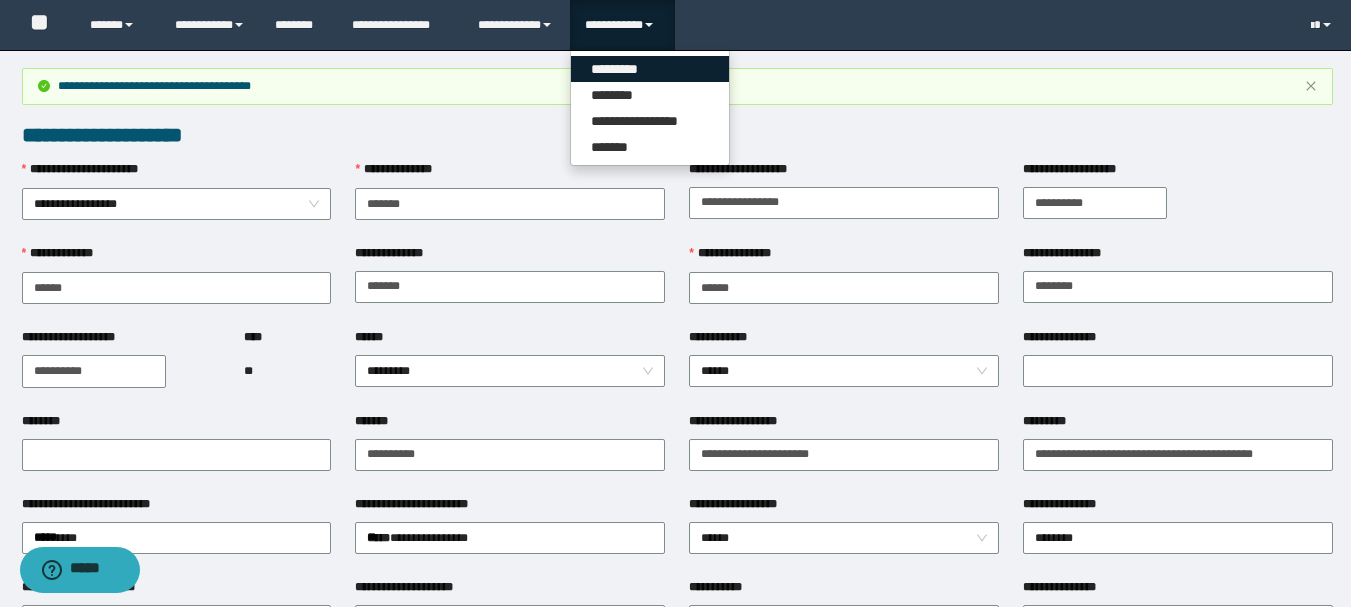 click on "*********" at bounding box center [650, 69] 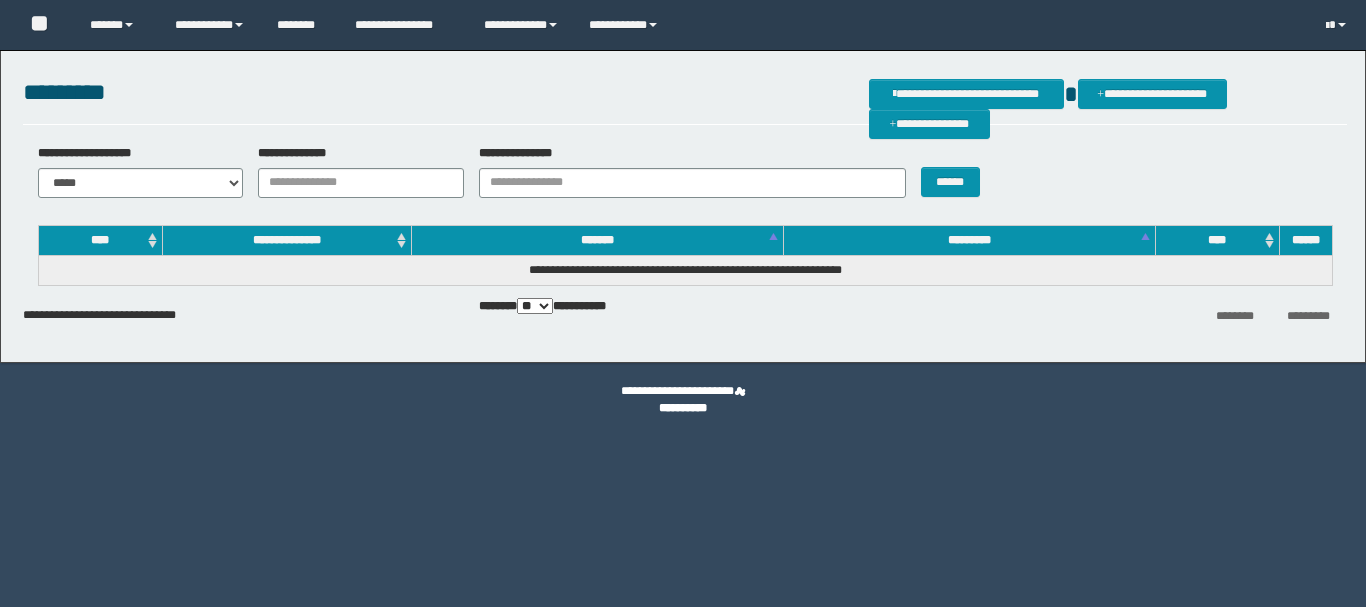 scroll, scrollTop: 0, scrollLeft: 0, axis: both 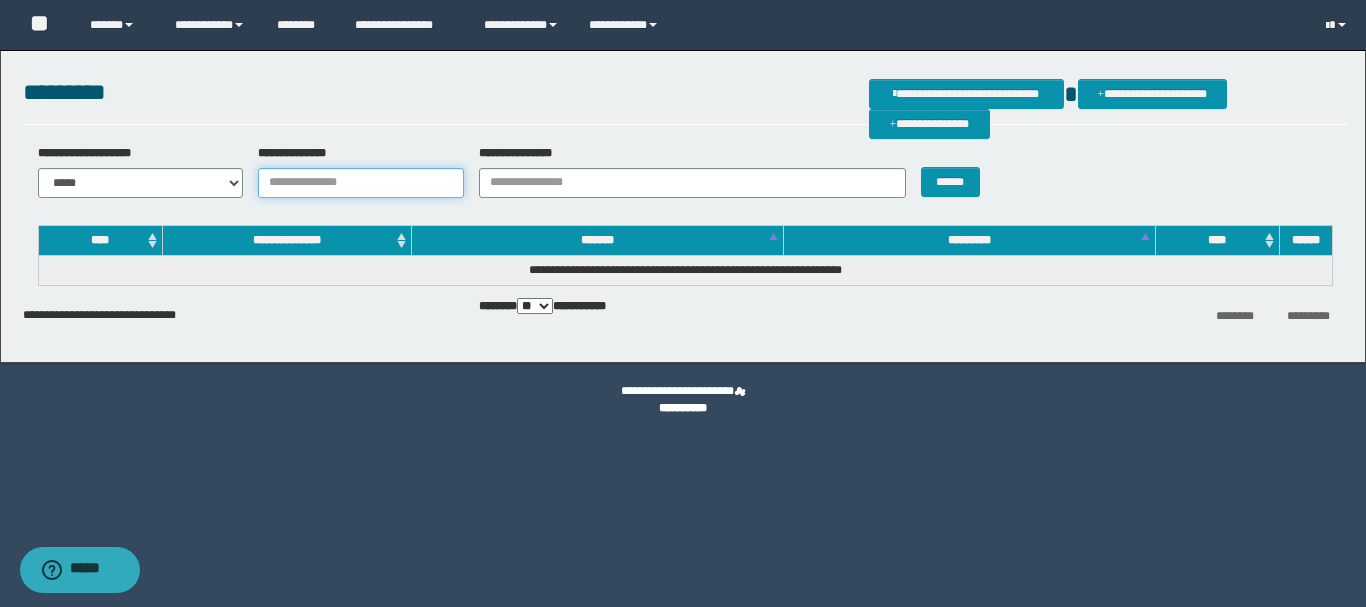click on "**********" at bounding box center [361, 183] 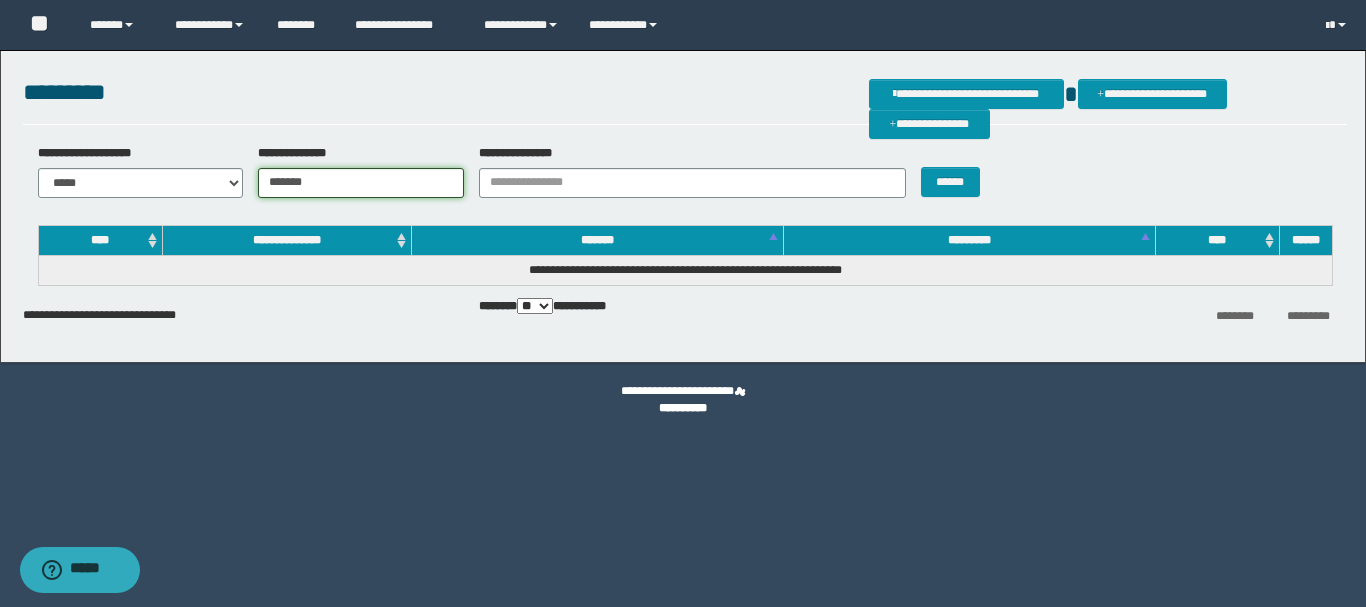 drag, startPoint x: 362, startPoint y: 179, endPoint x: 271, endPoint y: 176, distance: 91.04944 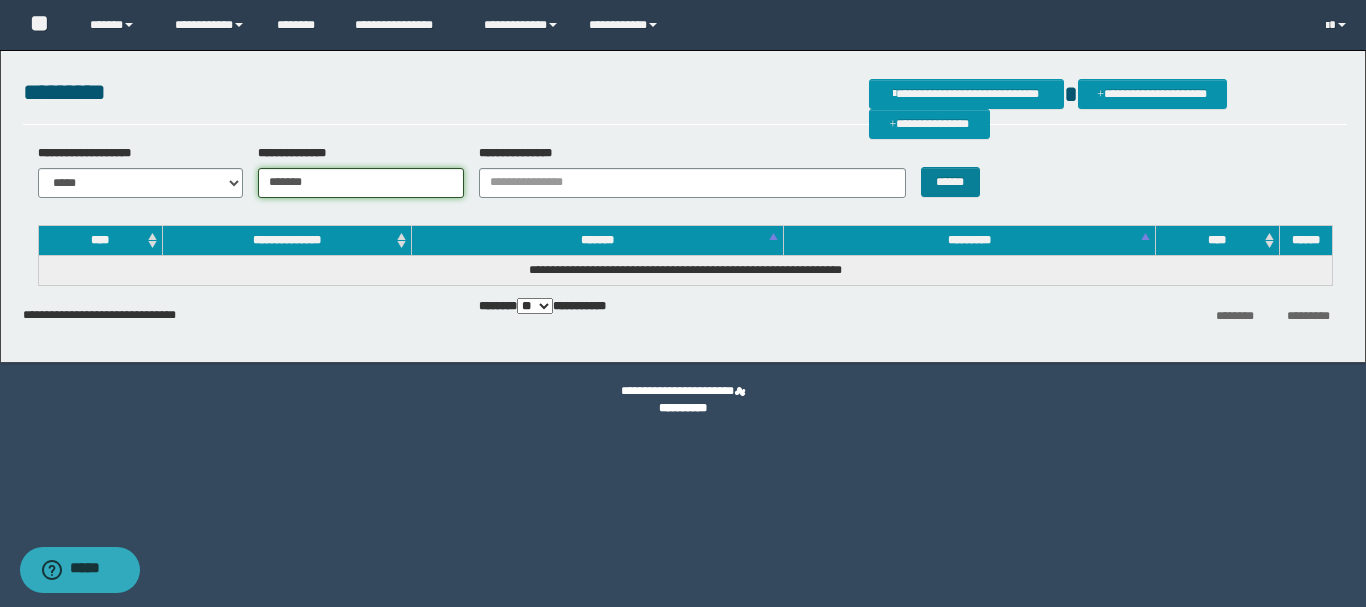 type on "*******" 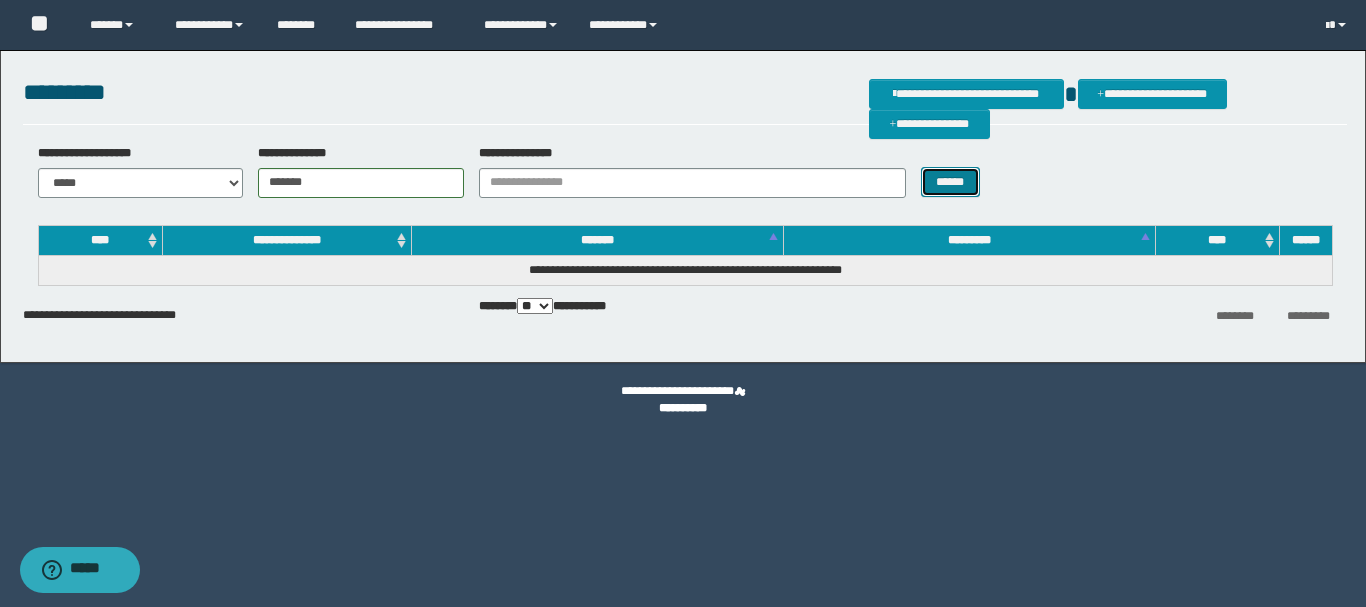 click on "******" at bounding box center [950, 182] 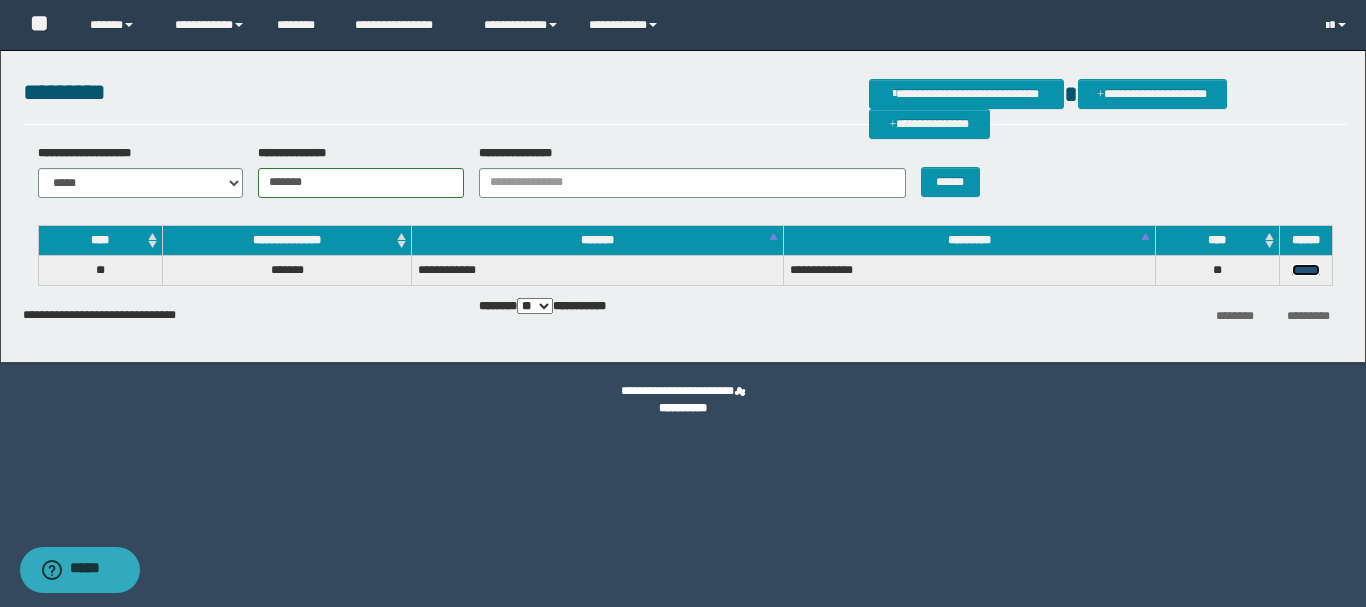 click on "******" at bounding box center (1306, 270) 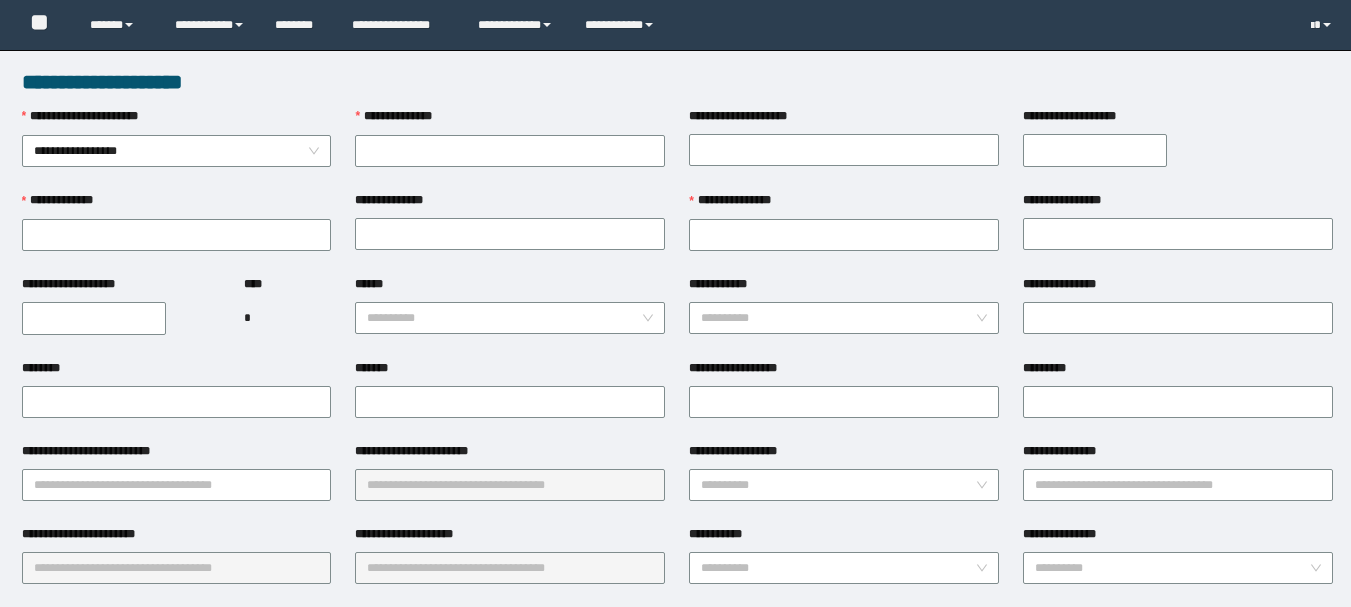 scroll, scrollTop: 0, scrollLeft: 0, axis: both 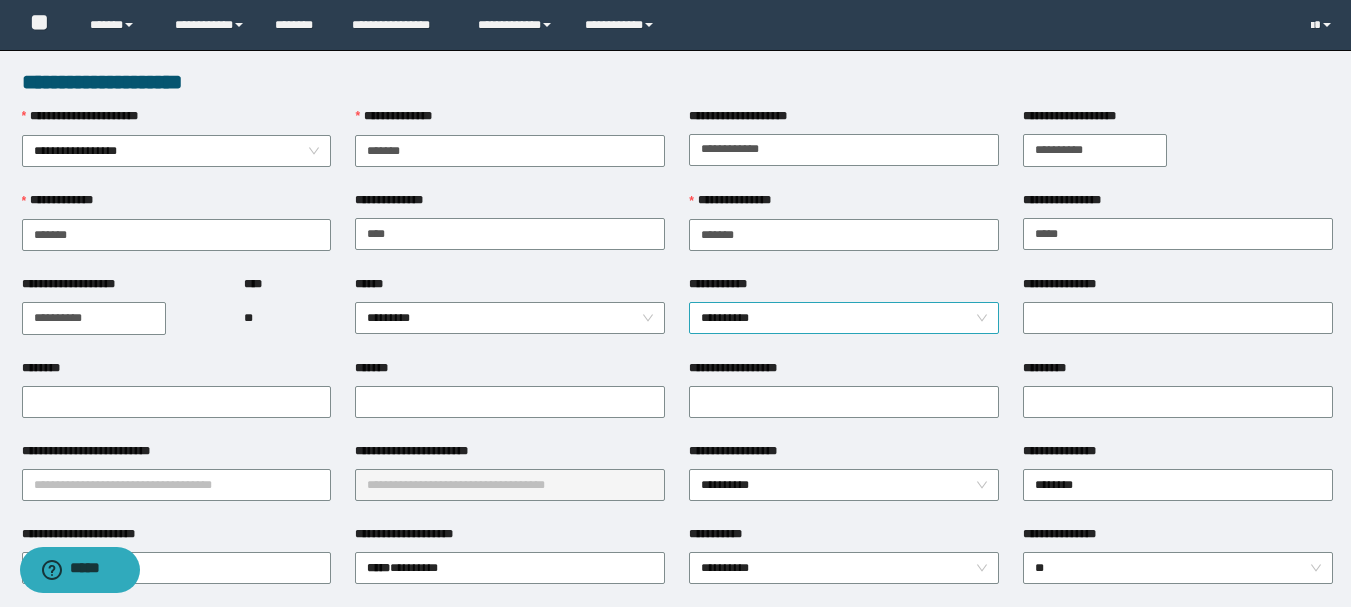 click on "**********" at bounding box center (844, 318) 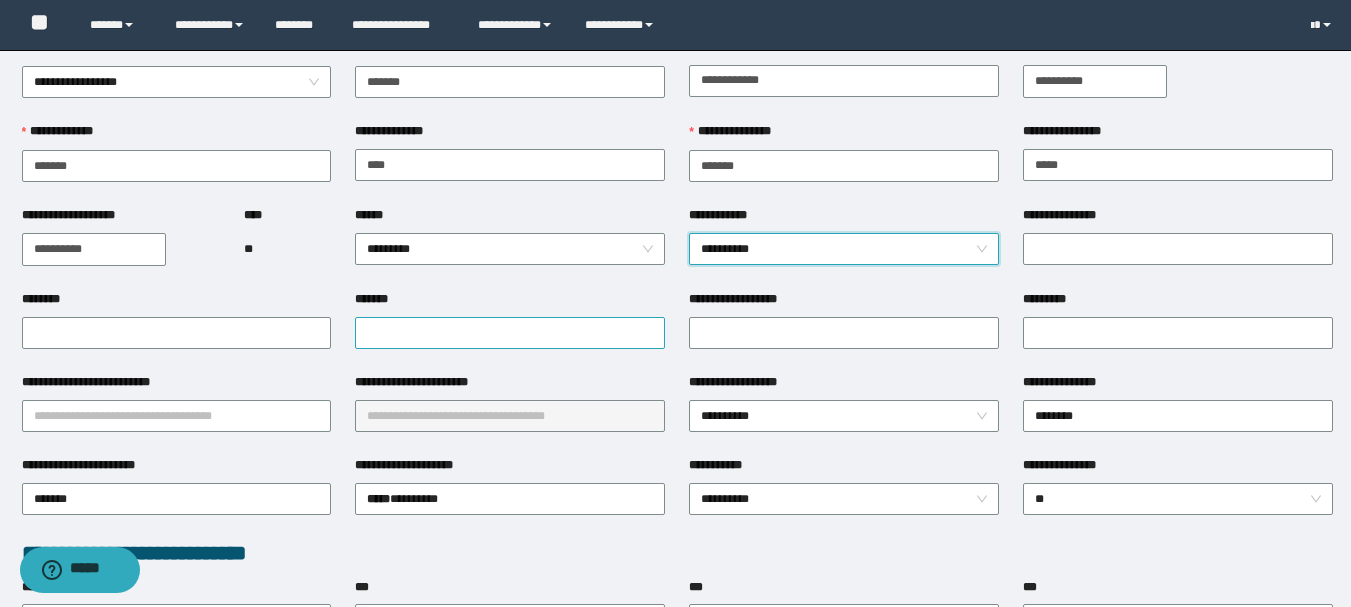 scroll, scrollTop: 100, scrollLeft: 0, axis: vertical 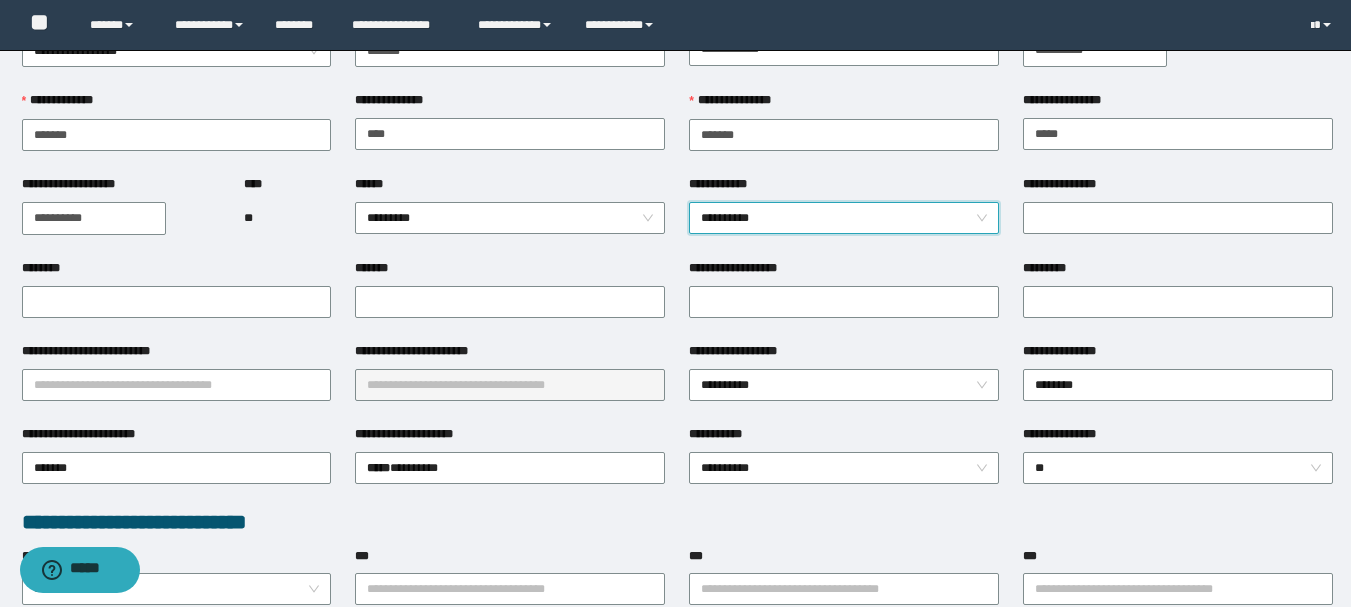 click on "**********" at bounding box center [844, 218] 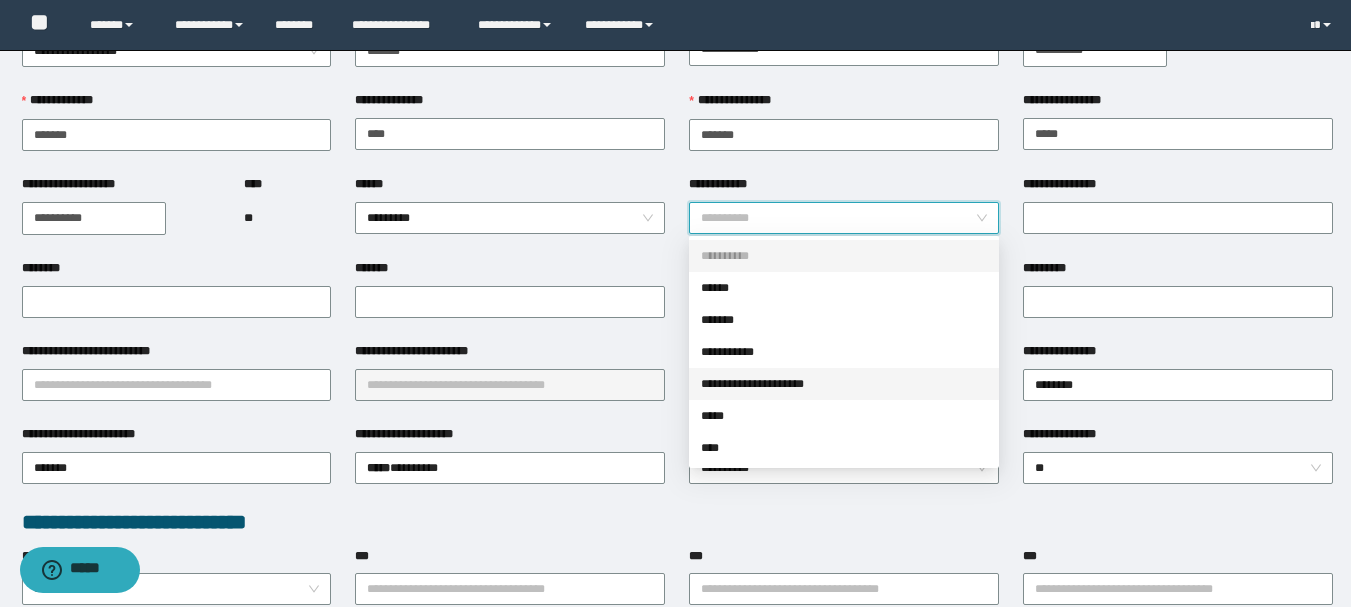 click on "**********" at bounding box center (844, 384) 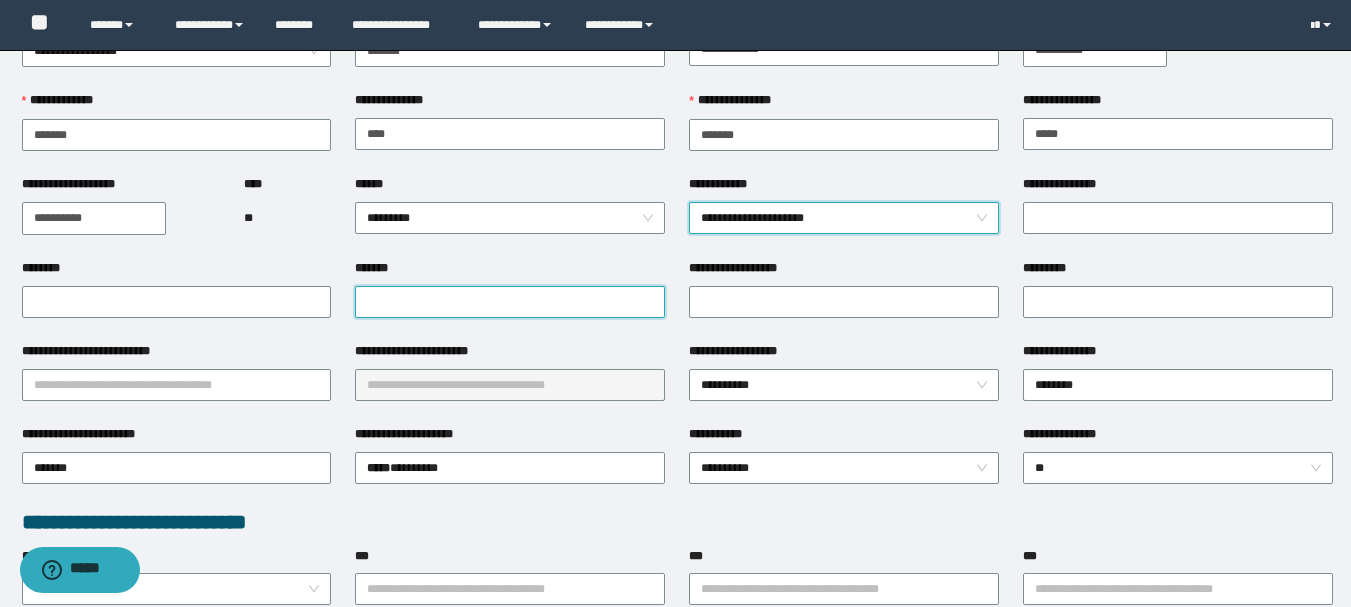 click on "*******" at bounding box center [510, 302] 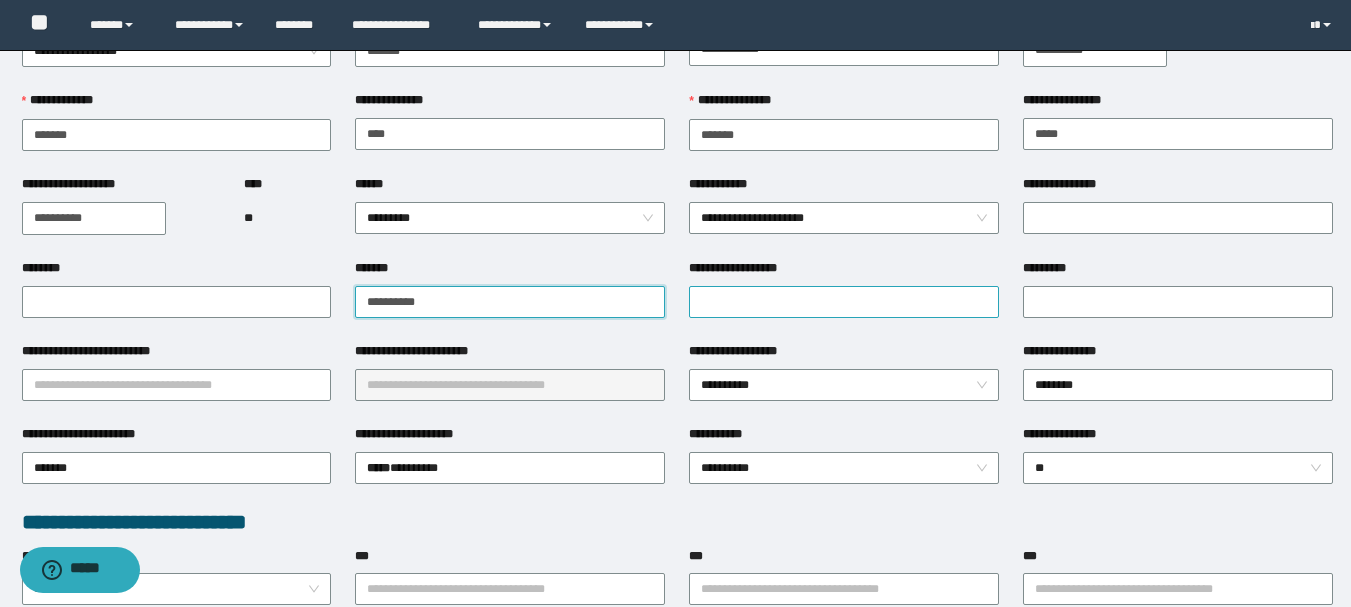 type on "**********" 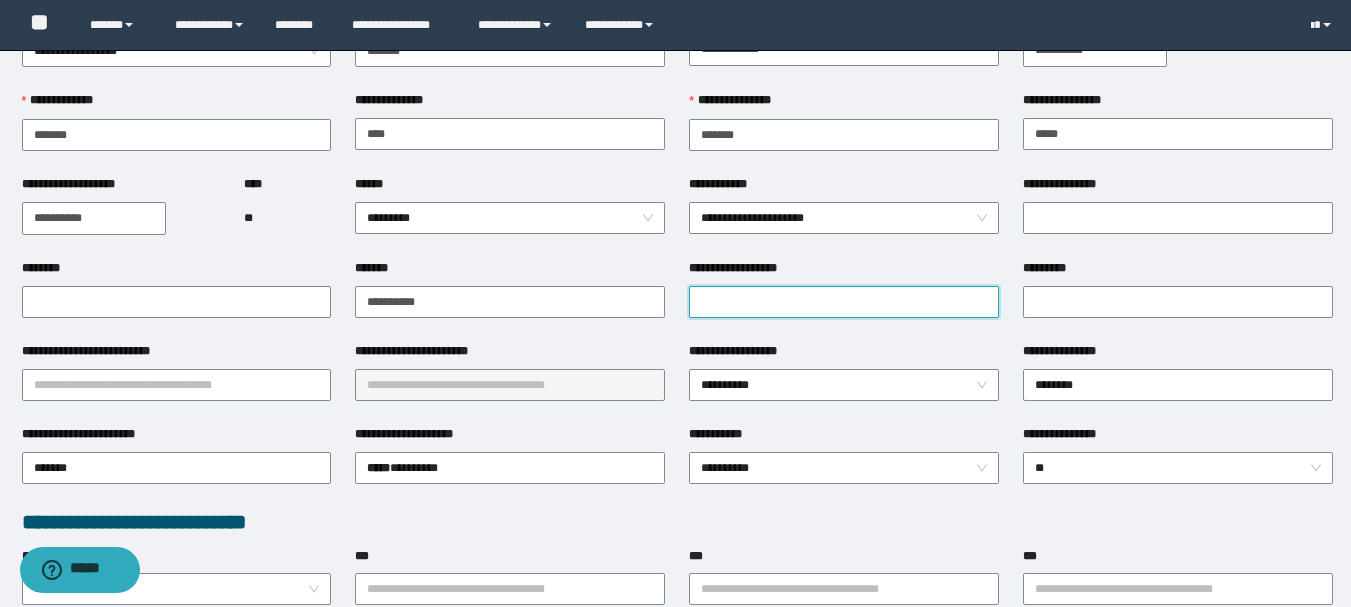 click on "**********" at bounding box center [844, 302] 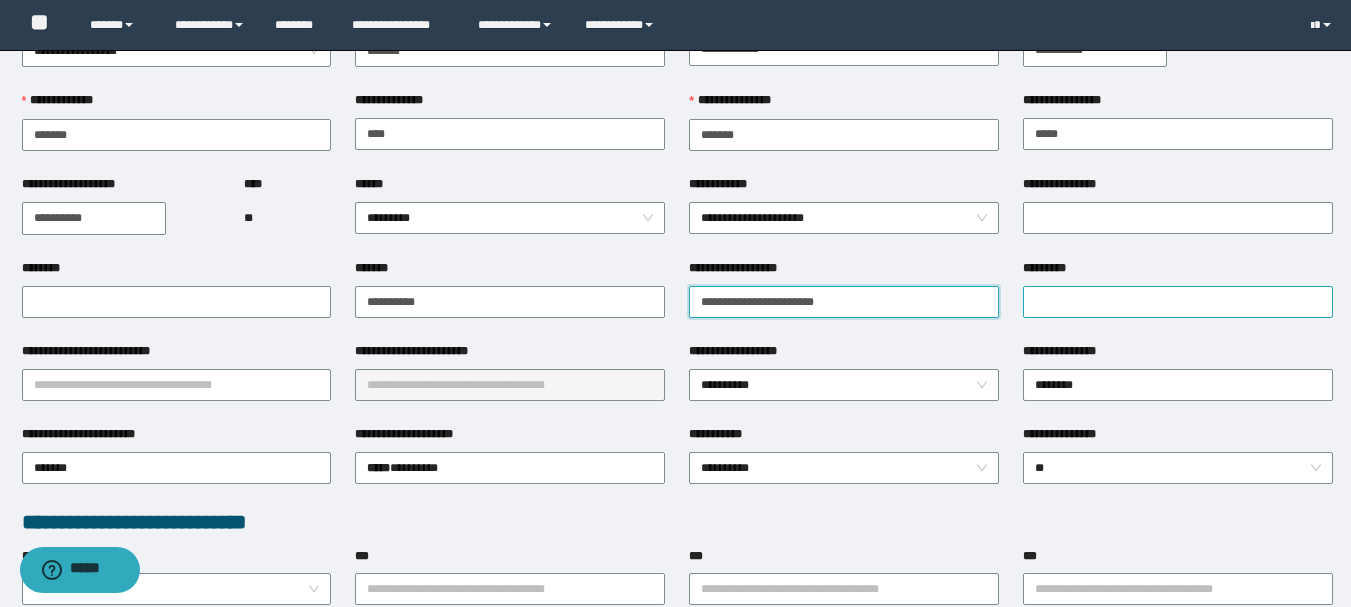type on "**********" 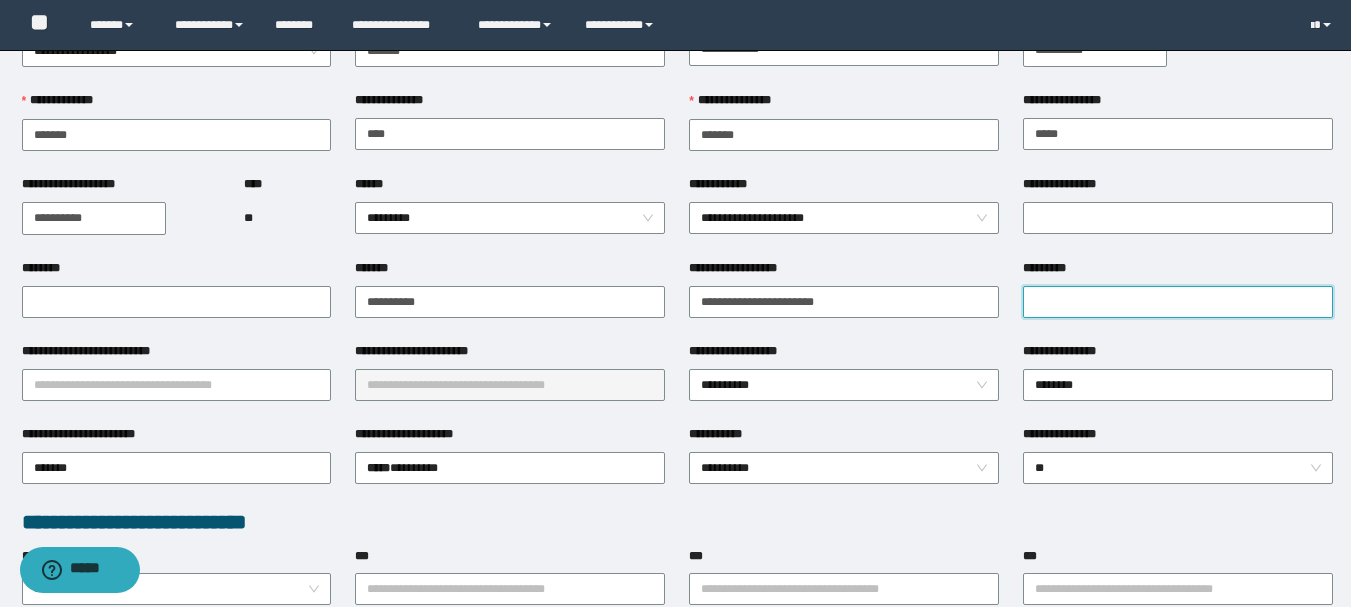 click on "*********" at bounding box center [1178, 302] 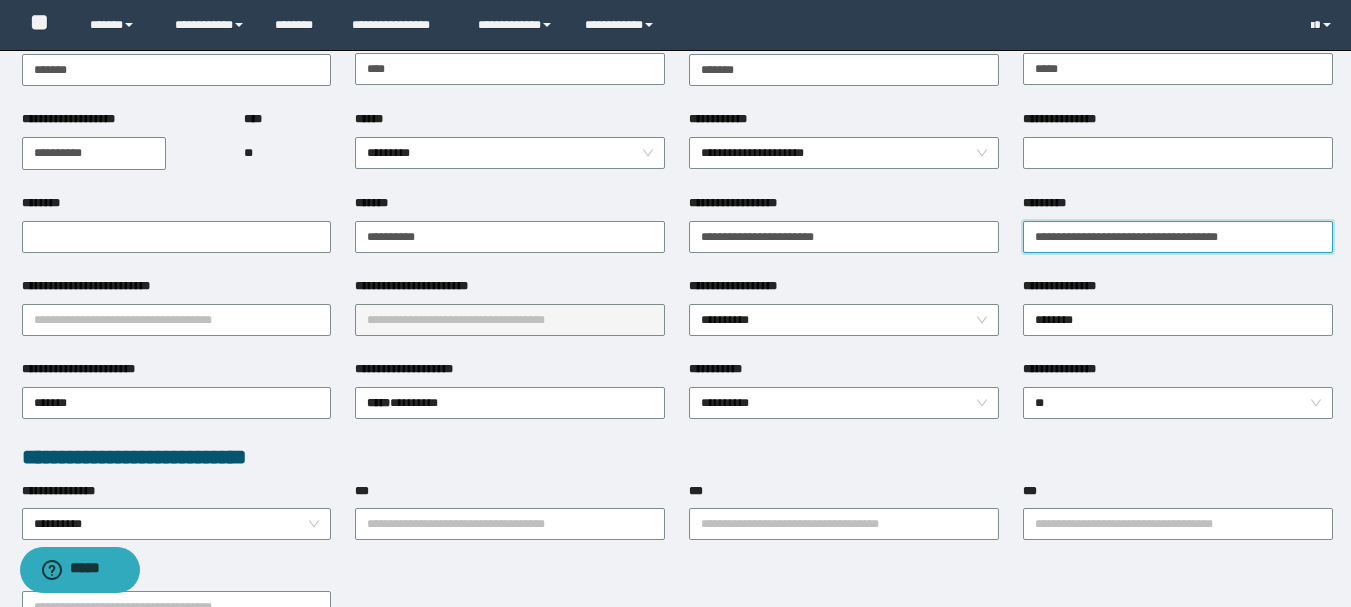 scroll, scrollTop: 200, scrollLeft: 0, axis: vertical 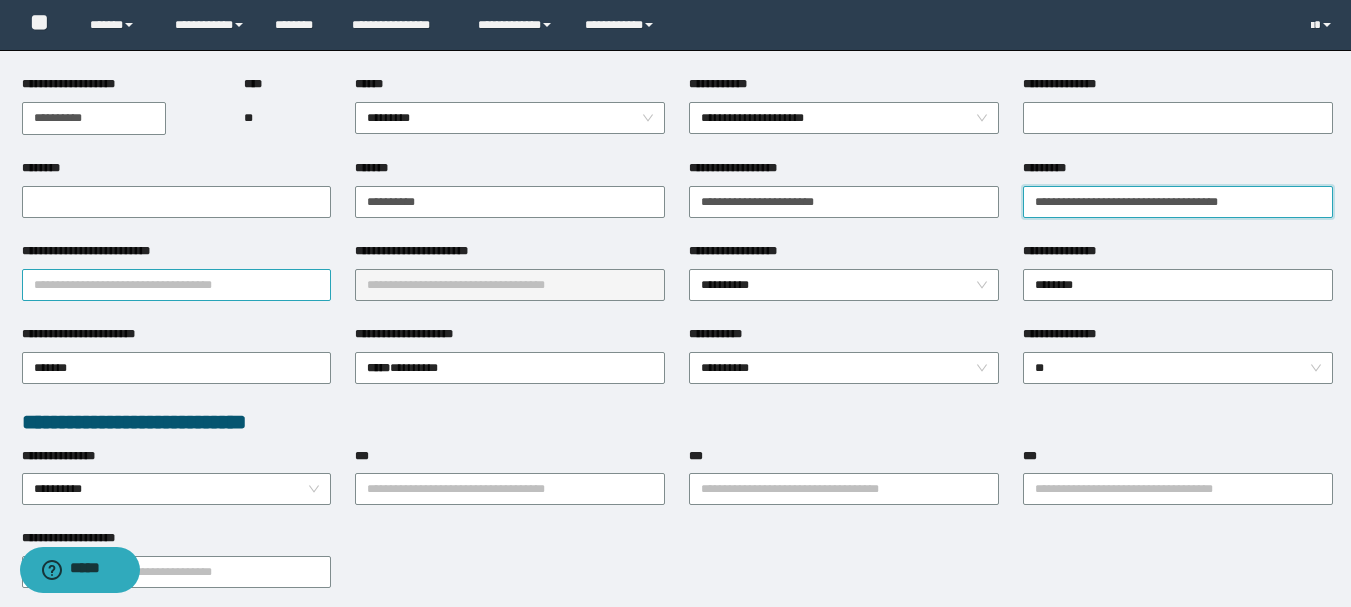 type on "**********" 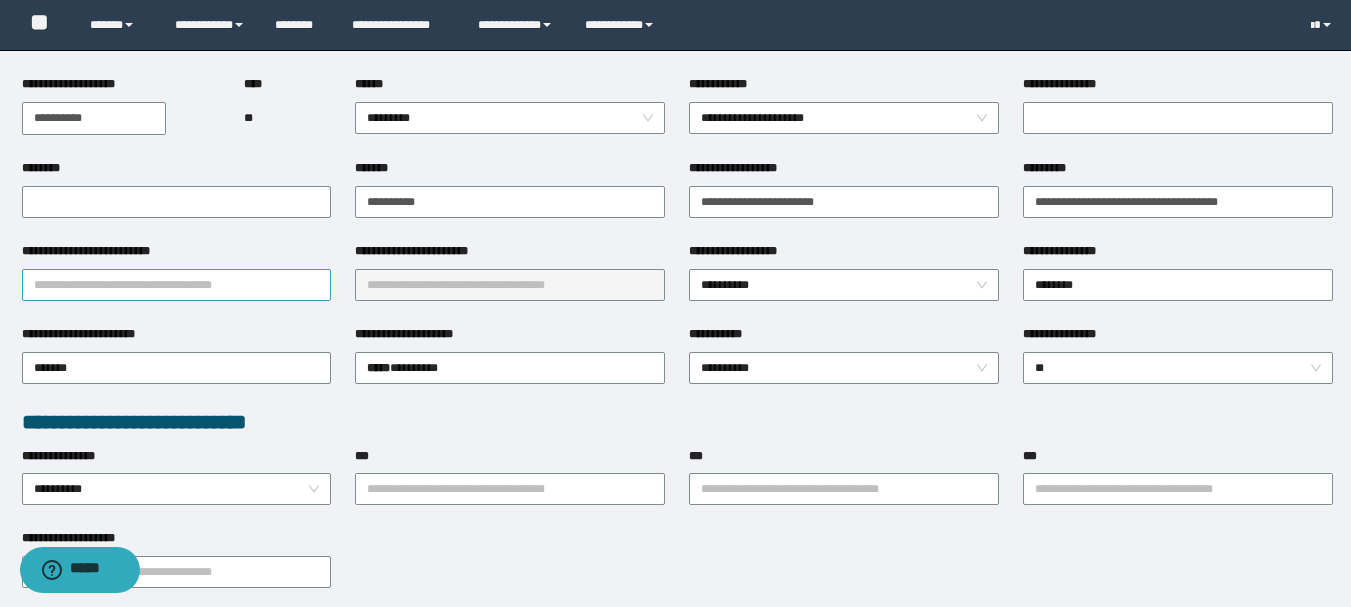 click on "**********" at bounding box center (177, 285) 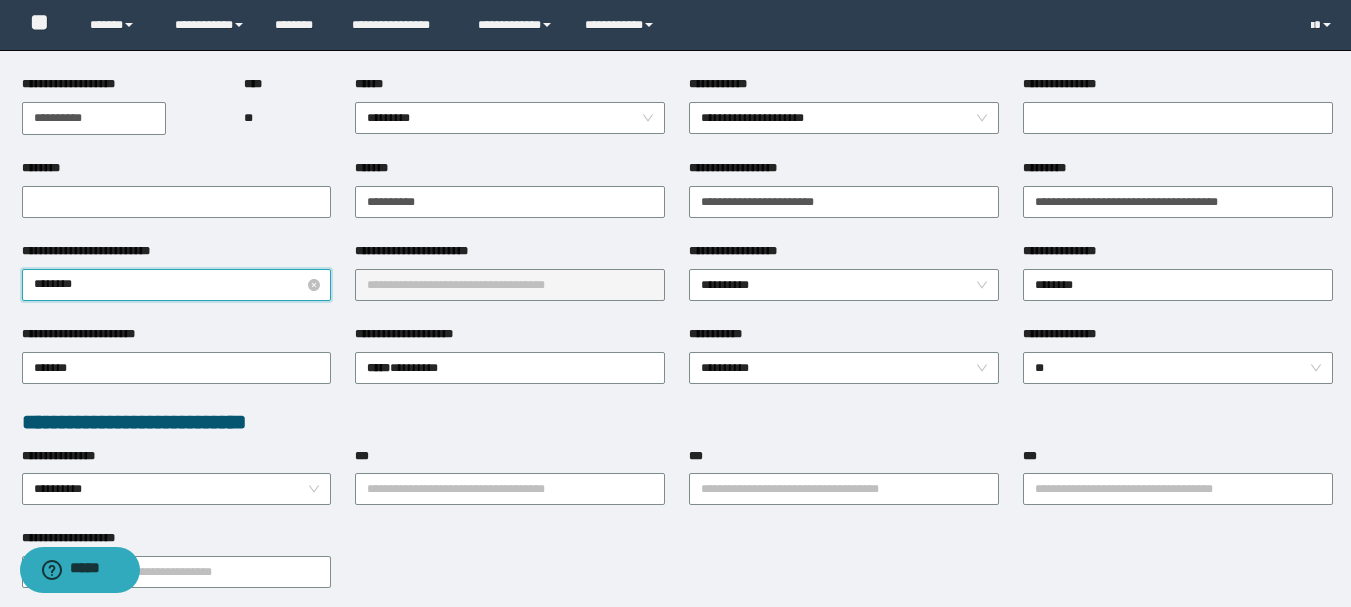 type on "*********" 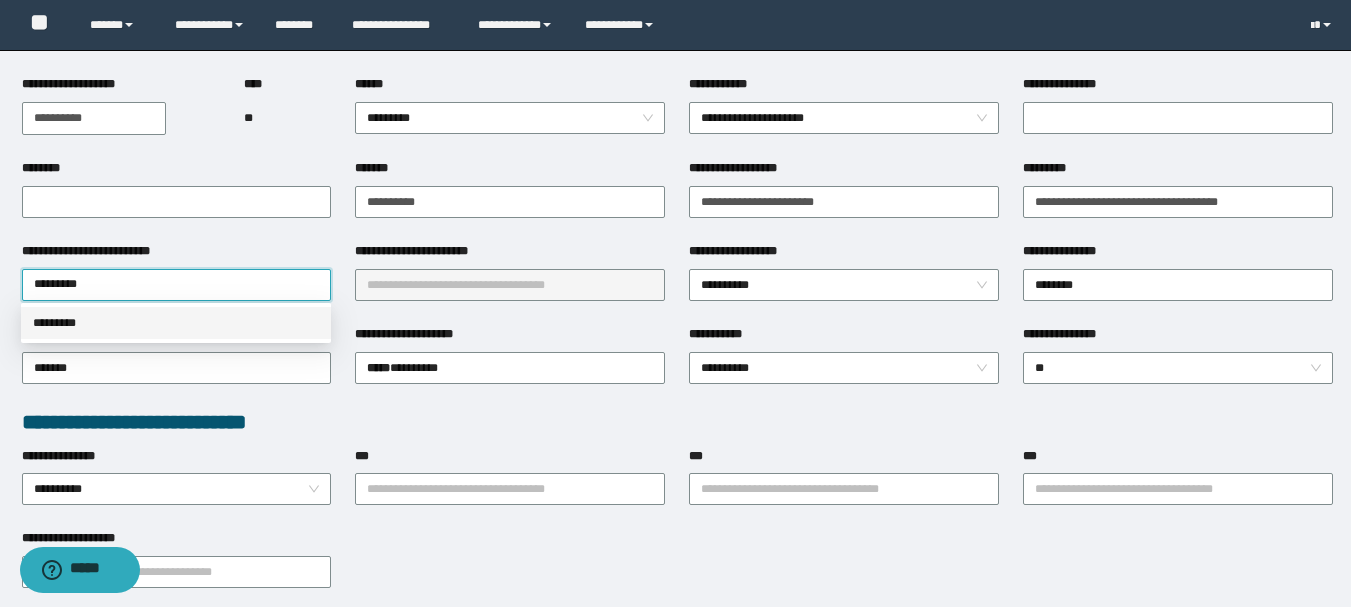 click on "*********" at bounding box center [176, 323] 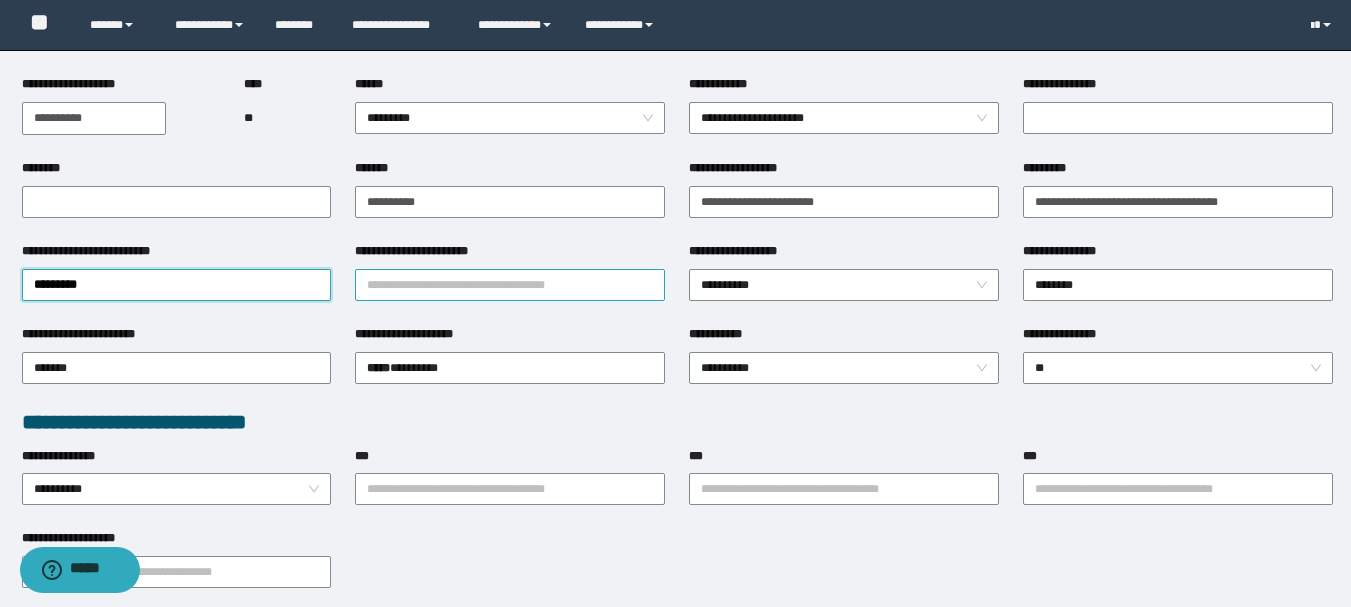 click on "**********" at bounding box center (510, 285) 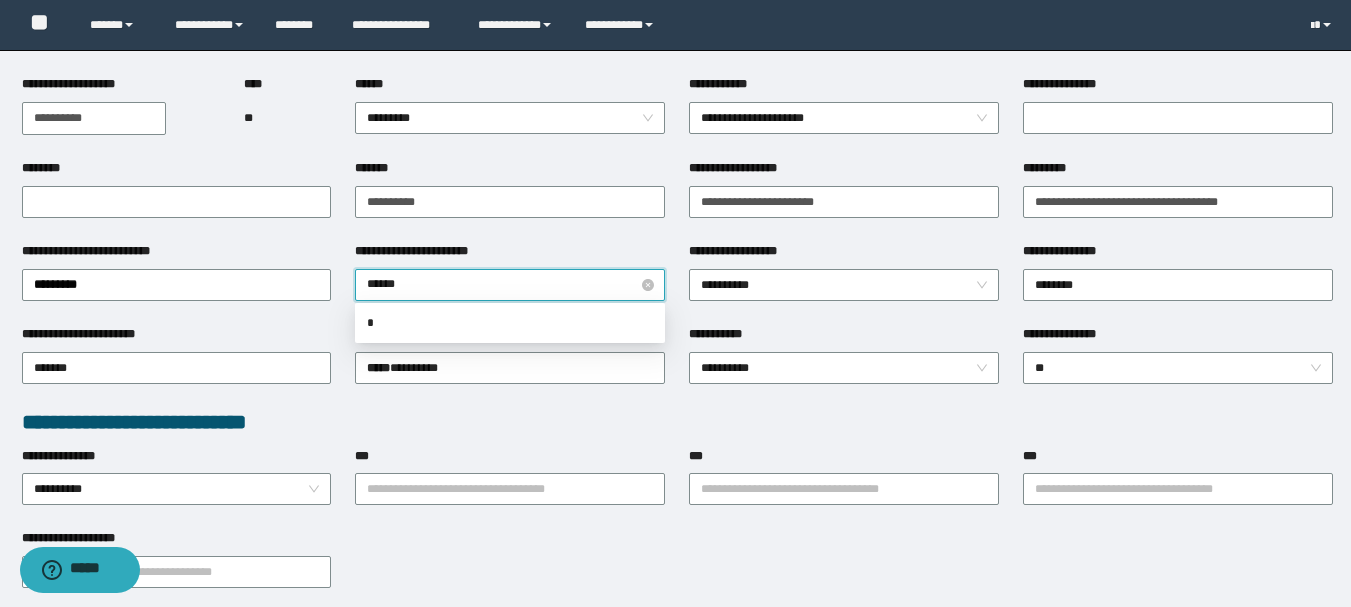 type on "*******" 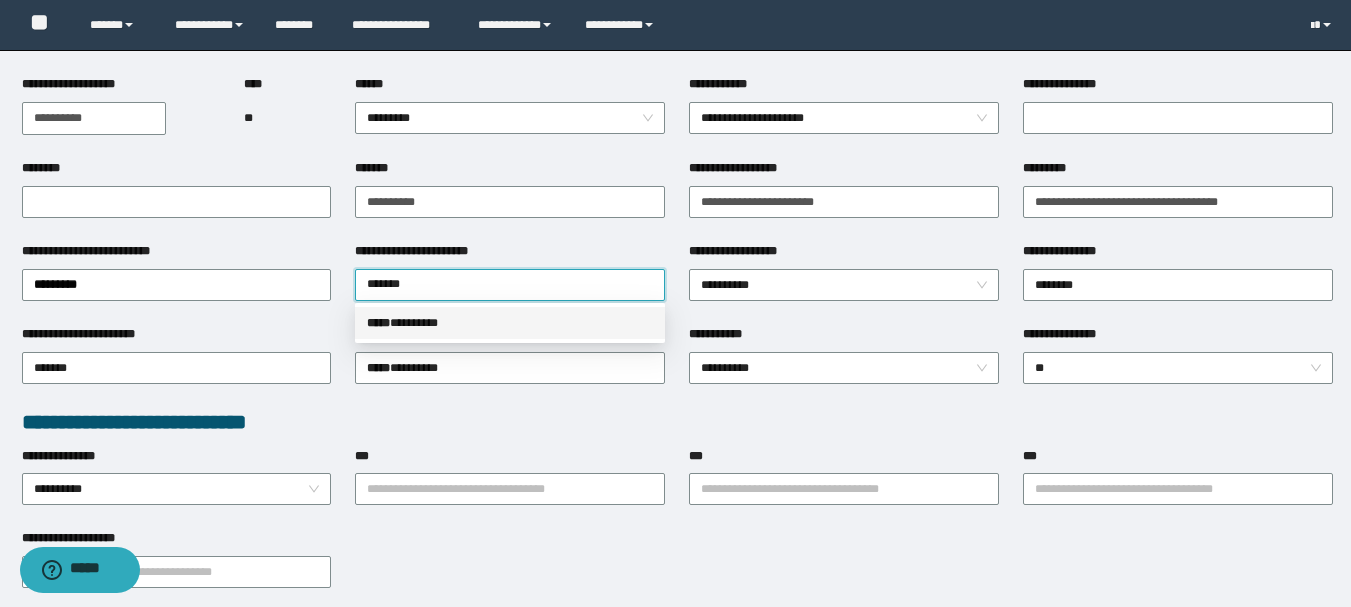 click on "***** * *******" at bounding box center (510, 323) 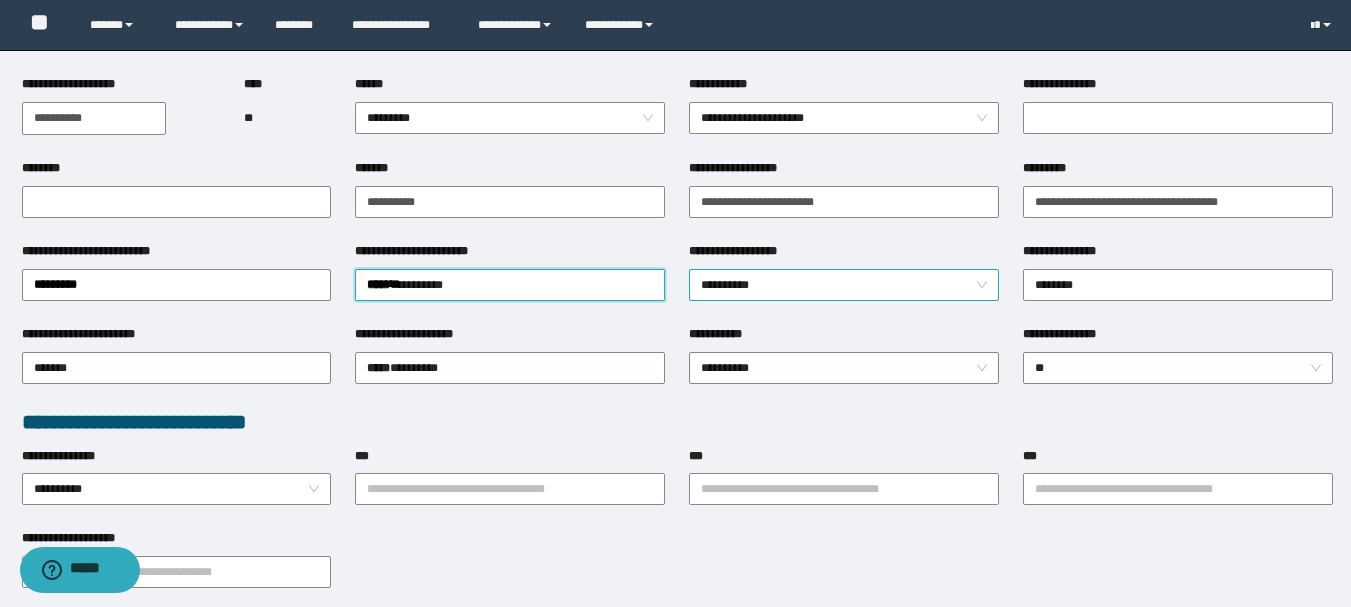 click on "**********" at bounding box center (844, 285) 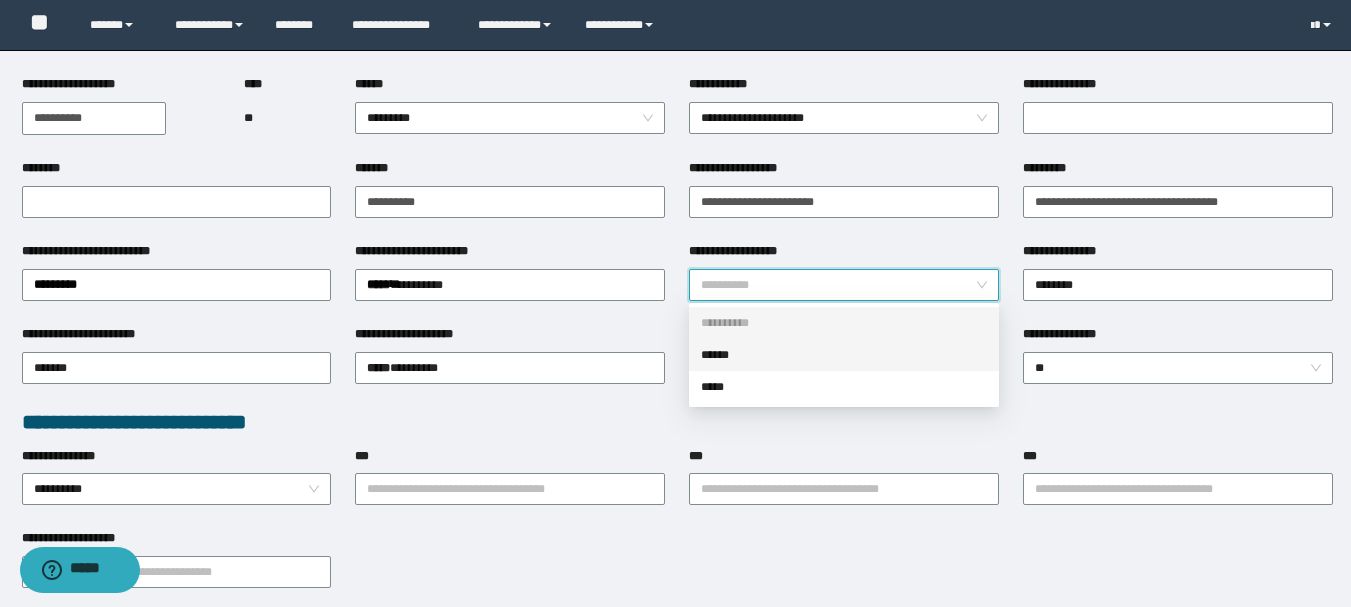 click on "******" at bounding box center (844, 355) 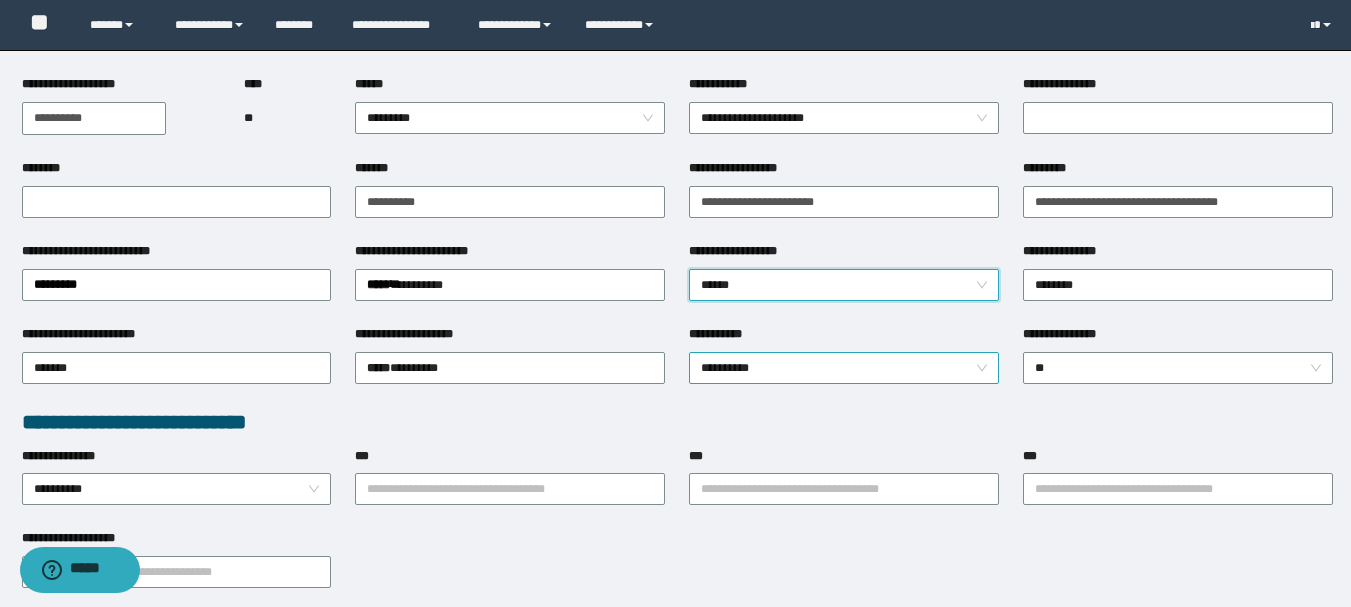 click on "**********" at bounding box center (844, 368) 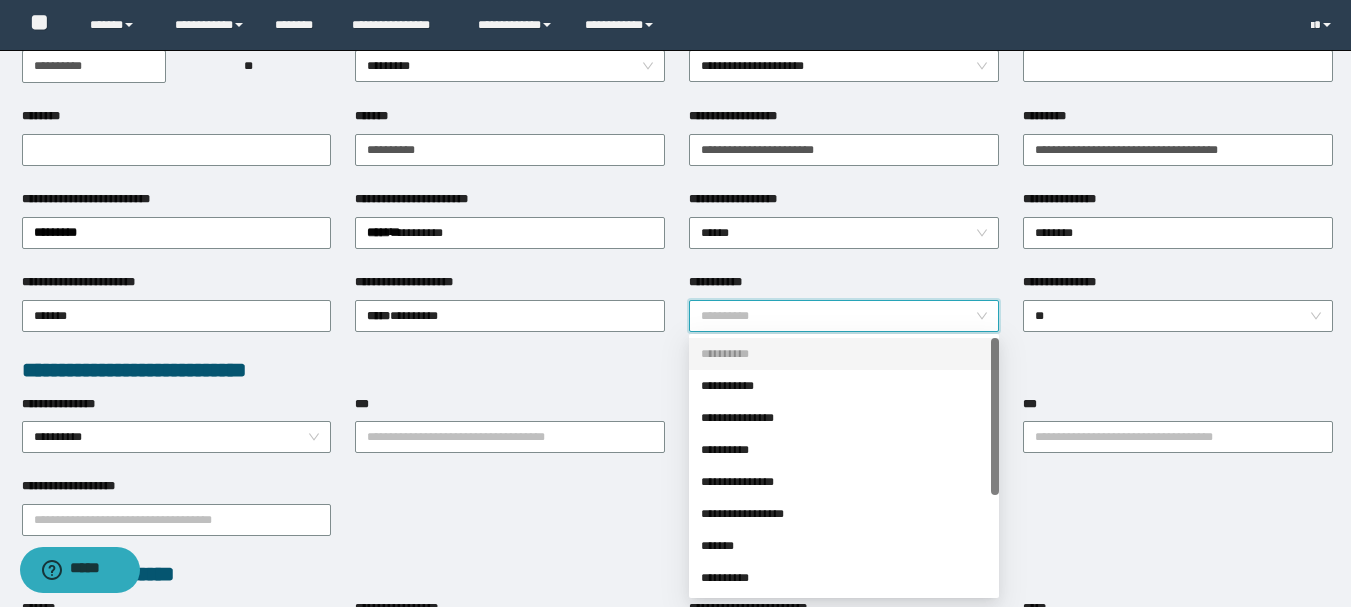 scroll, scrollTop: 300, scrollLeft: 0, axis: vertical 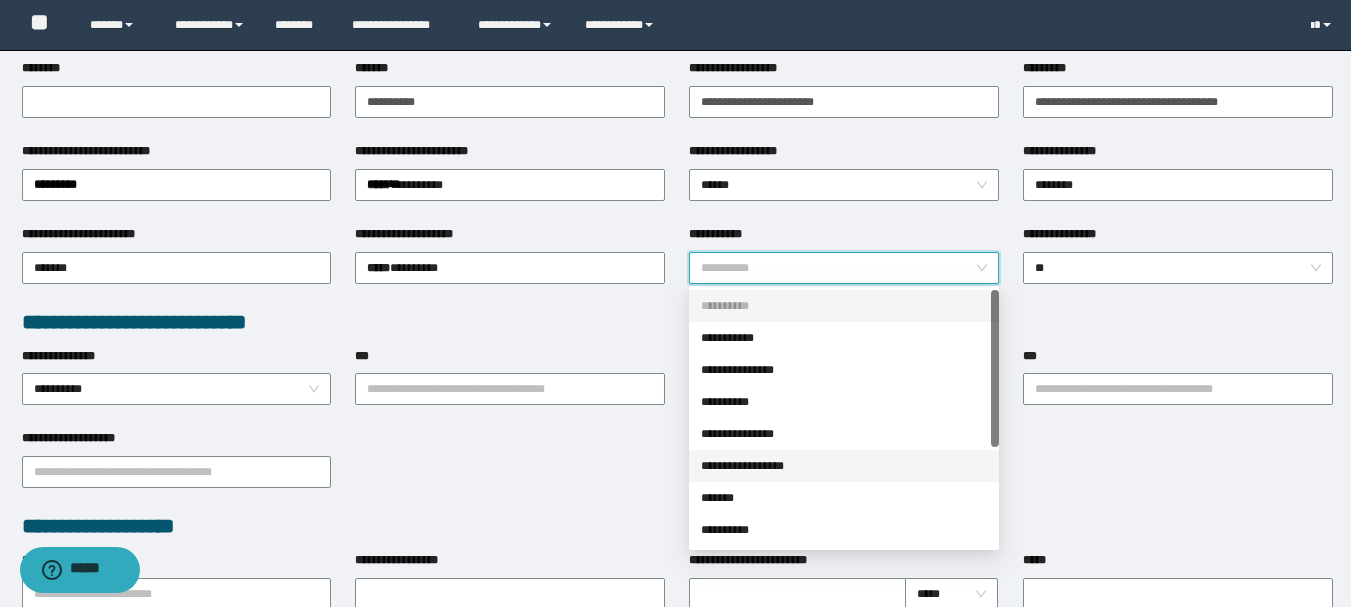 click on "**********" at bounding box center [844, 466] 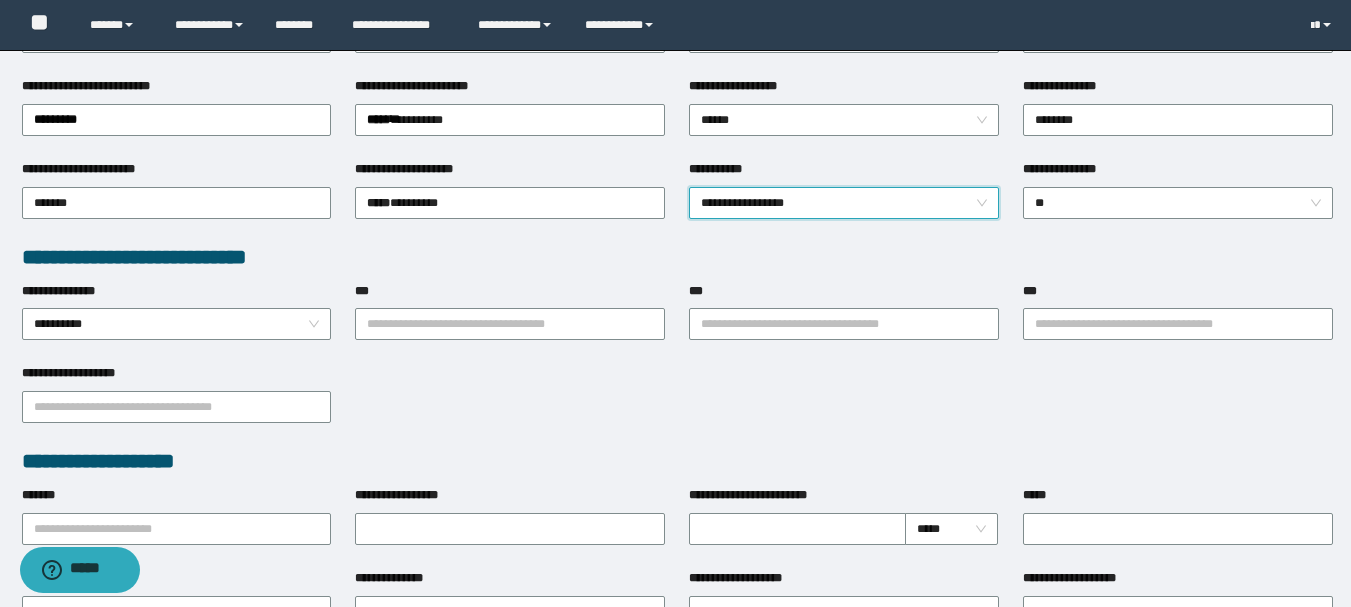 scroll, scrollTop: 400, scrollLeft: 0, axis: vertical 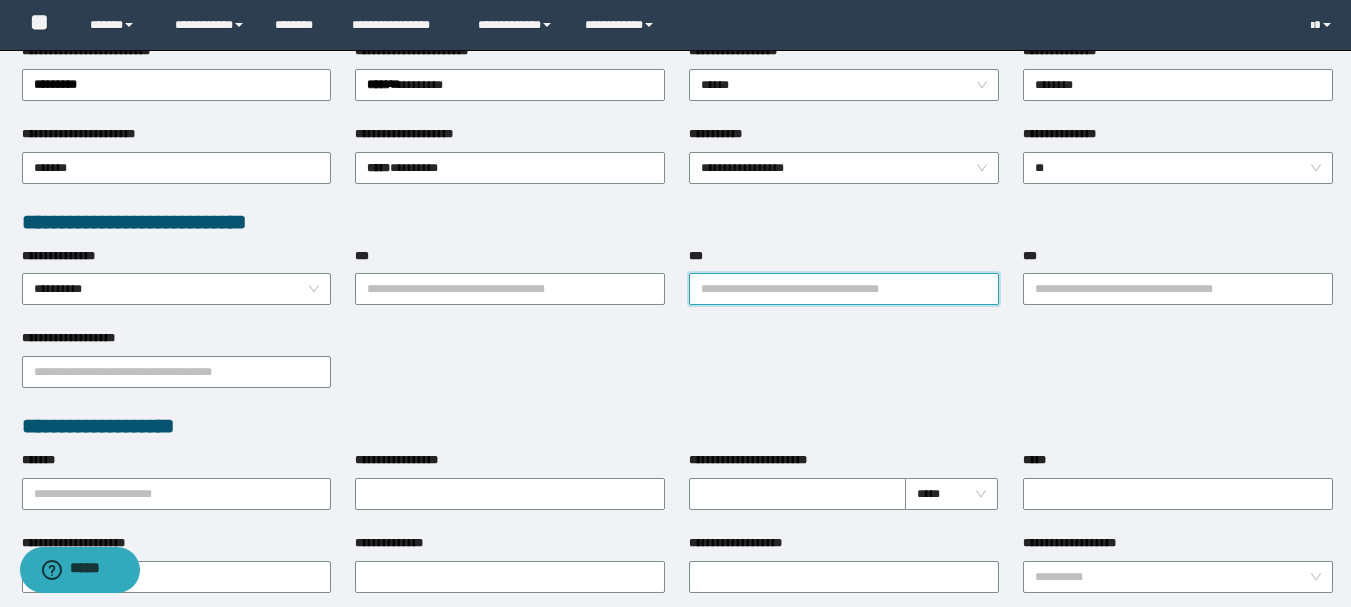click on "***" at bounding box center (844, 289) 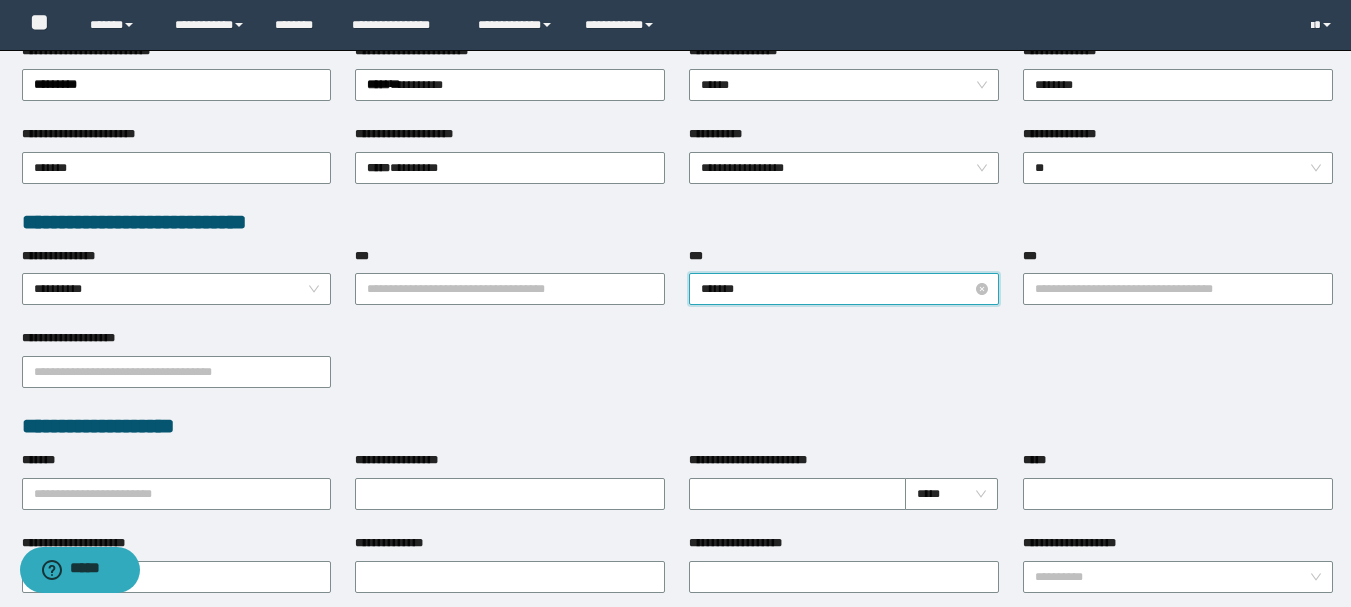 type on "********" 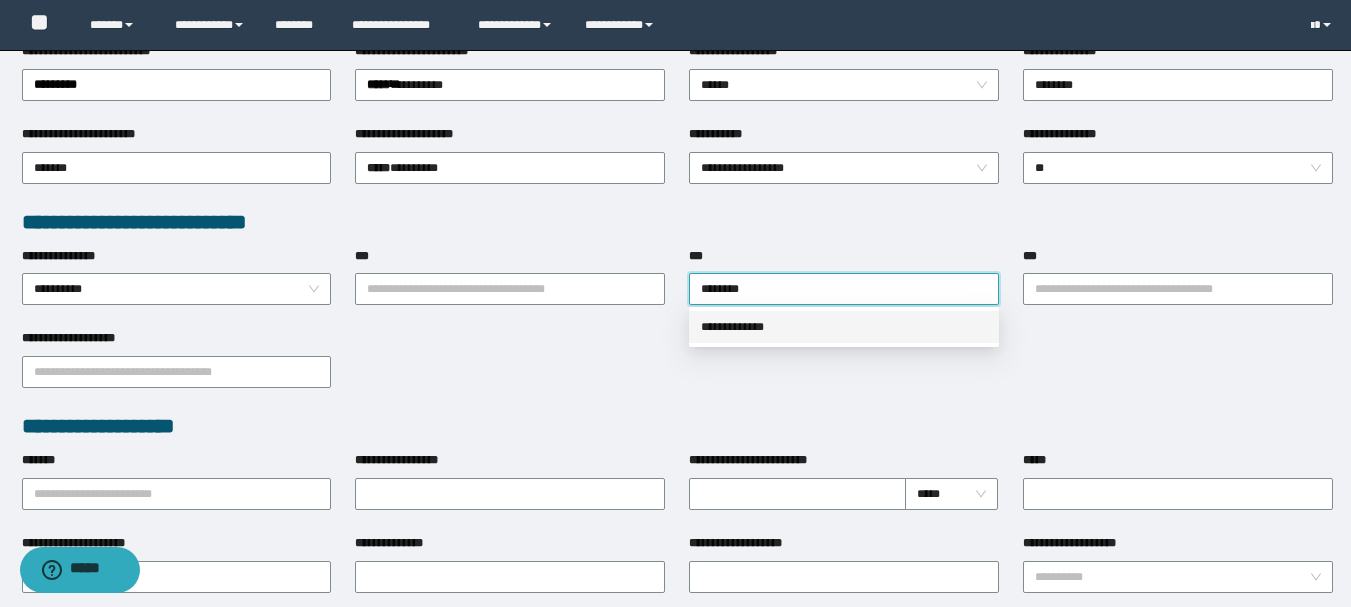 click on "**********" at bounding box center [844, 327] 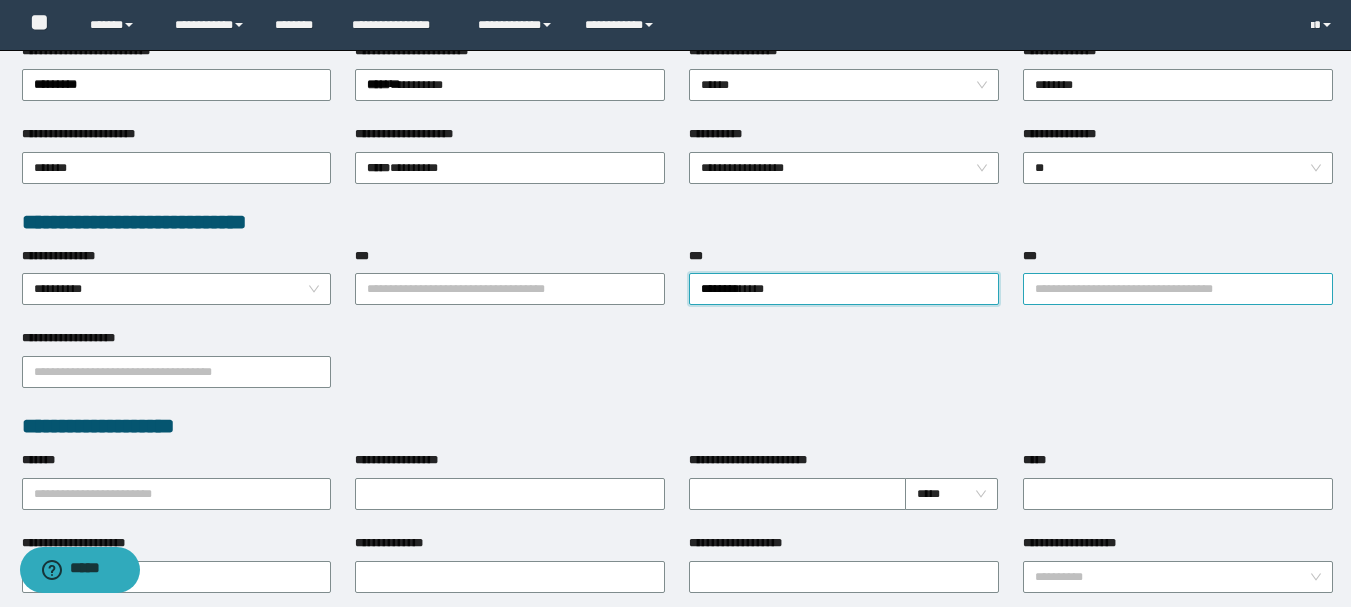 click on "***" at bounding box center (1178, 289) 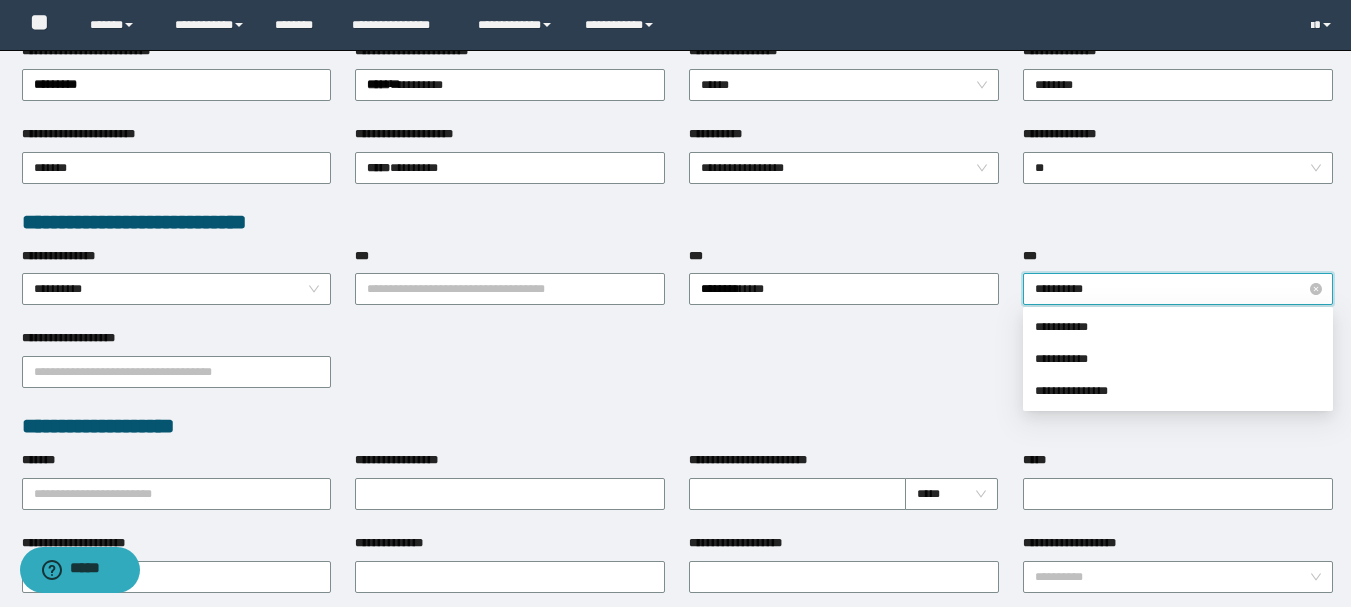 type on "**********" 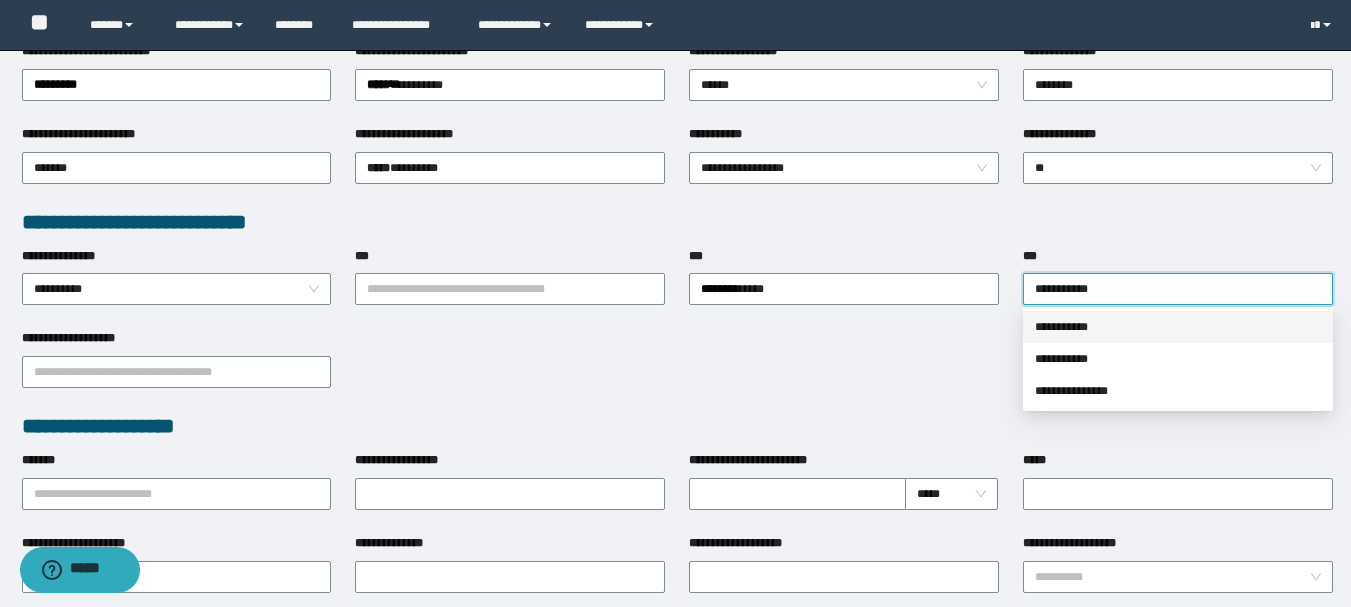 click on "**********" at bounding box center [1178, 327] 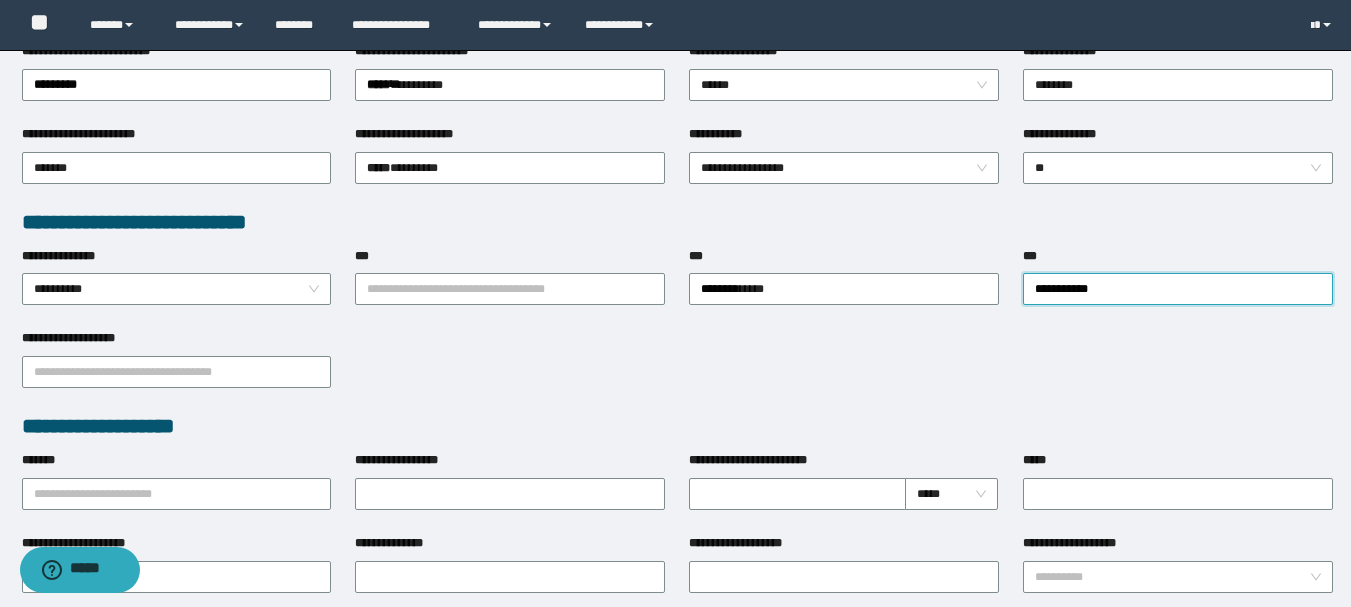 click on "**********" at bounding box center [177, 370] 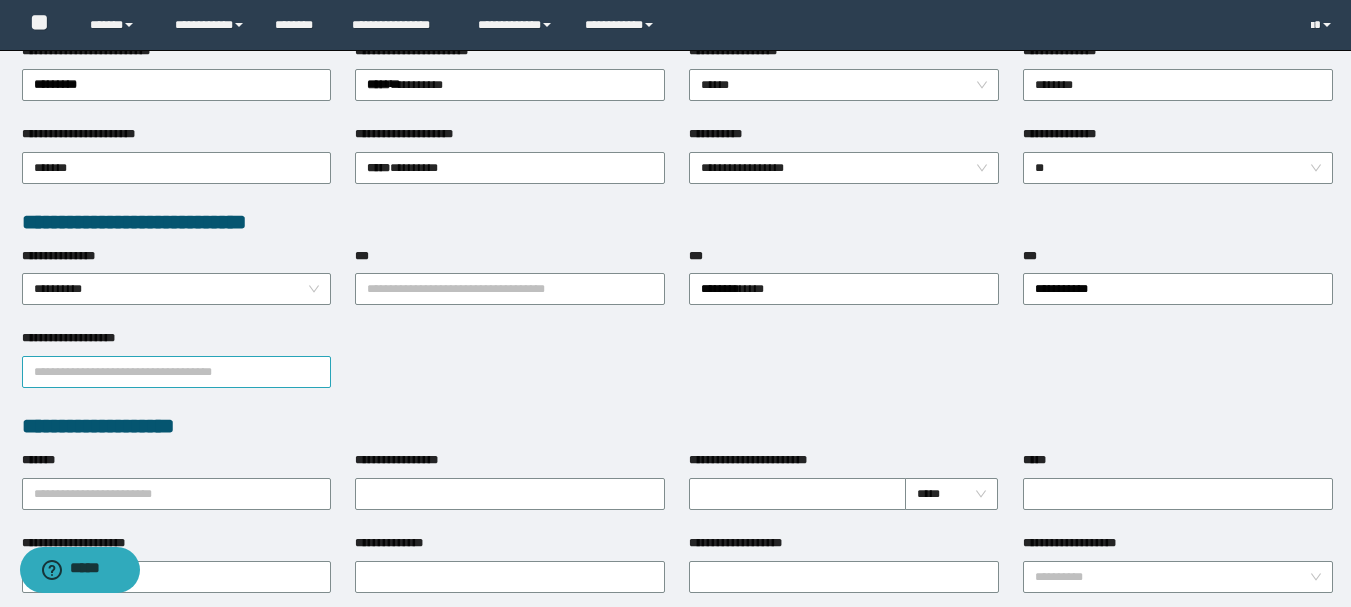 click on "**********" at bounding box center [177, 372] 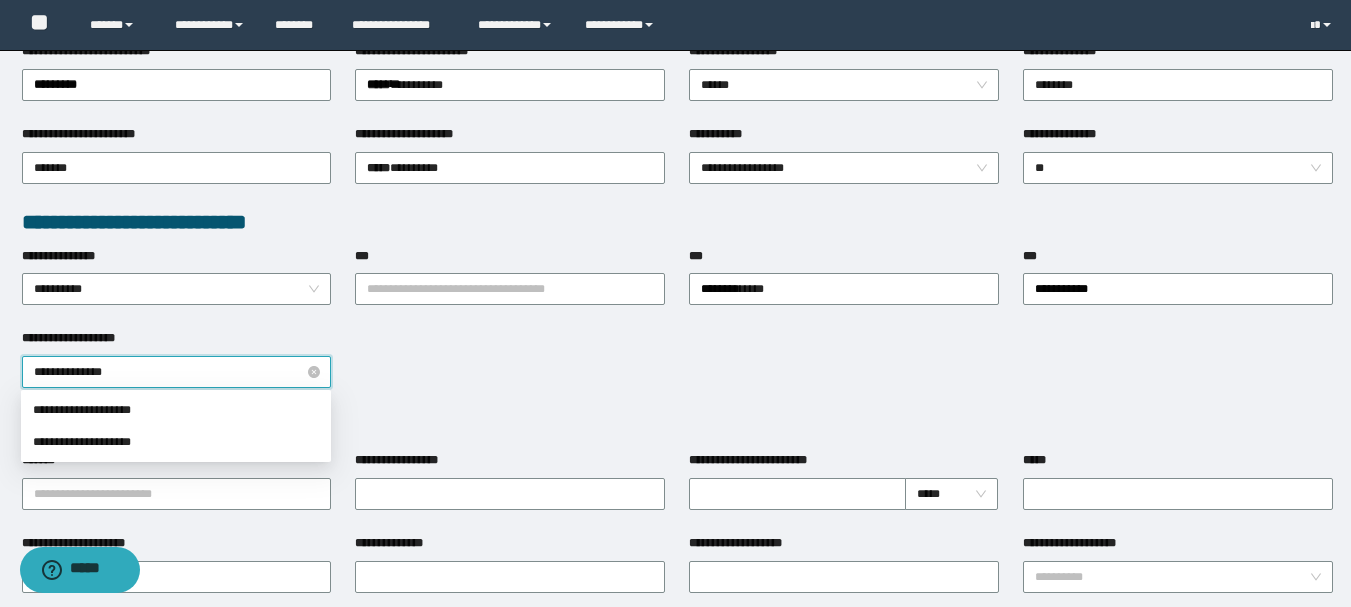 type on "**********" 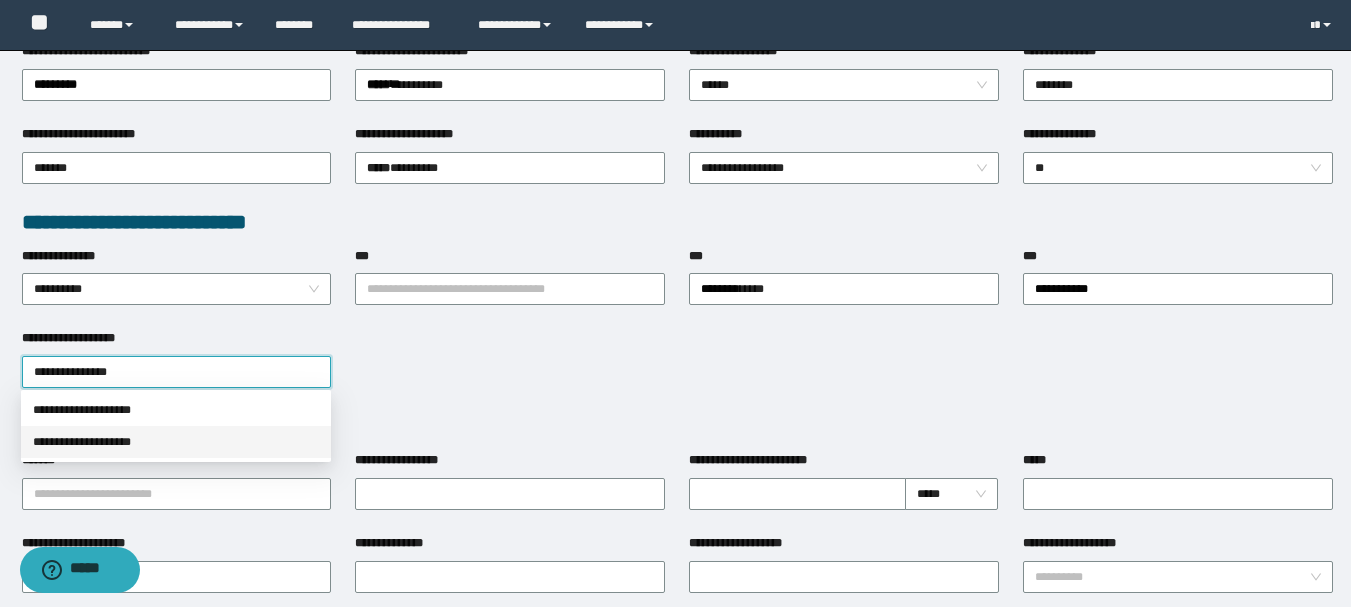 click on "**********" at bounding box center (176, 442) 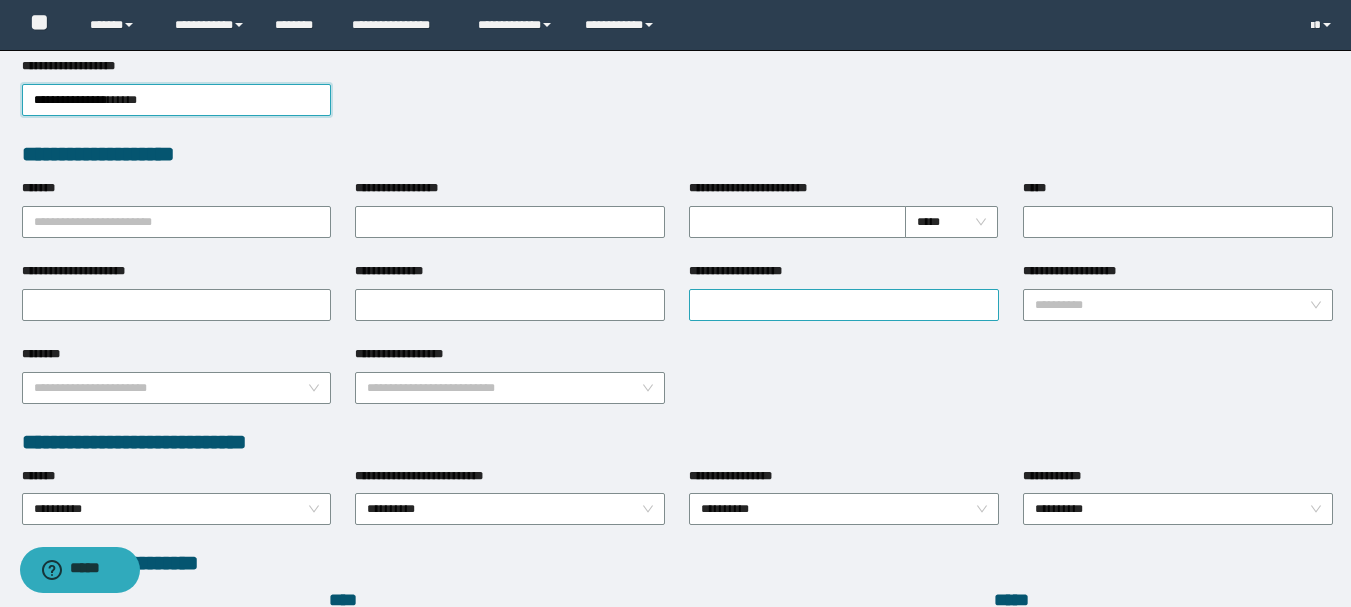 scroll, scrollTop: 1096, scrollLeft: 0, axis: vertical 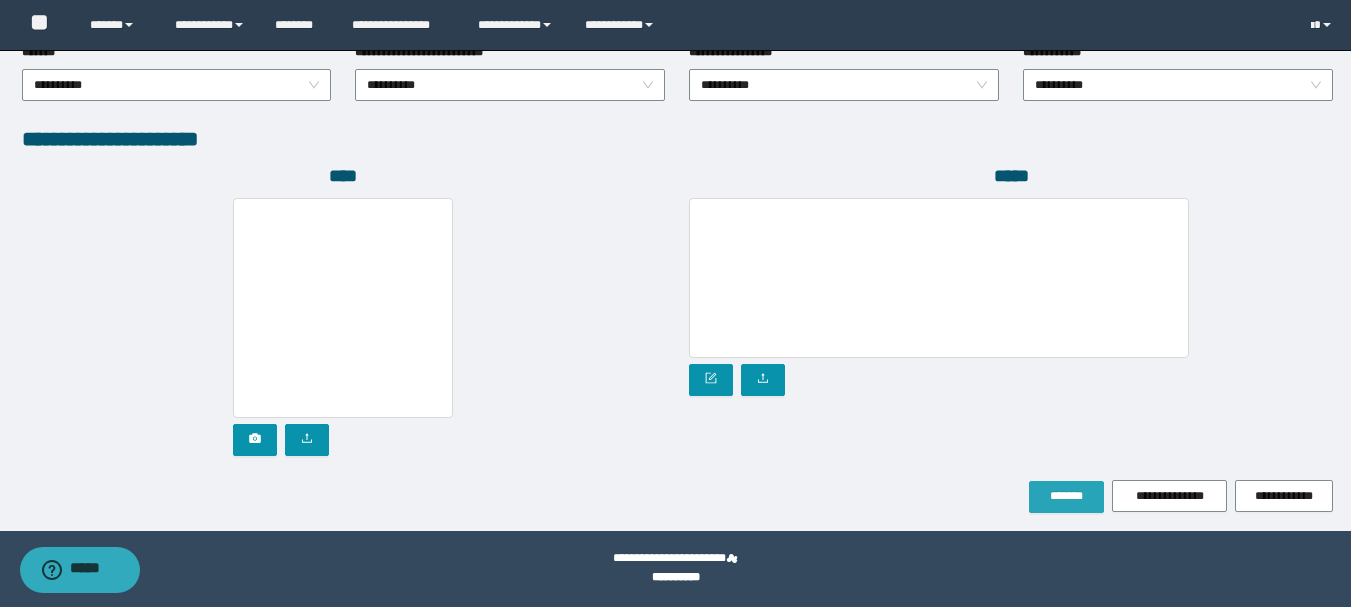 click on "*******" at bounding box center [1066, 496] 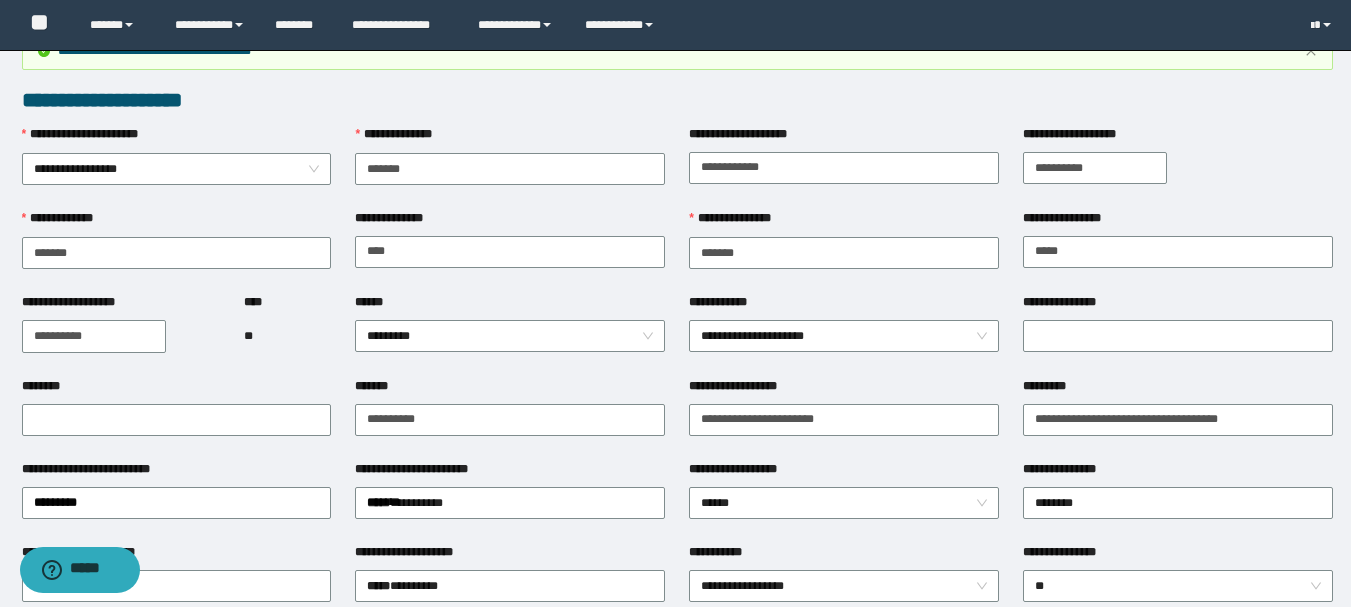 scroll, scrollTop: 0, scrollLeft: 0, axis: both 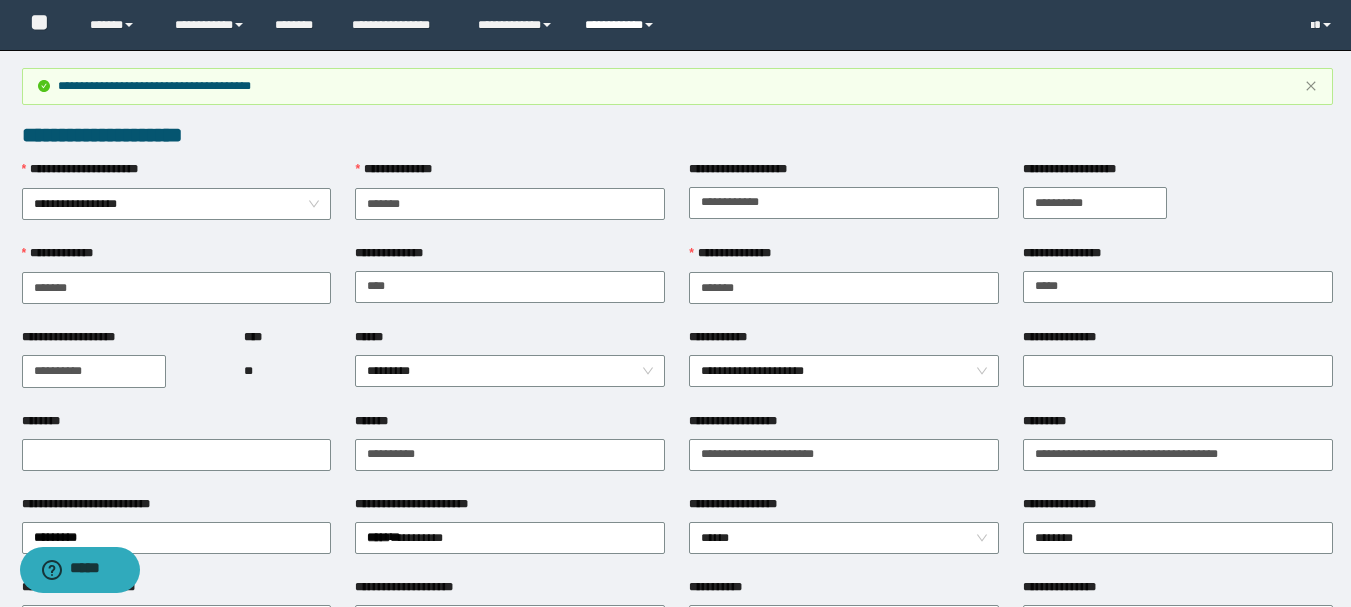 click on "**********" at bounding box center (622, 25) 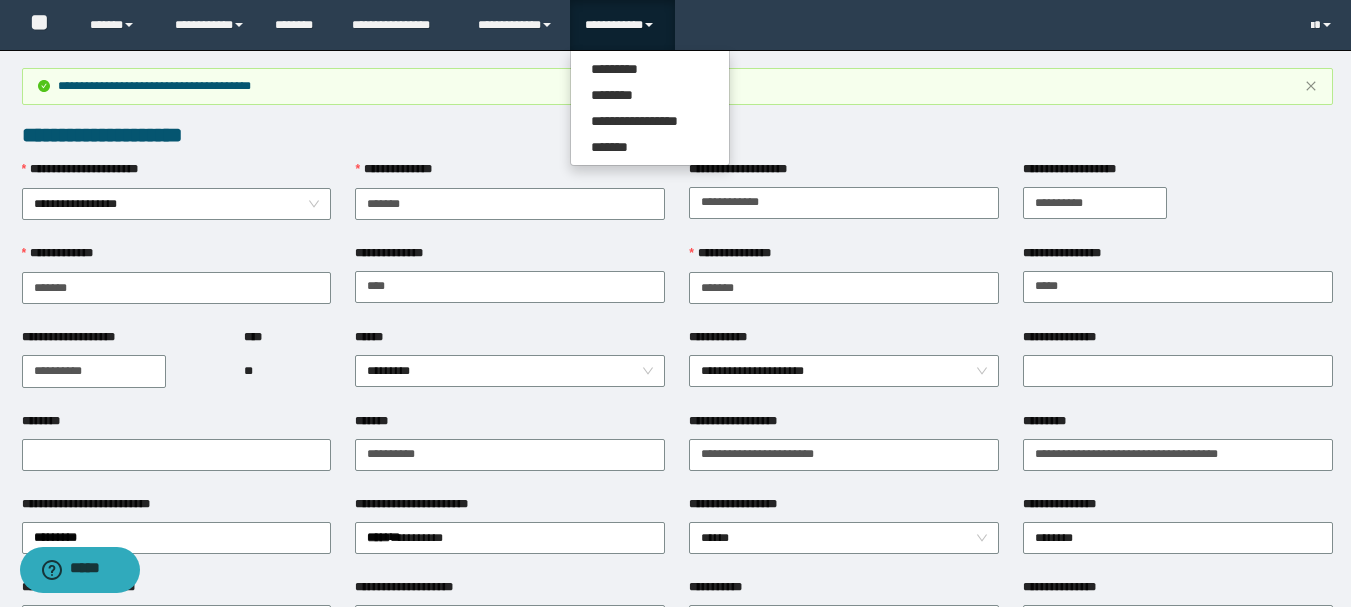 click on "**********" at bounding box center (650, 108) 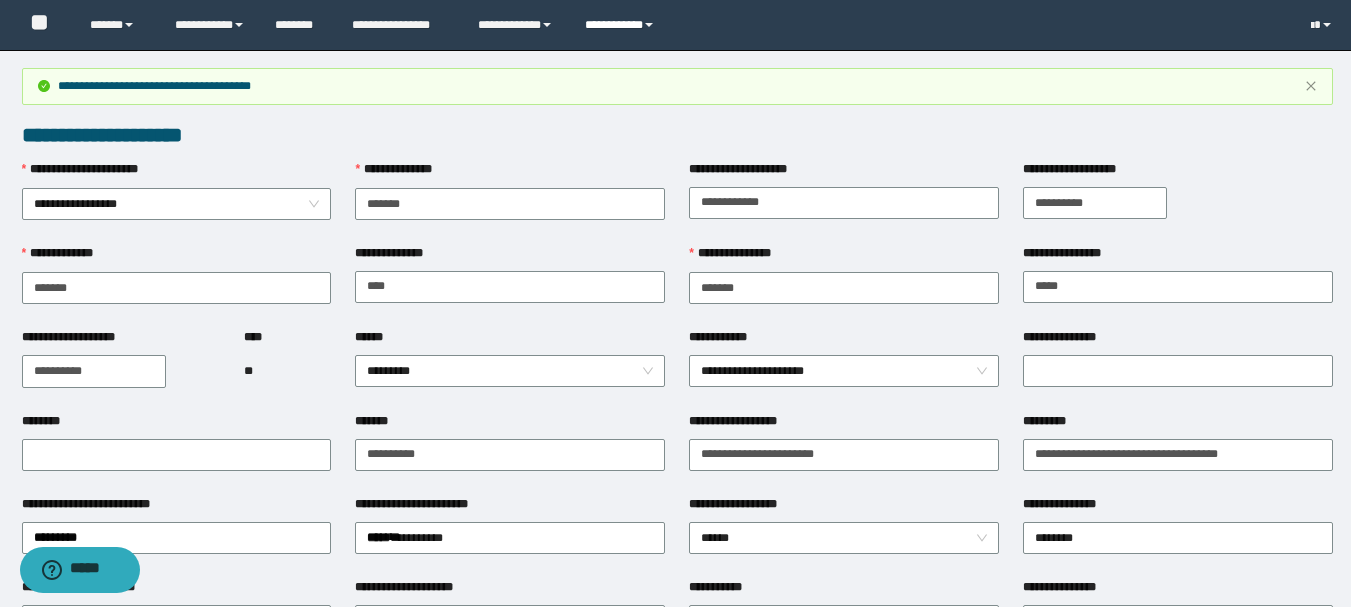 click on "**********" at bounding box center [622, 25] 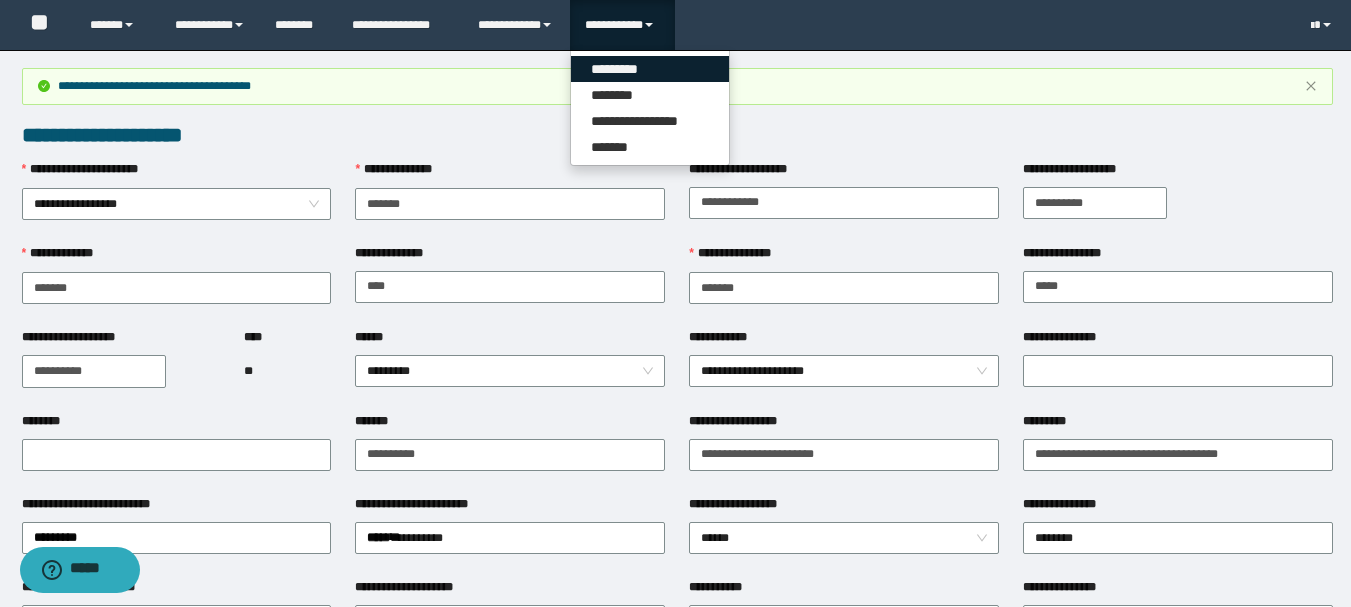 click on "*********" at bounding box center (650, 69) 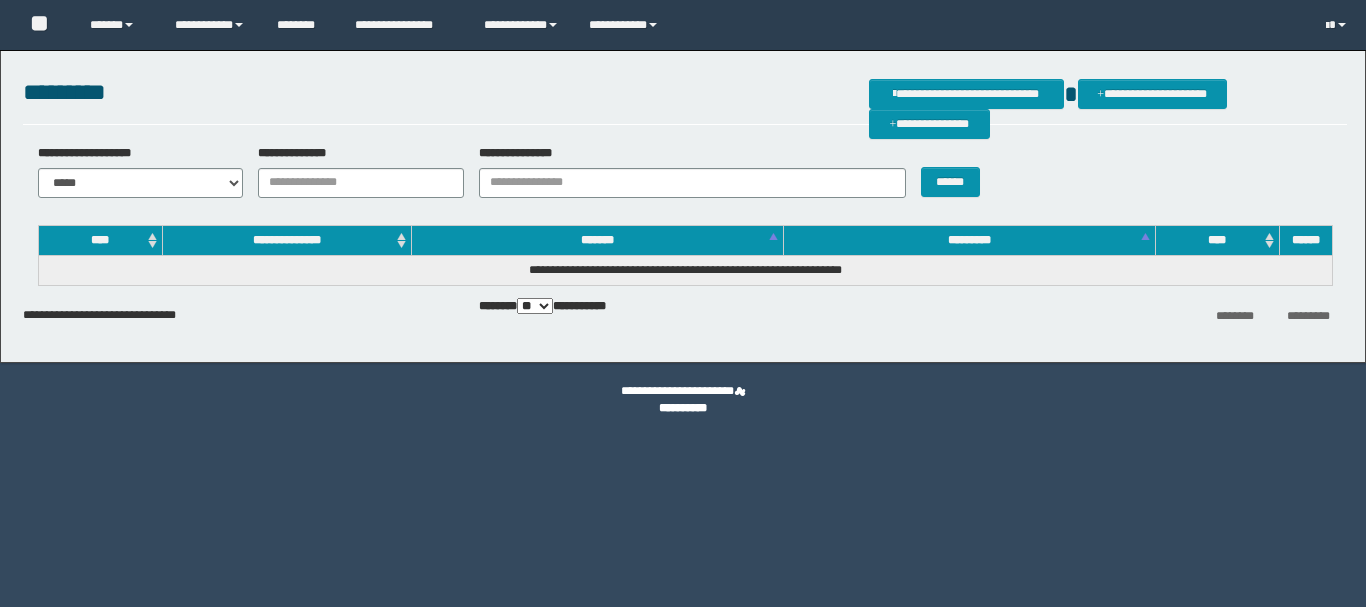 scroll, scrollTop: 0, scrollLeft: 0, axis: both 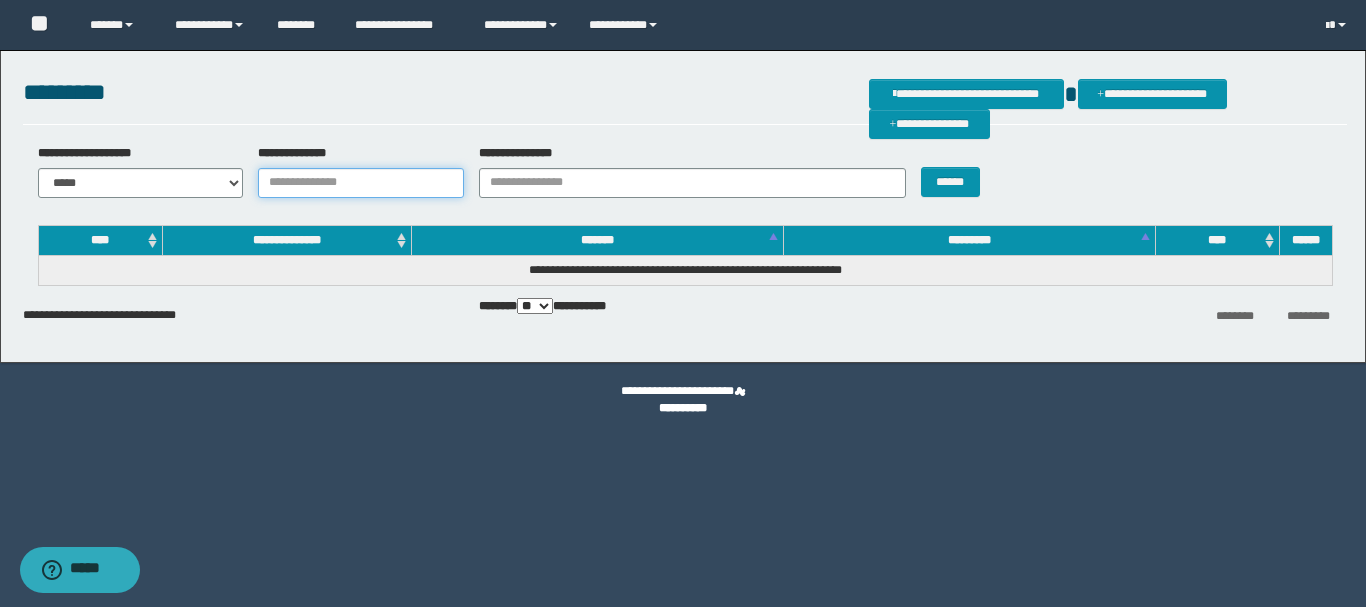 click on "**********" at bounding box center (361, 183) 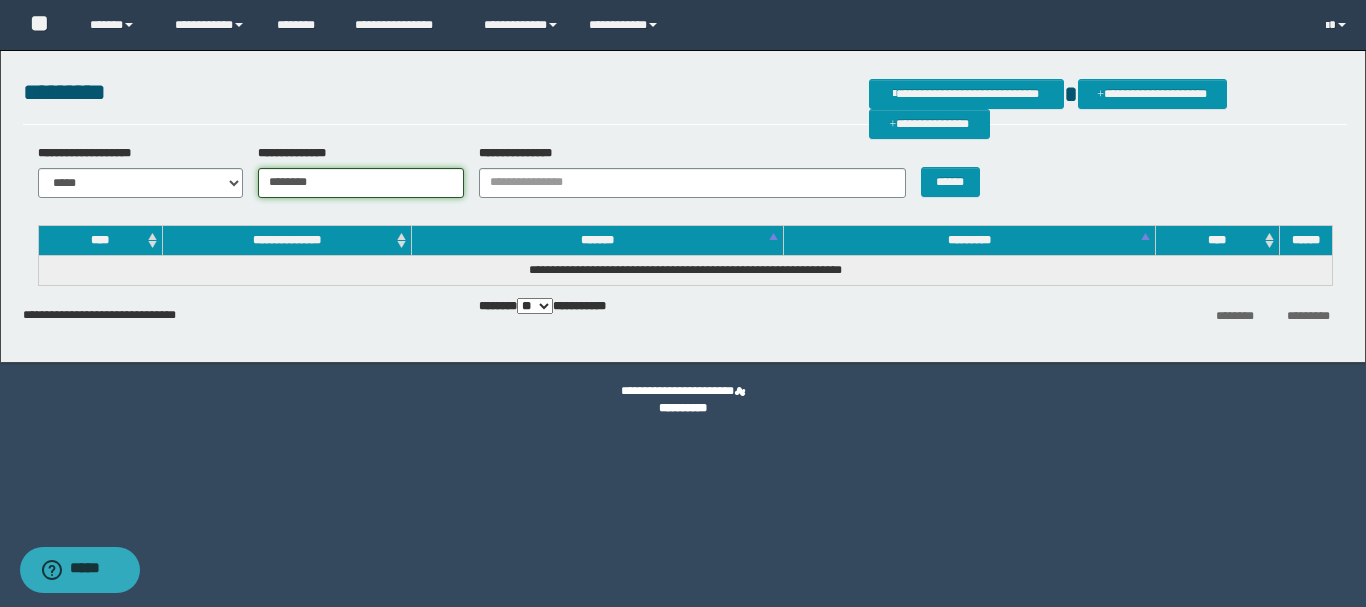 type on "********" 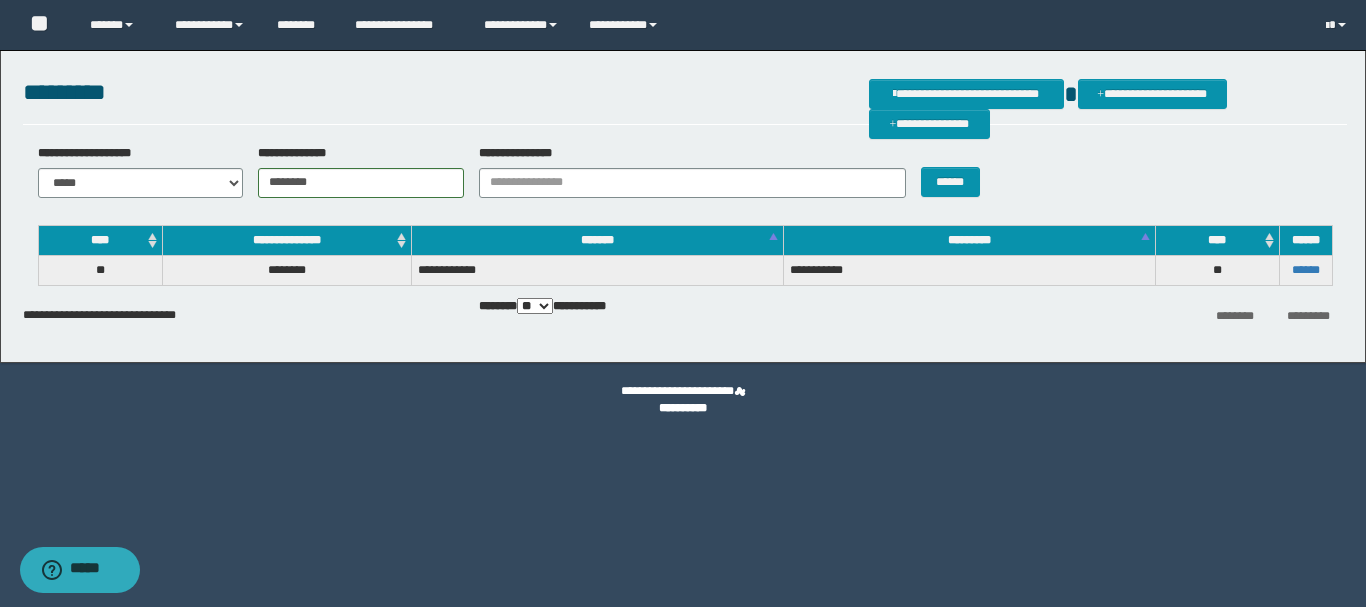 click on "******" at bounding box center [1305, 270] 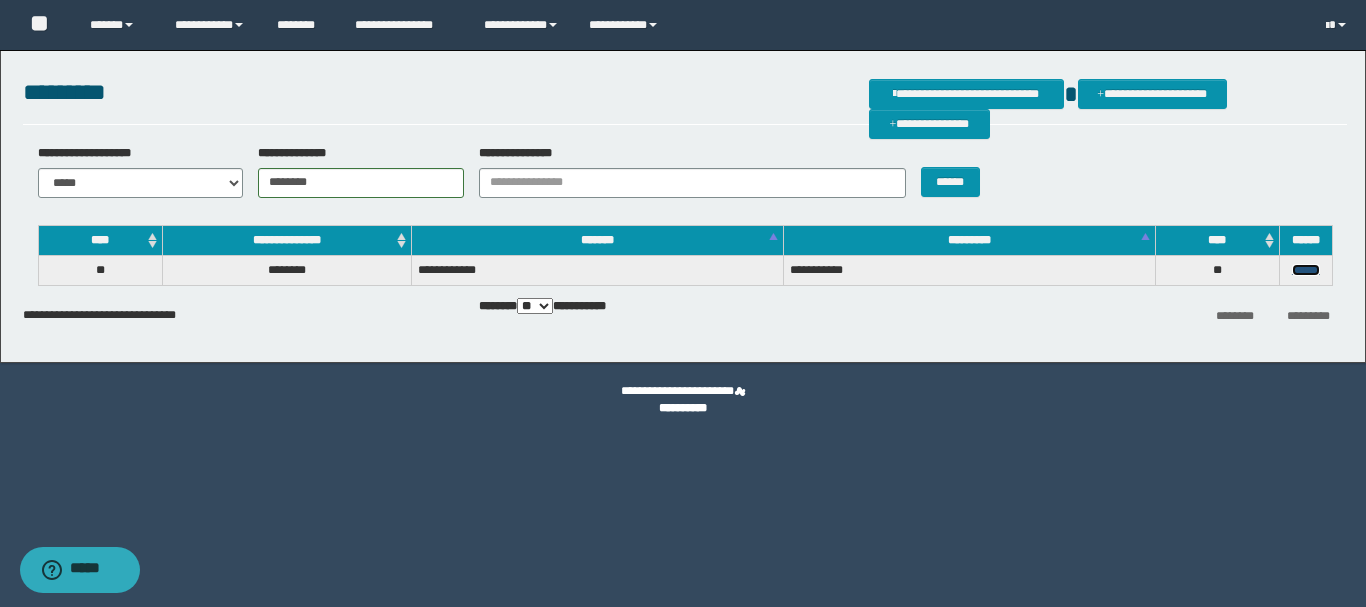 click on "******" at bounding box center (1306, 270) 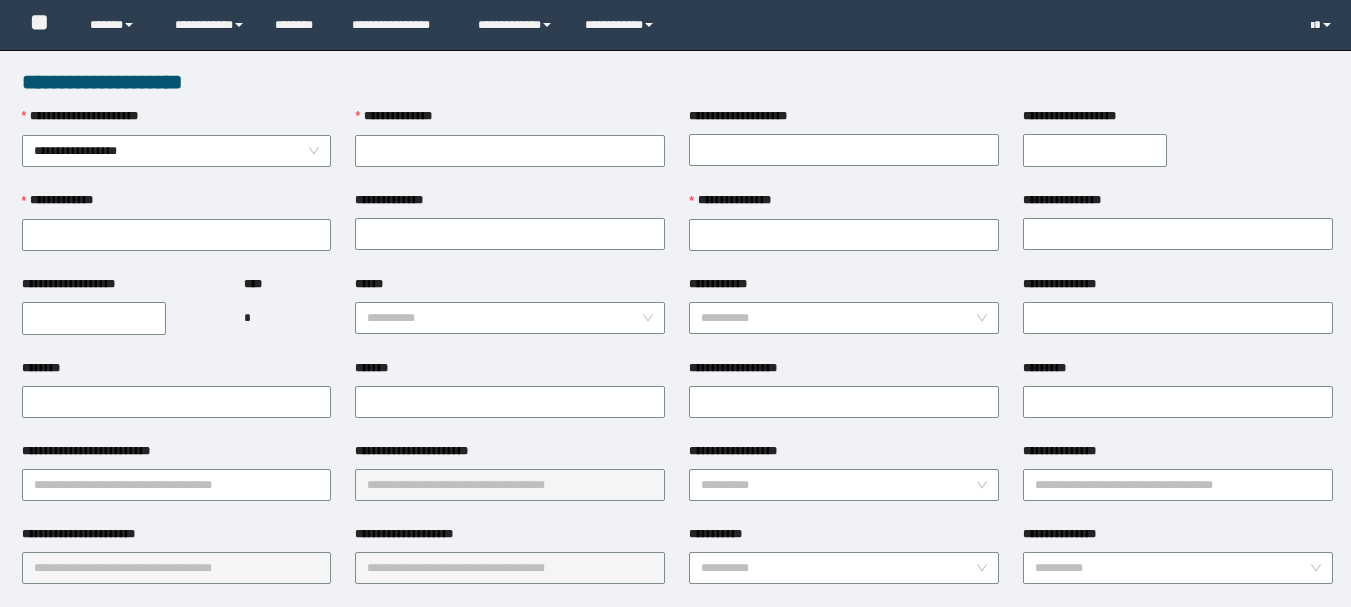 scroll, scrollTop: 0, scrollLeft: 0, axis: both 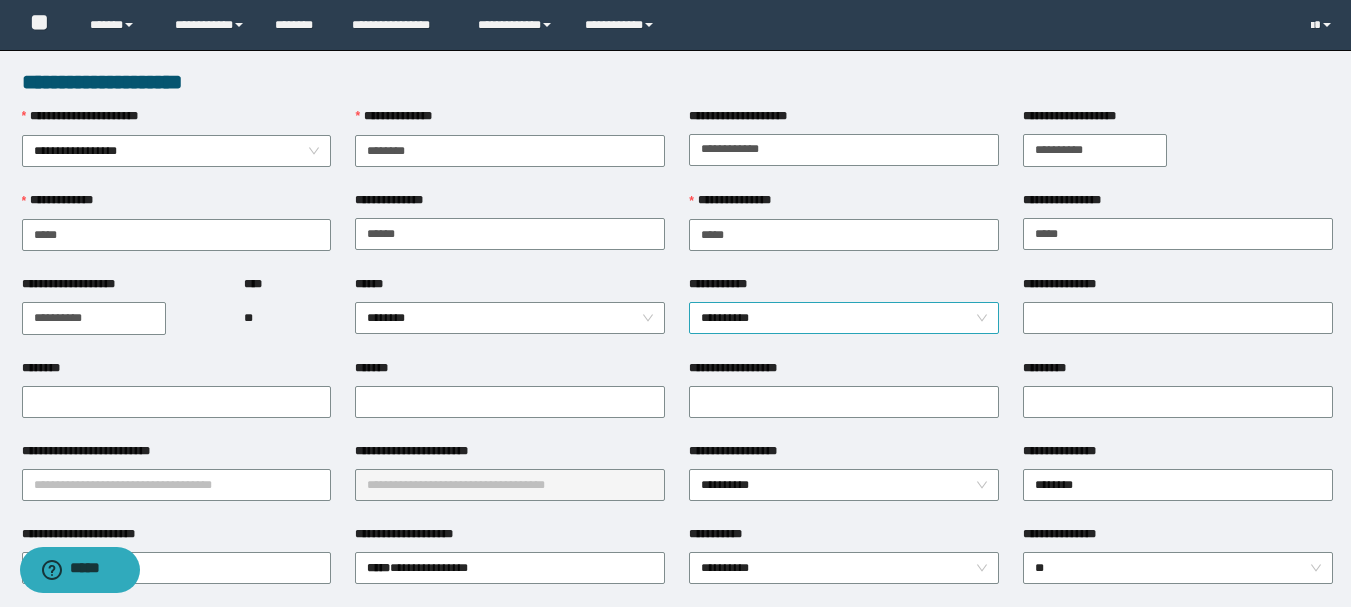 click on "**********" at bounding box center [844, 318] 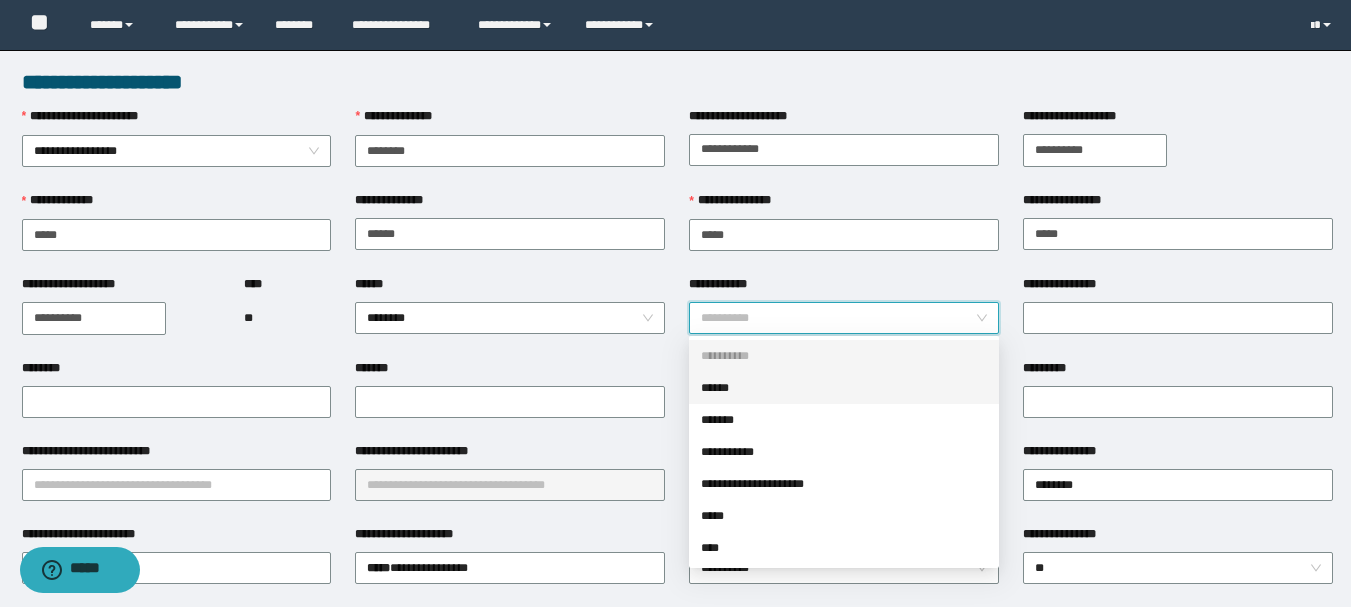 click on "******" at bounding box center (844, 388) 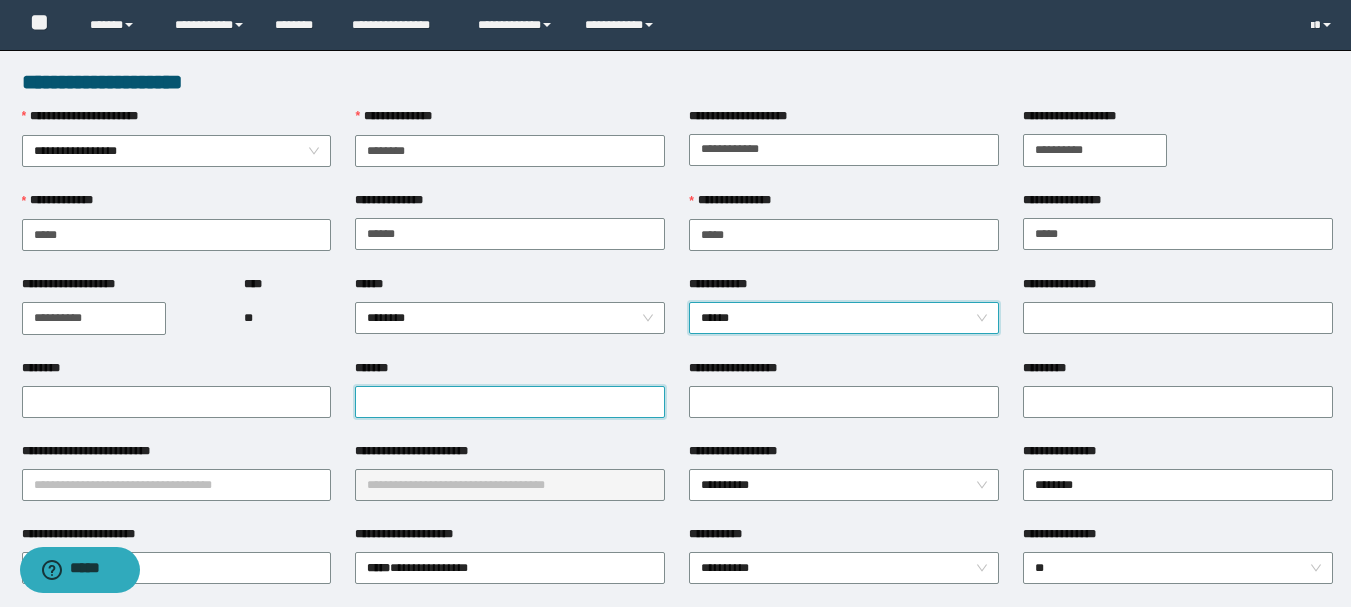 click on "*******" at bounding box center [510, 402] 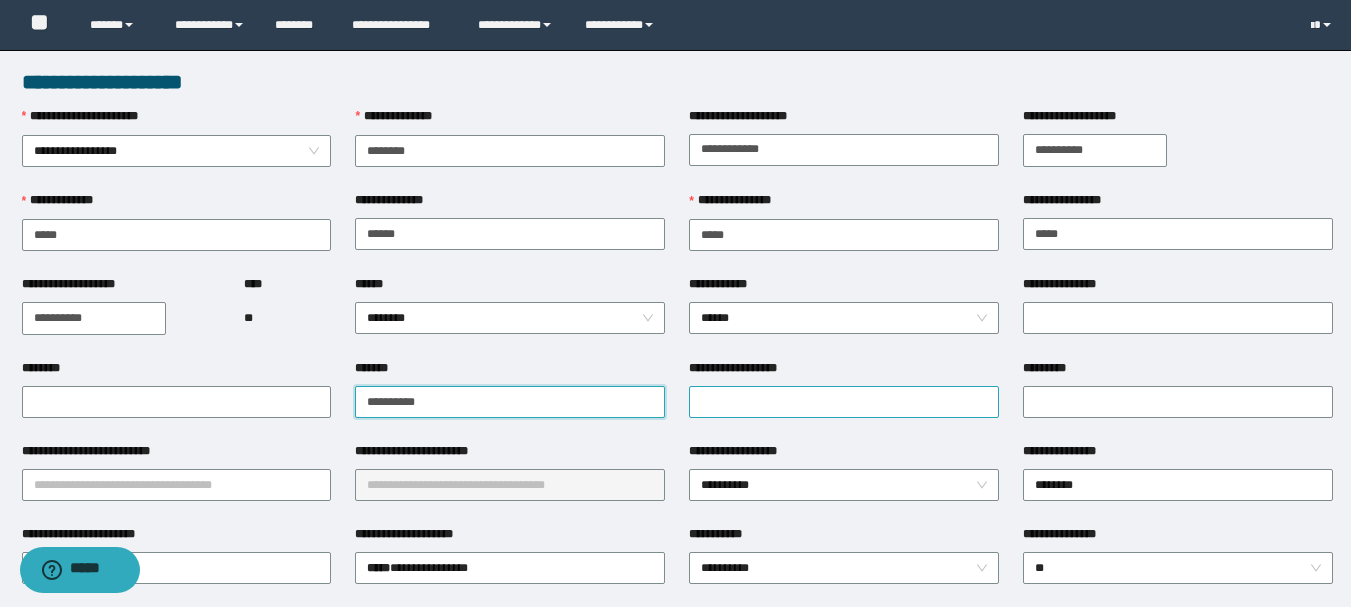 type on "**********" 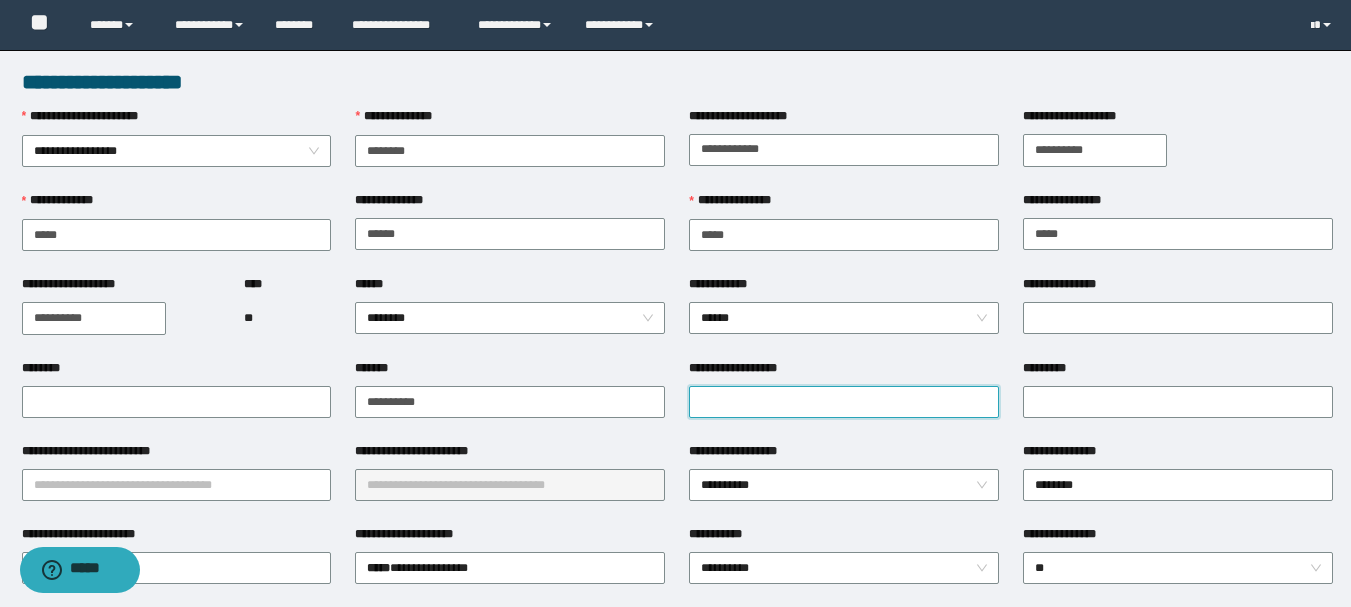 click on "**********" at bounding box center [844, 402] 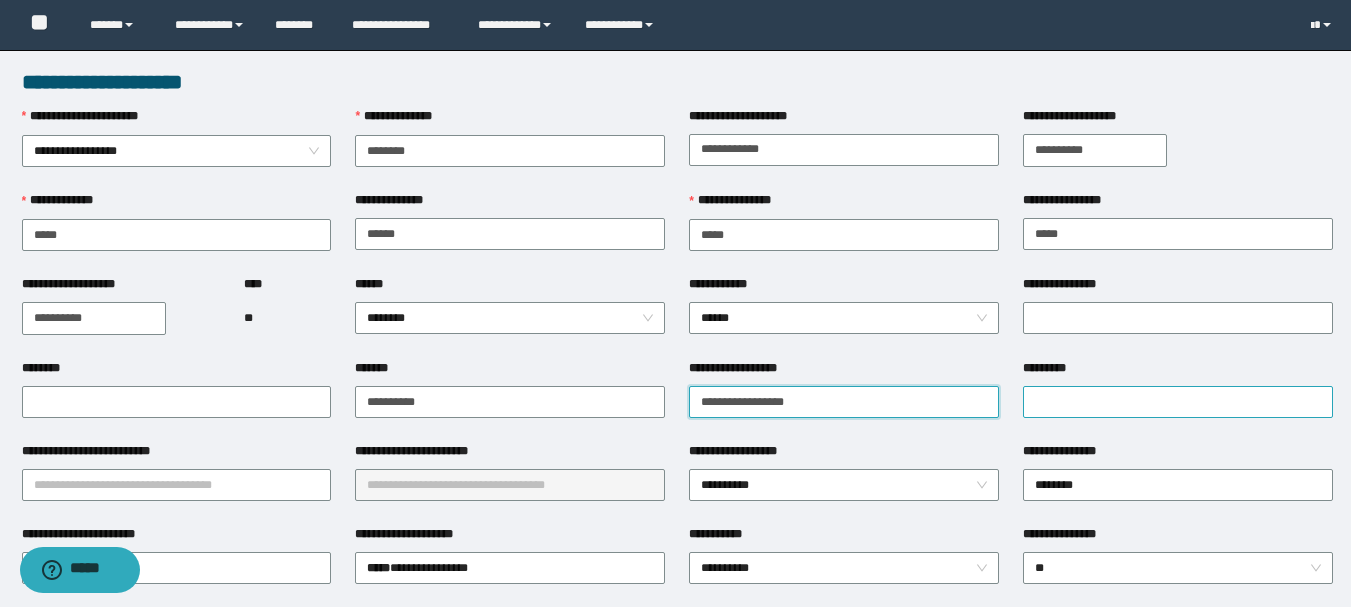 type on "**********" 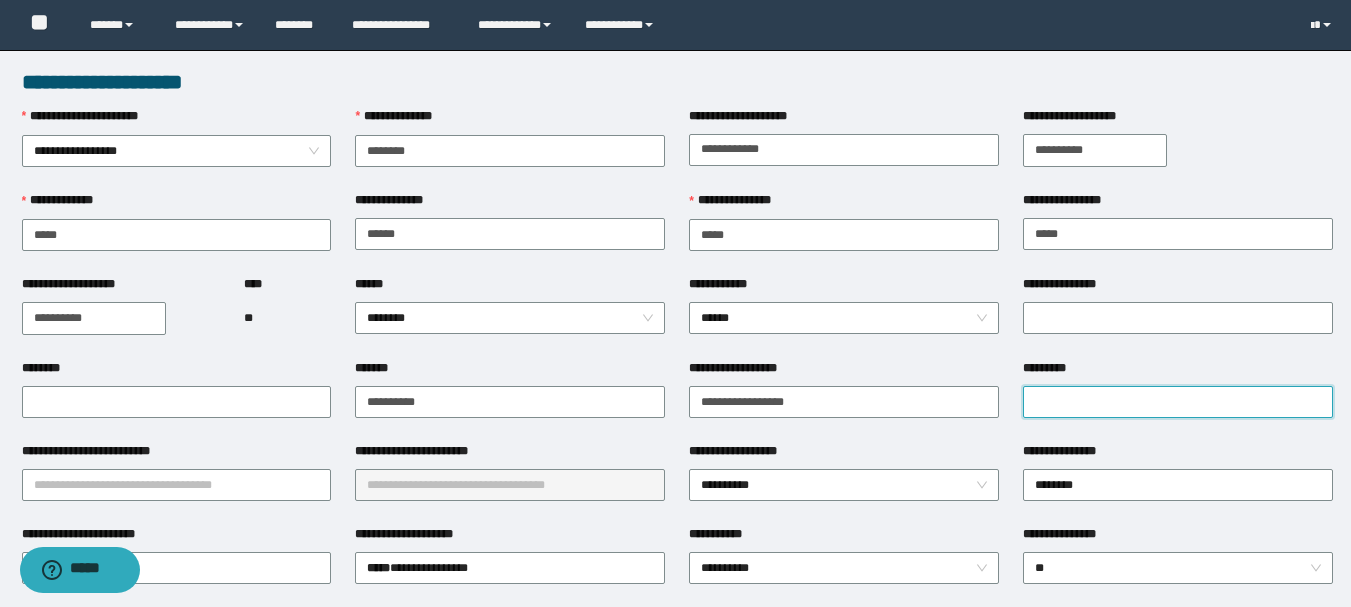 click on "*********" at bounding box center [1178, 402] 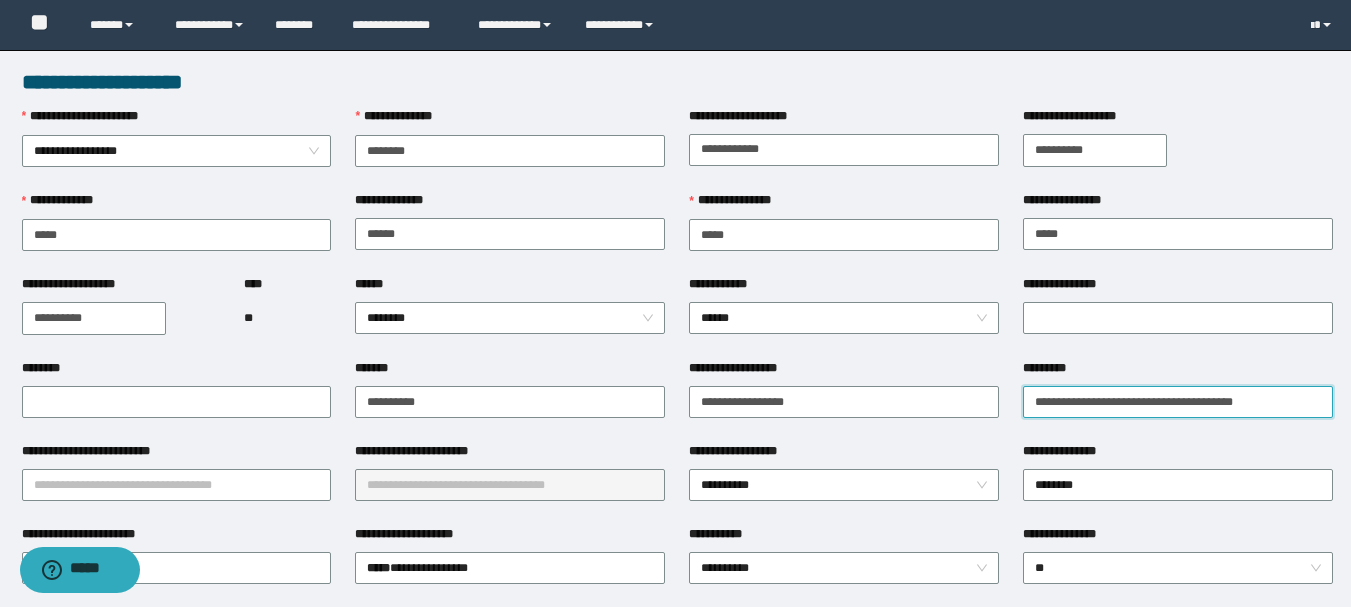 type on "**********" 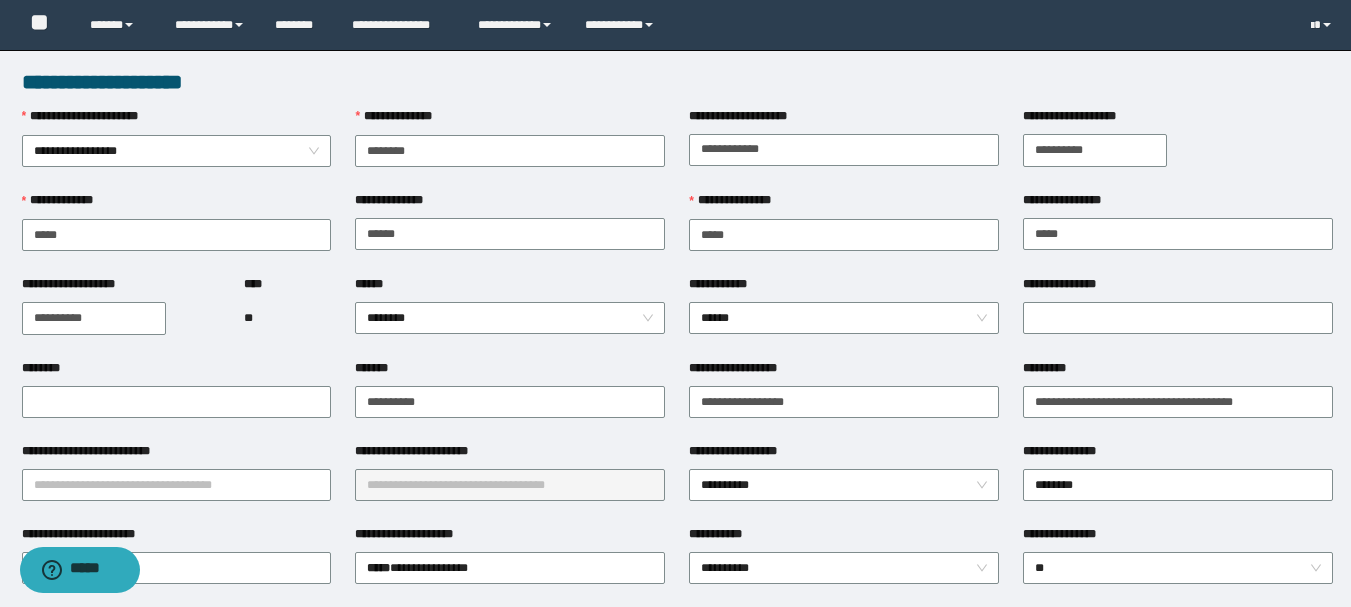 click on "**********" at bounding box center (177, 483) 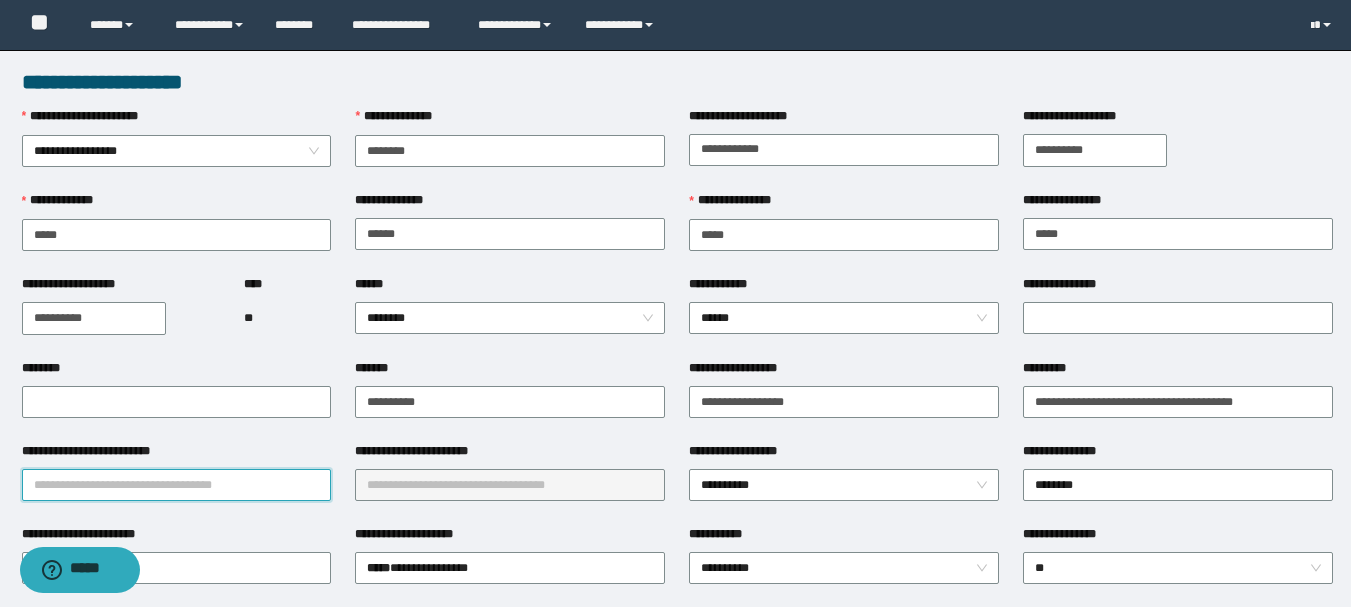 click on "**********" at bounding box center (177, 485) 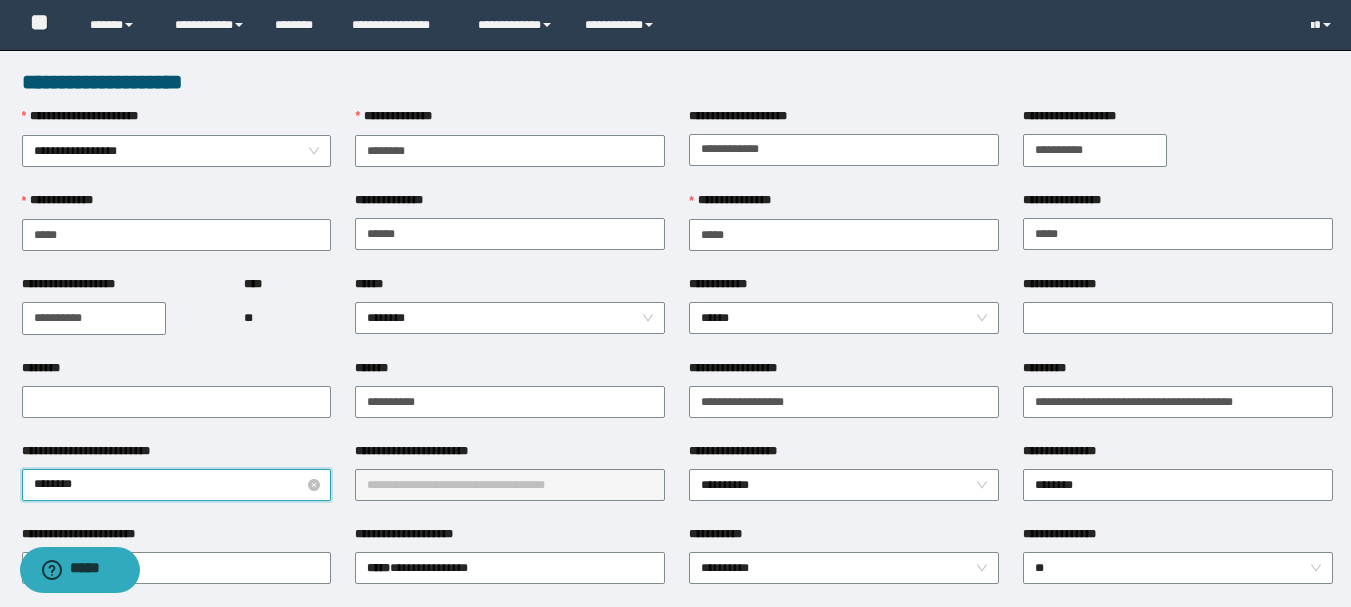 type on "*********" 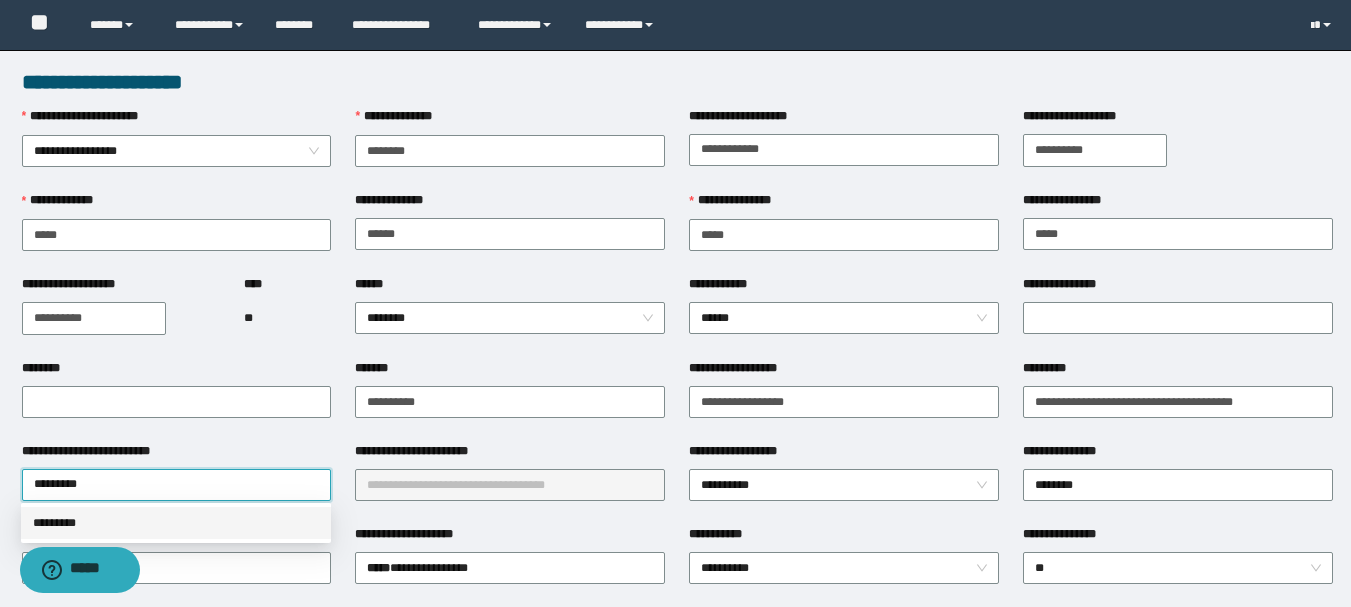 click on "*********" at bounding box center [176, 523] 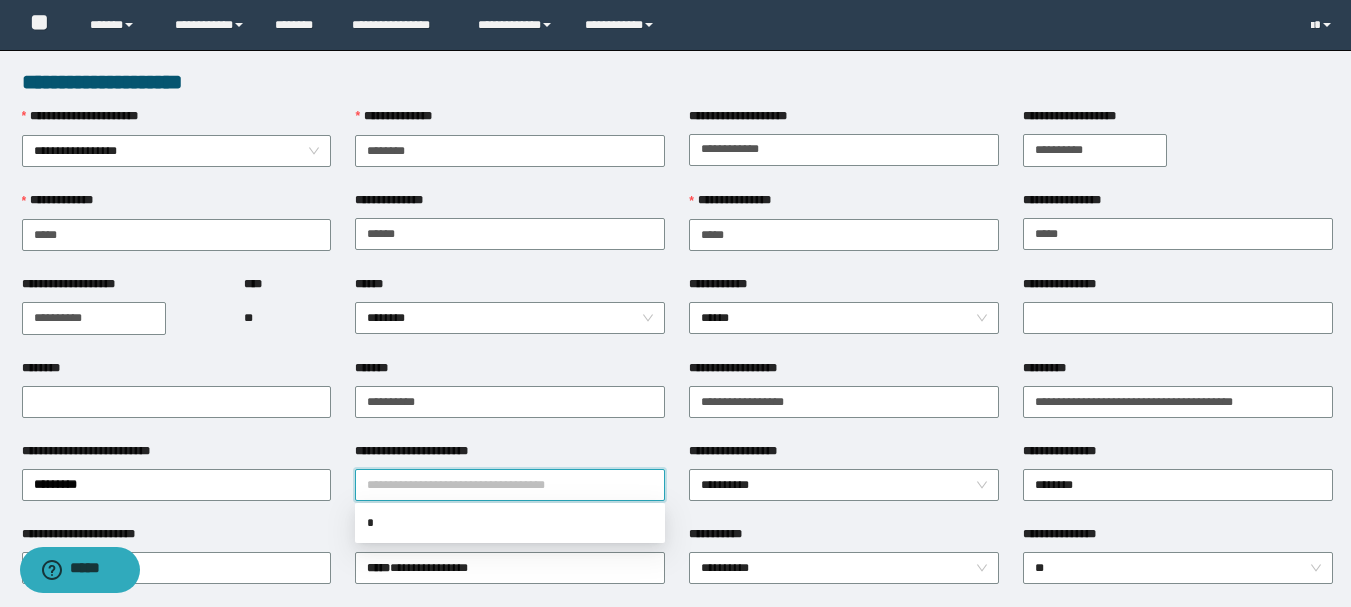 click on "**********" at bounding box center (510, 485) 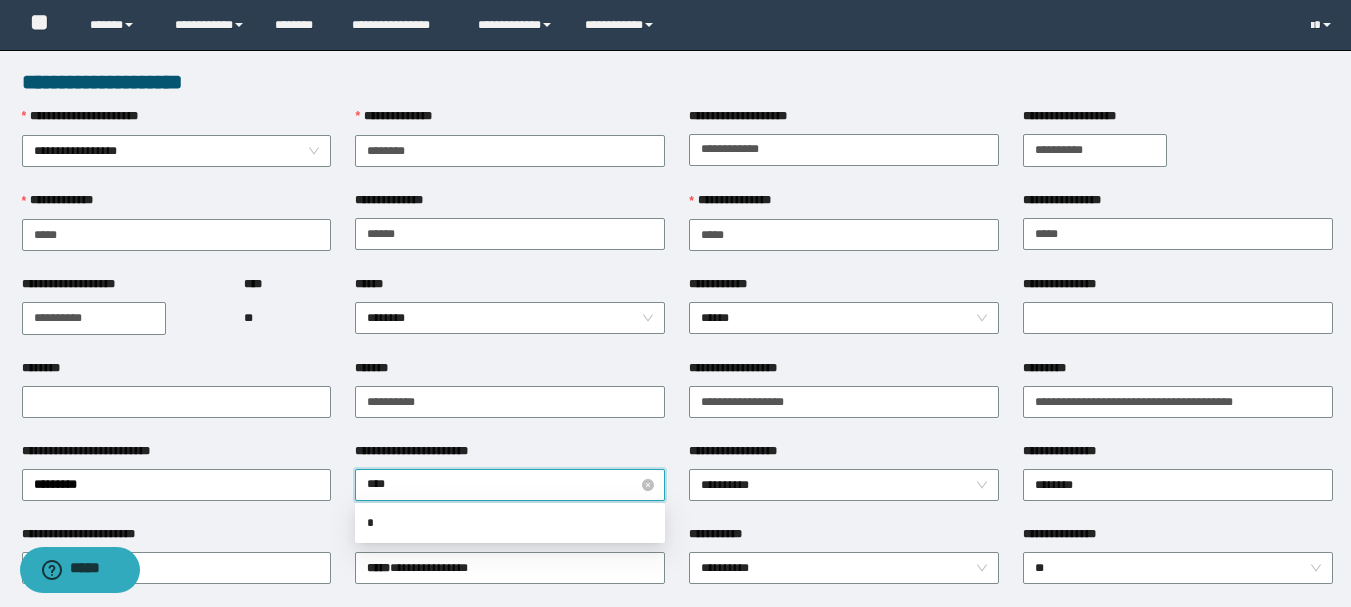 type on "*****" 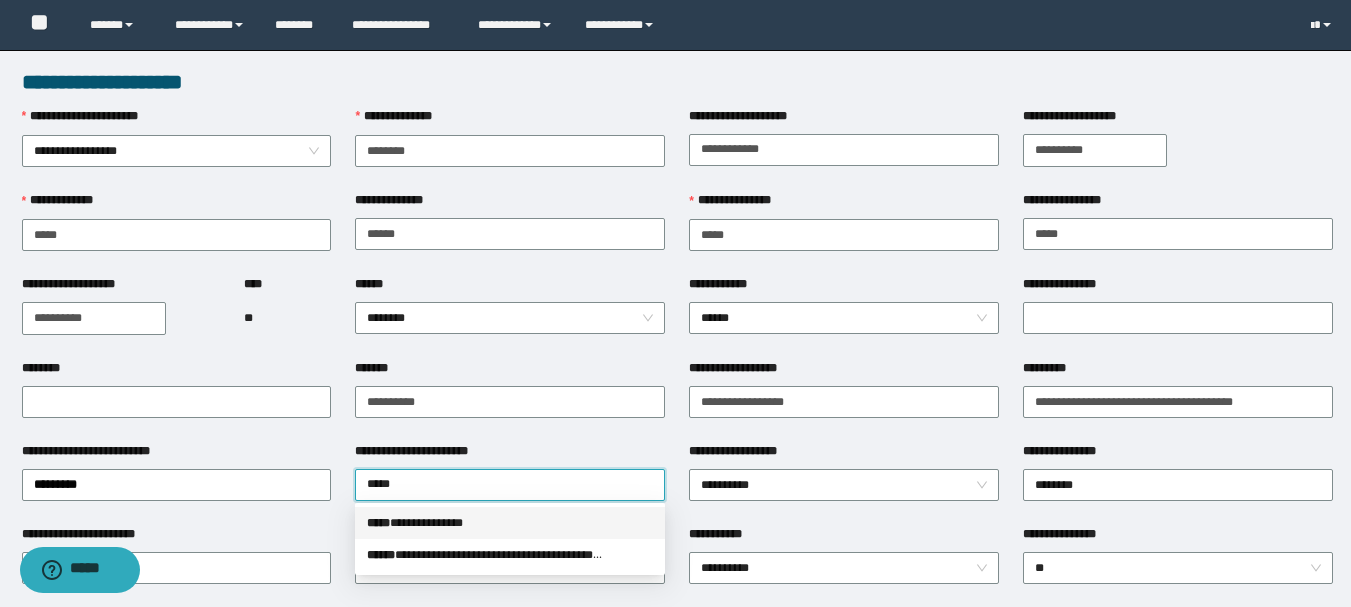 click on "*****" at bounding box center (378, 523) 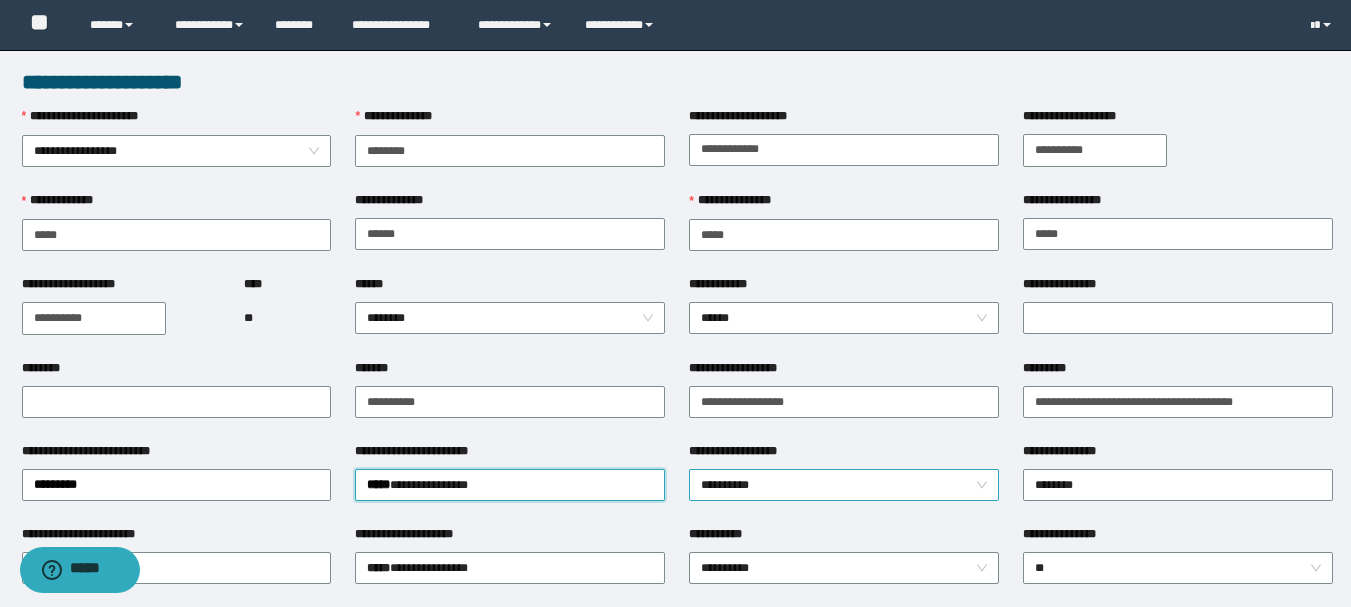 click on "**********" at bounding box center [844, 485] 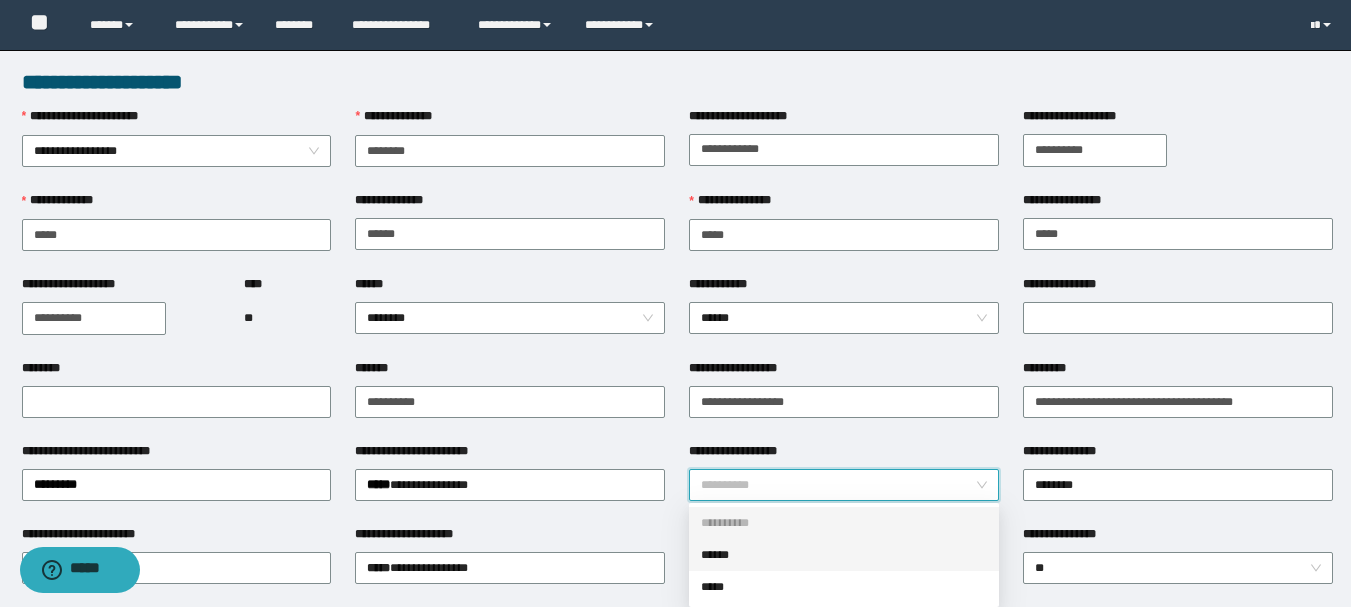 click on "******" at bounding box center [844, 555] 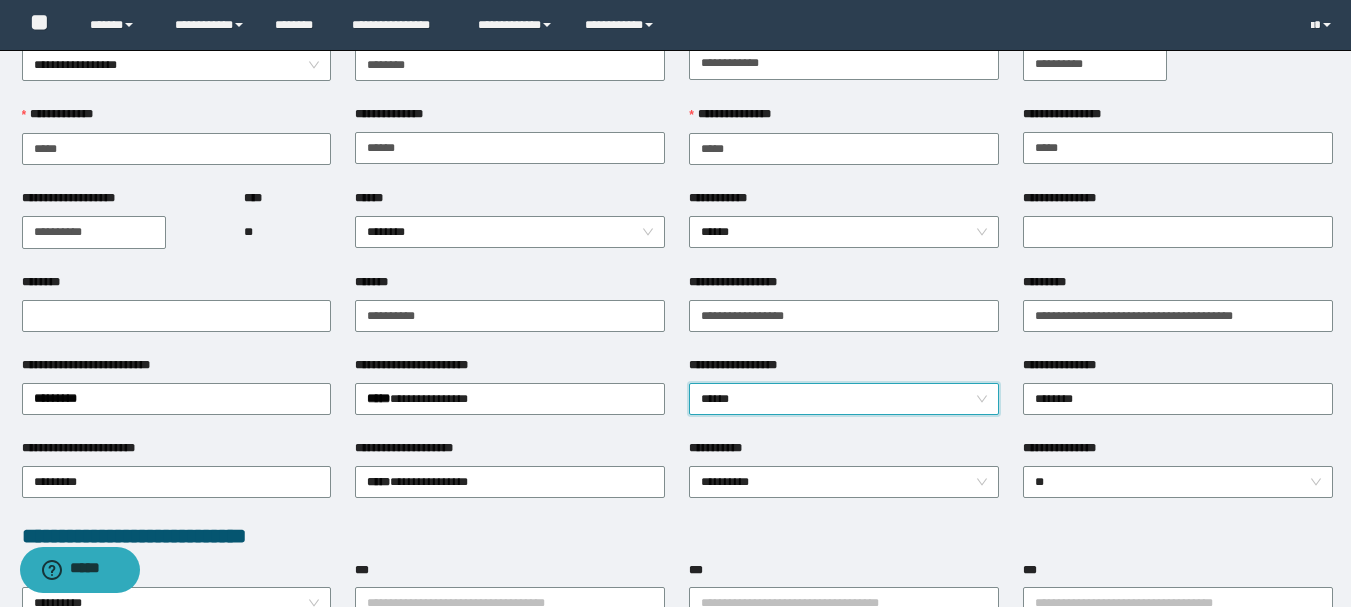 scroll, scrollTop: 200, scrollLeft: 0, axis: vertical 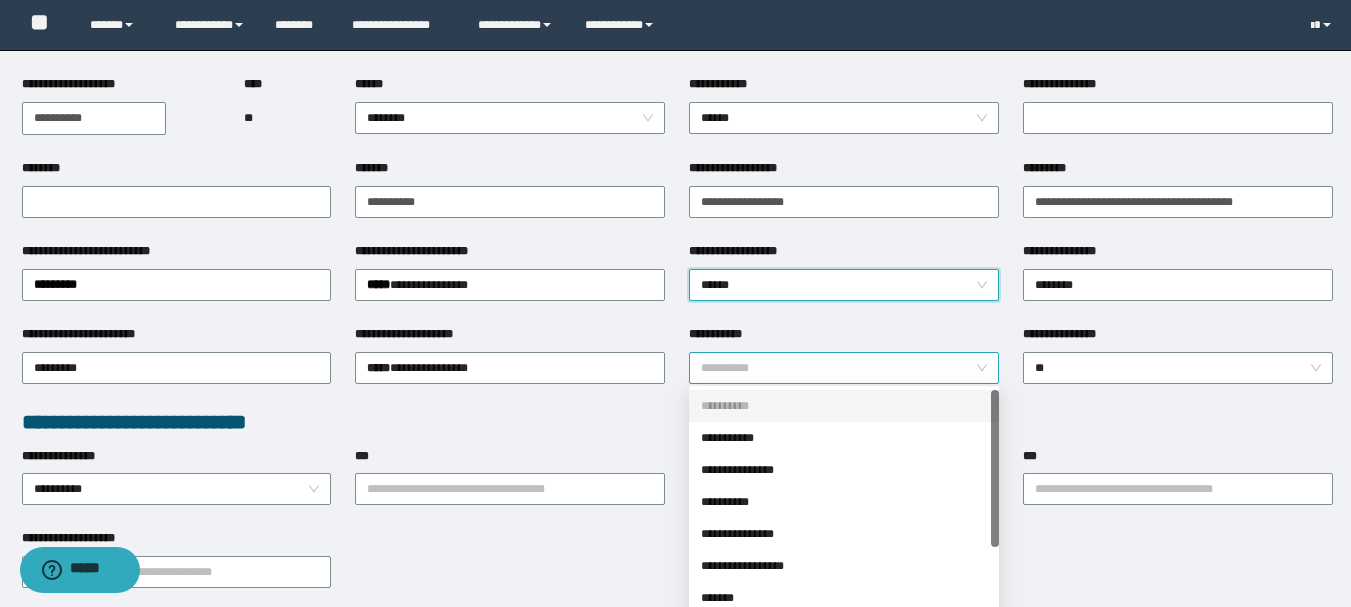 click on "**********" at bounding box center (844, 368) 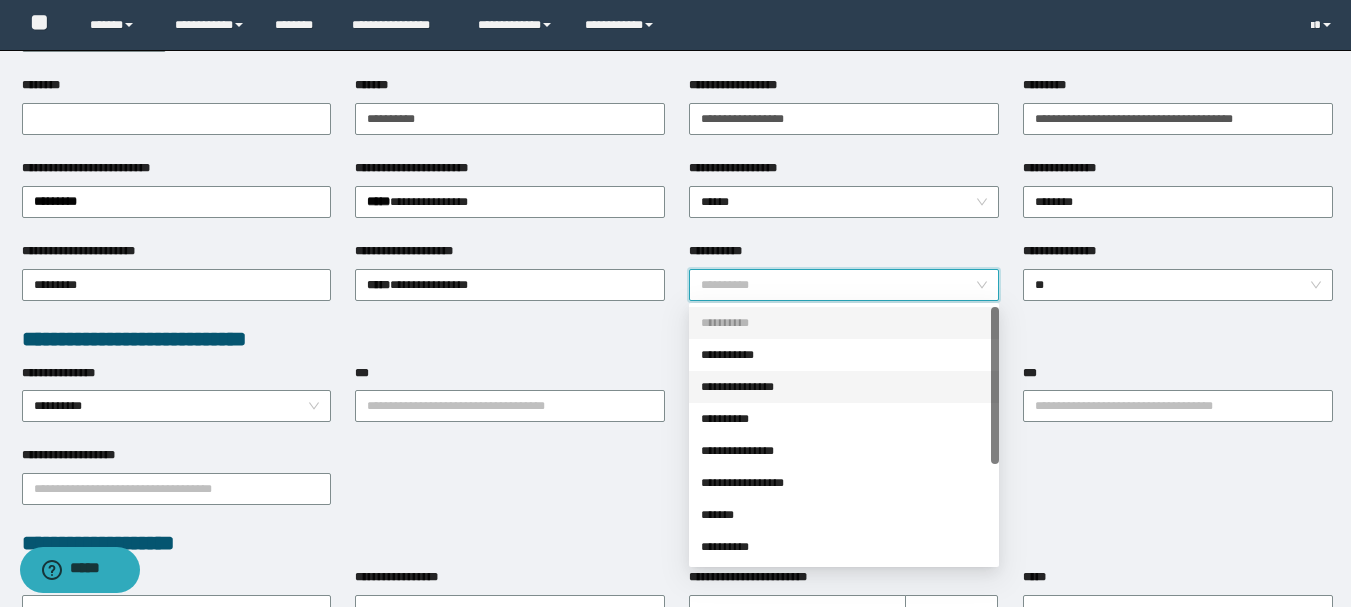 scroll, scrollTop: 300, scrollLeft: 0, axis: vertical 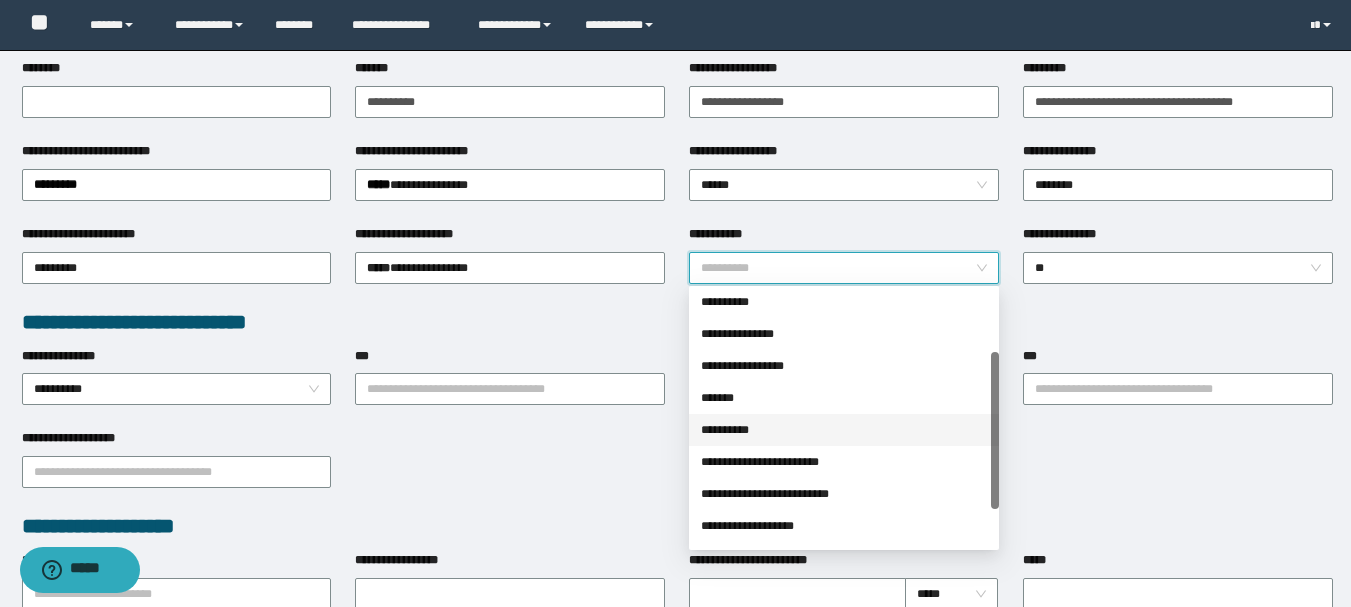 click on "**********" at bounding box center (844, 430) 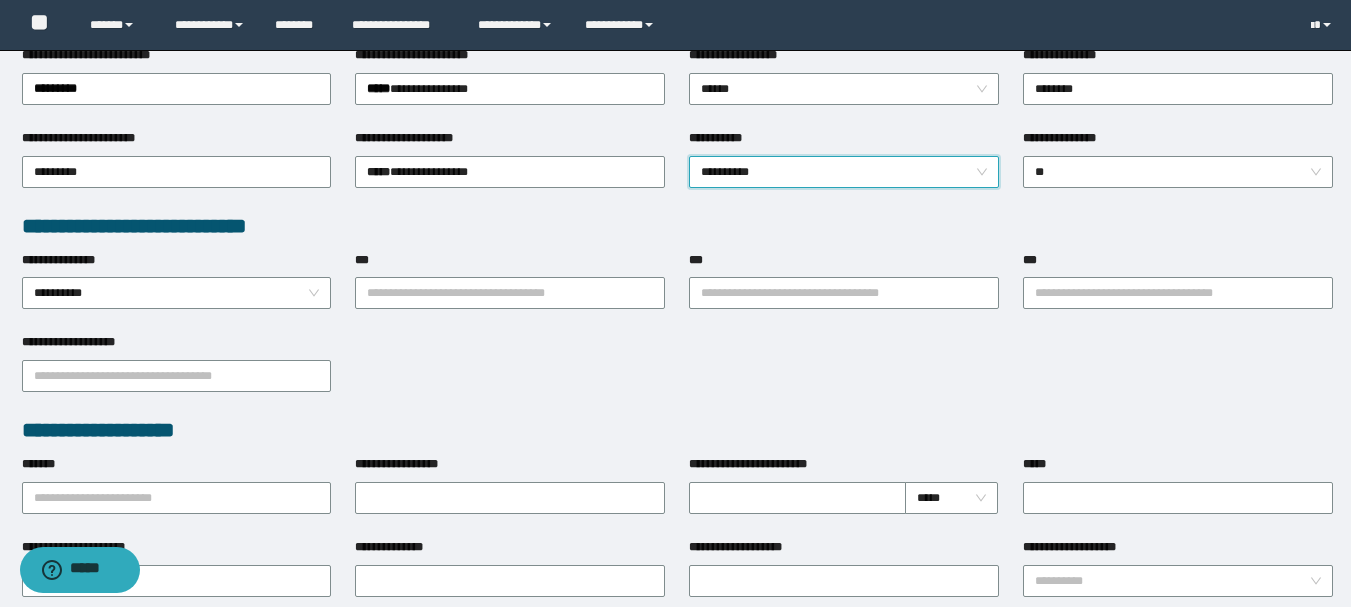 scroll, scrollTop: 400, scrollLeft: 0, axis: vertical 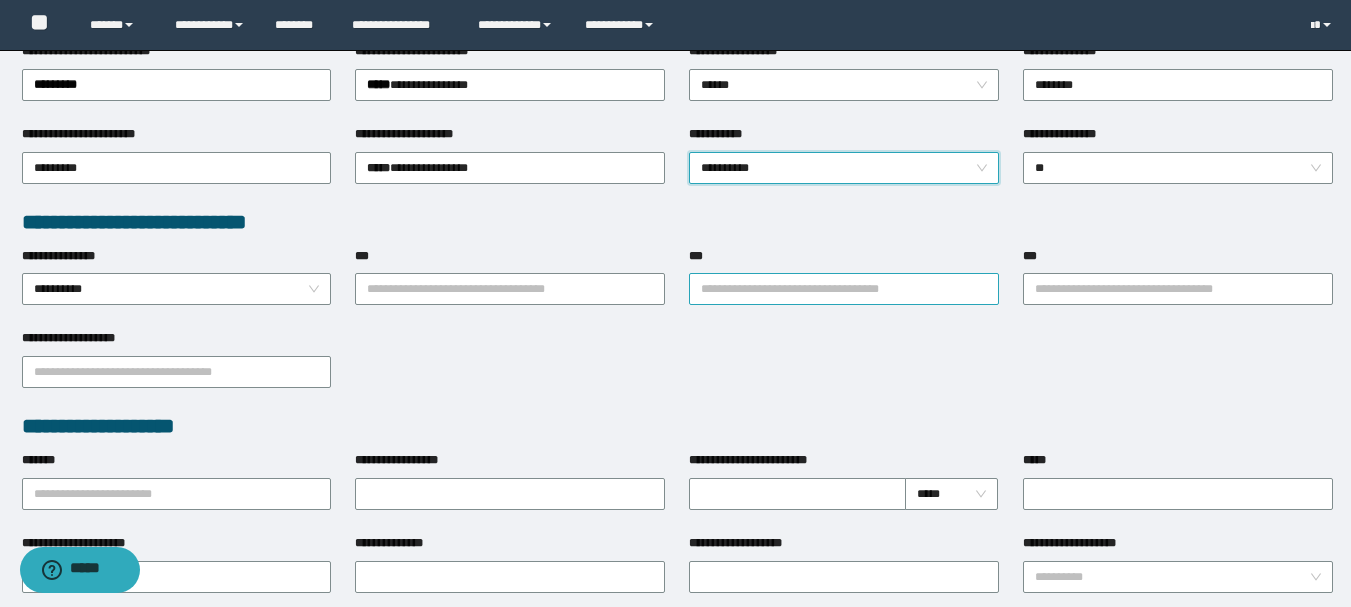 click on "***" at bounding box center (844, 289) 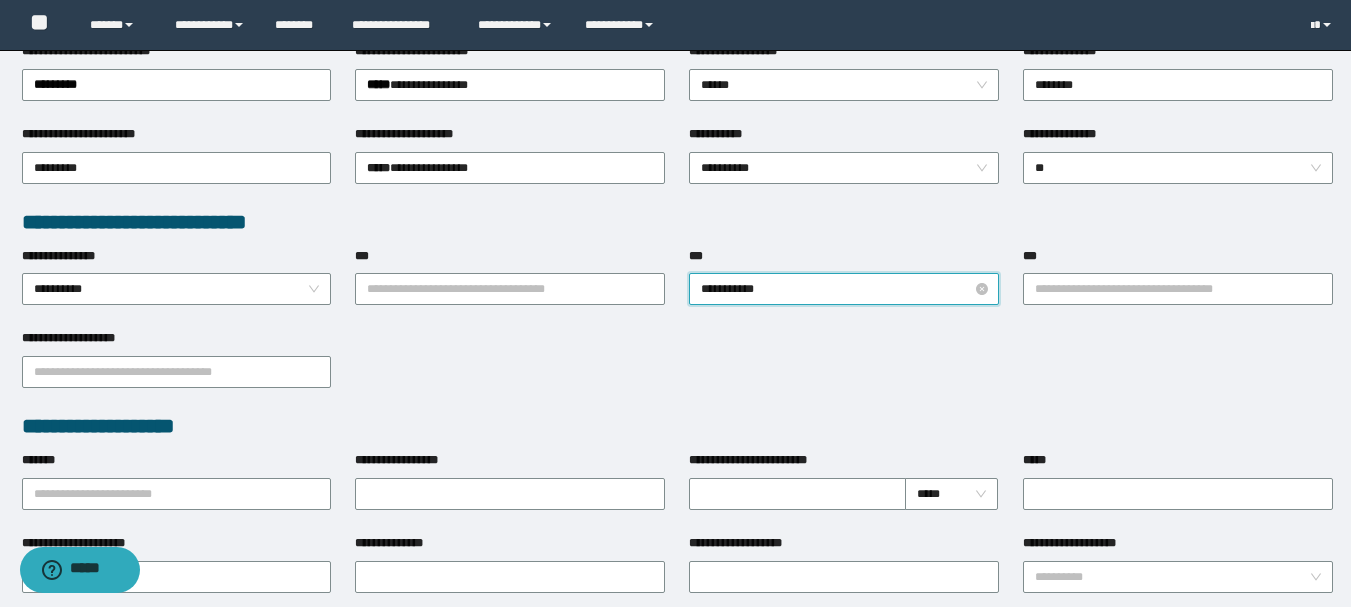 type on "**********" 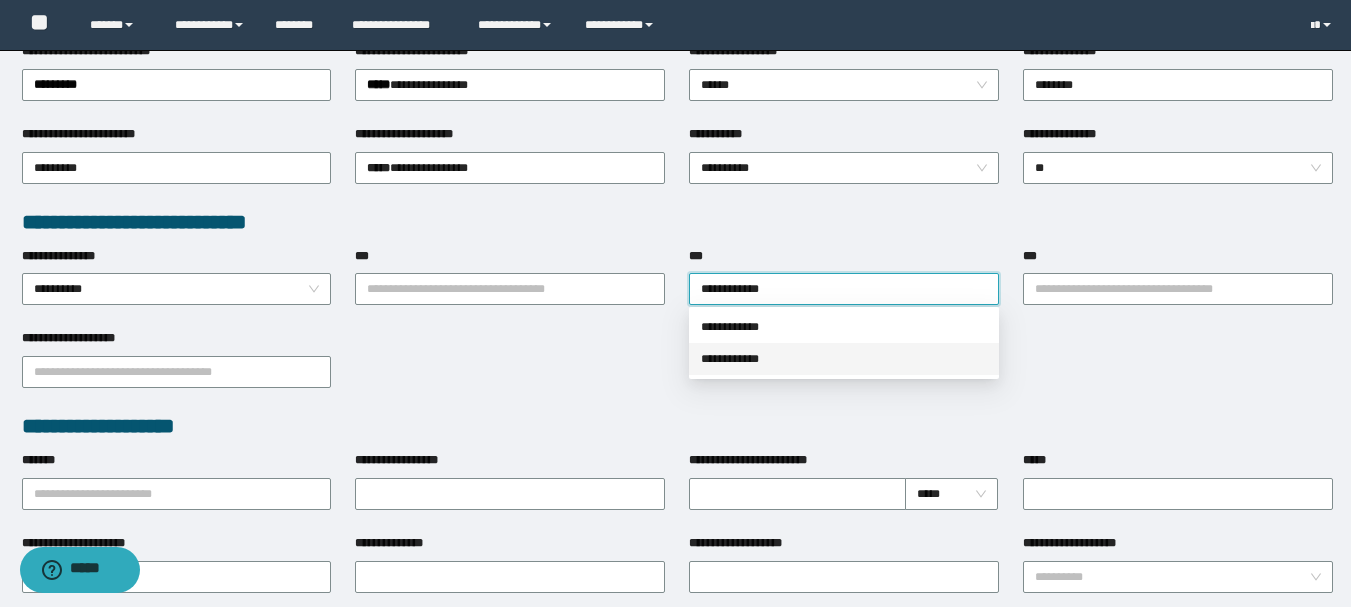 click on "**********" at bounding box center (844, 359) 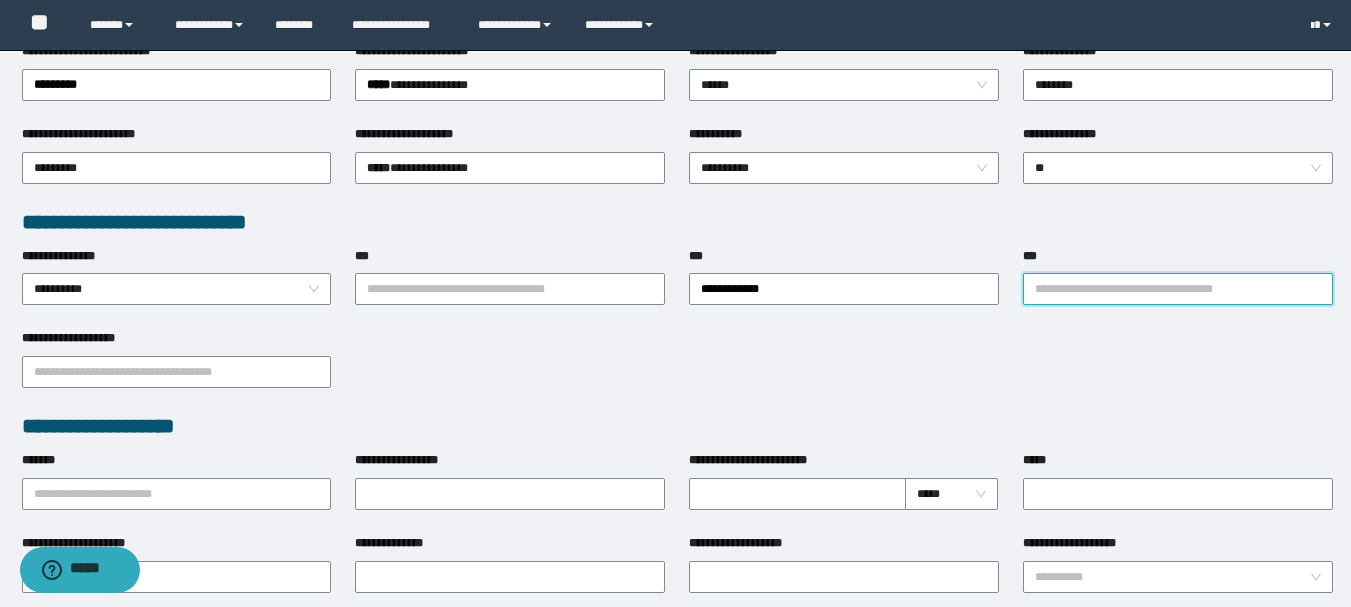 click on "***" at bounding box center [1178, 289] 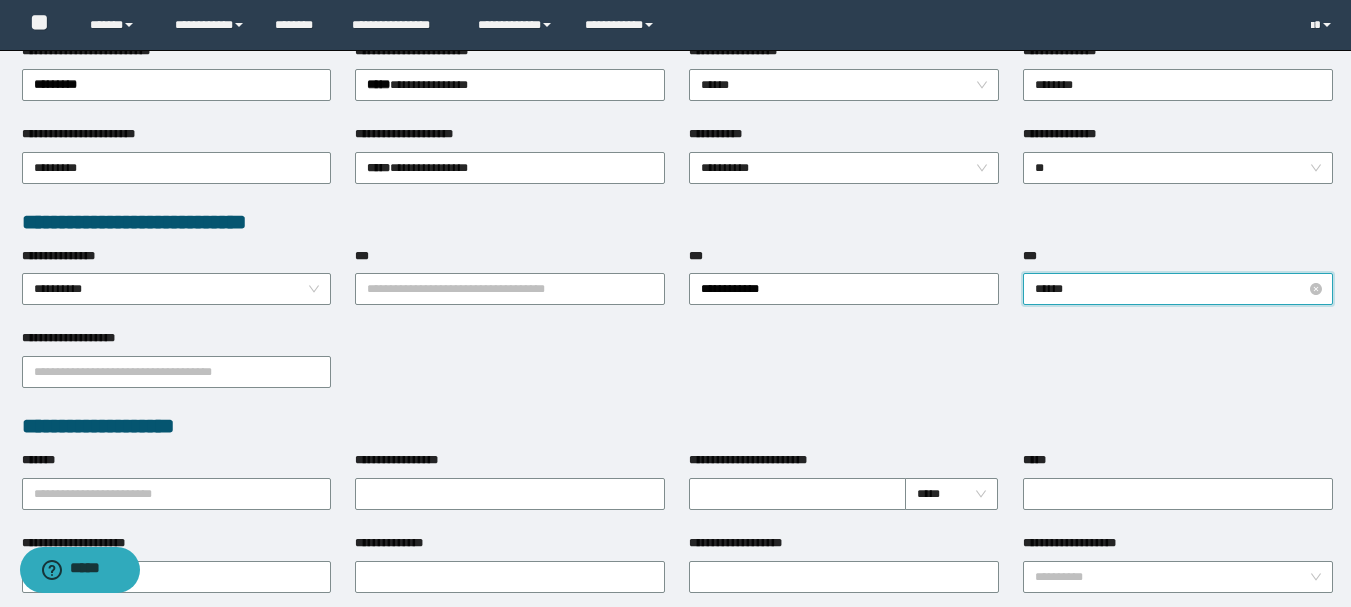 type on "*******" 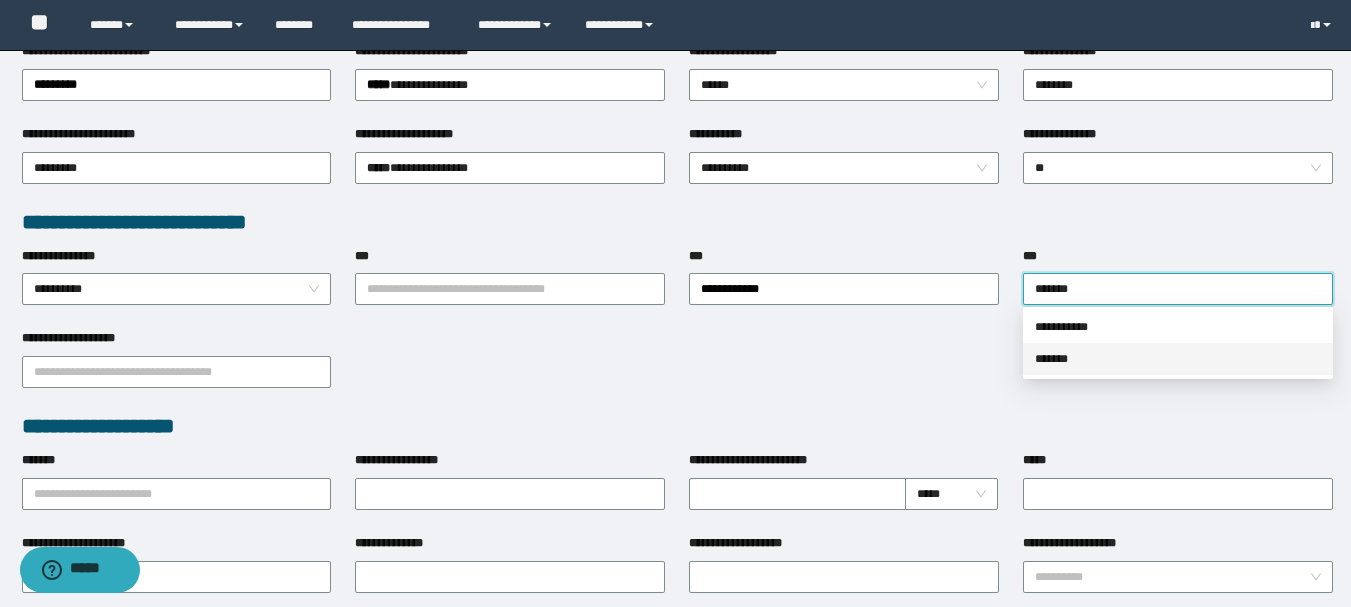 click on "*******" at bounding box center [1178, 359] 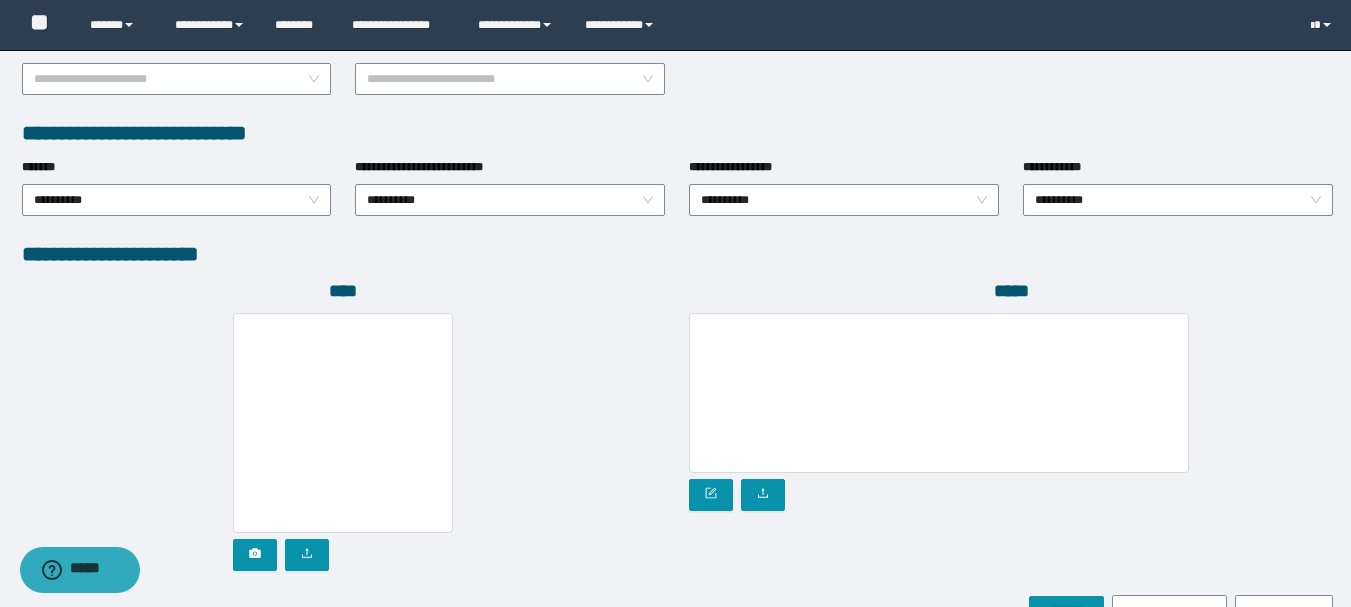 scroll, scrollTop: 1096, scrollLeft: 0, axis: vertical 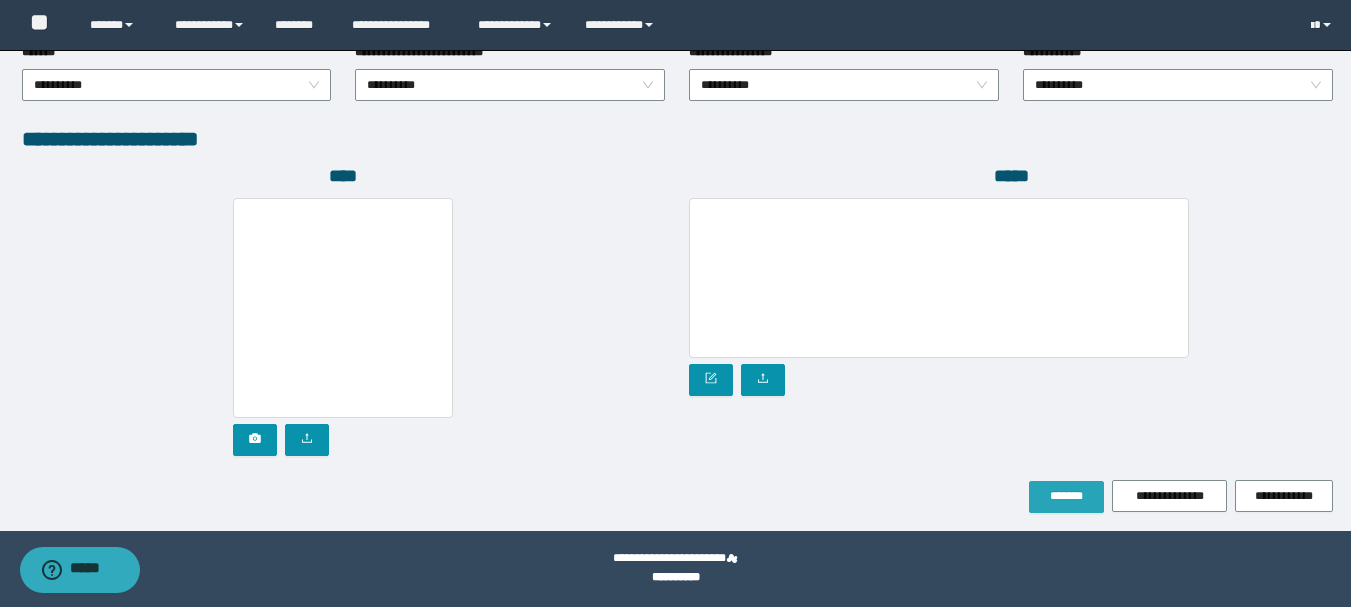 click on "*******" at bounding box center (1066, 496) 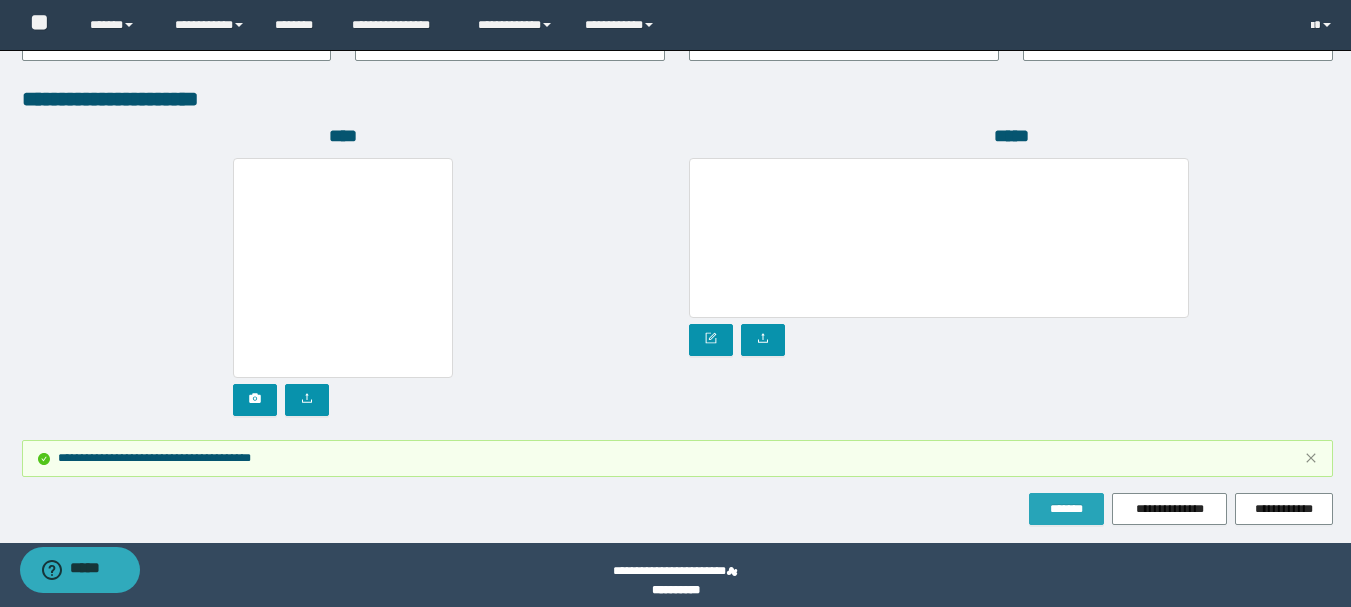 scroll, scrollTop: 1202, scrollLeft: 0, axis: vertical 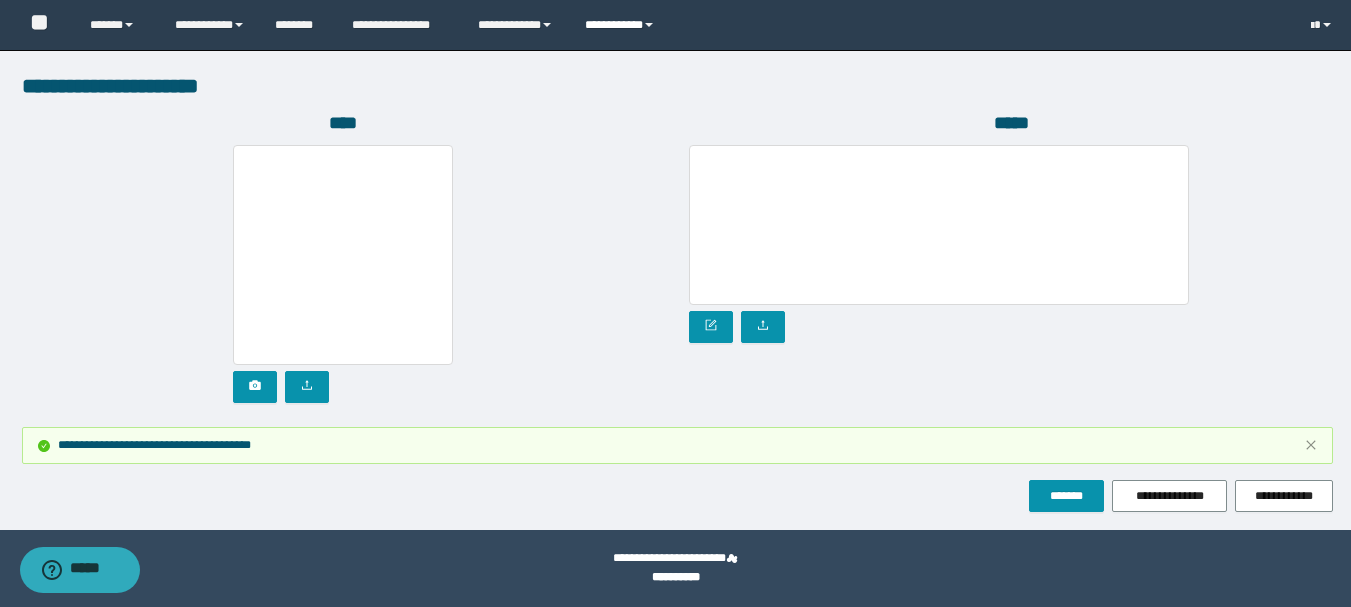 click on "**********" at bounding box center [622, 25] 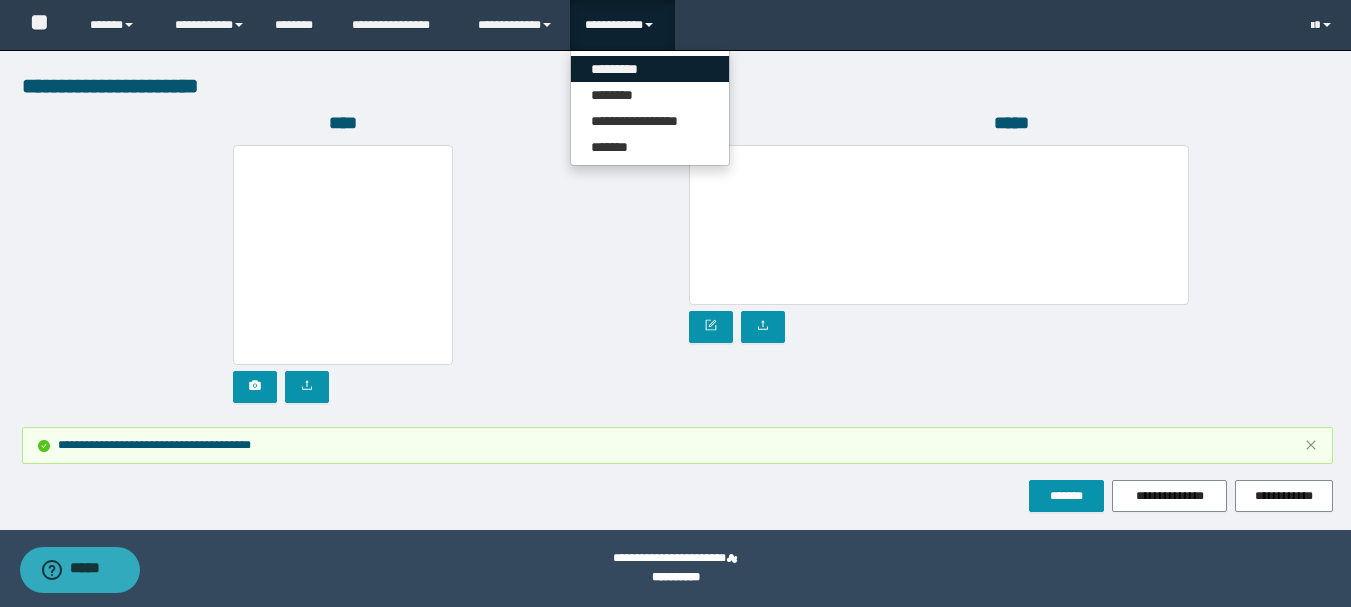 click on "*********" at bounding box center [650, 69] 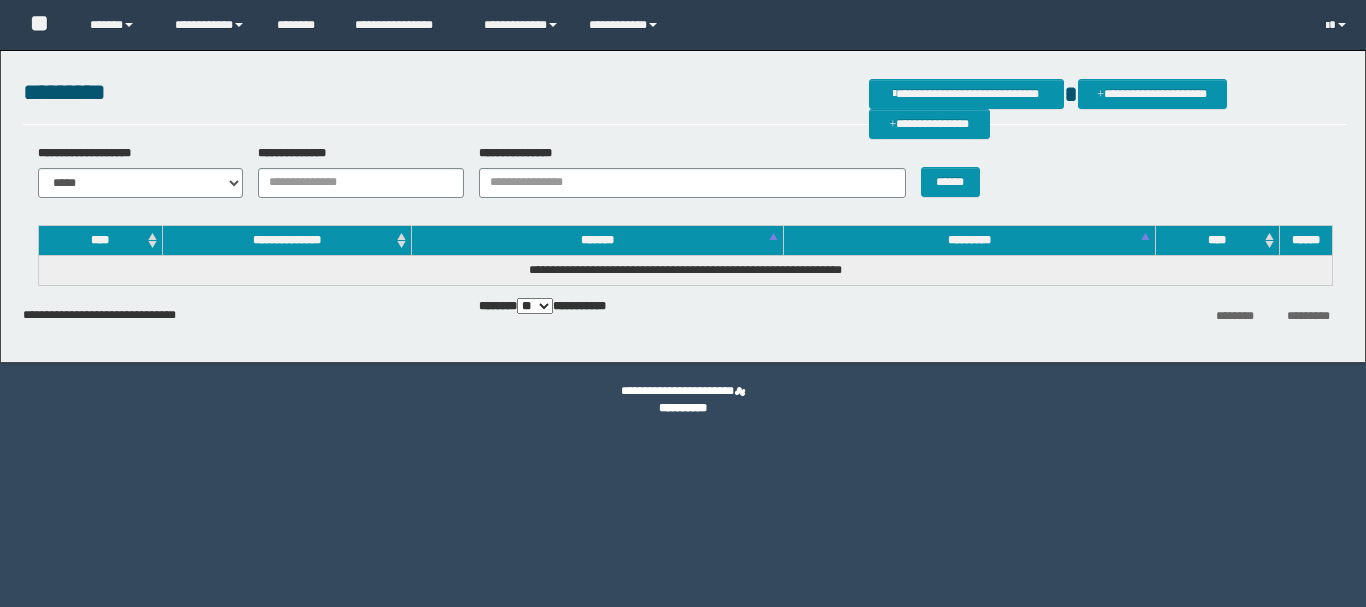 scroll, scrollTop: 0, scrollLeft: 0, axis: both 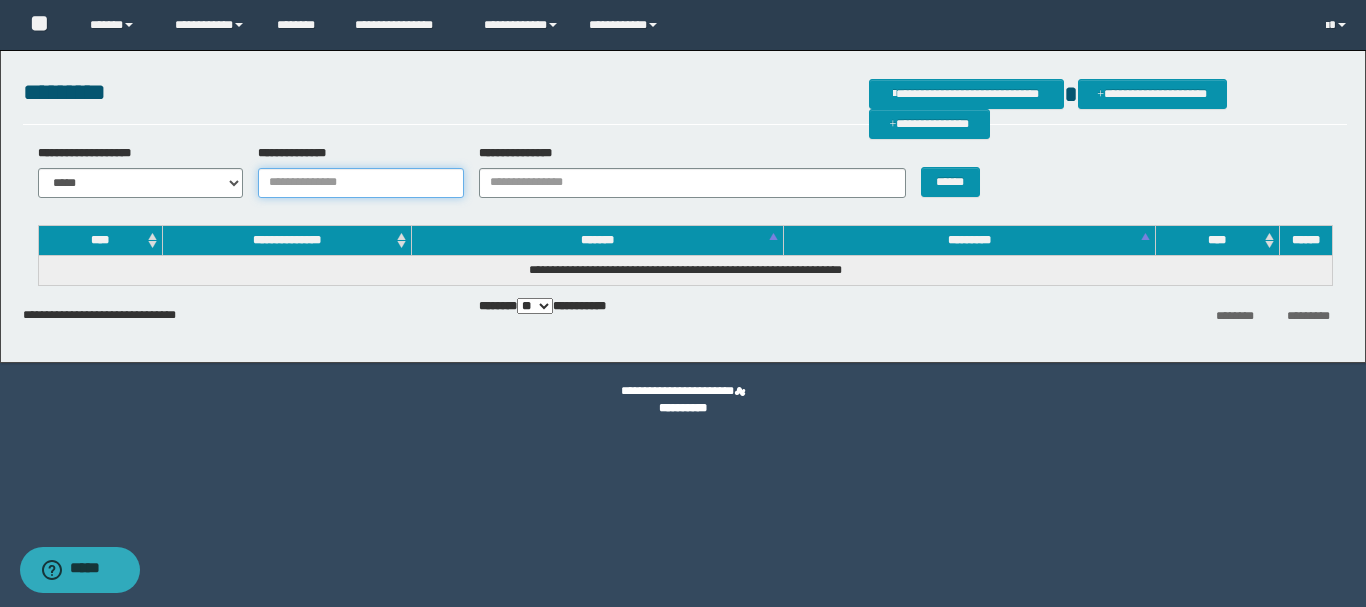 click on "**********" at bounding box center [361, 183] 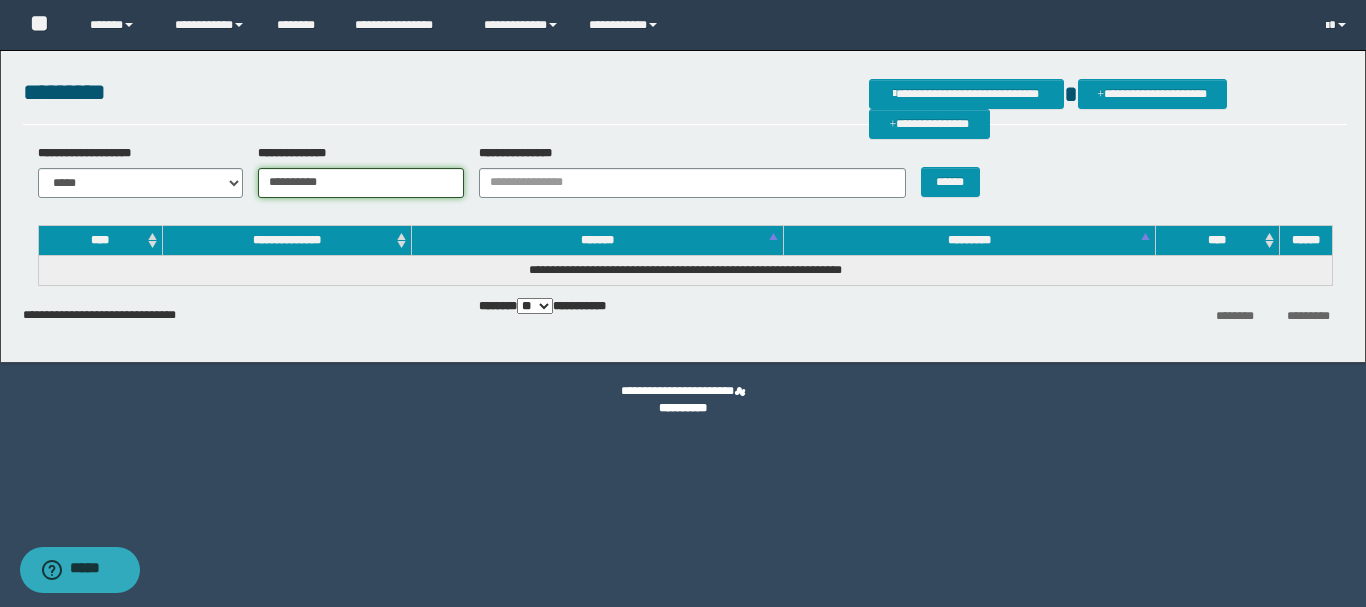 type on "**********" 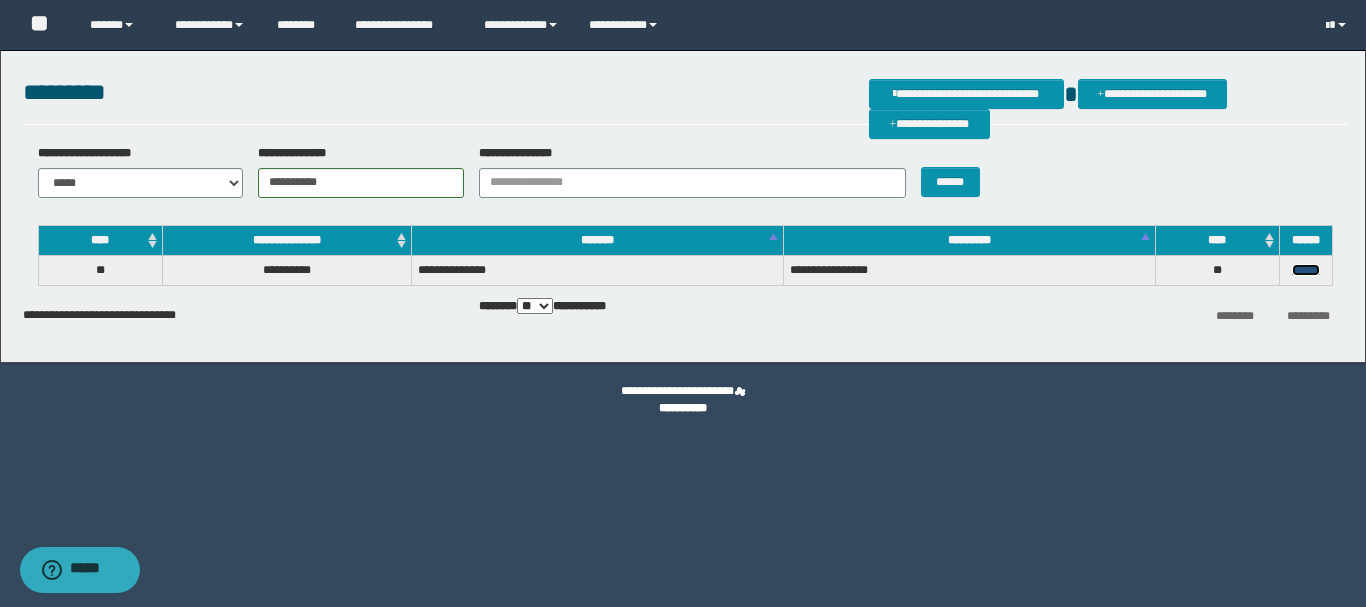 click on "******" at bounding box center [1306, 270] 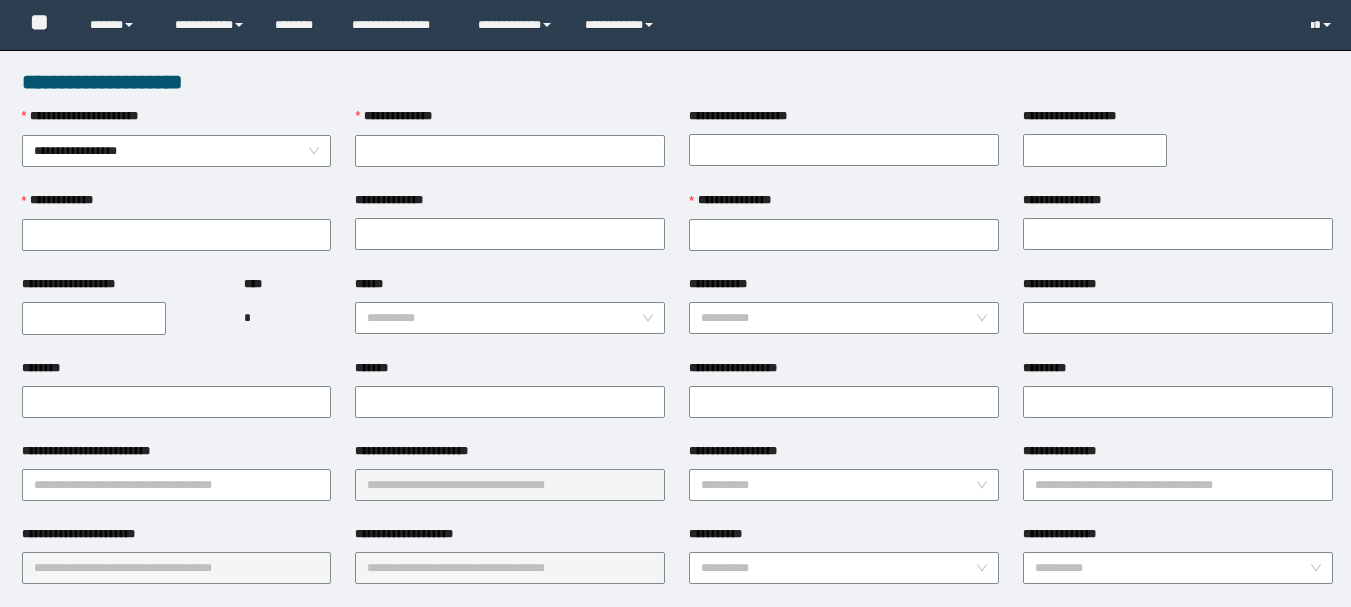 scroll, scrollTop: 0, scrollLeft: 0, axis: both 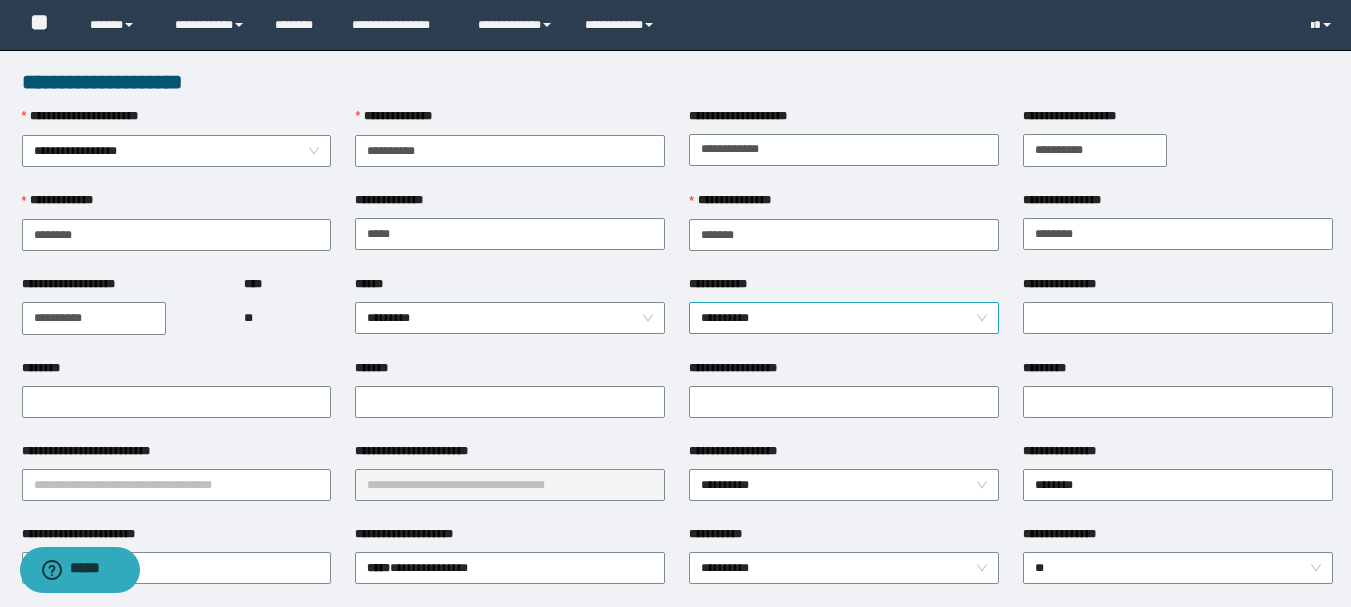 click on "**********" at bounding box center [844, 318] 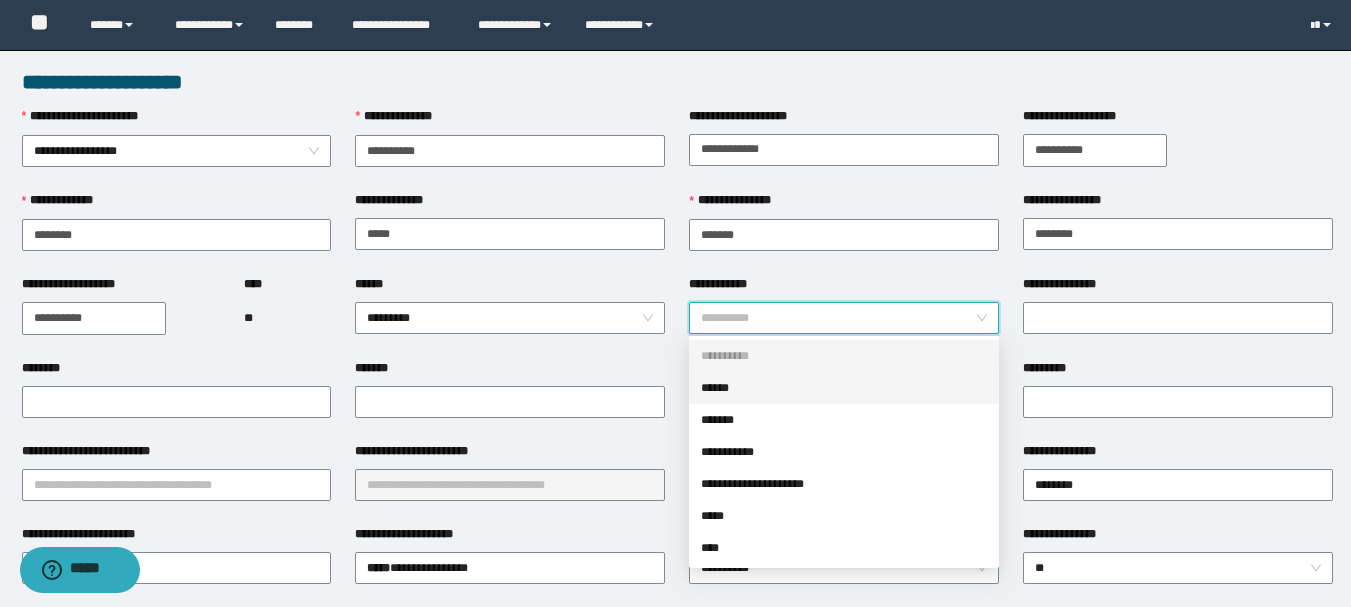 click on "******" at bounding box center (844, 388) 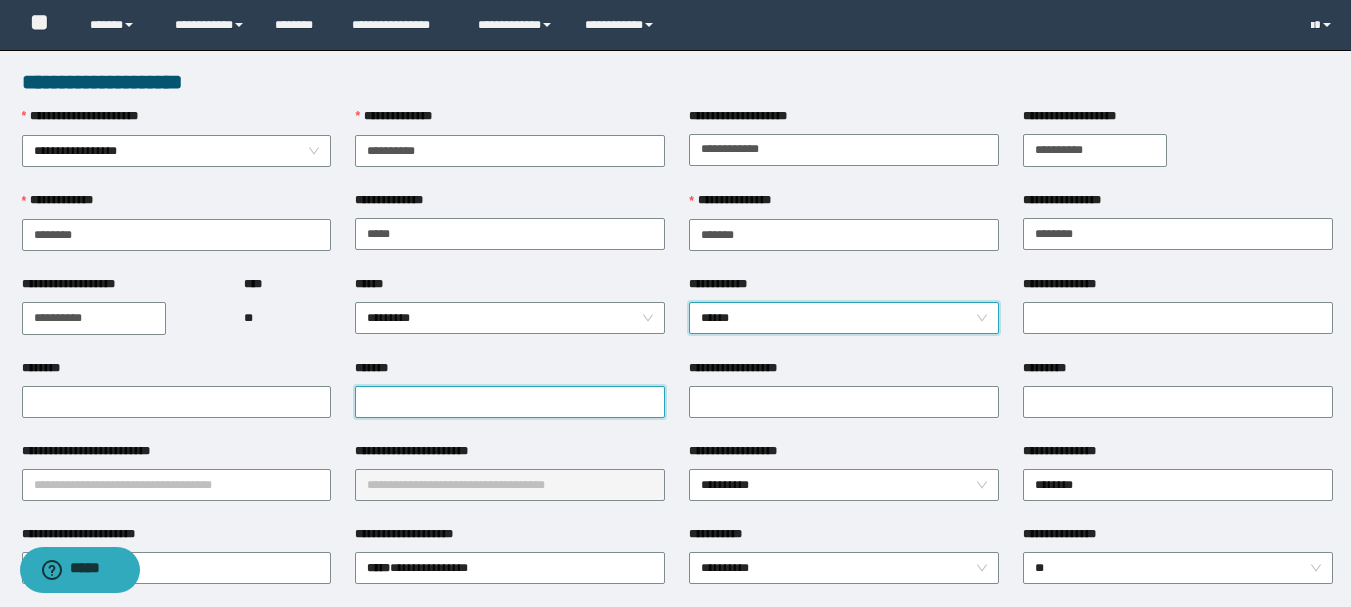 click on "*******" at bounding box center (510, 402) 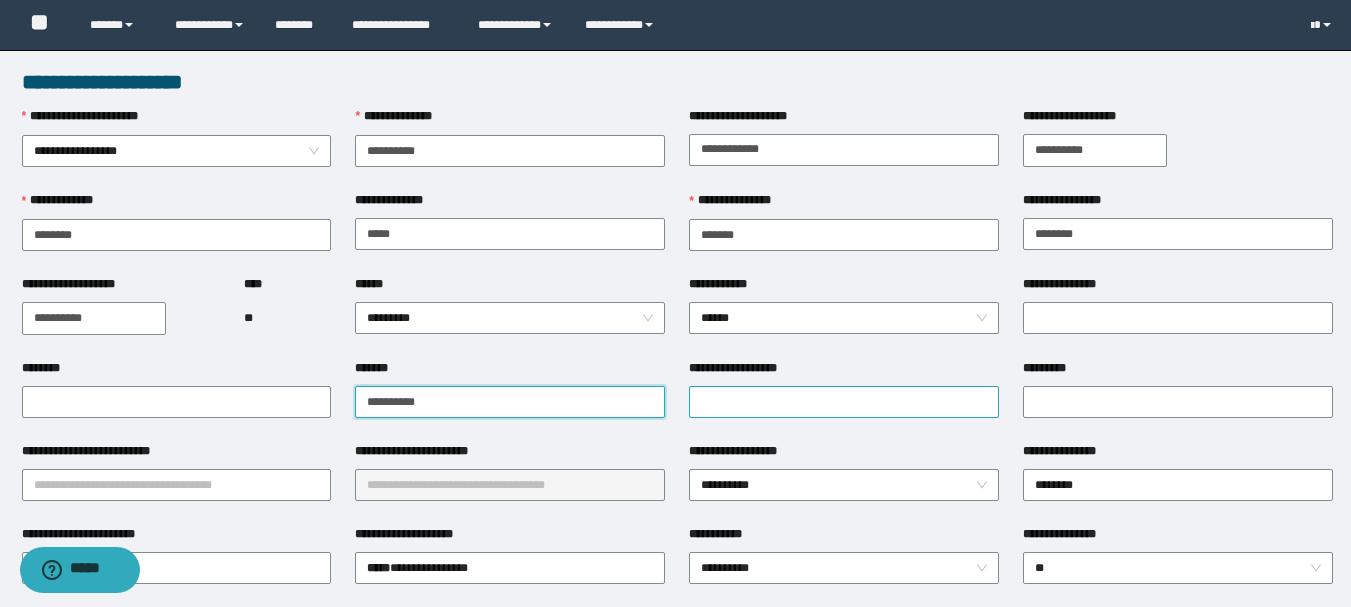 type on "**********" 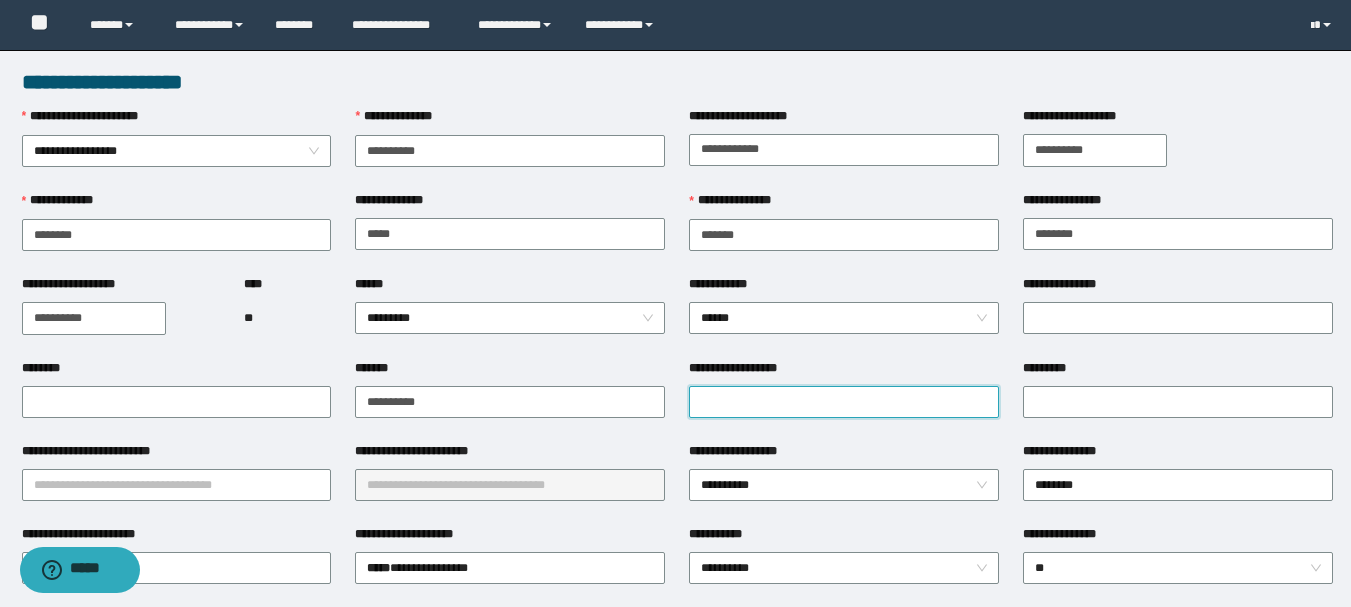 click on "**********" at bounding box center (844, 402) 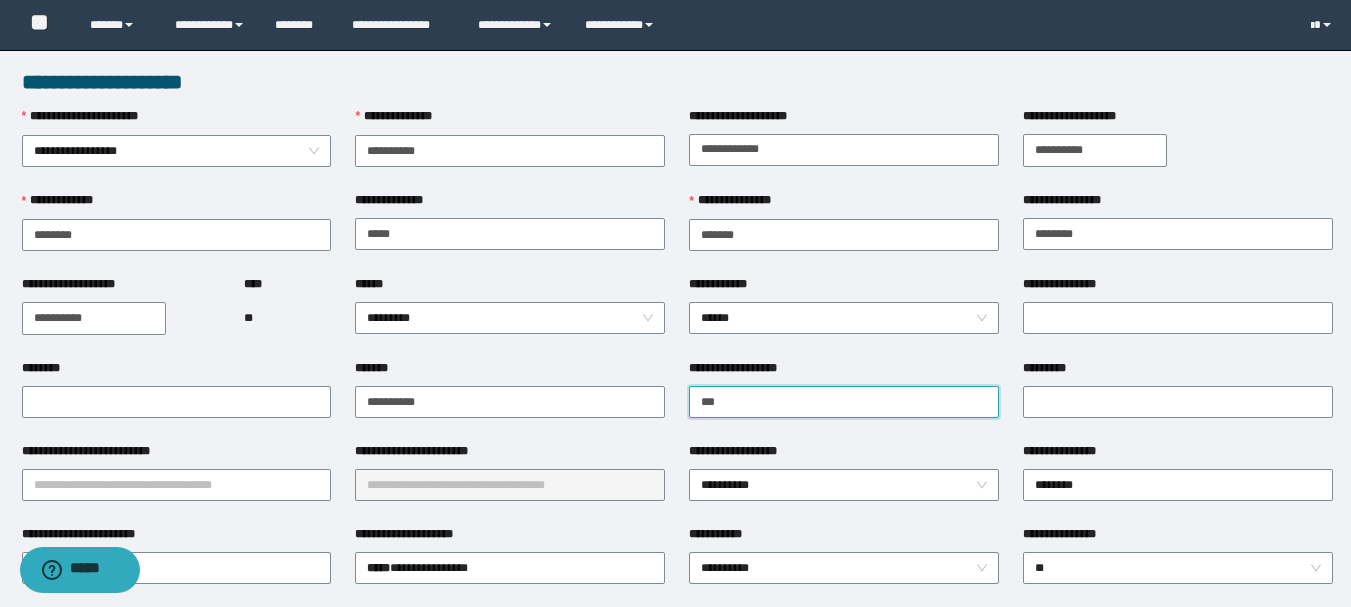 type on "****" 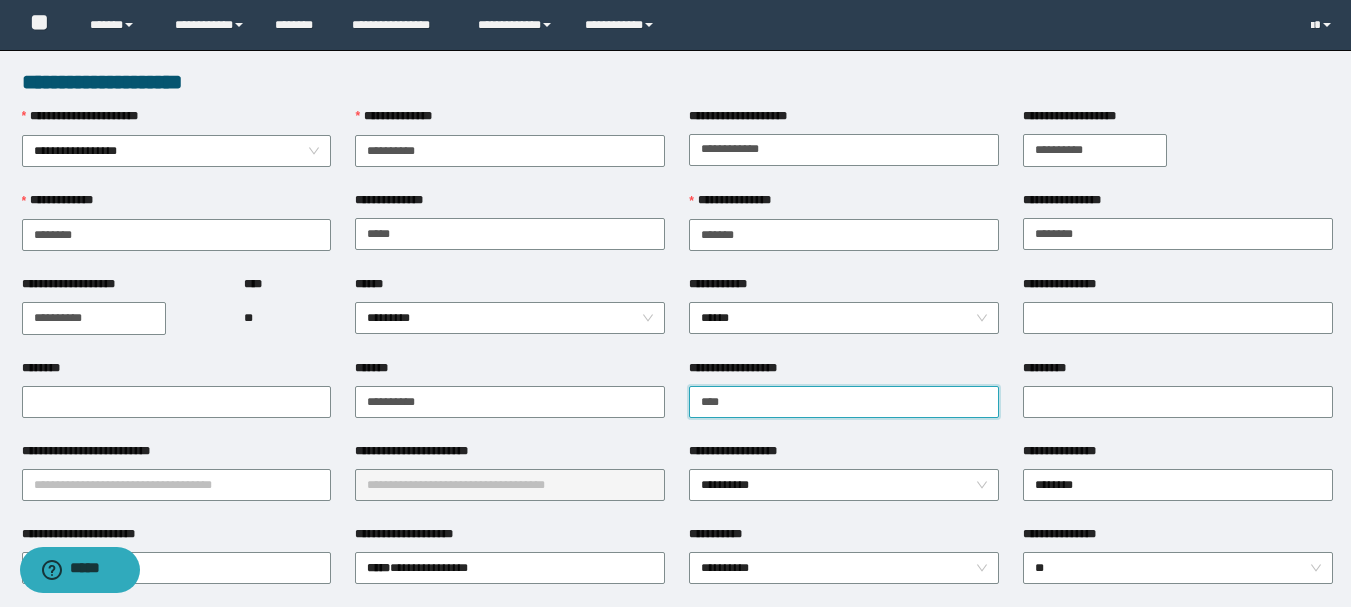 drag, startPoint x: 764, startPoint y: 394, endPoint x: 698, endPoint y: 399, distance: 66.189125 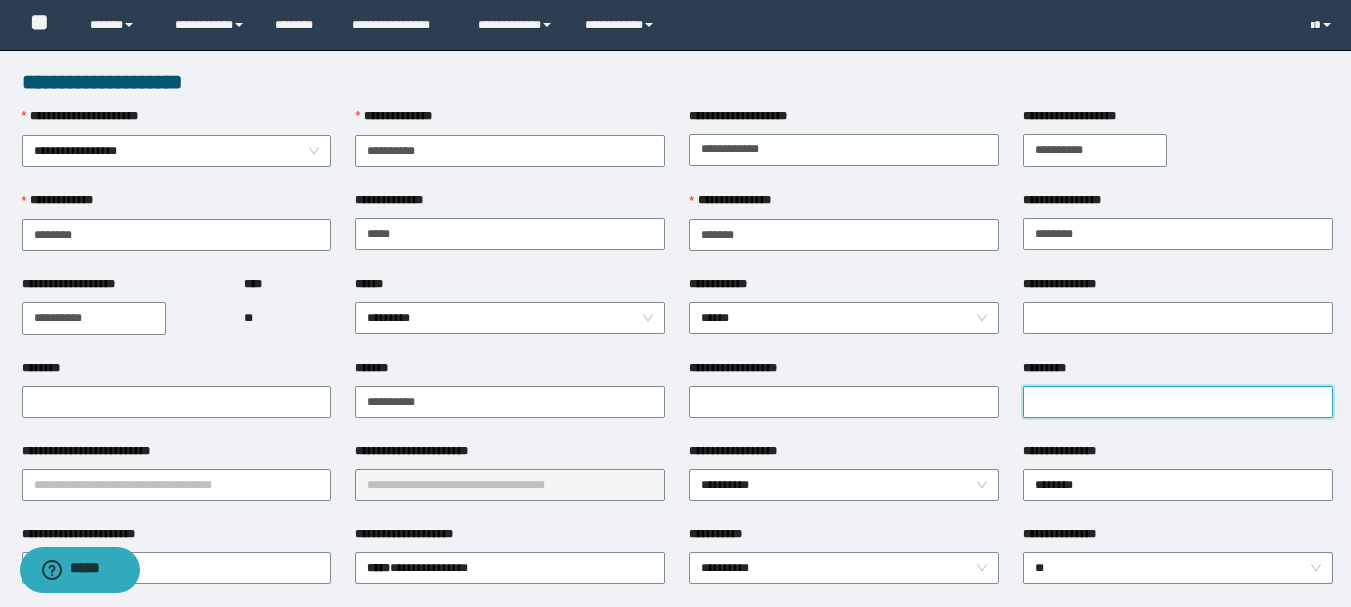 click on "*********" at bounding box center [1178, 402] 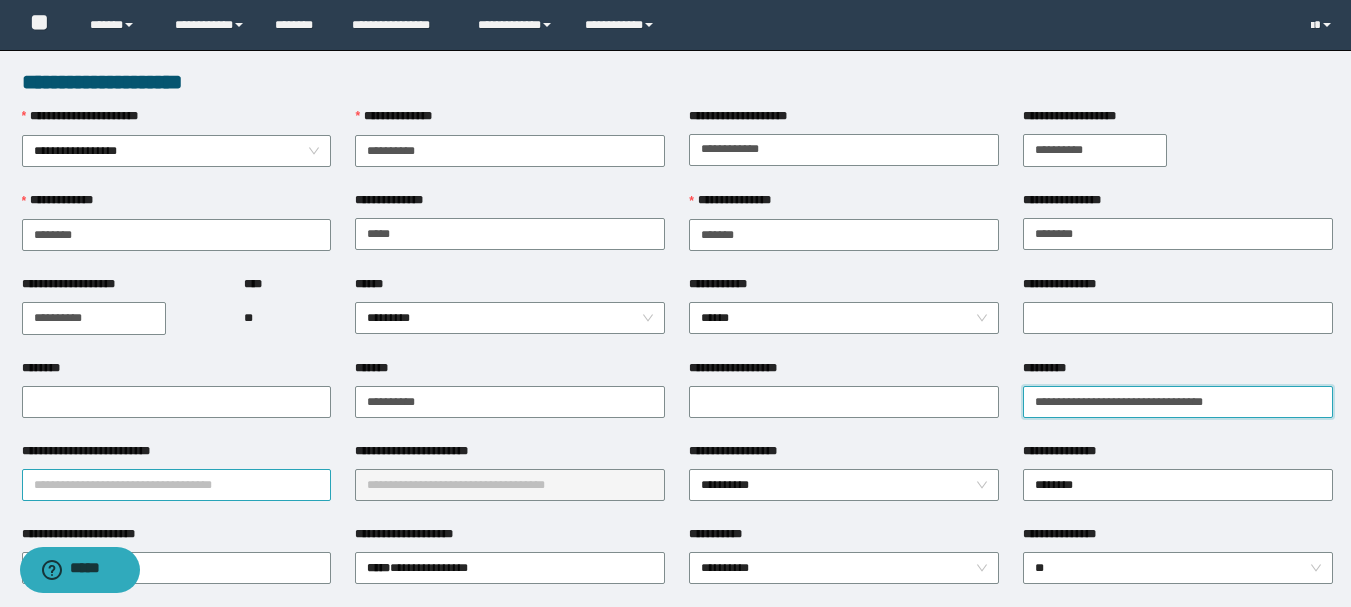 type on "**********" 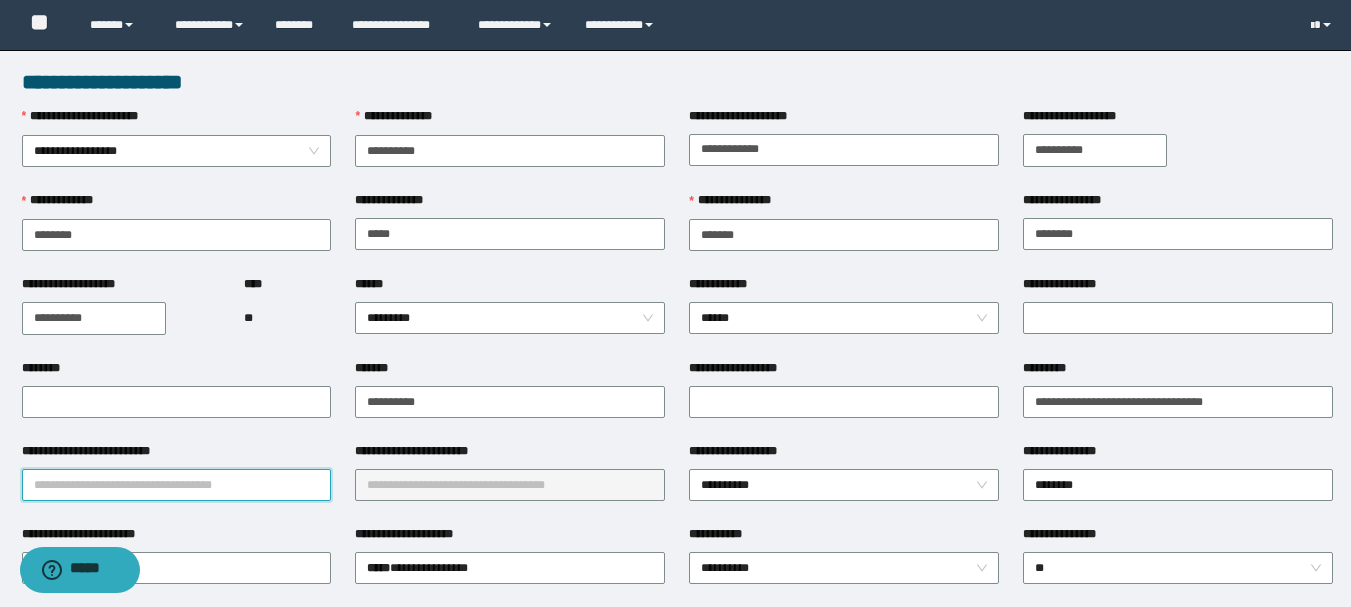 click on "**********" at bounding box center [177, 485] 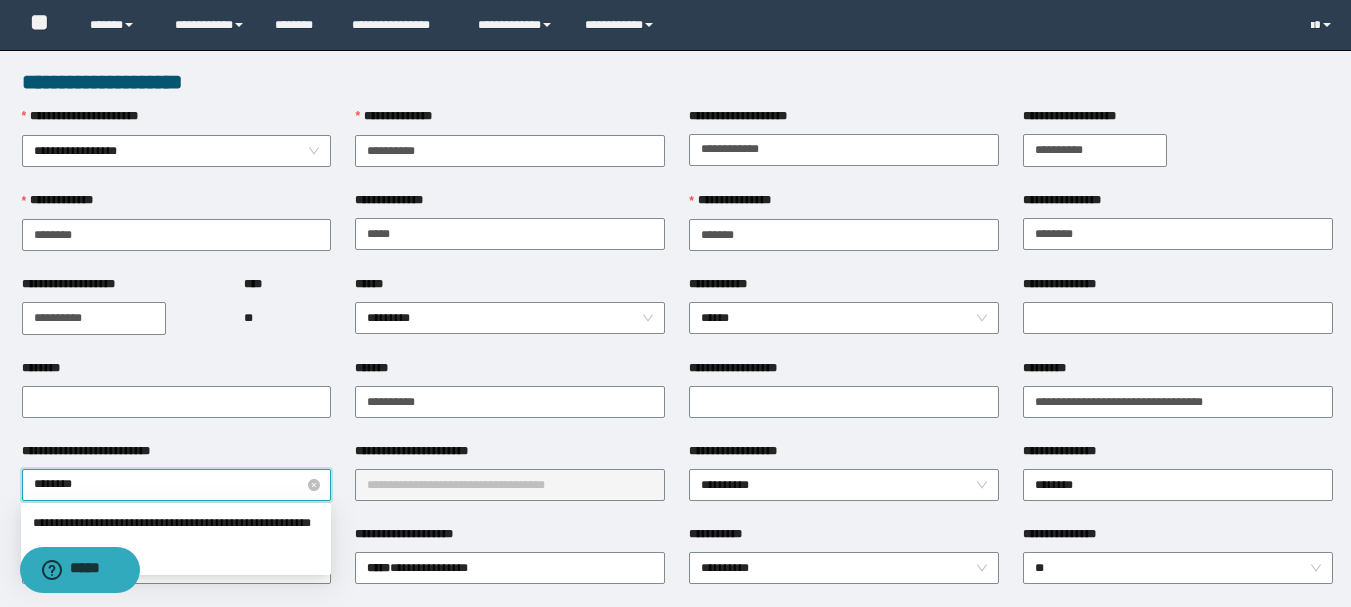 type on "*********" 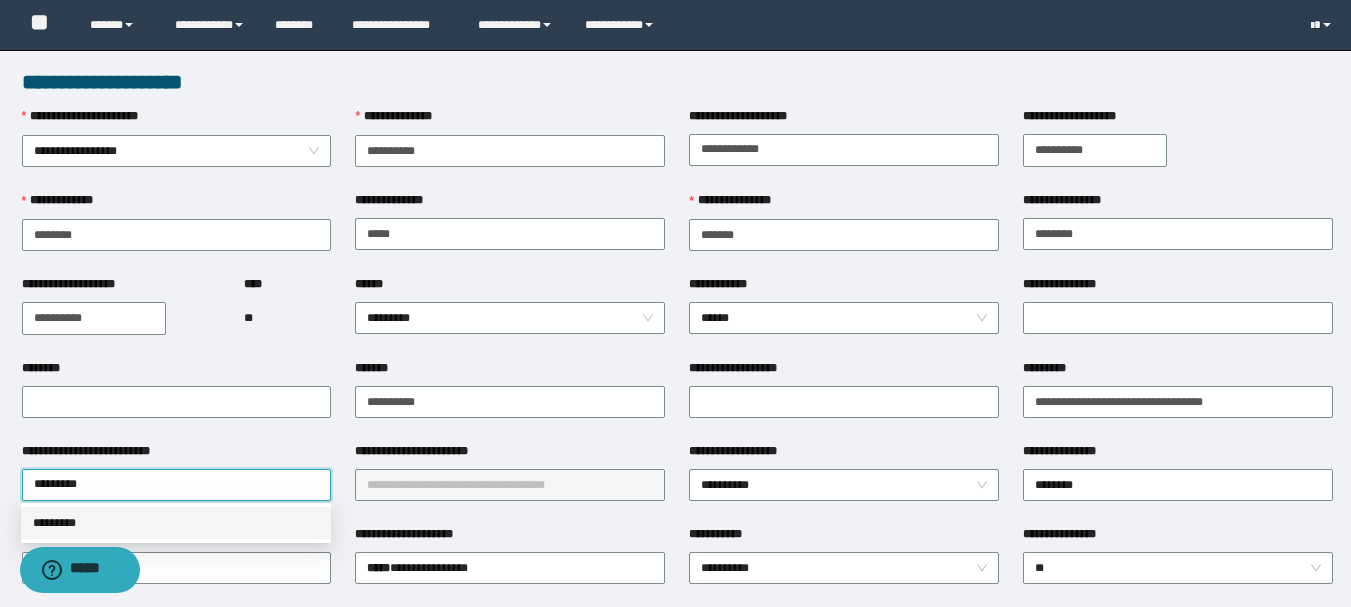 click on "*********" at bounding box center [176, 523] 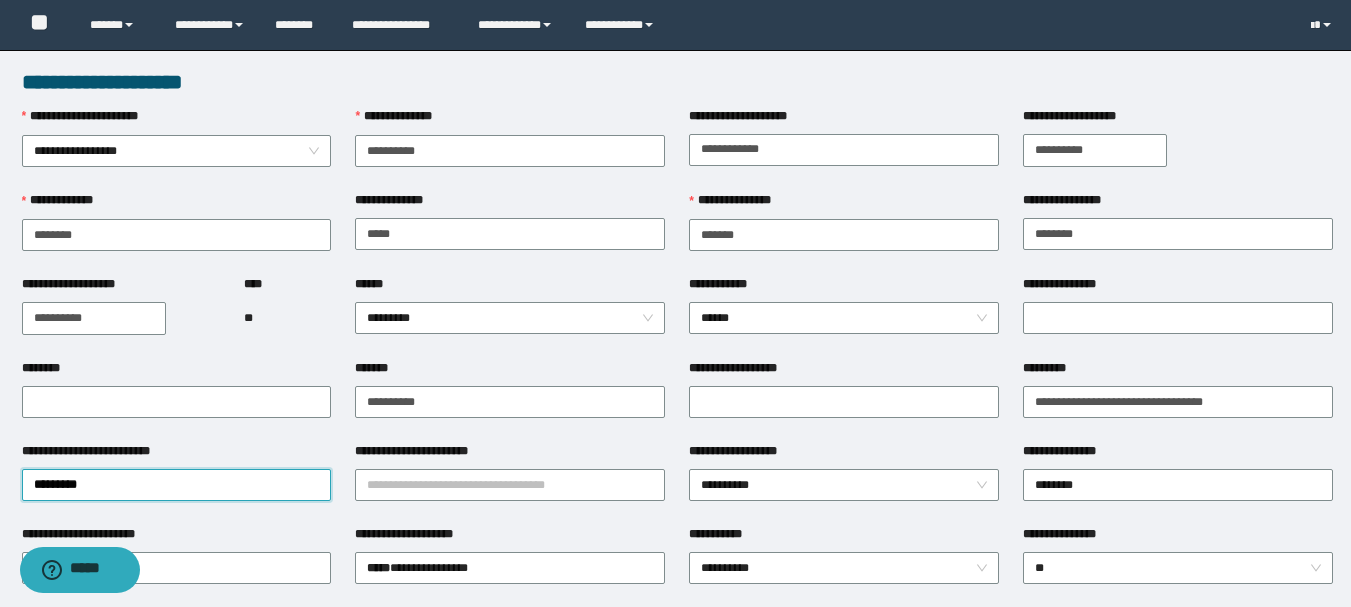 click on "**********" at bounding box center (510, 455) 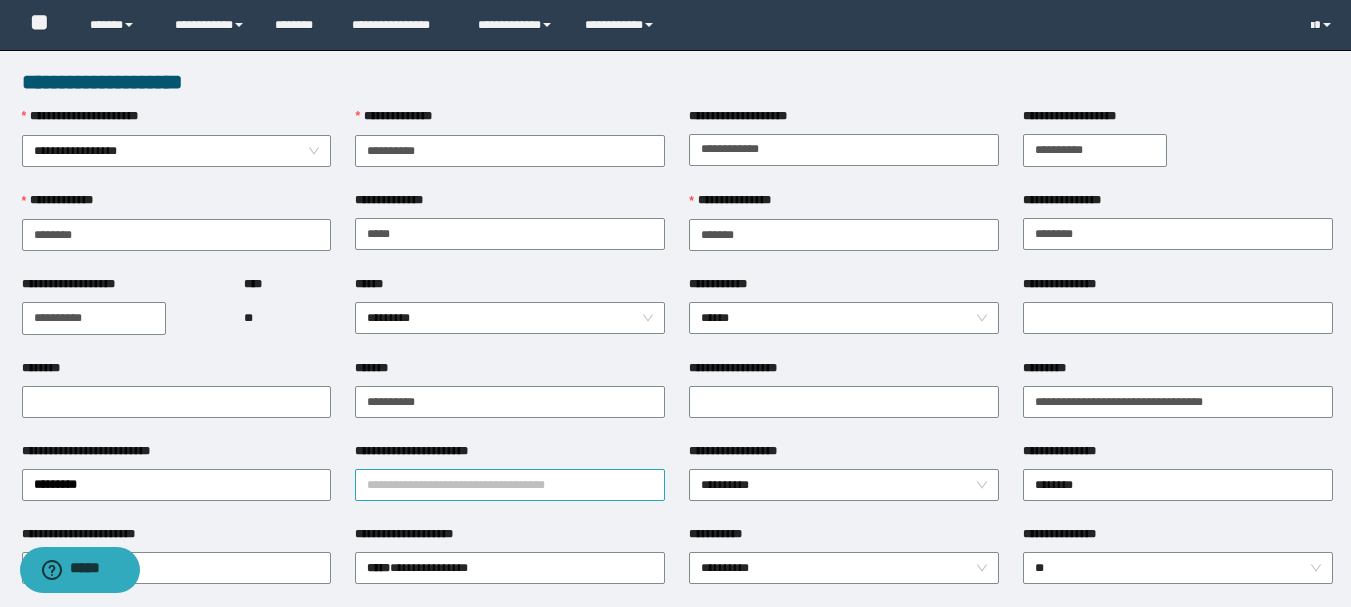 click on "**********" at bounding box center [510, 485] 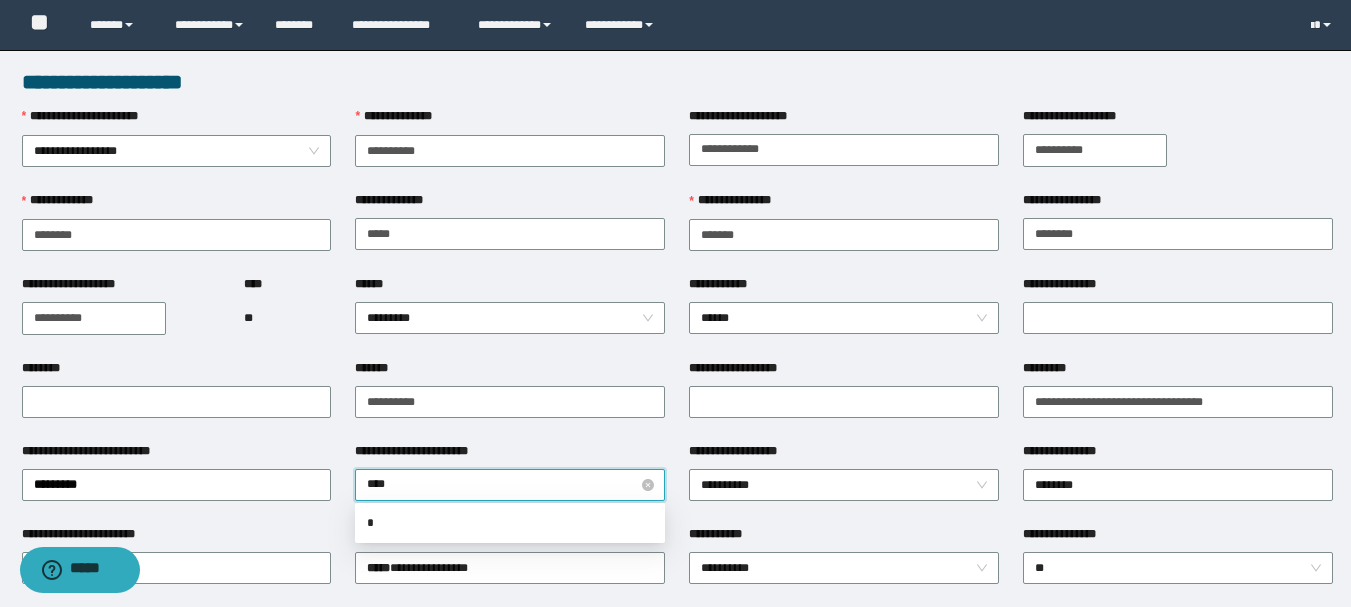 type on "*****" 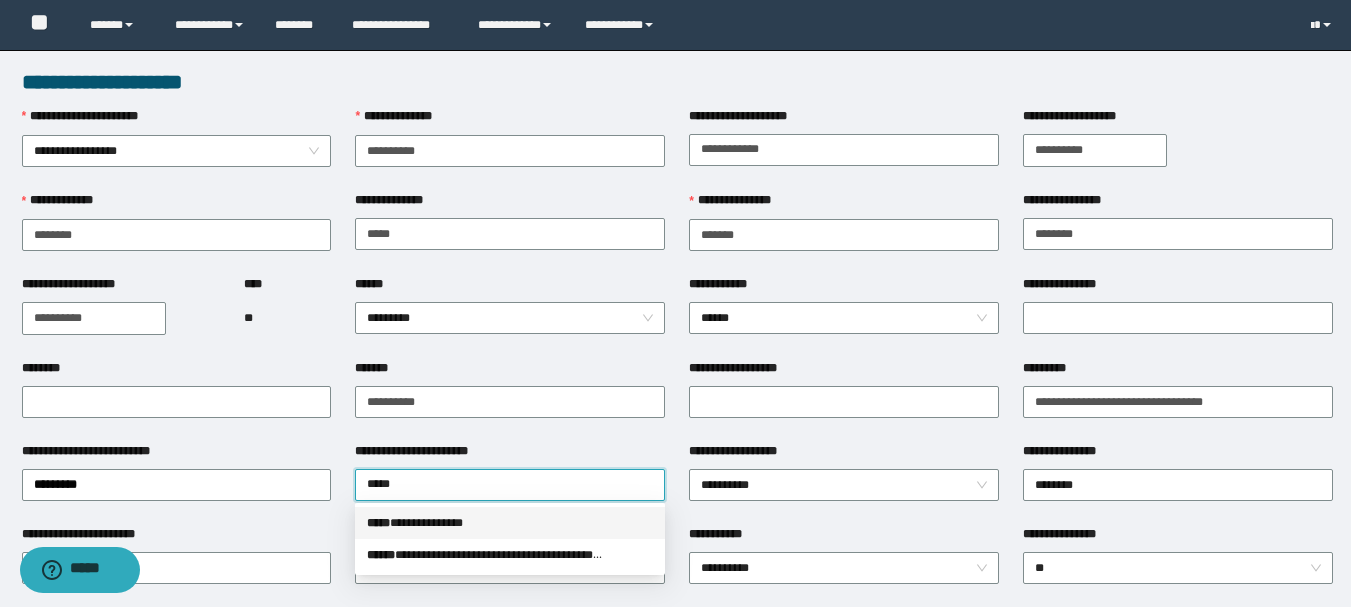 click on "**********" at bounding box center [510, 523] 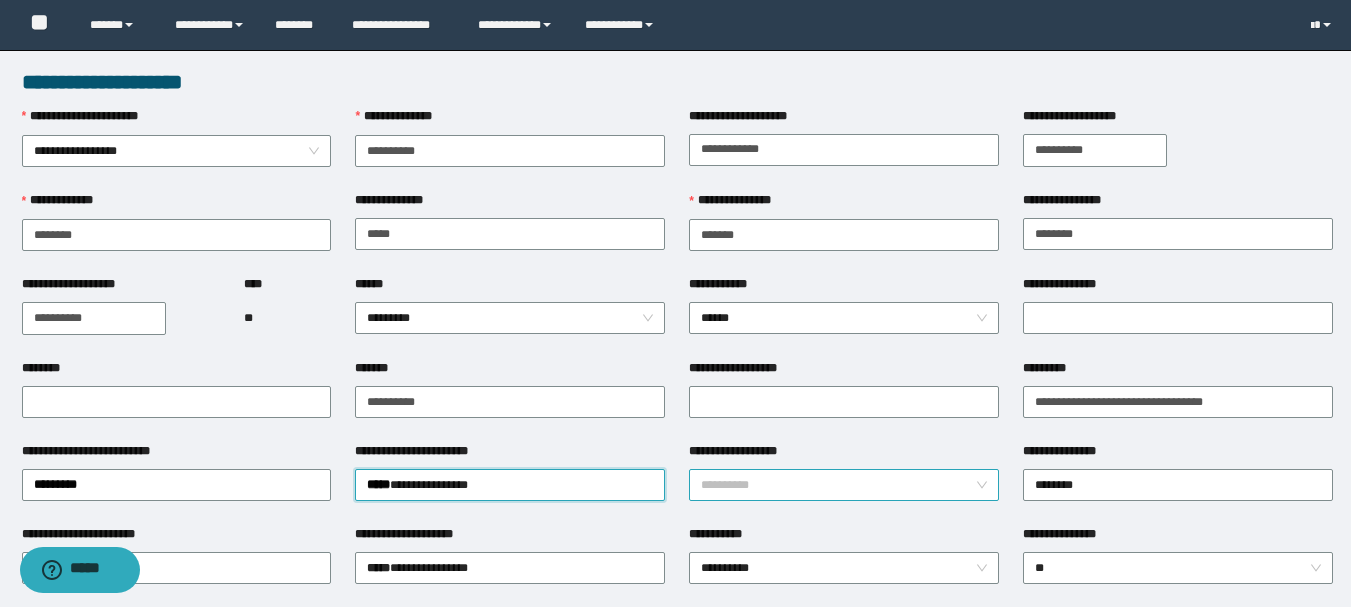 click on "**********" at bounding box center (844, 485) 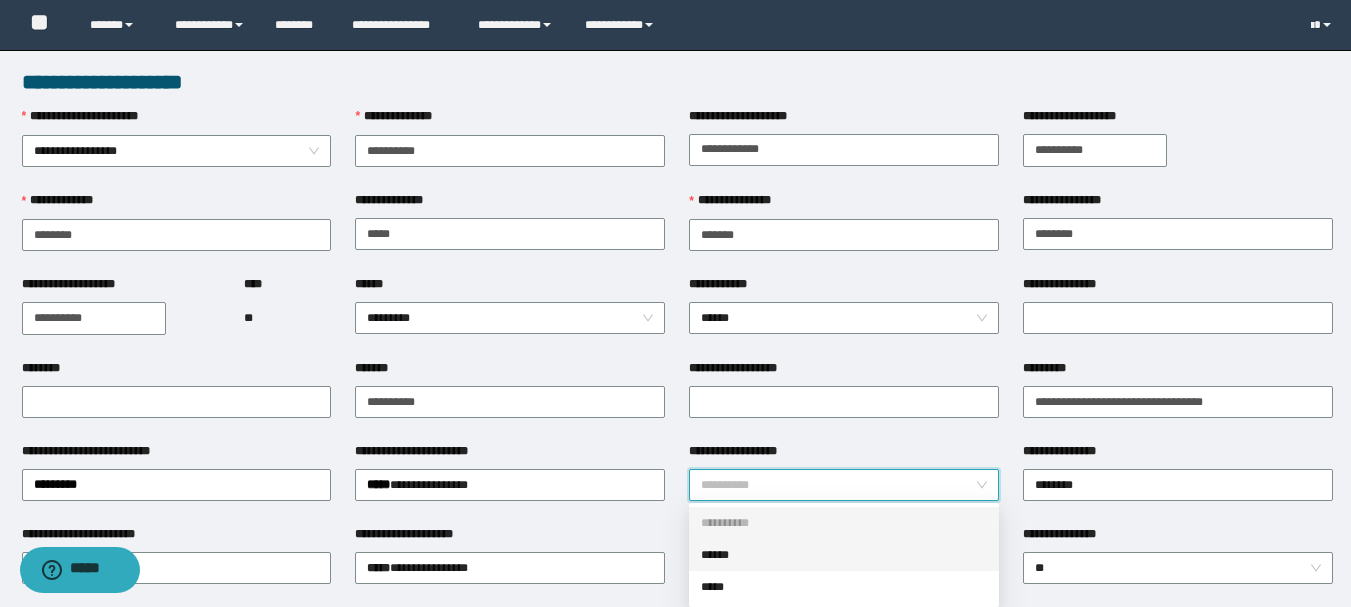 click on "******" at bounding box center (844, 555) 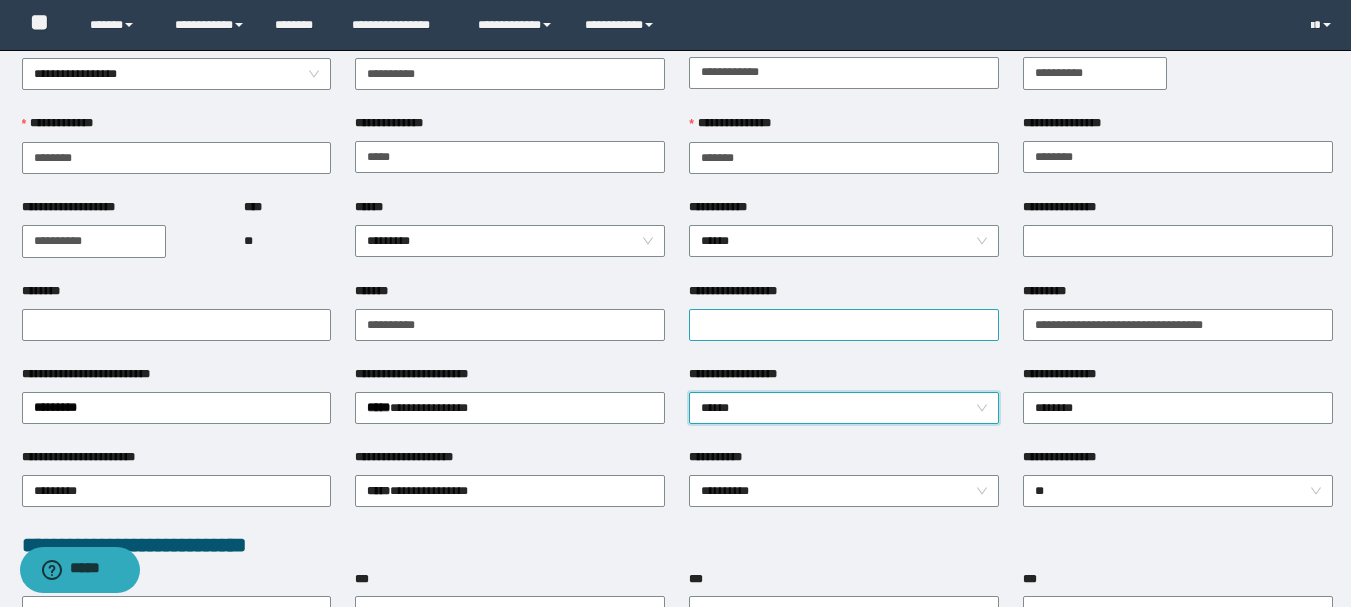 scroll, scrollTop: 100, scrollLeft: 0, axis: vertical 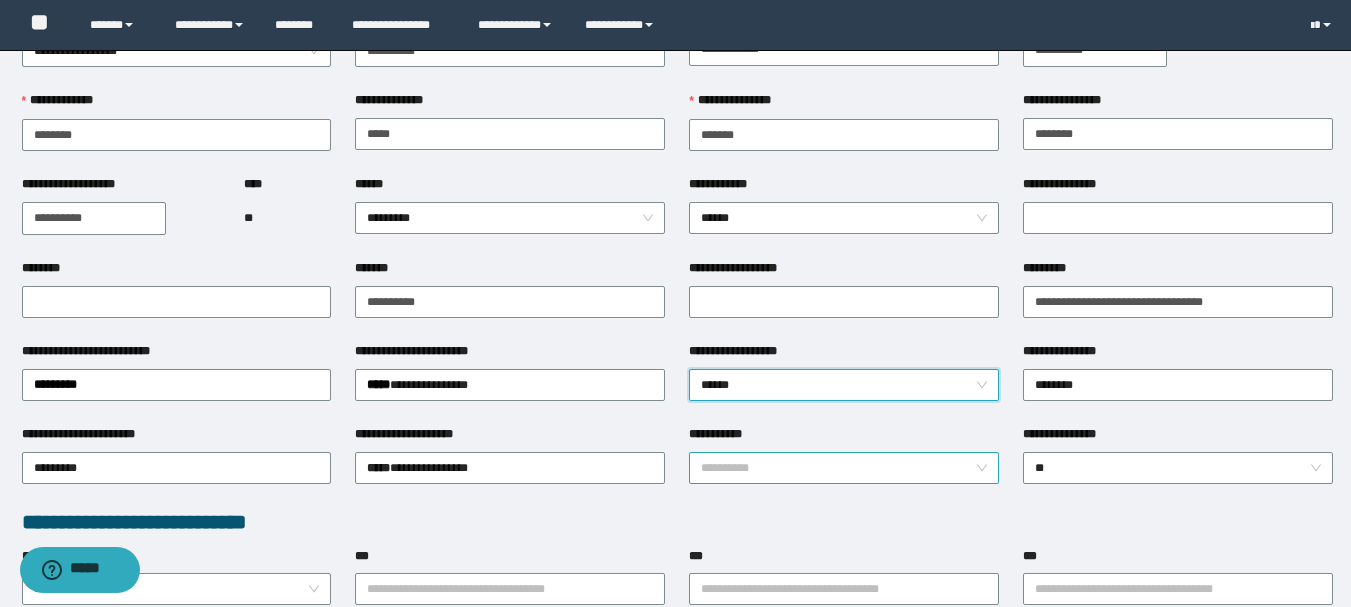 click on "**********" at bounding box center (844, 468) 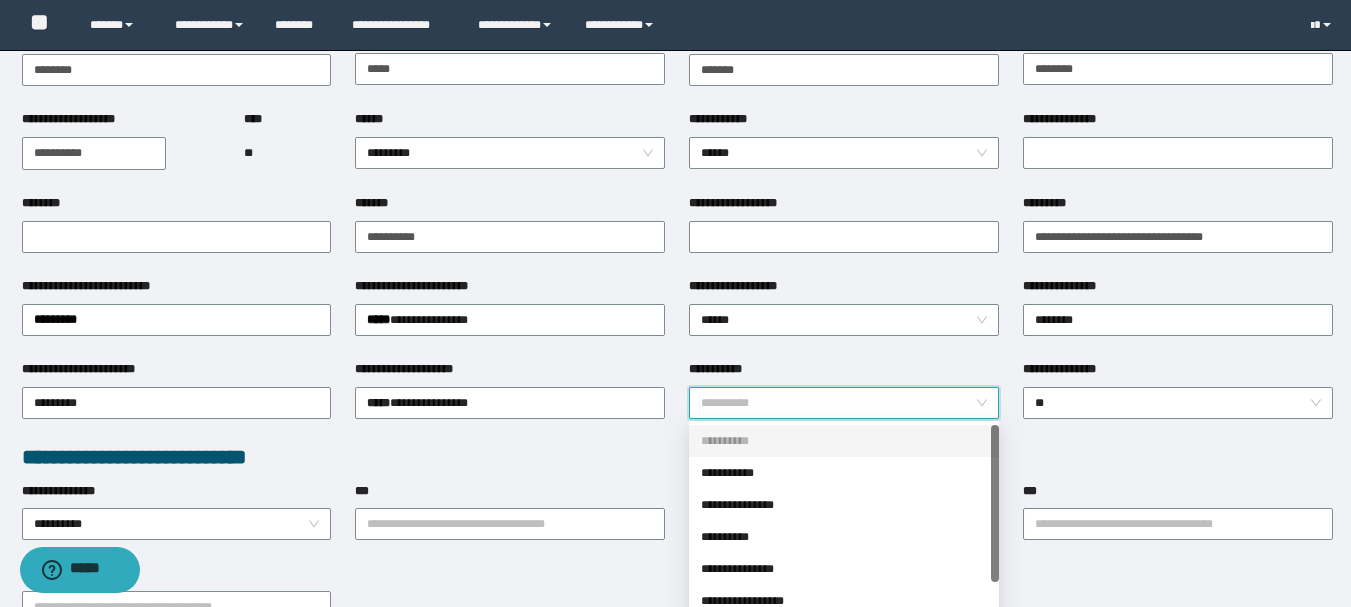 scroll, scrollTop: 200, scrollLeft: 0, axis: vertical 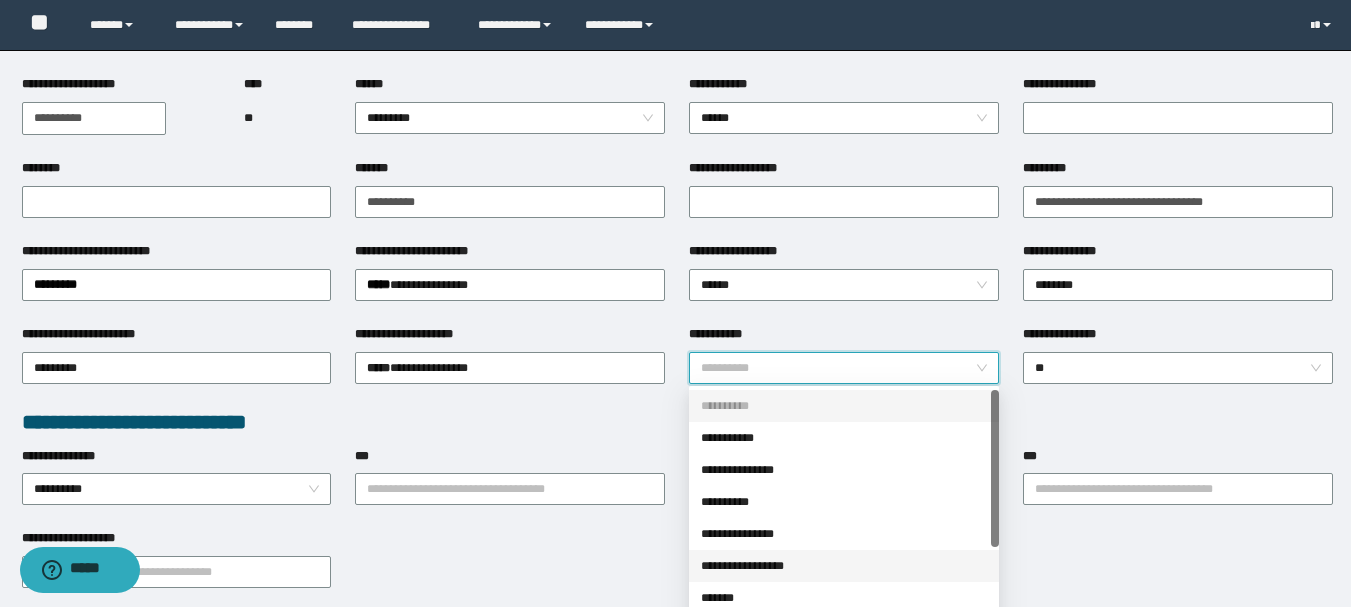 click on "**********" at bounding box center (844, 566) 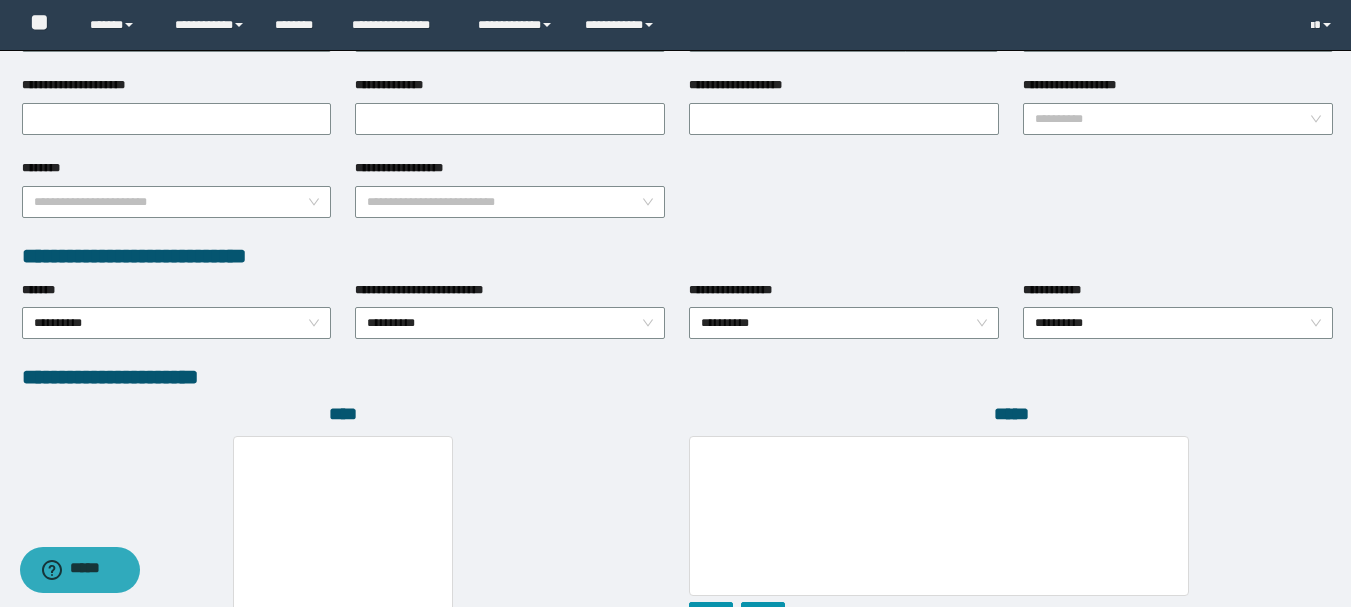 scroll, scrollTop: 1096, scrollLeft: 0, axis: vertical 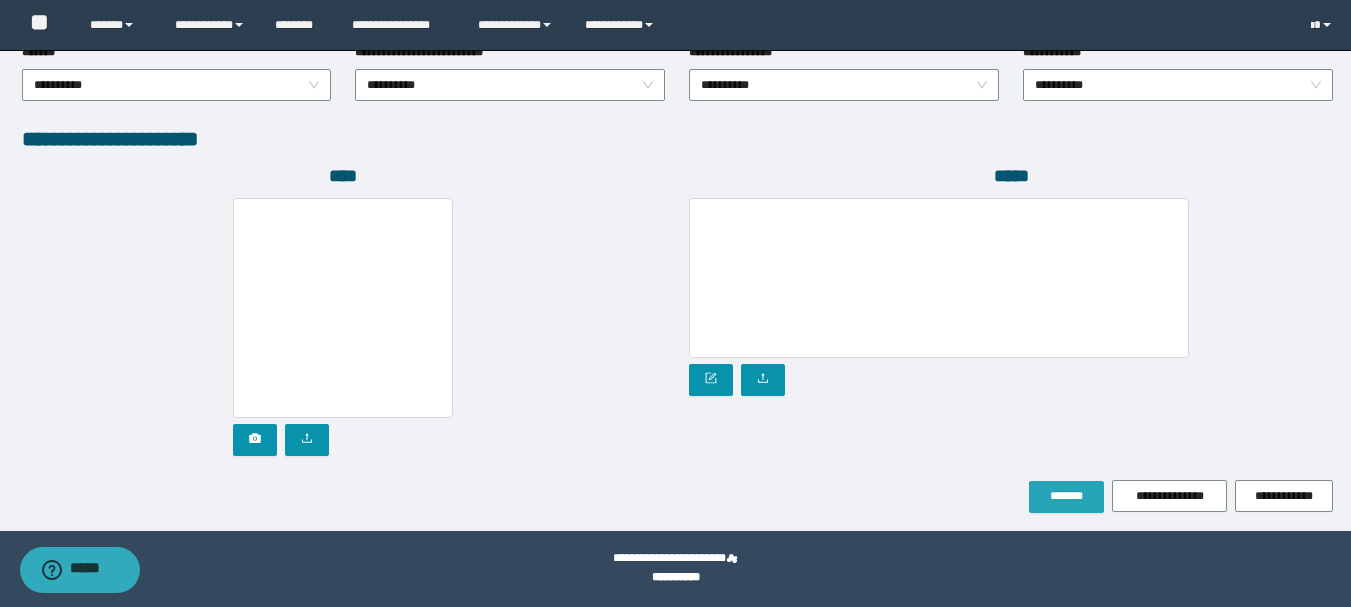 click on "*******" at bounding box center (1066, 496) 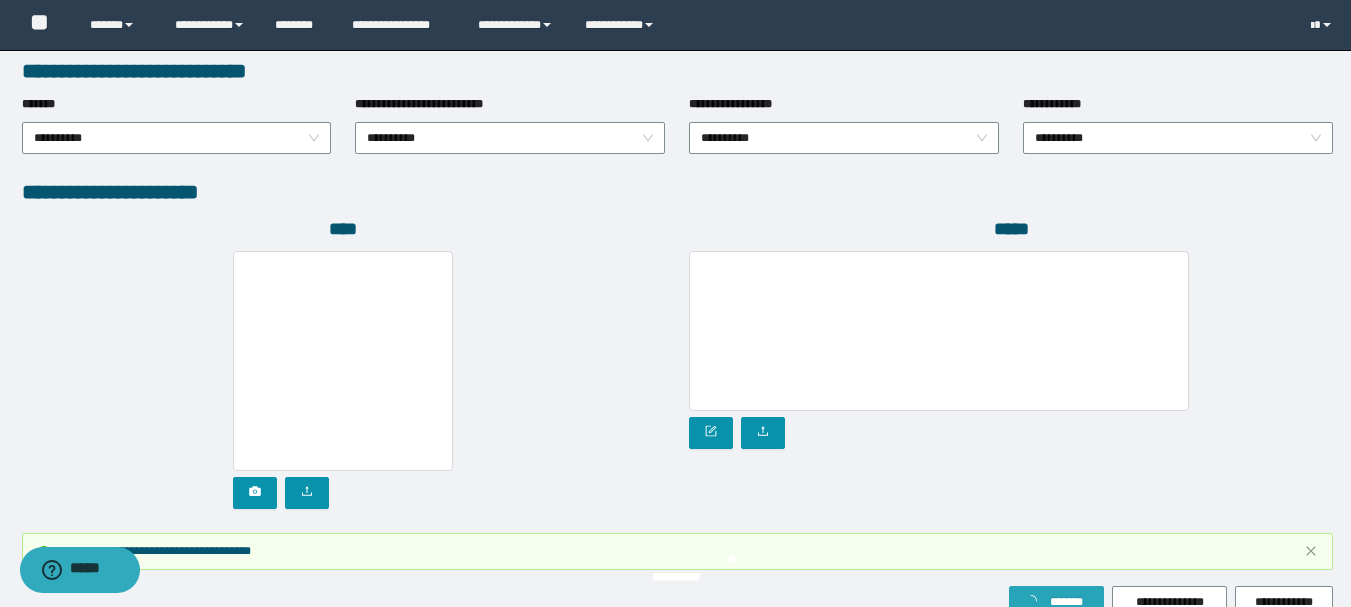 scroll, scrollTop: 1149, scrollLeft: 0, axis: vertical 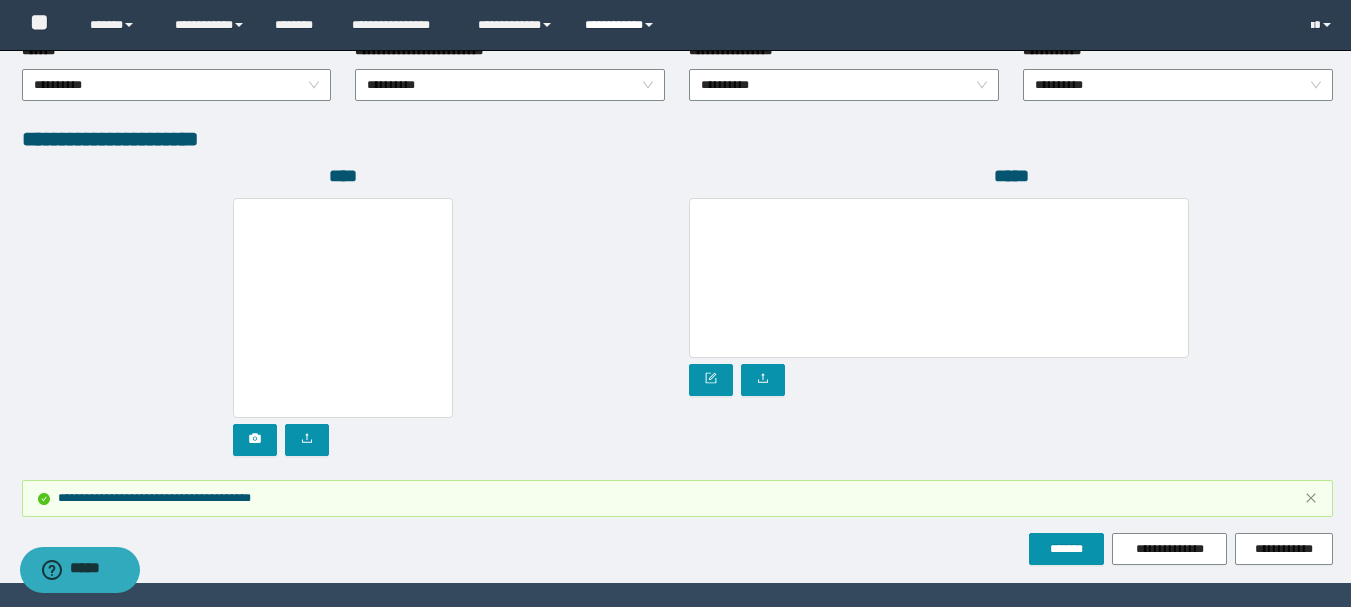 click on "**********" at bounding box center (622, 25) 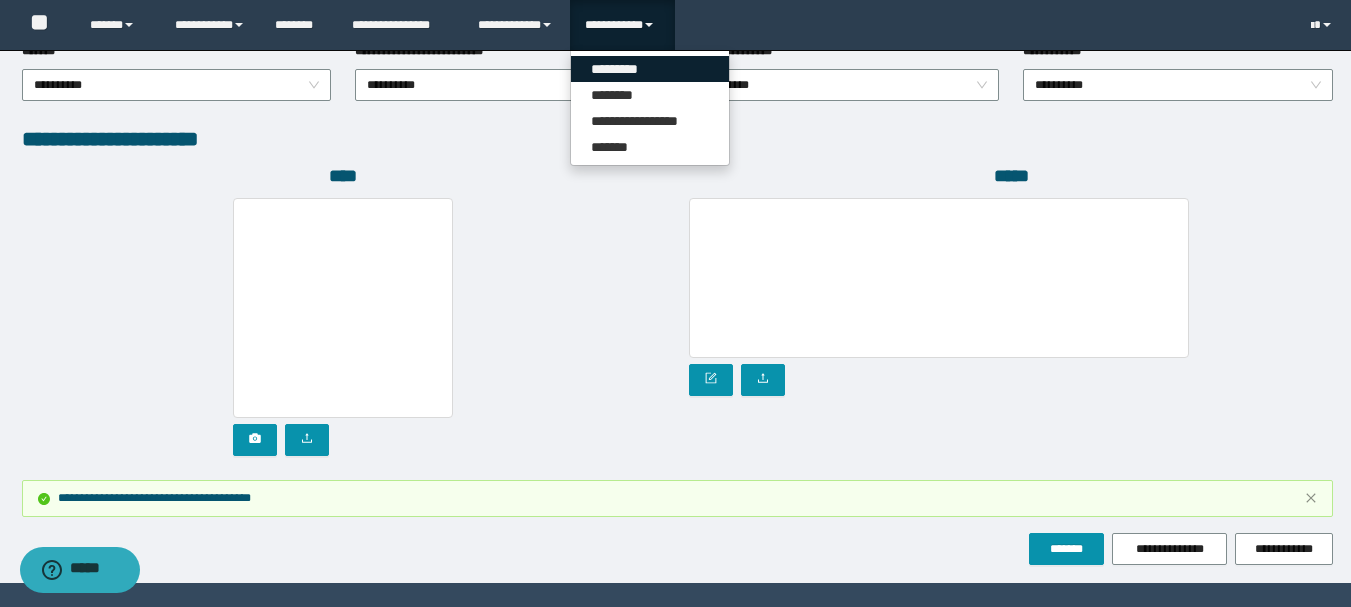 click on "*********" at bounding box center [650, 69] 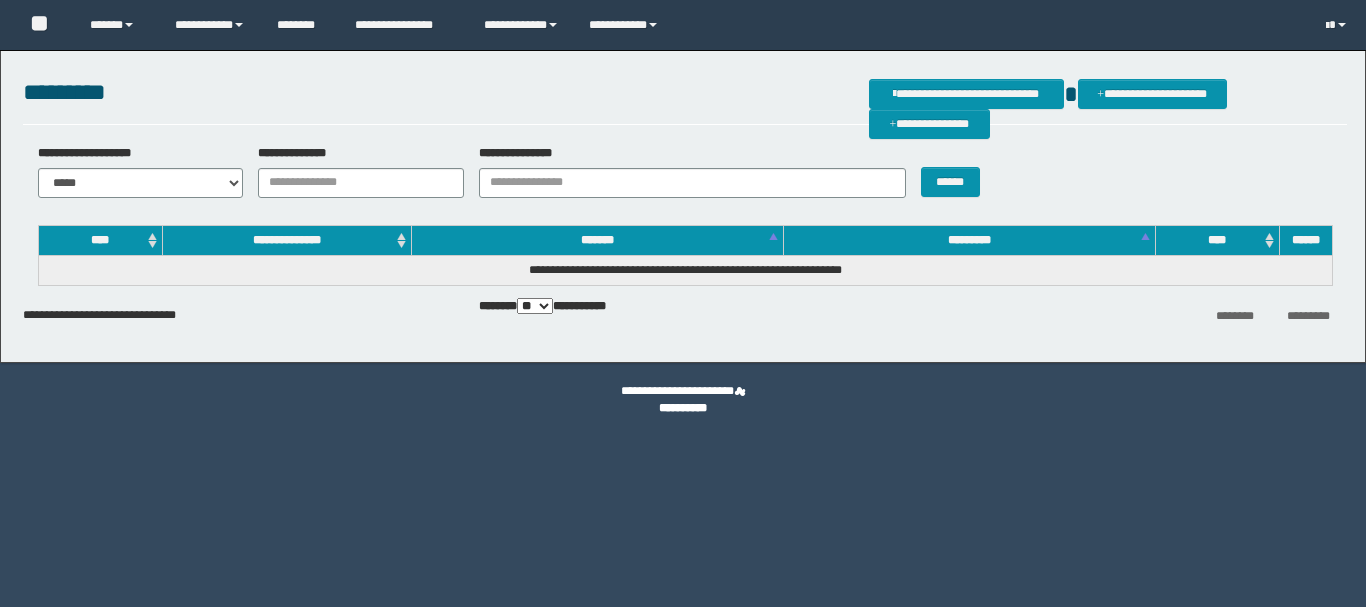 scroll, scrollTop: 0, scrollLeft: 0, axis: both 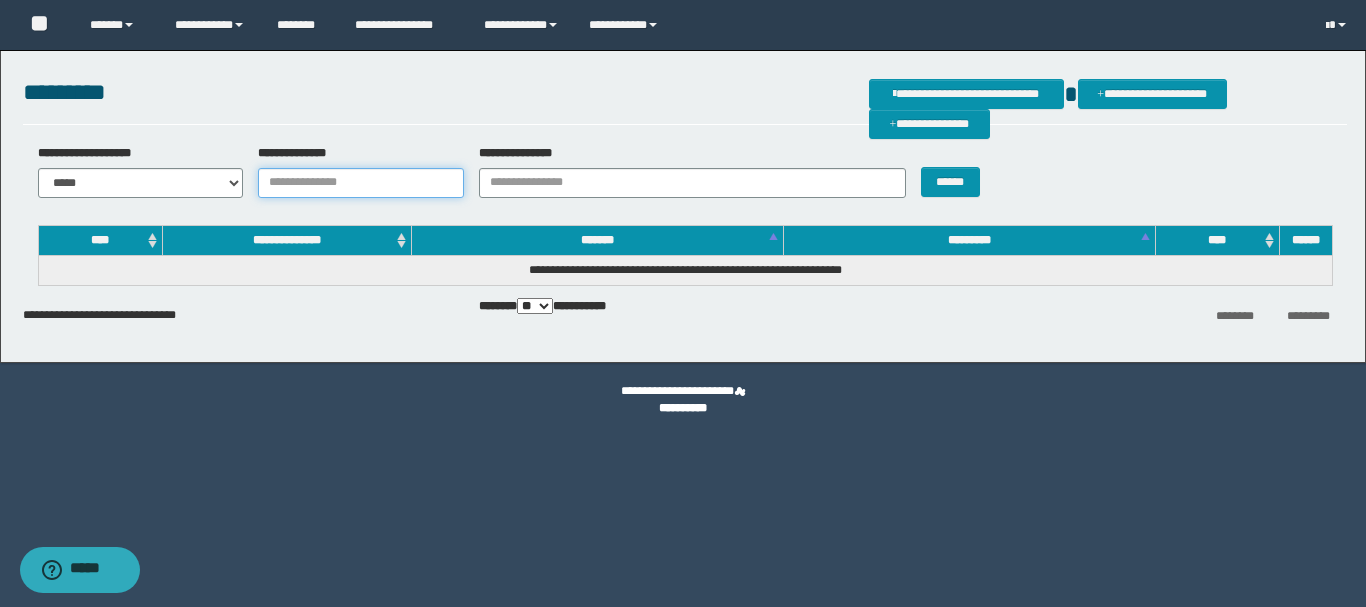 click on "**********" at bounding box center [361, 183] 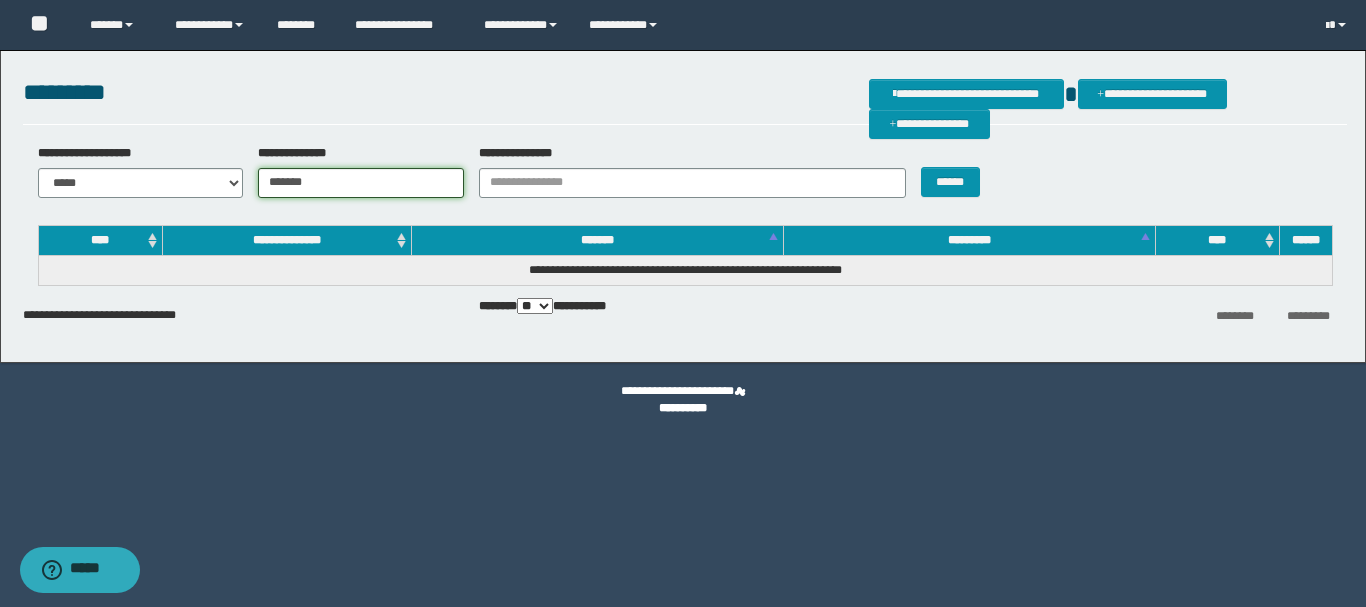 type on "*******" 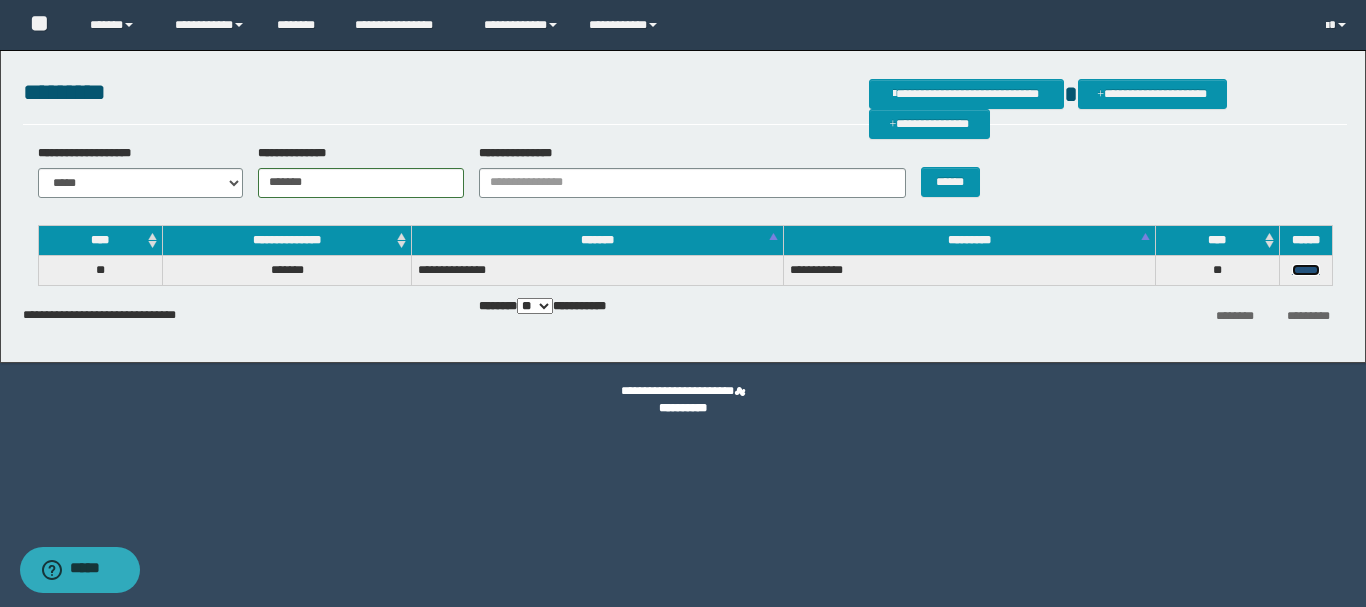 click on "******" at bounding box center (1306, 270) 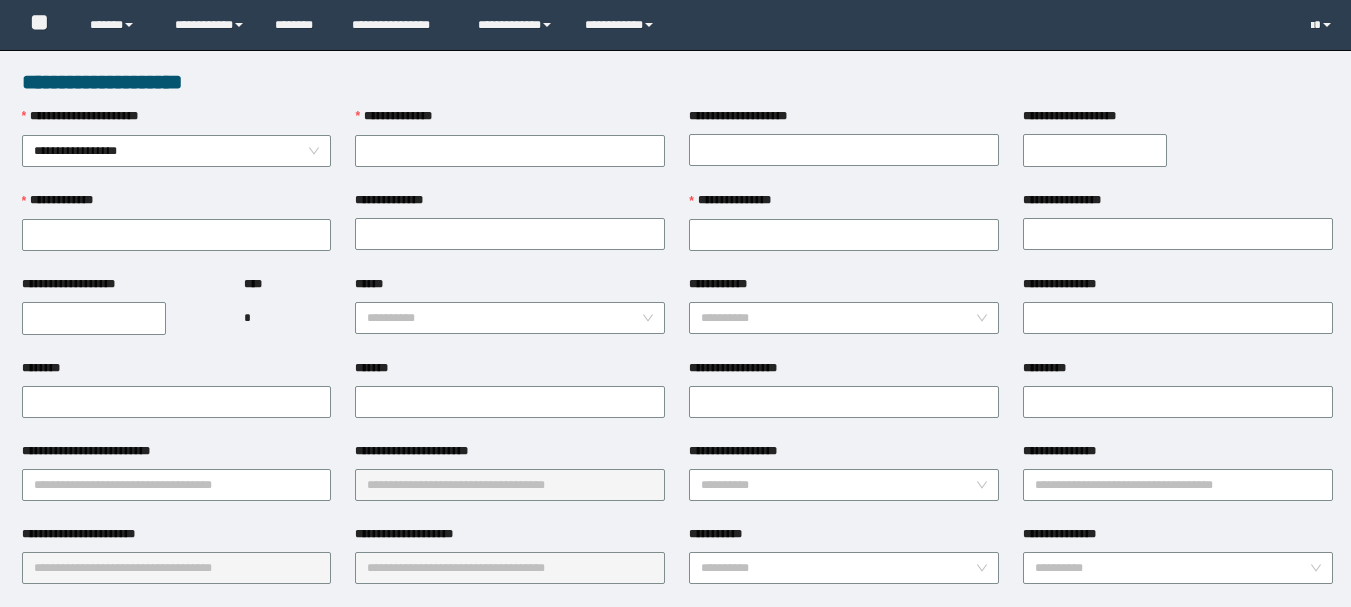 scroll, scrollTop: 0, scrollLeft: 0, axis: both 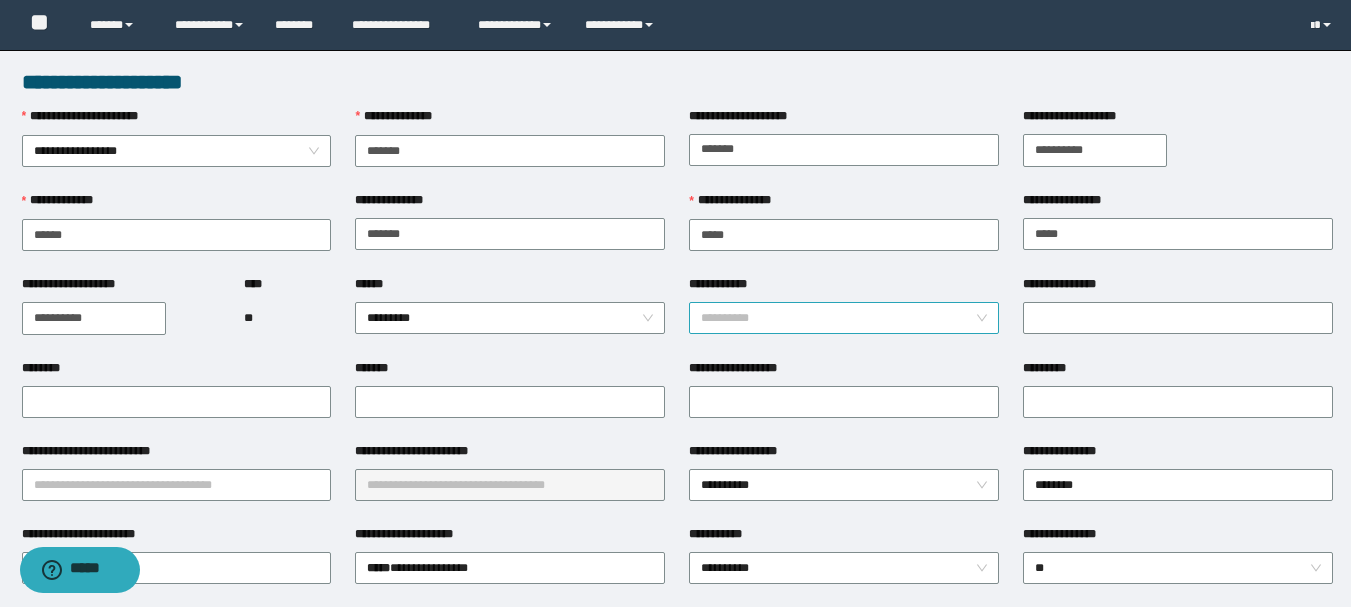 click on "**********" at bounding box center (844, 318) 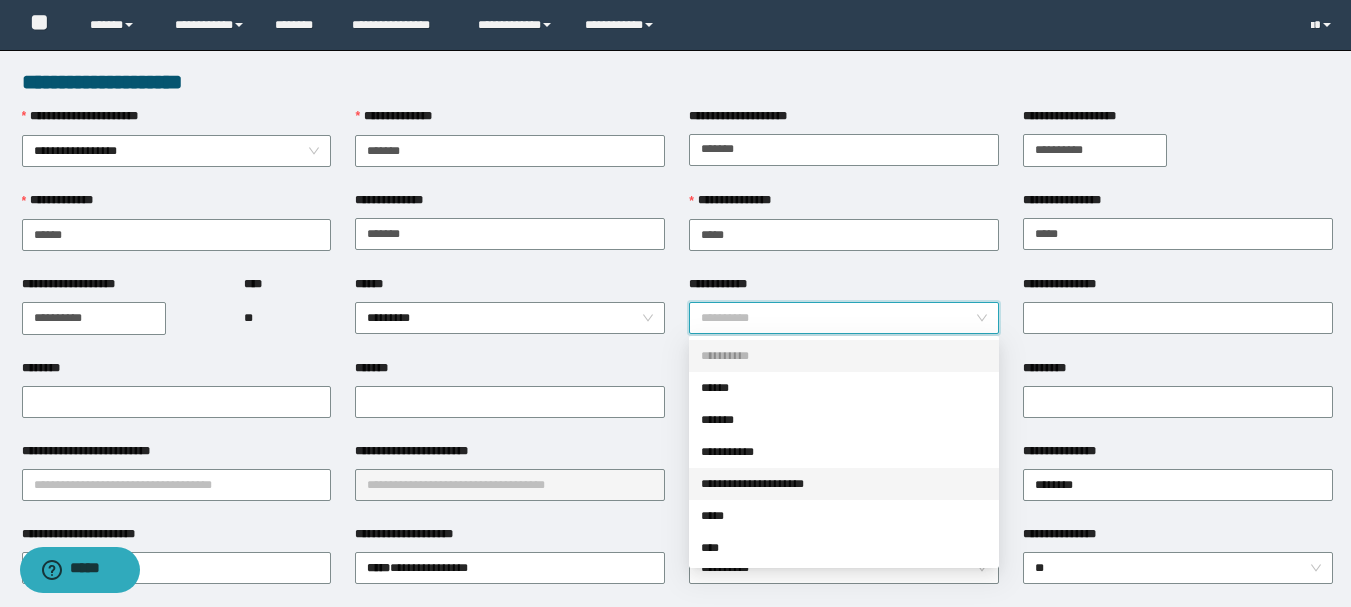 click on "**********" at bounding box center (844, 484) 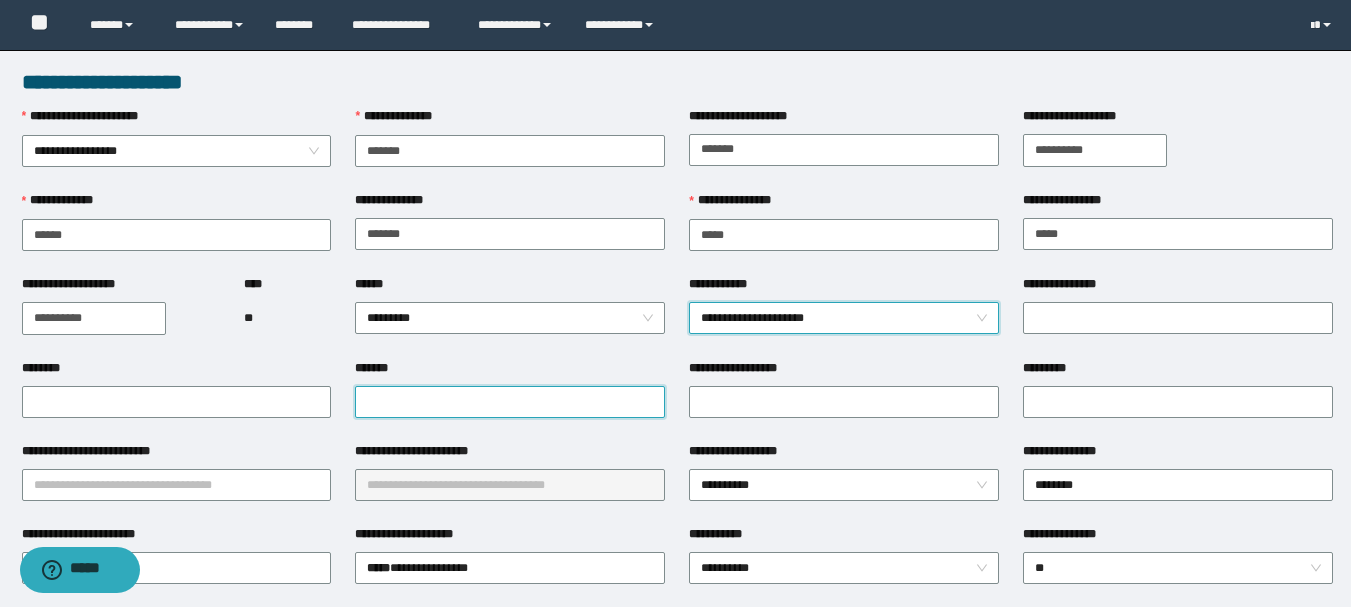 click on "*******" at bounding box center (510, 402) 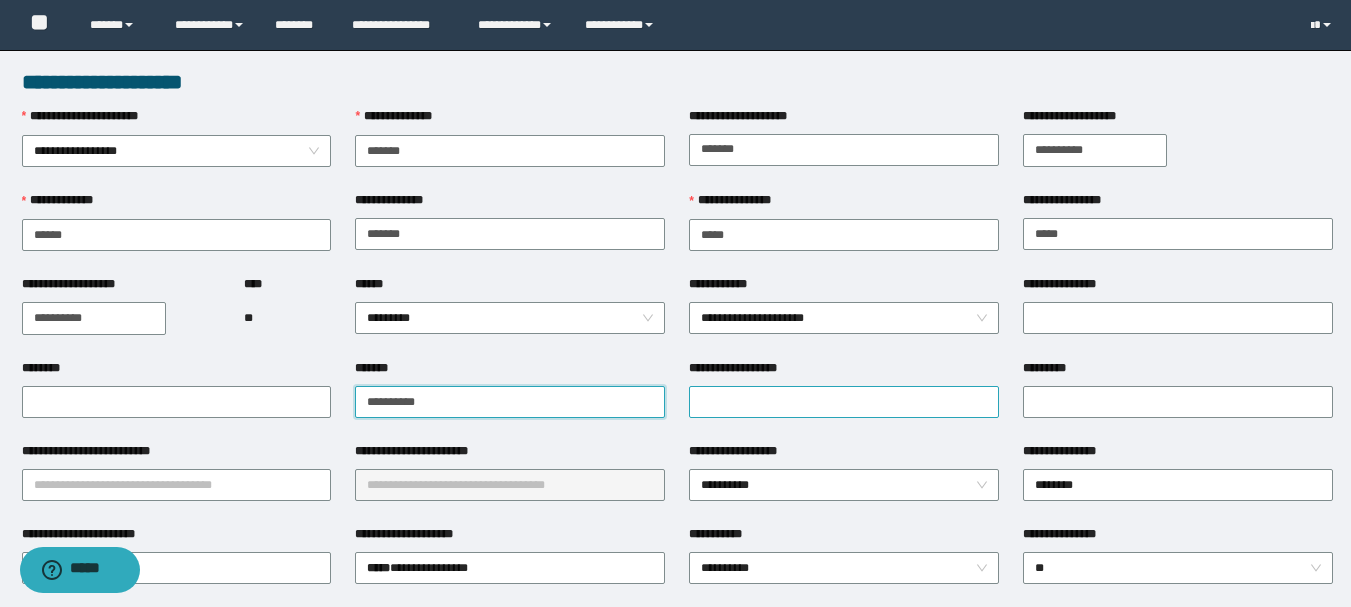 type on "**********" 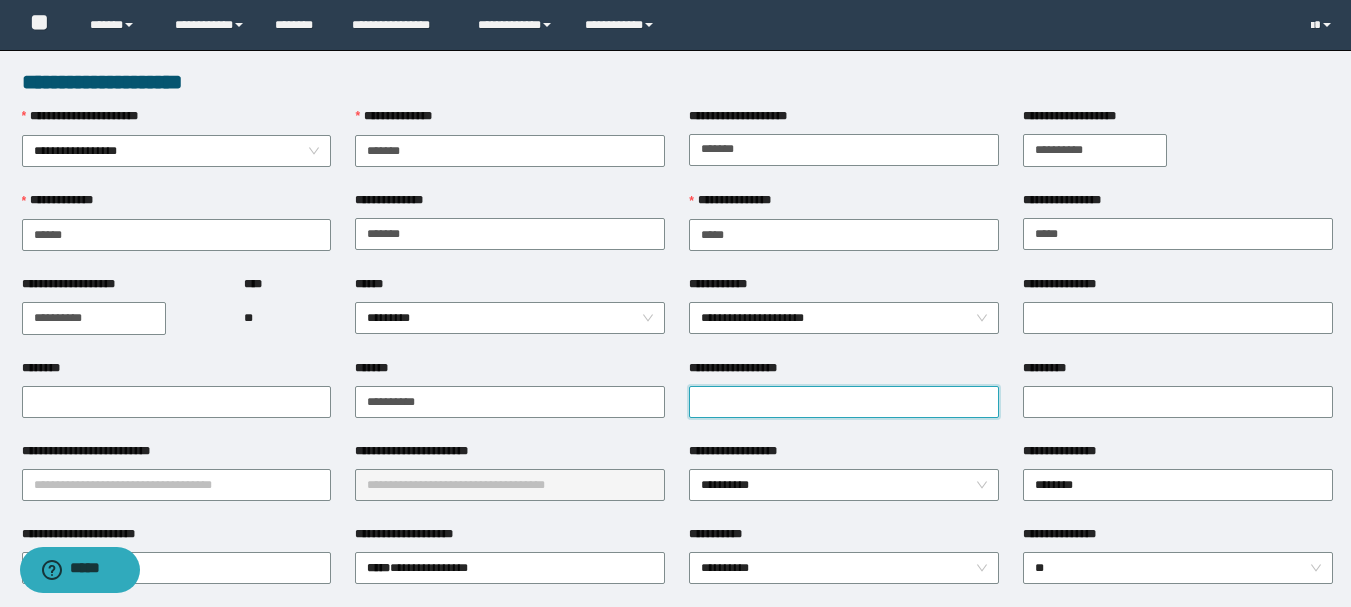 click on "**********" at bounding box center [844, 402] 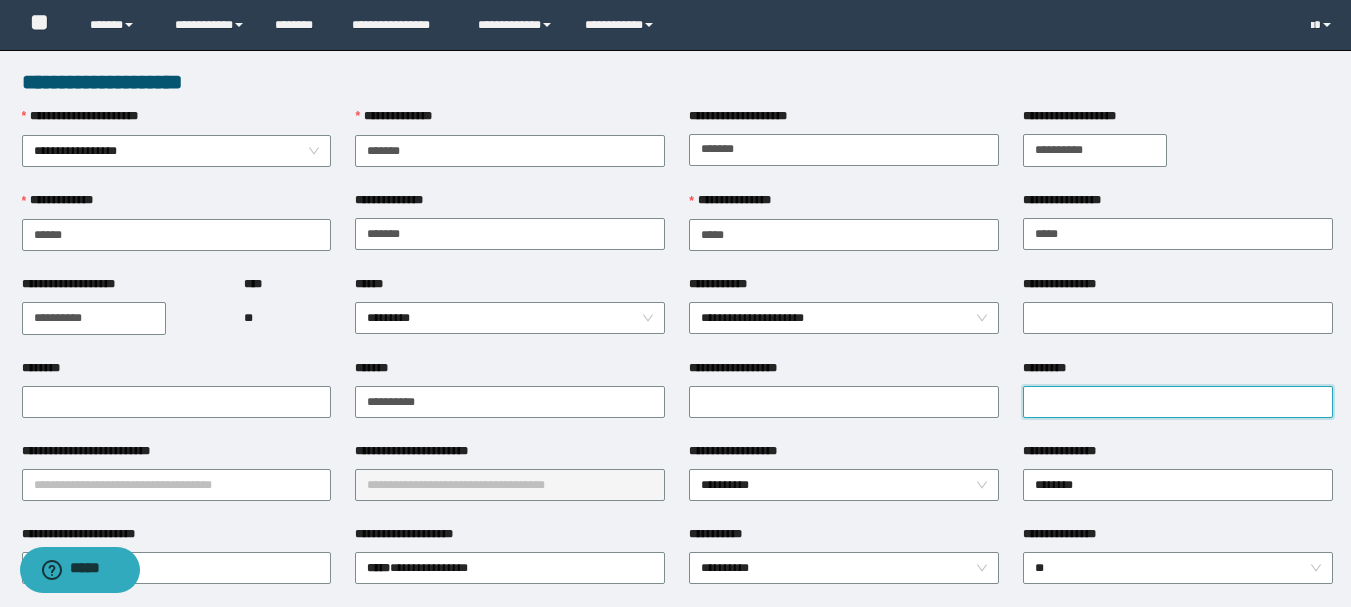 click on "*********" at bounding box center (1178, 402) 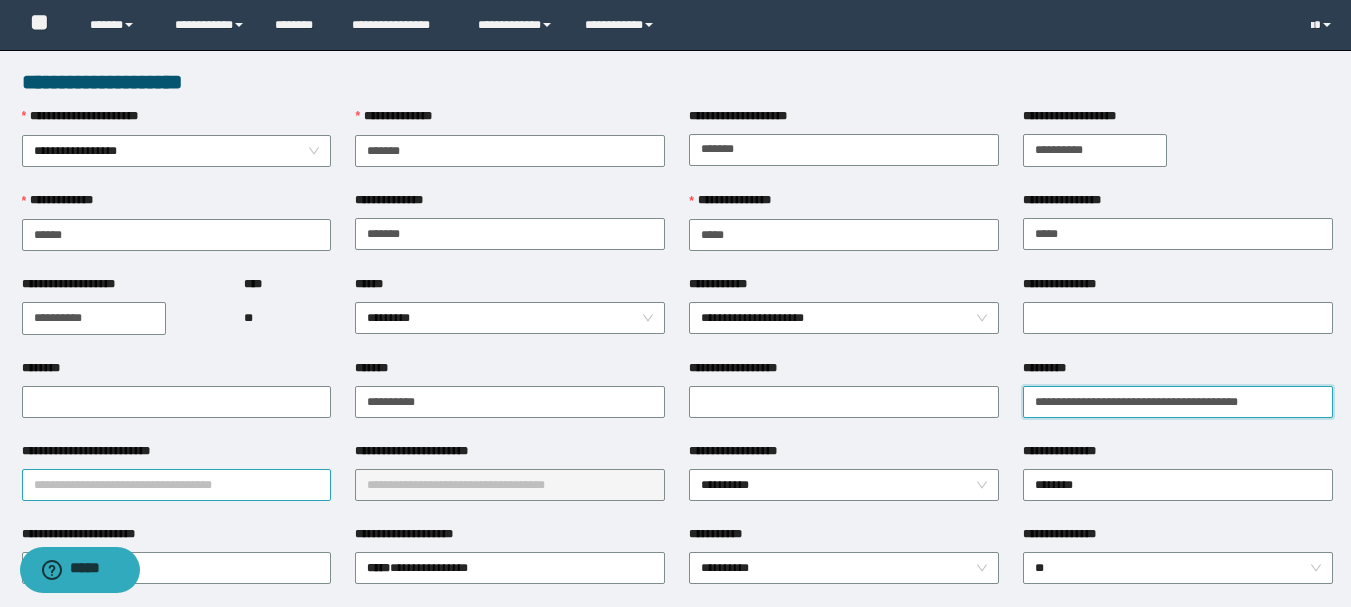 type on "**********" 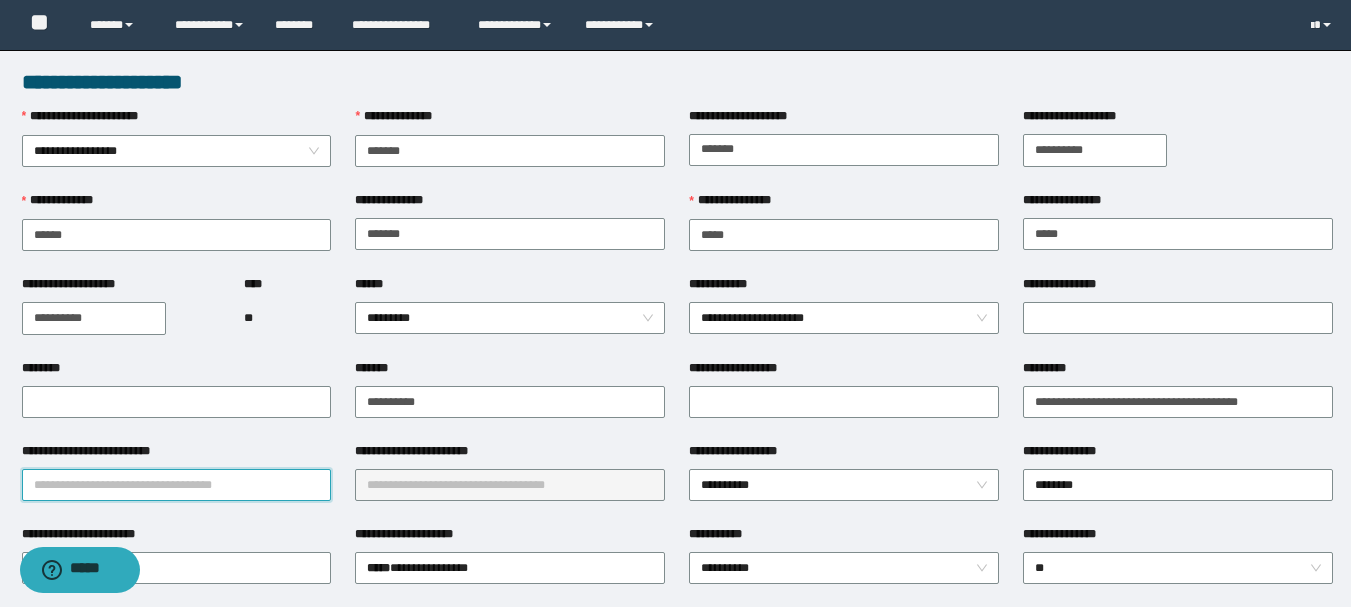 click on "**********" at bounding box center [177, 485] 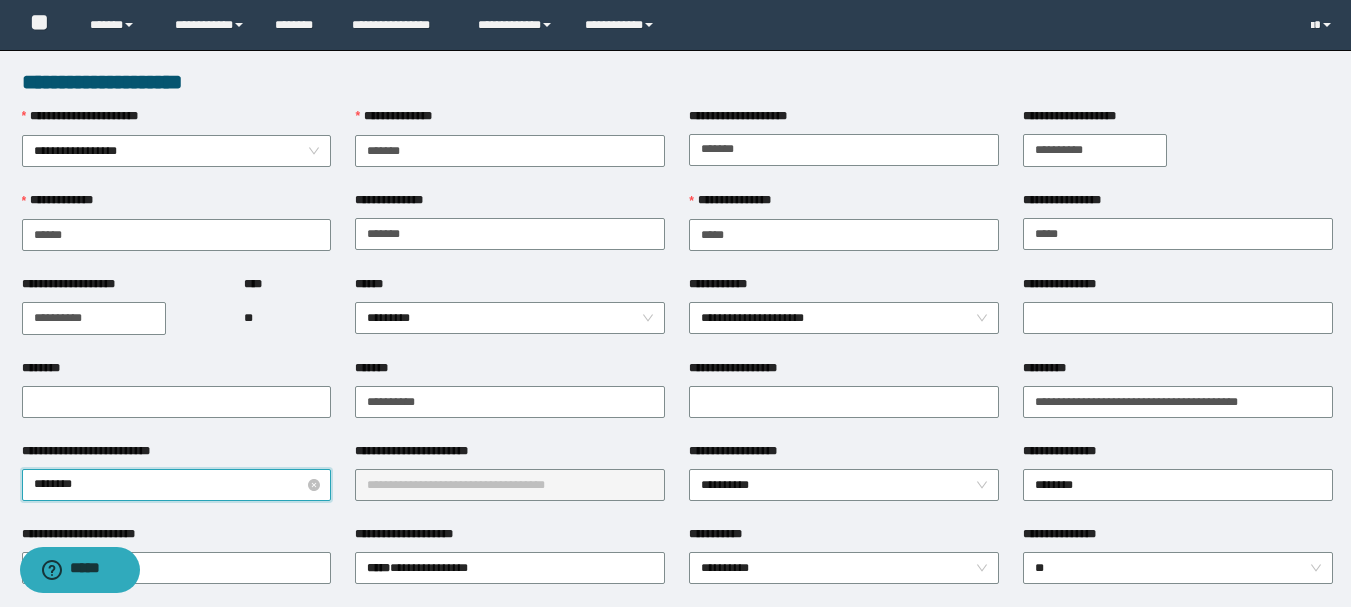 type on "*********" 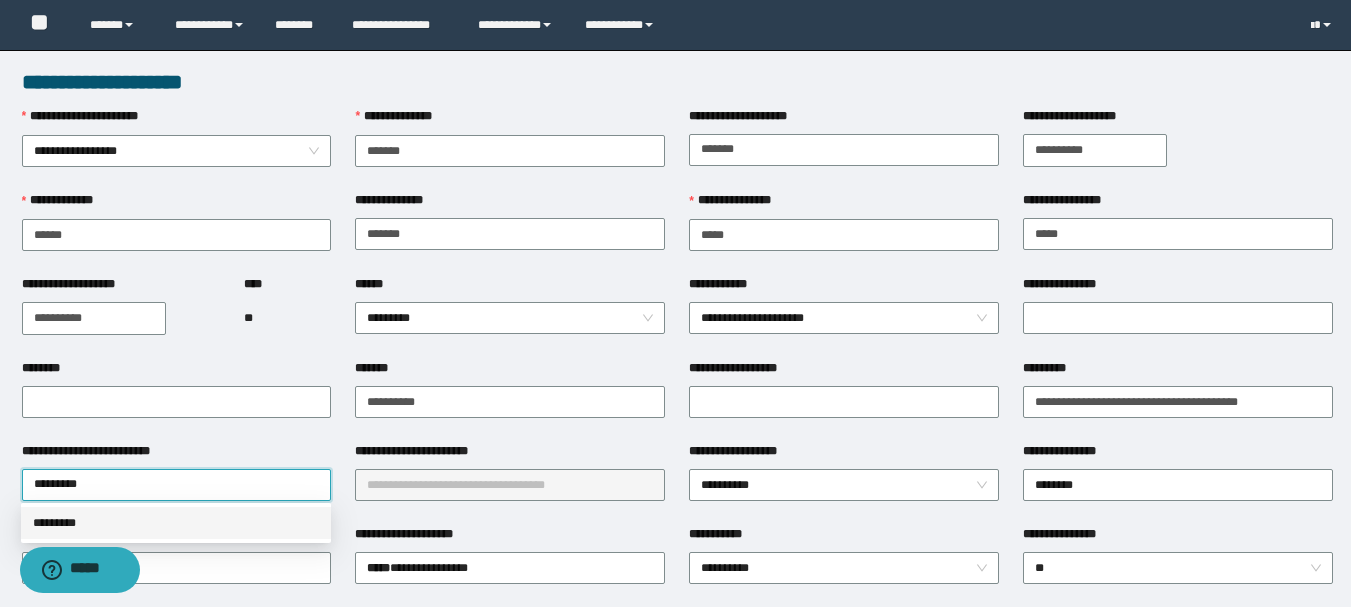 click on "*********" at bounding box center (176, 523) 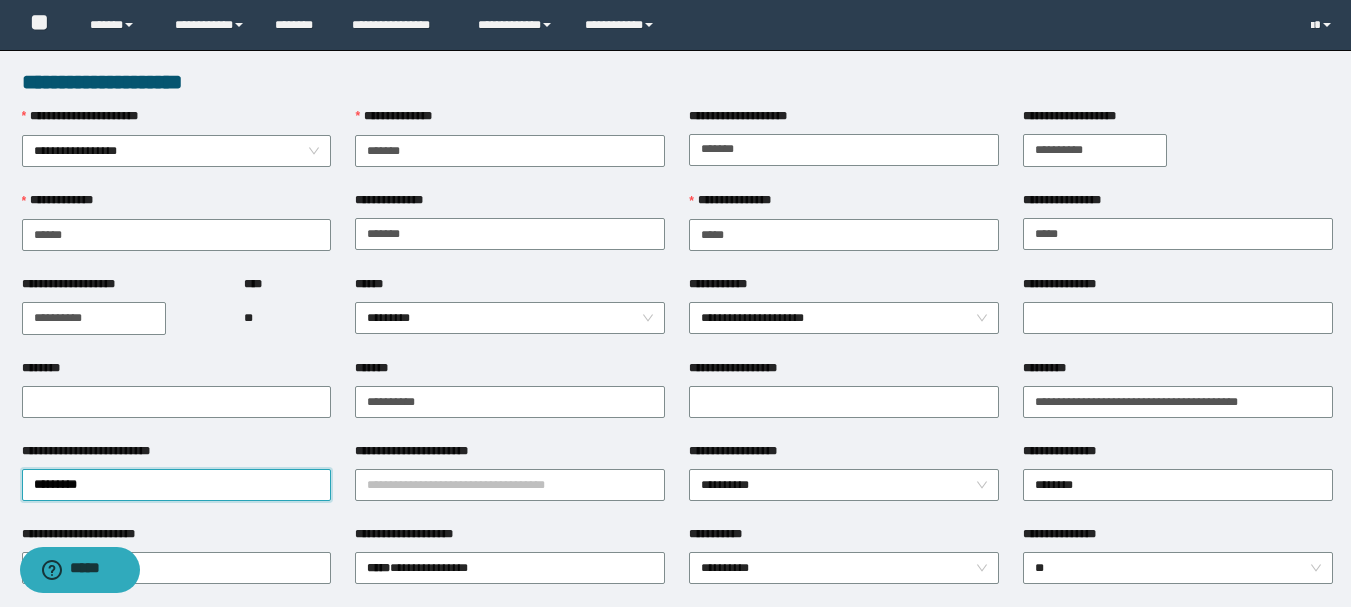 click on "**********" at bounding box center (510, 455) 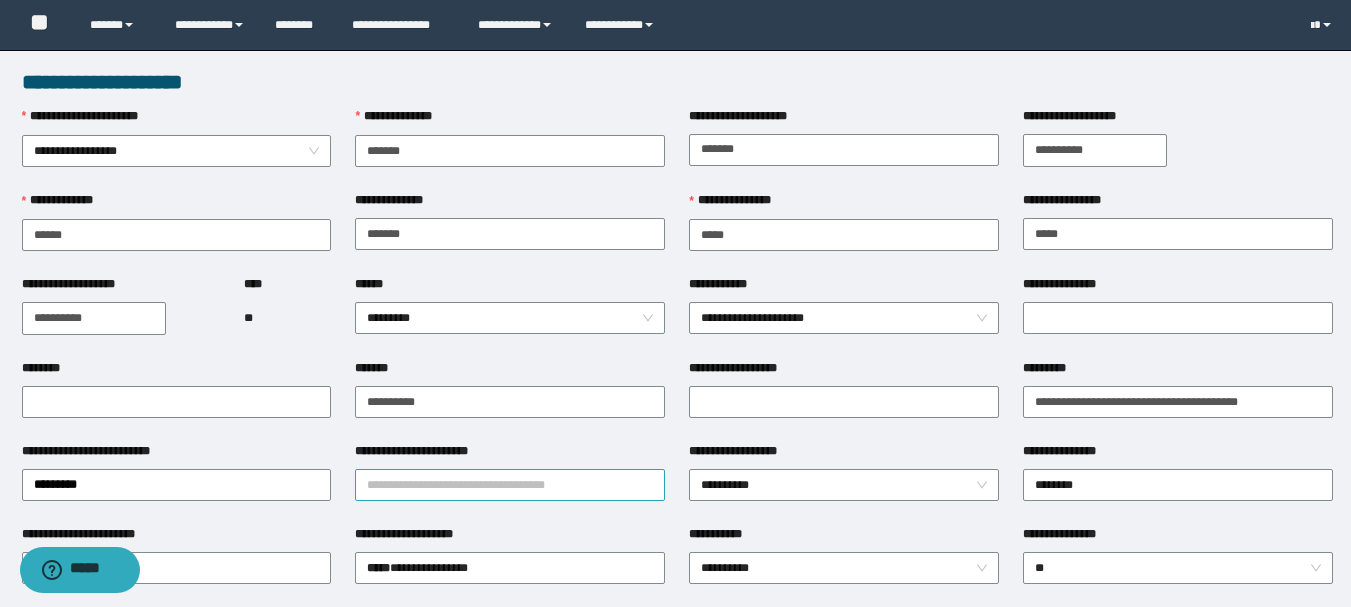 click on "**********" at bounding box center [510, 485] 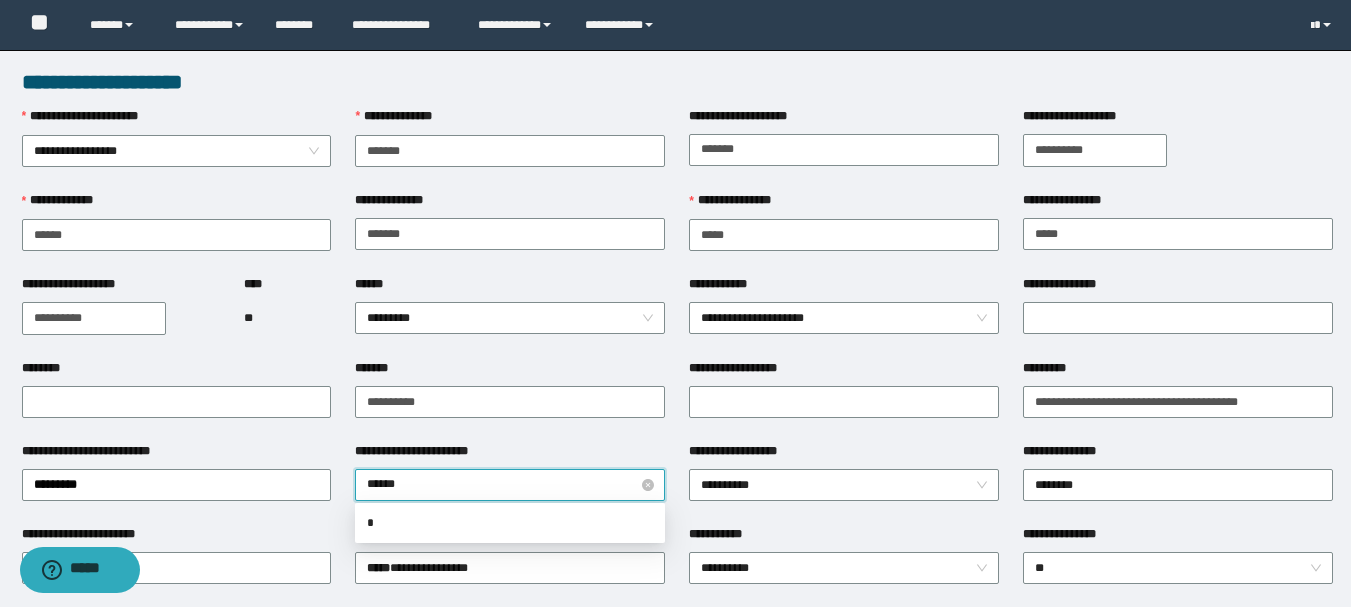 type on "*******" 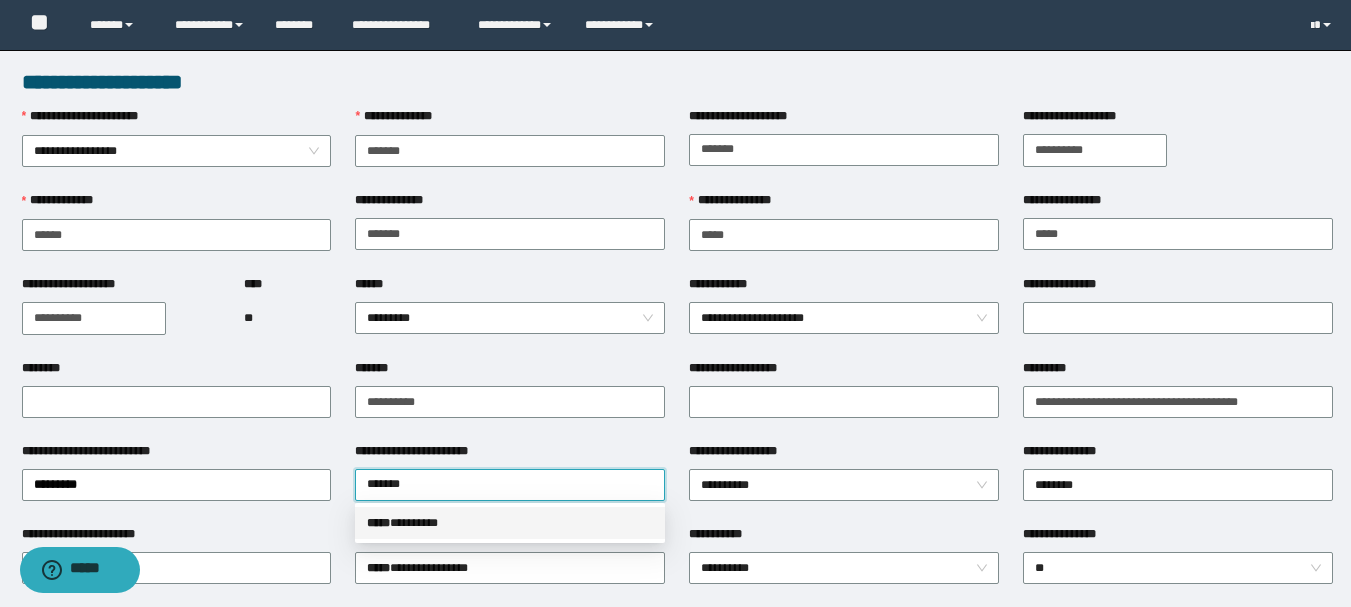 click on "***** * *******" at bounding box center [510, 523] 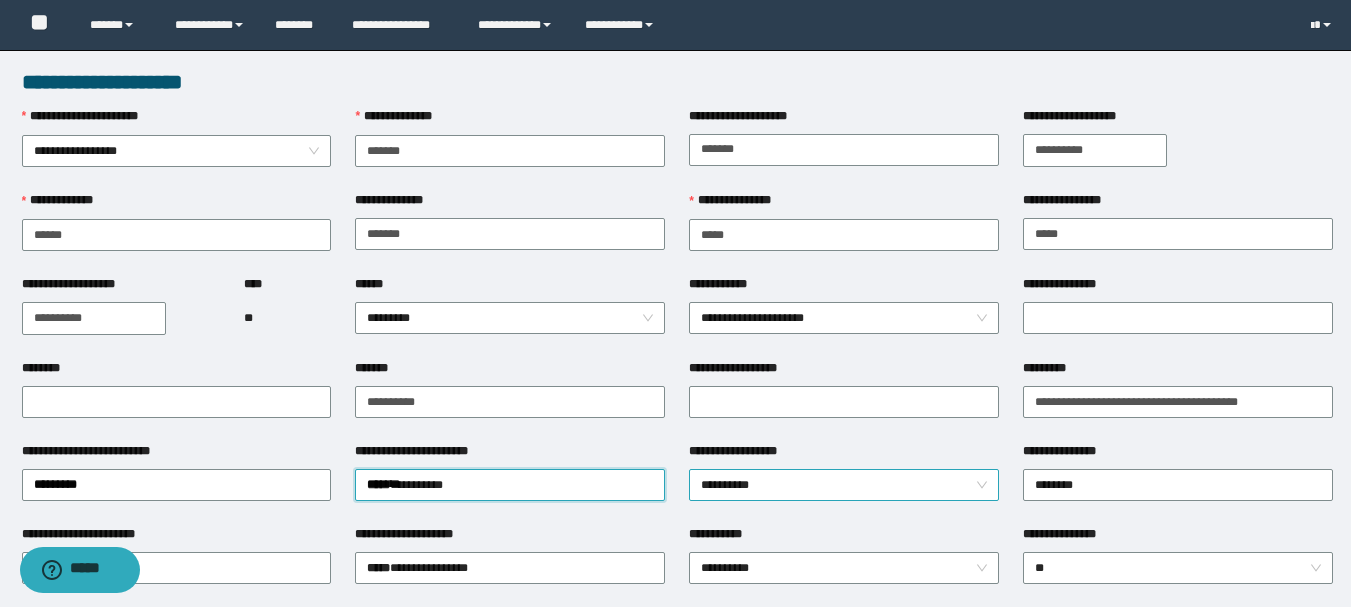 click on "**********" at bounding box center (844, 485) 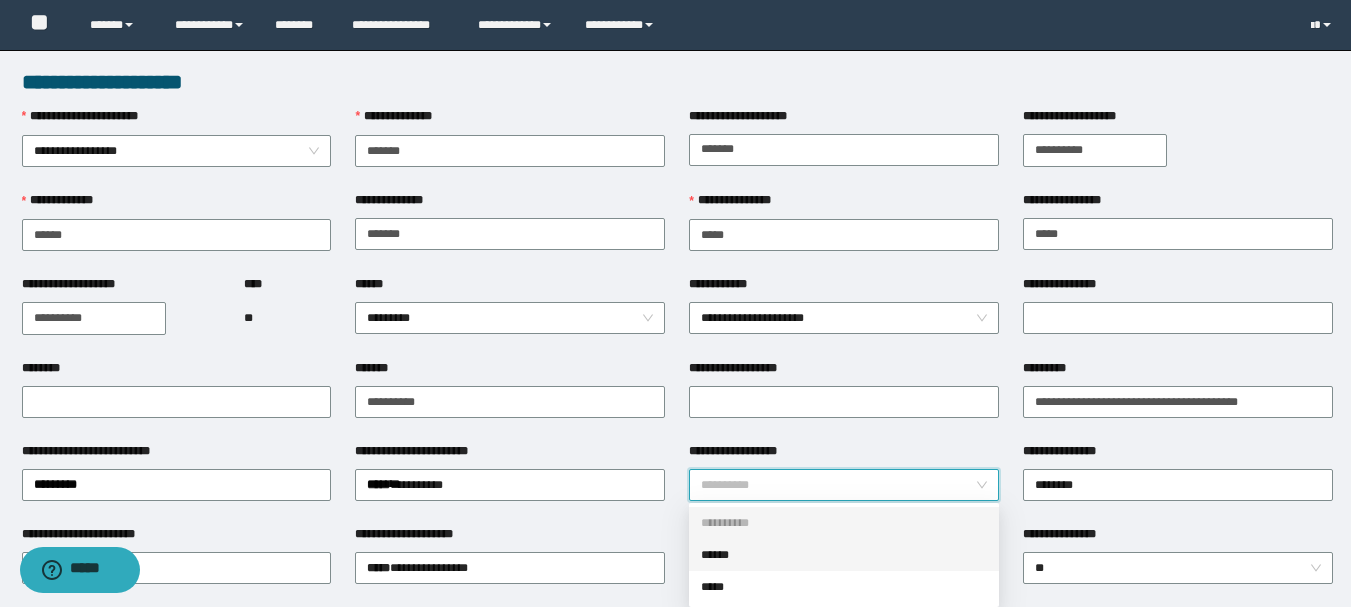 click on "******" at bounding box center (844, 555) 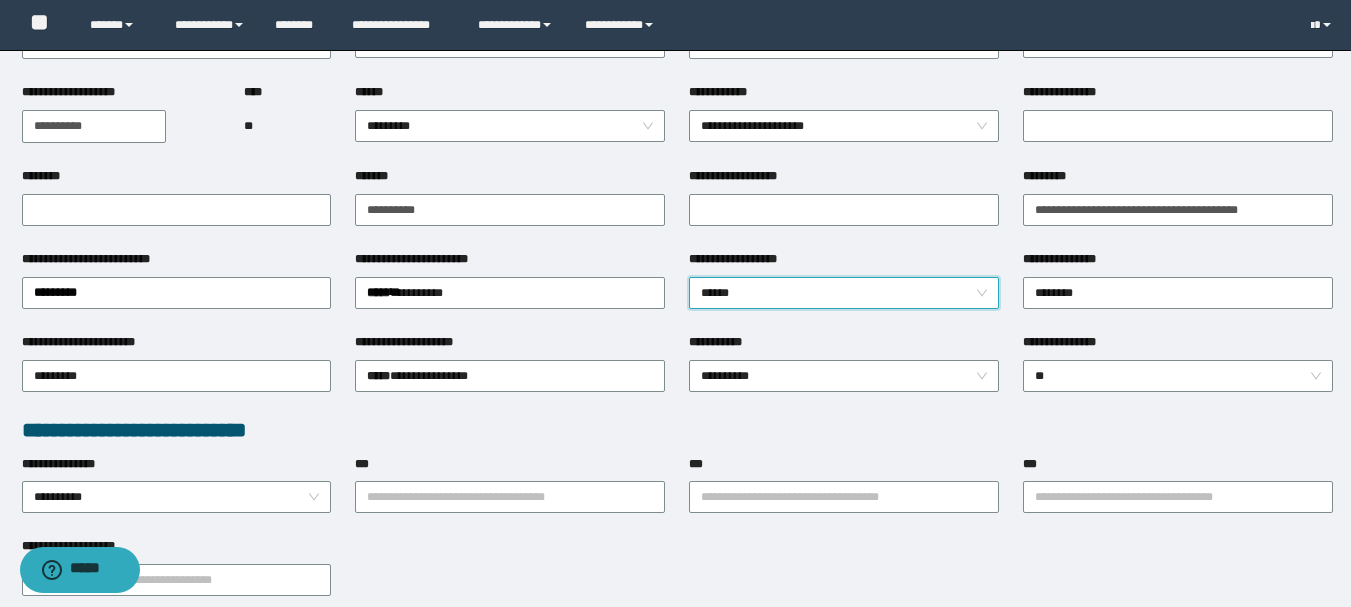 scroll, scrollTop: 200, scrollLeft: 0, axis: vertical 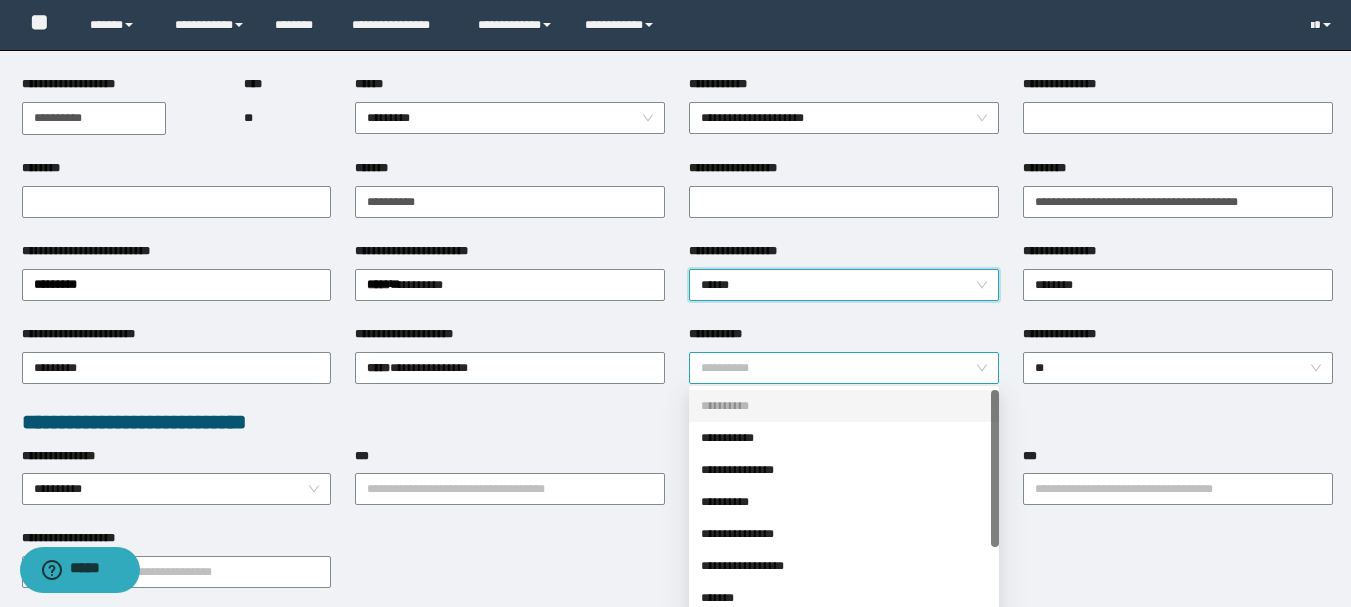 click on "**********" at bounding box center (844, 368) 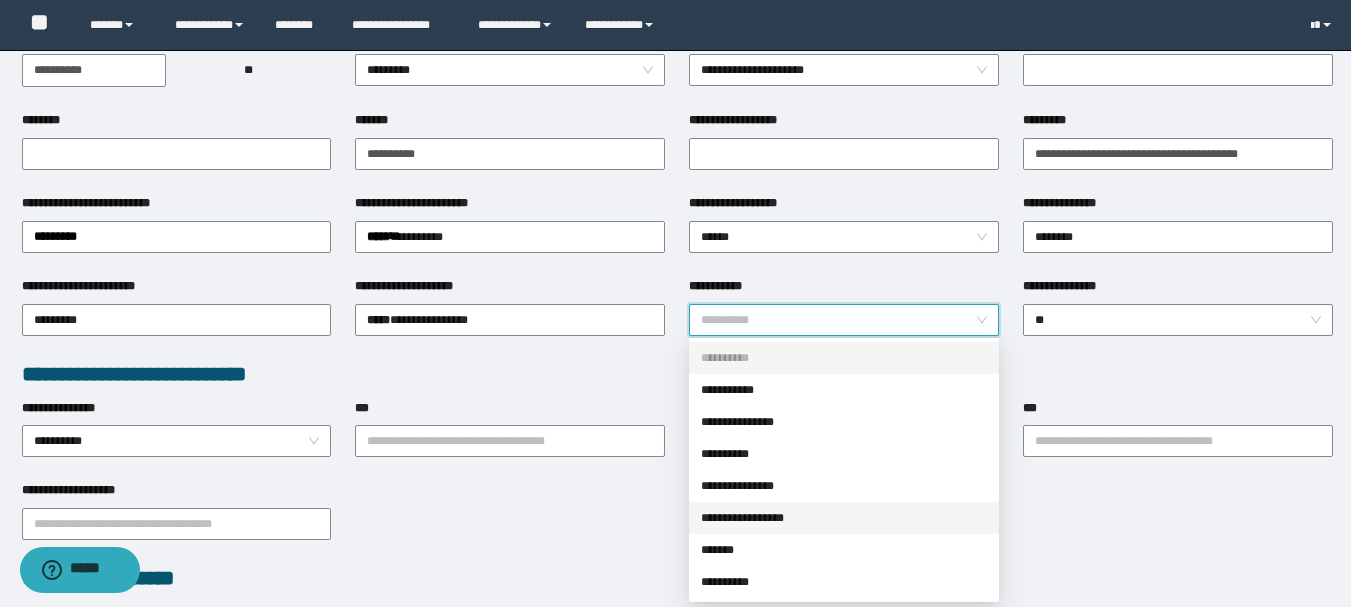 scroll, scrollTop: 200, scrollLeft: 0, axis: vertical 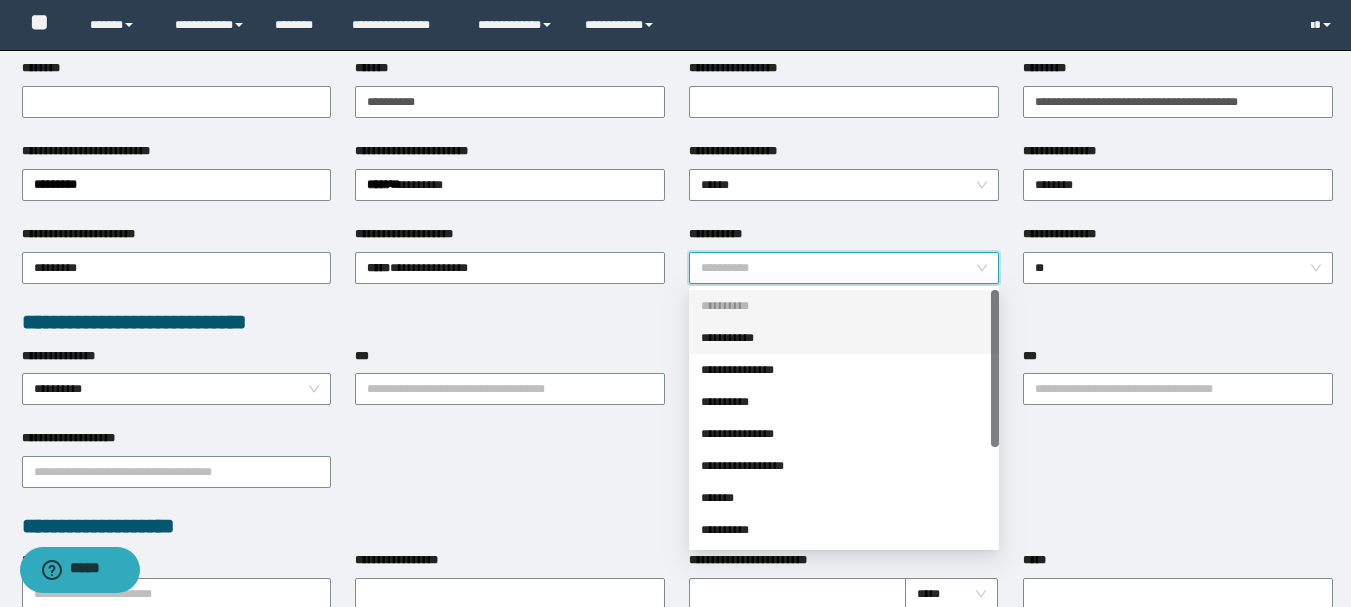 click on "**********" at bounding box center [844, 338] 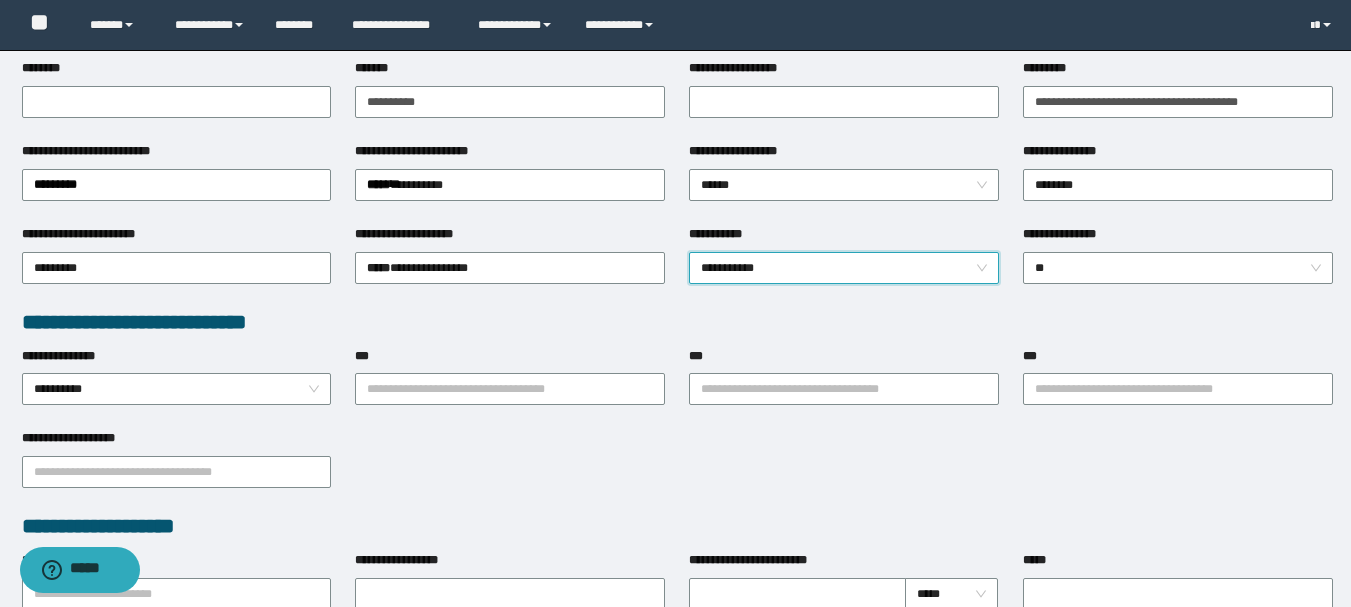 drag, startPoint x: 757, startPoint y: 332, endPoint x: 438, endPoint y: 458, distance: 342.9825 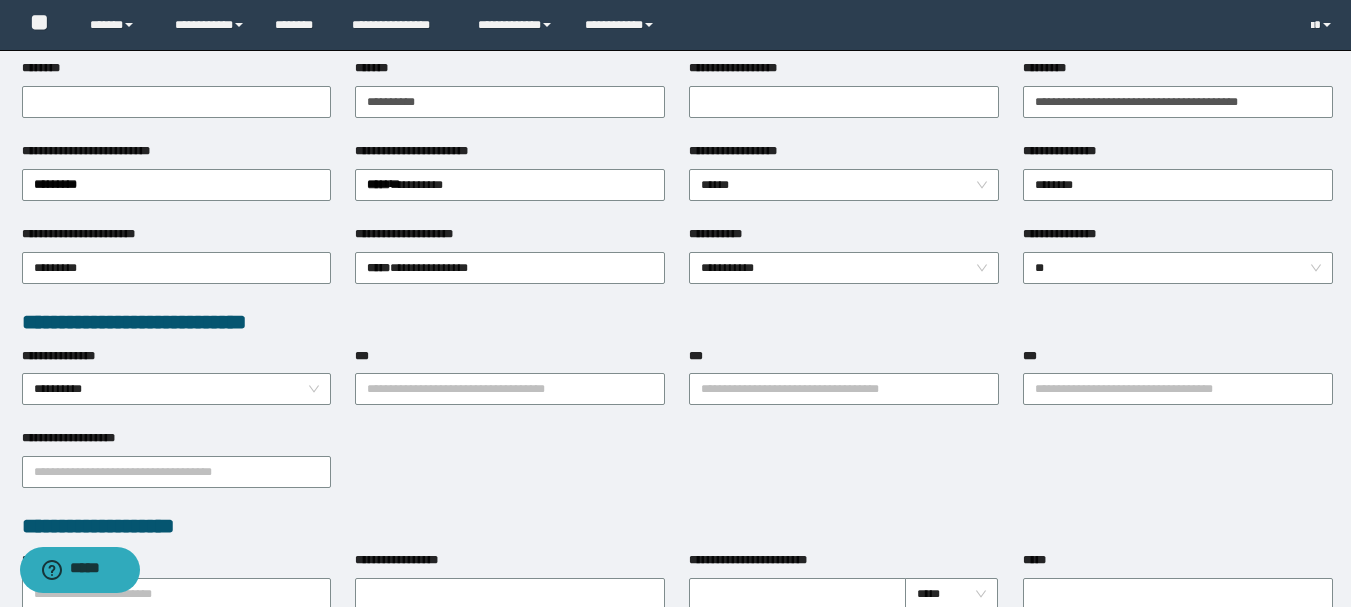 drag, startPoint x: 94, startPoint y: 26, endPoint x: 654, endPoint y: 502, distance: 734.9667 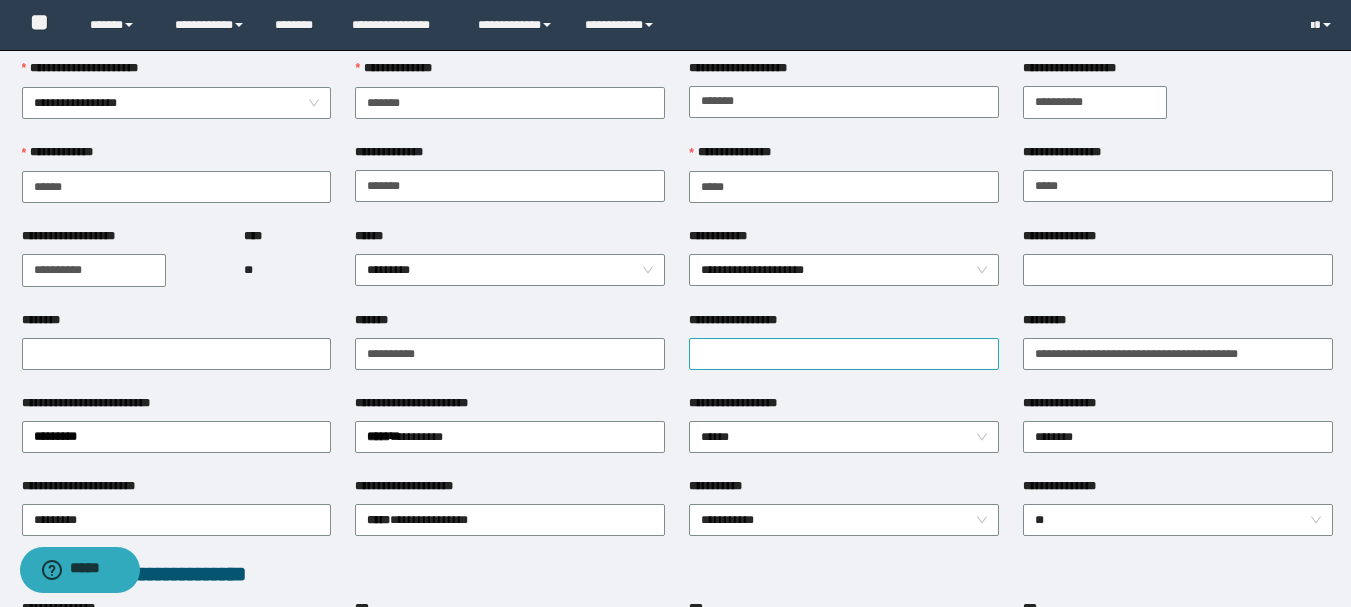 scroll, scrollTop: 0, scrollLeft: 0, axis: both 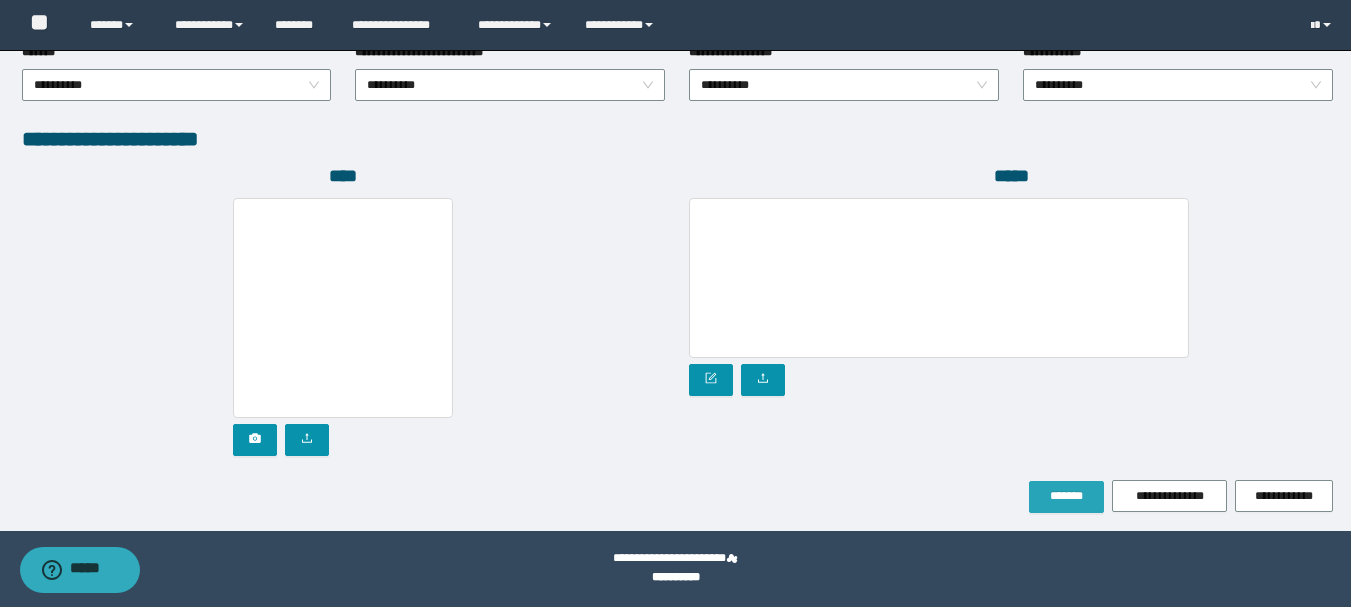 click on "*******" at bounding box center [1066, 496] 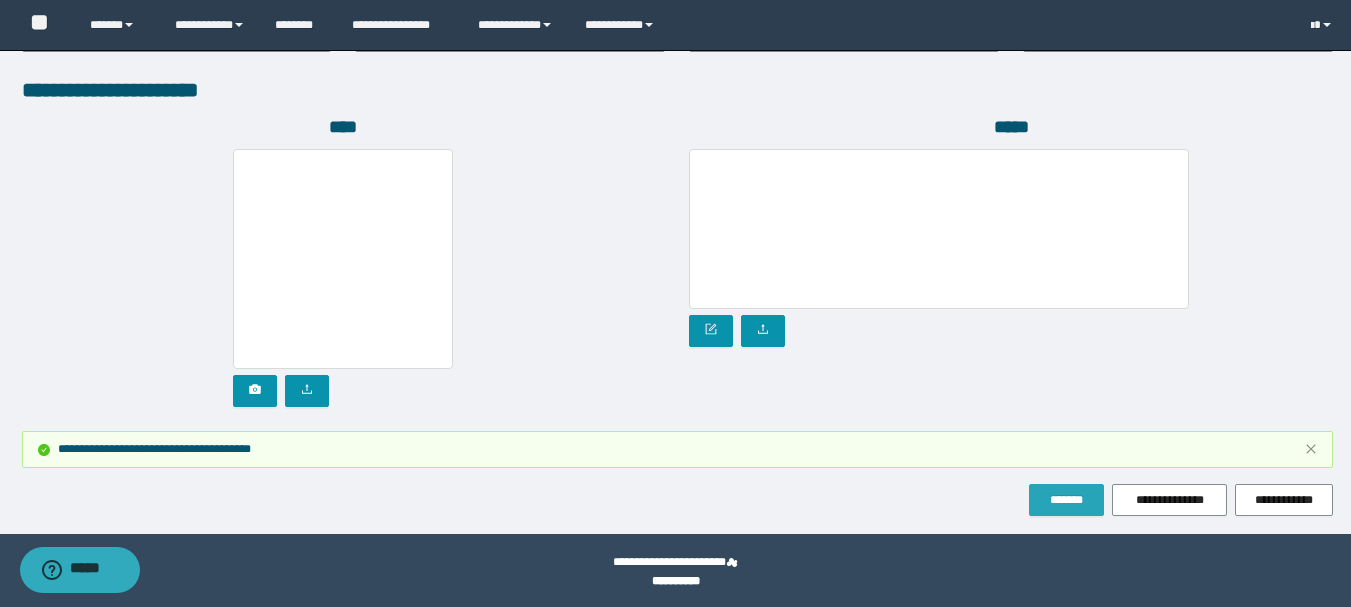 scroll, scrollTop: 1202, scrollLeft: 0, axis: vertical 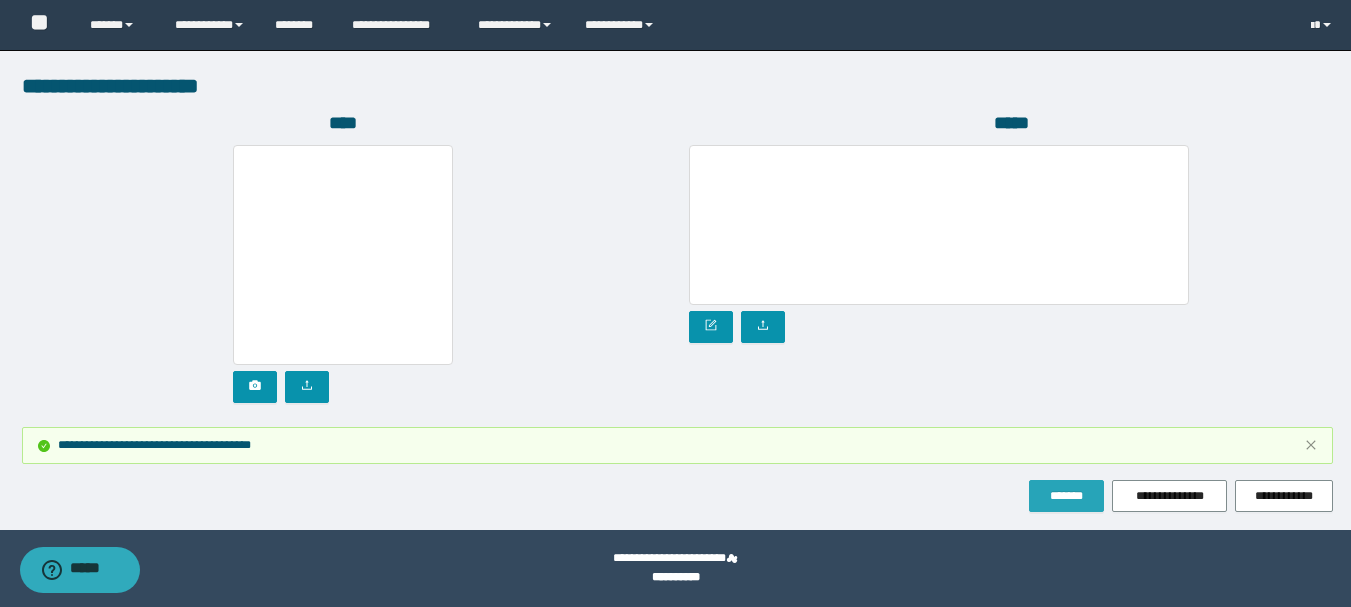 click on "*******" at bounding box center [1066, 496] 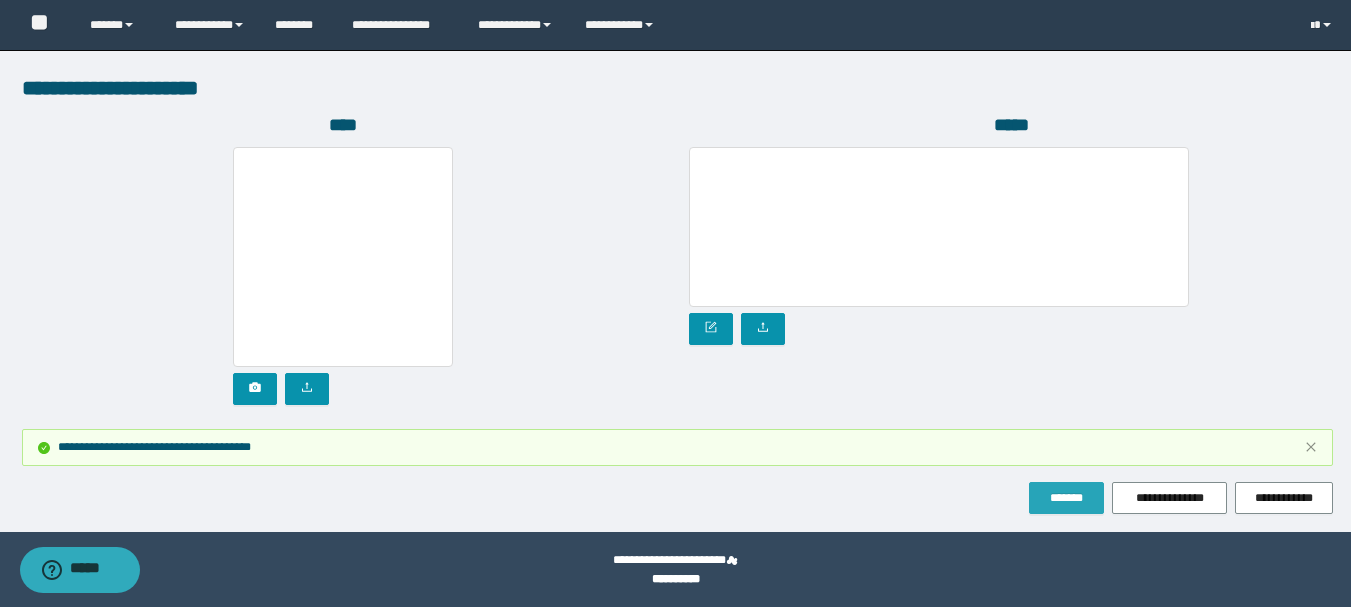 scroll, scrollTop: 1202, scrollLeft: 0, axis: vertical 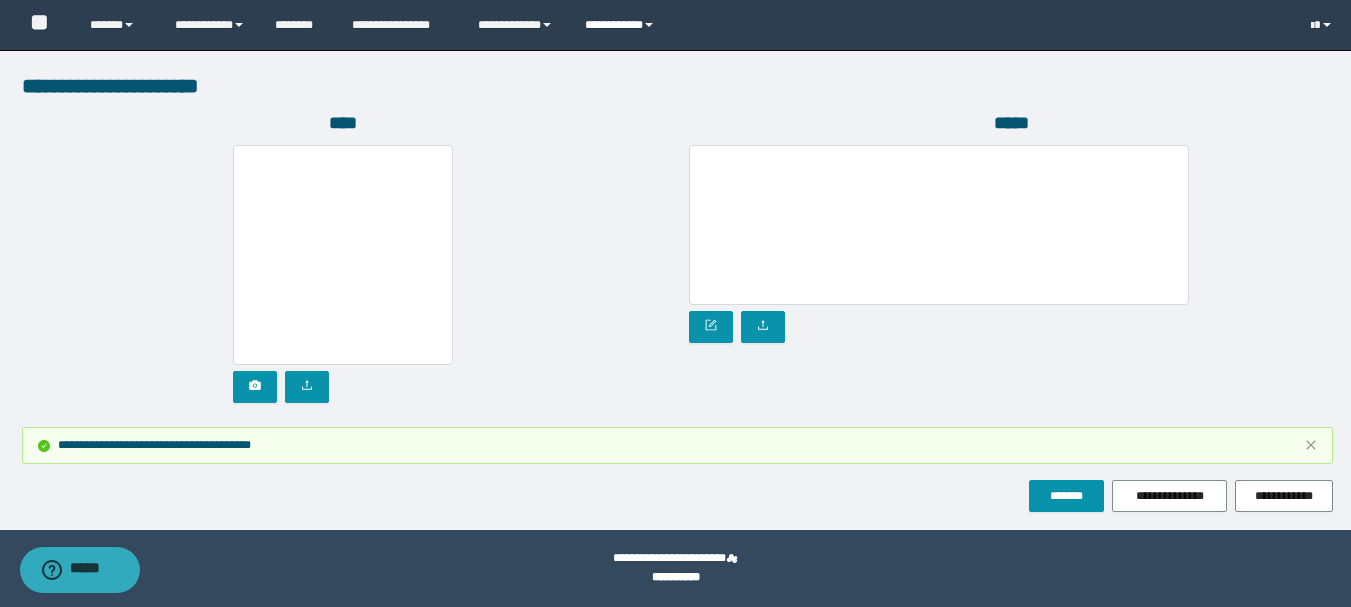 click on "**********" at bounding box center (622, 25) 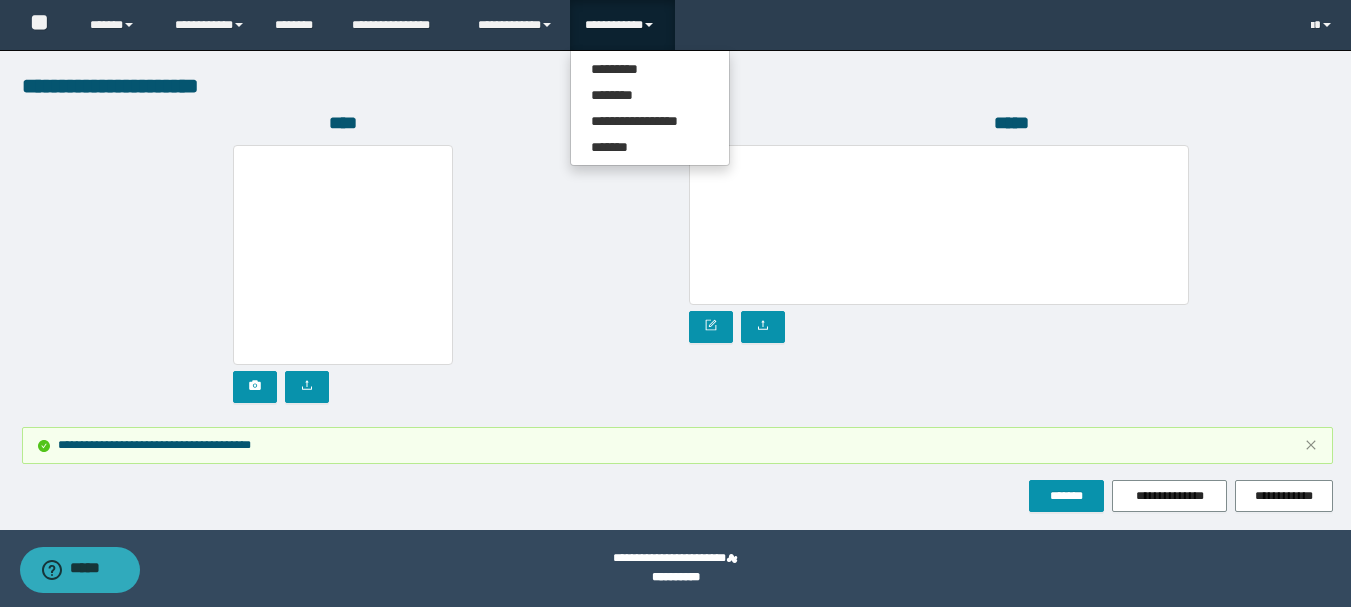click on "**********" at bounding box center (650, 108) 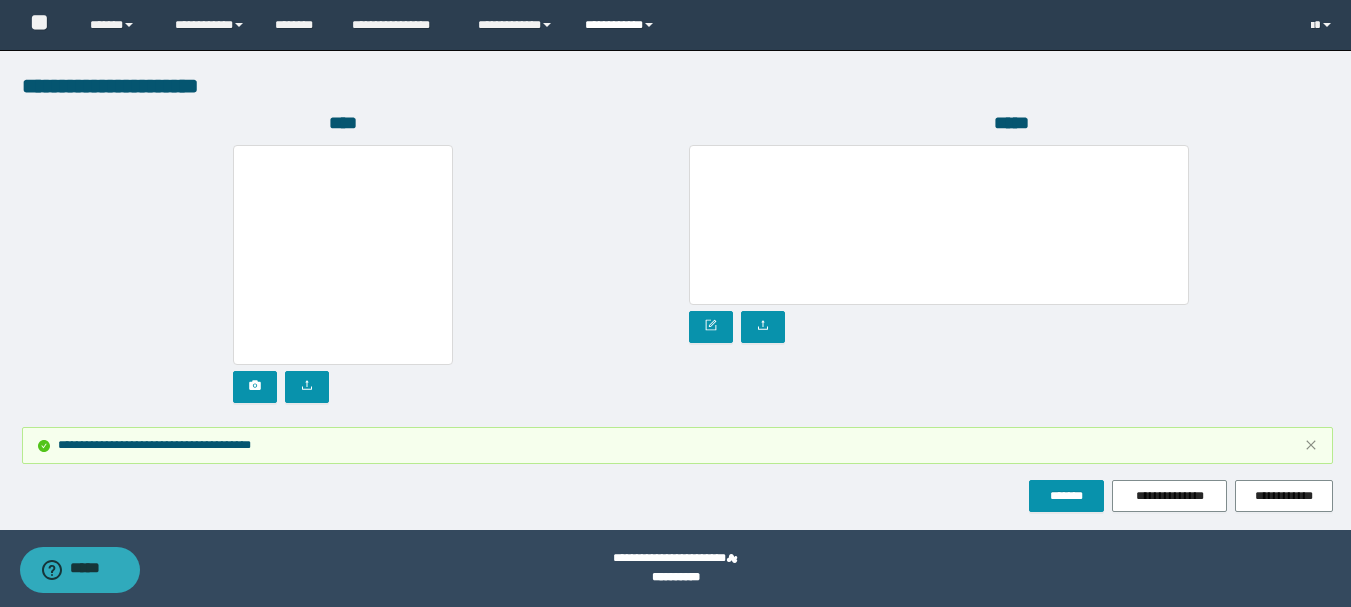 click on "**********" at bounding box center [622, 25] 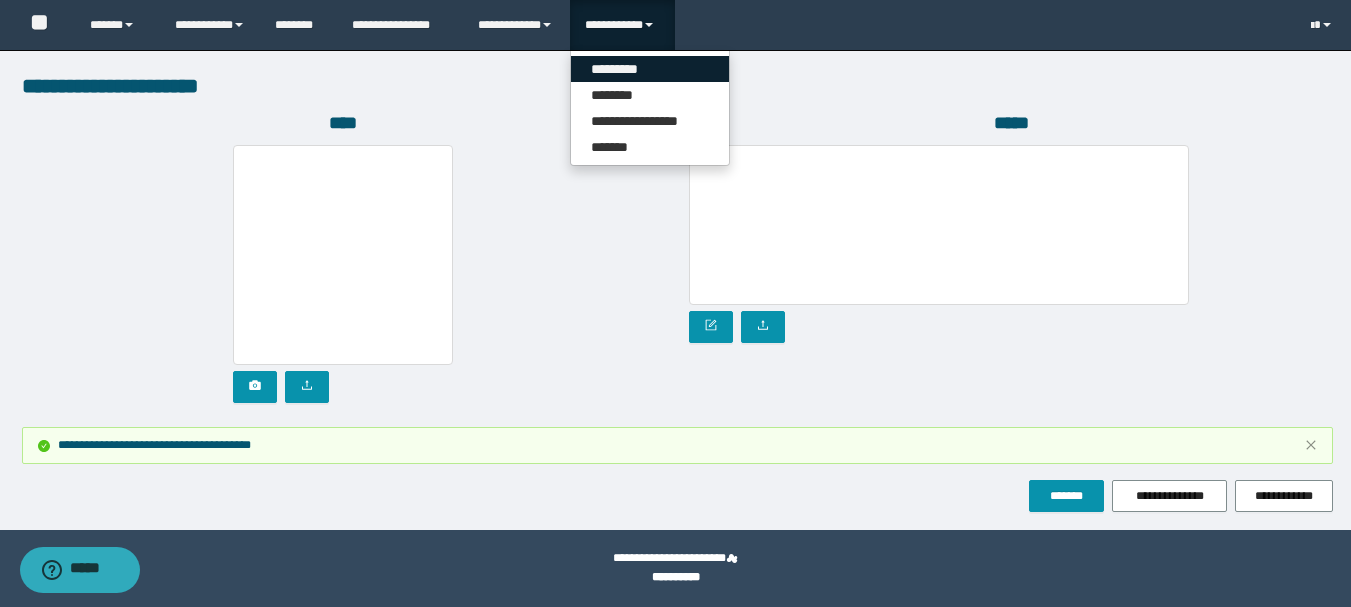 click on "*********" at bounding box center [650, 69] 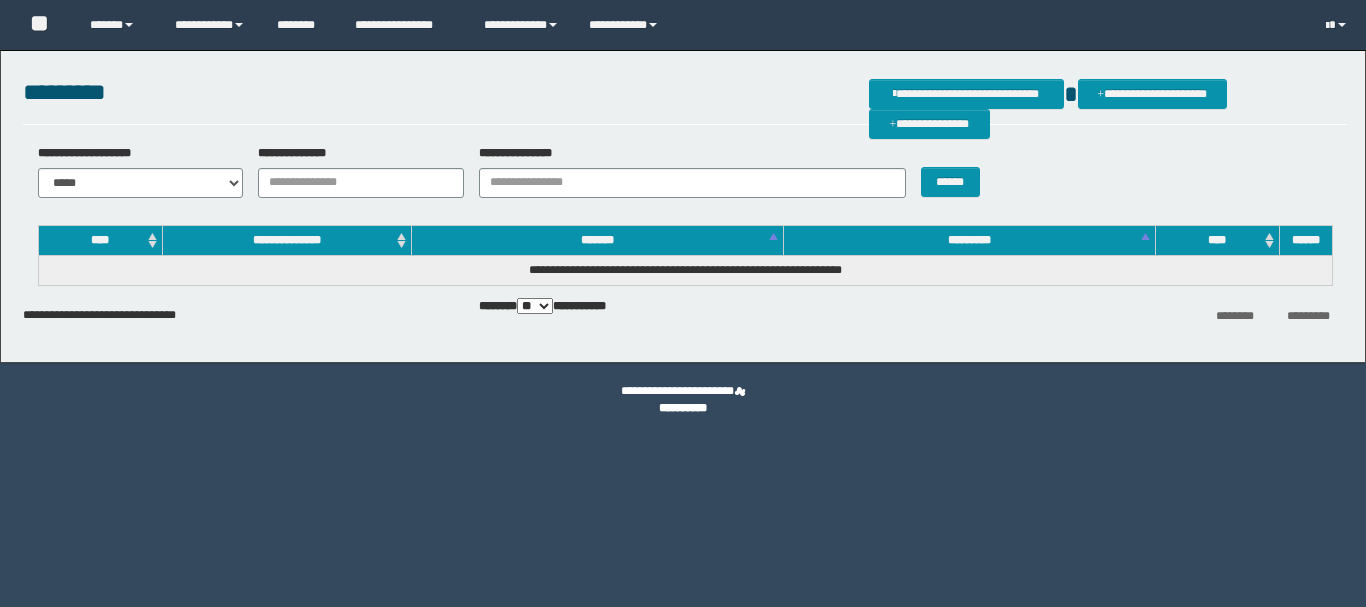 scroll, scrollTop: 0, scrollLeft: 0, axis: both 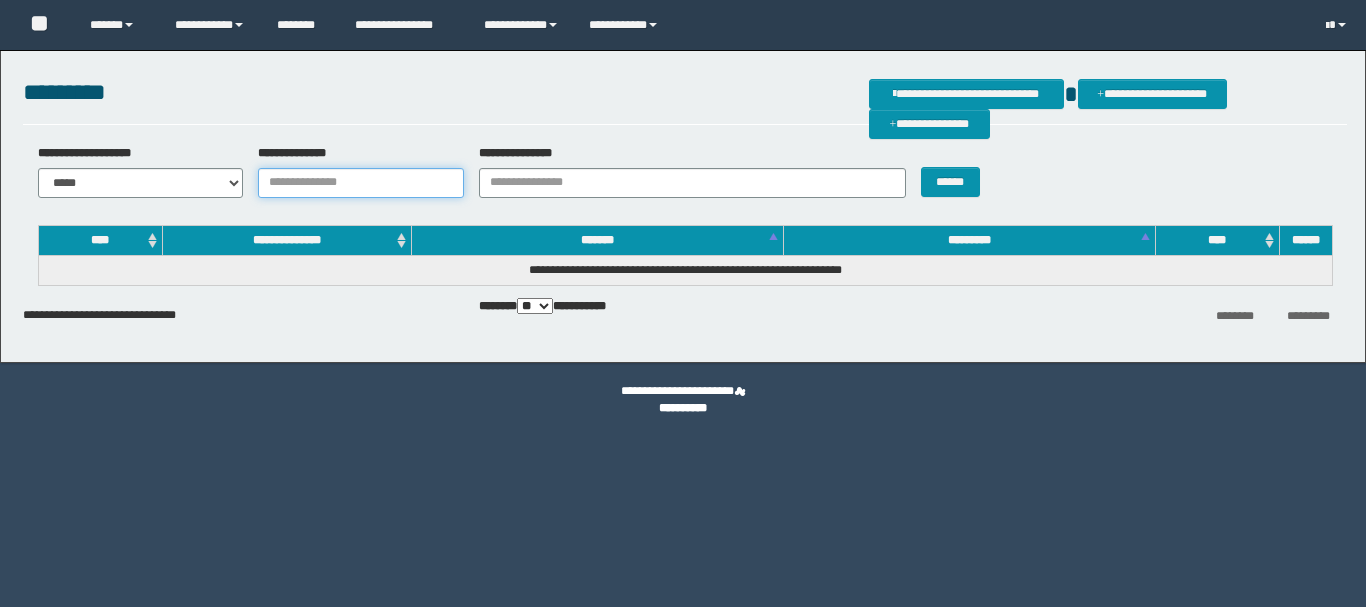 click on "**********" at bounding box center [361, 183] 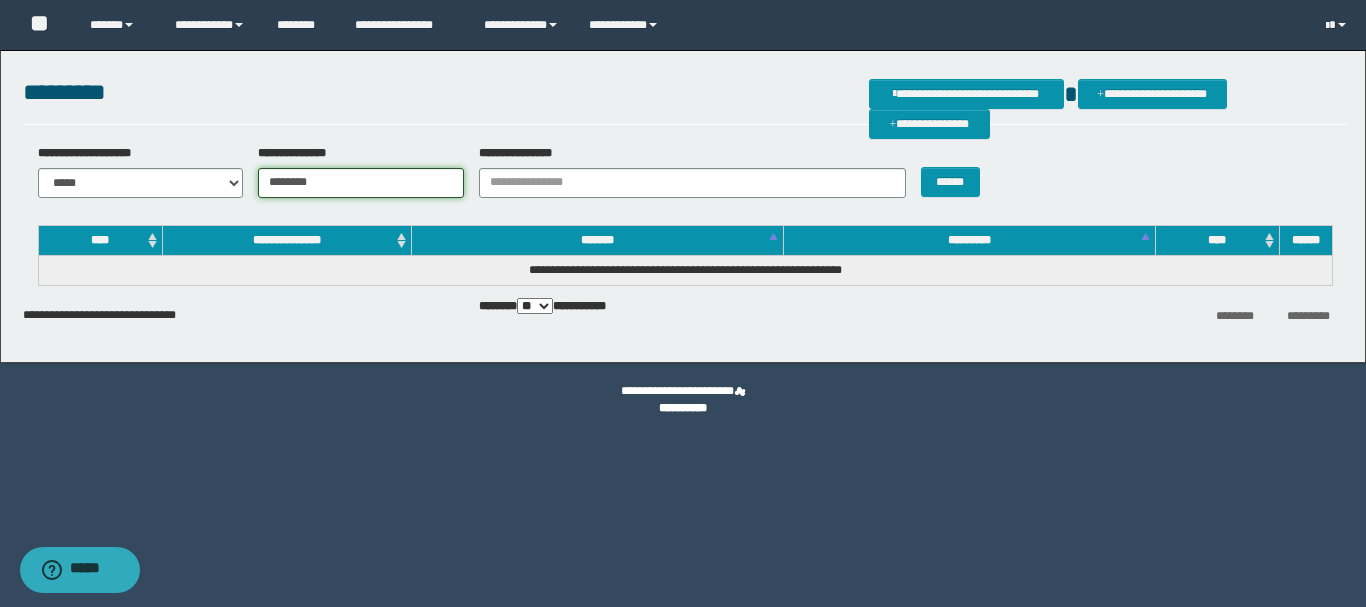 type on "********" 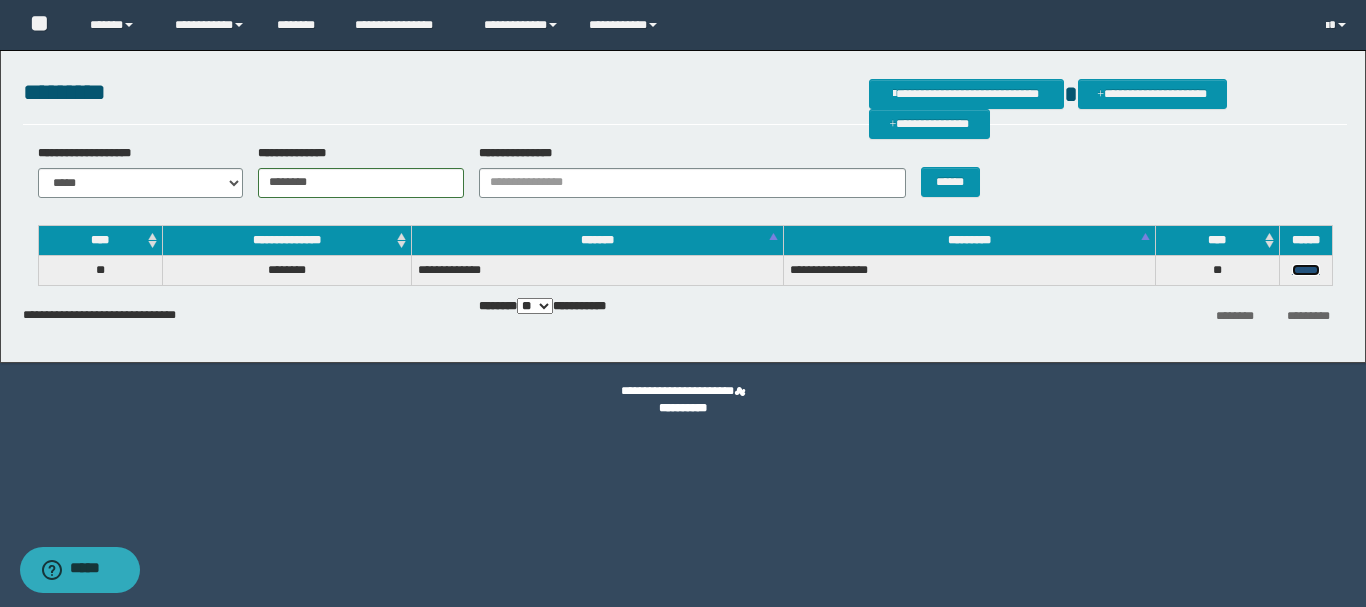 click on "******" at bounding box center [1306, 270] 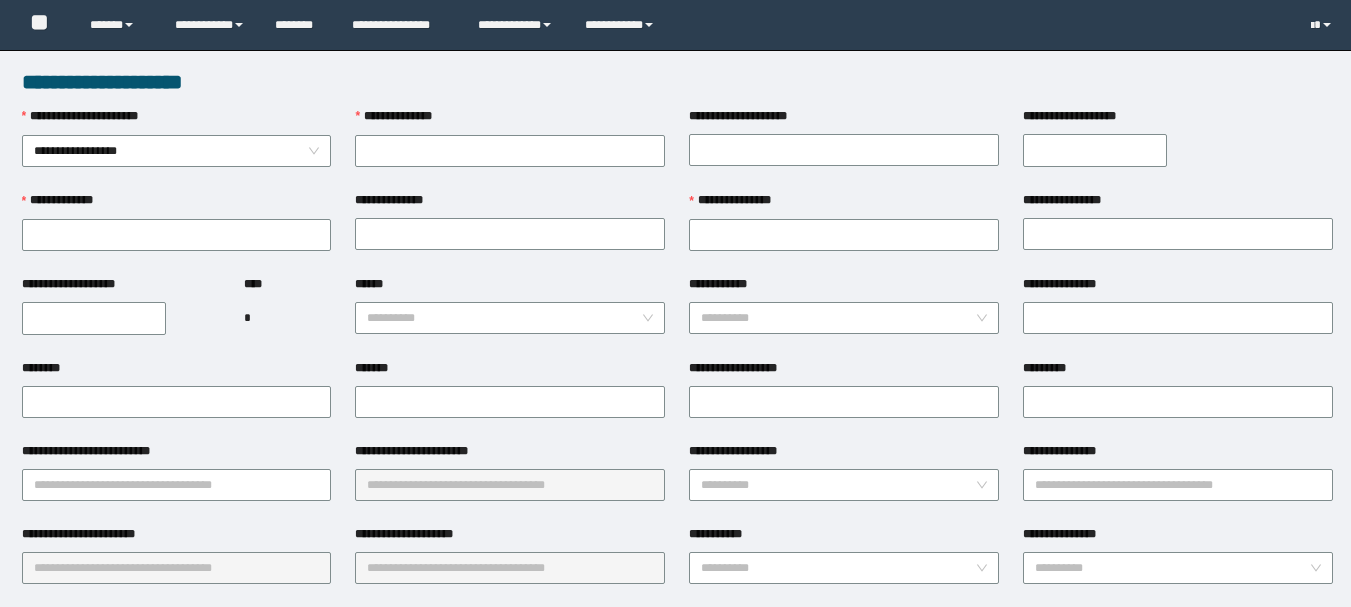 scroll, scrollTop: 0, scrollLeft: 0, axis: both 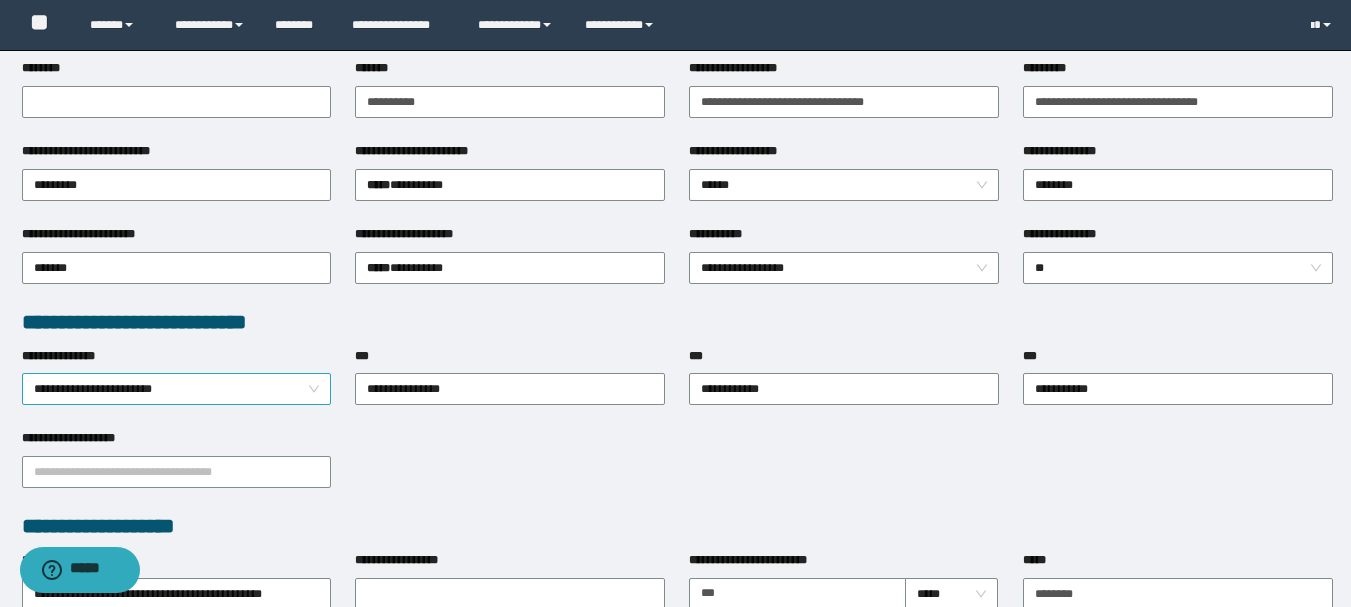 click on "**********" at bounding box center (177, 389) 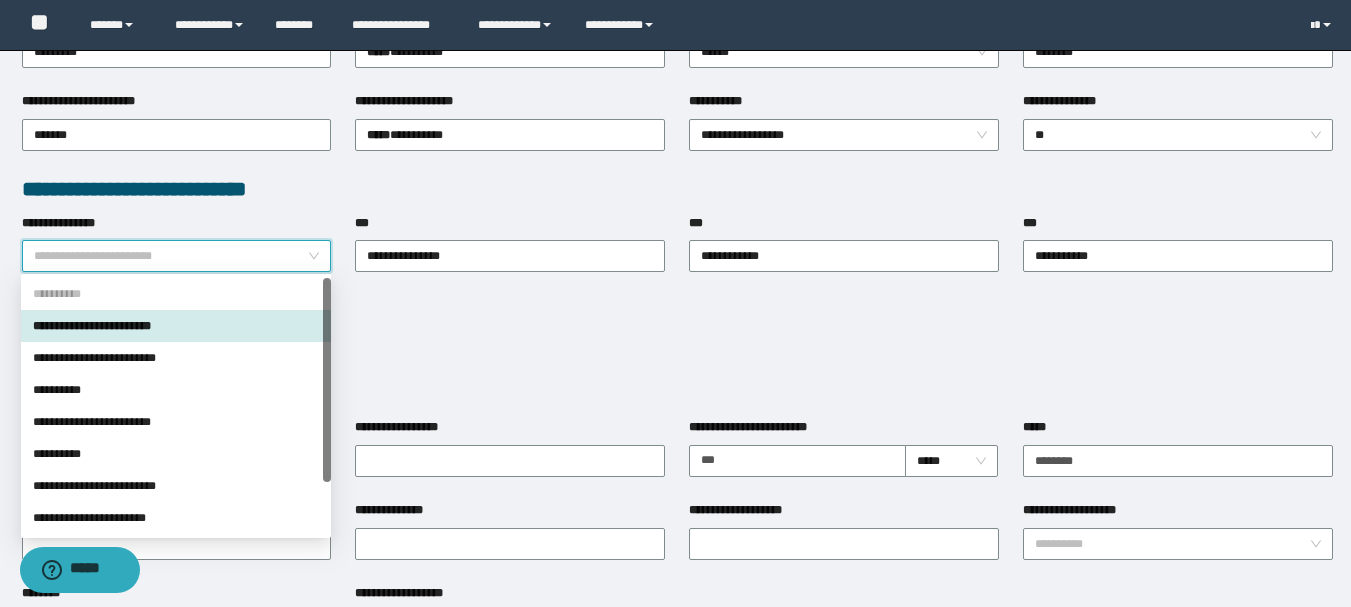 scroll, scrollTop: 600, scrollLeft: 0, axis: vertical 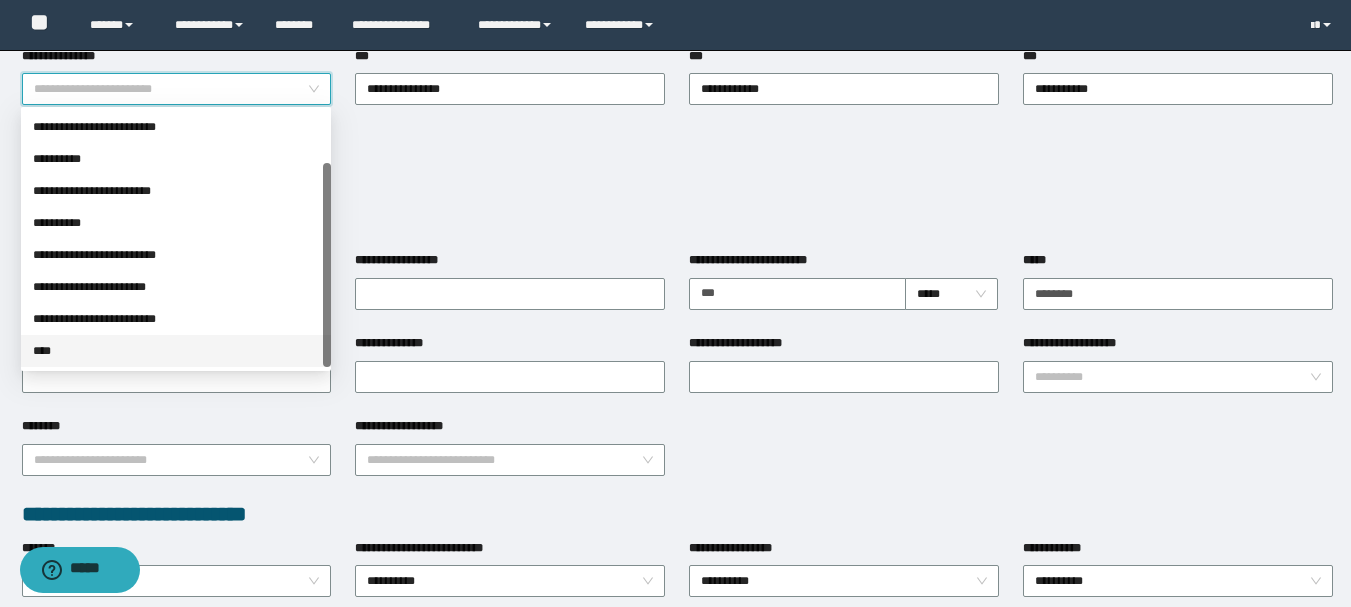 click on "****" at bounding box center (176, 351) 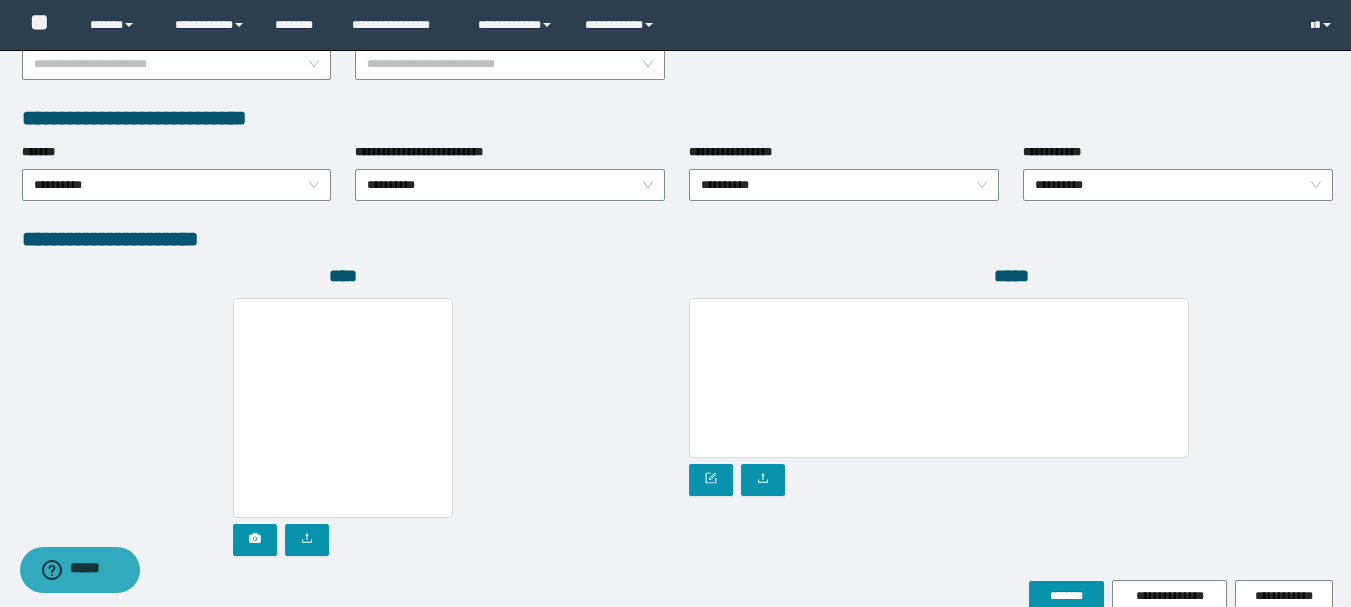 scroll, scrollTop: 1096, scrollLeft: 0, axis: vertical 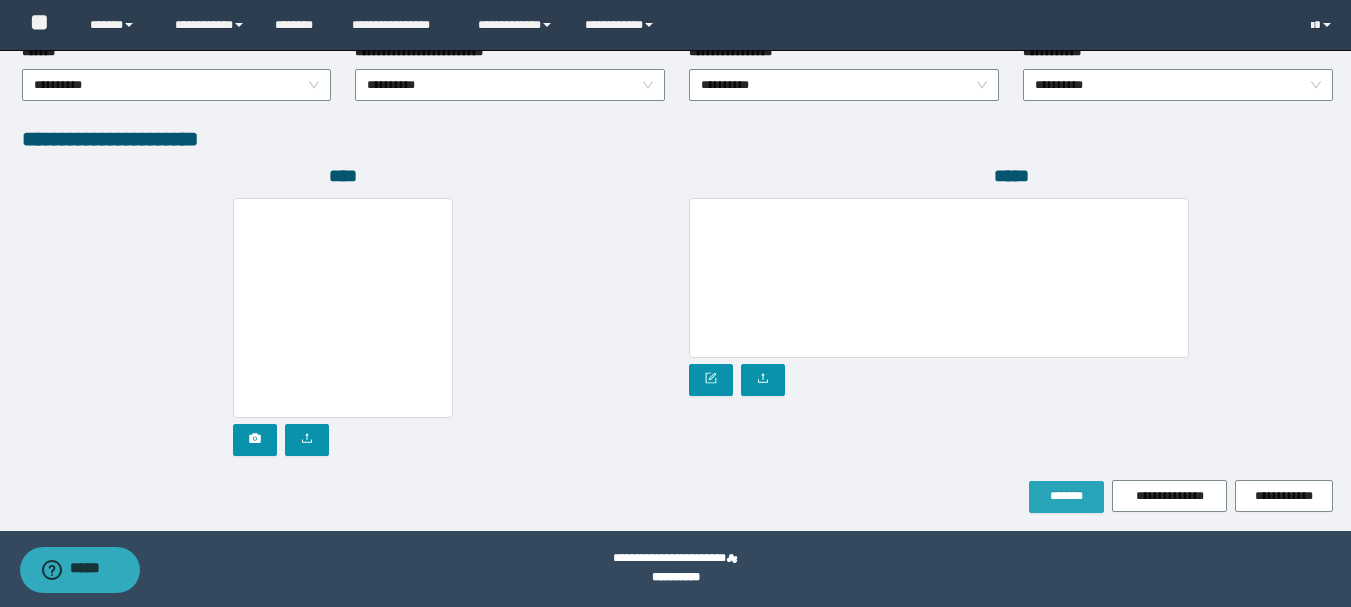 click on "*******" at bounding box center (1066, 497) 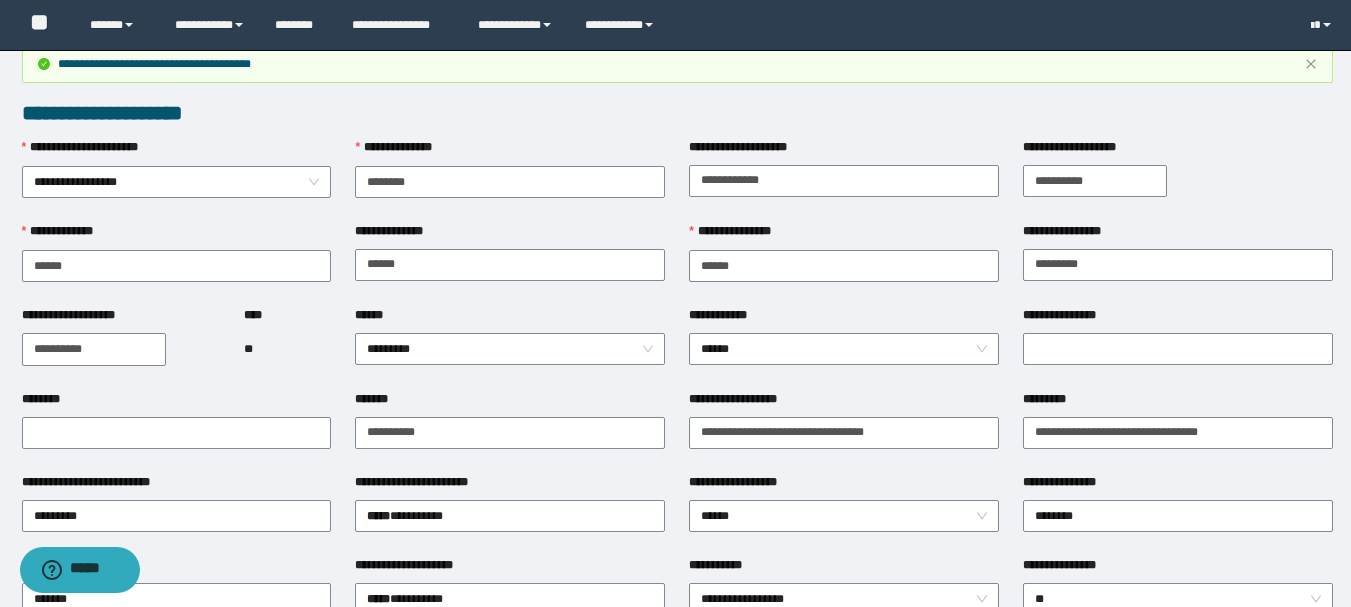scroll, scrollTop: 0, scrollLeft: 0, axis: both 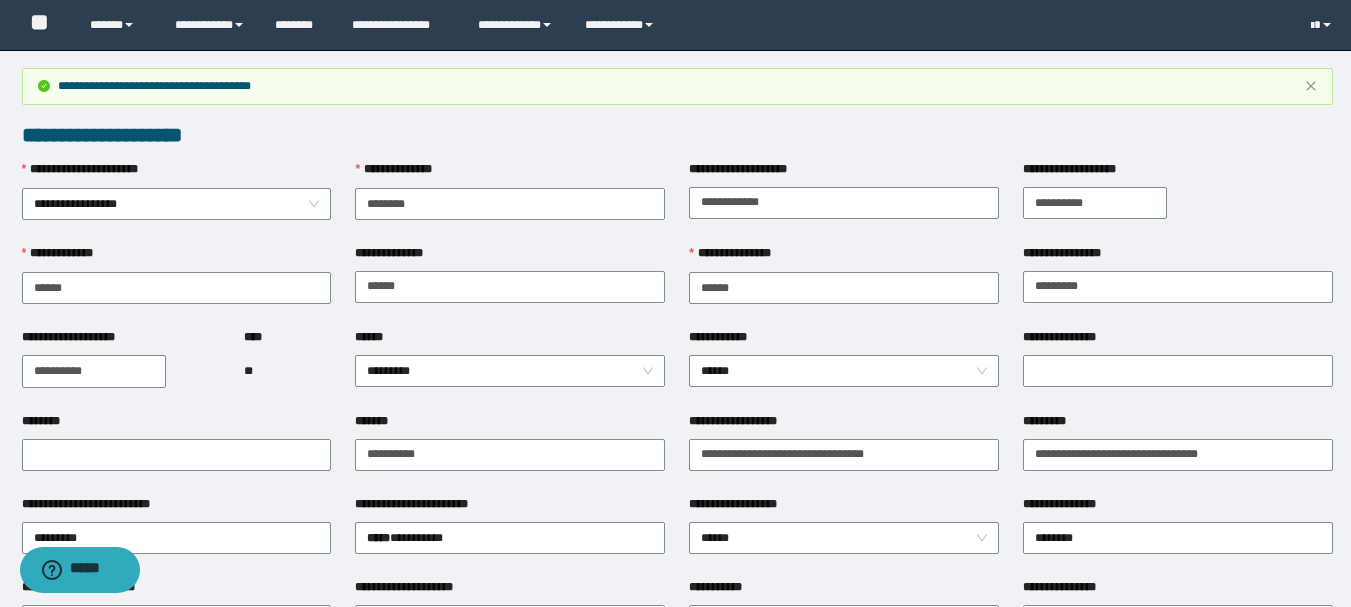 click on "**********" at bounding box center [844, 173] 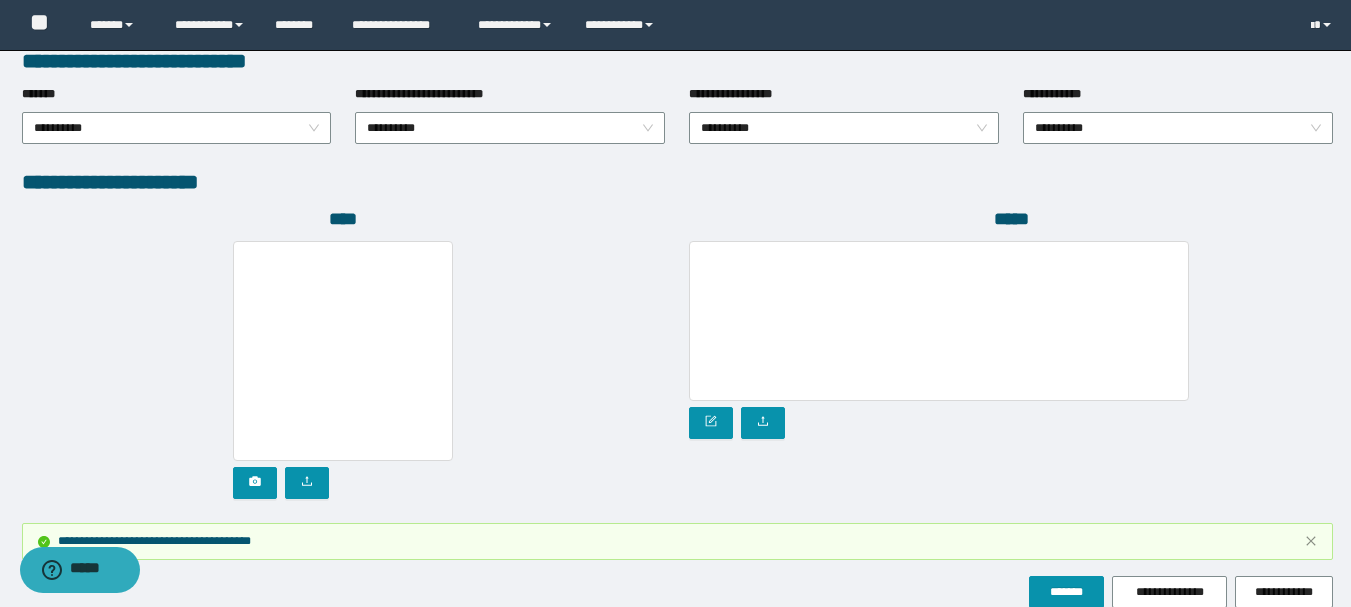 scroll, scrollTop: 902, scrollLeft: 0, axis: vertical 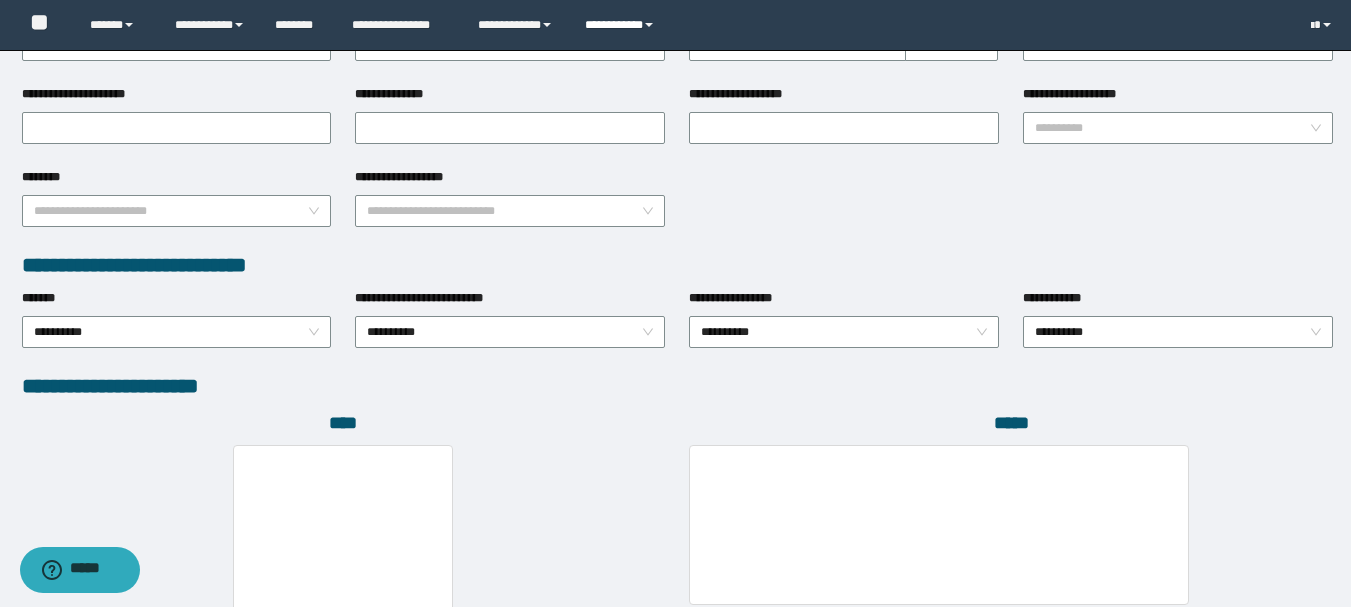 click on "**********" at bounding box center (622, 25) 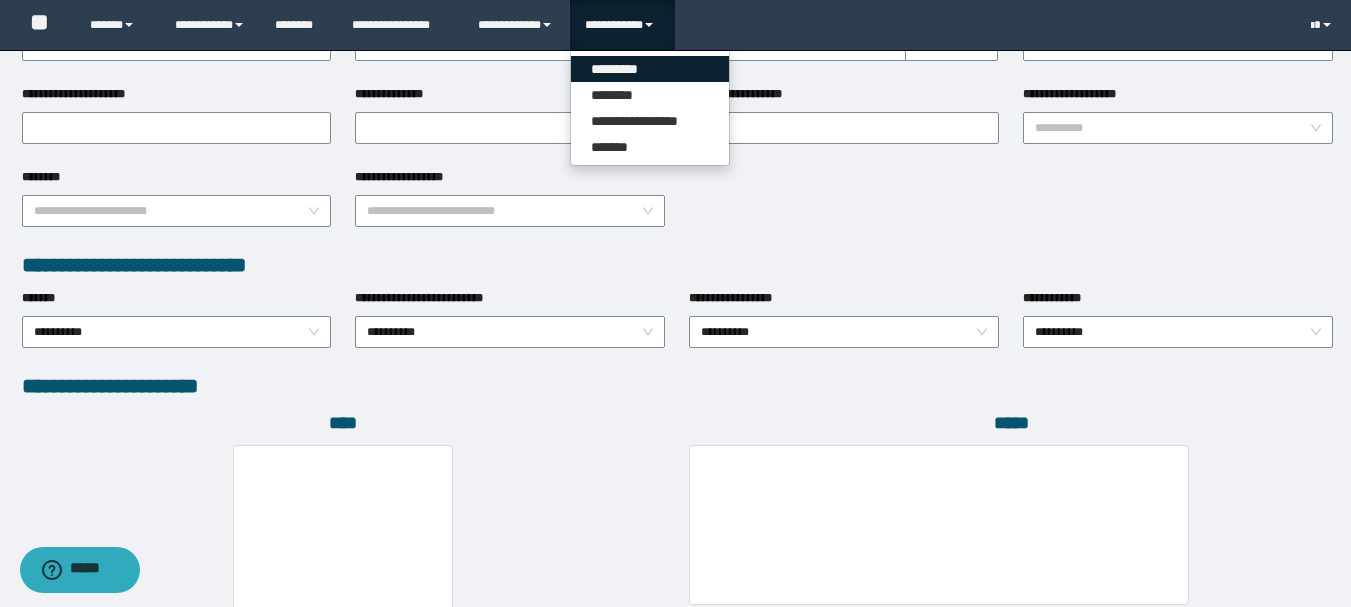 click on "*********" at bounding box center [650, 69] 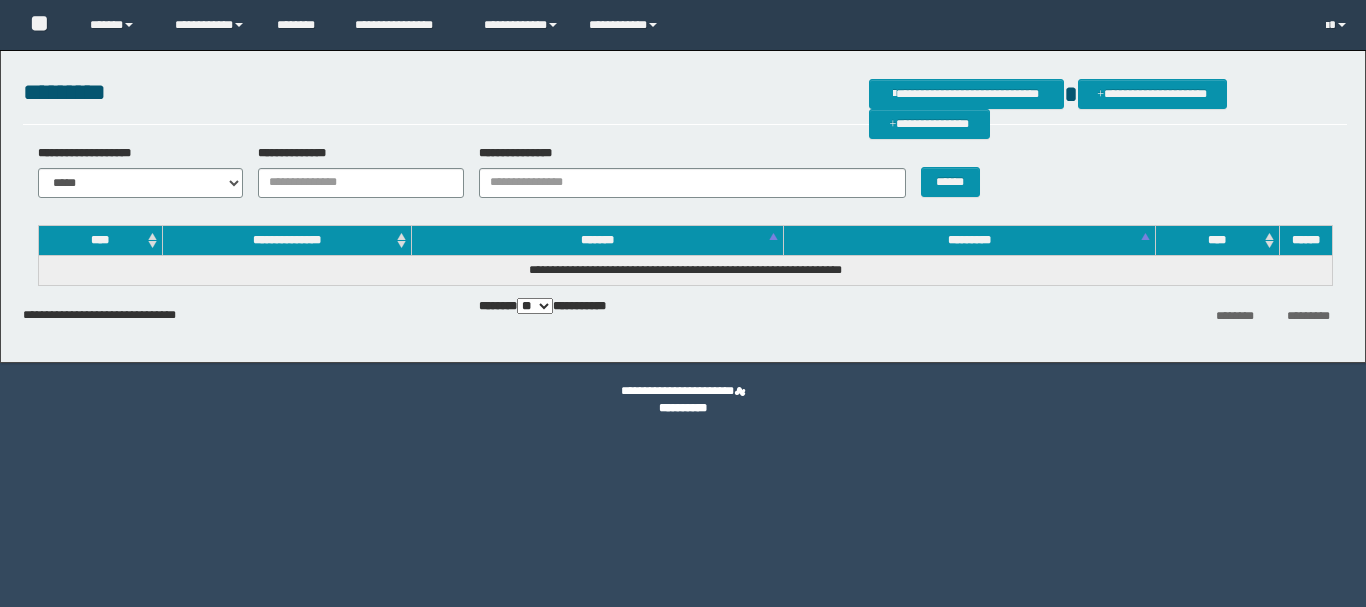 scroll, scrollTop: 0, scrollLeft: 0, axis: both 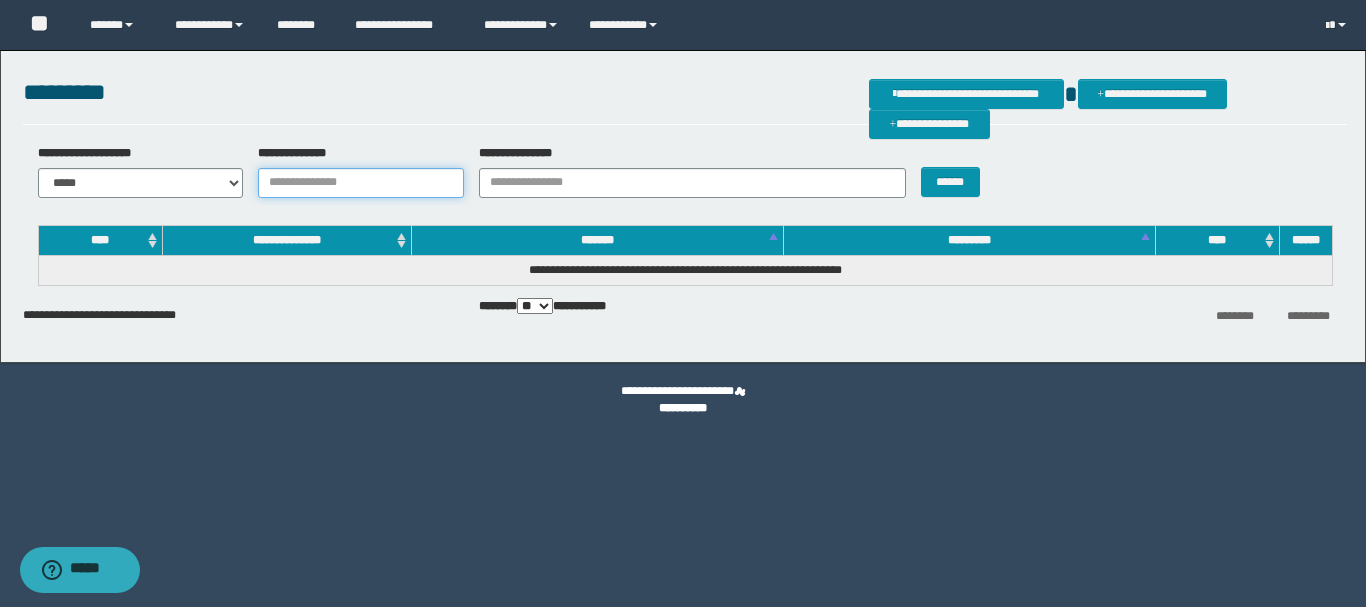 click on "**********" at bounding box center [361, 183] 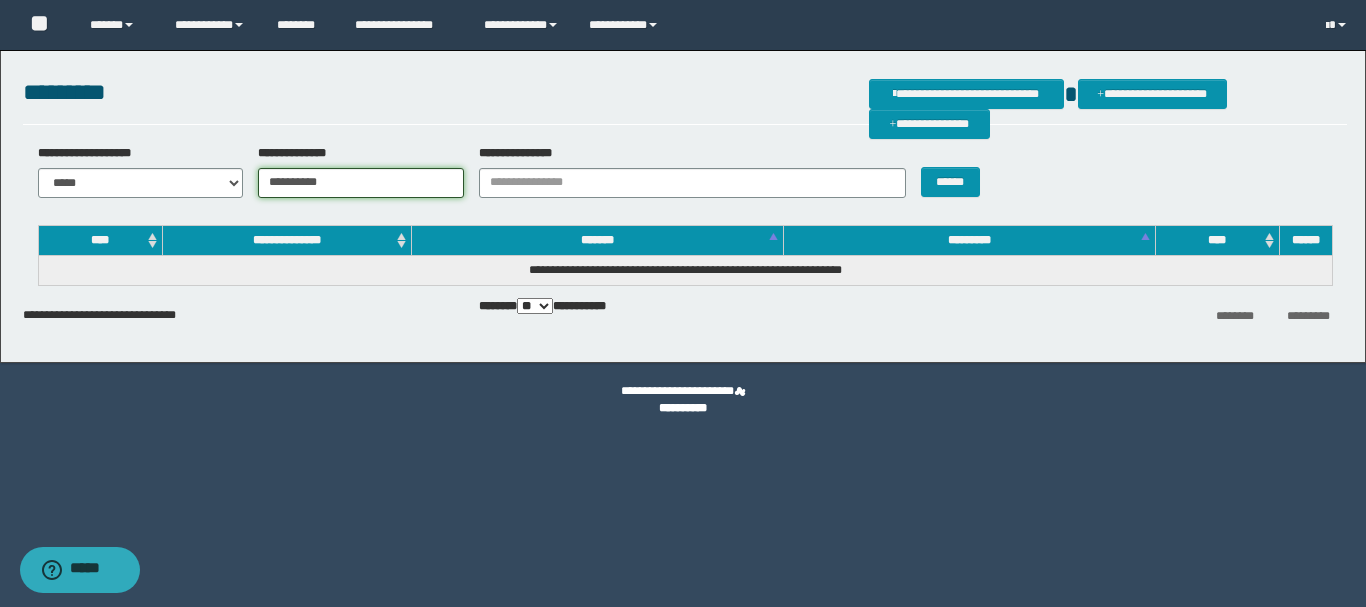 type on "**********" 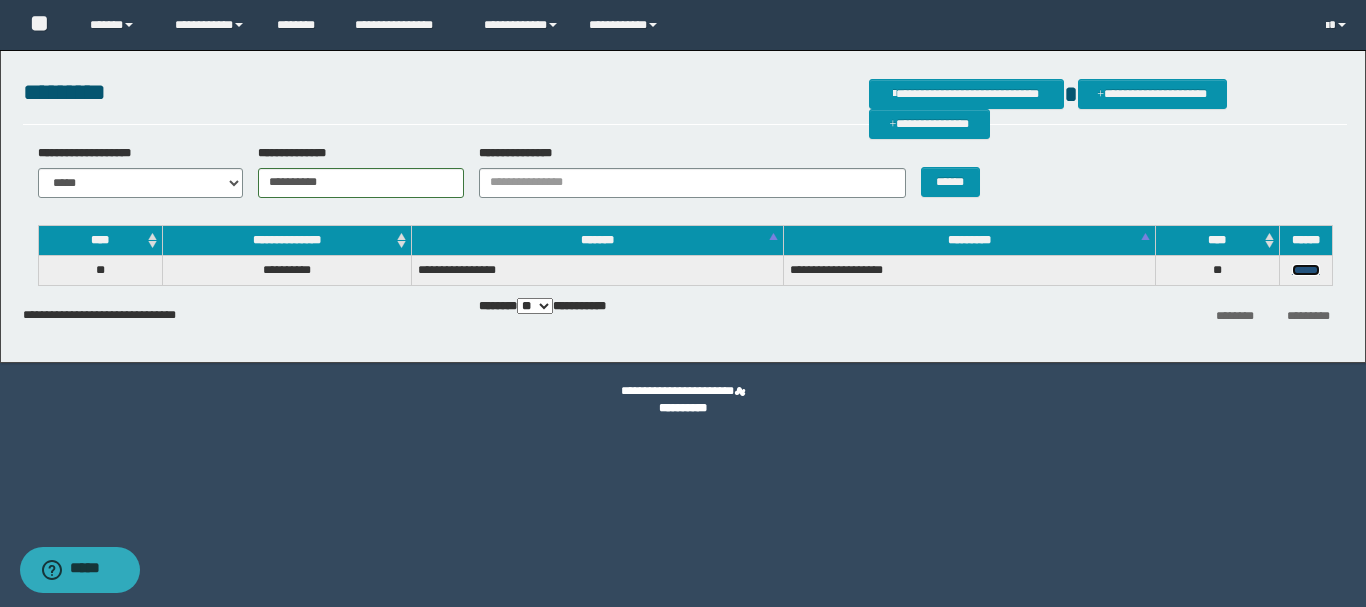 click on "******" at bounding box center [1306, 270] 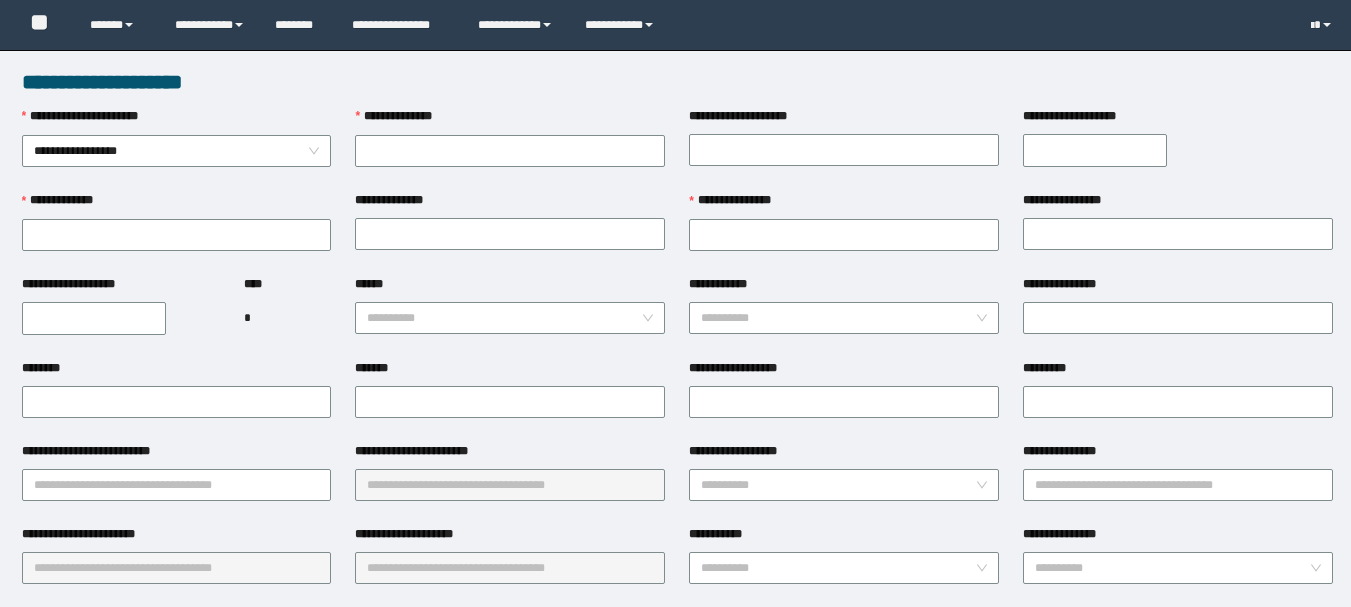 scroll, scrollTop: 0, scrollLeft: 0, axis: both 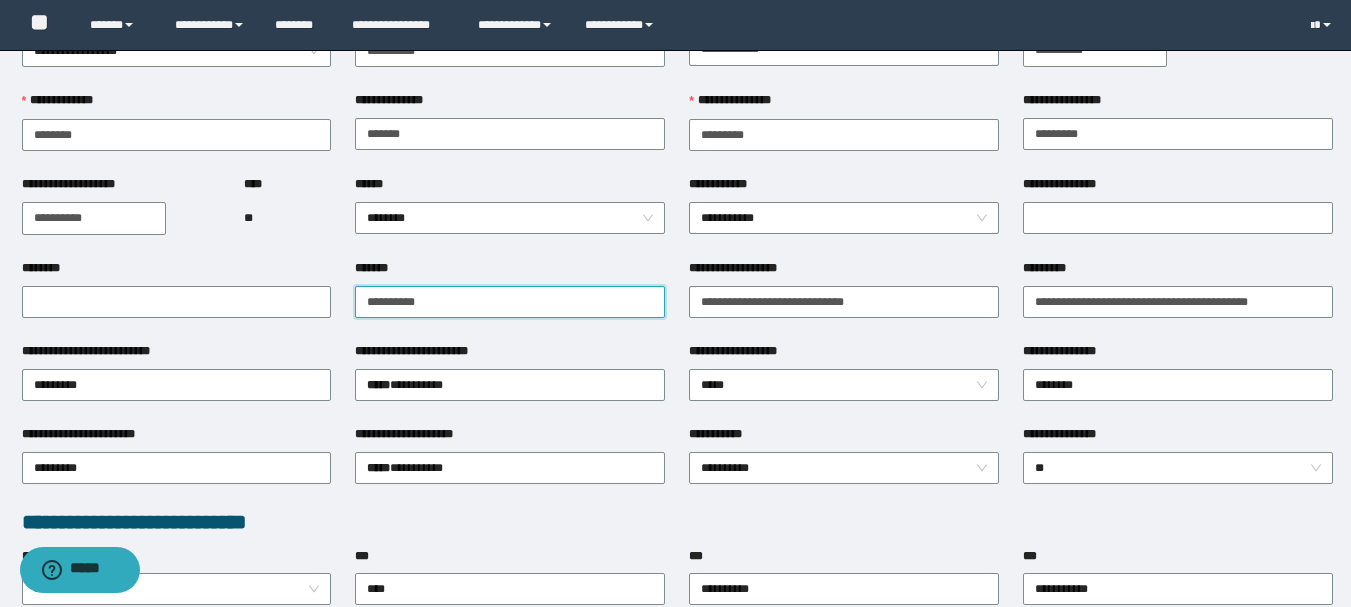 click on "*******" at bounding box center (510, 302) 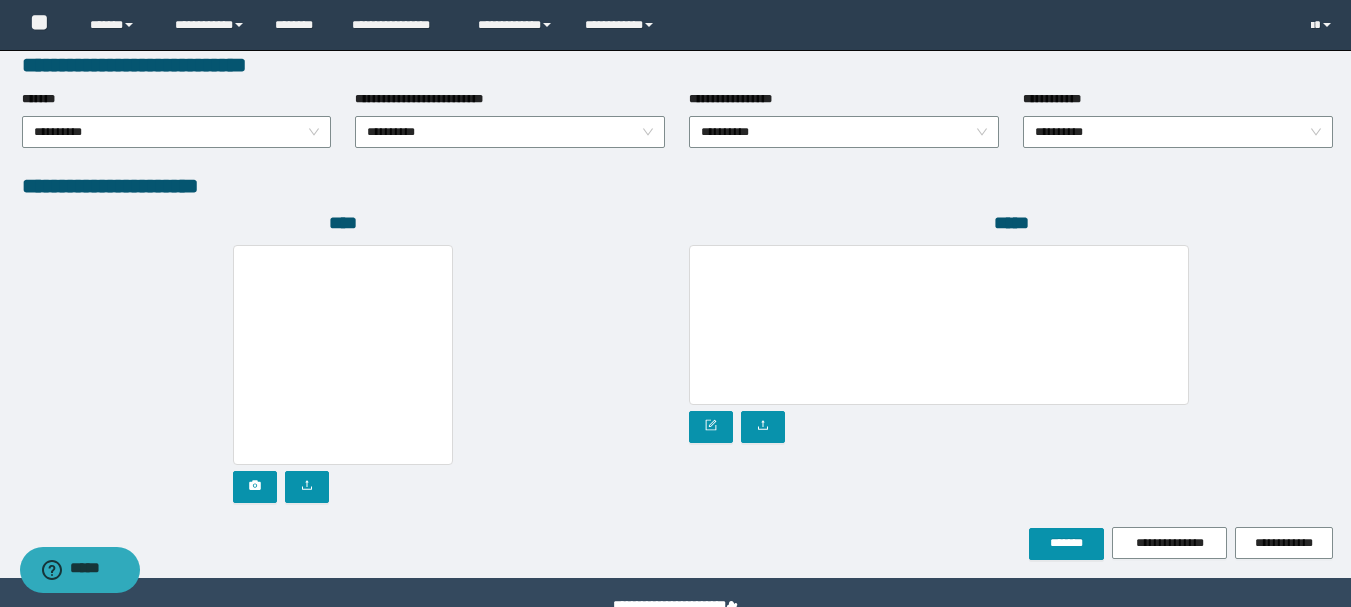 scroll, scrollTop: 1096, scrollLeft: 0, axis: vertical 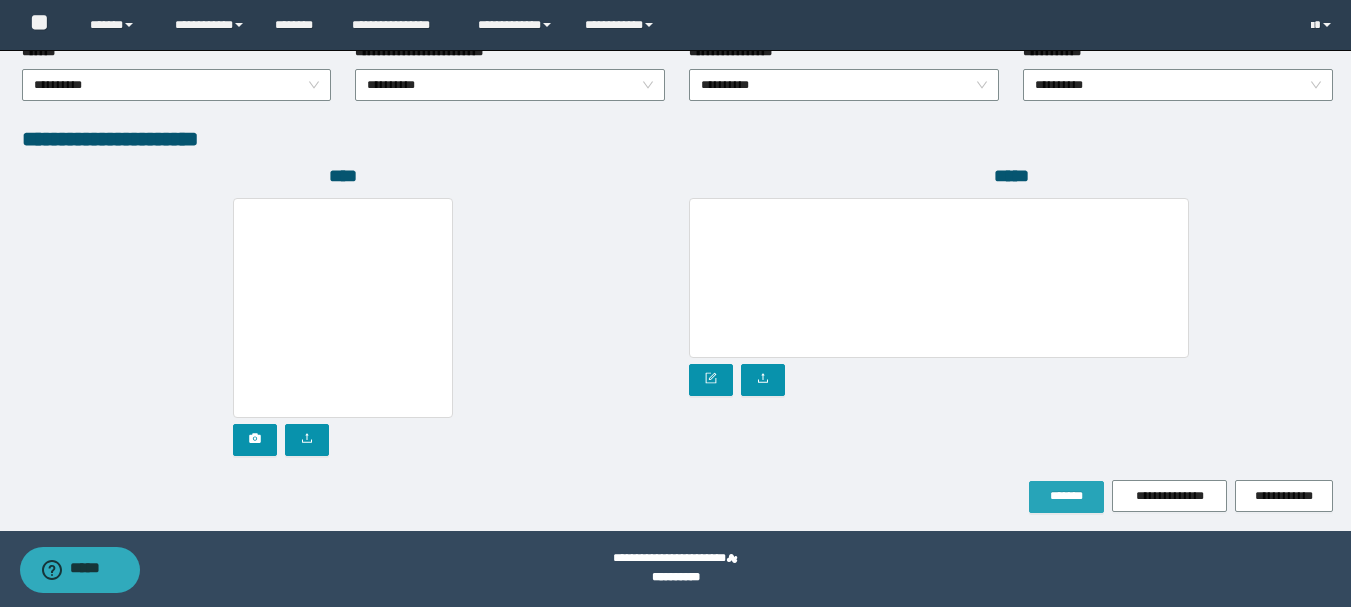 click on "*******" at bounding box center [1066, 496] 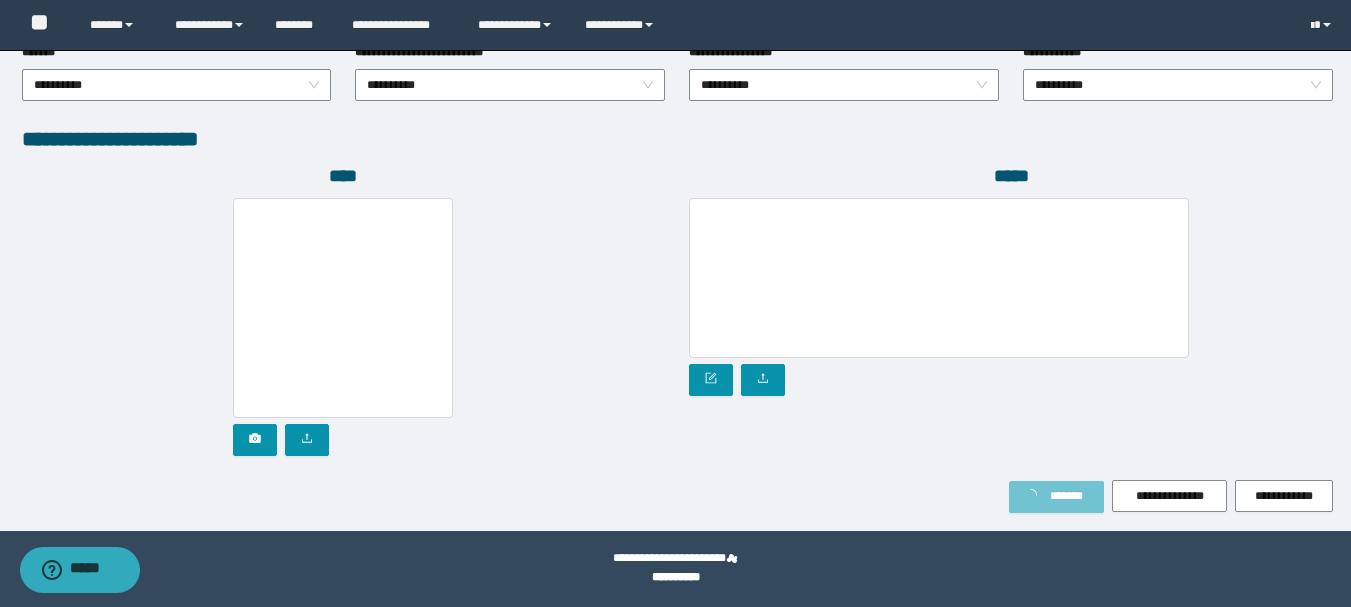 scroll, scrollTop: 1149, scrollLeft: 0, axis: vertical 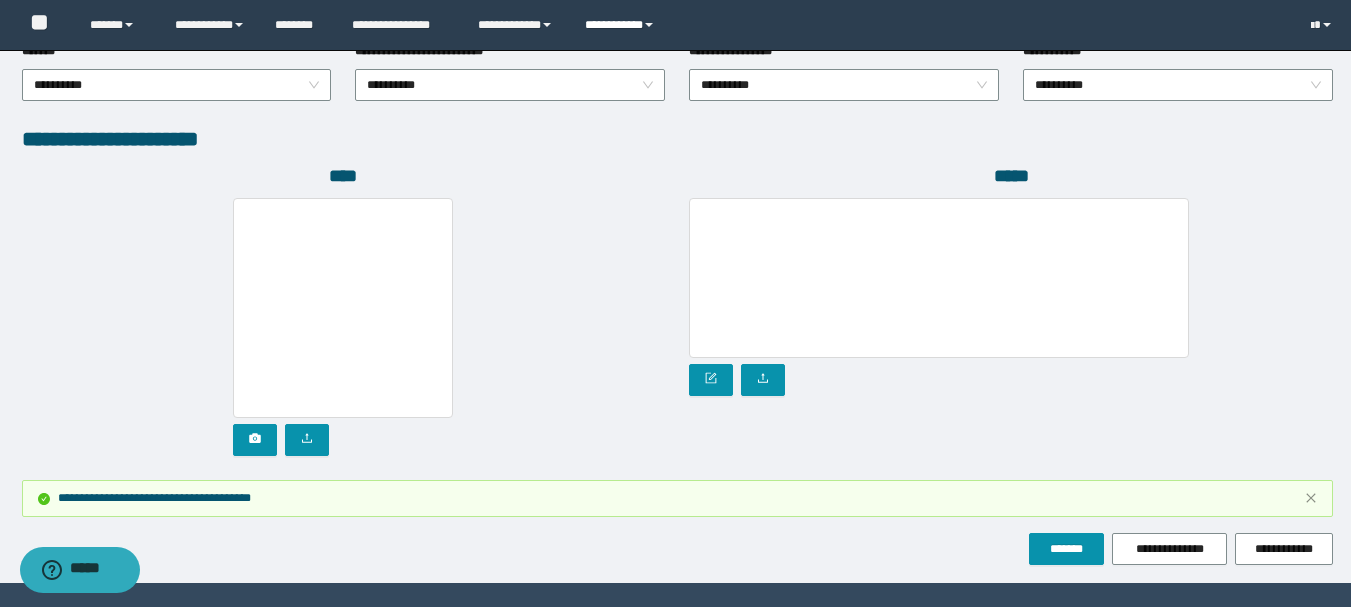 click on "**********" at bounding box center (622, 25) 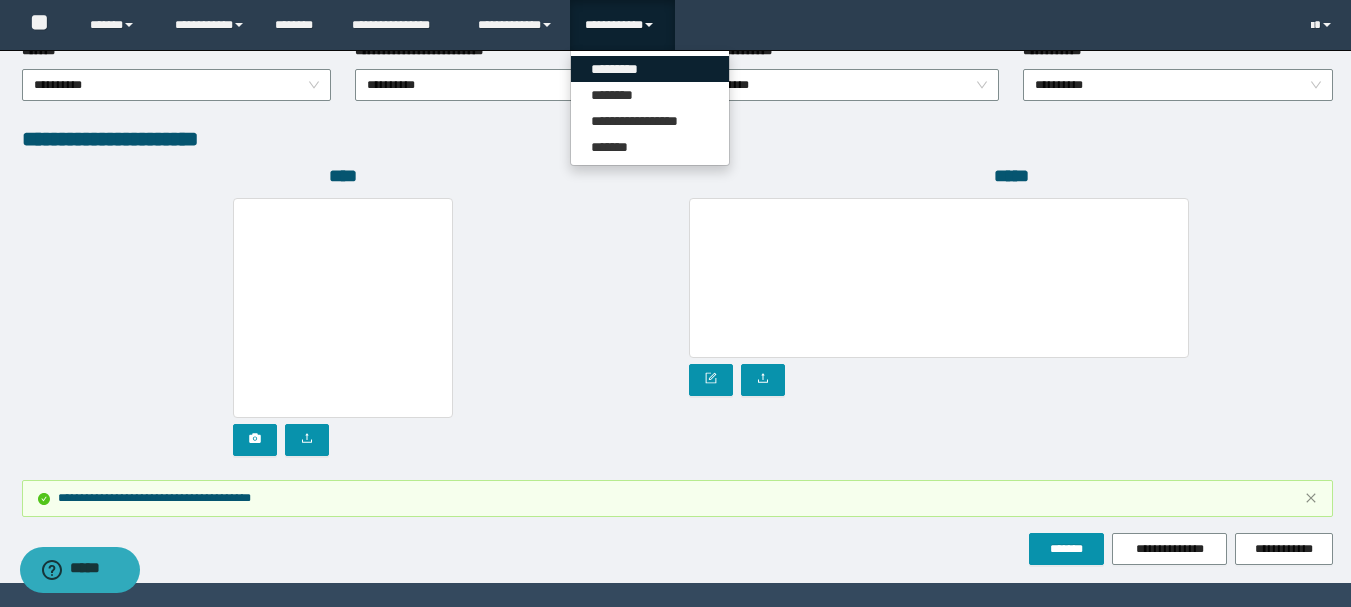 click on "*********" at bounding box center (650, 69) 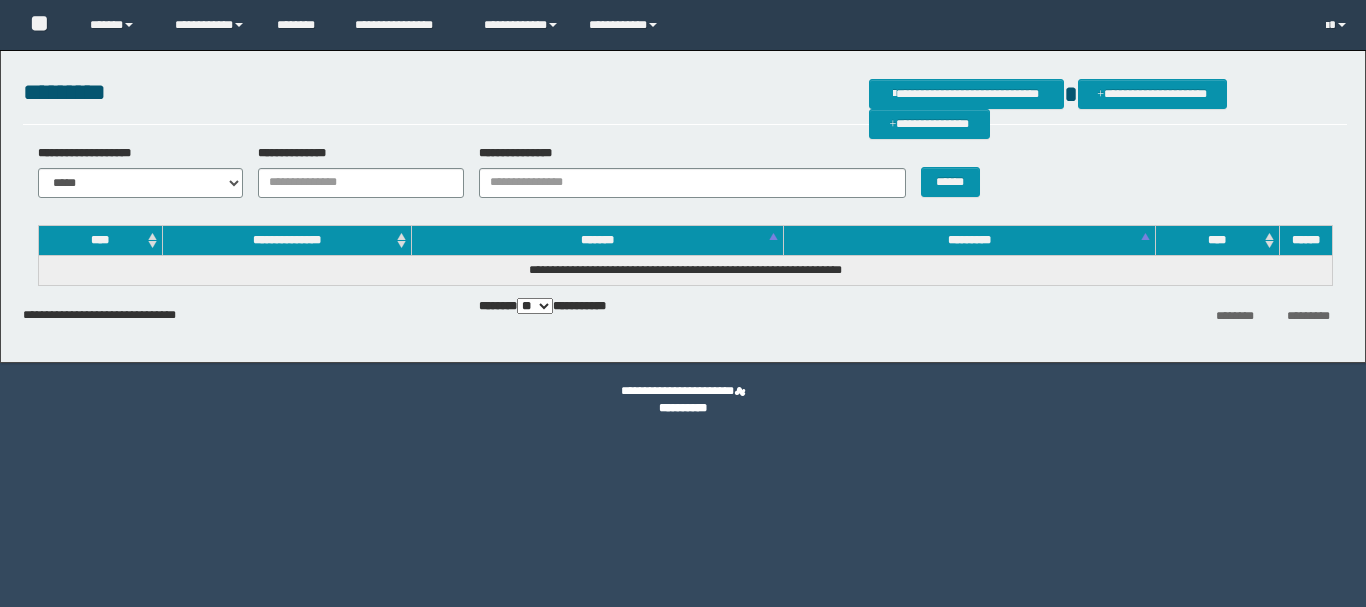scroll, scrollTop: 0, scrollLeft: 0, axis: both 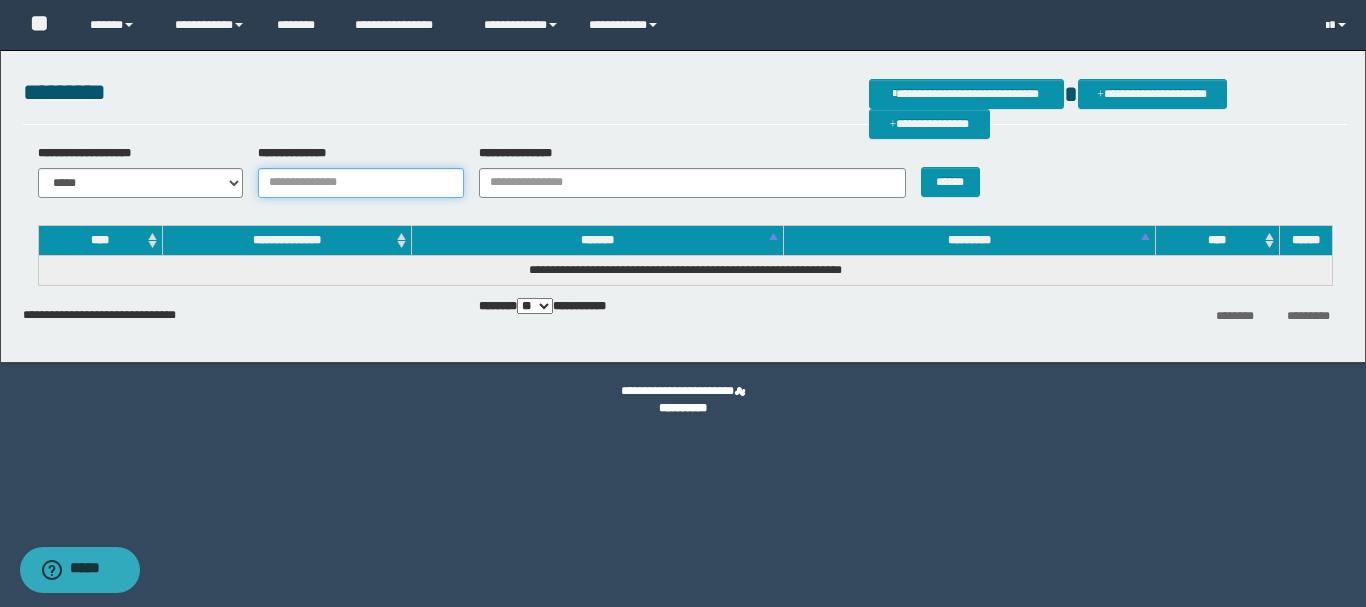 click on "**********" at bounding box center (361, 183) 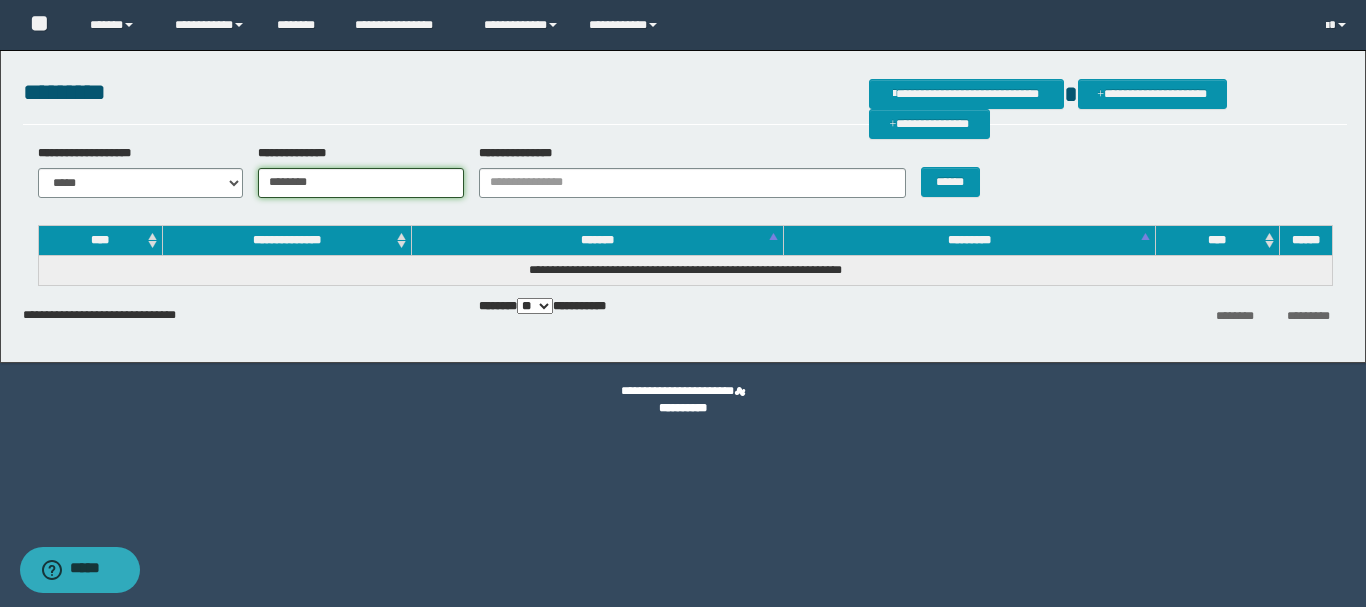 type on "********" 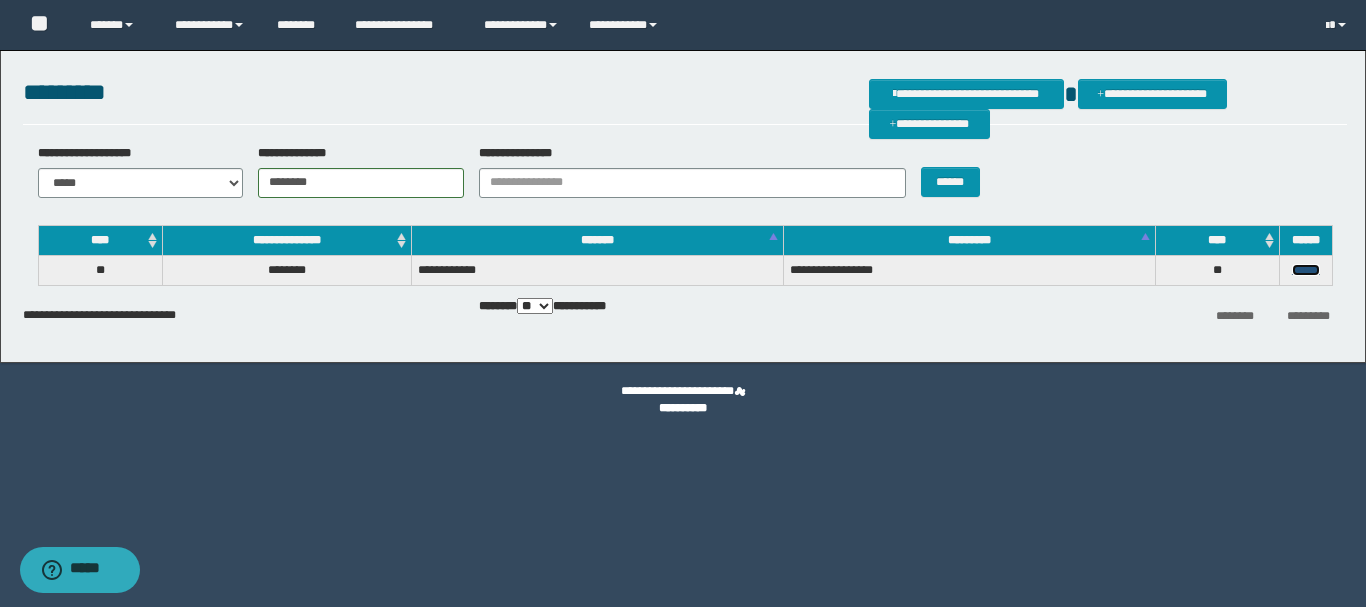 click on "******" at bounding box center [1306, 270] 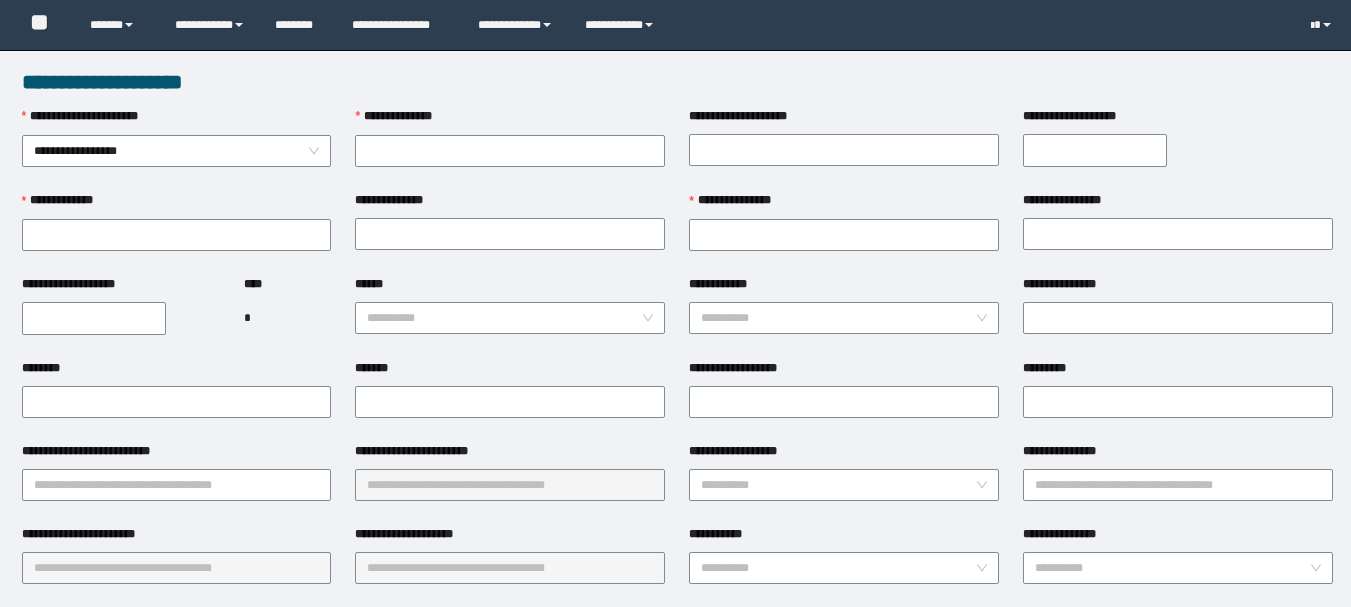 scroll, scrollTop: 0, scrollLeft: 0, axis: both 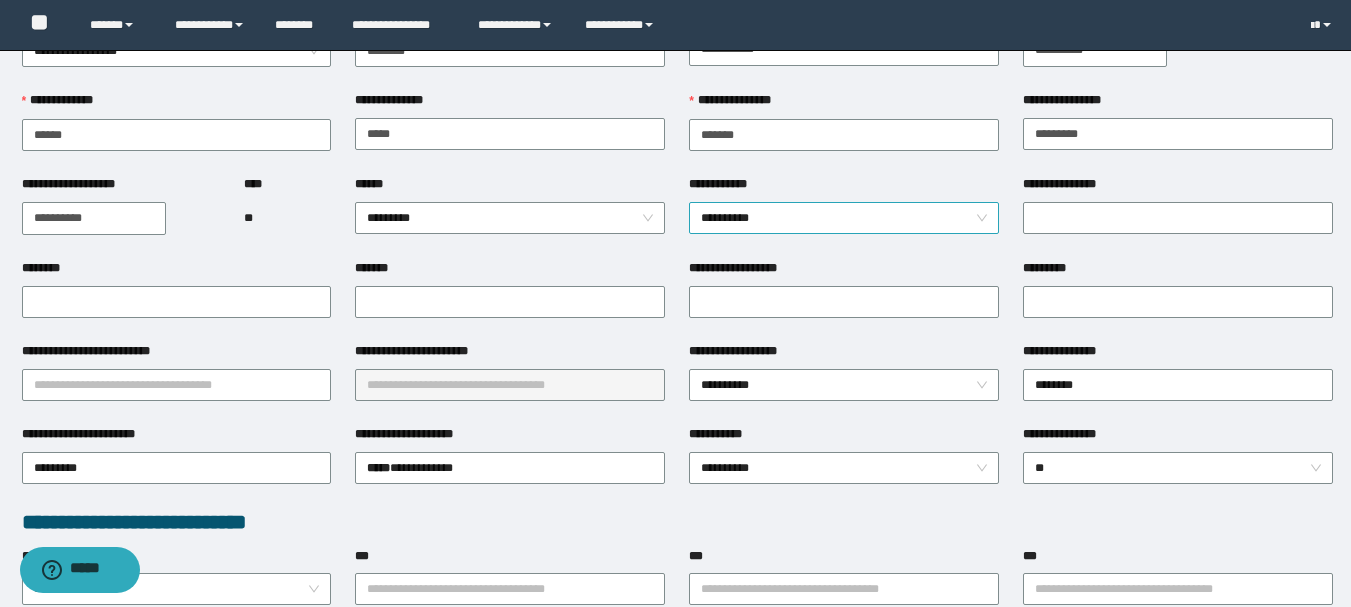 click on "**********" at bounding box center [844, 218] 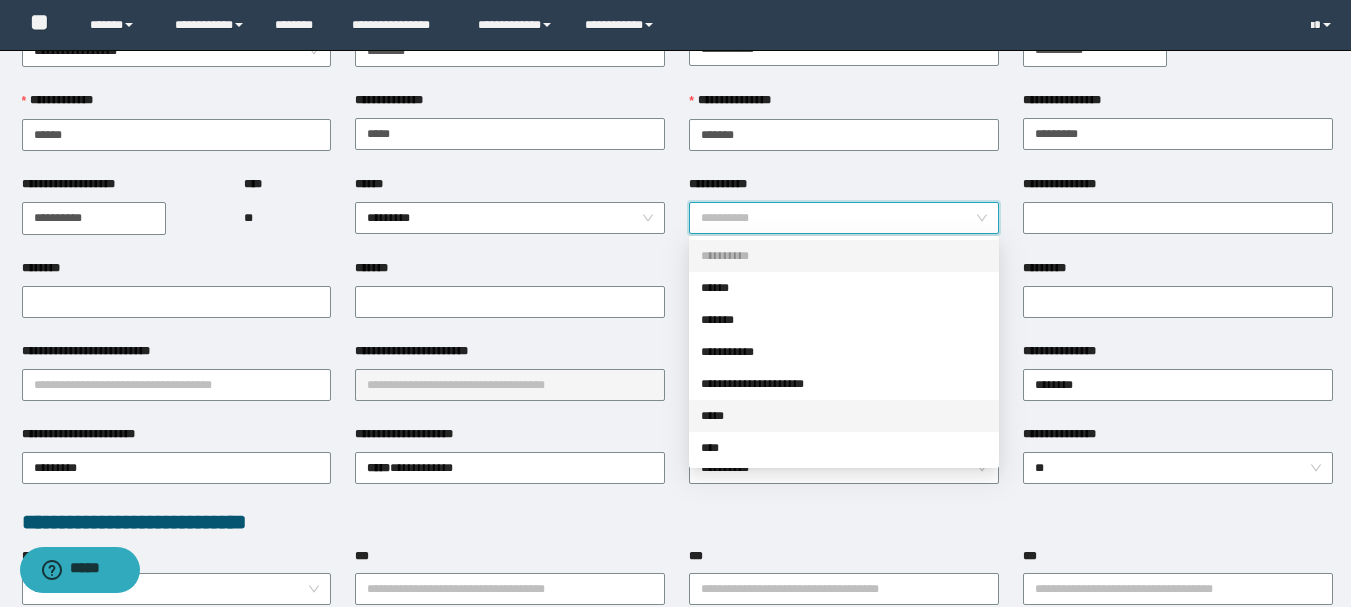 click on "*****" at bounding box center (844, 416) 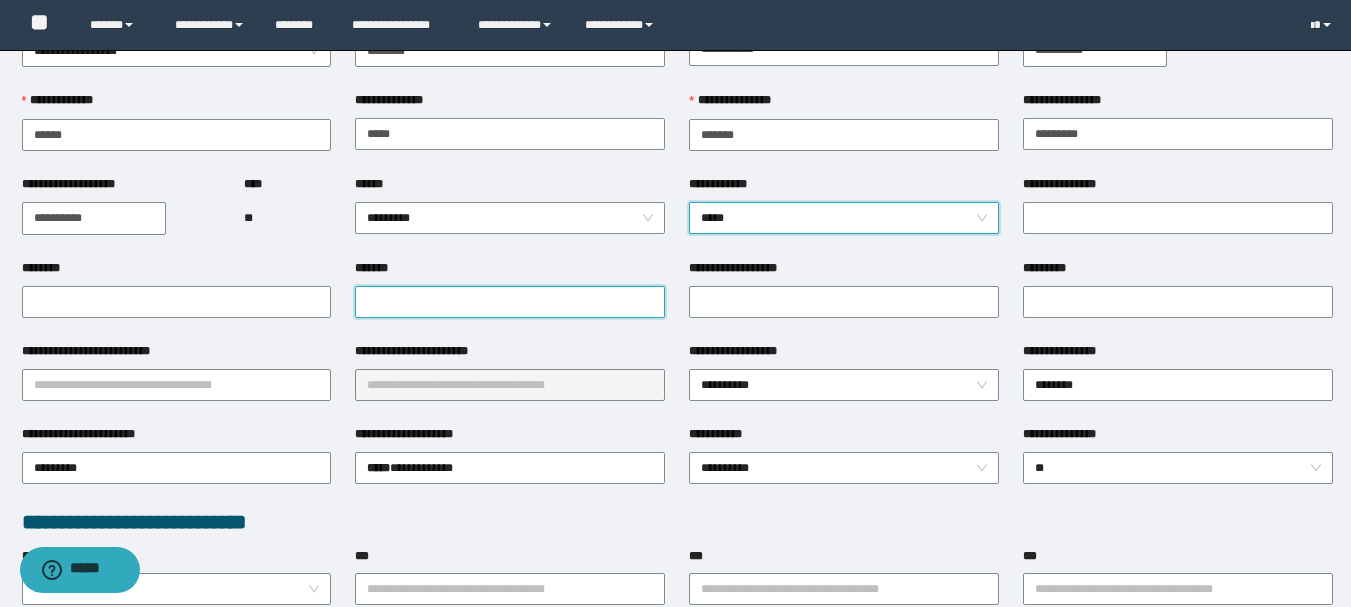 click on "*******" at bounding box center (510, 302) 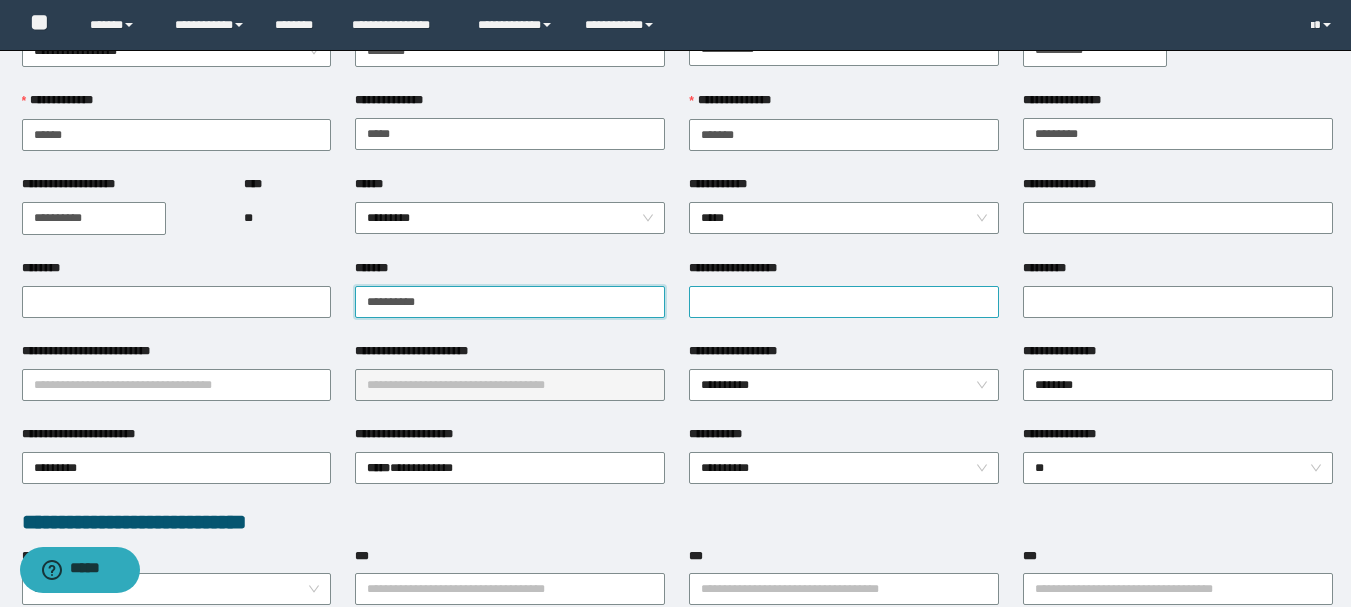 type on "**********" 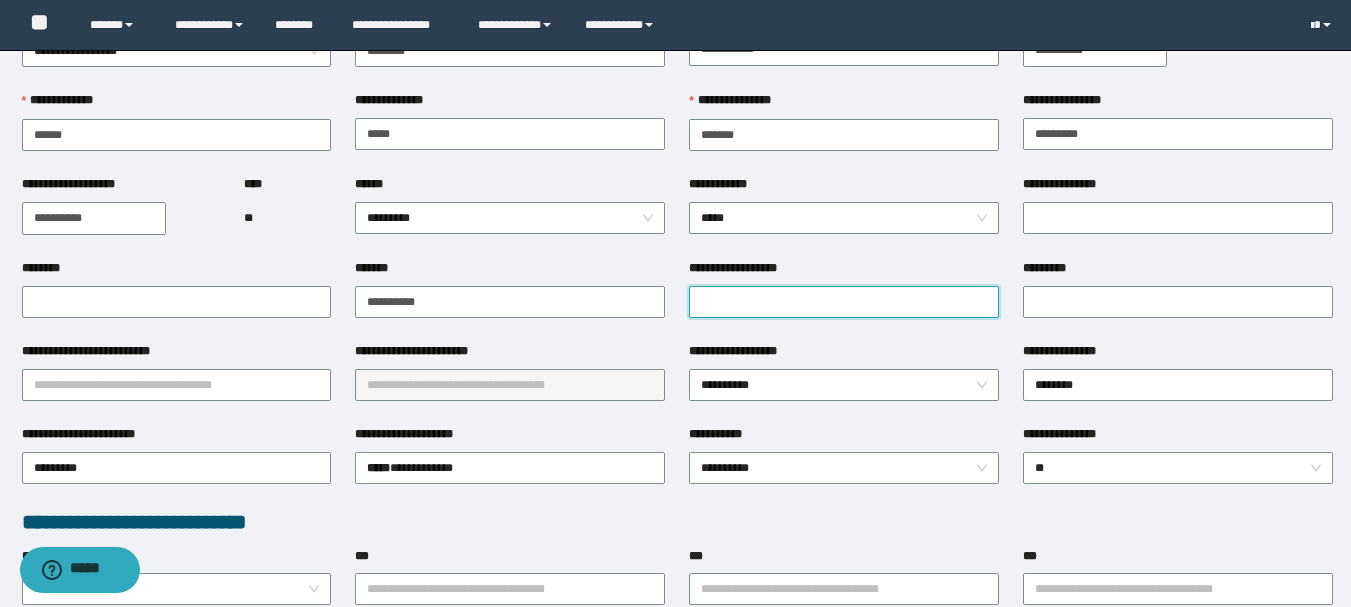 click on "**********" at bounding box center [844, 302] 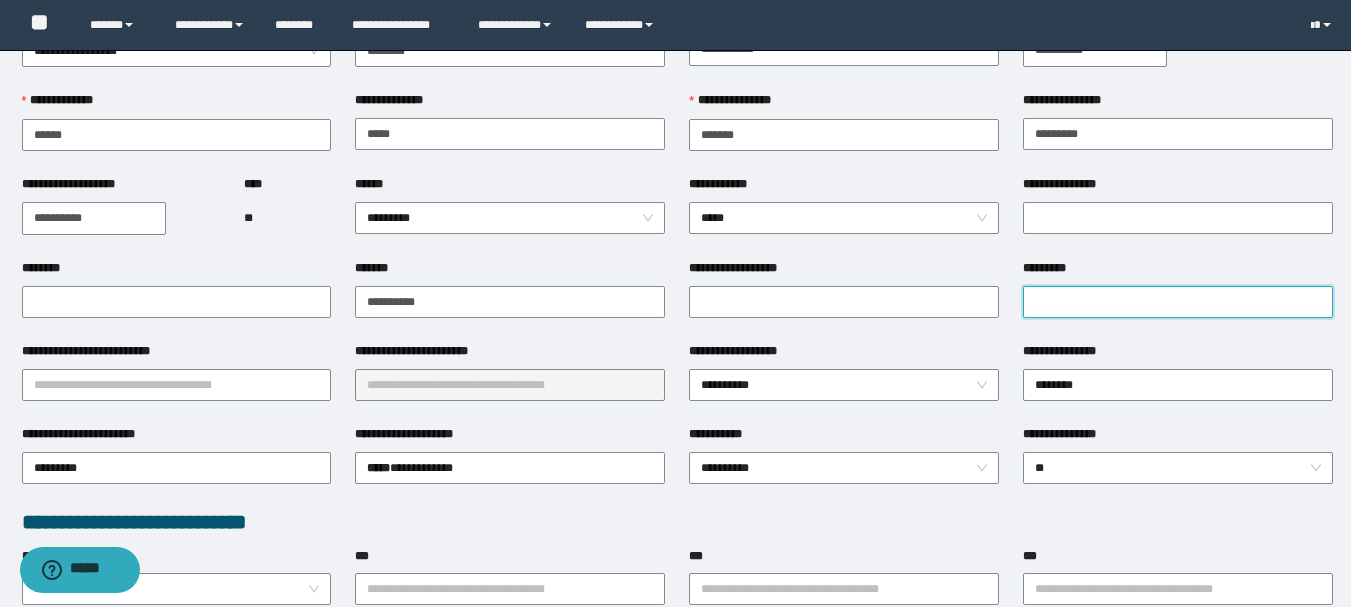 click on "*********" at bounding box center (1178, 302) 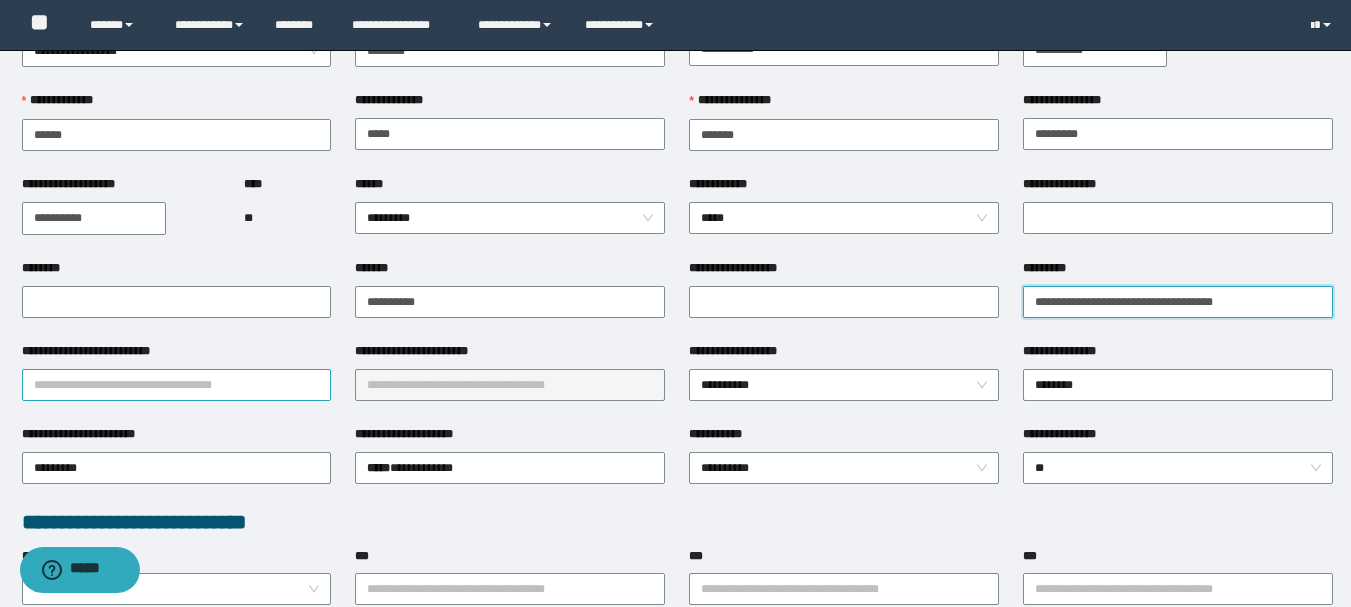 type on "**********" 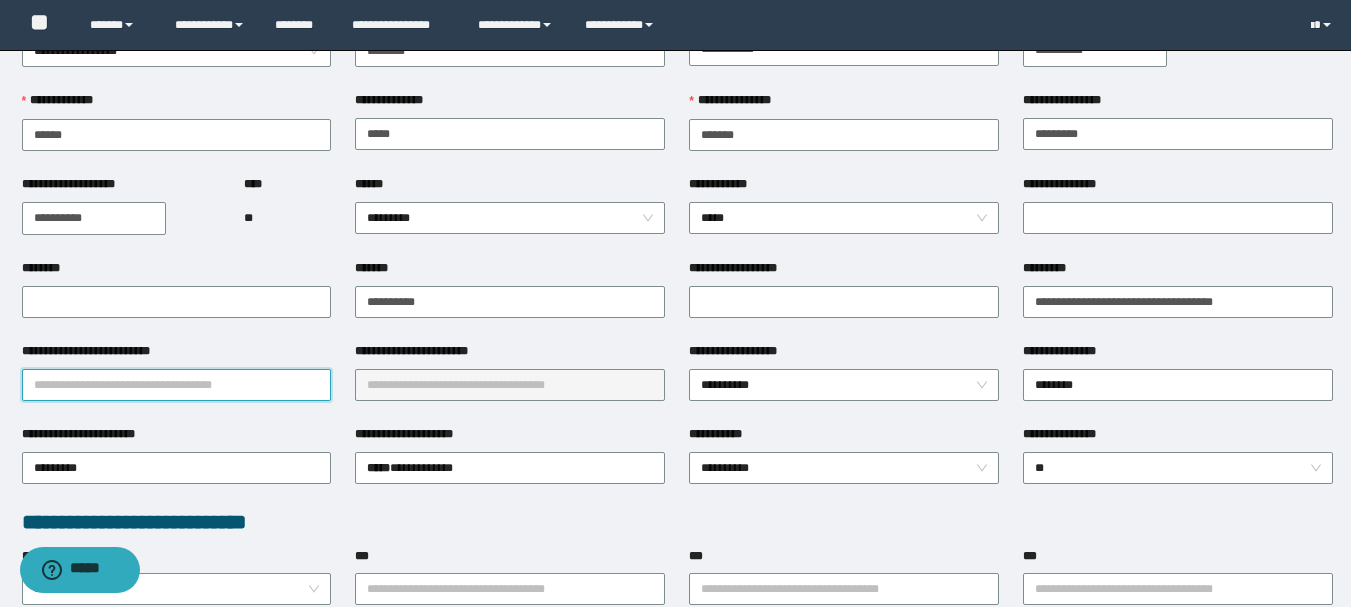 click on "**********" at bounding box center (177, 385) 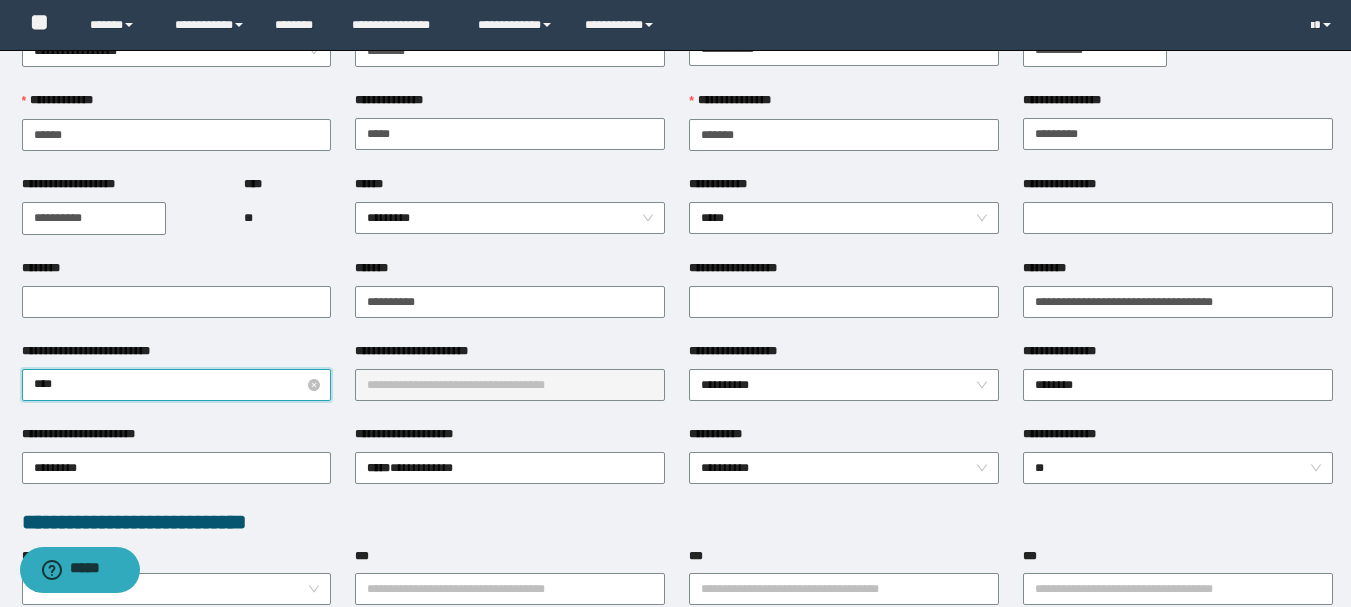 type on "*****" 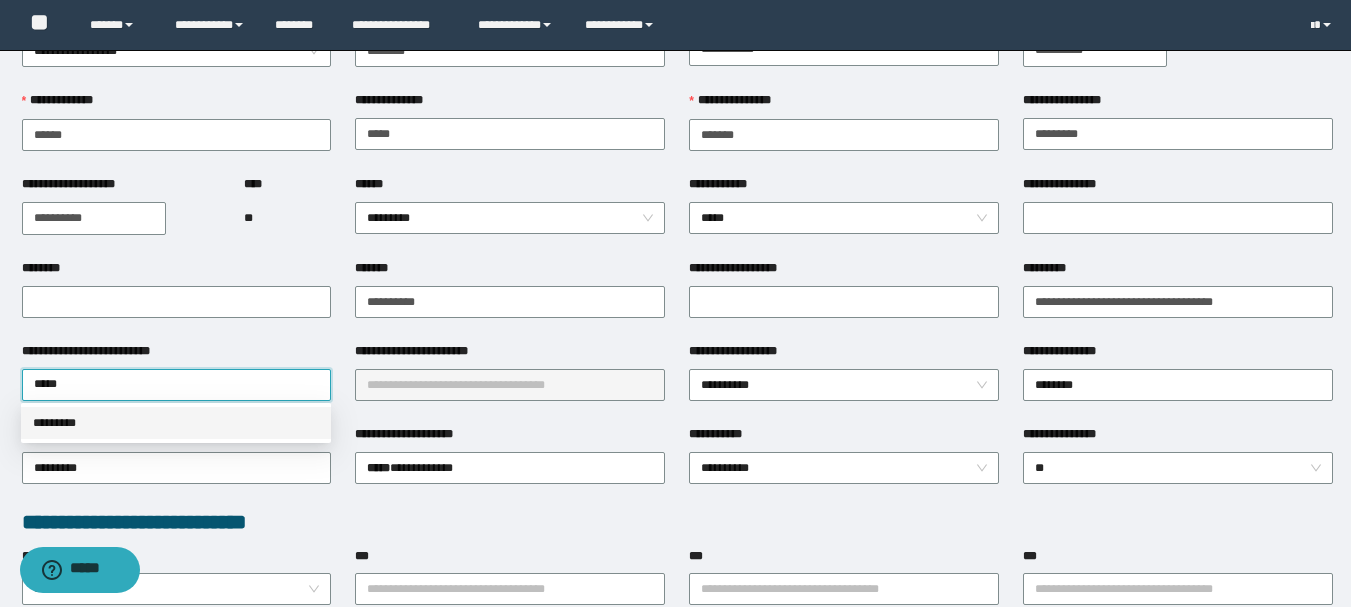 click on "*********" at bounding box center [176, 423] 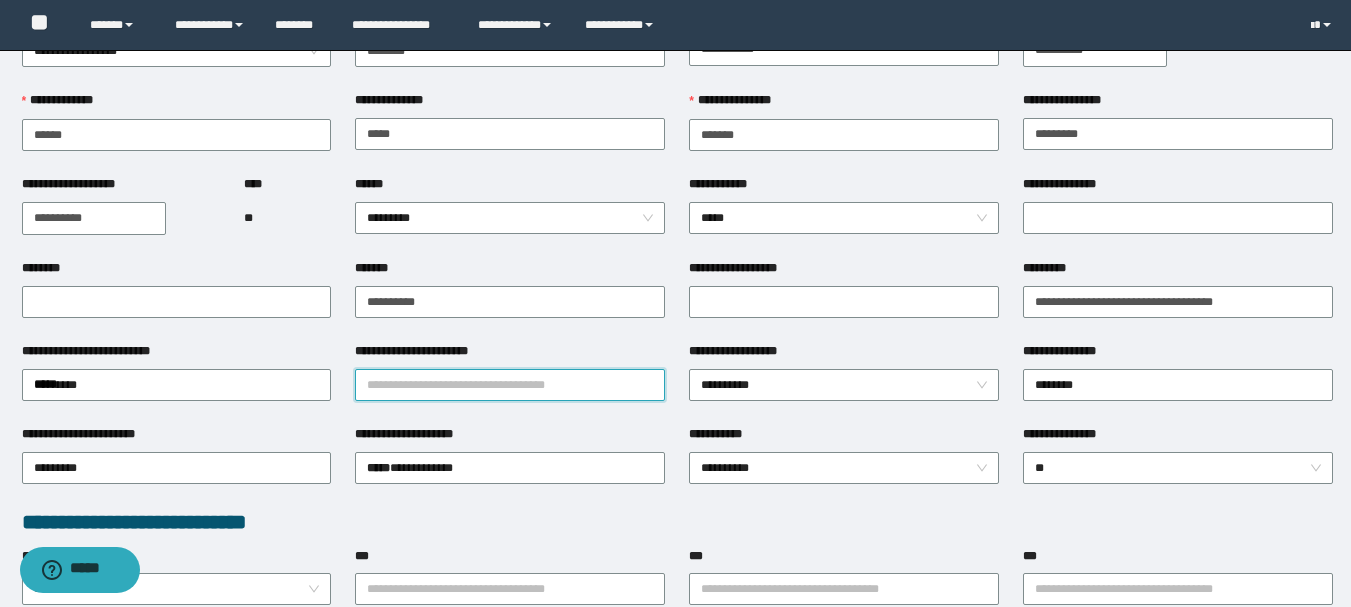 click on "**********" at bounding box center (510, 385) 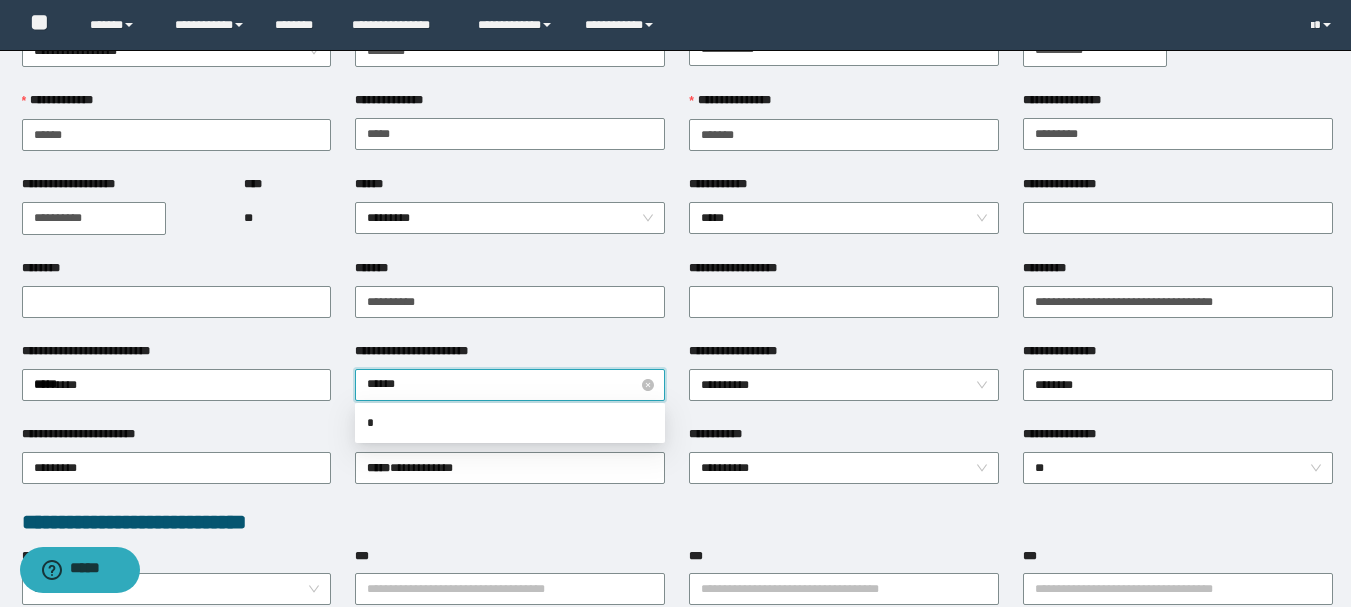type on "*******" 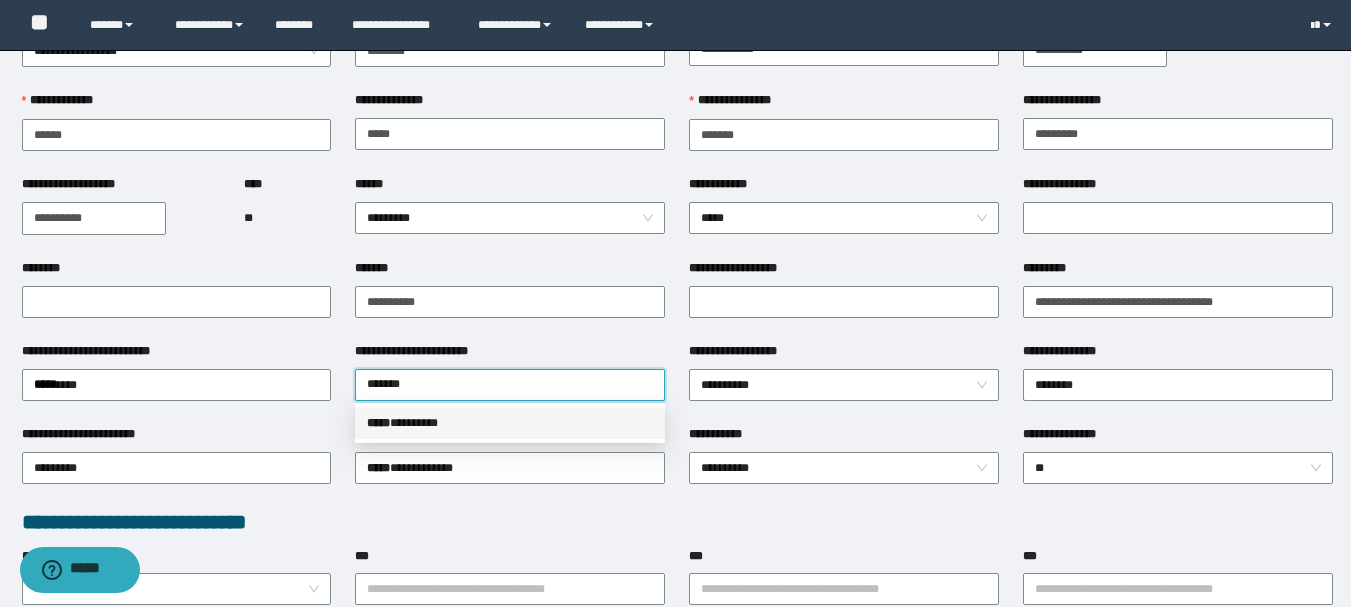 click on "***** * *******" at bounding box center [510, 423] 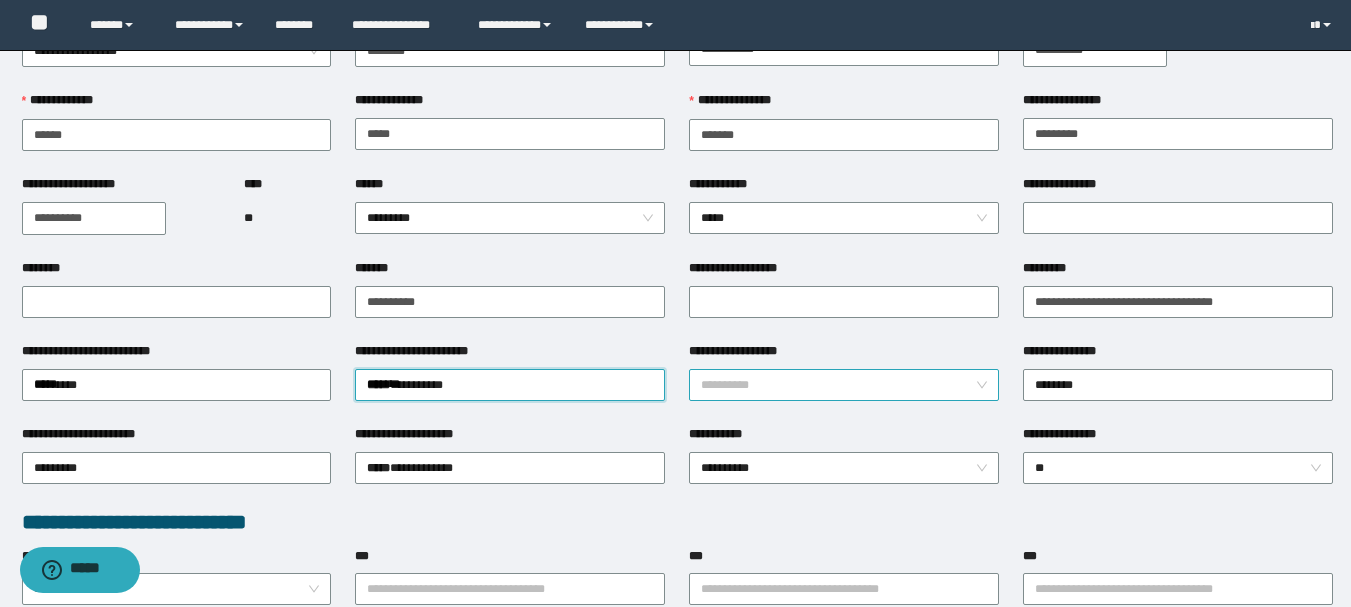click on "**********" at bounding box center (844, 385) 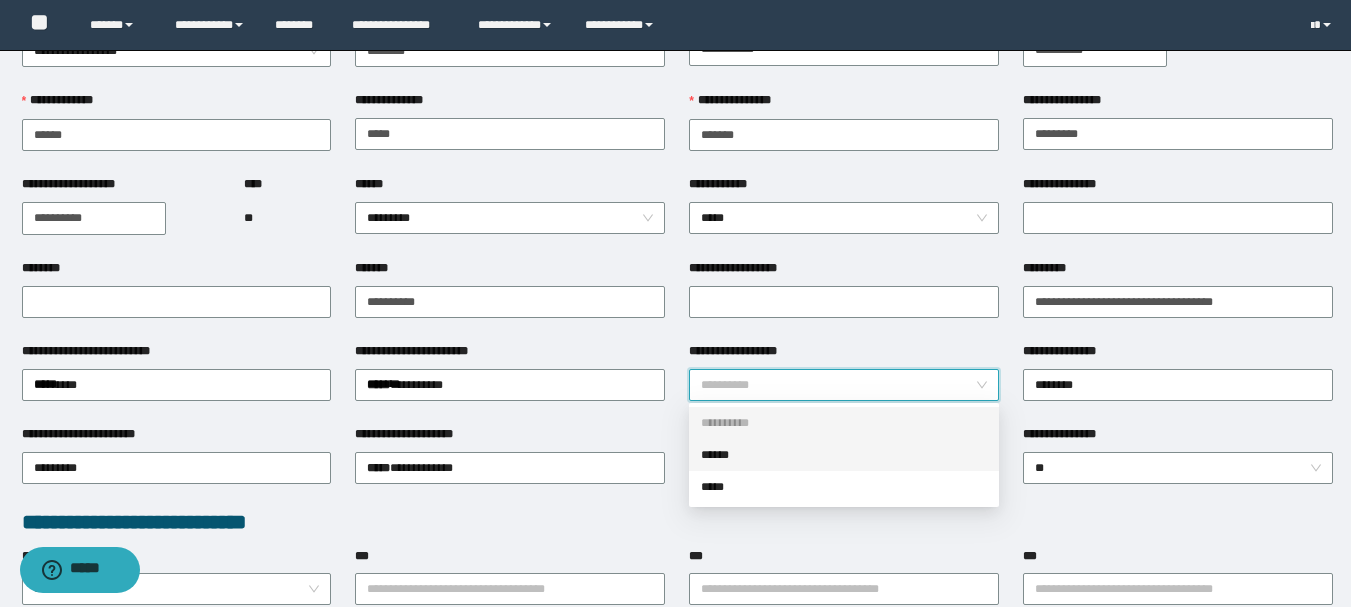 click on "******" at bounding box center (844, 455) 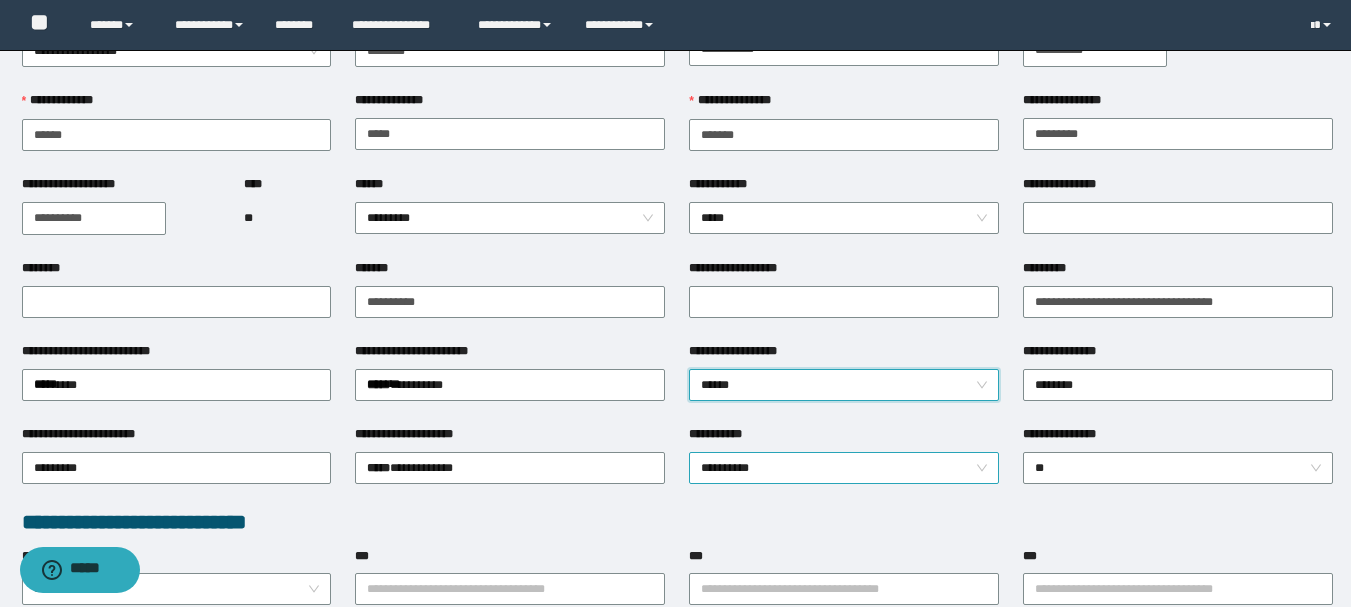 click on "**********" at bounding box center (844, 468) 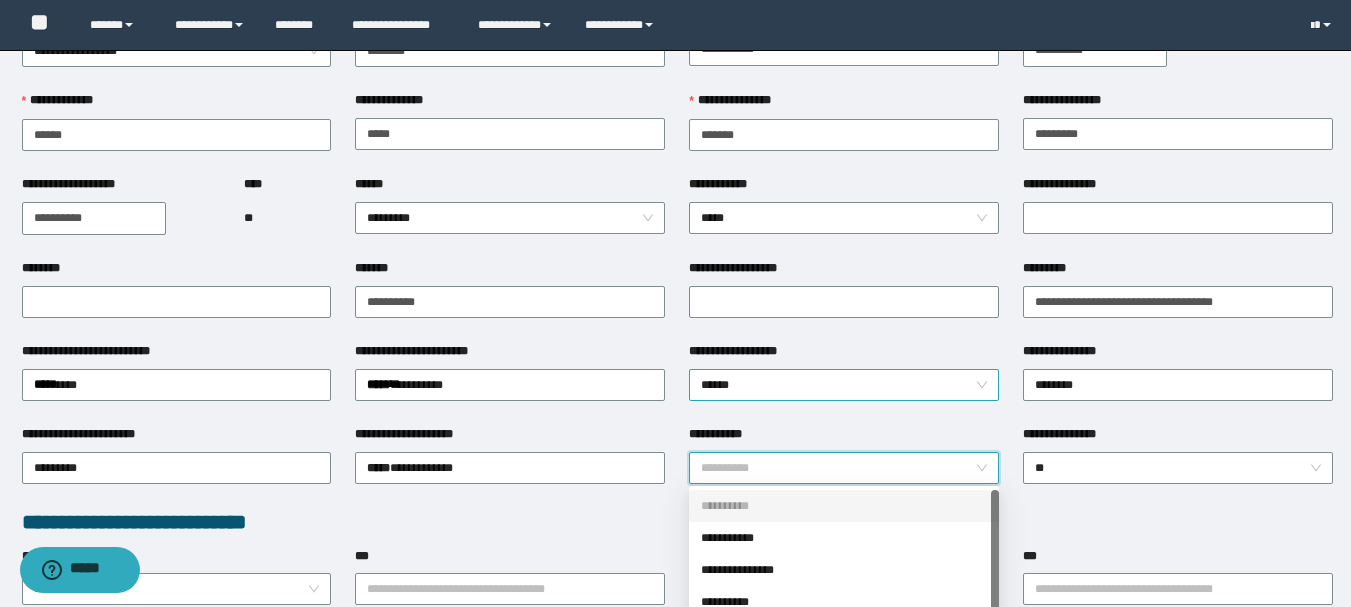 scroll, scrollTop: 200, scrollLeft: 0, axis: vertical 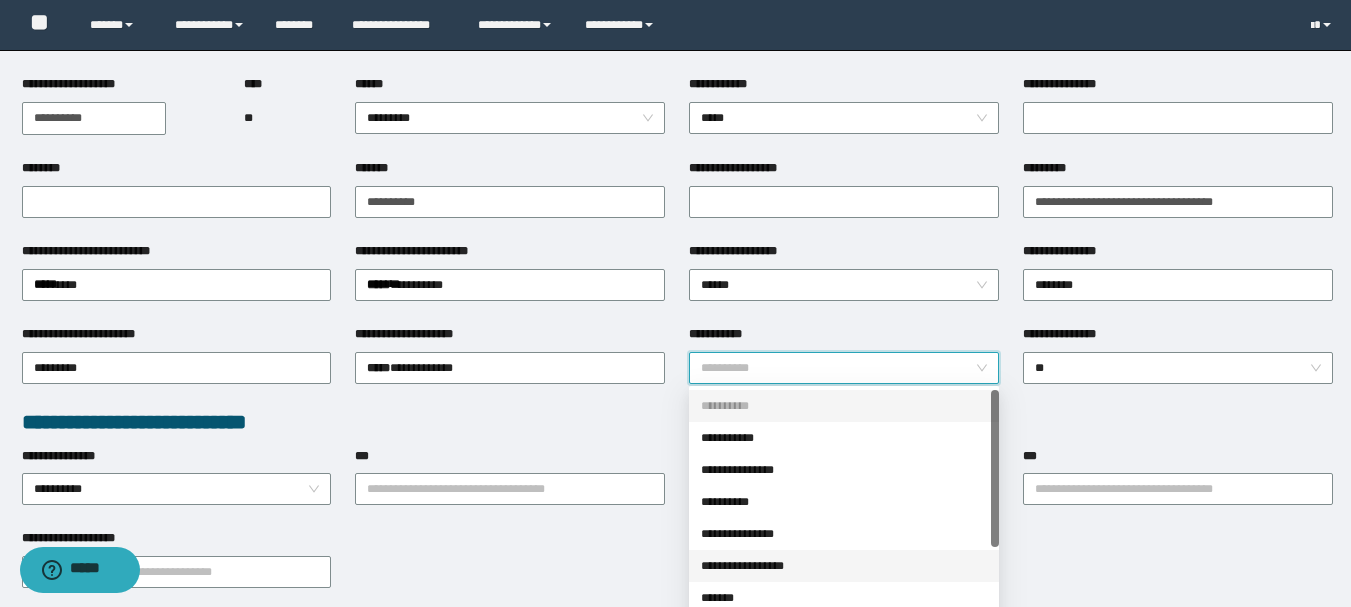 click on "**********" at bounding box center [844, 566] 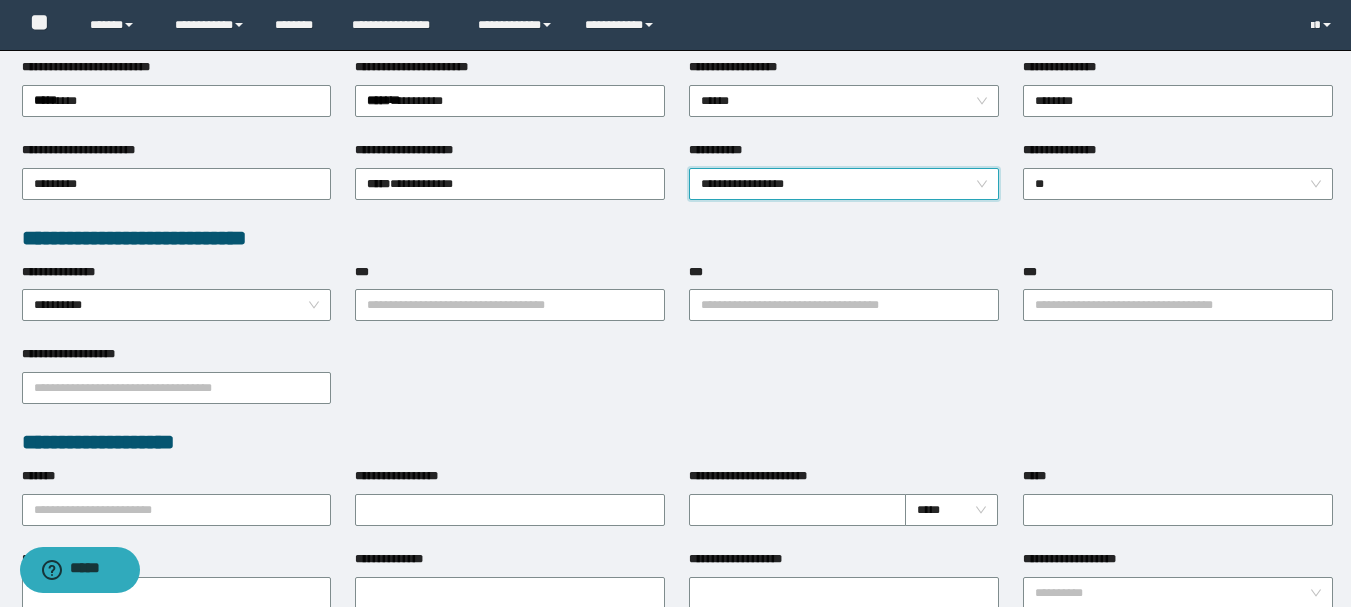 scroll, scrollTop: 400, scrollLeft: 0, axis: vertical 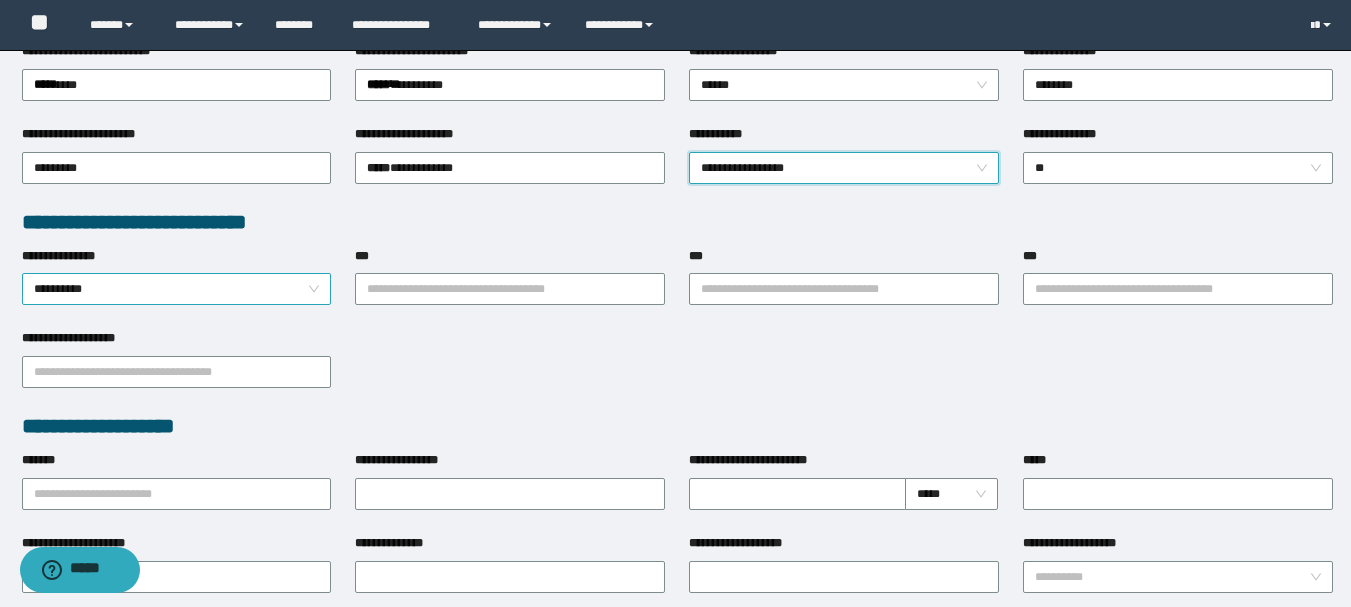 click on "**********" at bounding box center [177, 289] 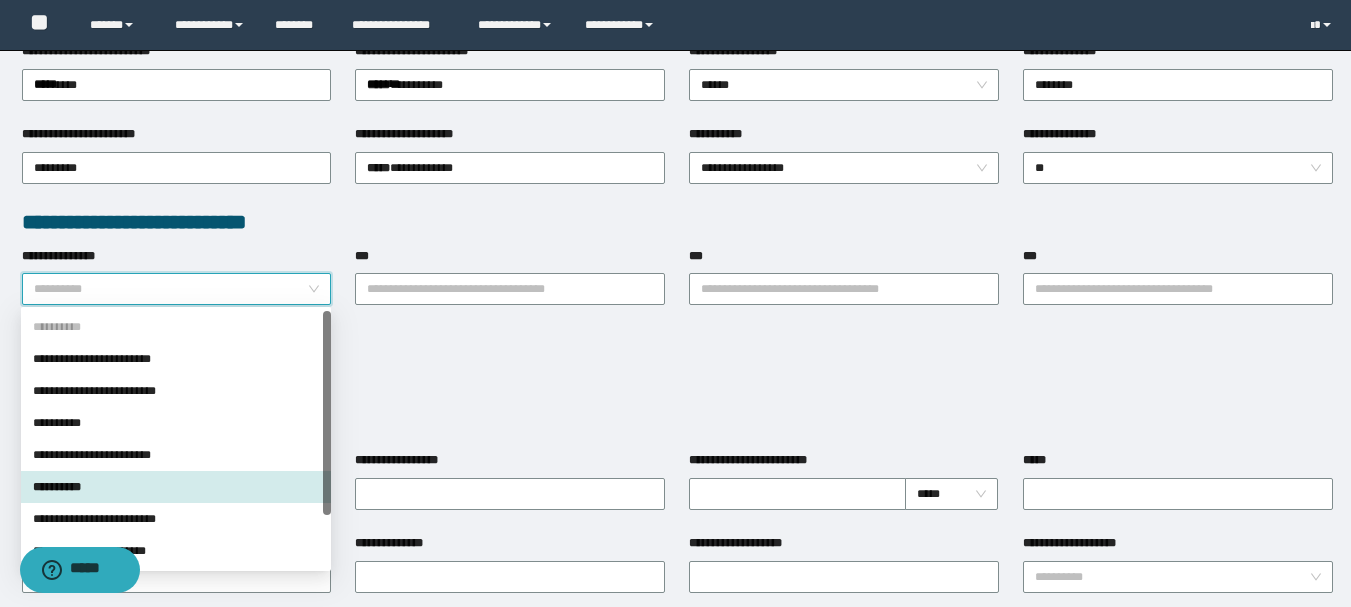 click on "**********" at bounding box center (177, 289) 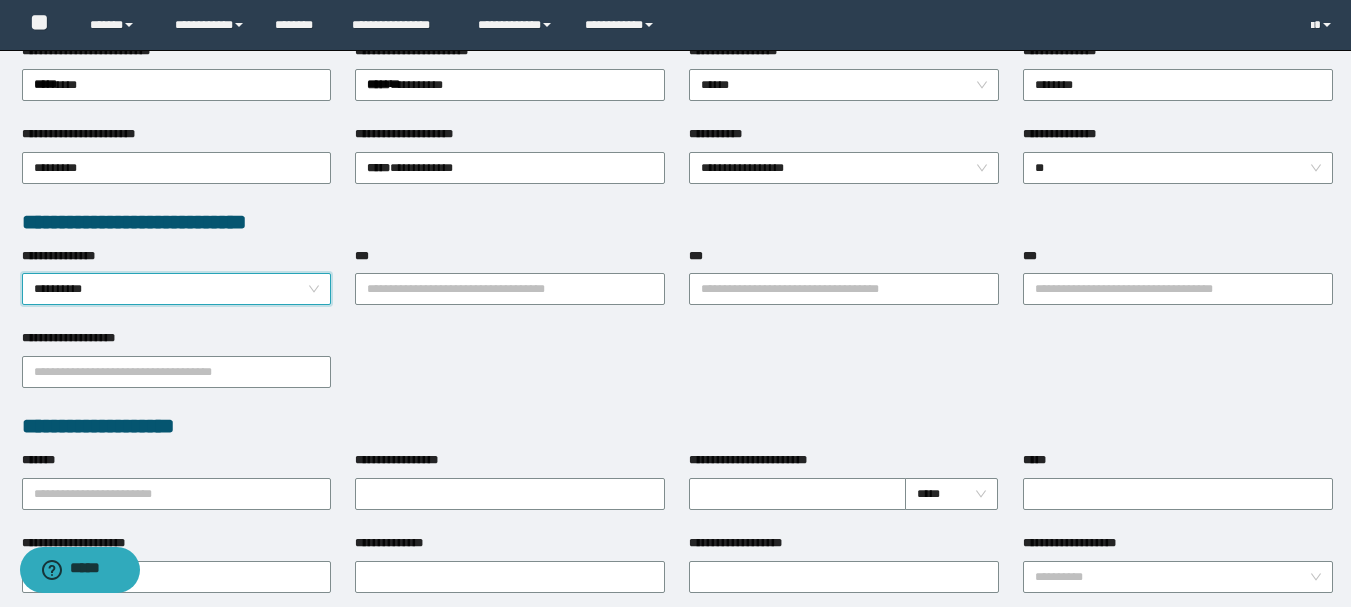 click on "**********" at bounding box center [177, 289] 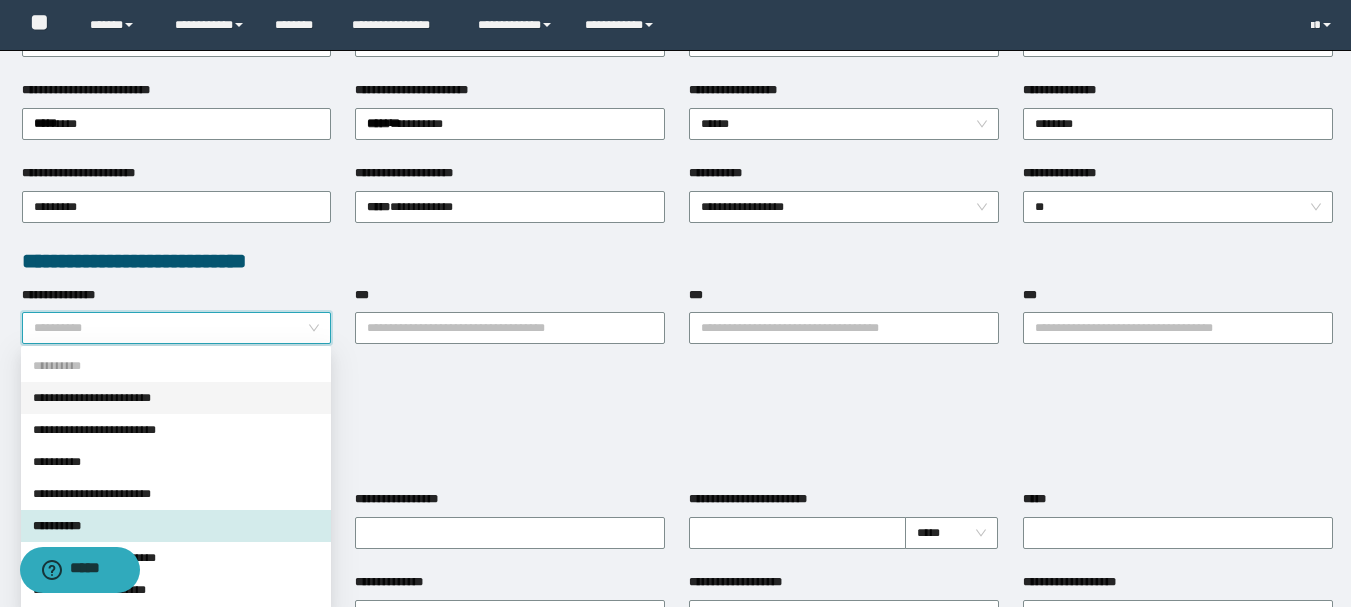 scroll, scrollTop: 300, scrollLeft: 0, axis: vertical 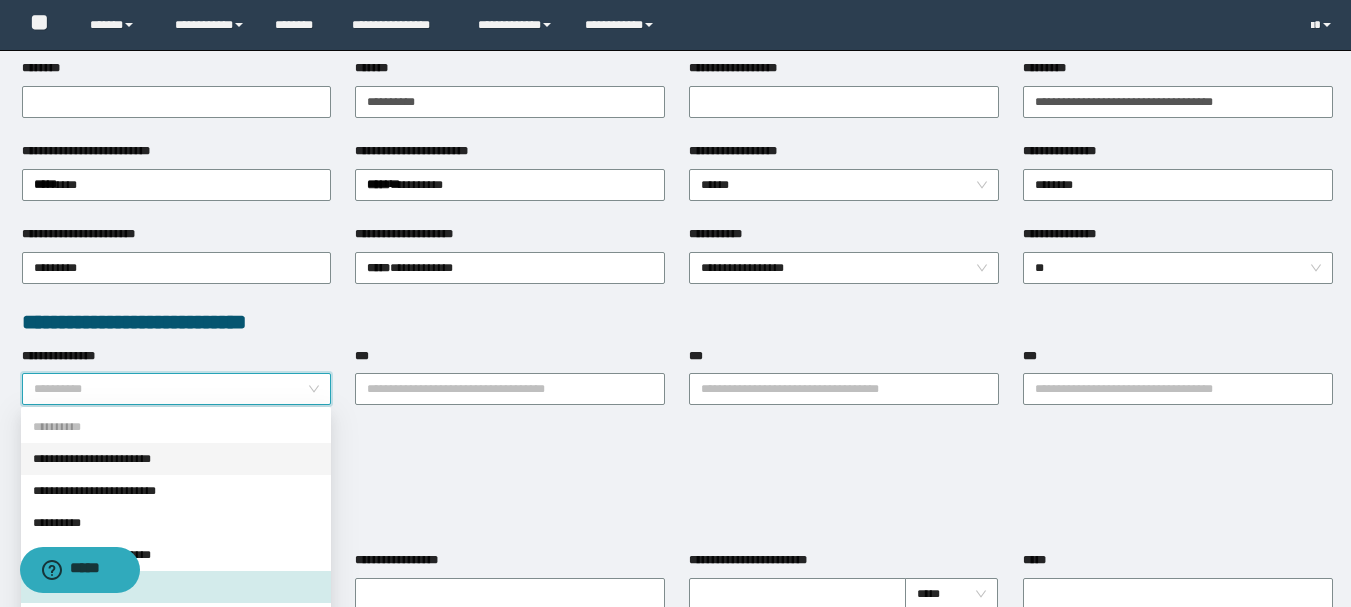 click on "**********" at bounding box center [677, 322] 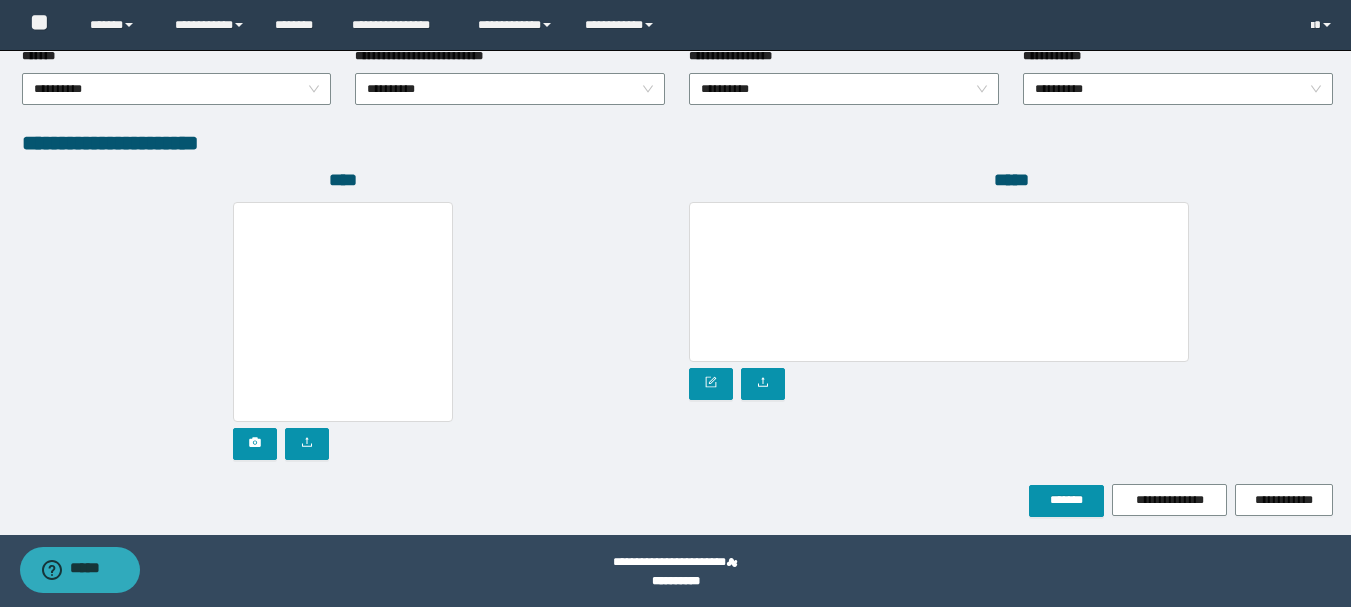 scroll, scrollTop: 1096, scrollLeft: 0, axis: vertical 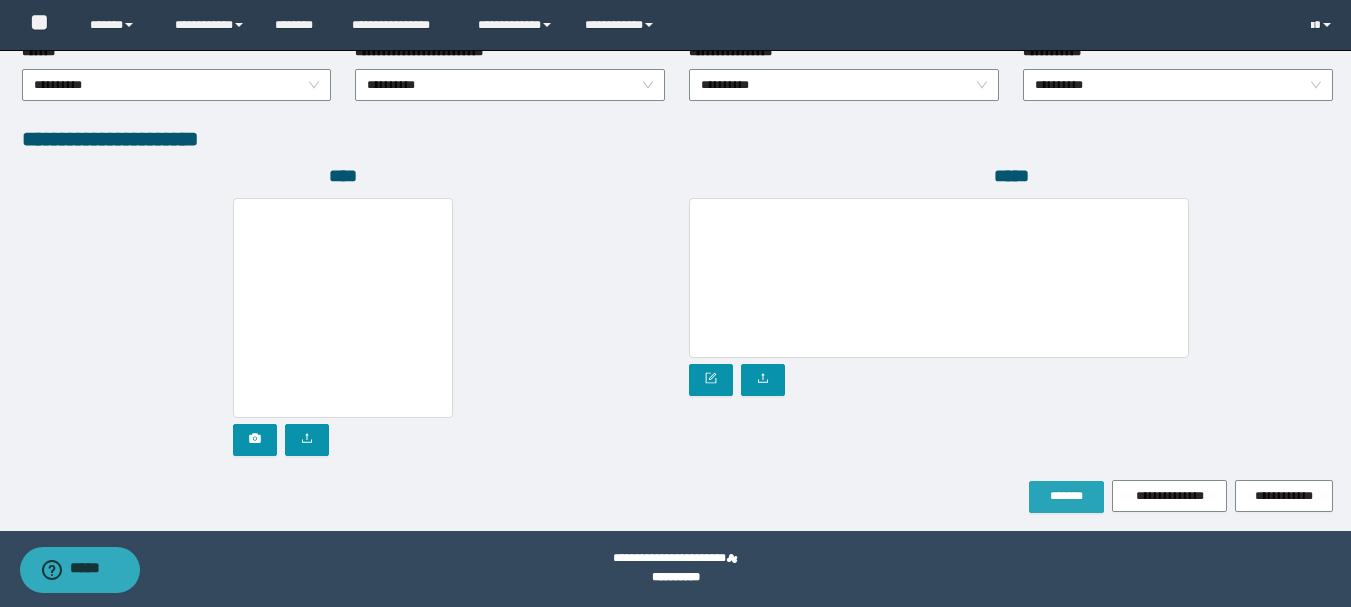 click on "*******" at bounding box center (1066, 496) 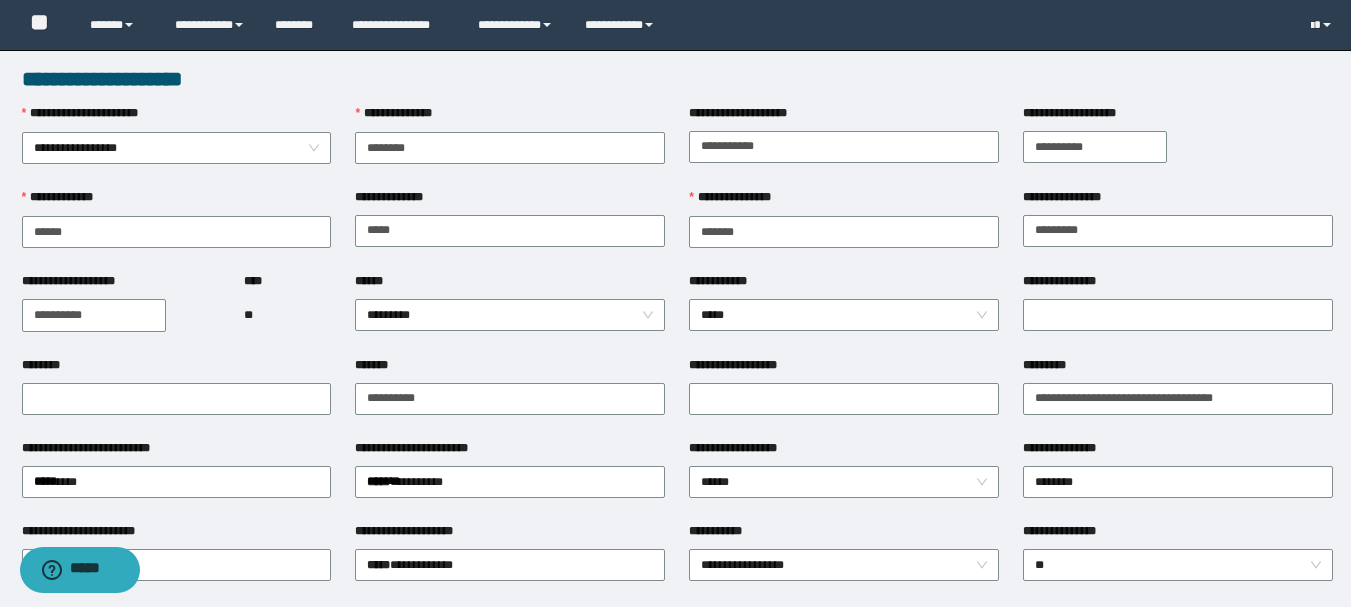 scroll, scrollTop: 100, scrollLeft: 0, axis: vertical 